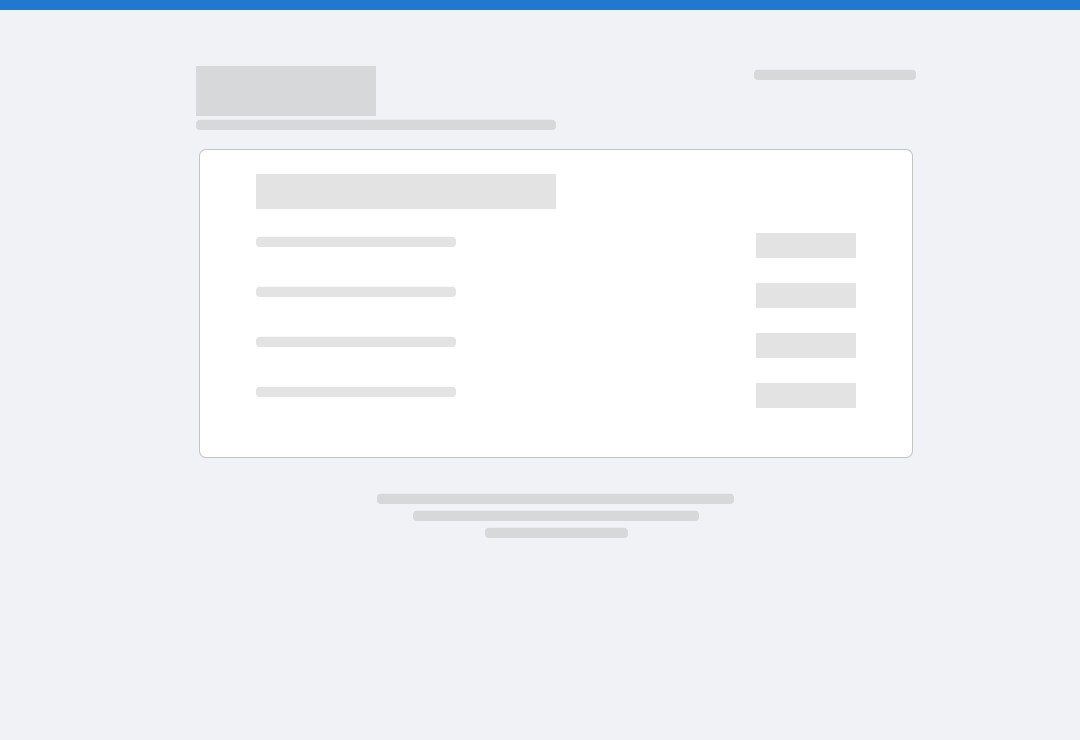 scroll, scrollTop: 0, scrollLeft: 0, axis: both 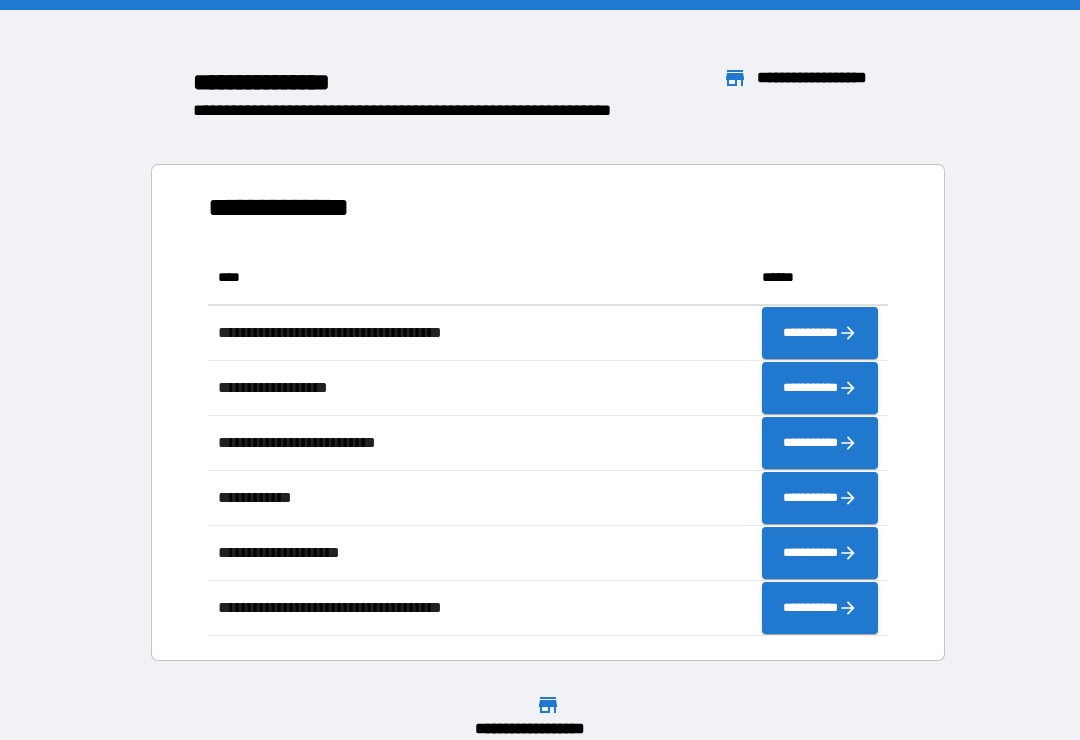 click at bounding box center [540, 669] 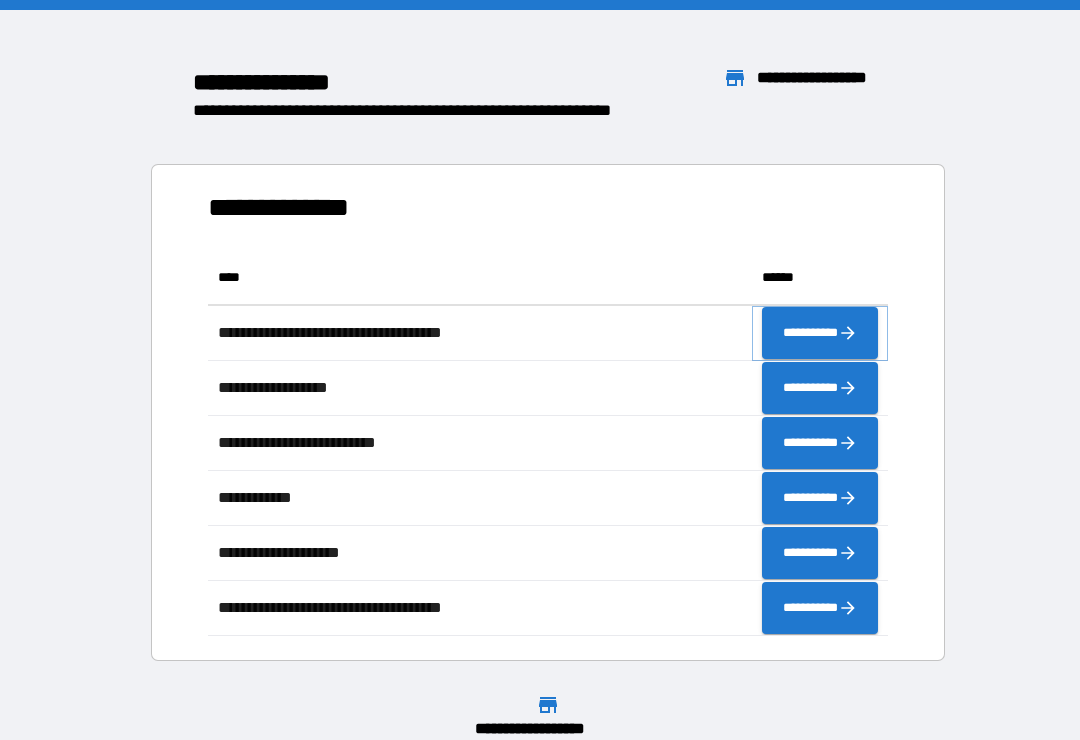 click 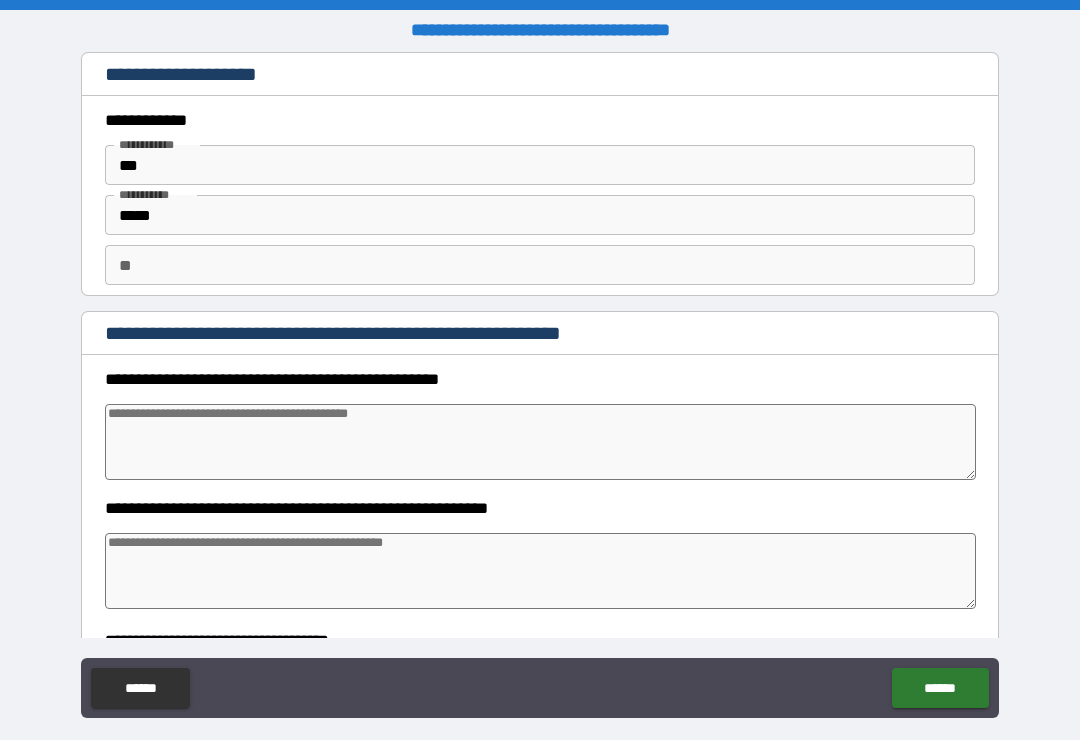 type on "*" 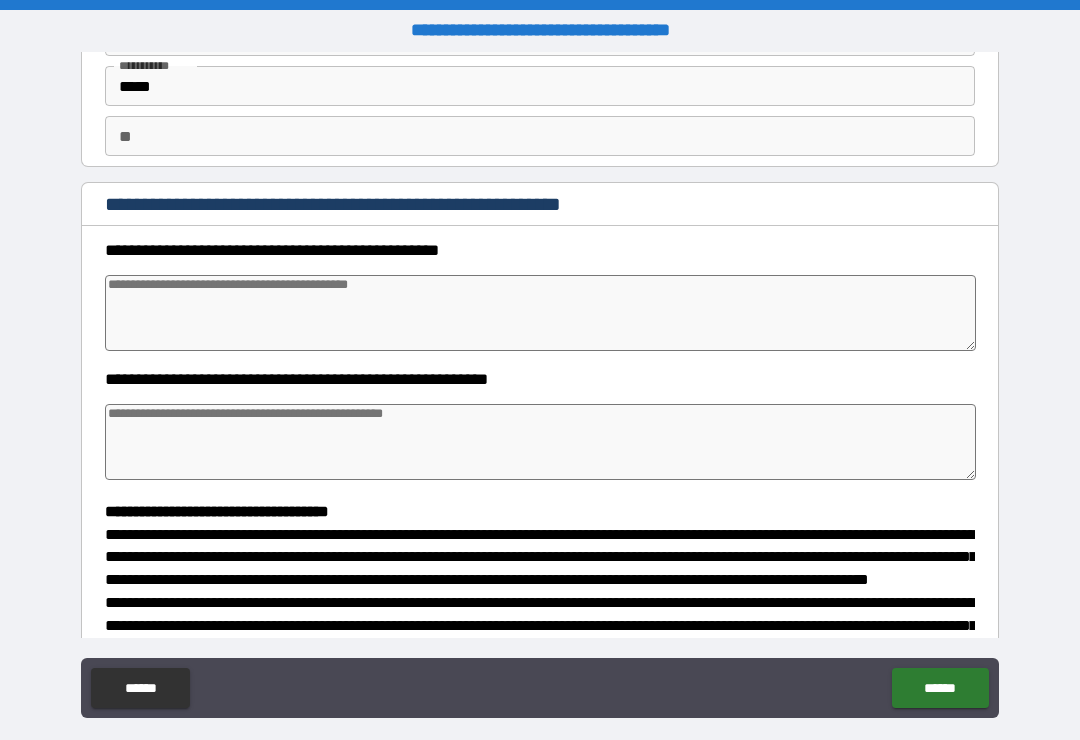 scroll, scrollTop: 136, scrollLeft: 0, axis: vertical 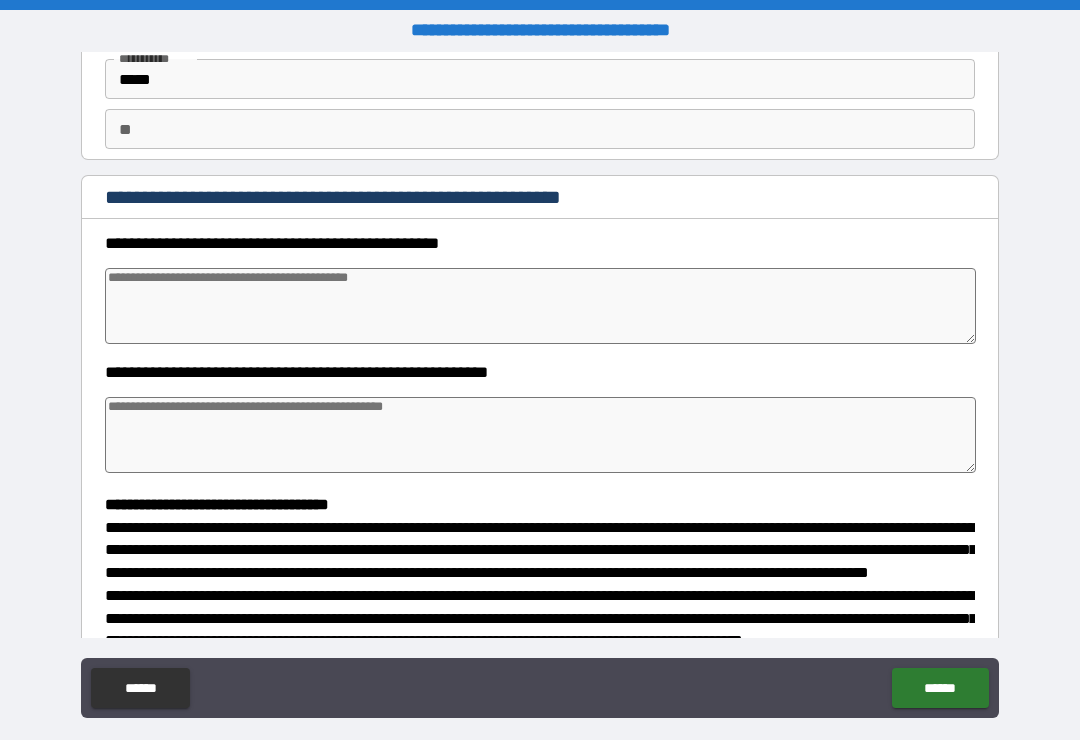 click at bounding box center [540, 306] 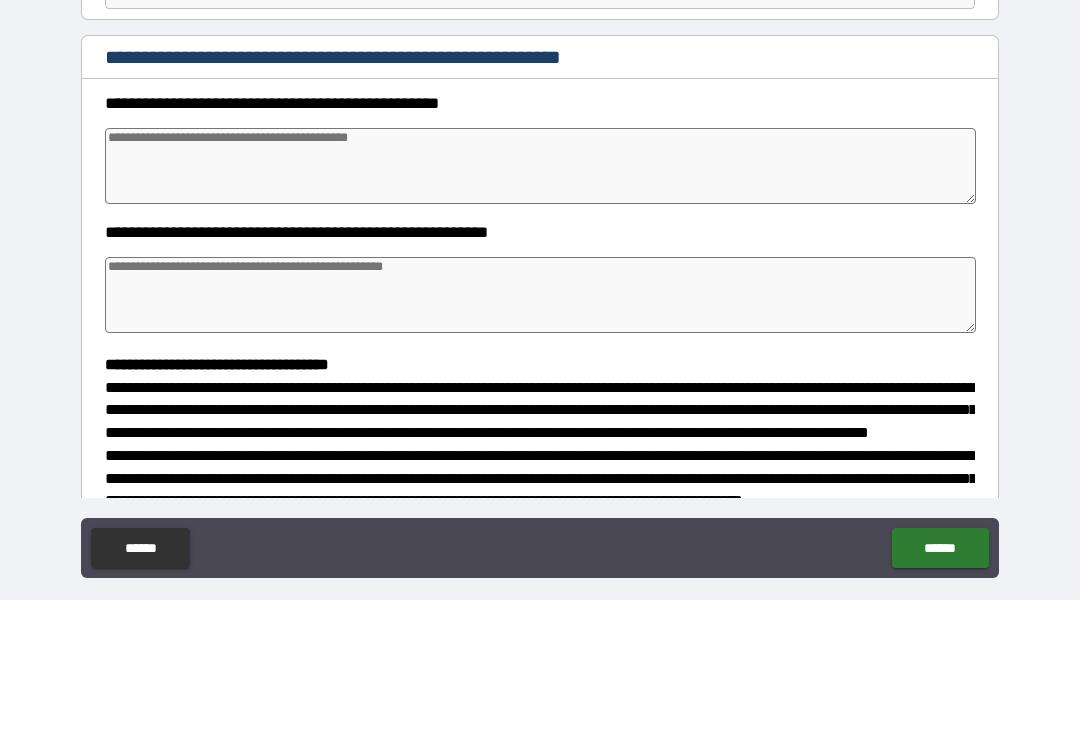 type on "*" 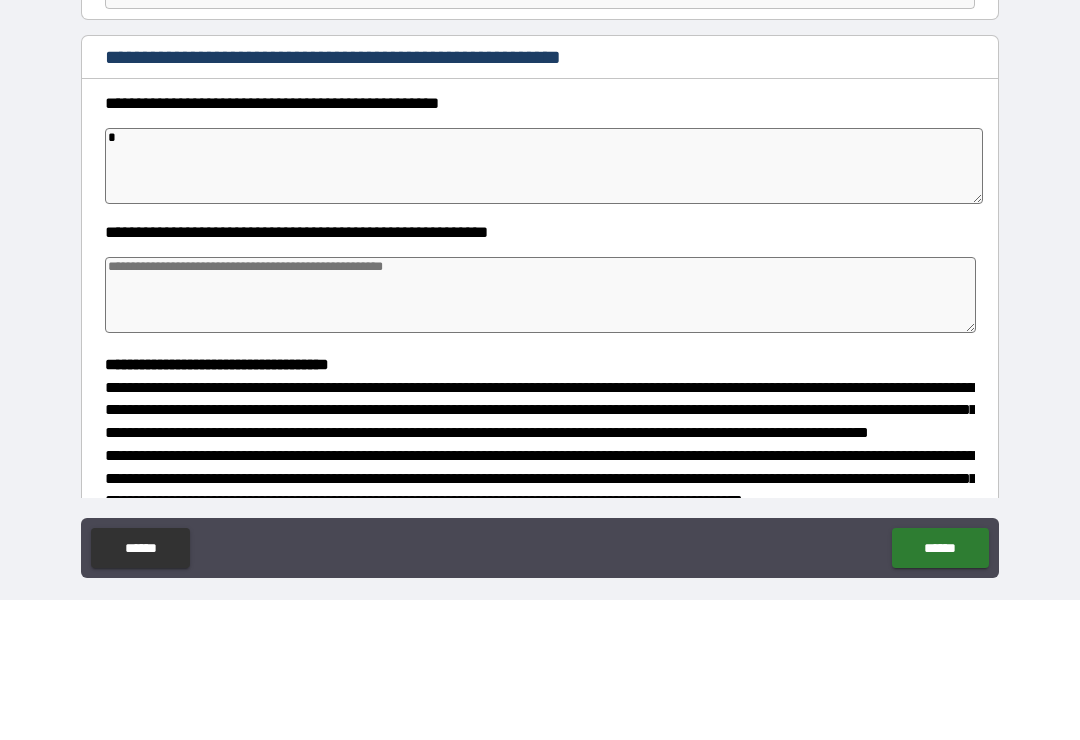 type on "**" 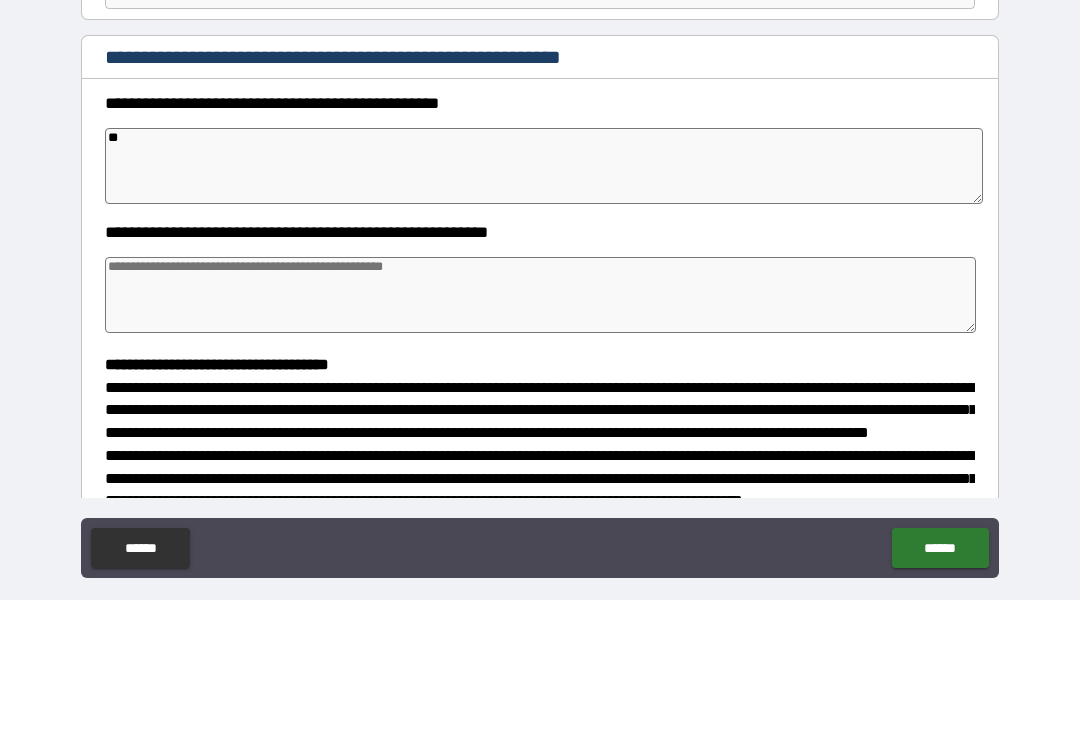 type on "*" 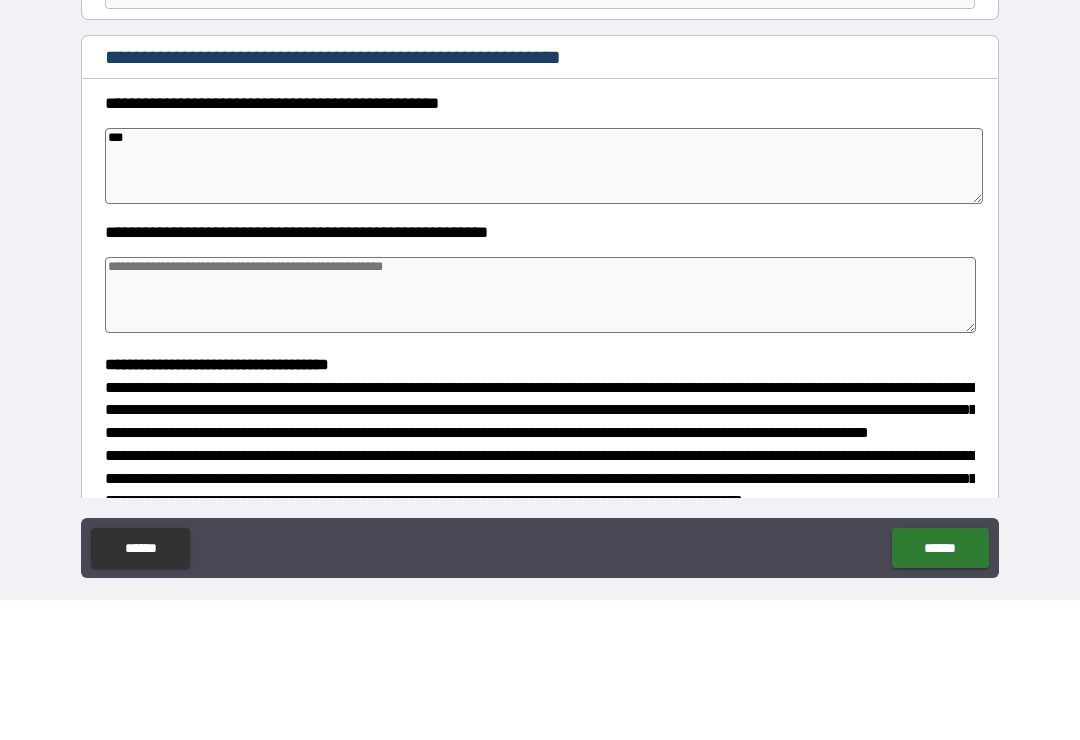 type on "*" 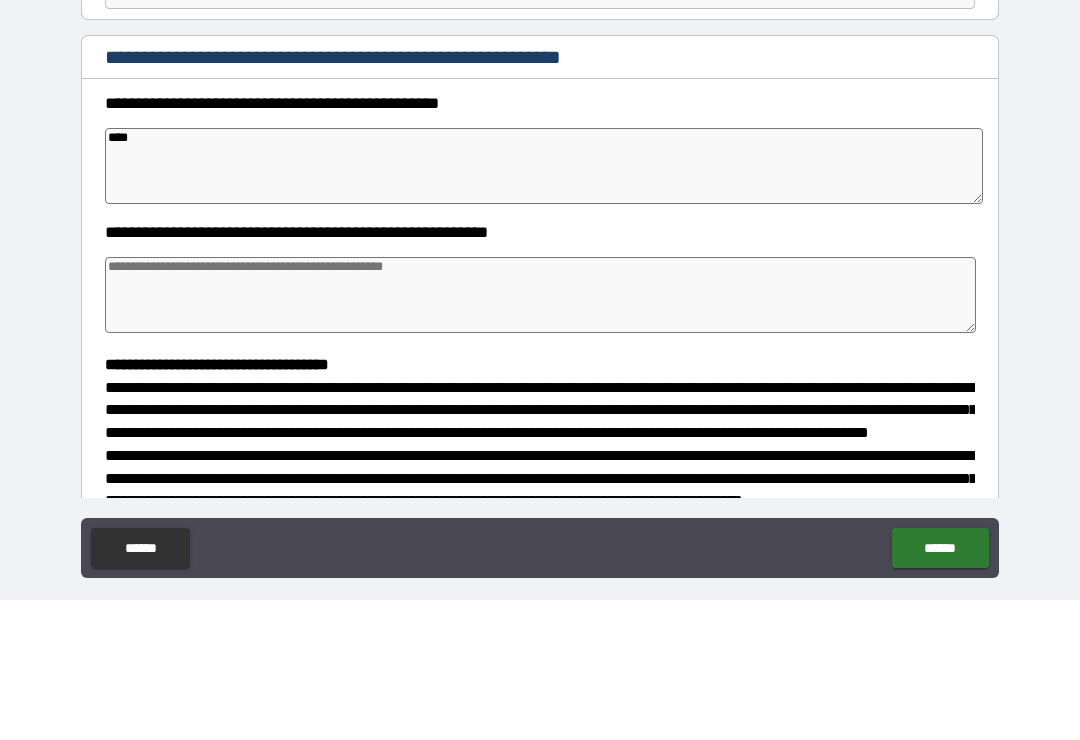 type on "*" 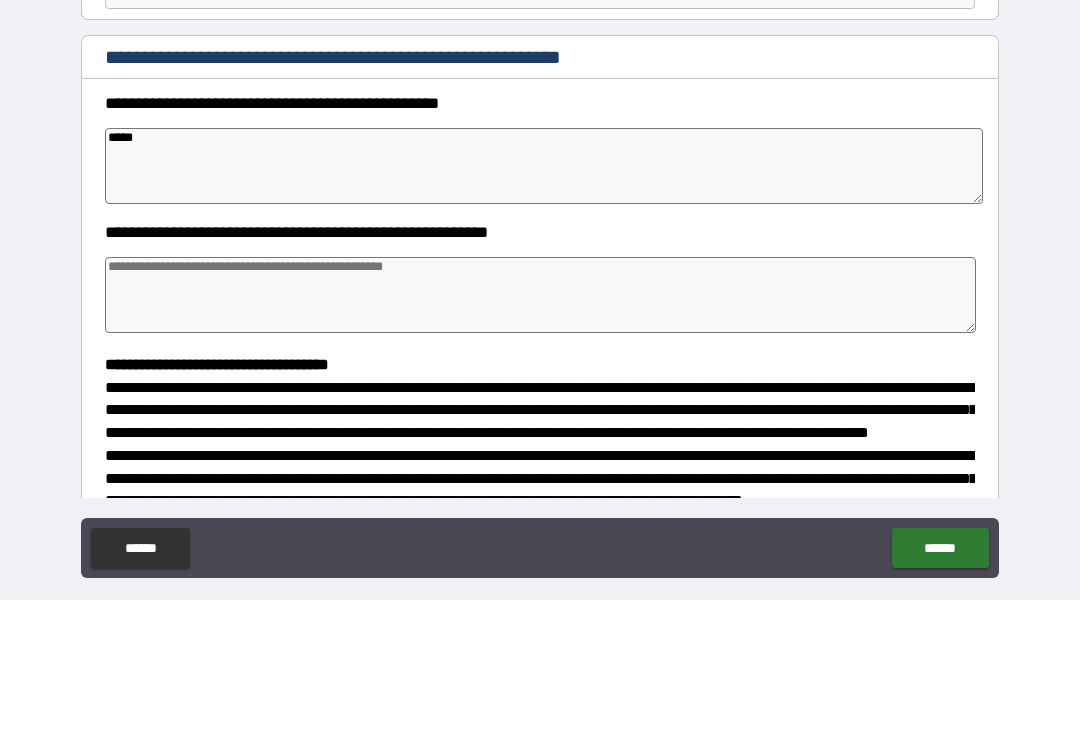 type on "*" 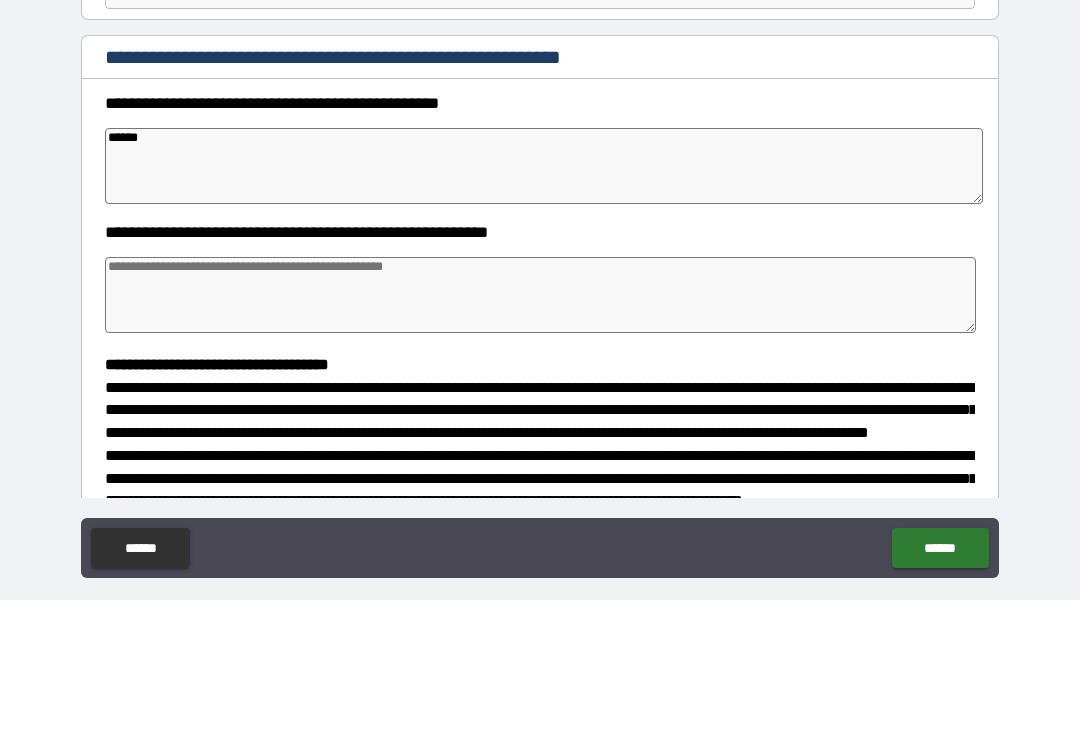 type on "*" 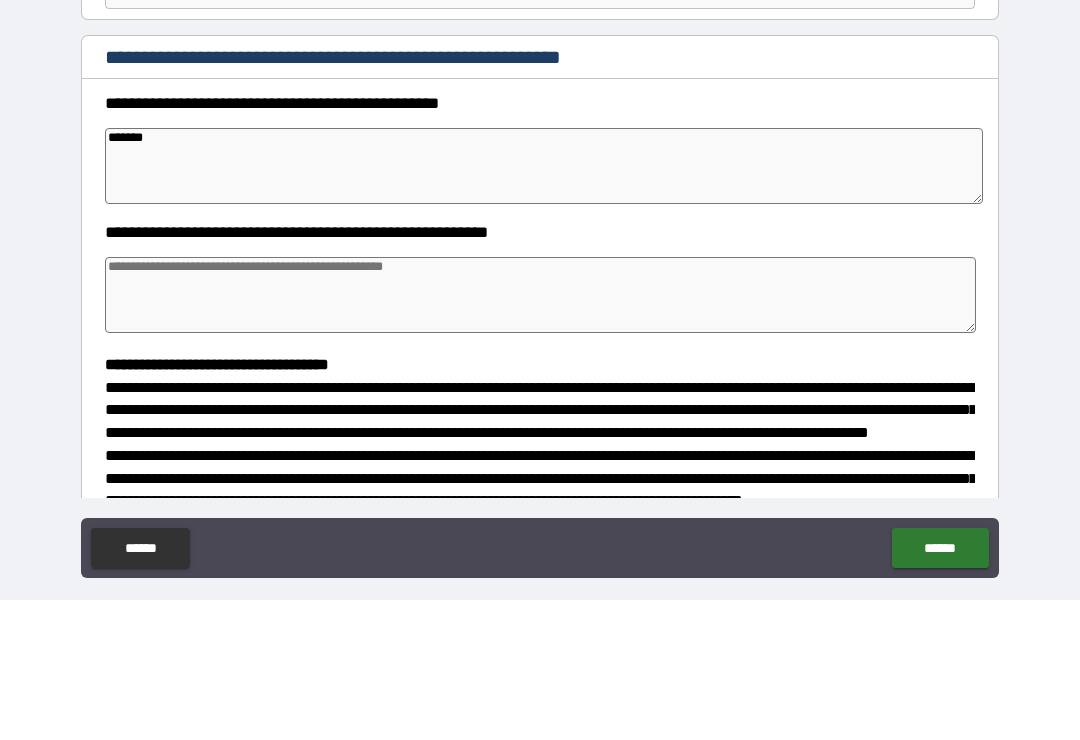 type on "*" 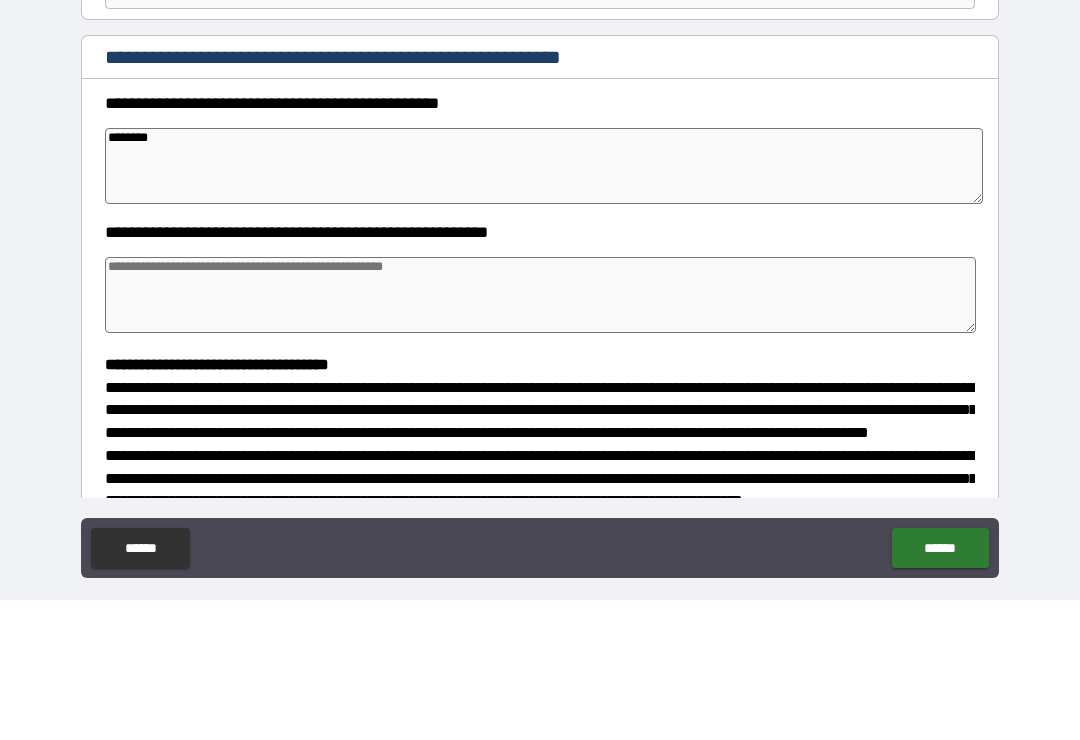 type on "*" 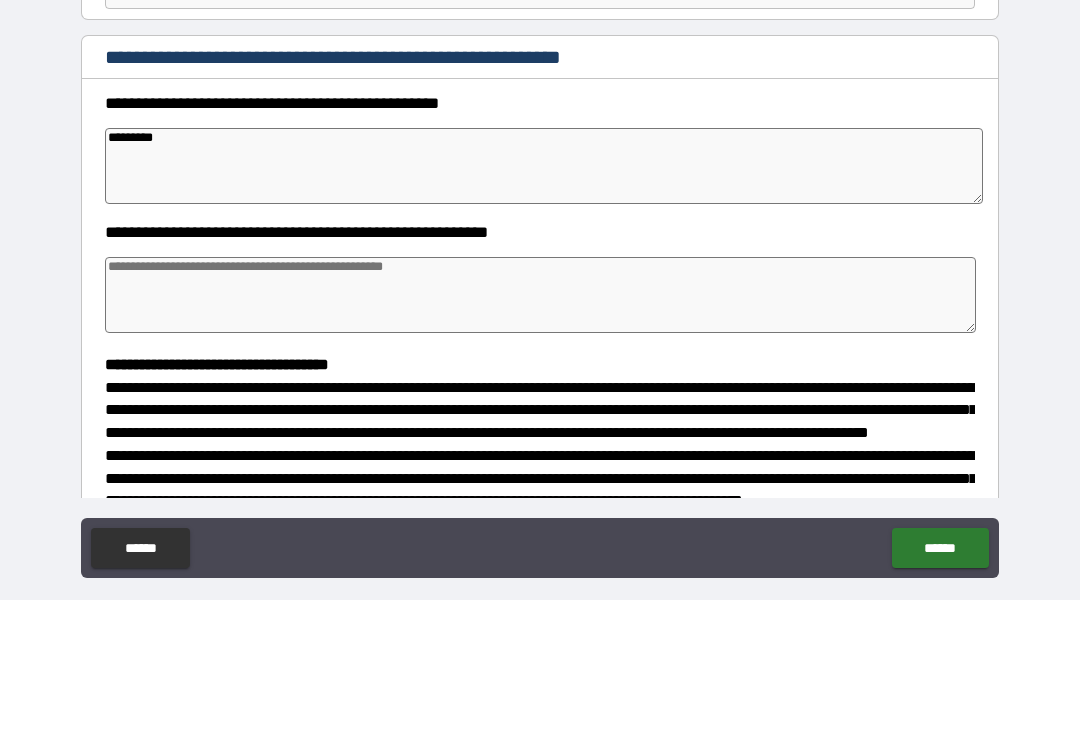 type on "*" 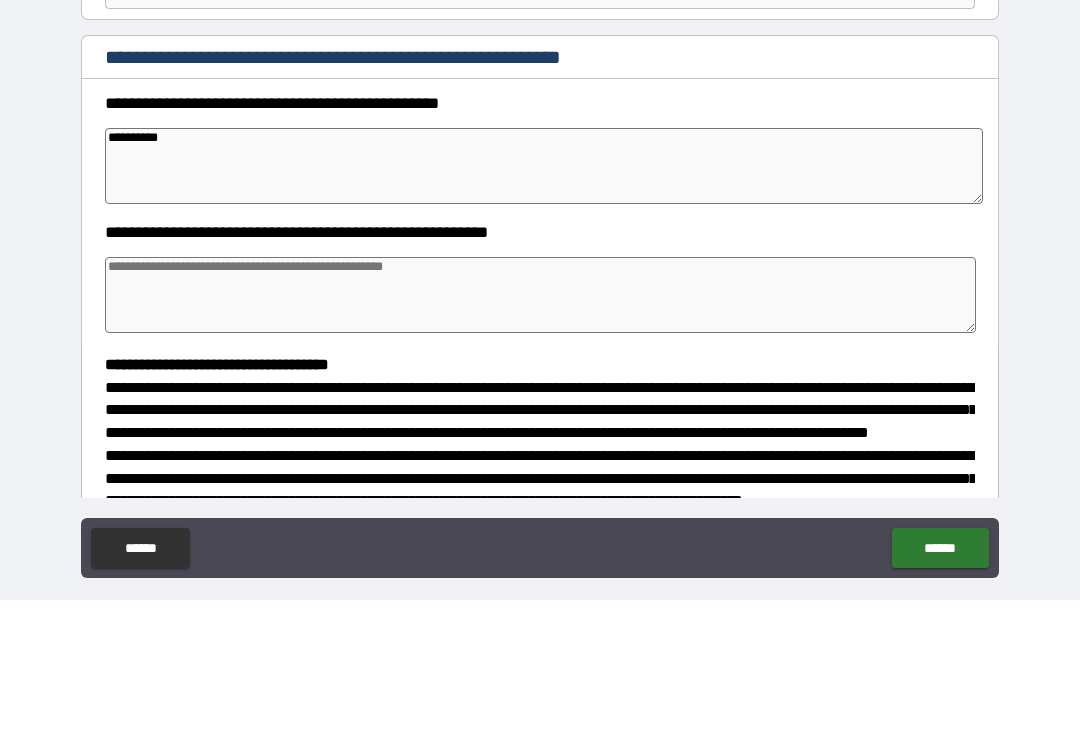 type on "*" 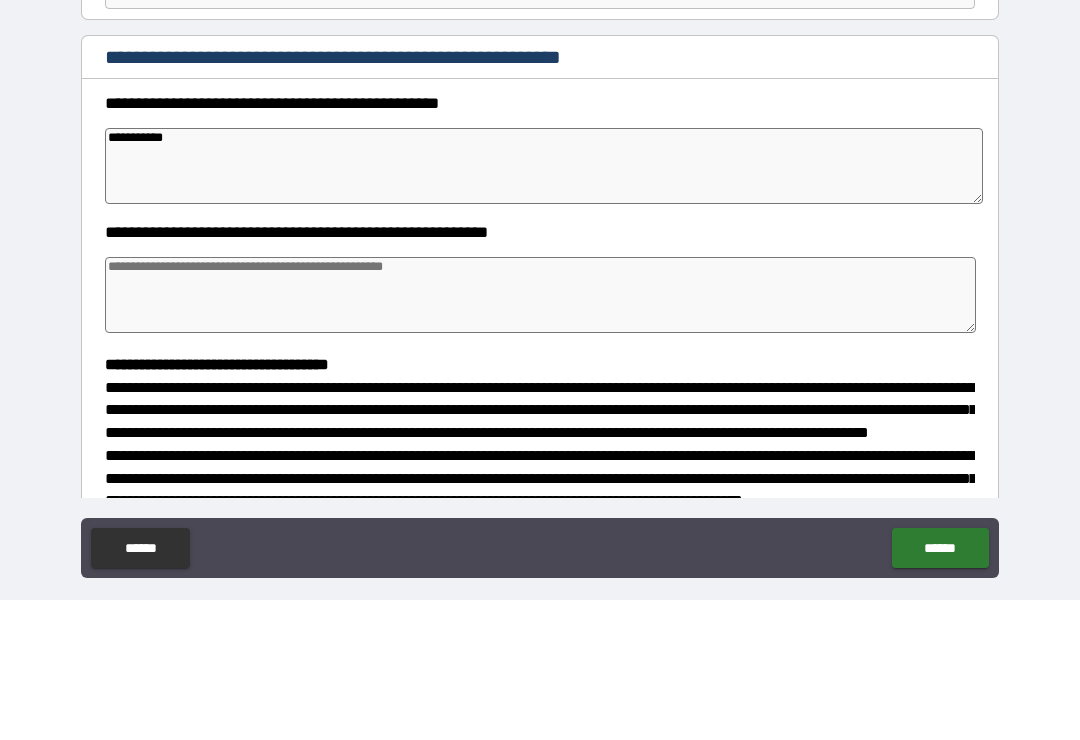 type on "*" 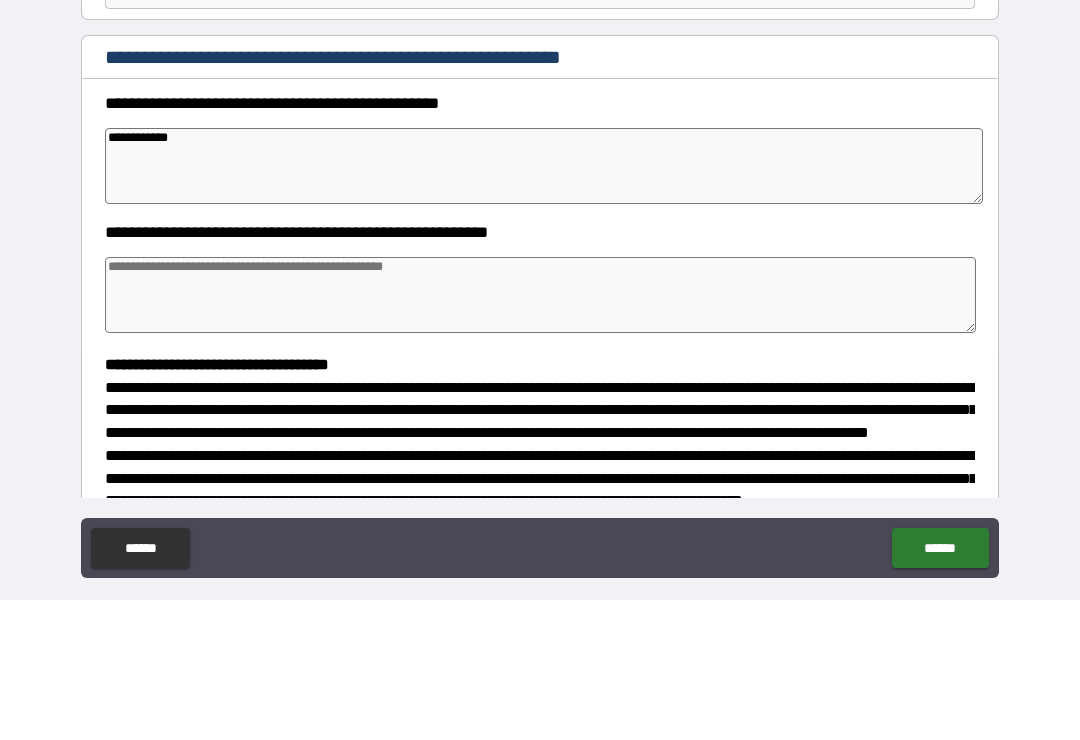 type on "*" 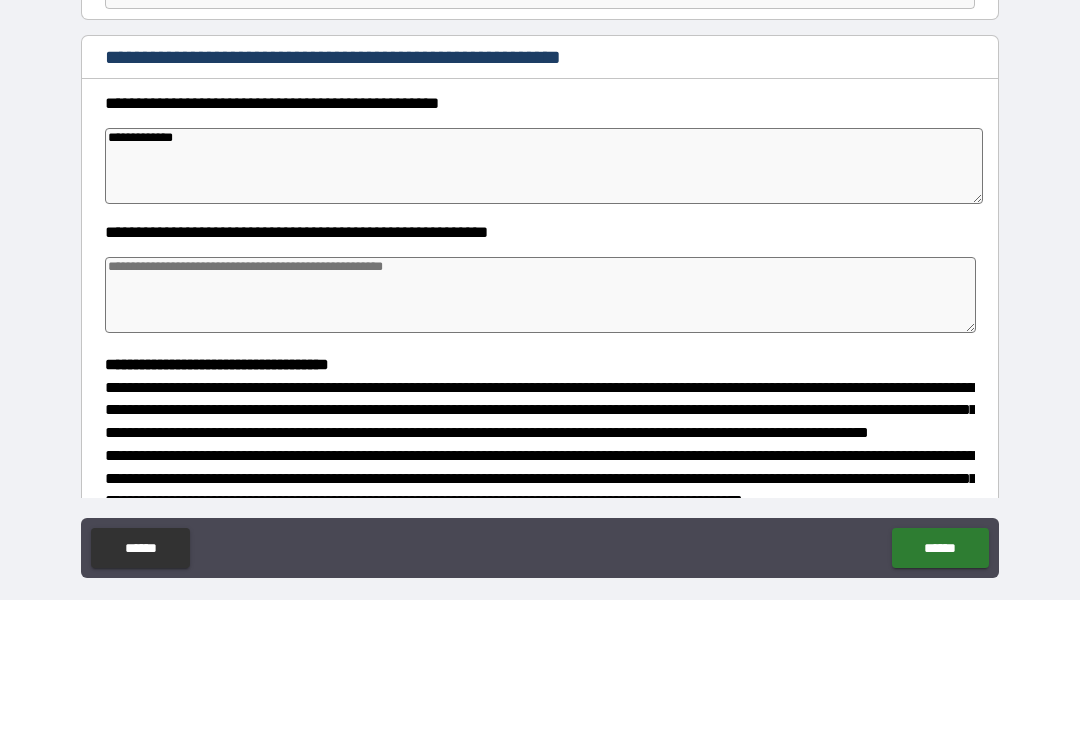 type on "*" 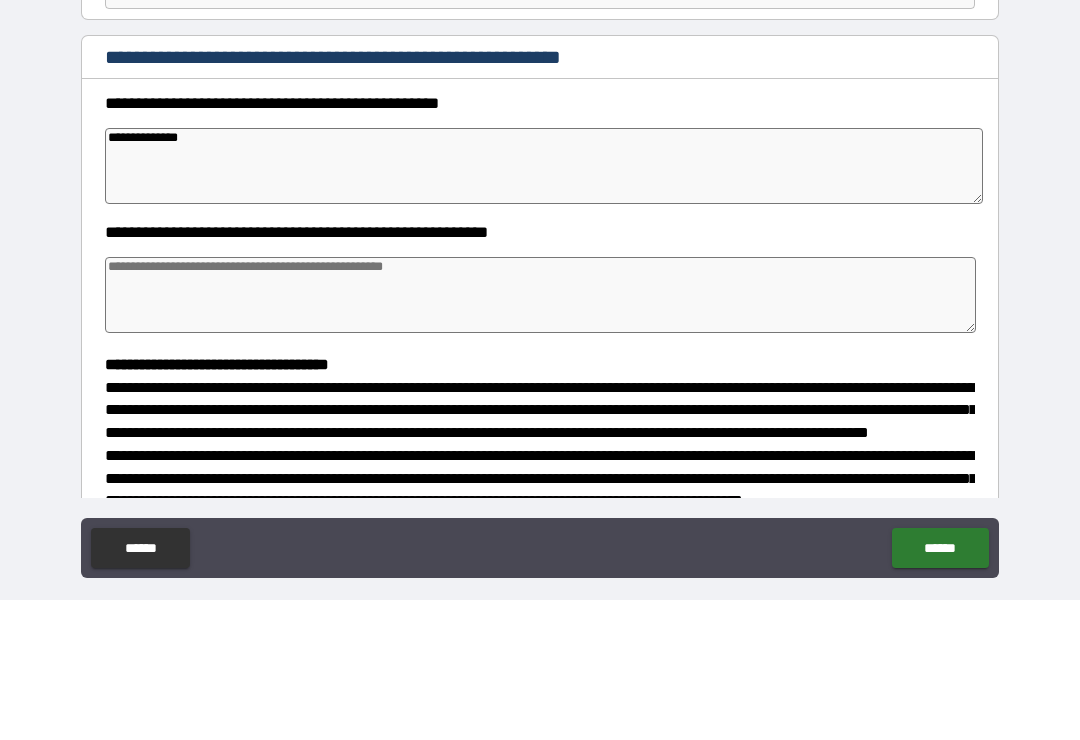 type on "*" 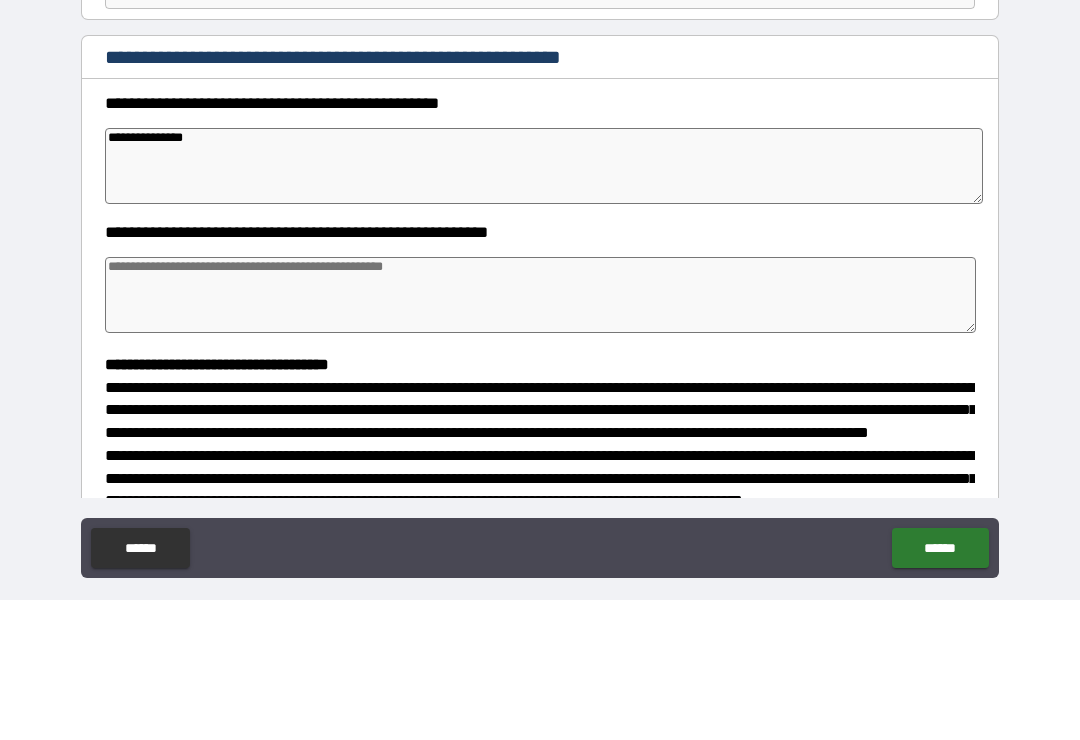 type on "*" 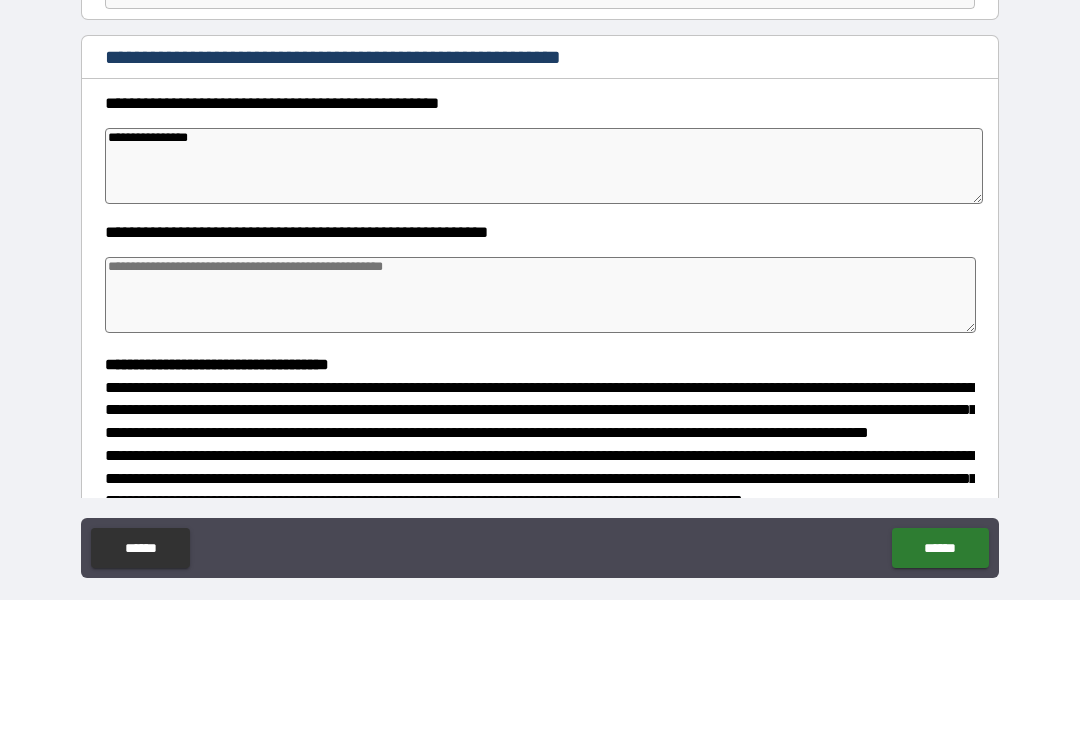 type on "*" 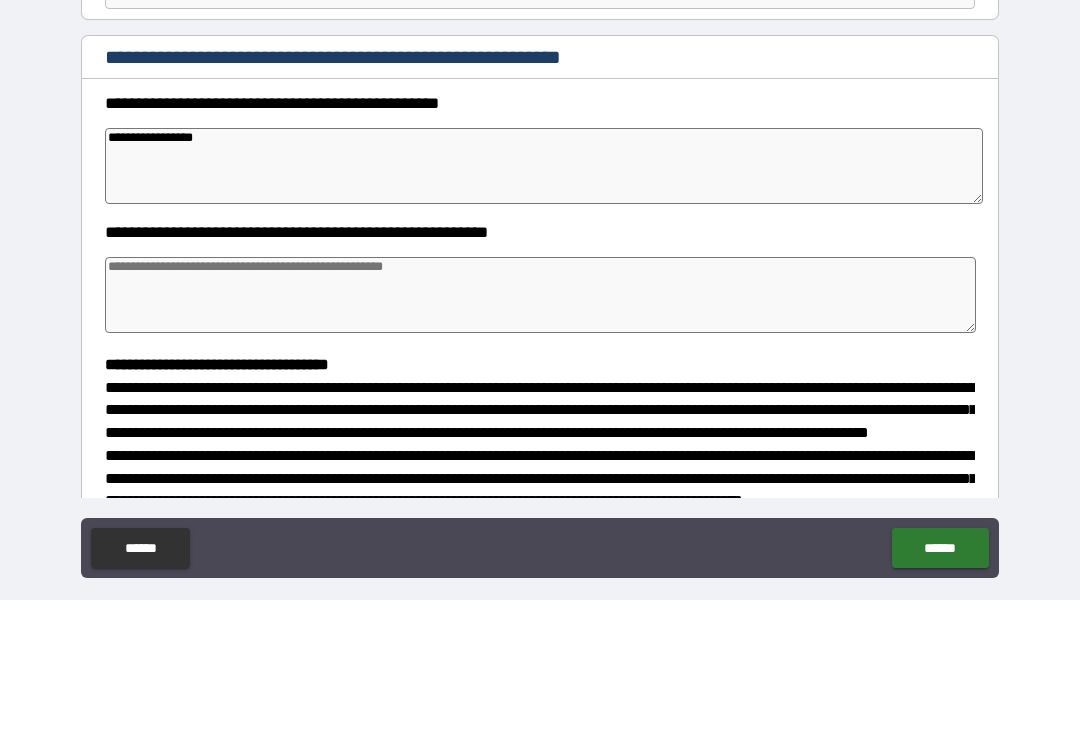 type on "*" 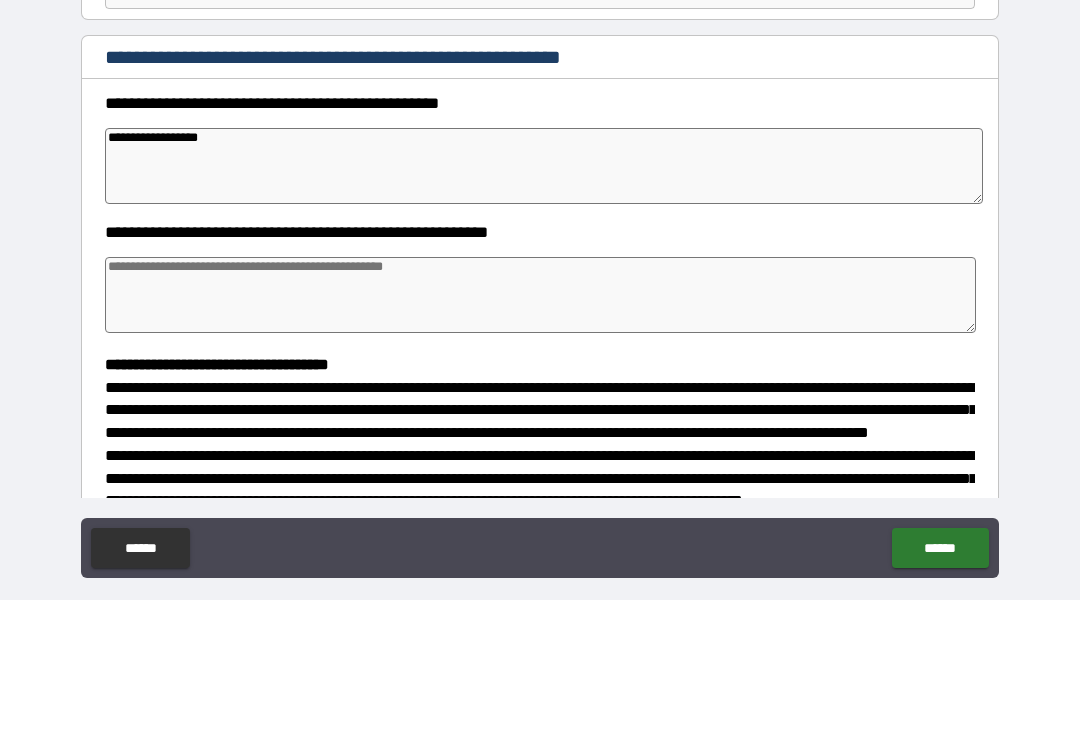 type on "*" 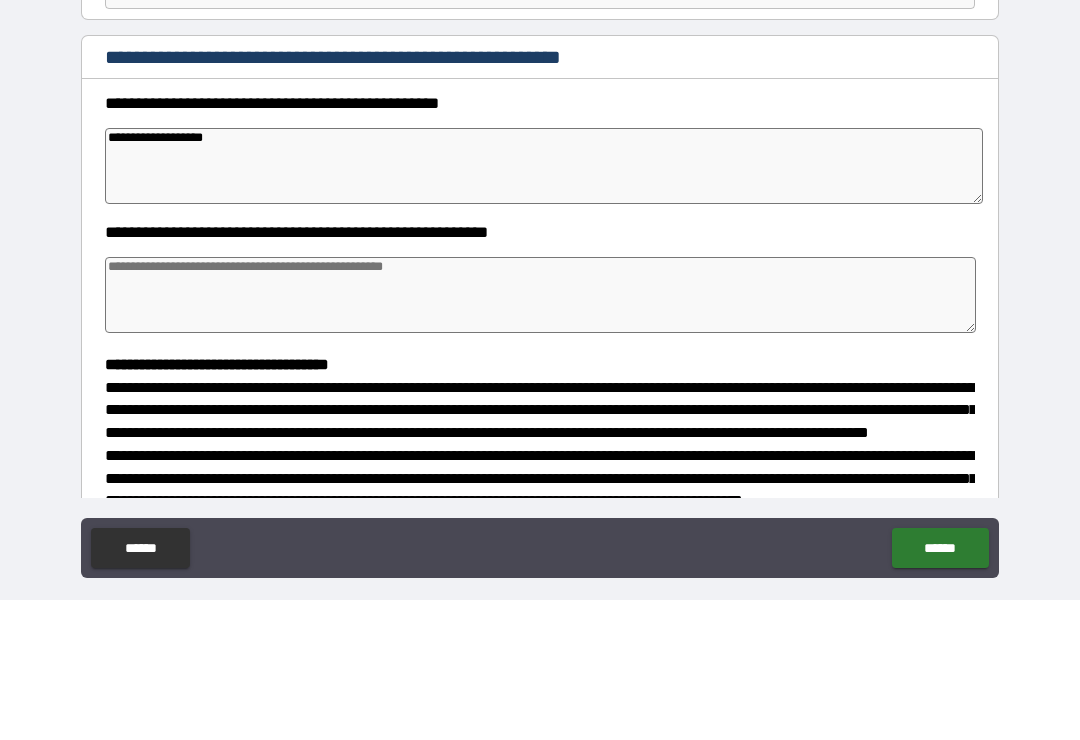 type on "*" 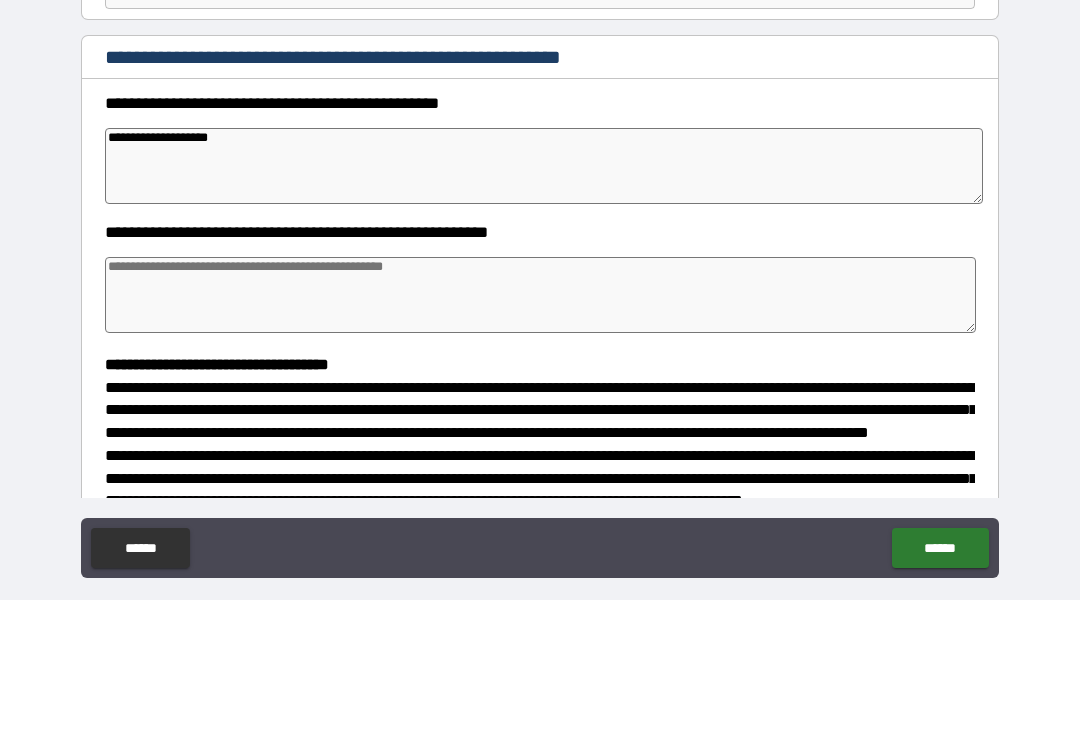 type on "*" 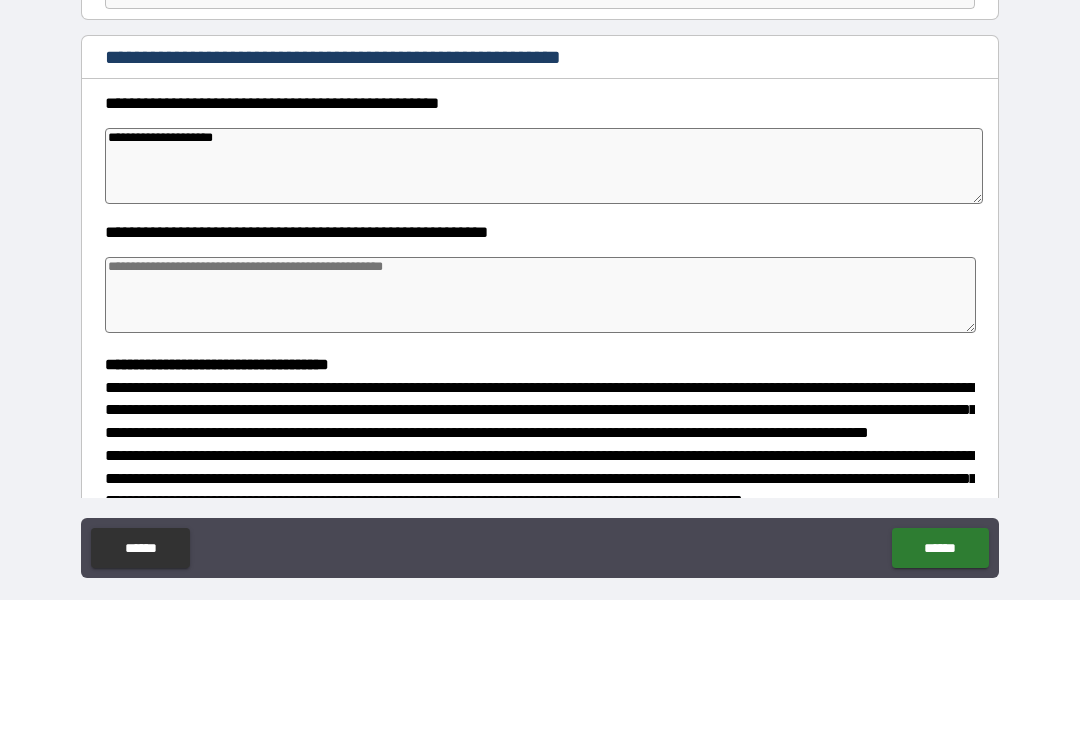 type on "*" 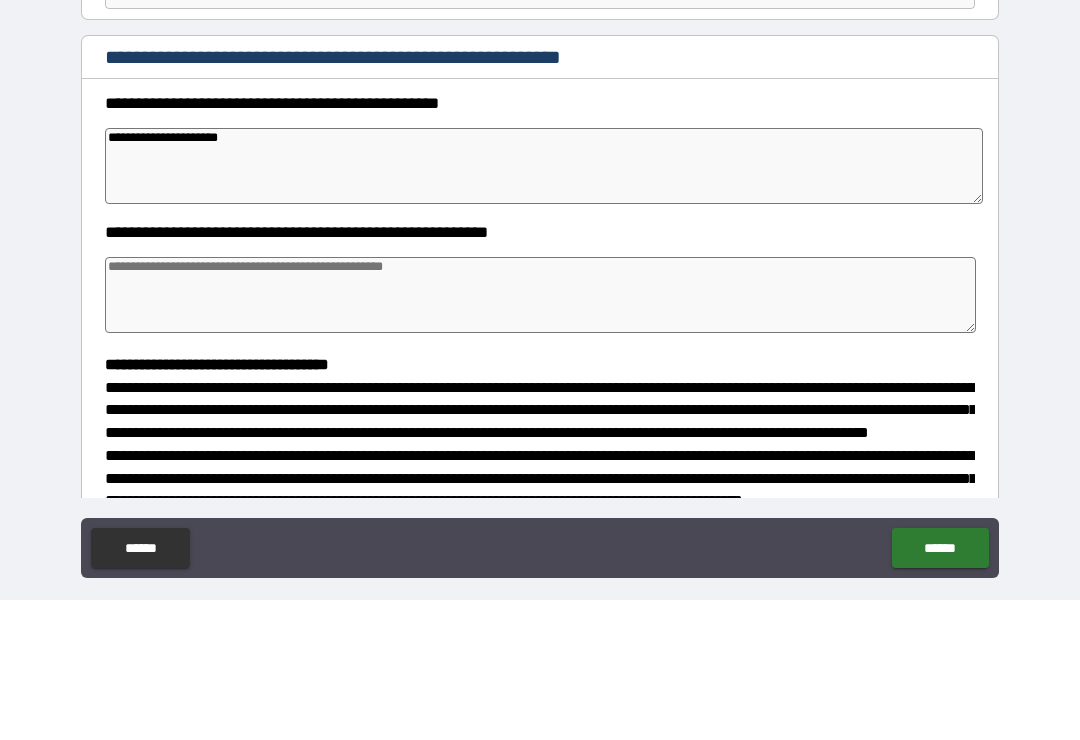 type on "*" 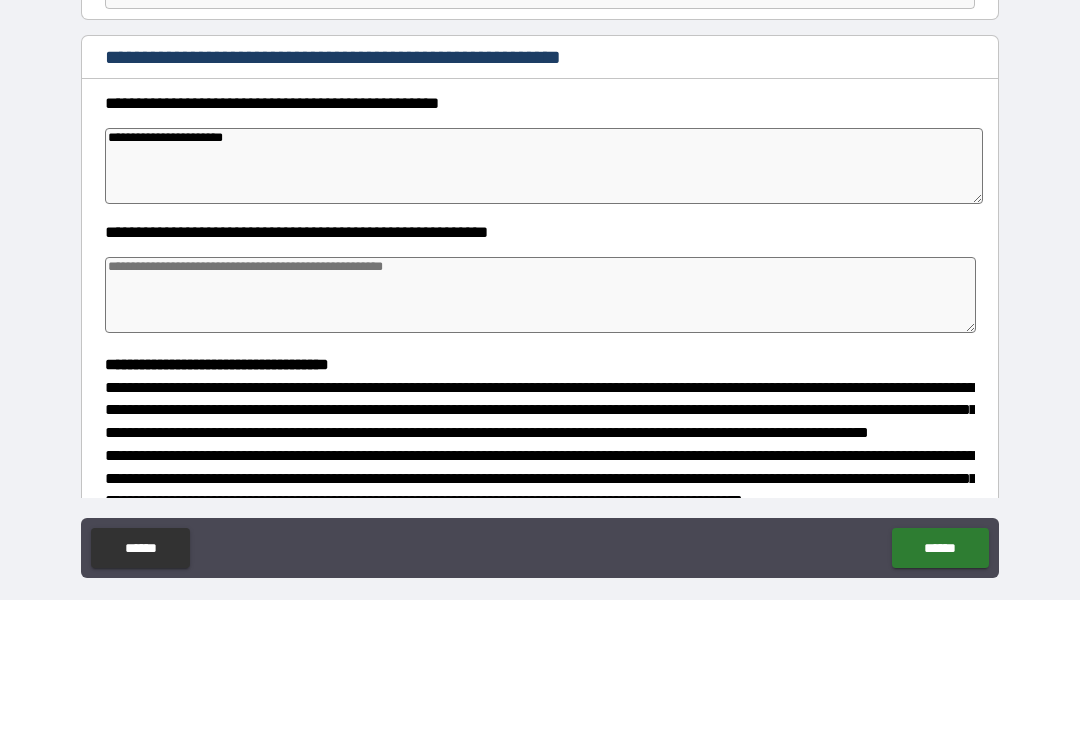 type on "*" 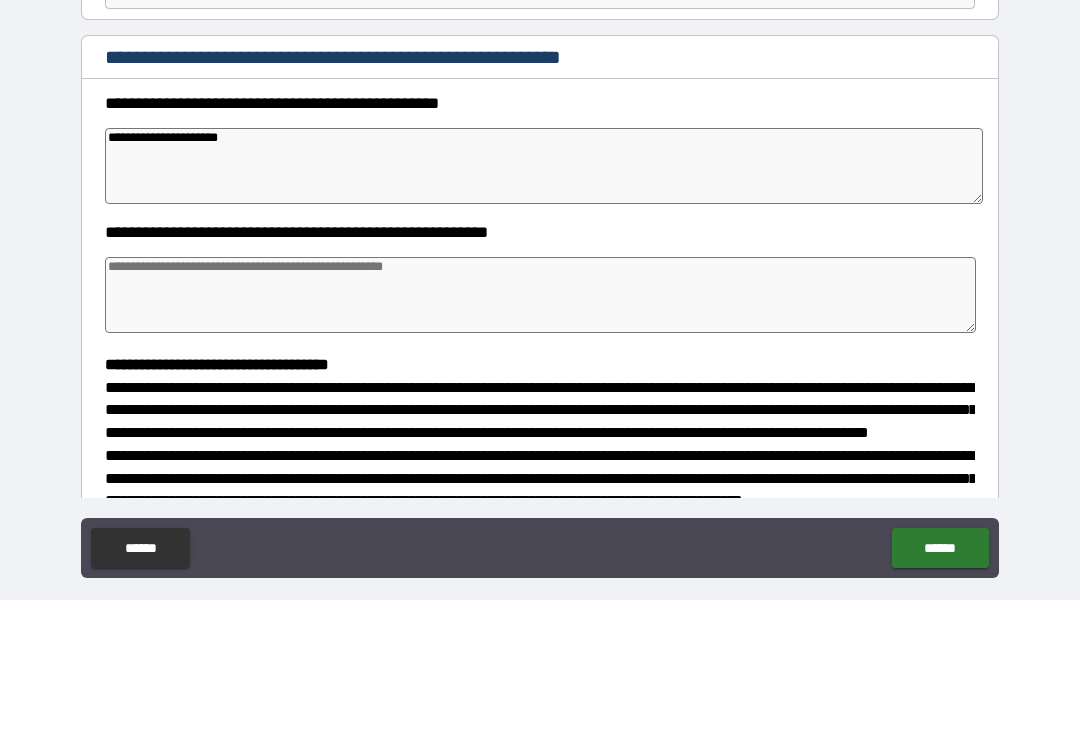 type on "**********" 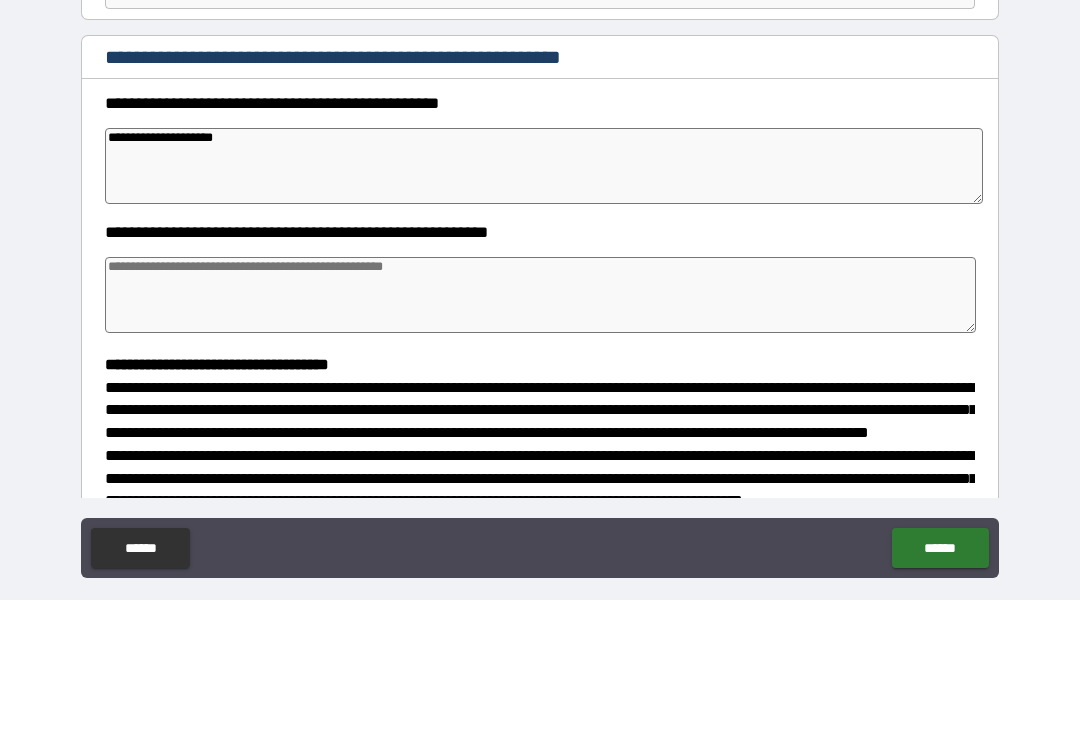 type on "*" 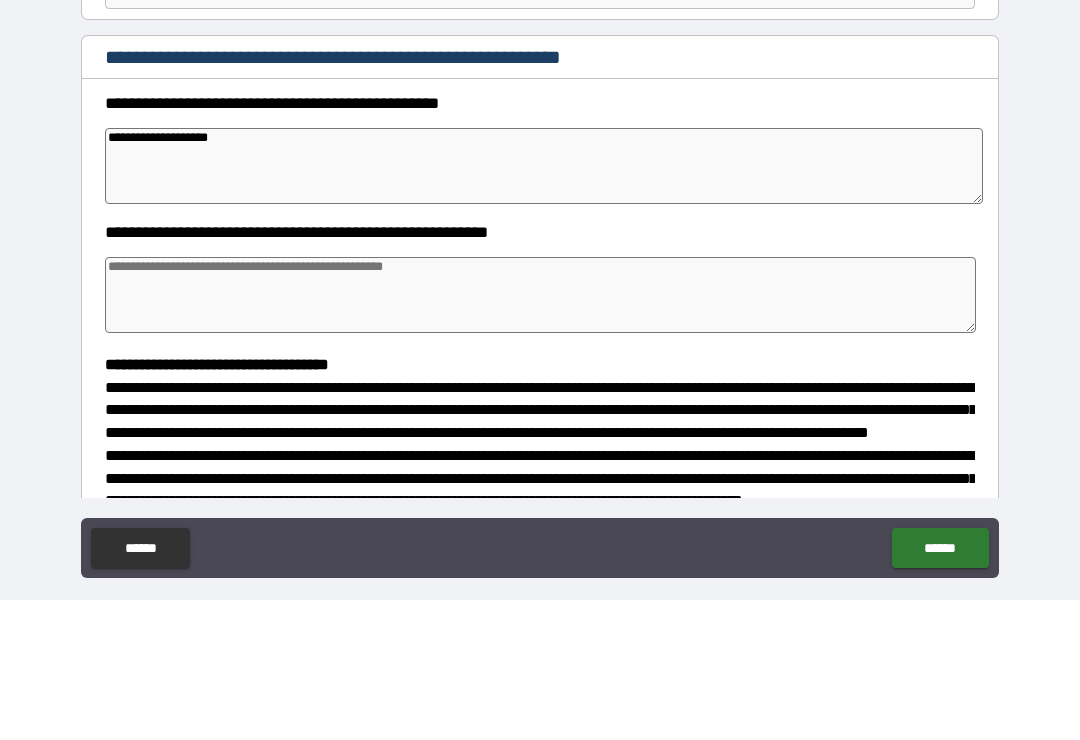 type on "*" 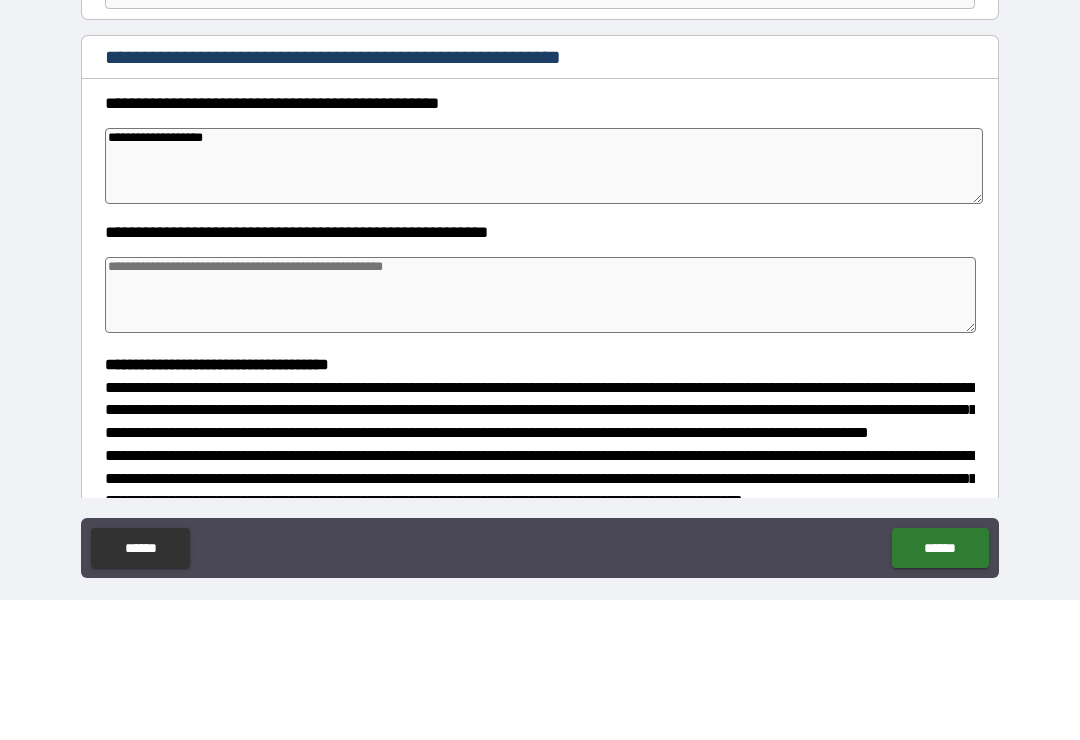 type on "**********" 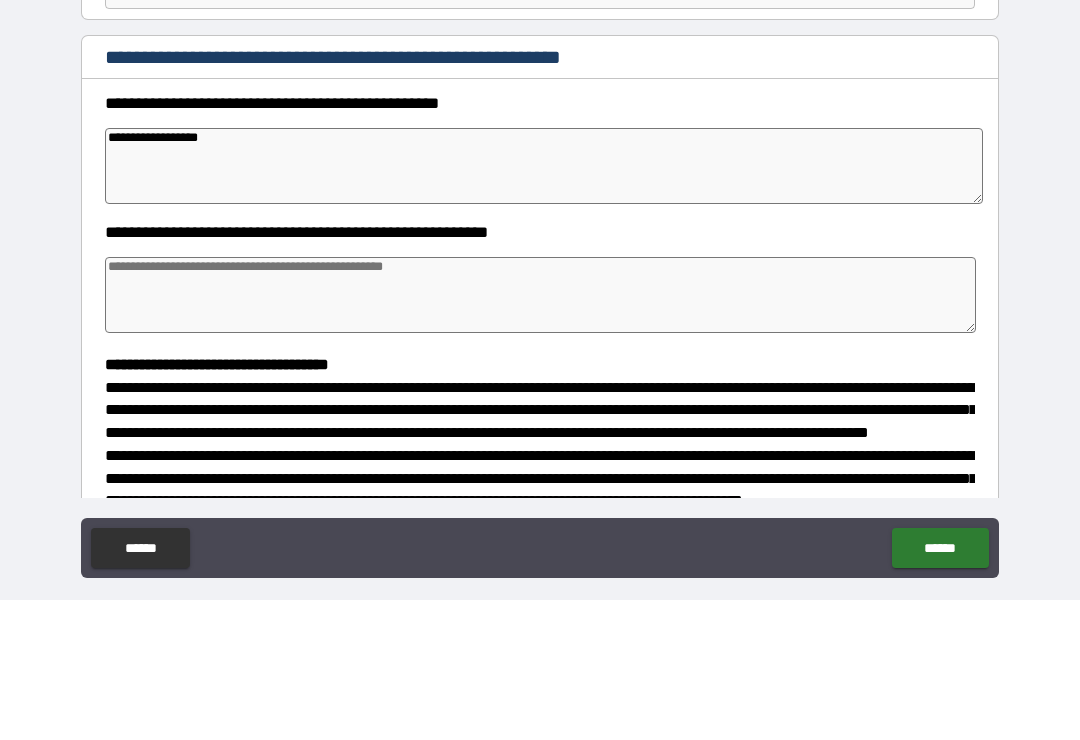 type on "*" 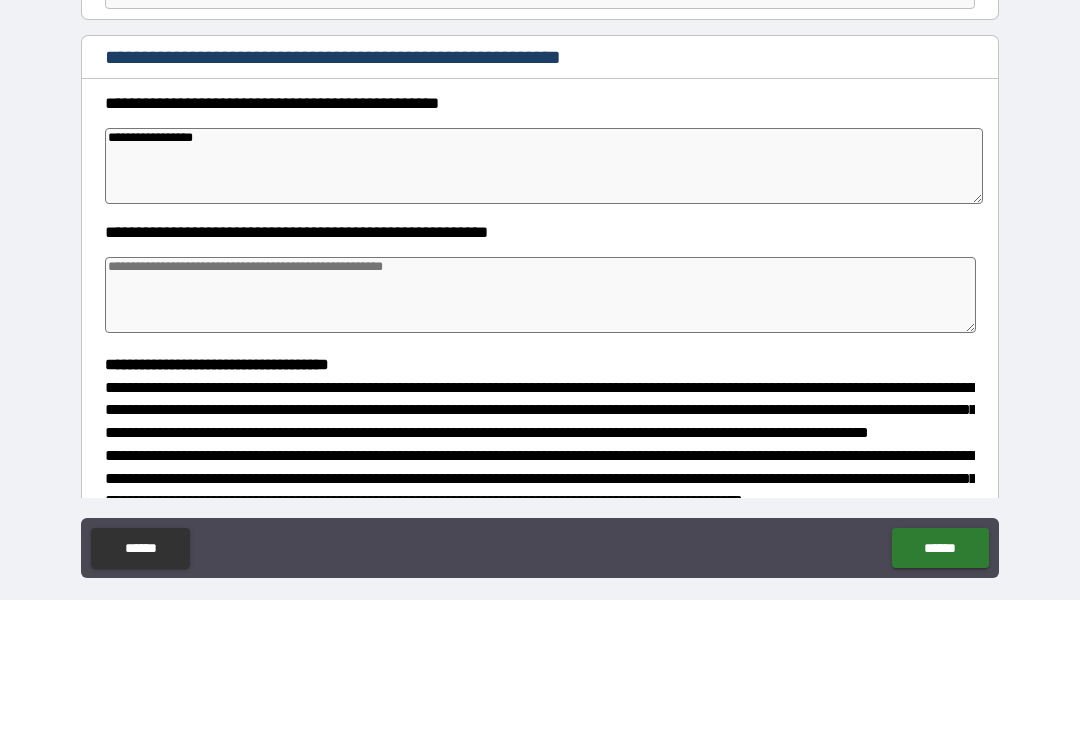 type on "*" 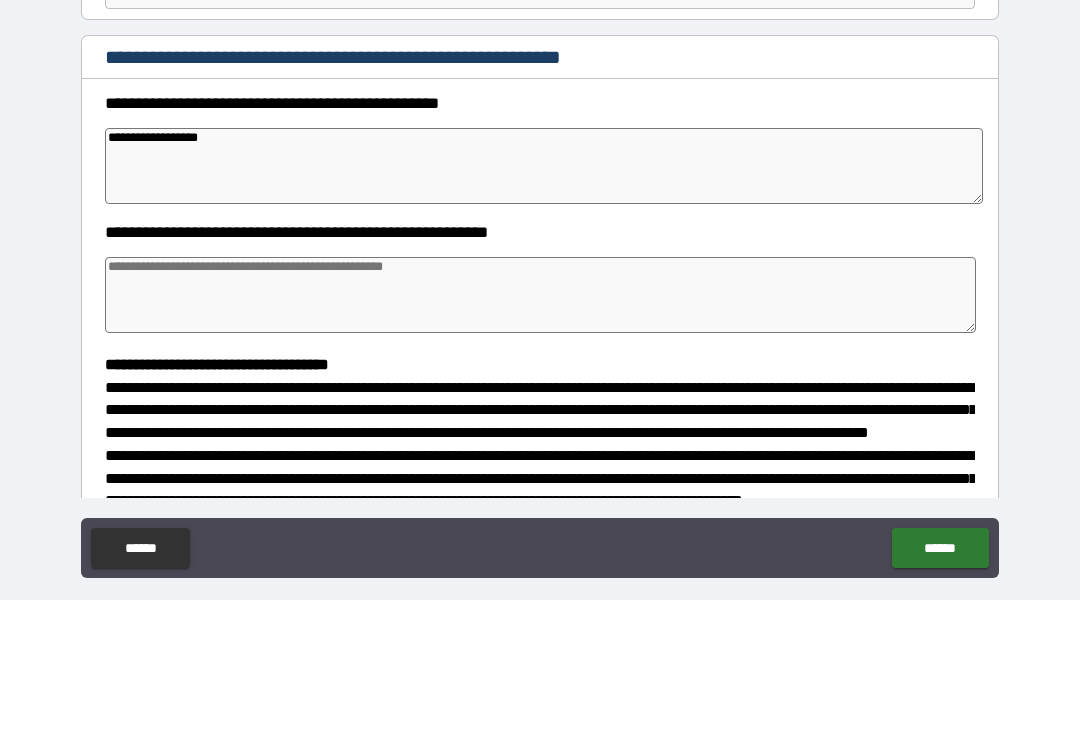 type on "*" 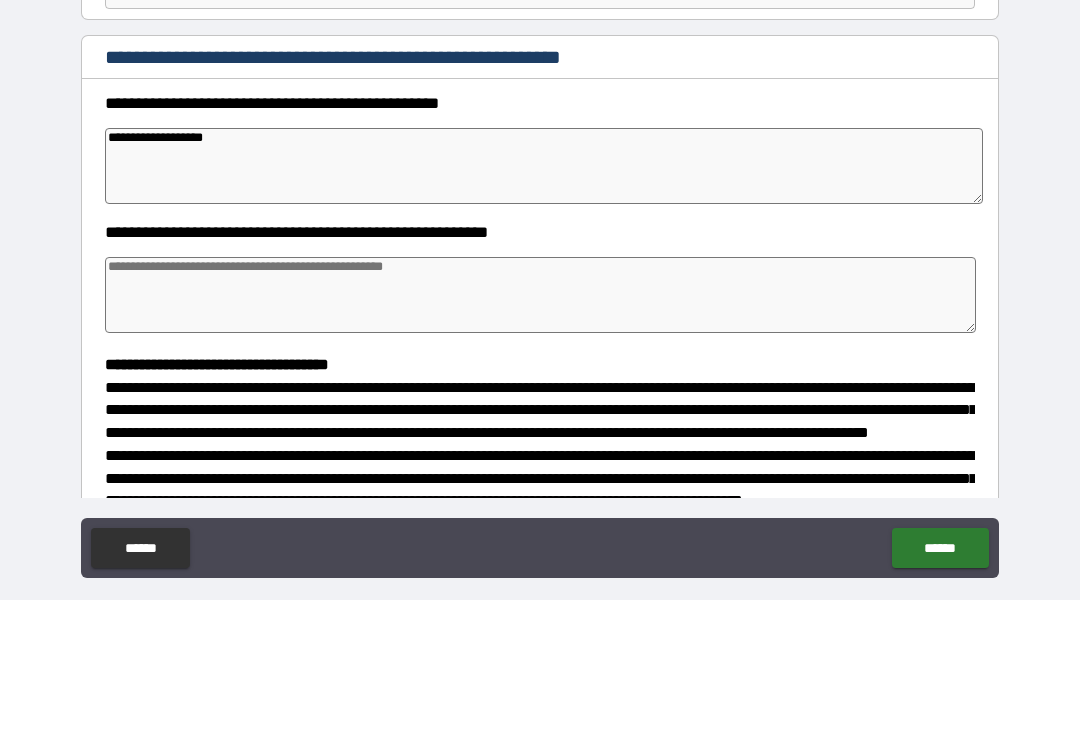 type on "*" 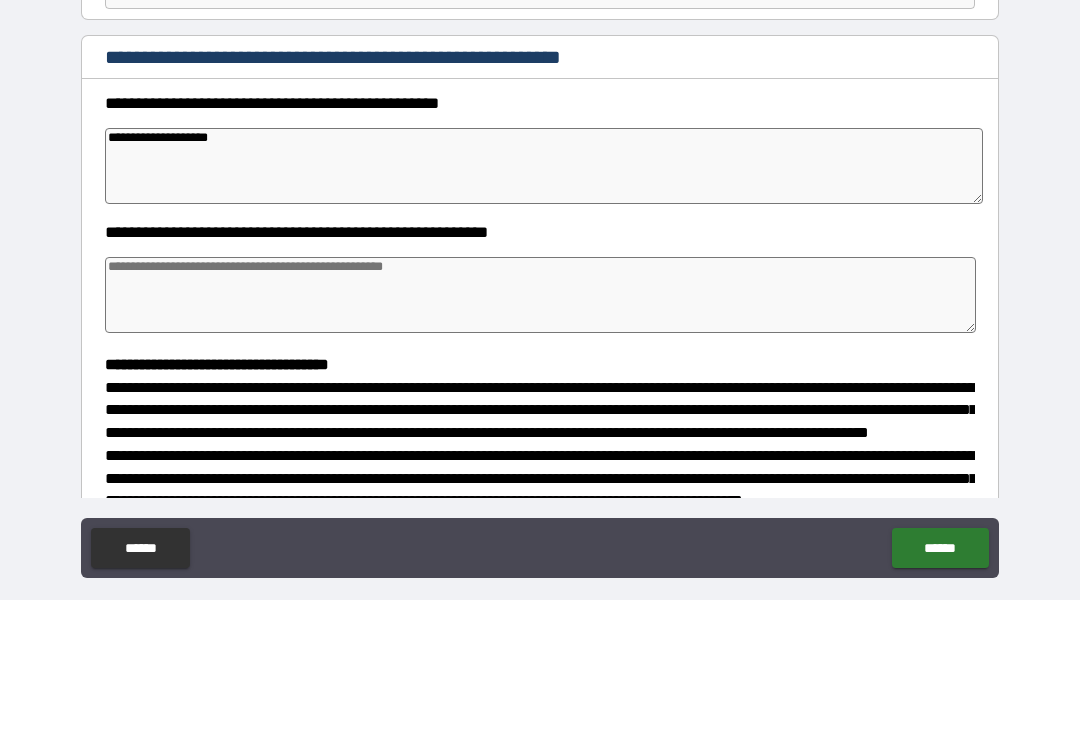type on "*" 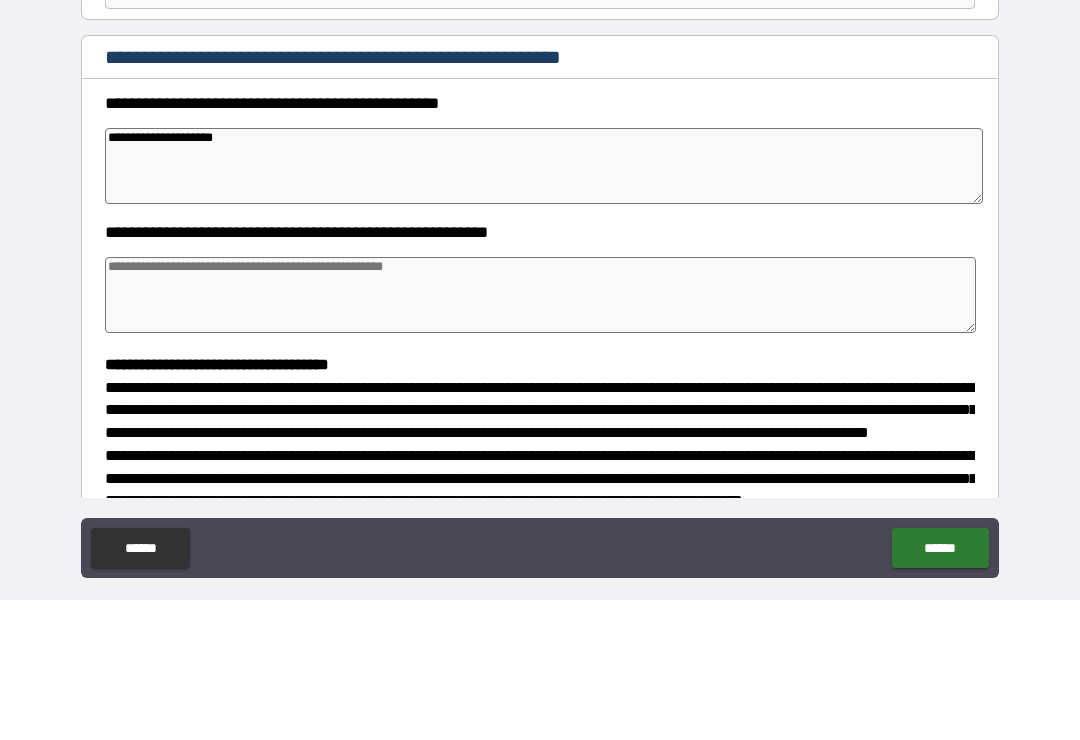 type on "*" 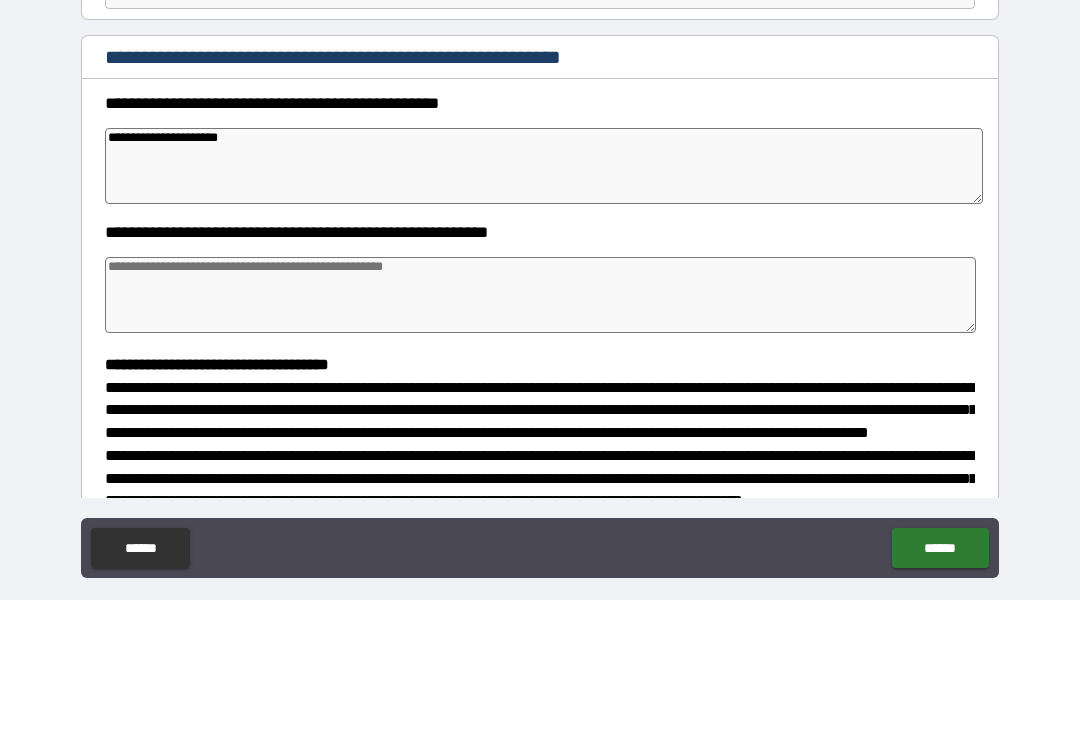 type on "*" 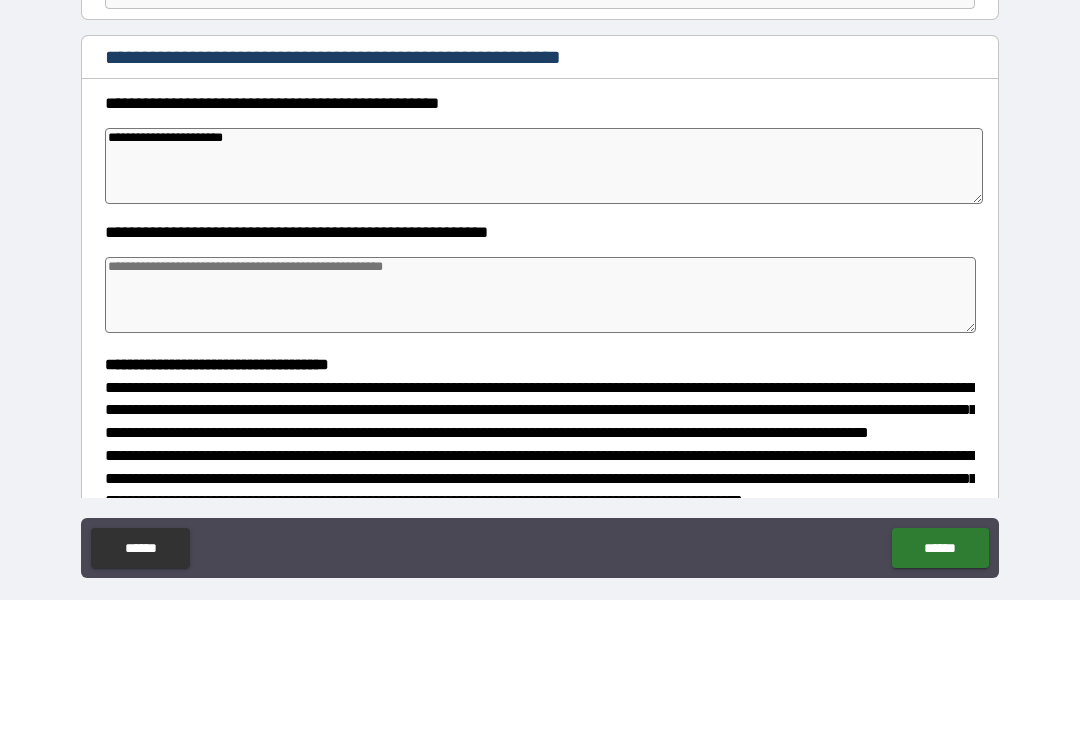 type on "*" 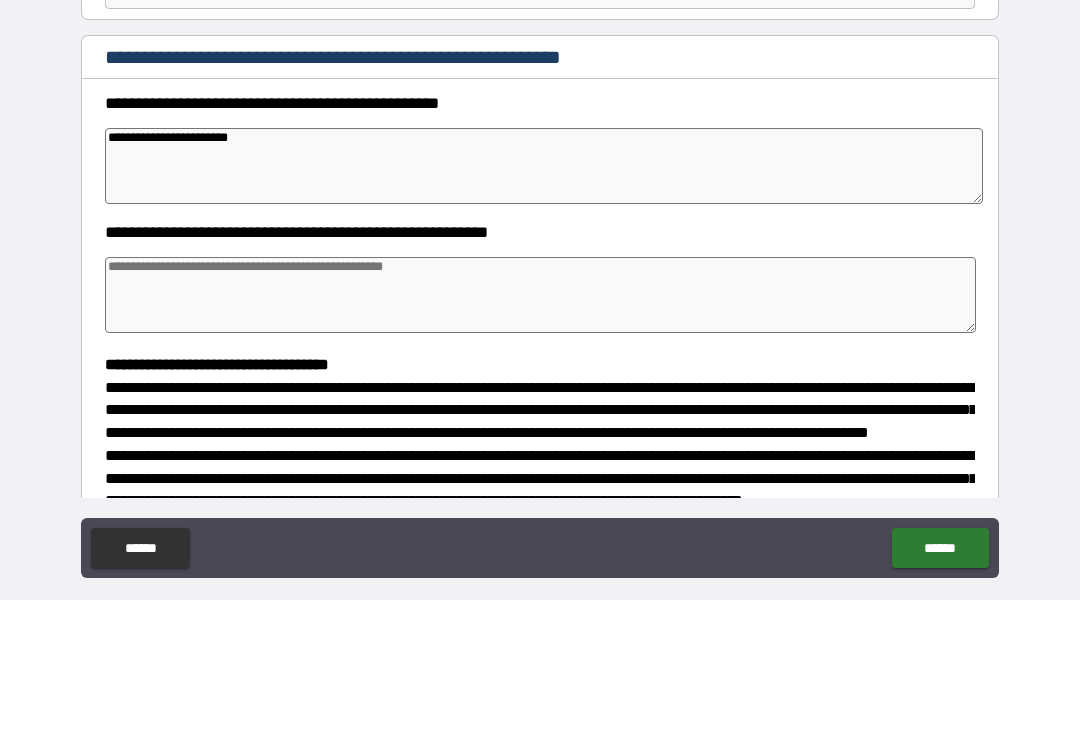type on "*" 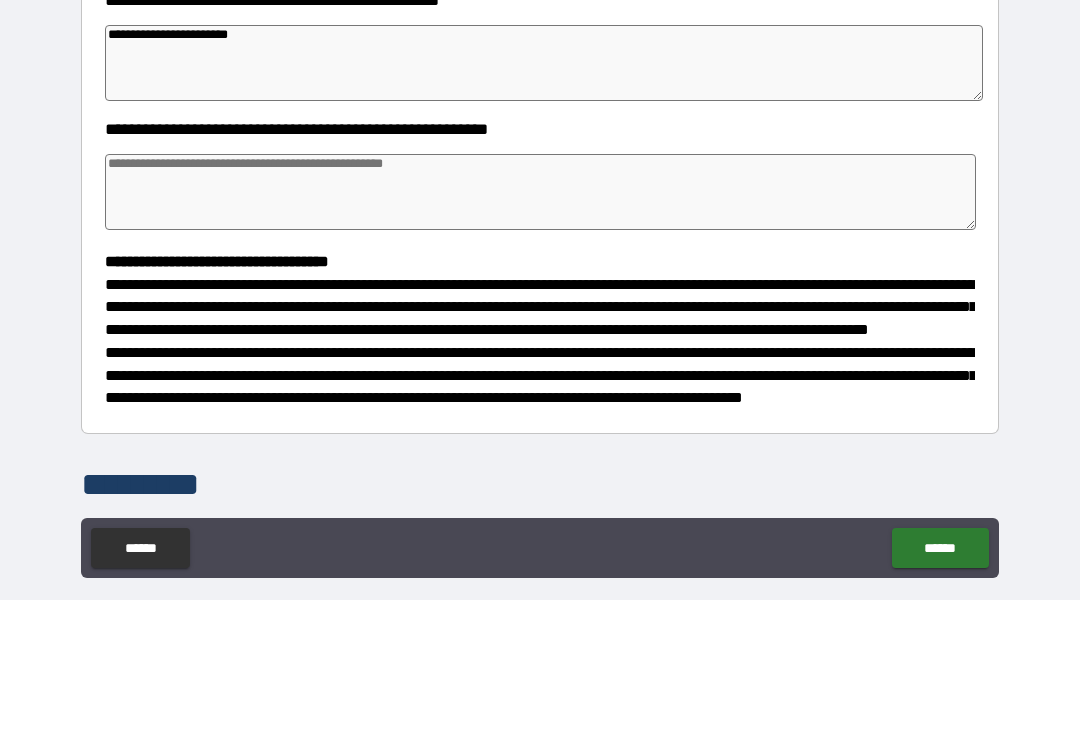 scroll, scrollTop: 248, scrollLeft: 0, axis: vertical 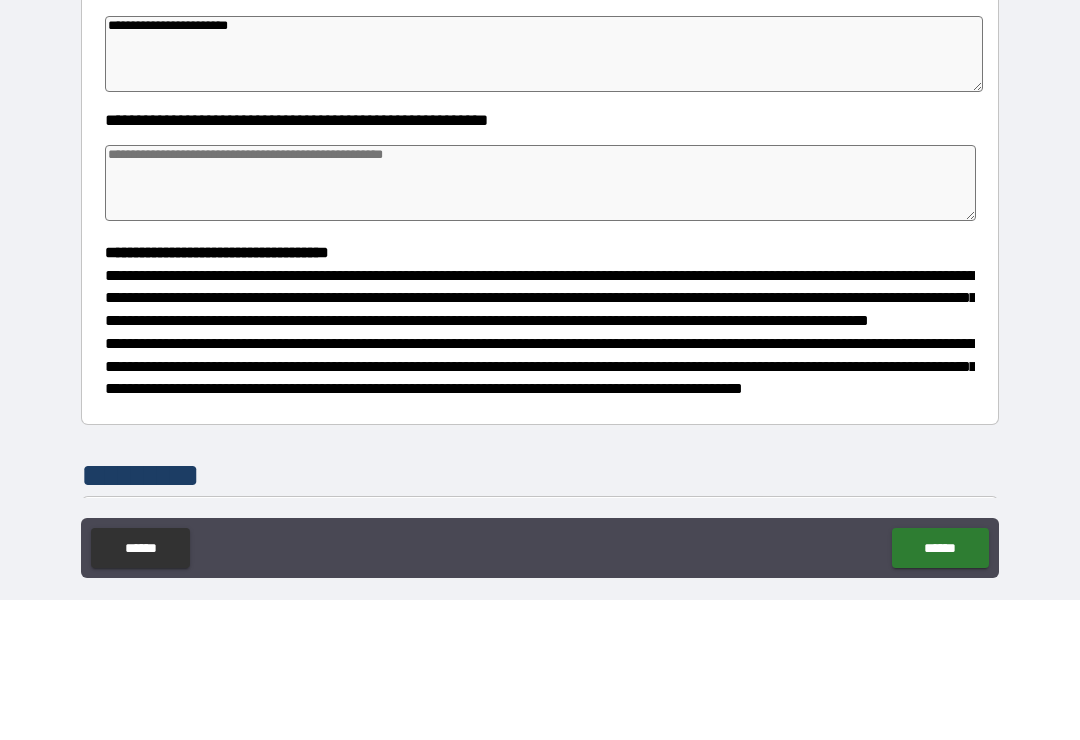 type on "**********" 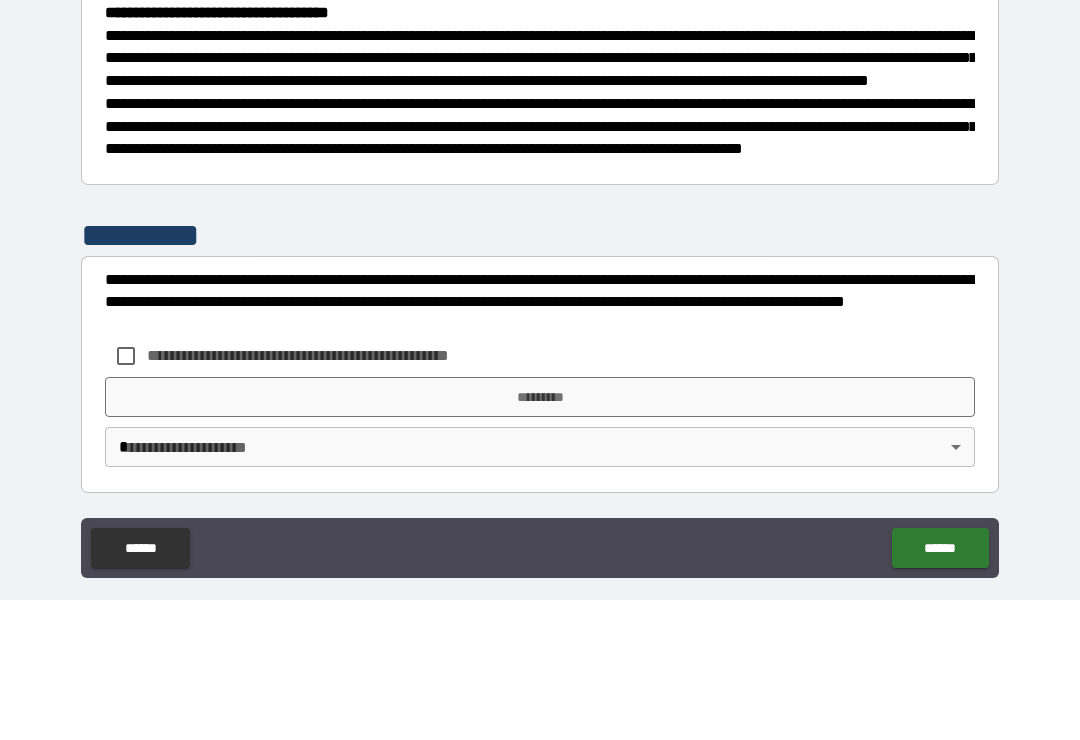 scroll, scrollTop: 526, scrollLeft: 0, axis: vertical 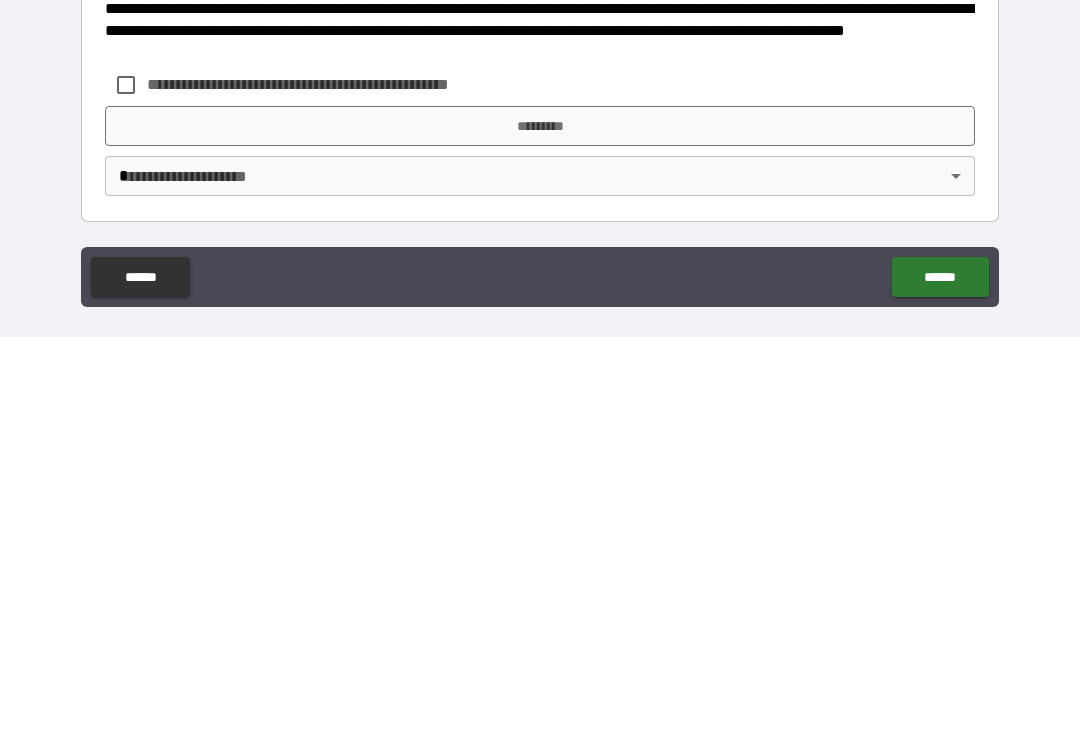 type on "*" 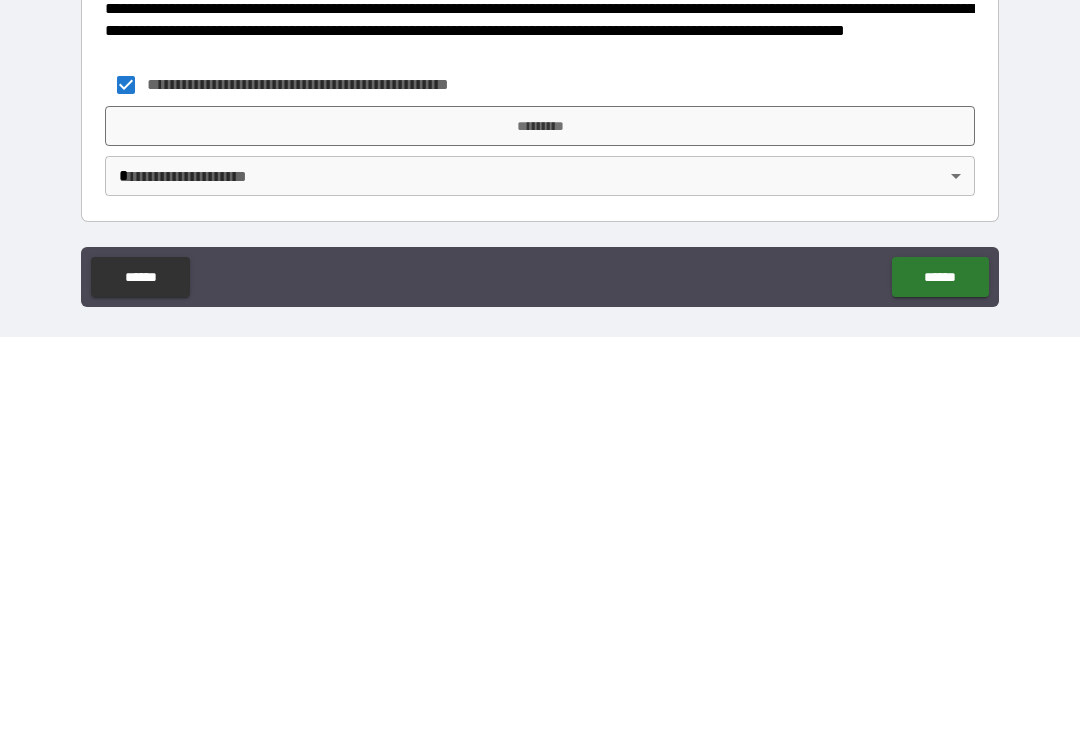 scroll, scrollTop: 31, scrollLeft: 0, axis: vertical 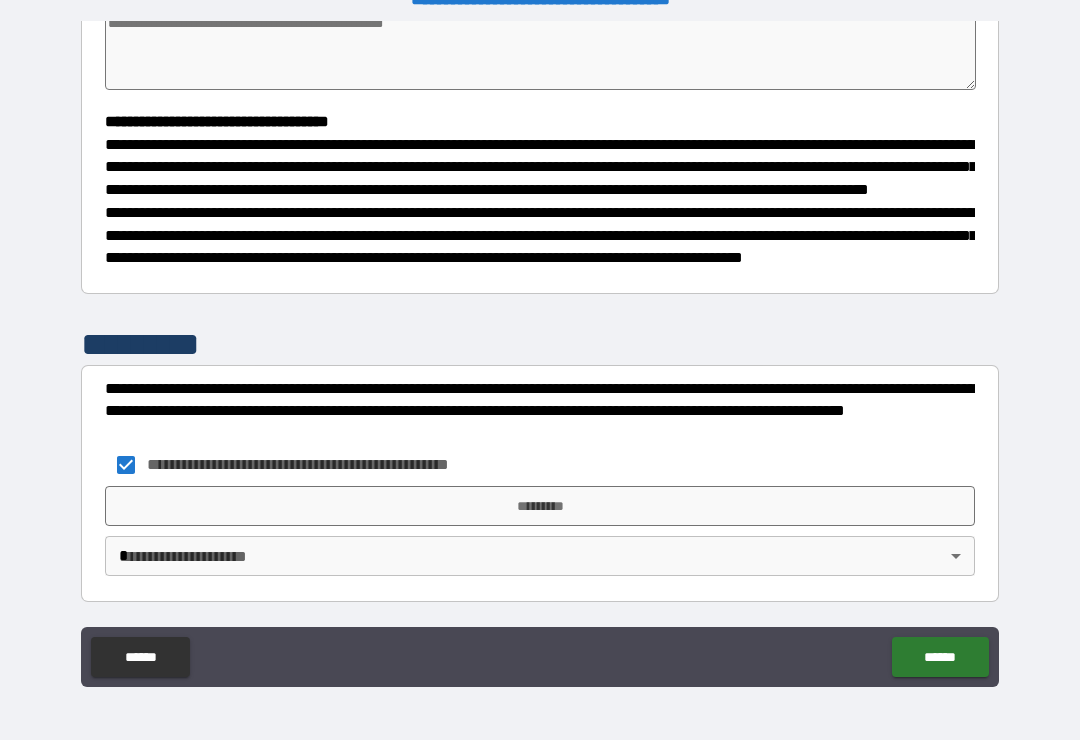type on "*" 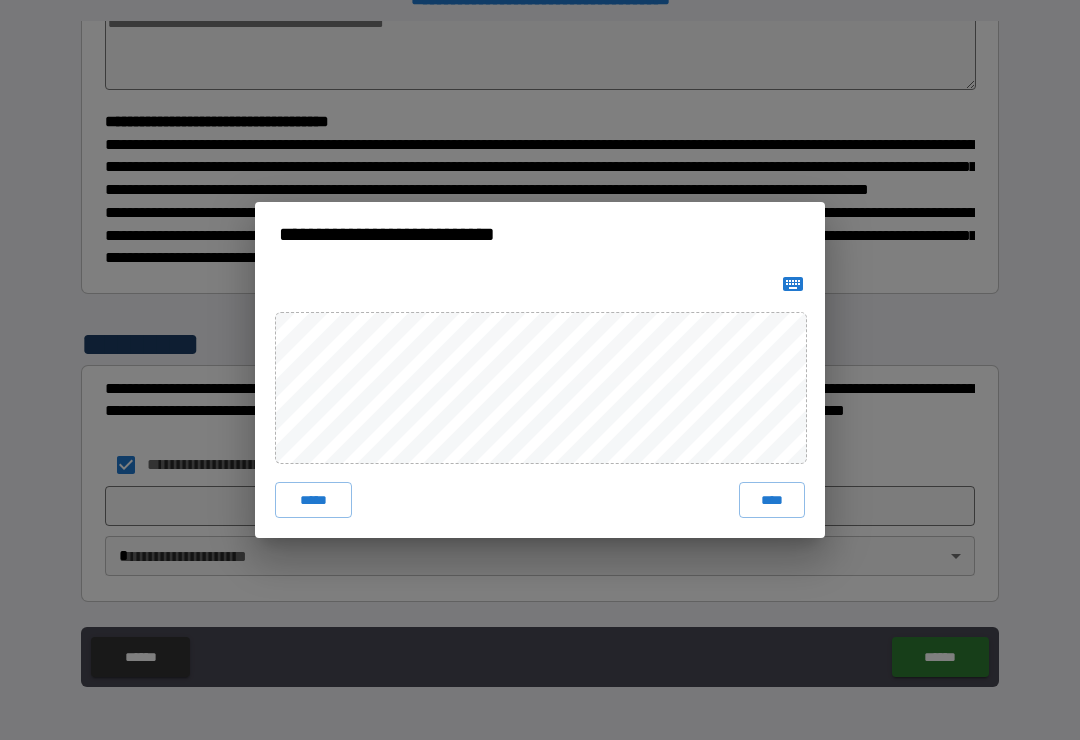 click on "****" at bounding box center [772, 500] 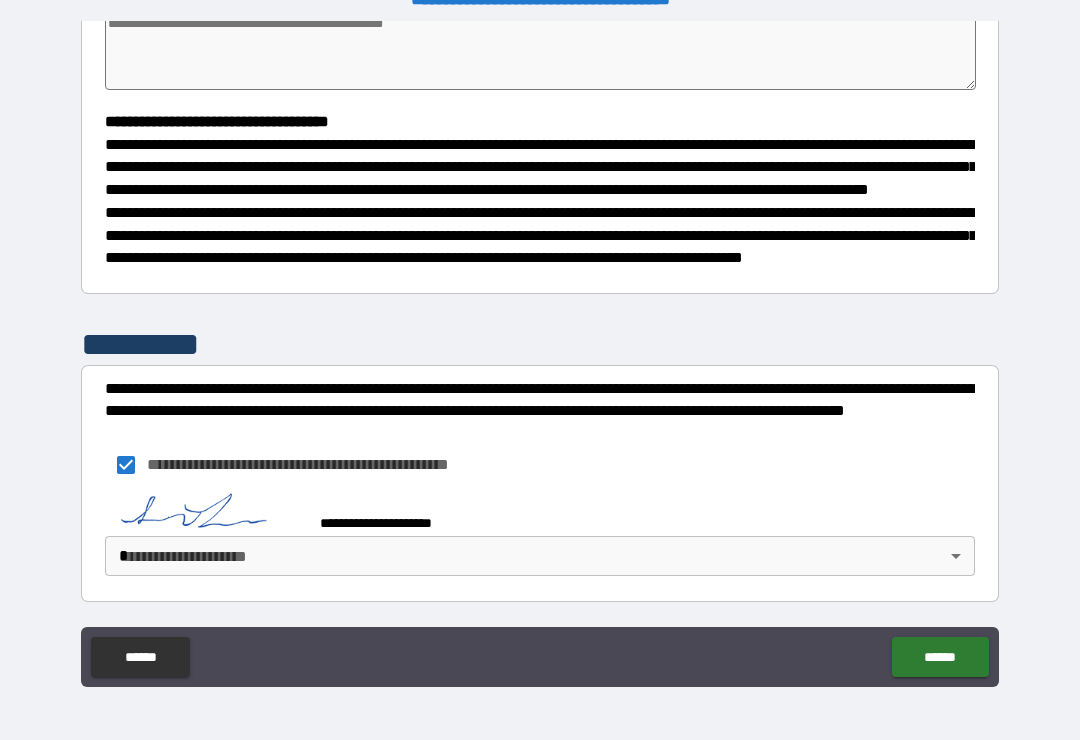 scroll, scrollTop: 516, scrollLeft: 0, axis: vertical 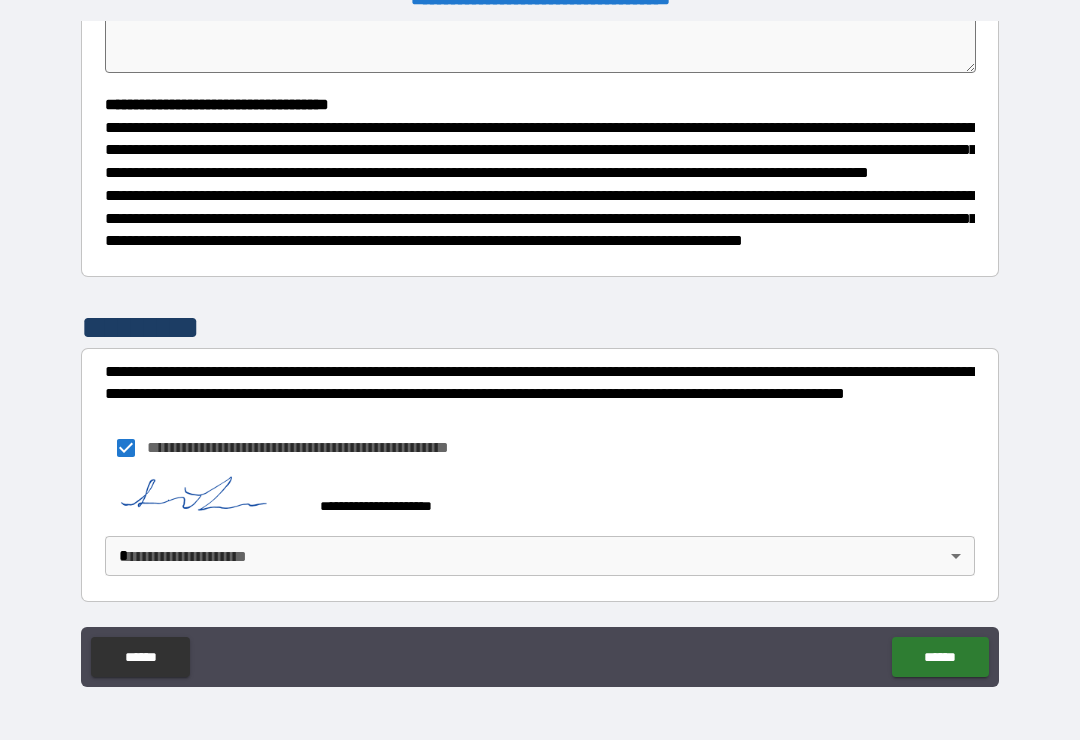 click on "**********" at bounding box center [540, 354] 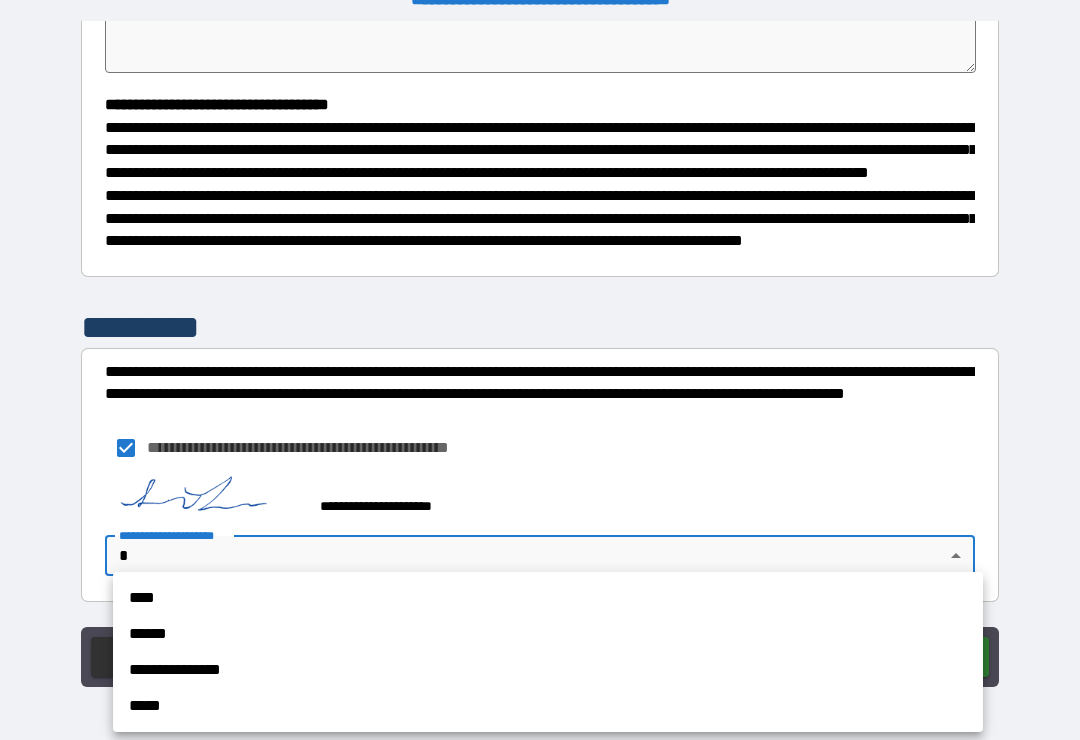 click on "****" at bounding box center (548, 598) 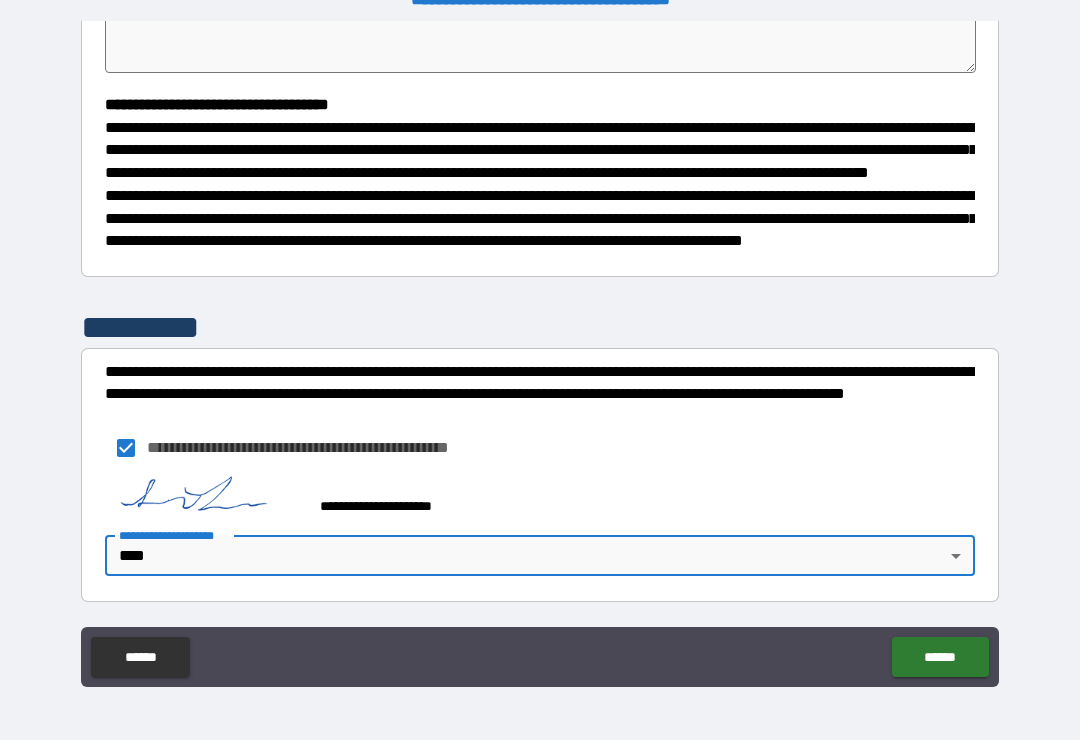 type on "*" 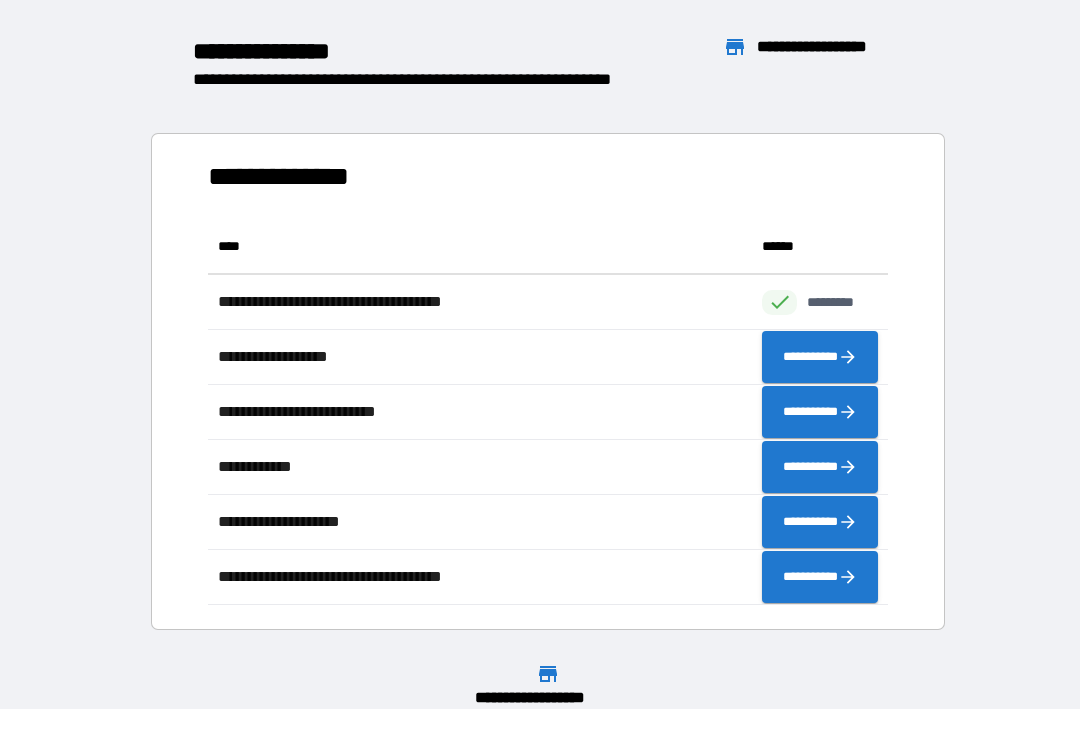 scroll, scrollTop: 1, scrollLeft: 1, axis: both 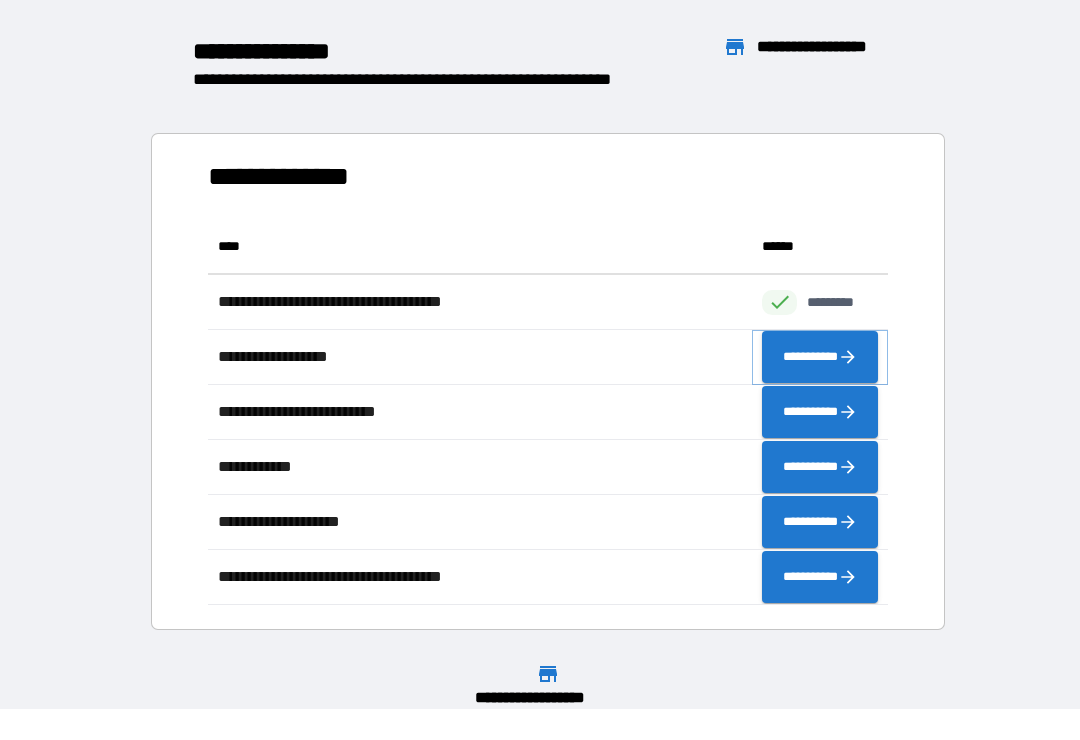 click on "**********" at bounding box center (820, 357) 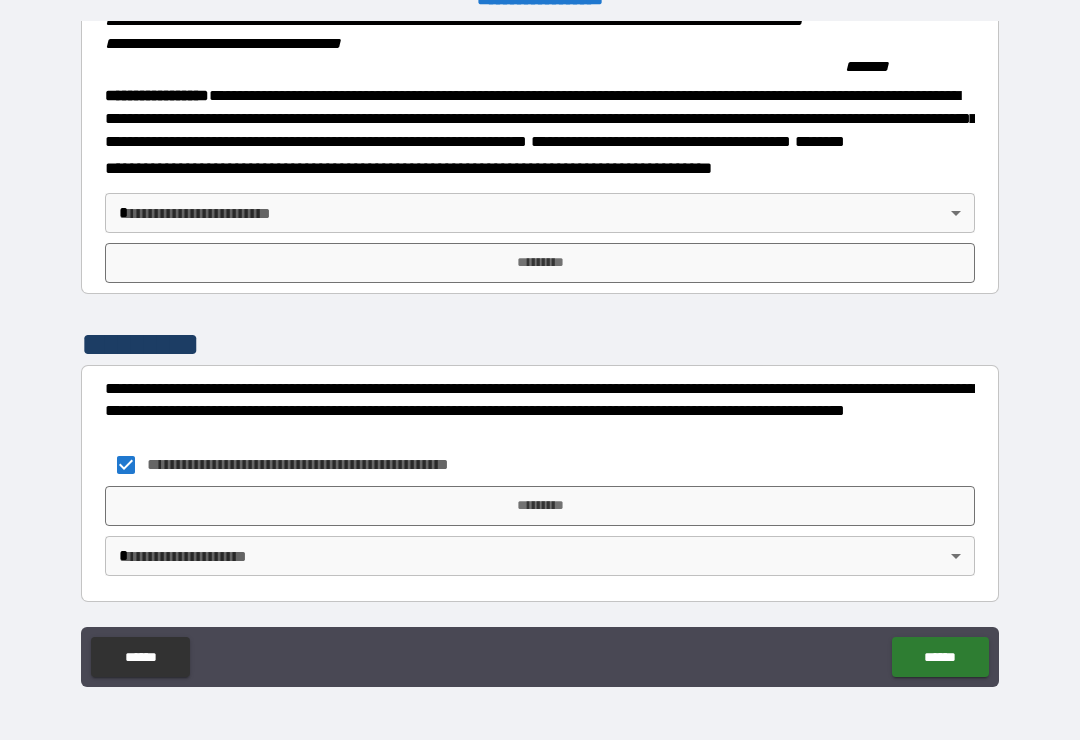 scroll, scrollTop: 2157, scrollLeft: 0, axis: vertical 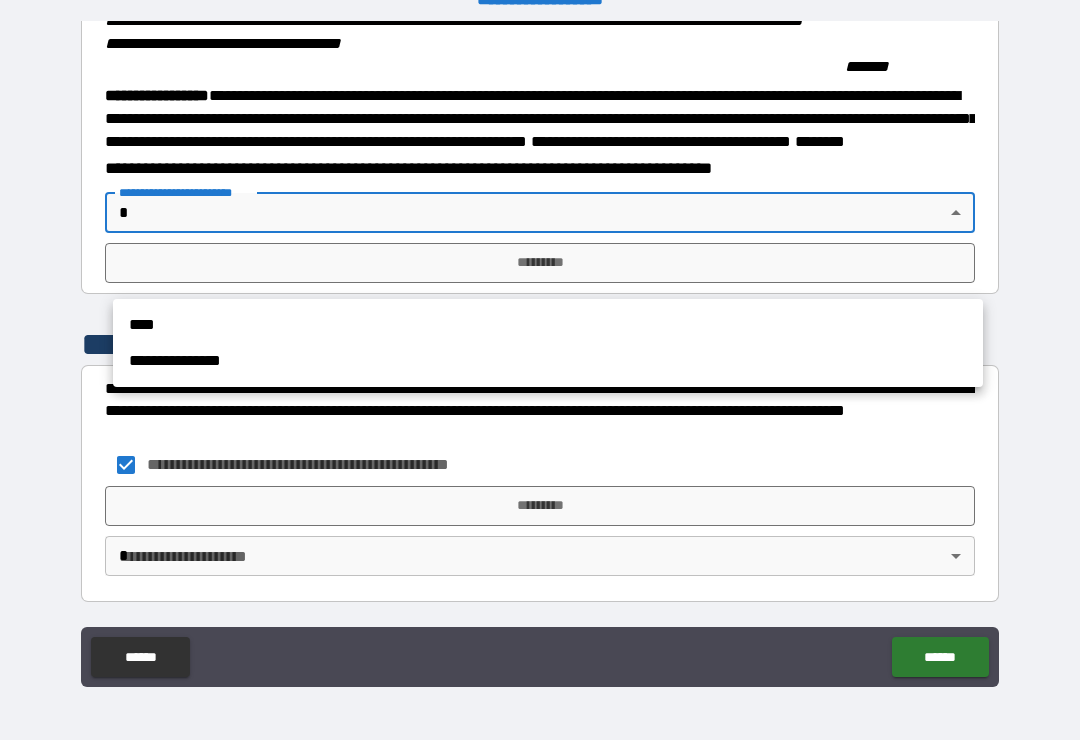 click on "****" at bounding box center [548, 325] 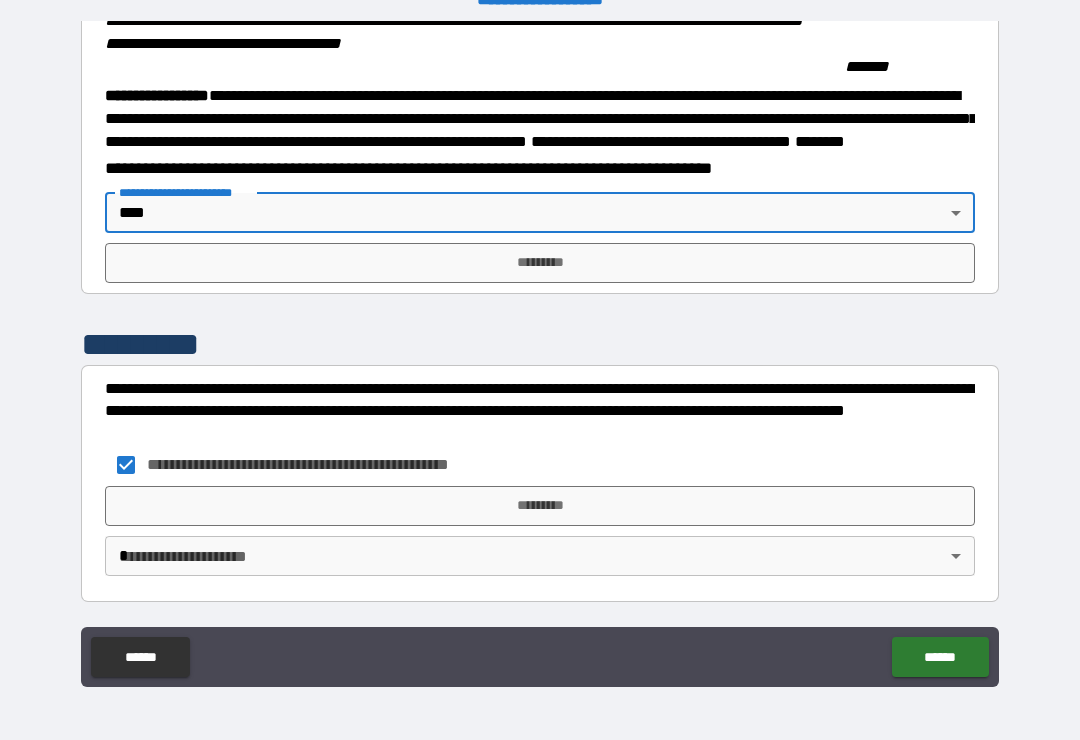 click on "*********" at bounding box center [540, 263] 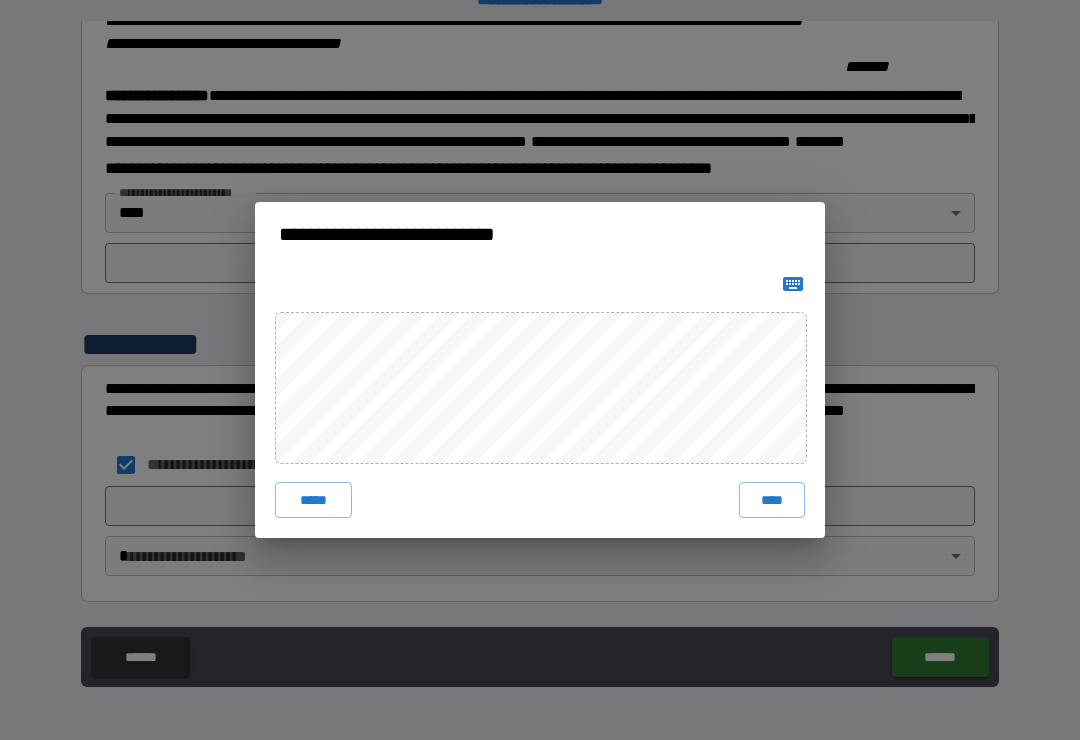 click on "****" at bounding box center [772, 500] 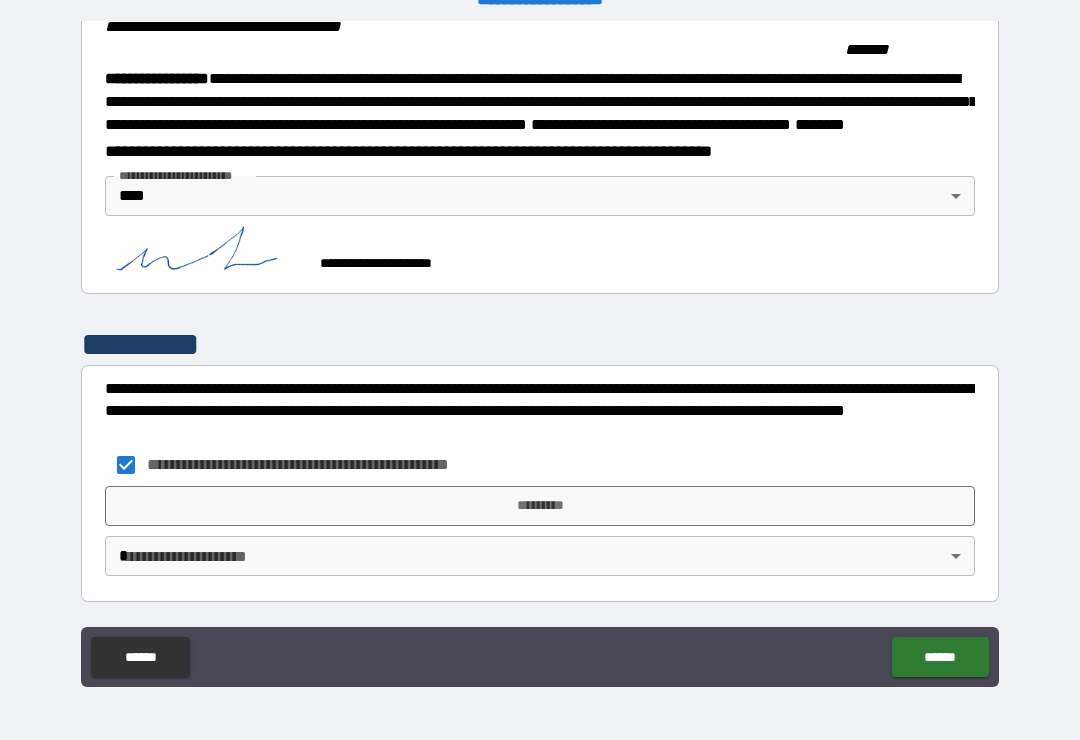 click on "*********" at bounding box center (540, 506) 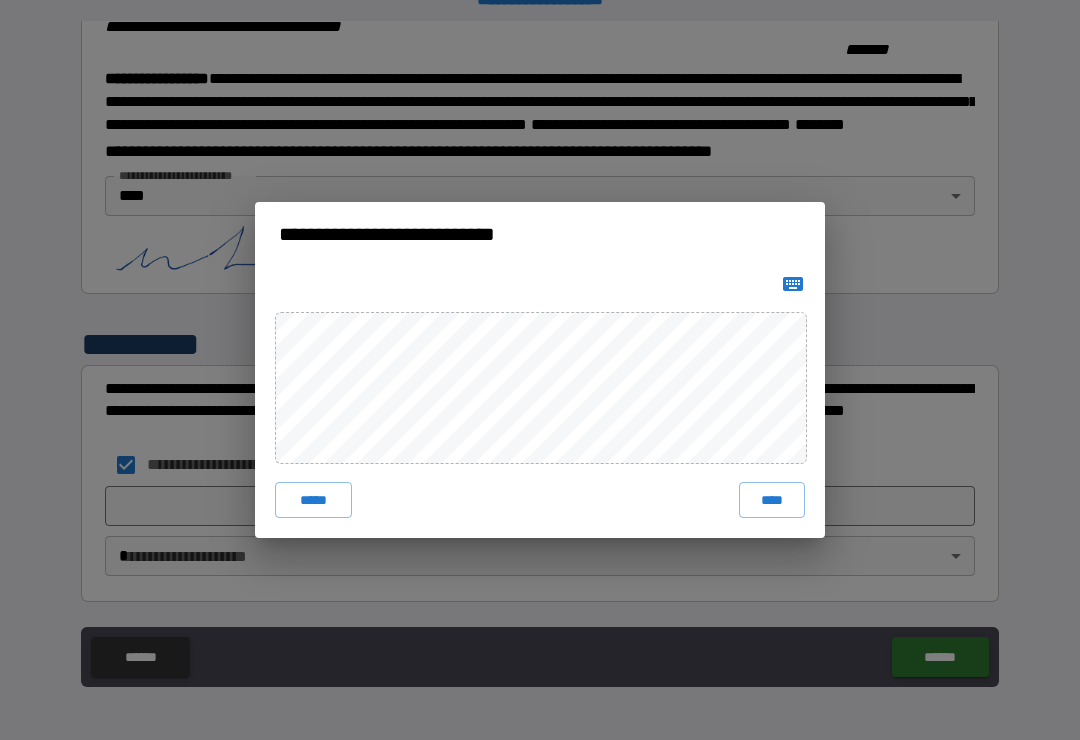 click on "****" at bounding box center [772, 500] 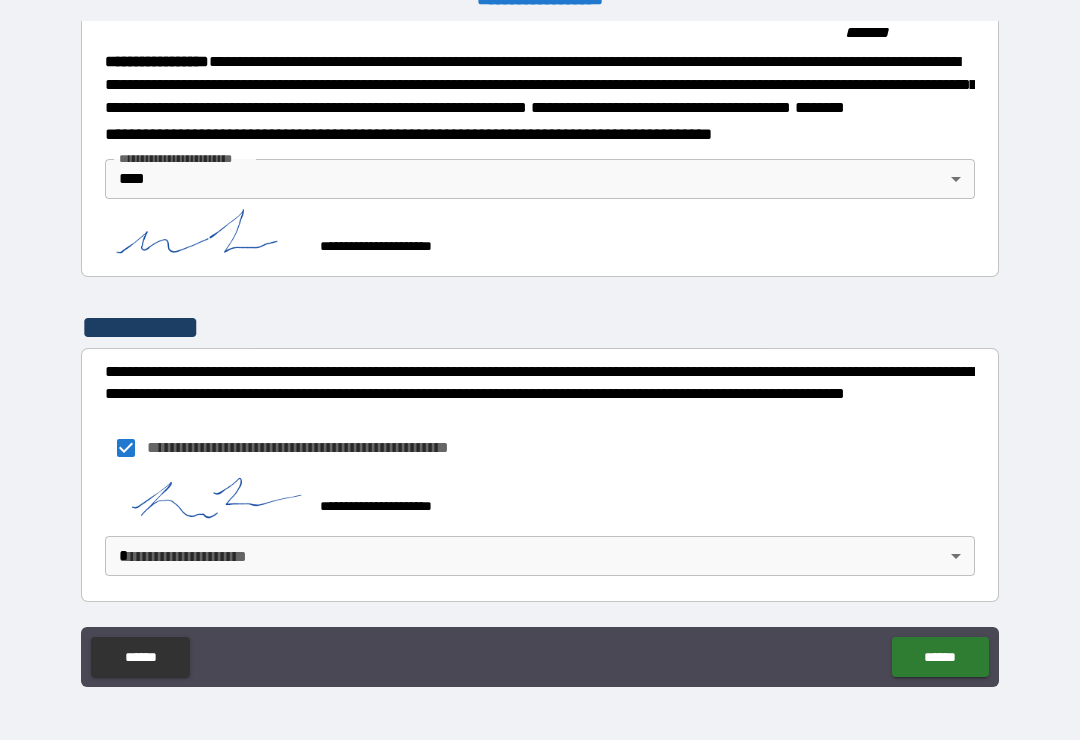 scroll, scrollTop: 2249, scrollLeft: 0, axis: vertical 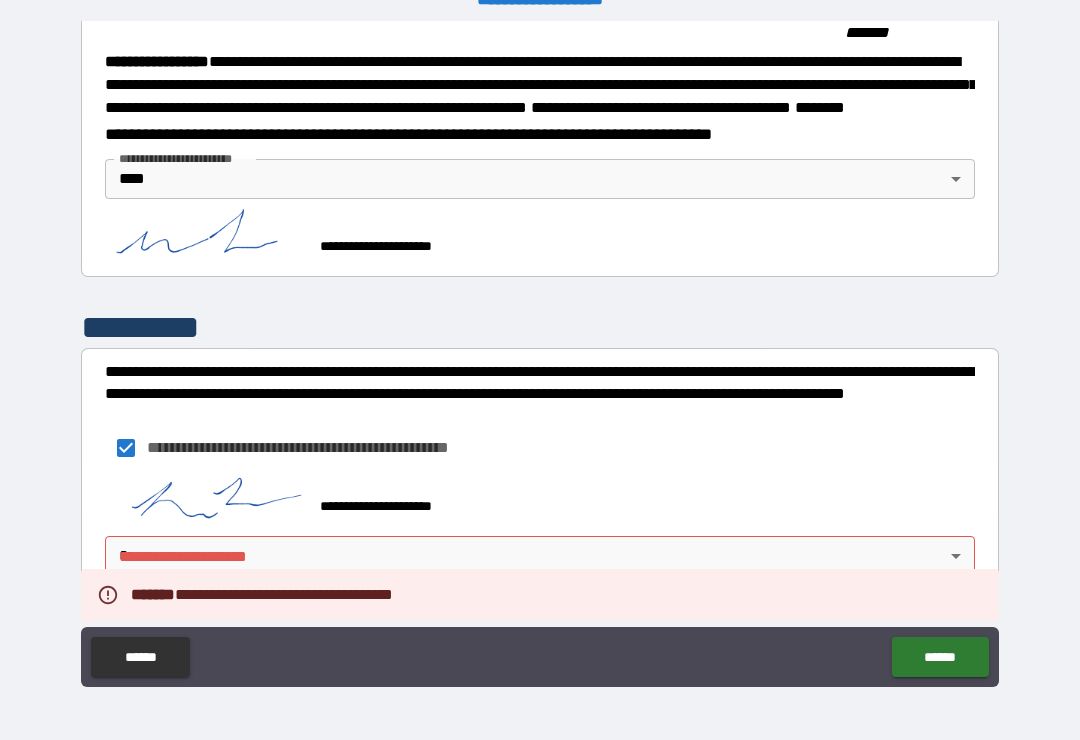 click on "**********" at bounding box center (540, 354) 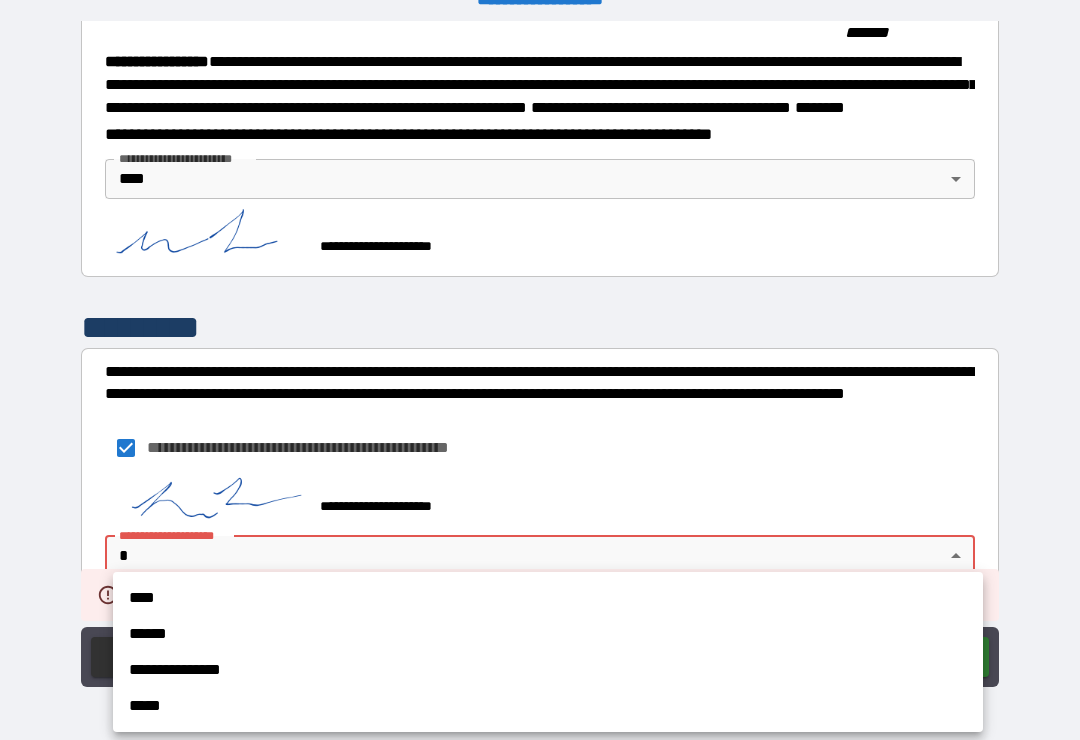click on "****" at bounding box center (548, 598) 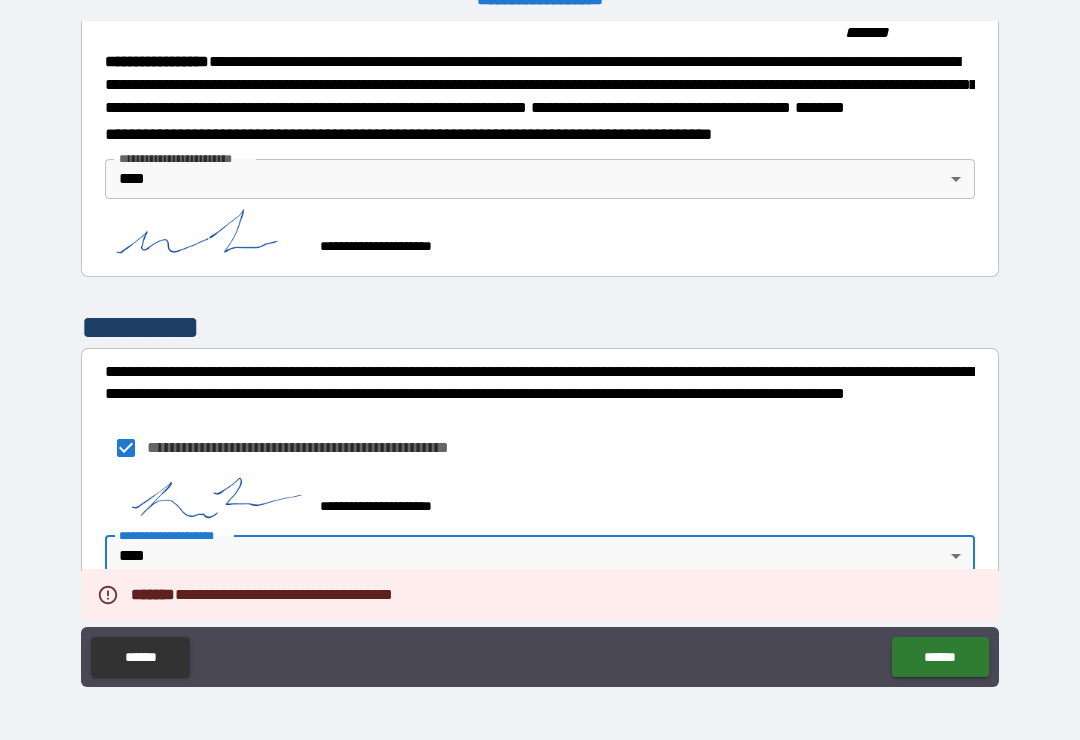 scroll, scrollTop: 2249, scrollLeft: 0, axis: vertical 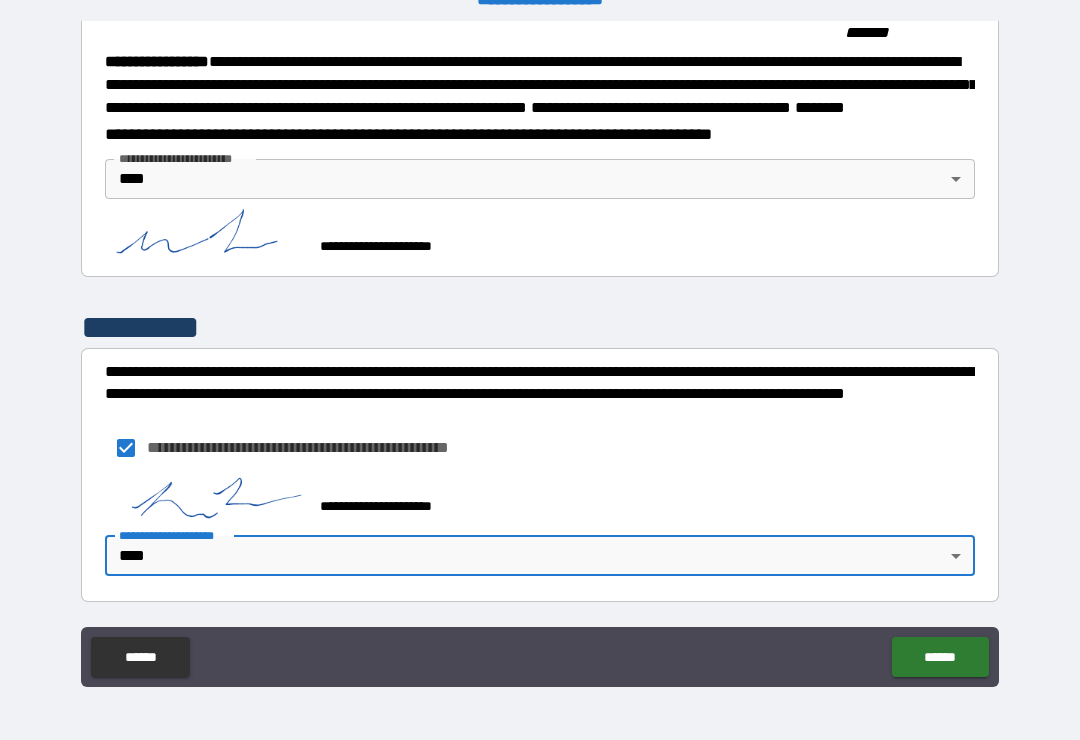 click on "******" 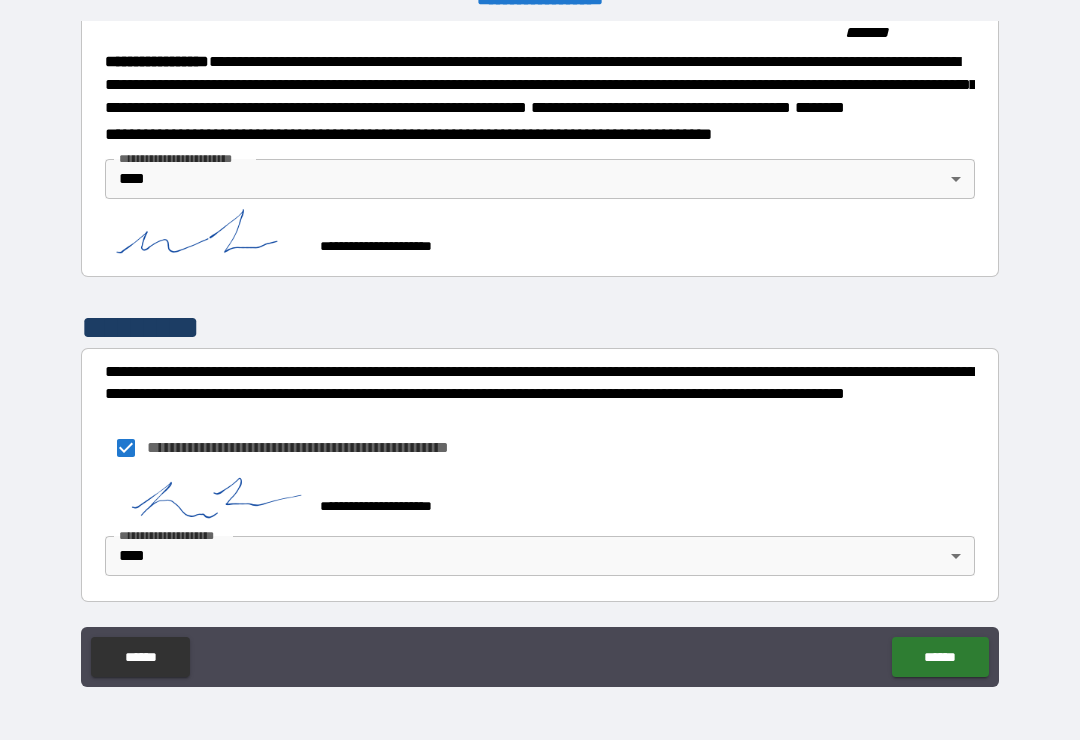 click on "******" at bounding box center [940, 657] 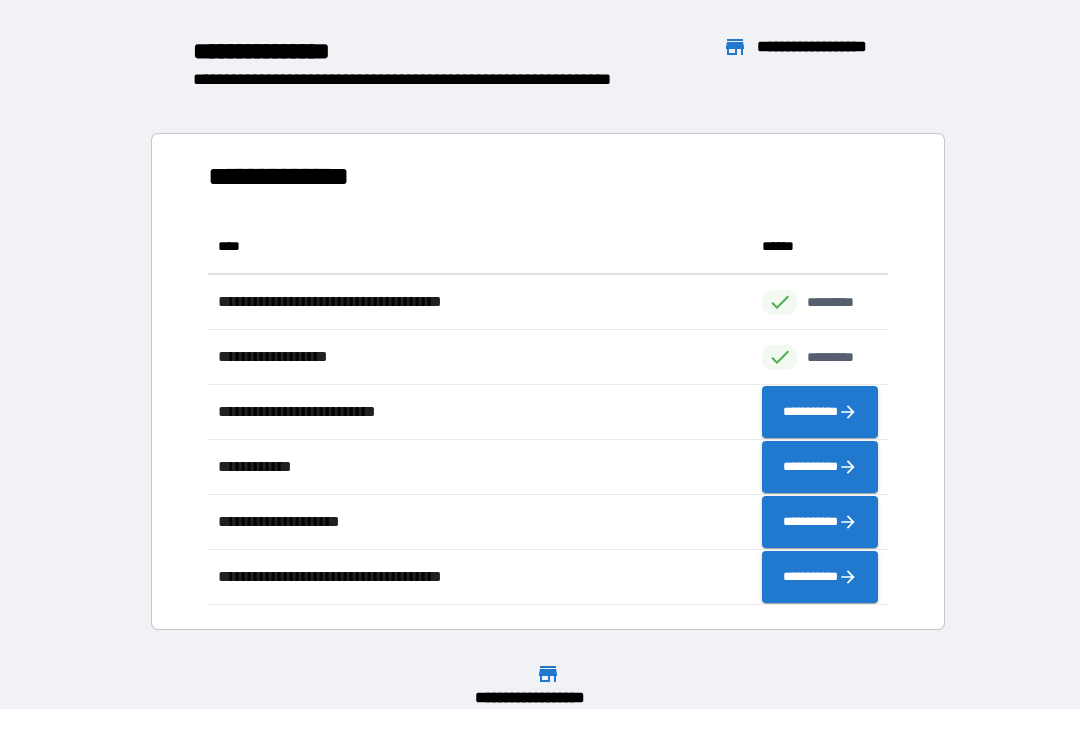 scroll, scrollTop: 386, scrollLeft: 680, axis: both 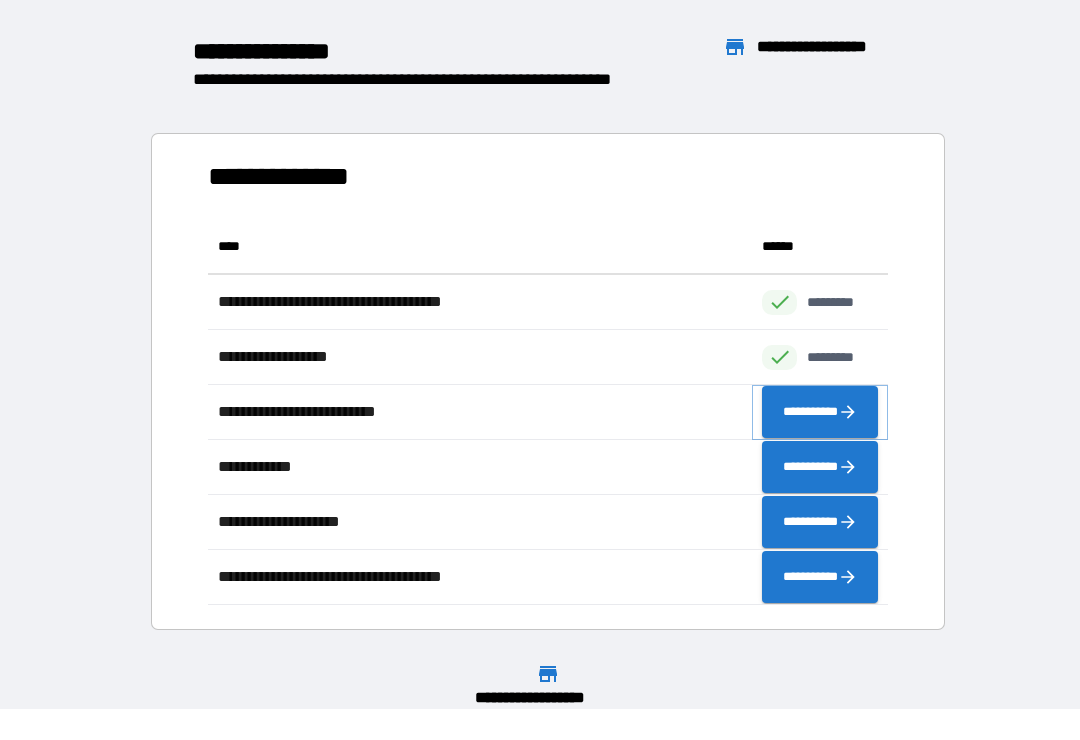 click on "**********" at bounding box center (820, 412) 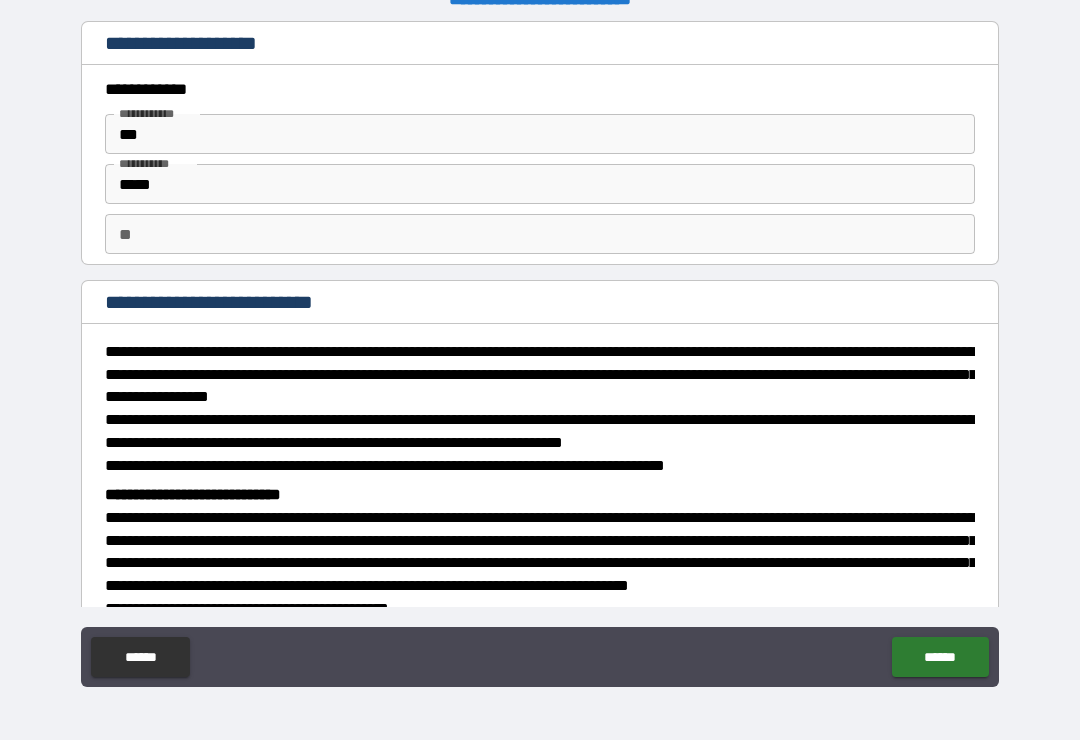 click on "******" at bounding box center (940, 657) 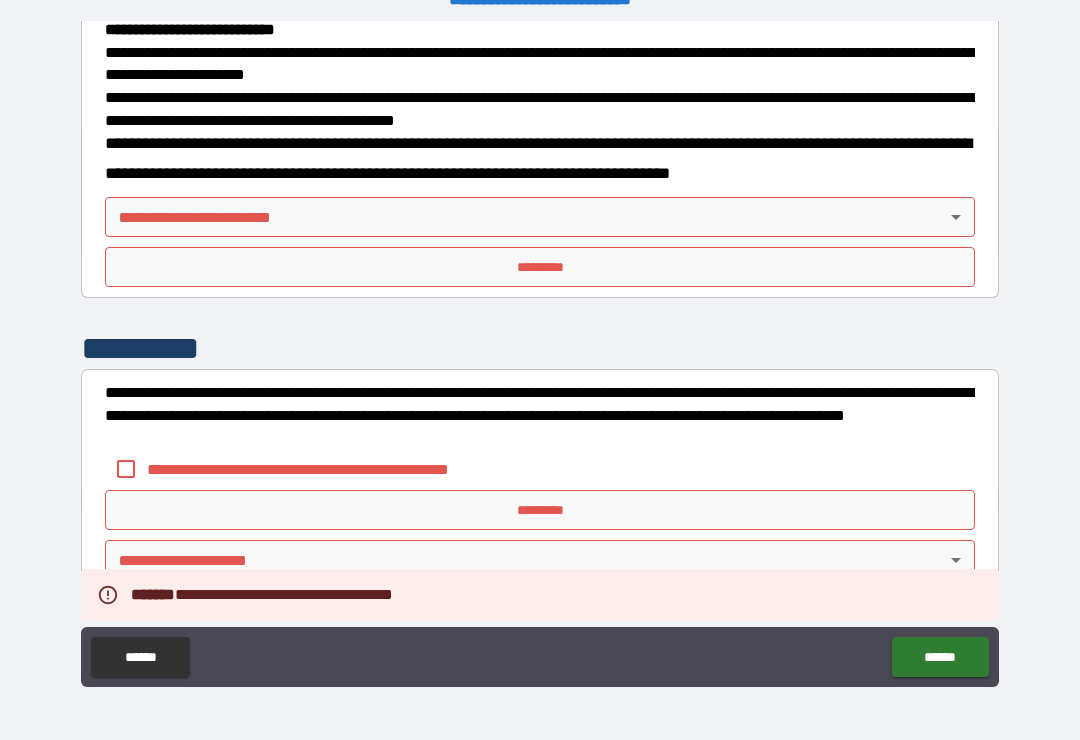 scroll, scrollTop: 721, scrollLeft: 0, axis: vertical 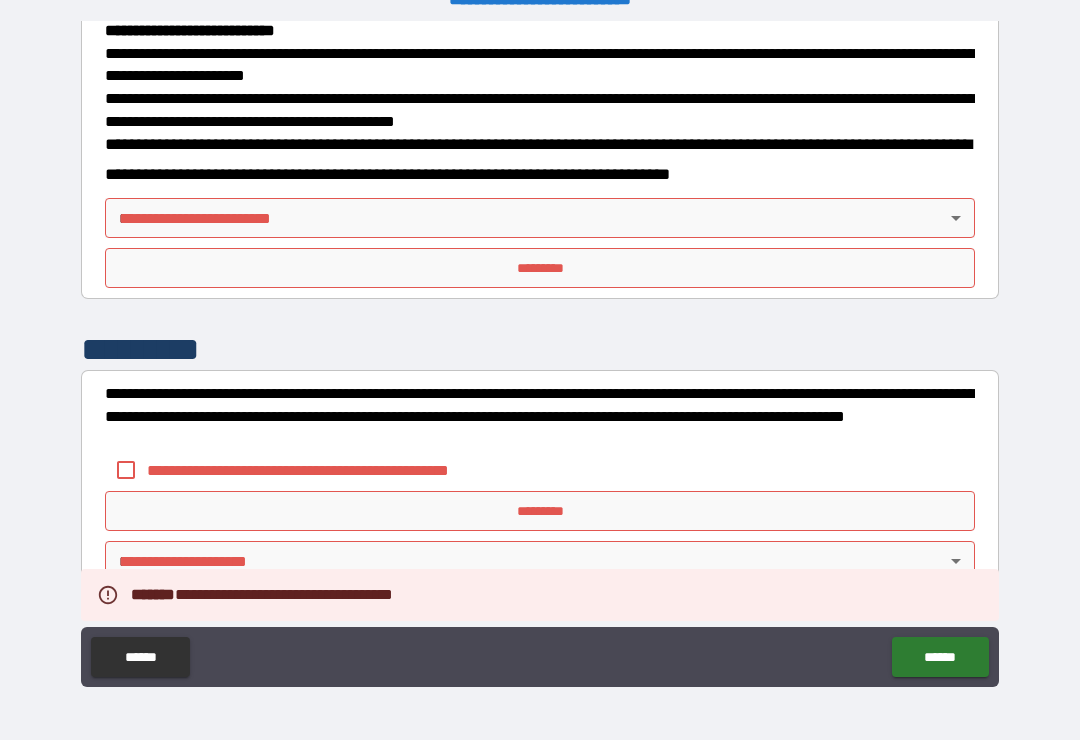 click on "**********" at bounding box center (540, 354) 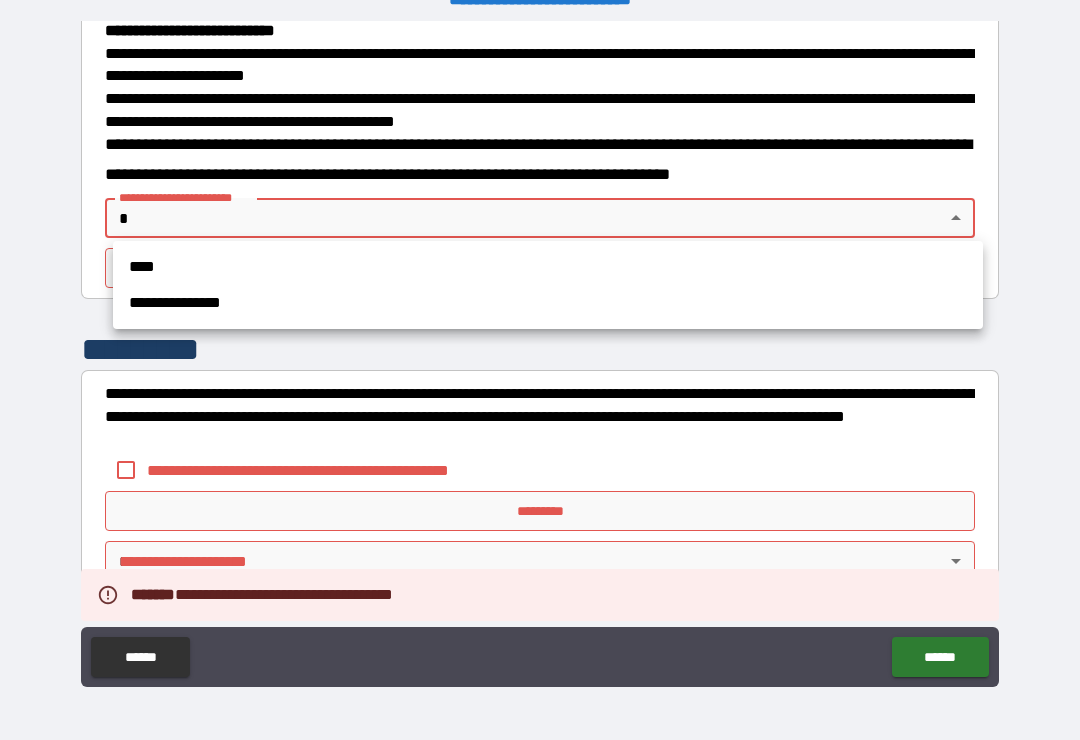 click on "****" at bounding box center (548, 267) 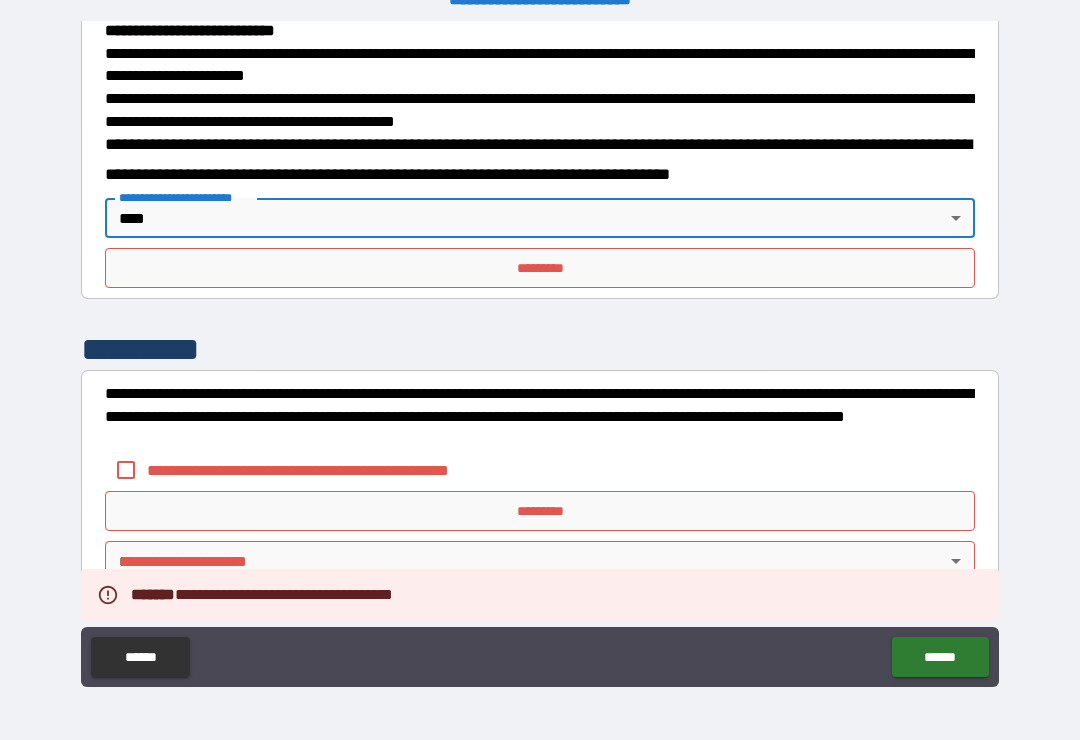 click on "*********" at bounding box center [540, 268] 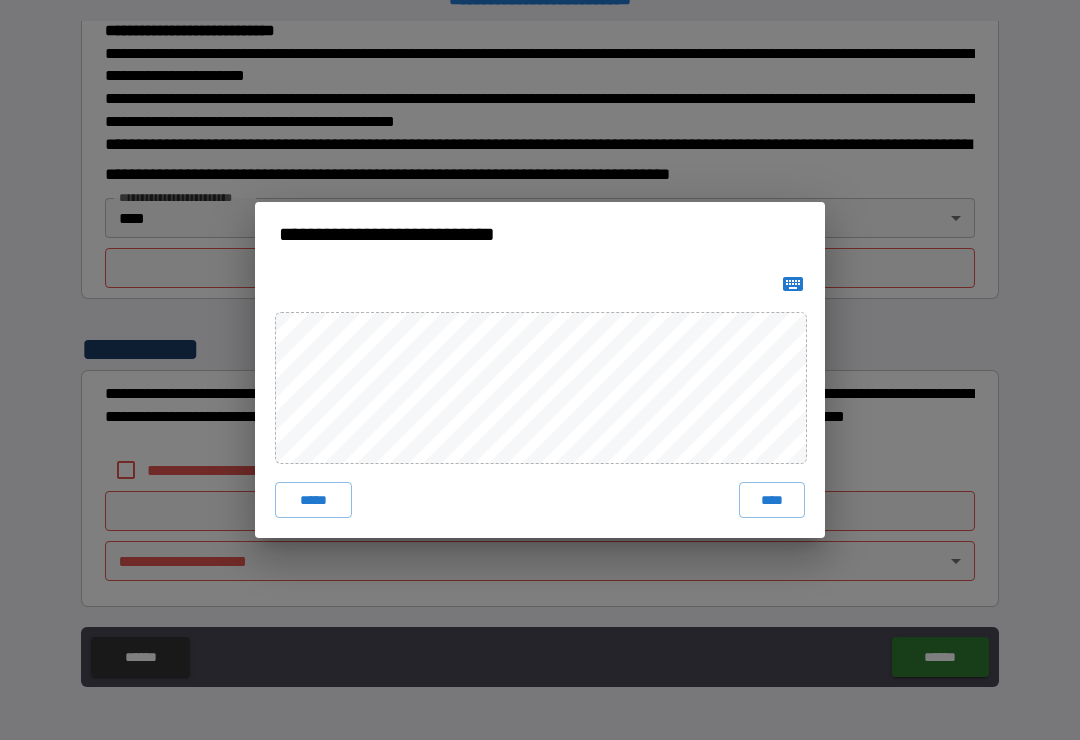 click on "****" at bounding box center [772, 500] 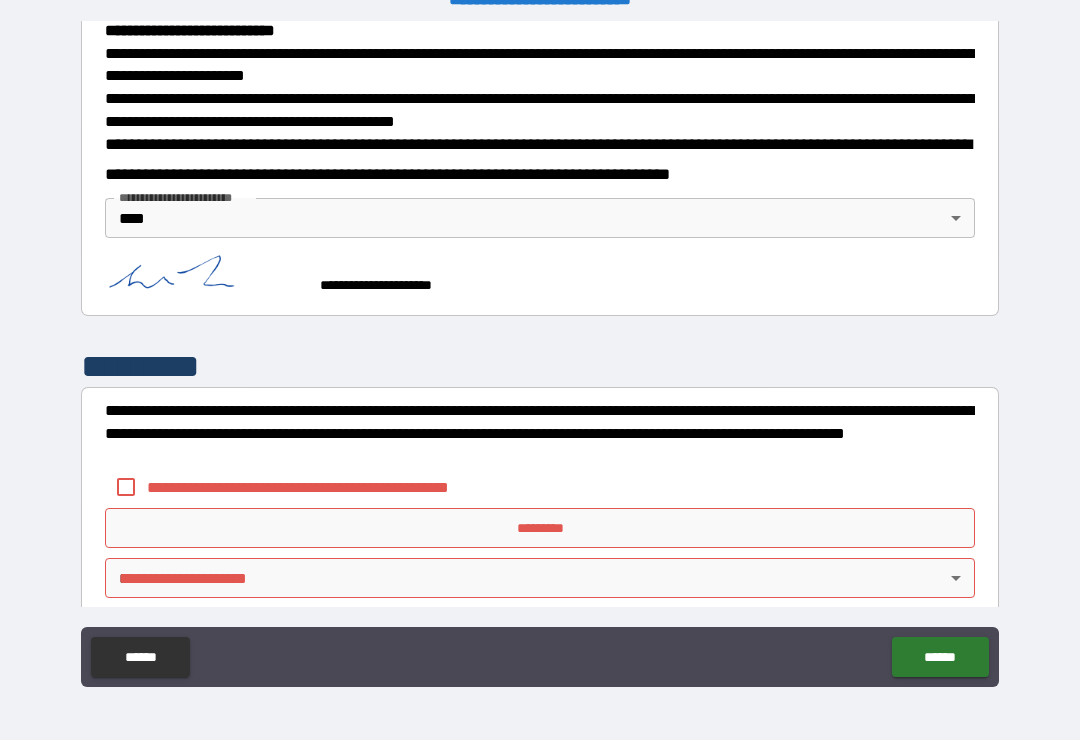 scroll, scrollTop: 711, scrollLeft: 0, axis: vertical 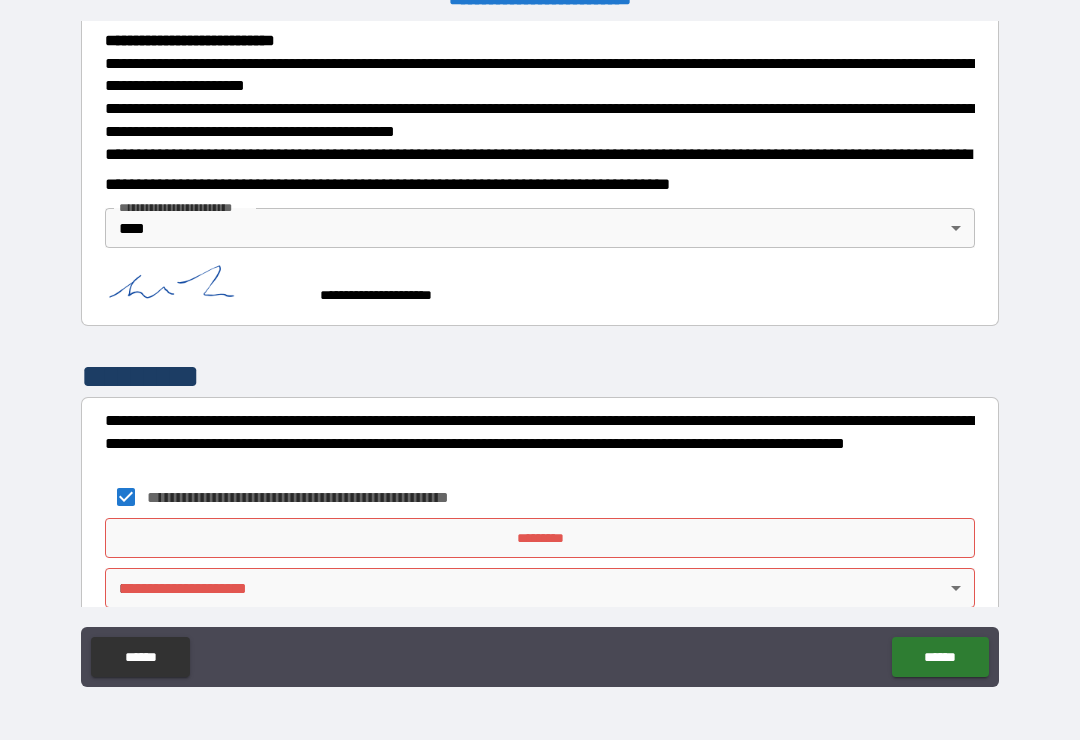 click on "*********" at bounding box center (540, 538) 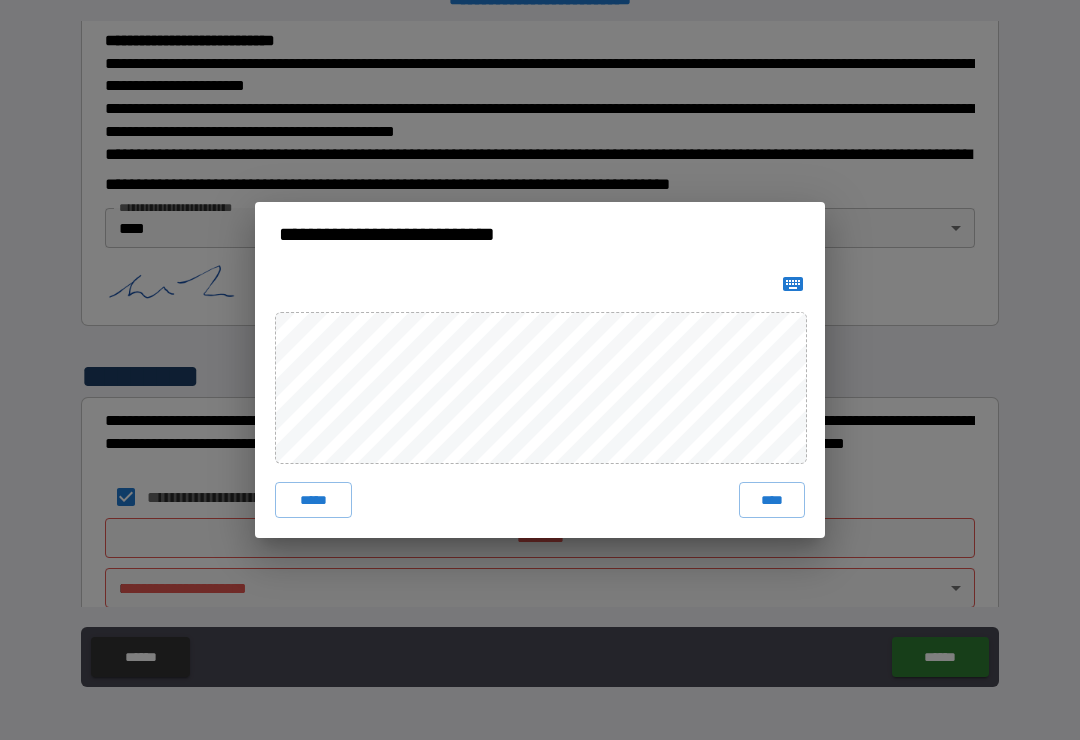 click on "****" at bounding box center (772, 500) 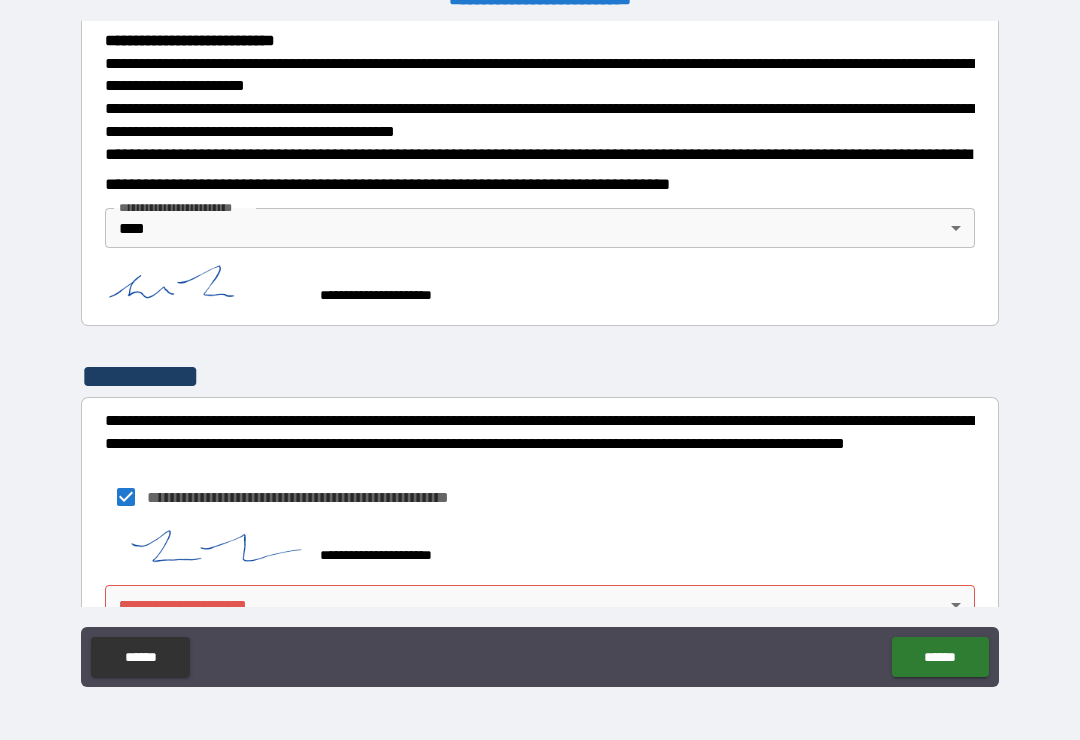 click on "**********" at bounding box center (540, 354) 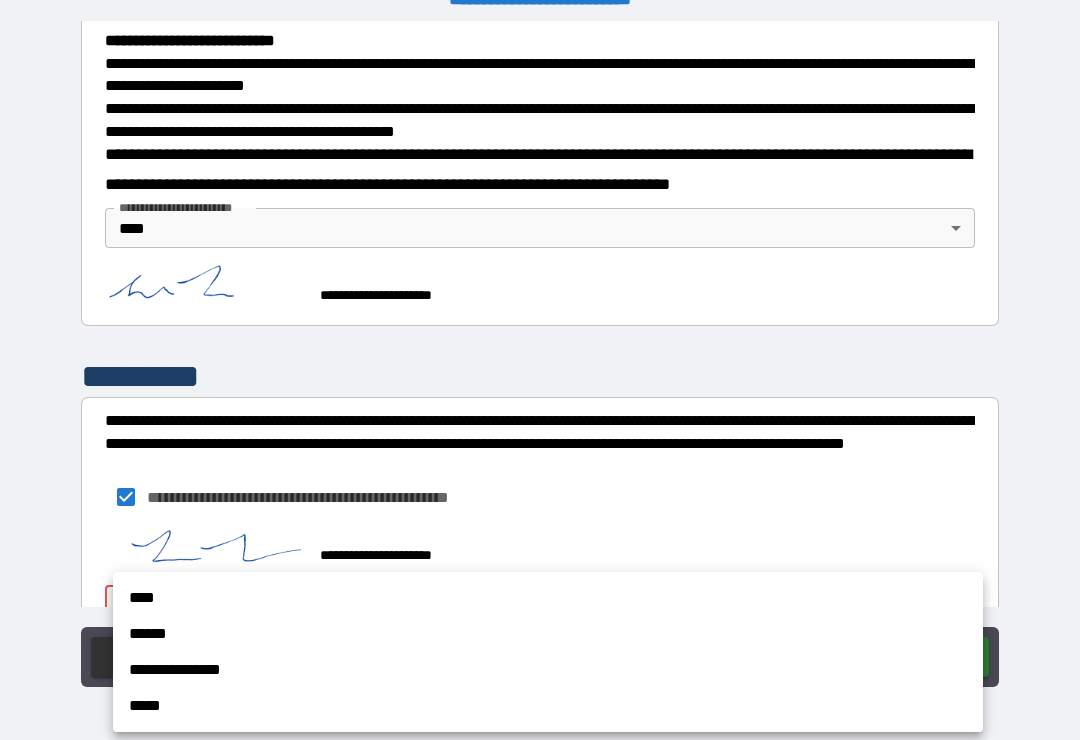 click on "******" at bounding box center (548, 634) 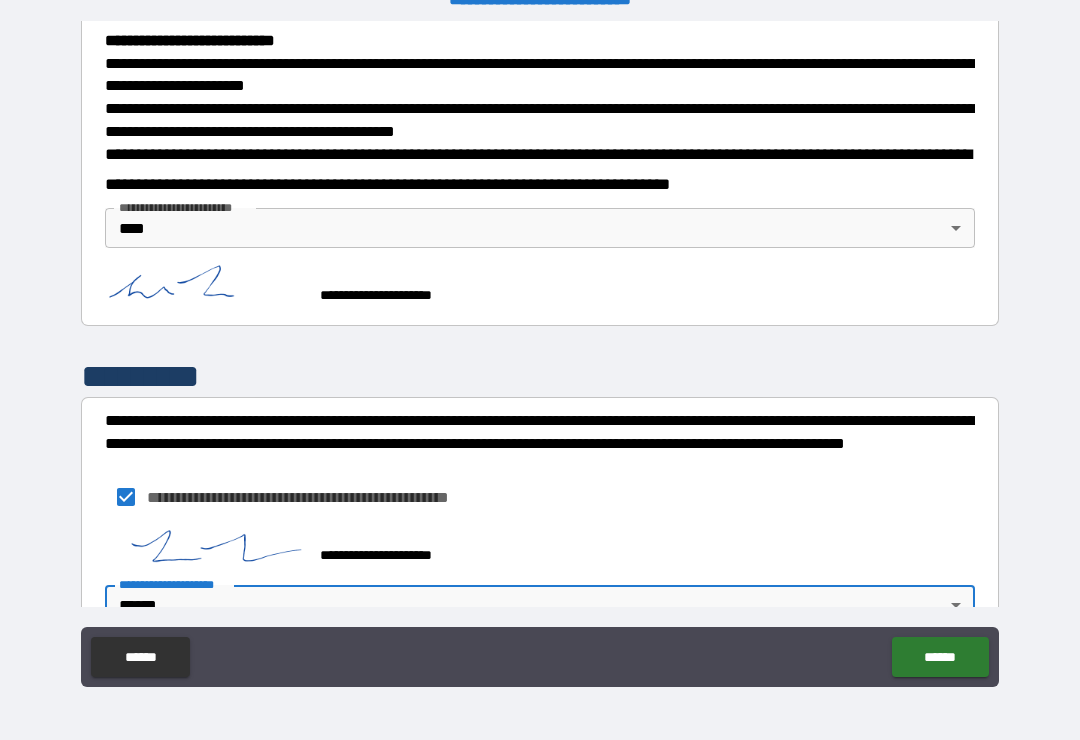 scroll, scrollTop: 724, scrollLeft: 0, axis: vertical 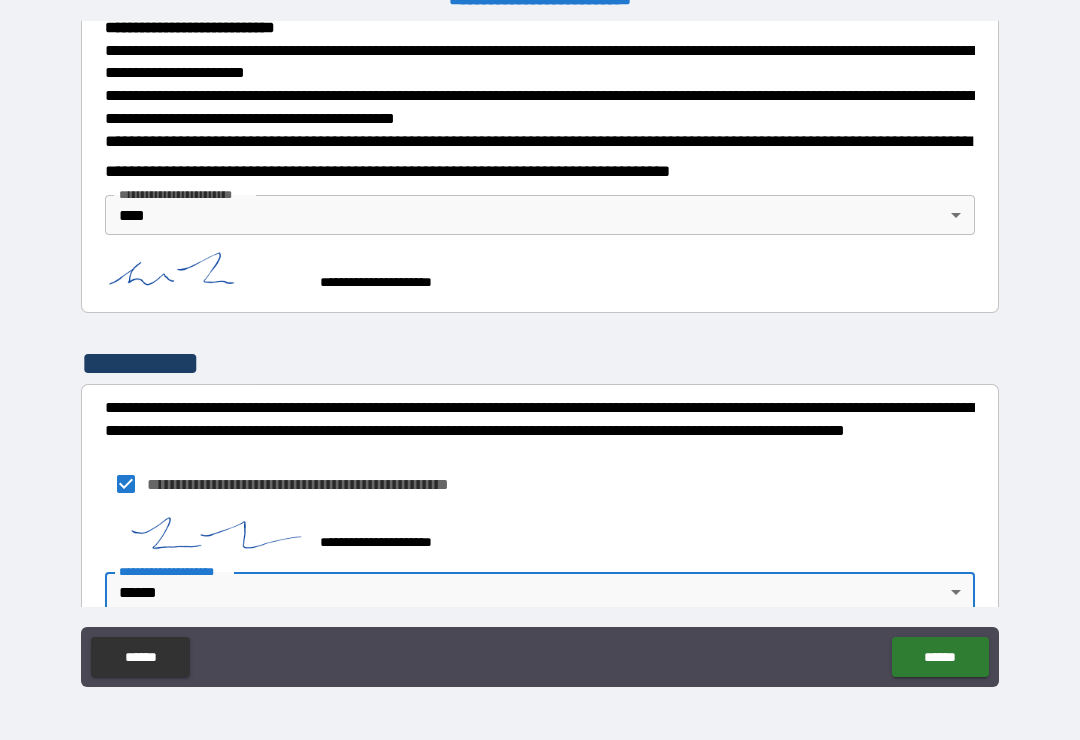 click on "**********" at bounding box center [540, 354] 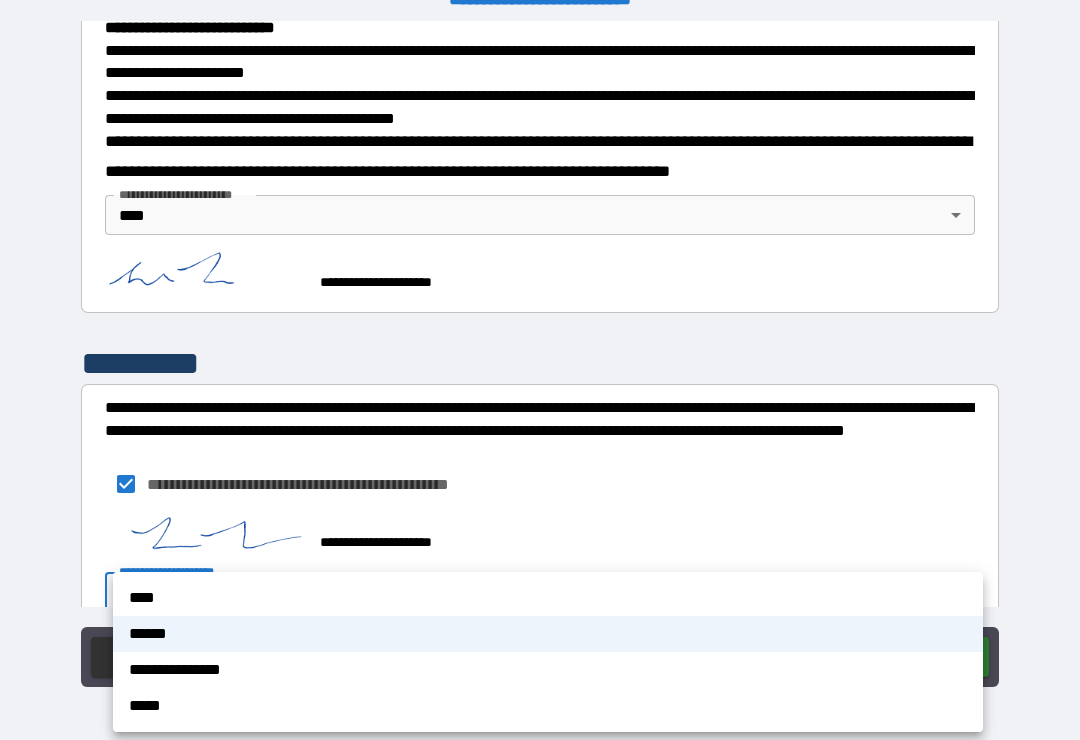 click on "****" at bounding box center (548, 598) 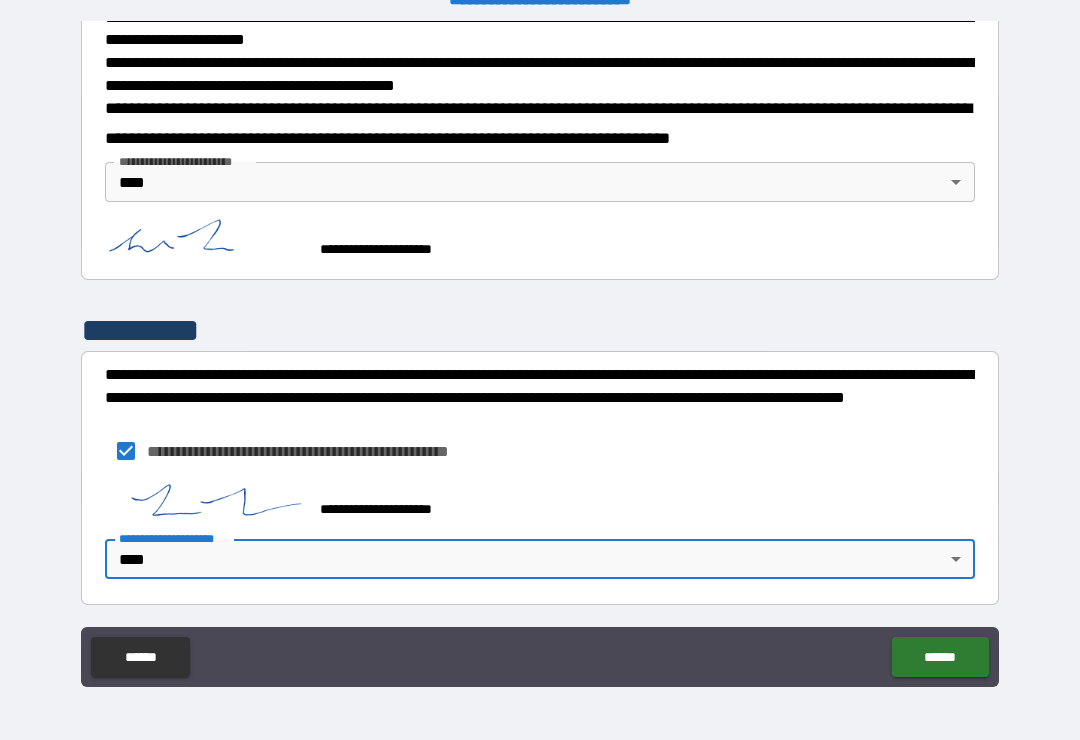 scroll, scrollTop: 755, scrollLeft: 0, axis: vertical 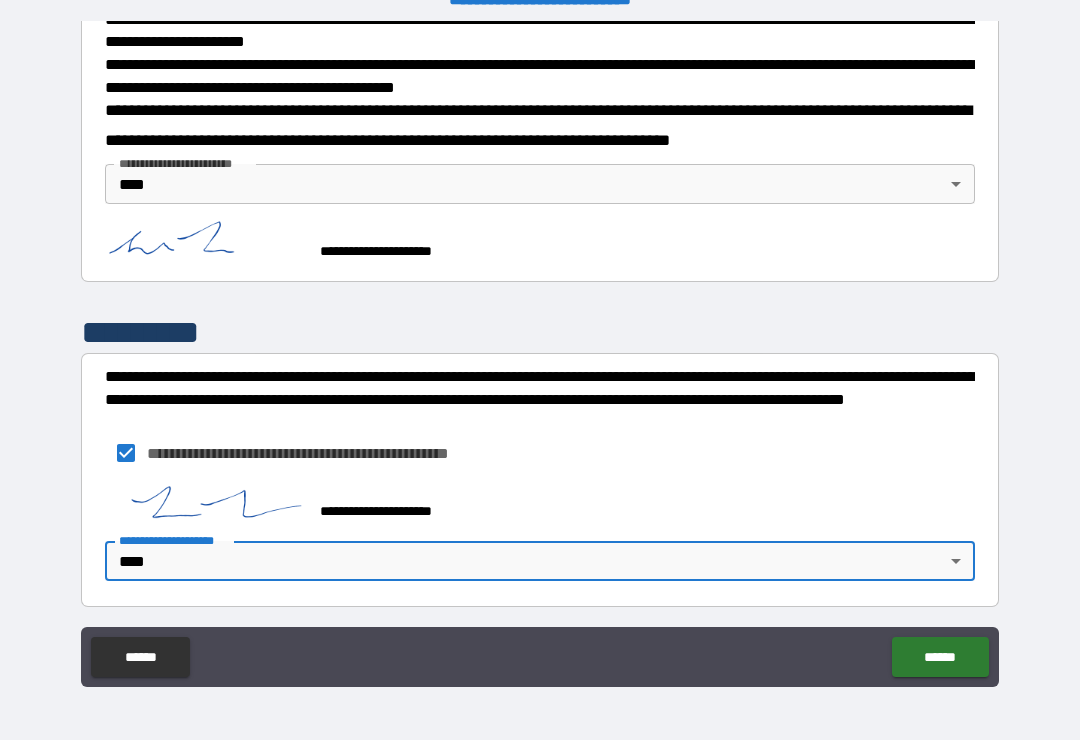 click on "******" at bounding box center (940, 657) 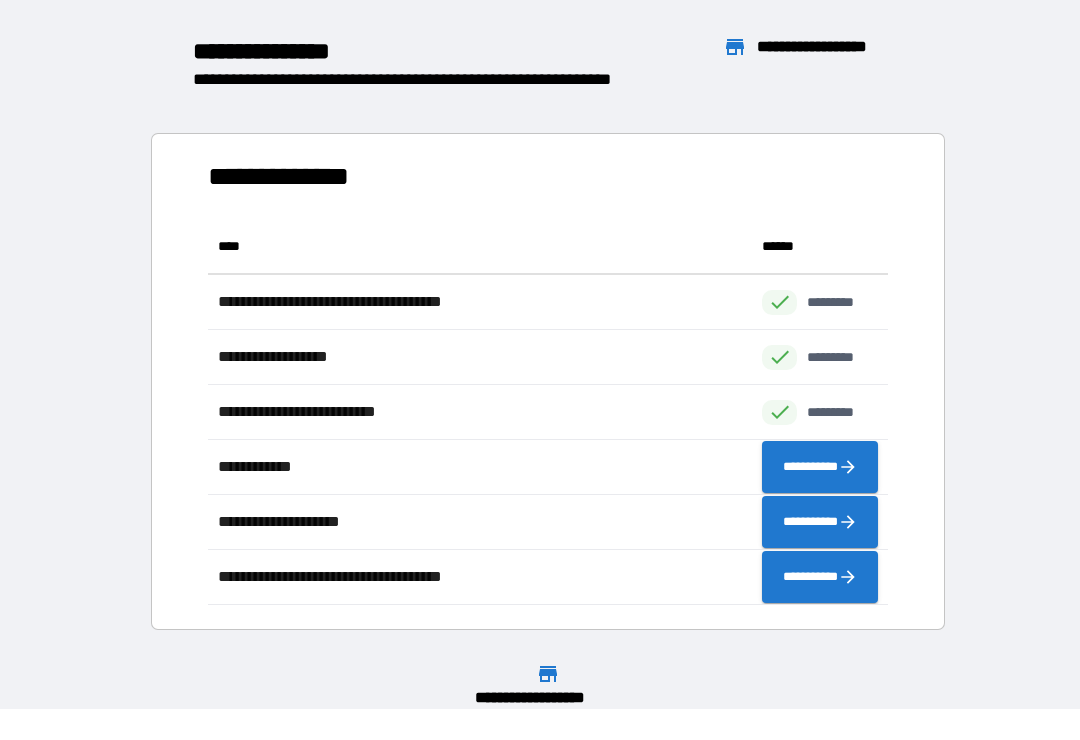 scroll, scrollTop: 386, scrollLeft: 680, axis: both 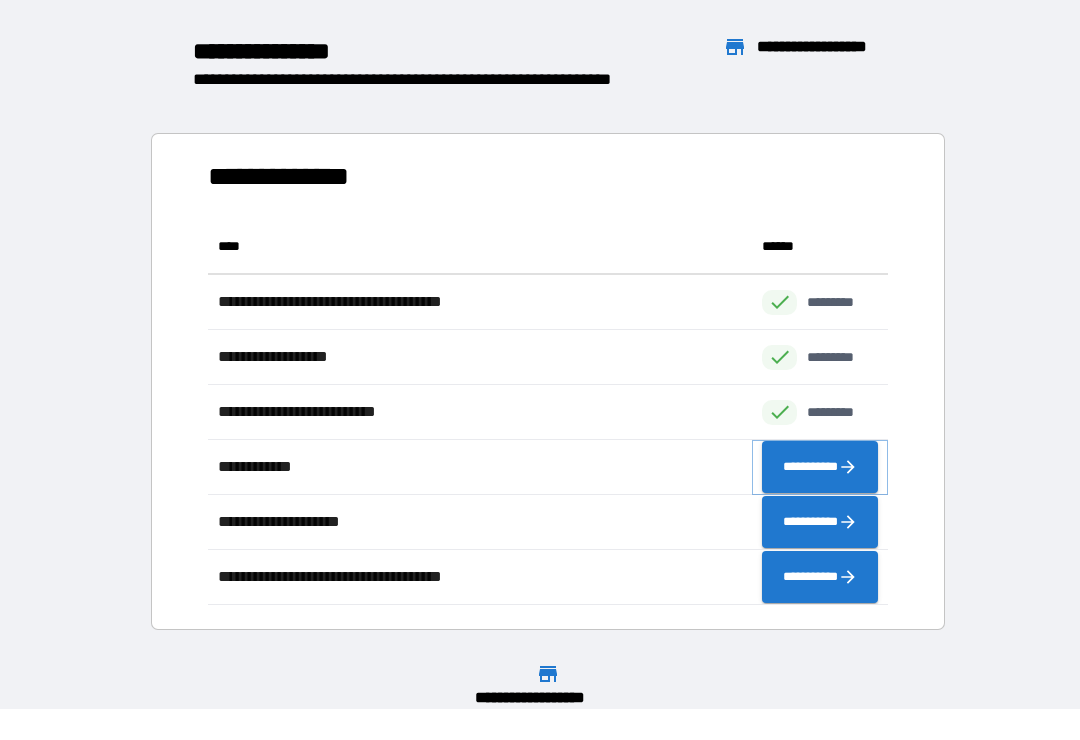 click on "**********" at bounding box center [820, 467] 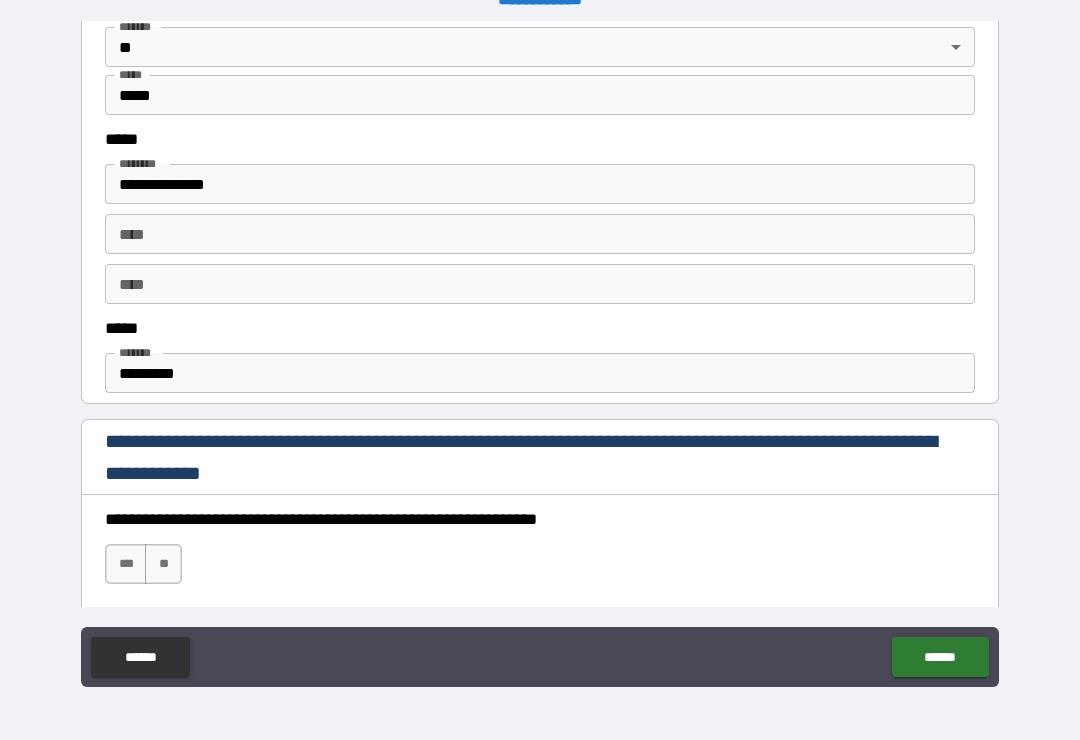scroll, scrollTop: 998, scrollLeft: 0, axis: vertical 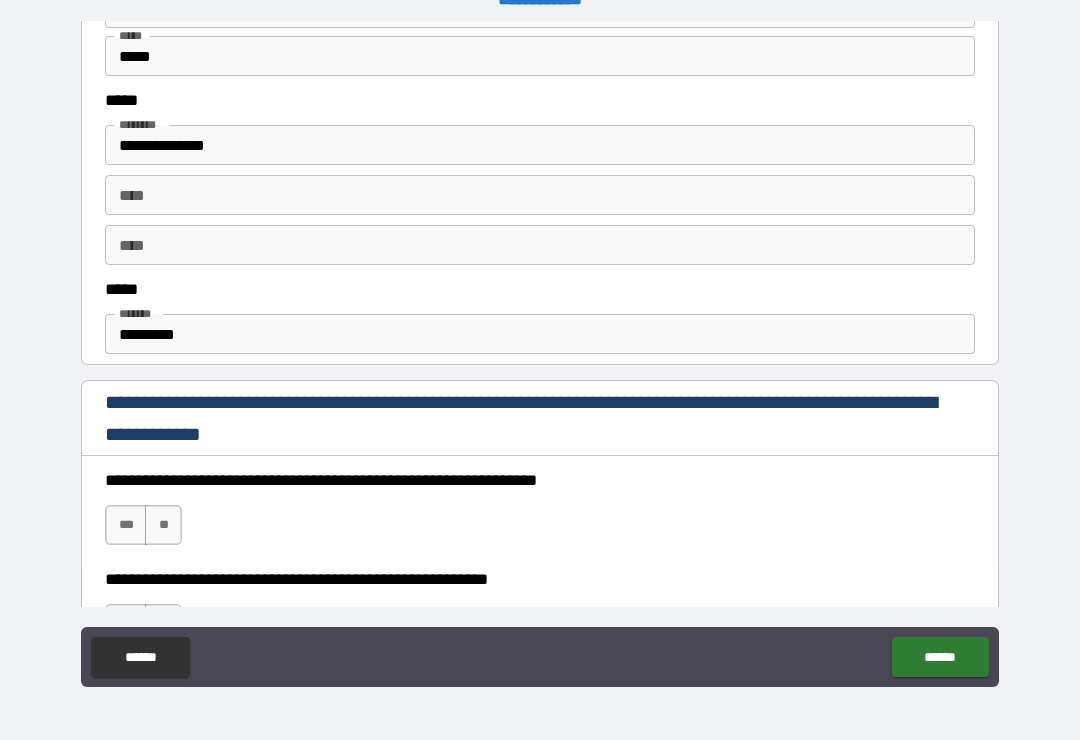 click on "***" at bounding box center (126, 525) 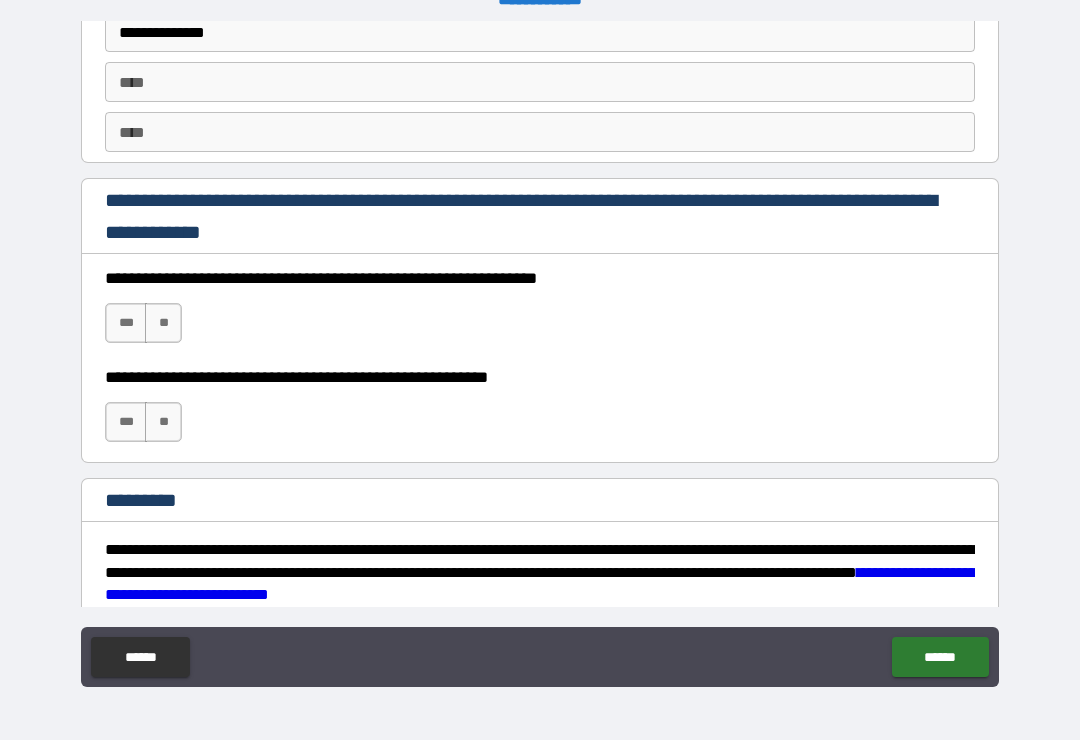 scroll, scrollTop: 2838, scrollLeft: 0, axis: vertical 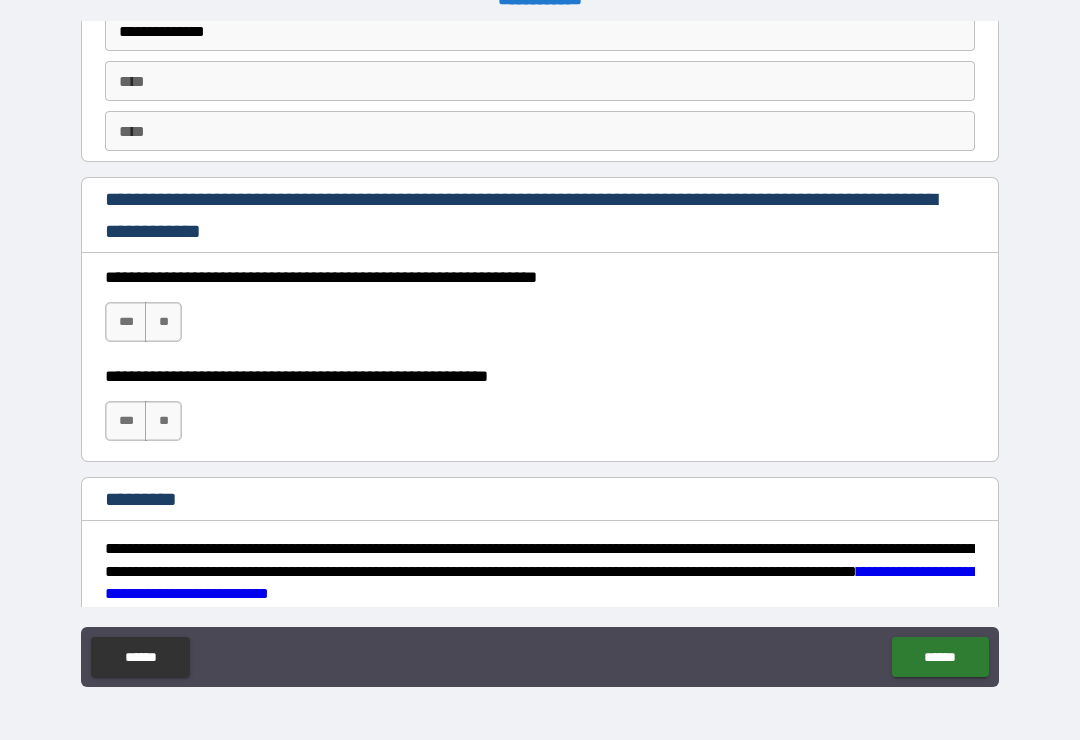 click on "***" at bounding box center (126, 322) 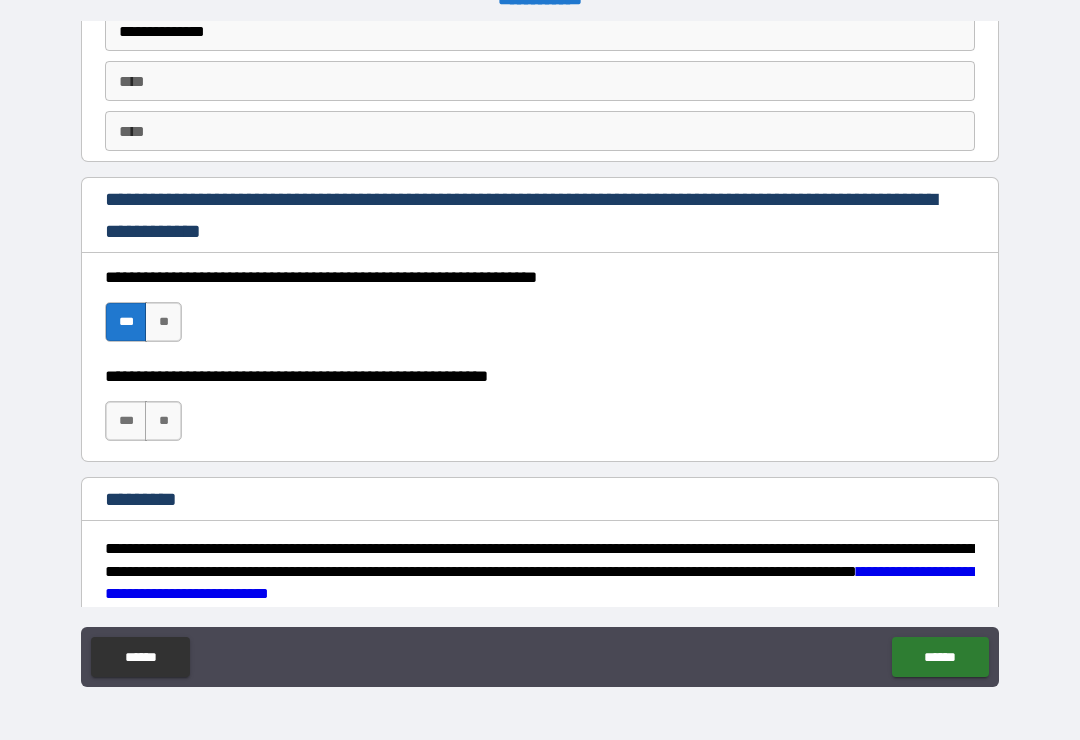 click on "***" at bounding box center [126, 421] 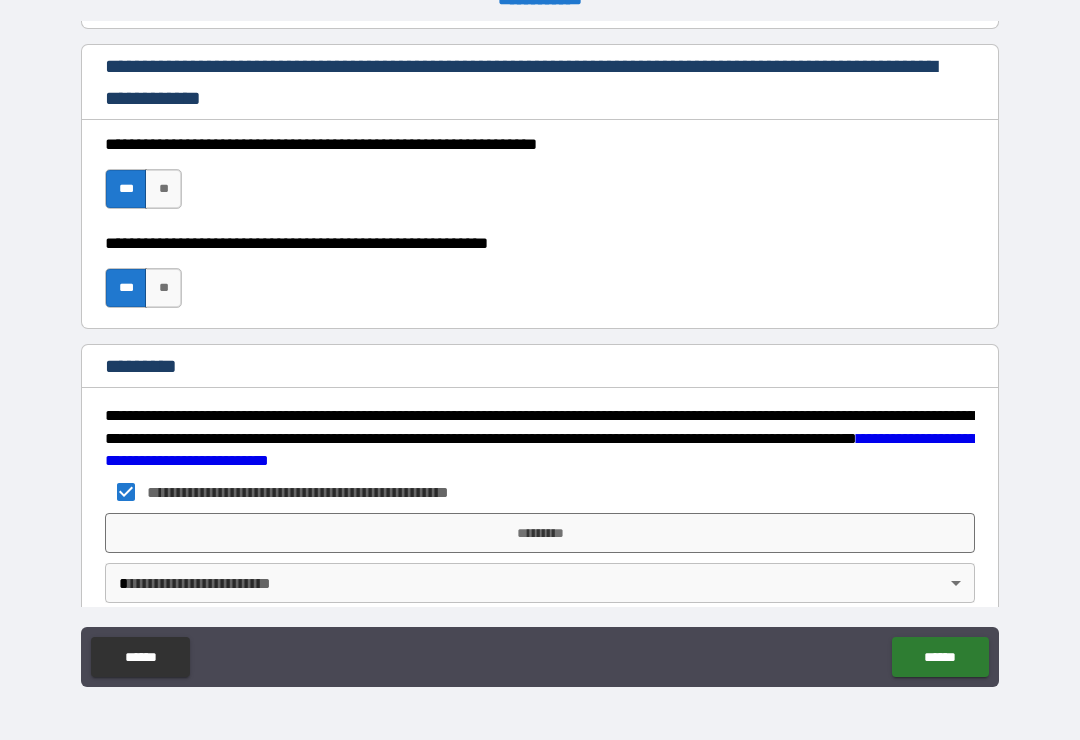 scroll, scrollTop: 2974, scrollLeft: 0, axis: vertical 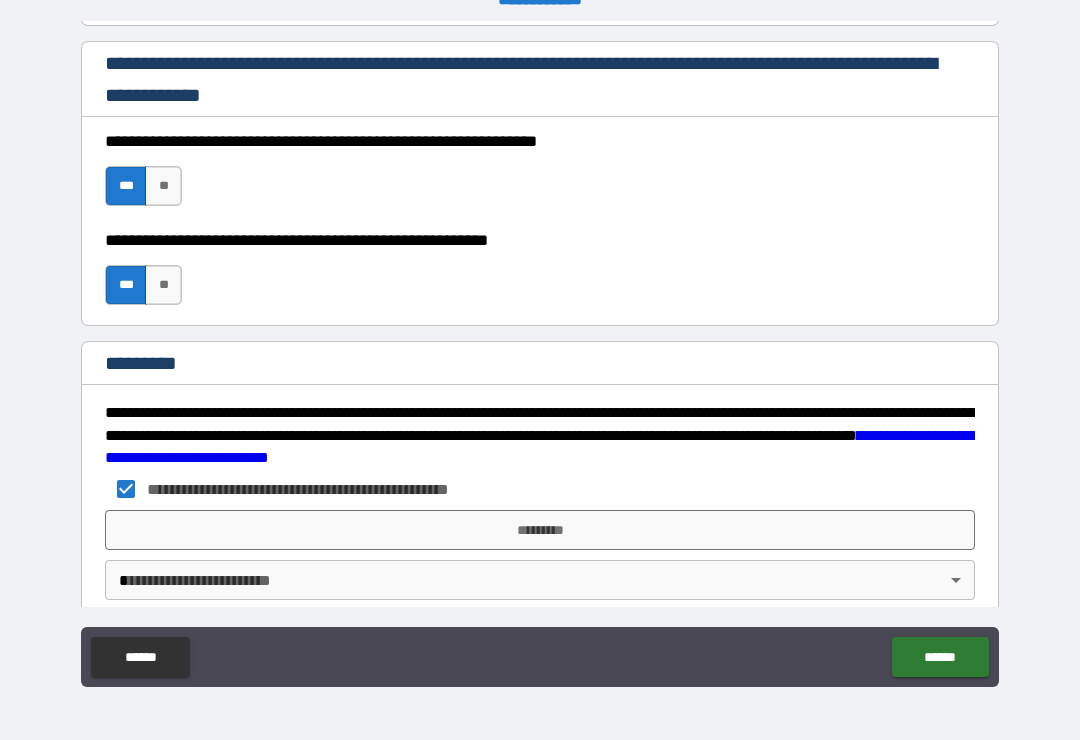click on "*********" at bounding box center [540, 530] 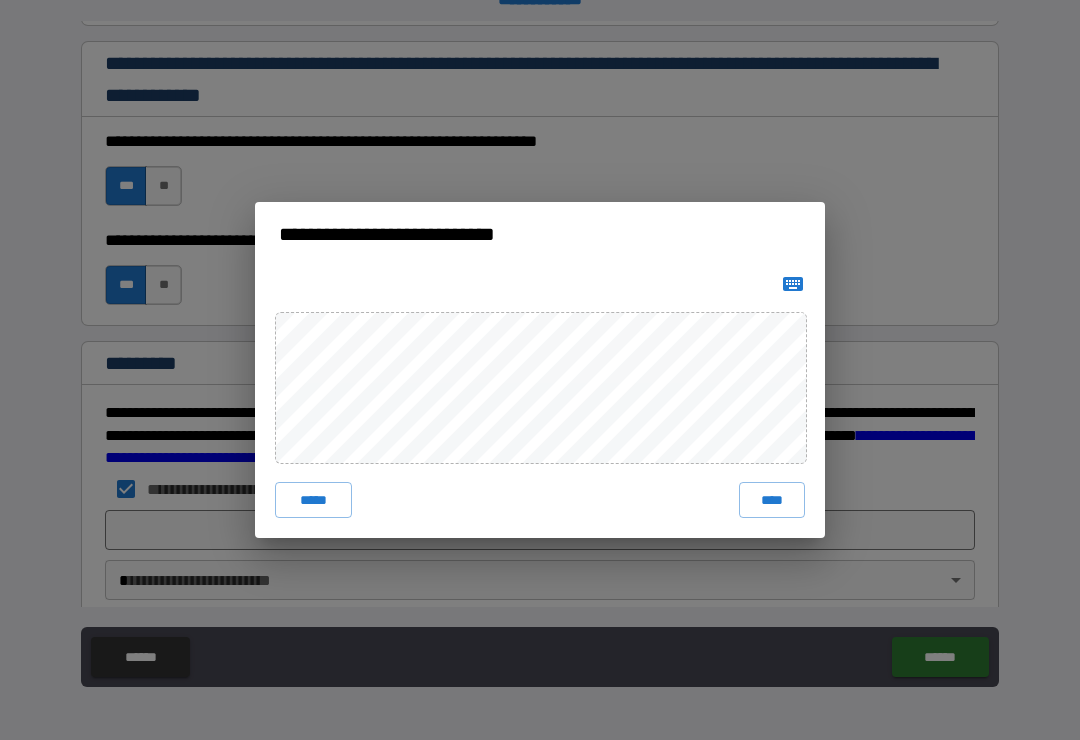 click on "****" at bounding box center [772, 500] 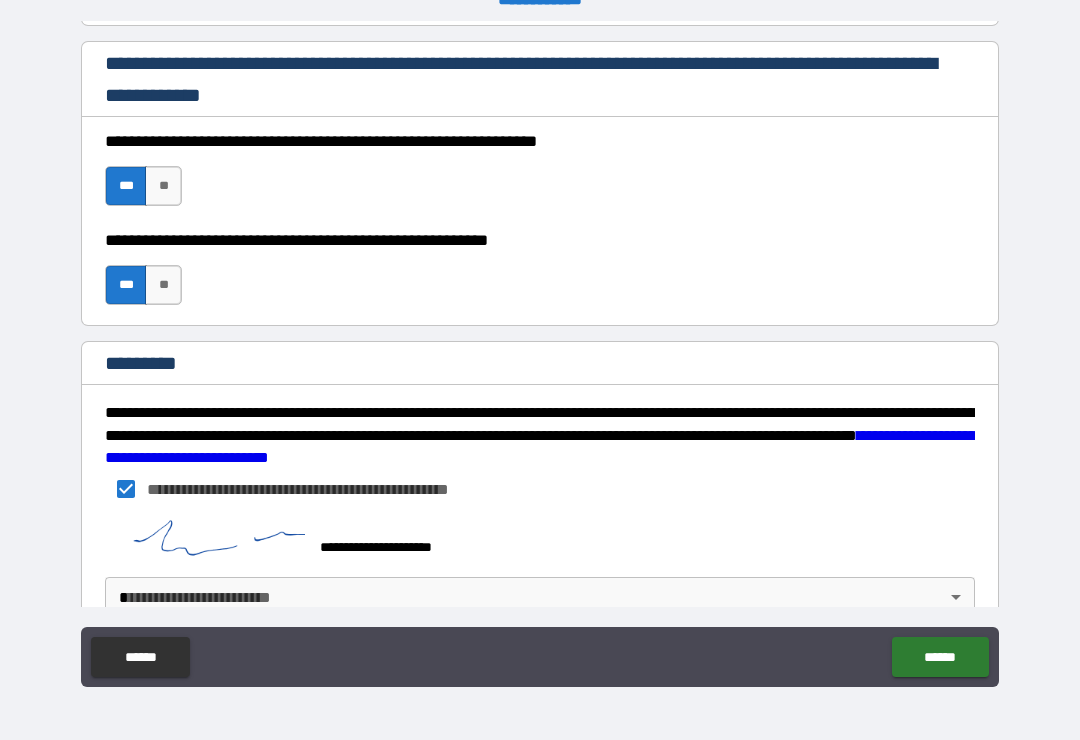 click on "**********" at bounding box center (540, 354) 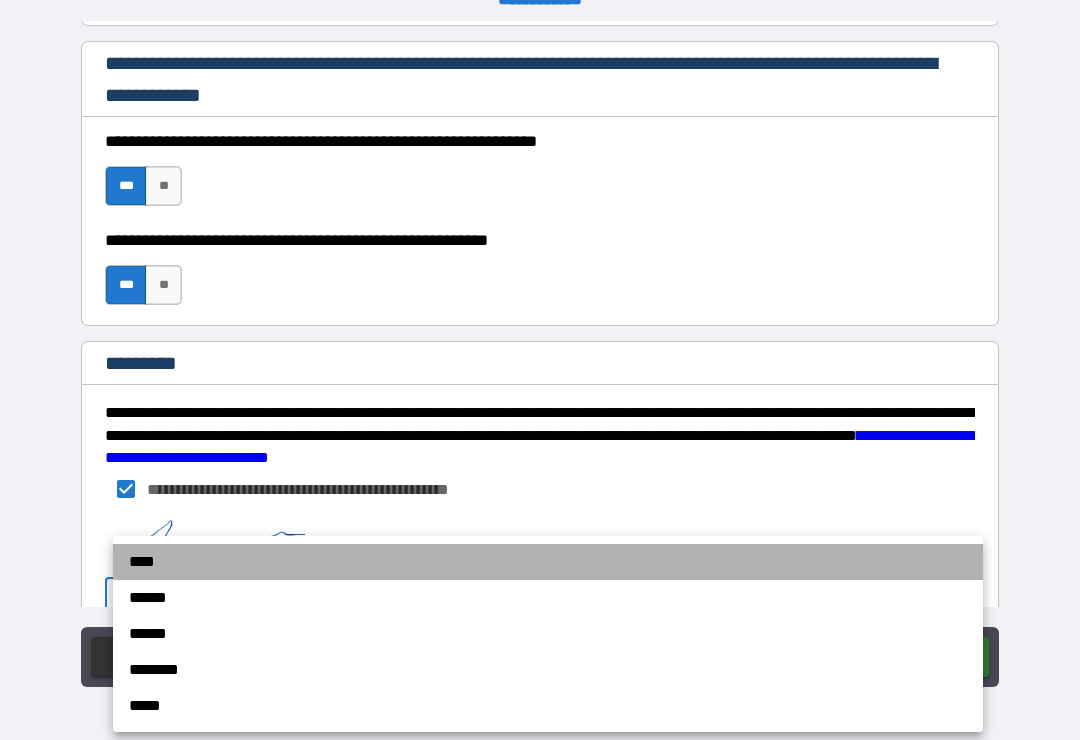 click on "****" at bounding box center (548, 562) 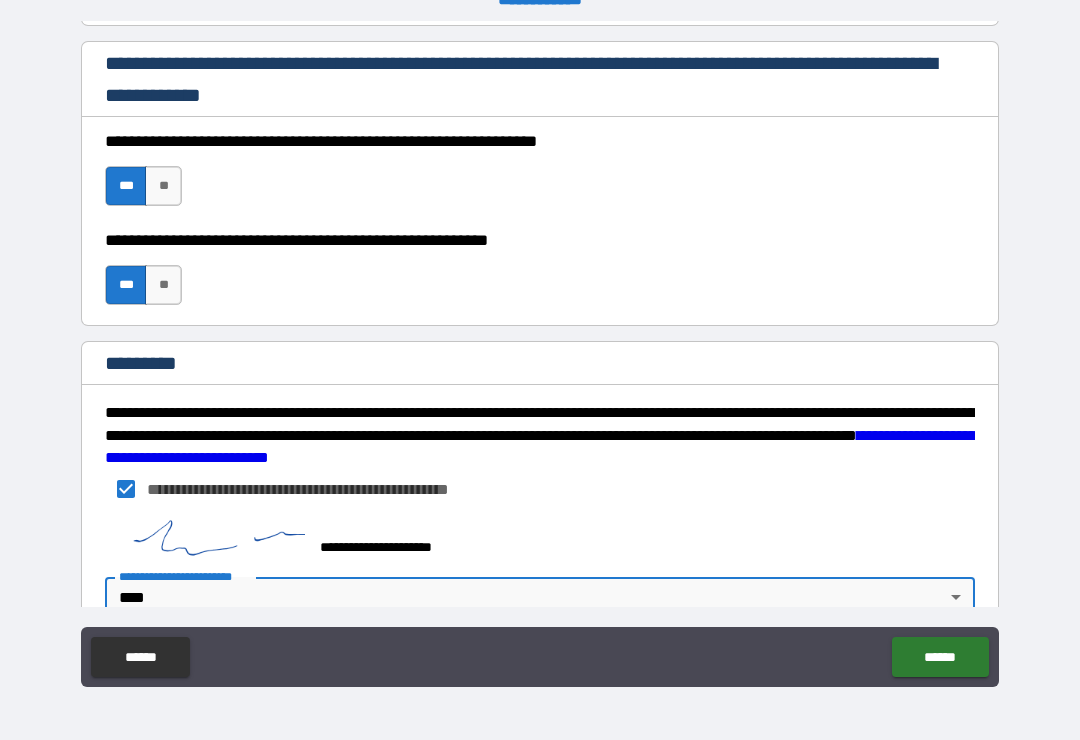 scroll, scrollTop: 2984, scrollLeft: 0, axis: vertical 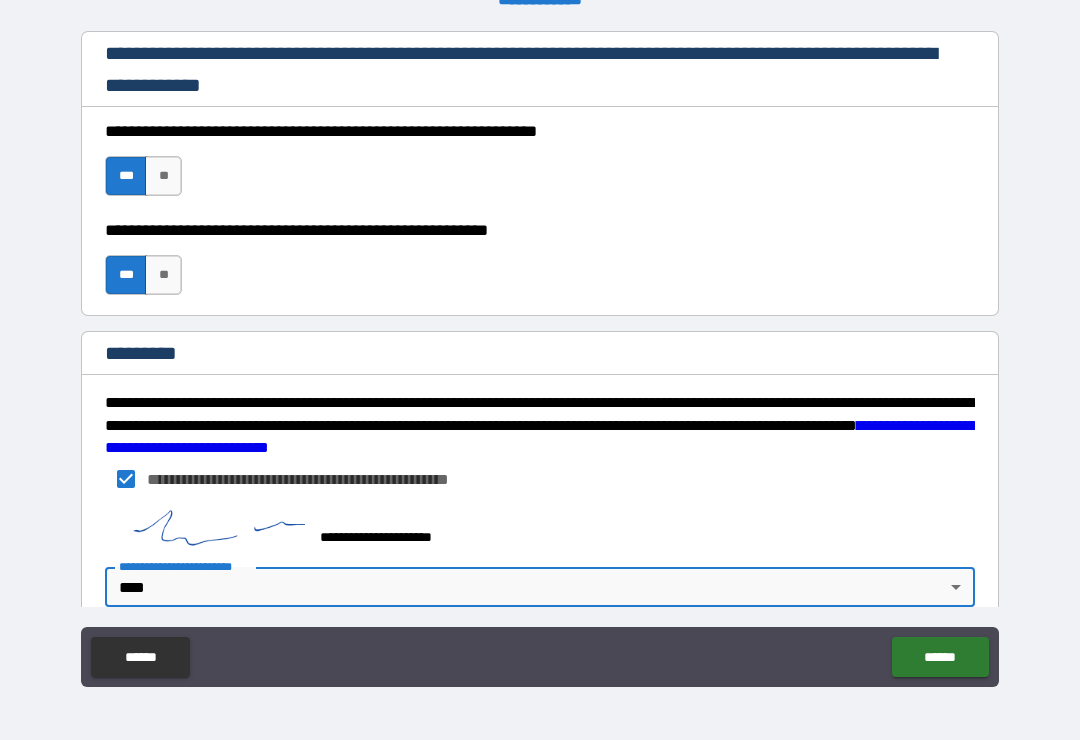 click on "******" at bounding box center (940, 657) 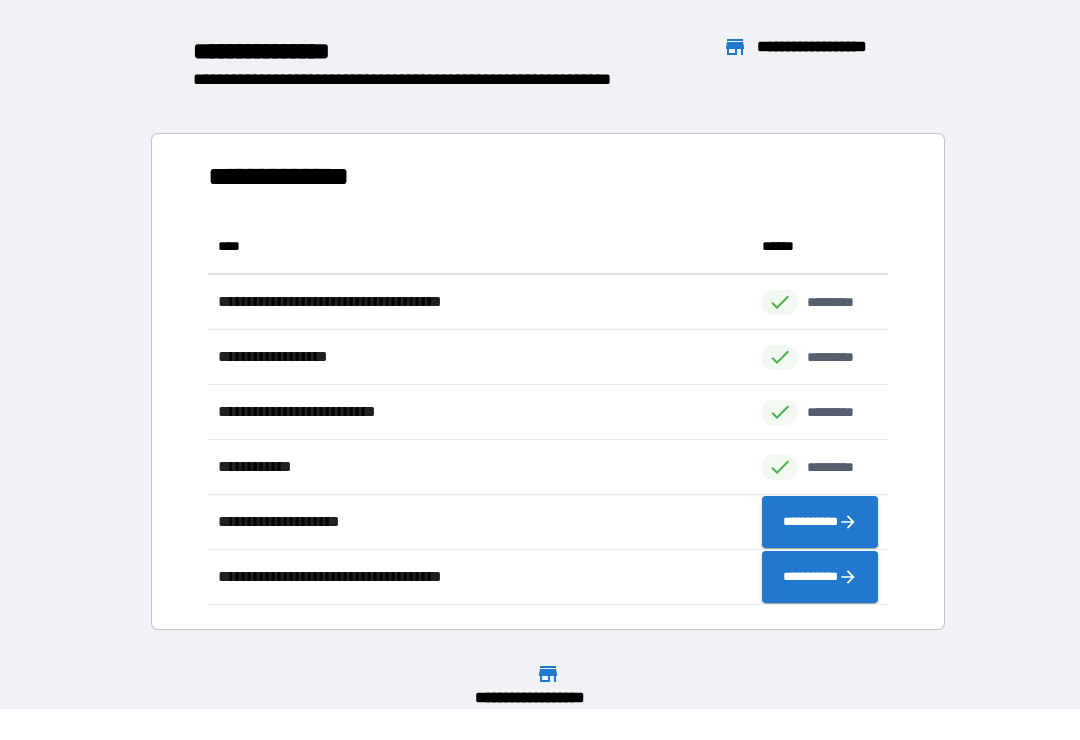 scroll, scrollTop: 386, scrollLeft: 680, axis: both 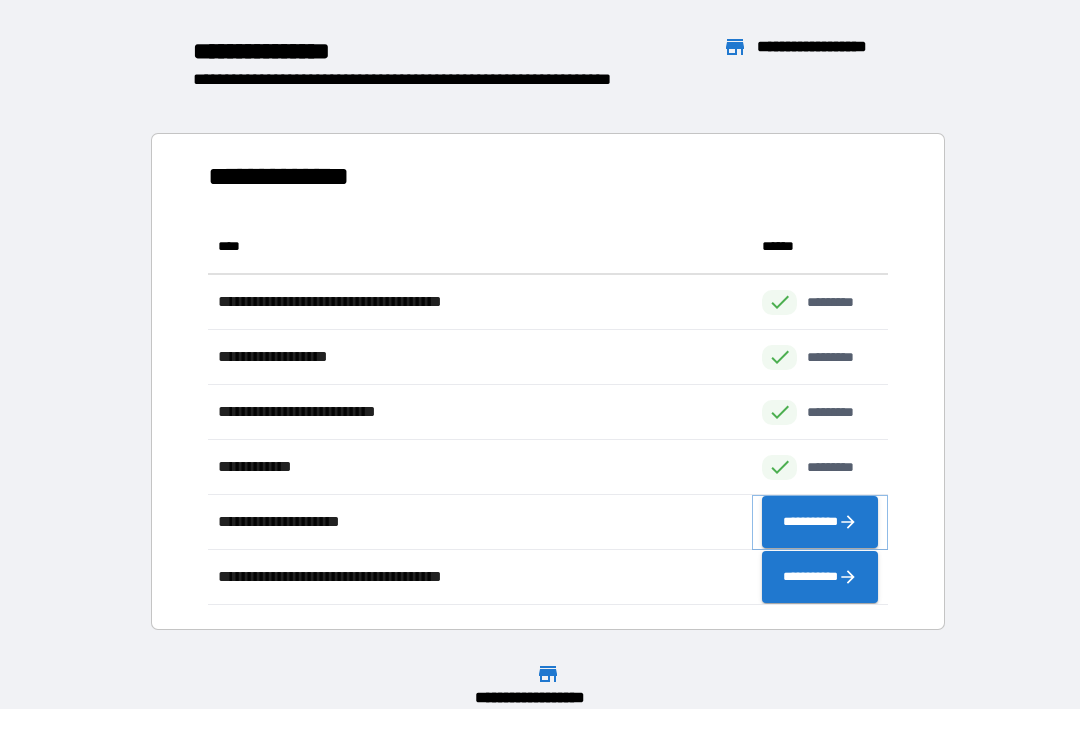 click on "**********" at bounding box center (820, 522) 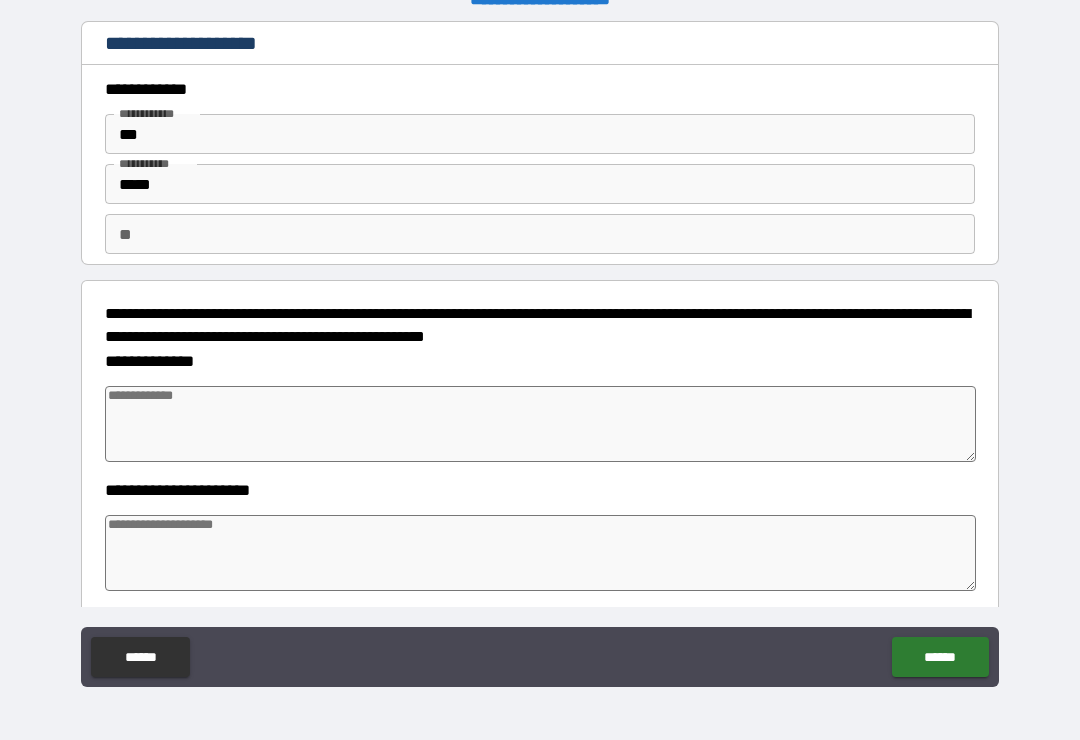 type on "*" 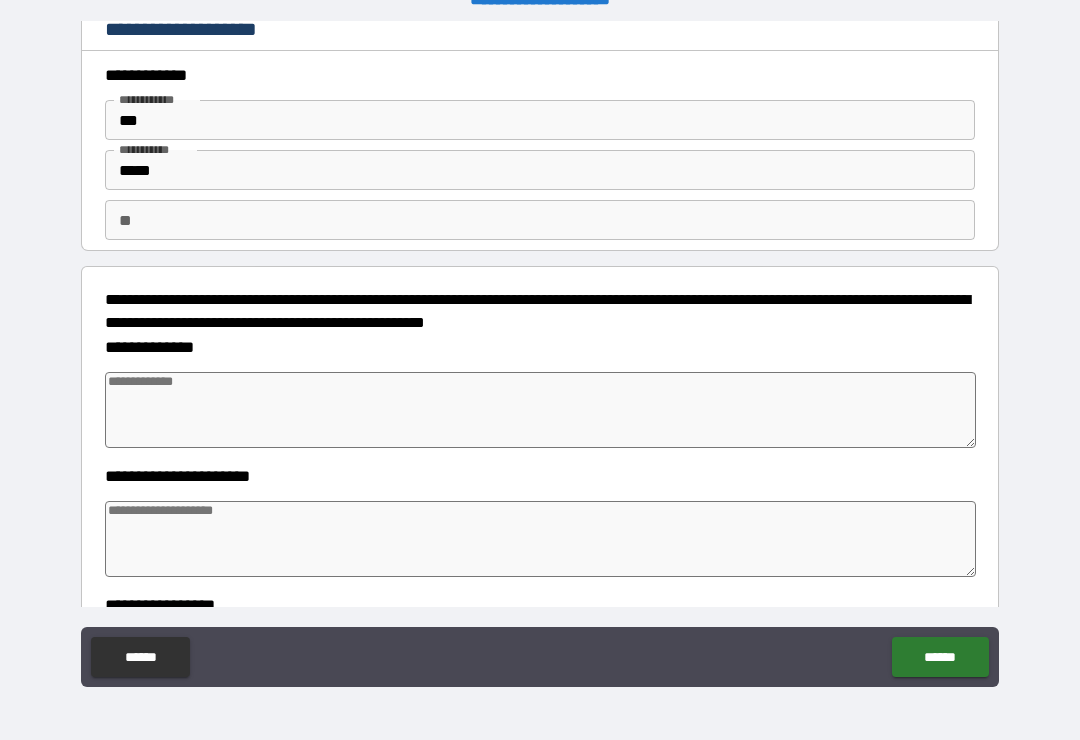 click at bounding box center [540, 410] 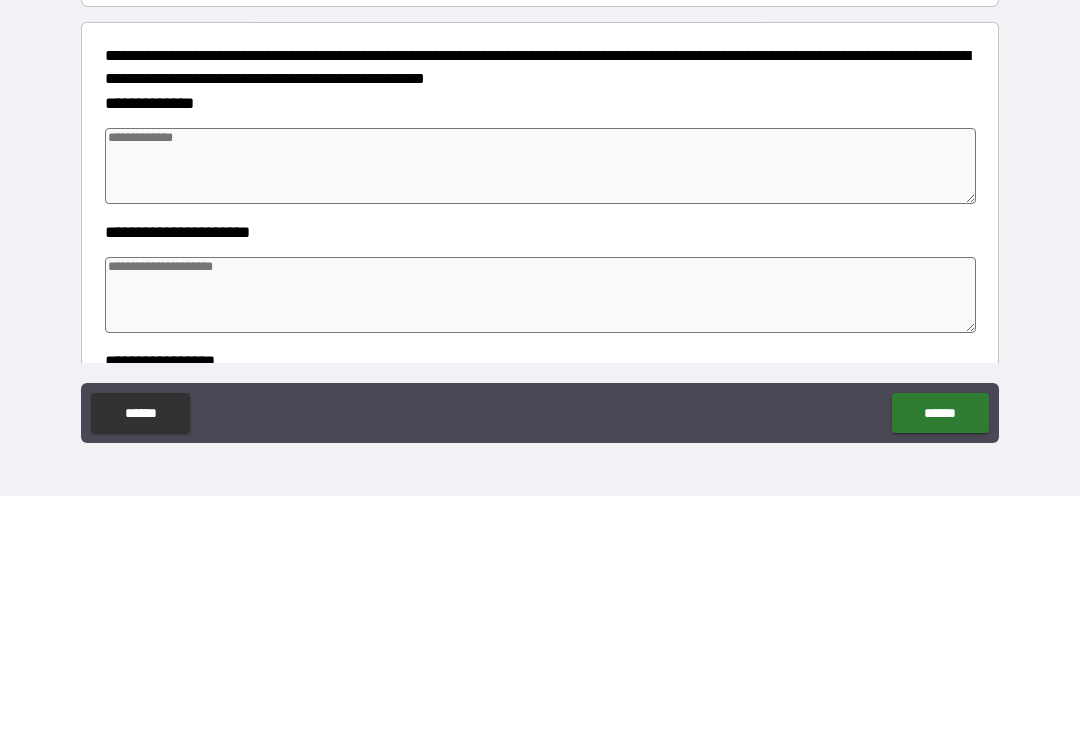 type on "*" 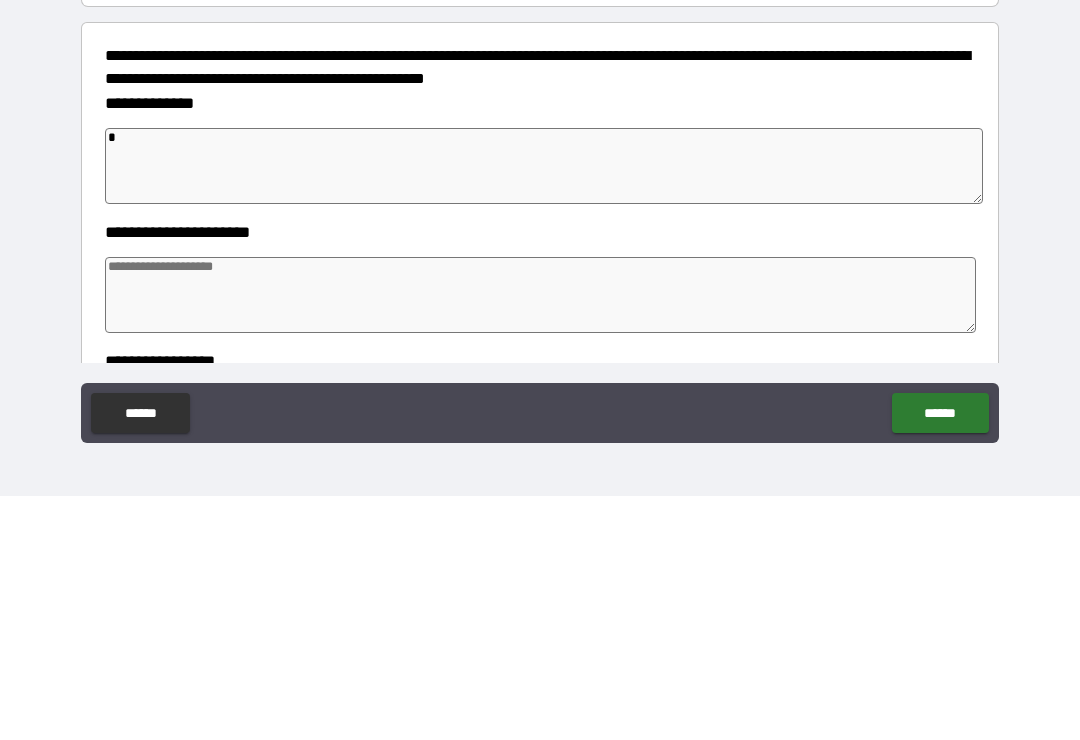 type on "*" 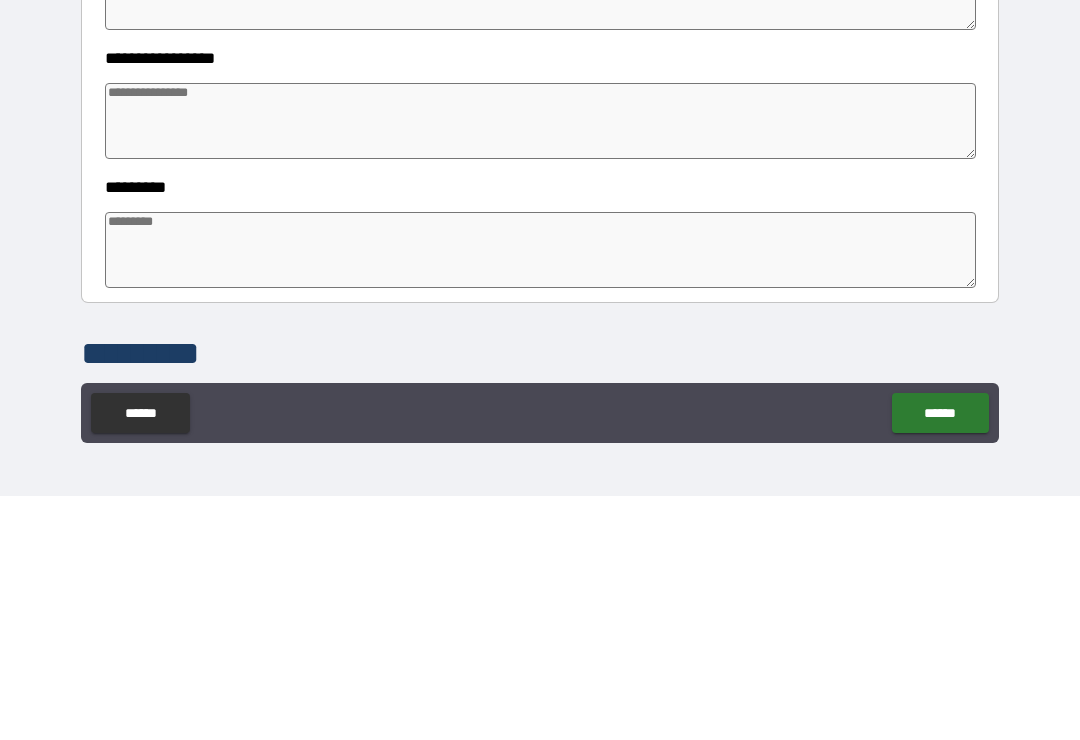 scroll, scrollTop: 319, scrollLeft: 0, axis: vertical 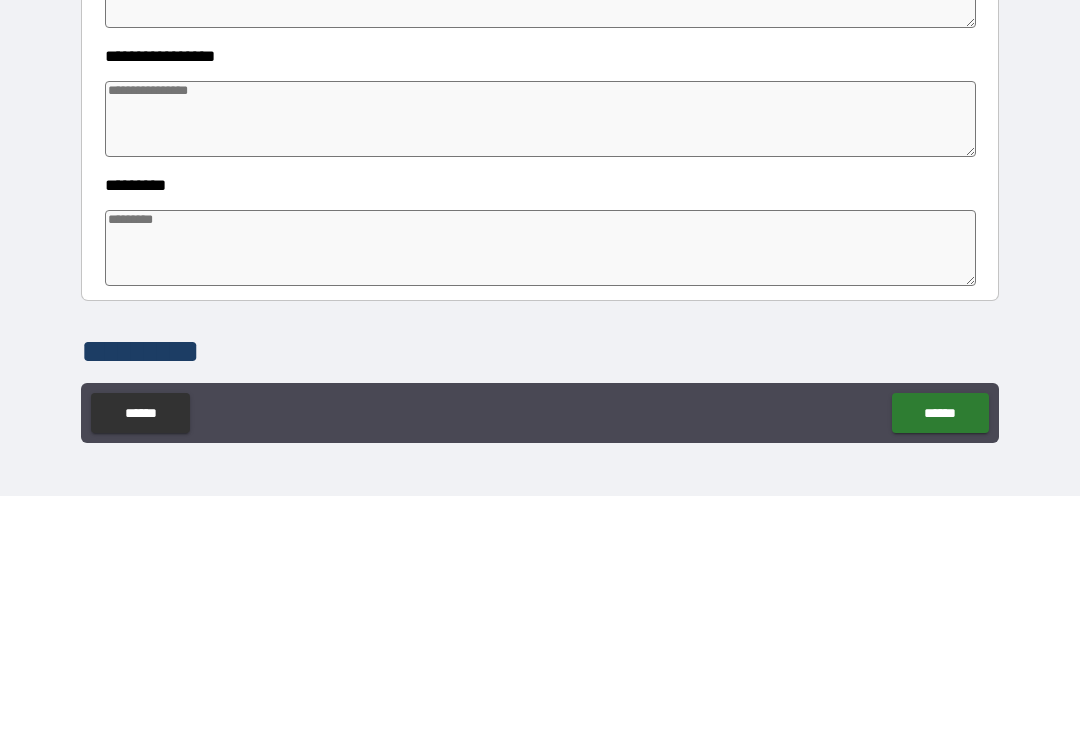 click at bounding box center [540, 363] 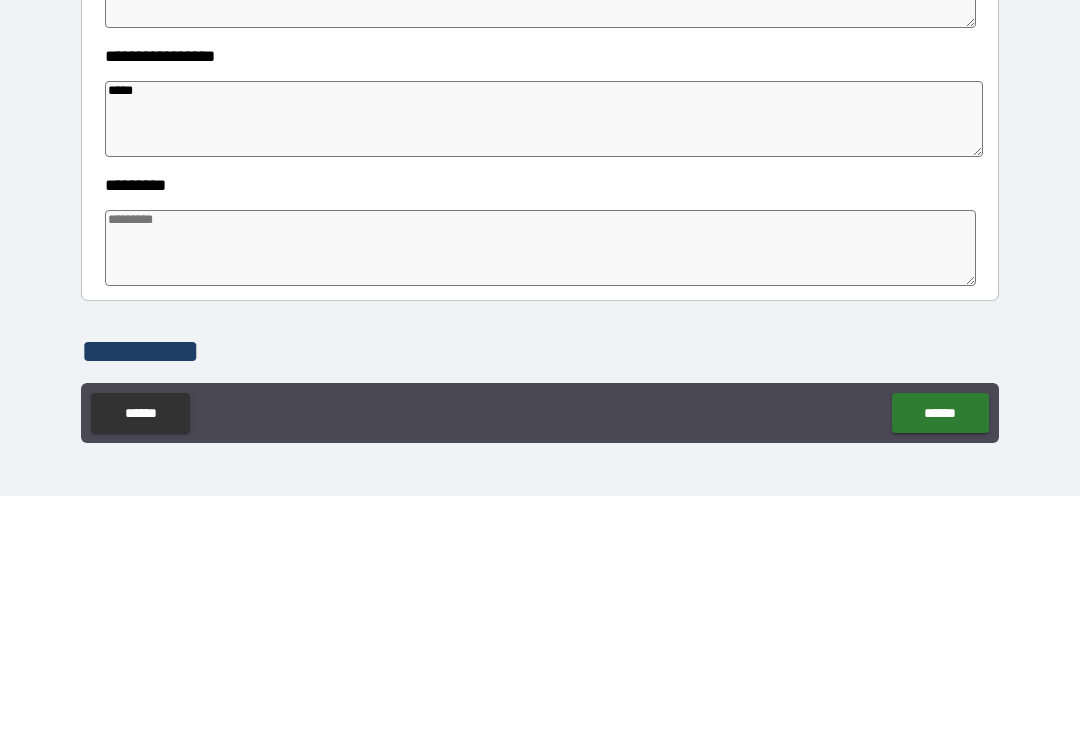 click at bounding box center [540, 492] 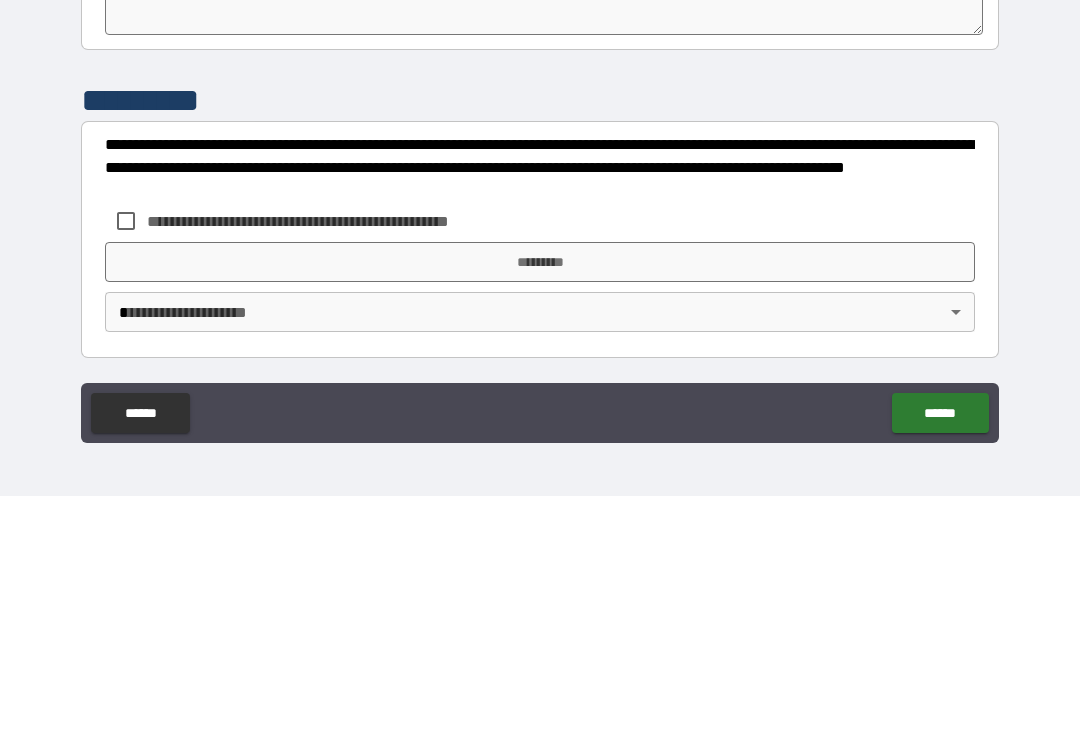 scroll, scrollTop: 570, scrollLeft: 0, axis: vertical 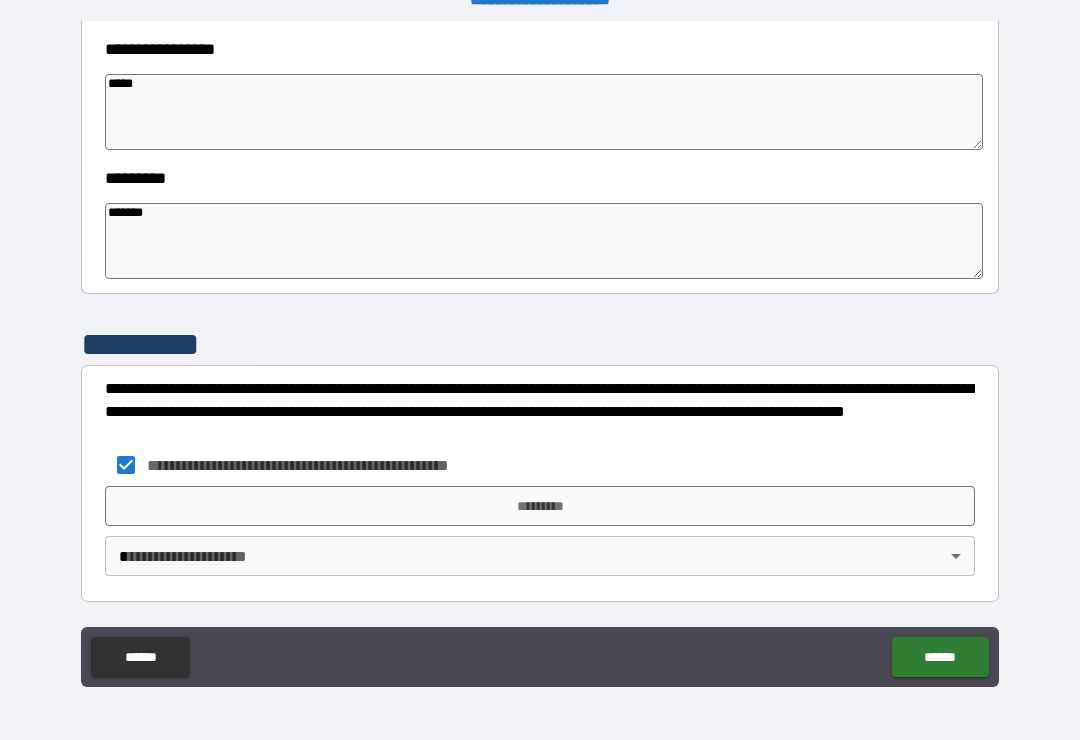 click on "*********" at bounding box center [540, 506] 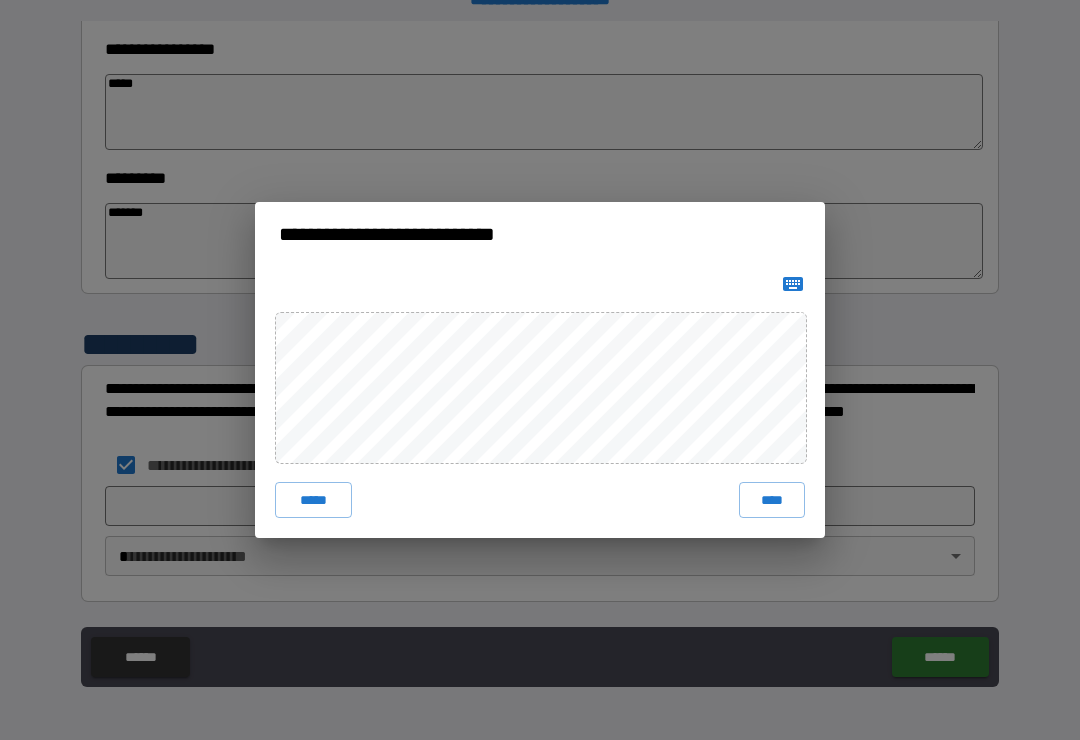 click on "****" at bounding box center (772, 500) 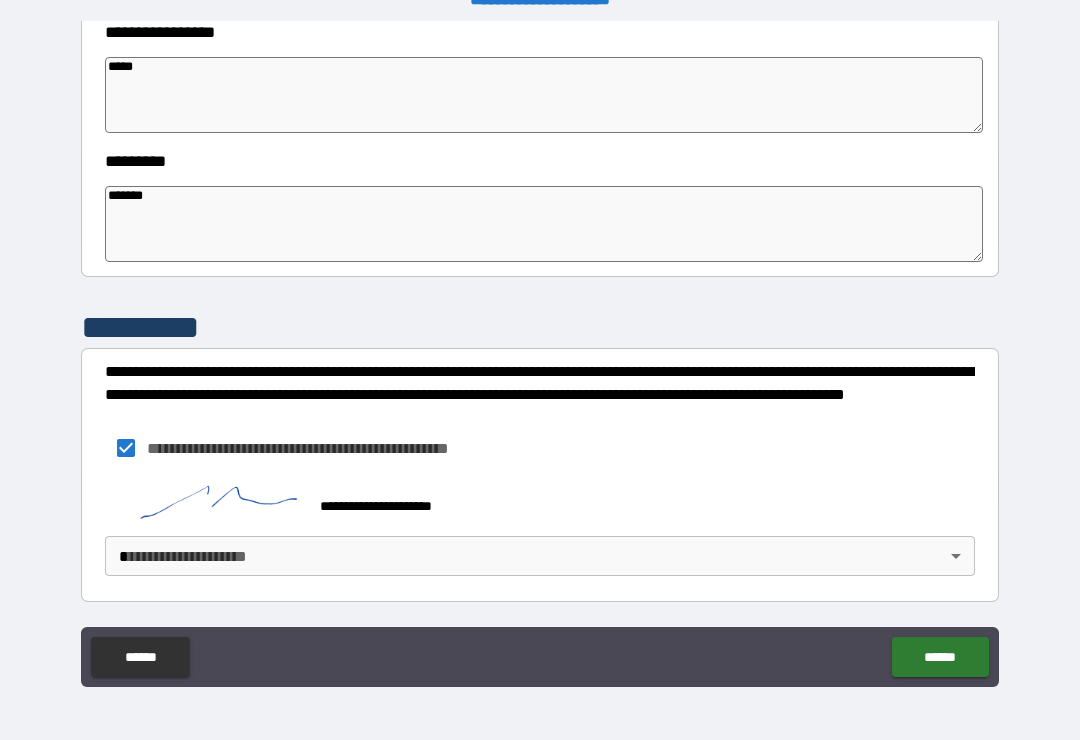 scroll, scrollTop: 587, scrollLeft: 0, axis: vertical 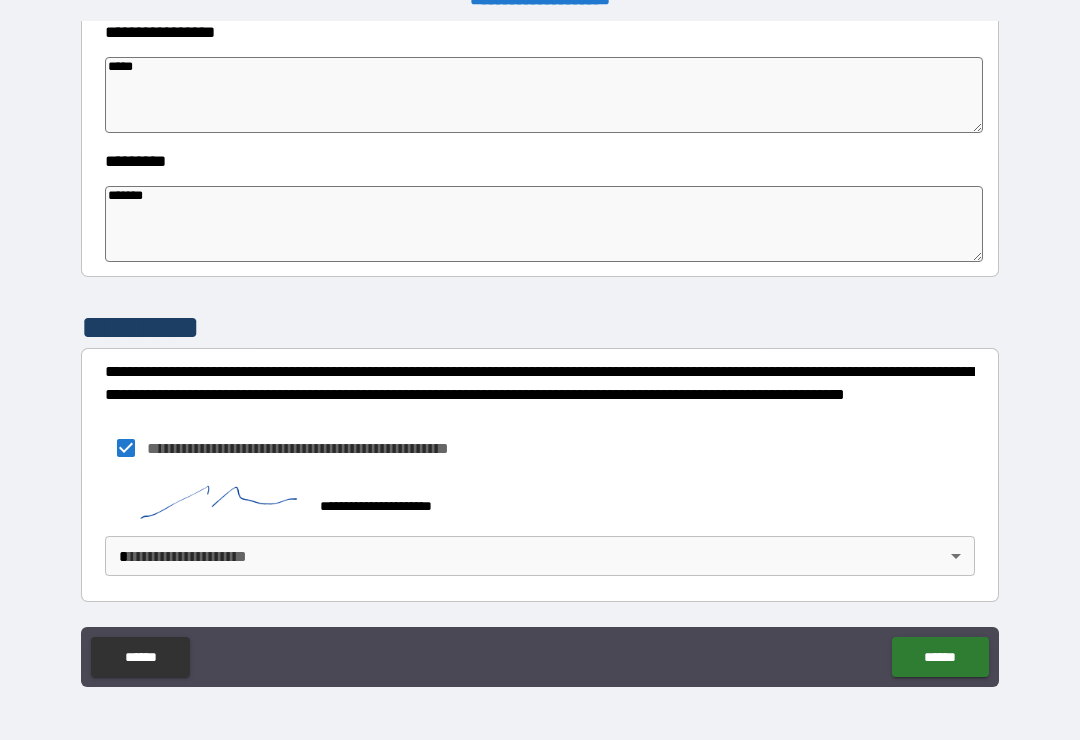 click on "**********" at bounding box center [540, 354] 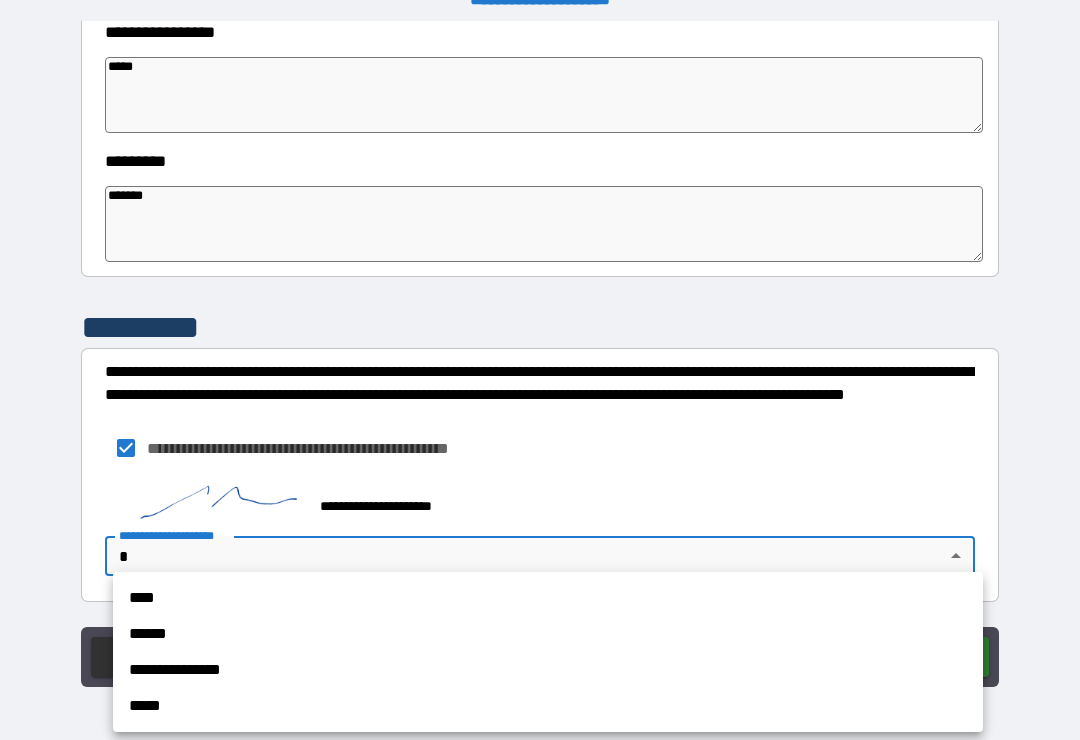 click on "****" at bounding box center [548, 598] 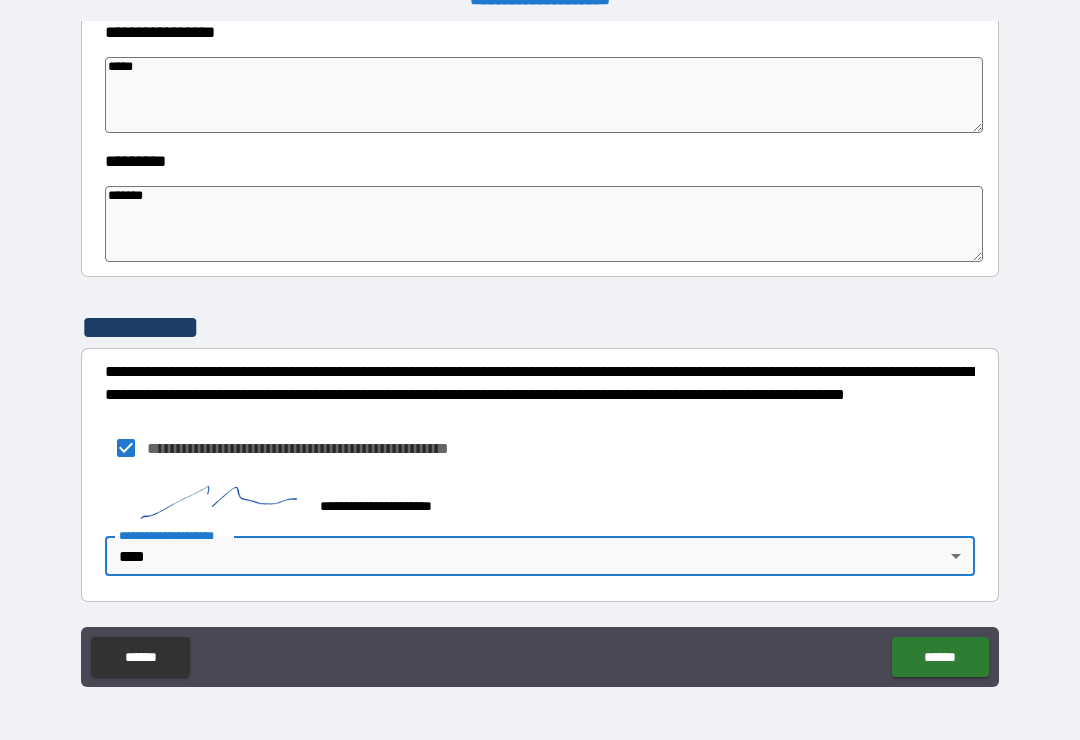 click on "******" at bounding box center [940, 657] 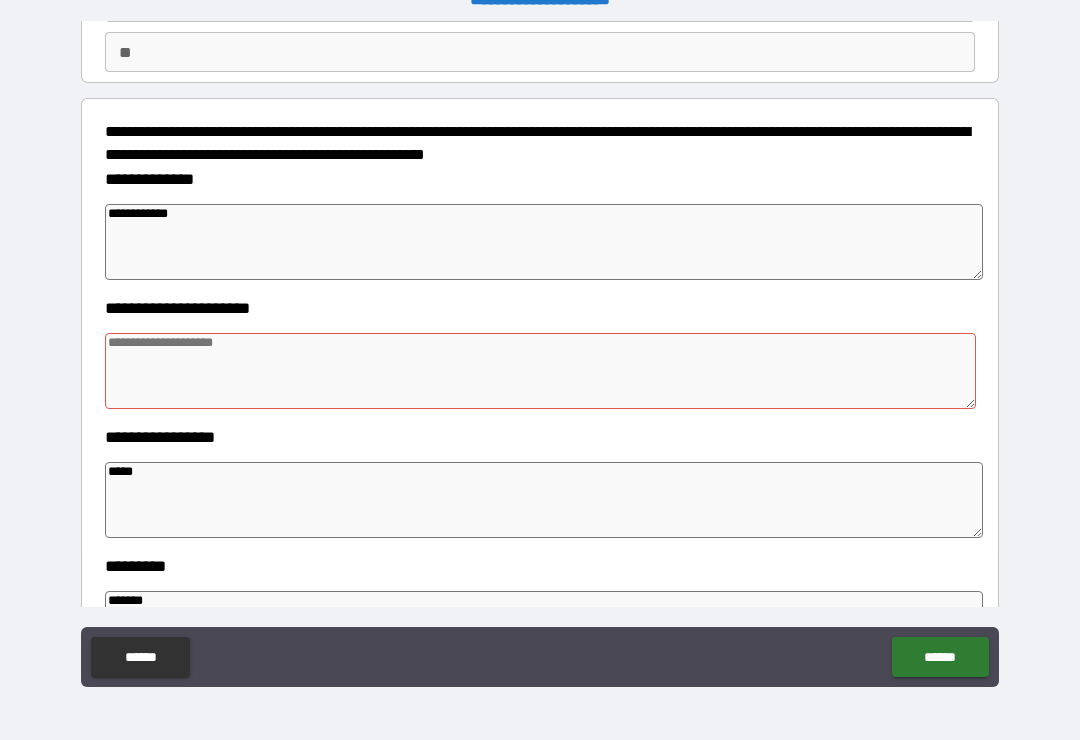 scroll, scrollTop: 180, scrollLeft: 0, axis: vertical 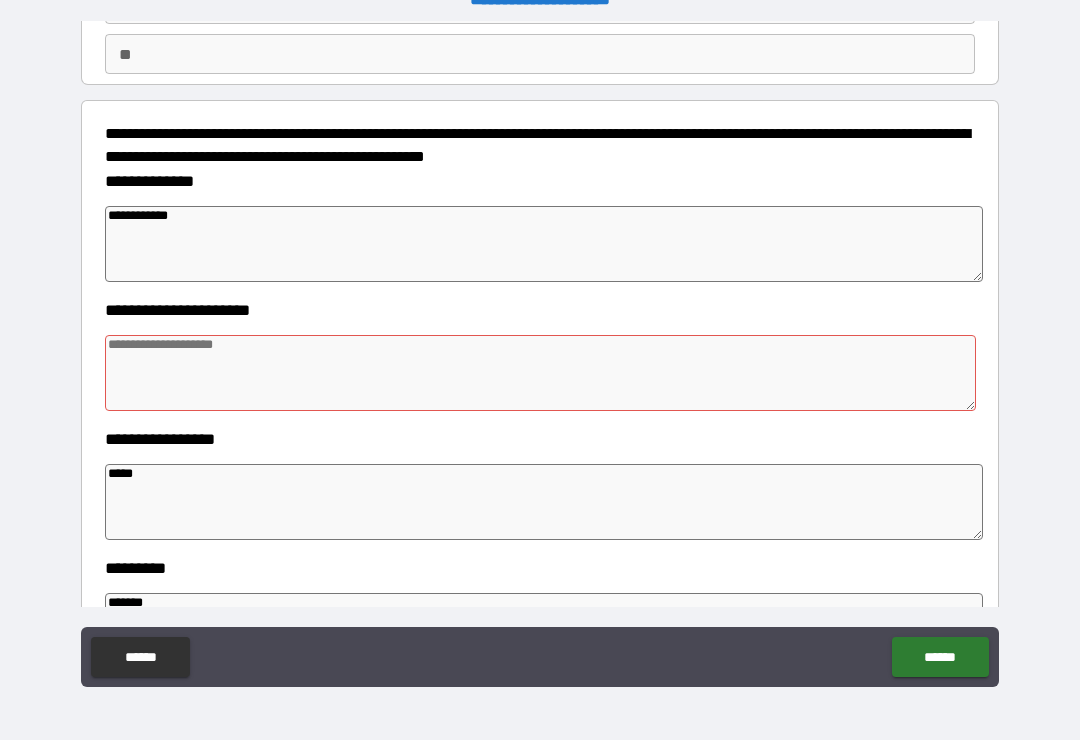click at bounding box center (540, 373) 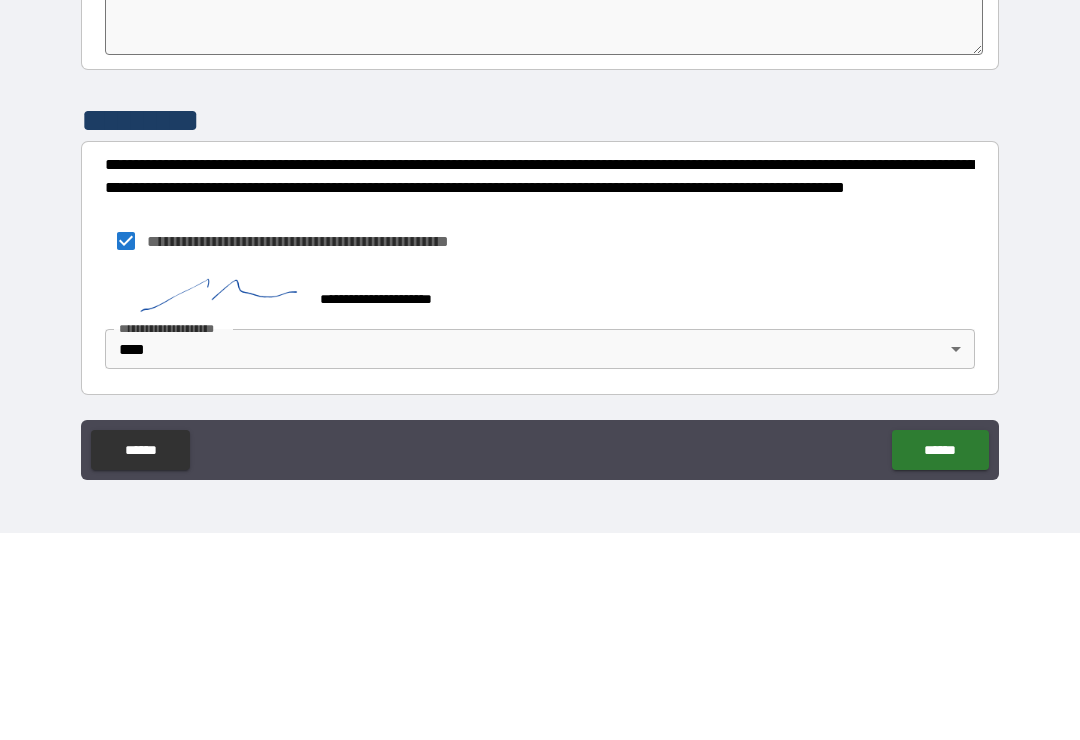 scroll, scrollTop: 587, scrollLeft: 0, axis: vertical 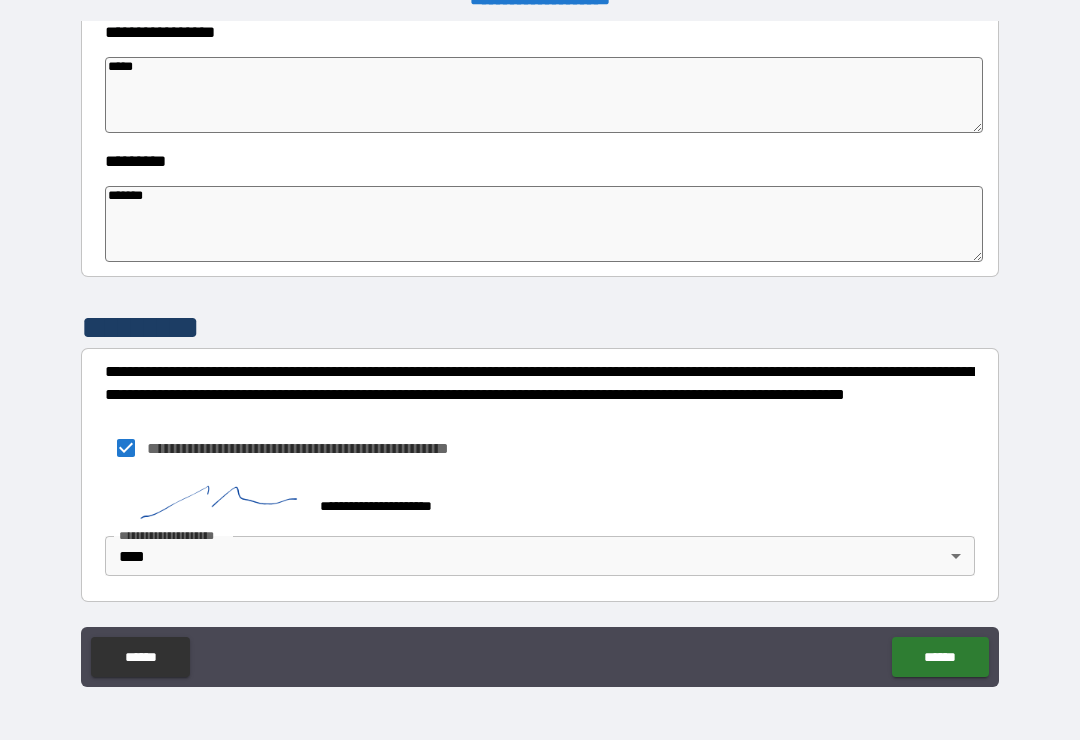 click on "******" at bounding box center (940, 657) 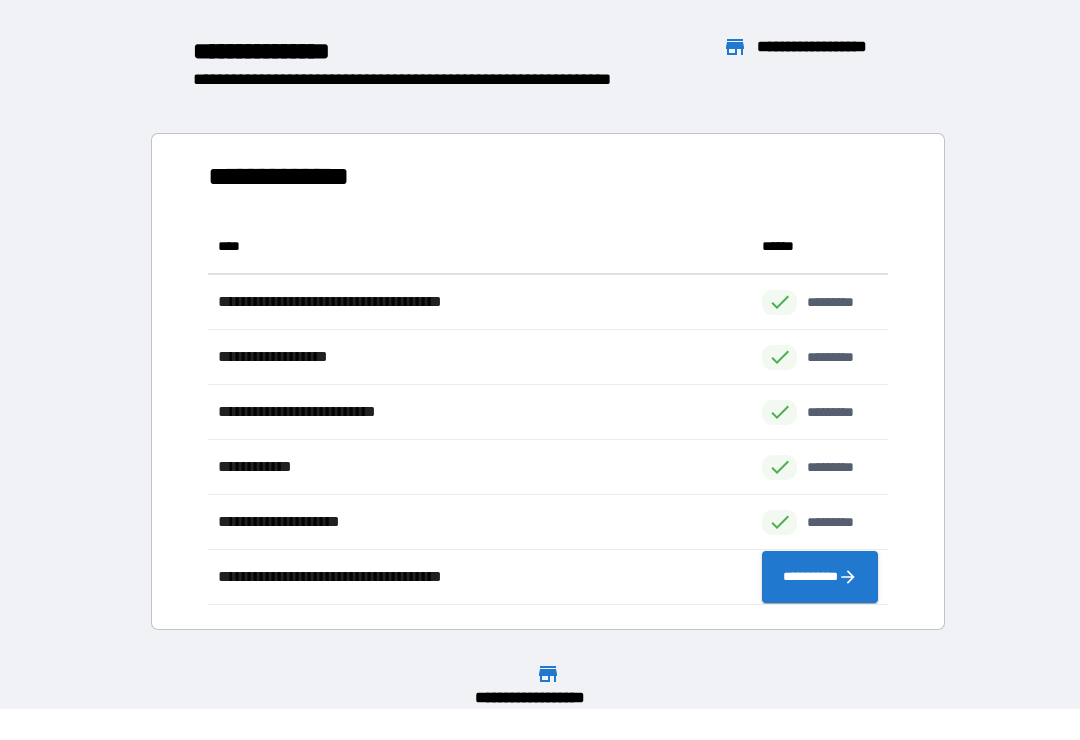 scroll, scrollTop: 386, scrollLeft: 680, axis: both 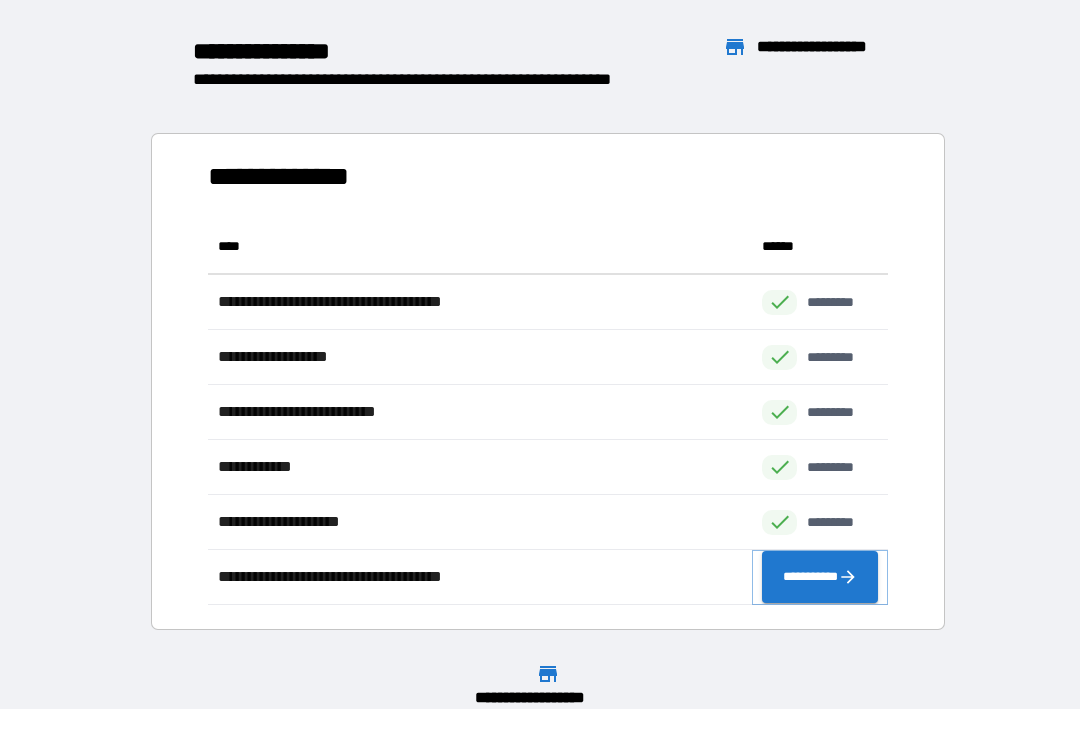 click on "**********" at bounding box center (820, 577) 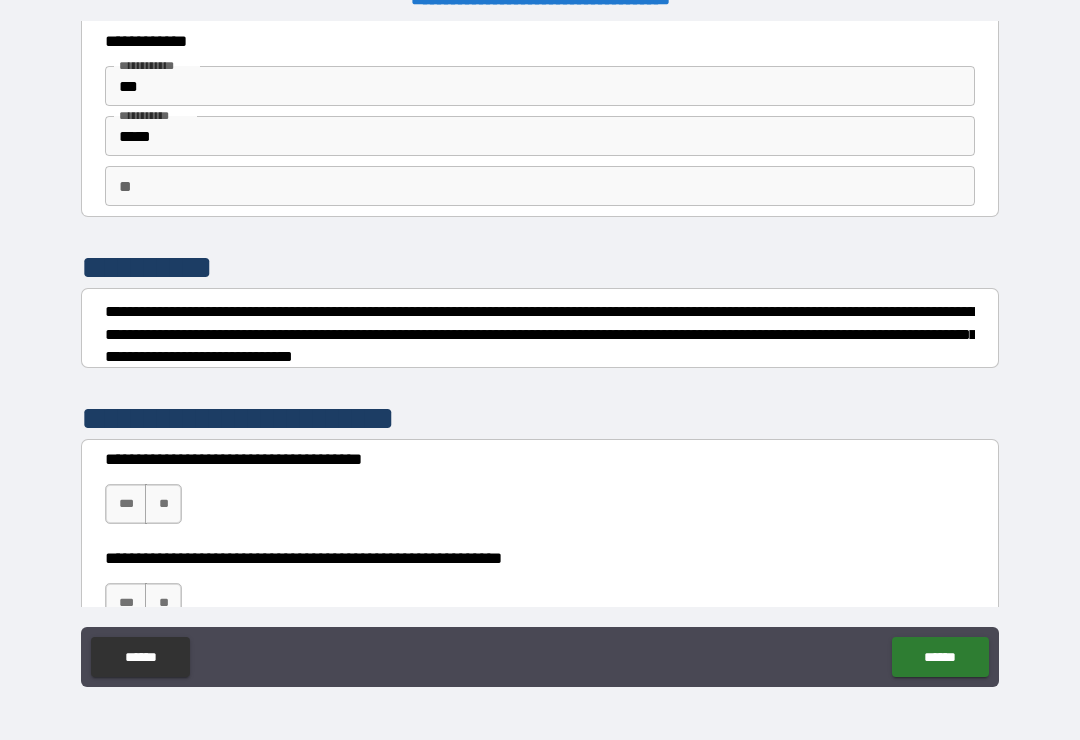 scroll, scrollTop: 73, scrollLeft: 0, axis: vertical 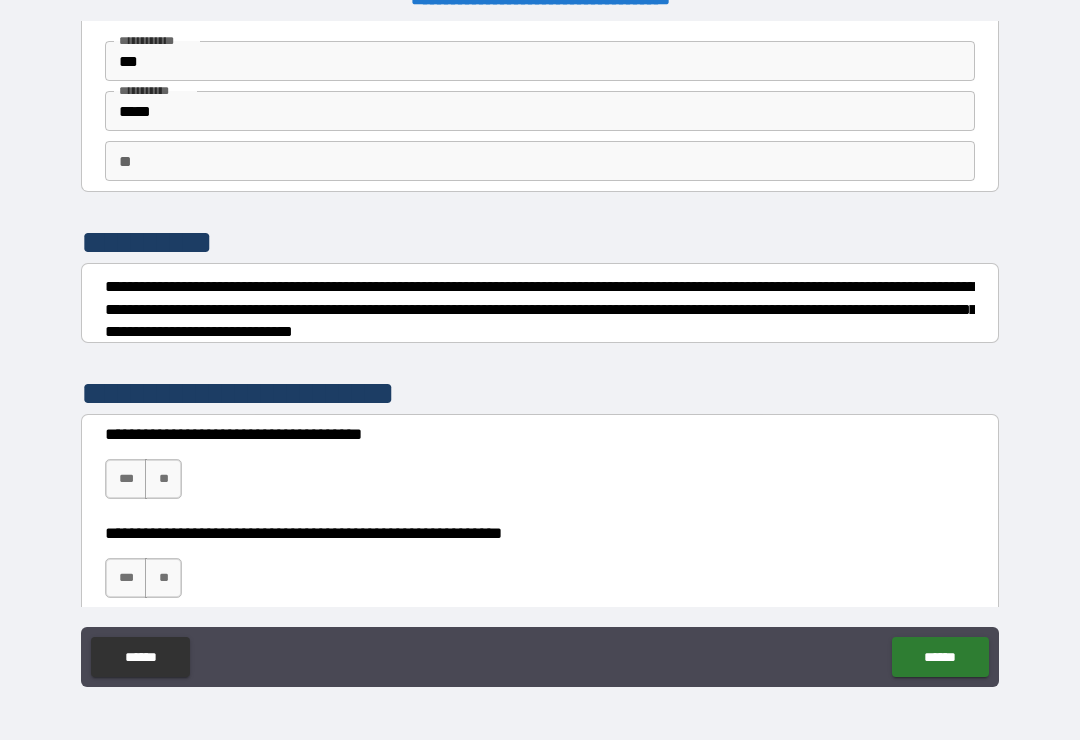 click on "**" at bounding box center (163, 479) 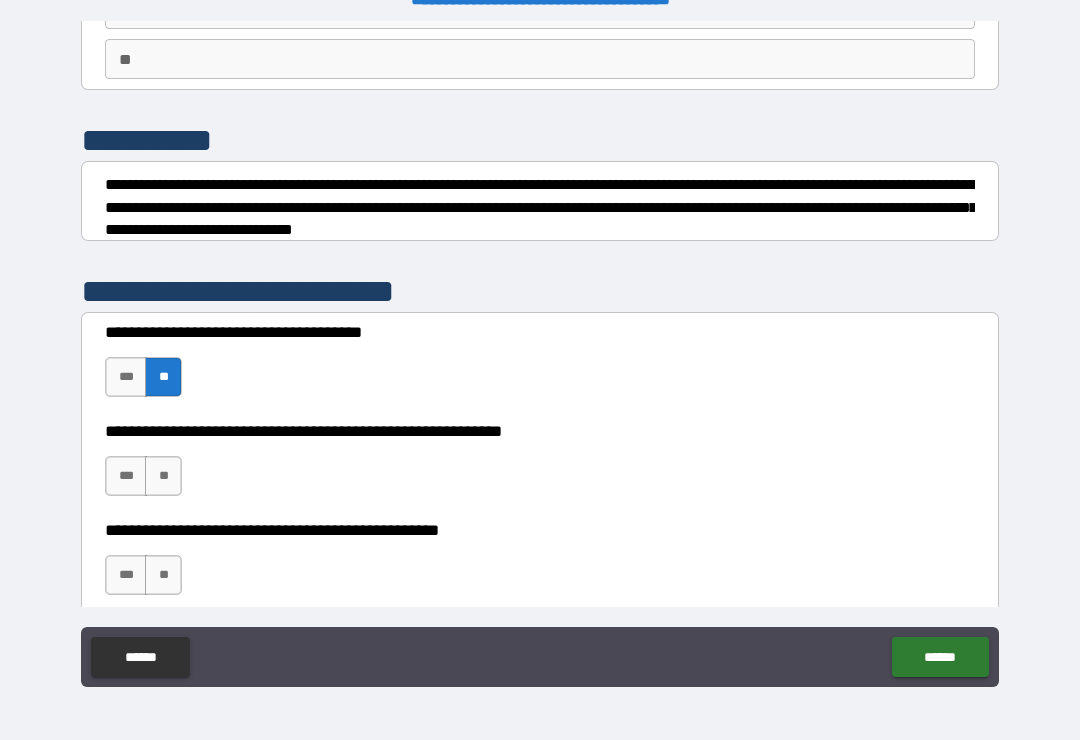 scroll, scrollTop: 197, scrollLeft: 0, axis: vertical 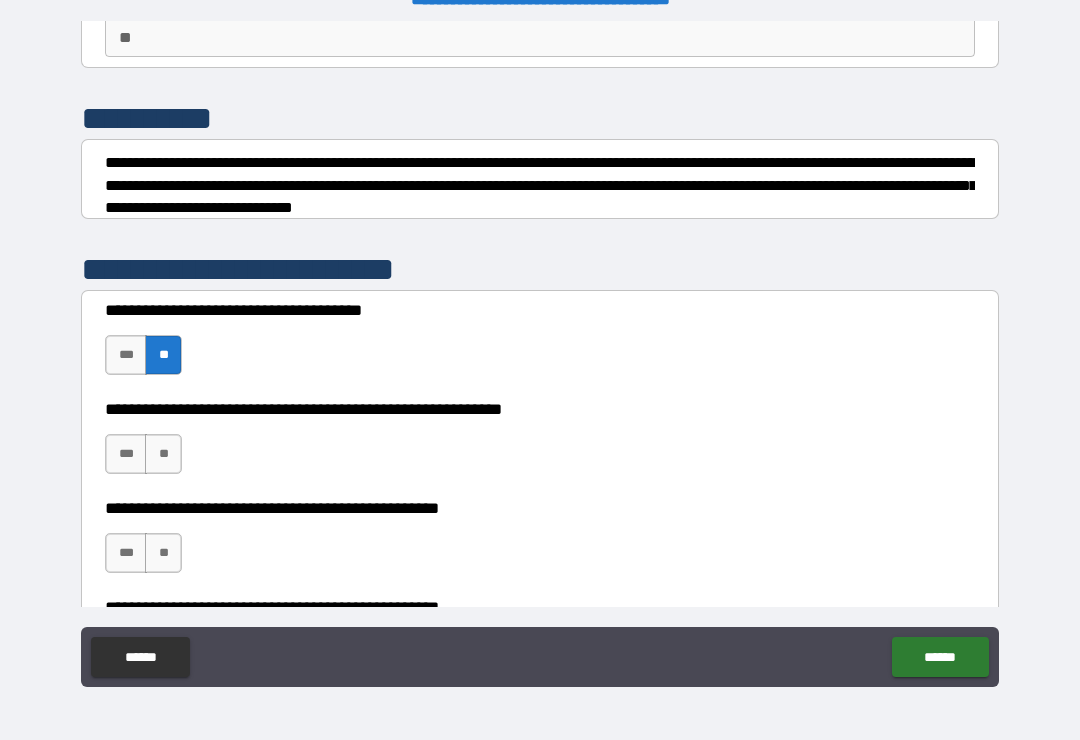 click on "**" at bounding box center (163, 454) 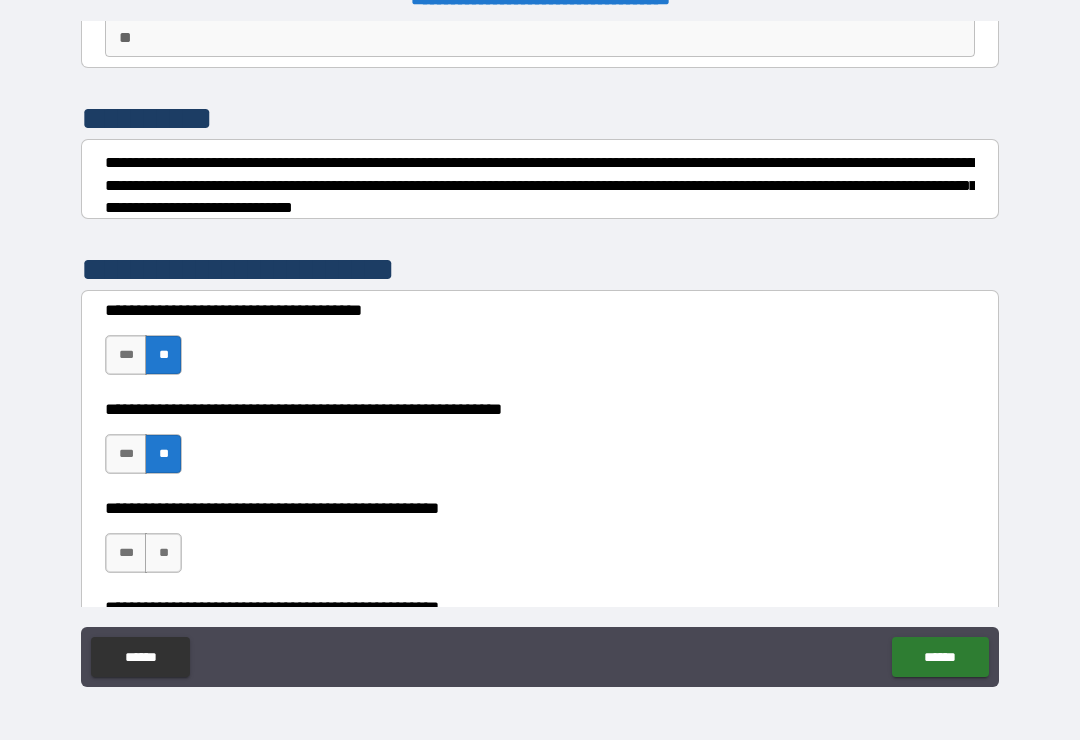 click on "**" at bounding box center [163, 454] 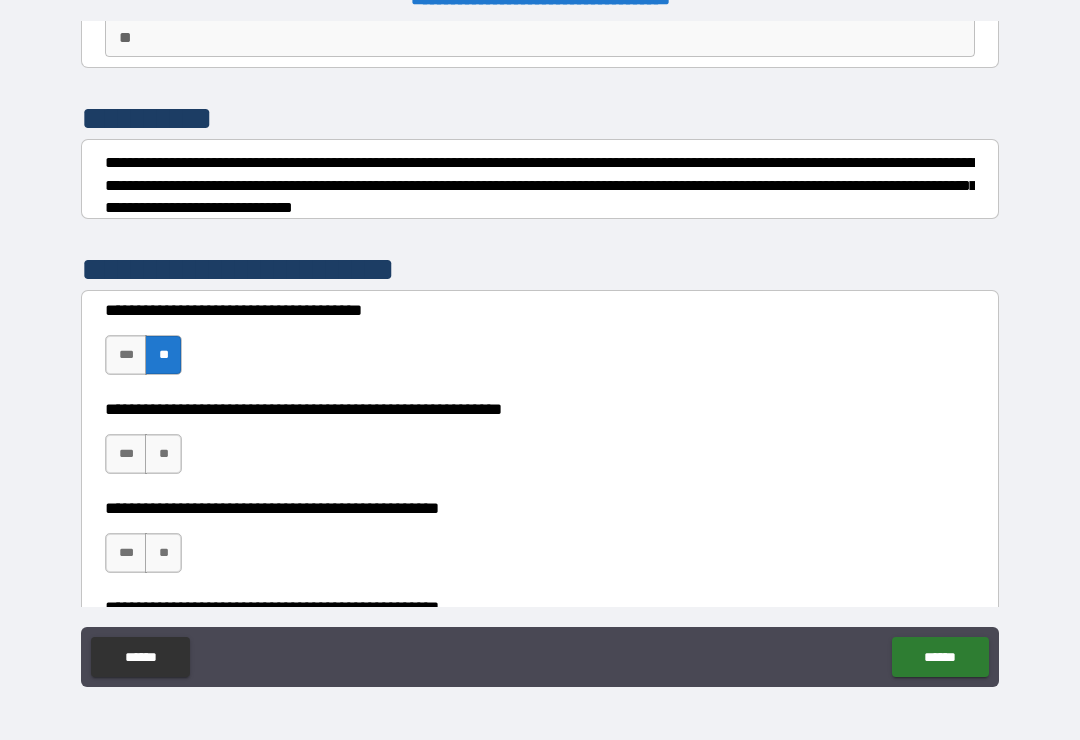 click on "***" at bounding box center [126, 454] 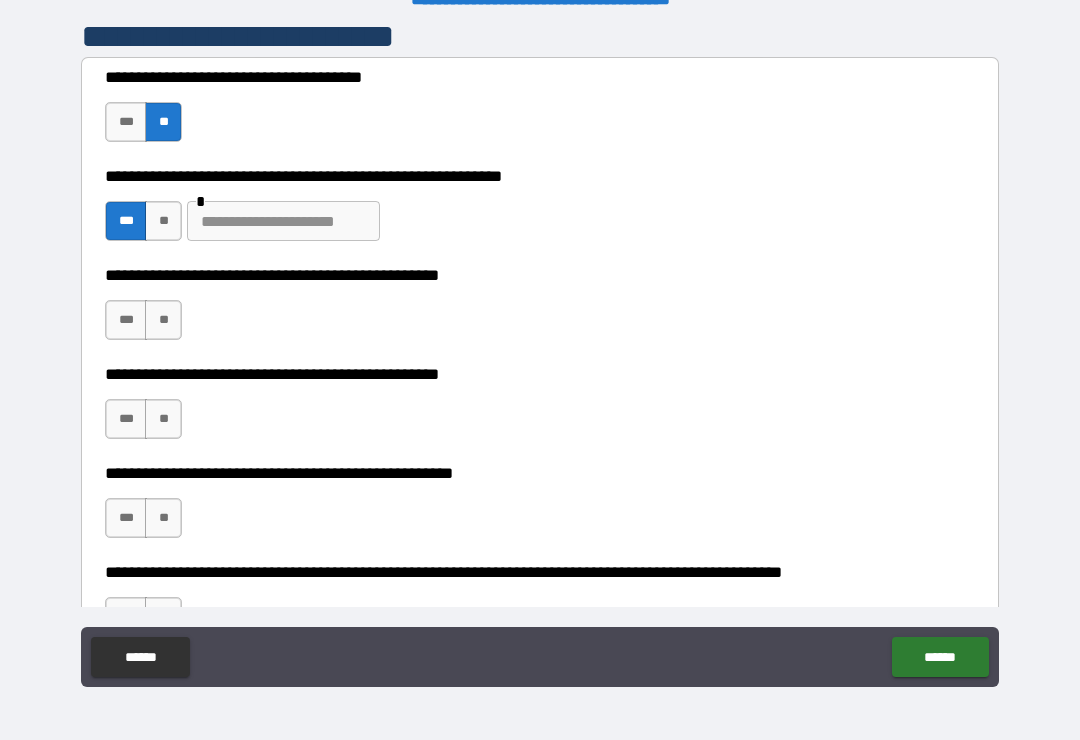 scroll, scrollTop: 456, scrollLeft: 0, axis: vertical 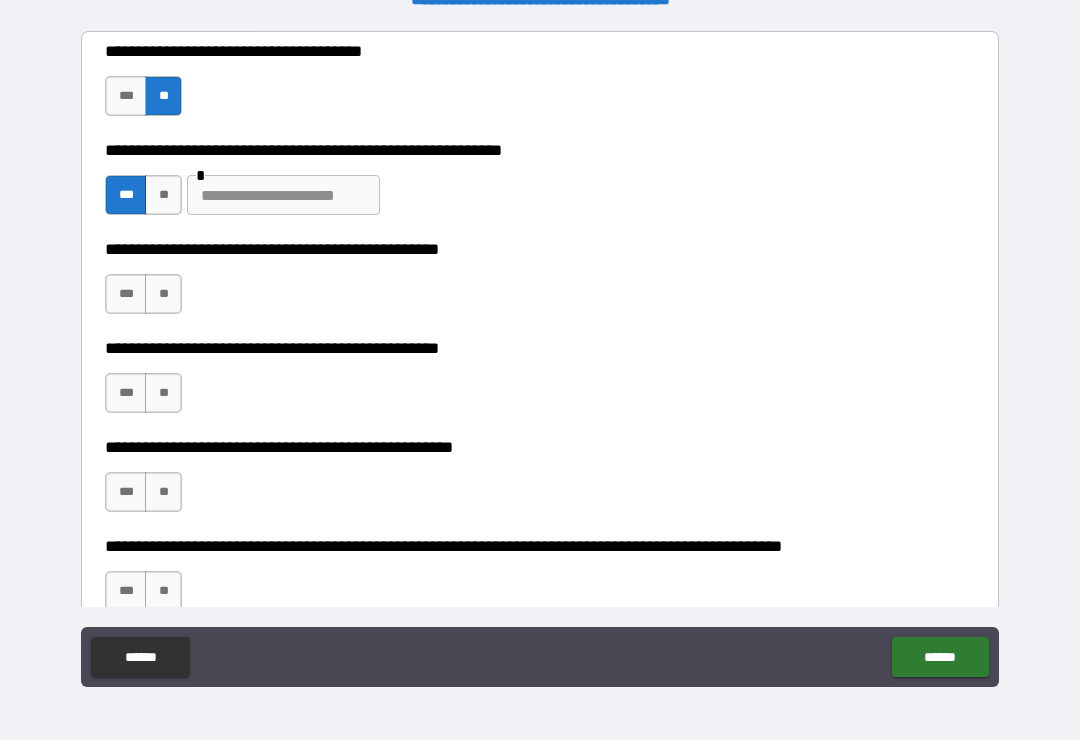 click on "**" at bounding box center [163, 294] 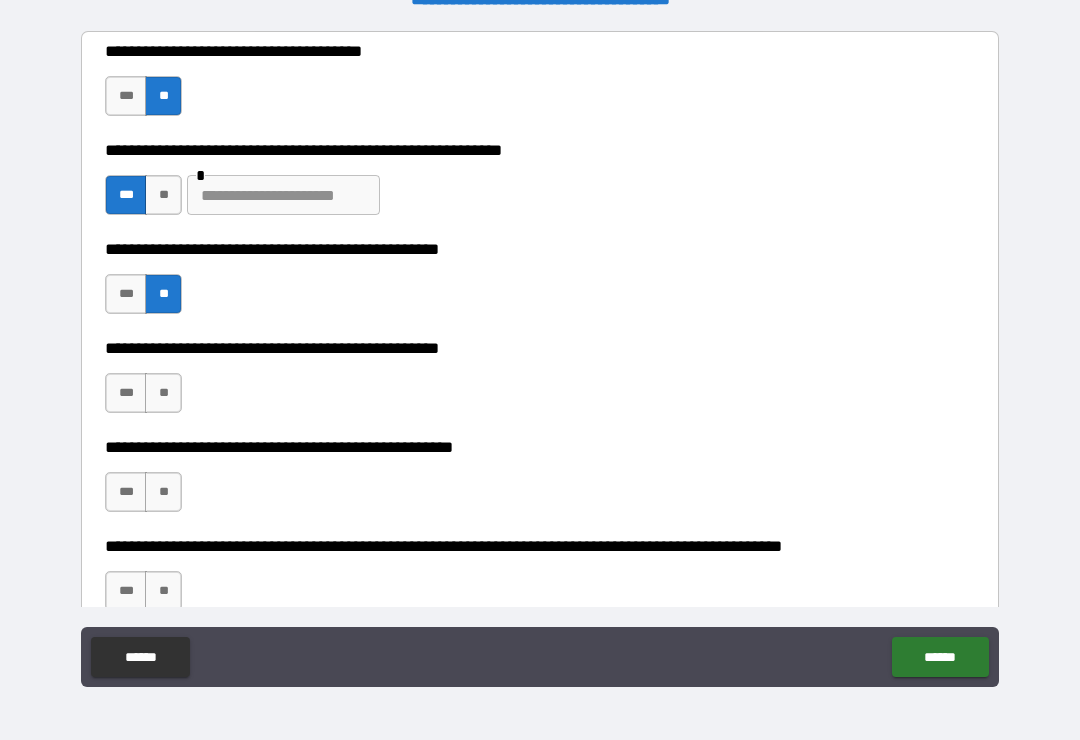 click on "***" at bounding box center [126, 393] 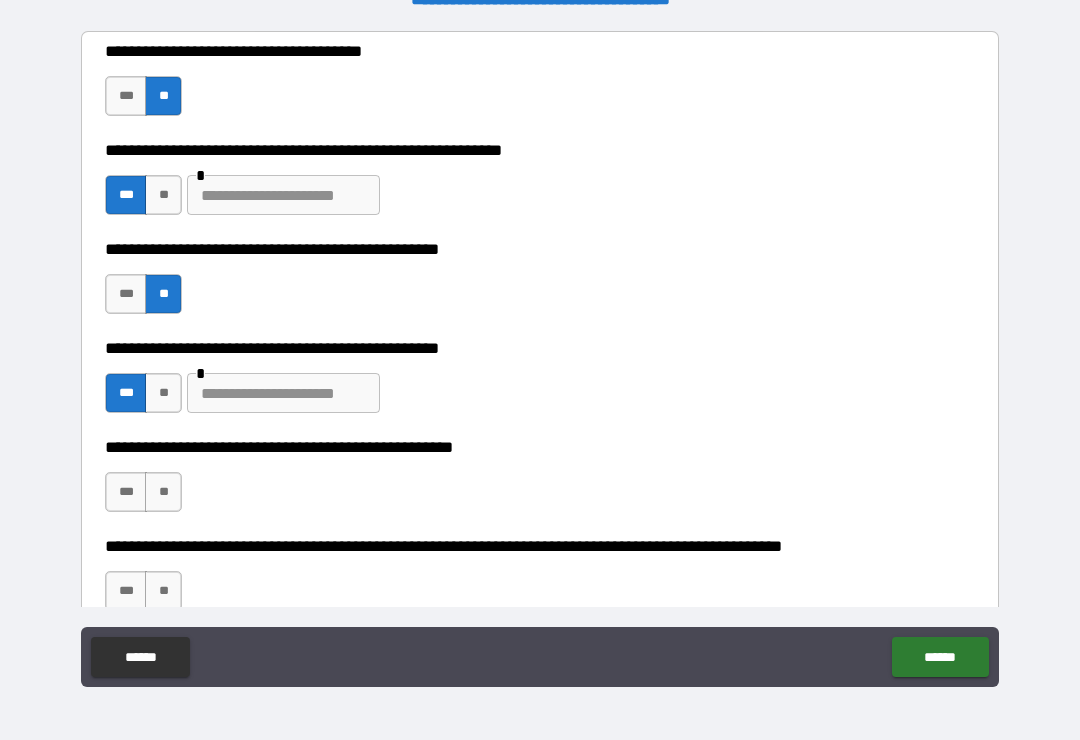 click at bounding box center [283, 393] 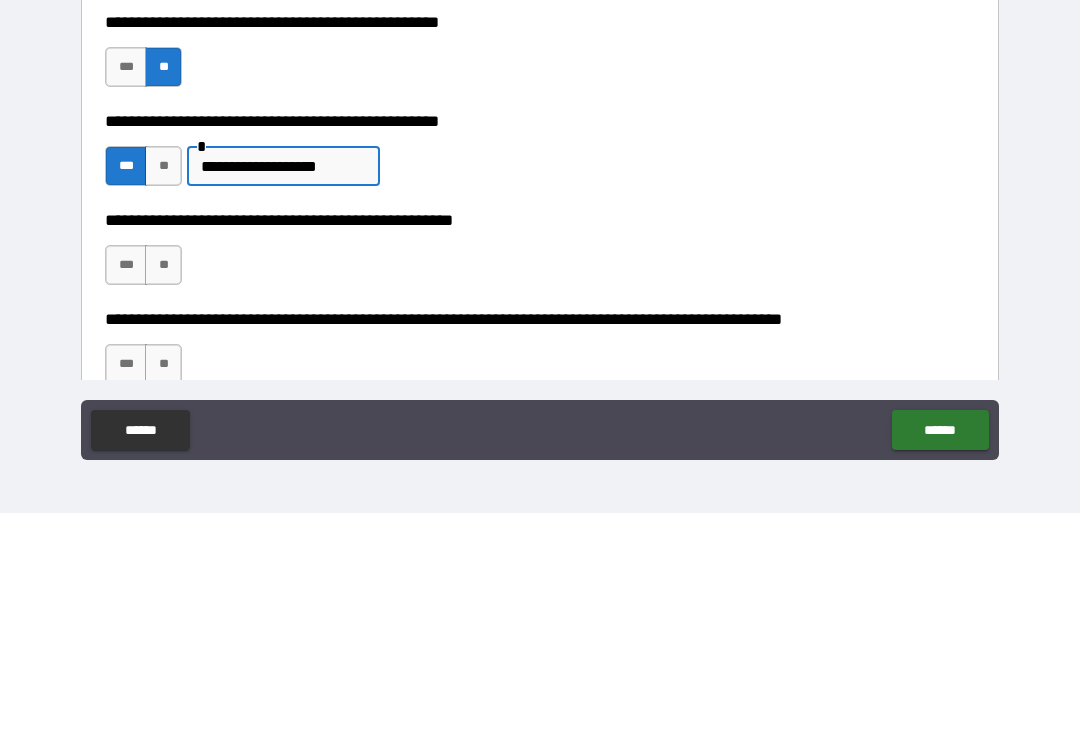 click on "**" at bounding box center [163, 492] 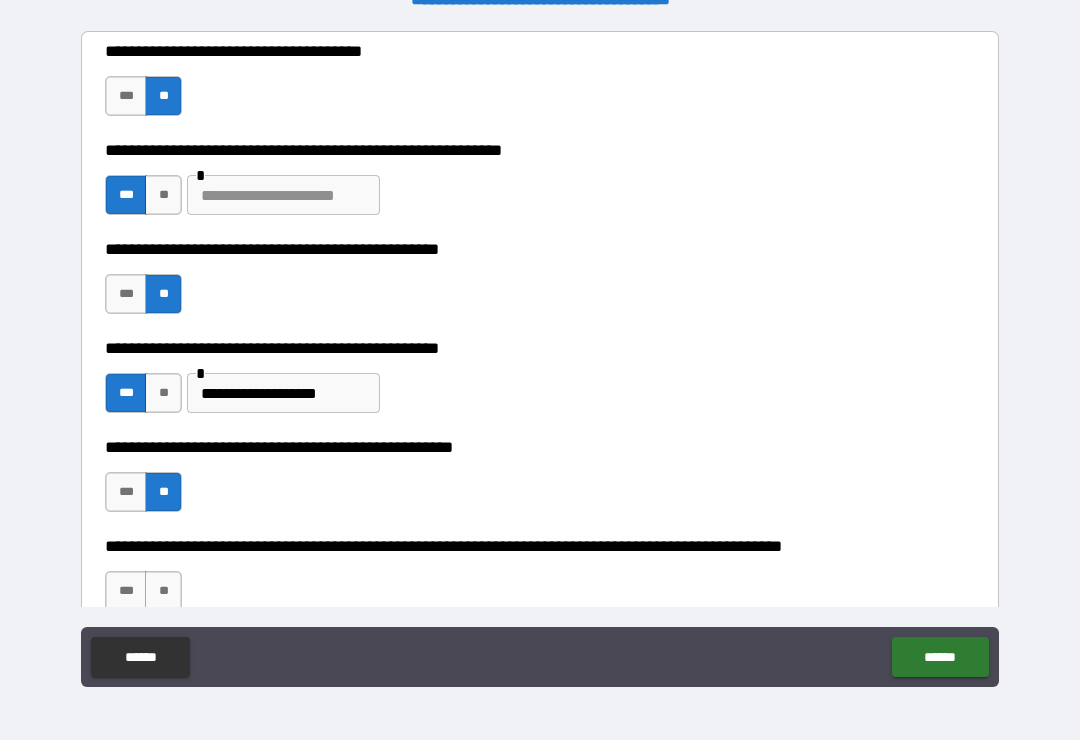 click on "**" at bounding box center [163, 591] 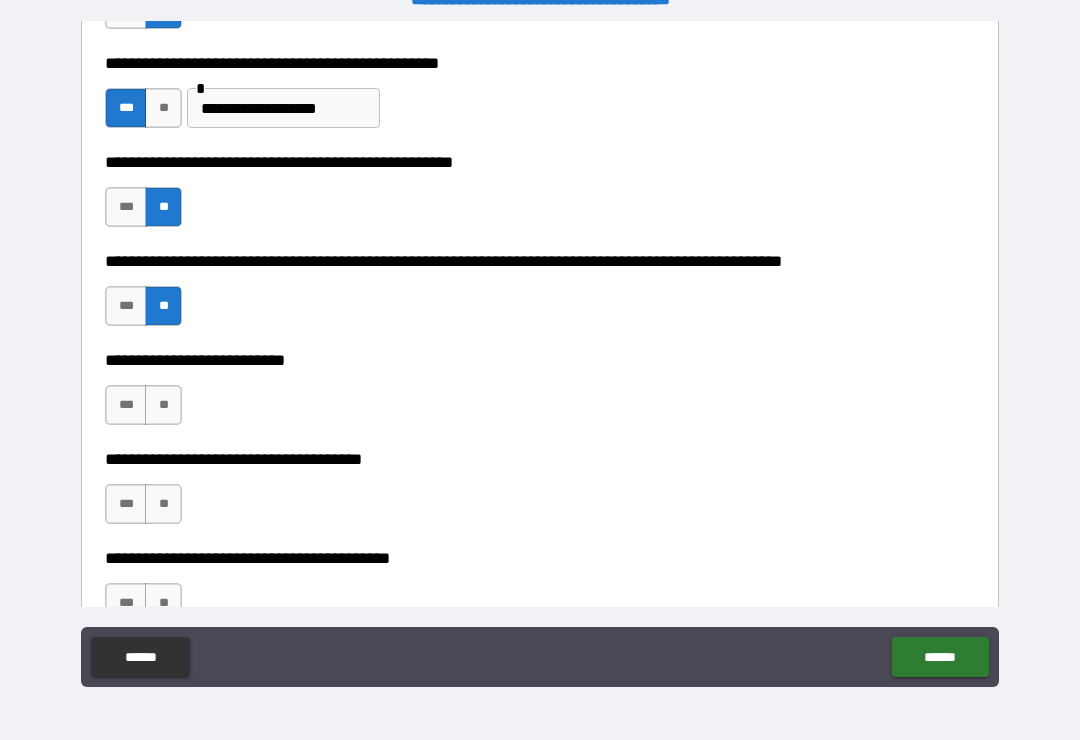 scroll, scrollTop: 742, scrollLeft: 0, axis: vertical 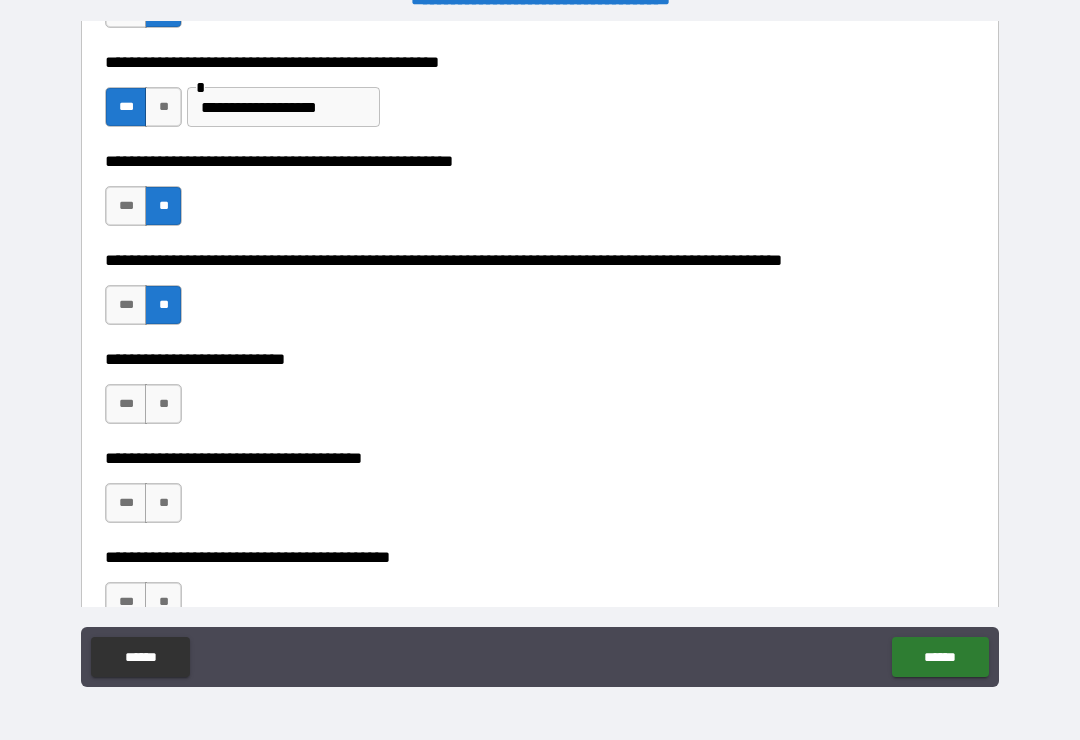 click on "**" at bounding box center [163, 404] 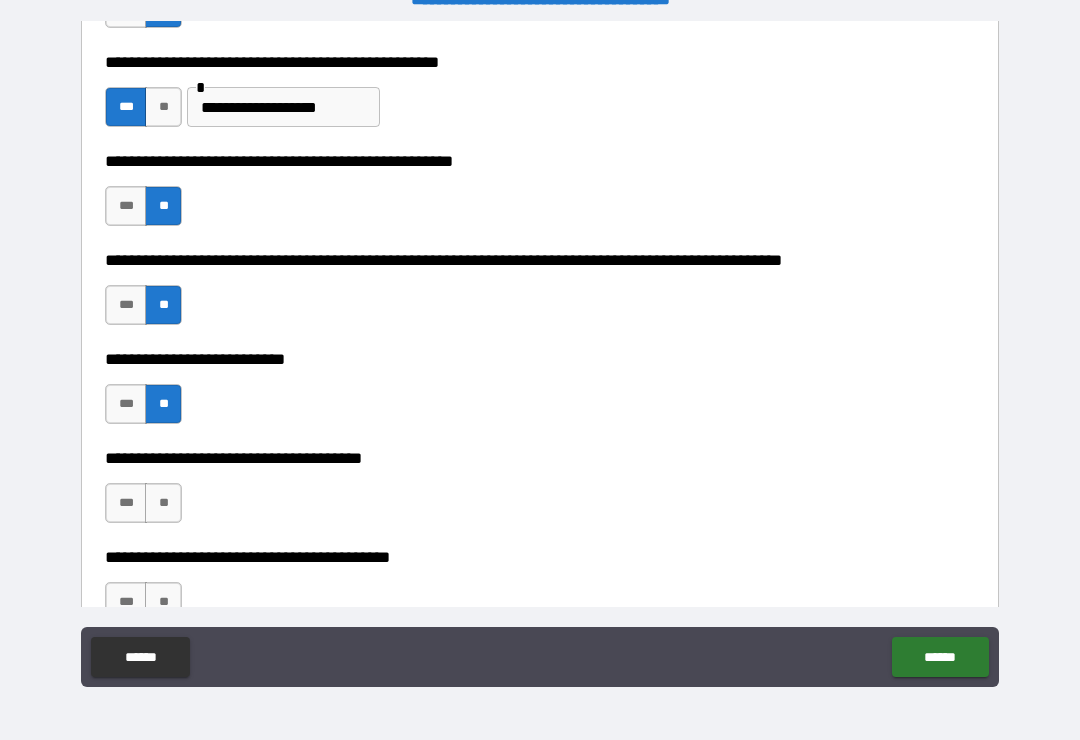 click on "**" at bounding box center [163, 503] 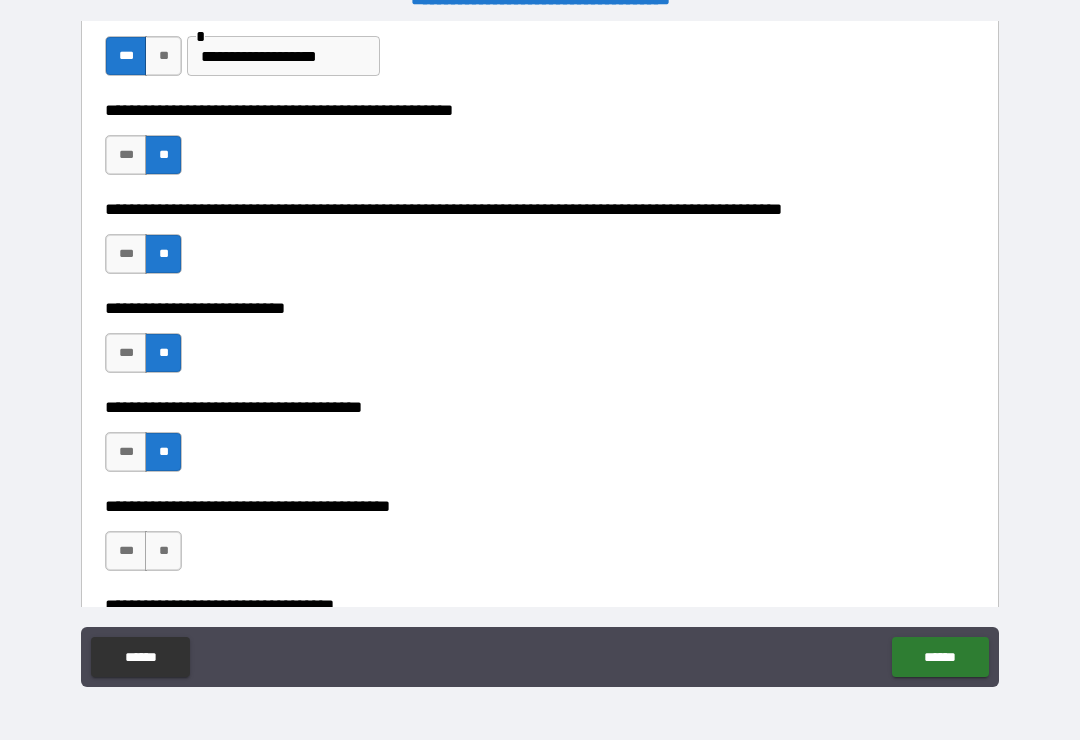 scroll, scrollTop: 795, scrollLeft: 0, axis: vertical 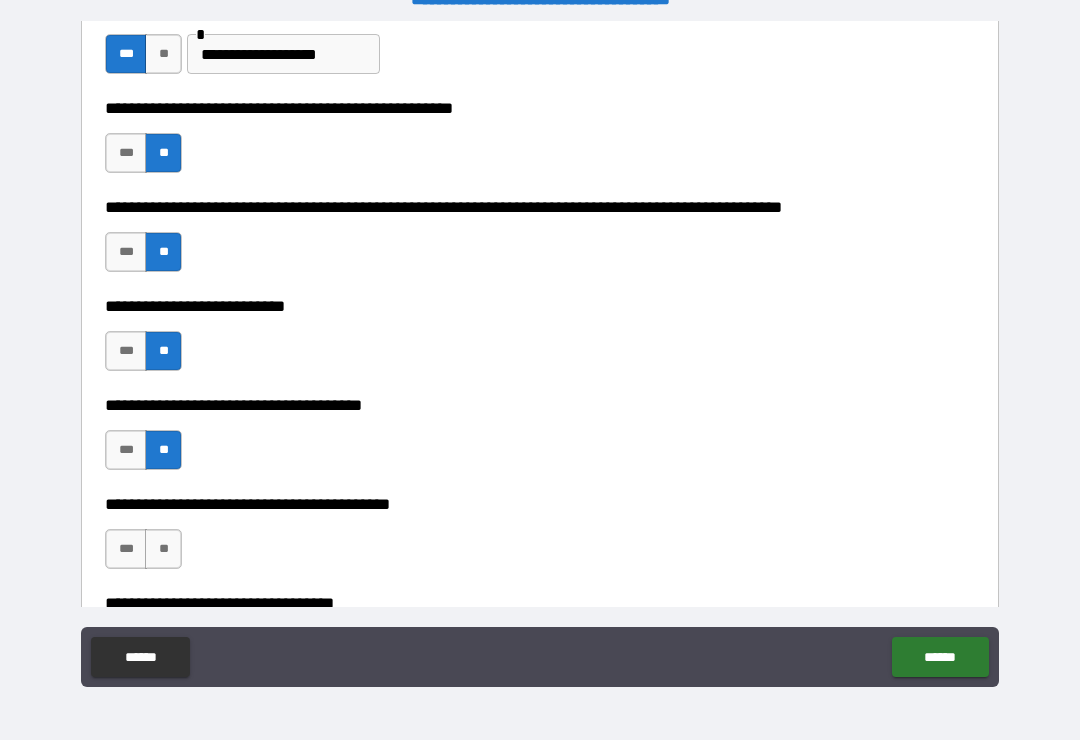 click on "**" at bounding box center (163, 549) 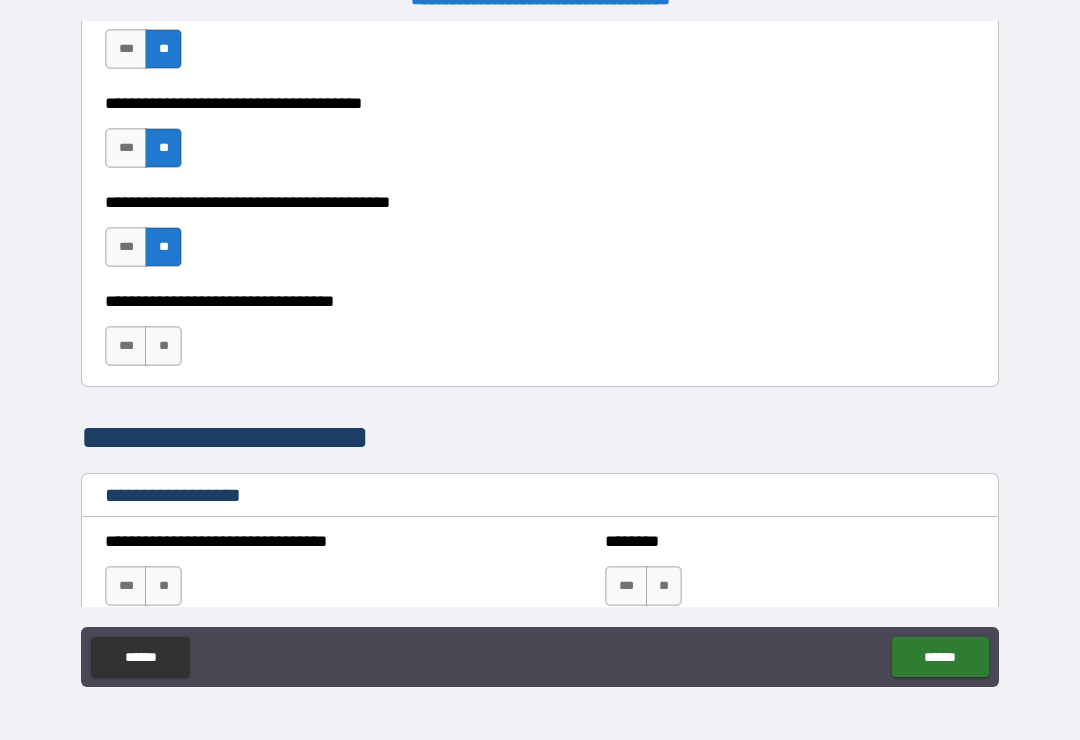 scroll, scrollTop: 1097, scrollLeft: 0, axis: vertical 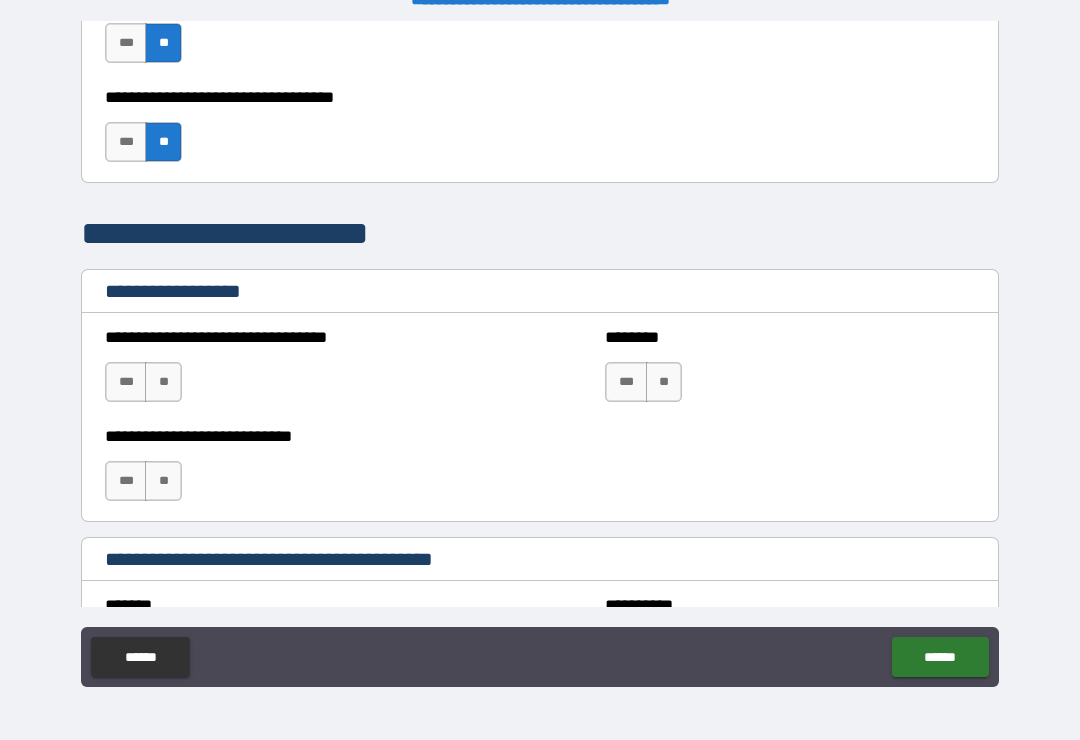 click on "**" at bounding box center (163, 382) 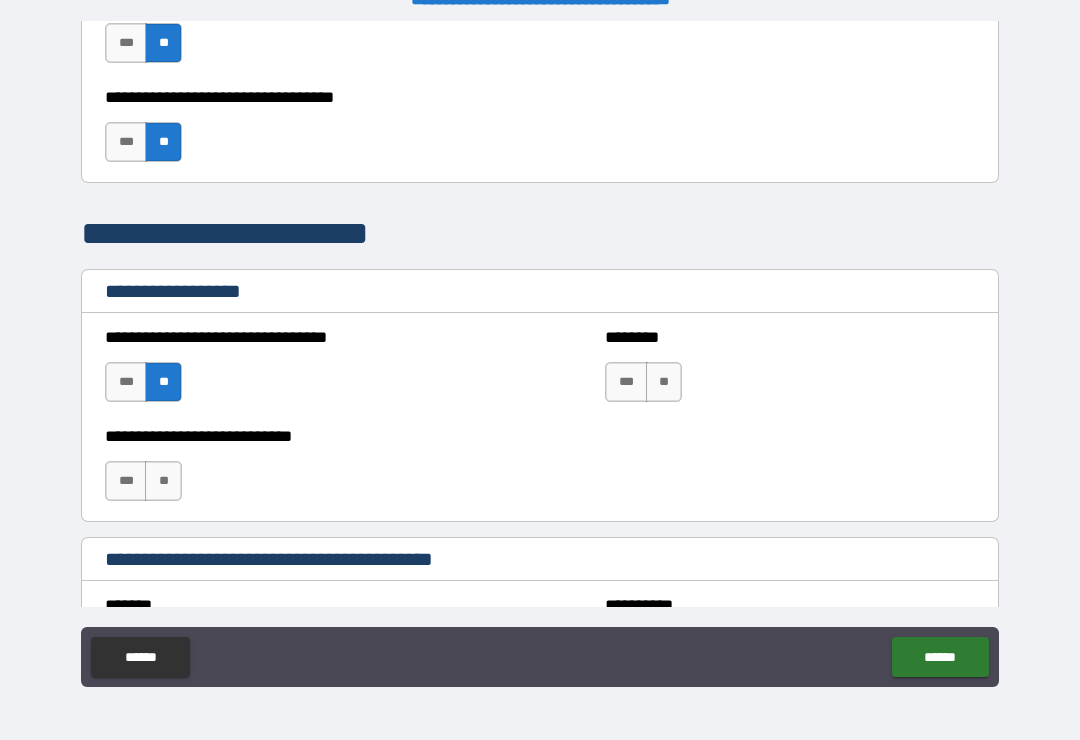 click on "**" at bounding box center [163, 481] 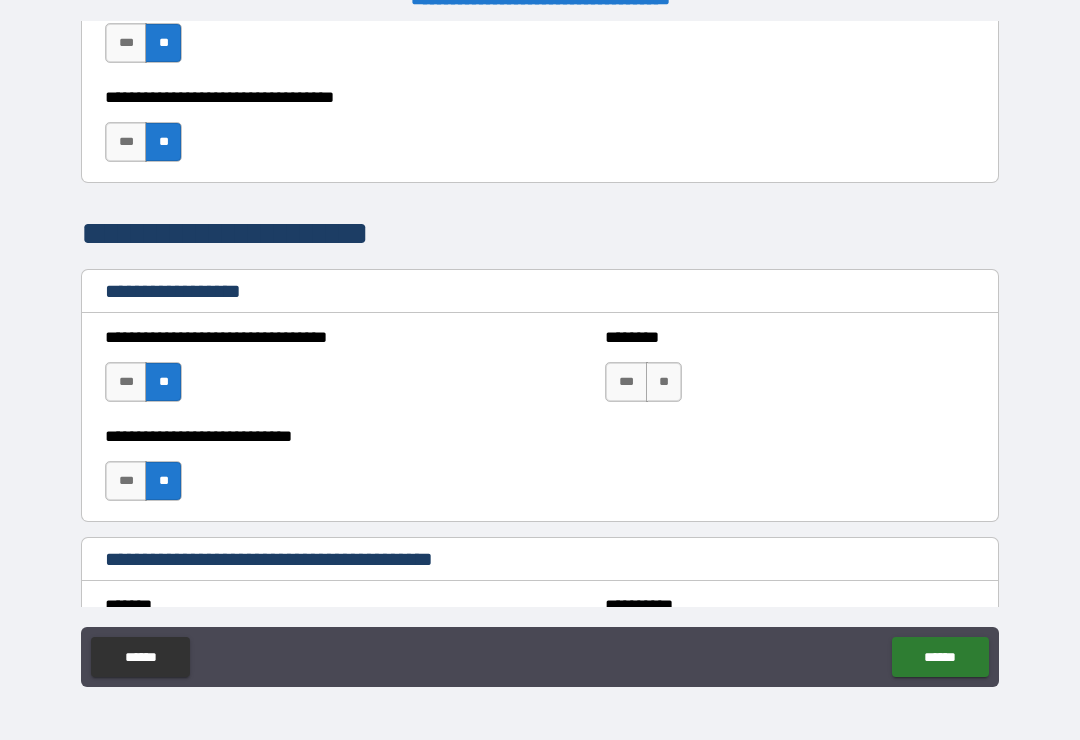 click on "**" at bounding box center (664, 382) 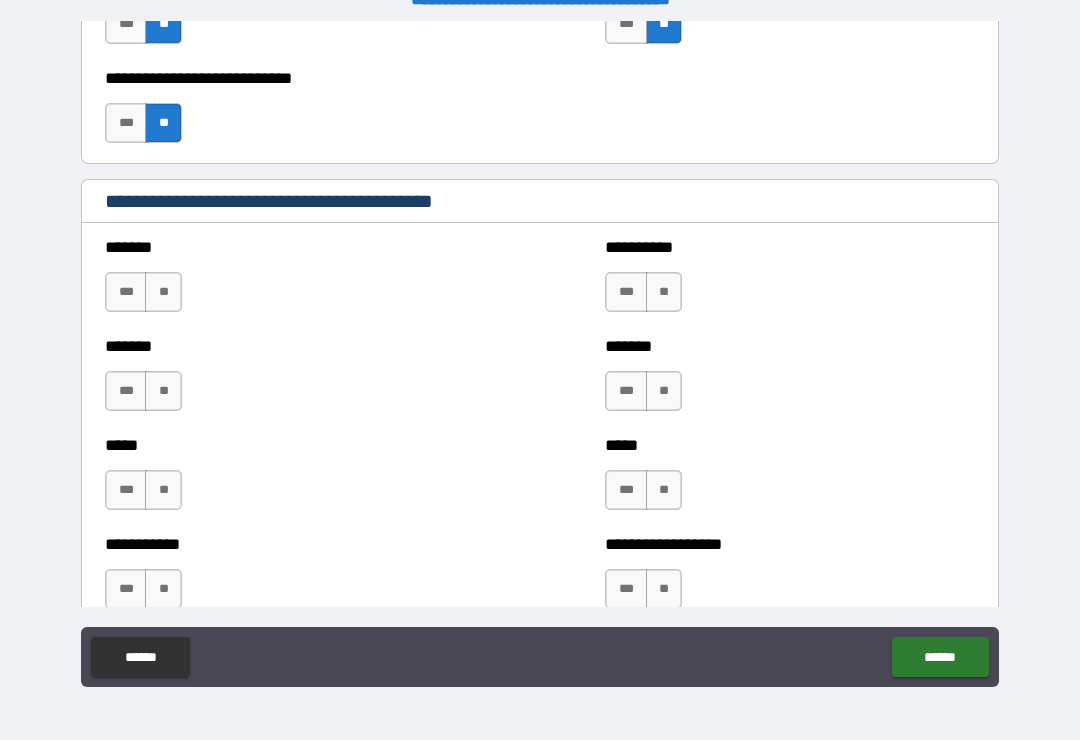 scroll, scrollTop: 1685, scrollLeft: 0, axis: vertical 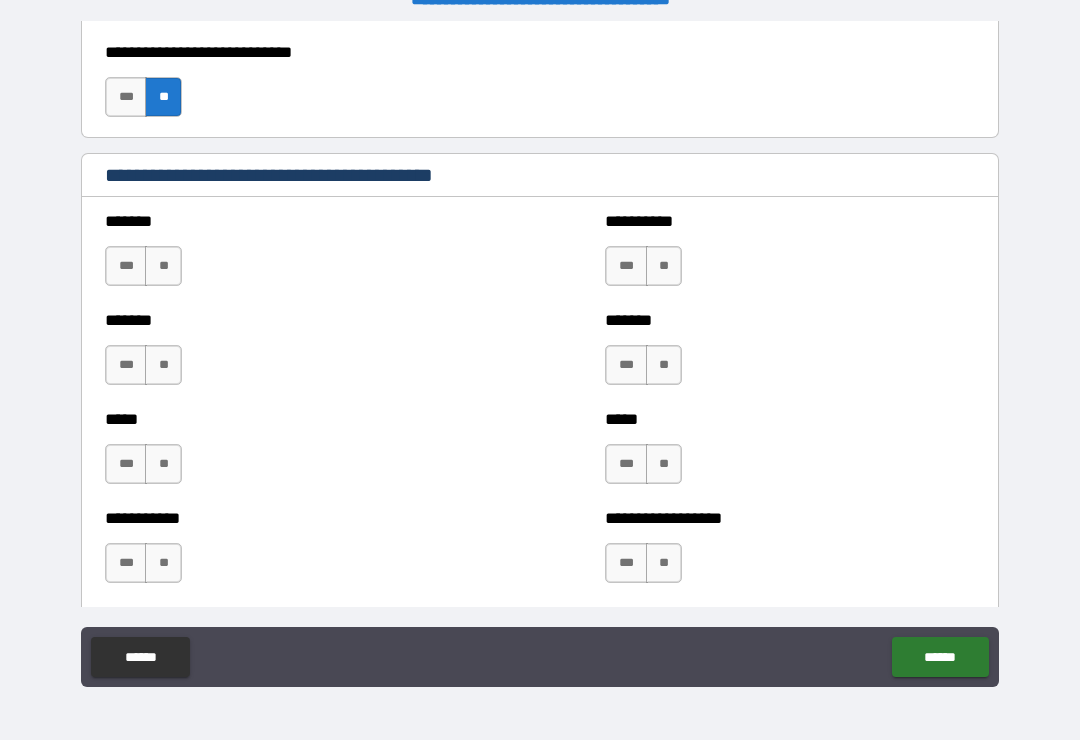 click on "**" at bounding box center [163, 266] 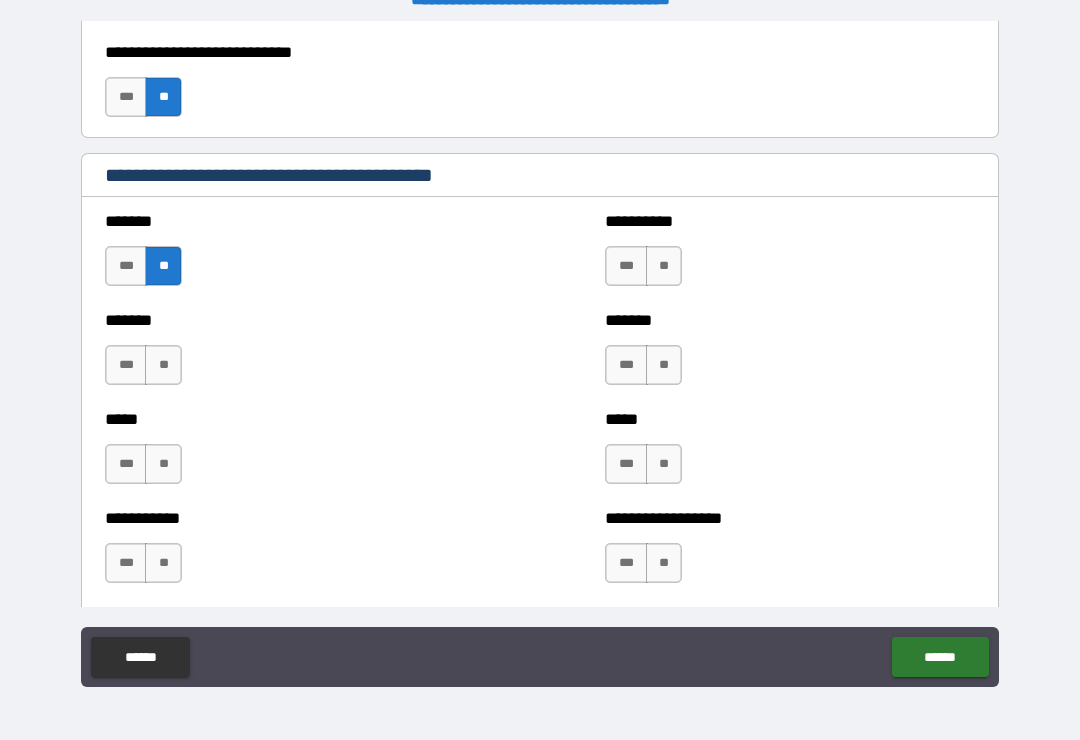 click on "**" at bounding box center (163, 365) 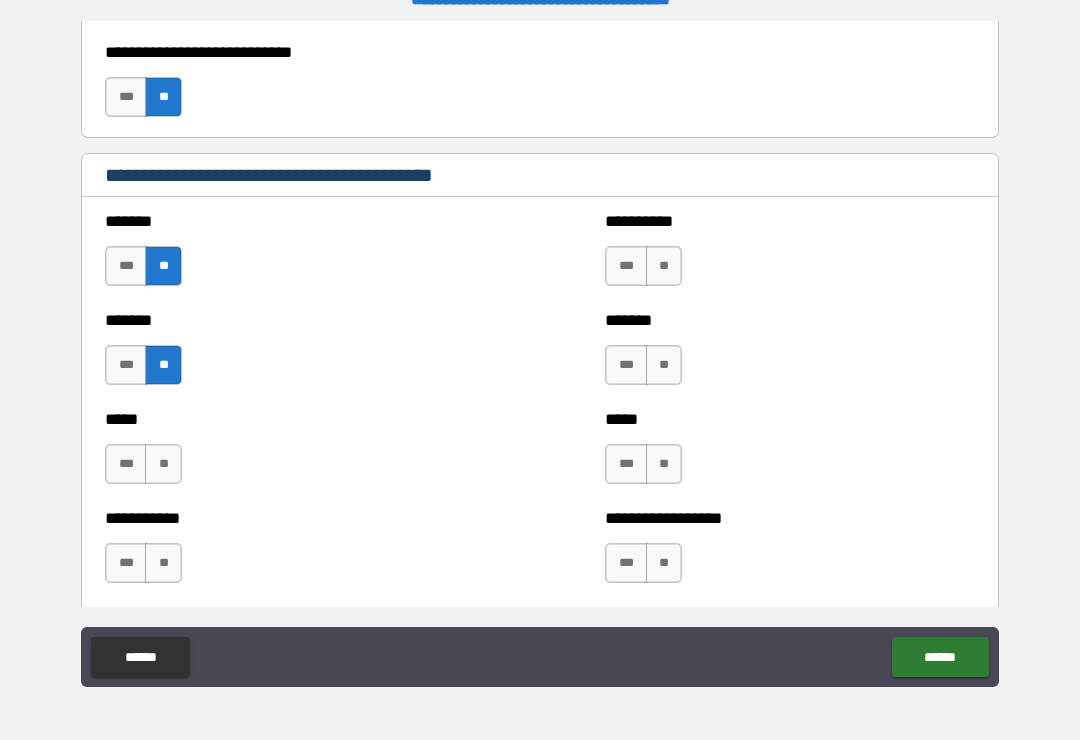 click on "**" at bounding box center [163, 464] 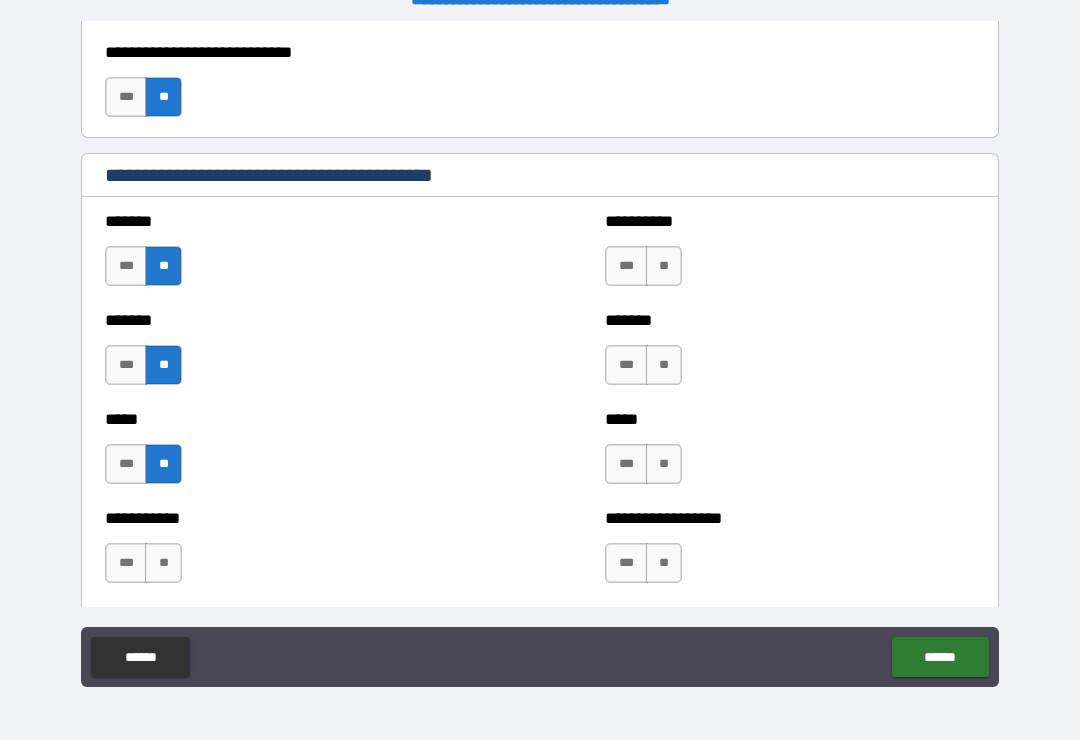 click on "**" at bounding box center [163, 563] 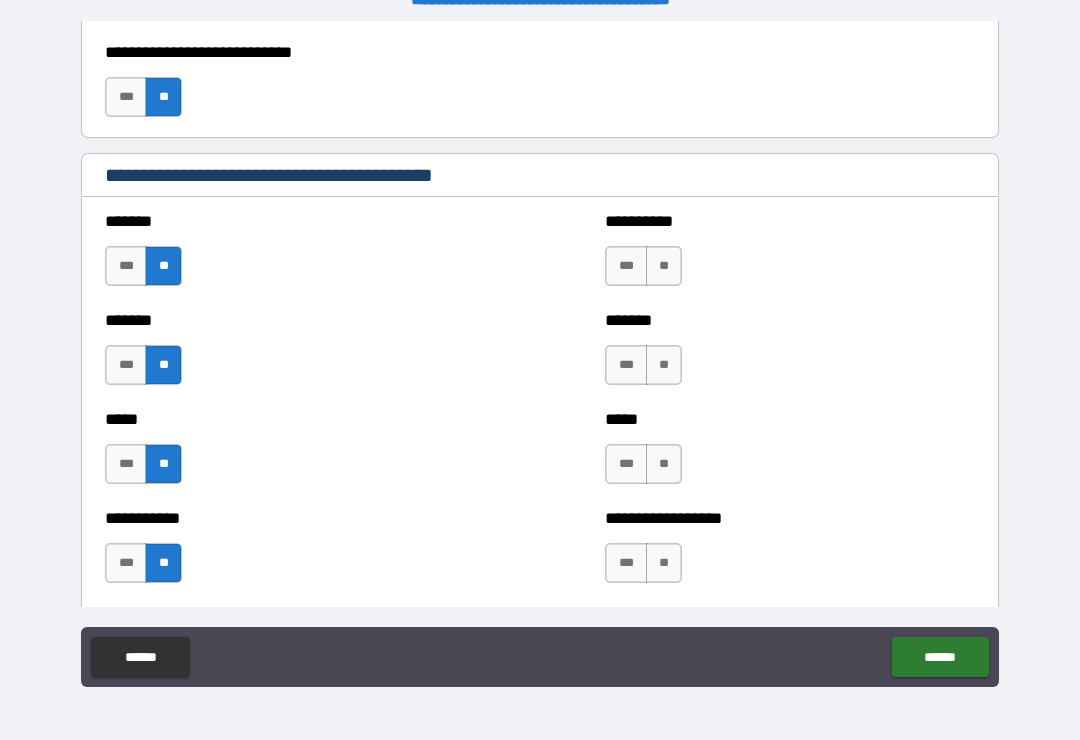 click on "**" at bounding box center [664, 266] 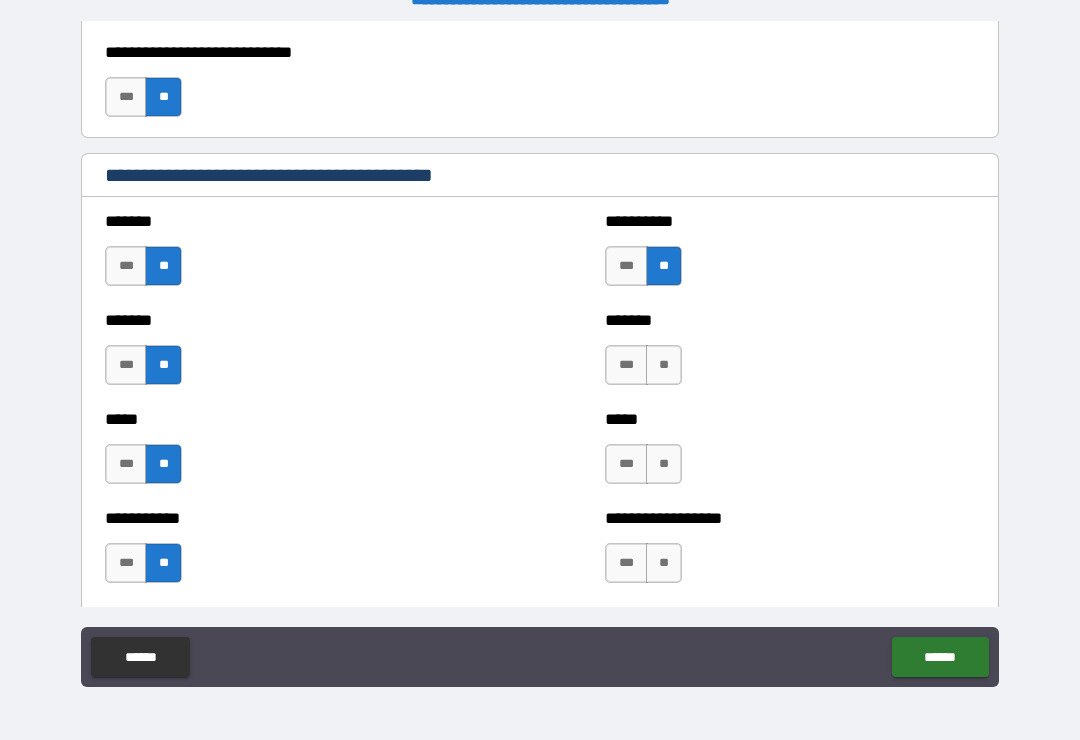 click on "**" at bounding box center [664, 365] 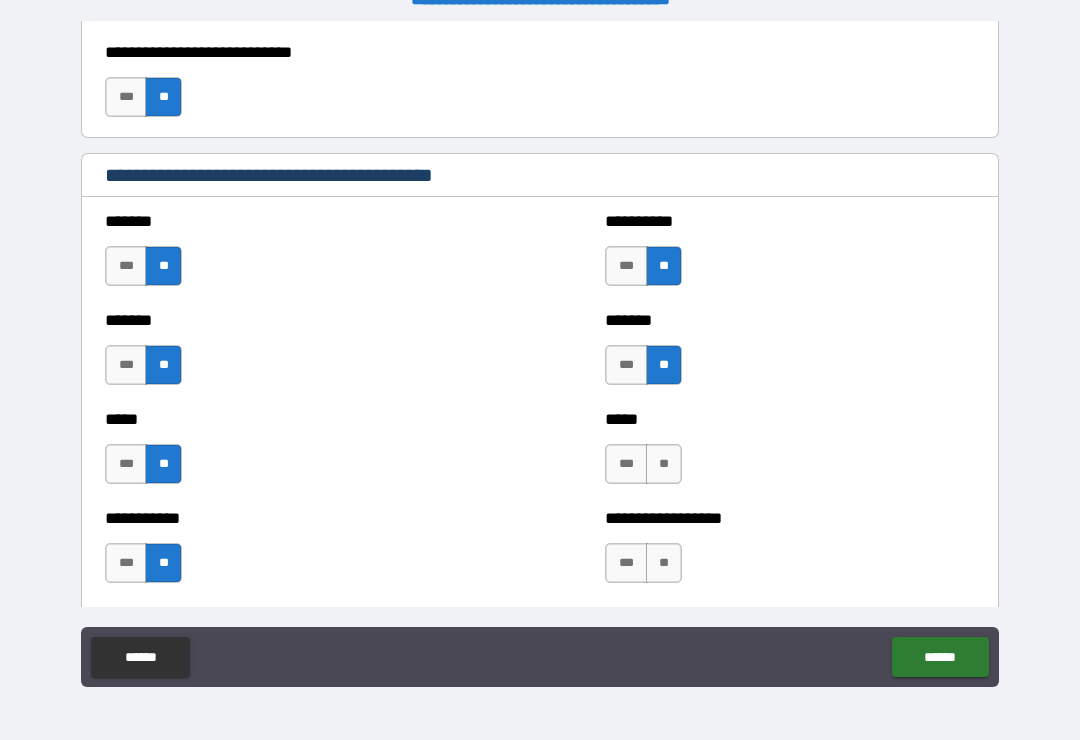 click on "**" at bounding box center [664, 464] 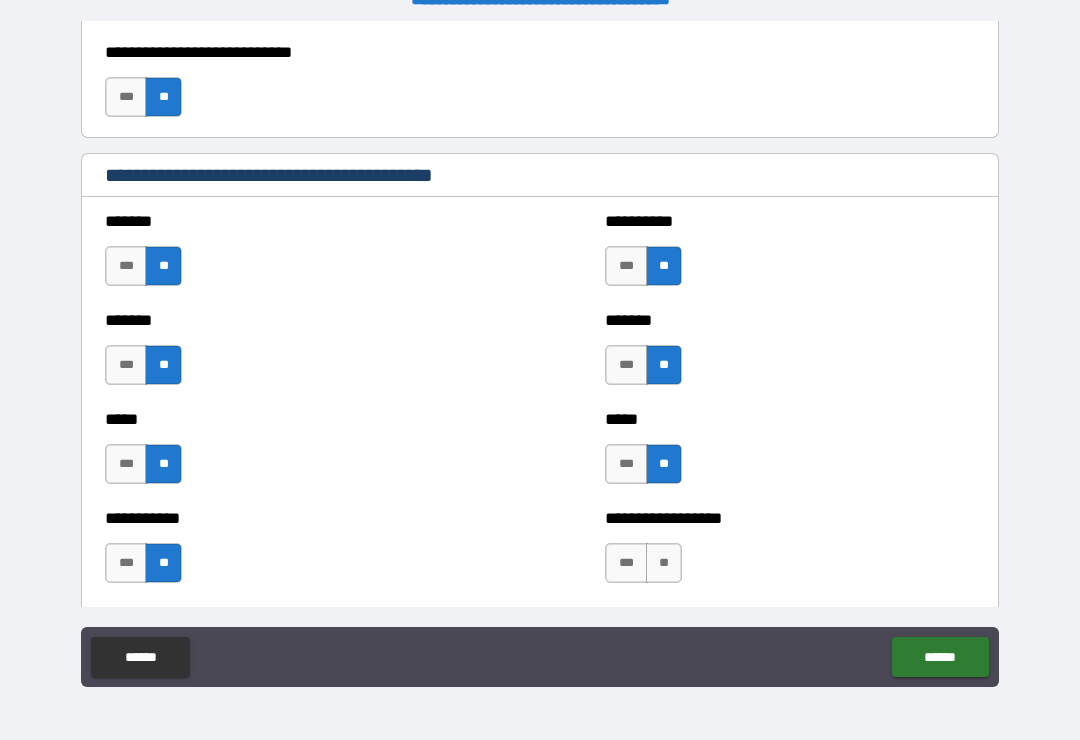click on "**" at bounding box center [664, 563] 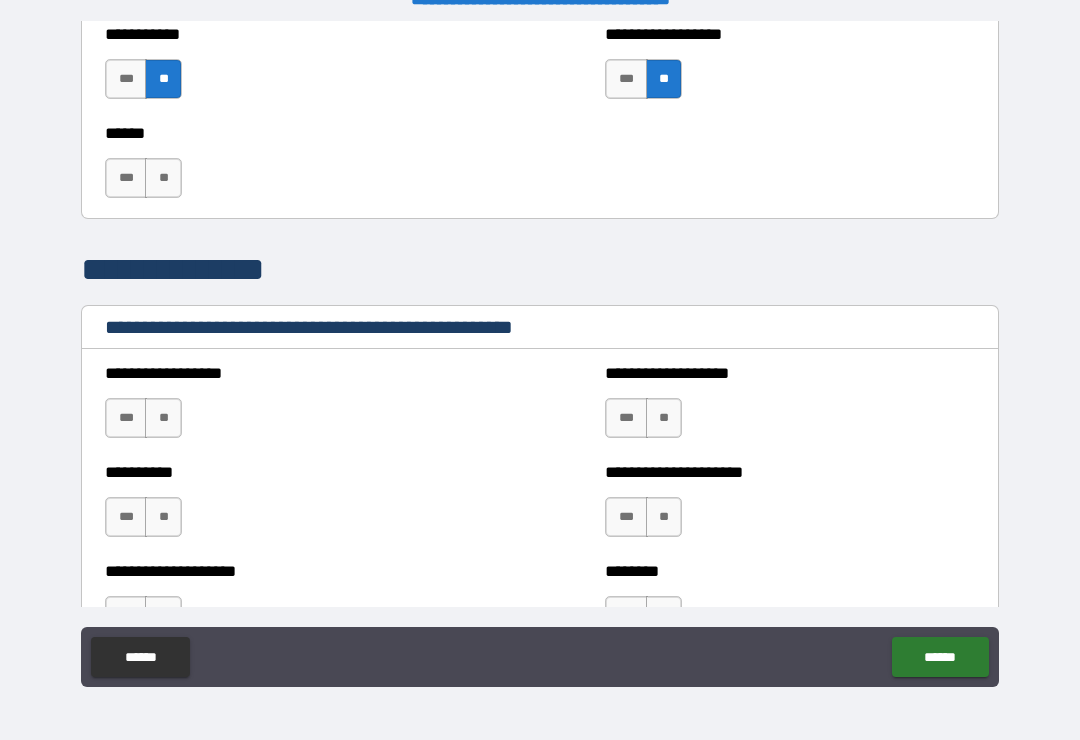scroll, scrollTop: 2192, scrollLeft: 0, axis: vertical 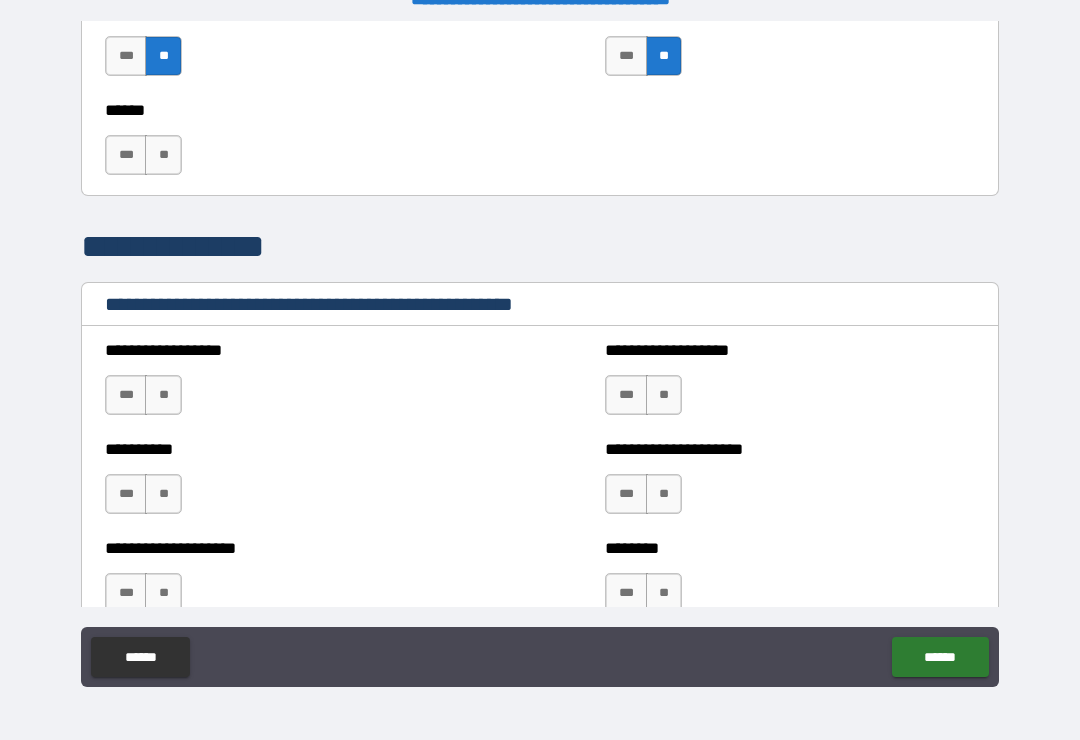 click on "**" at bounding box center (163, 395) 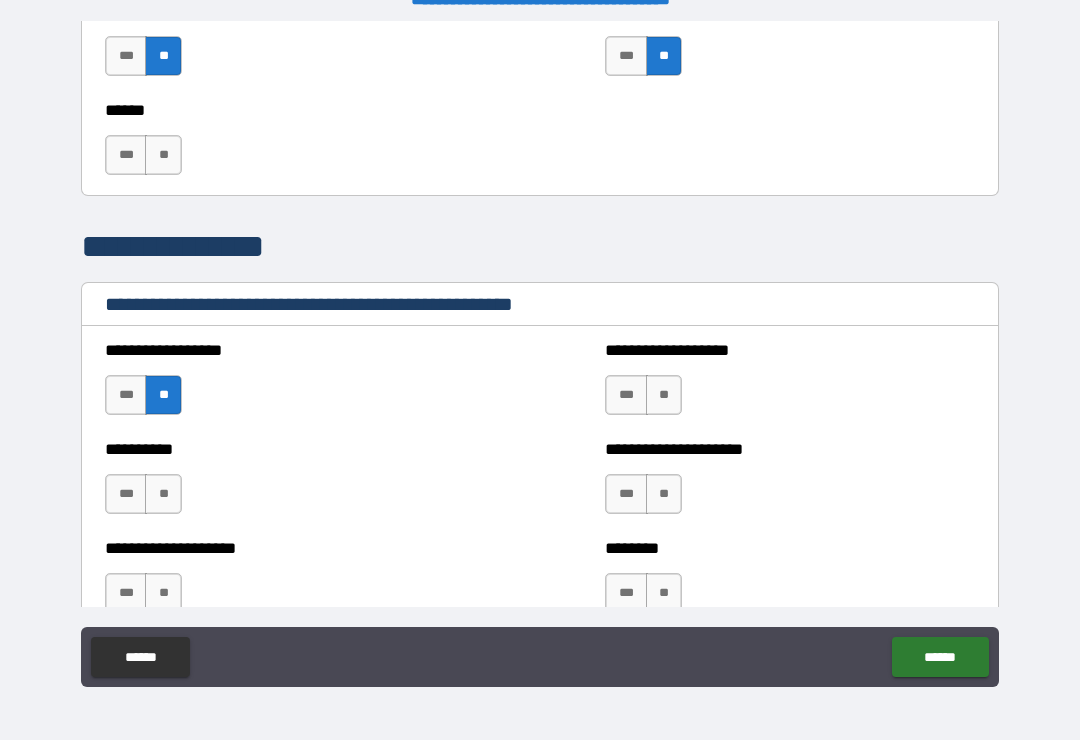 click on "**" at bounding box center (163, 494) 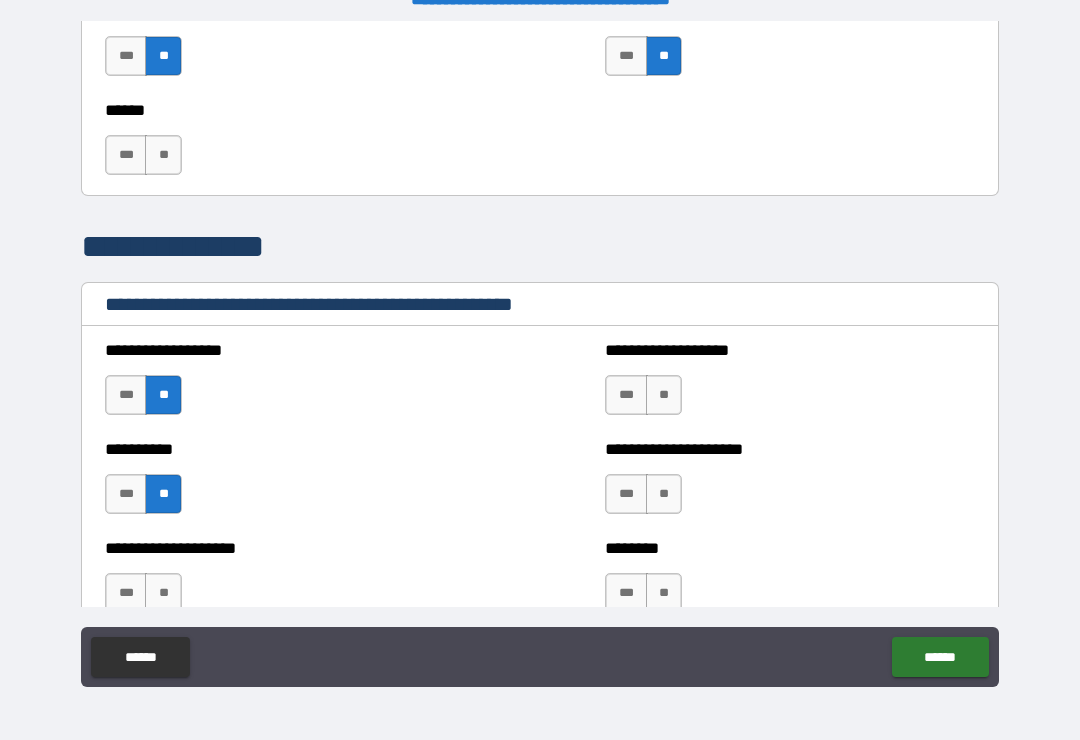 scroll, scrollTop: 2300, scrollLeft: 0, axis: vertical 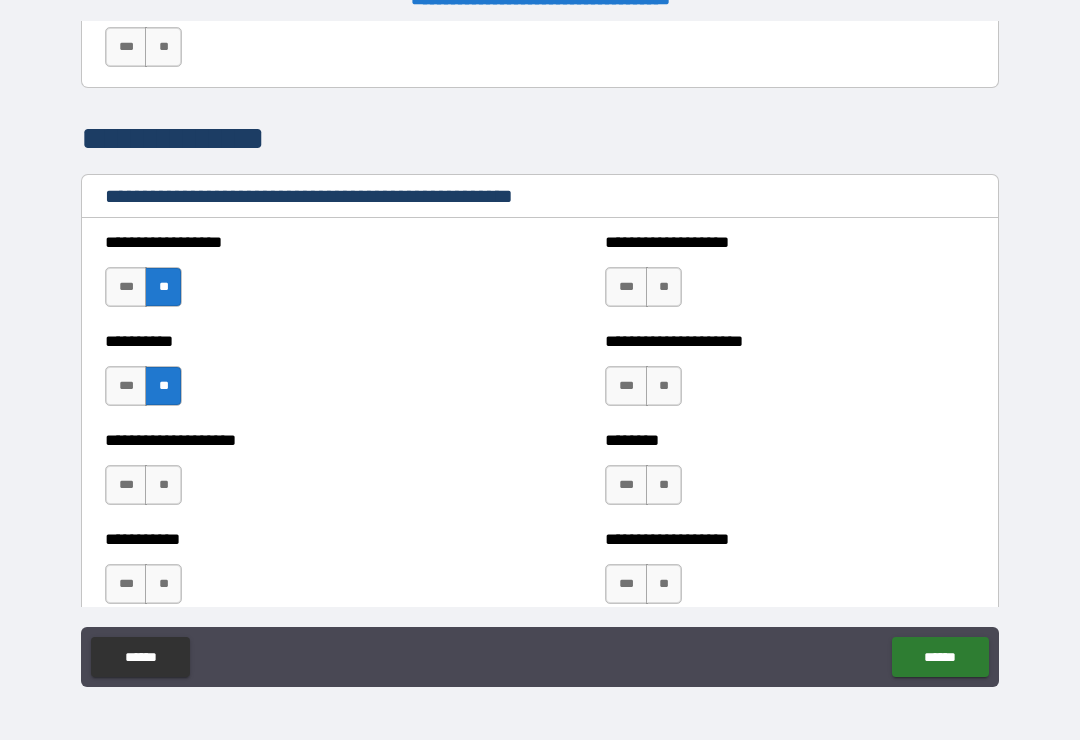 click on "**" at bounding box center [163, 485] 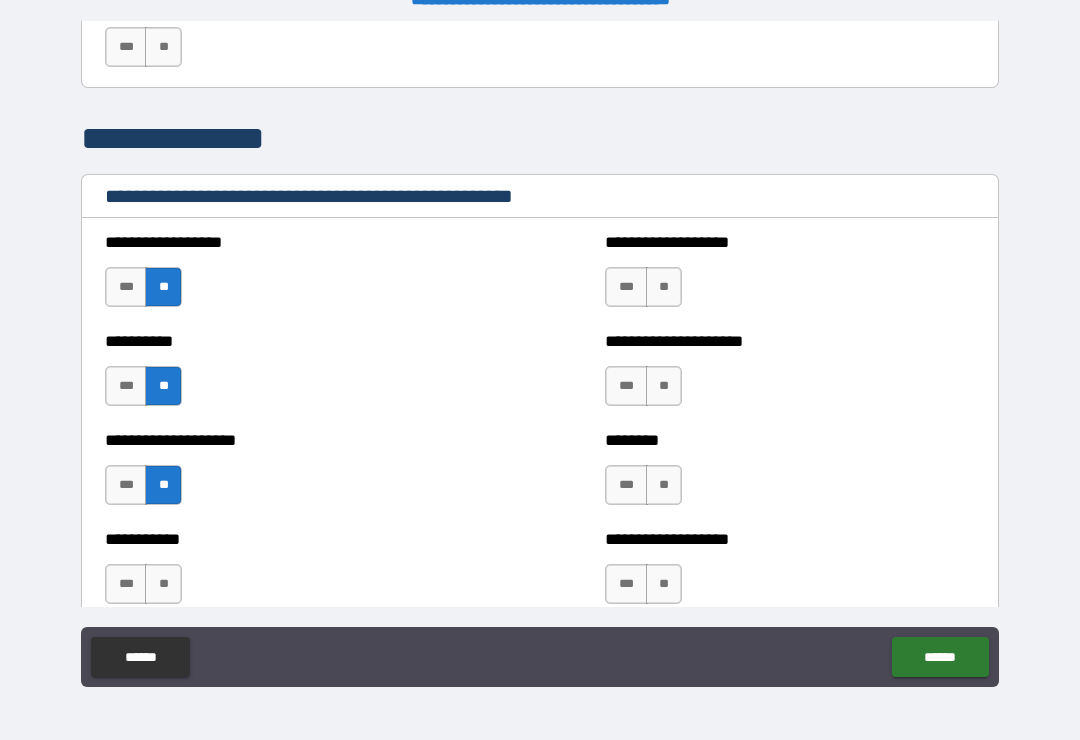 click on "**" at bounding box center (163, 584) 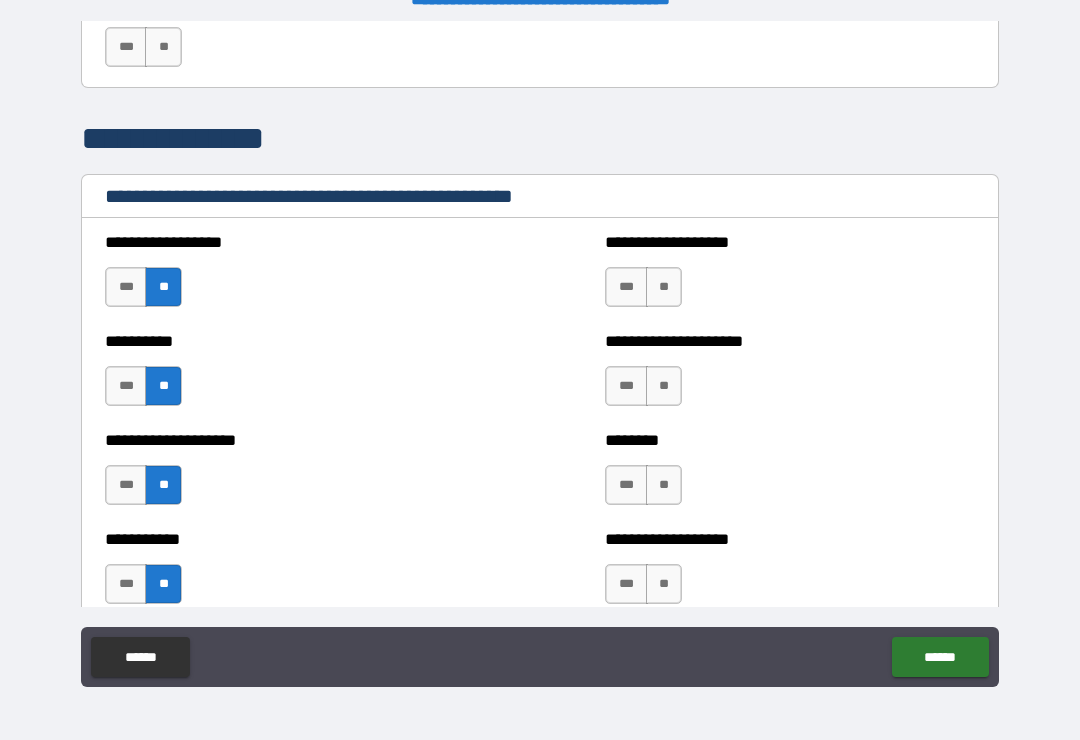 click on "**" at bounding box center (664, 287) 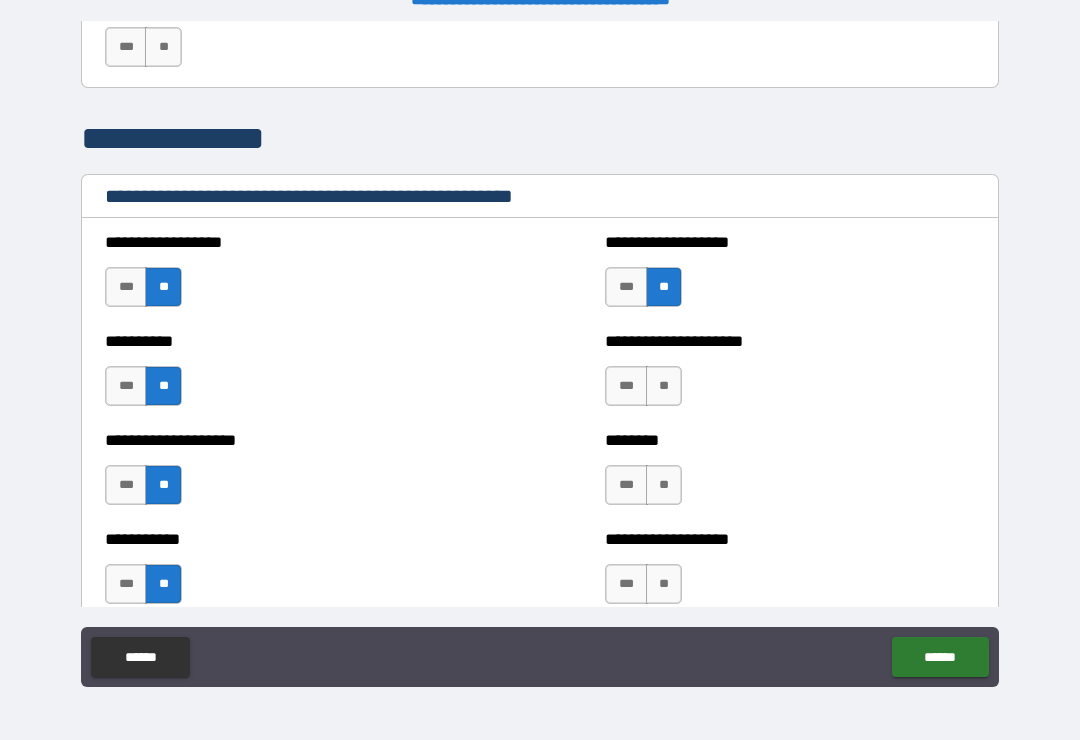 click on "**" at bounding box center (664, 386) 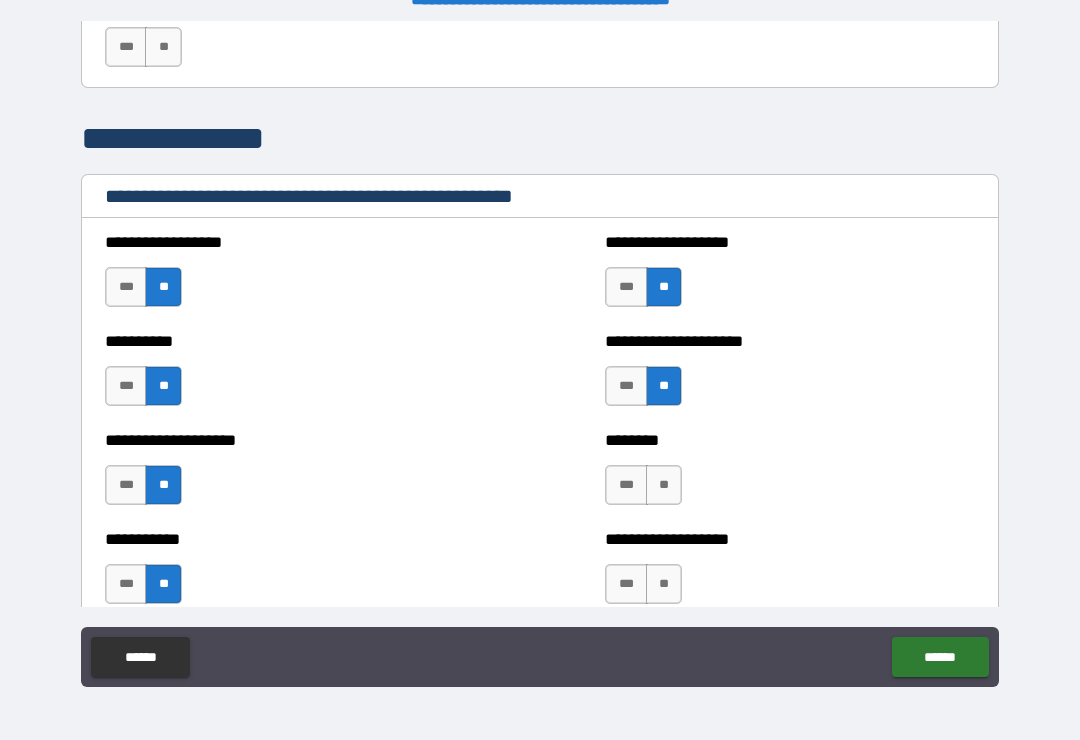 click on "**" at bounding box center (664, 485) 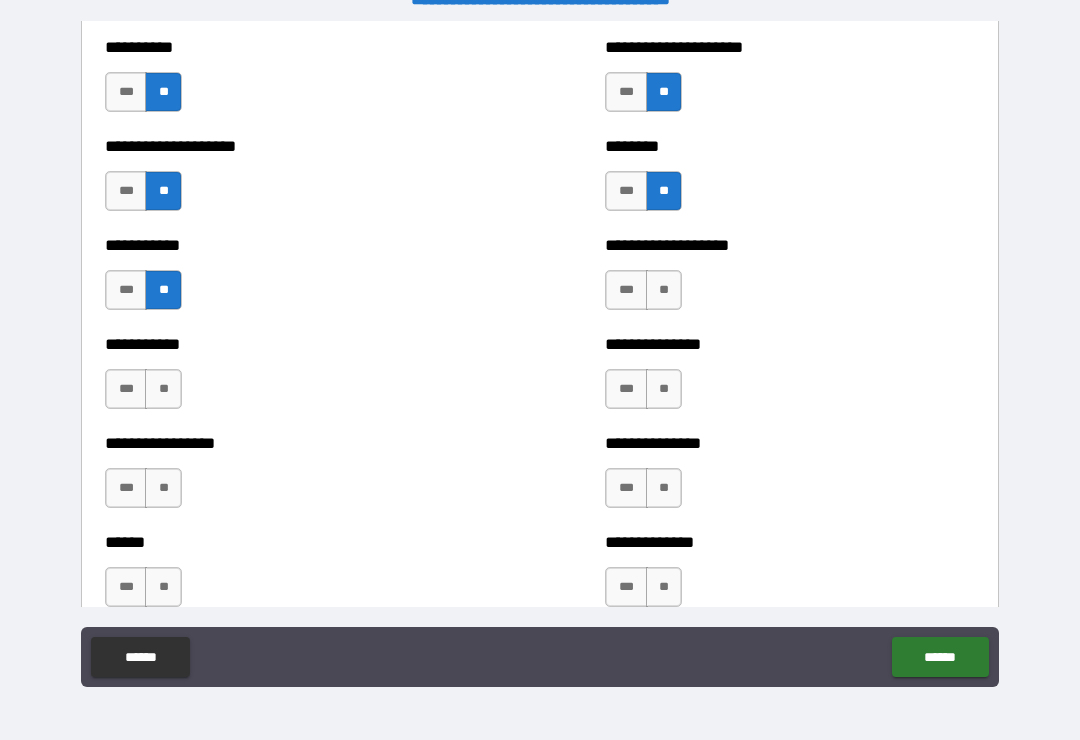 scroll, scrollTop: 2594, scrollLeft: 0, axis: vertical 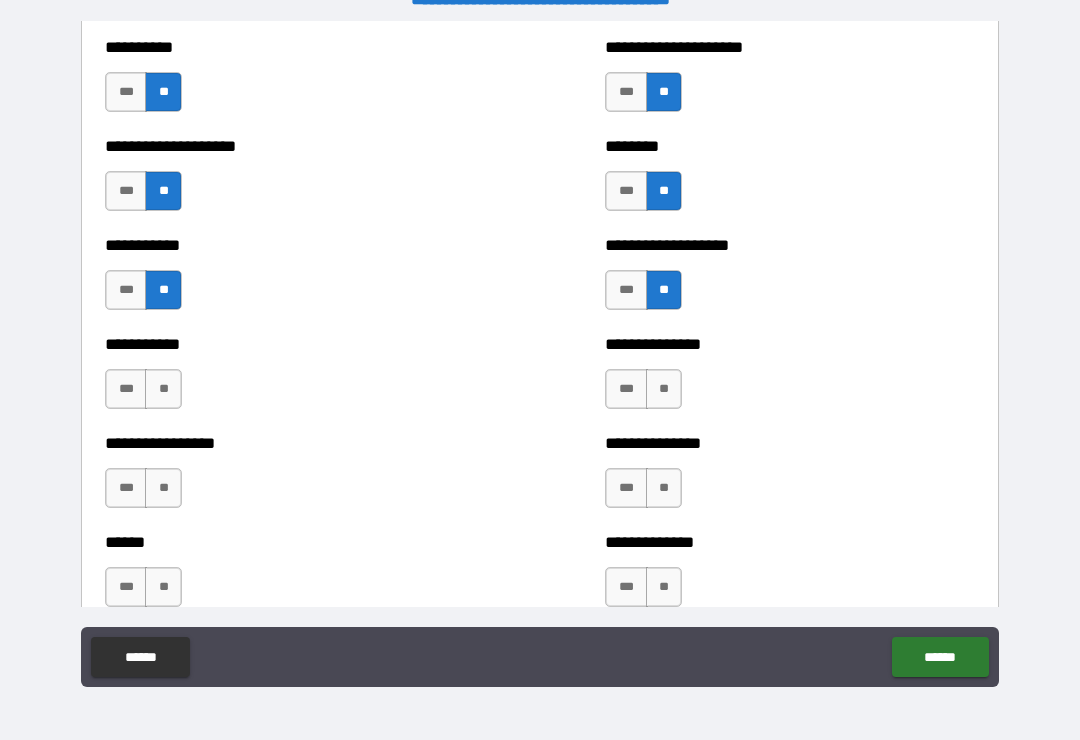 click on "**" at bounding box center [664, 389] 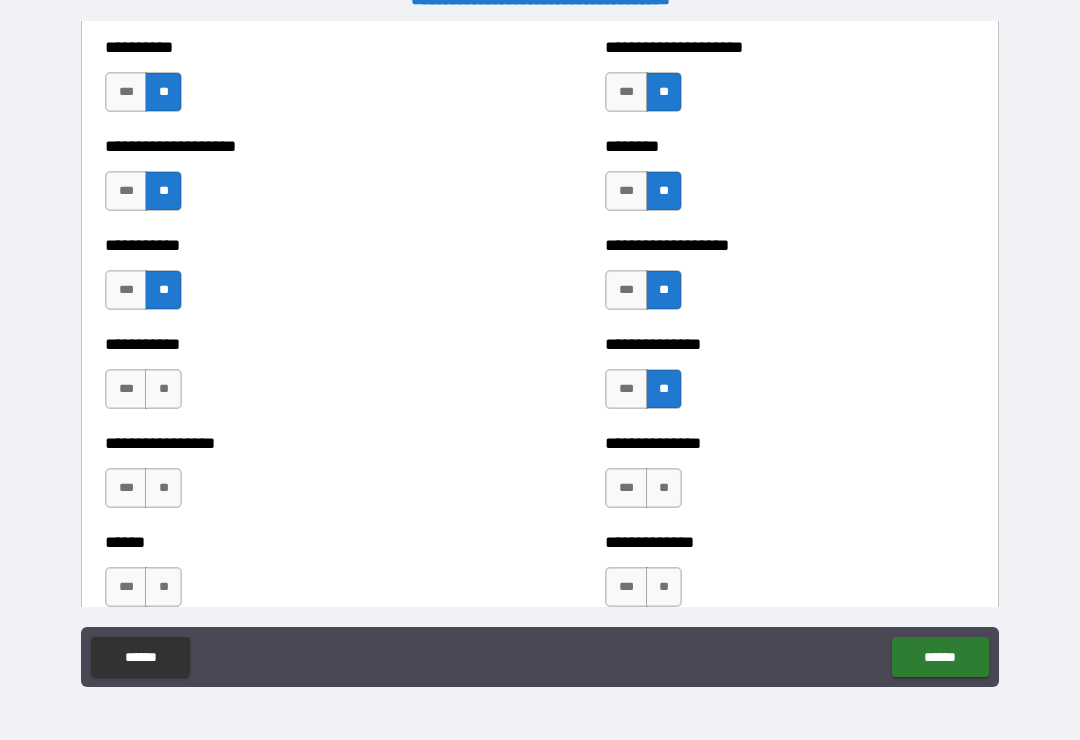 click on "**" at bounding box center [664, 488] 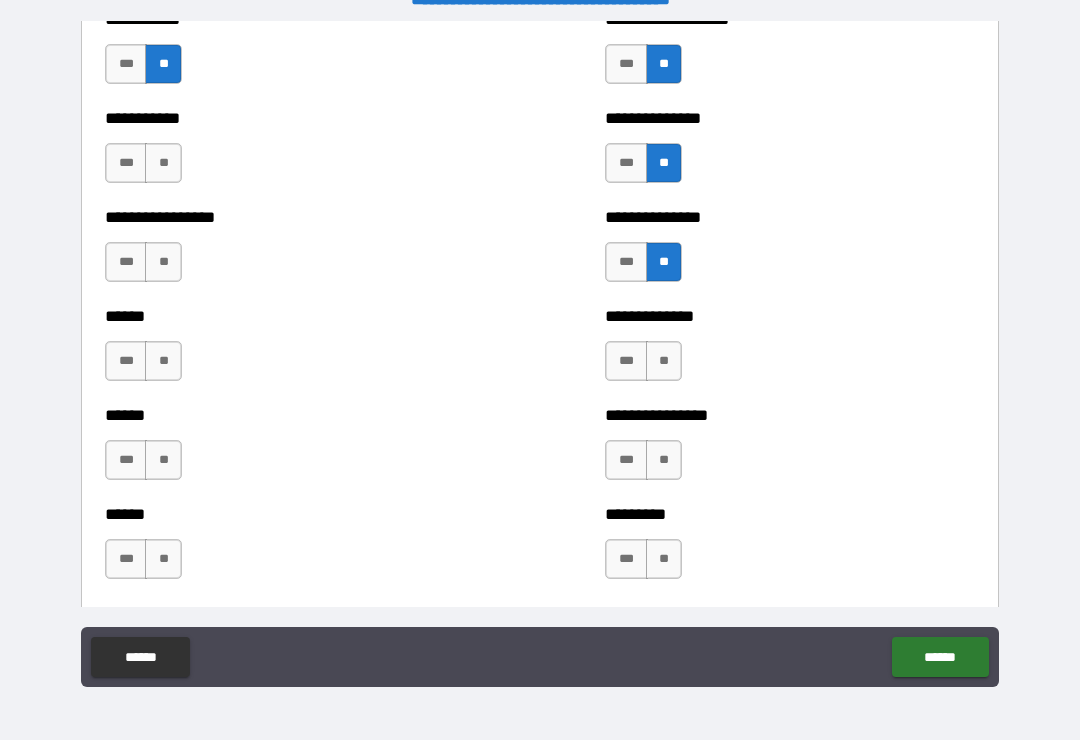 scroll, scrollTop: 2824, scrollLeft: 0, axis: vertical 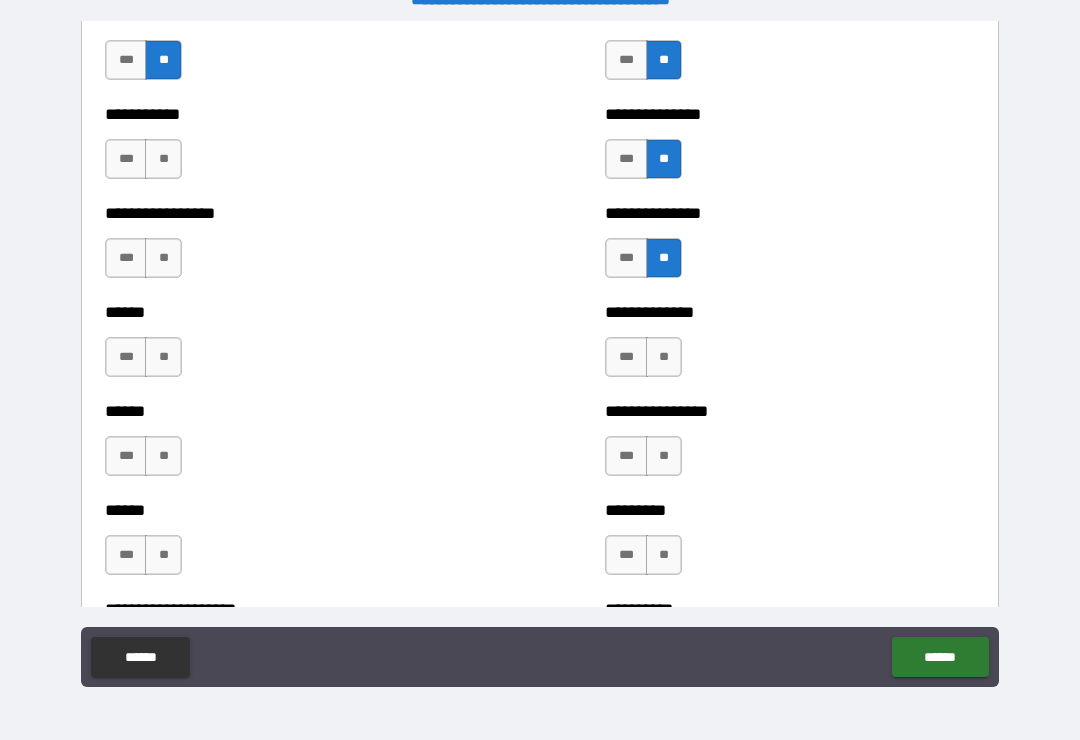 click on "**" at bounding box center [664, 357] 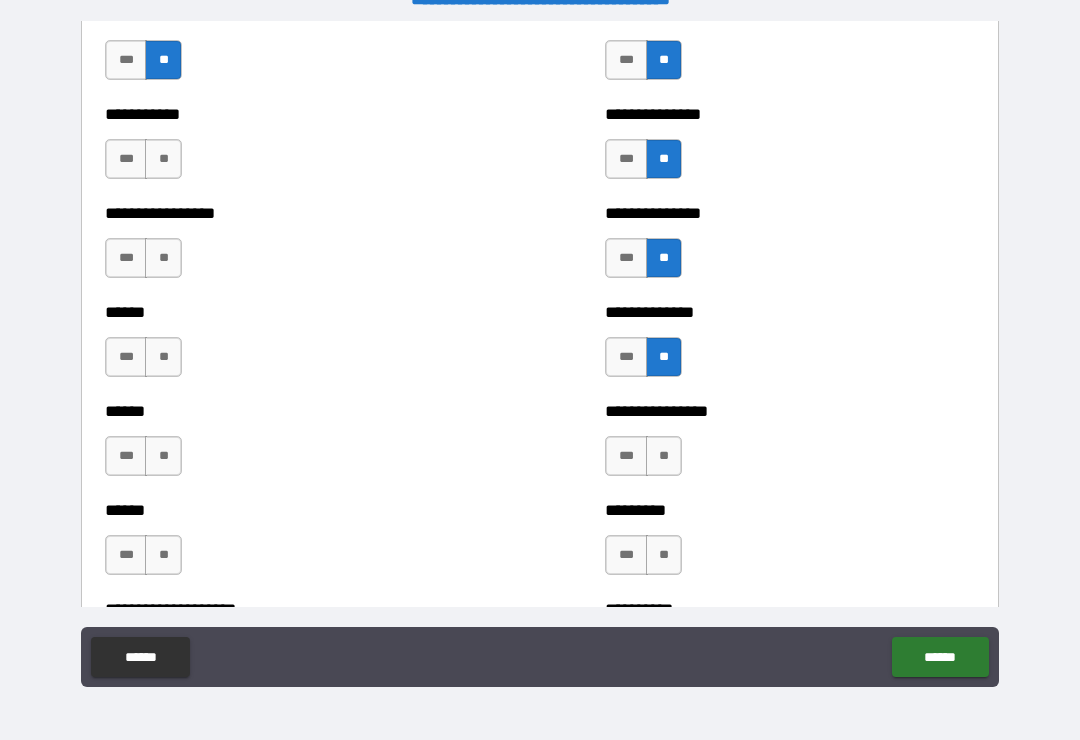 click on "**" at bounding box center [664, 456] 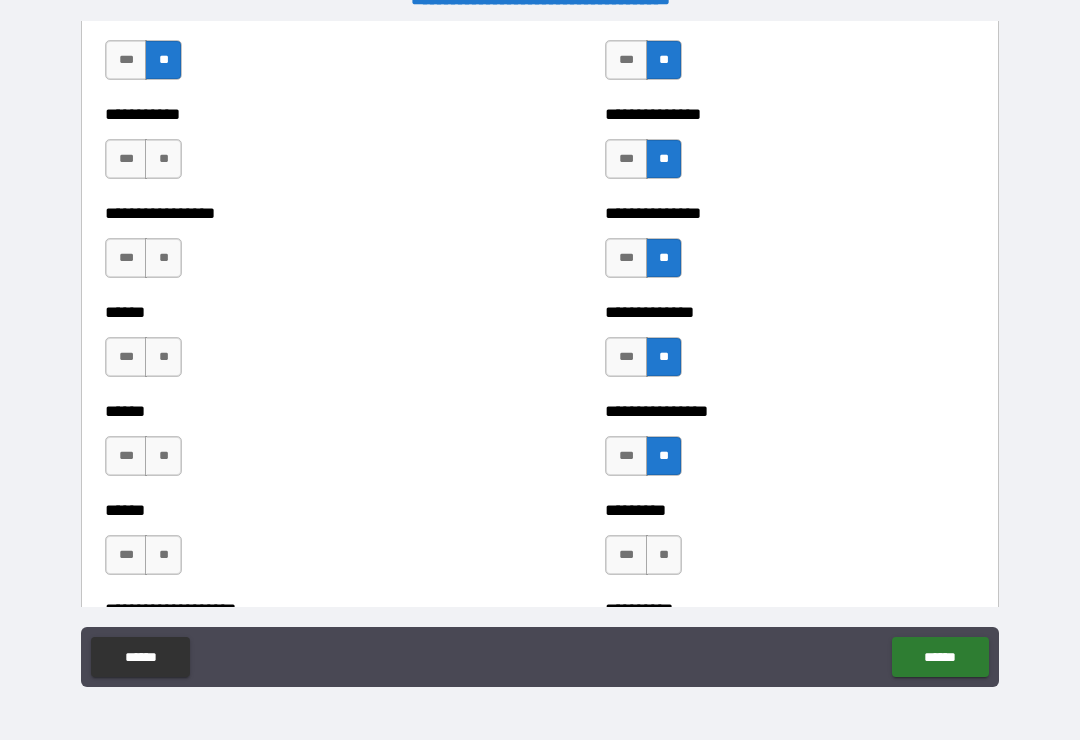 click on "**" at bounding box center (664, 555) 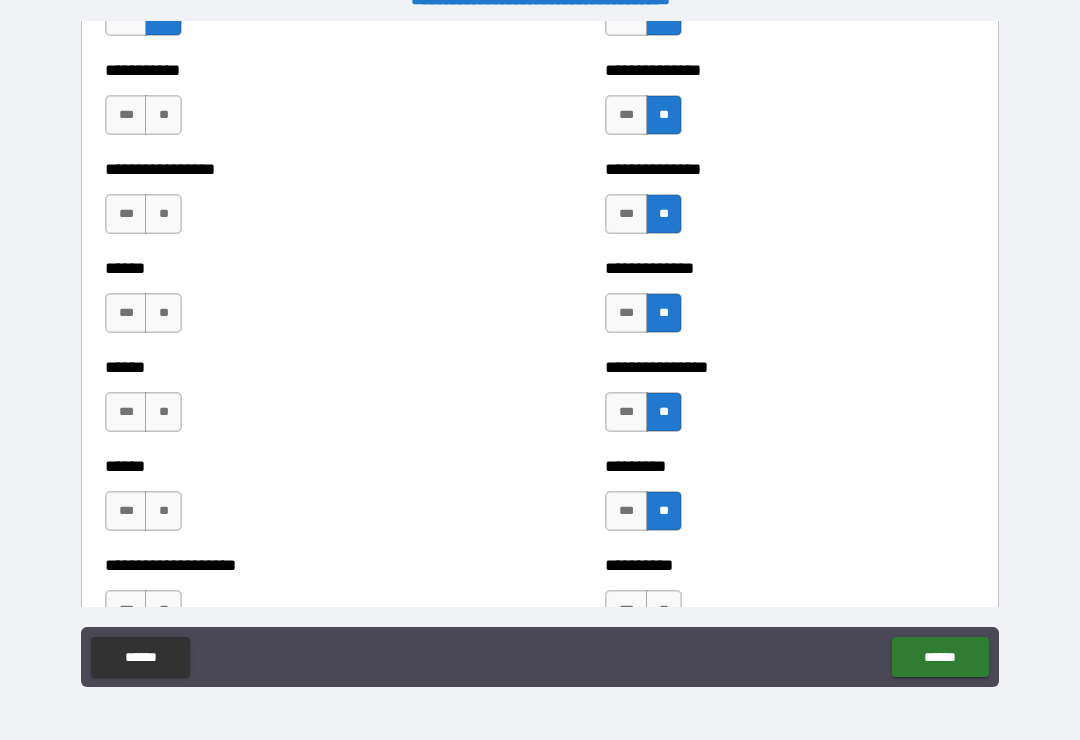 scroll, scrollTop: 2956, scrollLeft: 0, axis: vertical 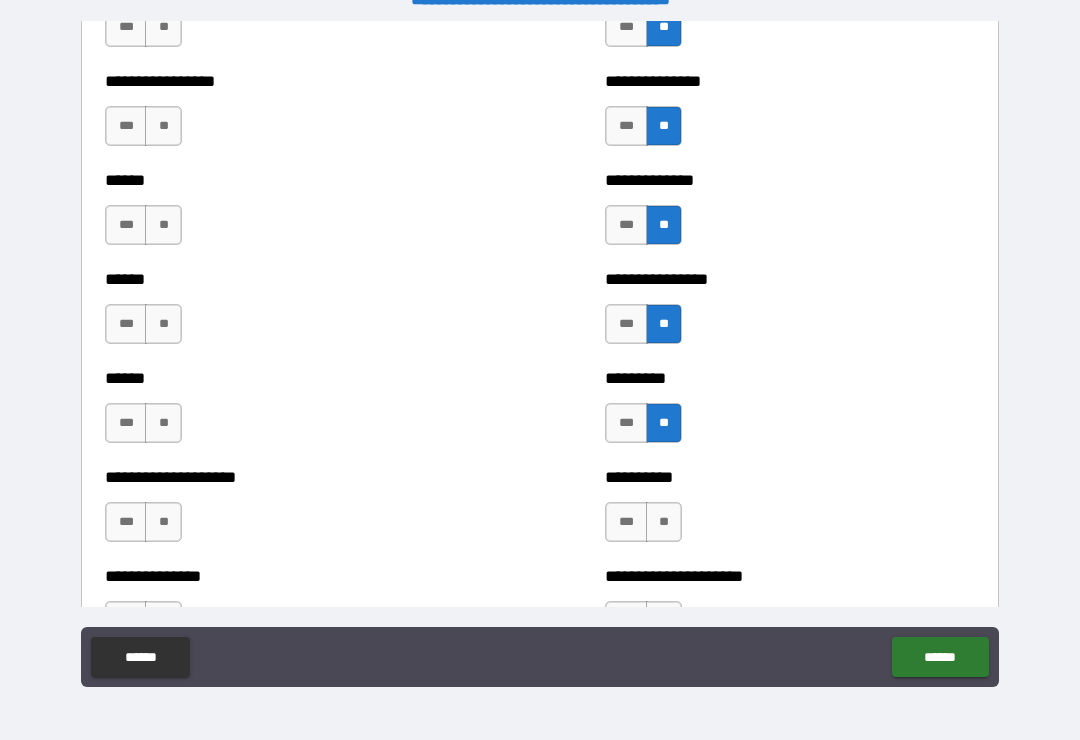 click on "**" at bounding box center (163, 126) 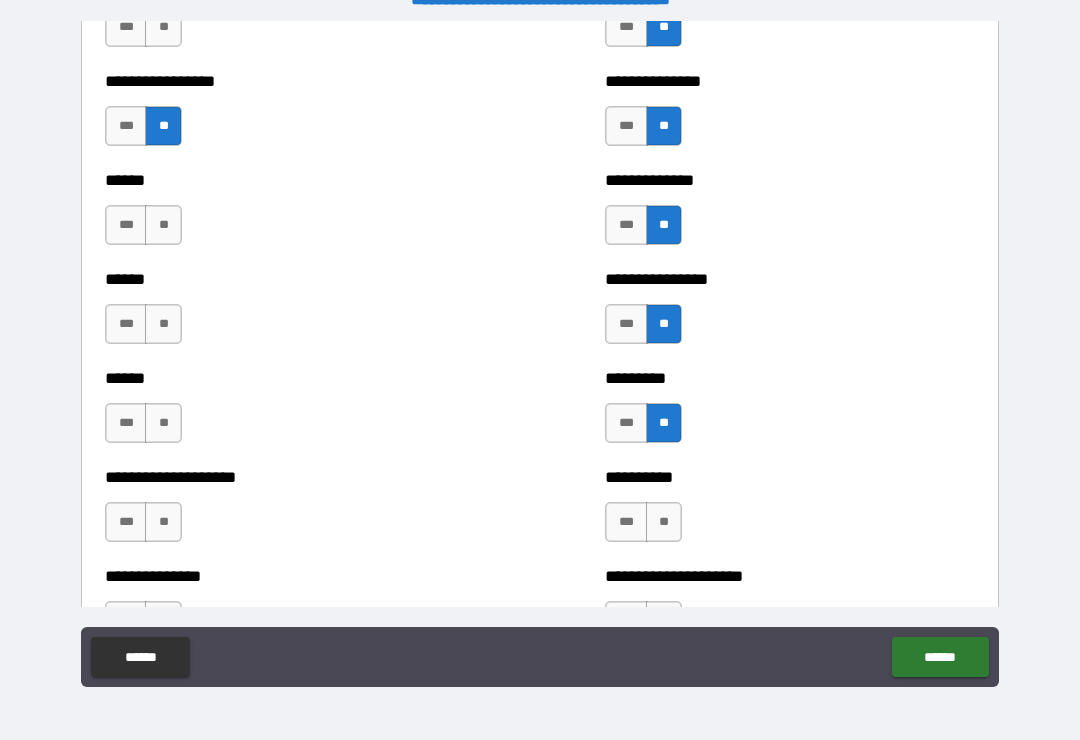 click on "**" at bounding box center [163, 225] 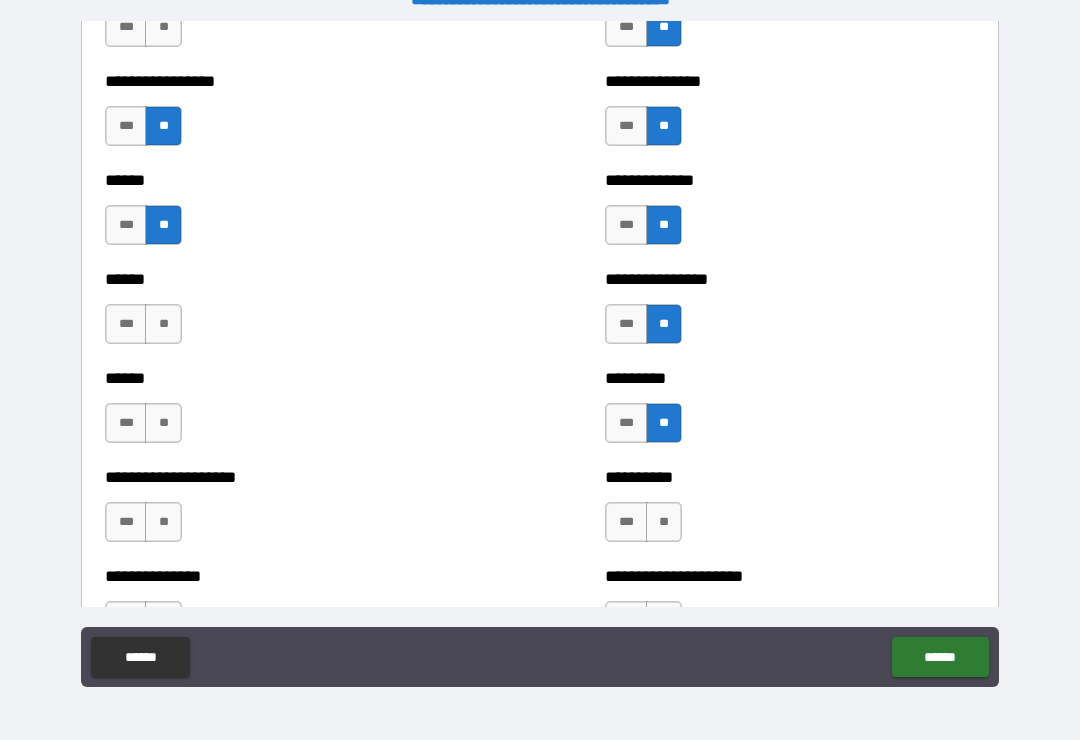 click on "**" at bounding box center [163, 324] 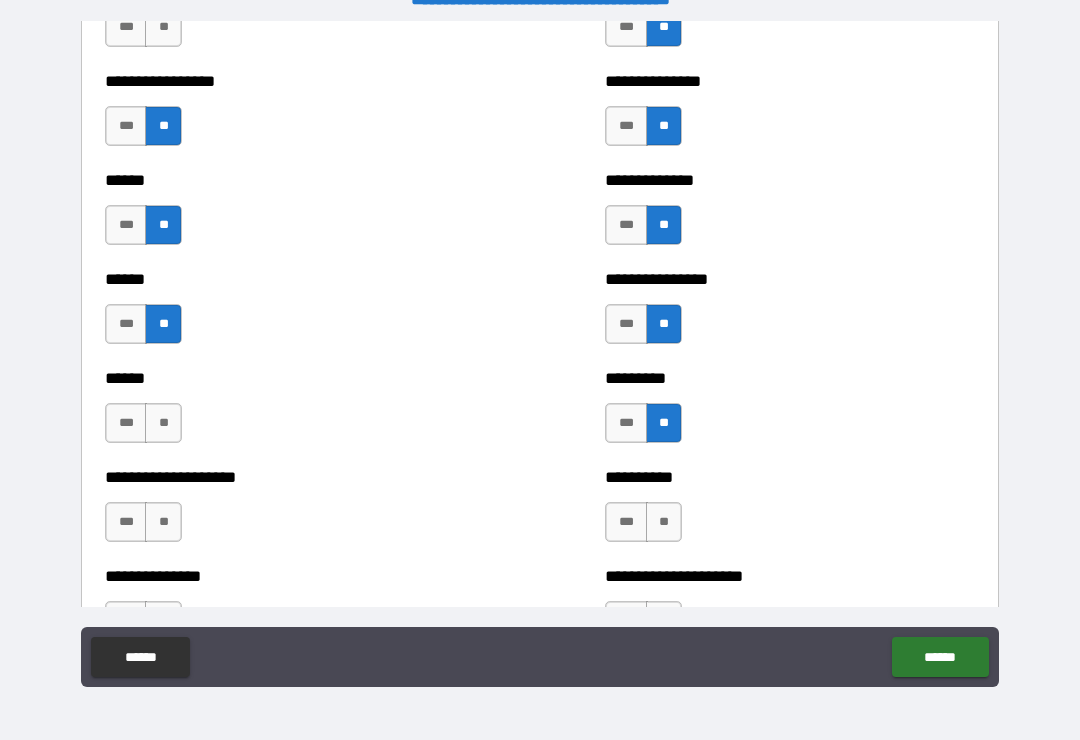 click on "*** **" at bounding box center [146, 428] 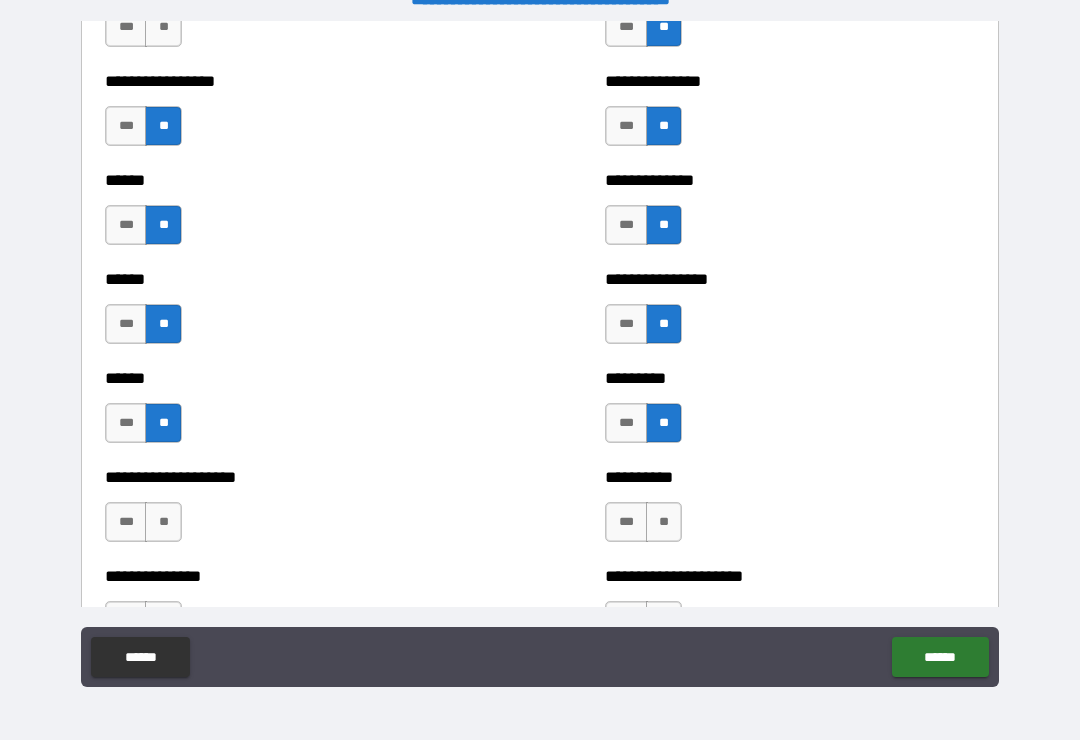 click on "**********" at bounding box center (290, 512) 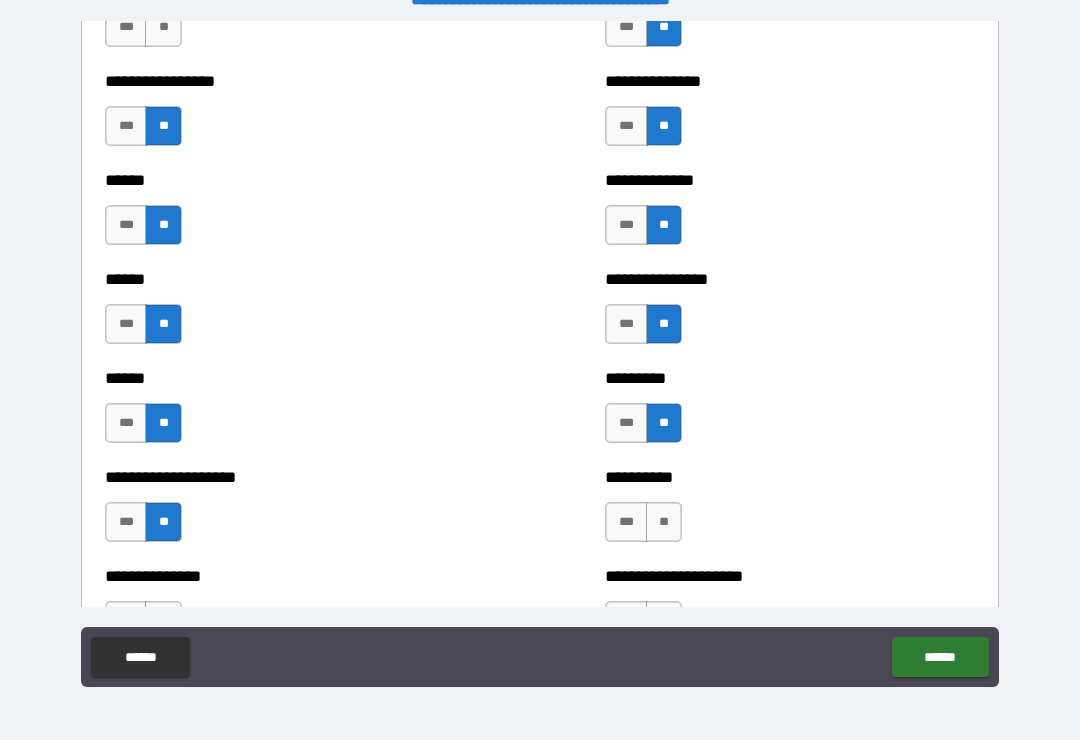 click on "**" at bounding box center (163, 522) 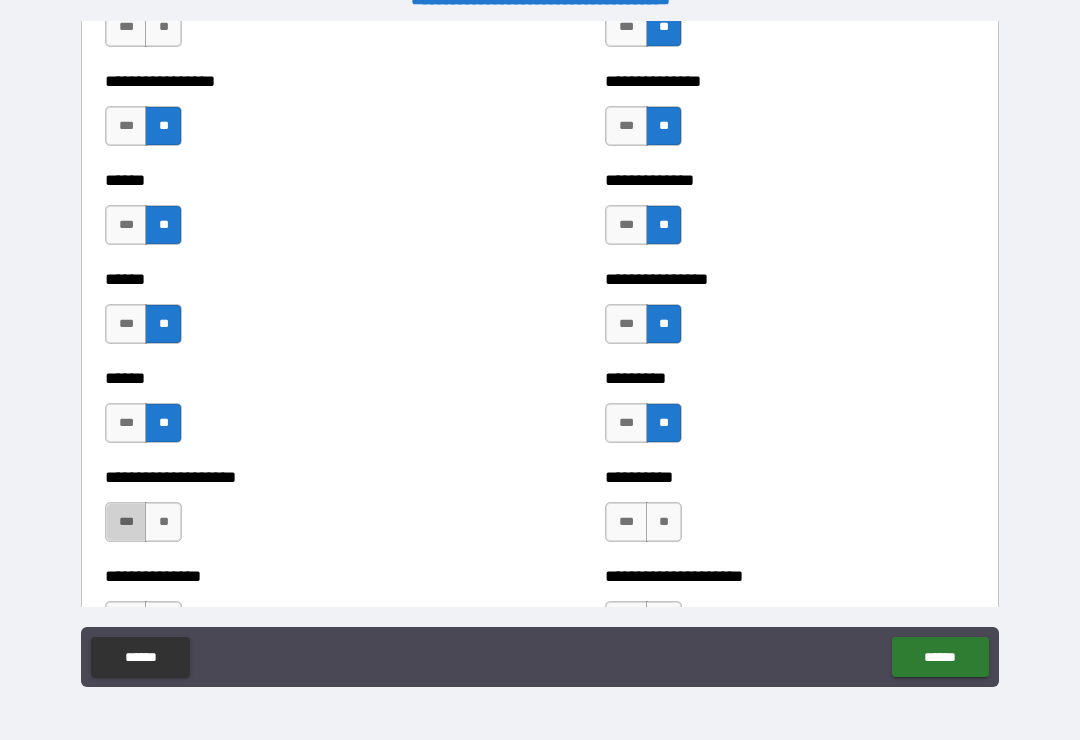 click on "***" at bounding box center [126, 522] 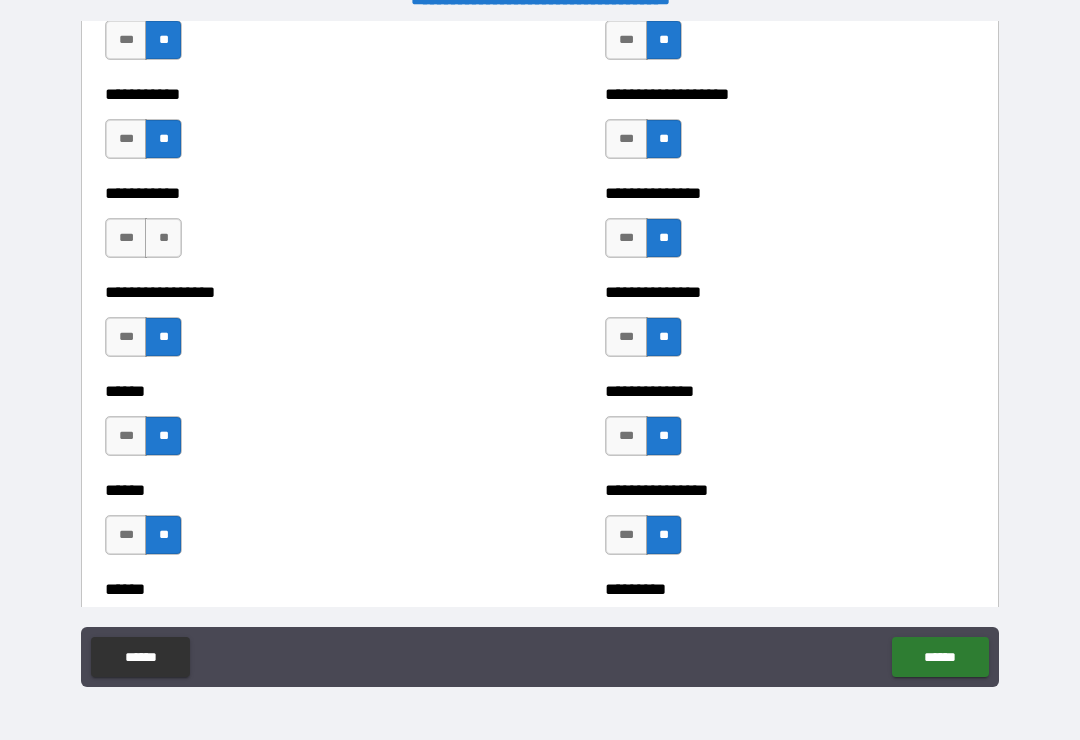 scroll, scrollTop: 2694, scrollLeft: 0, axis: vertical 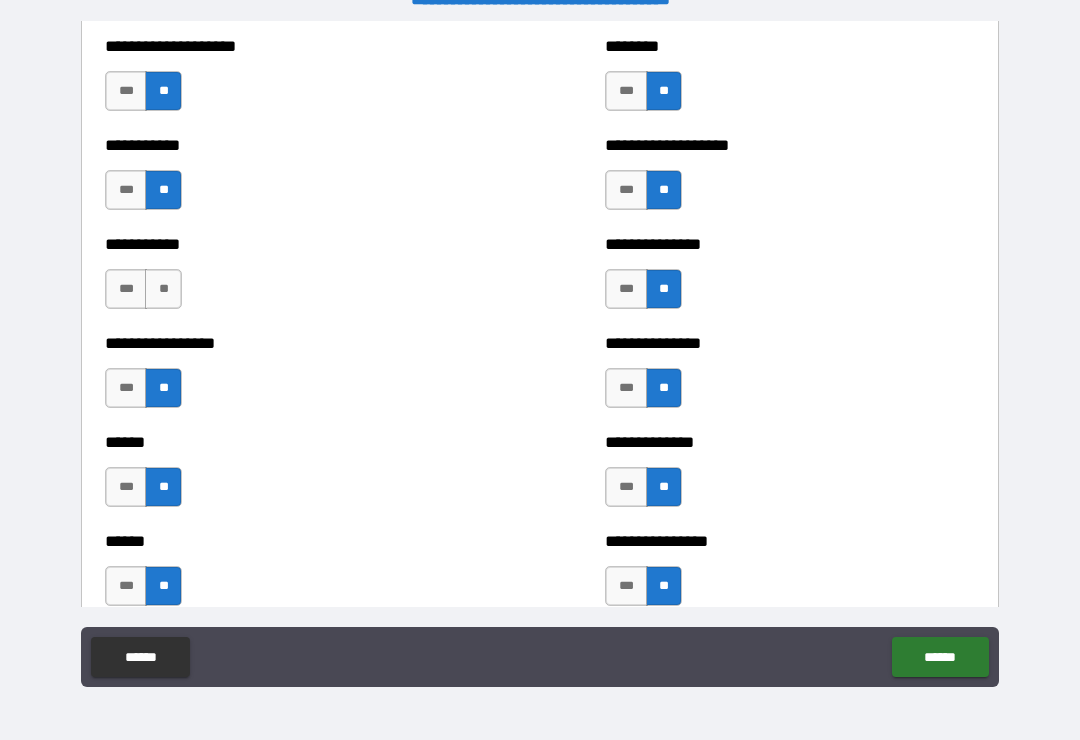 click on "**" at bounding box center (163, 289) 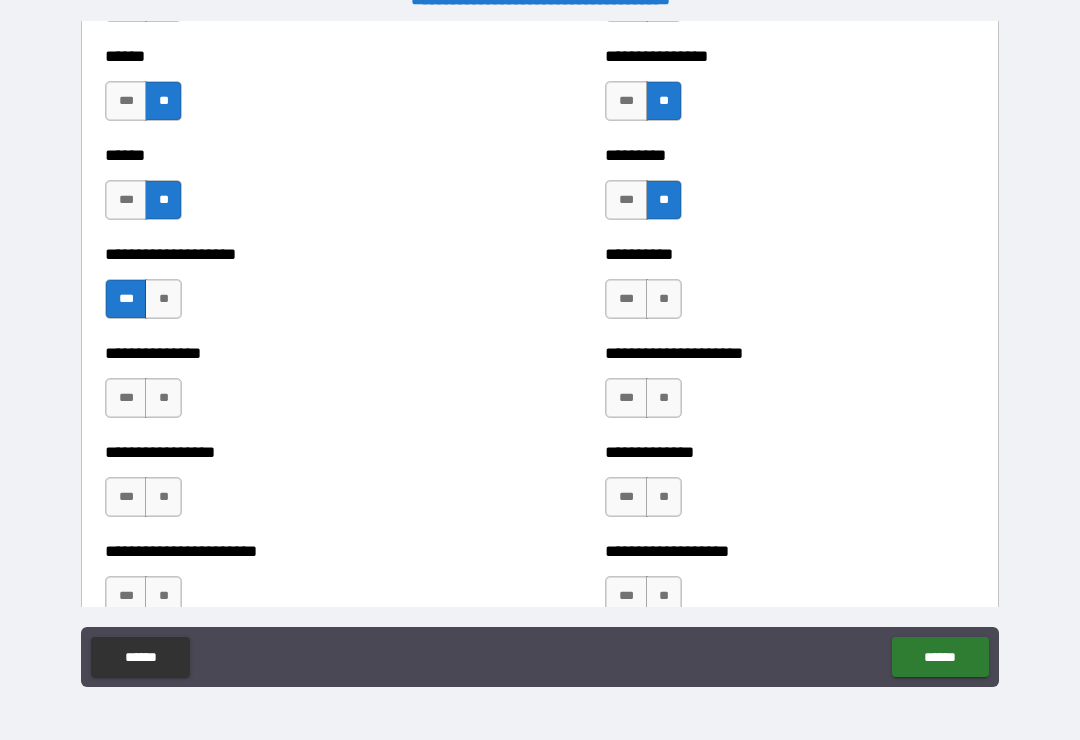 scroll, scrollTop: 3218, scrollLeft: 0, axis: vertical 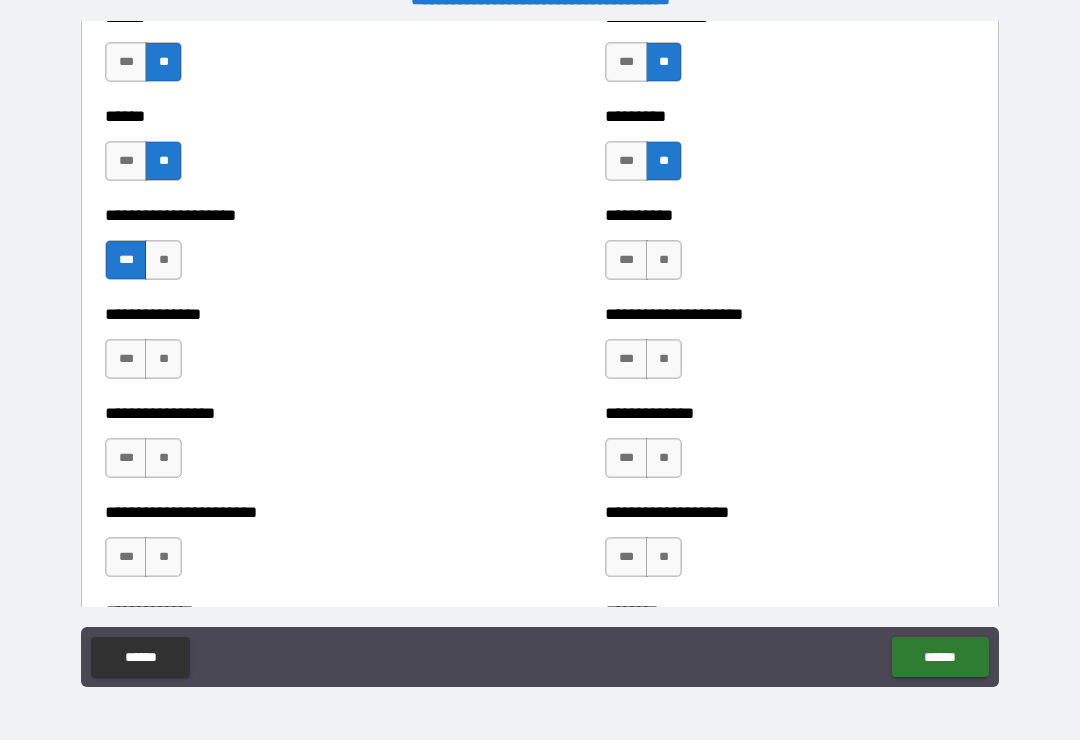 click on "**" at bounding box center (664, 260) 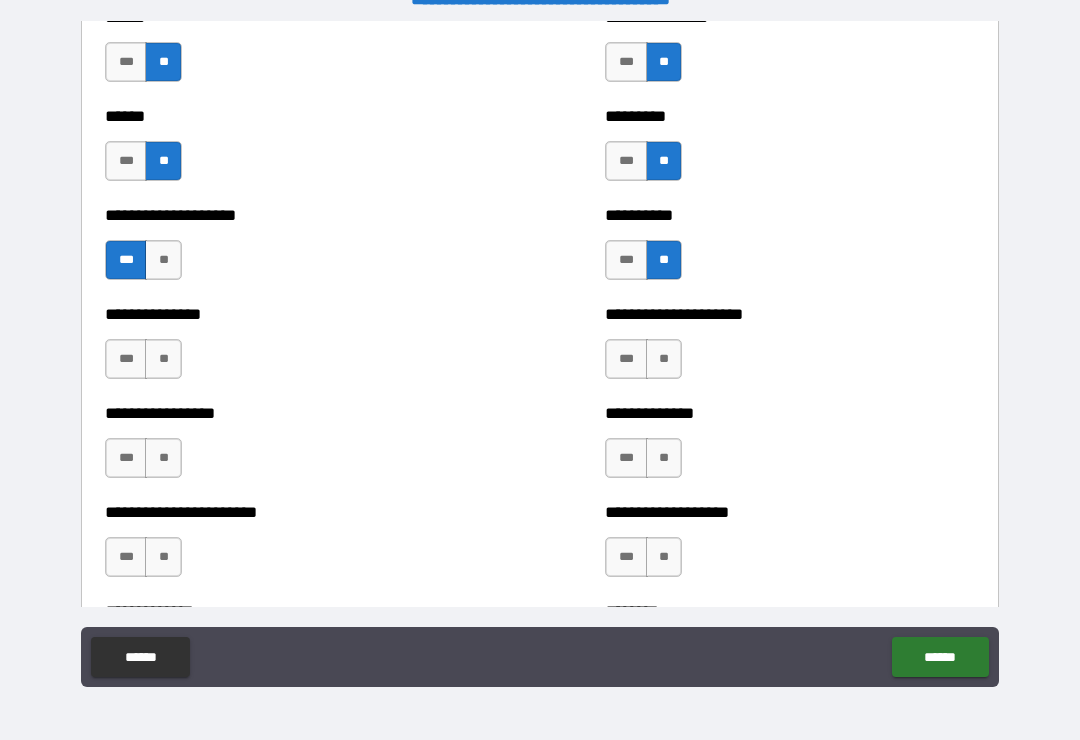 click on "**" at bounding box center [664, 359] 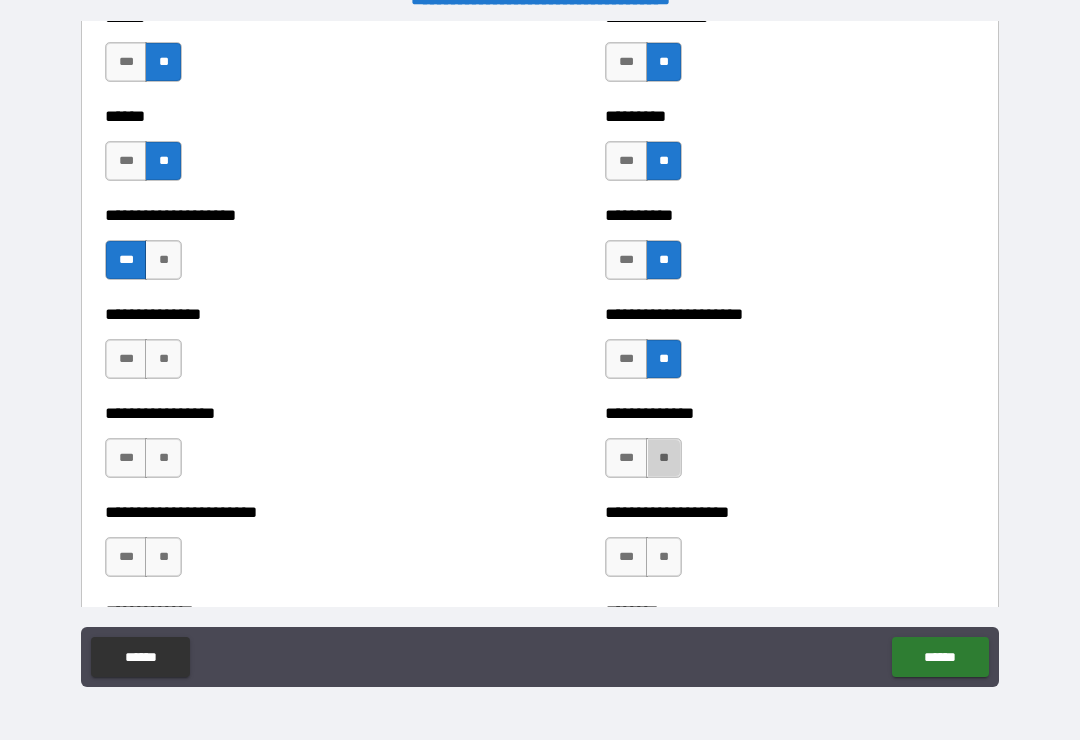 click on "**" at bounding box center (664, 458) 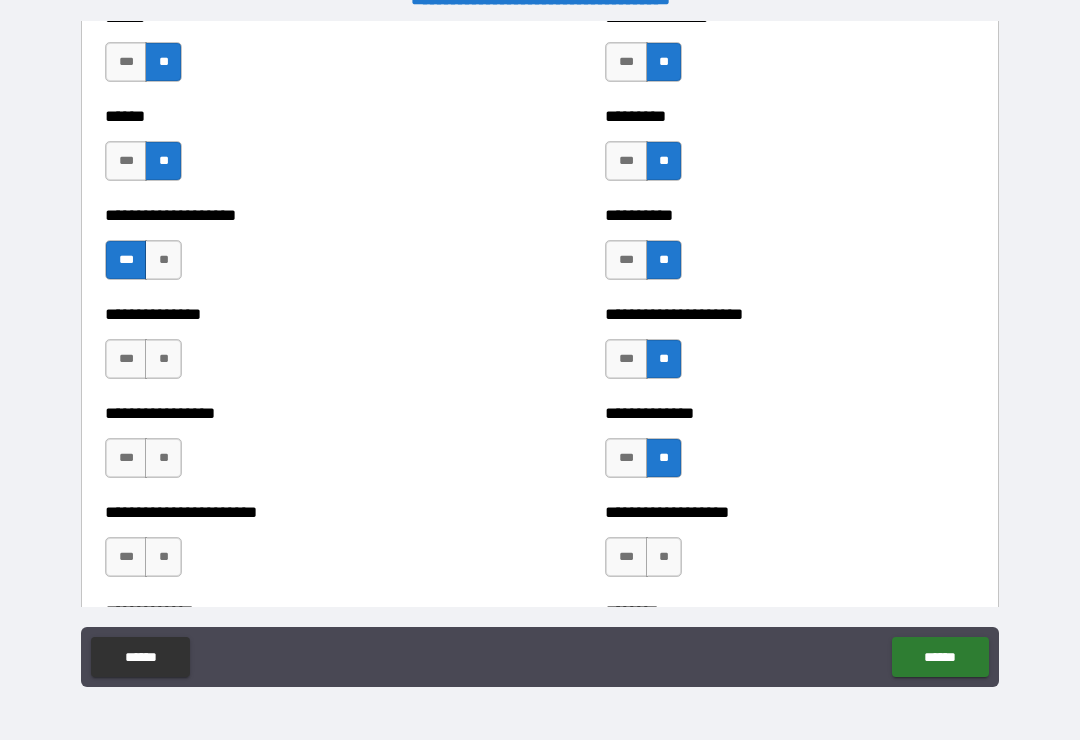 click on "**" at bounding box center [664, 557] 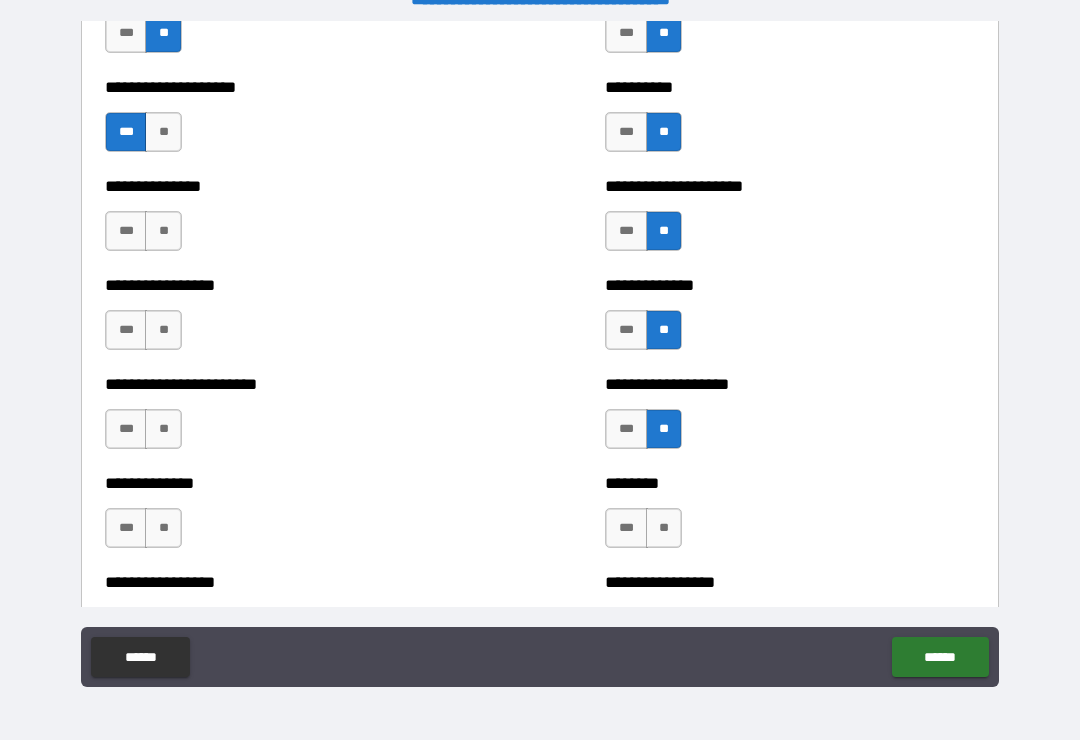 scroll, scrollTop: 3401, scrollLeft: 0, axis: vertical 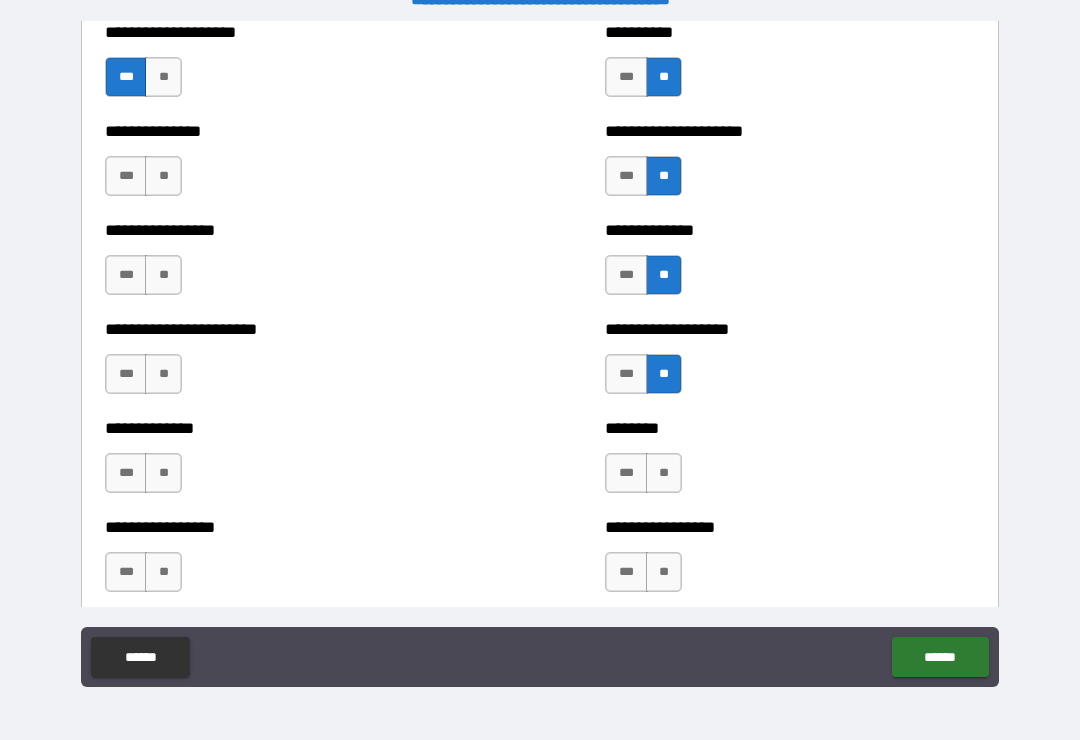 click on "**" at bounding box center (163, 176) 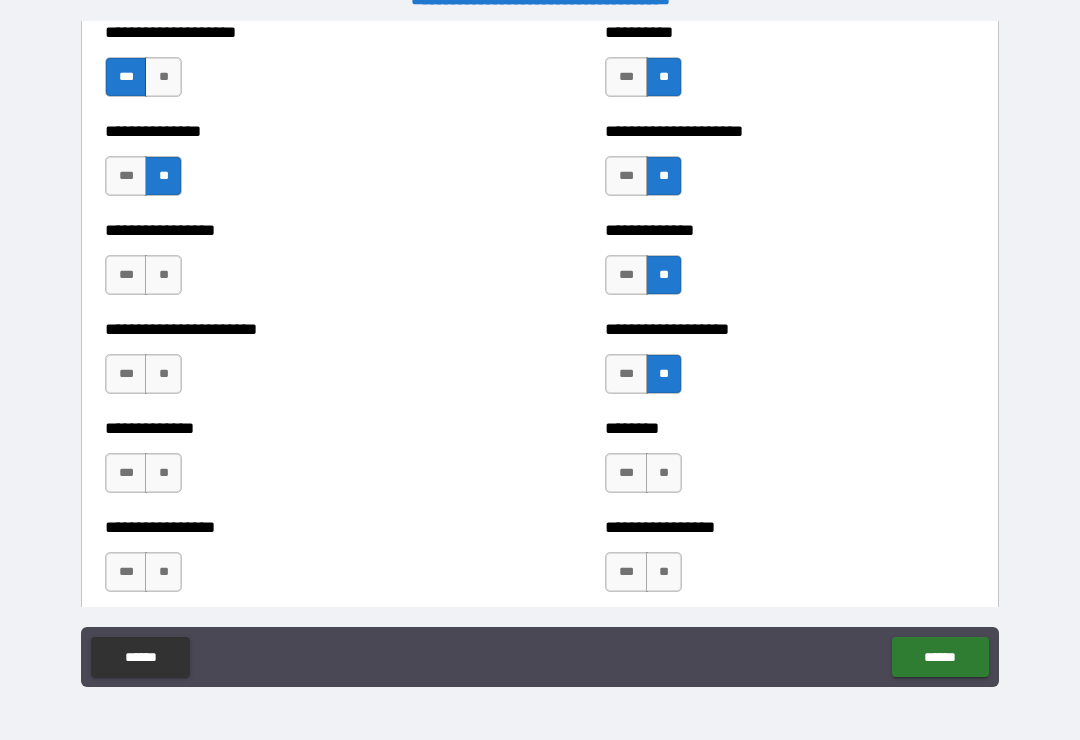 click on "**" at bounding box center (163, 275) 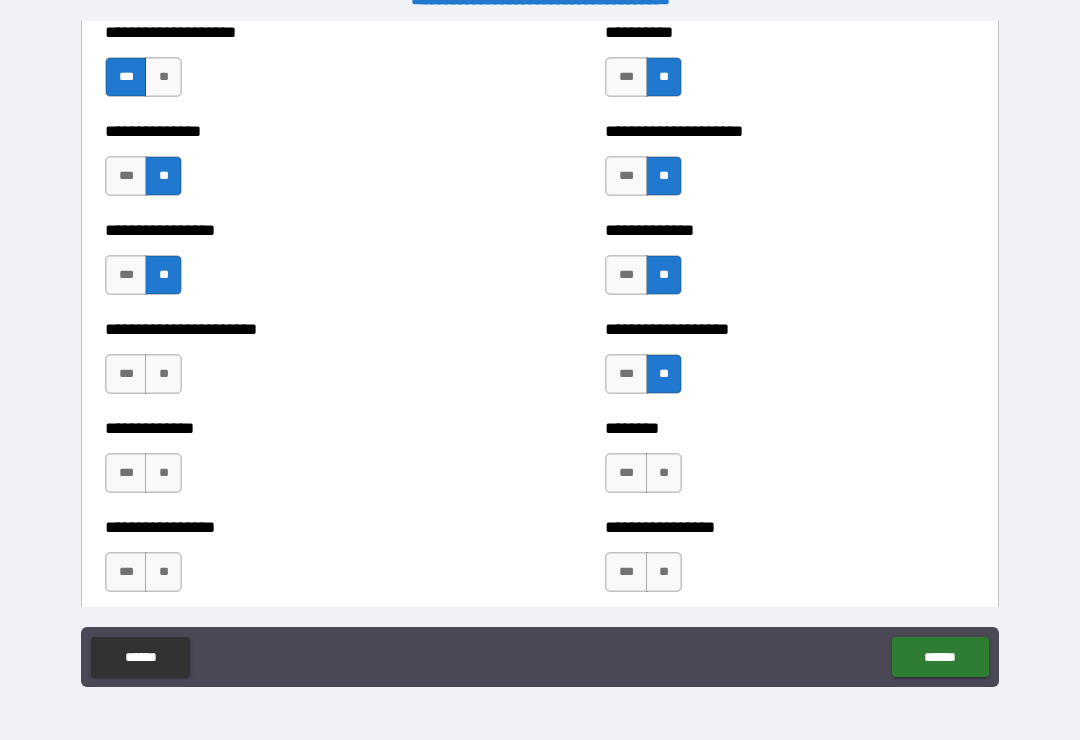 click on "**" at bounding box center (163, 374) 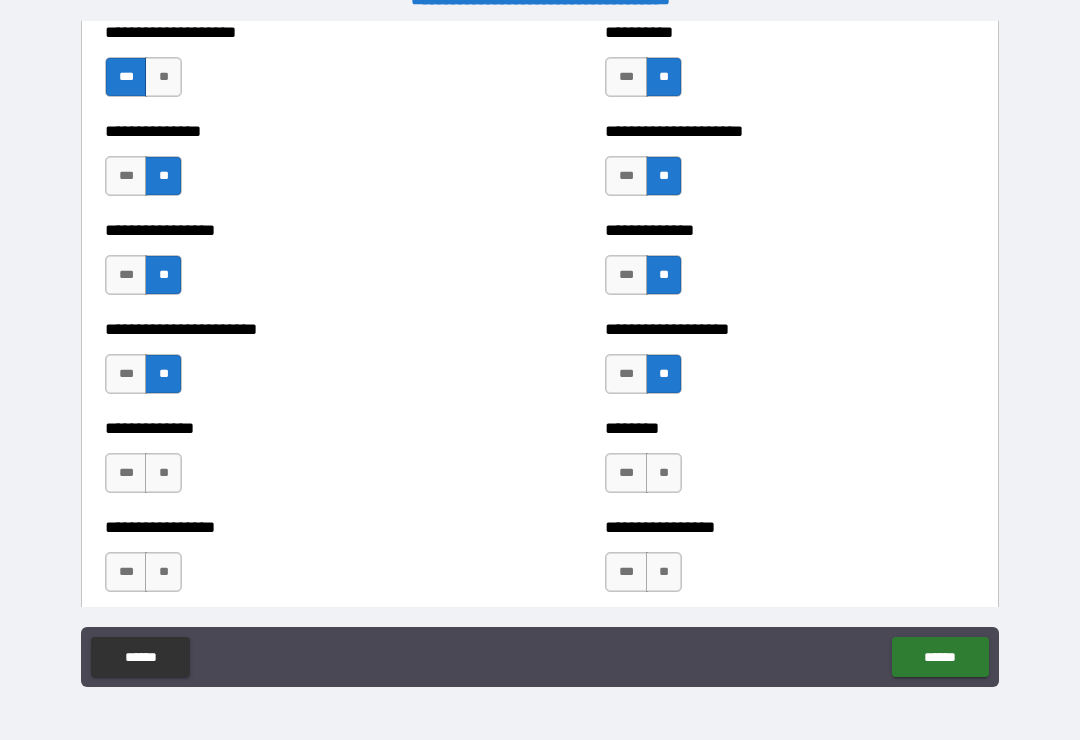 click on "**" at bounding box center (163, 473) 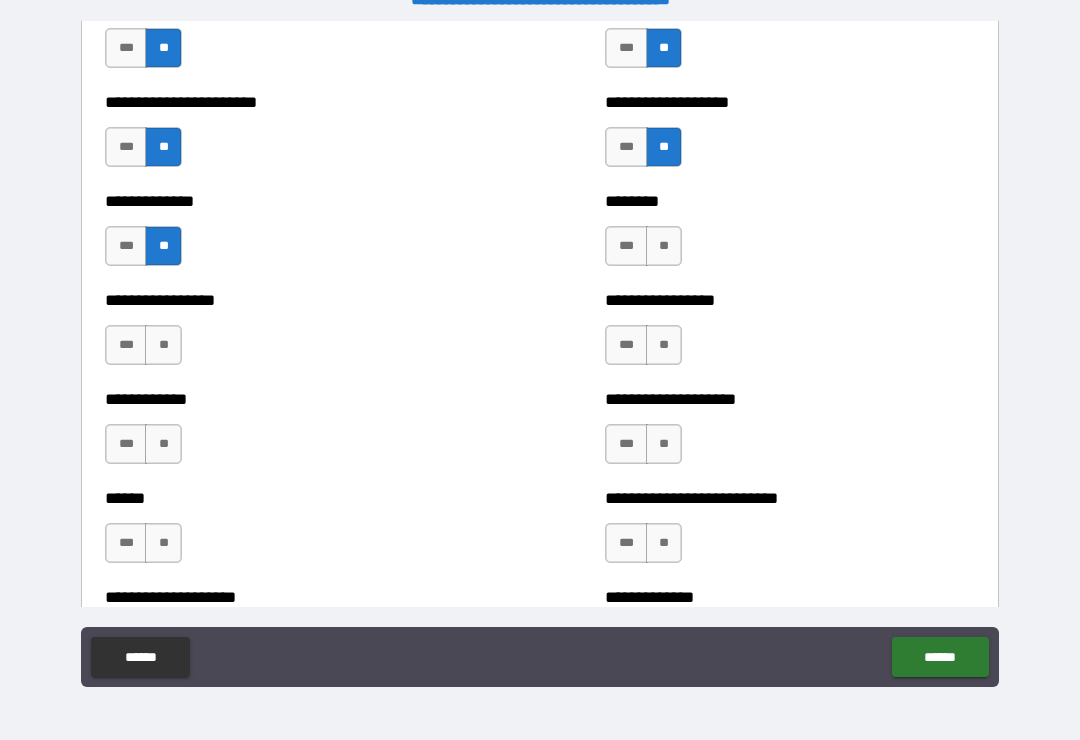 scroll, scrollTop: 3631, scrollLeft: 0, axis: vertical 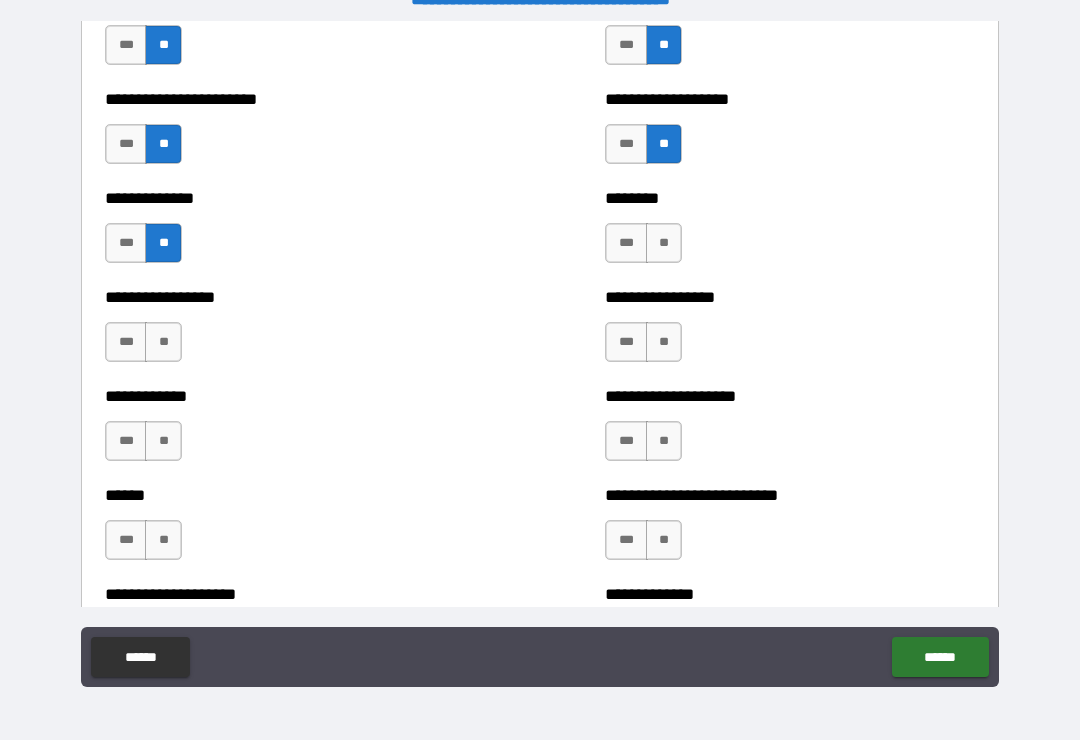 click on "**********" at bounding box center (290, 332) 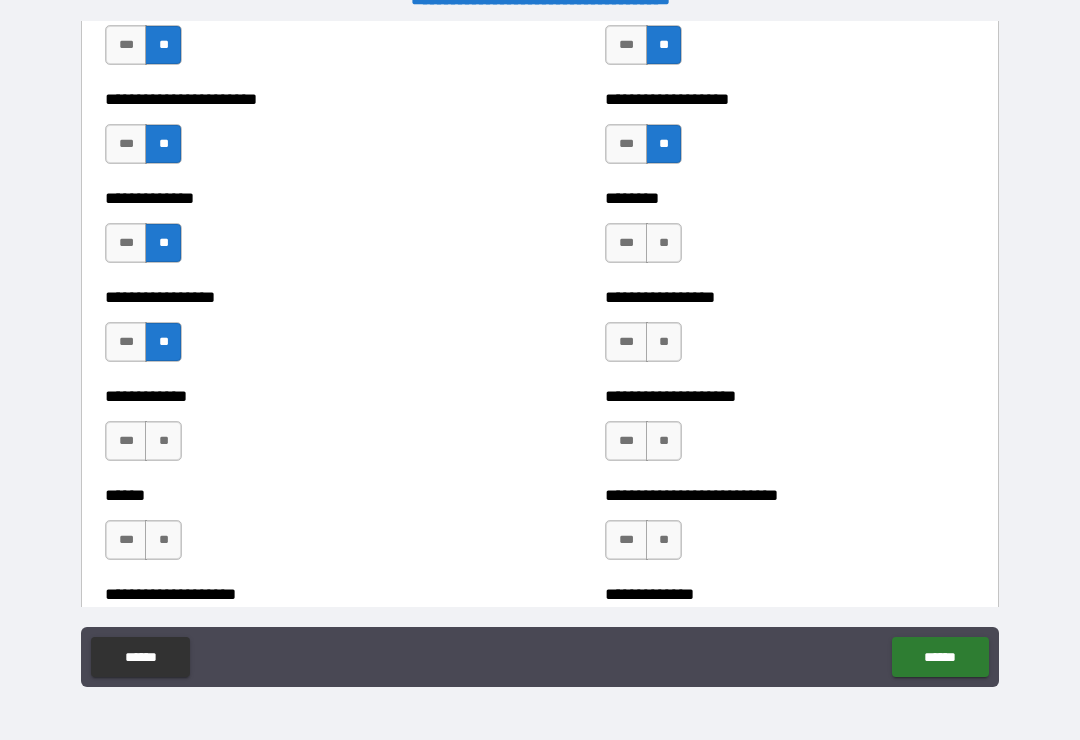 click on "**" at bounding box center [163, 441] 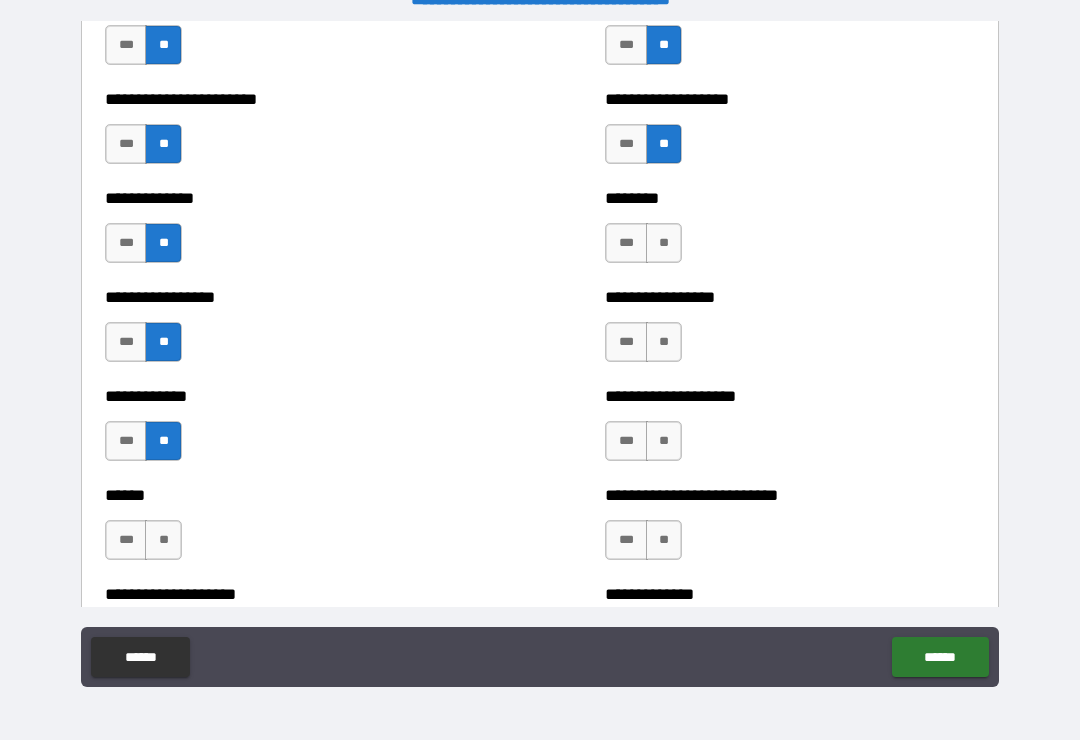 click on "**" at bounding box center (163, 540) 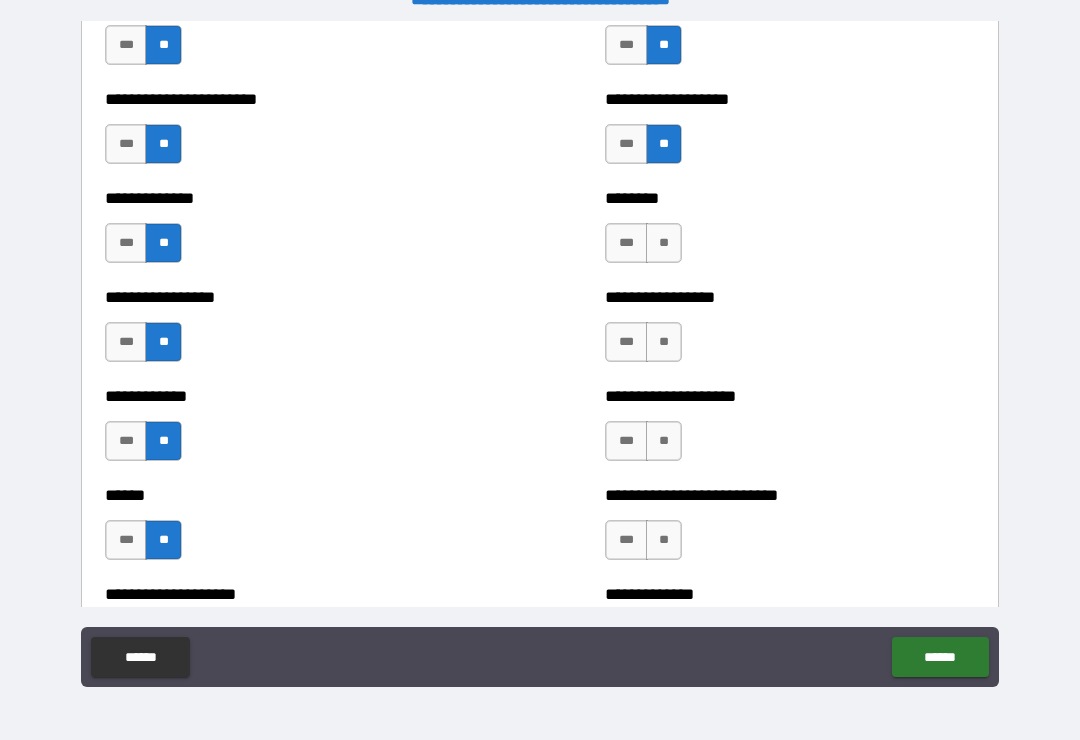click on "**" at bounding box center (664, 342) 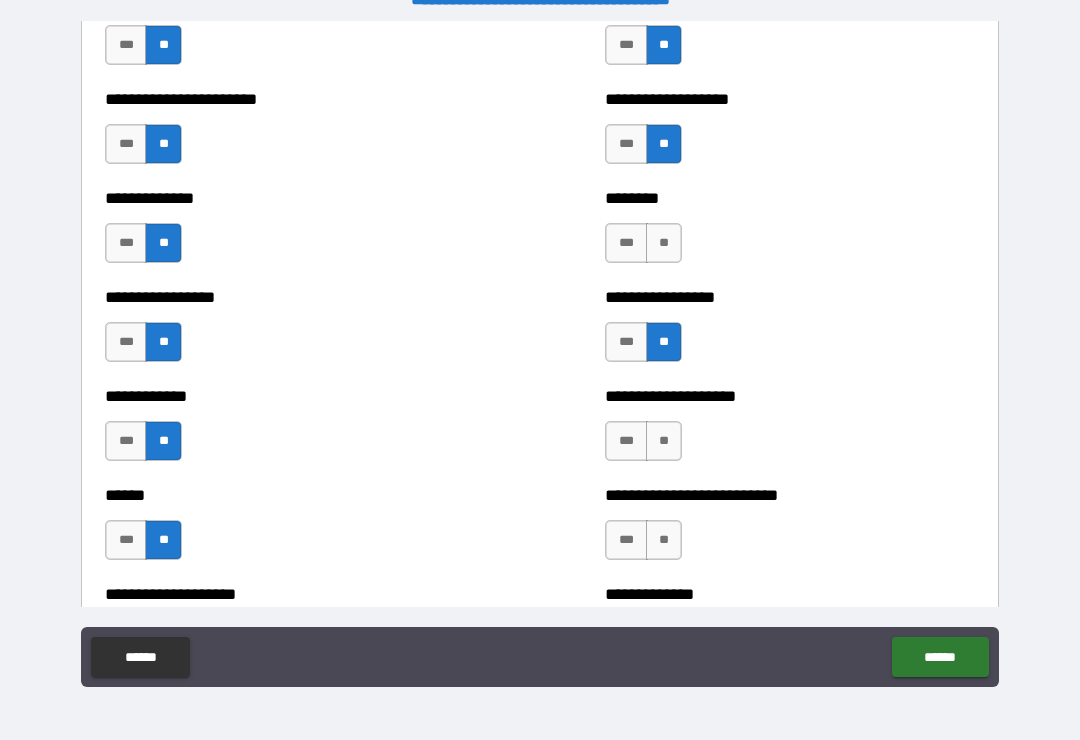 click on "**" at bounding box center (664, 243) 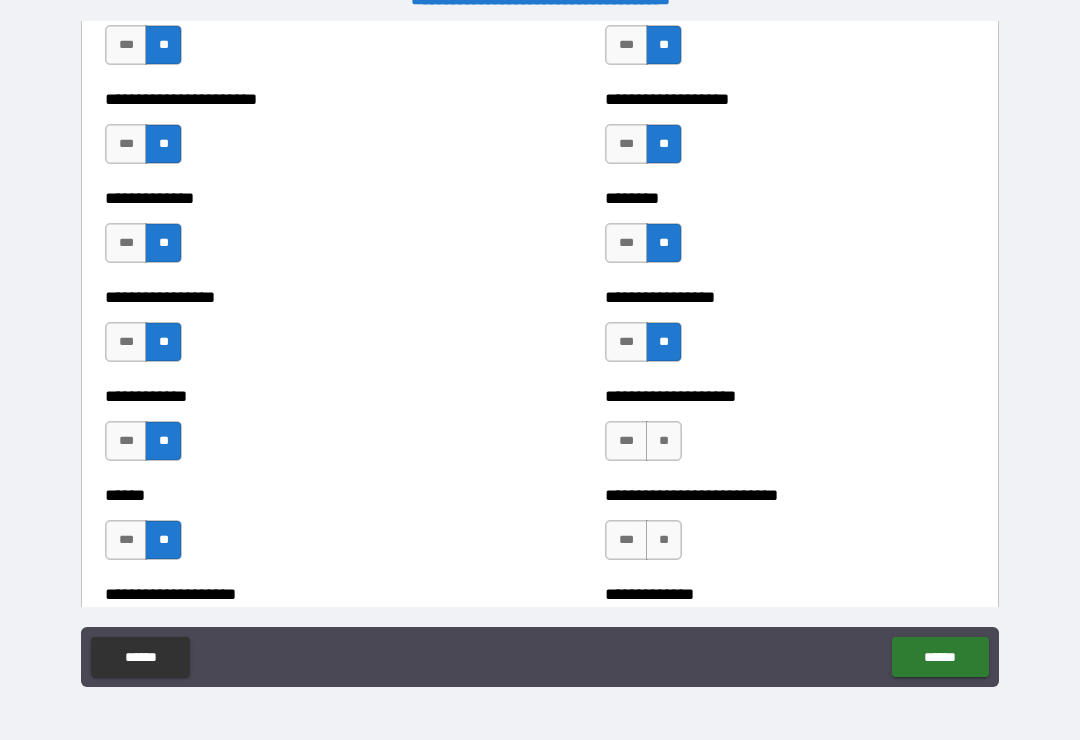 click on "**" at bounding box center [664, 441] 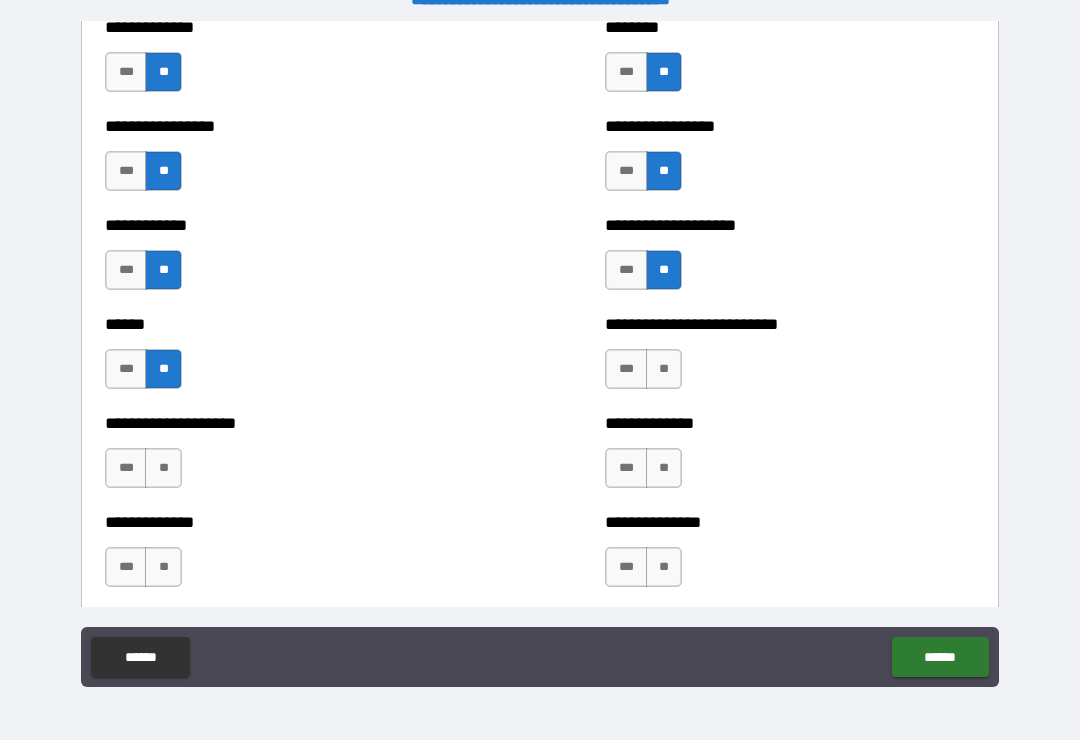 scroll, scrollTop: 3825, scrollLeft: 0, axis: vertical 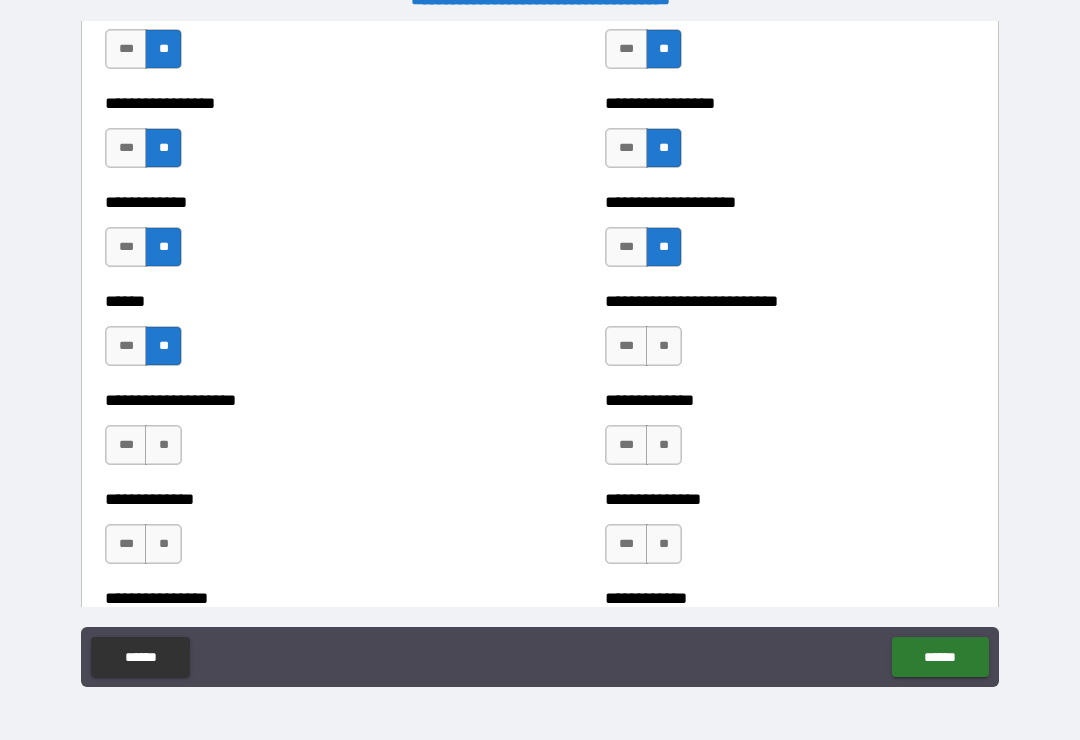 click on "**" at bounding box center [664, 346] 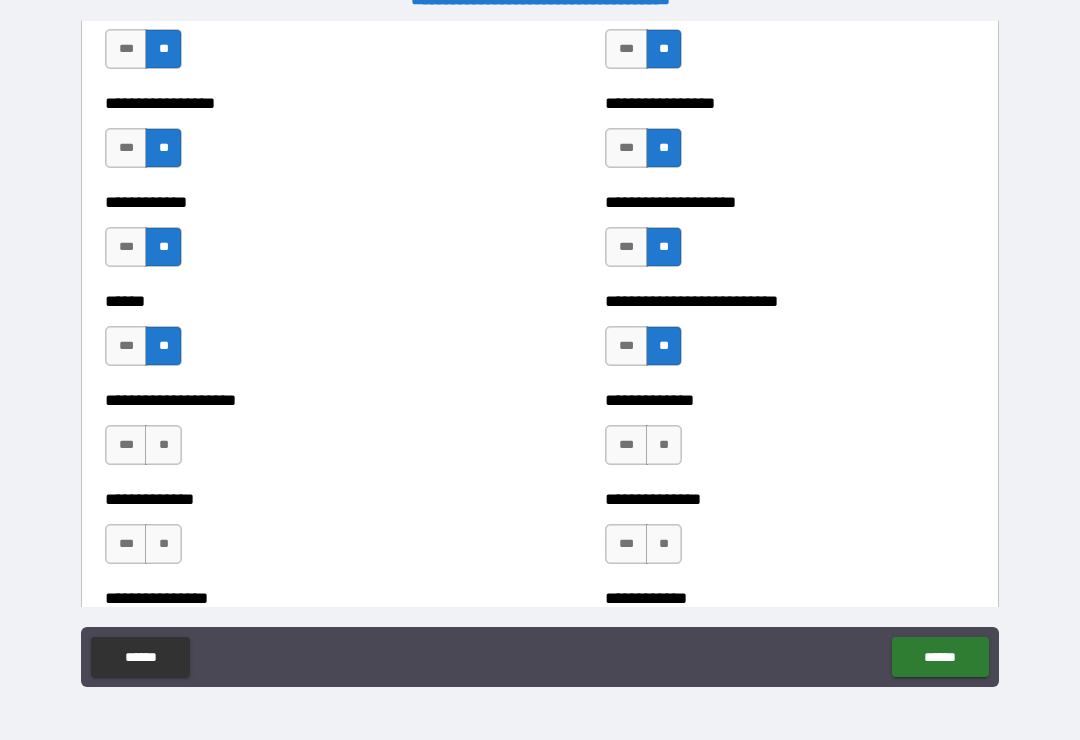 click on "**" at bounding box center (664, 445) 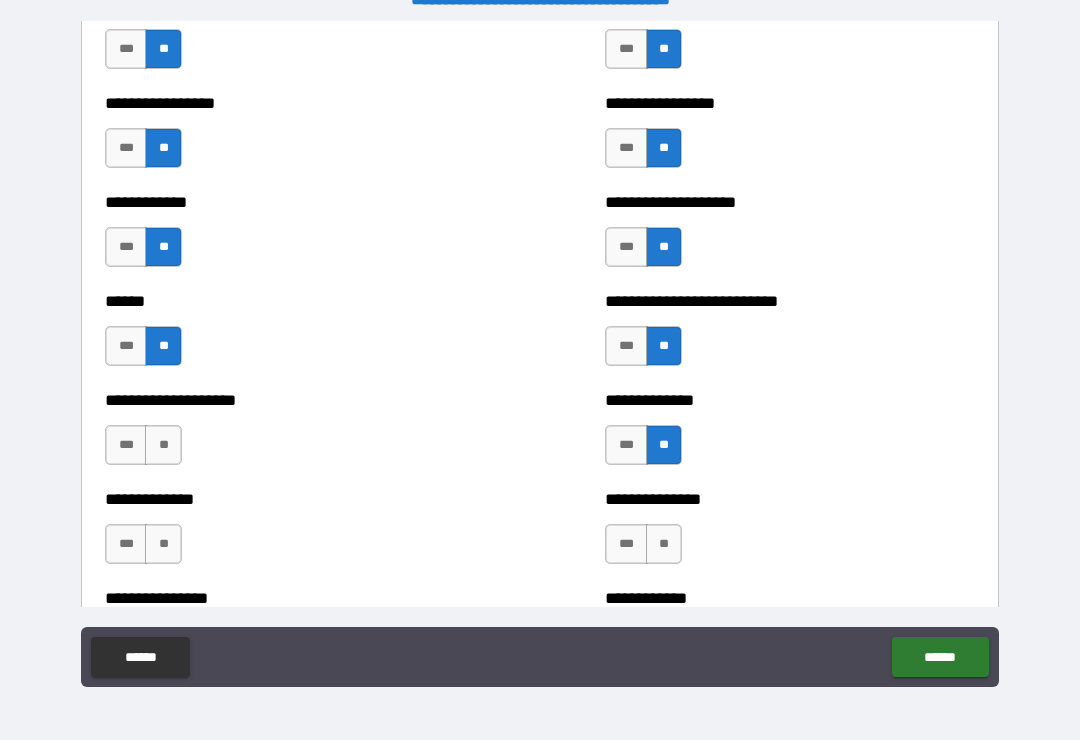click on "**" at bounding box center [664, 544] 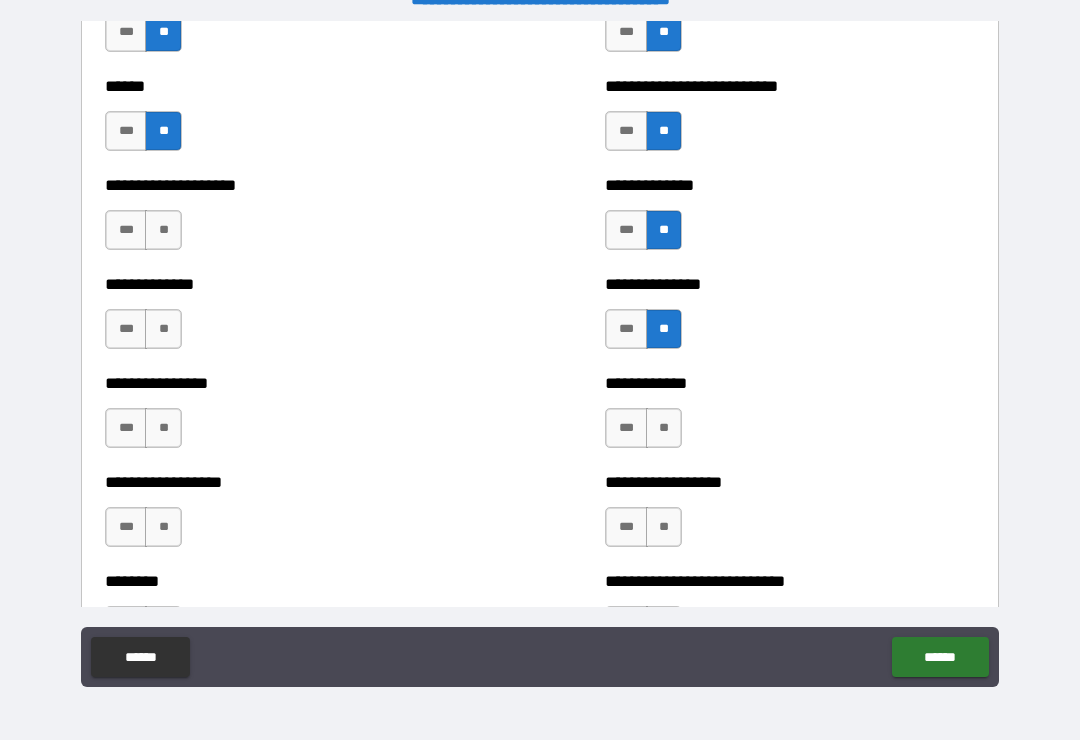 scroll, scrollTop: 4060, scrollLeft: 0, axis: vertical 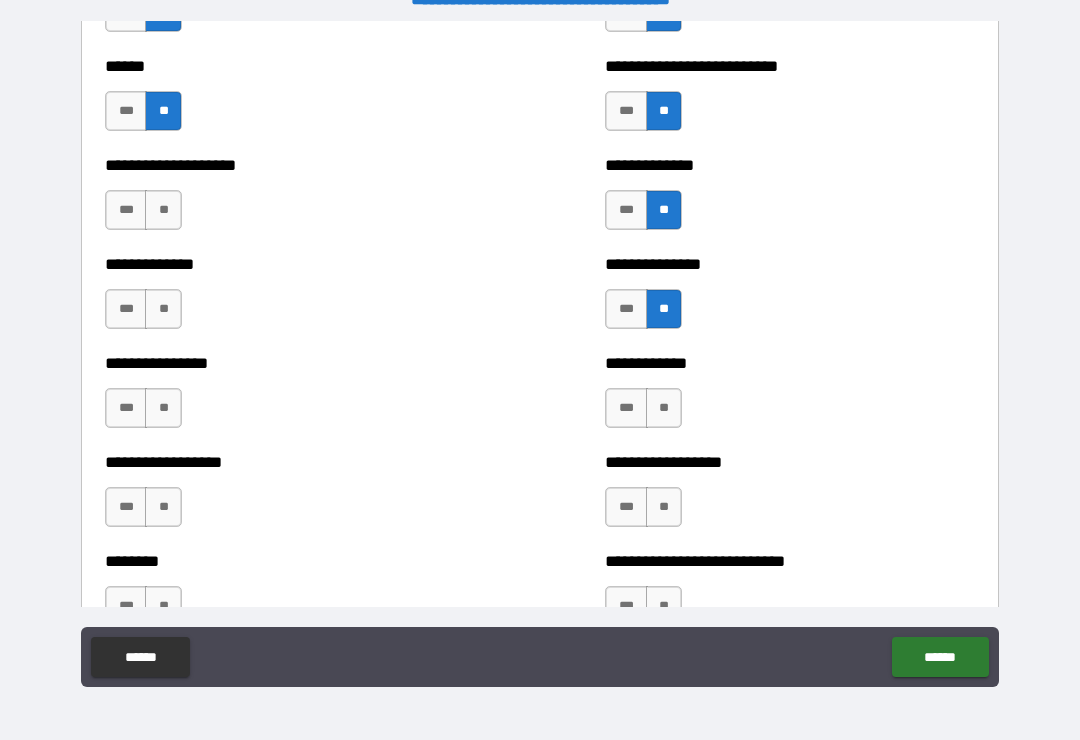 click on "**" at bounding box center (664, 408) 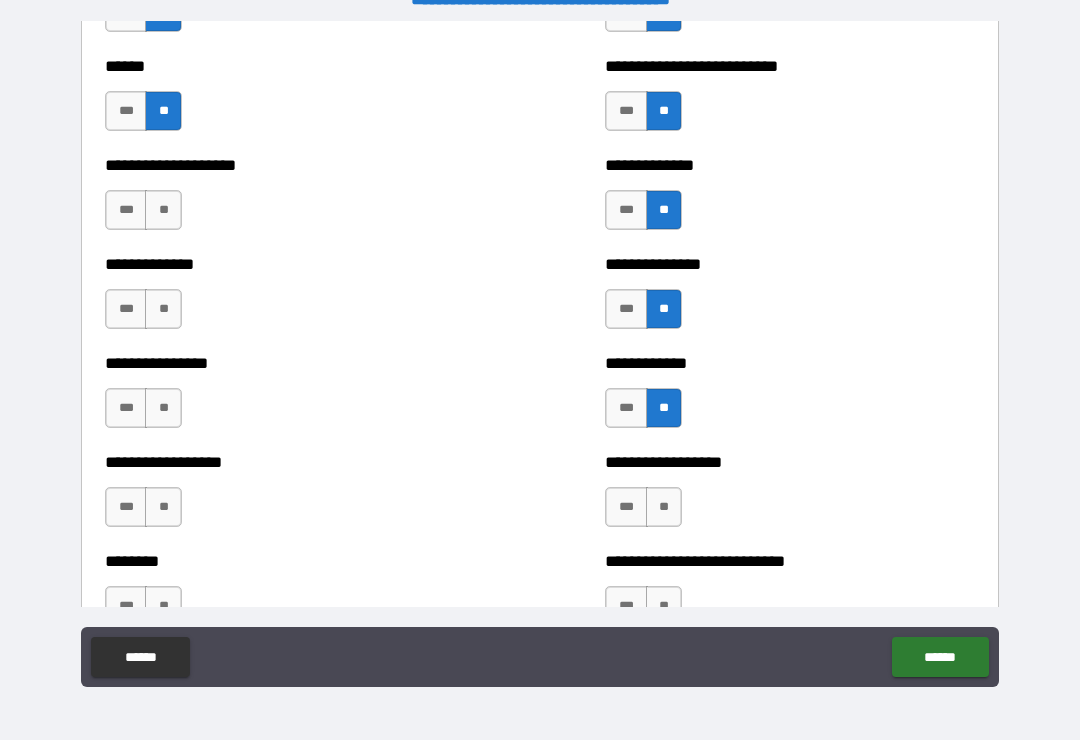 click on "**" at bounding box center [664, 507] 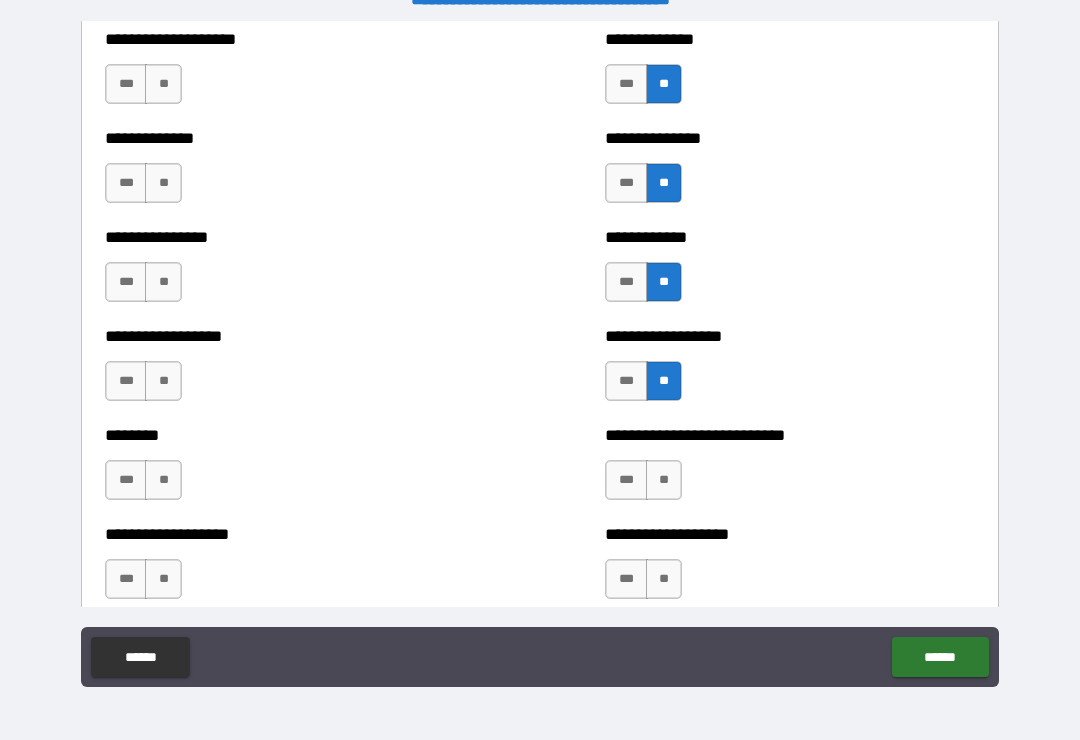 scroll, scrollTop: 4207, scrollLeft: 0, axis: vertical 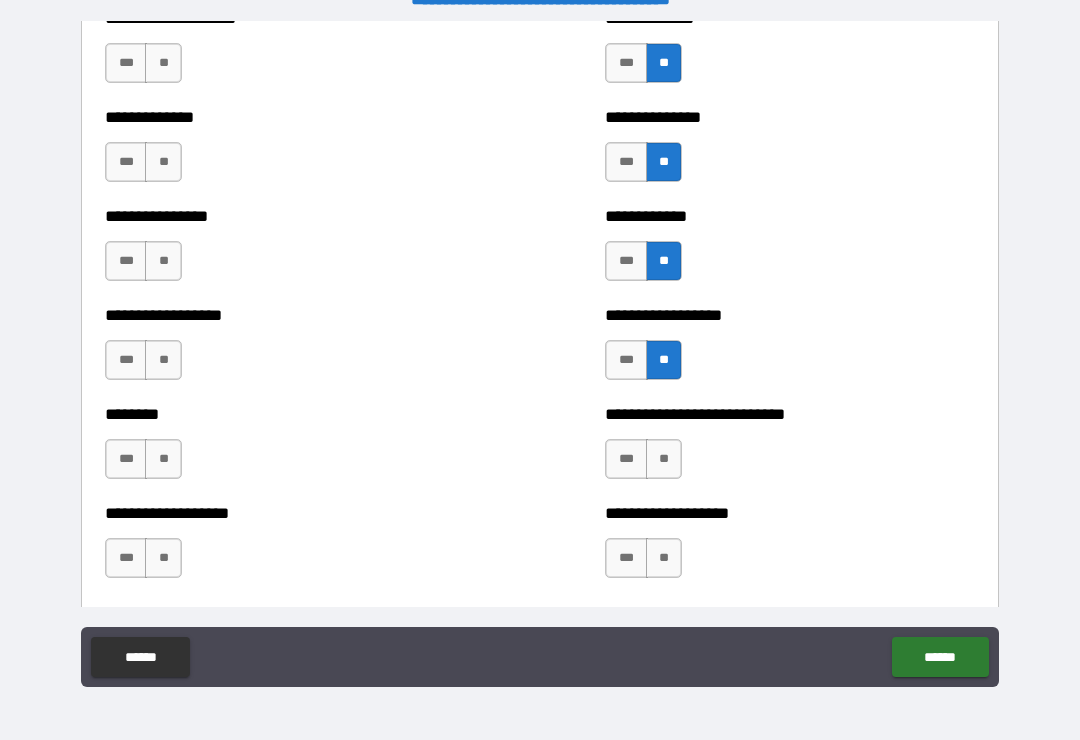 click on "**" at bounding box center (664, 459) 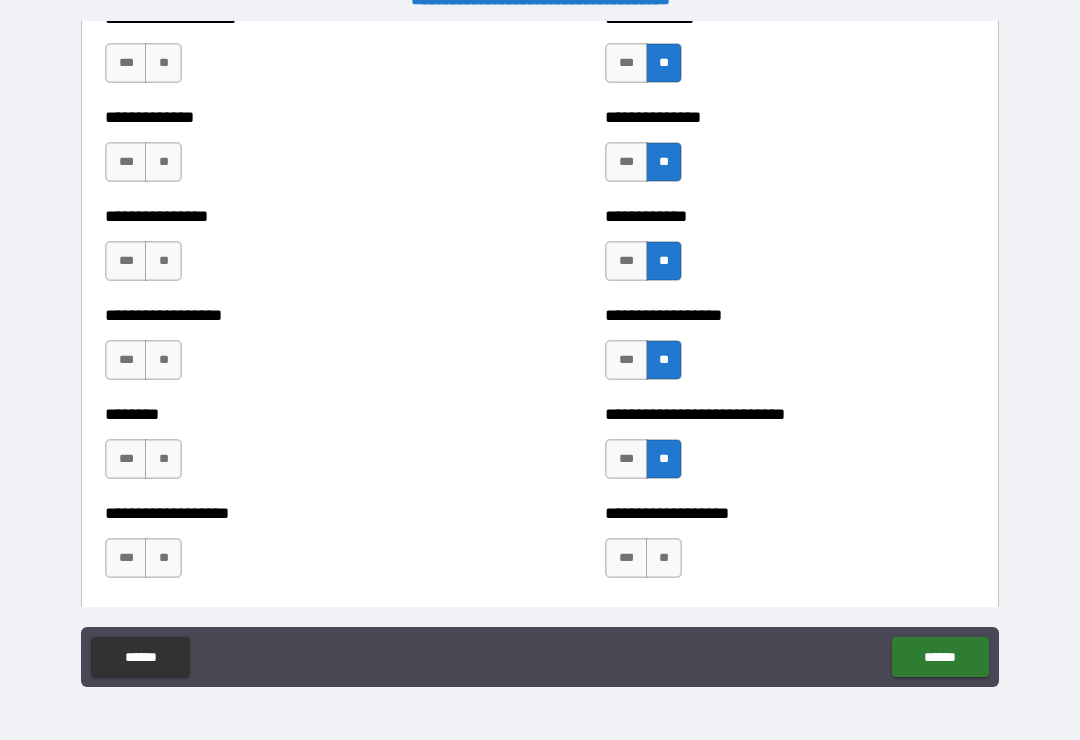 click on "**********" at bounding box center [790, 548] 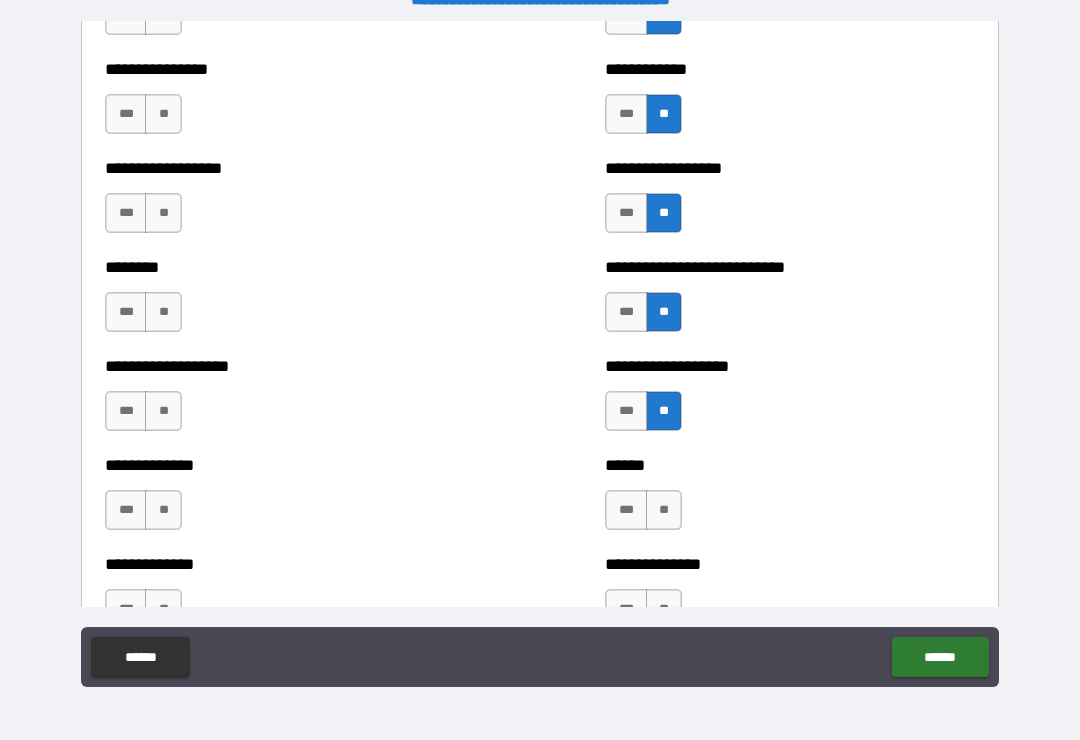 scroll, scrollTop: 4382, scrollLeft: 0, axis: vertical 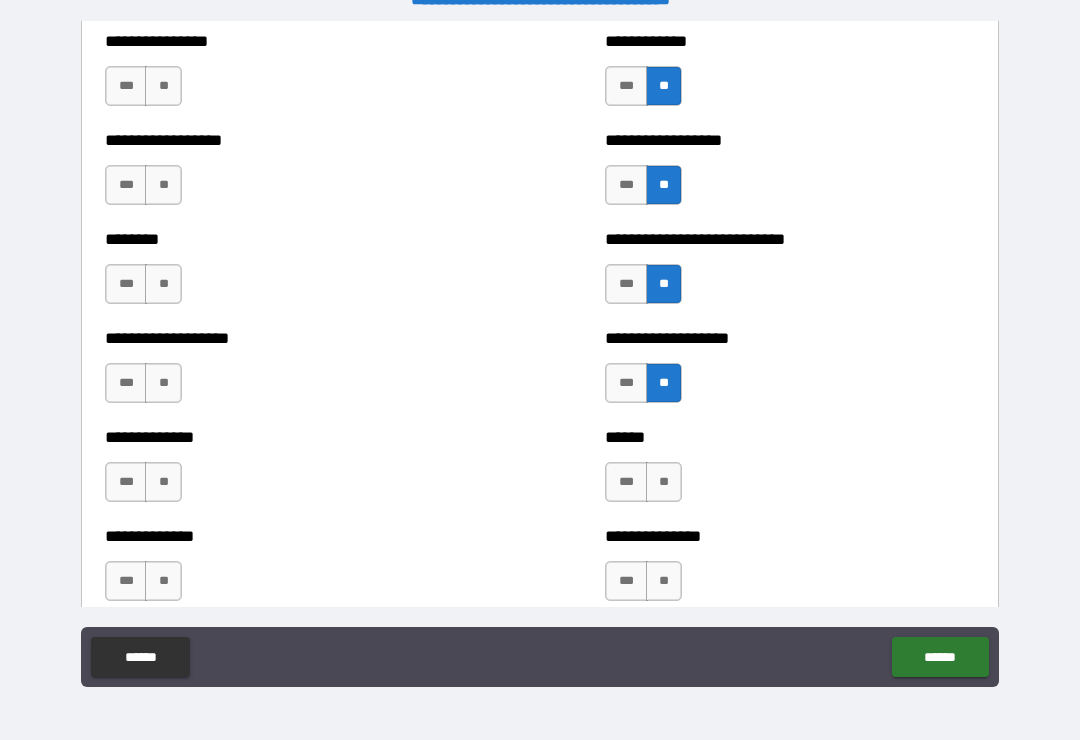 click on "**" at bounding box center [163, 482] 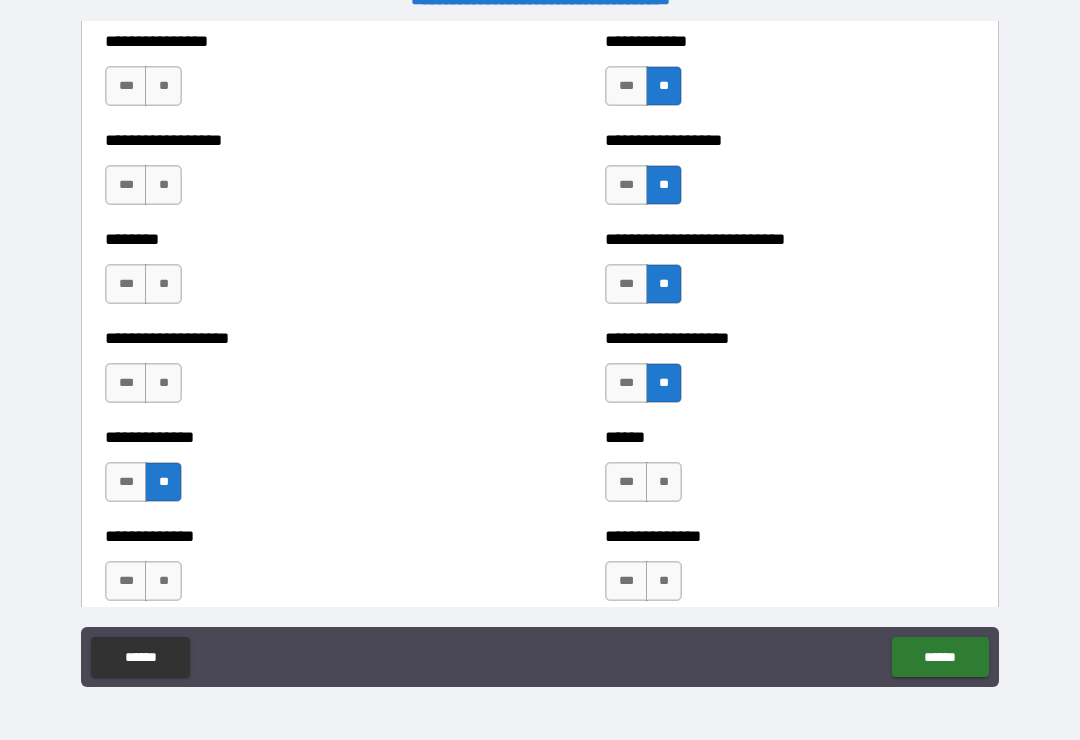 click on "**" at bounding box center [163, 383] 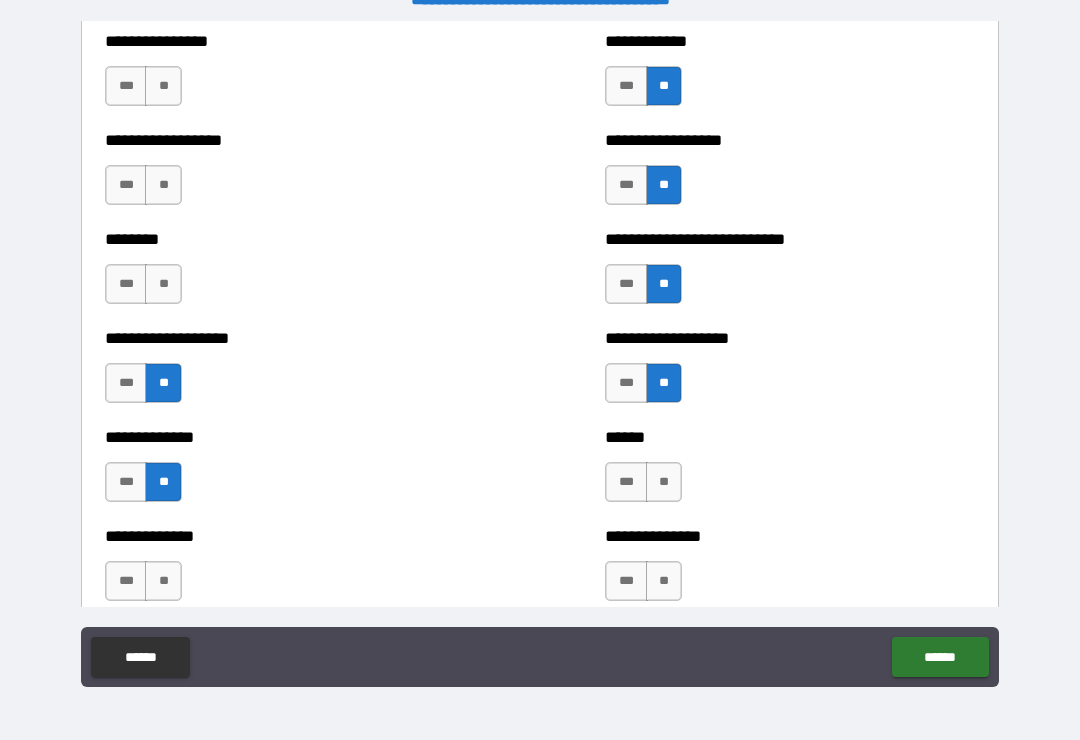 click on "**" at bounding box center (163, 284) 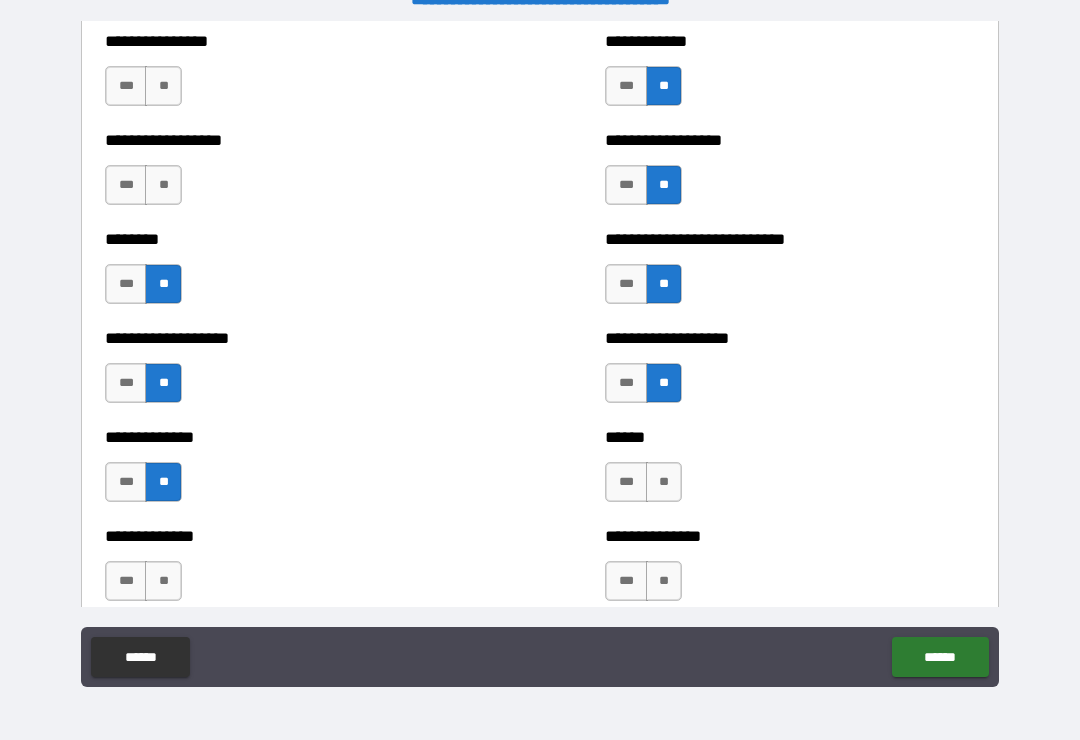 click on "**" at bounding box center [163, 185] 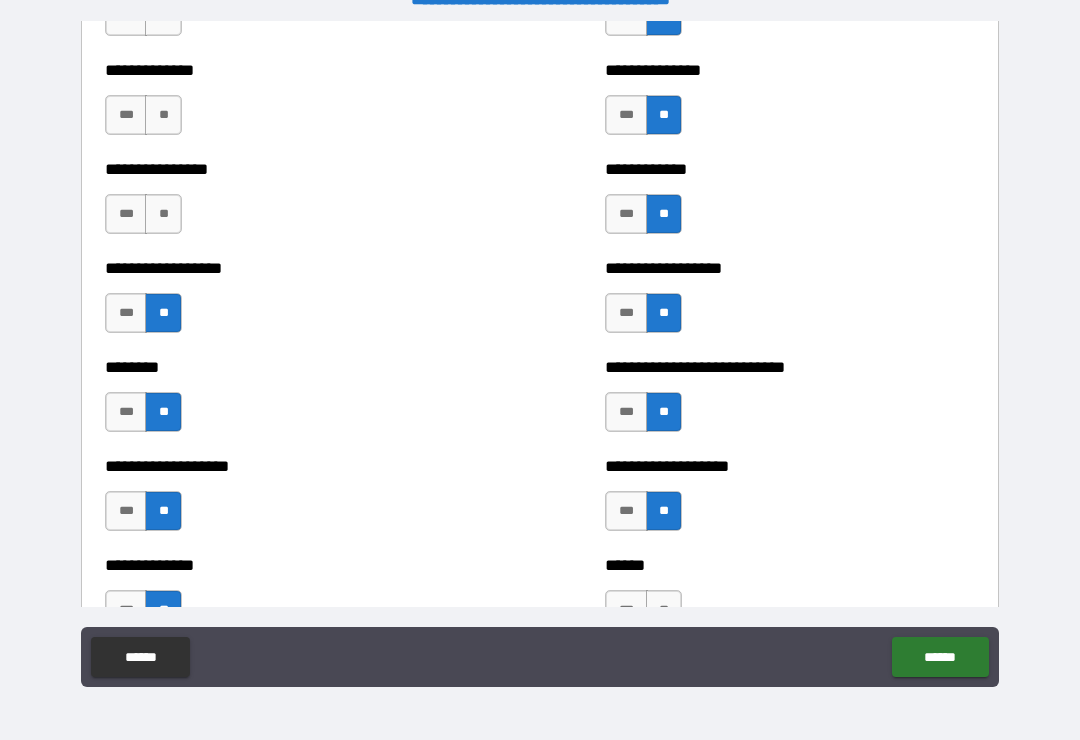 scroll, scrollTop: 4241, scrollLeft: 0, axis: vertical 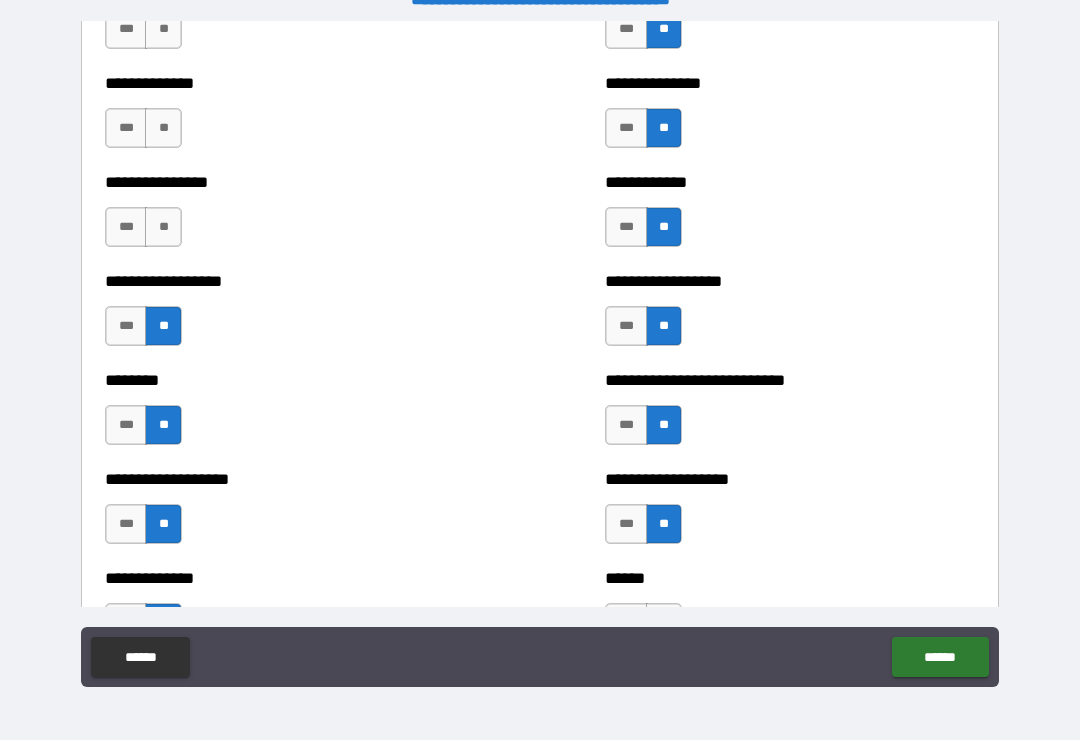 click on "**********" at bounding box center [290, 118] 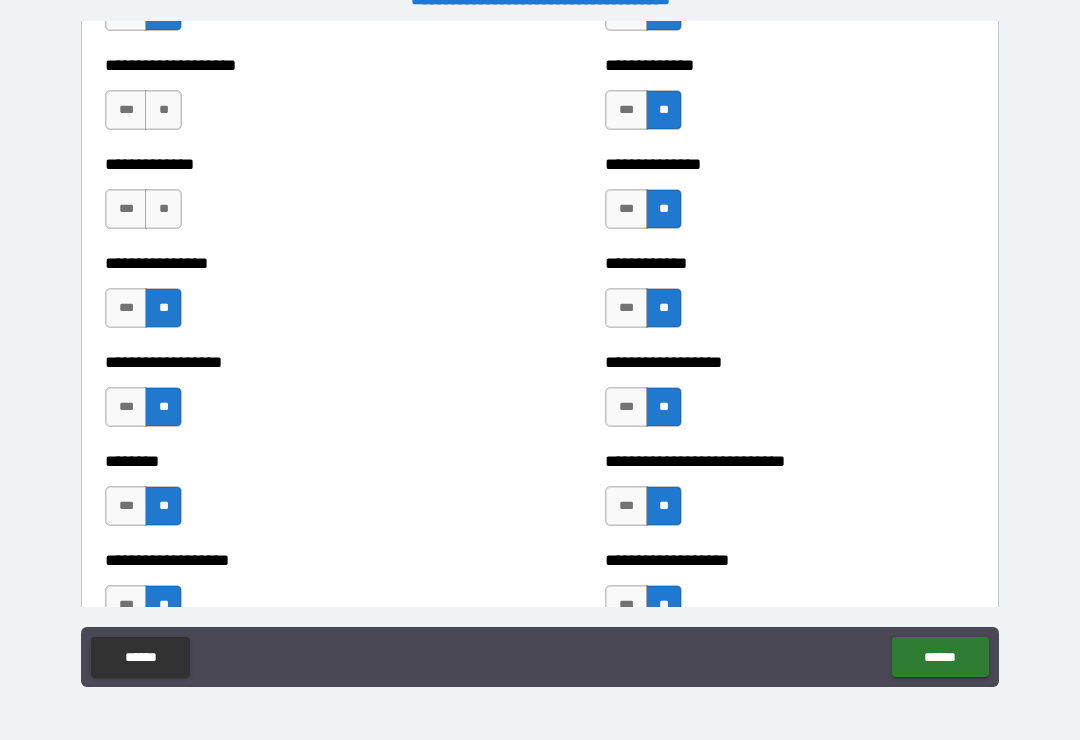 scroll, scrollTop: 4133, scrollLeft: 0, axis: vertical 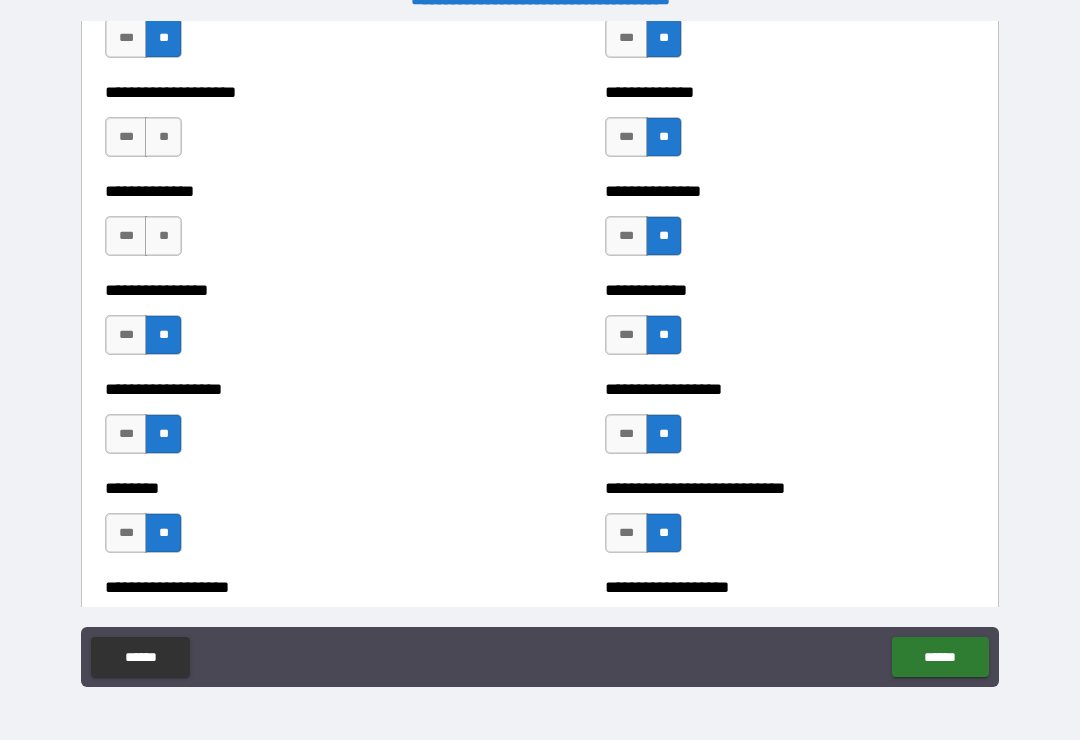 click on "**" at bounding box center (163, 236) 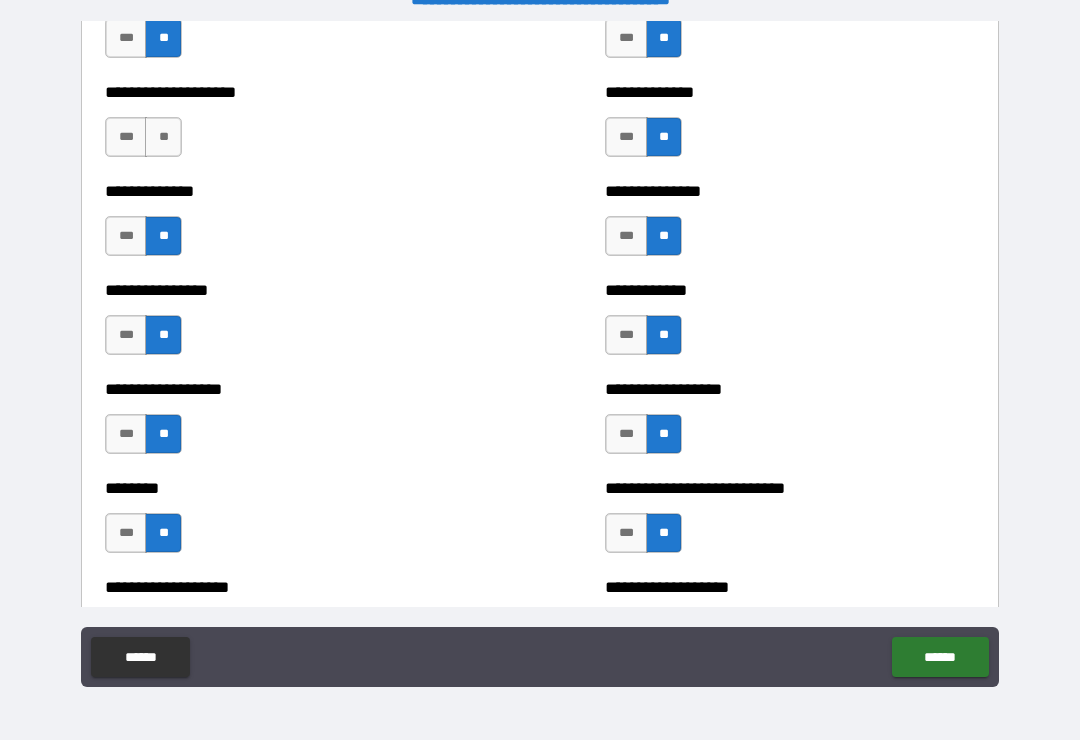 click on "**" at bounding box center [163, 137] 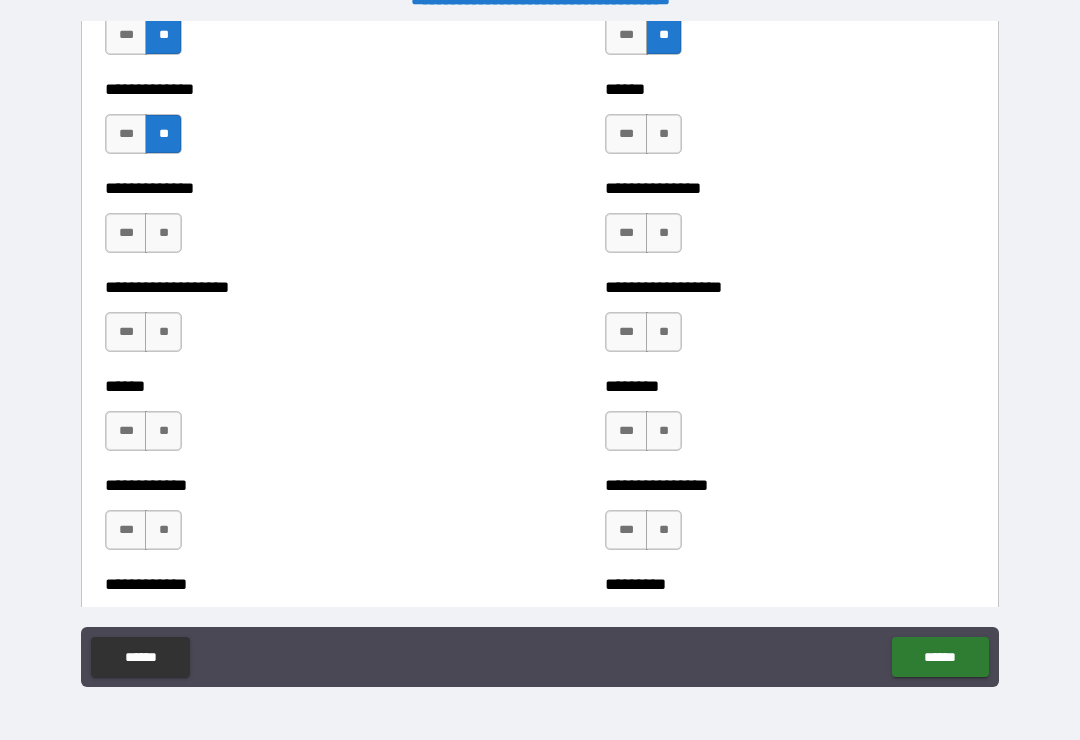 scroll, scrollTop: 4758, scrollLeft: 0, axis: vertical 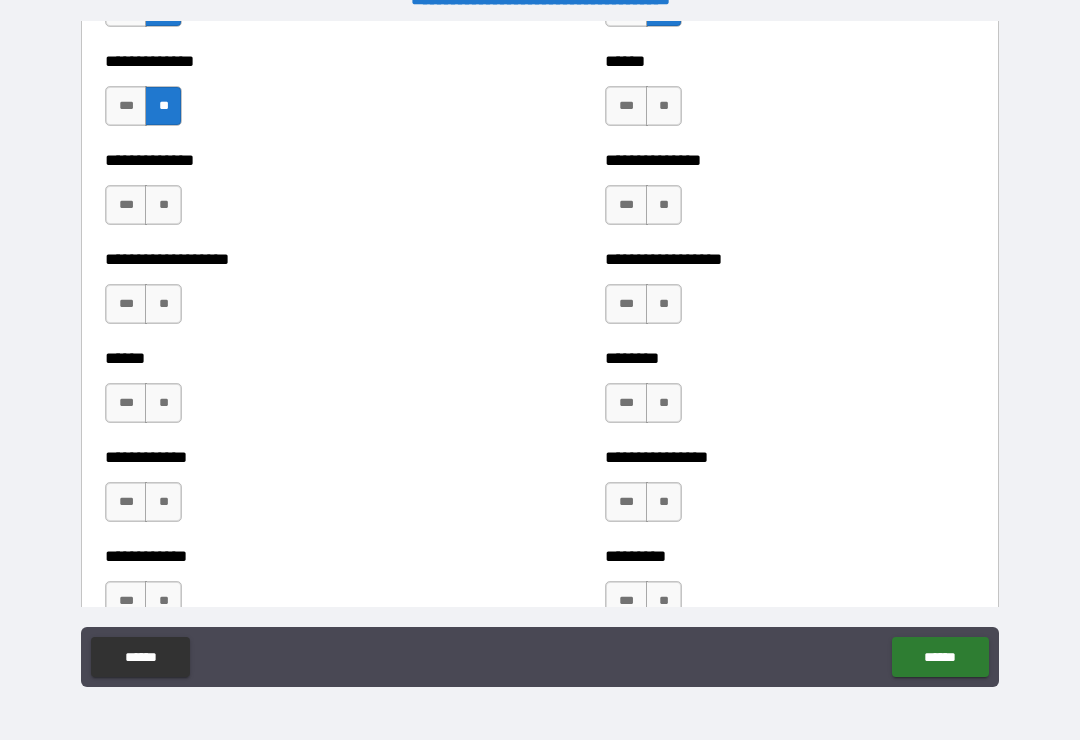 click on "**" at bounding box center (664, 106) 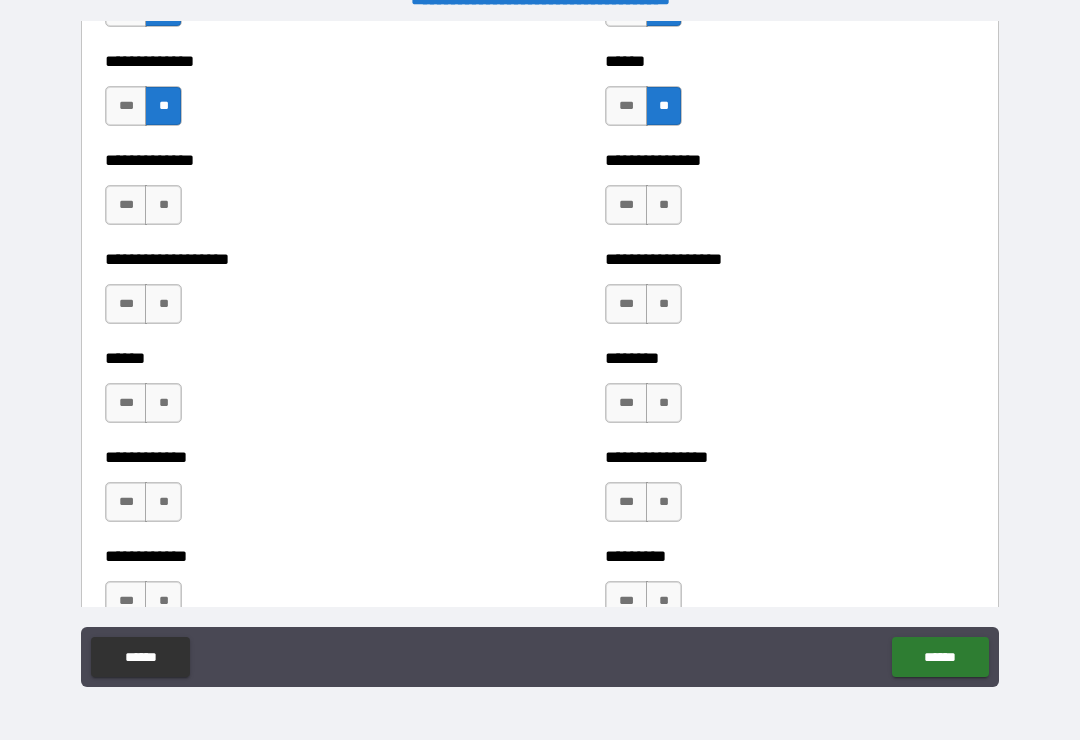 click on "**" at bounding box center [664, 205] 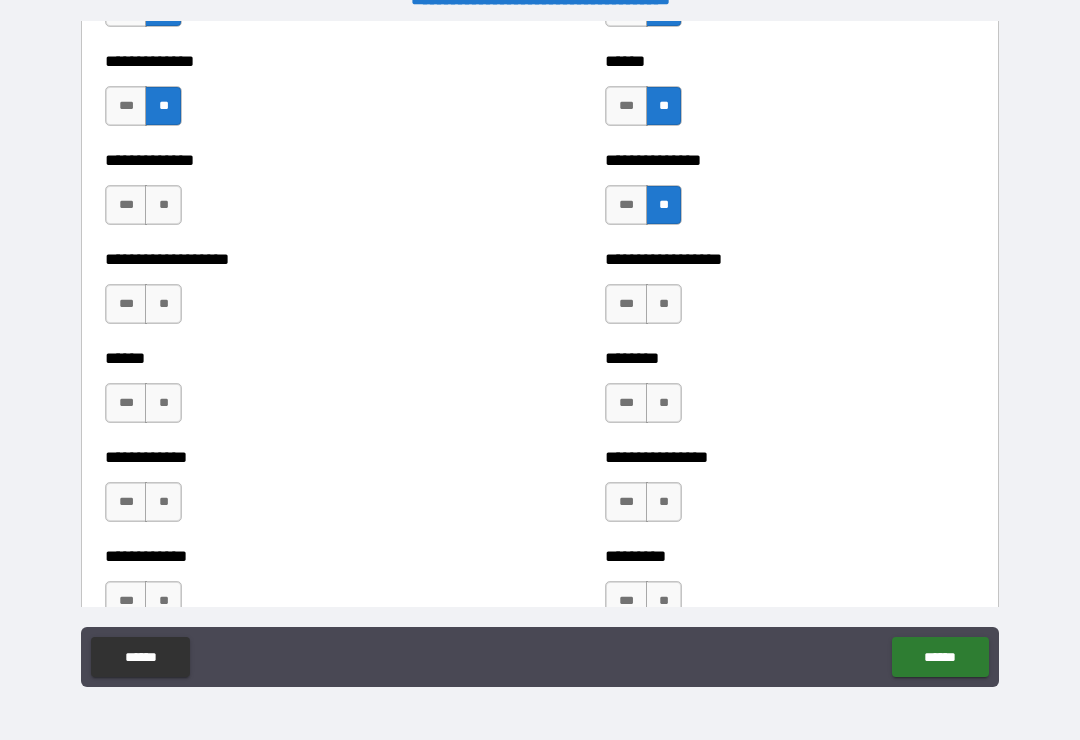 click on "**" at bounding box center (664, 304) 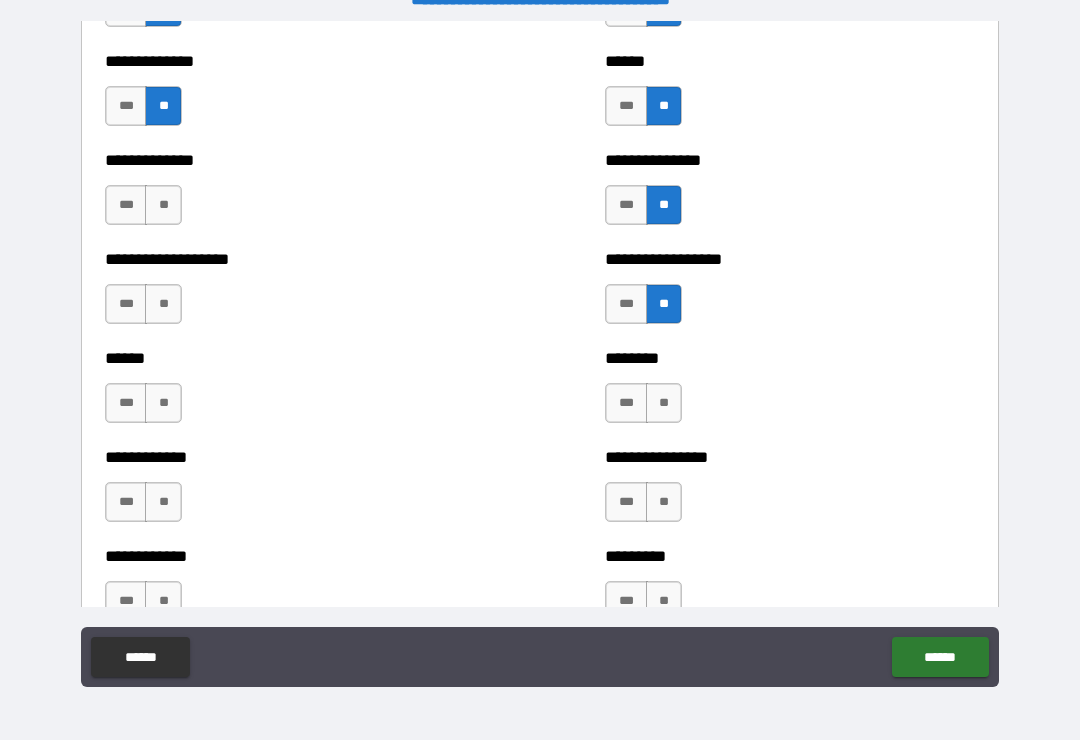 click on "**" at bounding box center (664, 403) 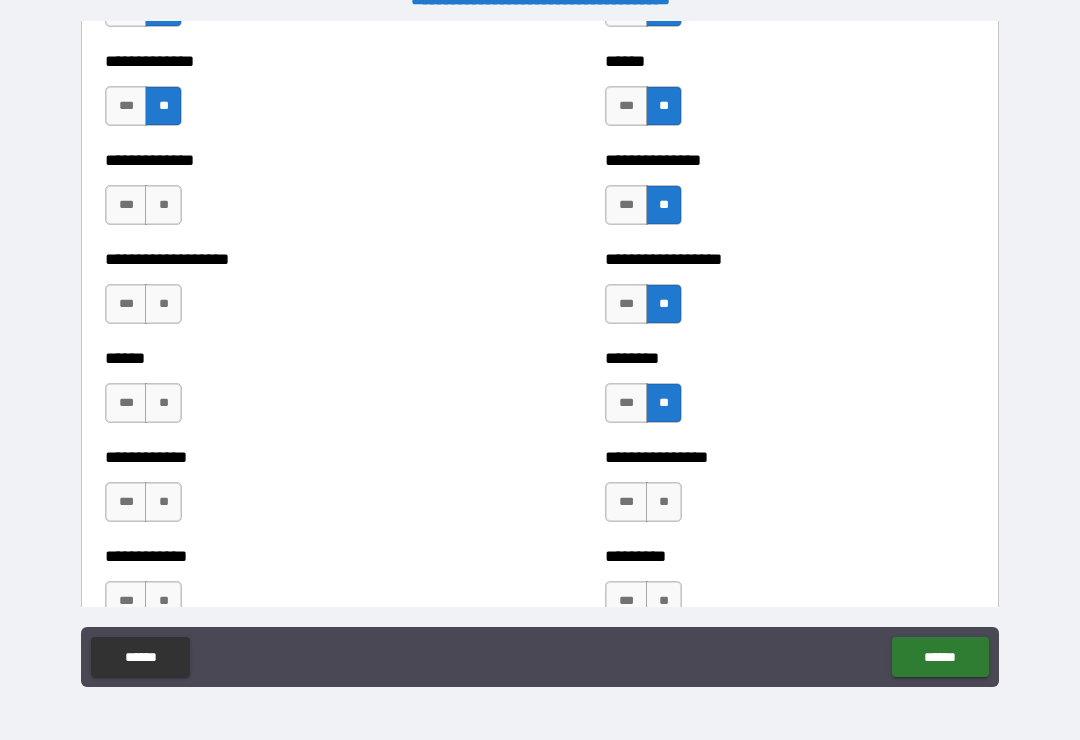 click on "**" at bounding box center [664, 502] 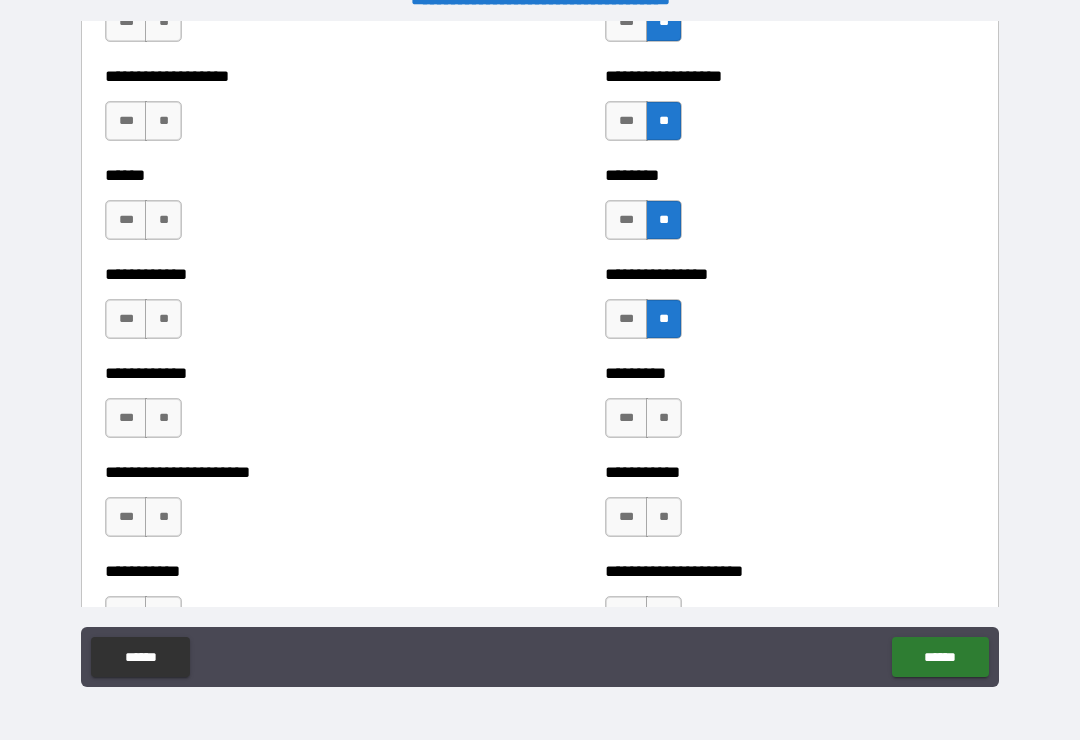 scroll, scrollTop: 4943, scrollLeft: 0, axis: vertical 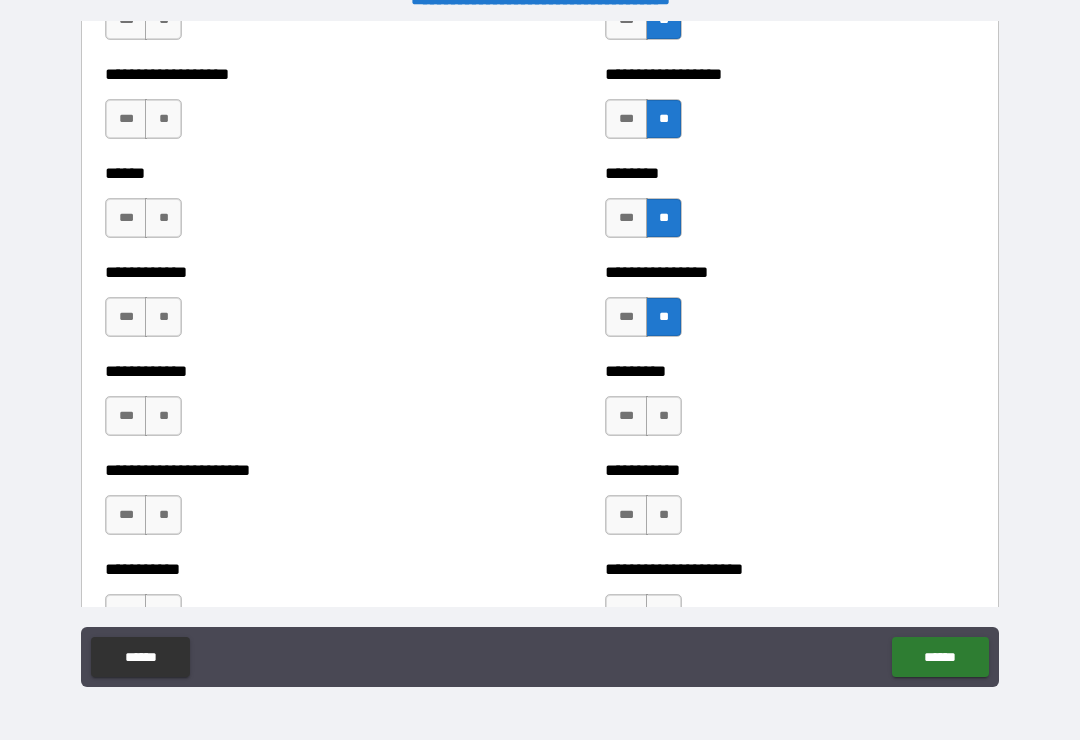 click on "**" at bounding box center (664, 416) 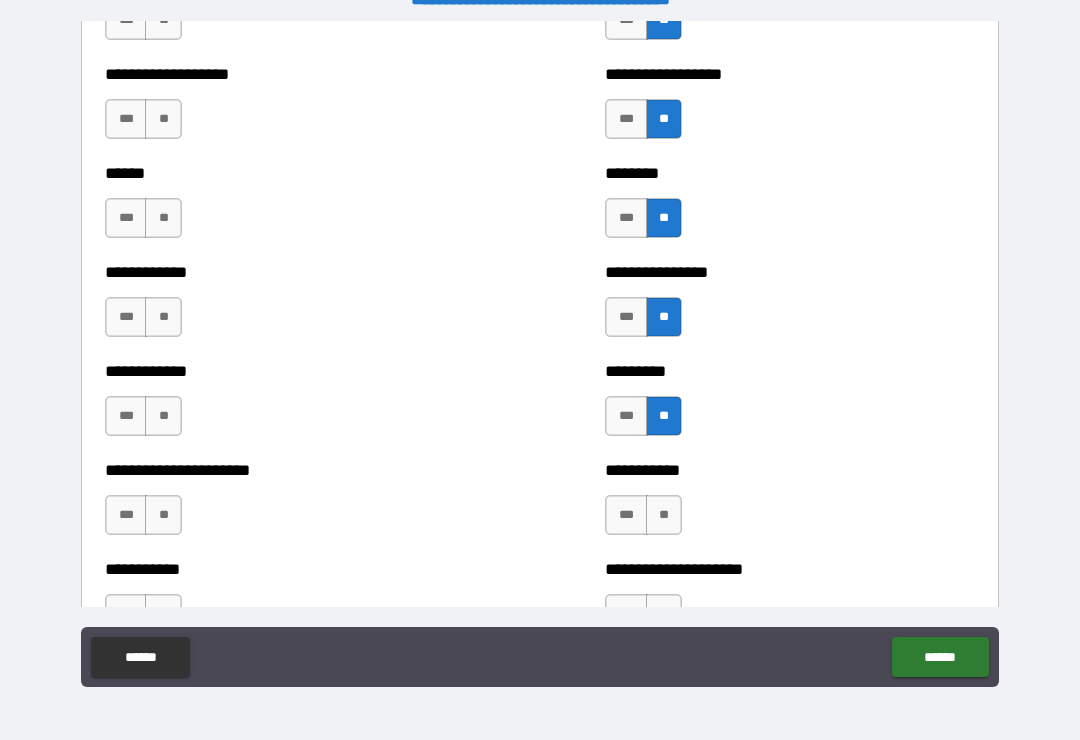 click on "*** **" at bounding box center (646, 520) 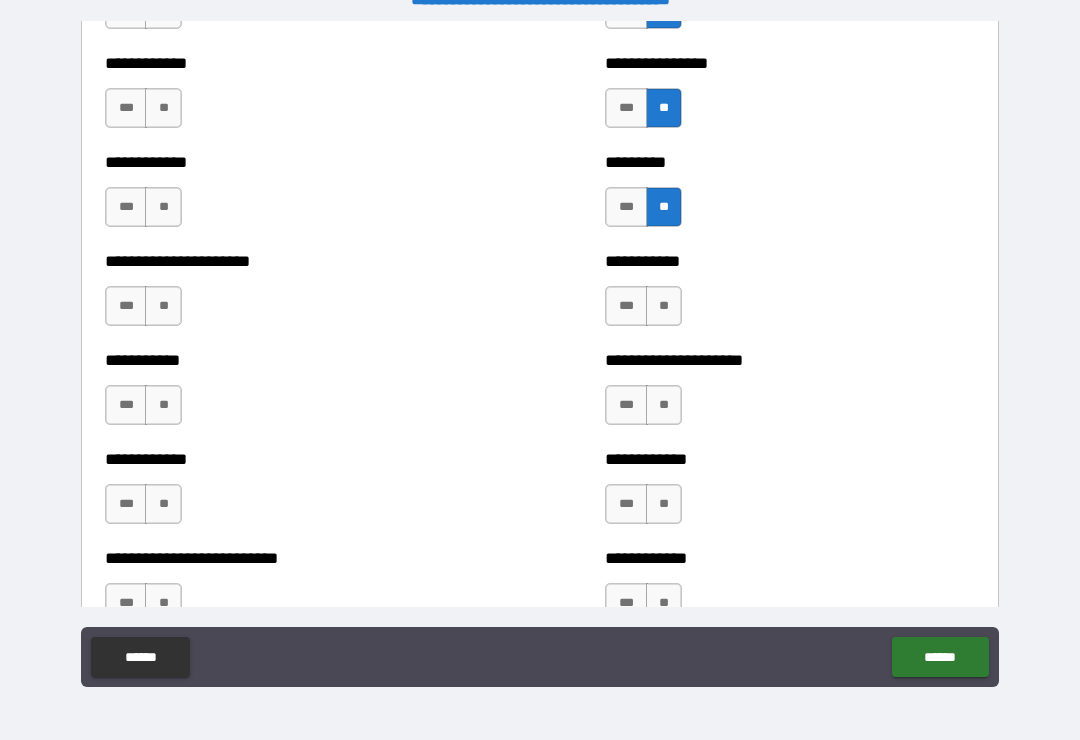 scroll, scrollTop: 5165, scrollLeft: 0, axis: vertical 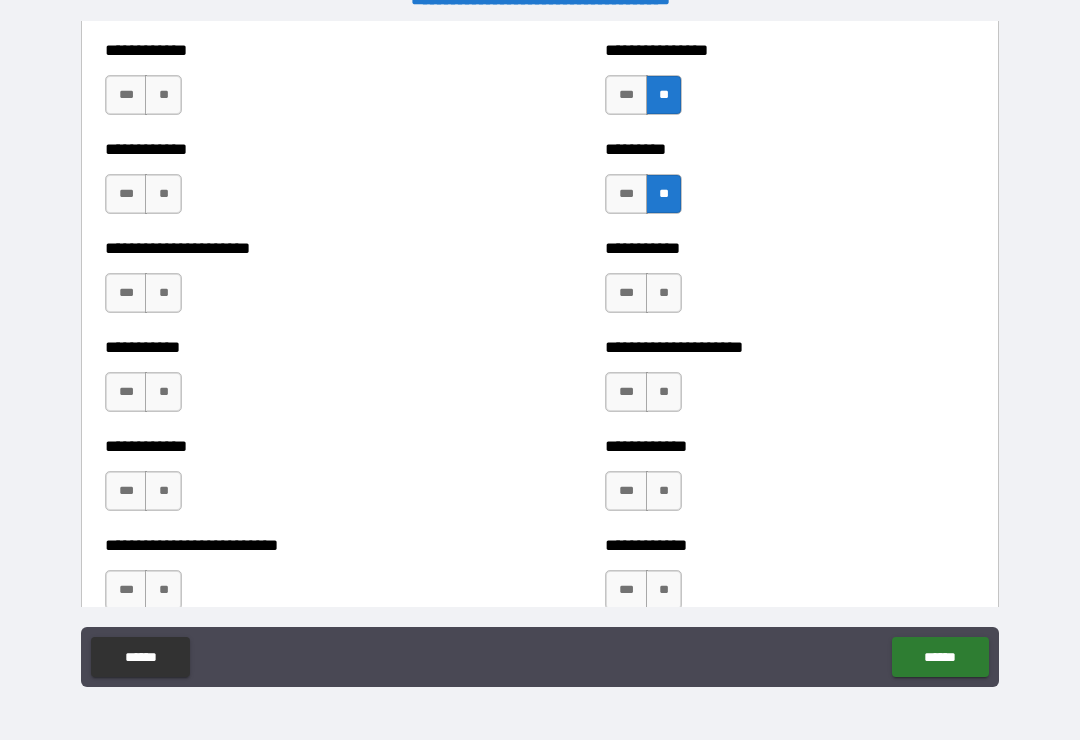click on "**" at bounding box center [664, 293] 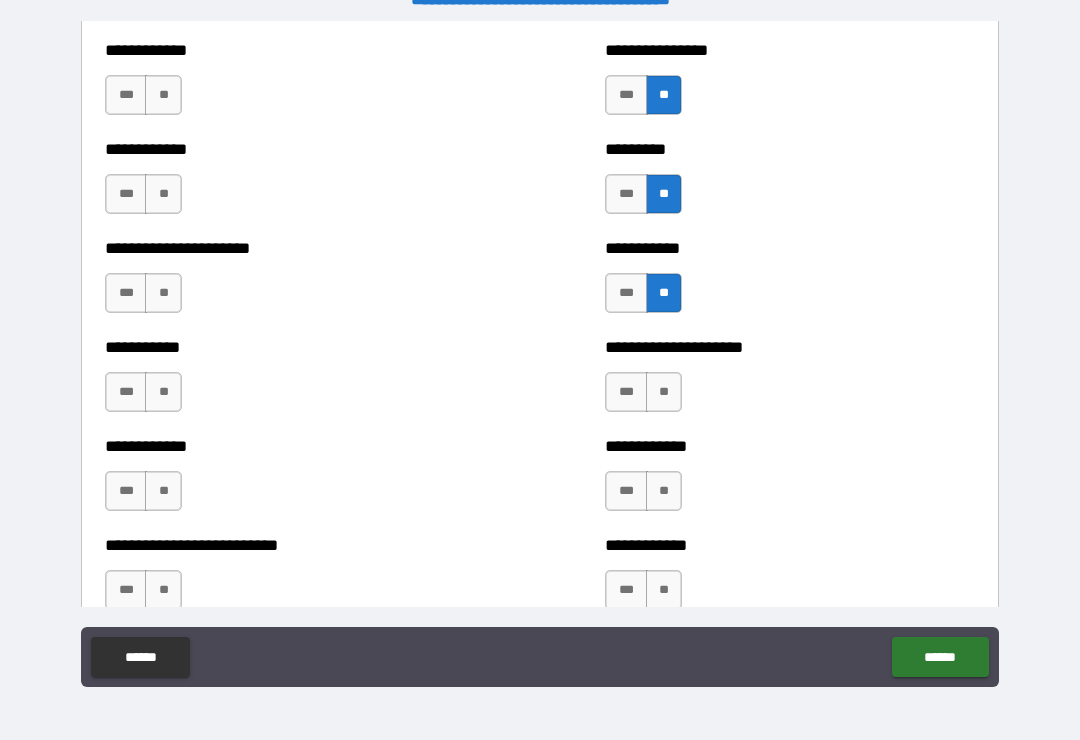 click on "**" at bounding box center [664, 392] 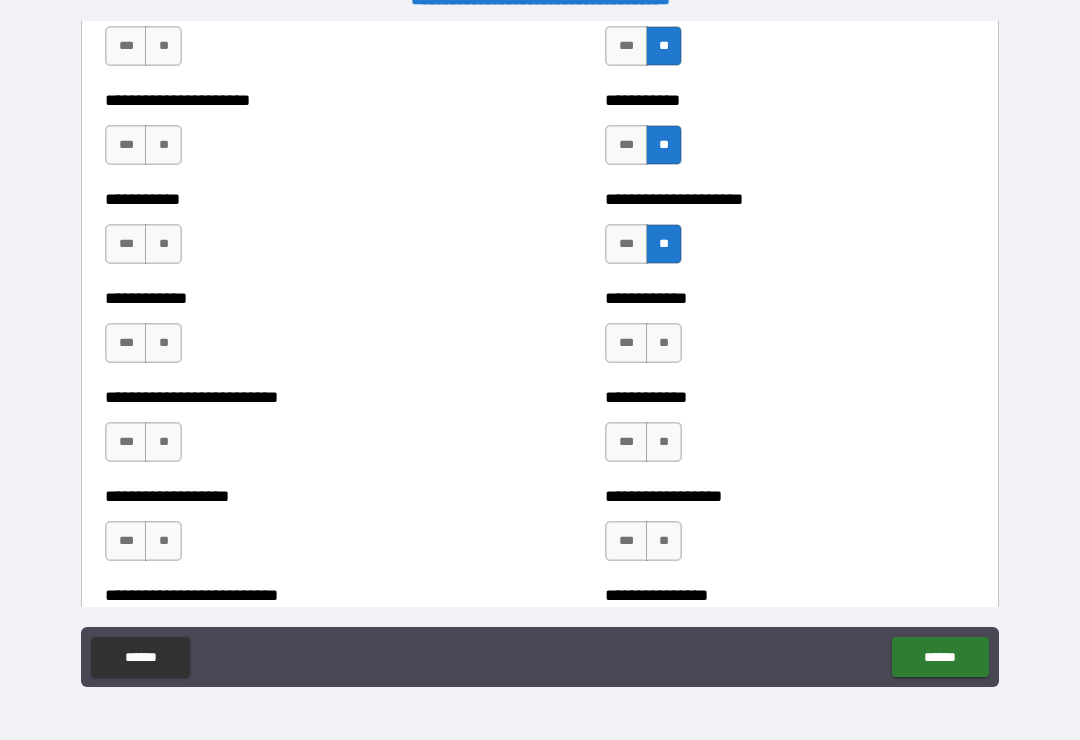 scroll, scrollTop: 5335, scrollLeft: 0, axis: vertical 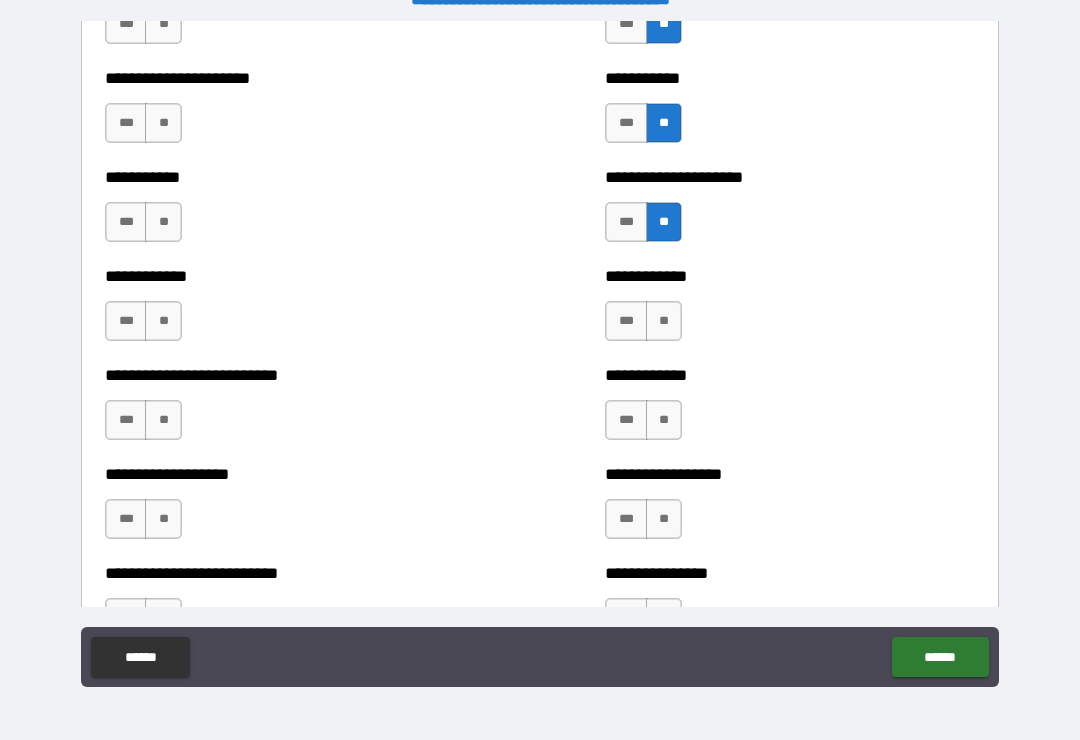 click on "**" at bounding box center (664, 321) 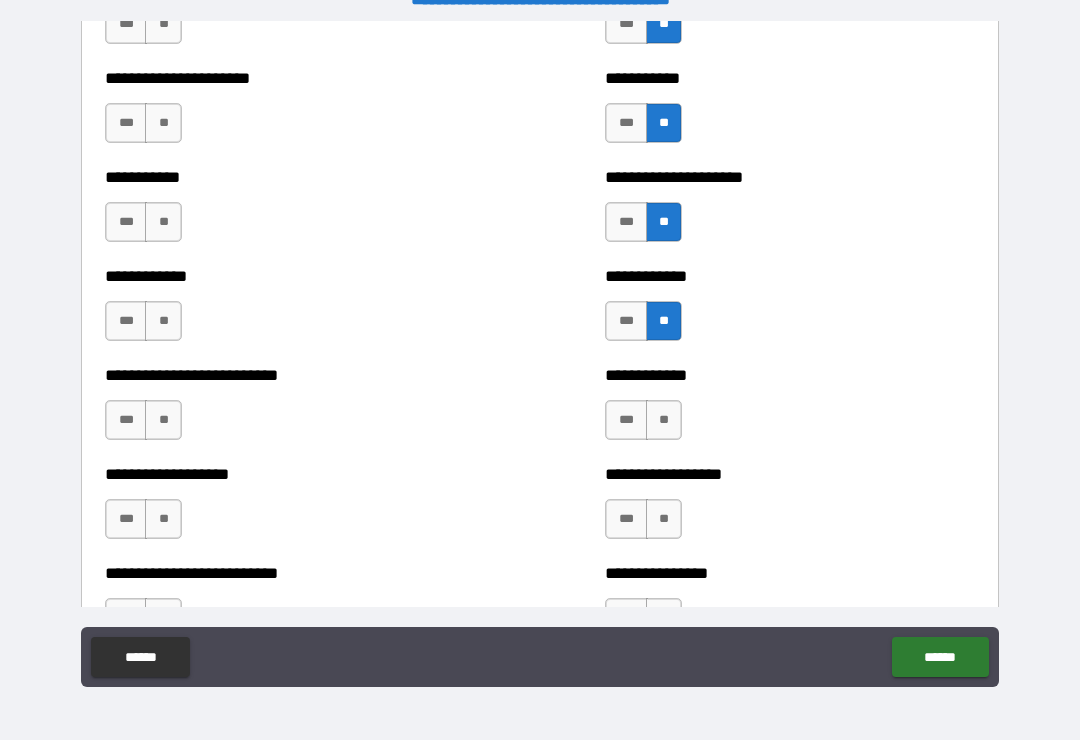 click on "**" at bounding box center (664, 420) 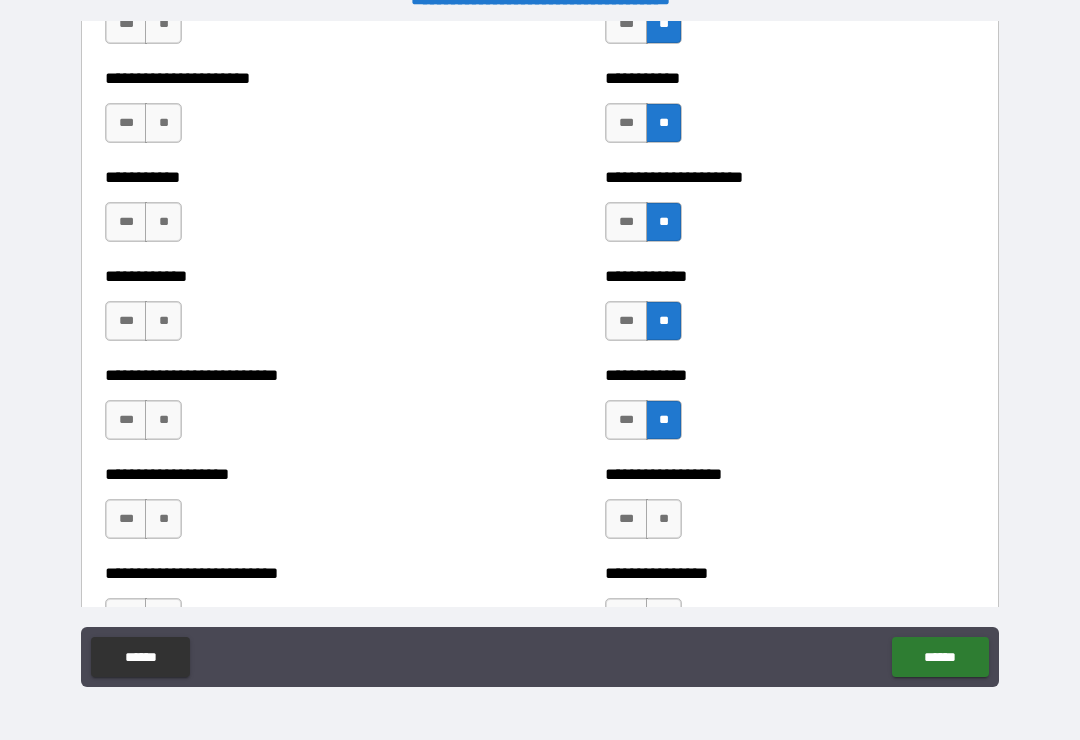 click on "**" at bounding box center [664, 519] 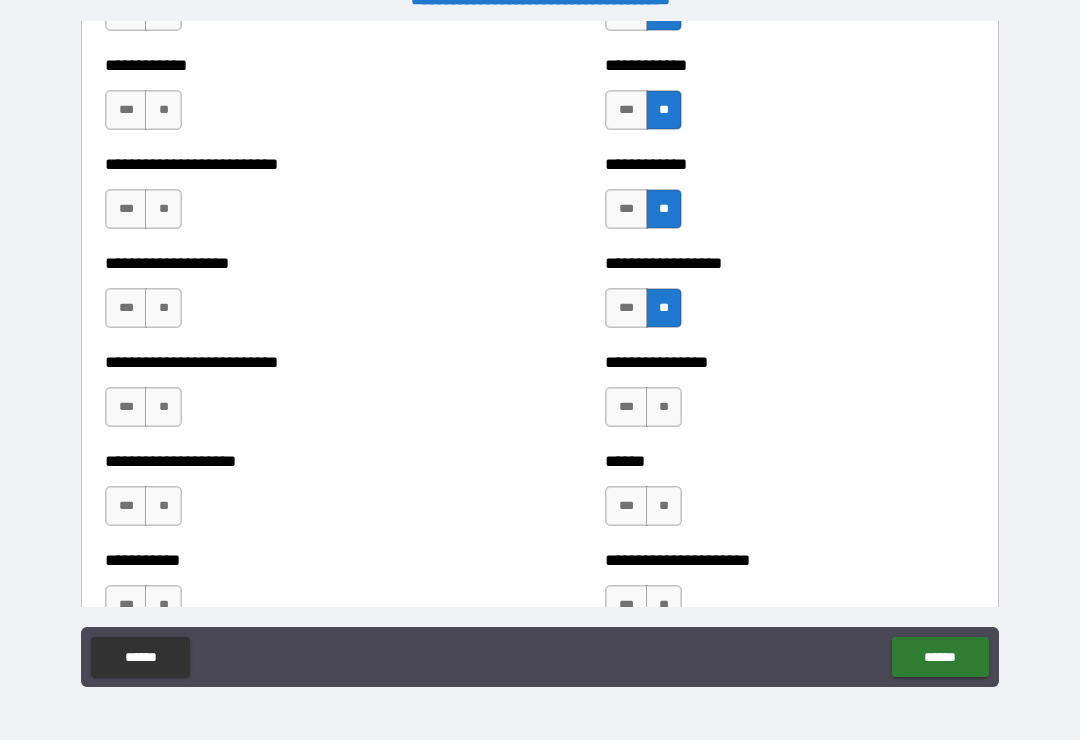 scroll, scrollTop: 5587, scrollLeft: 0, axis: vertical 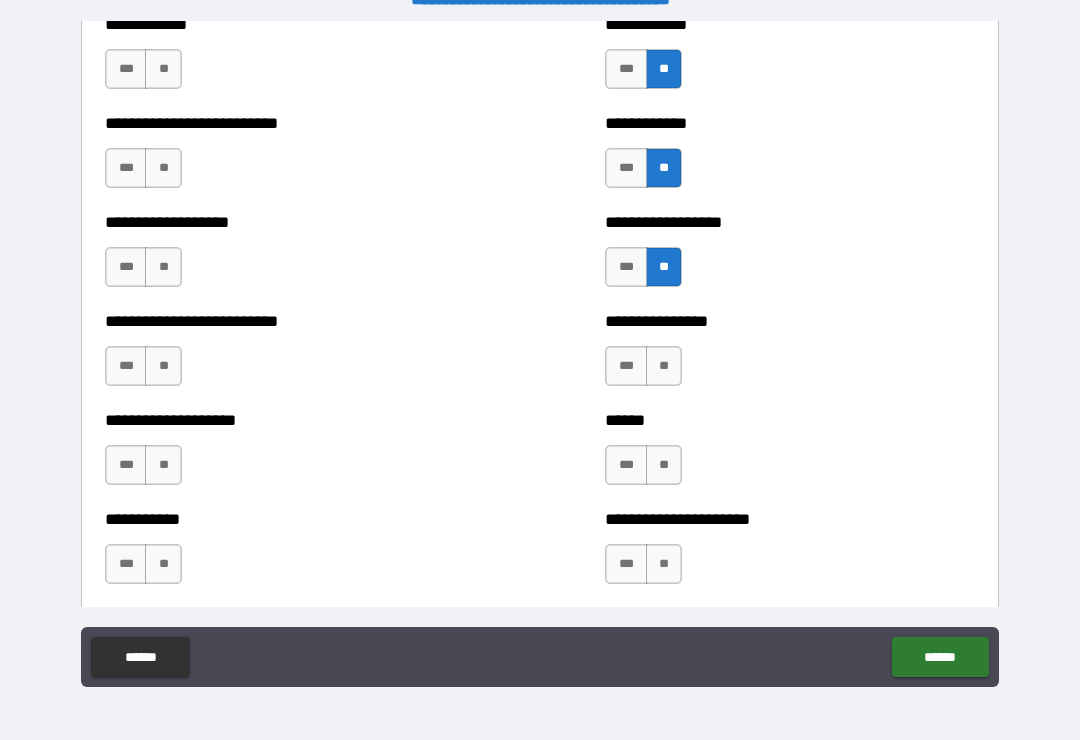 click on "**" at bounding box center (664, 366) 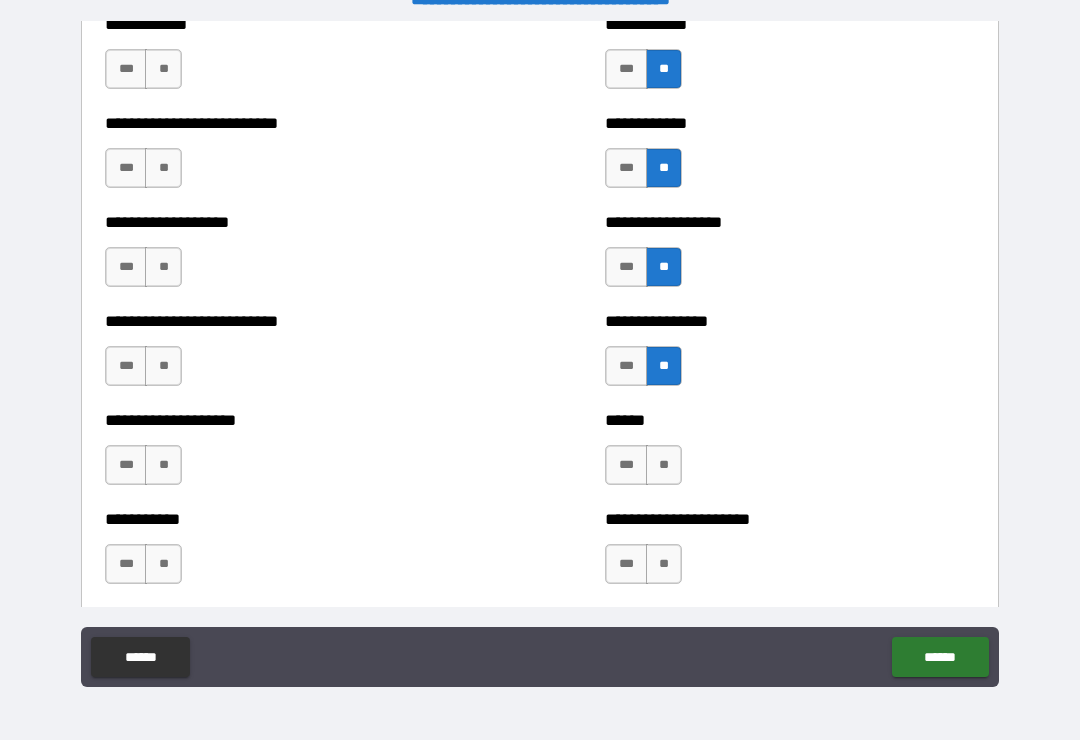 click on "**" at bounding box center (664, 465) 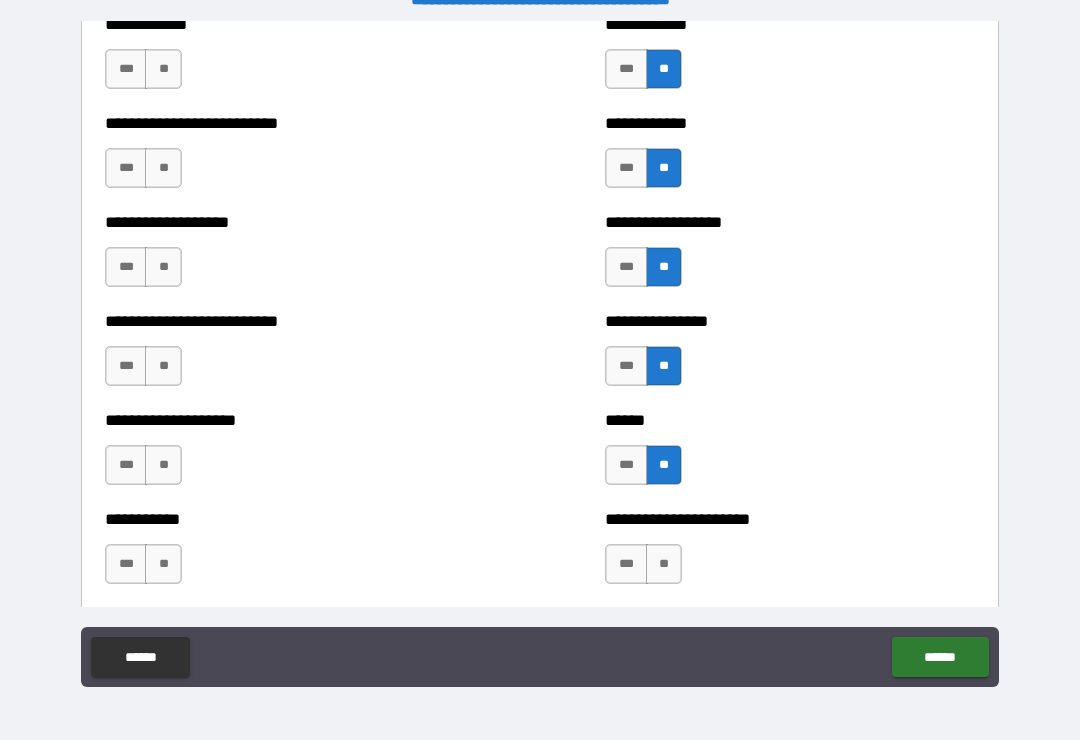 click on "**" at bounding box center [664, 564] 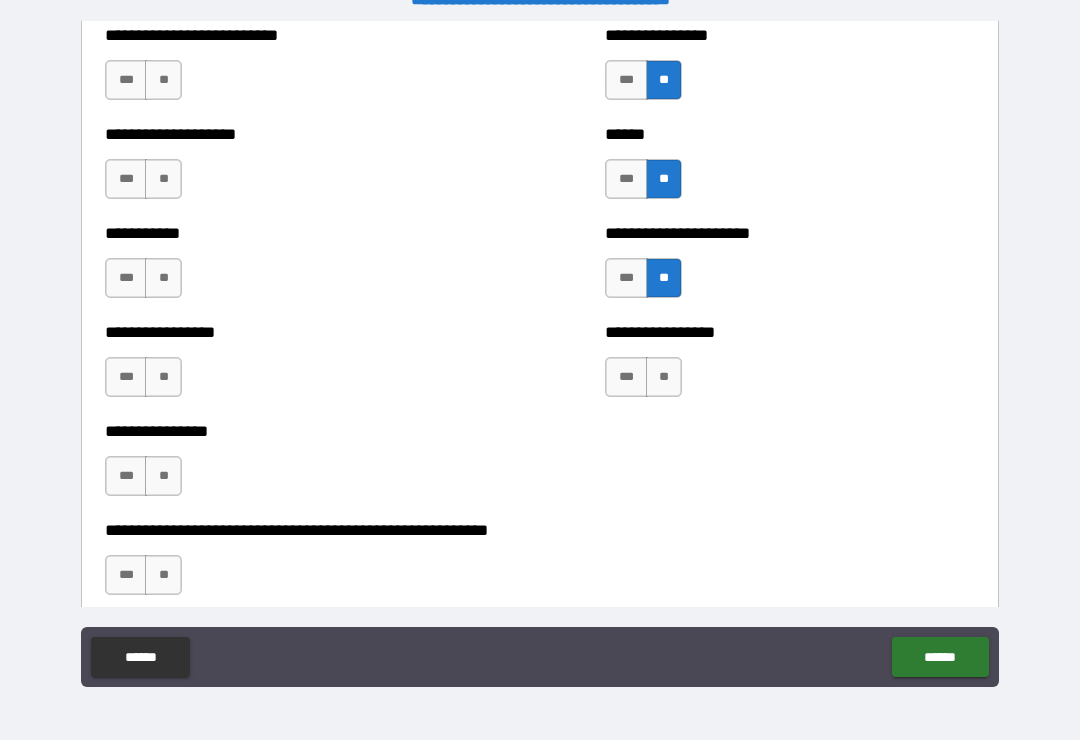 scroll, scrollTop: 5884, scrollLeft: 0, axis: vertical 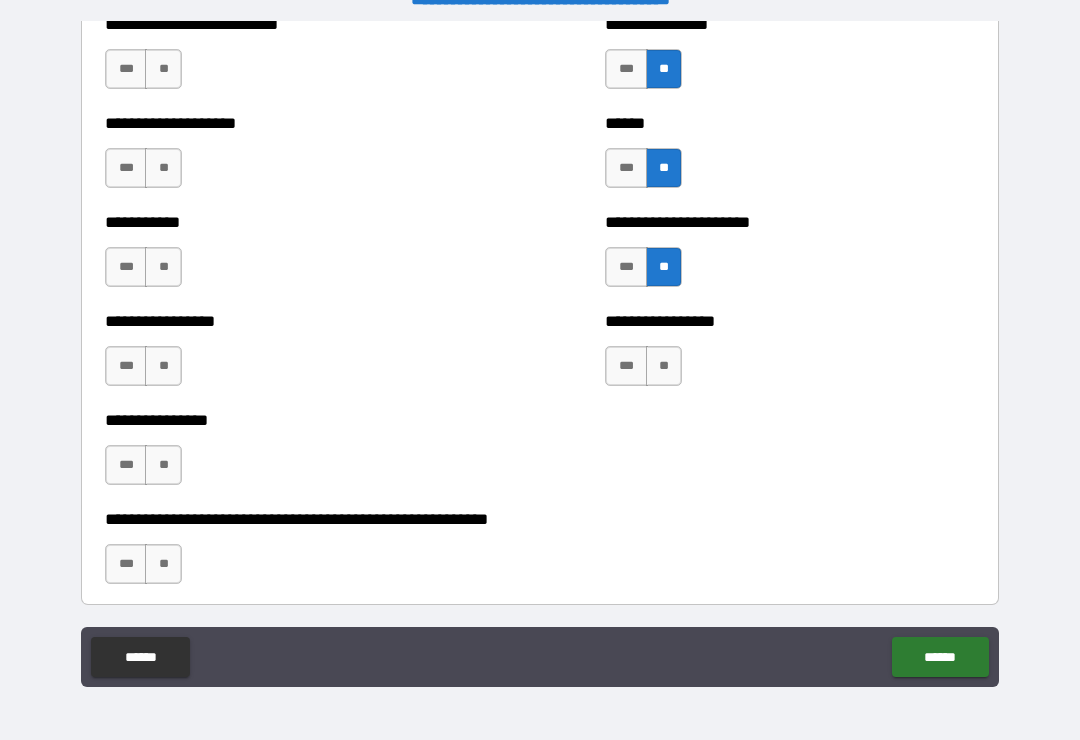 click on "**" at bounding box center (664, 366) 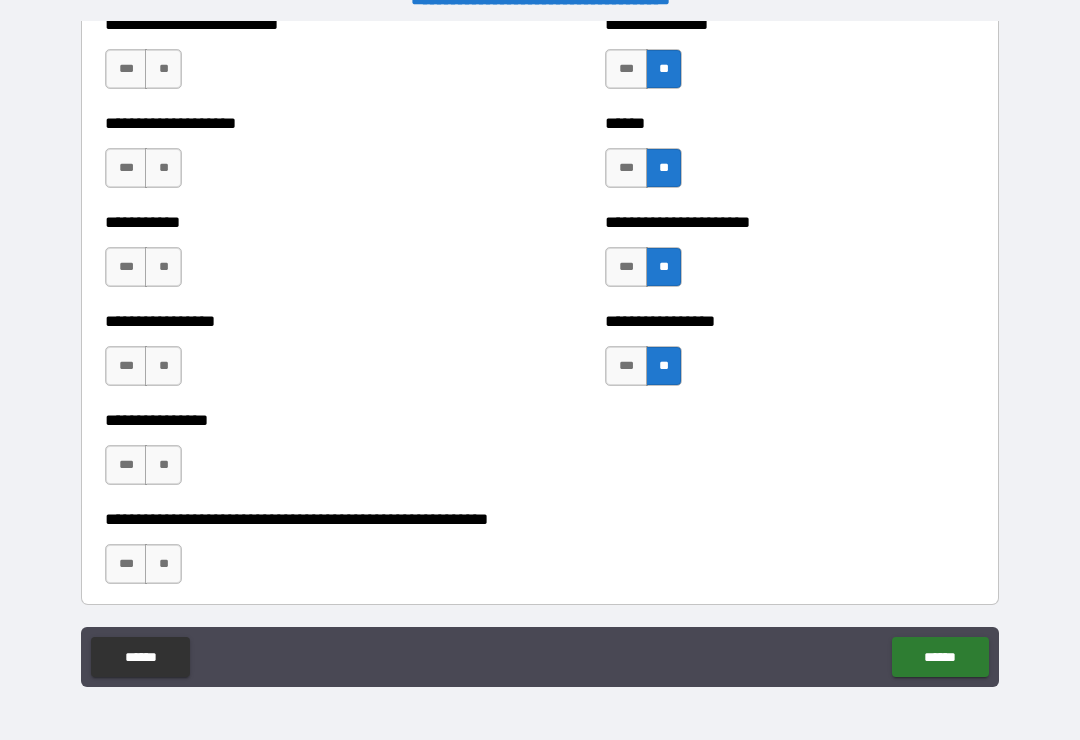 click on "**" at bounding box center (163, 465) 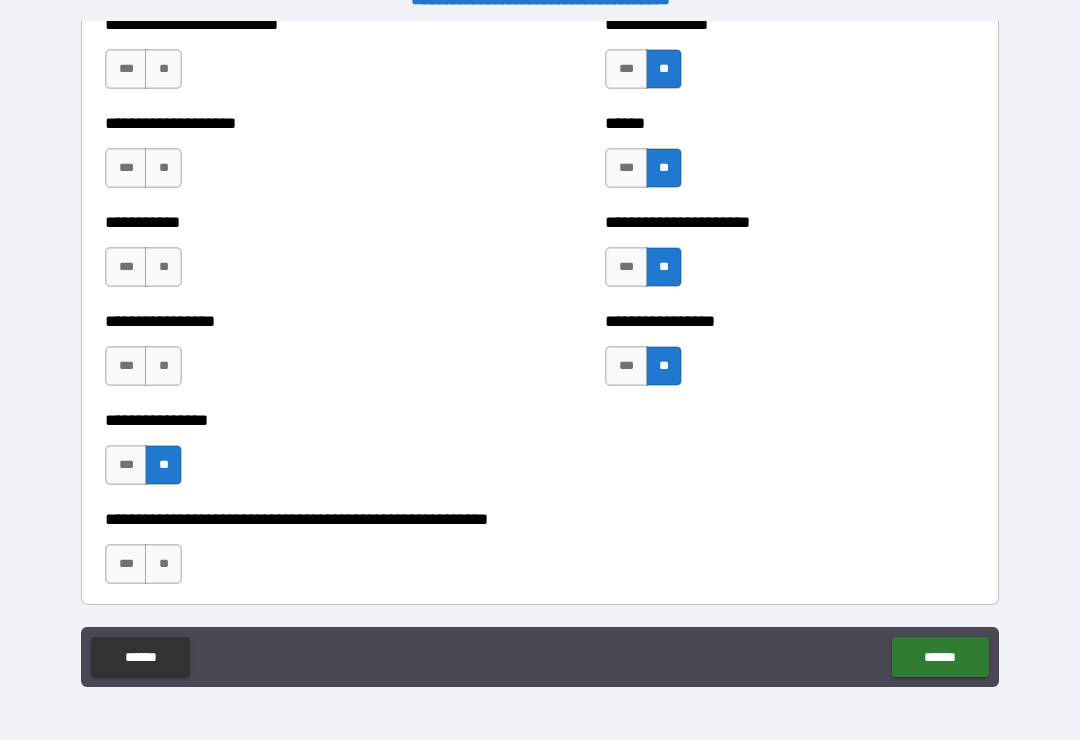 click on "**" at bounding box center [163, 366] 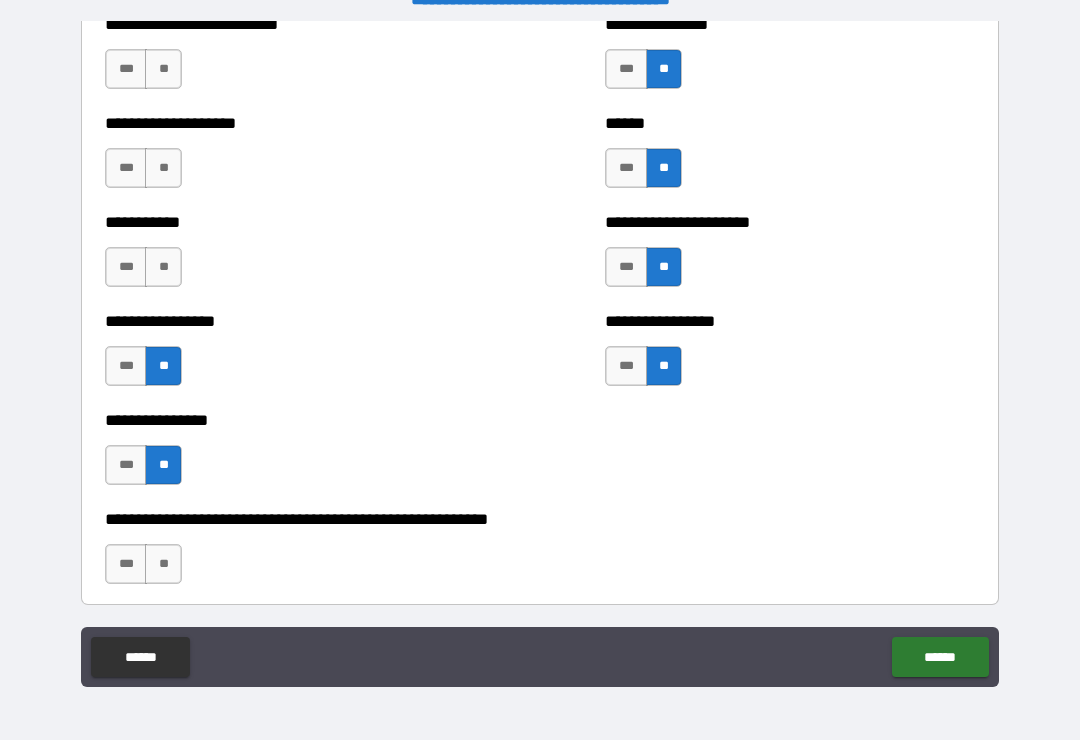 click on "**" at bounding box center (163, 267) 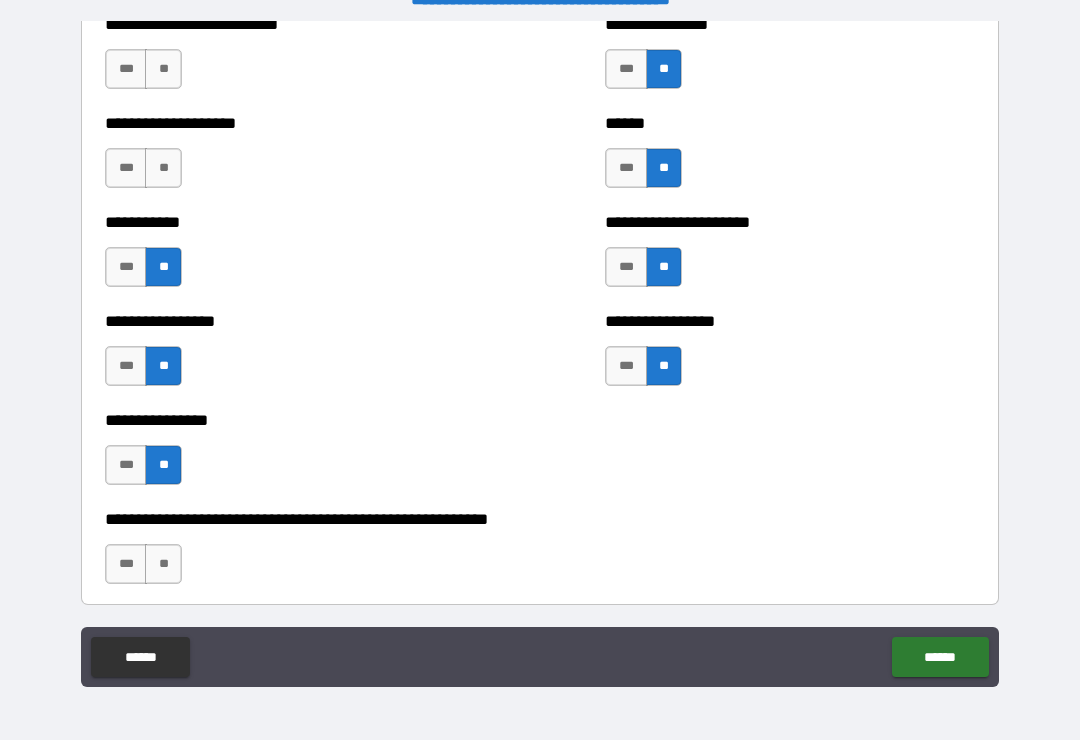click on "**" at bounding box center (163, 168) 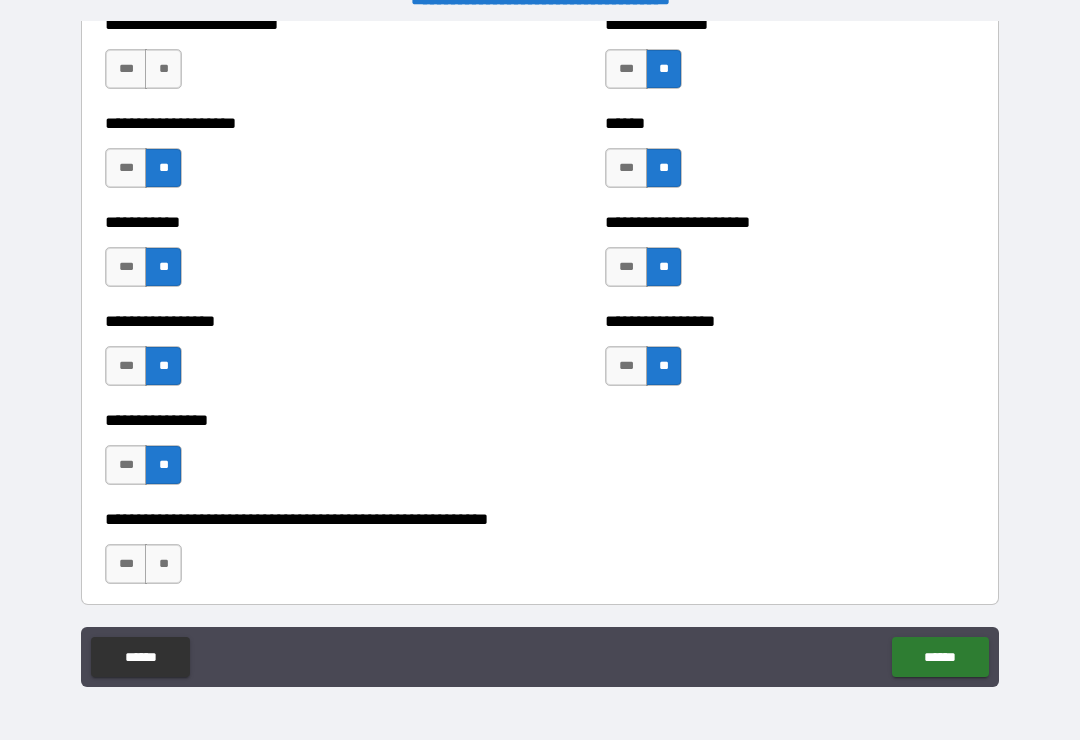 click on "**" at bounding box center (163, 69) 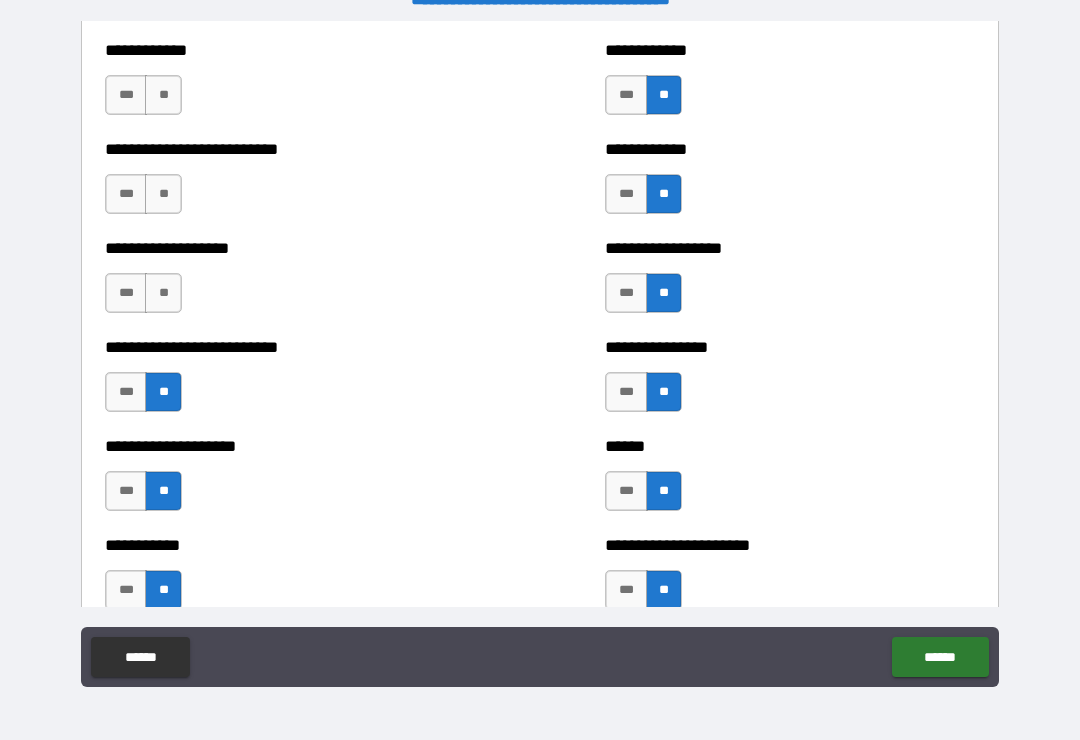 scroll, scrollTop: 5545, scrollLeft: 0, axis: vertical 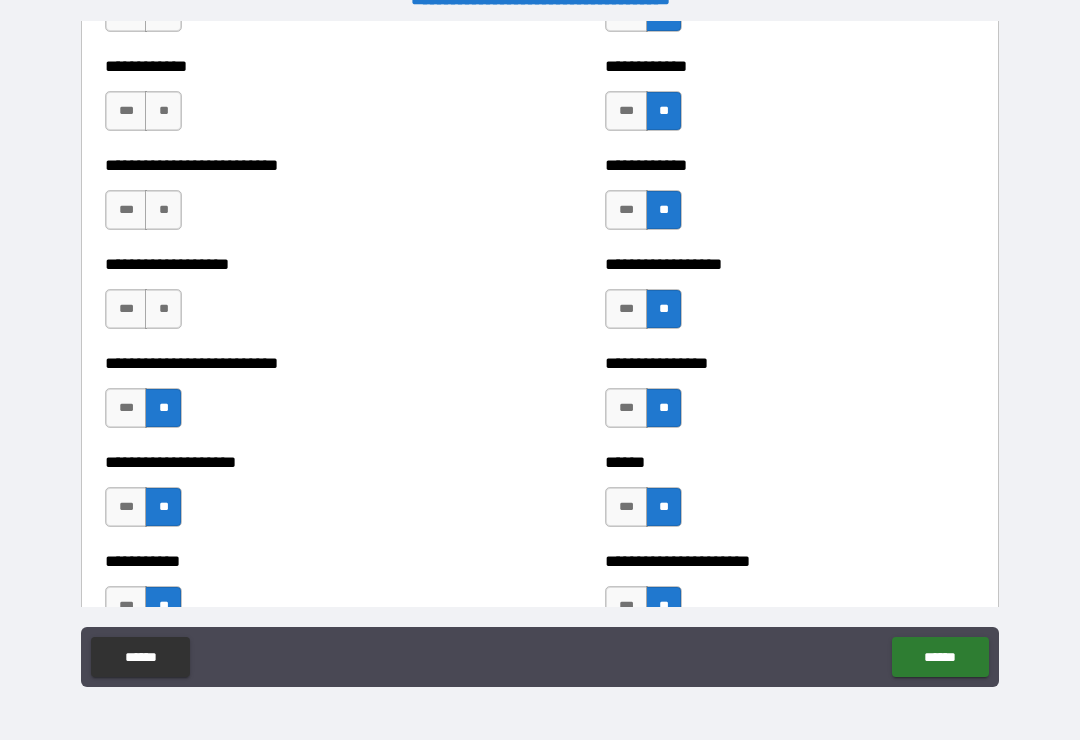 click on "**" at bounding box center (163, 309) 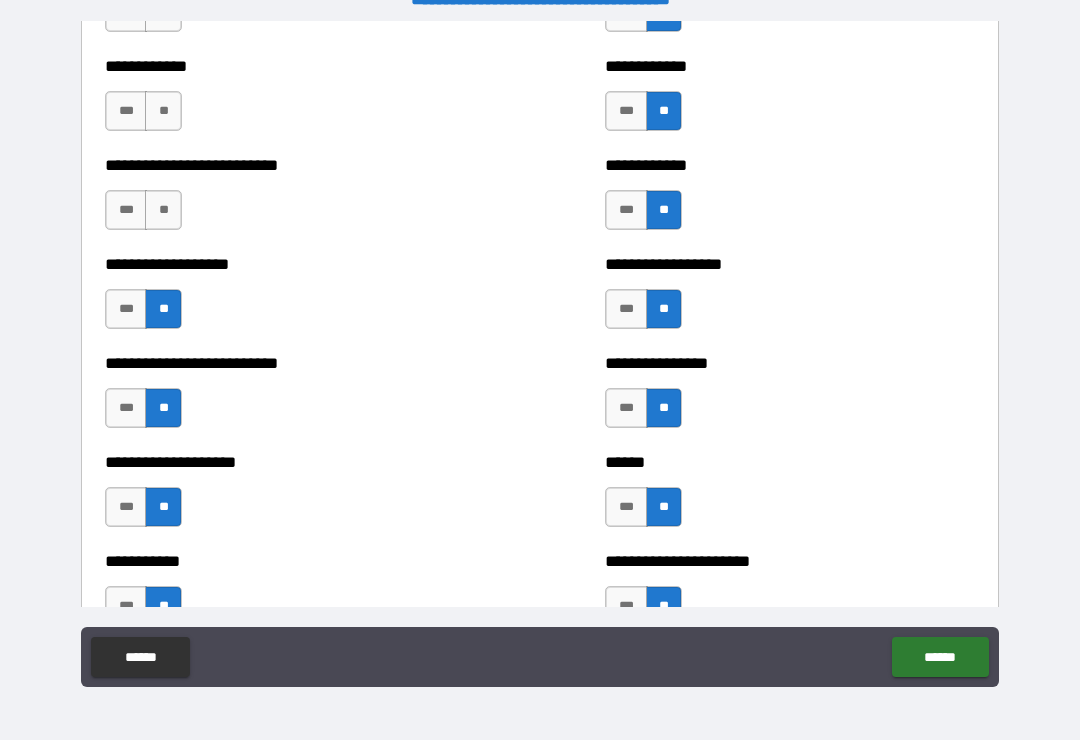 click on "**" at bounding box center (163, 210) 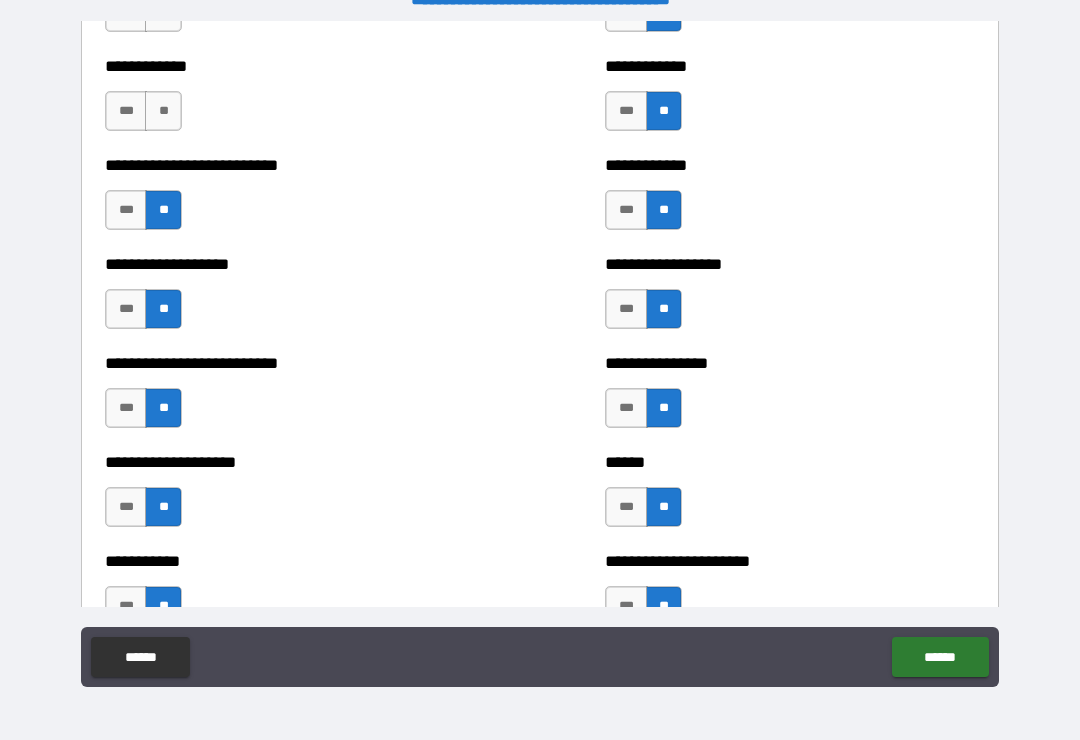 click on "**" at bounding box center [163, 111] 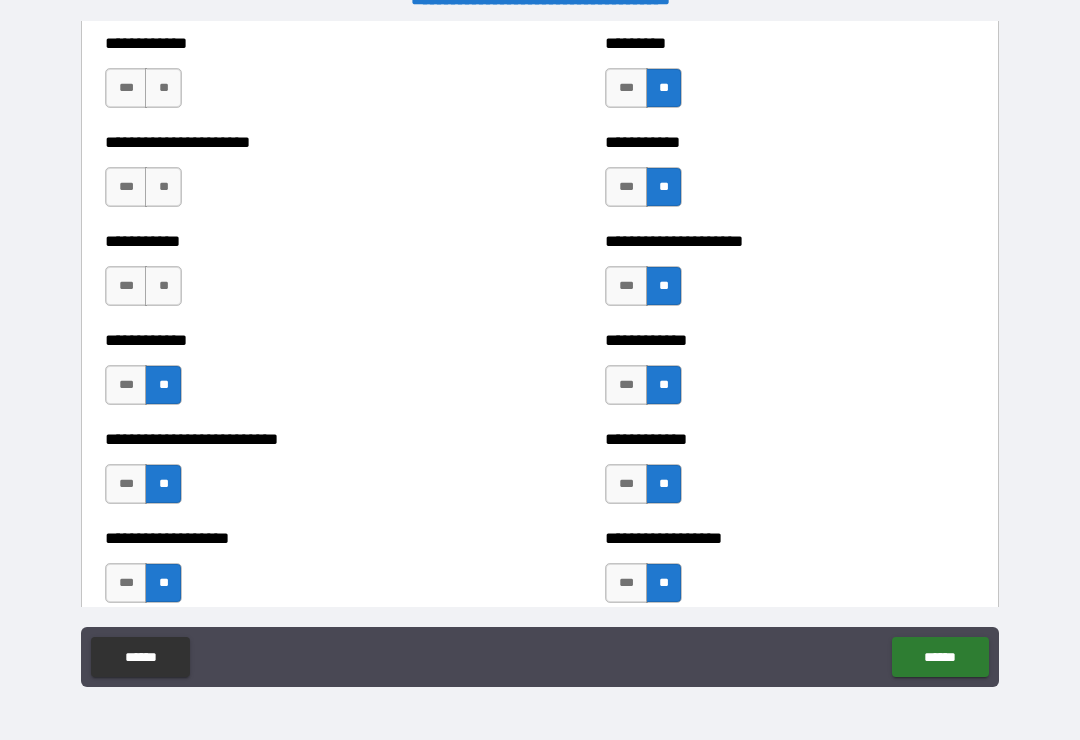 scroll, scrollTop: 5240, scrollLeft: 0, axis: vertical 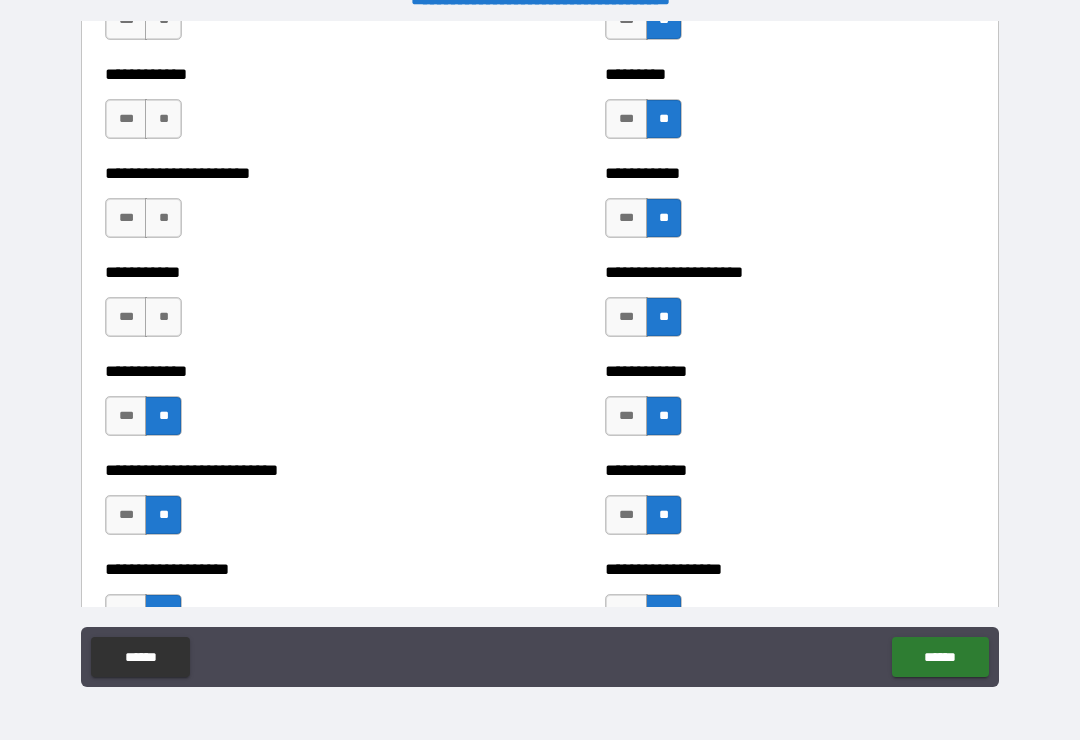 click on "**" at bounding box center [163, 317] 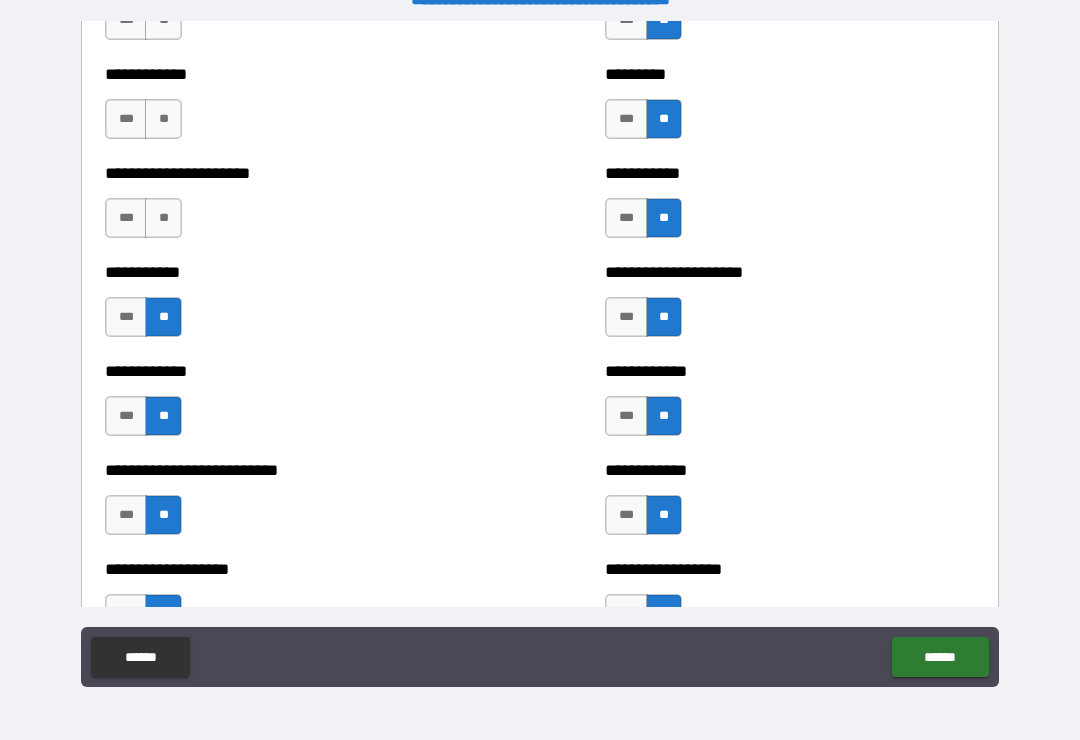 click on "**" at bounding box center (163, 218) 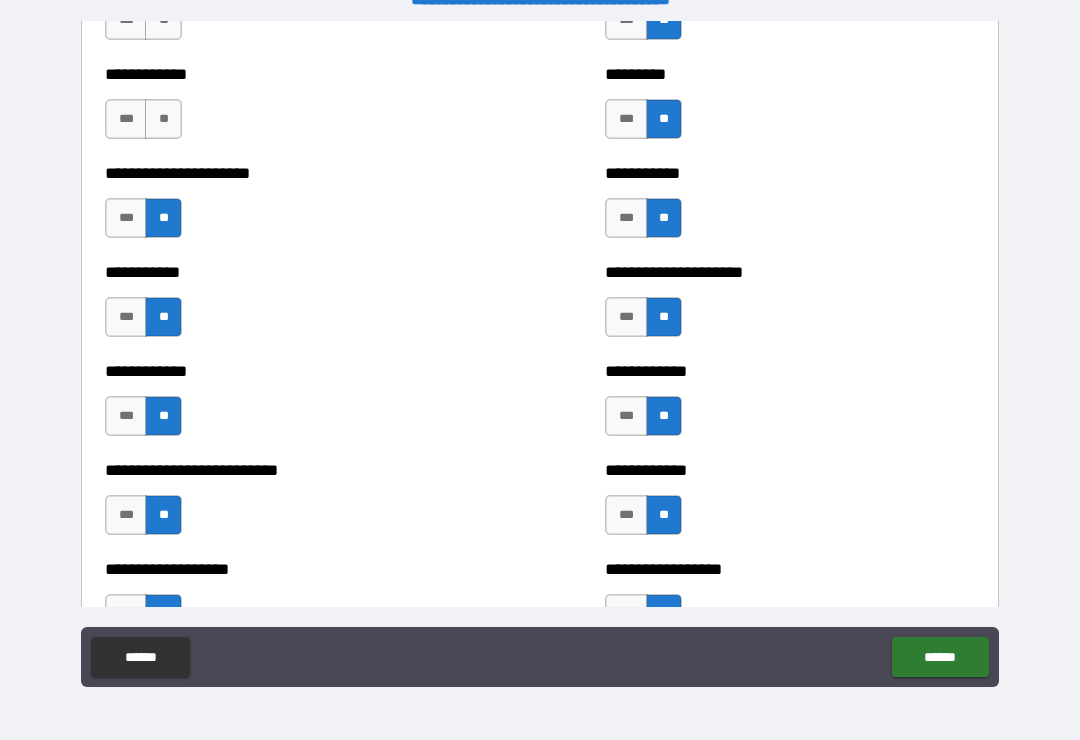 click on "**" at bounding box center (163, 119) 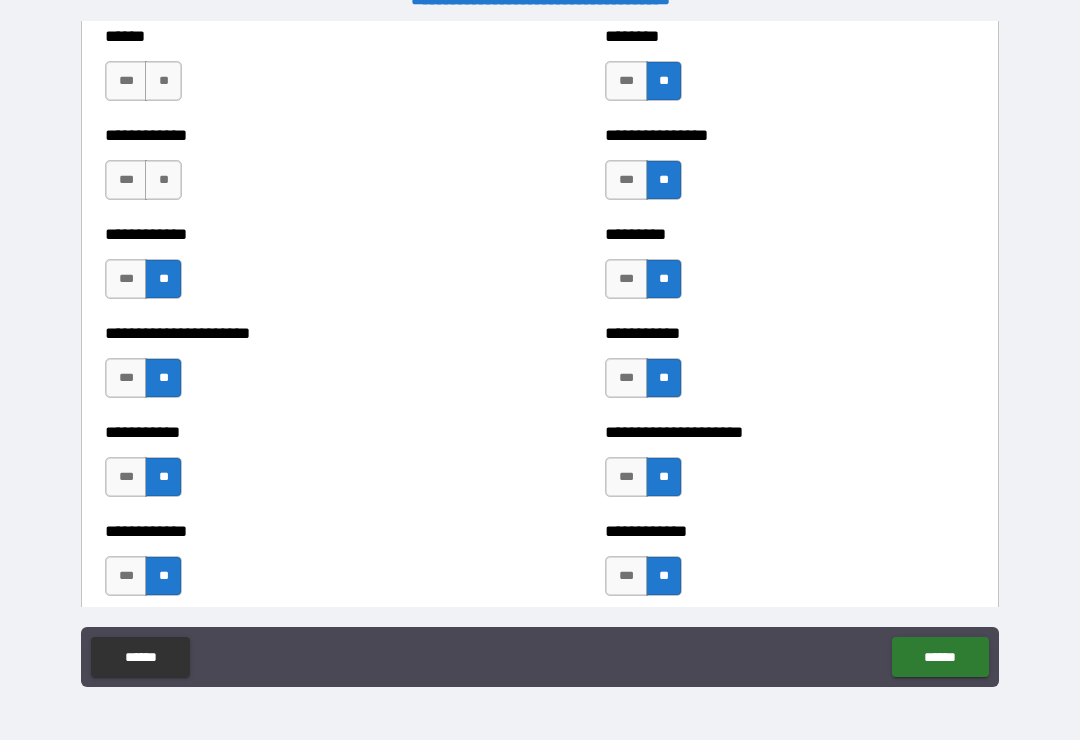 scroll, scrollTop: 5071, scrollLeft: 0, axis: vertical 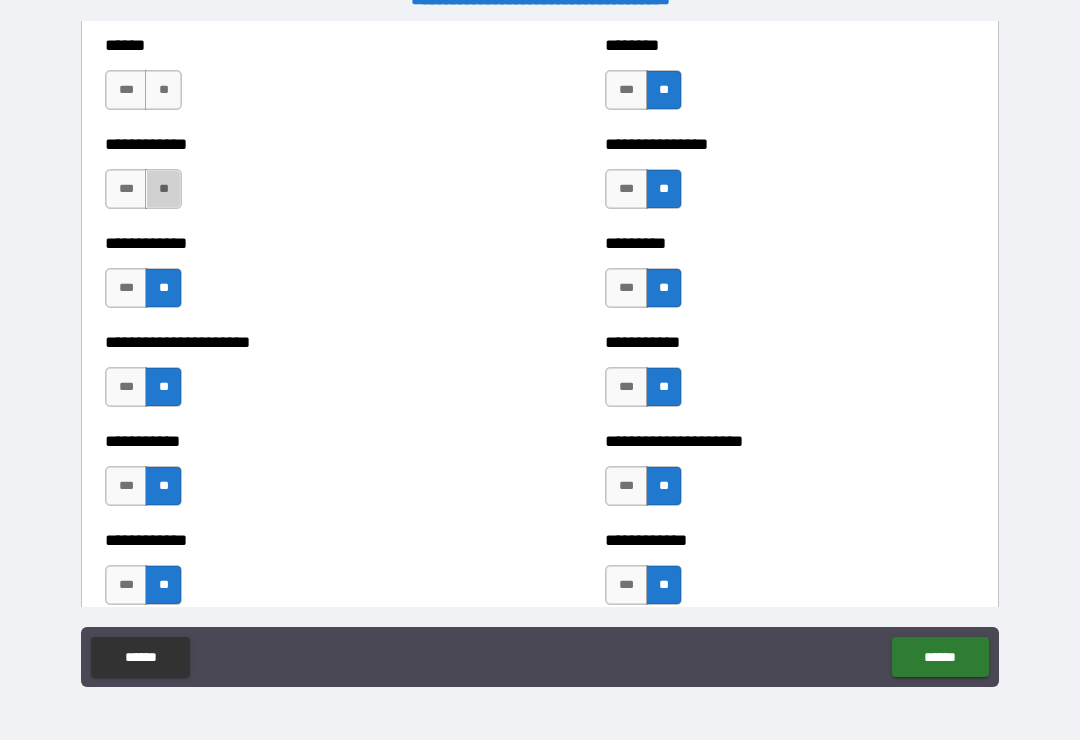 click on "**" at bounding box center [163, 189] 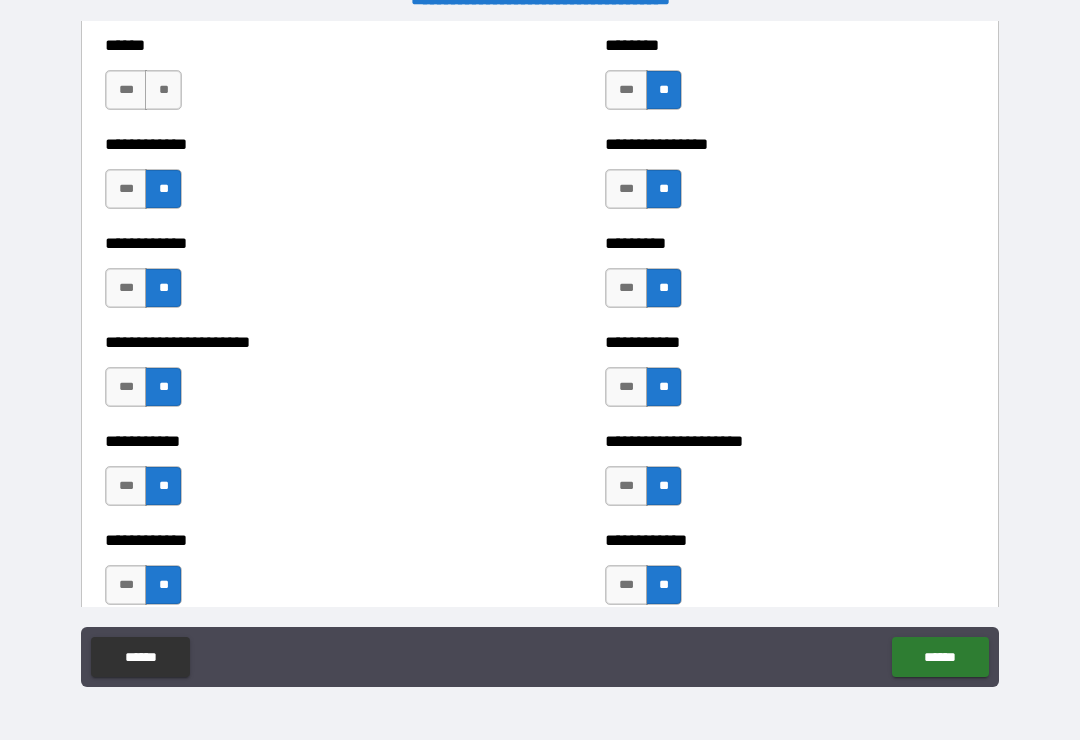 click on "**" at bounding box center [163, 90] 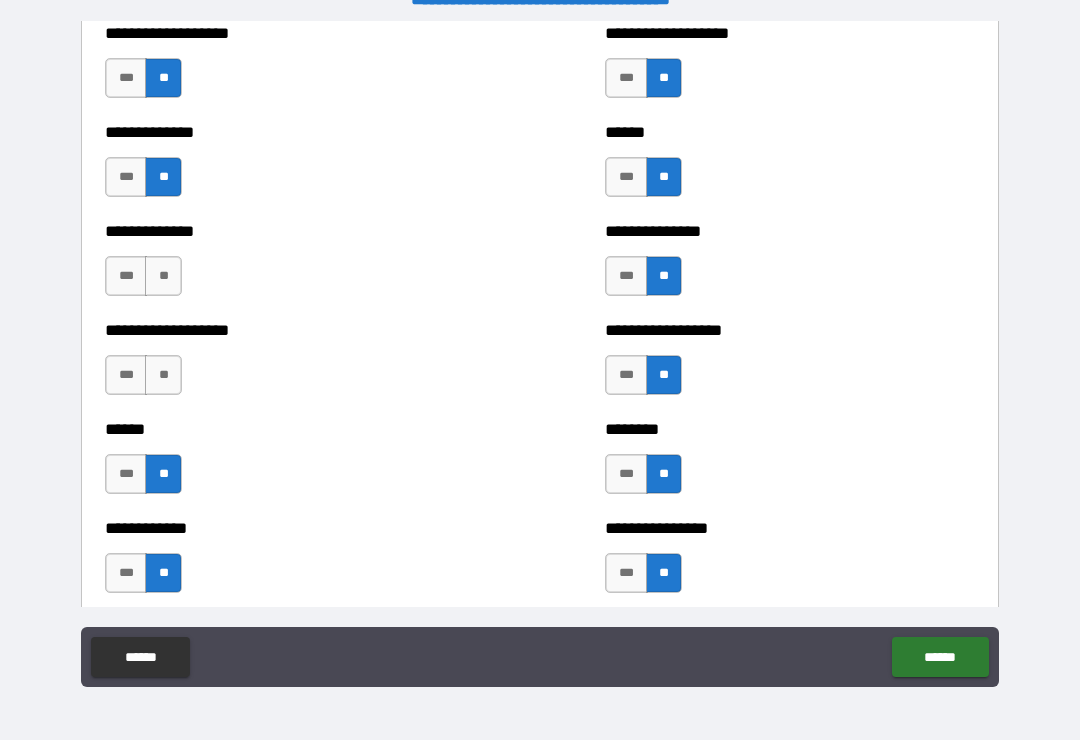 scroll, scrollTop: 4640, scrollLeft: 0, axis: vertical 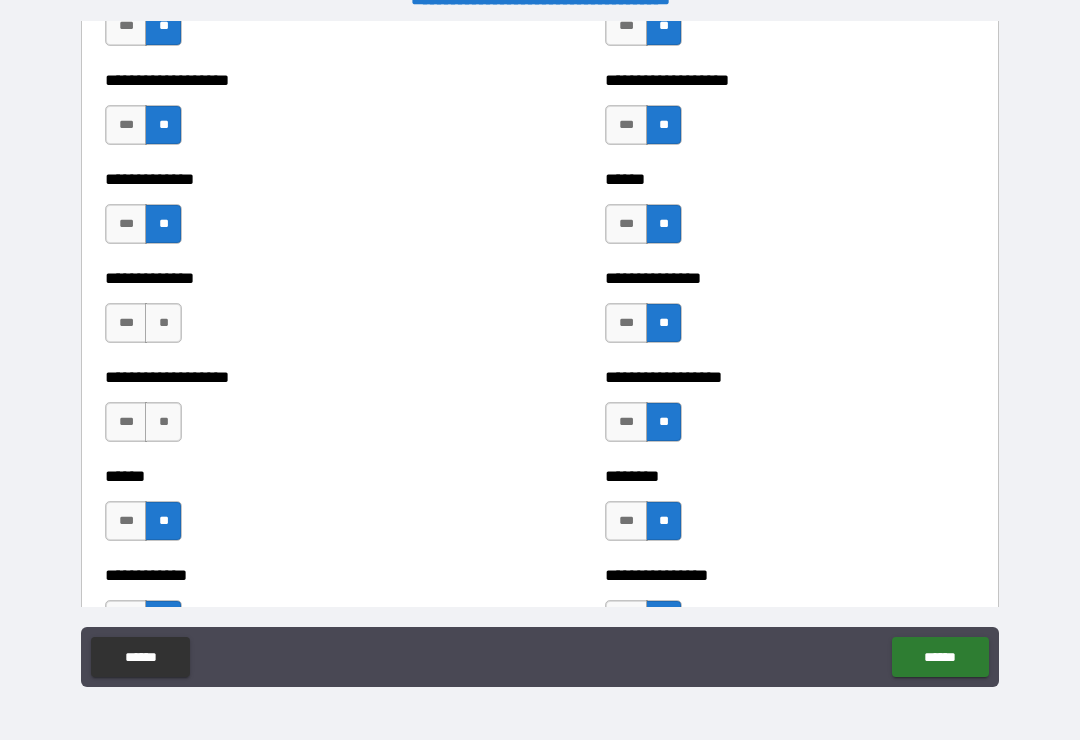 click on "**" at bounding box center (163, 422) 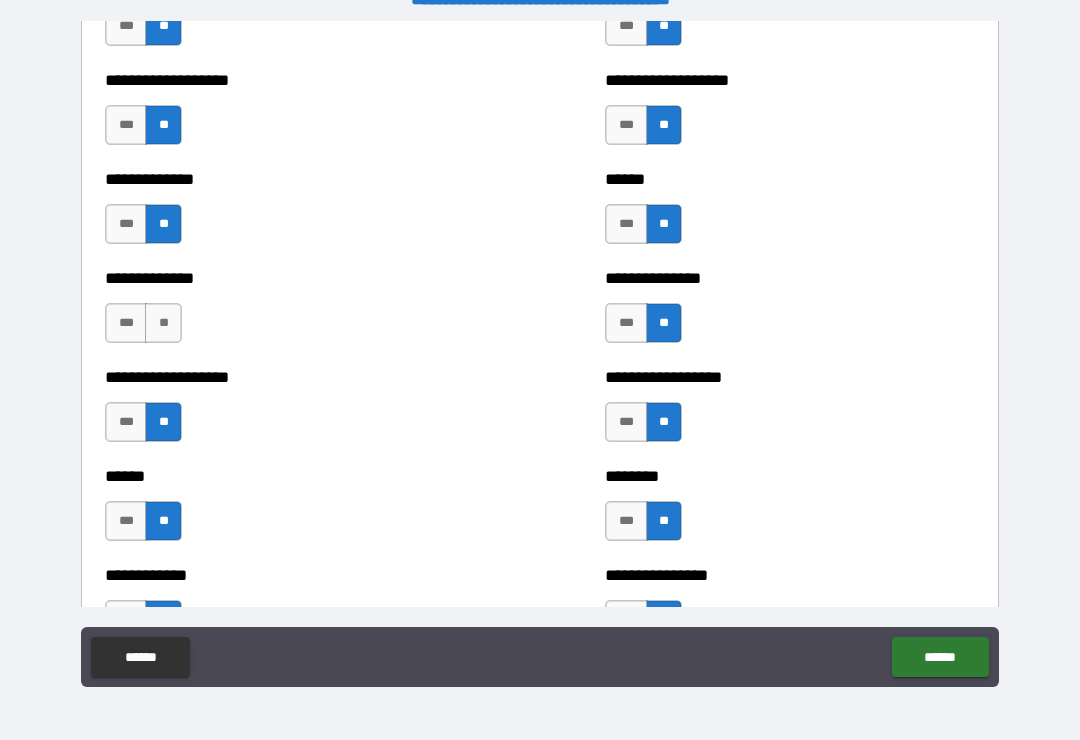 click on "**" at bounding box center [163, 323] 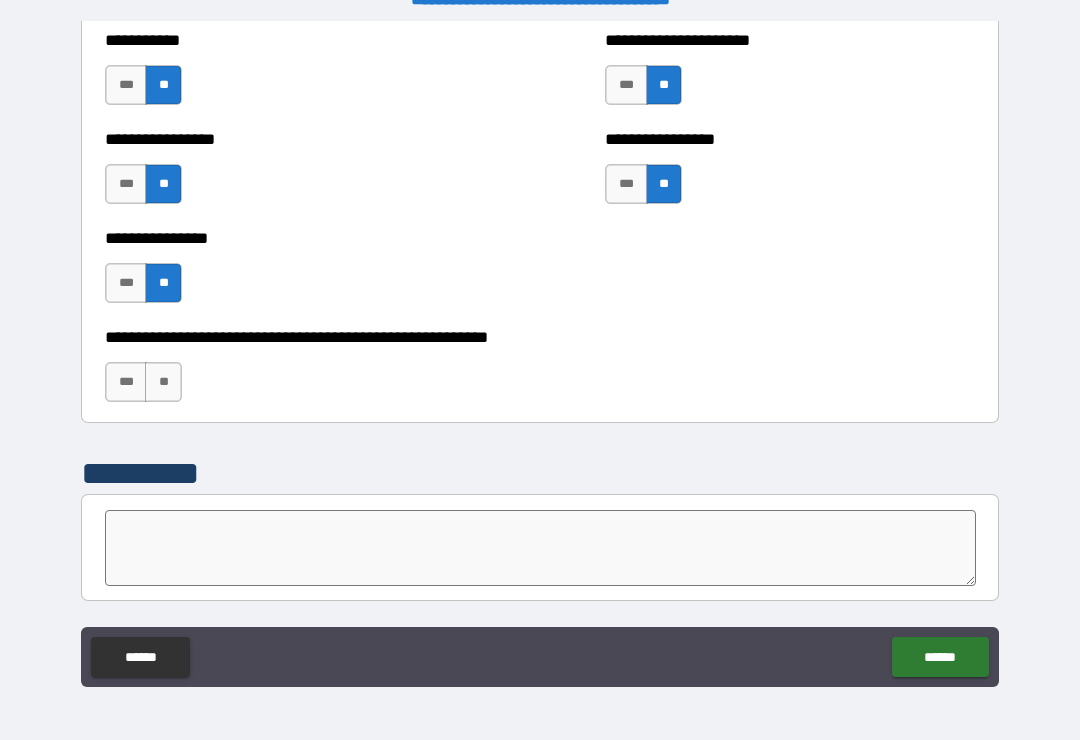 scroll, scrollTop: 6111, scrollLeft: 0, axis: vertical 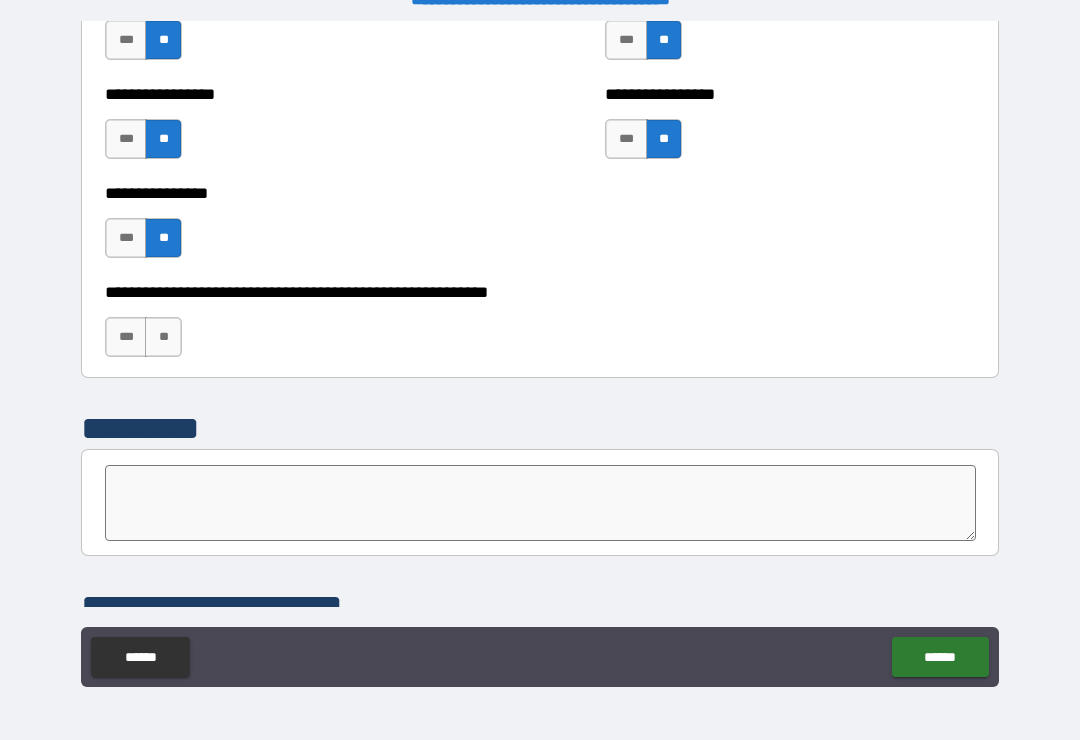click on "**" at bounding box center [163, 337] 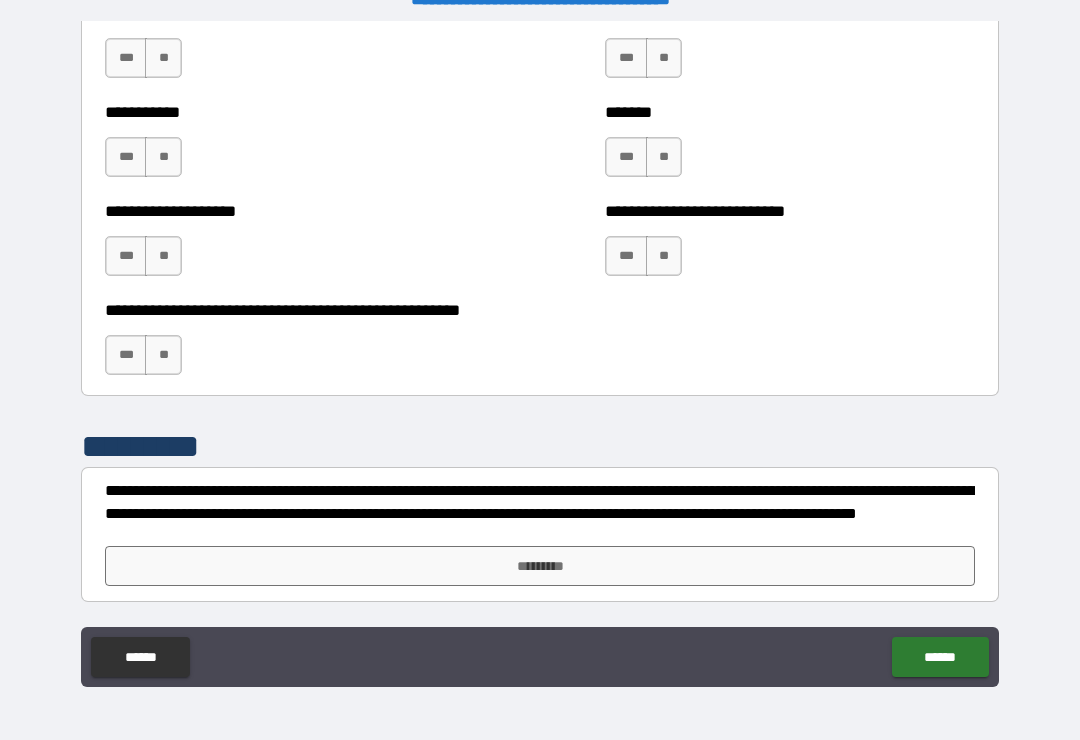 scroll, scrollTop: 7996, scrollLeft: 0, axis: vertical 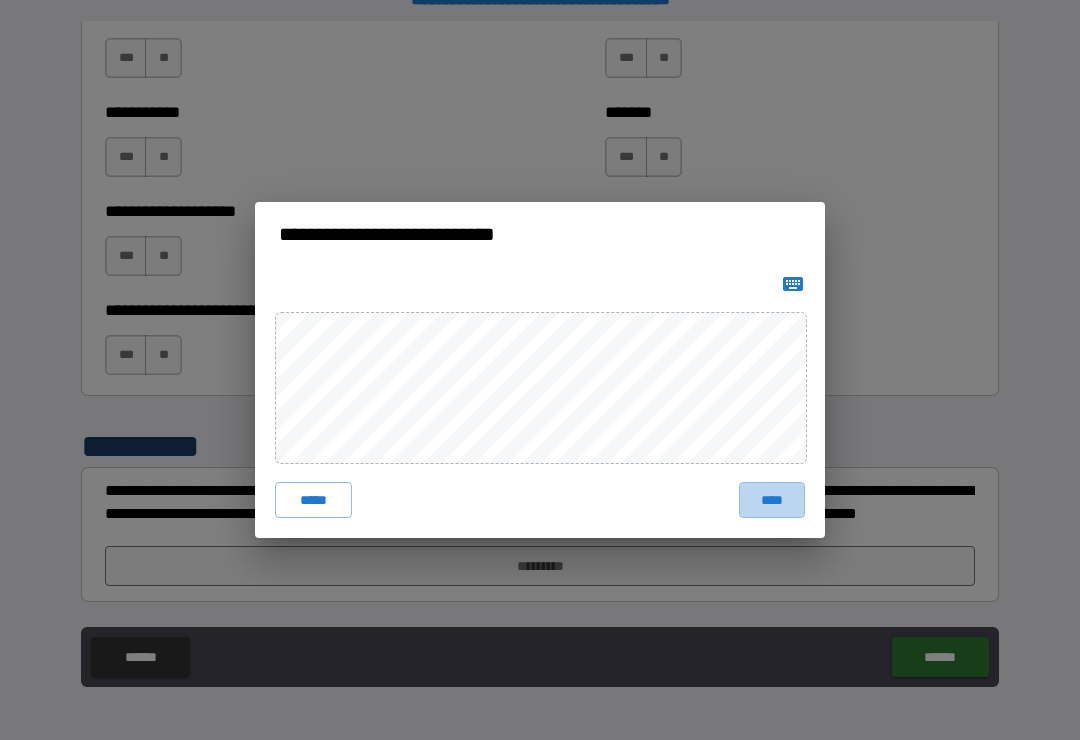 click on "****" at bounding box center [772, 500] 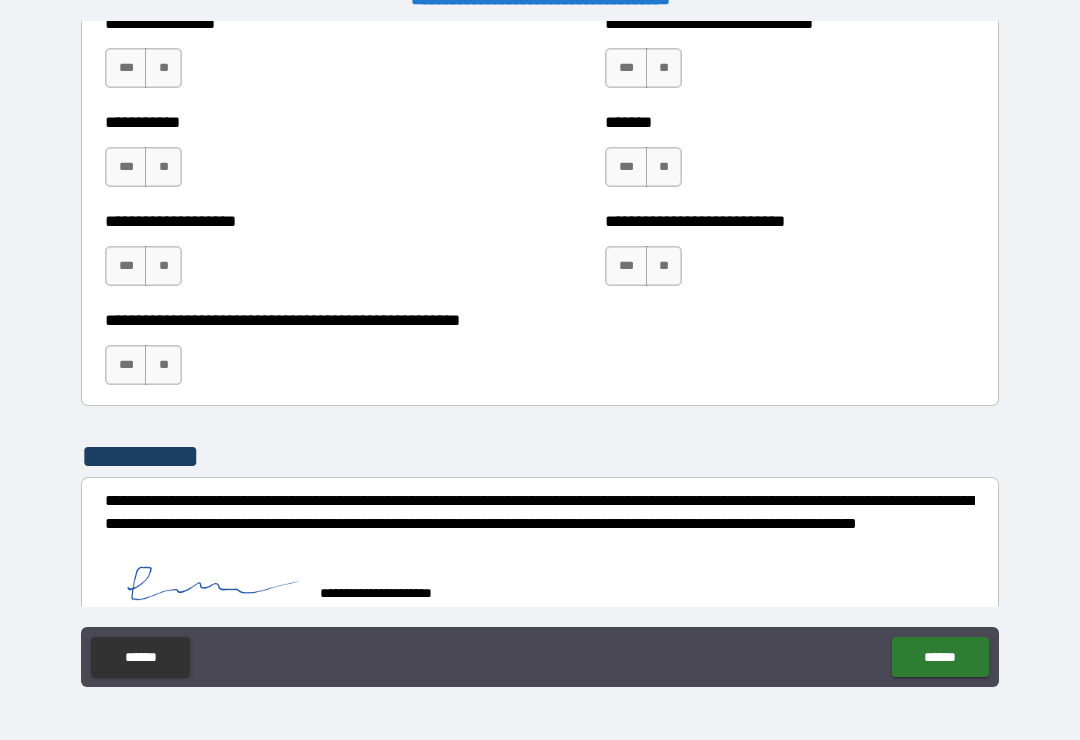 click on "******" at bounding box center (940, 657) 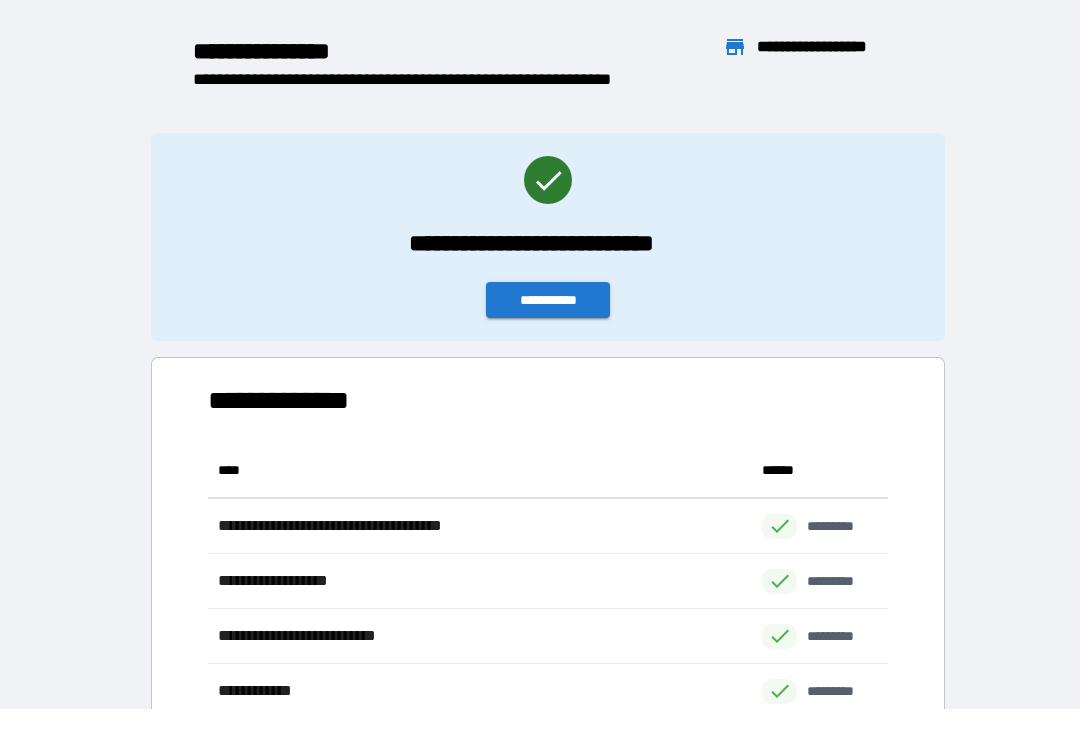 scroll, scrollTop: 386, scrollLeft: 680, axis: both 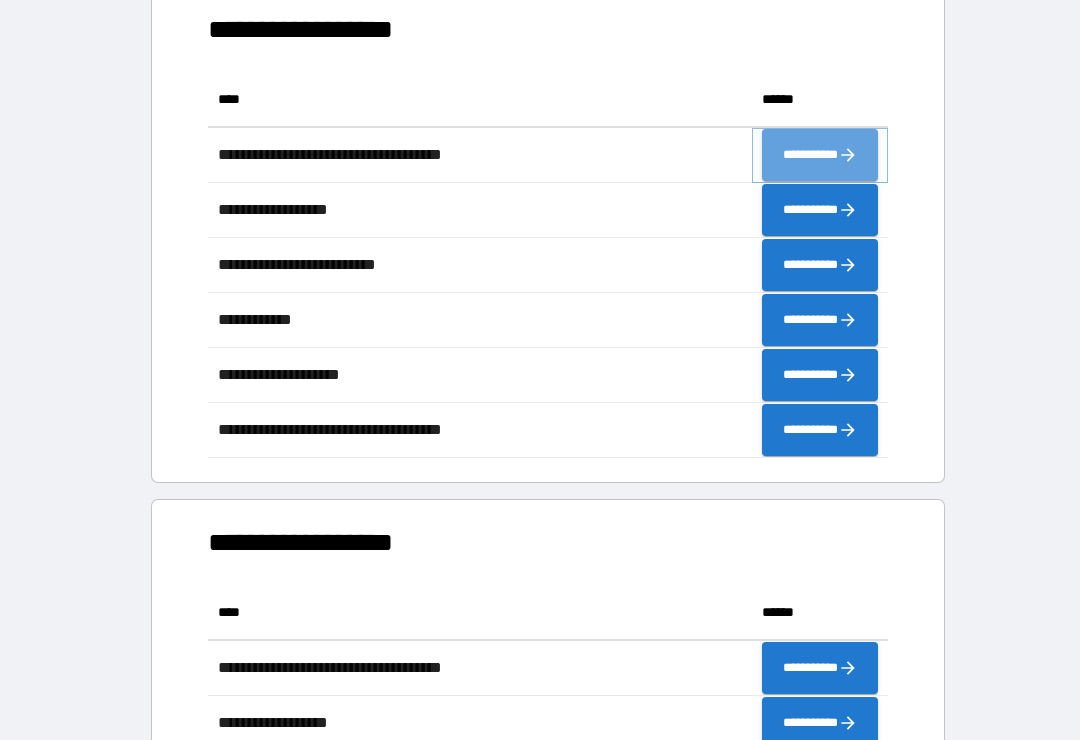 click on "**********" at bounding box center (820, 155) 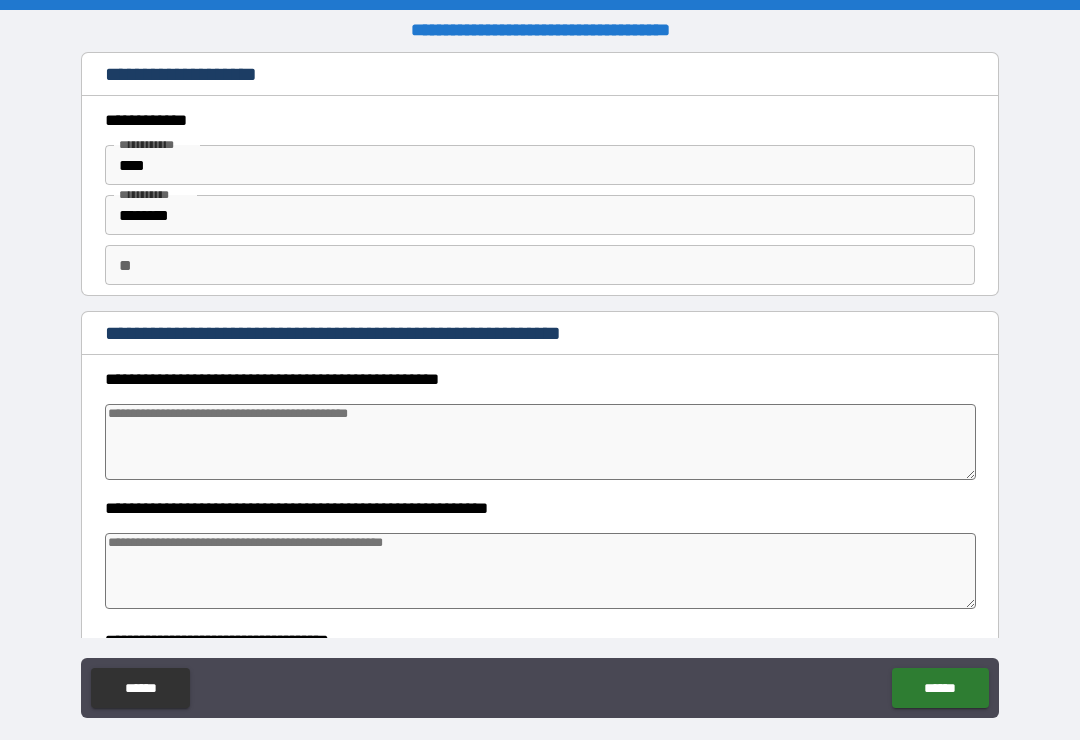 type on "*" 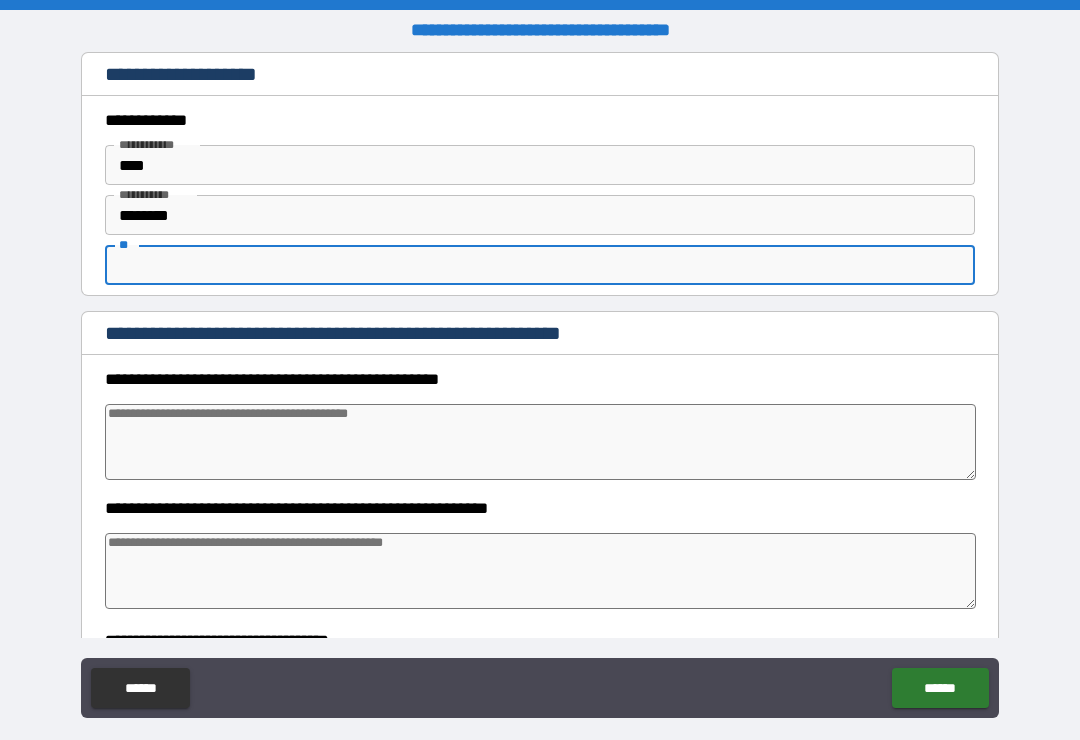 type on "*" 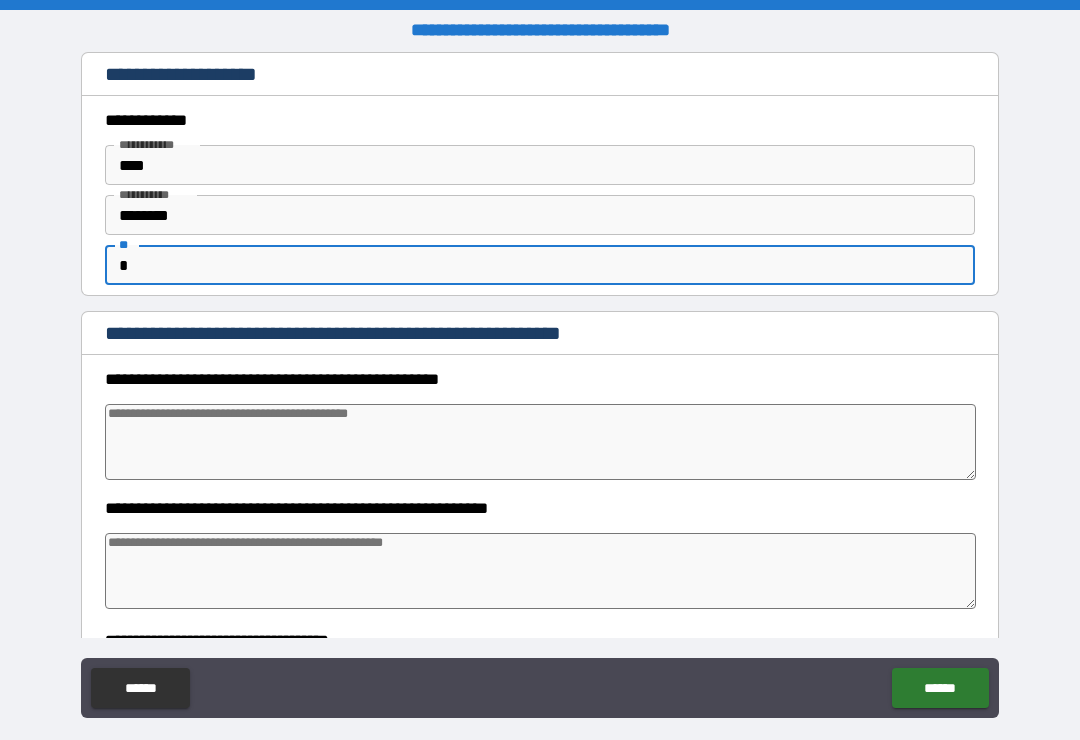 type on "*" 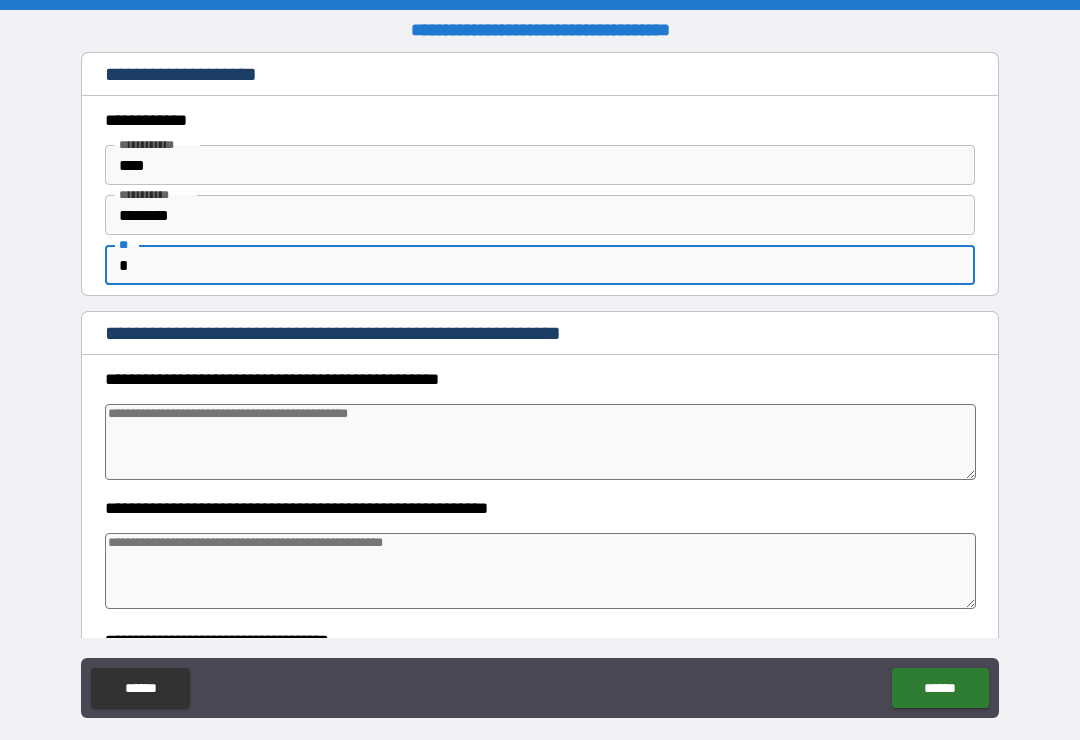 type on "*" 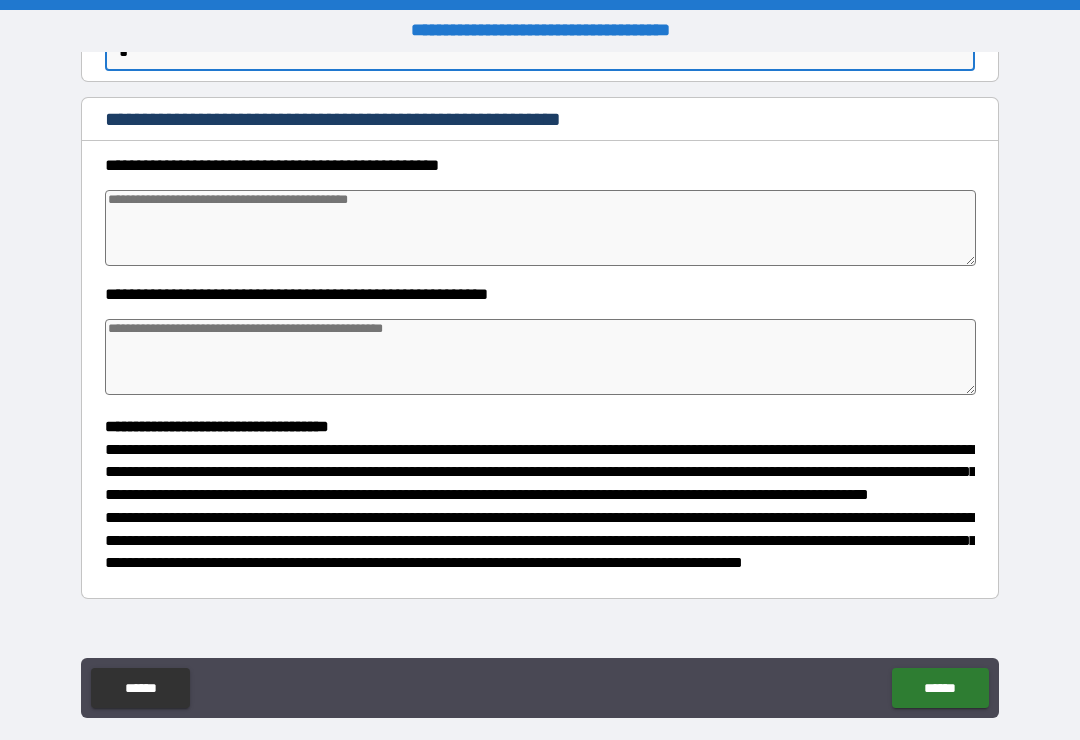 scroll, scrollTop: 221, scrollLeft: 0, axis: vertical 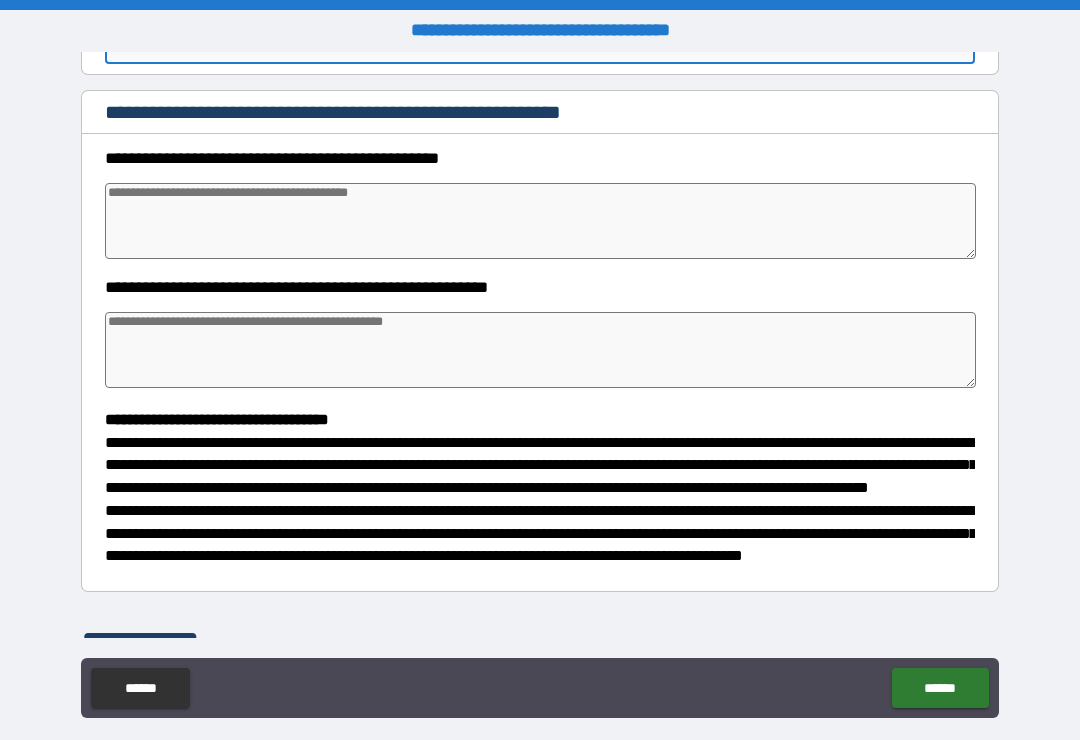 type on "*" 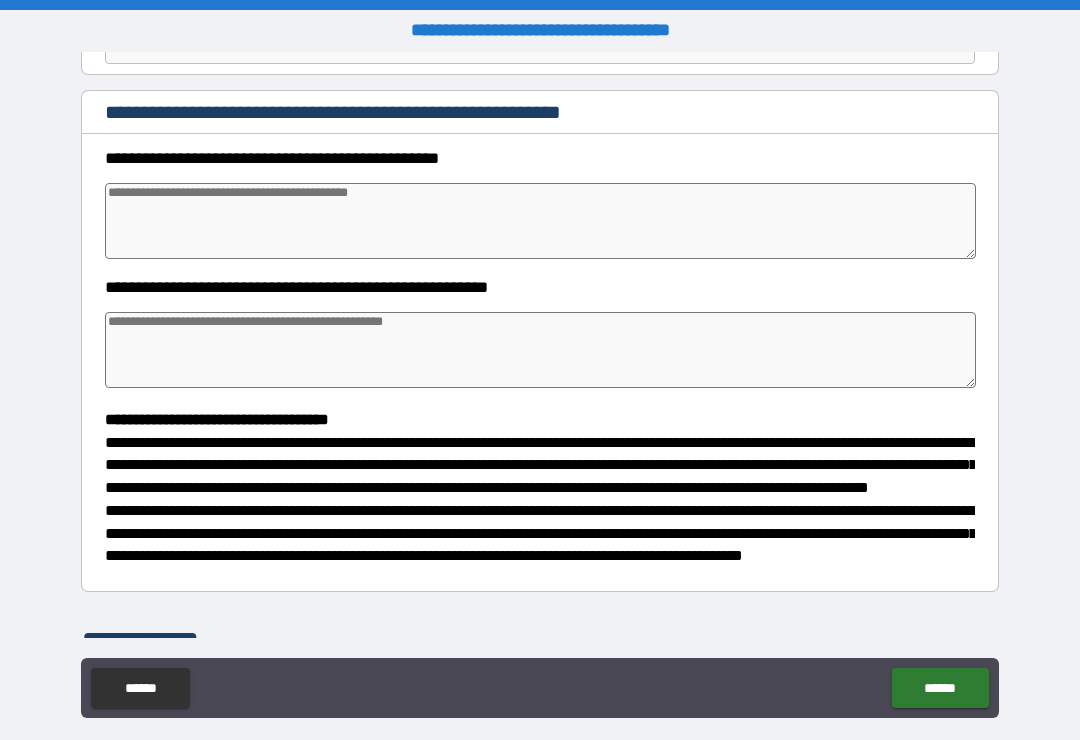type on "*" 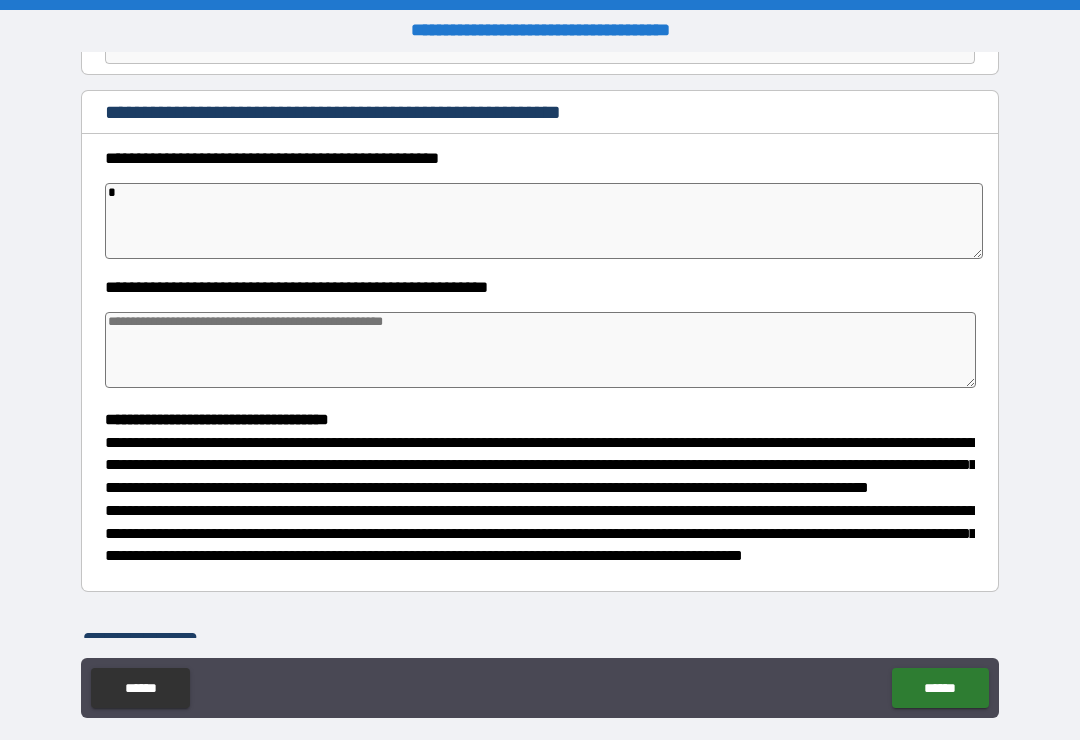 type on "*" 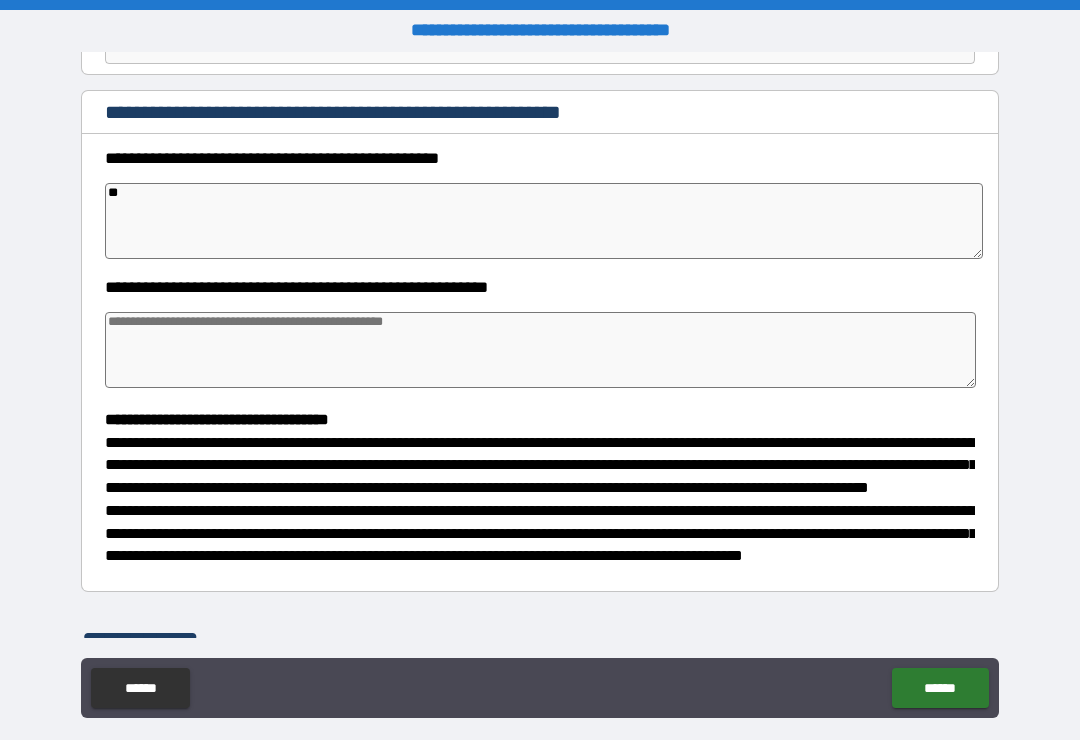 type on "*" 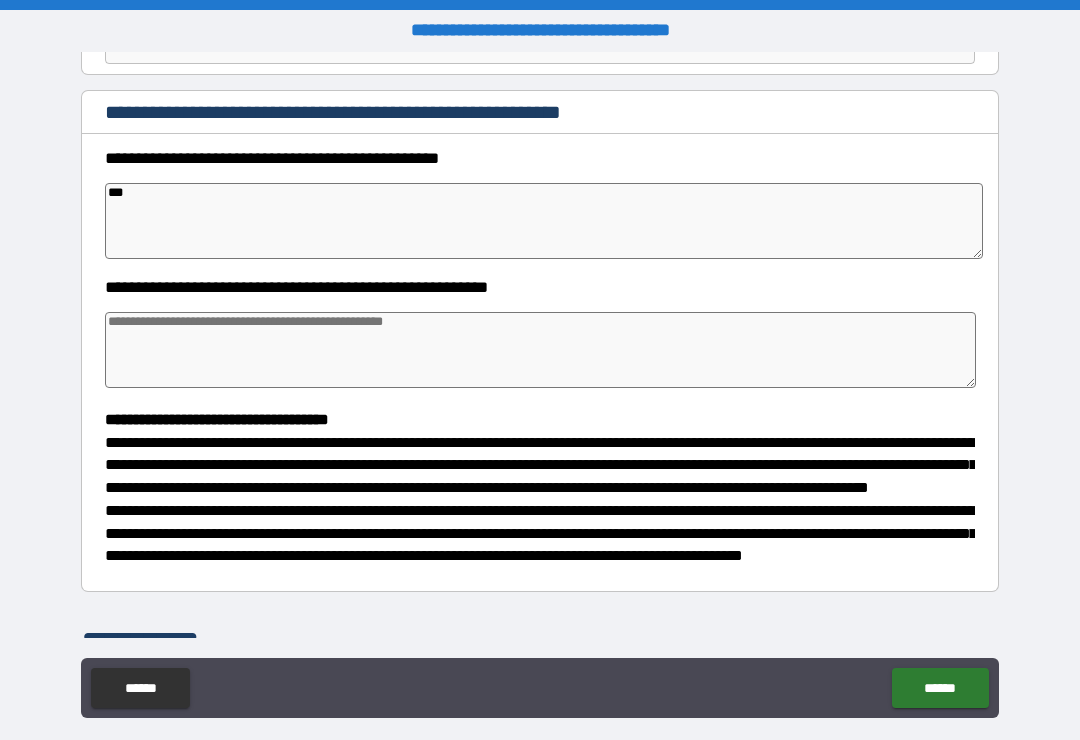 type on "*" 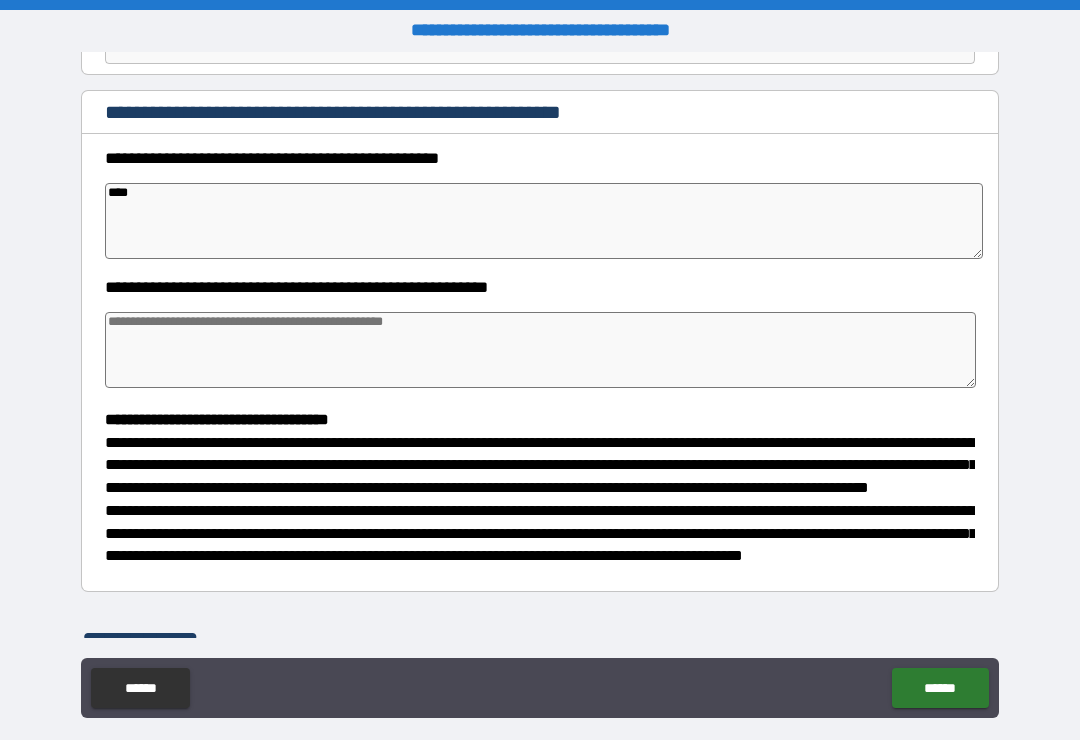 type on "*" 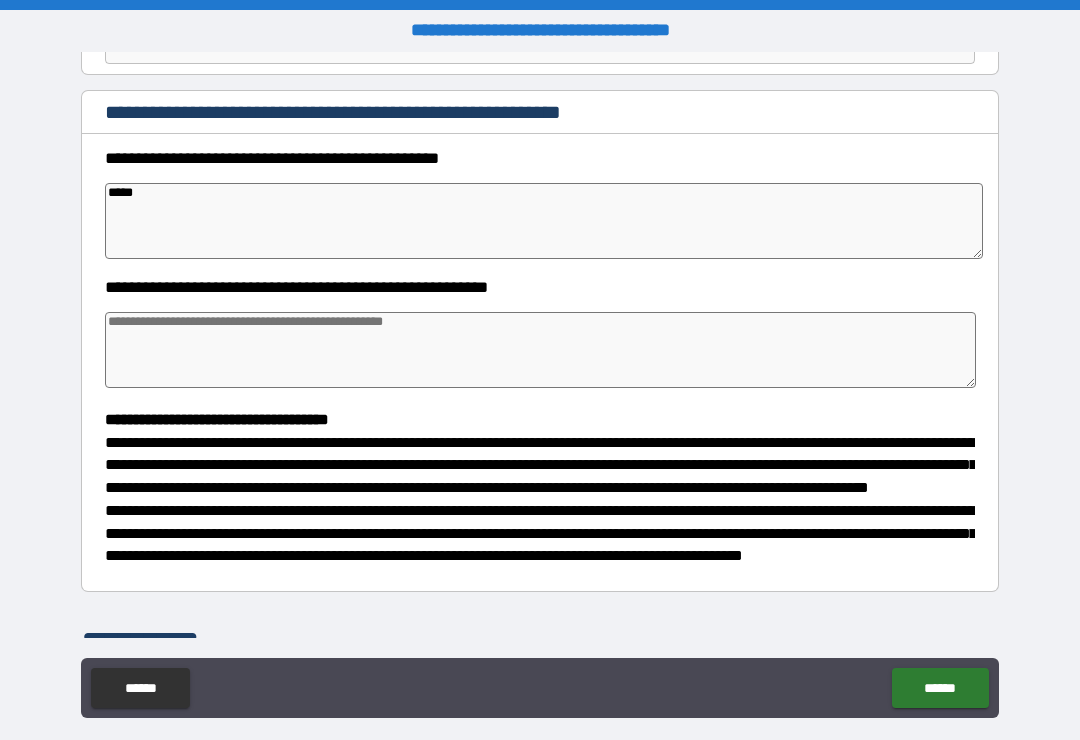 type on "*" 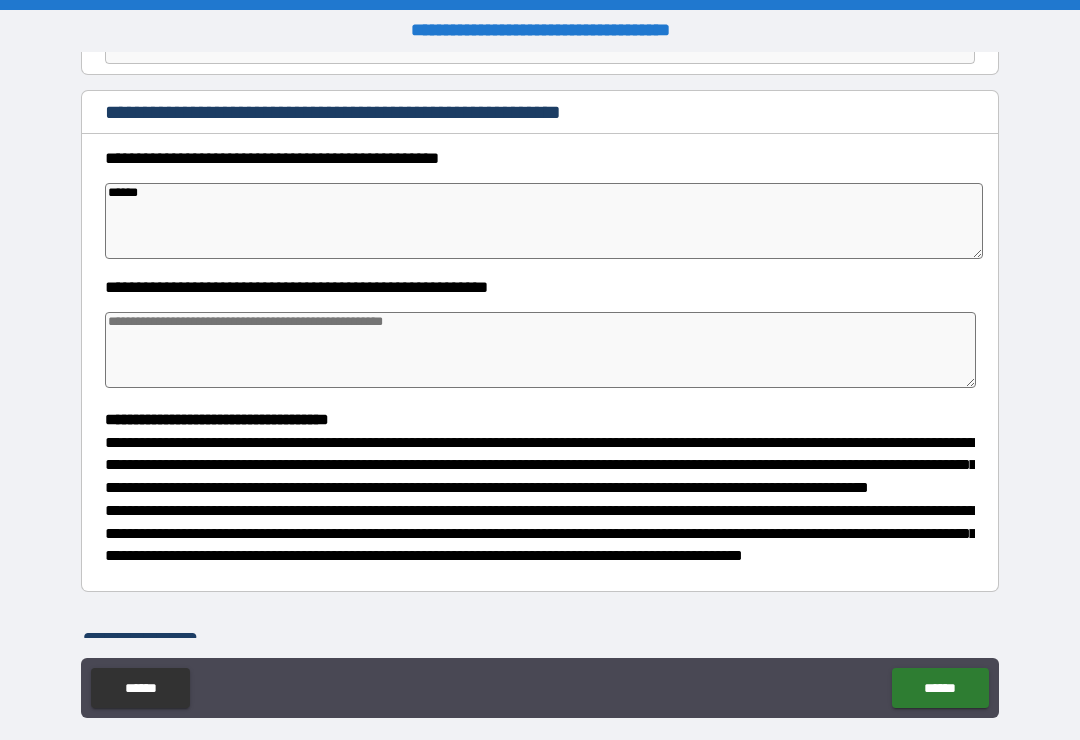 type on "*" 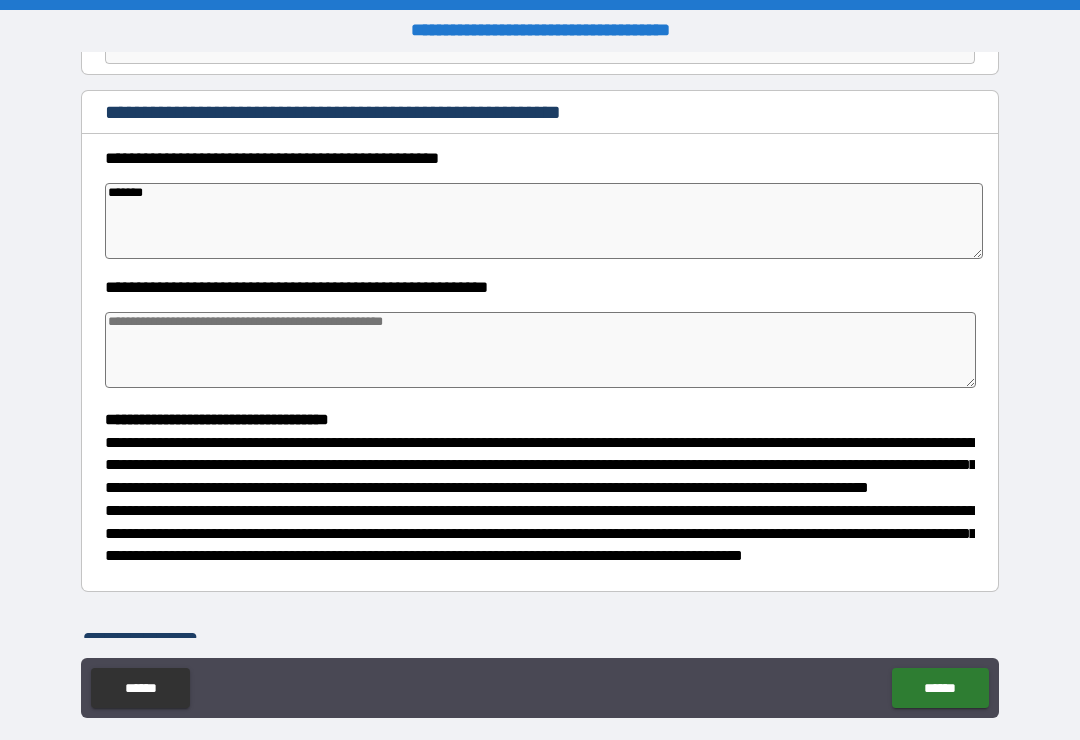 type on "*" 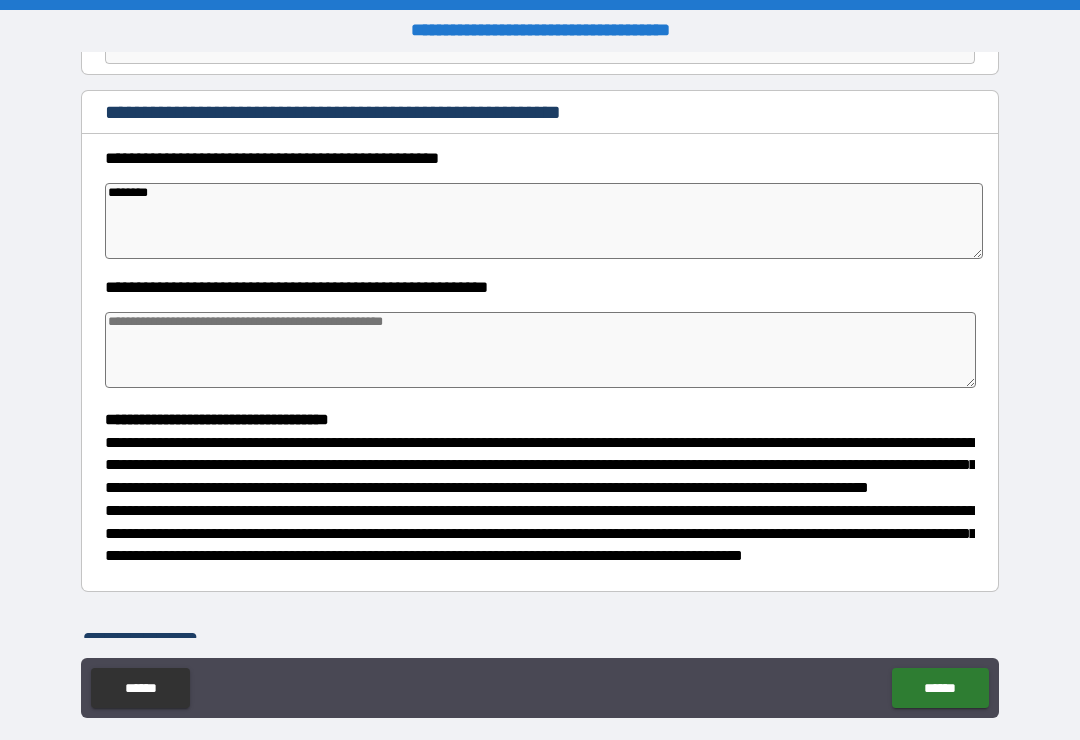 type on "*" 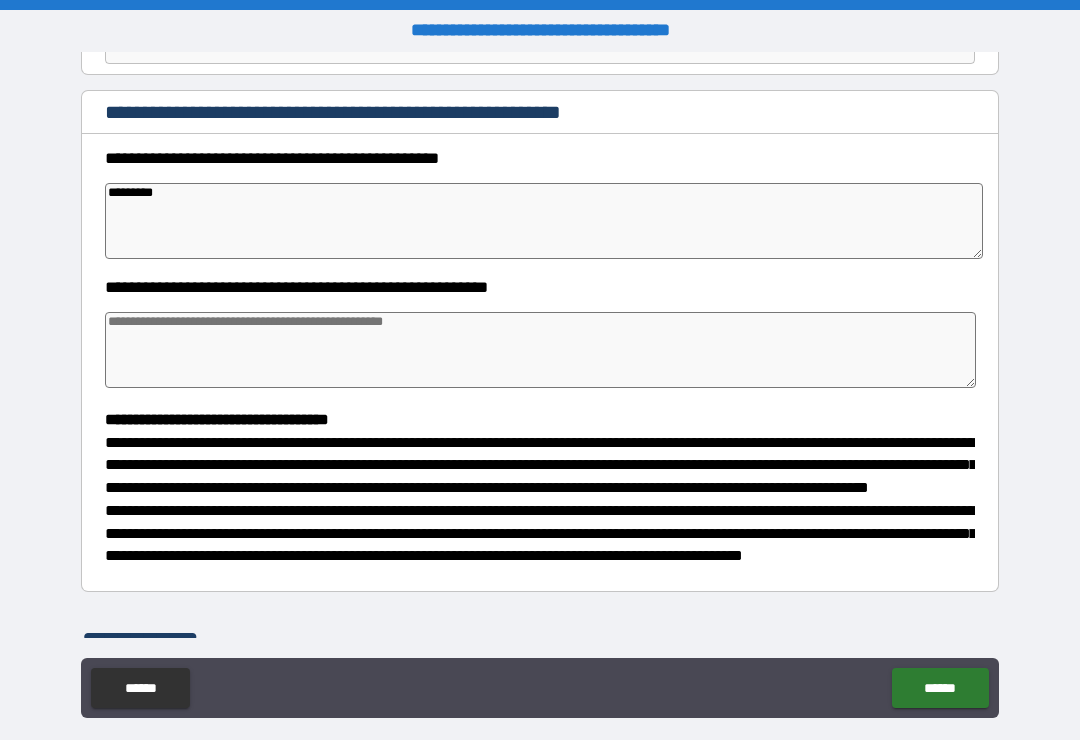 type on "*" 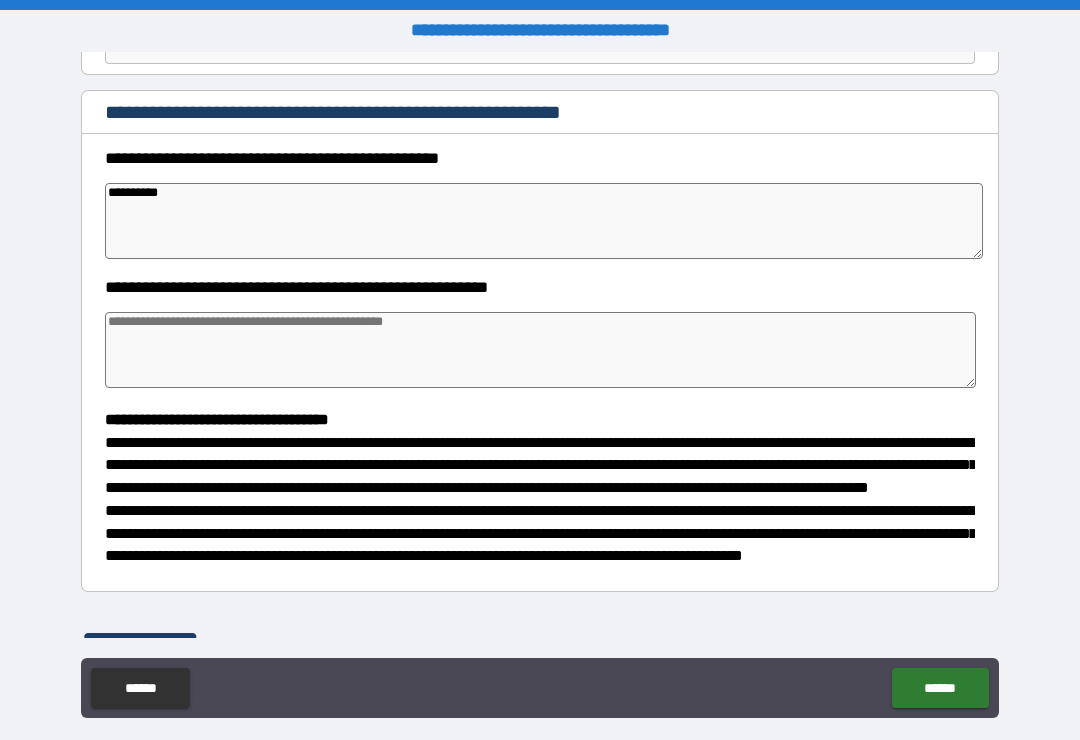 type on "*" 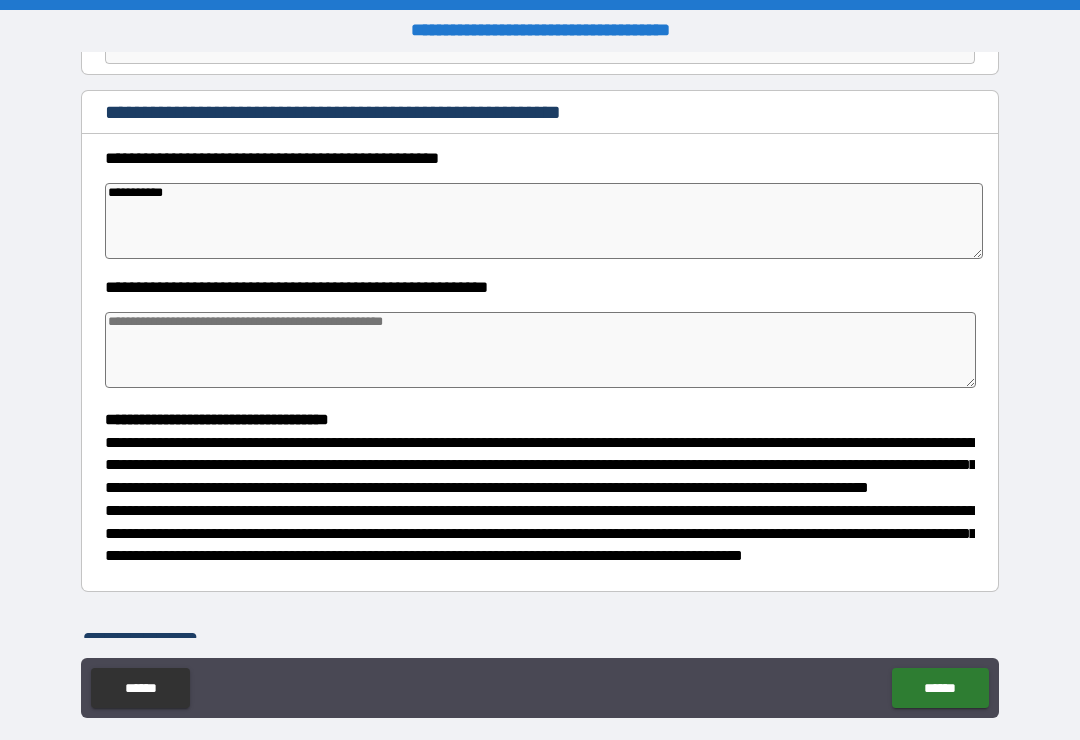 type on "*" 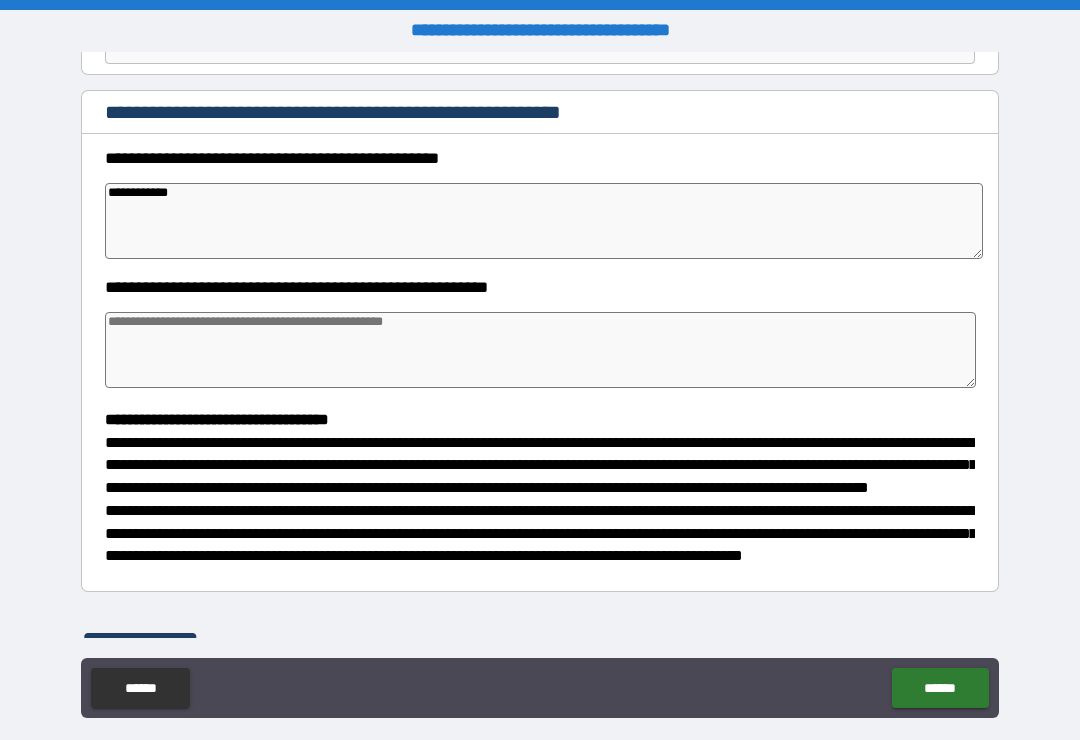 type on "*" 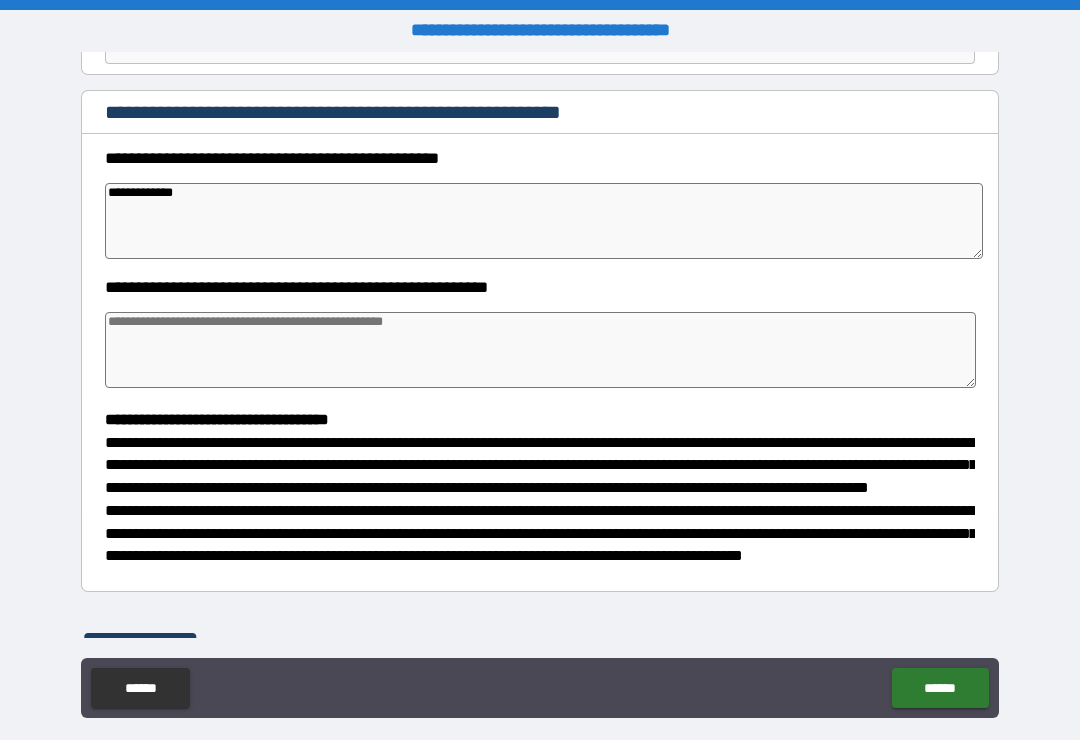 type on "*" 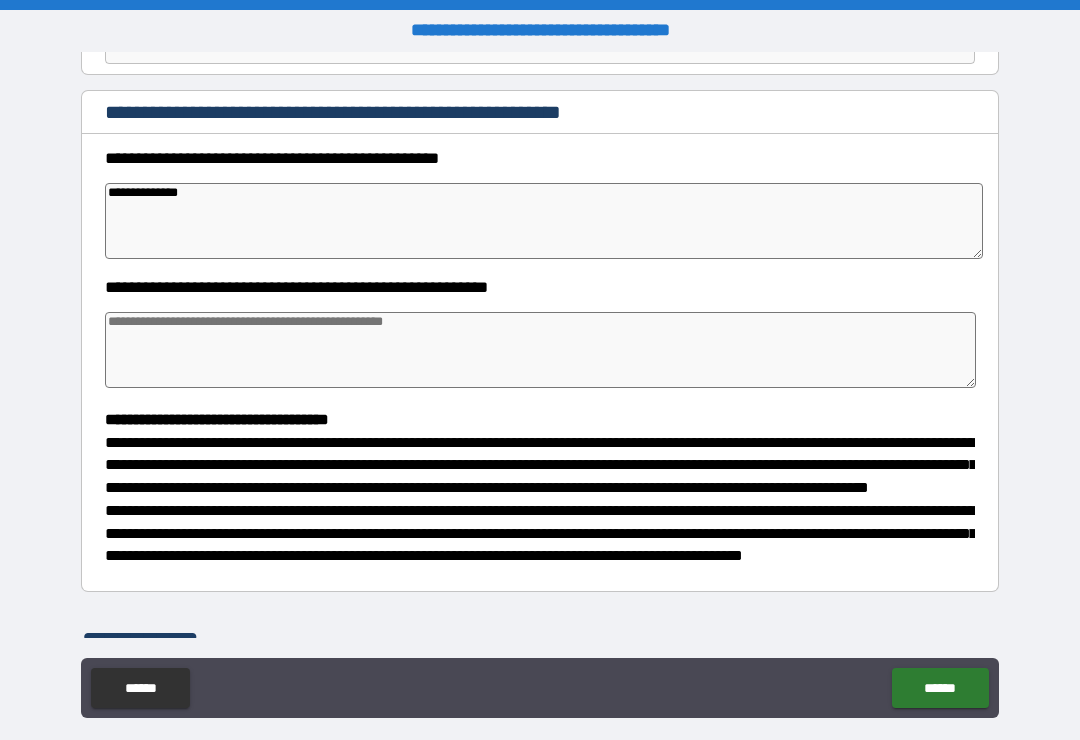 type on "*" 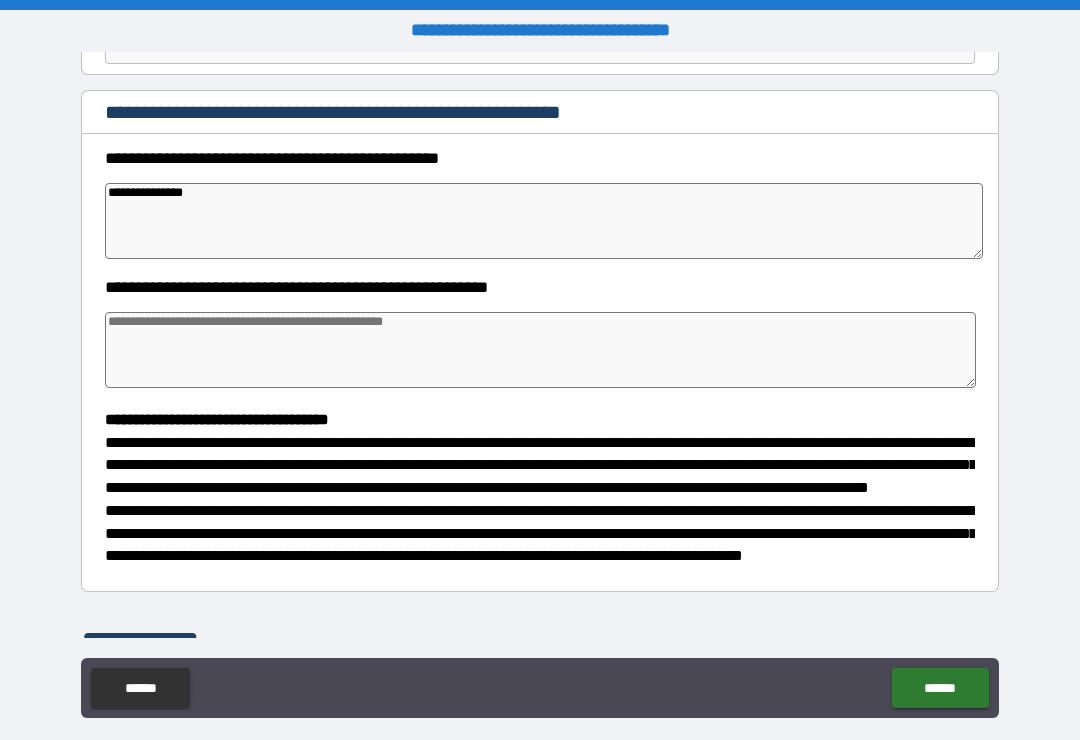 type on "*" 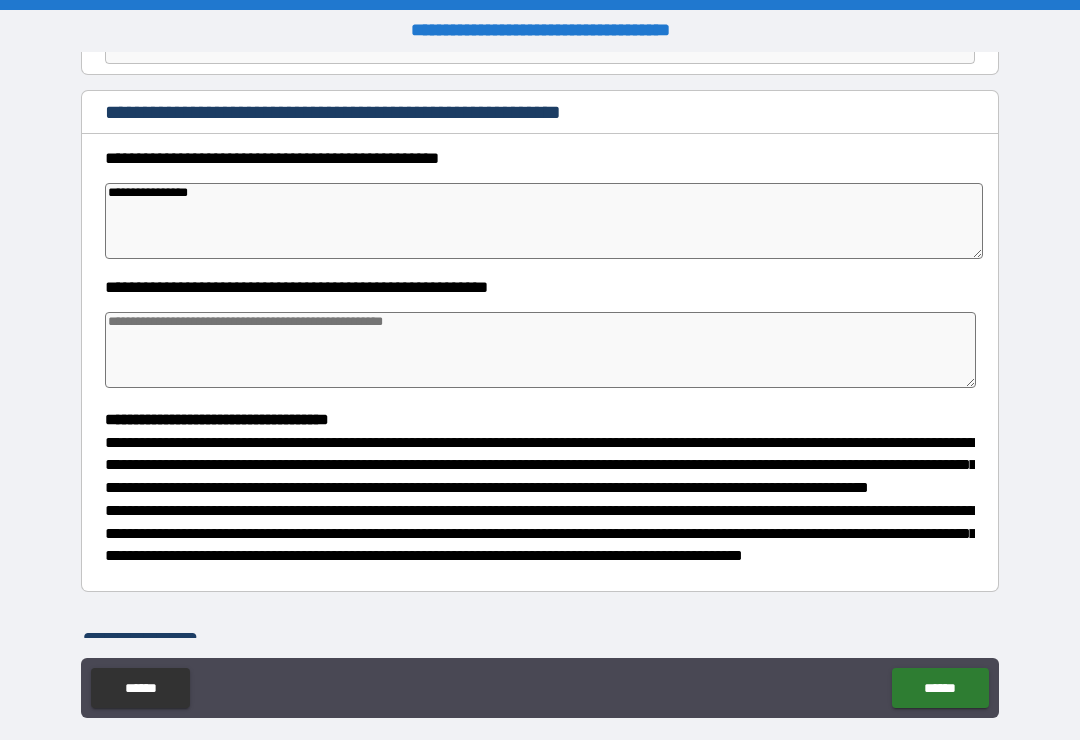 type on "*" 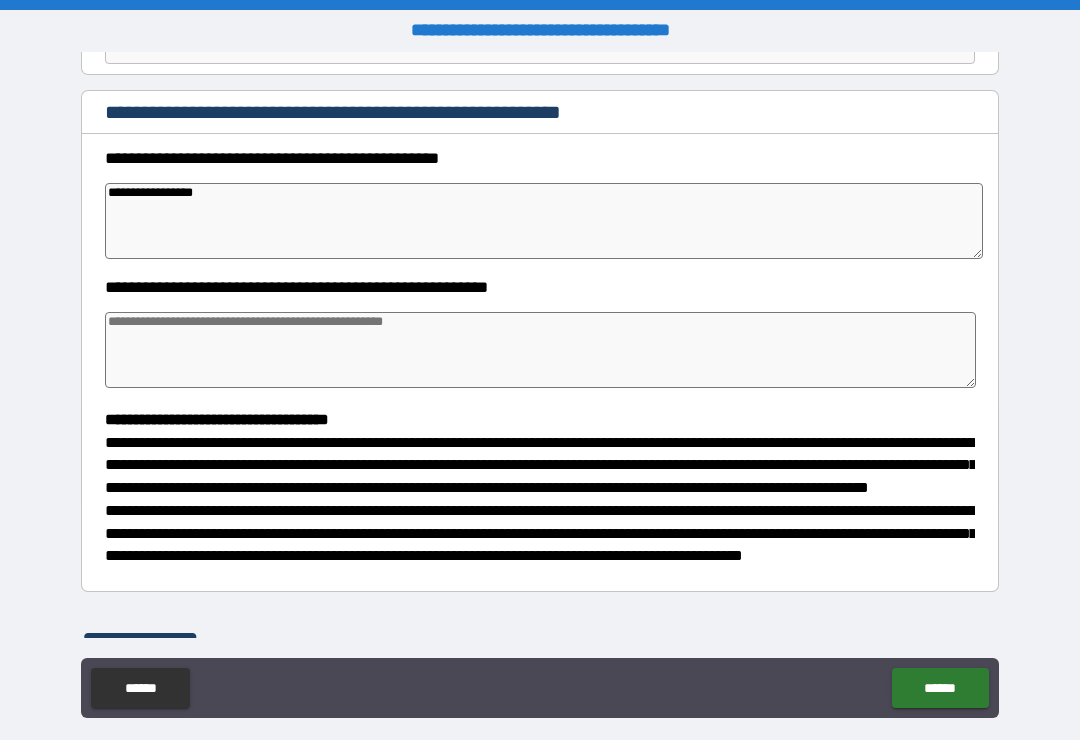 type on "*" 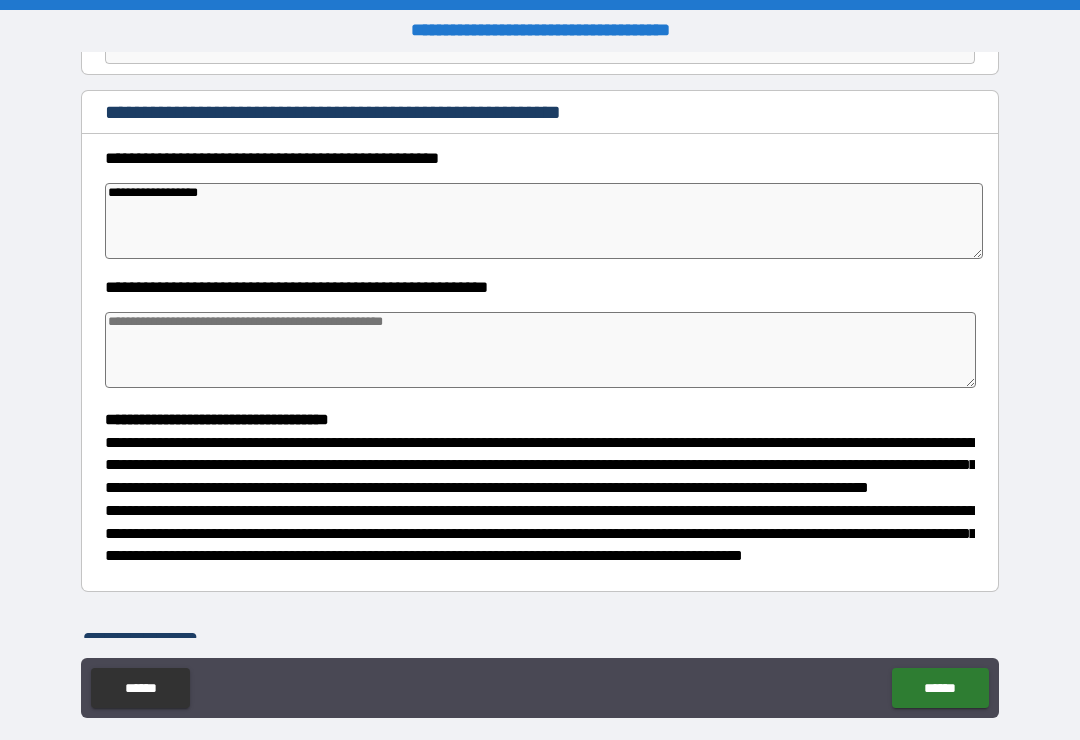 type on "*" 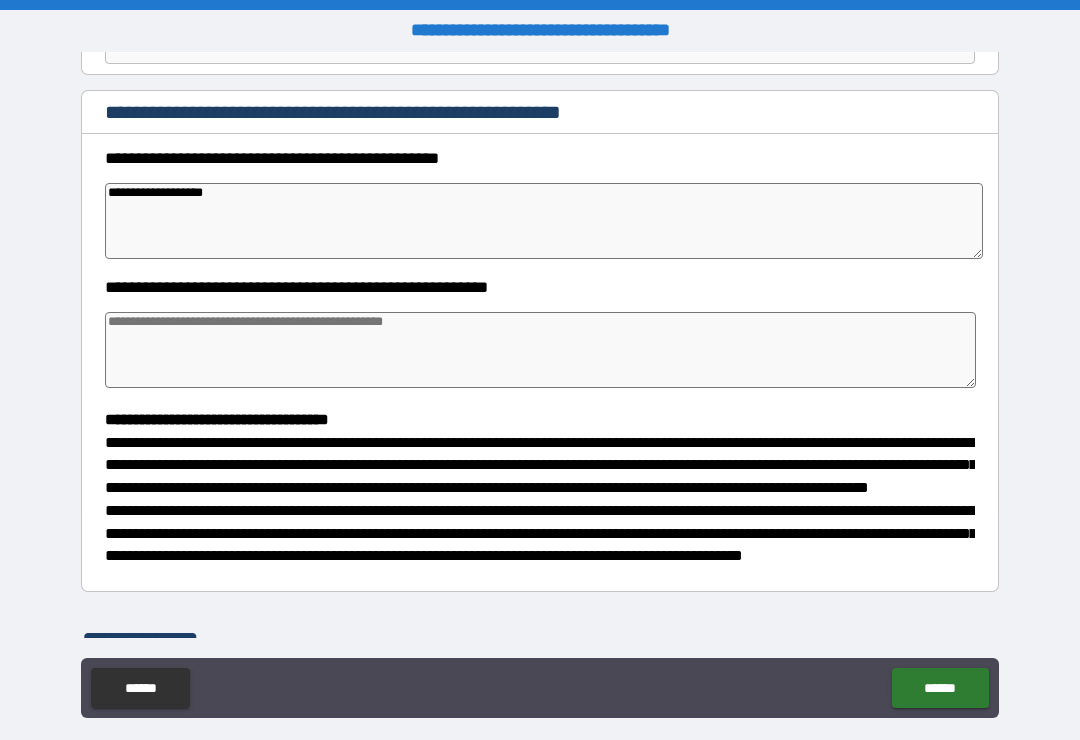 type on "*" 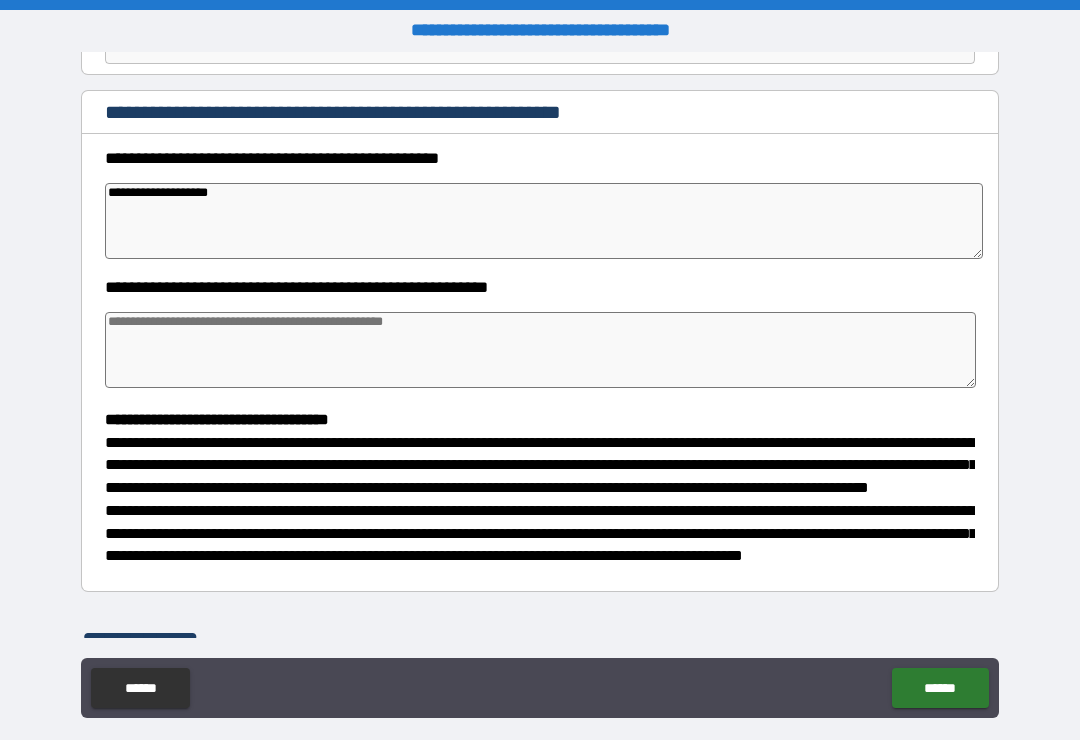 type on "*" 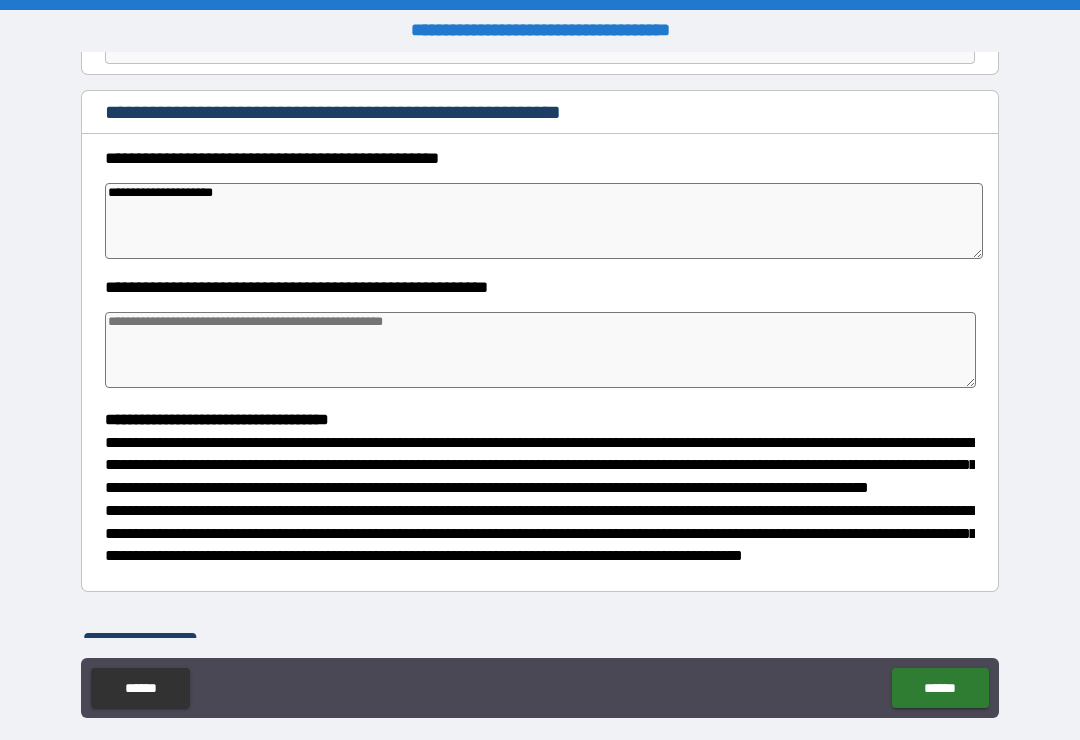 type on "*" 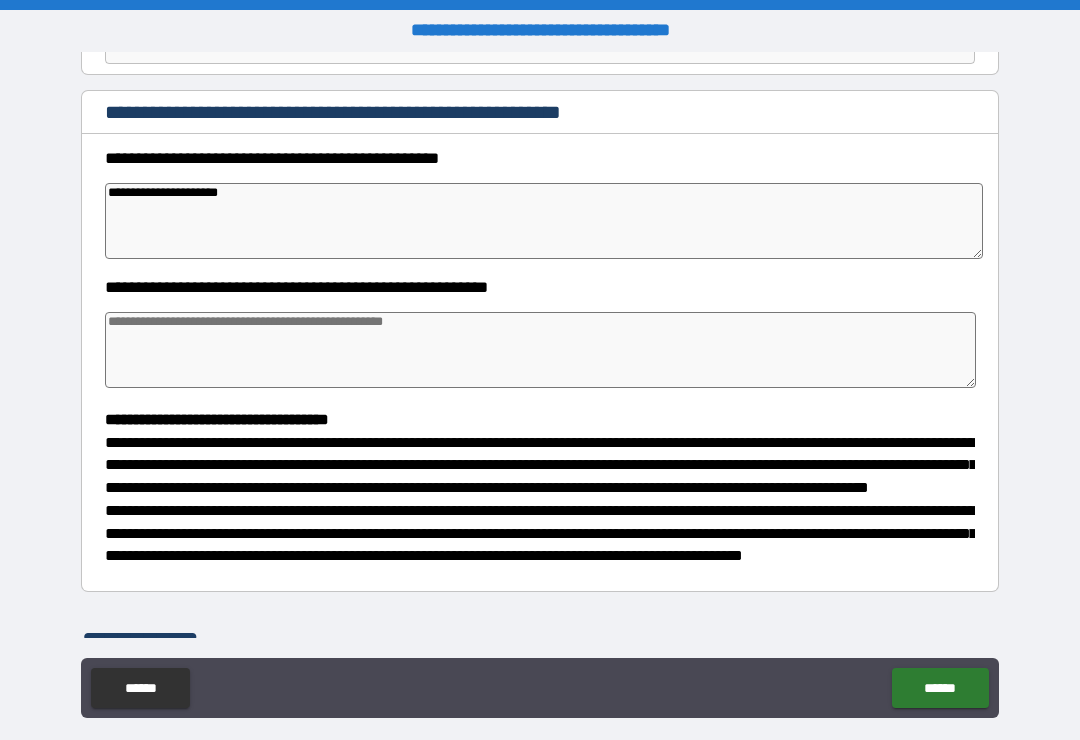 type on "*" 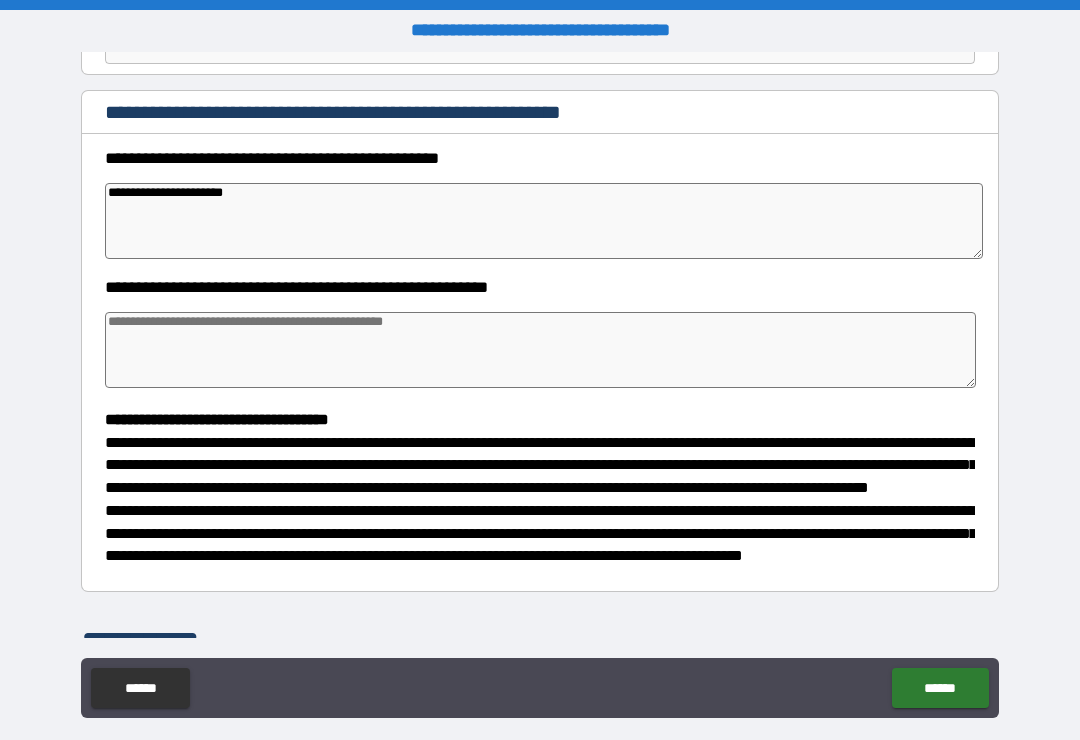 type on "*" 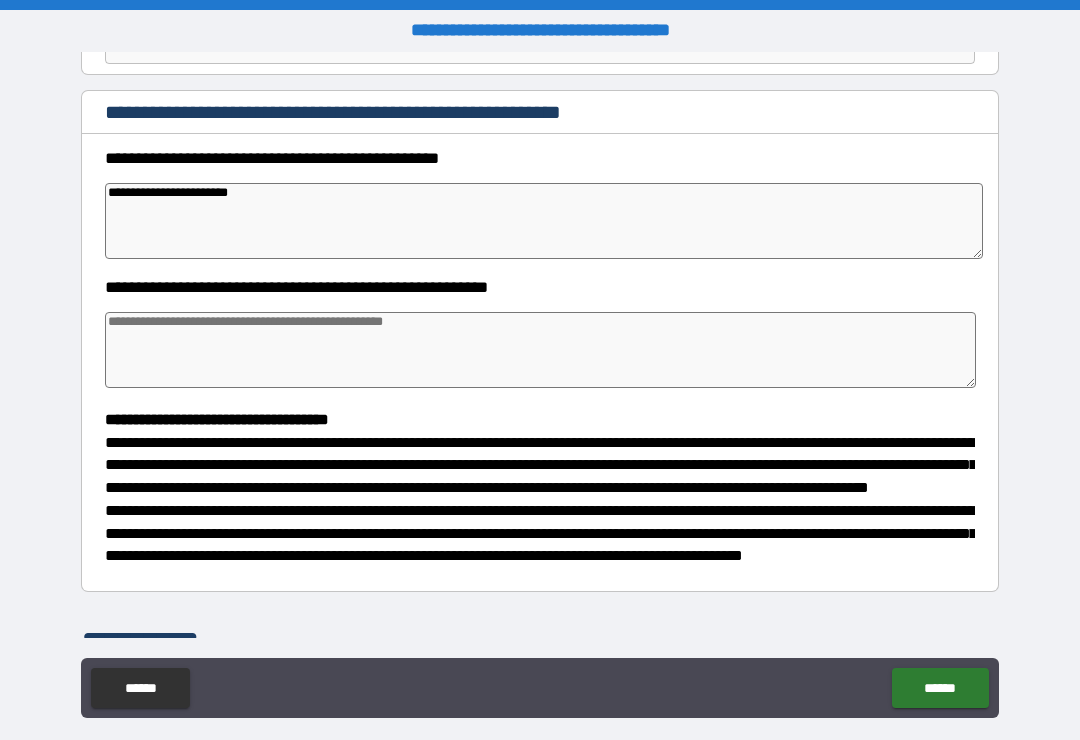 type on "*" 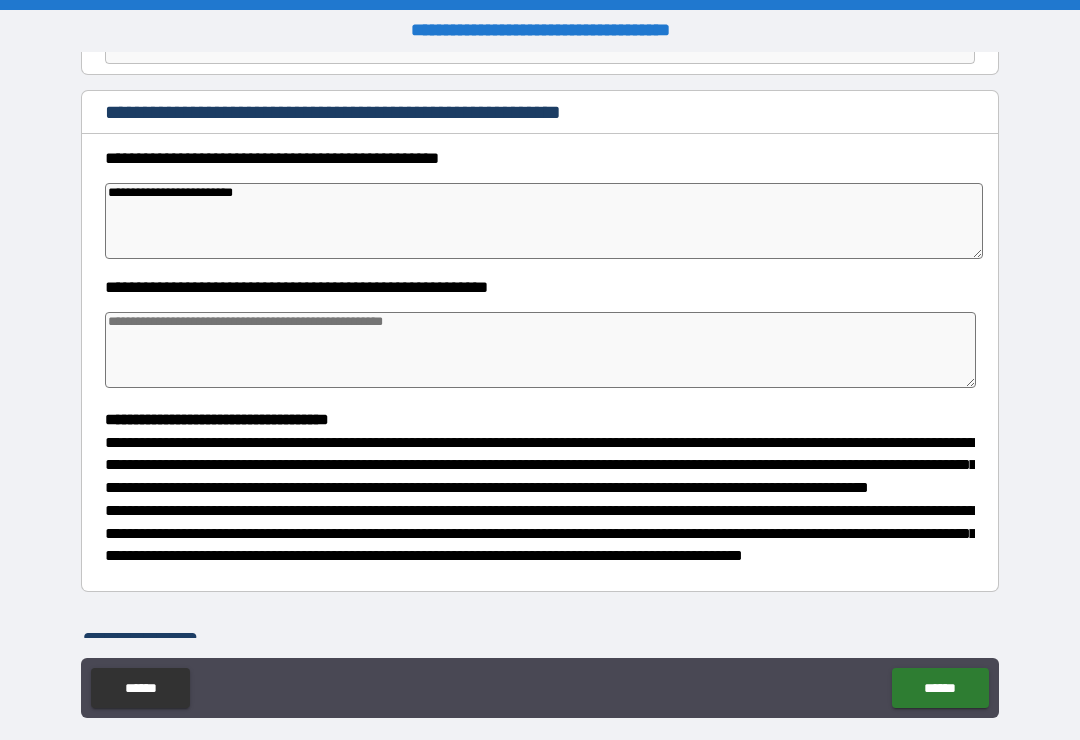 type on "*" 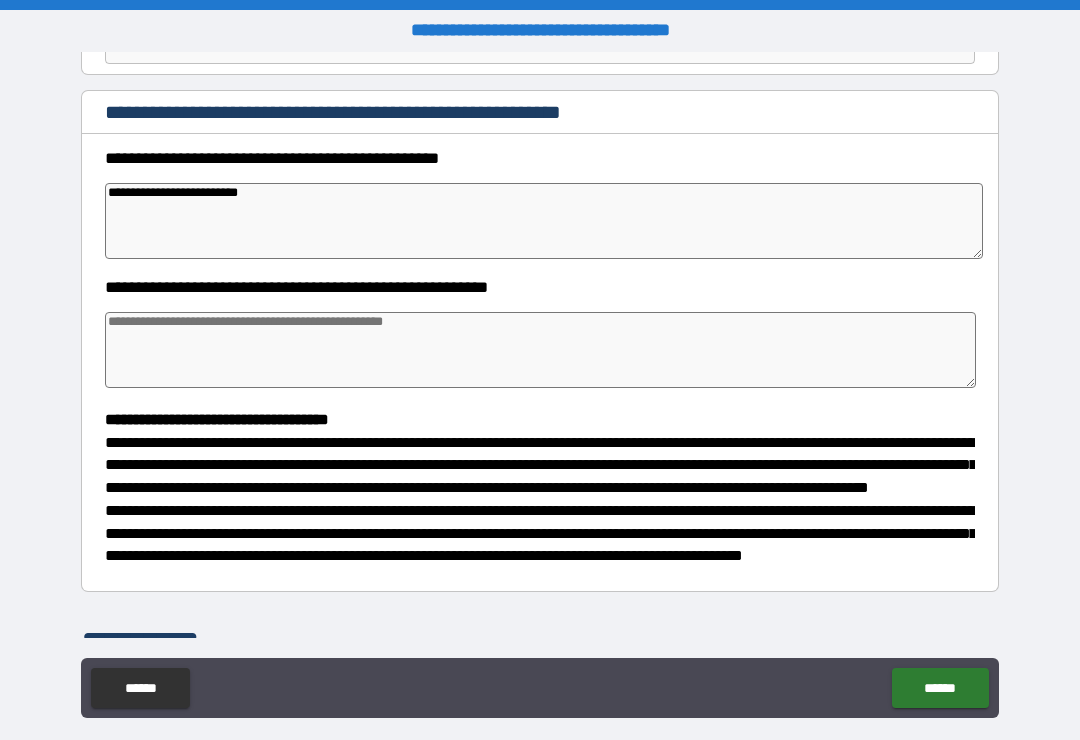 type on "*" 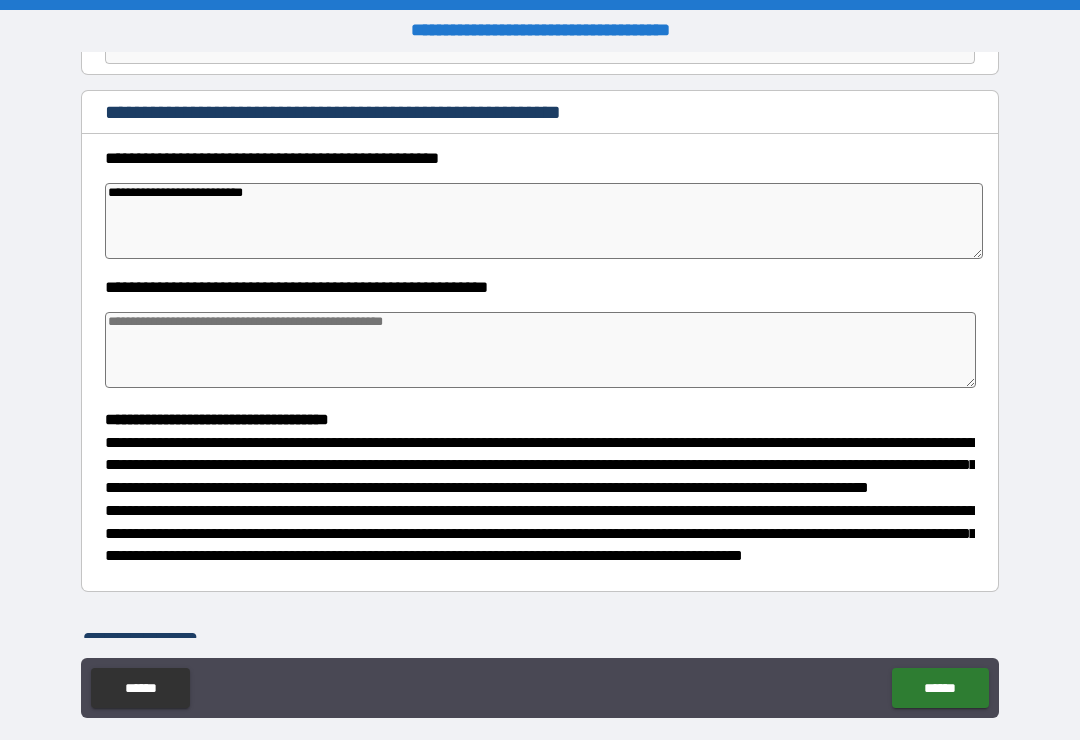 type on "*" 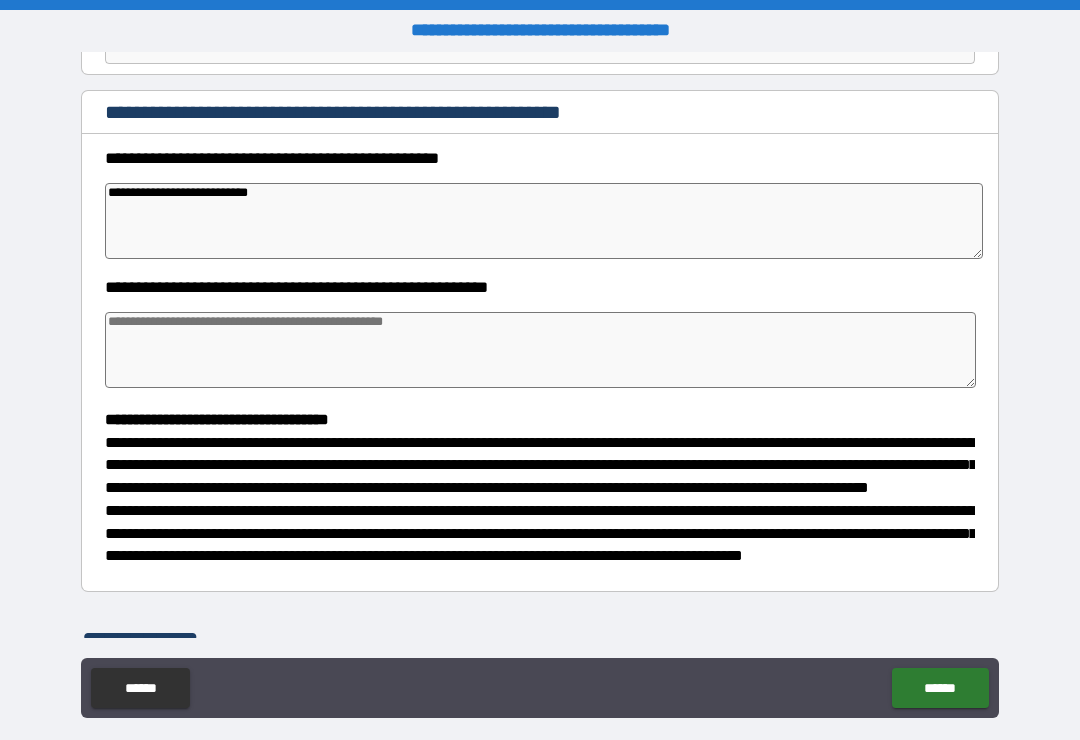 type on "*" 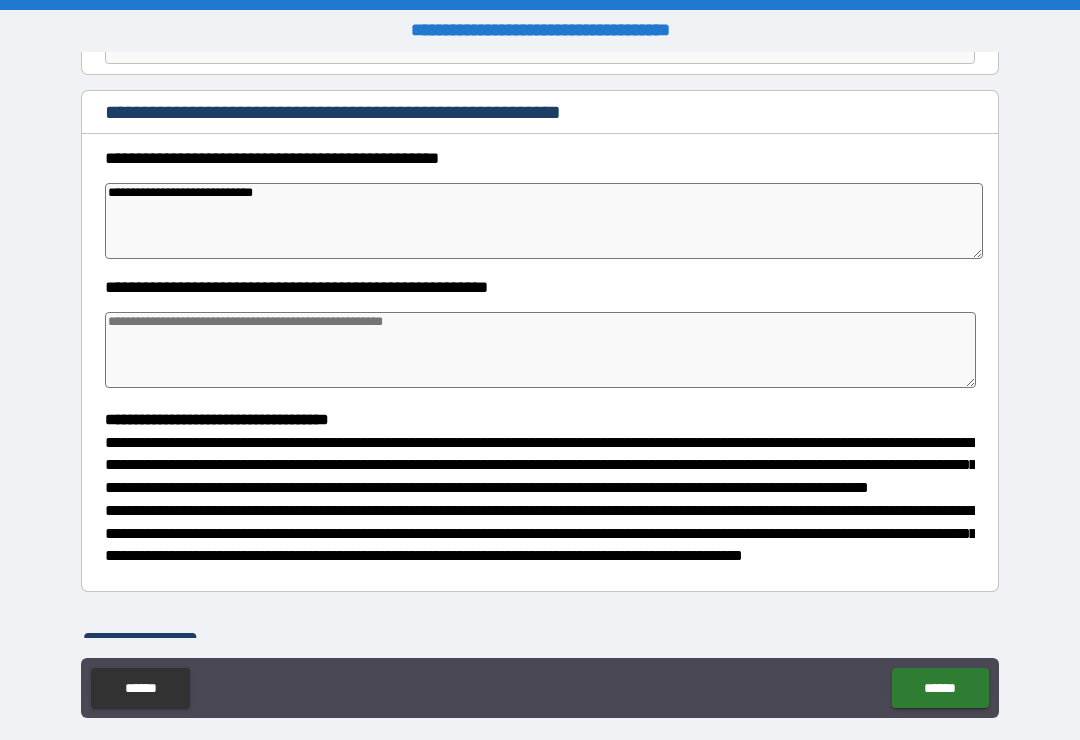 type on "*" 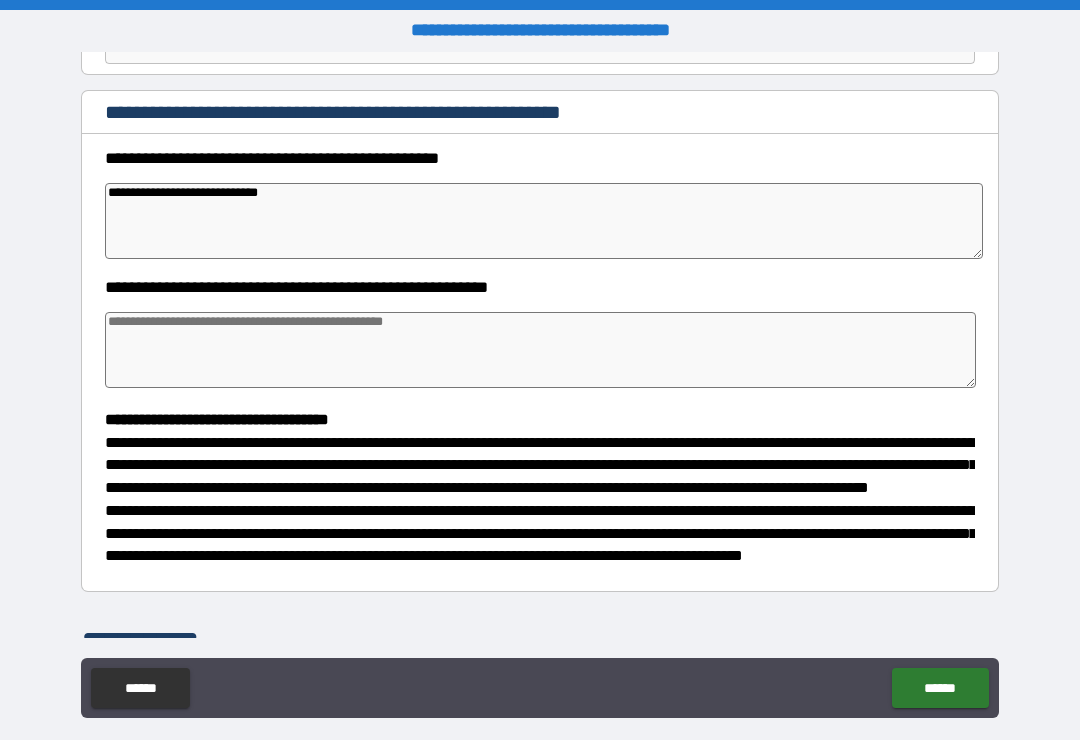 type on "*" 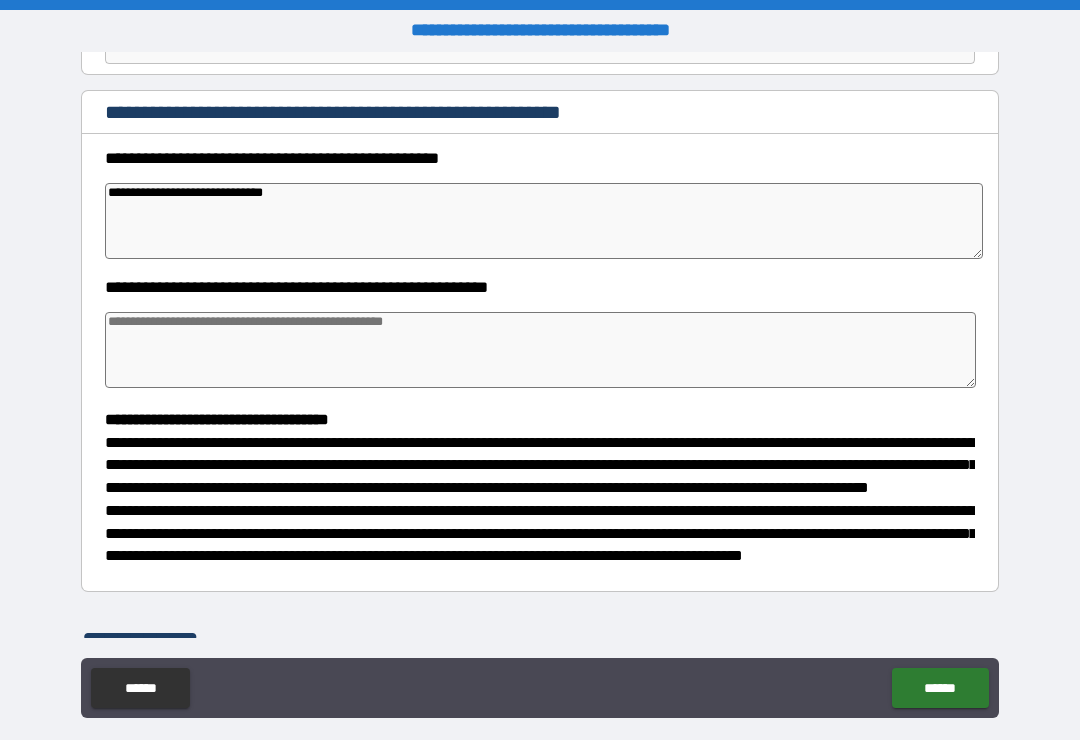type on "*" 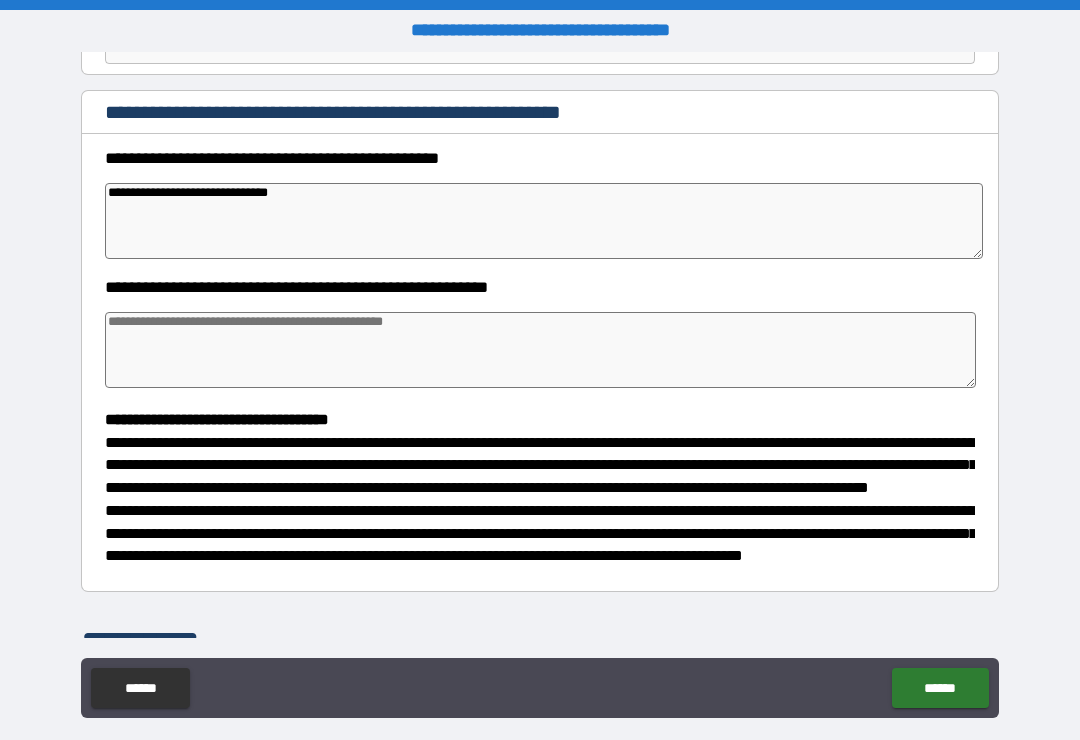 type on "*" 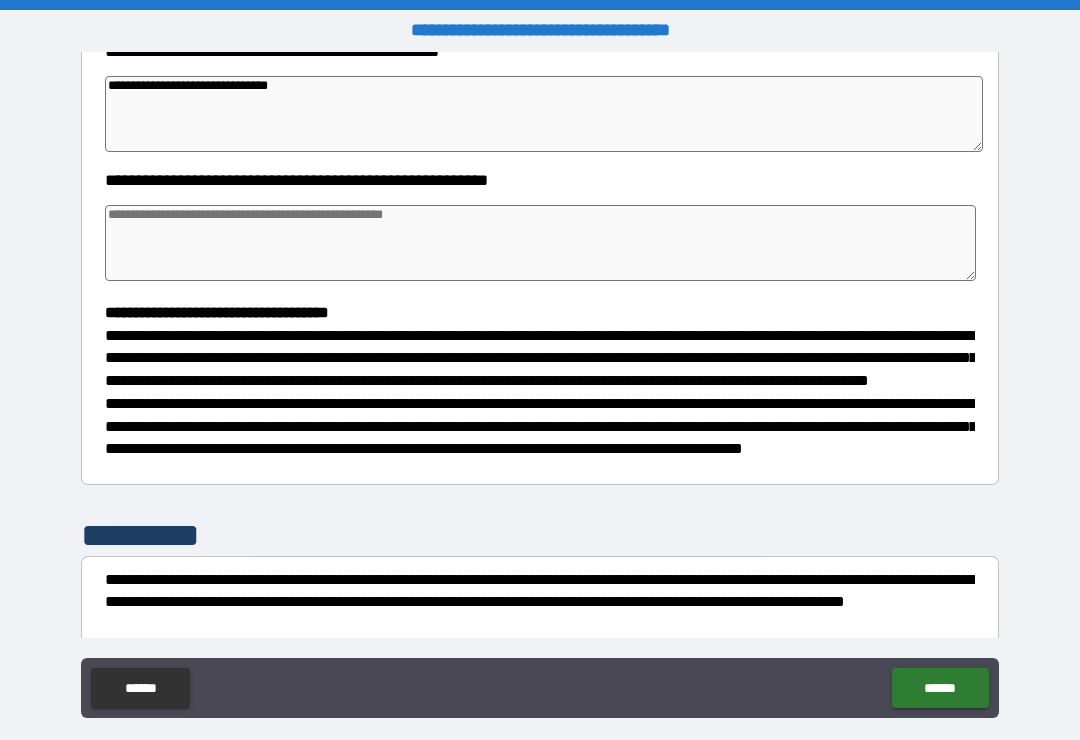 scroll, scrollTop: 345, scrollLeft: 0, axis: vertical 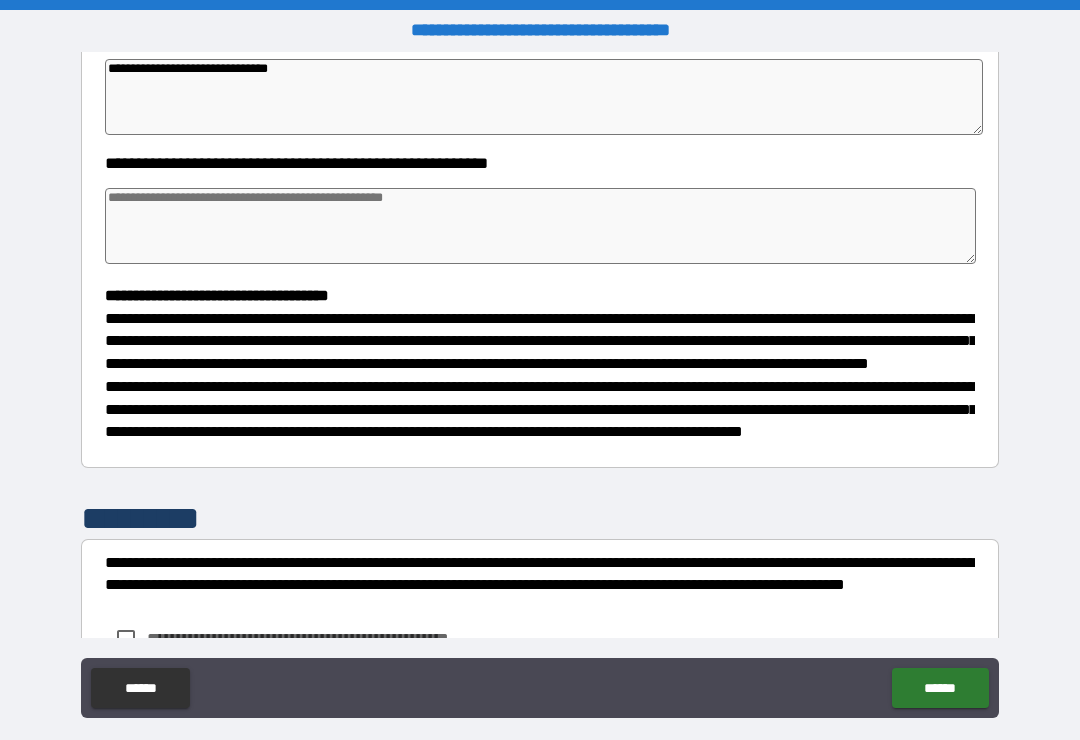 type on "**********" 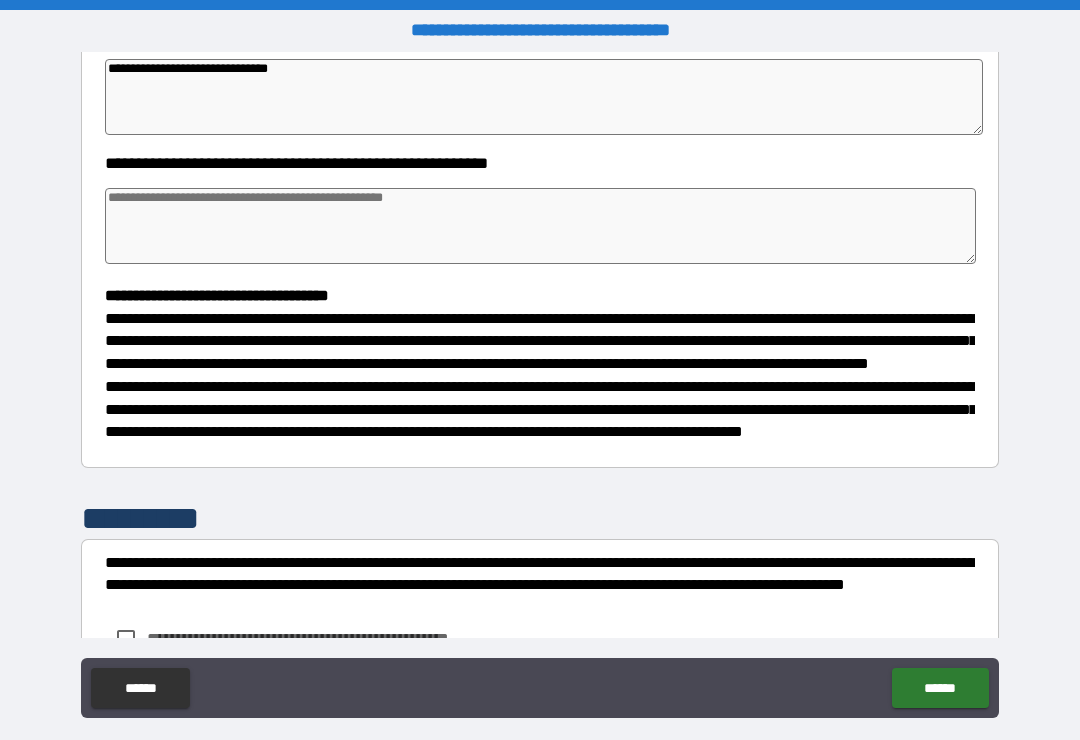 type on "*" 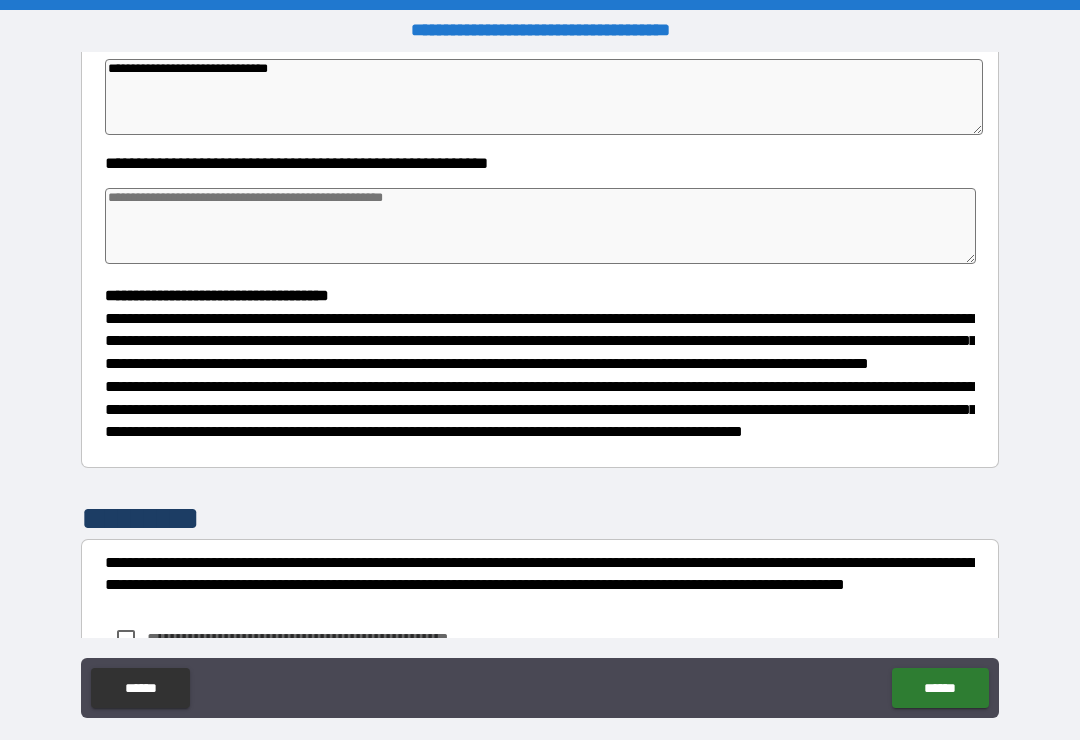 type on "*" 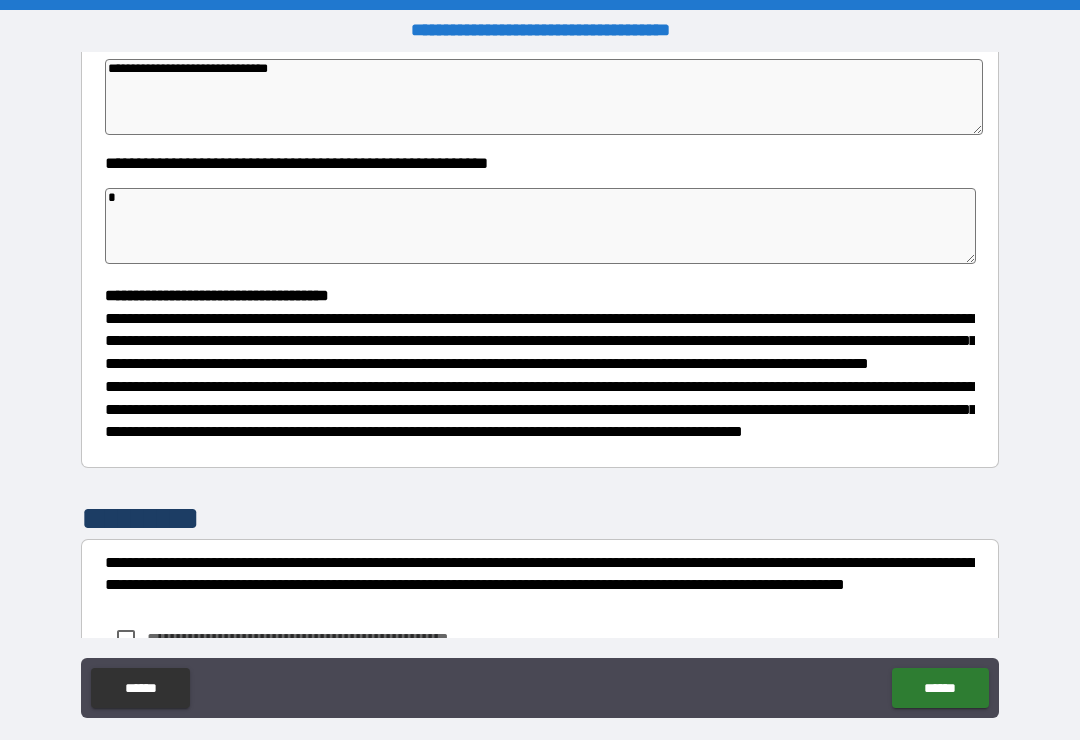 type on "*" 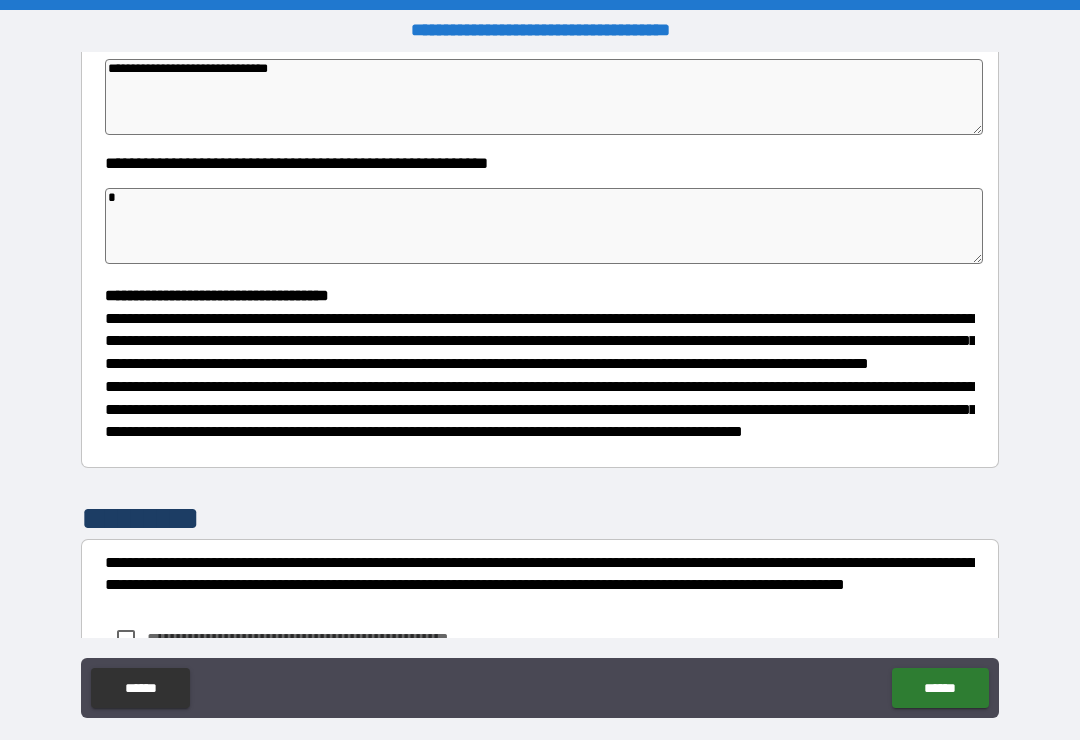 type on "**" 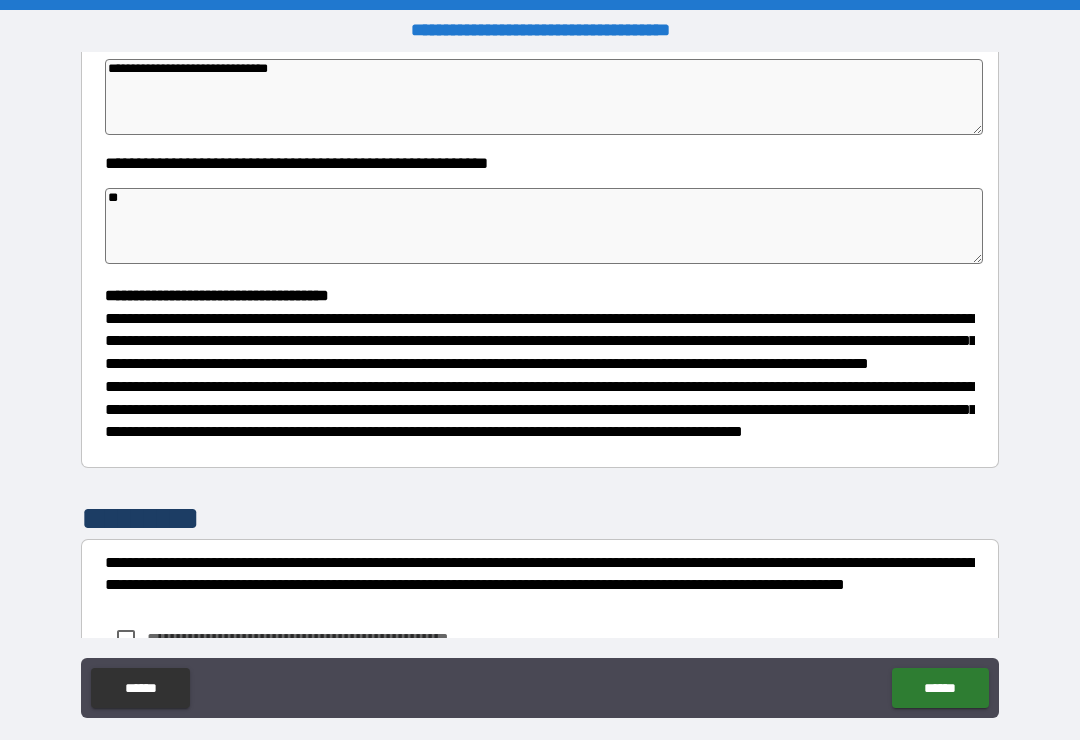type on "*" 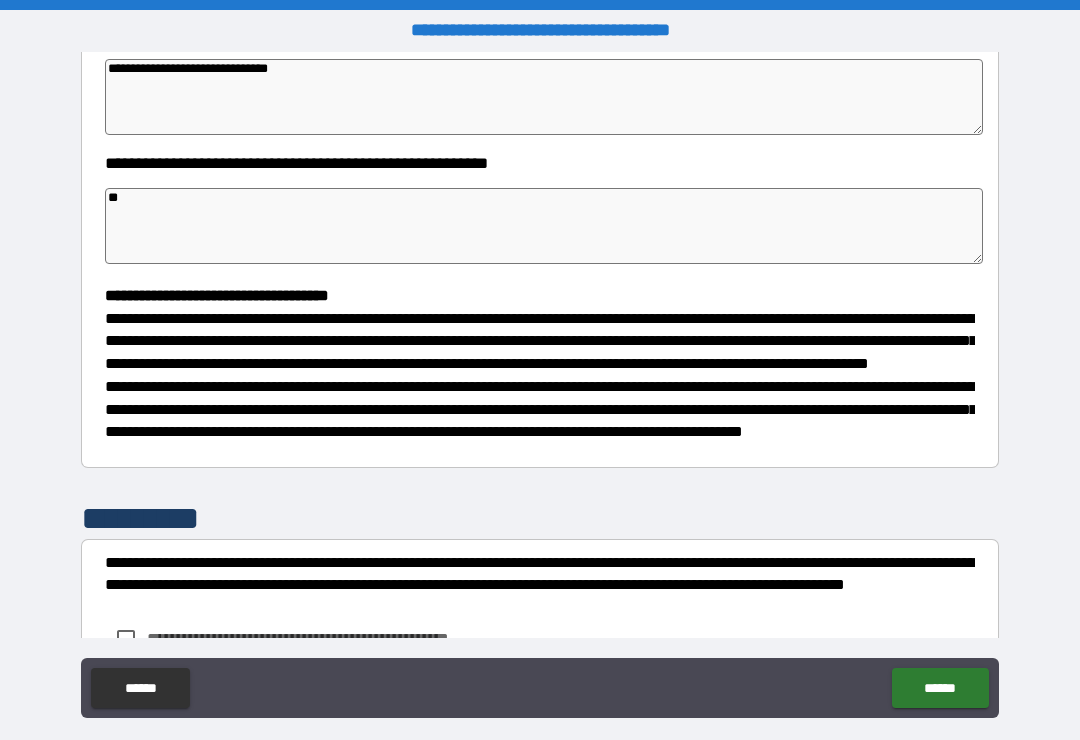 type on "*" 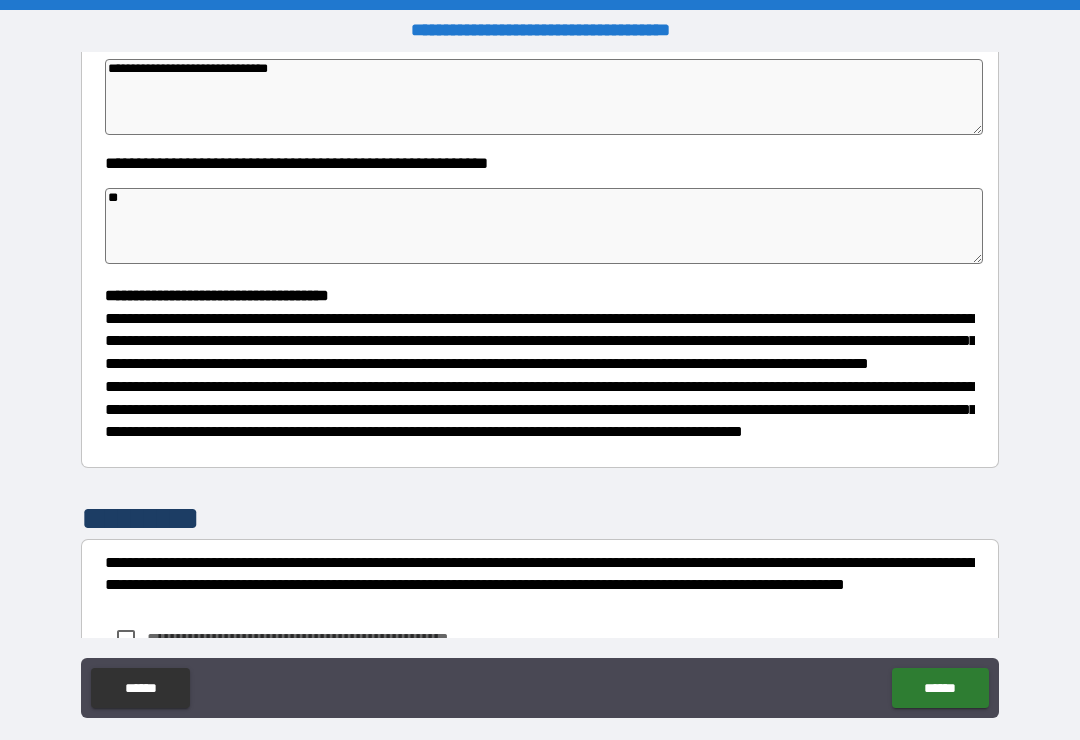 type on "*" 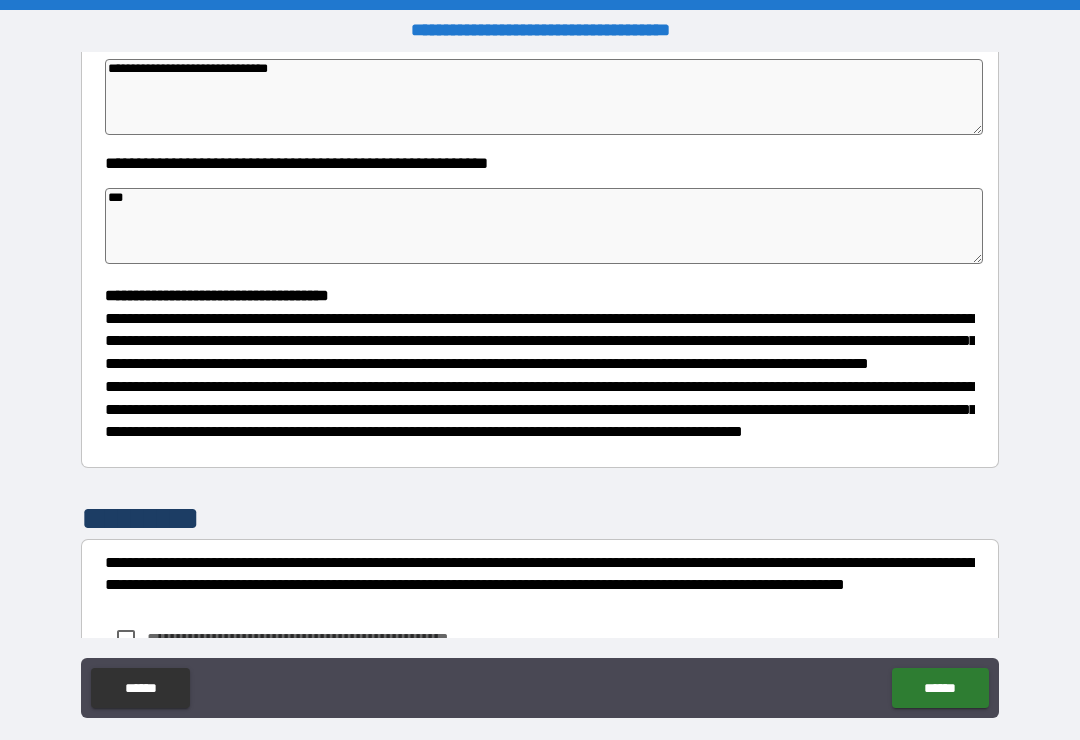 type on "*" 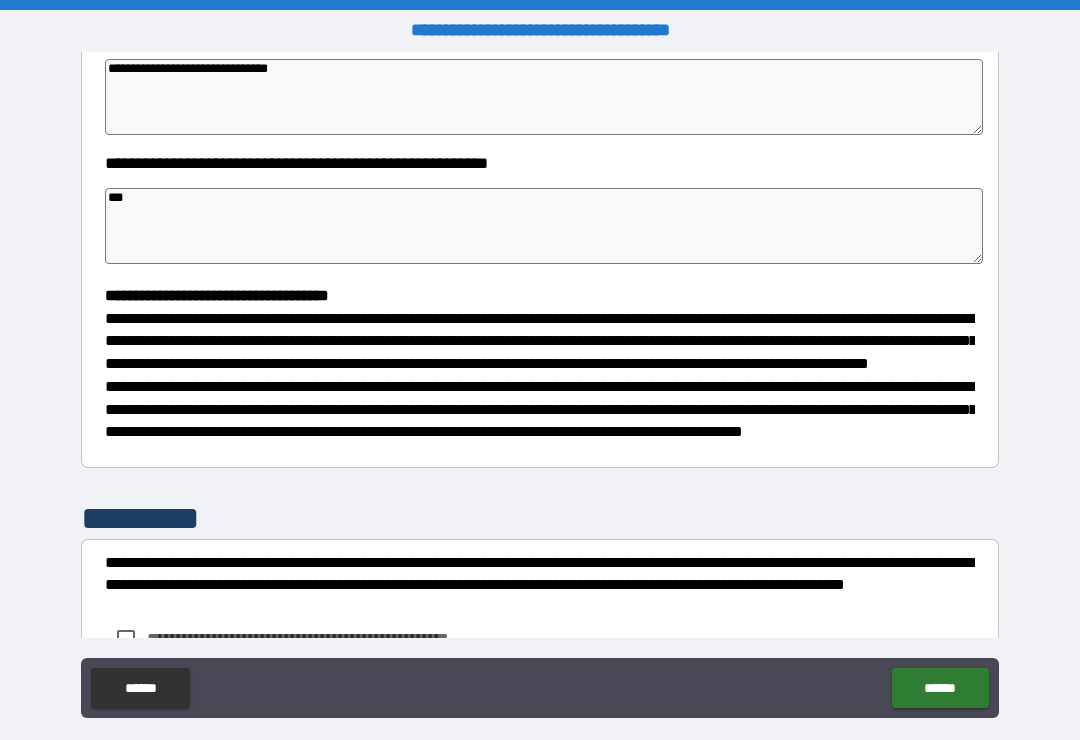 type on "*" 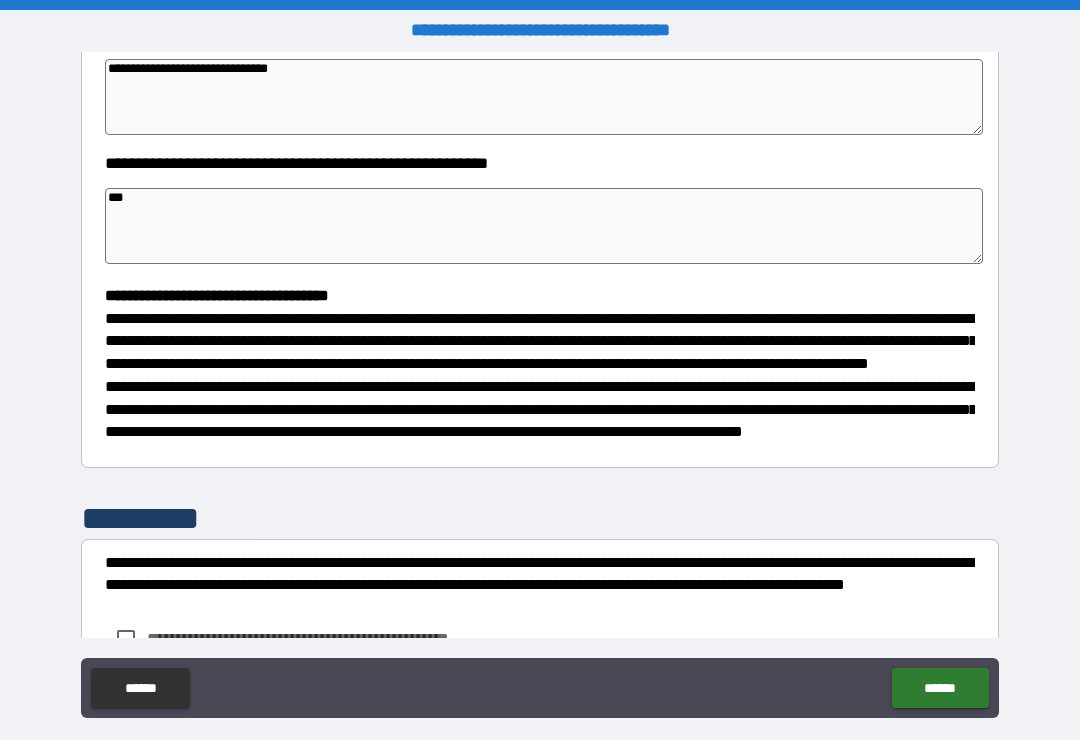 type on "*" 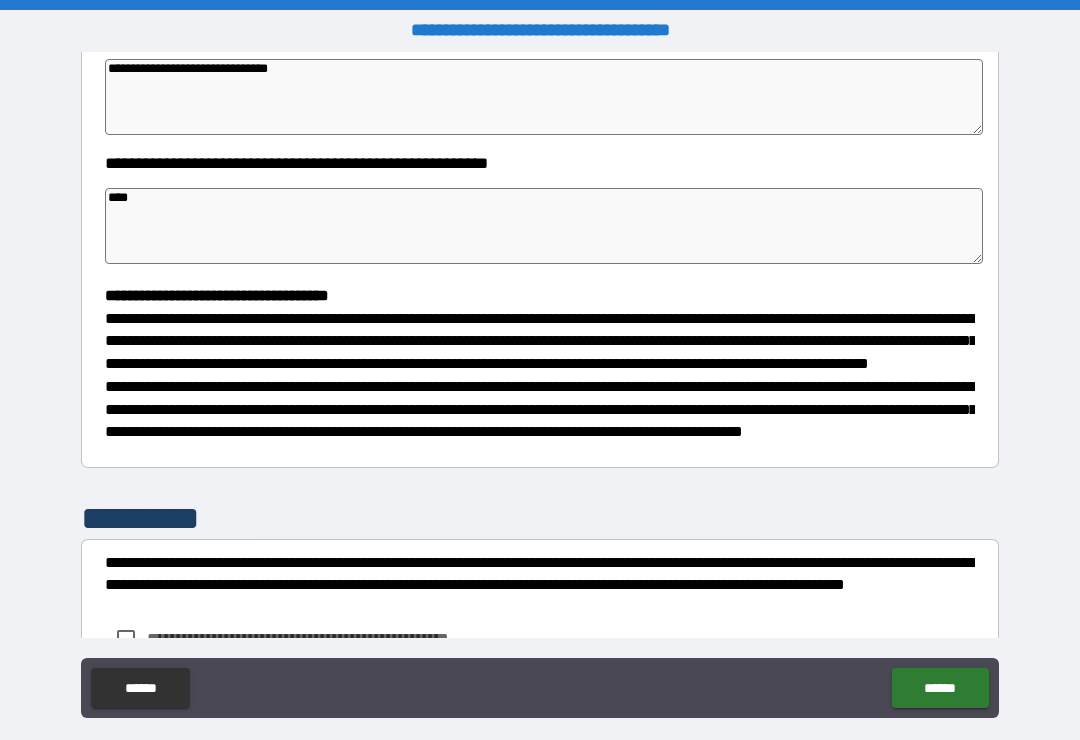 type on "****" 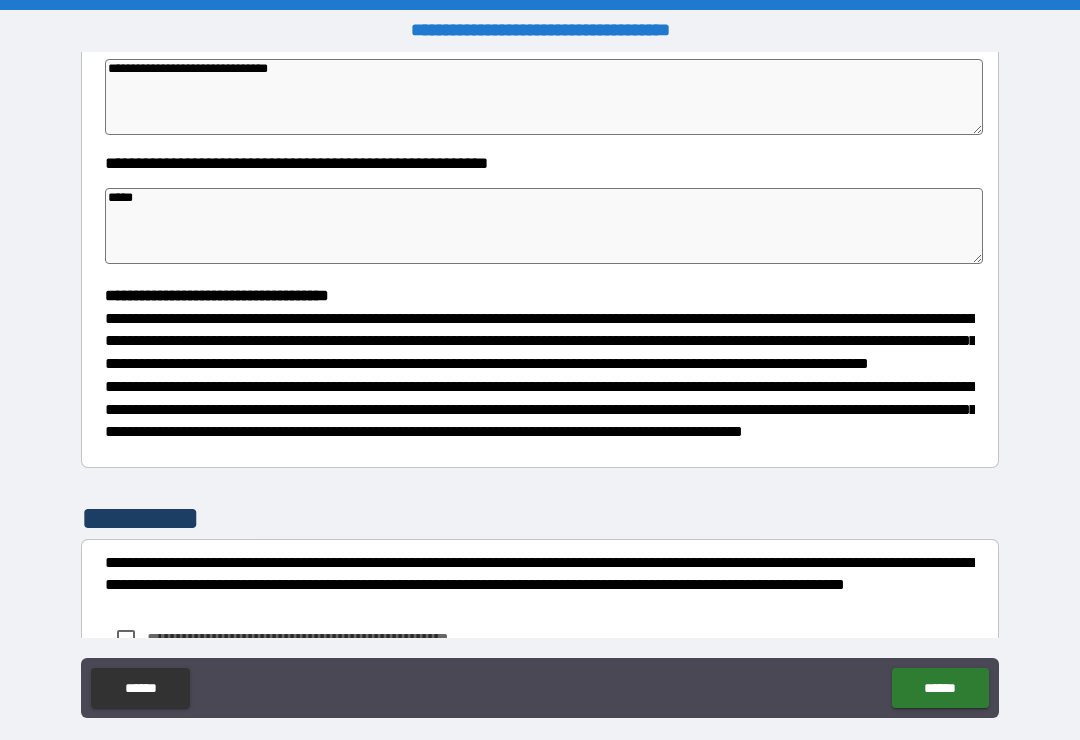 type on "*" 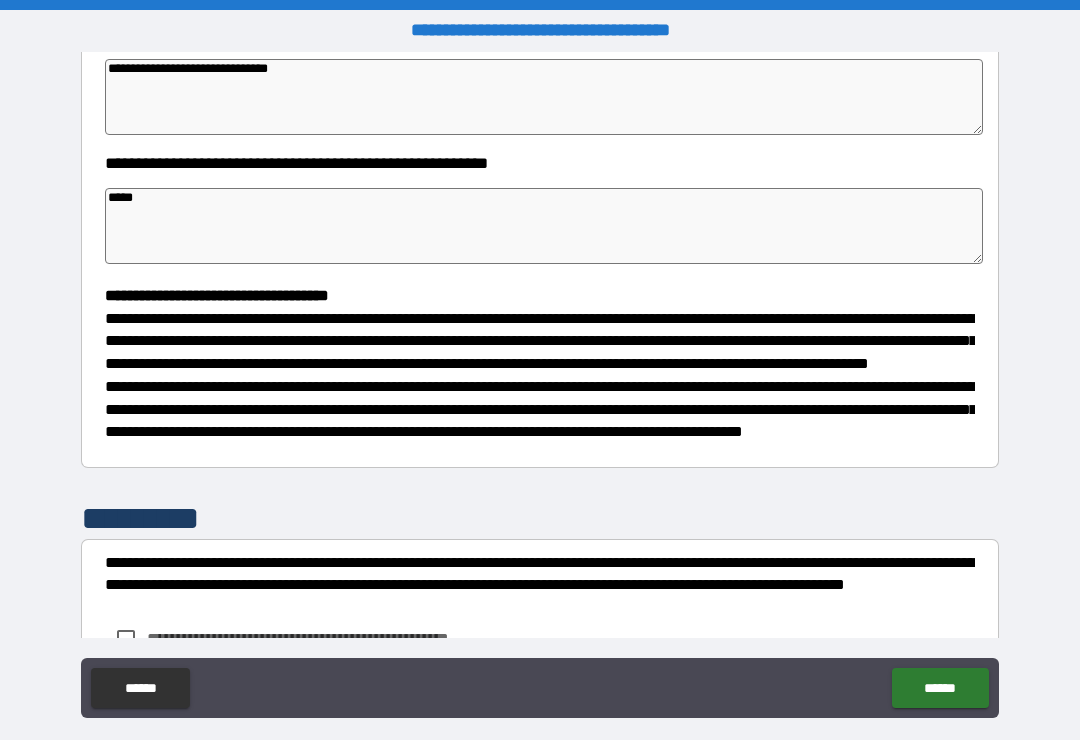 type on "*" 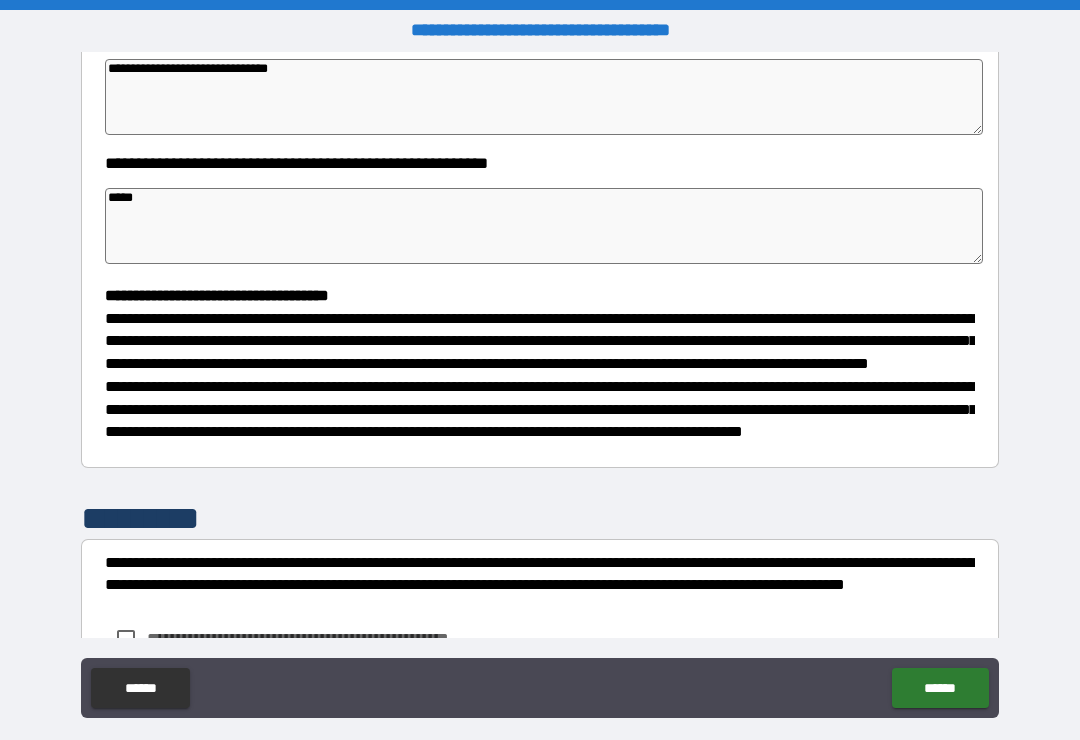 type on "*" 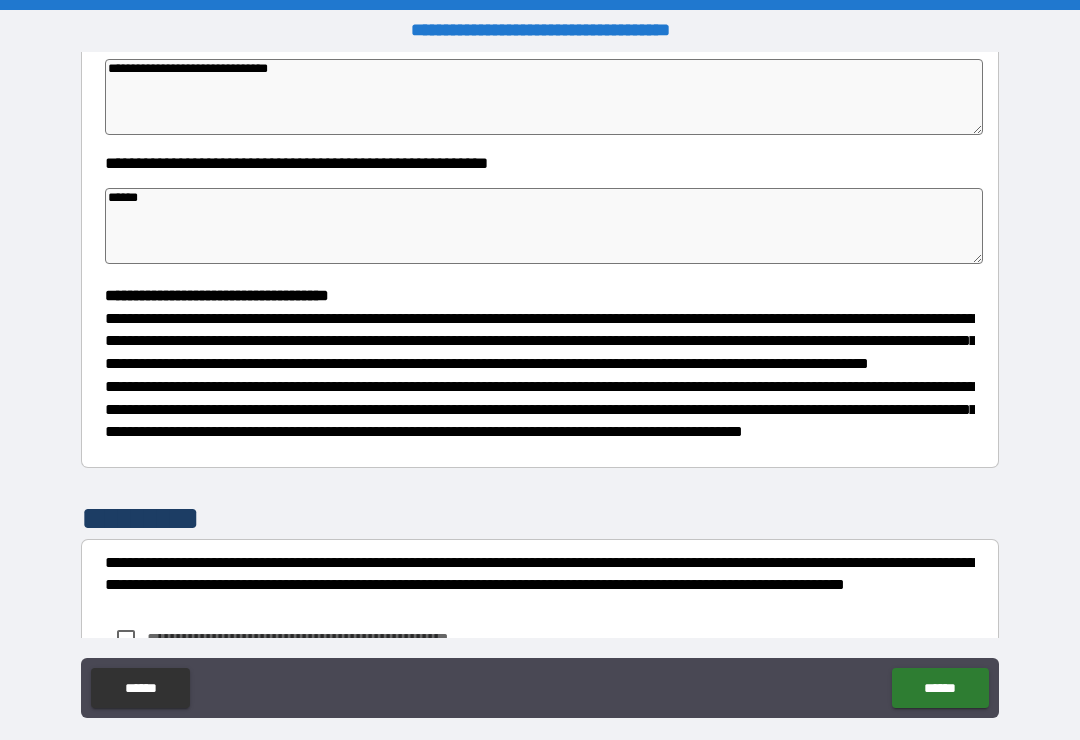 type on "*" 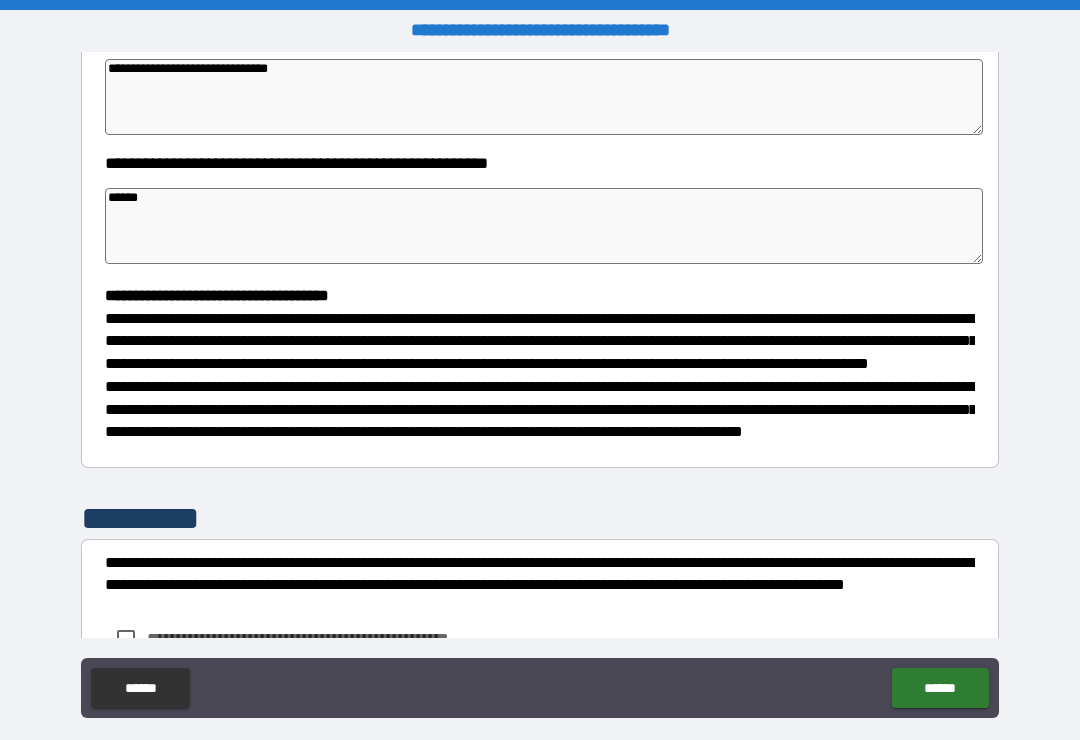 type on "*******" 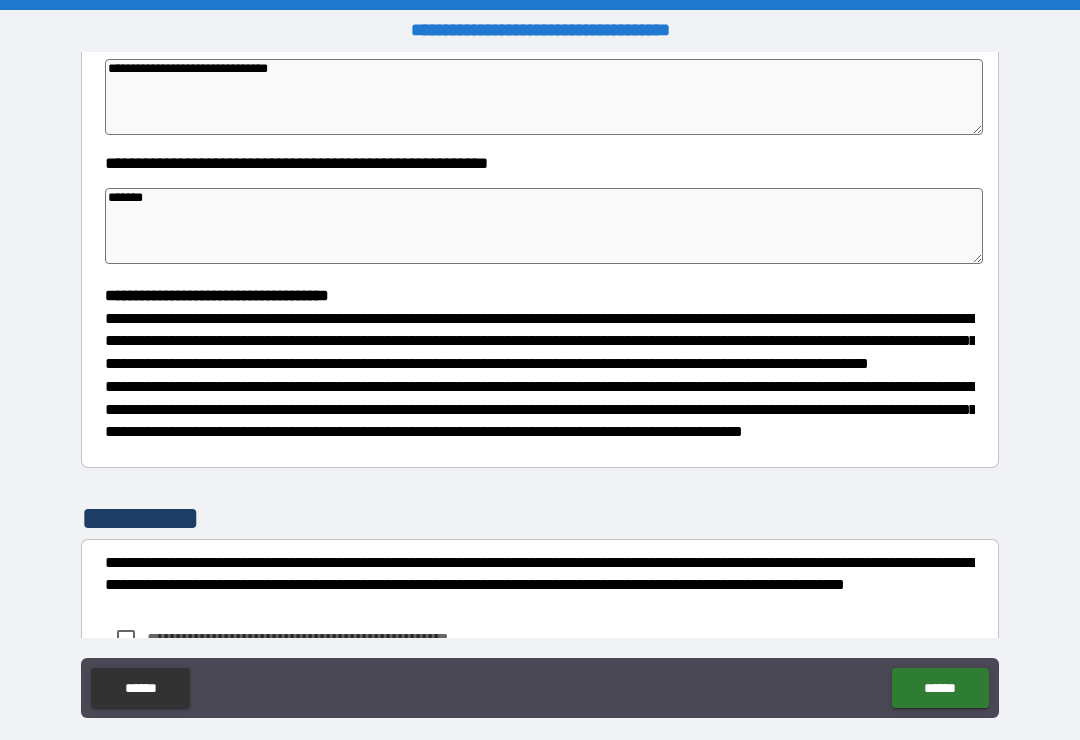 type on "*" 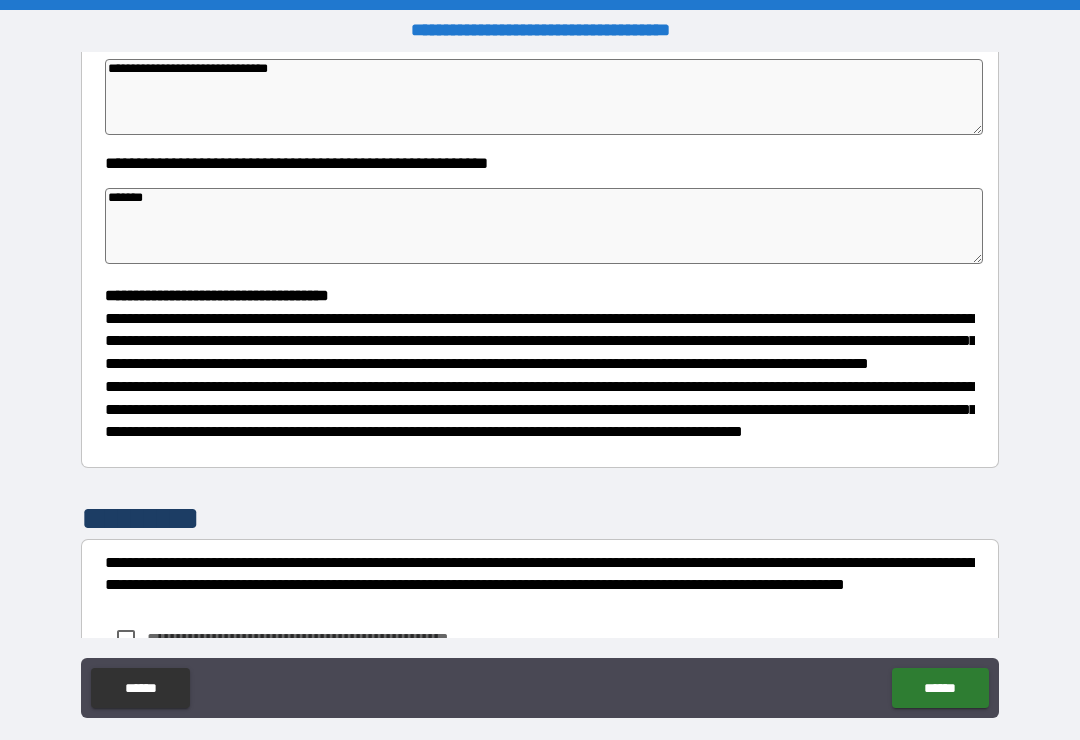 type on "*" 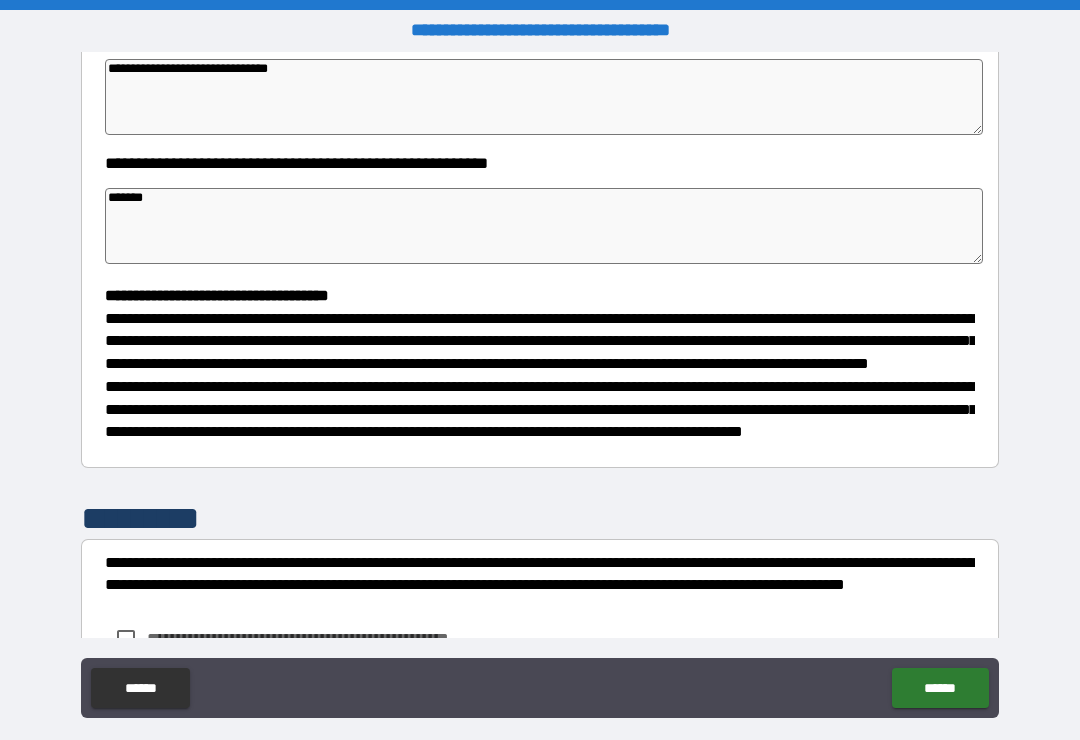 type on "*" 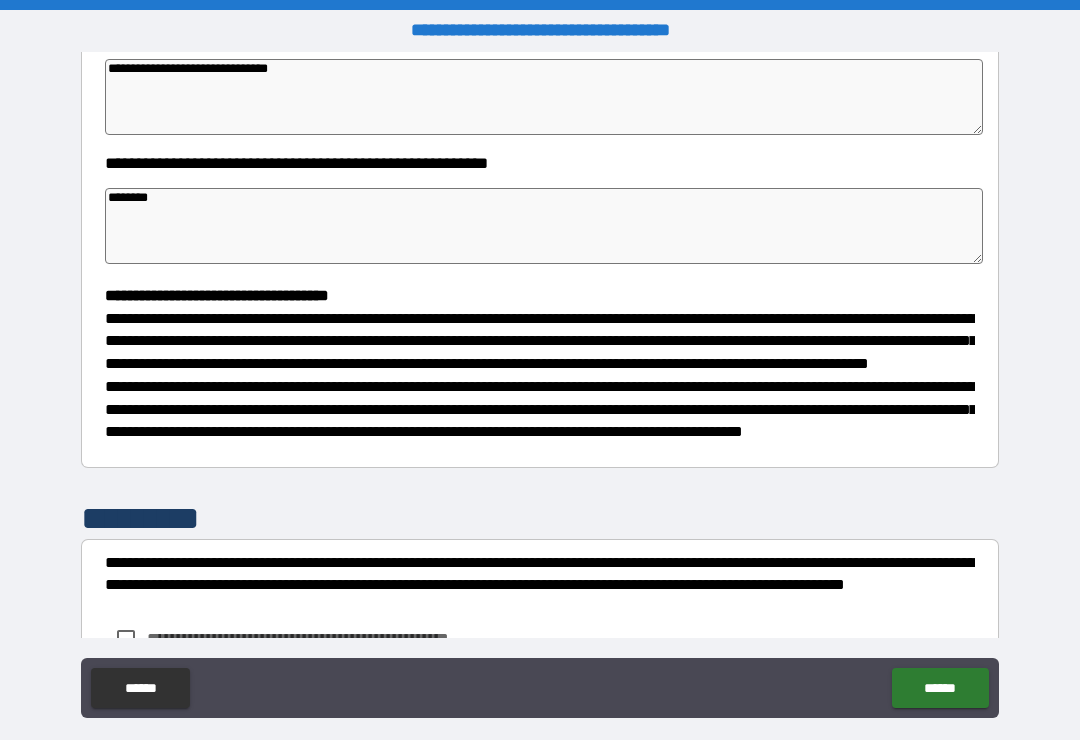 type on "*" 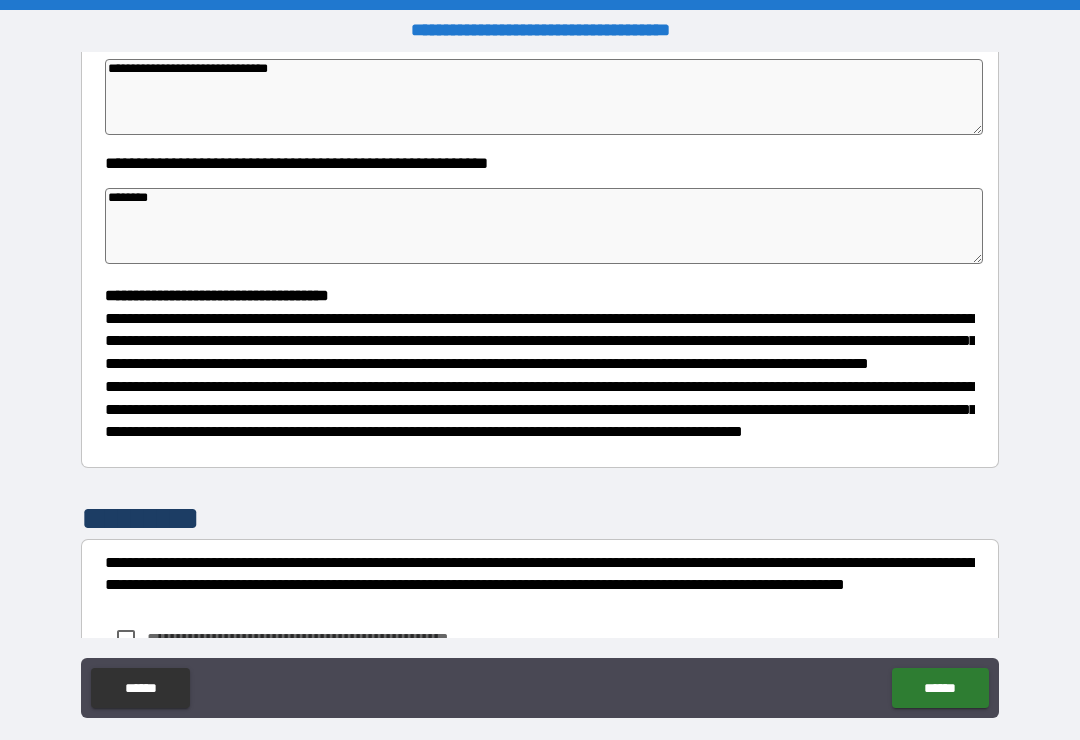 type on "*" 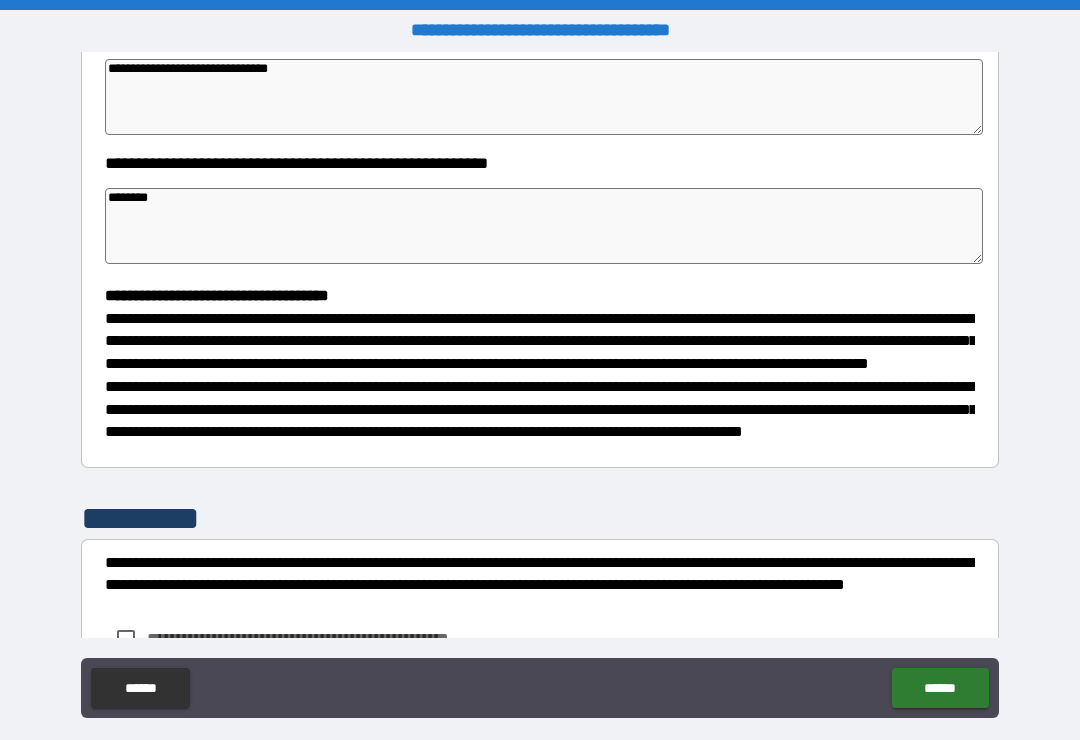 type on "*" 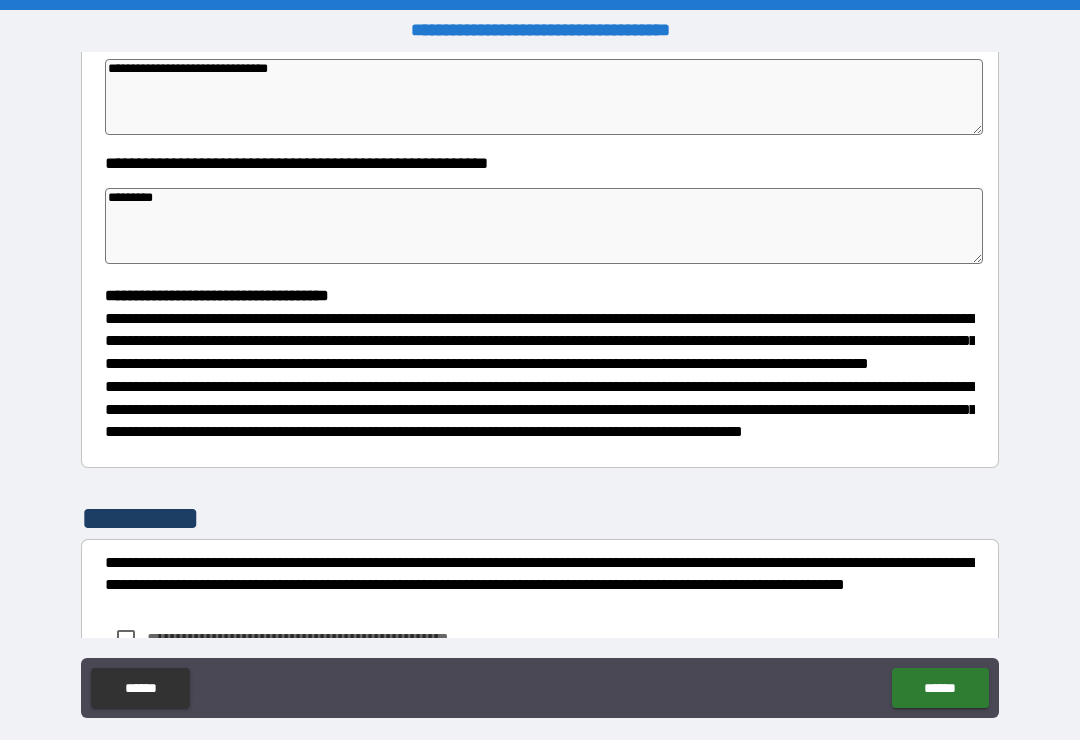 type on "*" 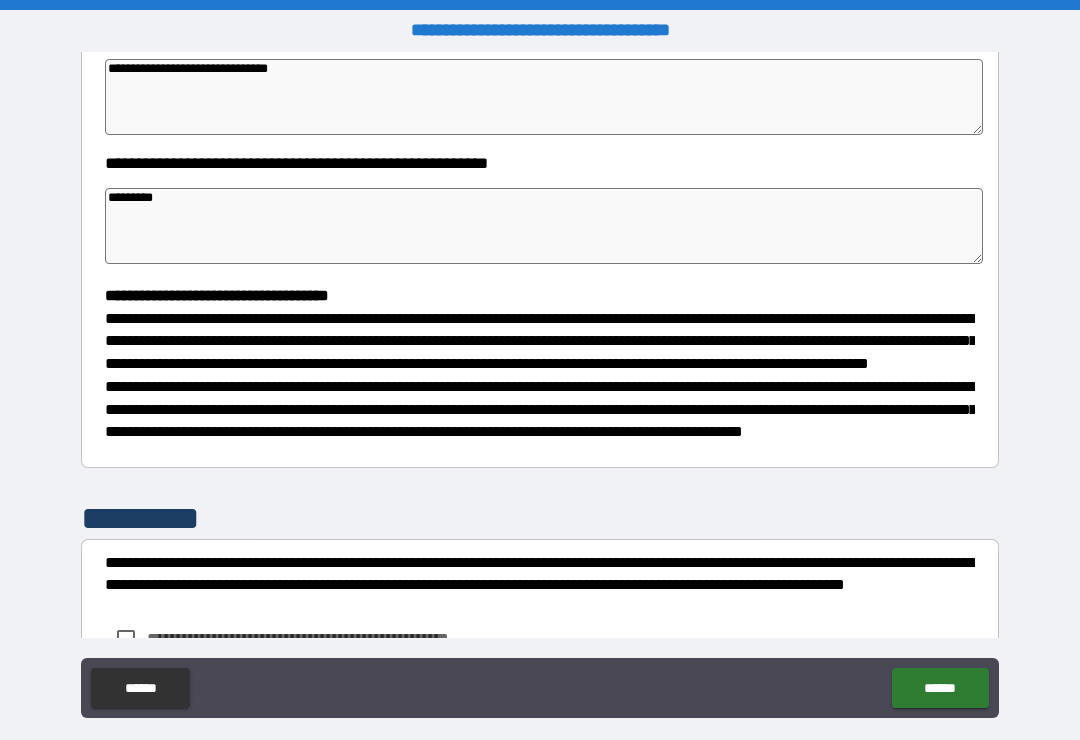 type on "*" 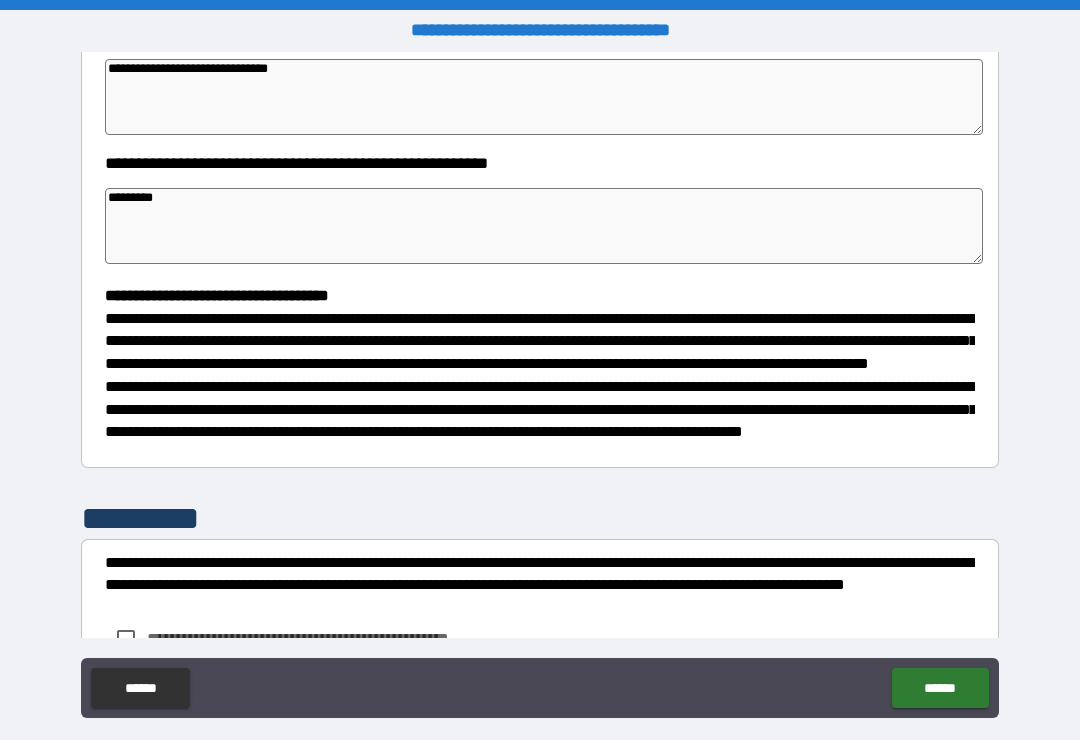 type on "**********" 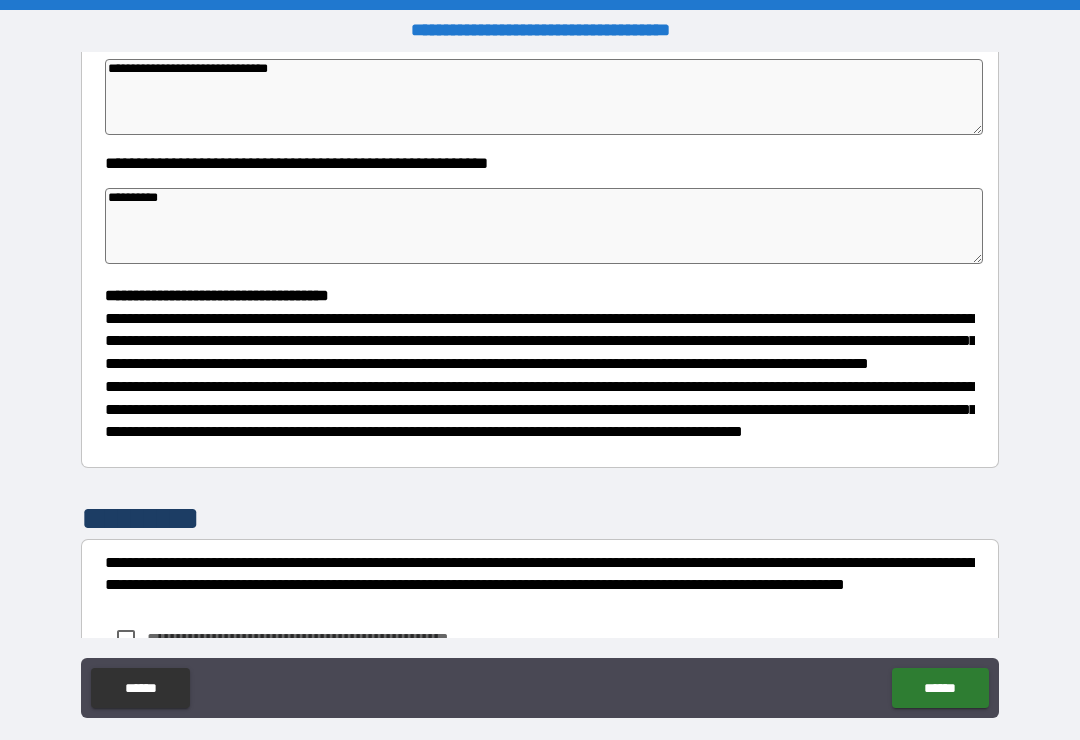 type on "**********" 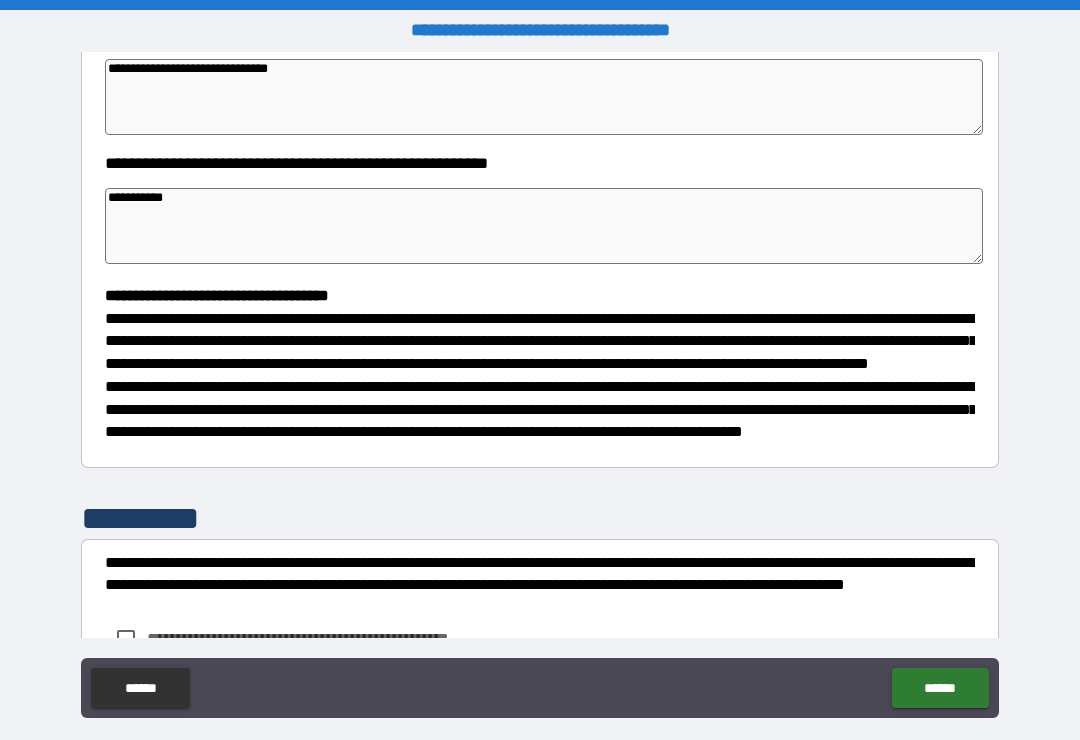 type on "*" 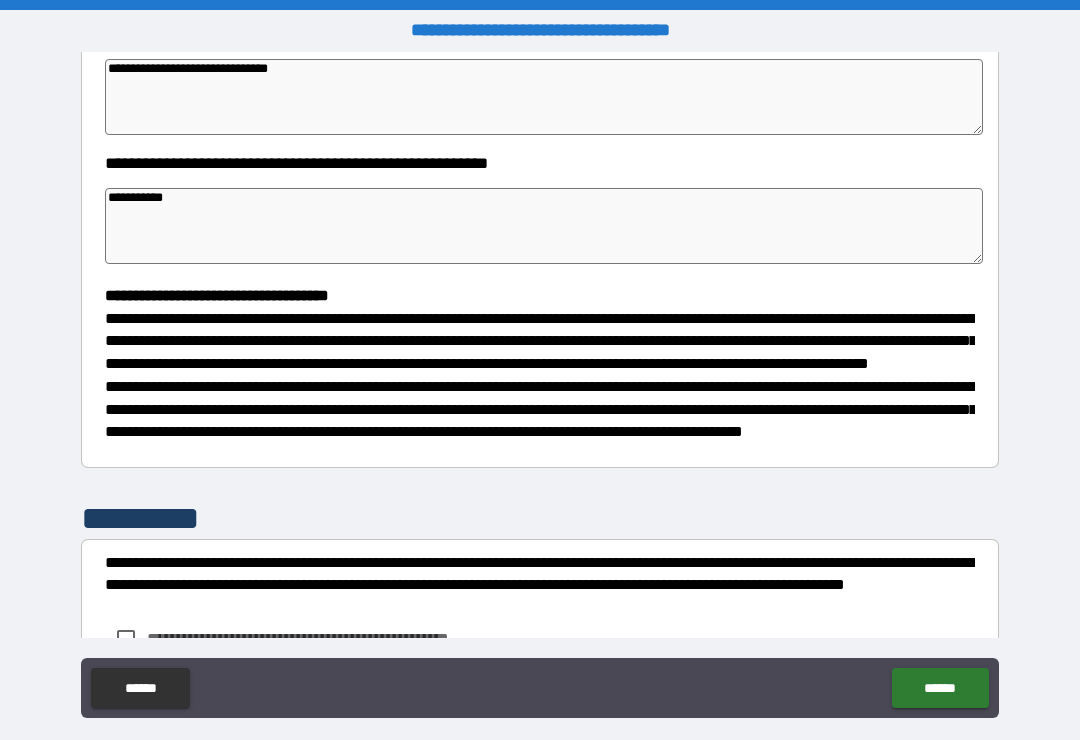 type on "*" 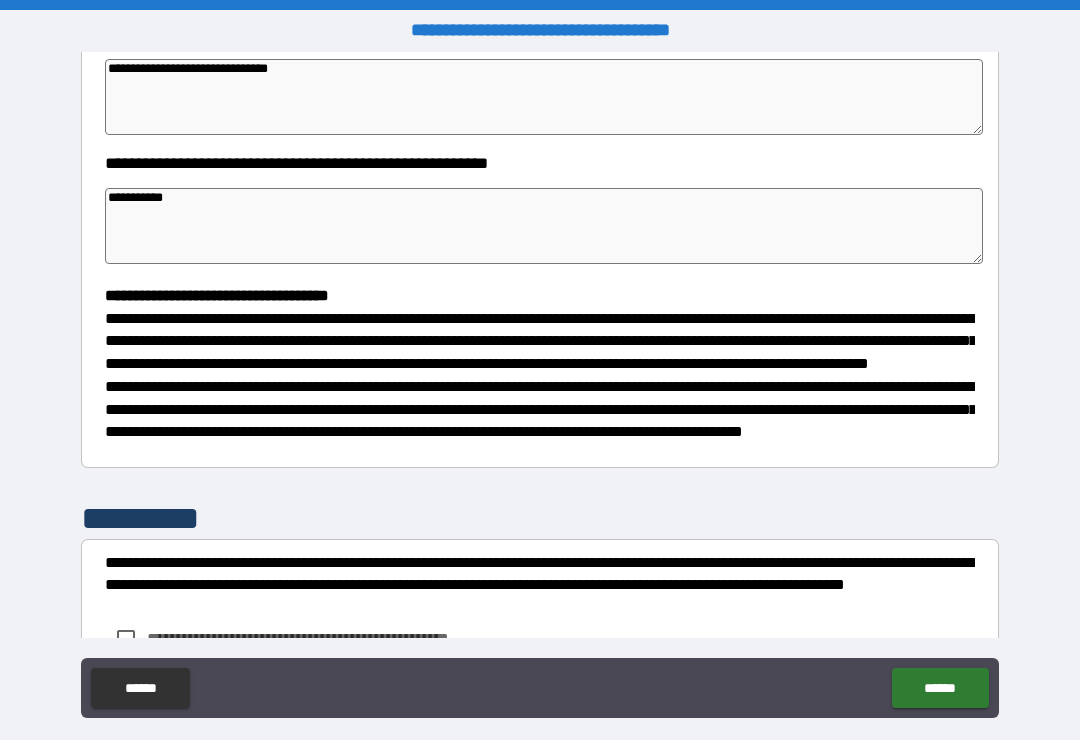 type on "*" 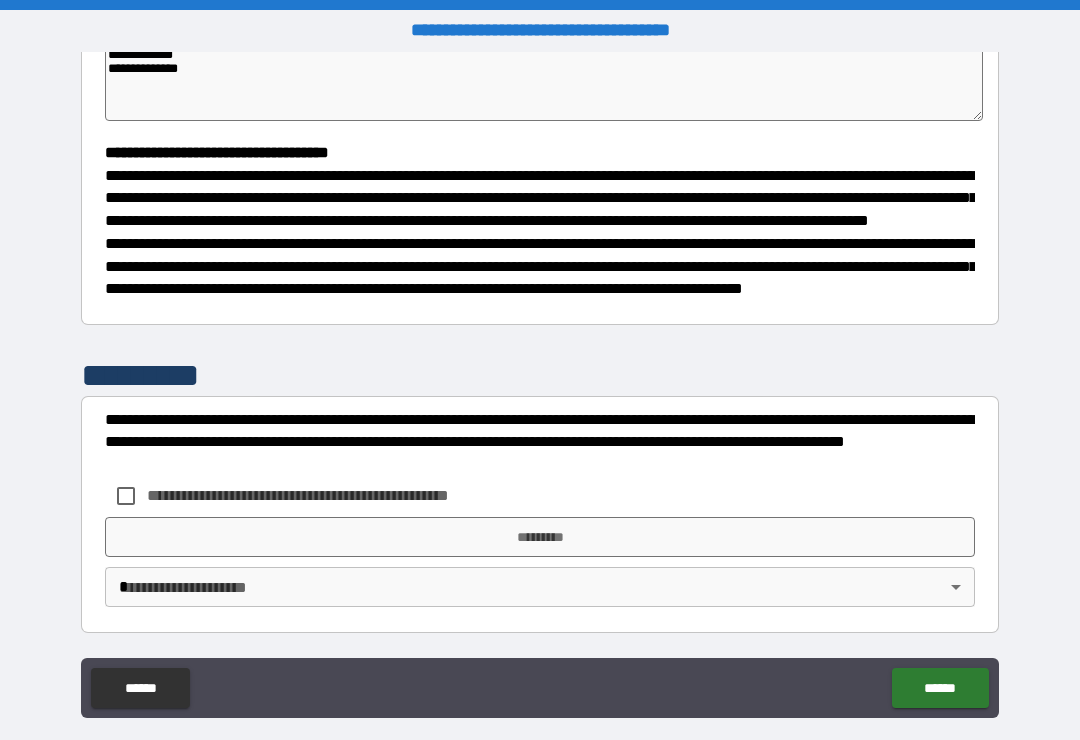 scroll, scrollTop: 526, scrollLeft: 0, axis: vertical 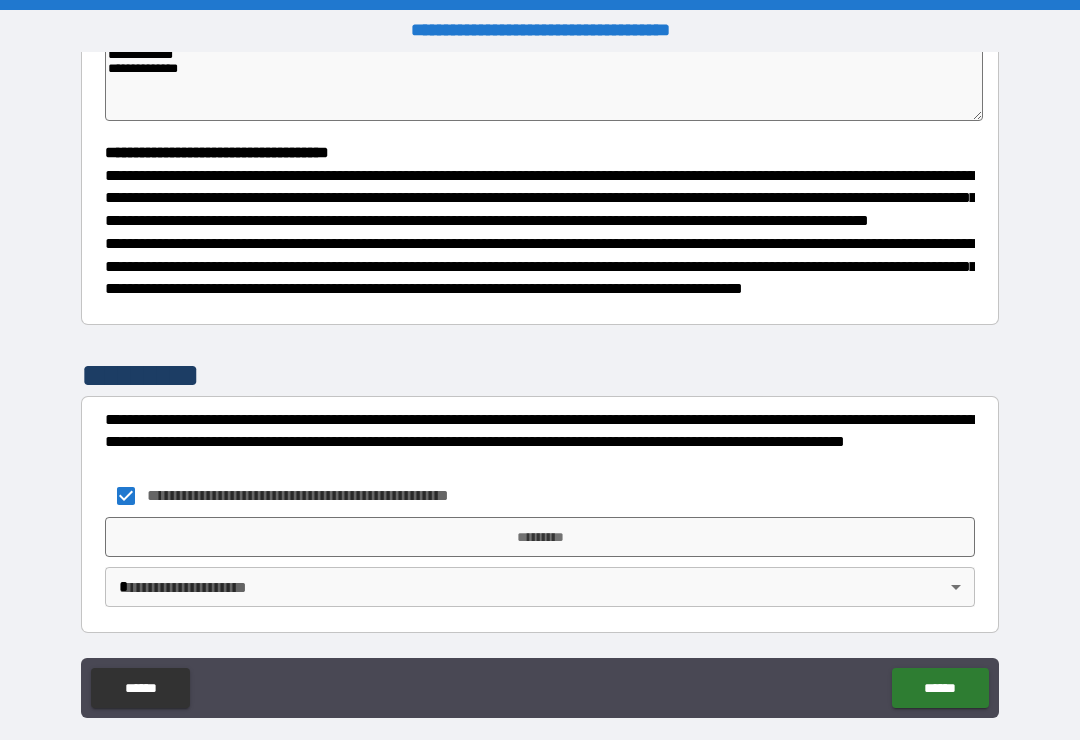 click on "*********" at bounding box center (540, 537) 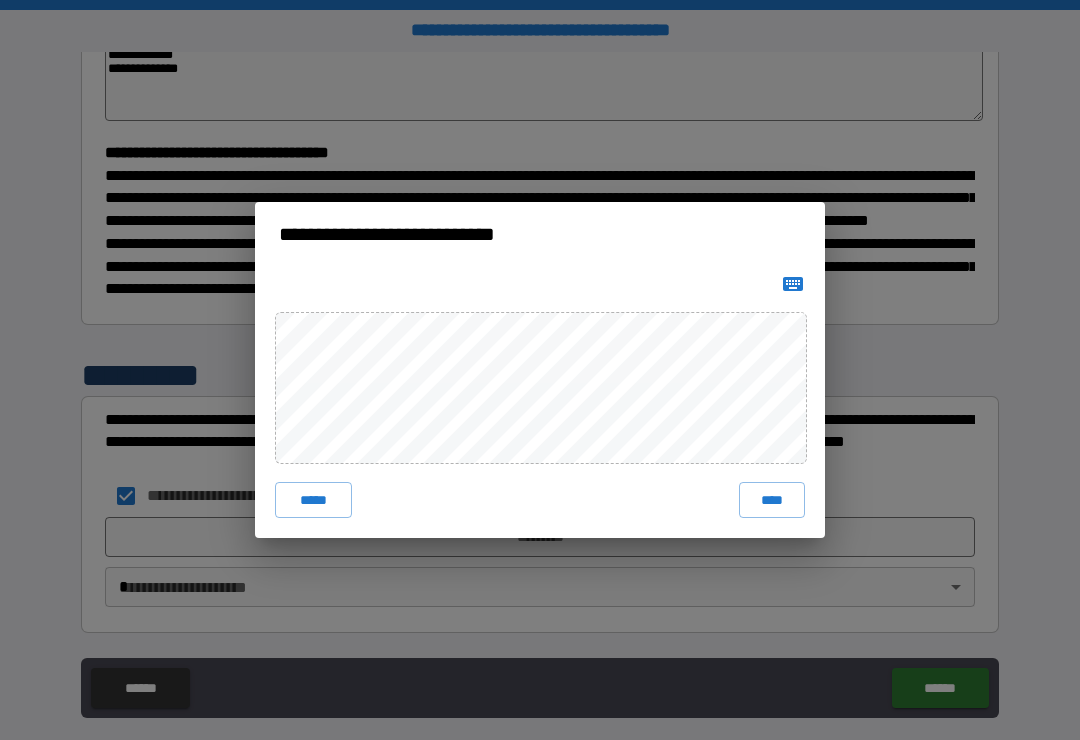 click on "****" at bounding box center [772, 500] 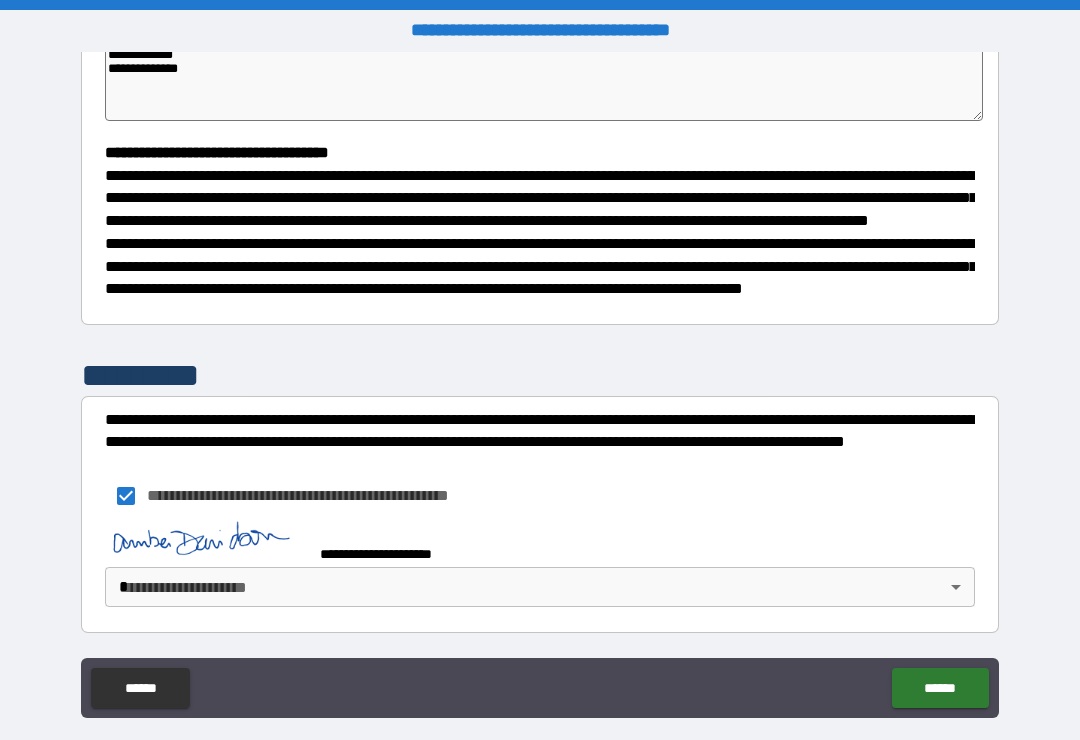 scroll, scrollTop: 516, scrollLeft: 0, axis: vertical 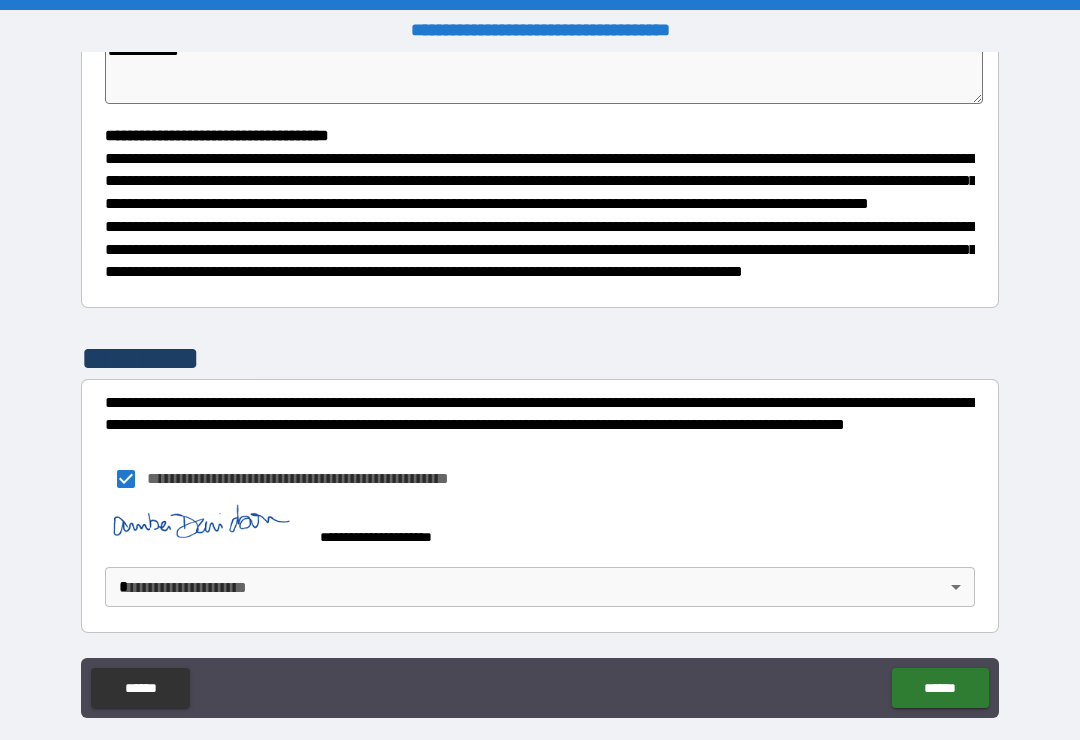 click on "**********" at bounding box center [540, 385] 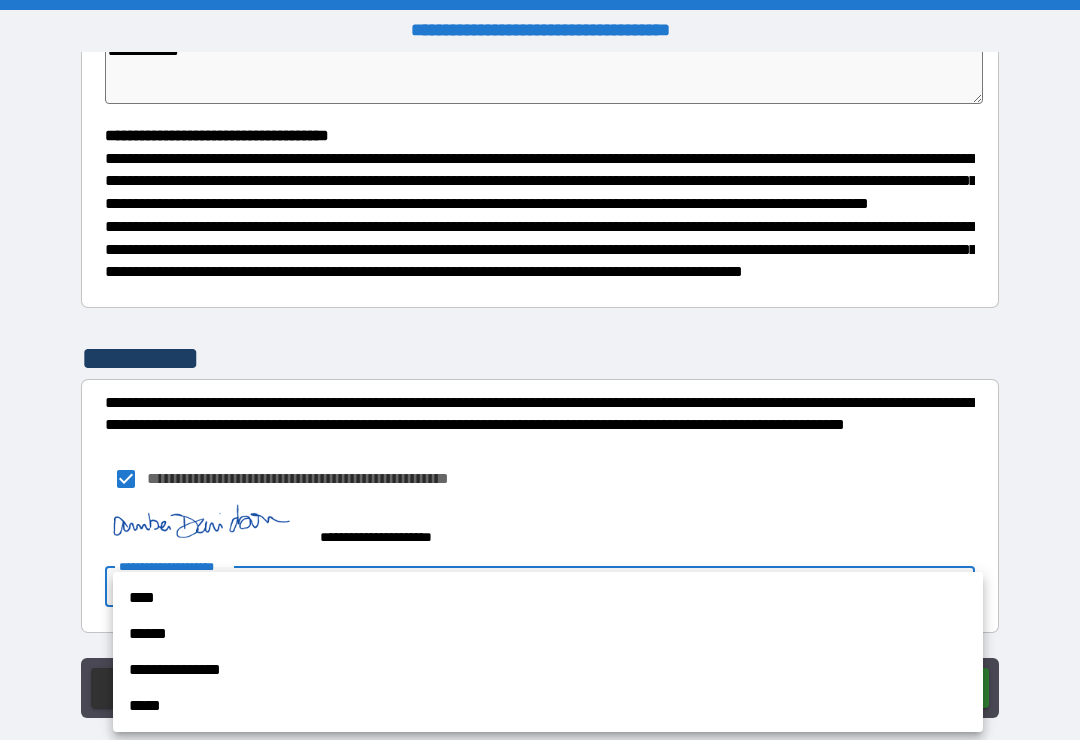 click on "**********" at bounding box center (548, 670) 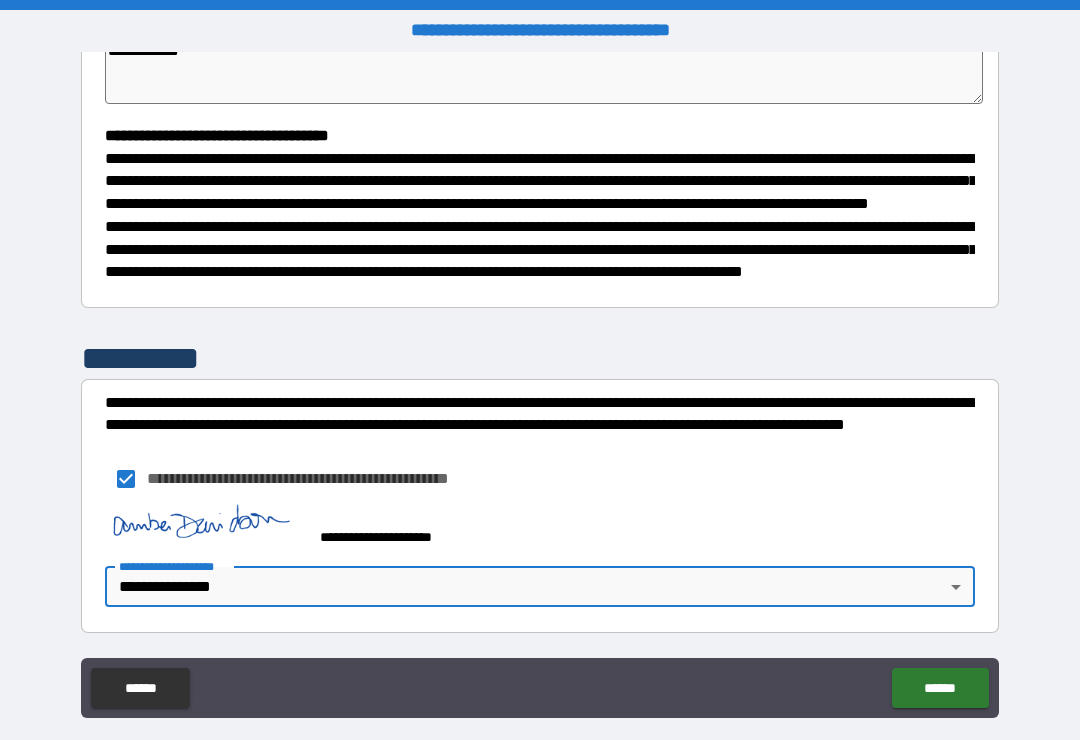 click on "******" at bounding box center [940, 688] 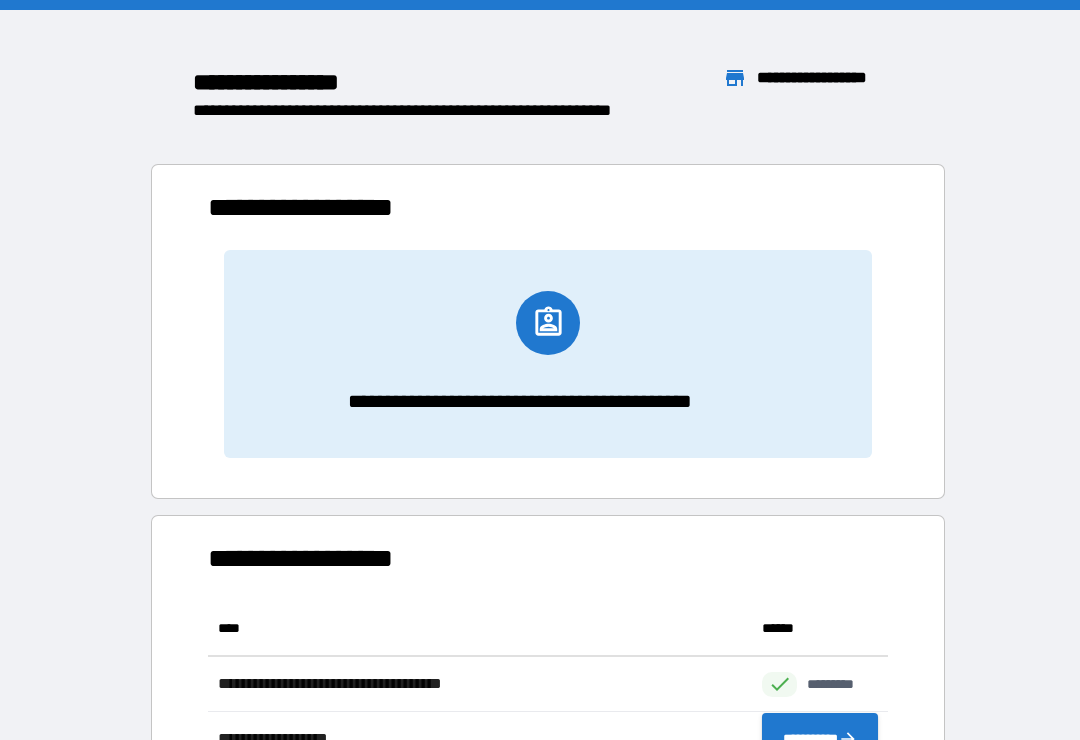 scroll, scrollTop: 1, scrollLeft: 1, axis: both 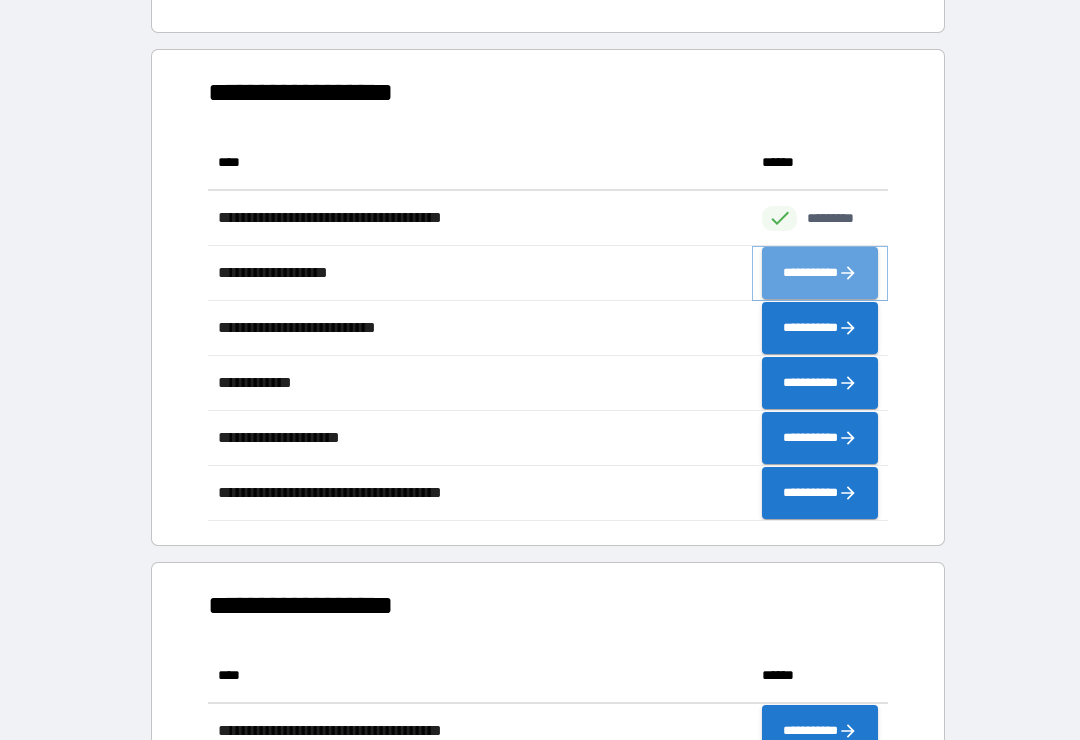 click on "**********" at bounding box center [820, 273] 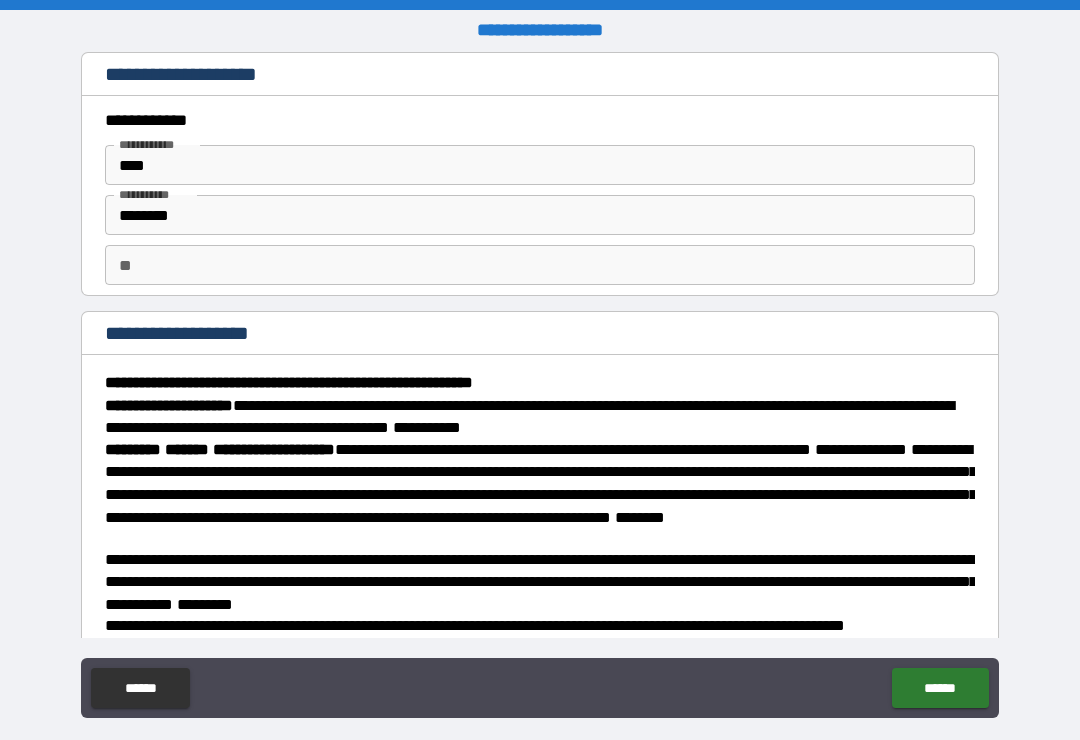 click on "**" at bounding box center [540, 265] 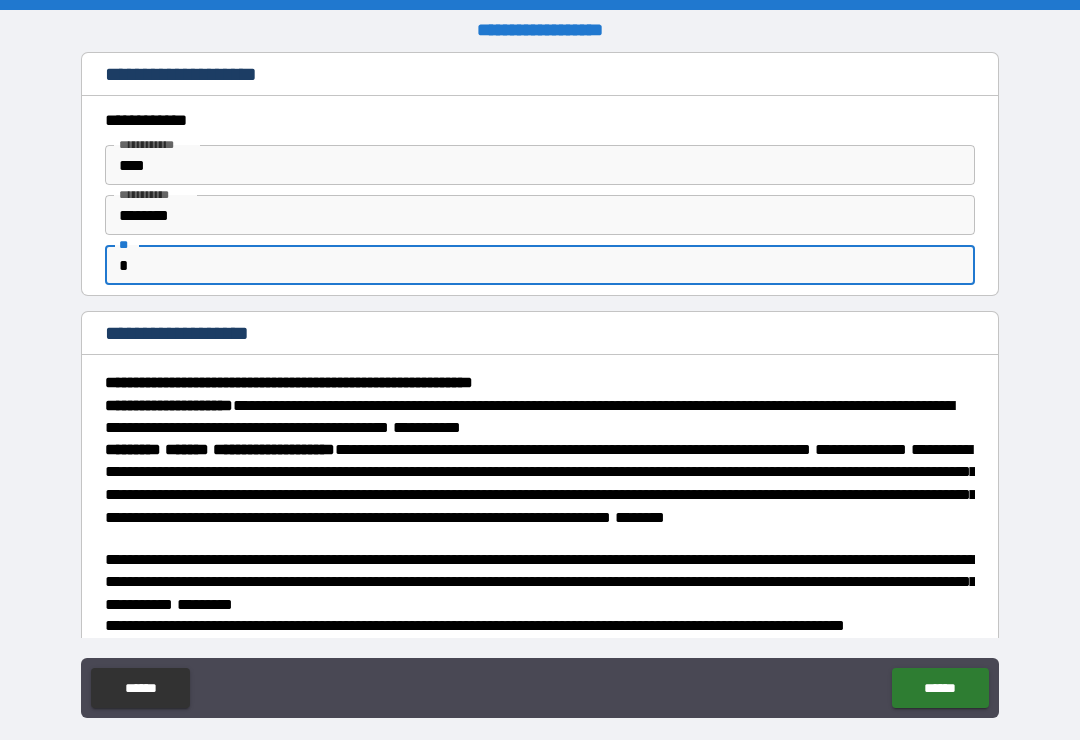click on "**********" at bounding box center (540, 345) 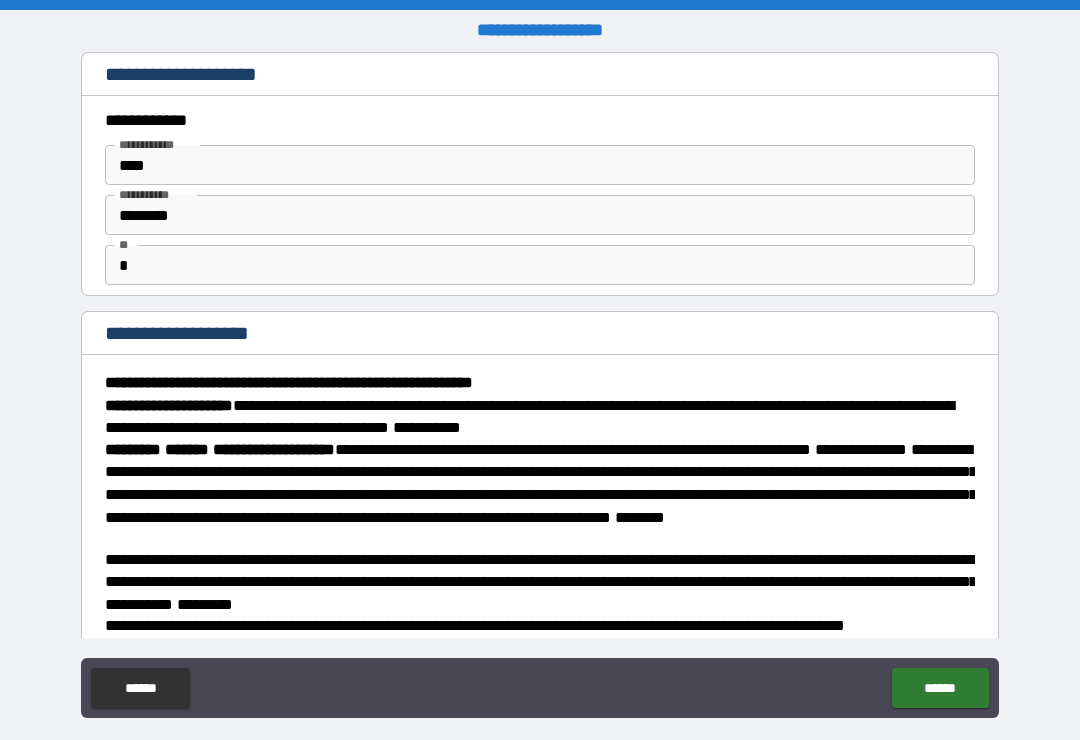 click on "*" at bounding box center [540, 265] 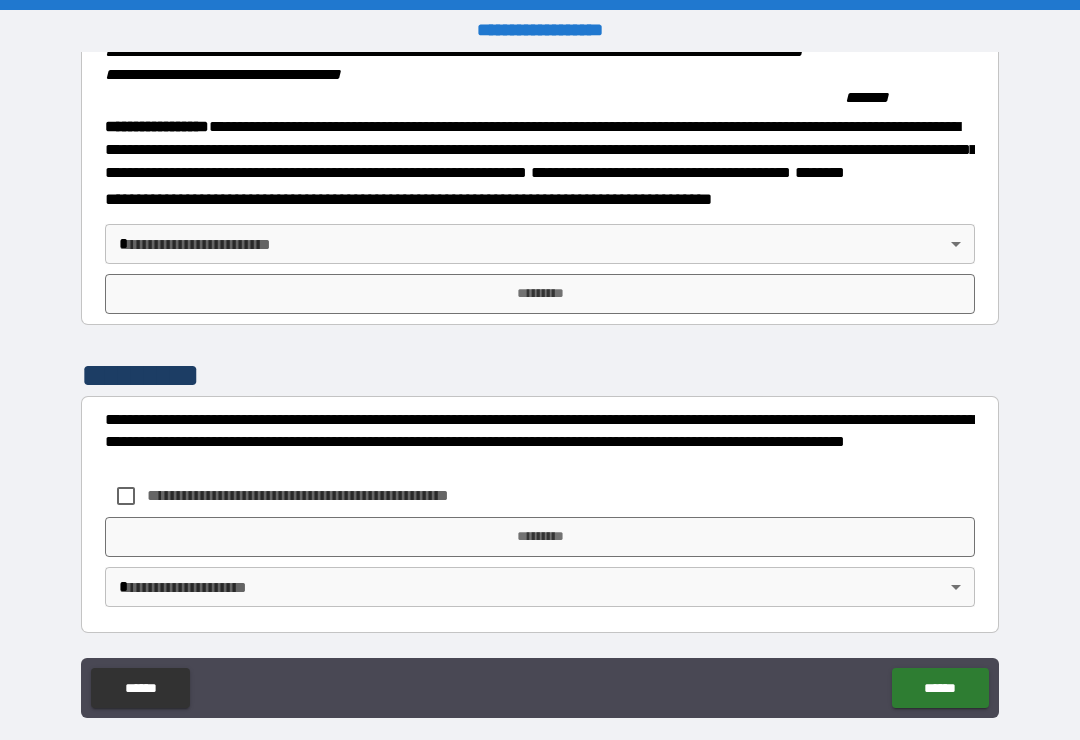 scroll, scrollTop: 2215, scrollLeft: 0, axis: vertical 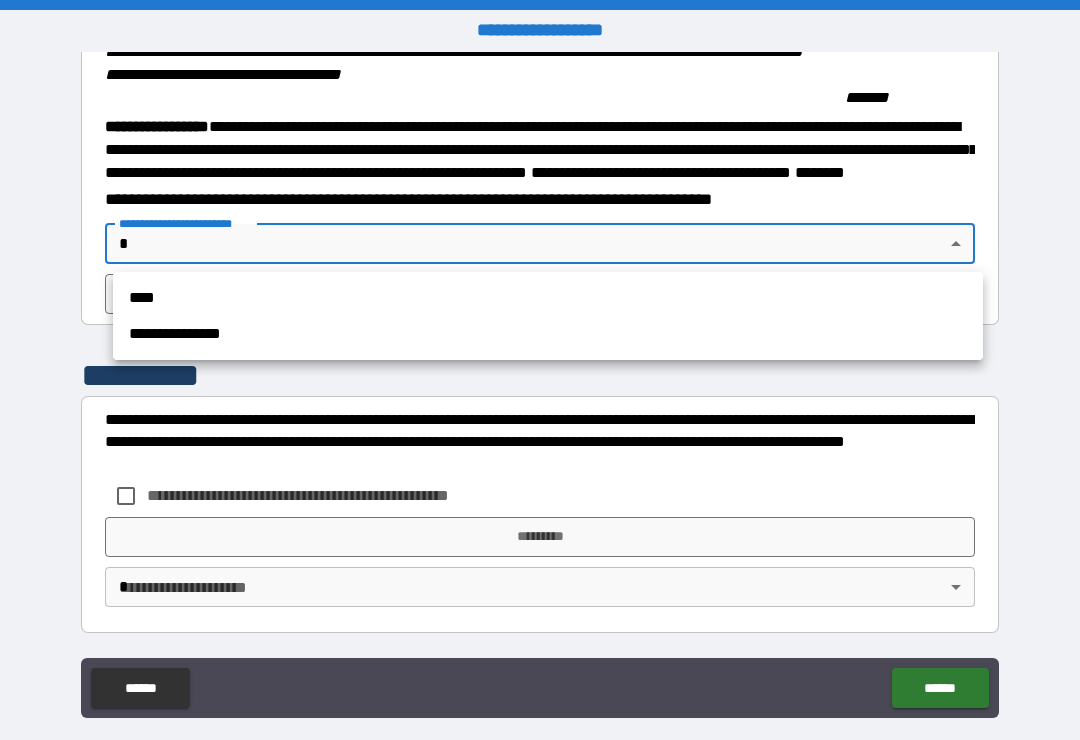 click on "**********" at bounding box center [548, 334] 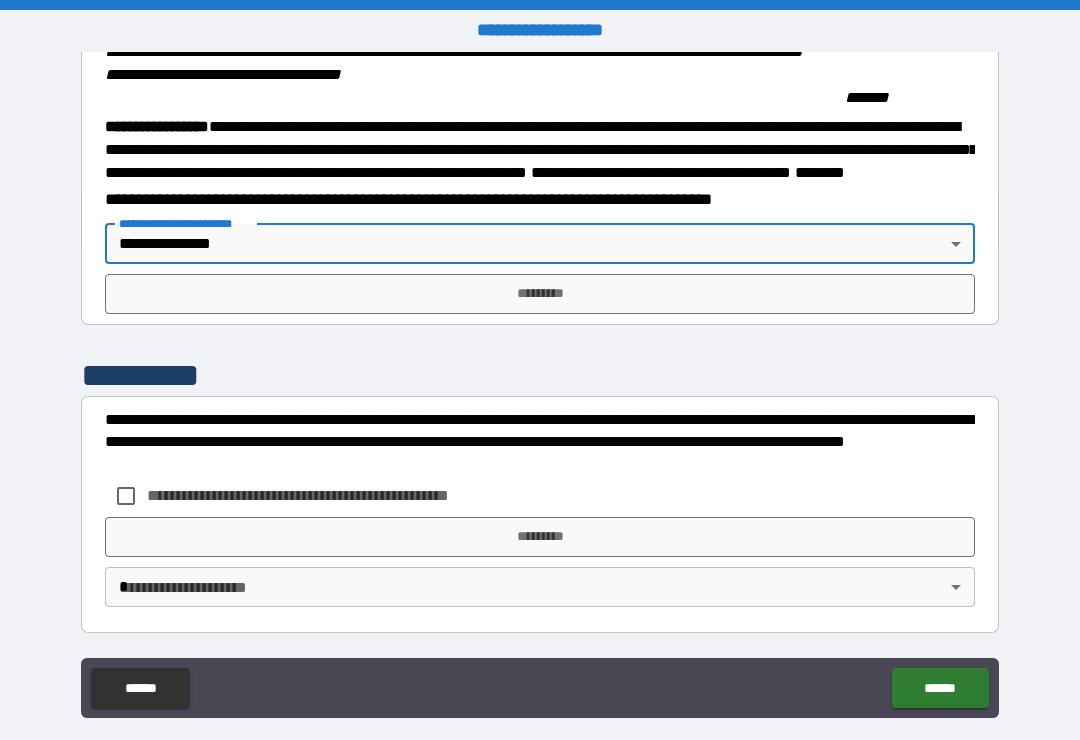 click on "*********" at bounding box center (540, 294) 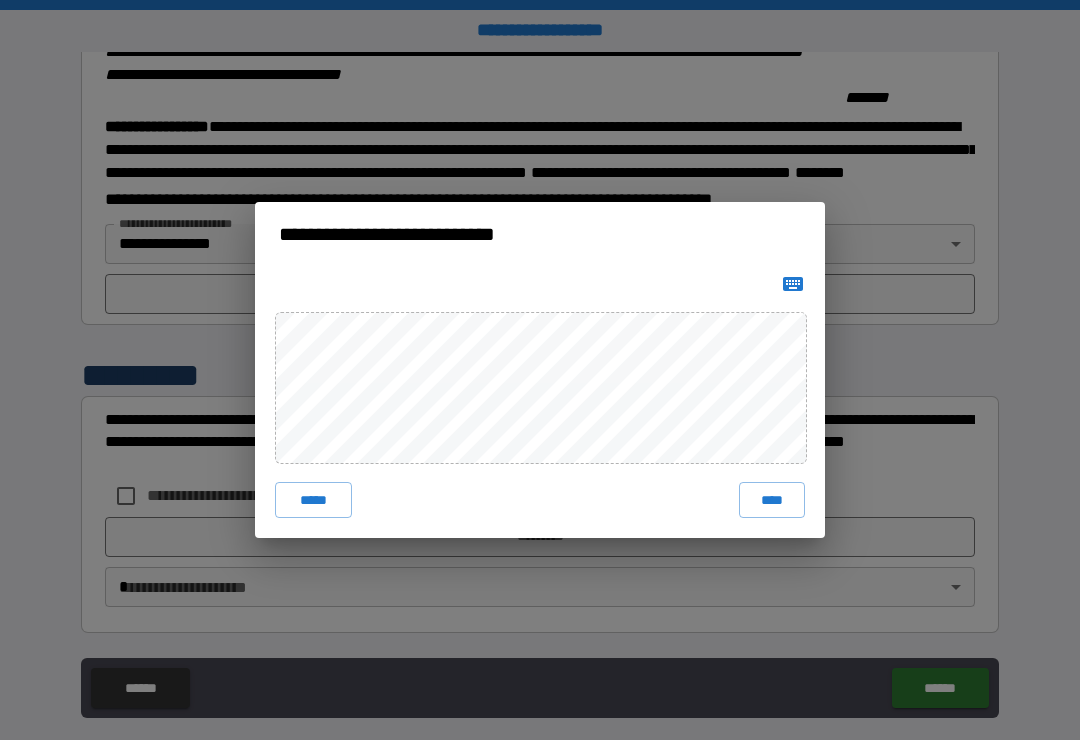 click on "*****" at bounding box center (313, 500) 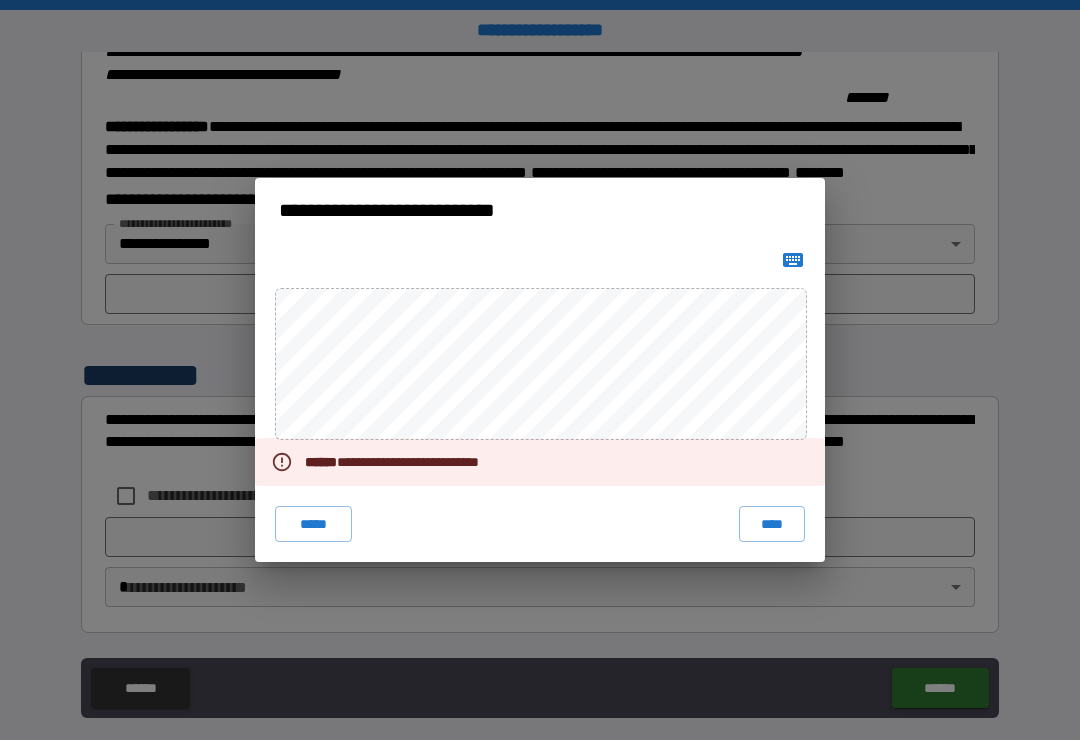 click 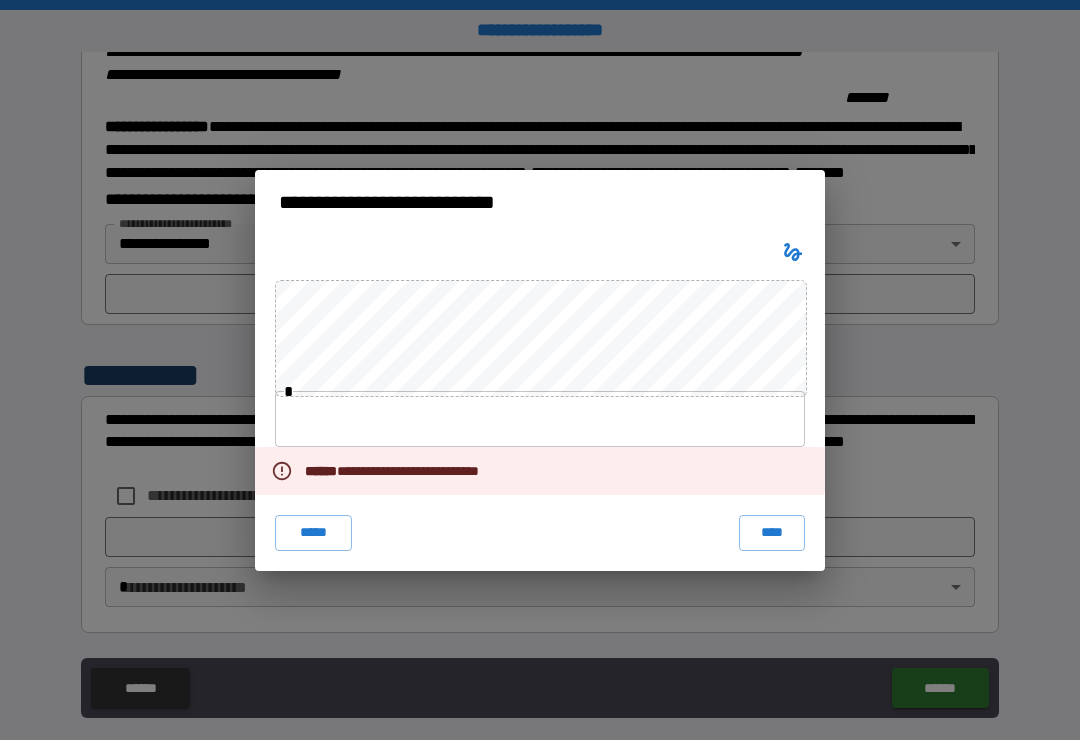 click on "**********" at bounding box center (540, 370) 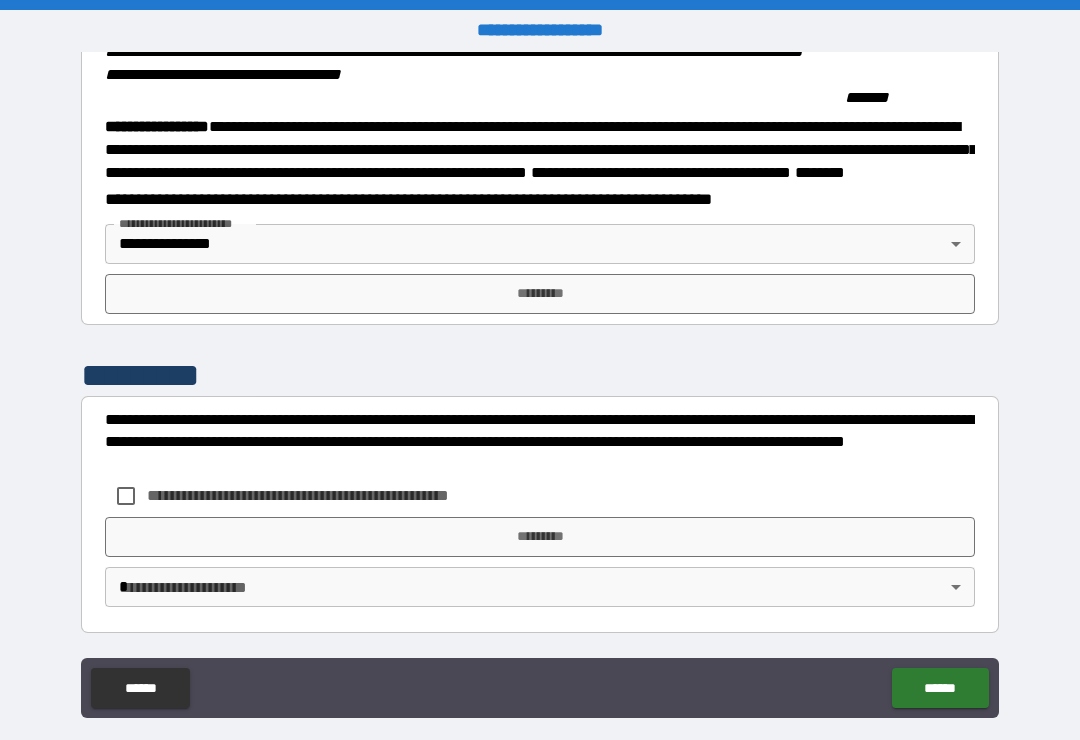 scroll, scrollTop: 2213, scrollLeft: 0, axis: vertical 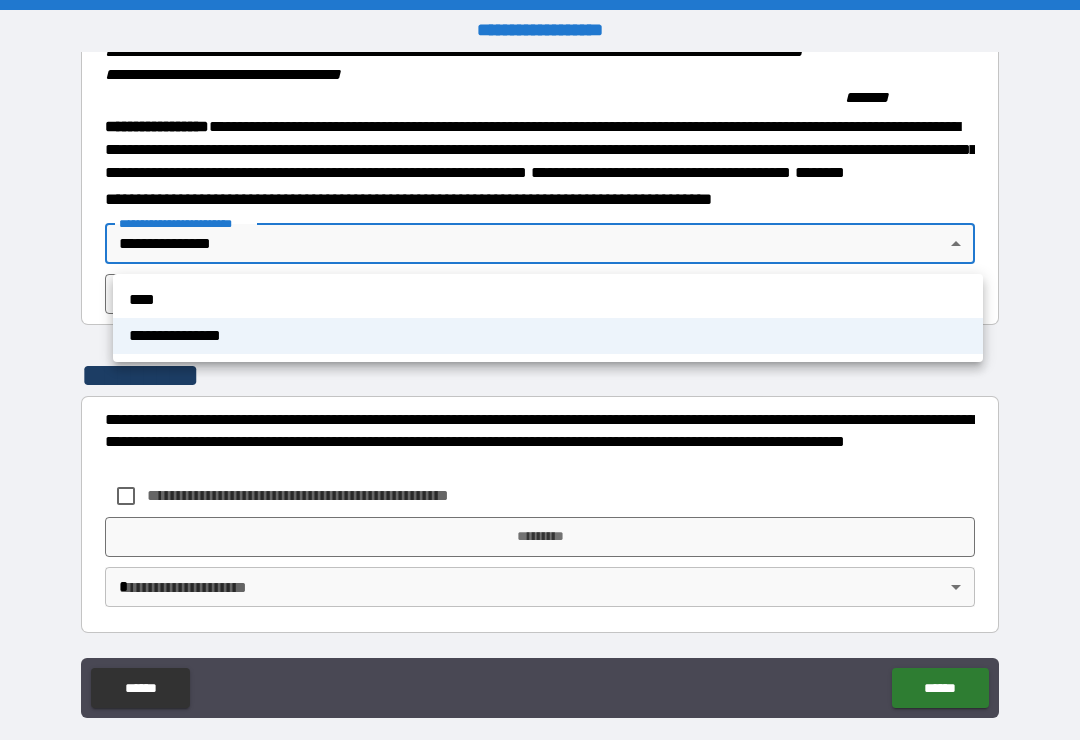 click on "**********" at bounding box center [548, 336] 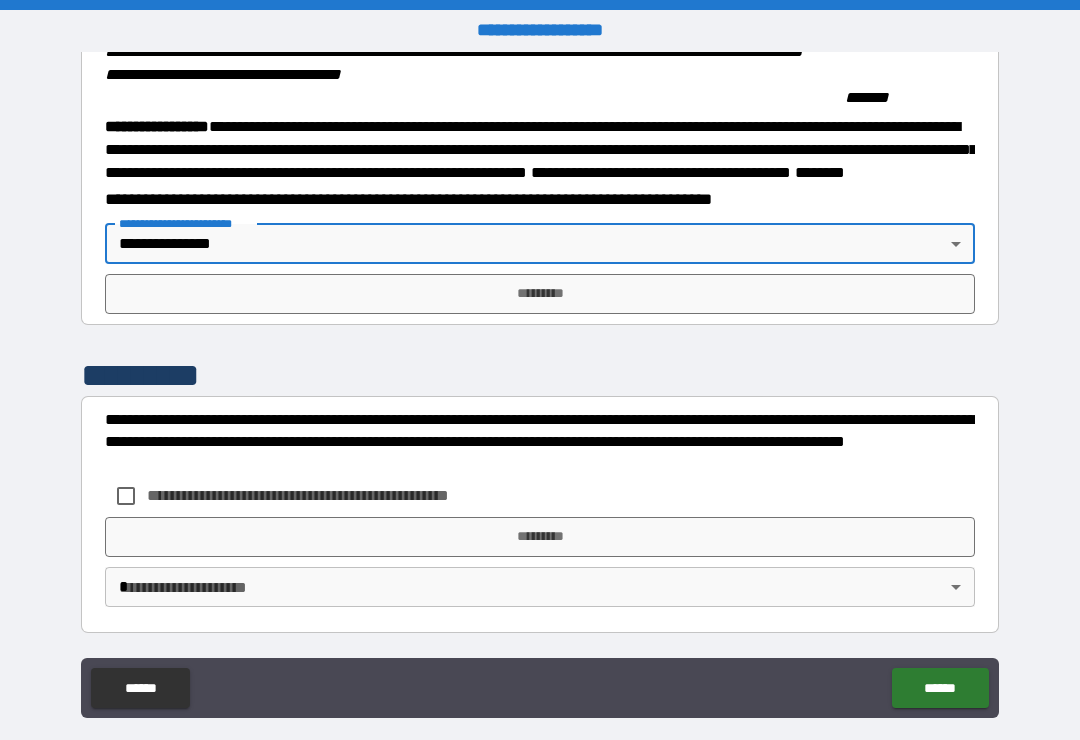click on "*********" at bounding box center [540, 294] 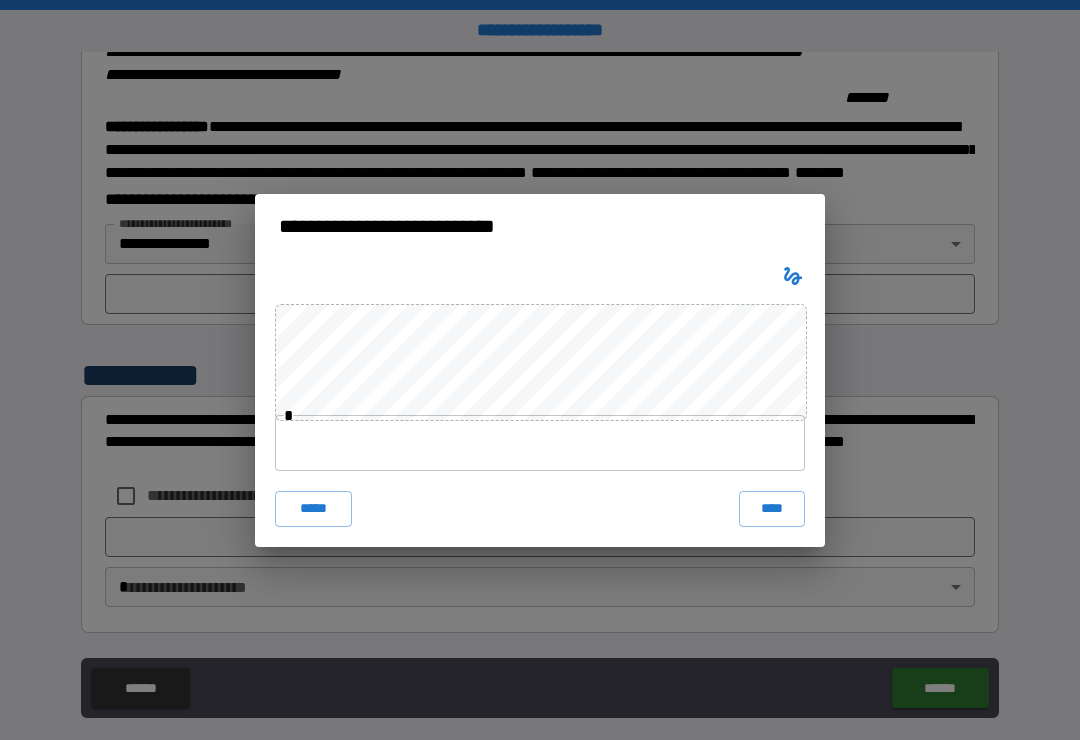 click on "****" at bounding box center [772, 509] 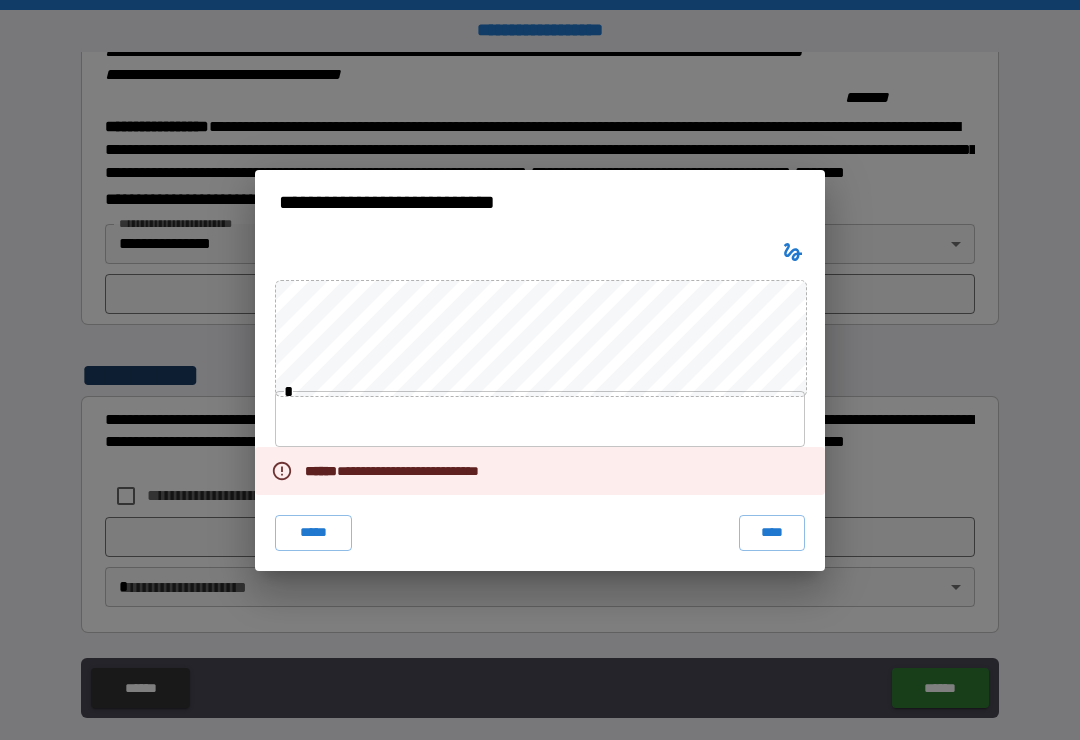 click on "****" at bounding box center [772, 533] 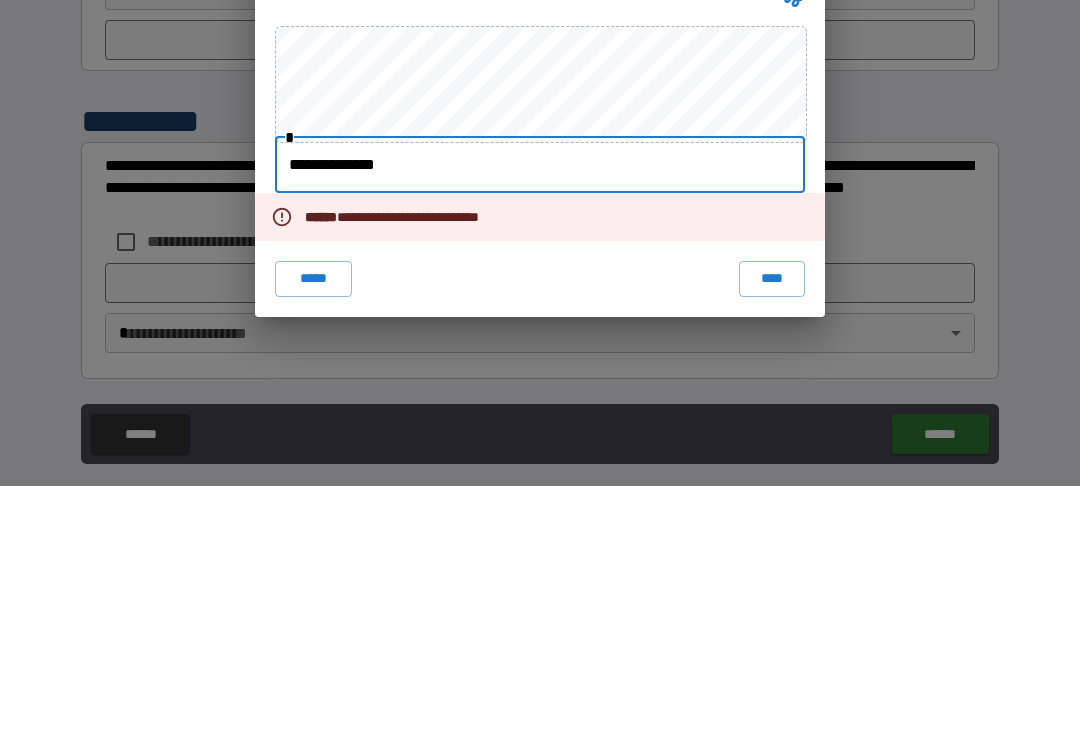 click on "****" at bounding box center [772, 533] 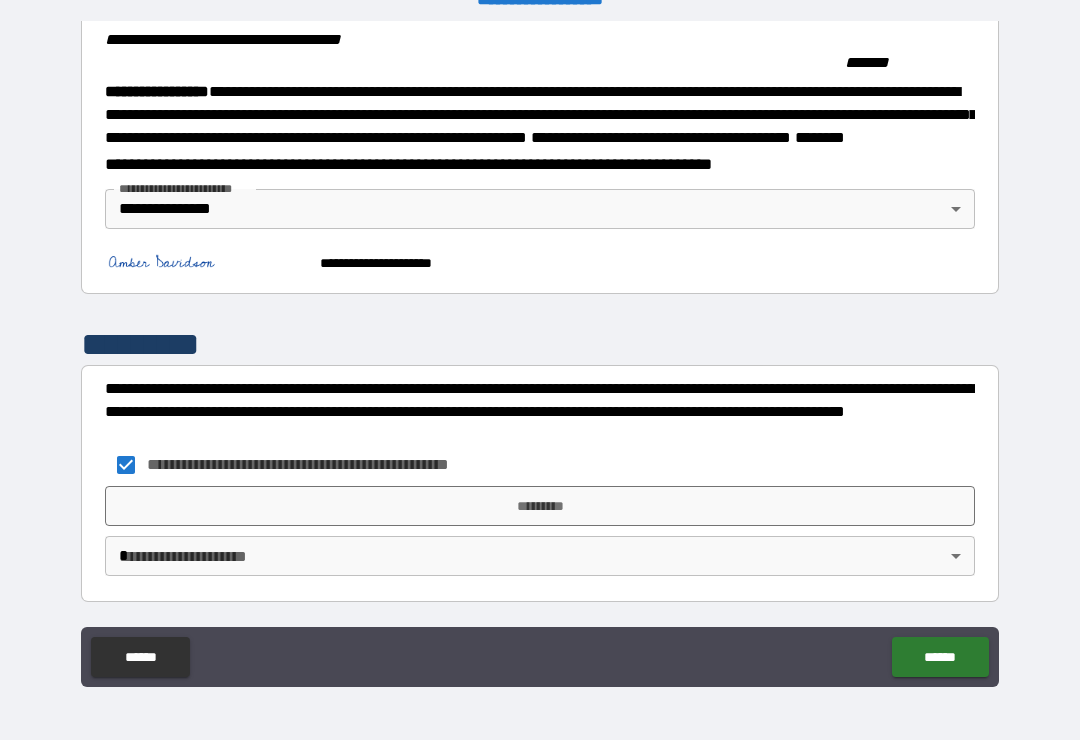 click on "*********" at bounding box center [540, 506] 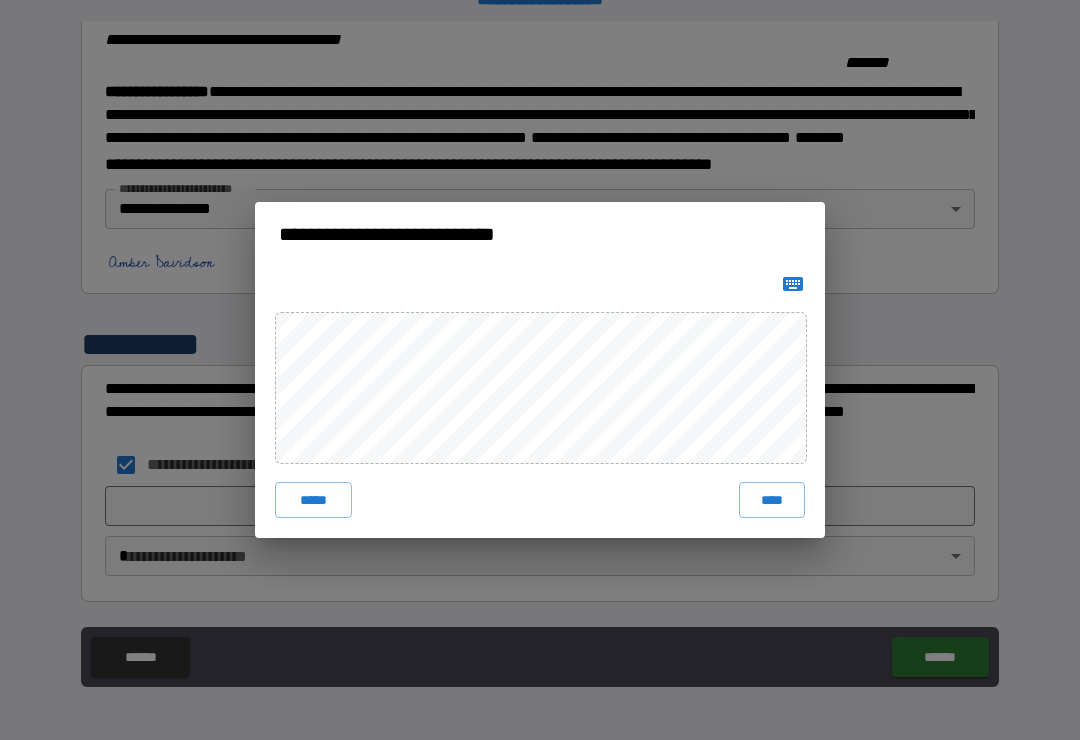 click on "****" at bounding box center [772, 500] 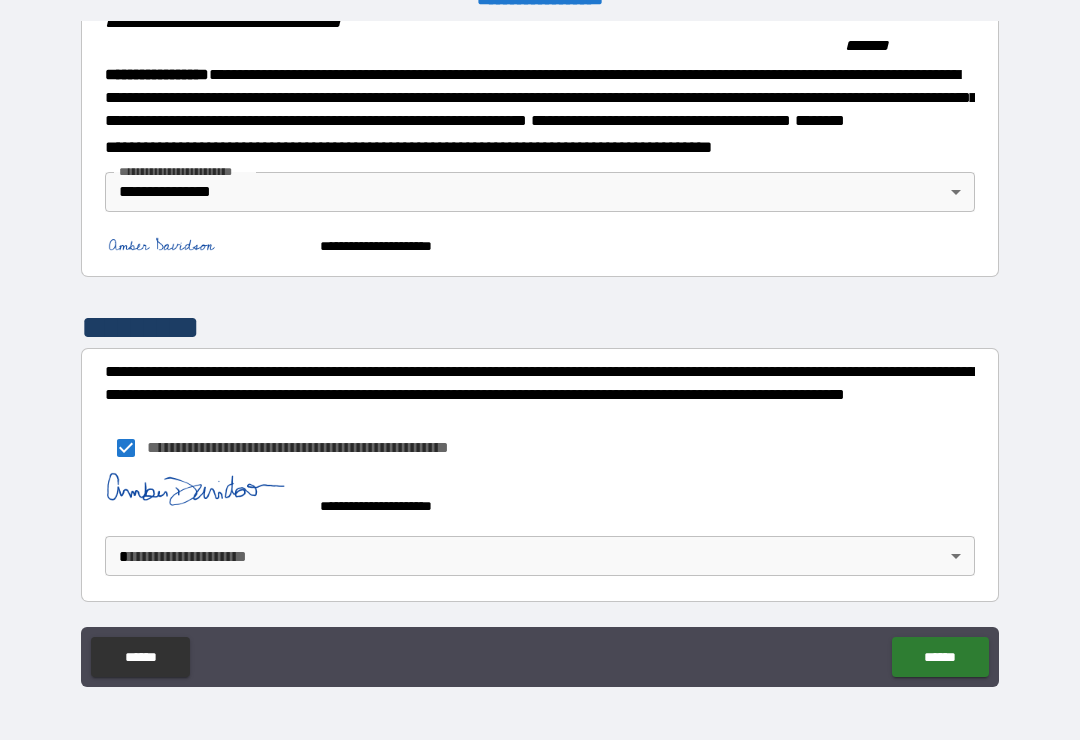 scroll, scrollTop: 2237, scrollLeft: 0, axis: vertical 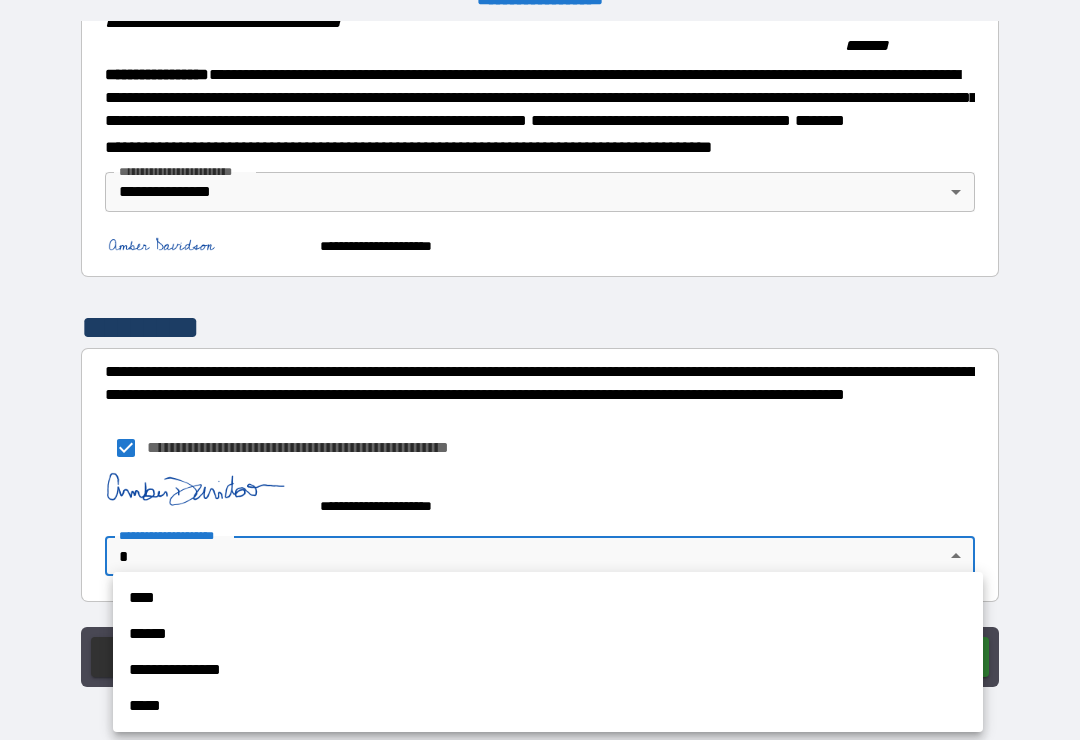 click on "****" at bounding box center [548, 598] 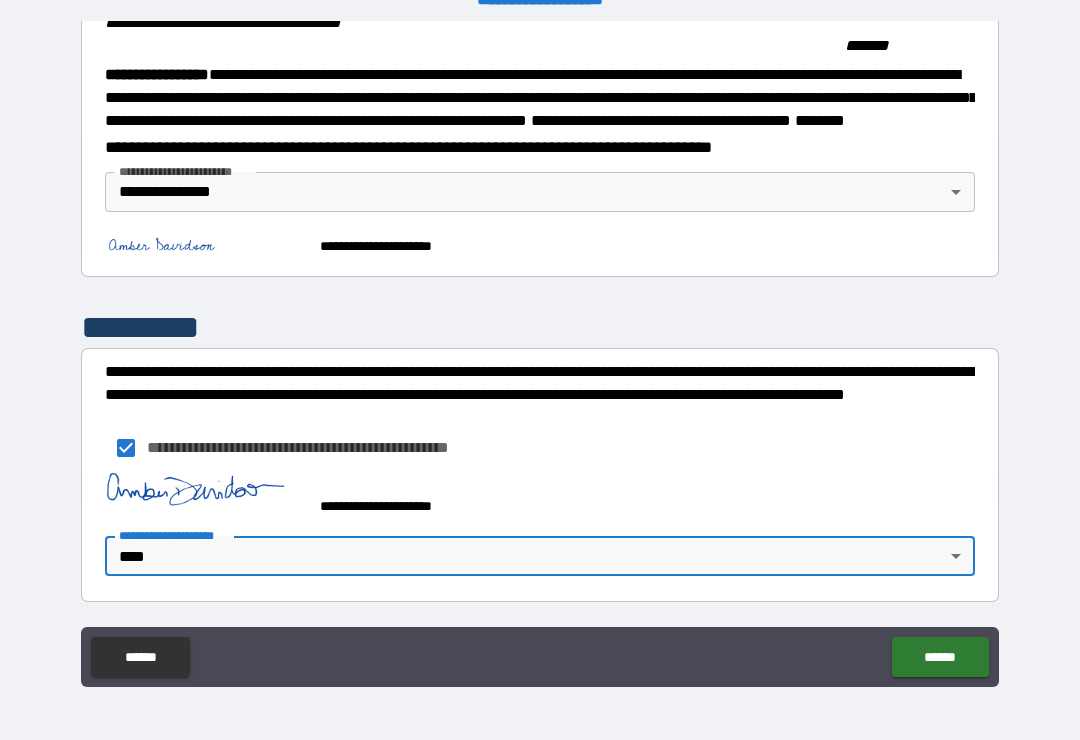 click on "**********" at bounding box center [540, 354] 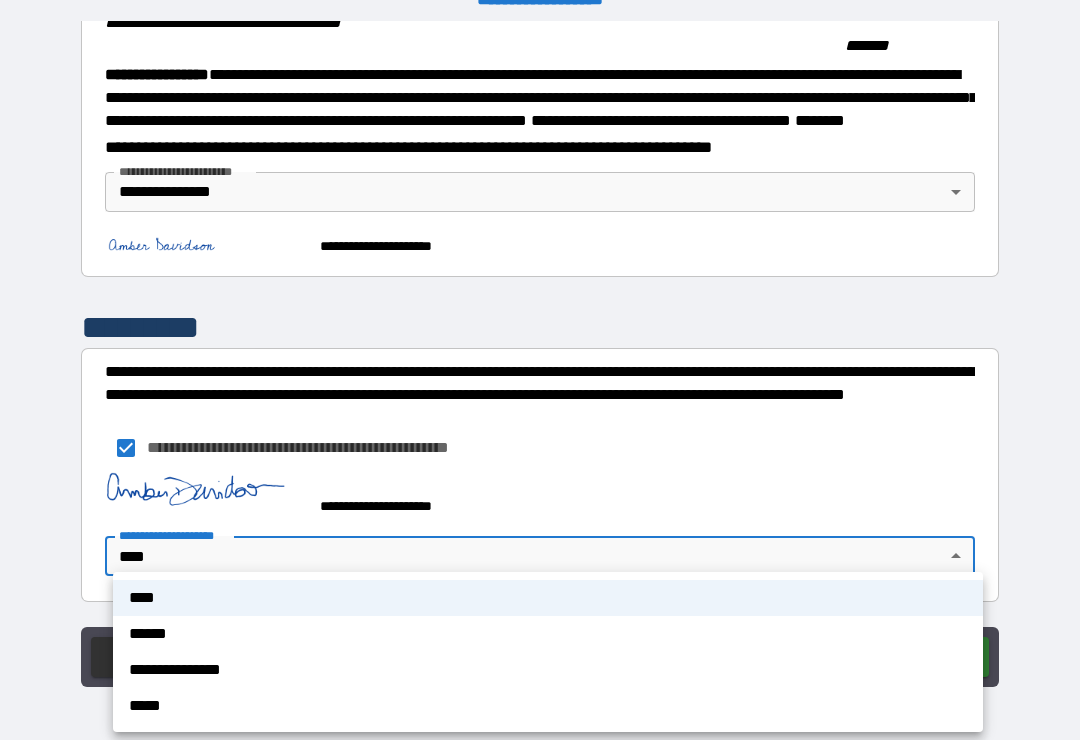 click on "**********" at bounding box center [548, 670] 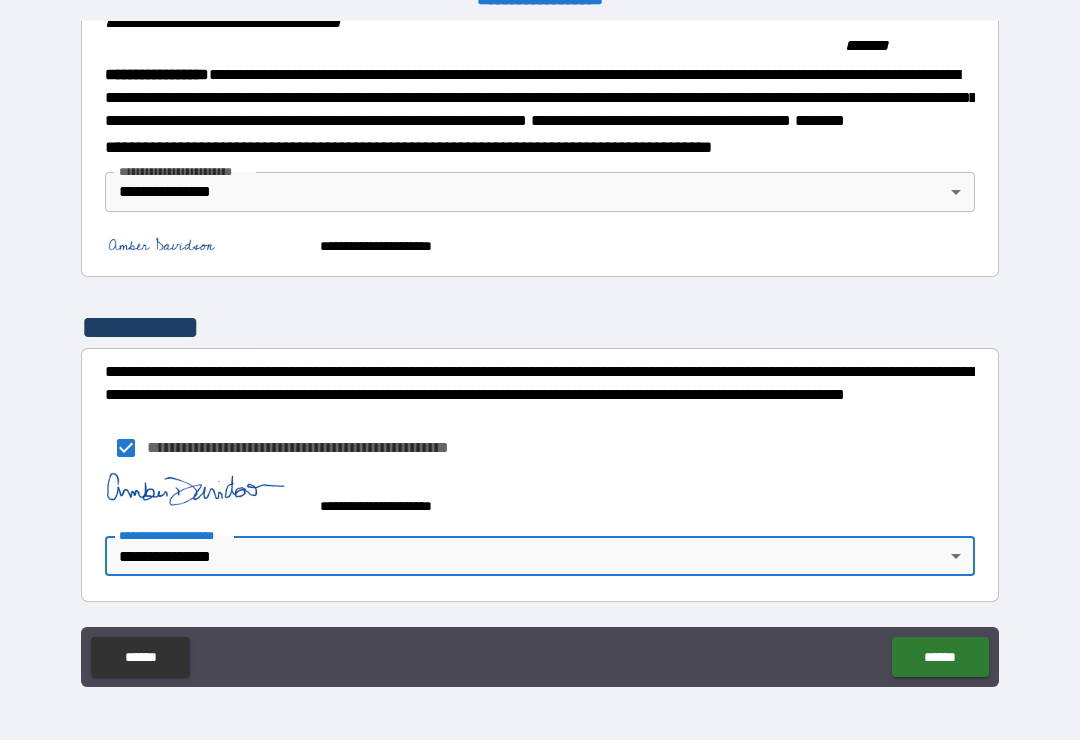 click on "******" at bounding box center [940, 657] 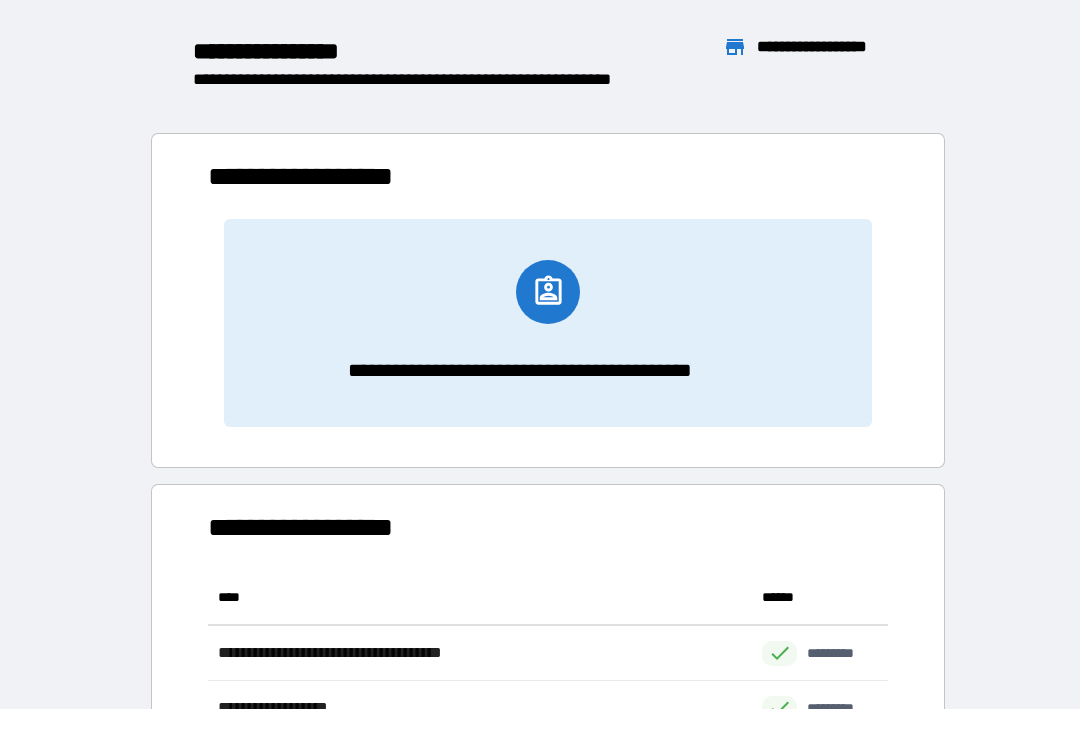 scroll, scrollTop: 386, scrollLeft: 680, axis: both 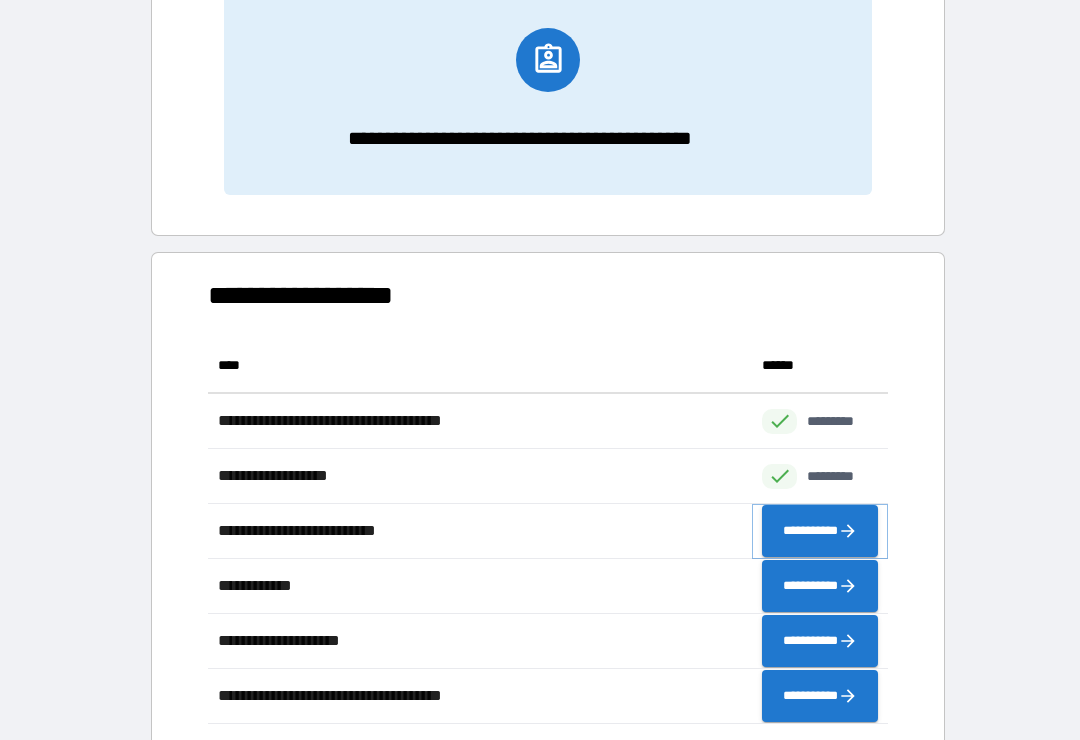 click on "**********" at bounding box center [820, 531] 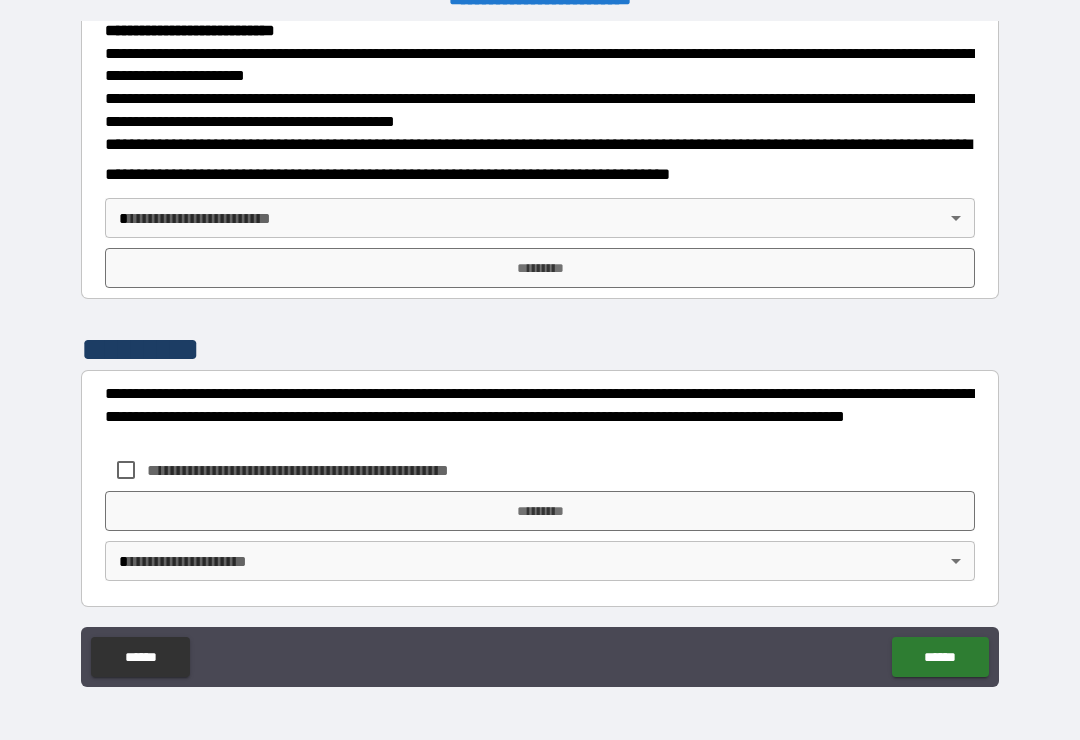 scroll, scrollTop: 721, scrollLeft: 0, axis: vertical 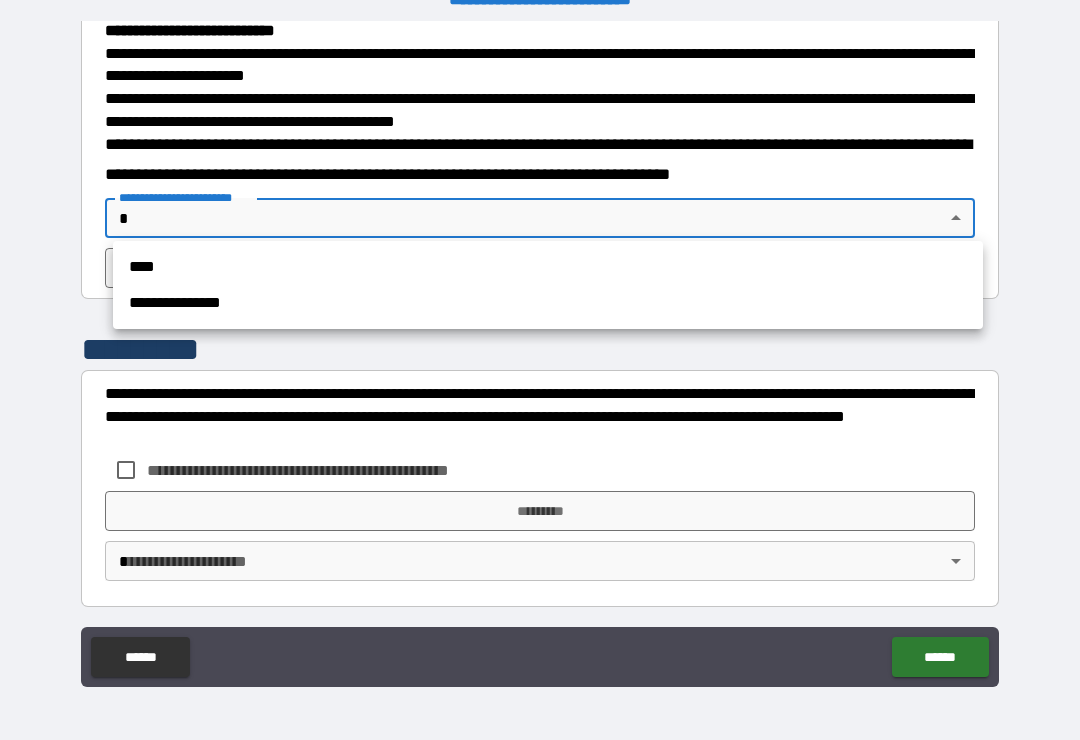 click on "**********" at bounding box center [548, 303] 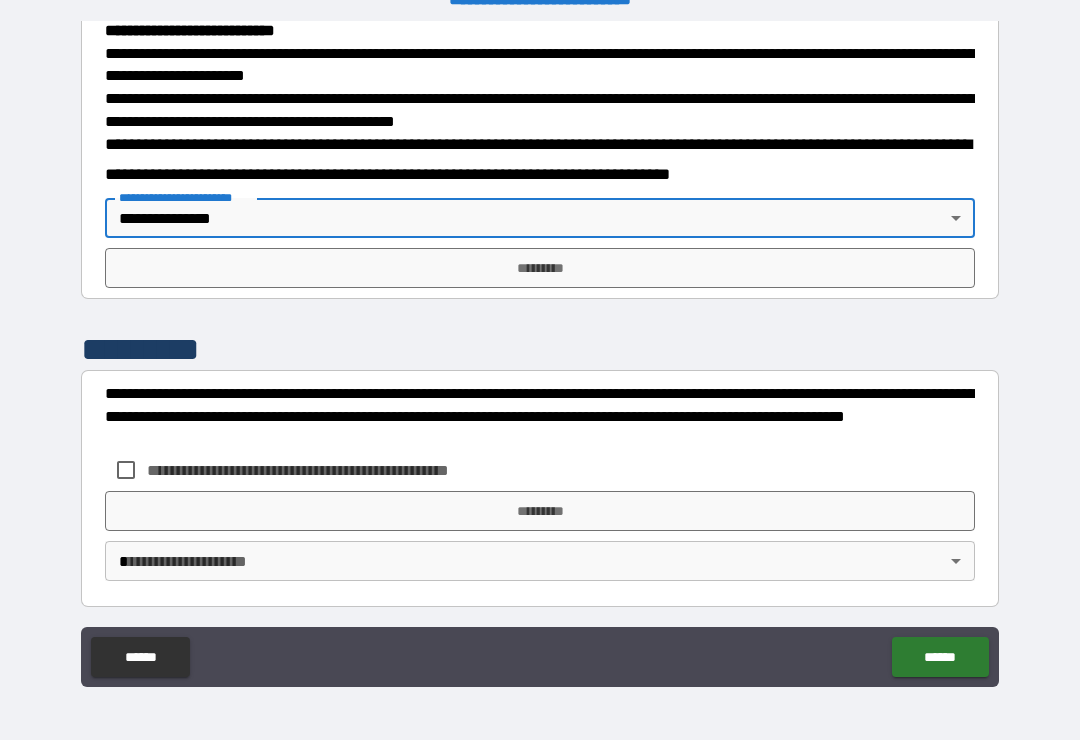 click on "*********" at bounding box center [540, 268] 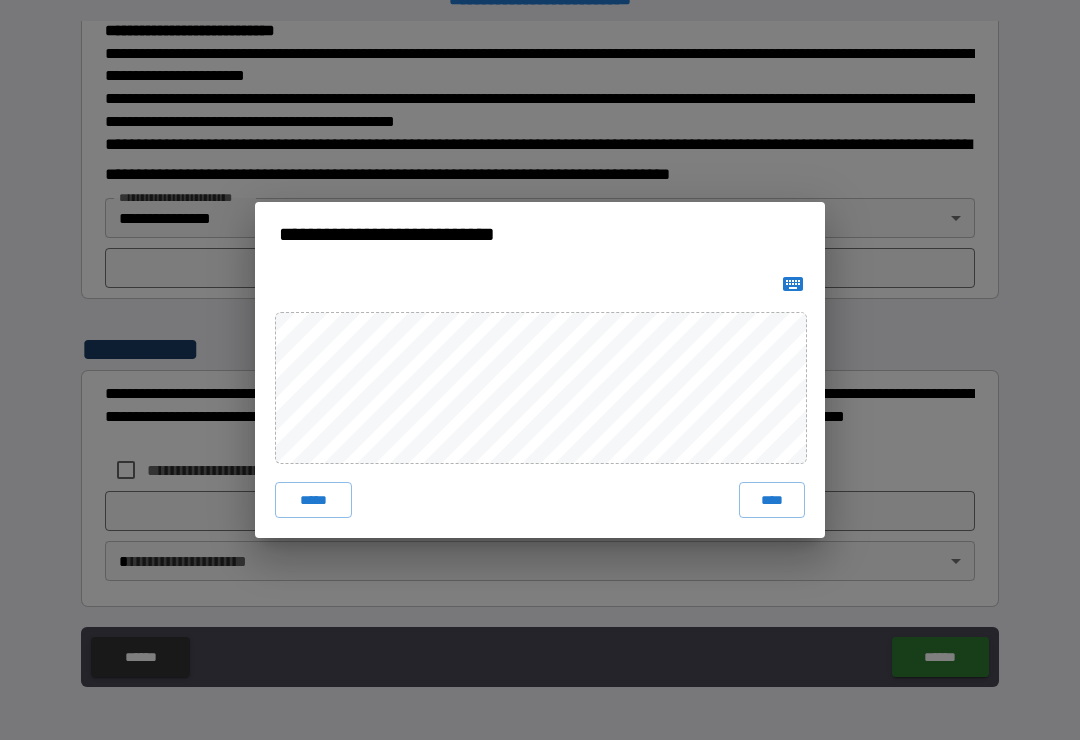 click on "****" at bounding box center (772, 500) 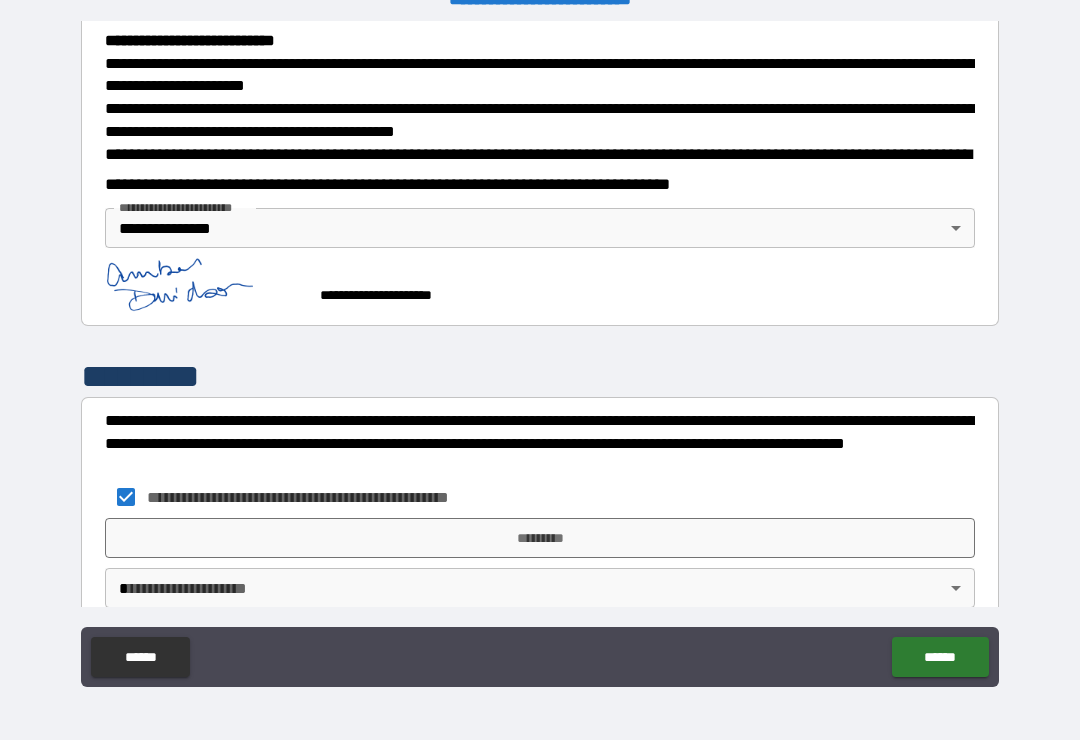 click on "*********" at bounding box center [540, 538] 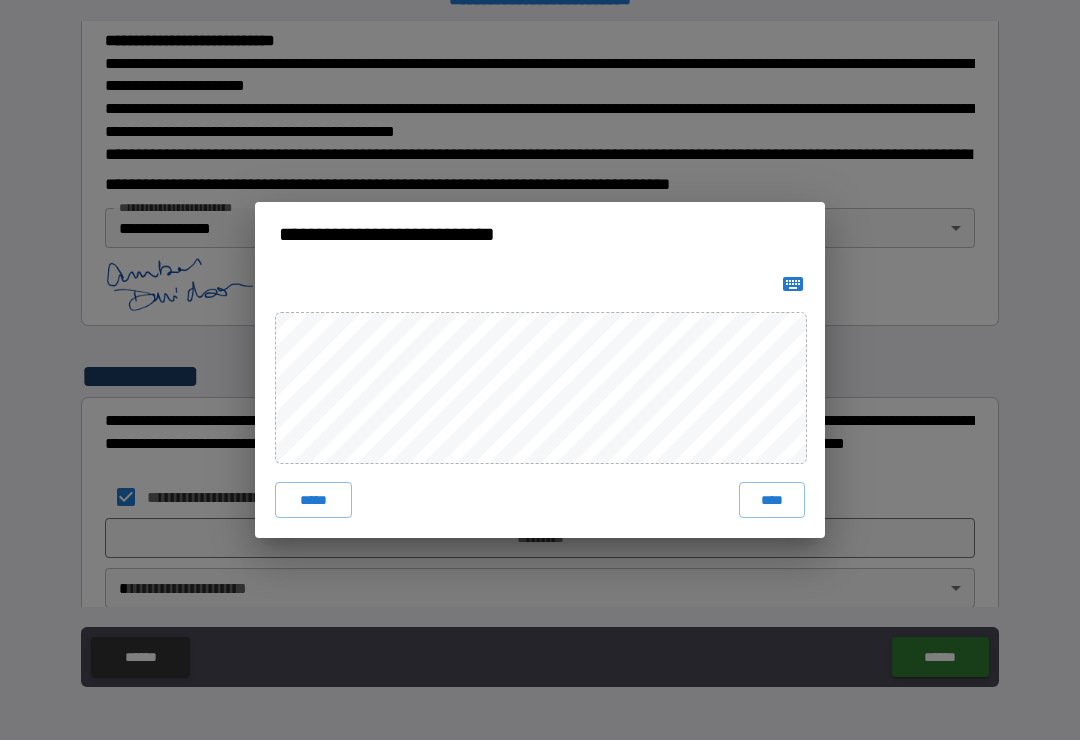 click on "****" at bounding box center [772, 500] 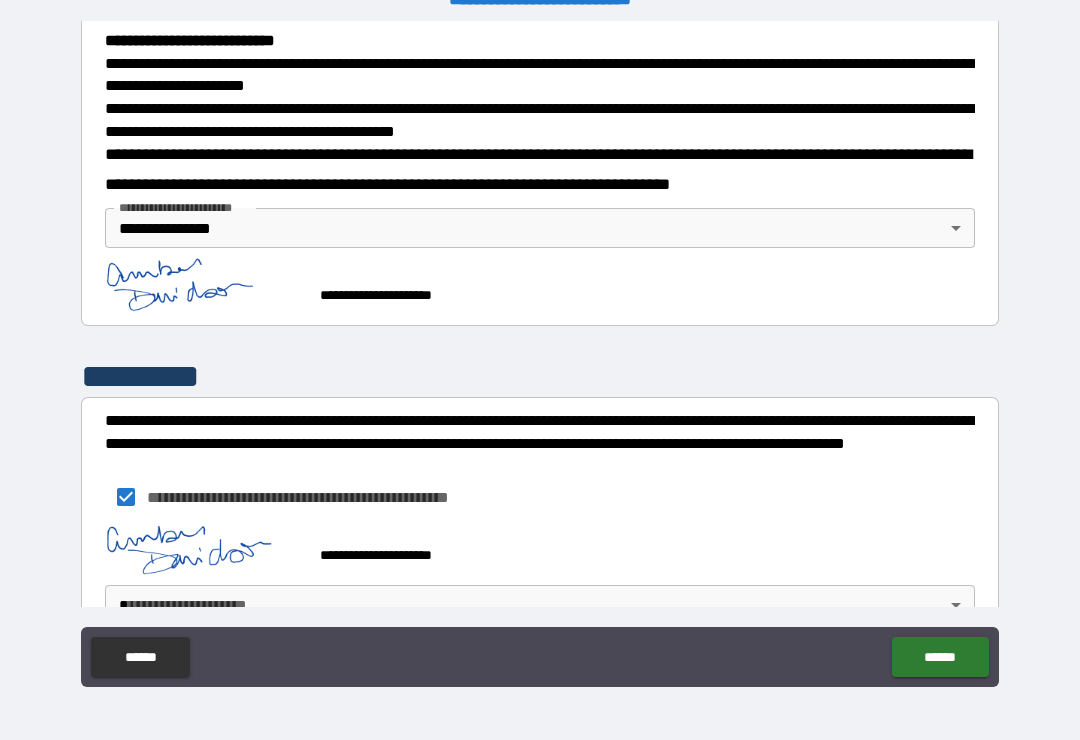 click on "**********" at bounding box center [540, 354] 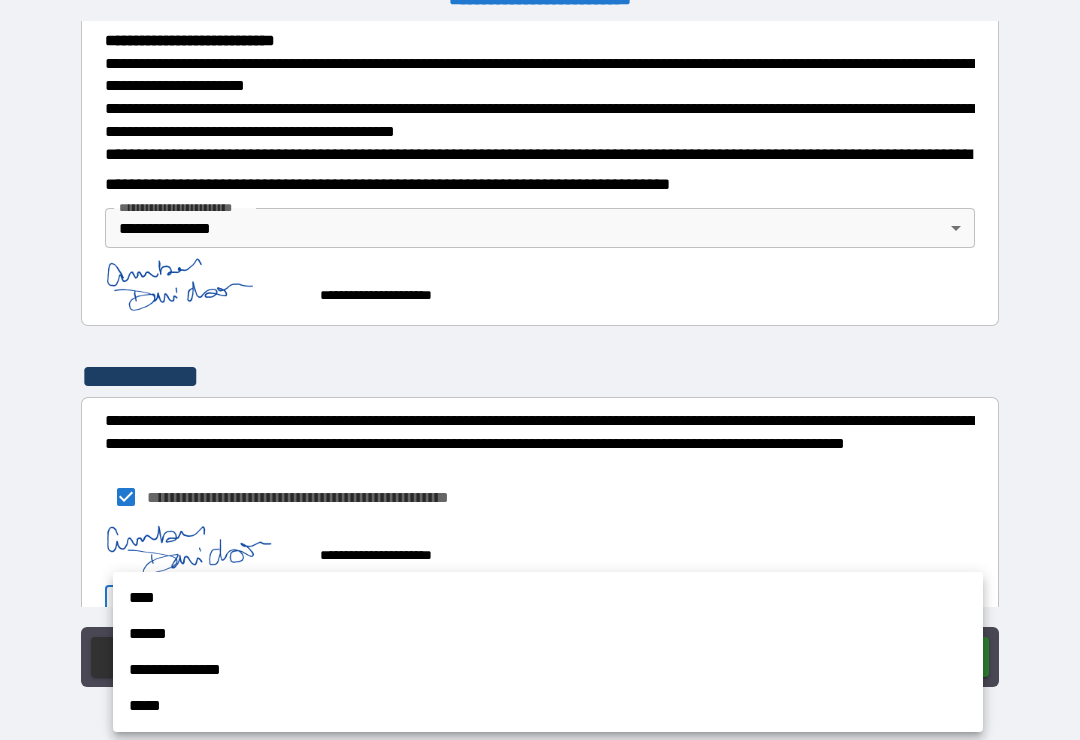 click on "**********" at bounding box center [548, 670] 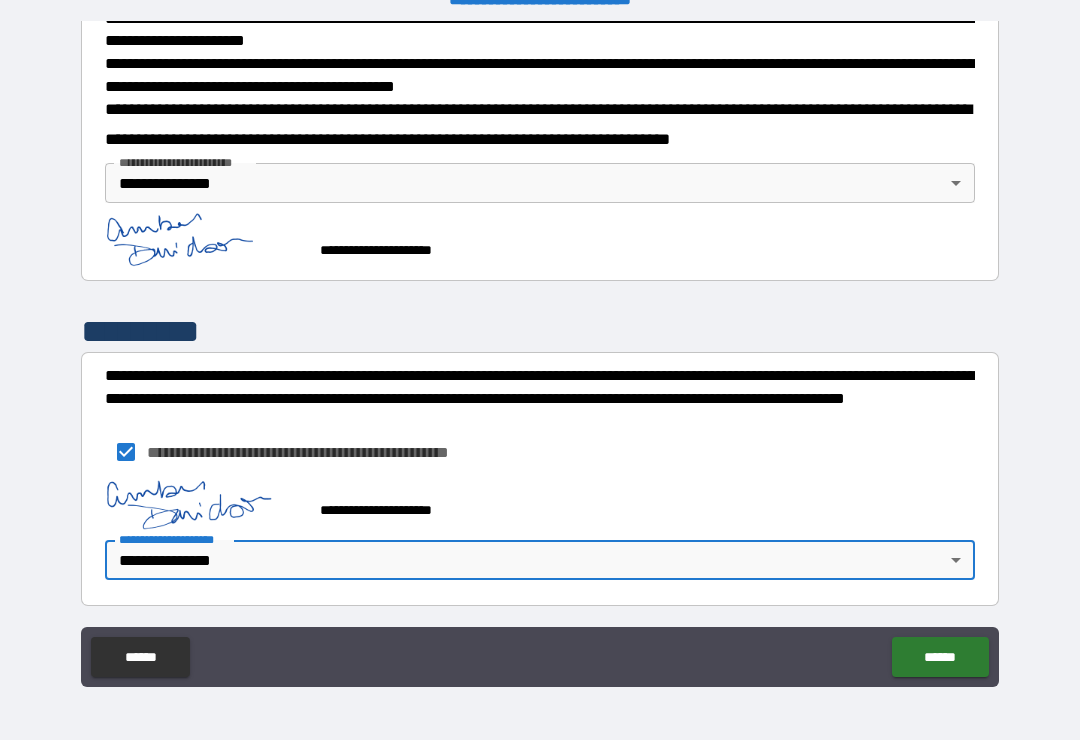 scroll, scrollTop: 755, scrollLeft: 0, axis: vertical 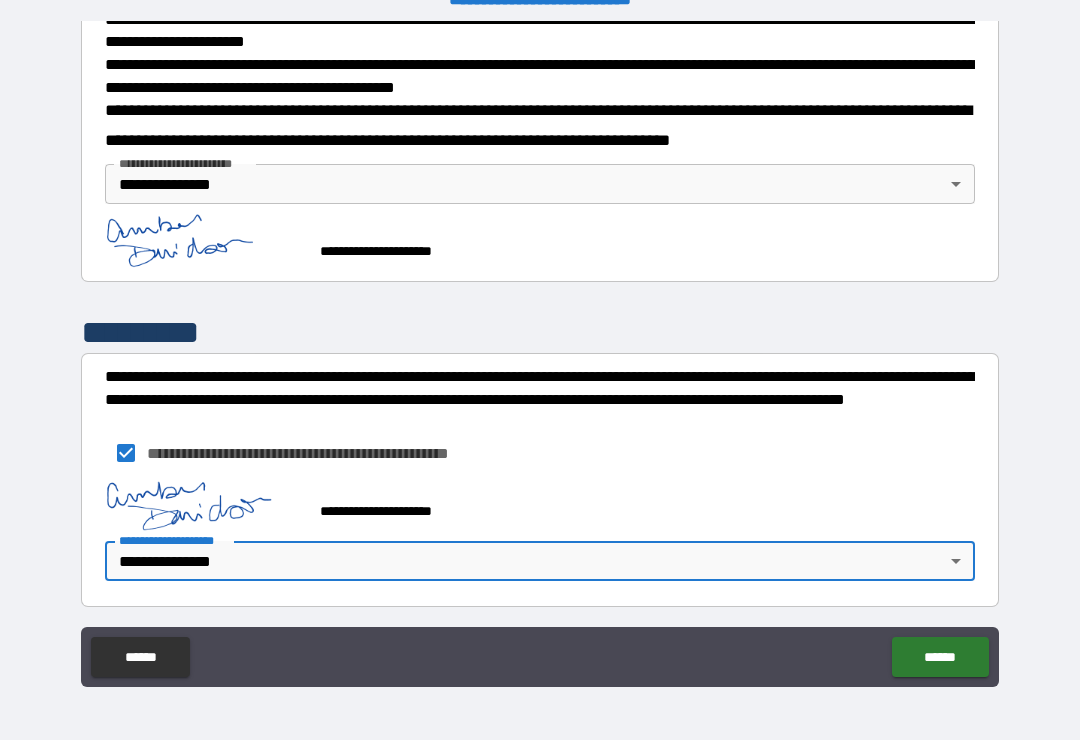 click on "******" at bounding box center (940, 657) 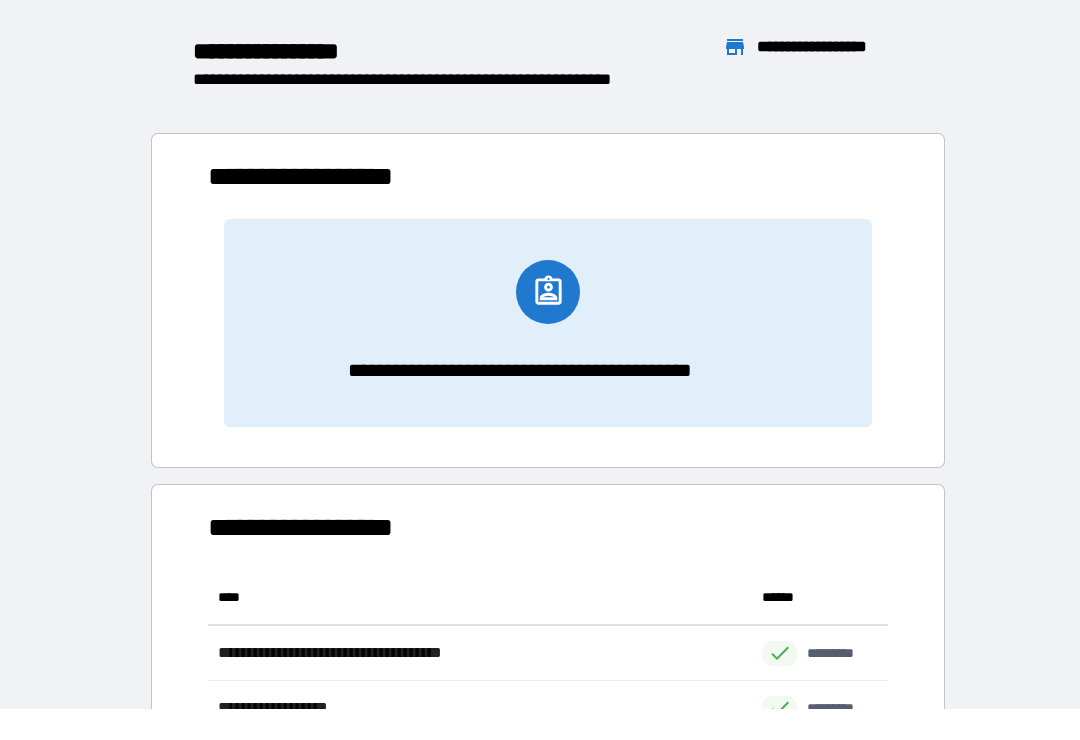 scroll, scrollTop: 1, scrollLeft: 1, axis: both 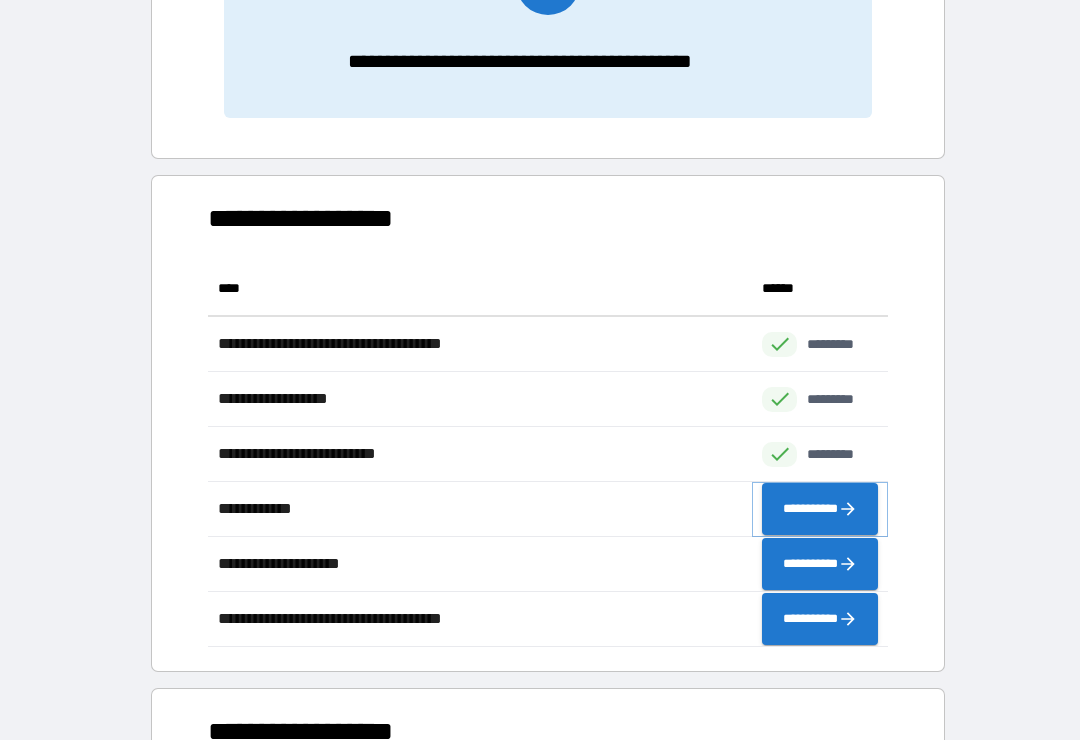 click on "**********" at bounding box center [820, 509] 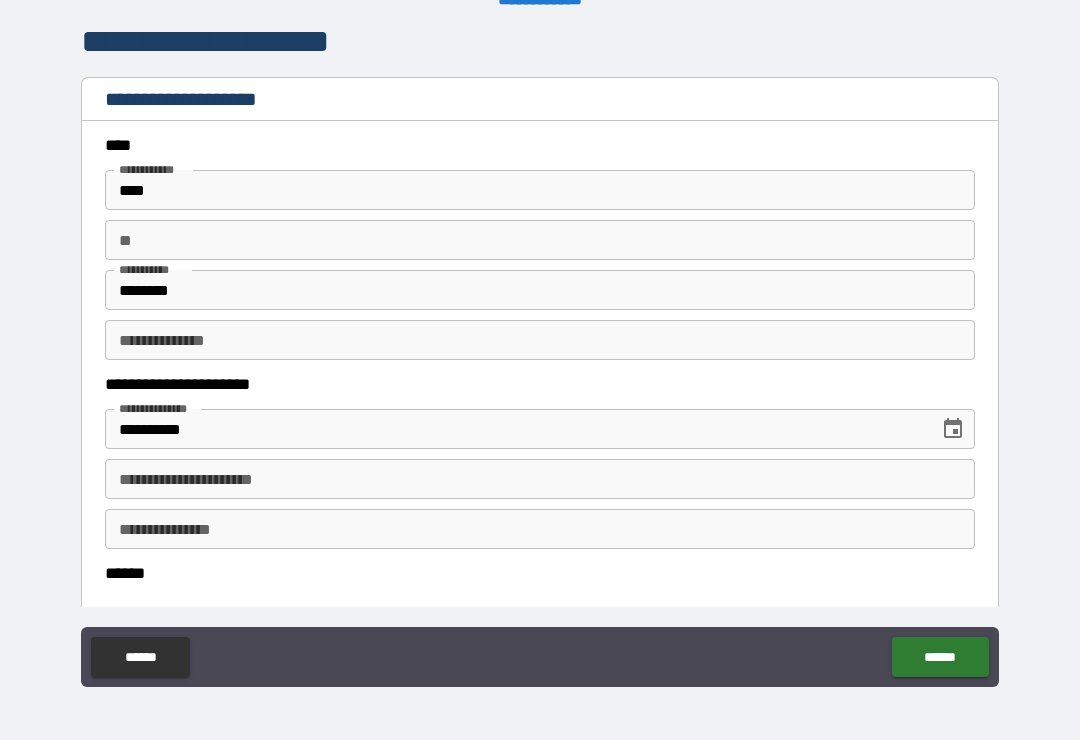 click on "**" at bounding box center (540, 240) 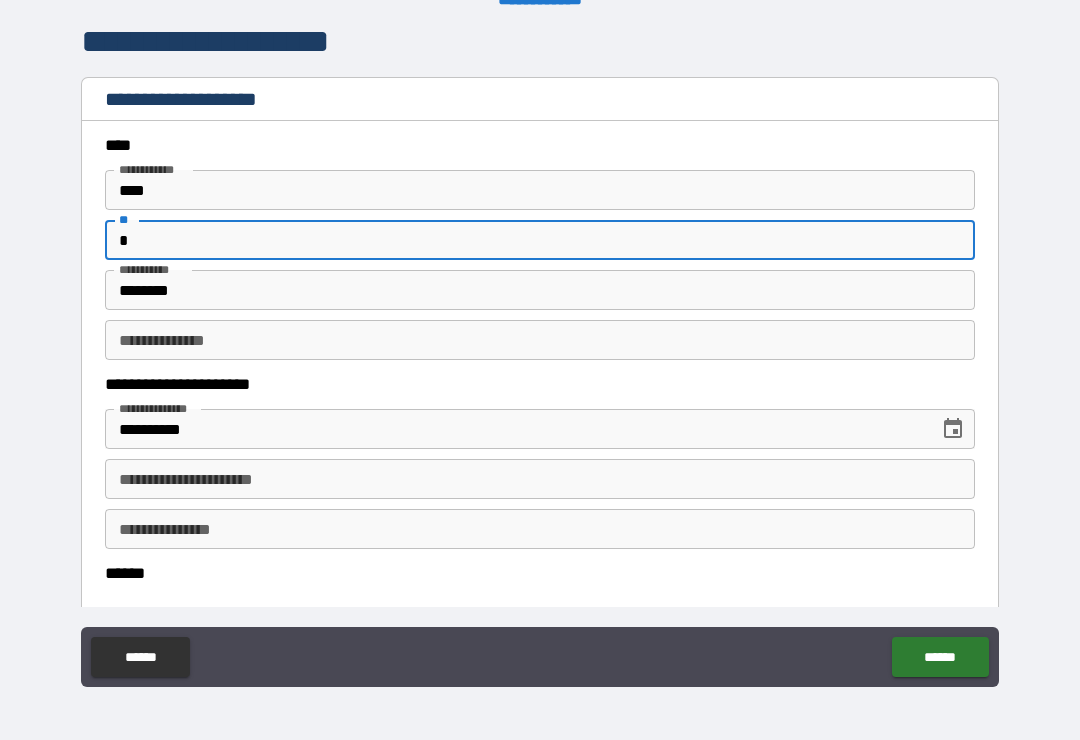 click on "*" at bounding box center (540, 240) 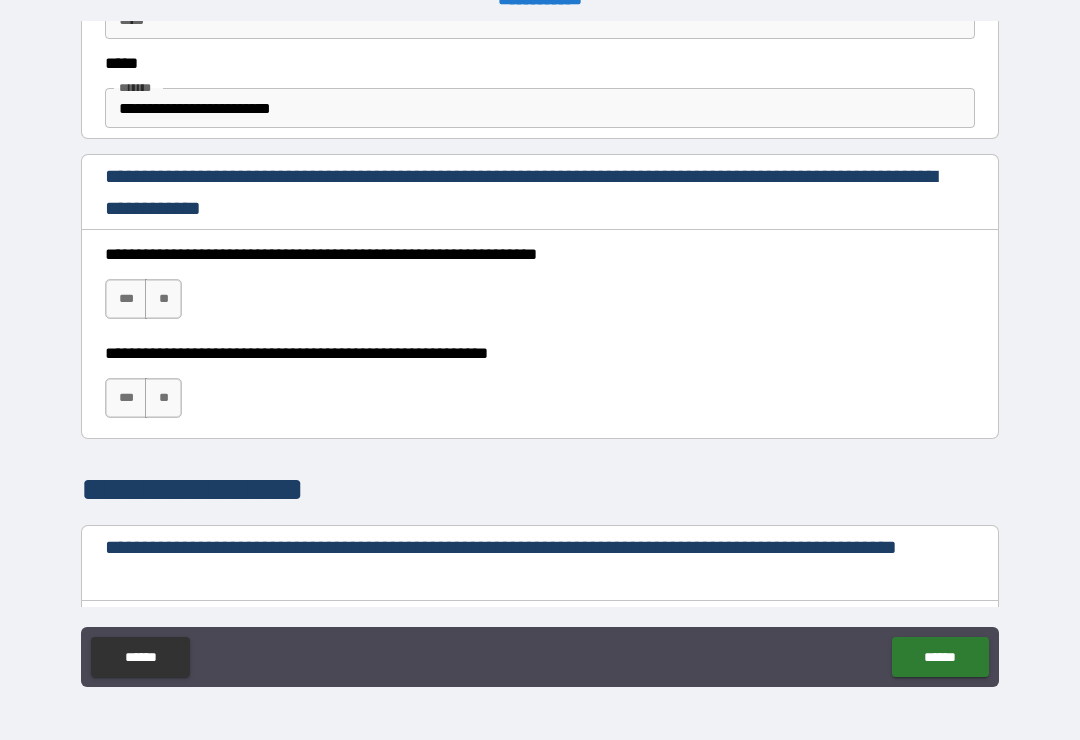 scroll, scrollTop: 1262, scrollLeft: 0, axis: vertical 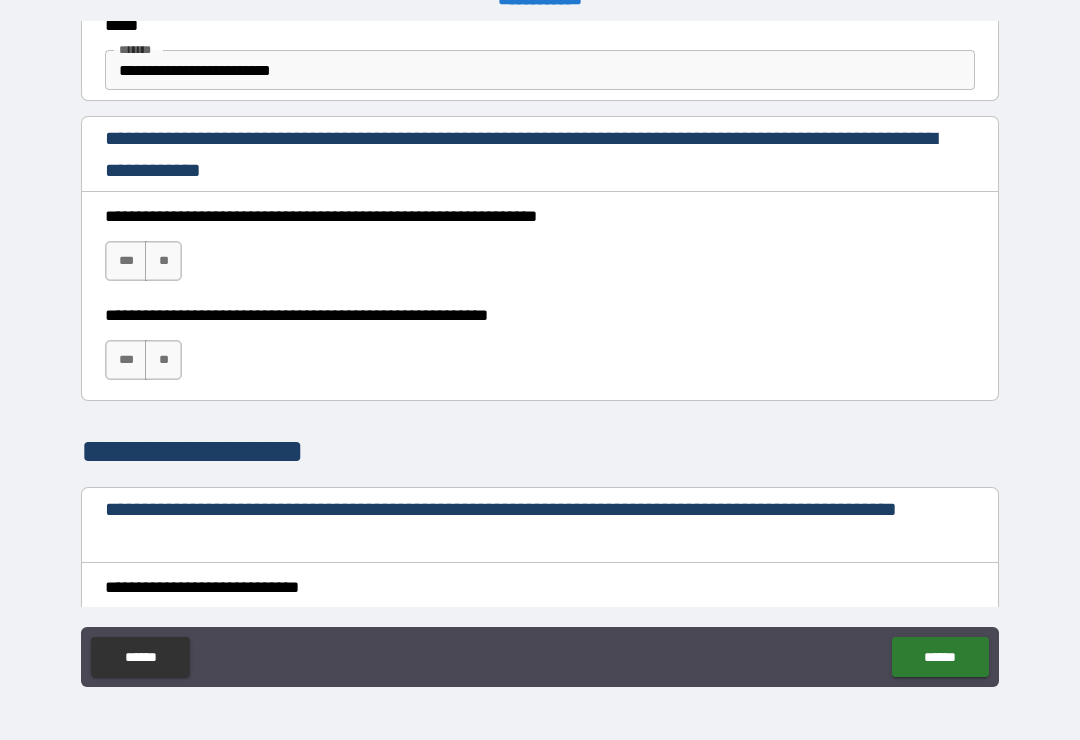click on "***" at bounding box center (126, 261) 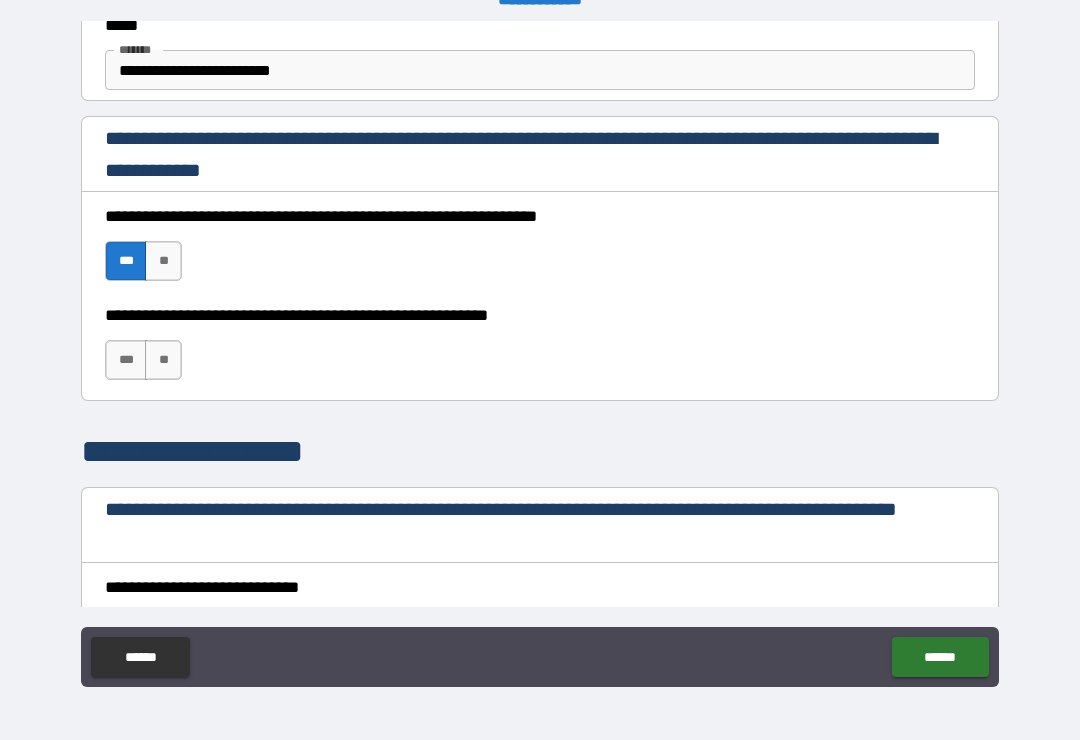 click on "***" at bounding box center (126, 360) 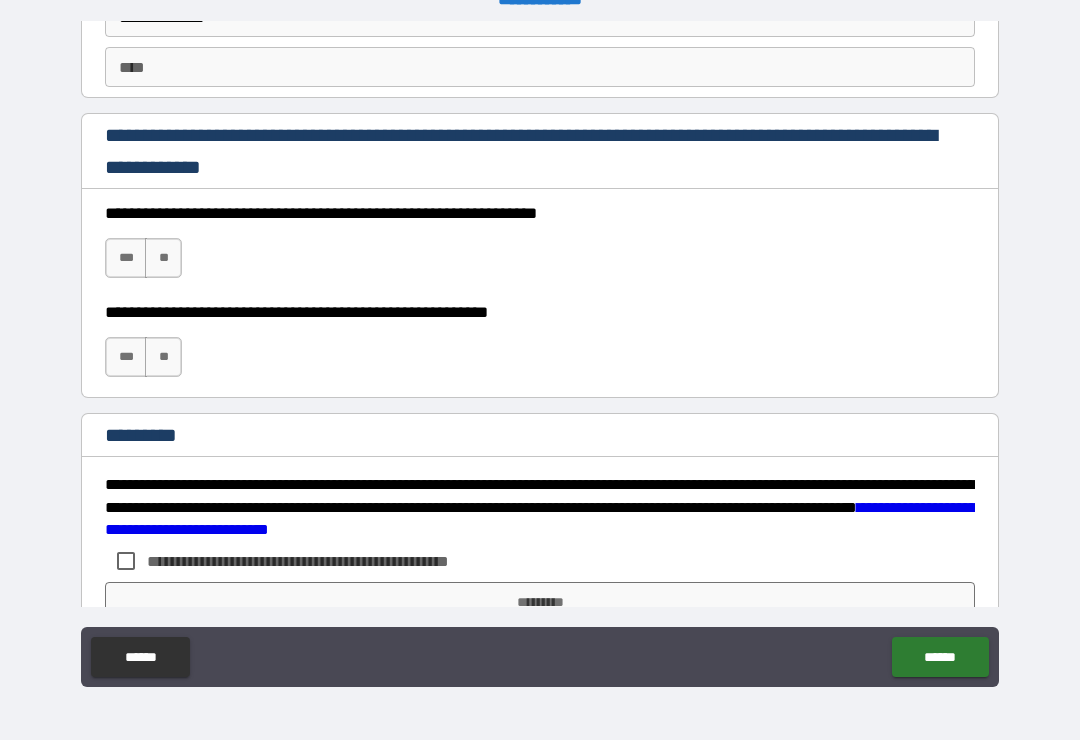 scroll, scrollTop: 2916, scrollLeft: 0, axis: vertical 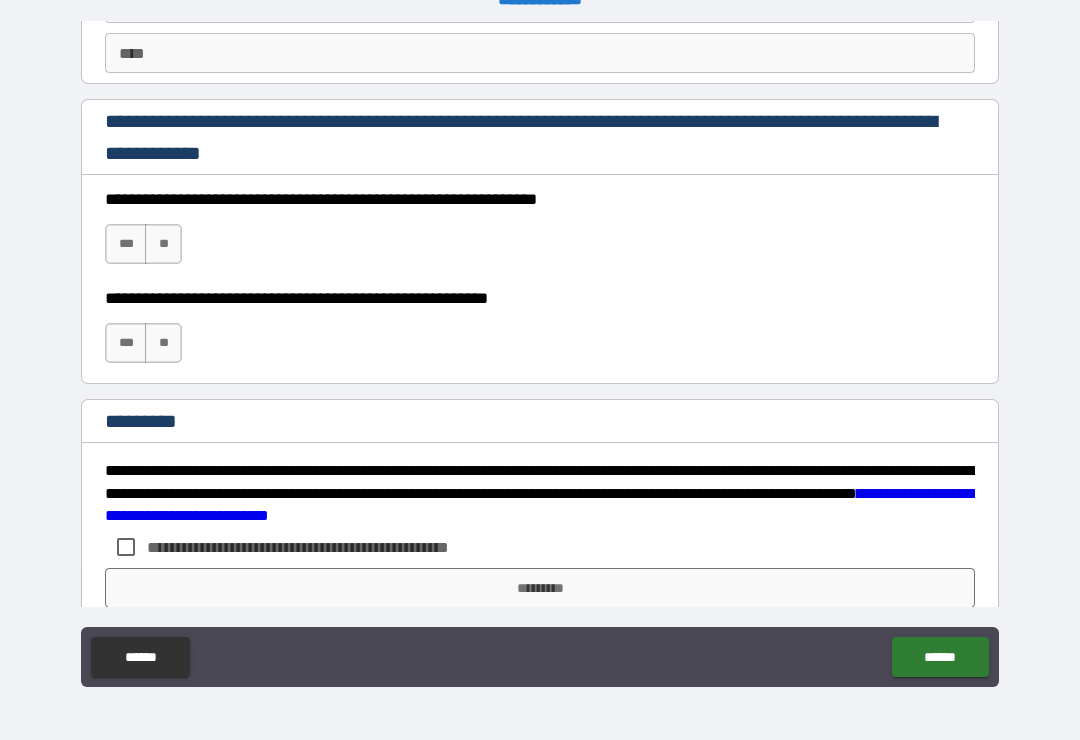 click on "***" at bounding box center (126, 244) 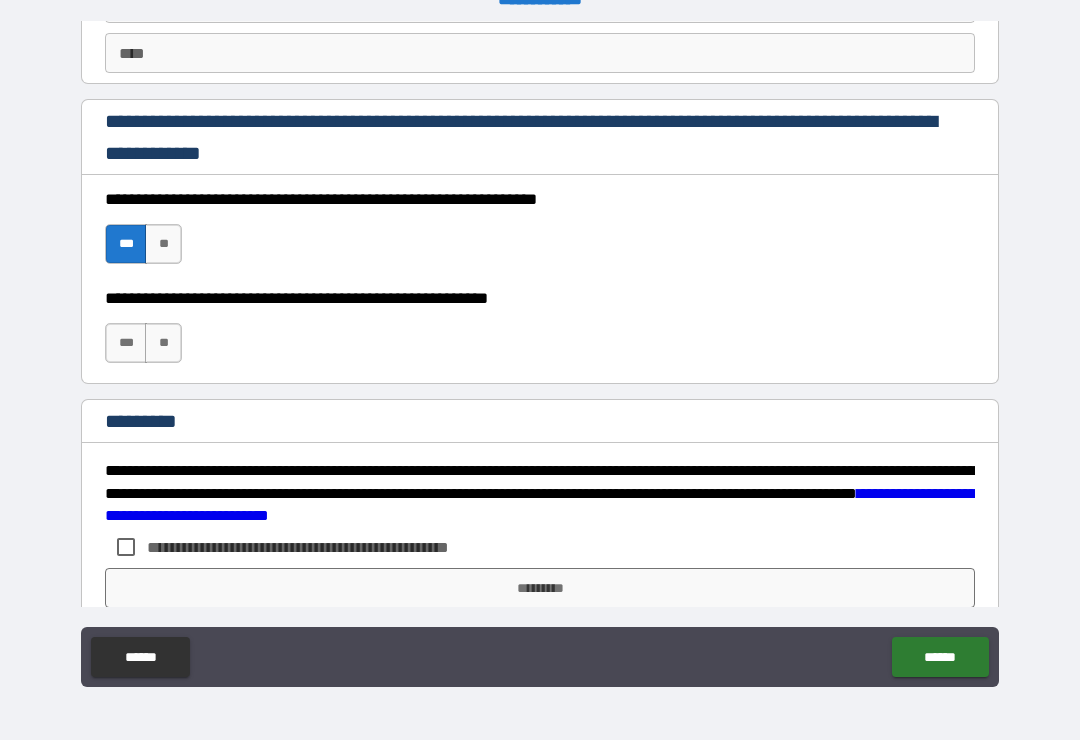 click on "***" at bounding box center (126, 343) 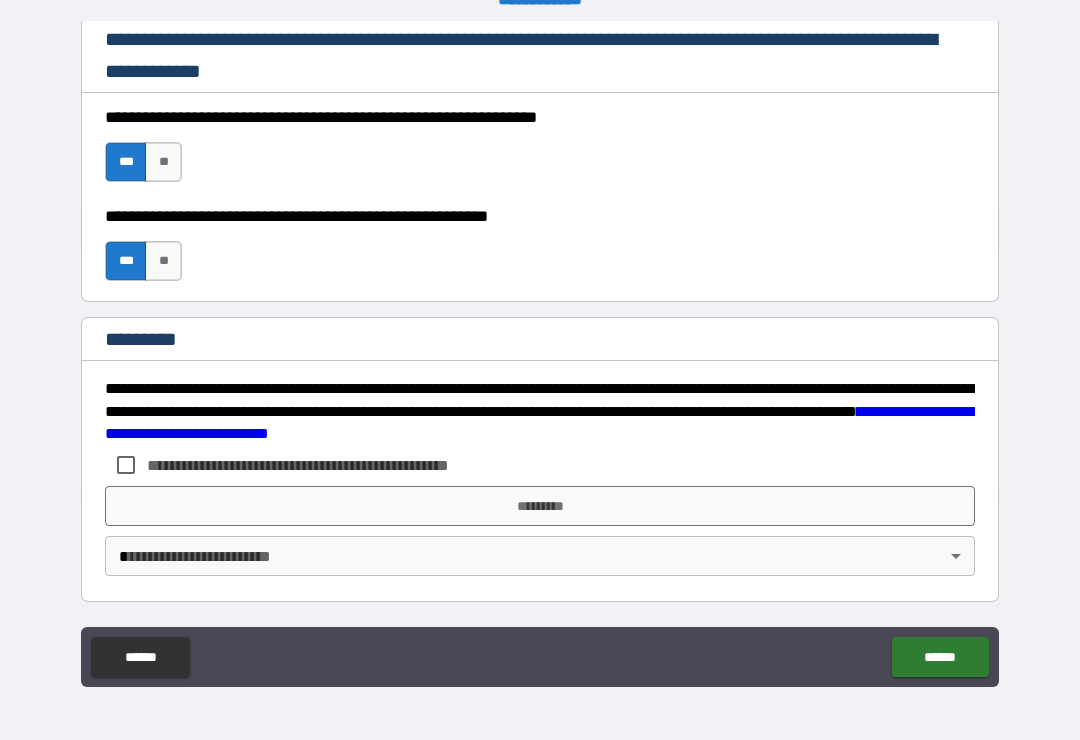 scroll, scrollTop: 2998, scrollLeft: 0, axis: vertical 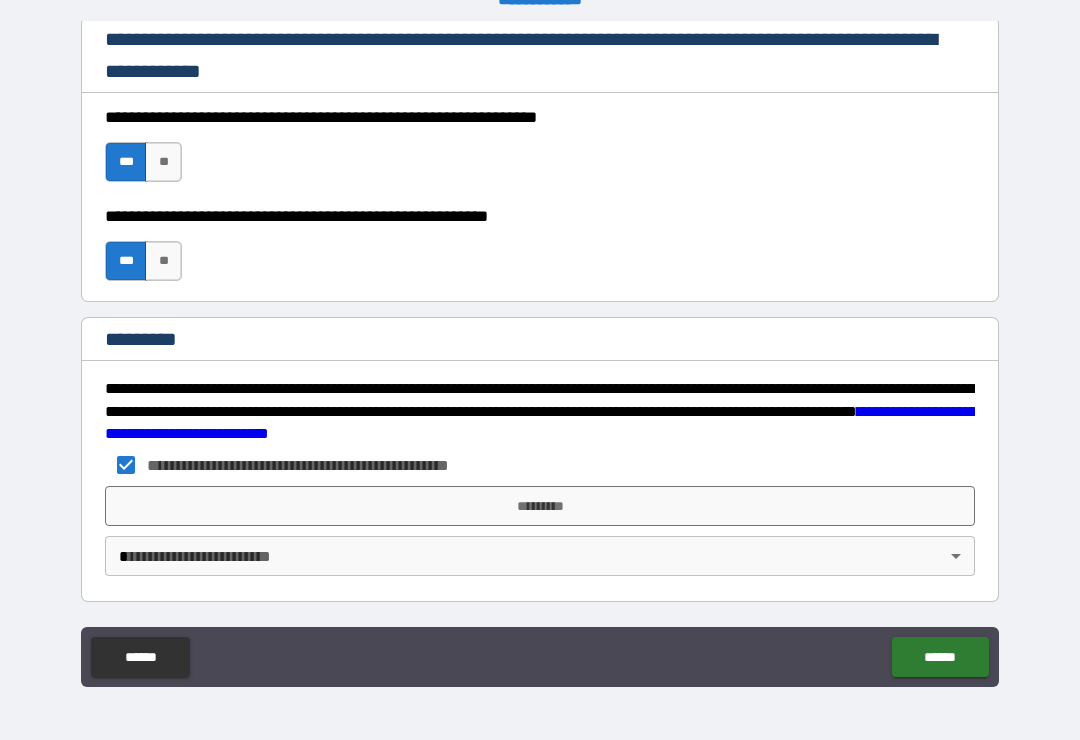 click on "**********" at bounding box center (540, 354) 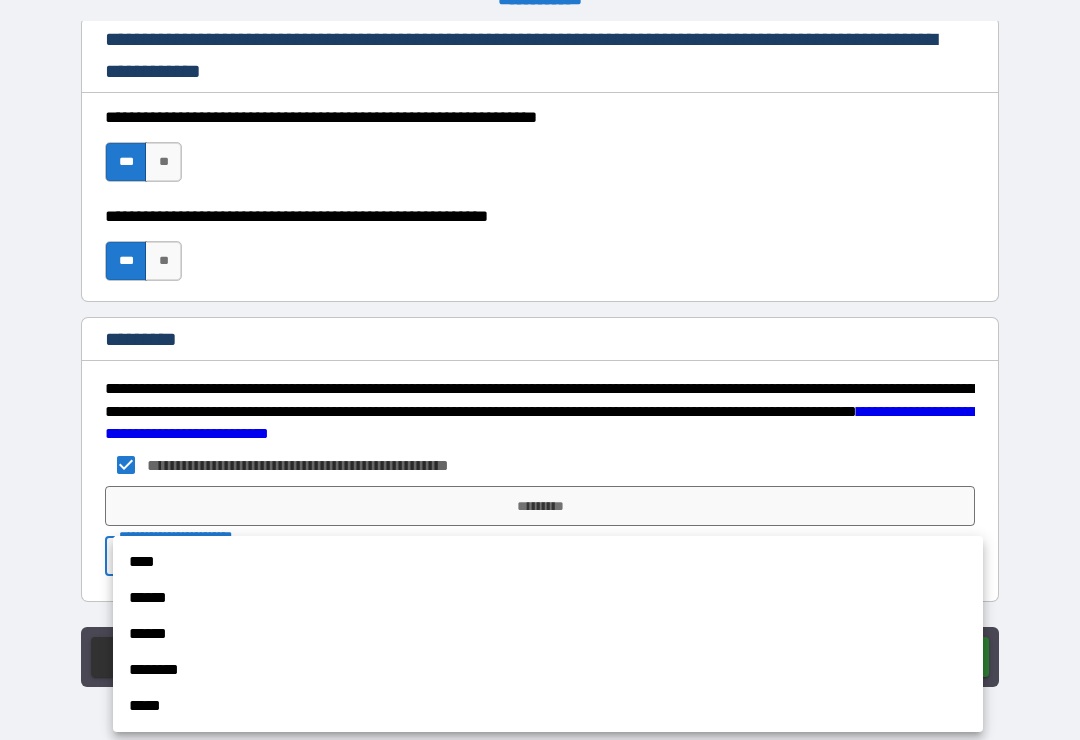 click on "******" at bounding box center (548, 598) 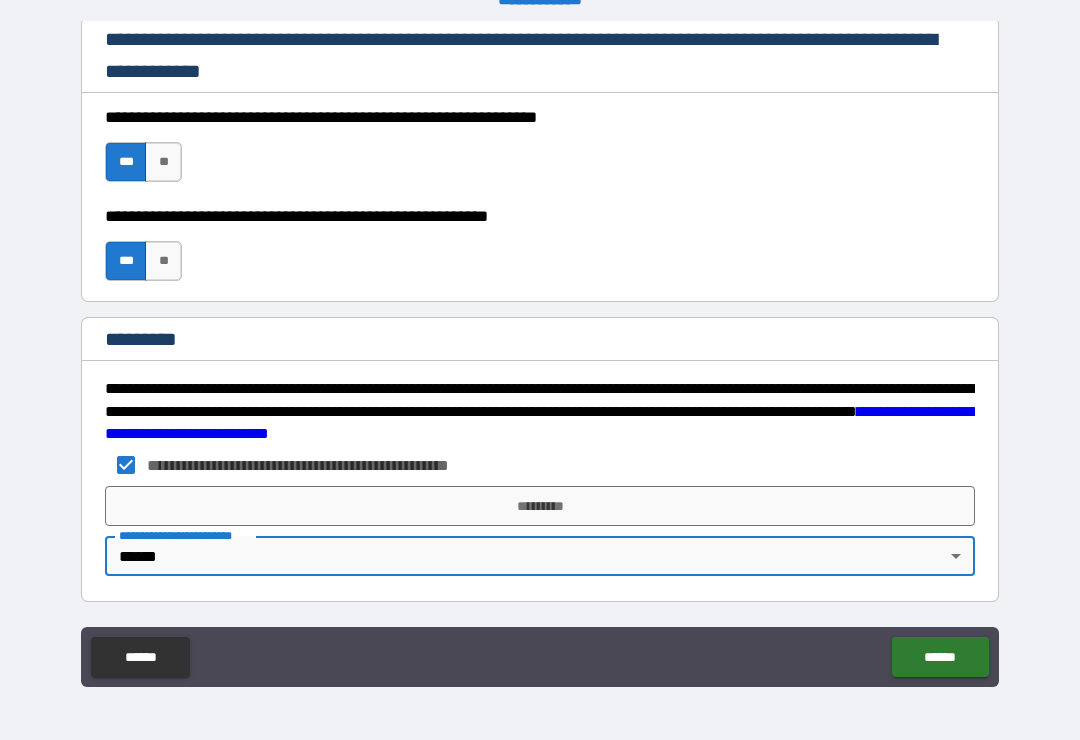 click on "*********" at bounding box center [540, 506] 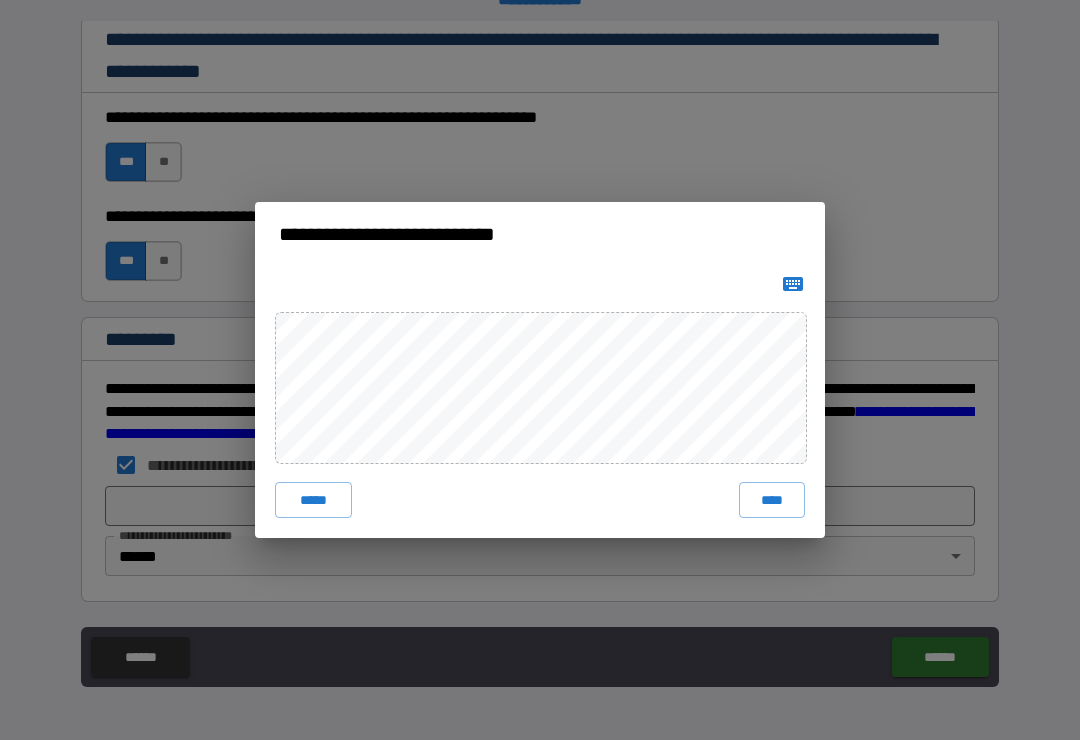 click on "****" at bounding box center (772, 500) 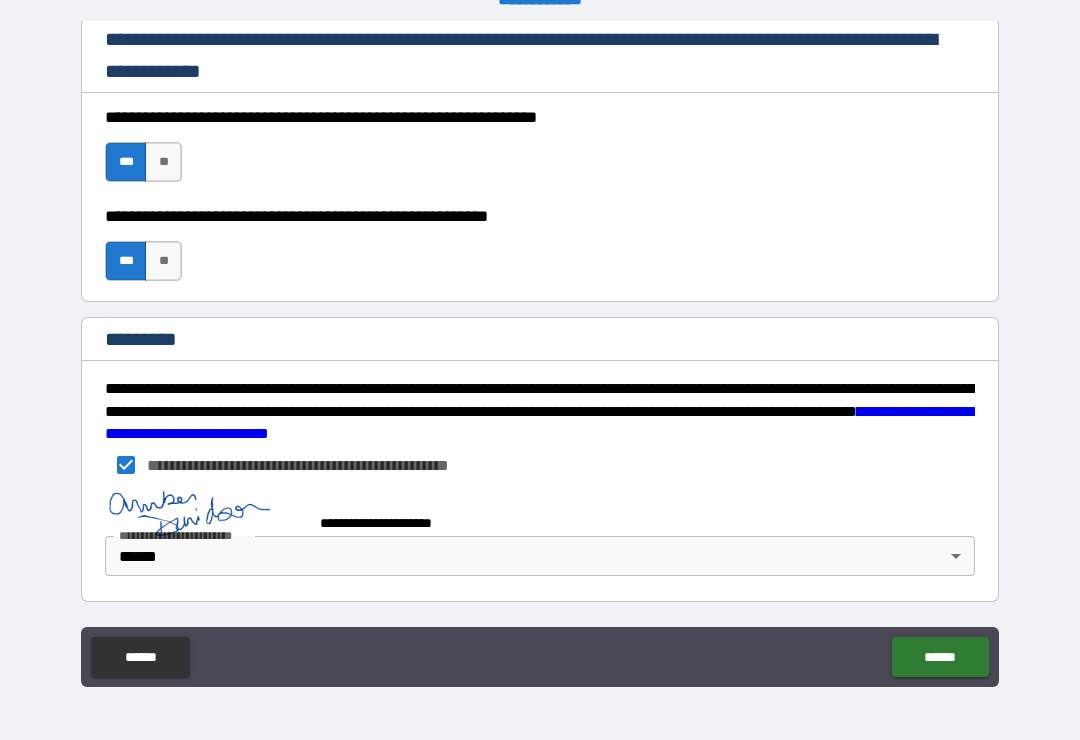 scroll, scrollTop: 2988, scrollLeft: 0, axis: vertical 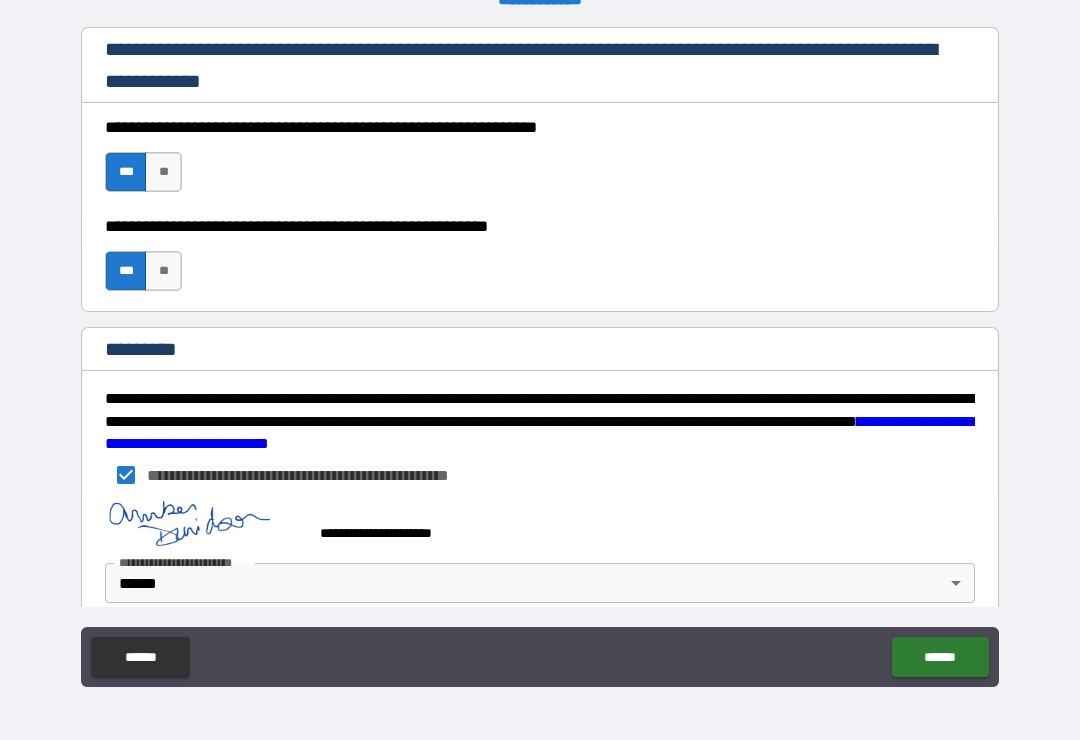 click on "******" at bounding box center [940, 657] 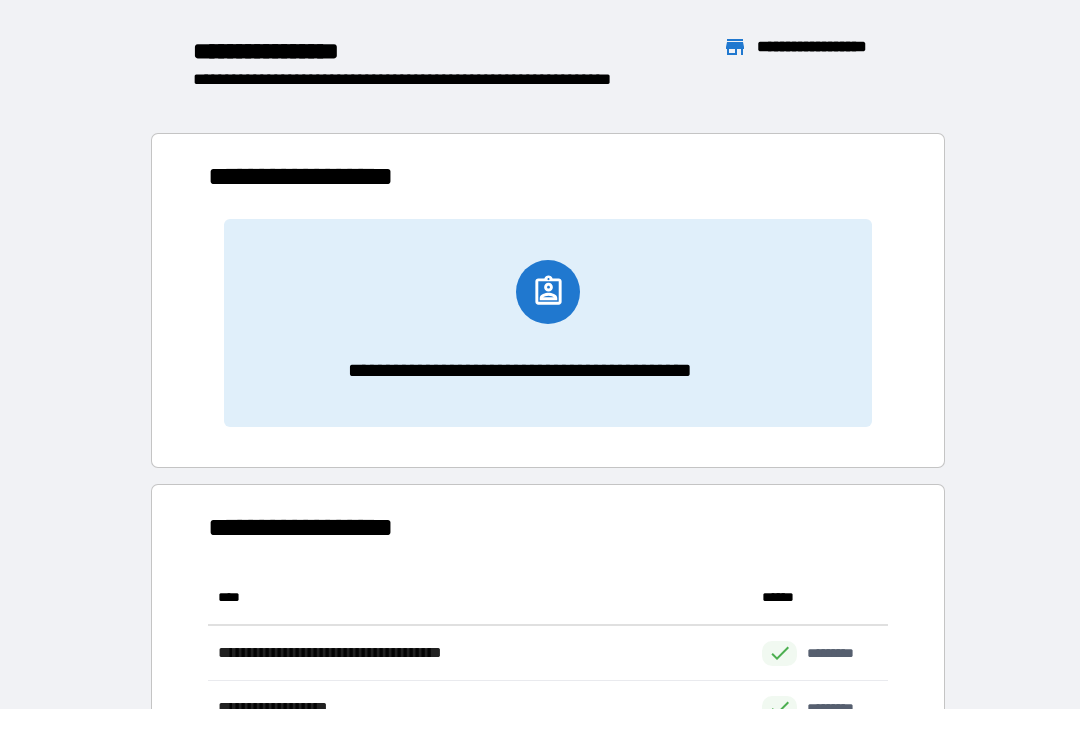 scroll, scrollTop: 386, scrollLeft: 680, axis: both 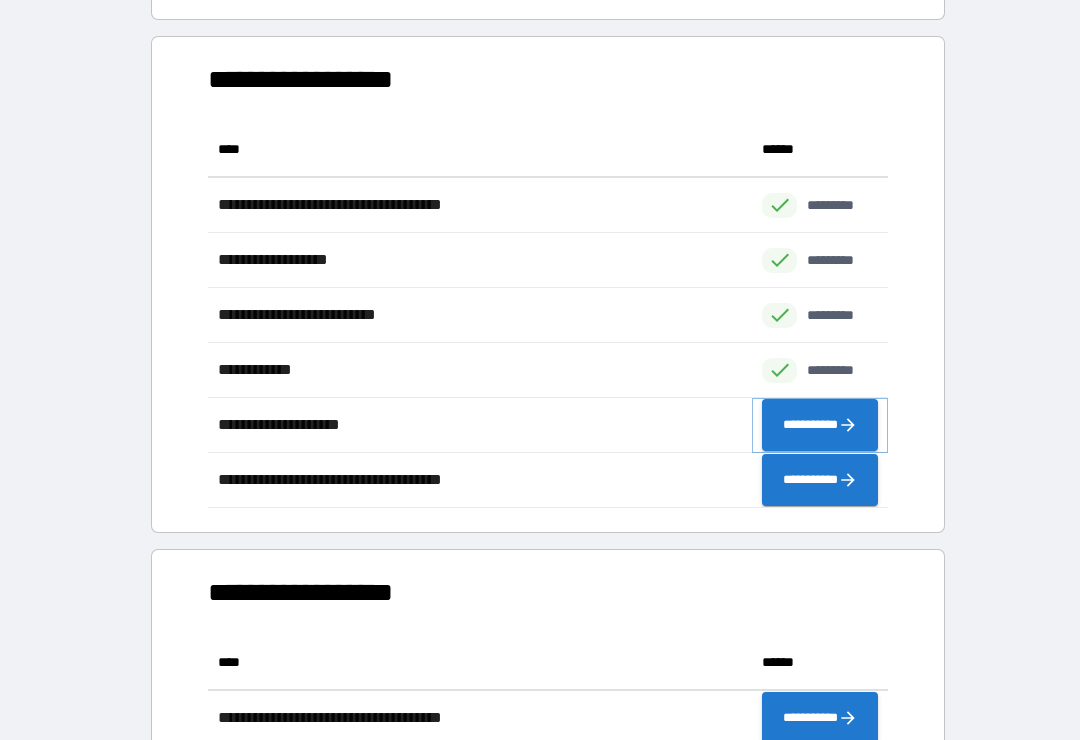 click 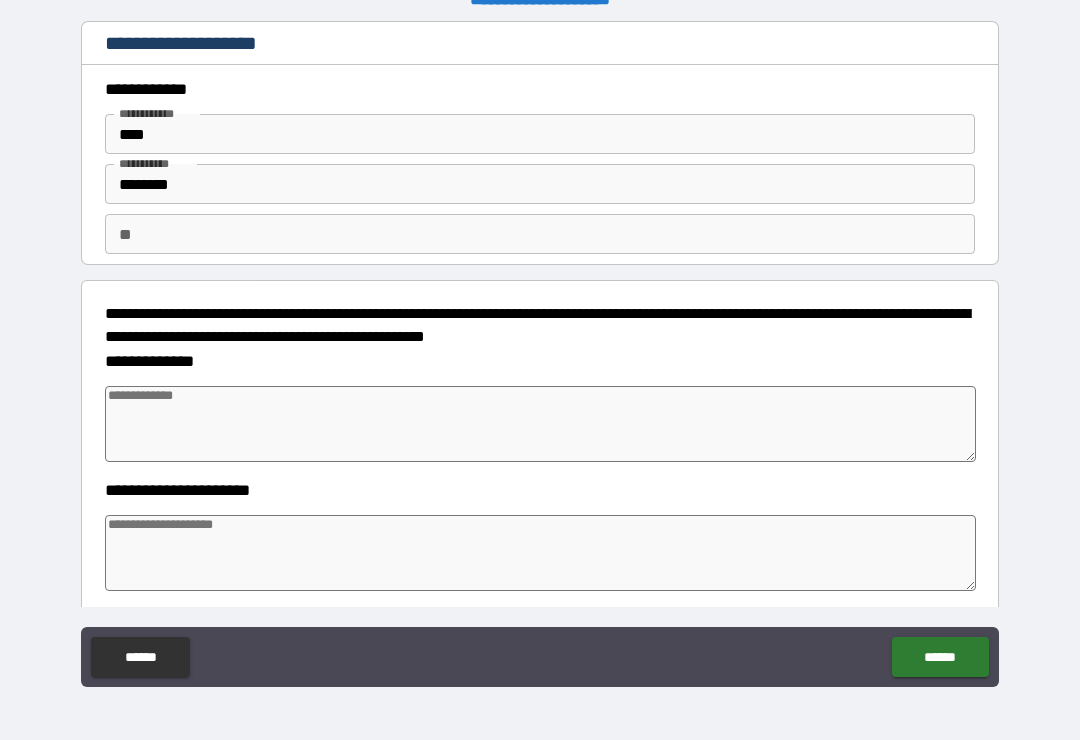 click at bounding box center [540, 424] 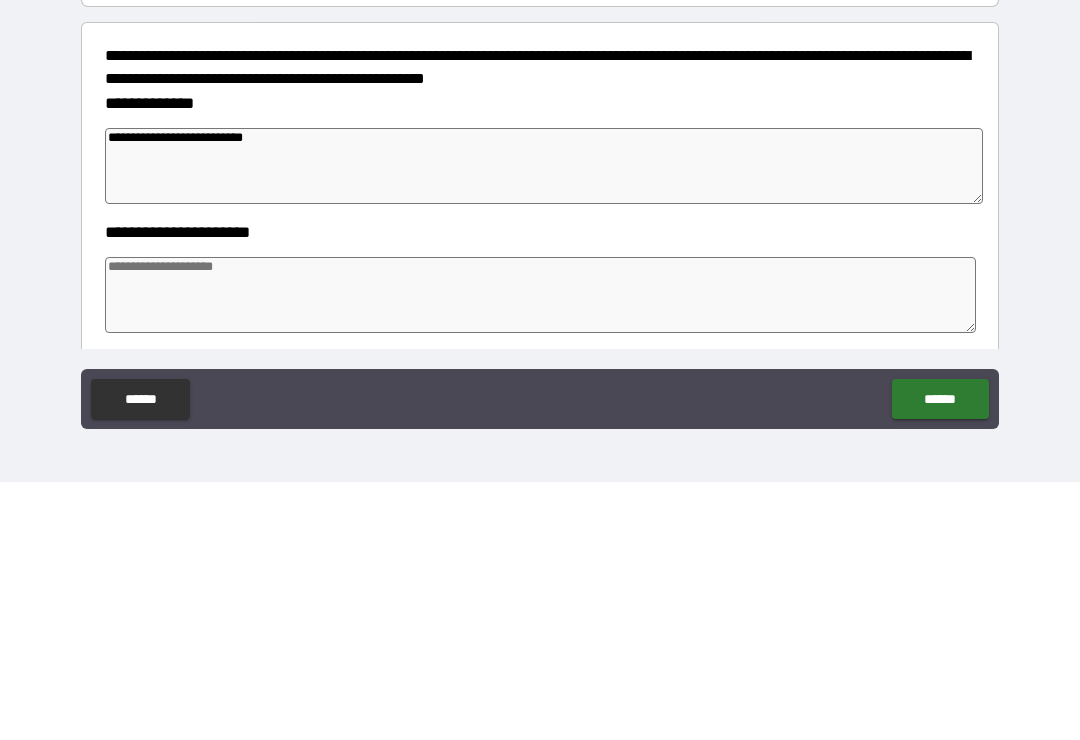 click at bounding box center [540, 553] 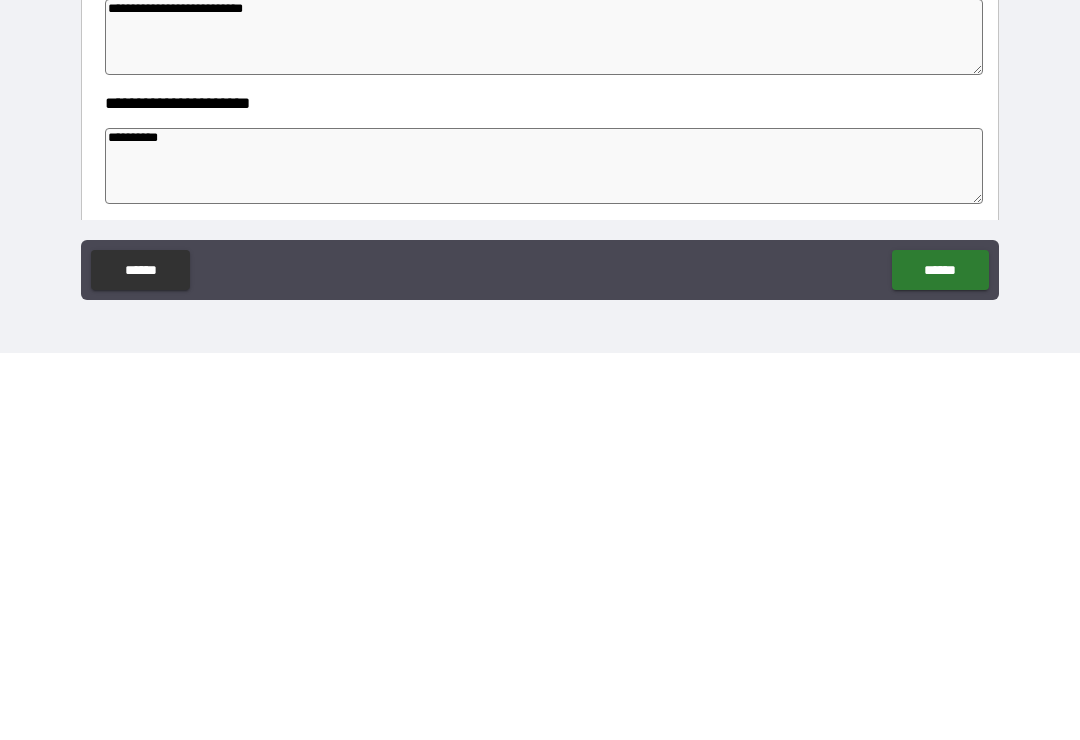 click on "******" at bounding box center [940, 657] 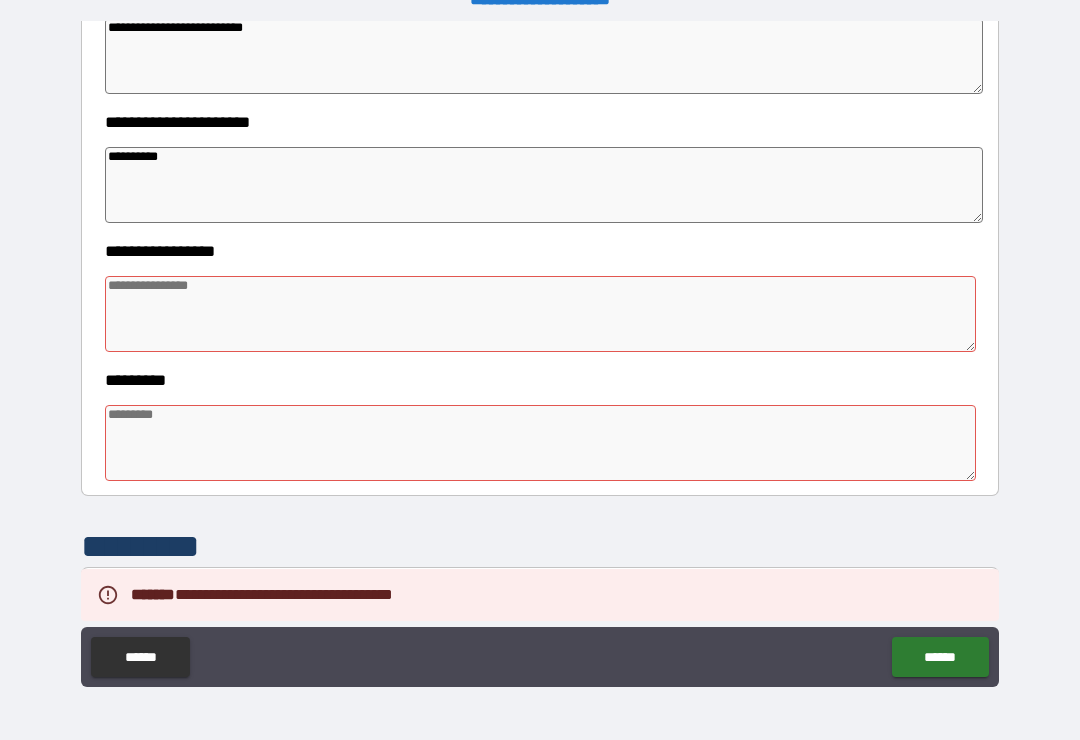 scroll, scrollTop: 369, scrollLeft: 0, axis: vertical 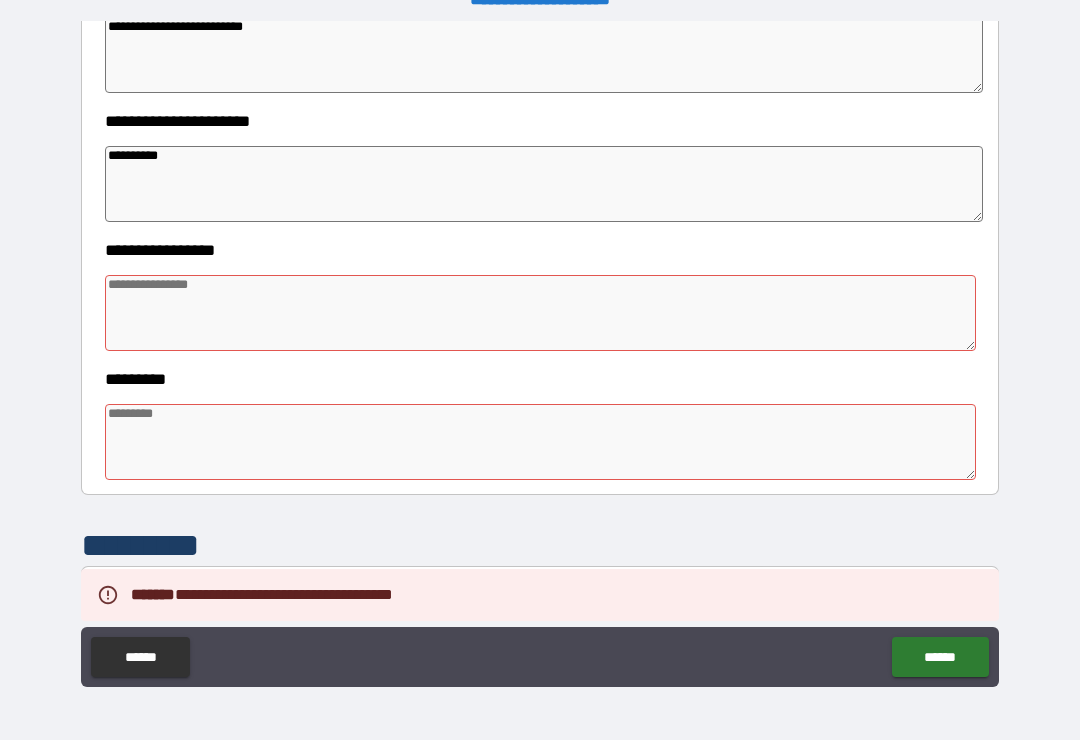 click at bounding box center [540, 313] 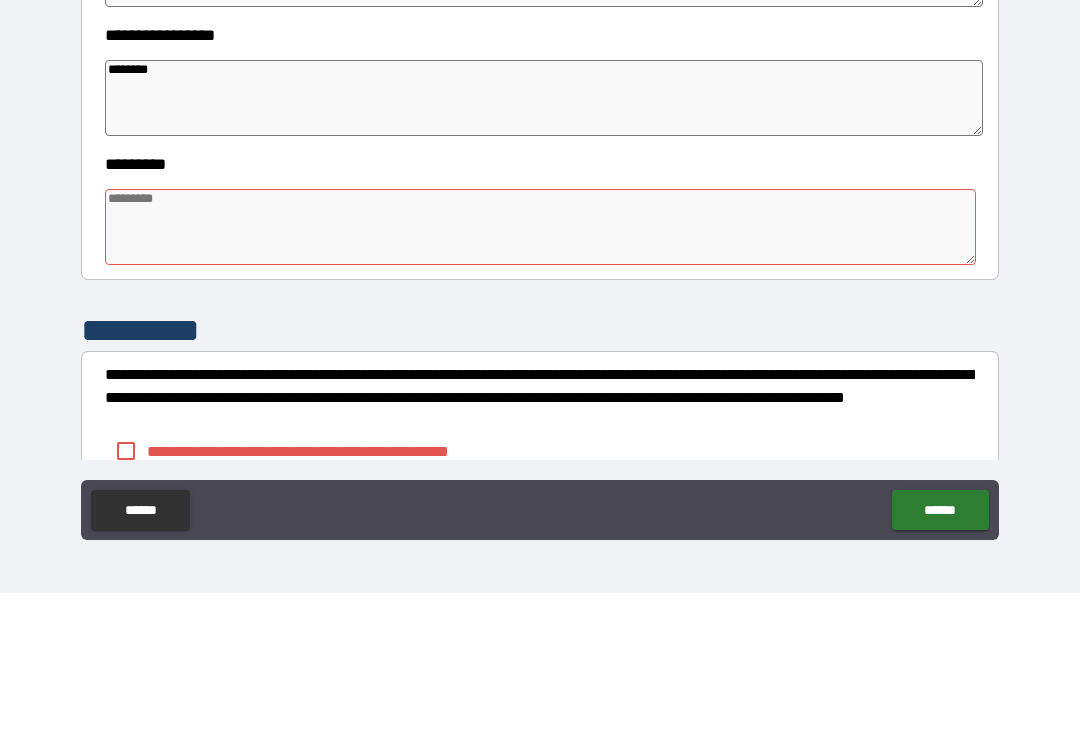 scroll, scrollTop: 417, scrollLeft: 0, axis: vertical 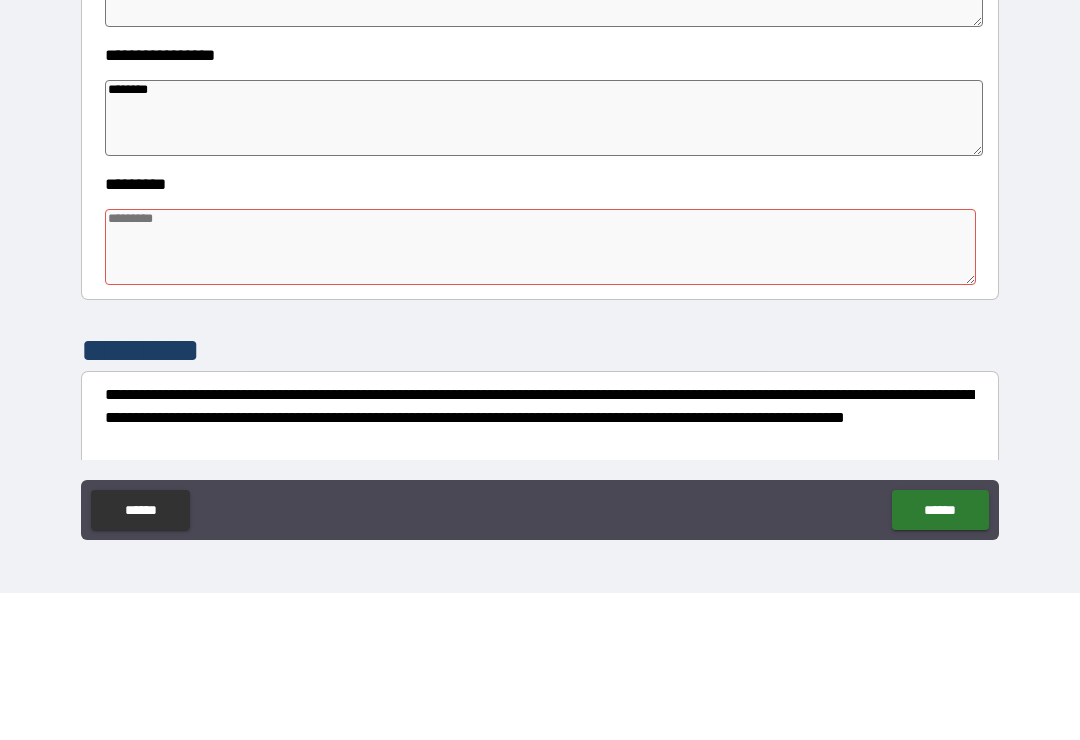 click on "********" at bounding box center (544, 265) 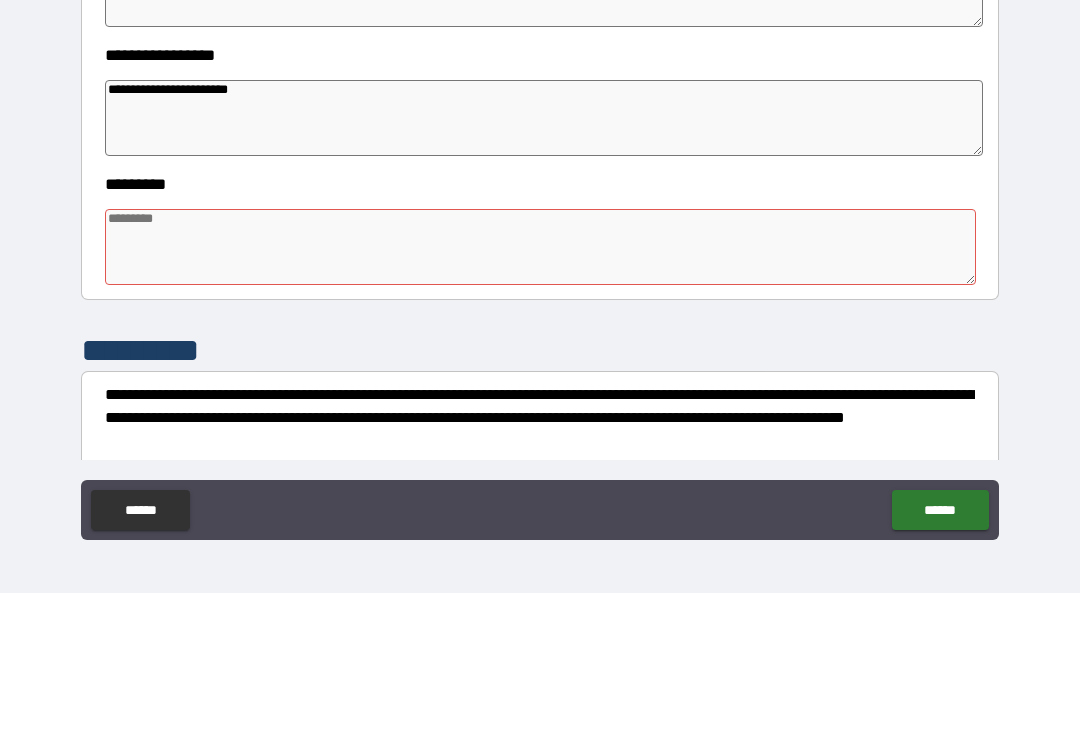 click at bounding box center [540, 394] 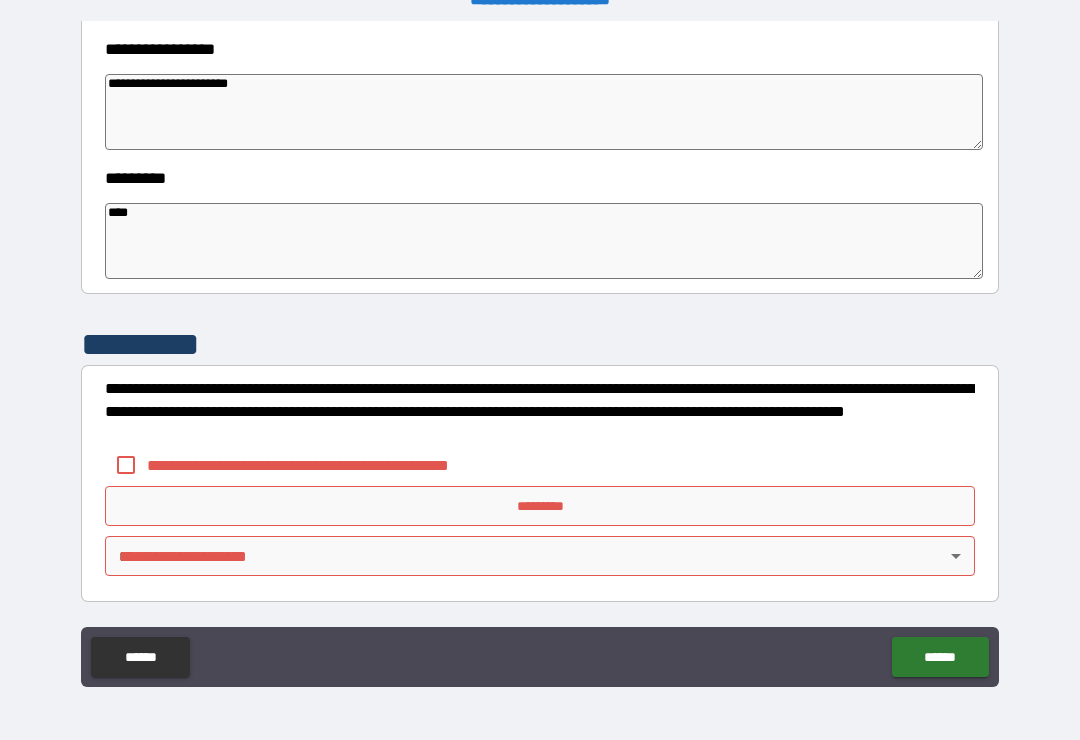 scroll, scrollTop: 570, scrollLeft: 0, axis: vertical 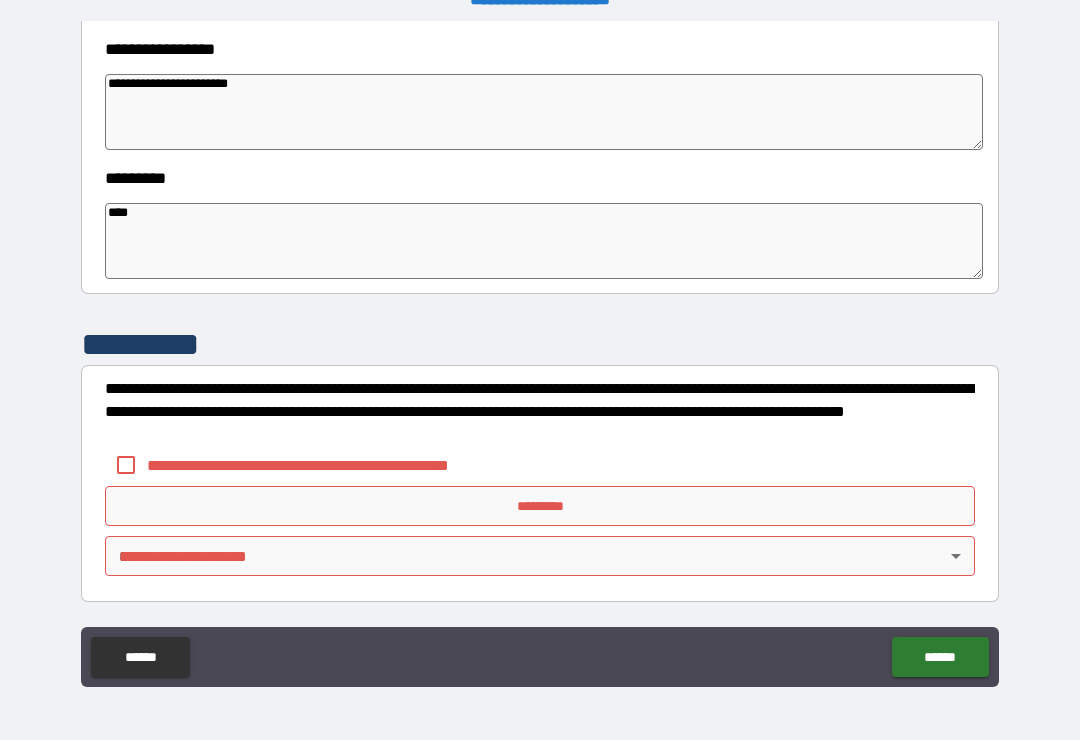 click on "*********" at bounding box center (540, 506) 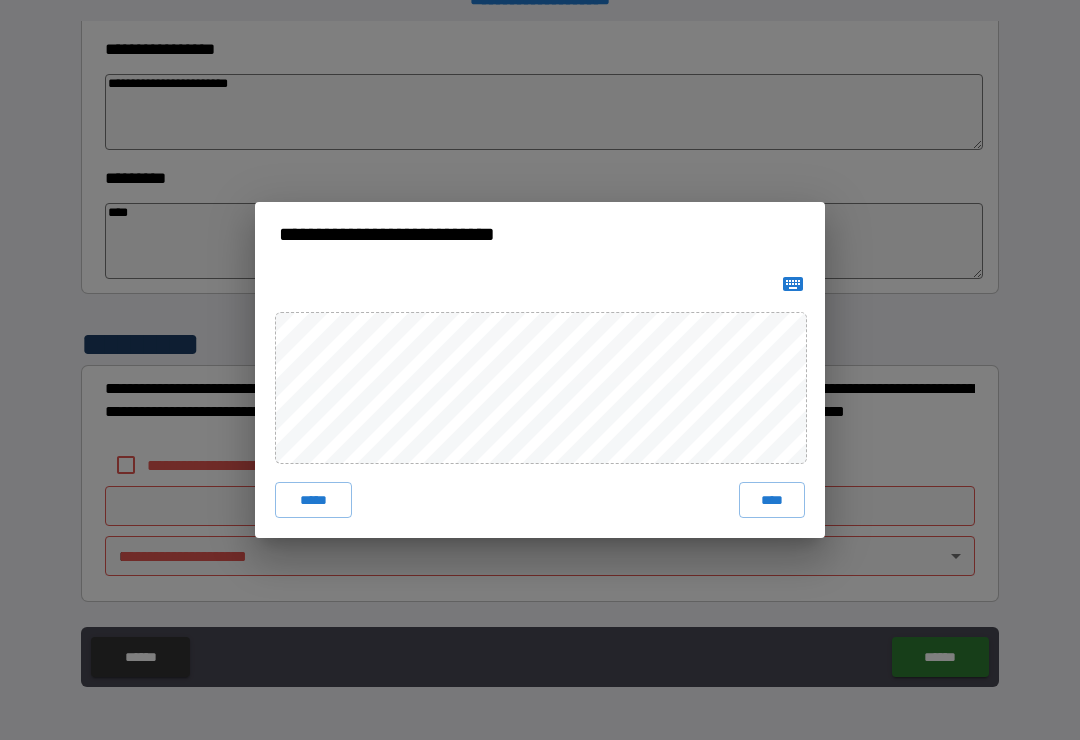 click on "****" at bounding box center [772, 500] 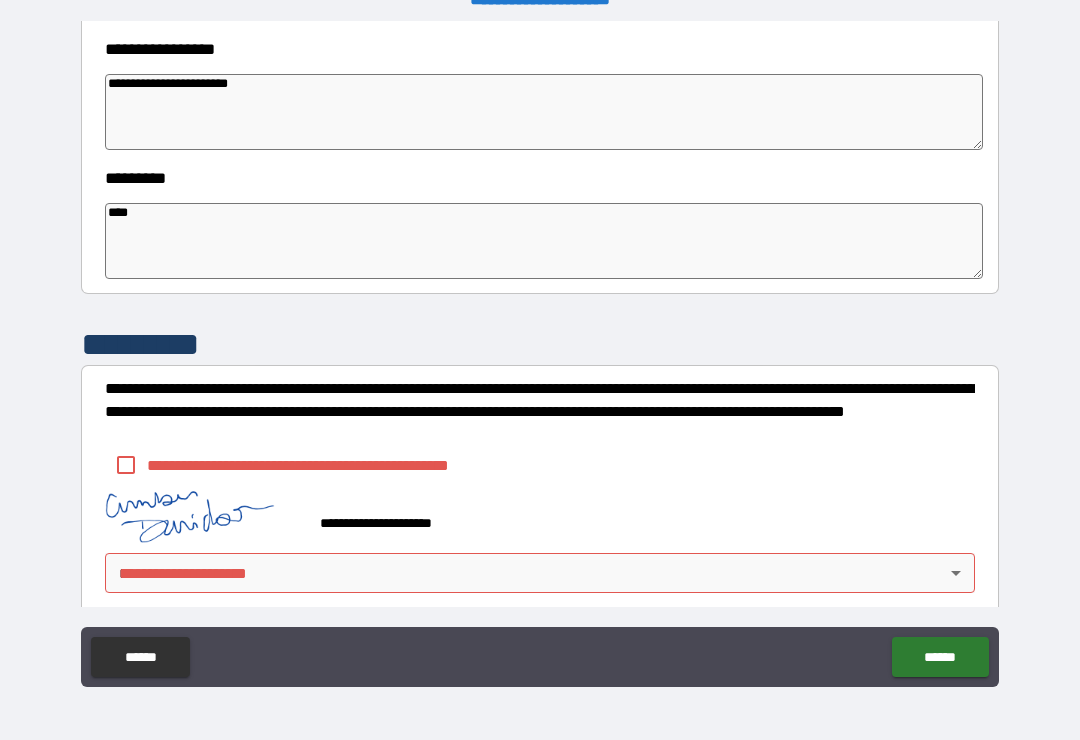 click on "**********" at bounding box center [540, 354] 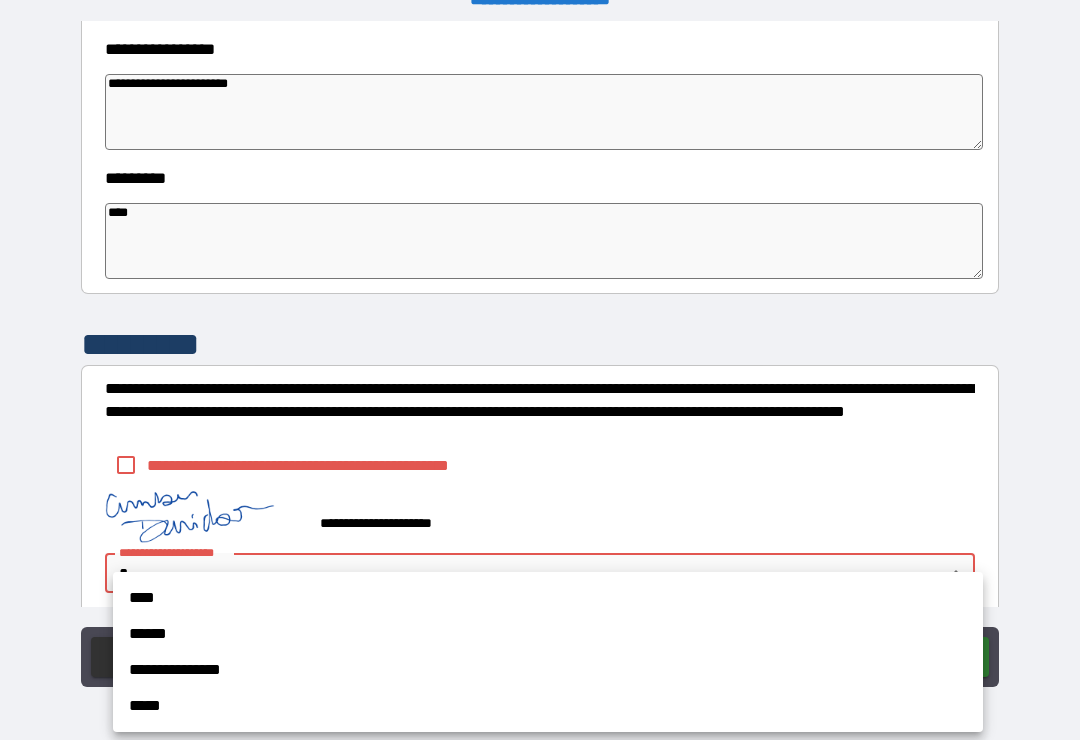 click on "**********" at bounding box center (548, 670) 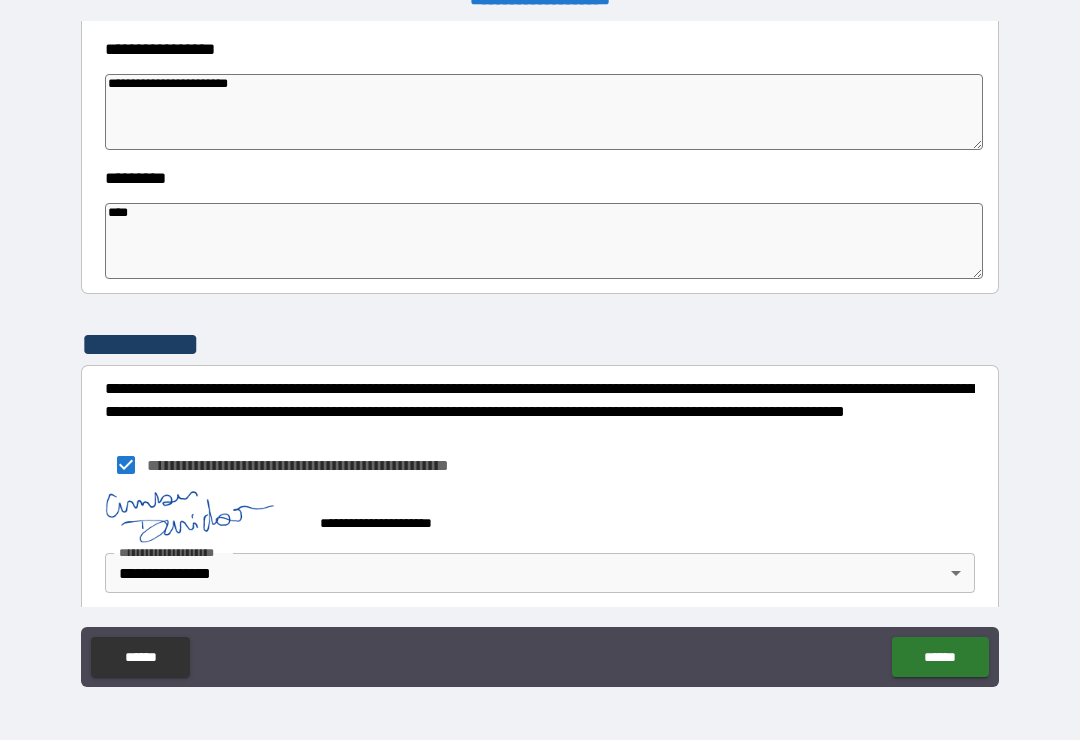 click on "******" at bounding box center (940, 657) 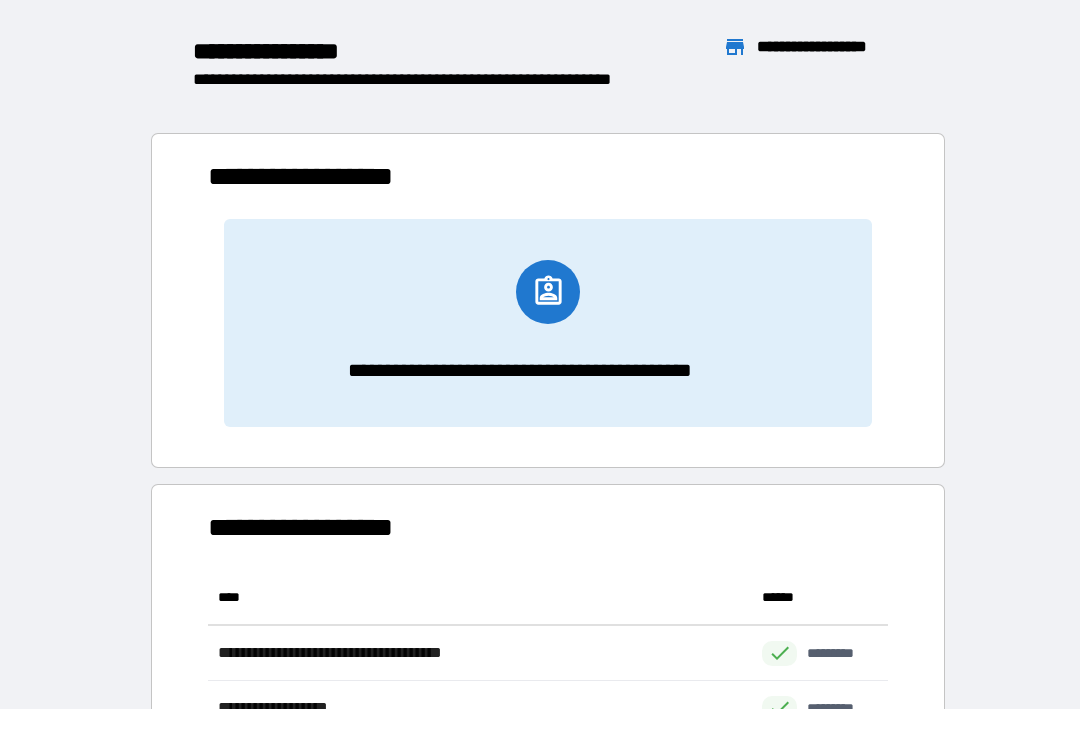 scroll, scrollTop: 1, scrollLeft: 1, axis: both 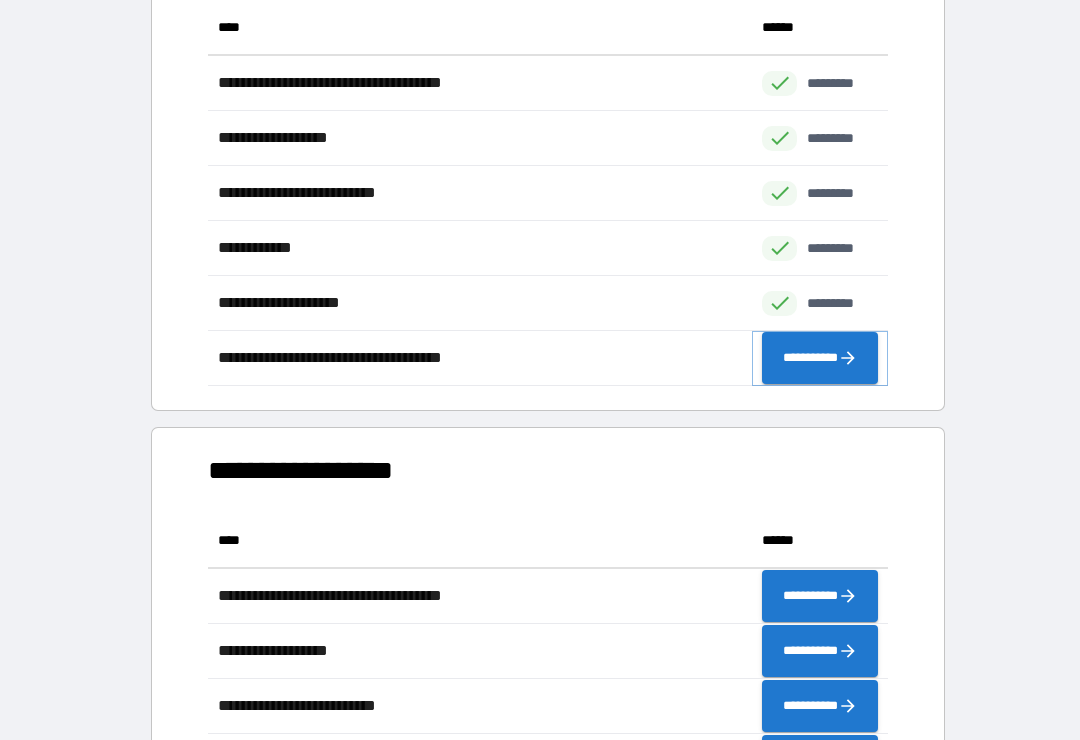 click 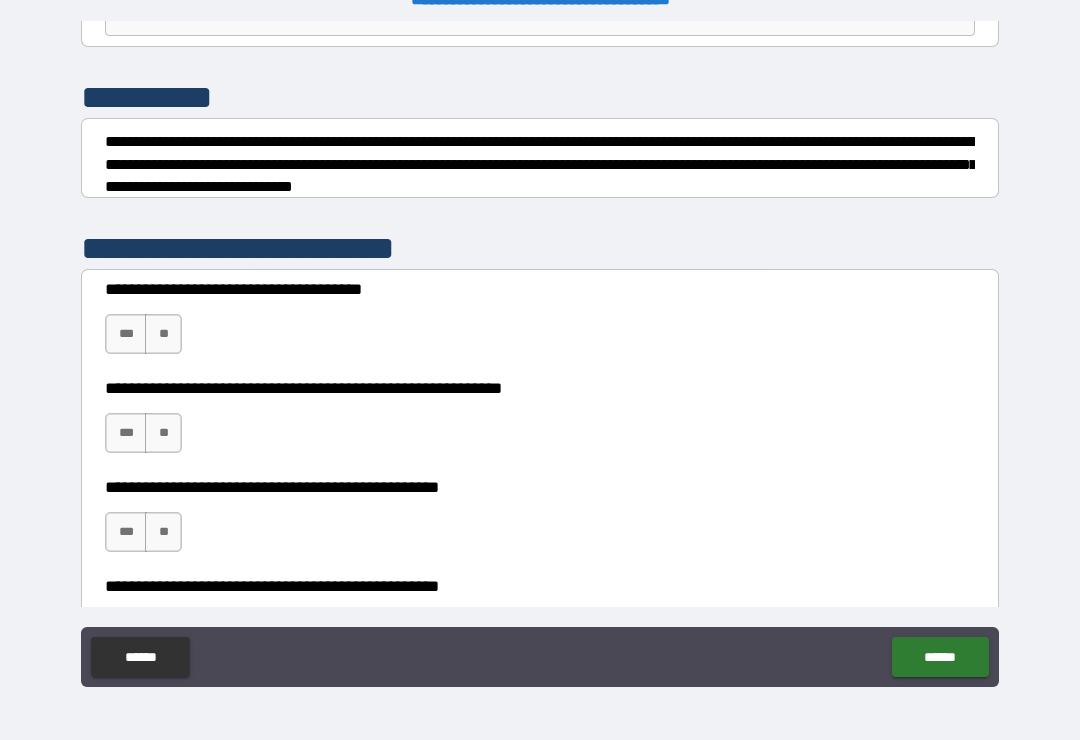 scroll, scrollTop: 230, scrollLeft: 0, axis: vertical 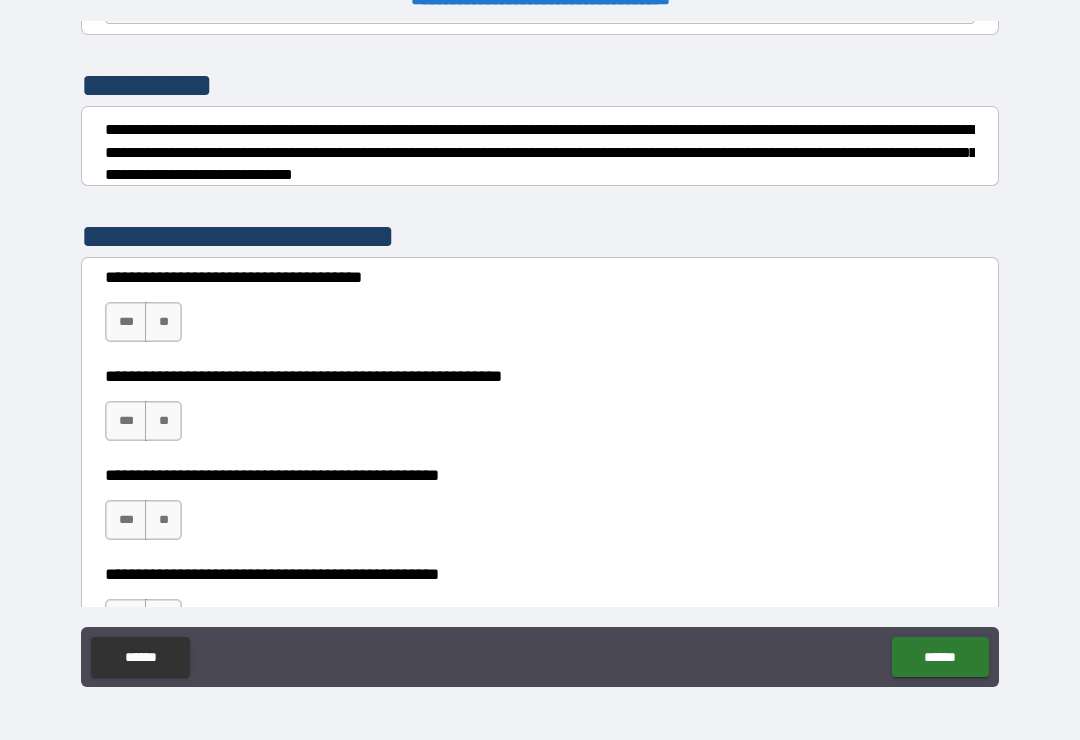 click on "**" at bounding box center (163, 322) 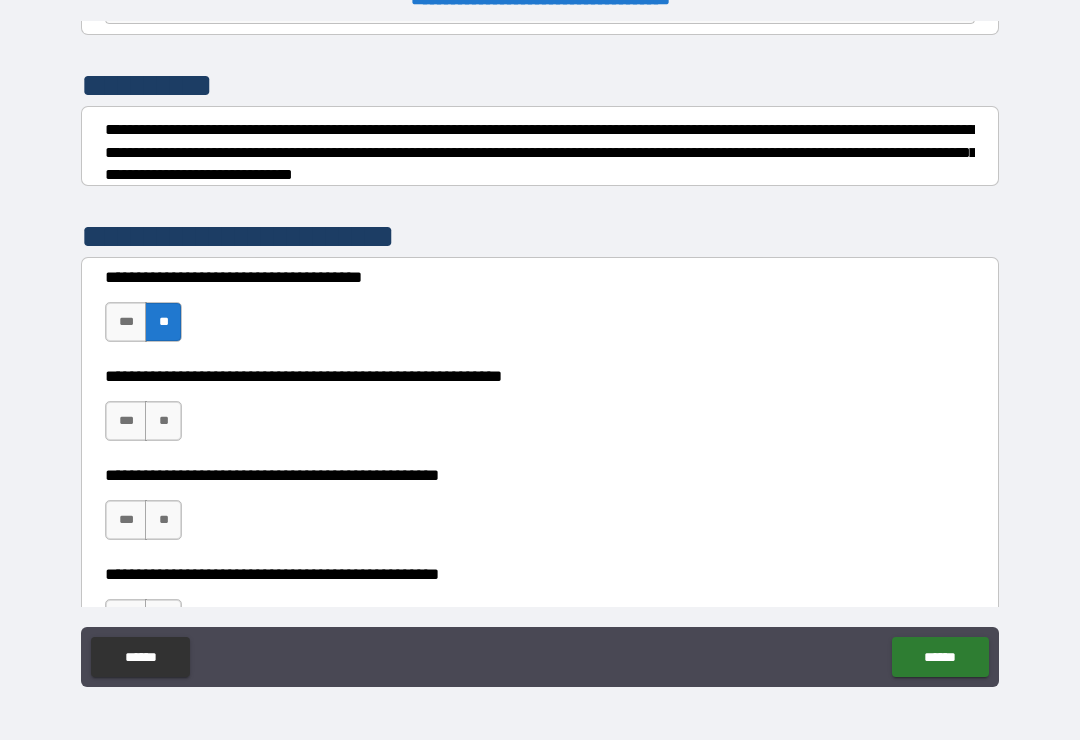 click on "**" at bounding box center (163, 421) 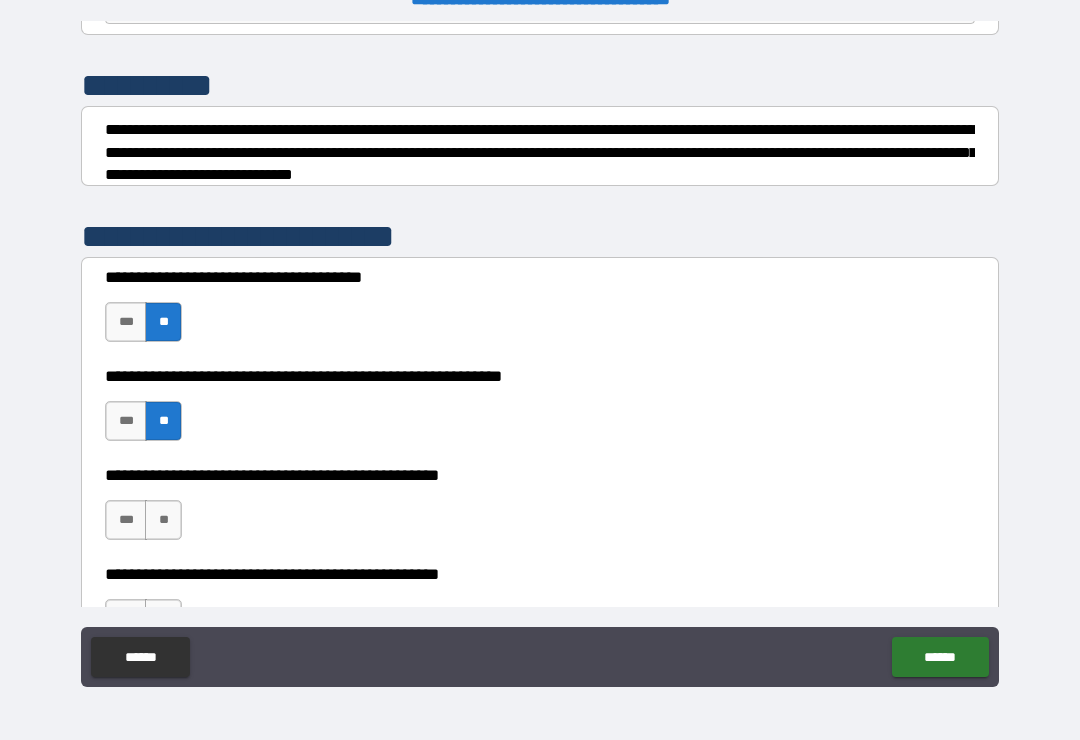 click on "**" at bounding box center [163, 520] 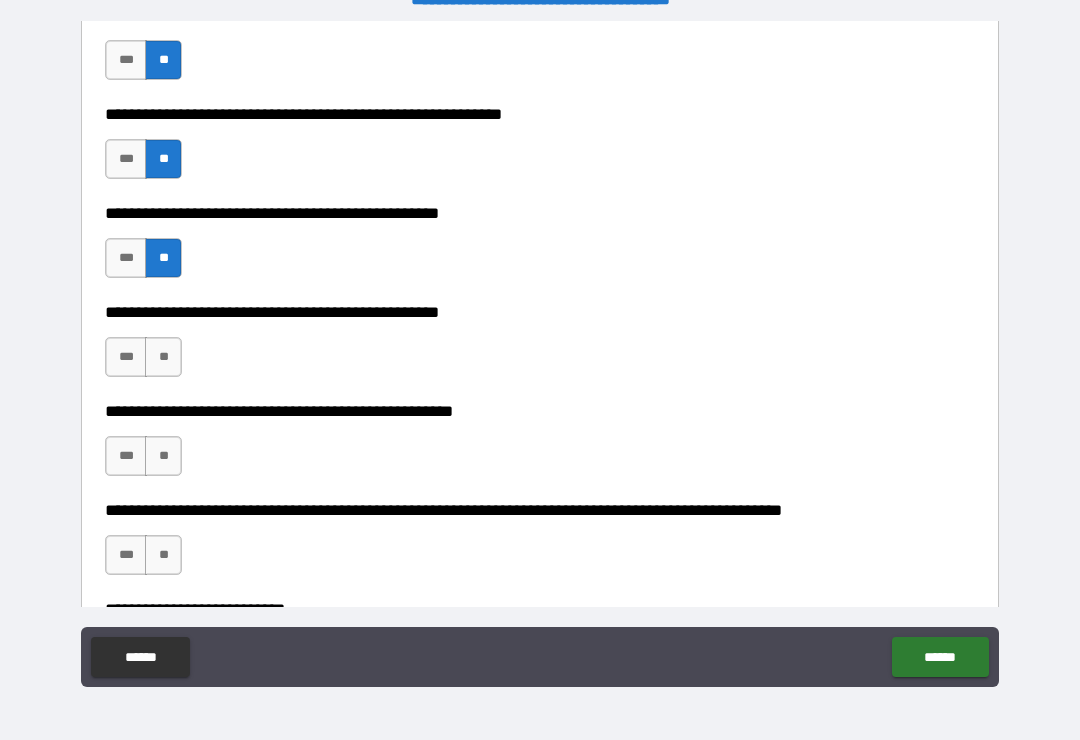 scroll, scrollTop: 493, scrollLeft: 0, axis: vertical 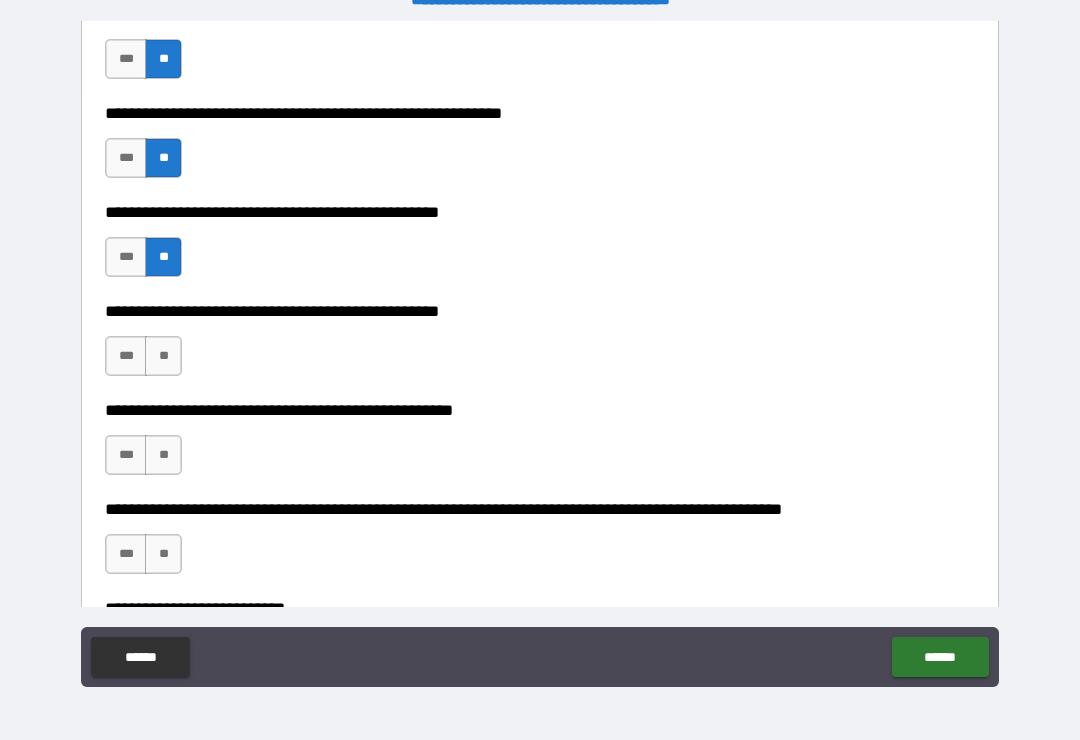 click on "**" at bounding box center (163, 356) 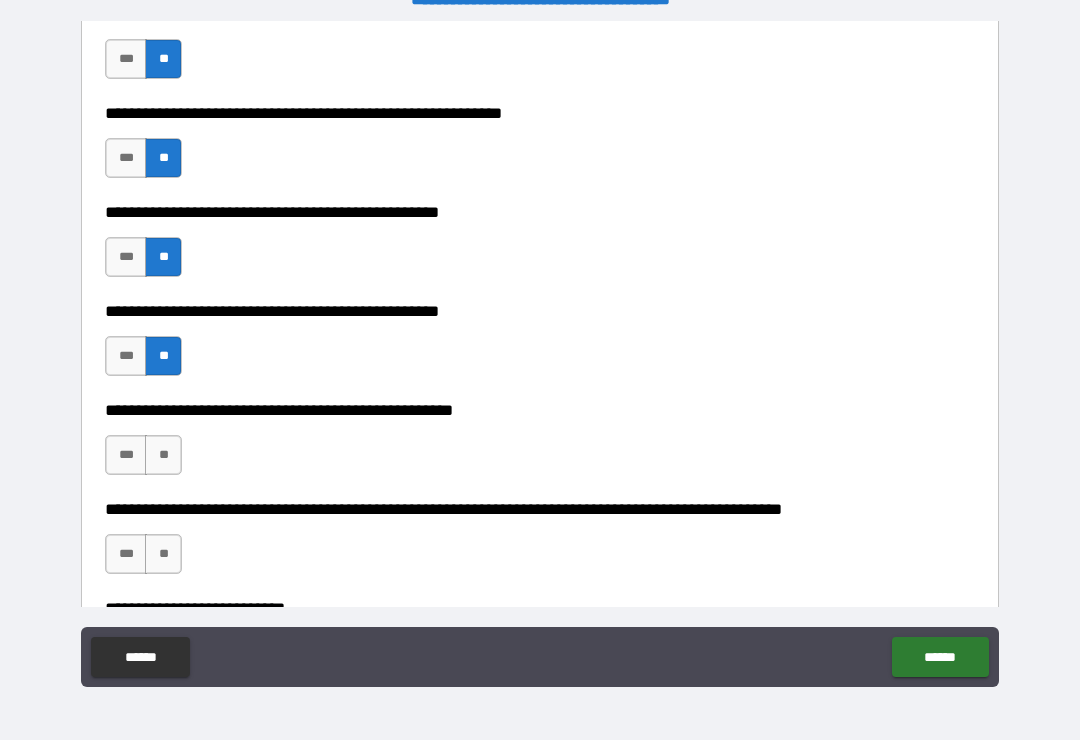 click on "**" at bounding box center (163, 455) 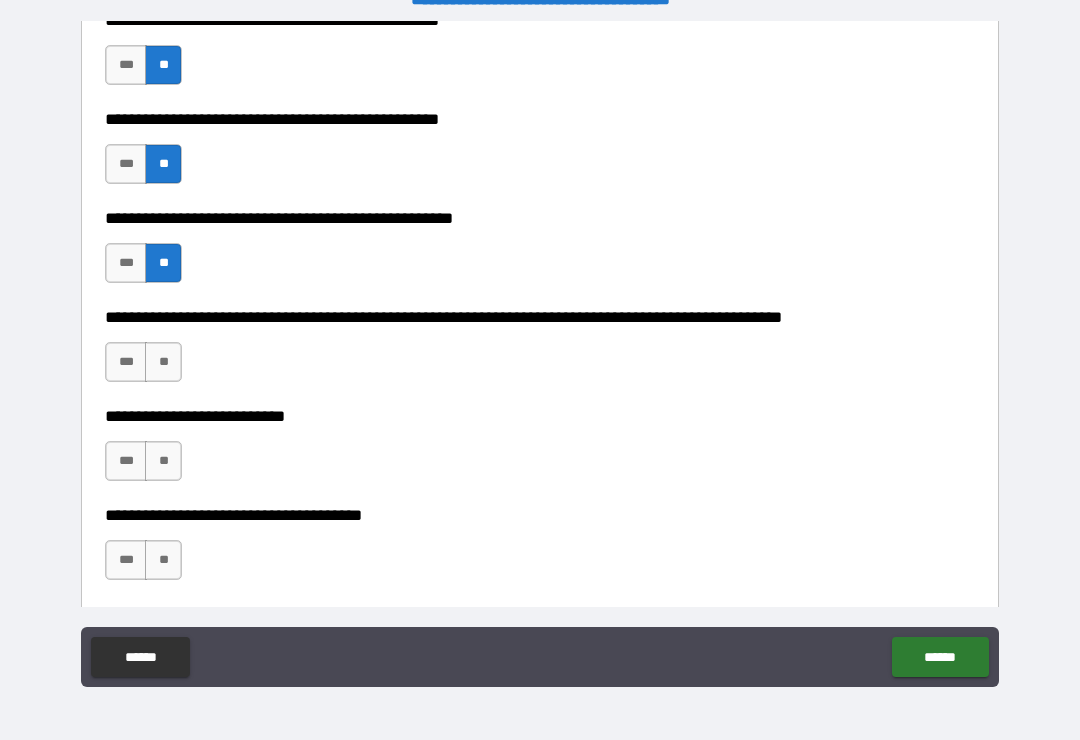 scroll, scrollTop: 706, scrollLeft: 0, axis: vertical 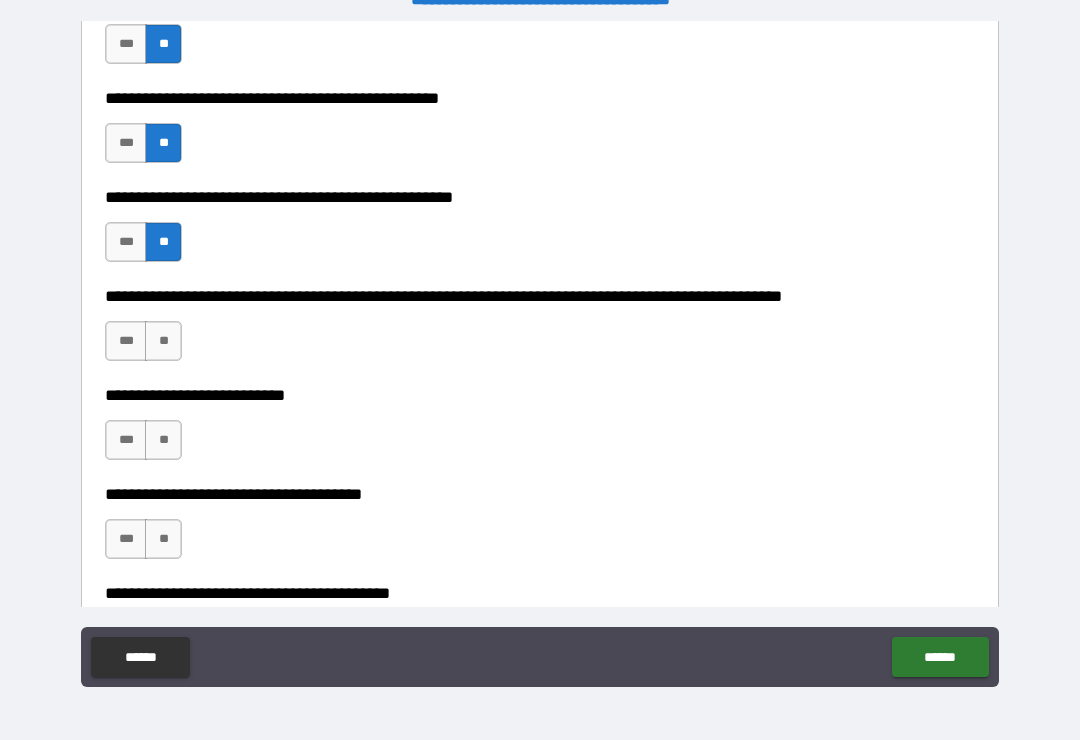 click on "**" at bounding box center (163, 341) 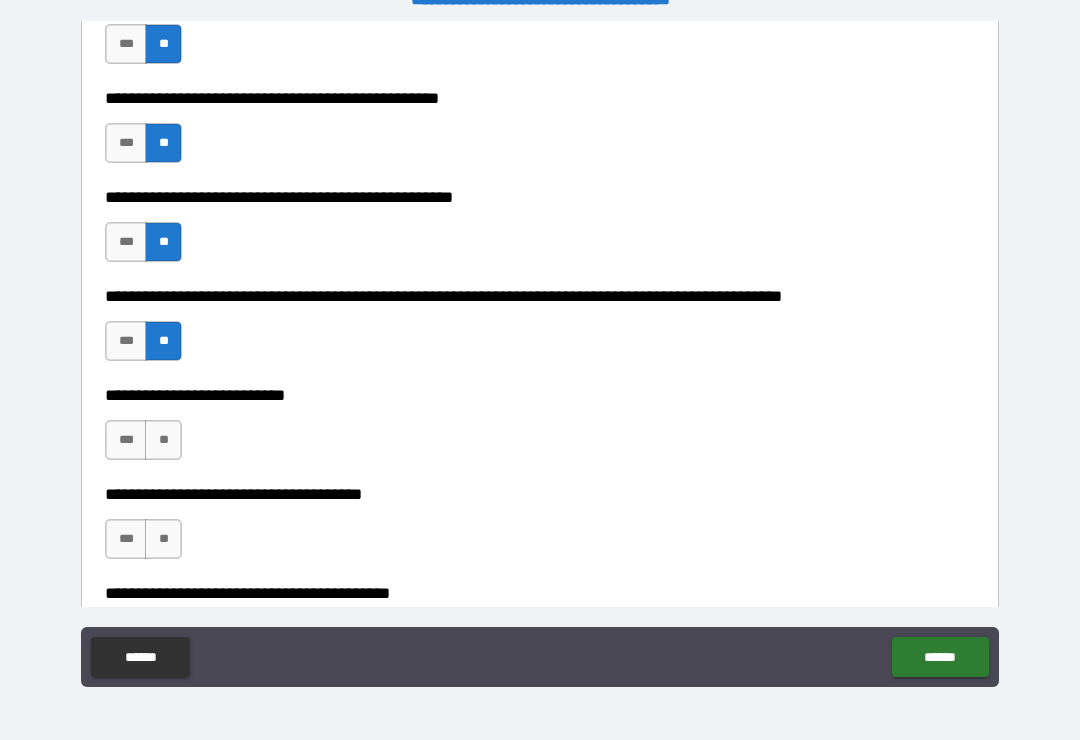 click on "**" at bounding box center (163, 440) 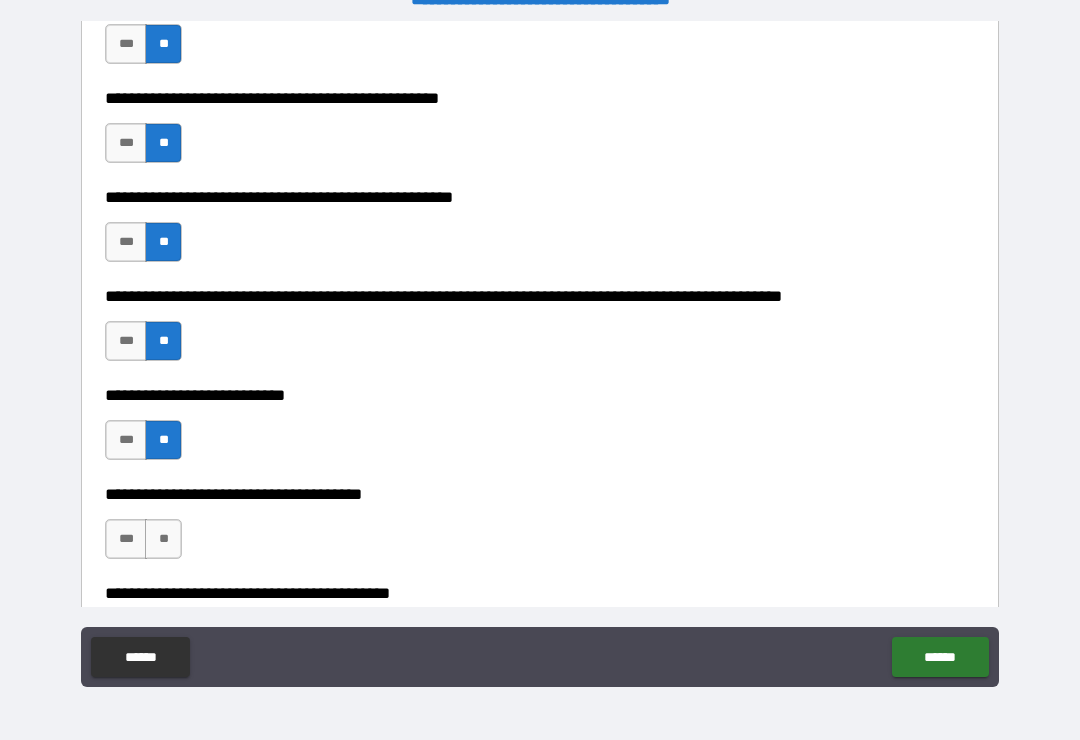 click on "**" at bounding box center [163, 539] 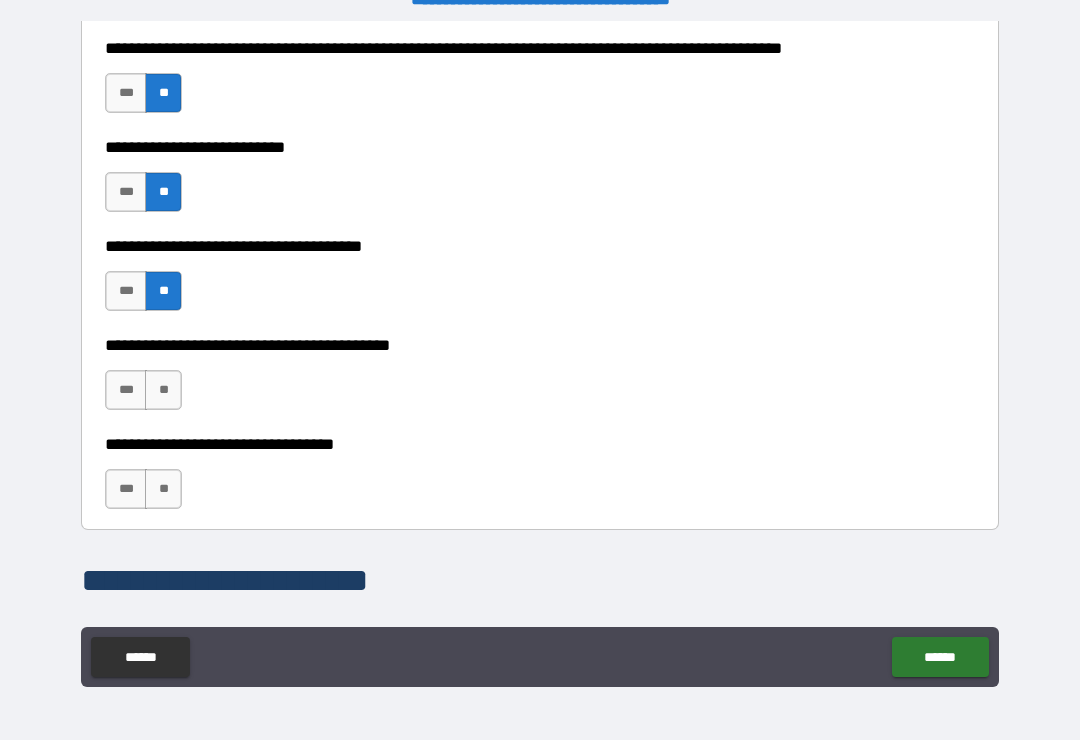 scroll, scrollTop: 959, scrollLeft: 0, axis: vertical 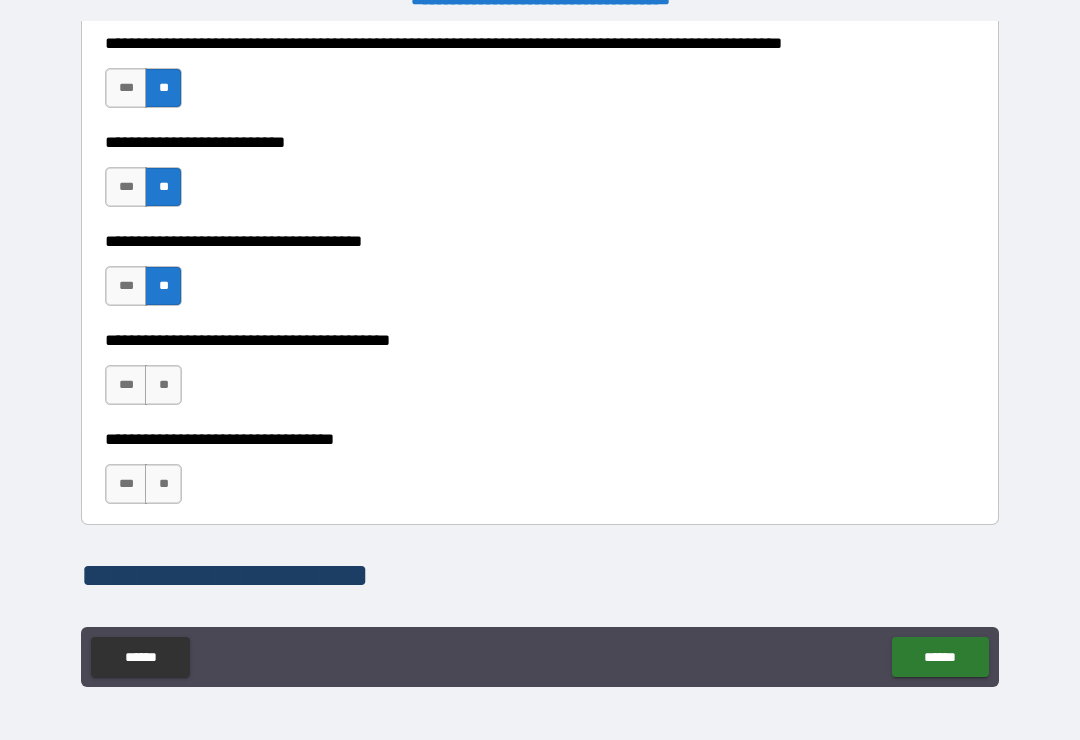 click on "**" at bounding box center (163, 385) 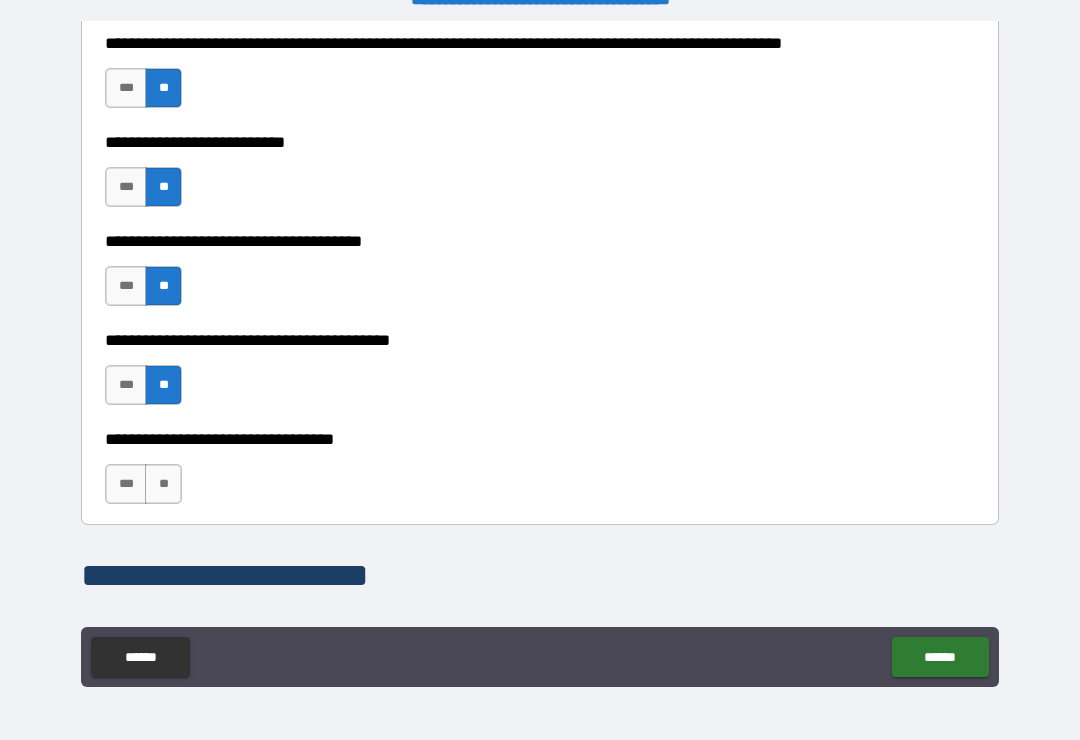 click on "**" at bounding box center [163, 484] 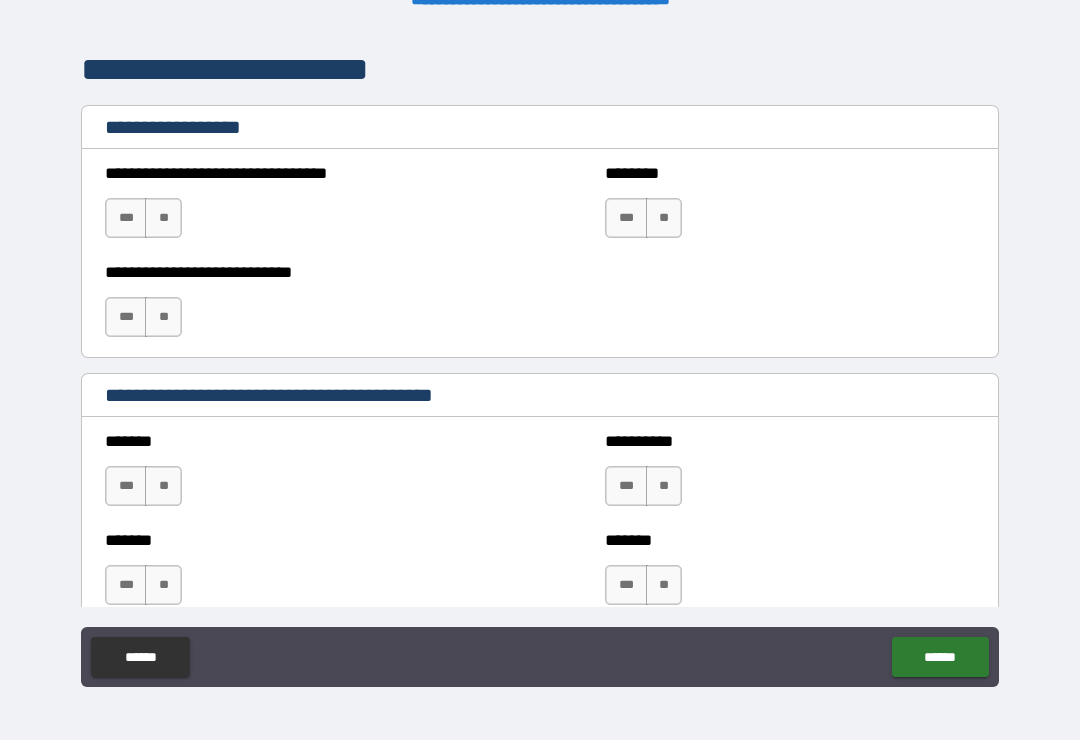 scroll, scrollTop: 1489, scrollLeft: 0, axis: vertical 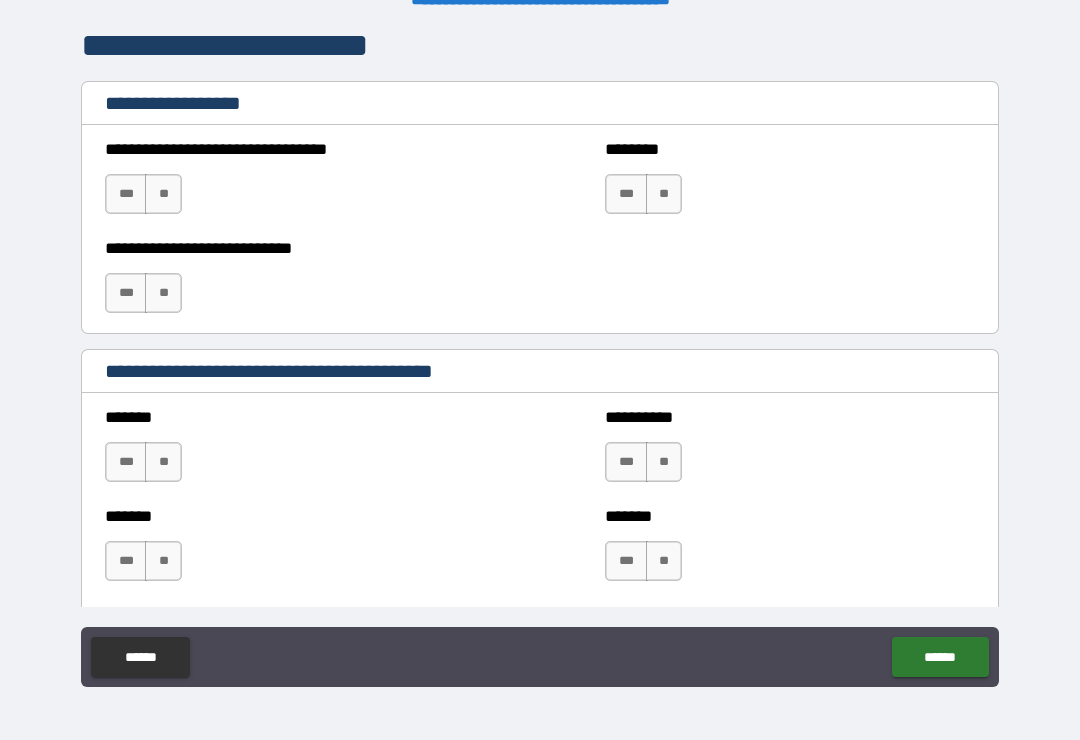 click on "**" at bounding box center (163, 194) 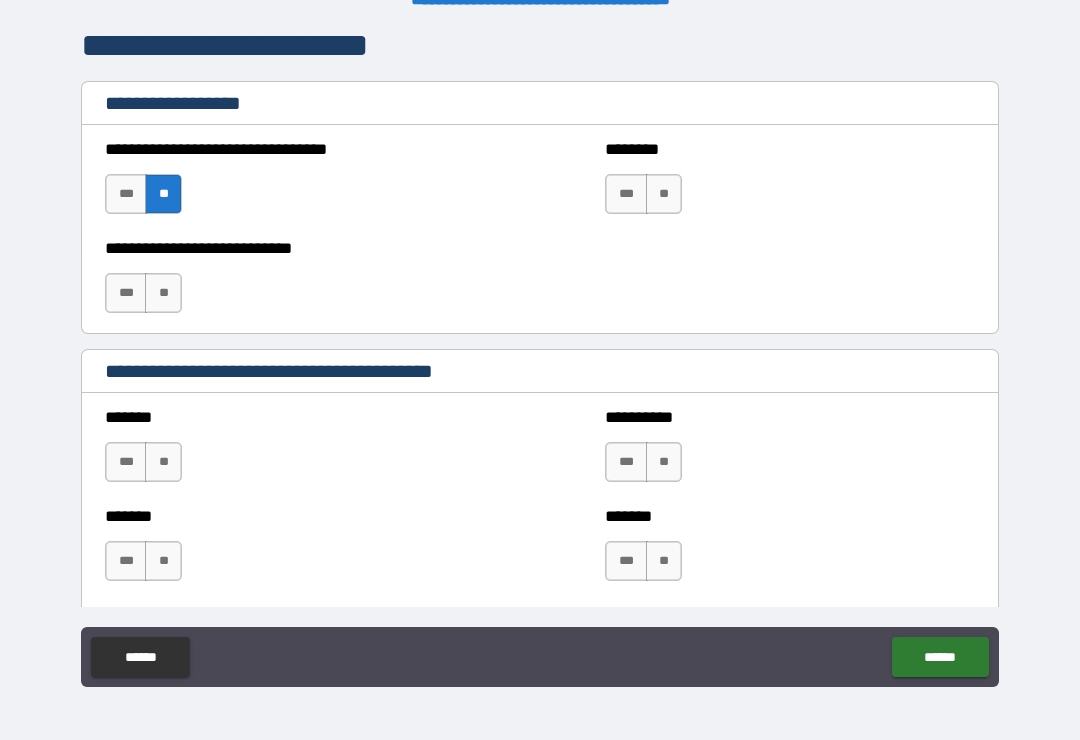click on "**" at bounding box center (163, 293) 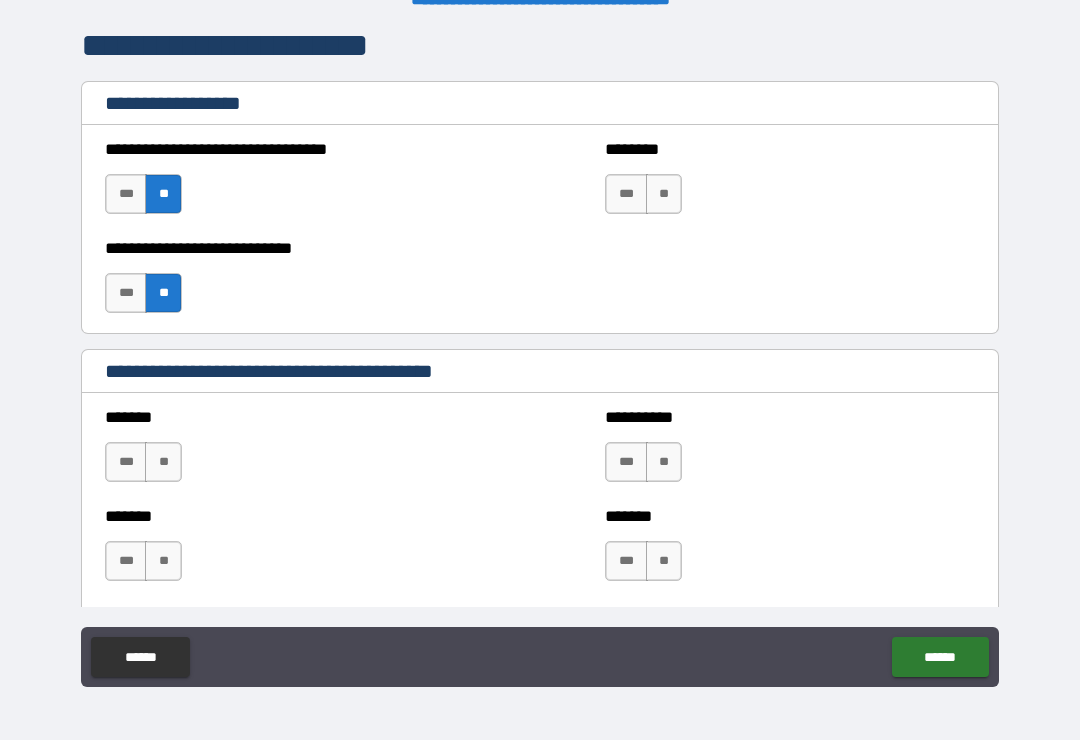 click on "**" at bounding box center [163, 462] 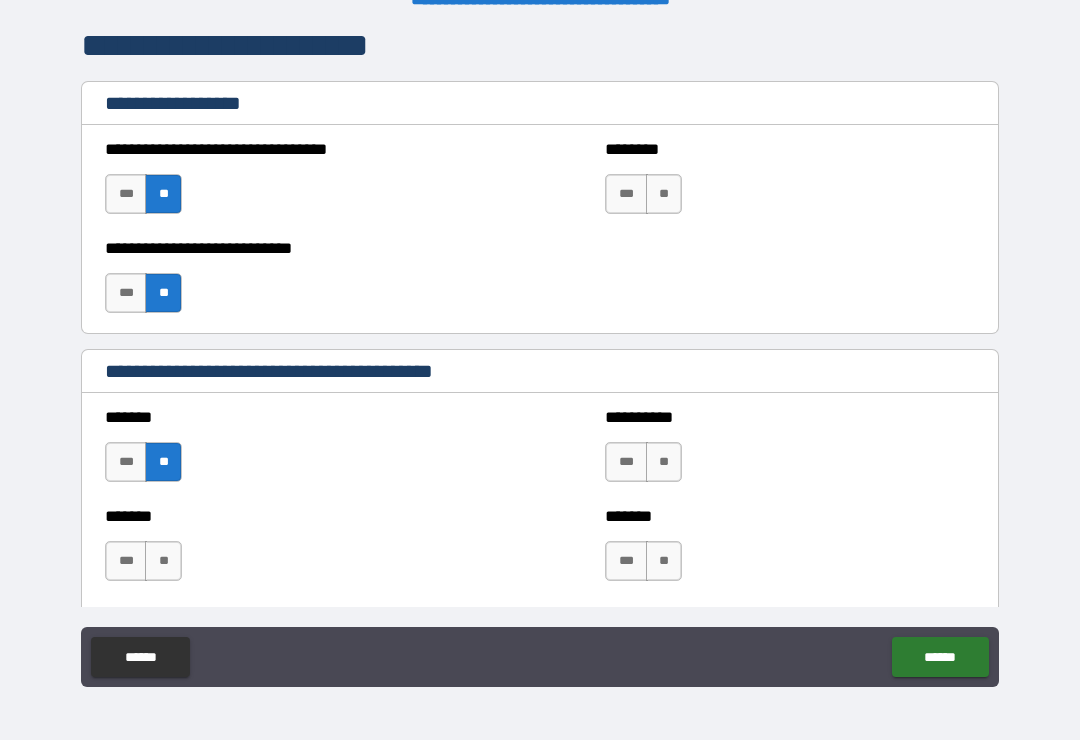 click on "**" at bounding box center [664, 462] 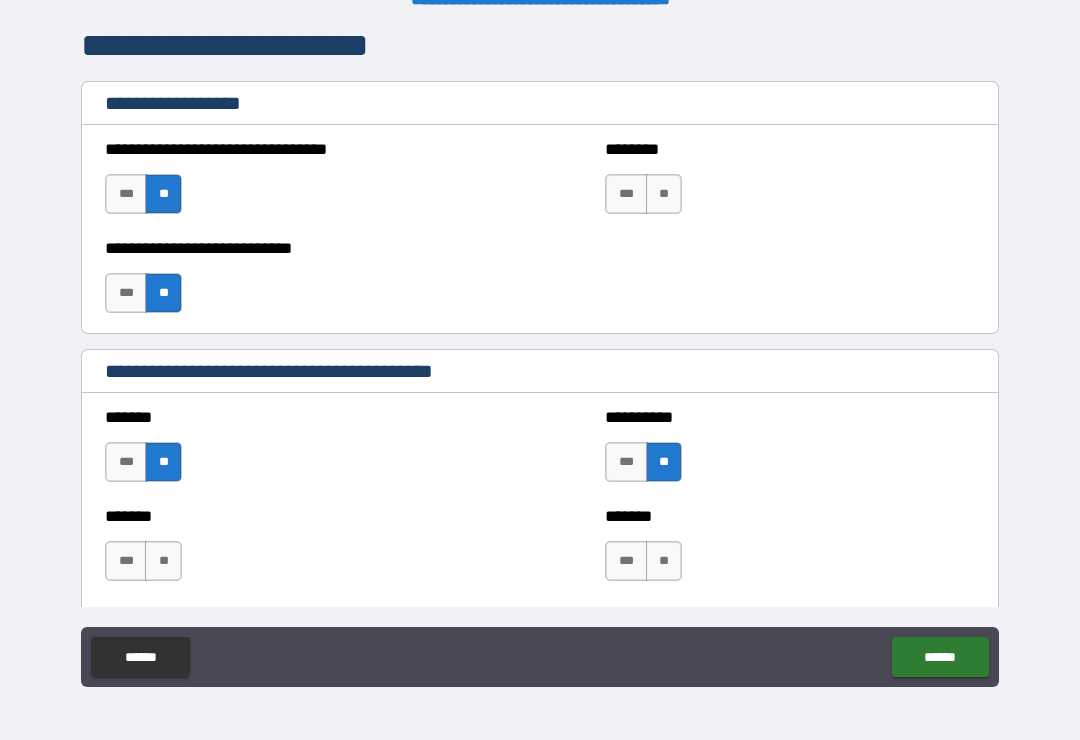 click on "**" at bounding box center [664, 194] 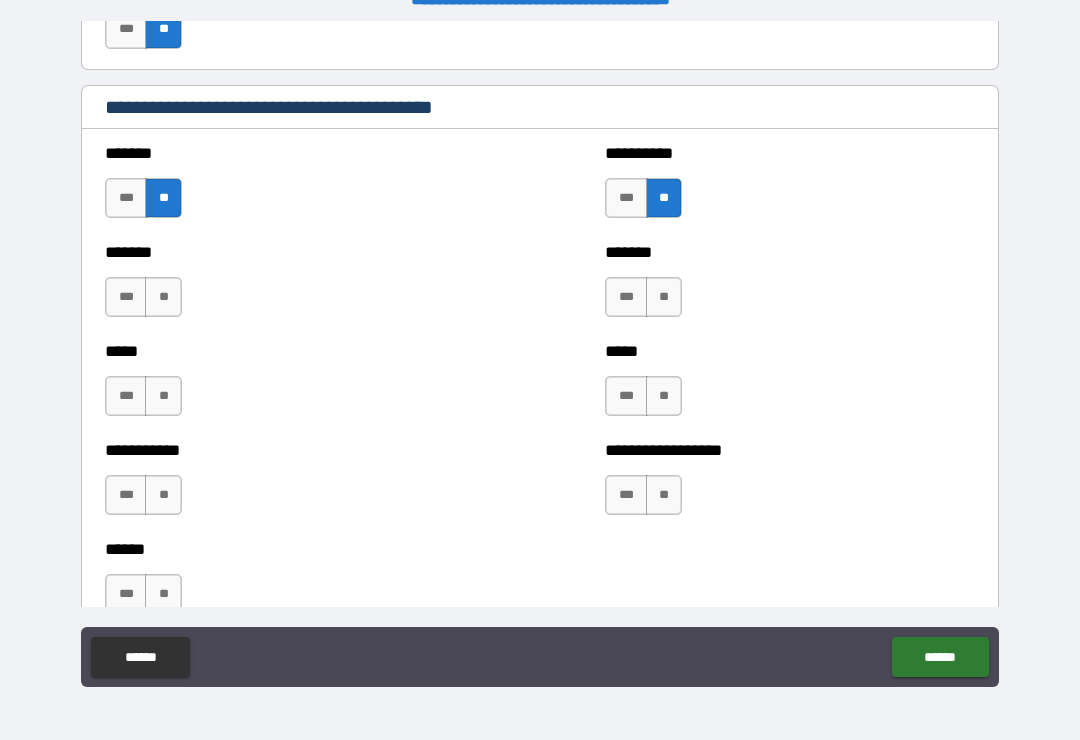 scroll, scrollTop: 1800, scrollLeft: 0, axis: vertical 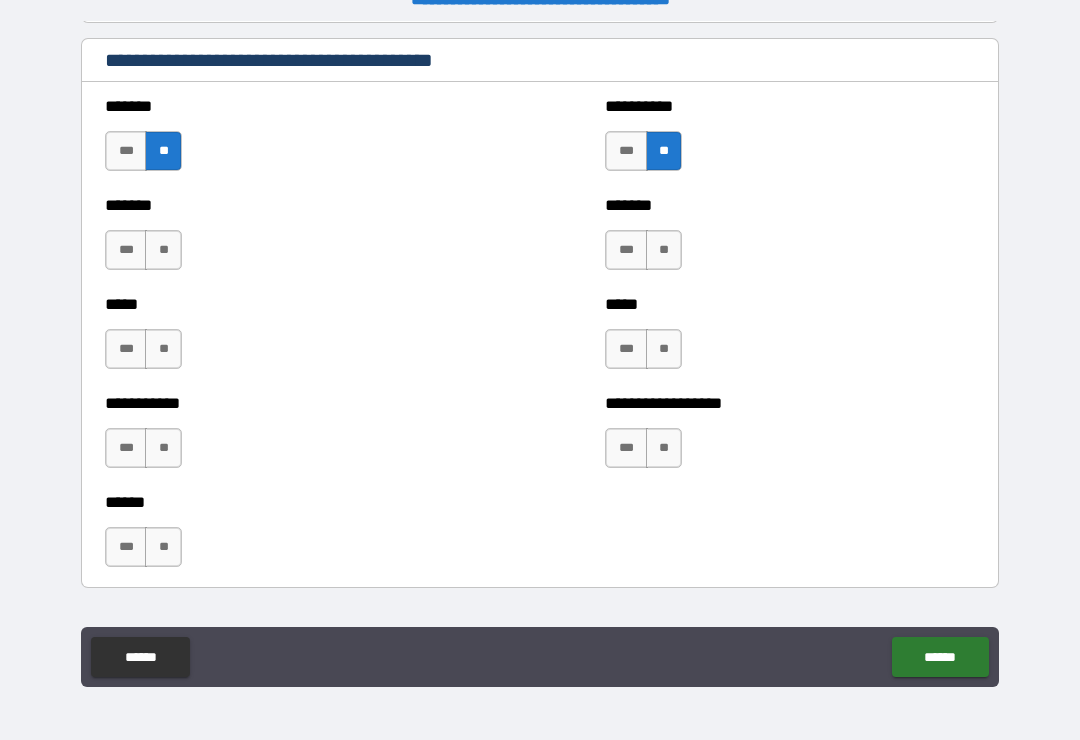 click on "**" at bounding box center [664, 250] 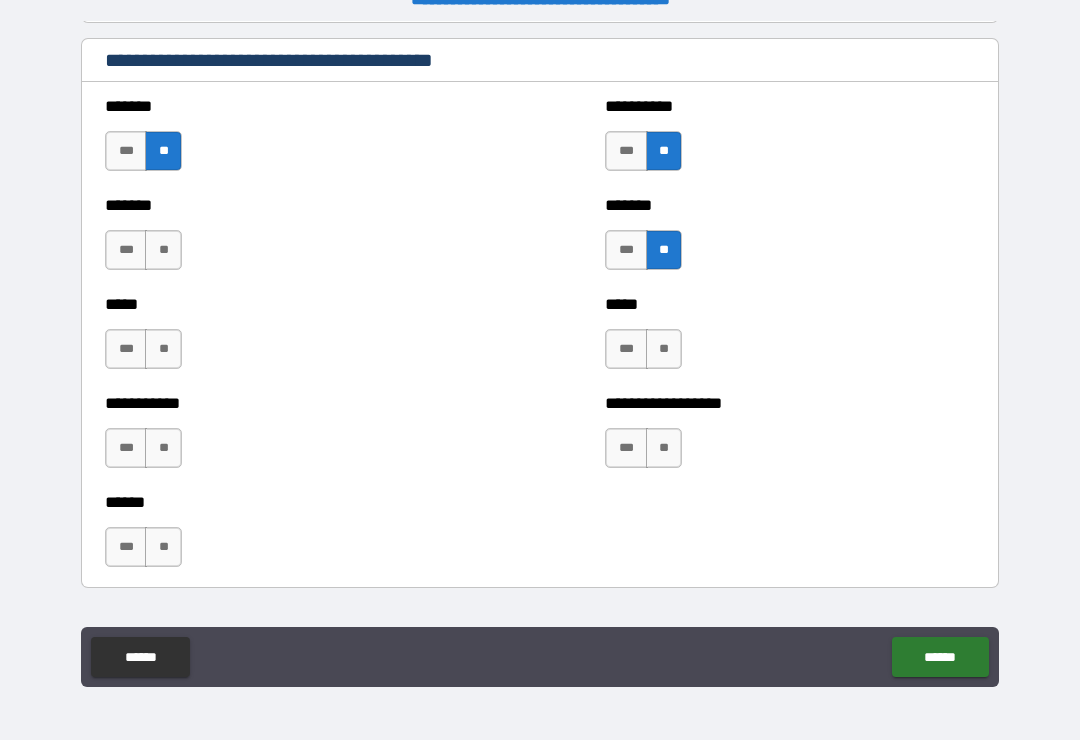 click on "**" at bounding box center [163, 250] 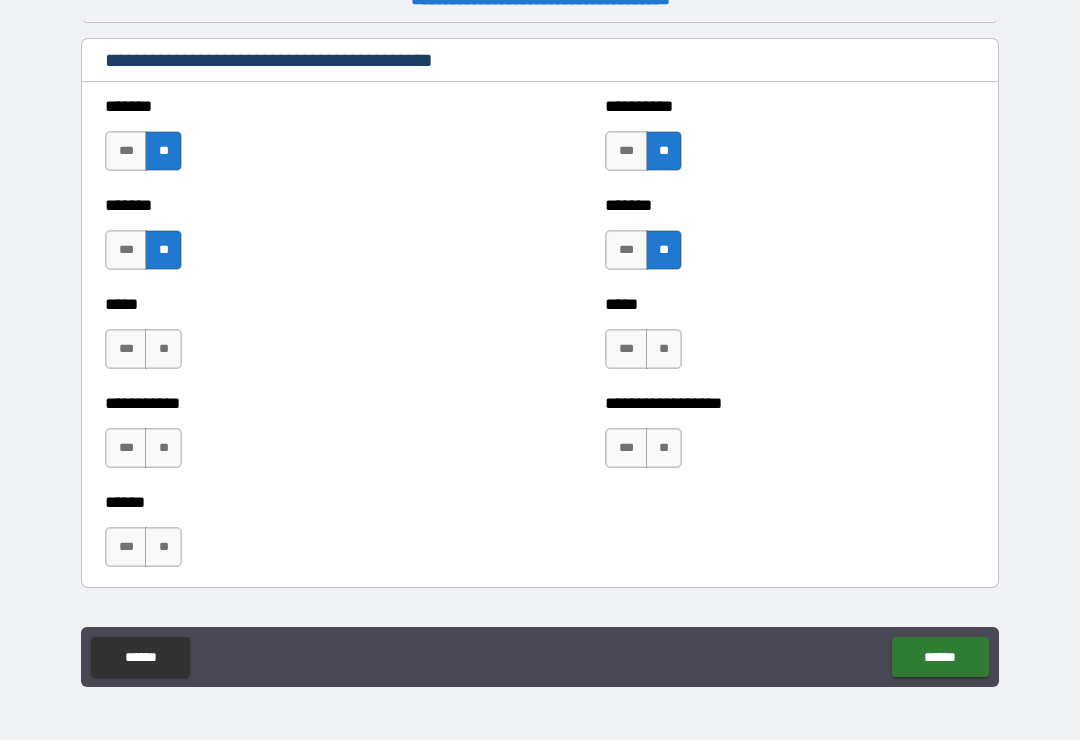 click on "**" at bounding box center (163, 349) 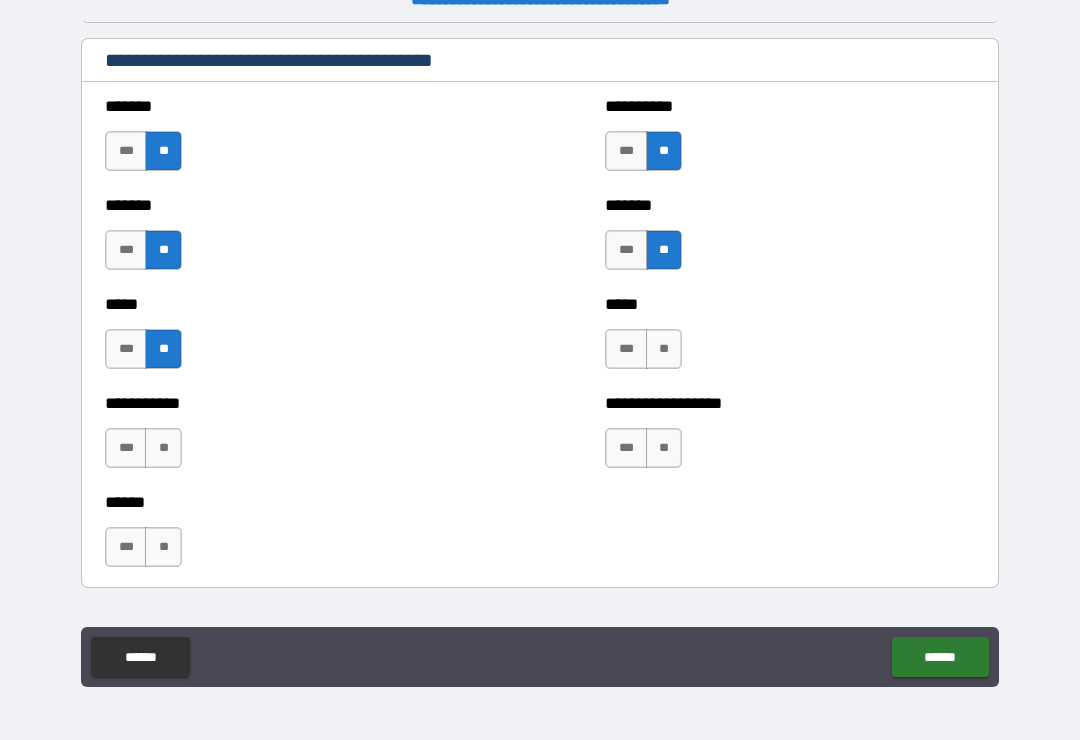 click on "**" at bounding box center [664, 349] 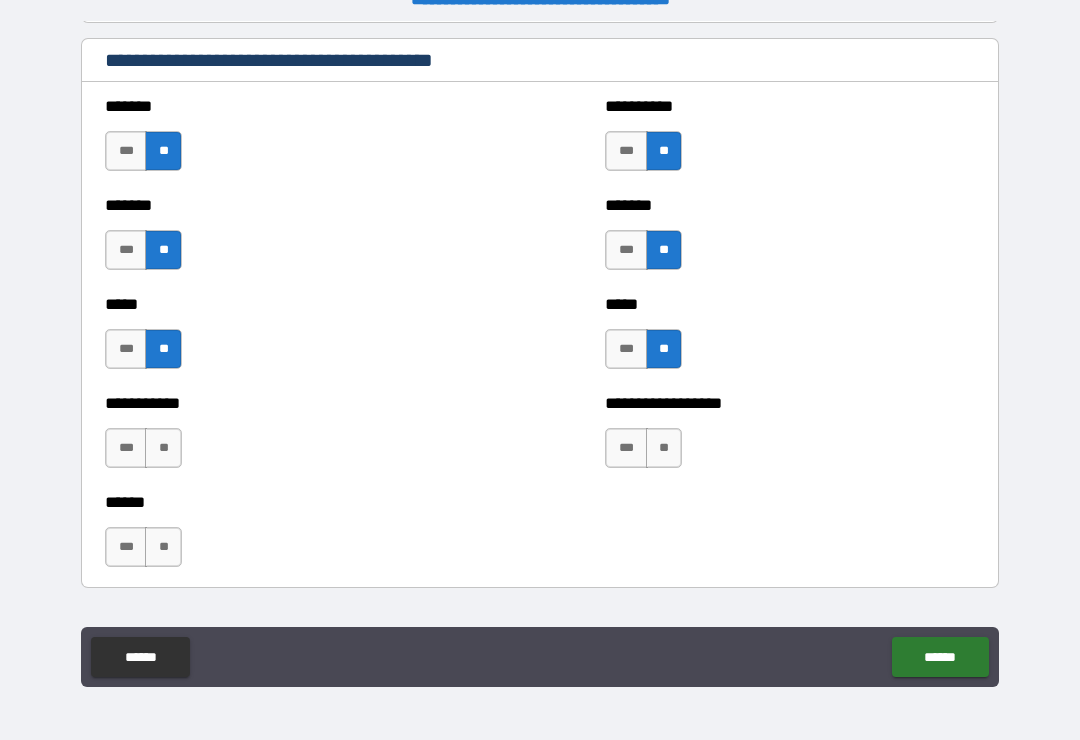 click on "**" at bounding box center [664, 448] 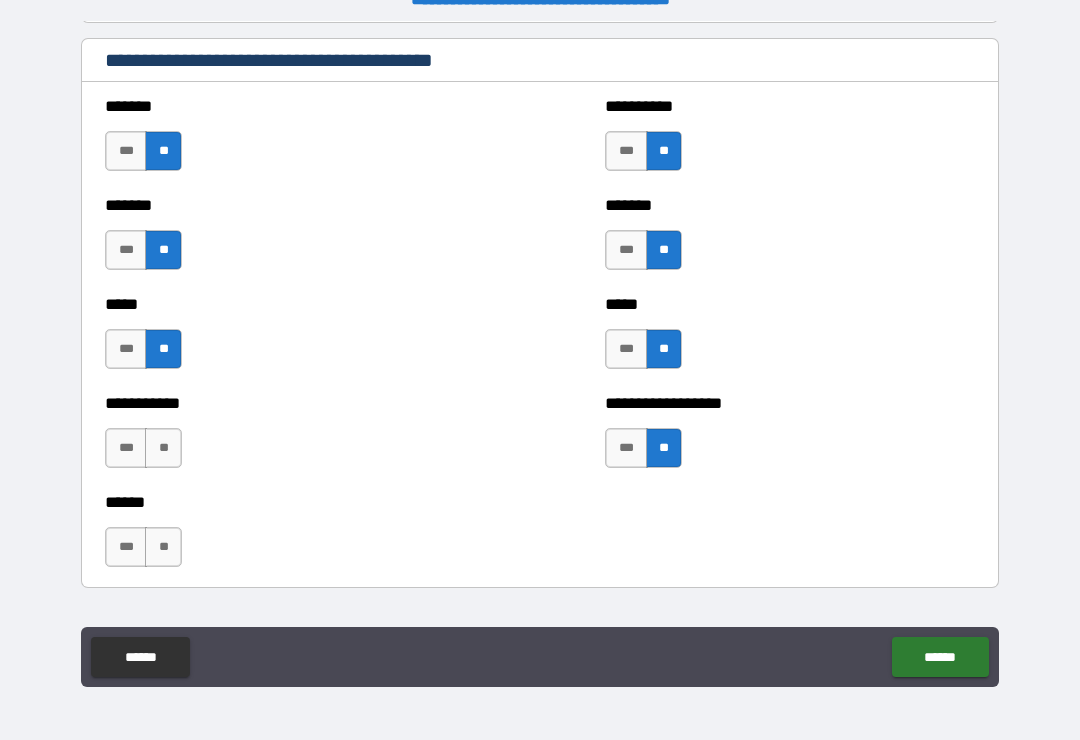click on "**" at bounding box center [163, 448] 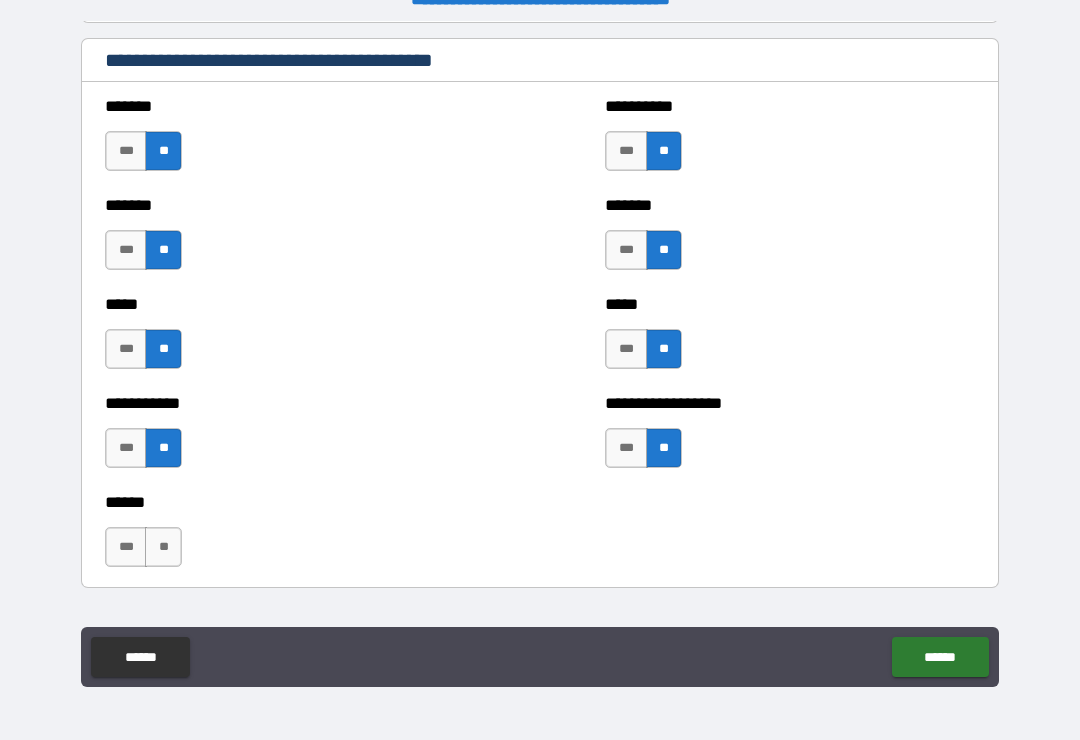 click on "**" at bounding box center [163, 547] 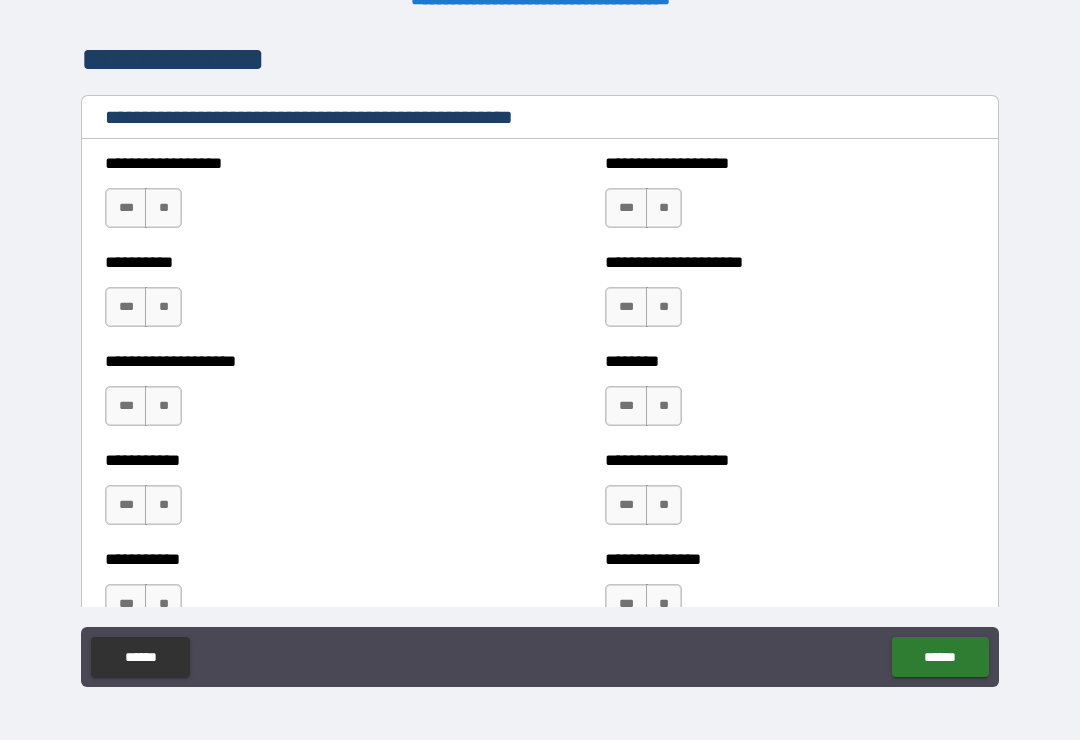 scroll, scrollTop: 2418, scrollLeft: 0, axis: vertical 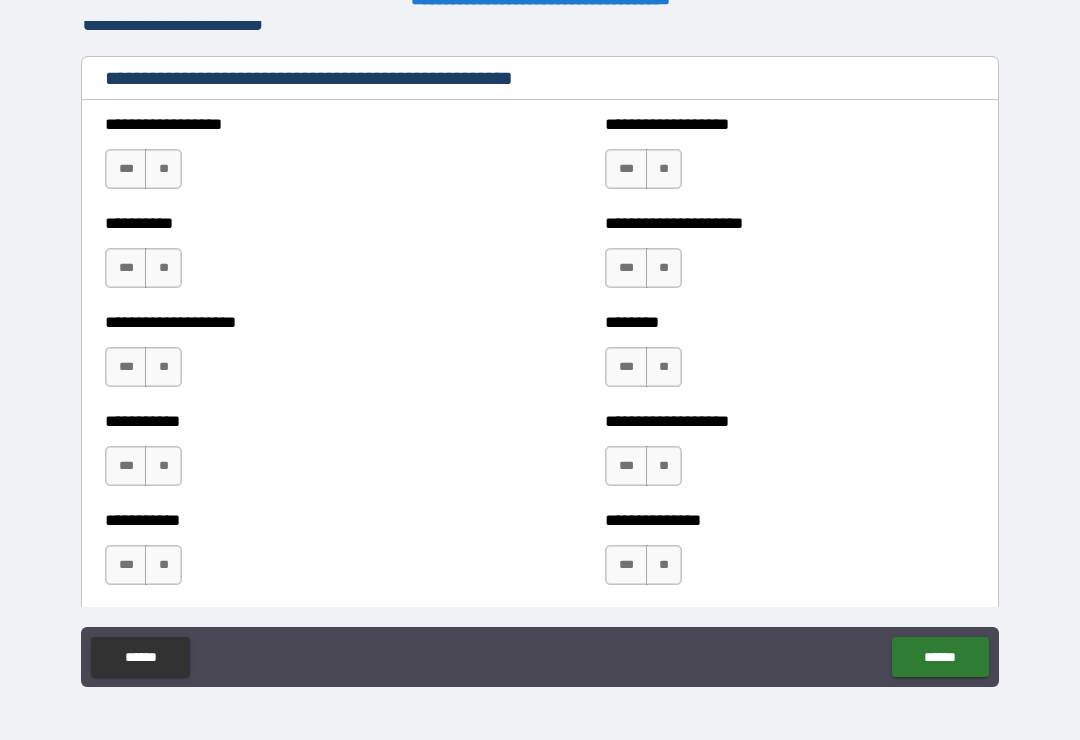click on "**" at bounding box center (163, 169) 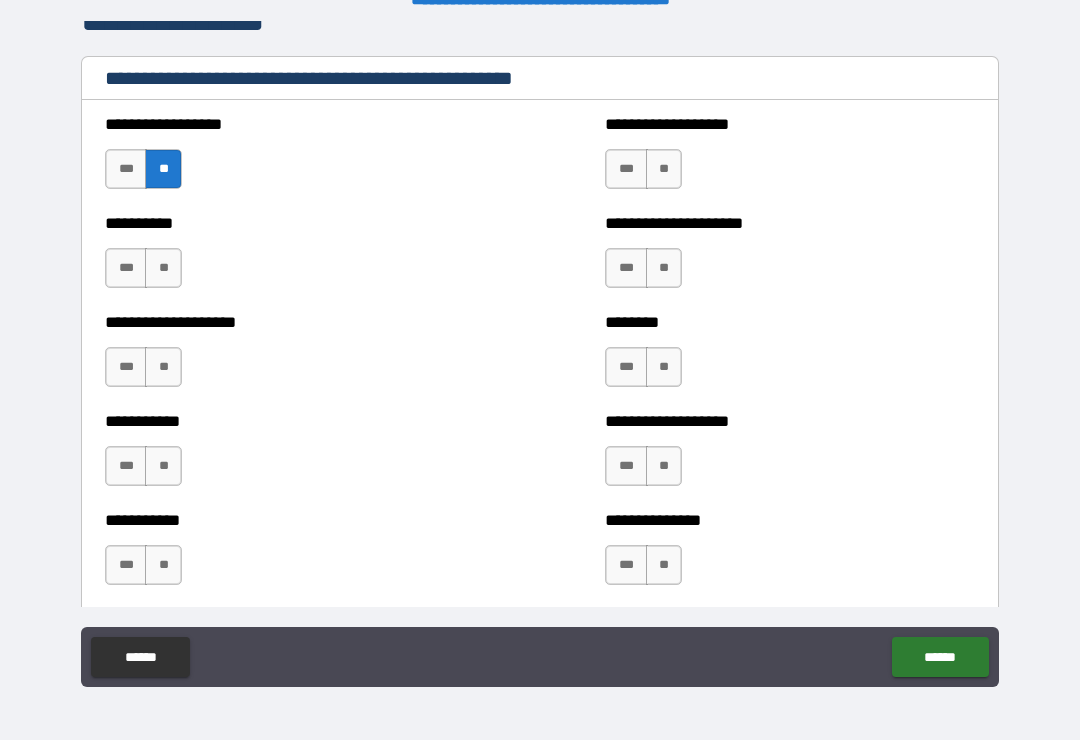 click on "**" at bounding box center [163, 268] 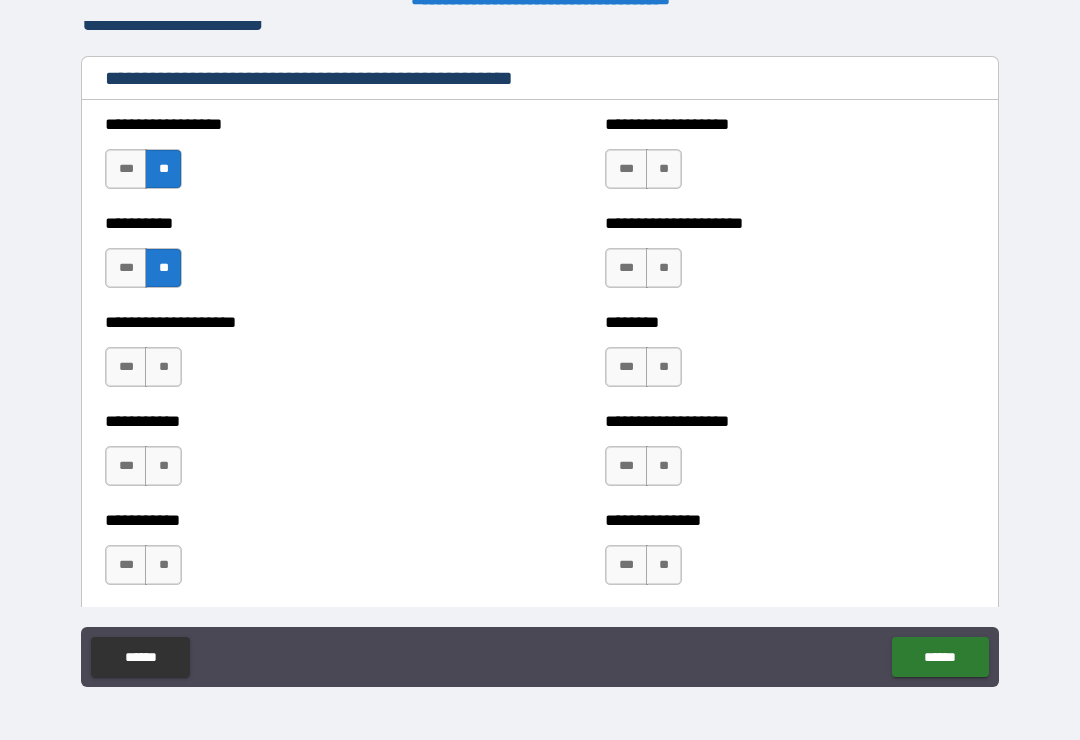 click on "**" at bounding box center (163, 367) 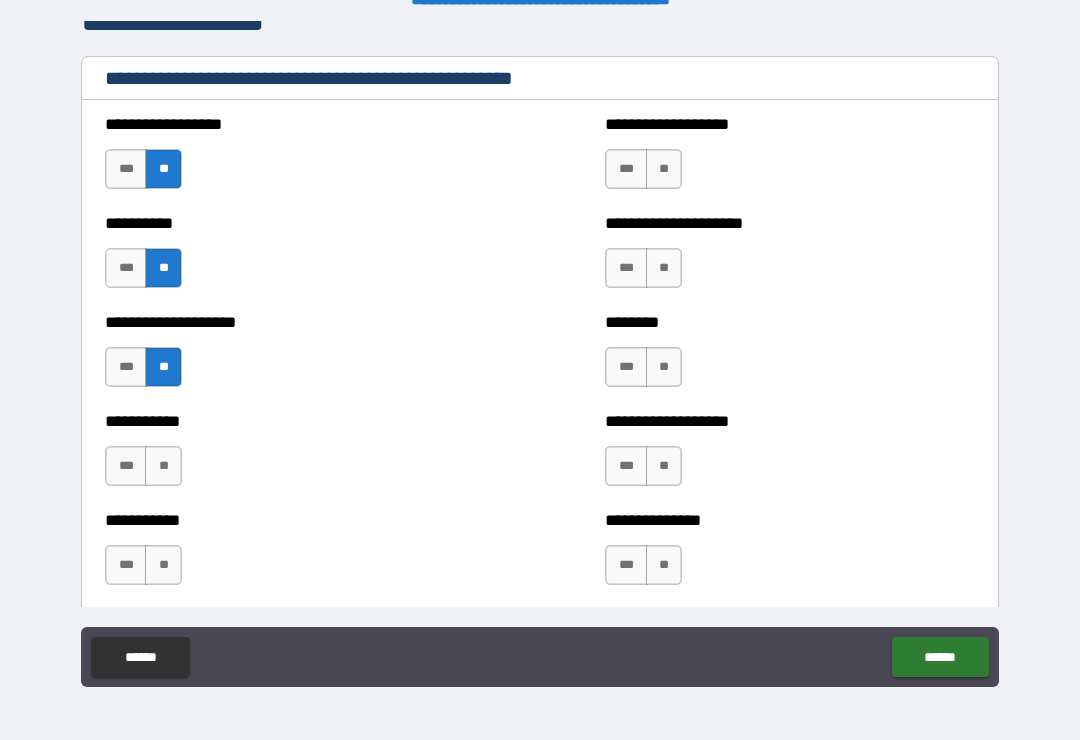 click on "**" at bounding box center (163, 466) 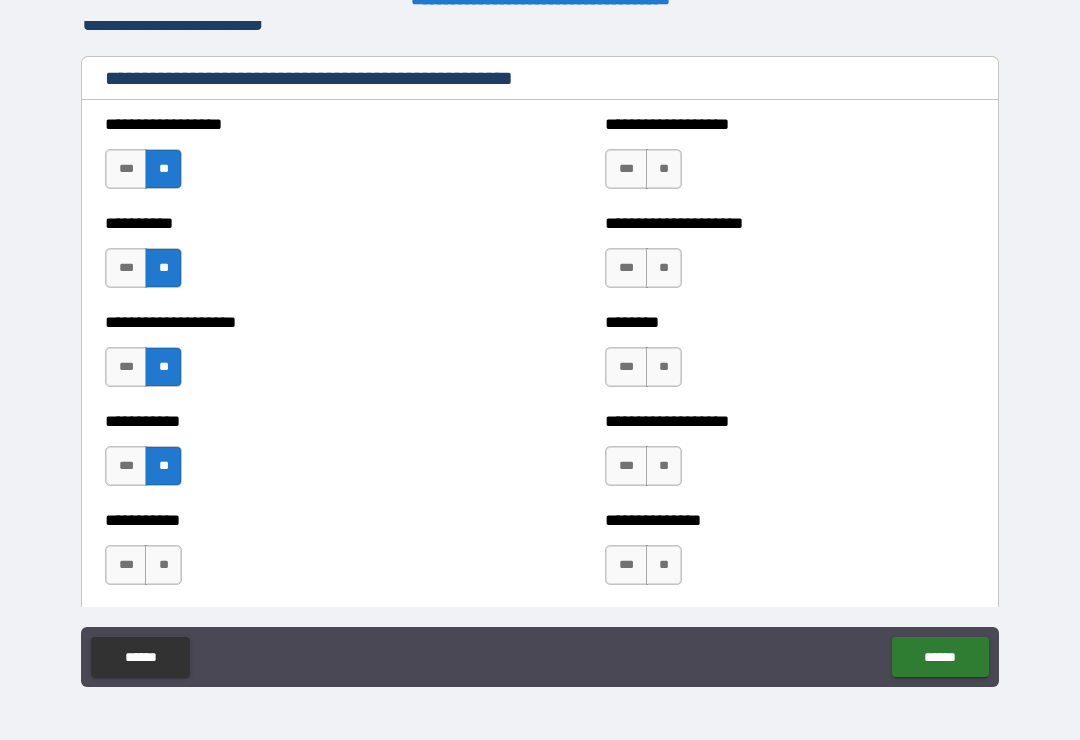 click on "**" at bounding box center [163, 565] 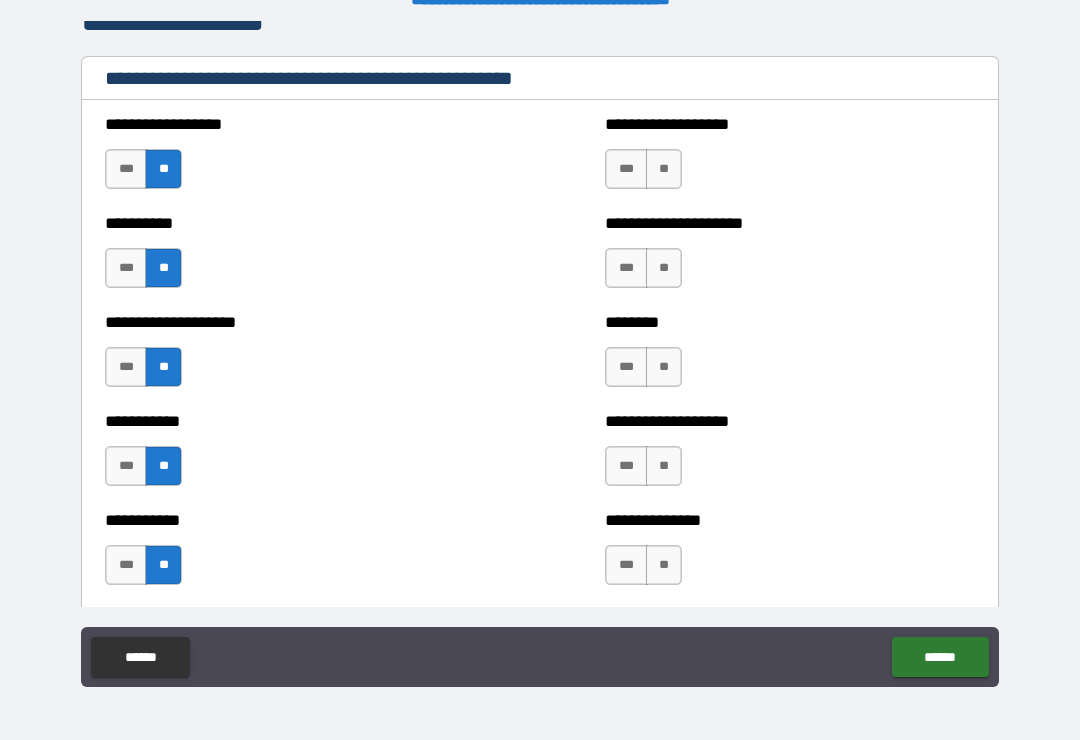 click on "**" at bounding box center (664, 169) 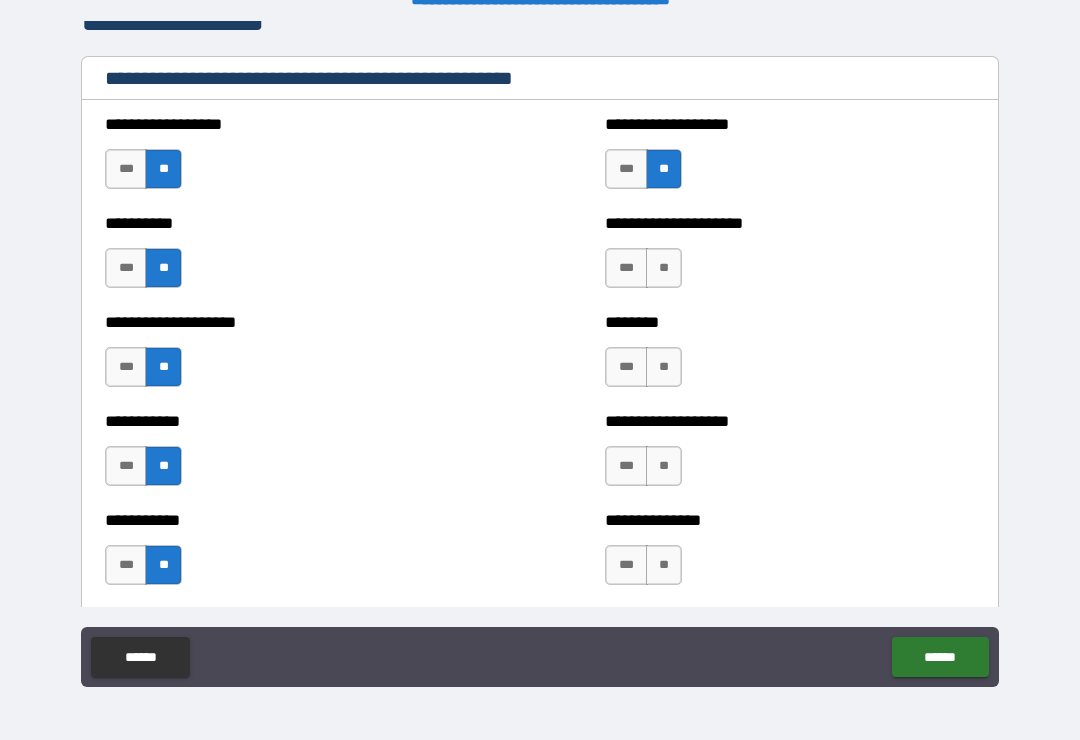 click on "**" at bounding box center [664, 268] 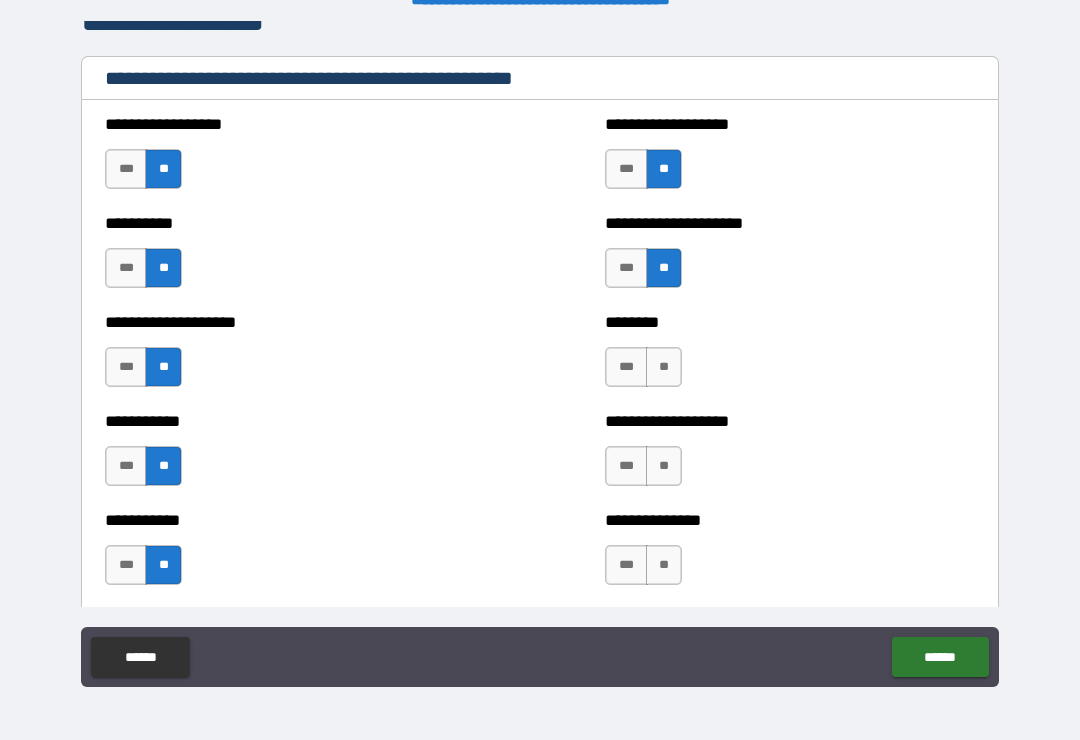 click on "**" at bounding box center (664, 367) 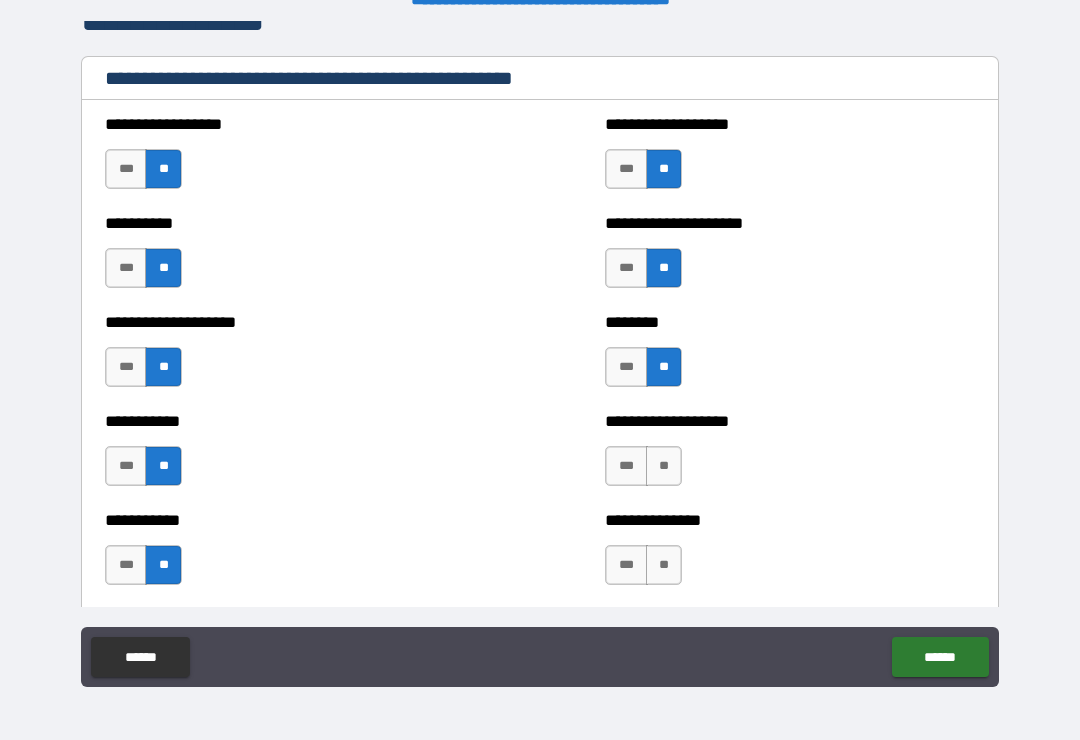 click on "**" at bounding box center (664, 466) 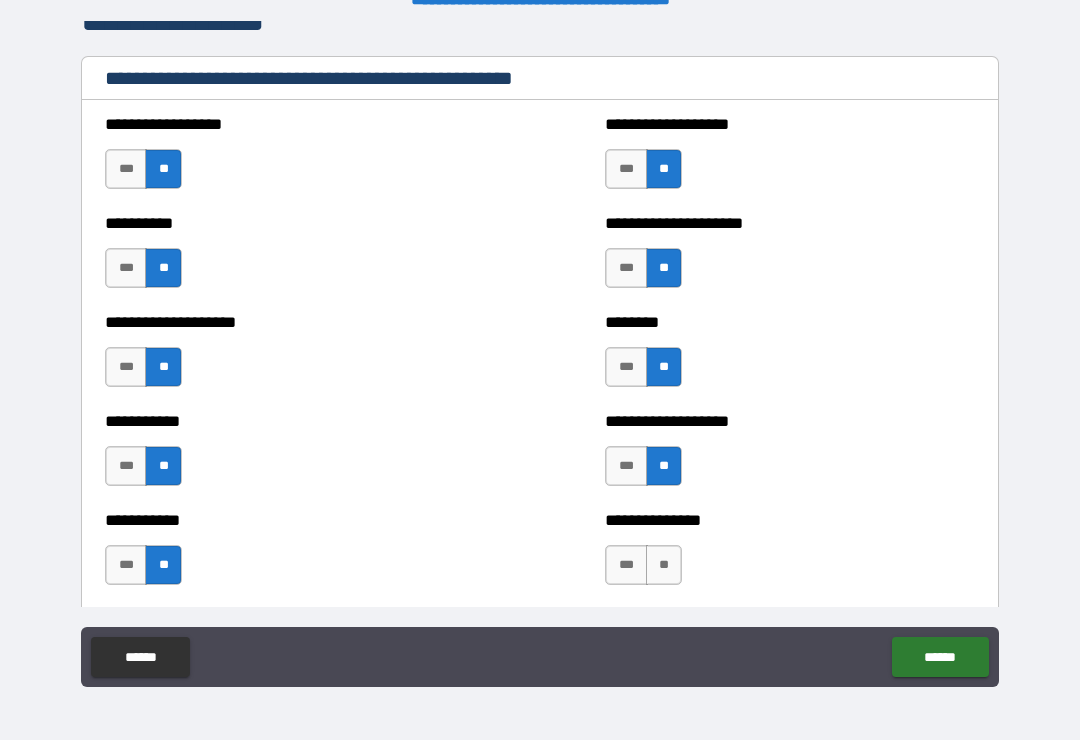 click on "**" at bounding box center [664, 565] 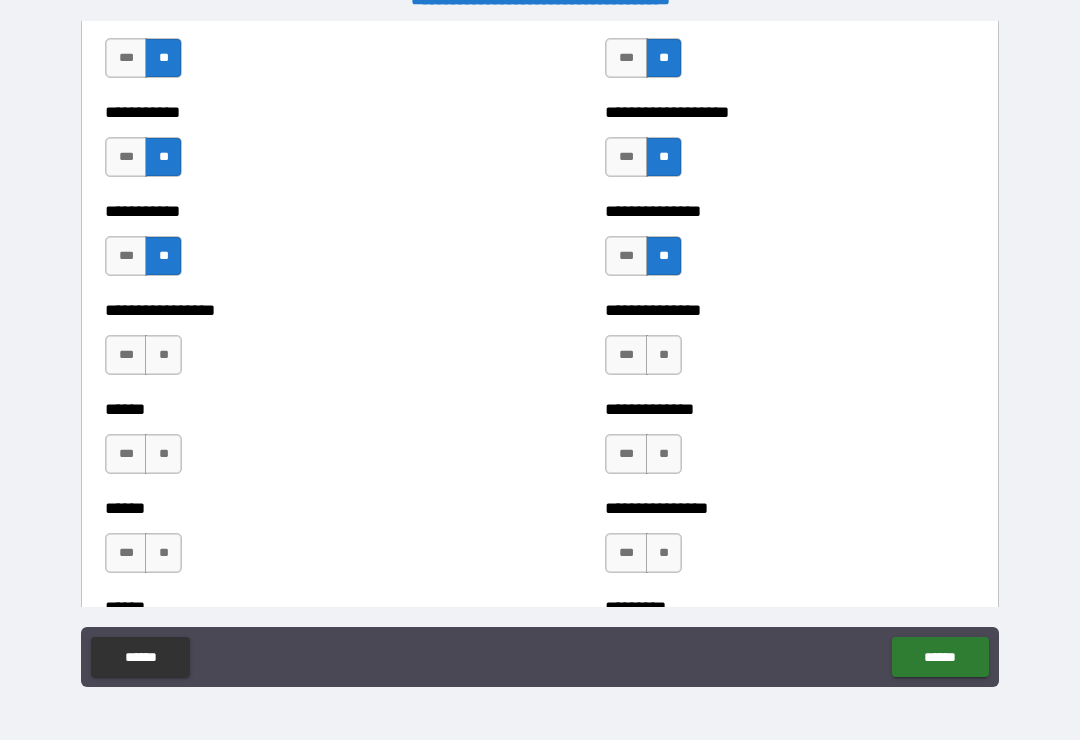 scroll, scrollTop: 2785, scrollLeft: 0, axis: vertical 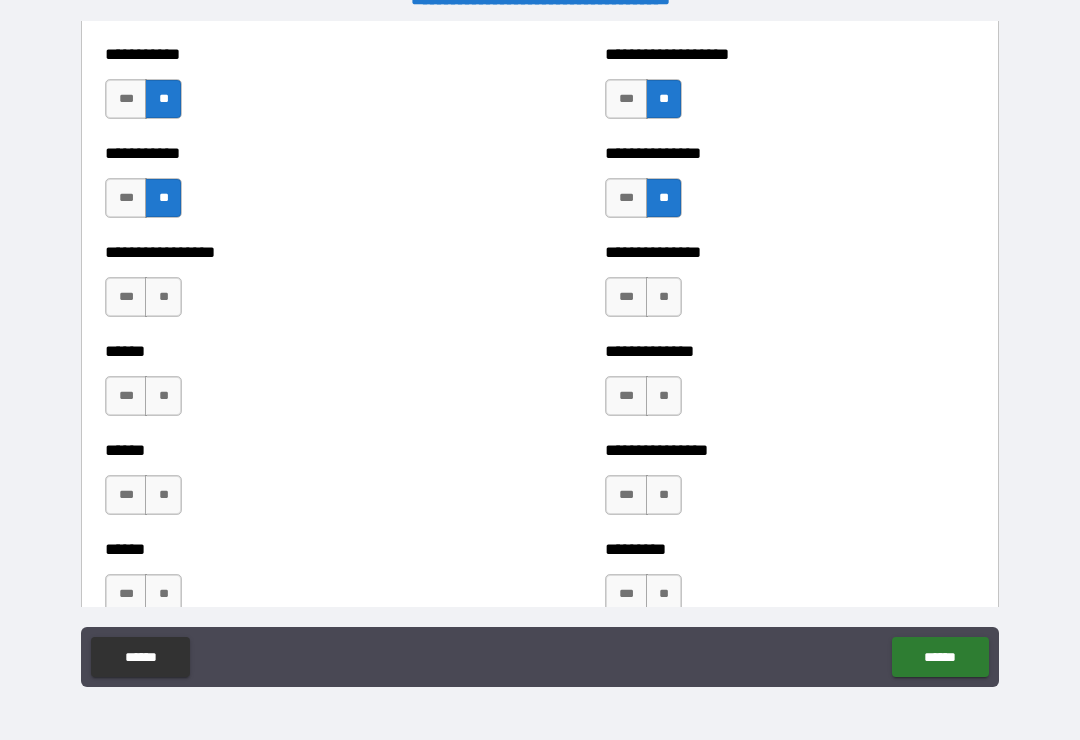 click on "**" at bounding box center (664, 297) 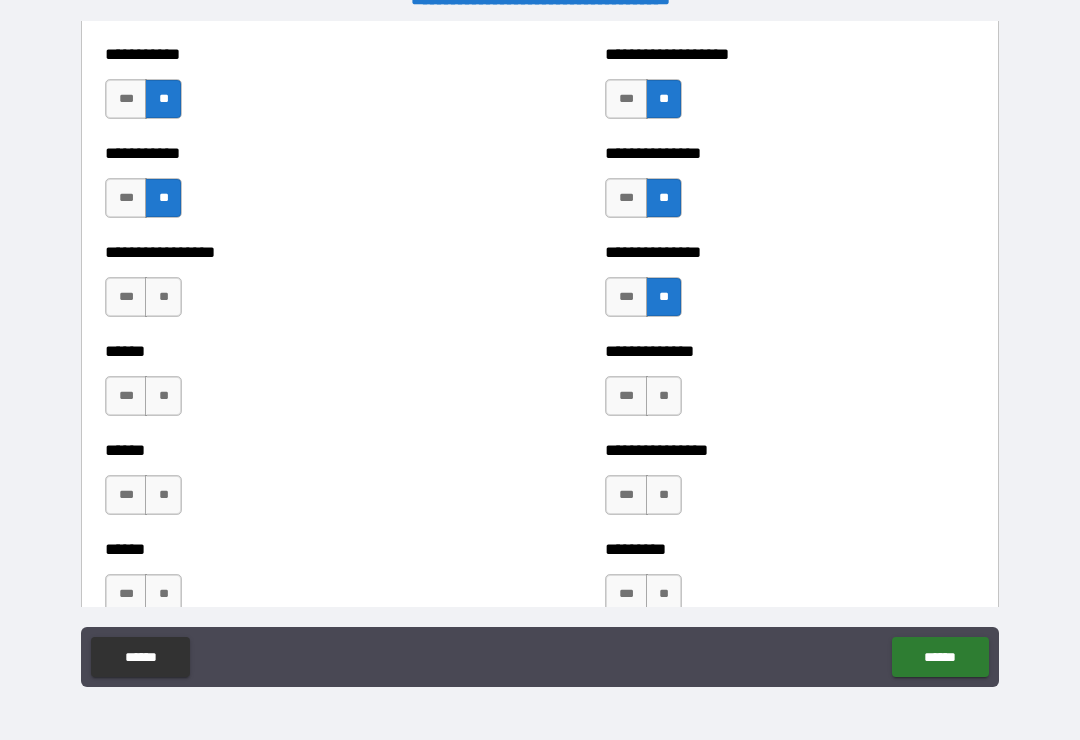 click on "**" at bounding box center [664, 396] 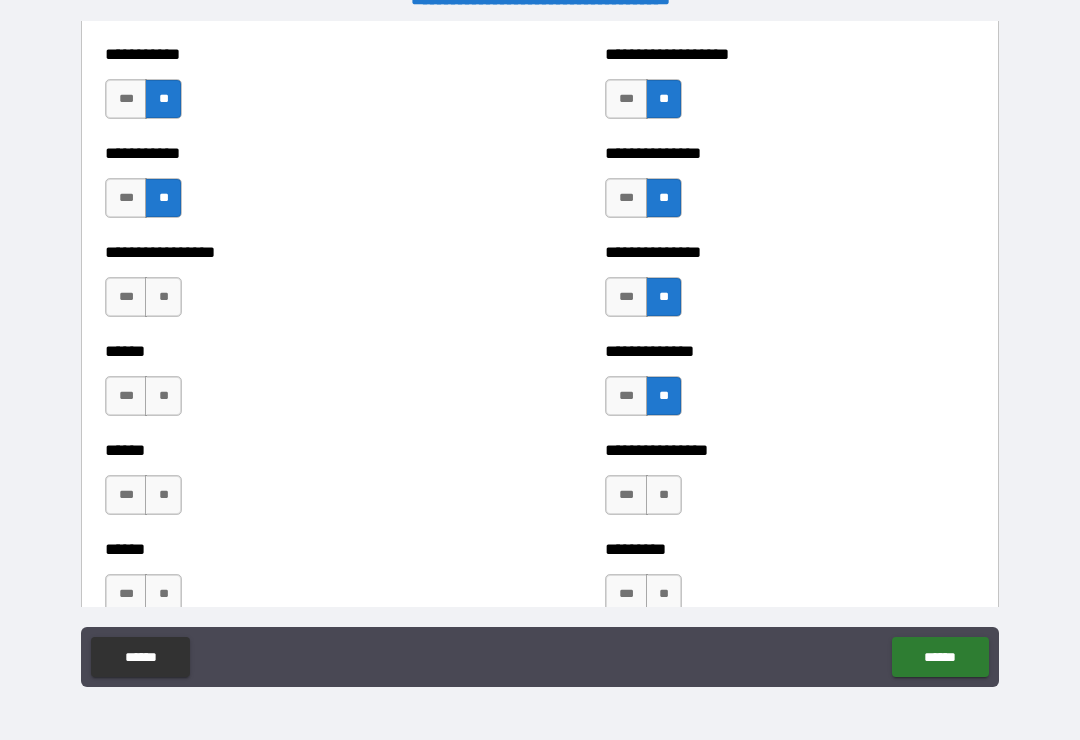 click on "**" at bounding box center [664, 495] 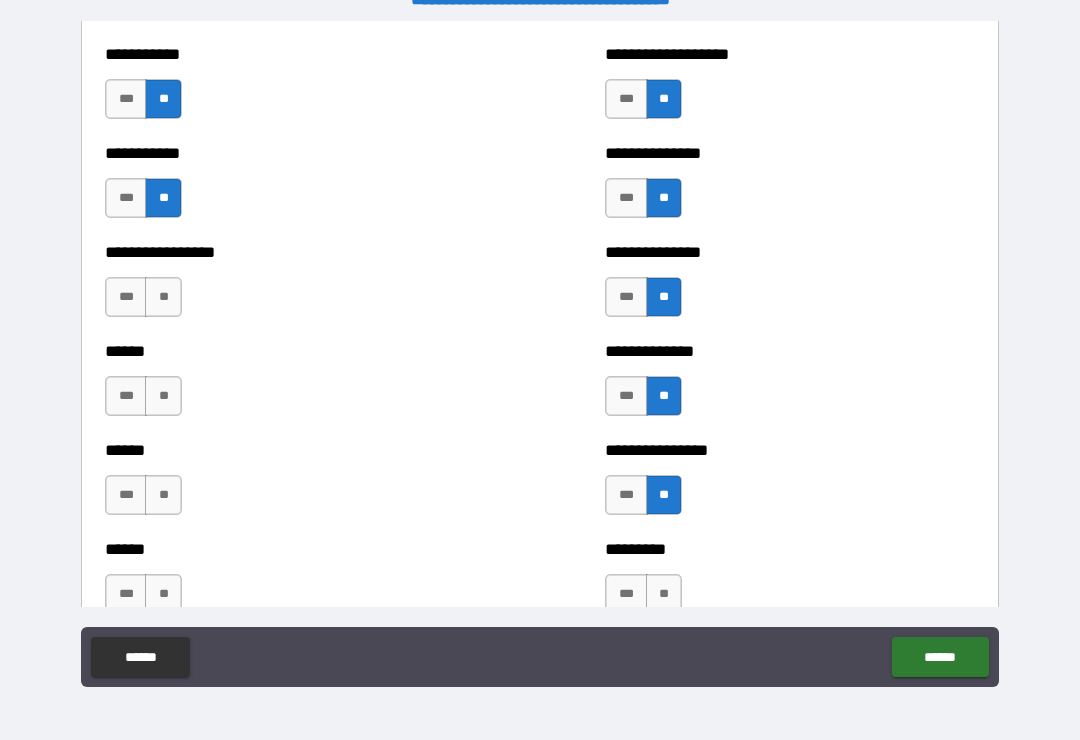 click on "**" at bounding box center (163, 495) 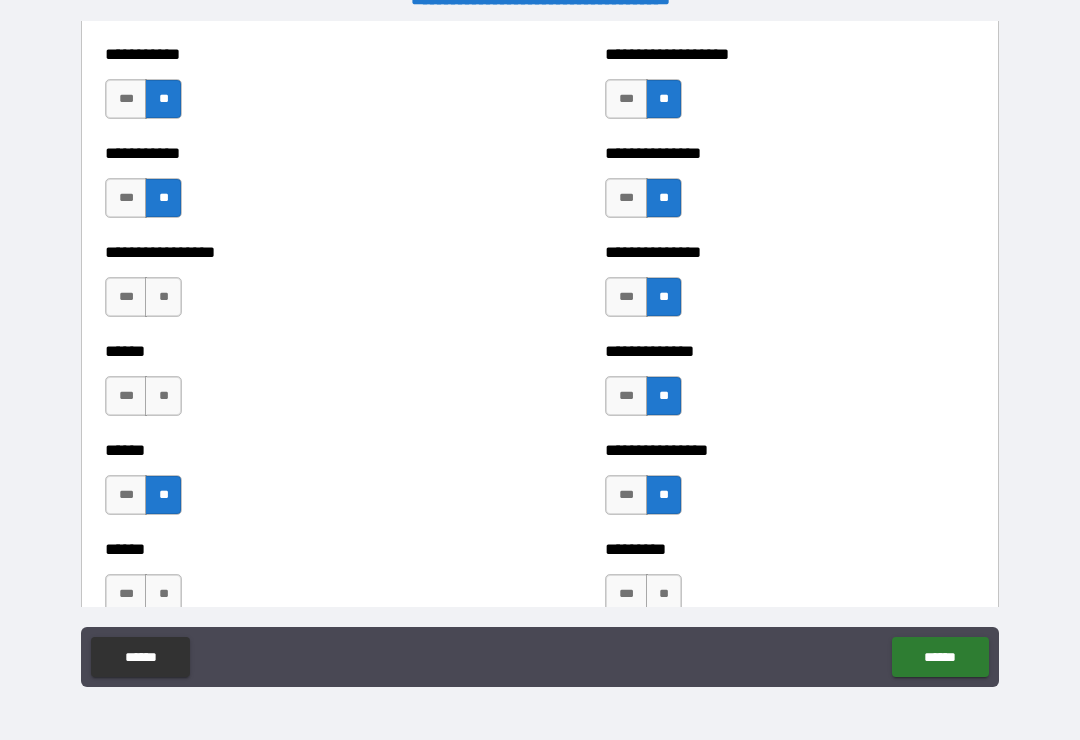 click on "**" at bounding box center (163, 396) 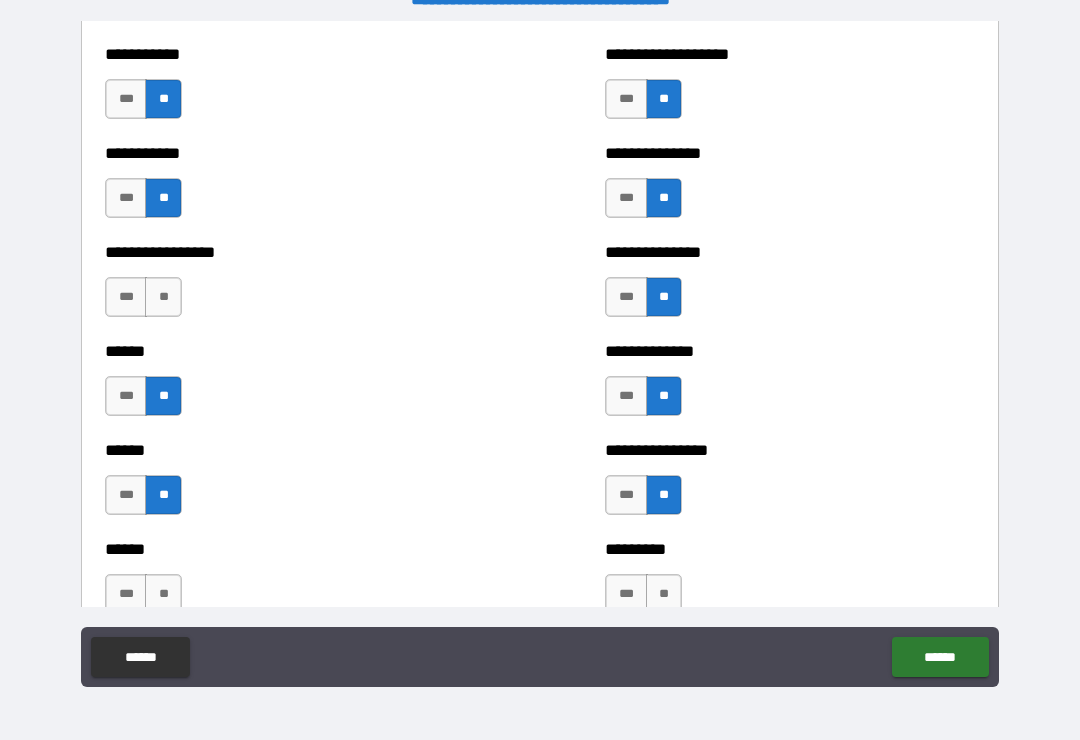 click on "**" at bounding box center [163, 297] 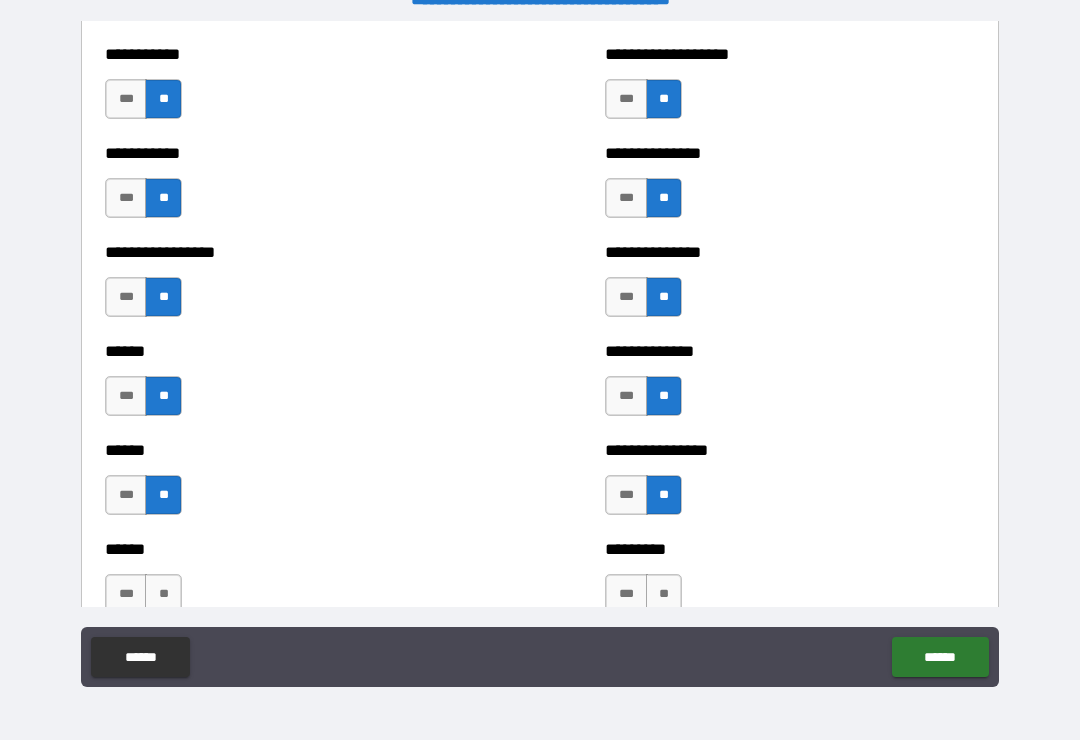 click on "**" at bounding box center [163, 594] 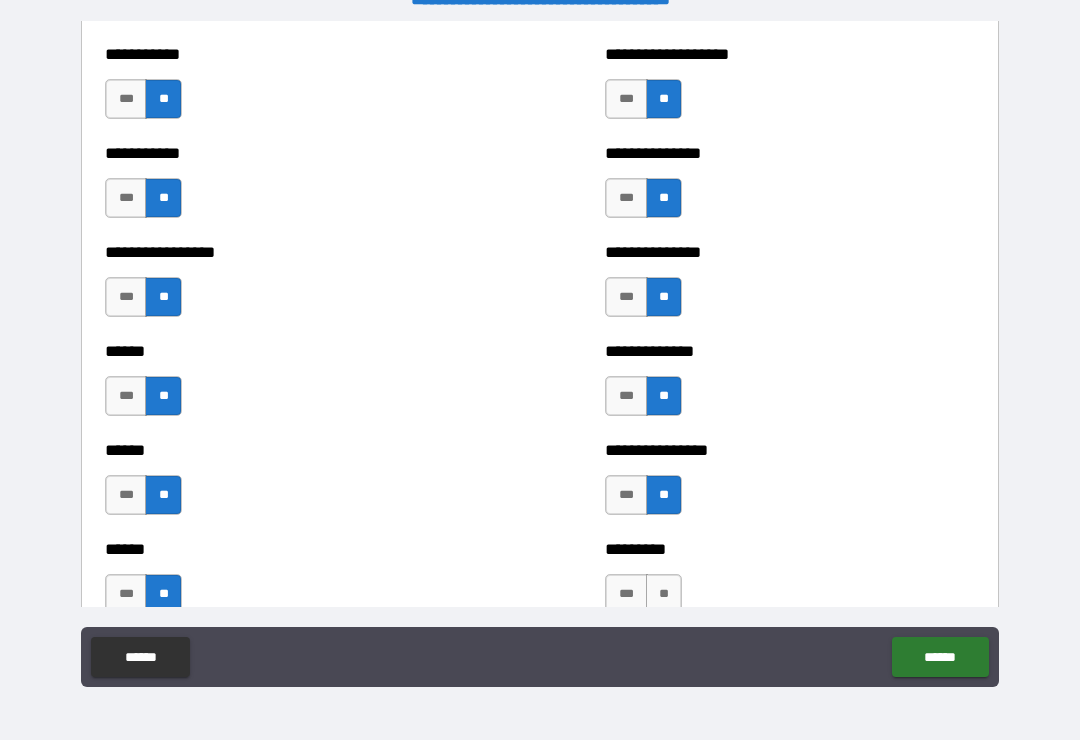 click on "**" at bounding box center [664, 594] 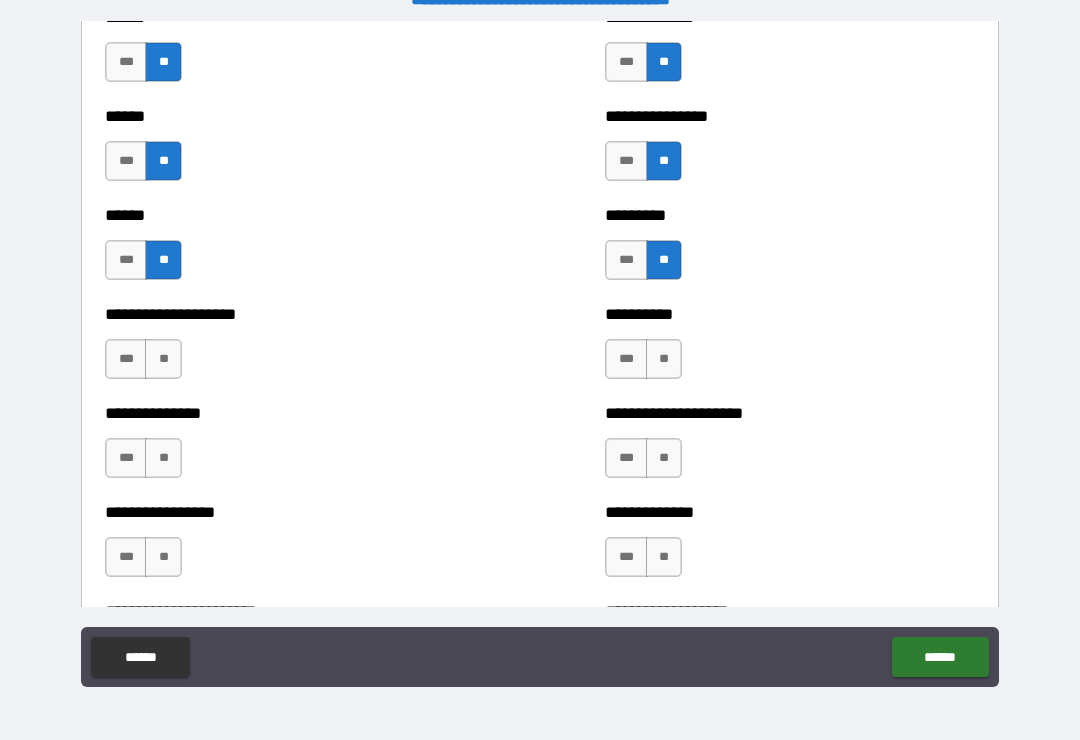 scroll, scrollTop: 3146, scrollLeft: 0, axis: vertical 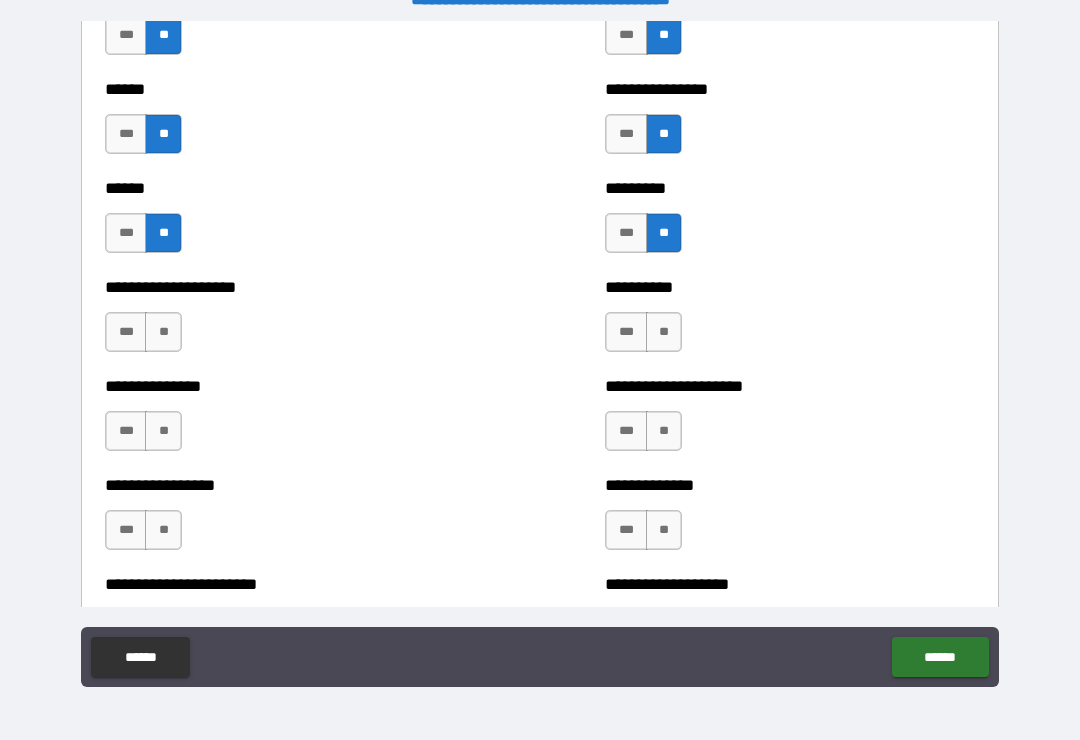 click on "**" at bounding box center [163, 332] 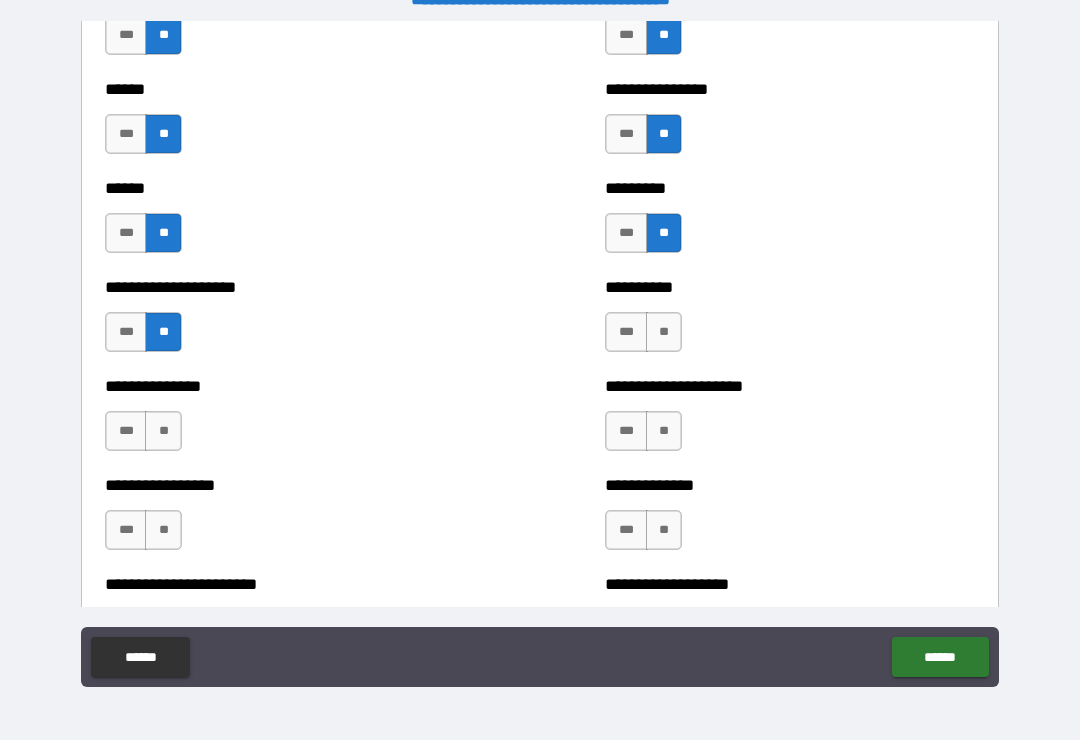 click on "**" at bounding box center (163, 431) 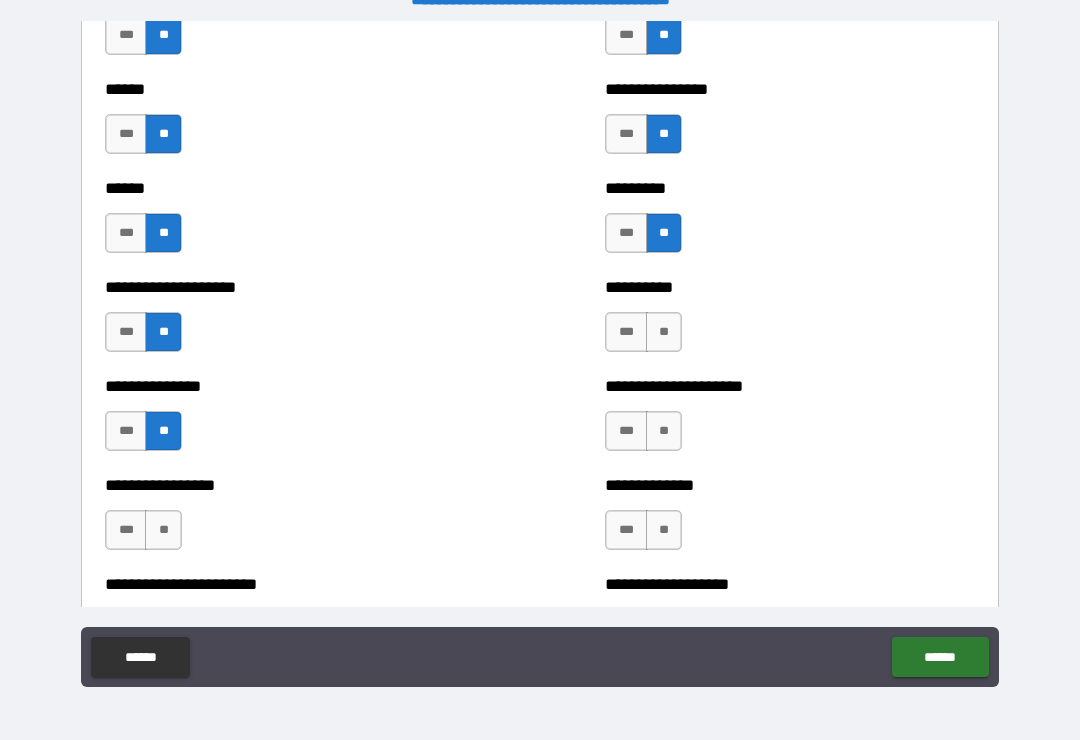 click on "**" at bounding box center [664, 332] 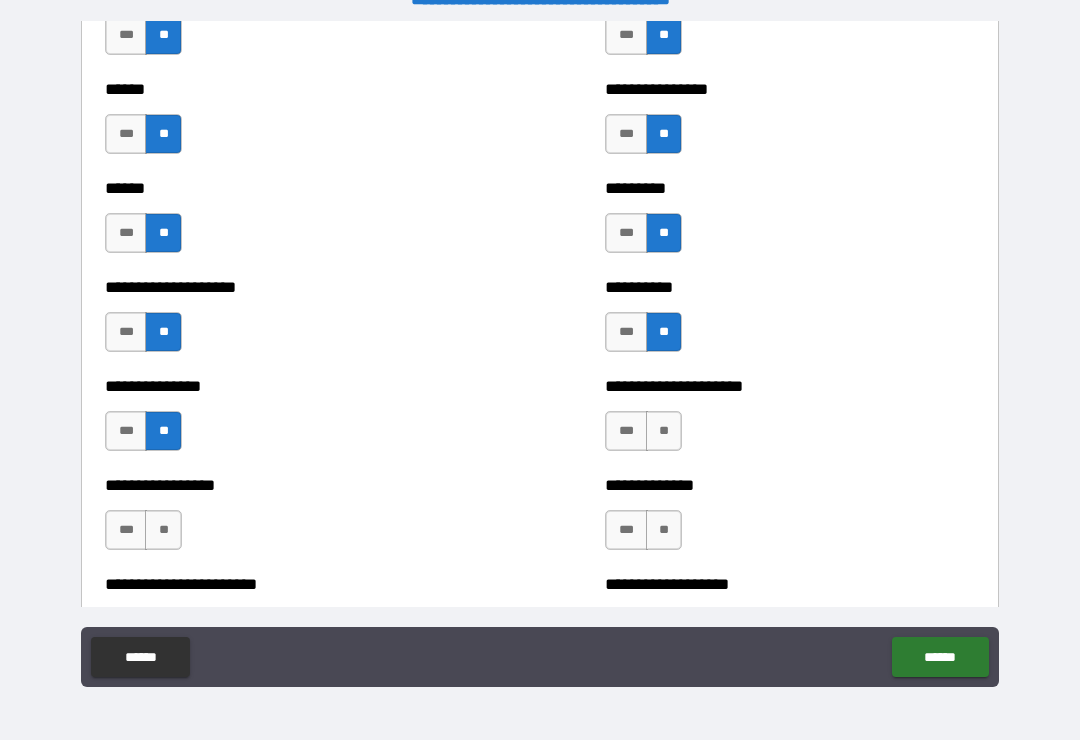 click on "**" at bounding box center (664, 431) 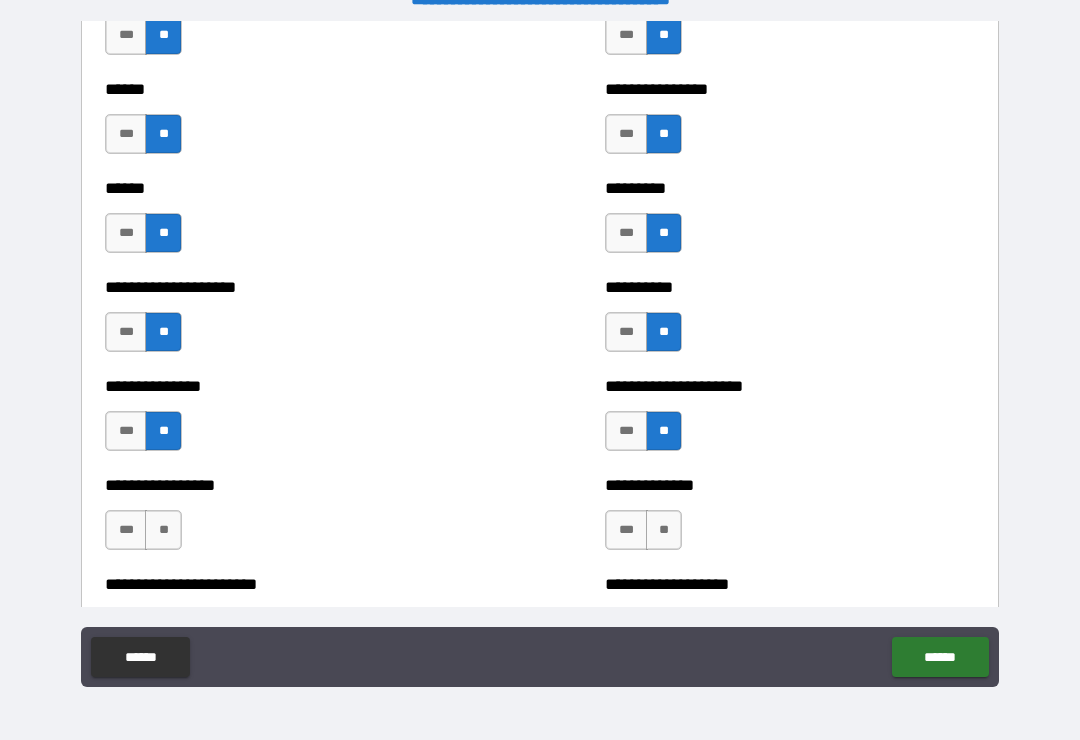click on "**" at bounding box center [664, 530] 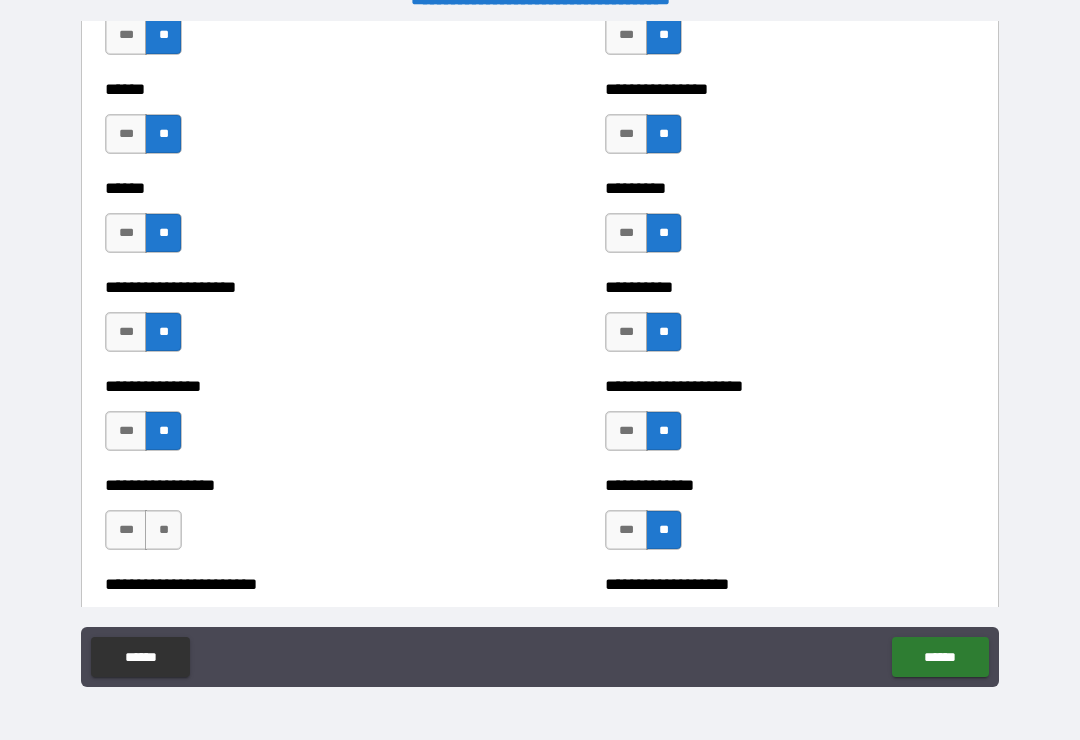 click on "**" at bounding box center [163, 530] 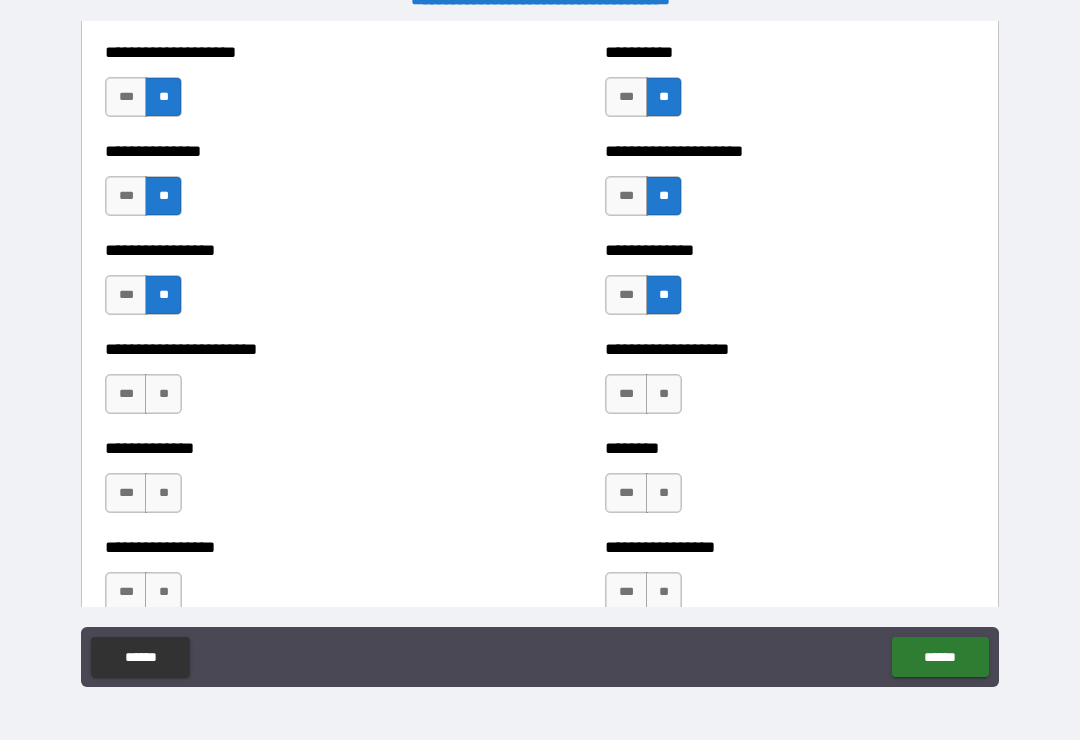 scroll, scrollTop: 3471, scrollLeft: 0, axis: vertical 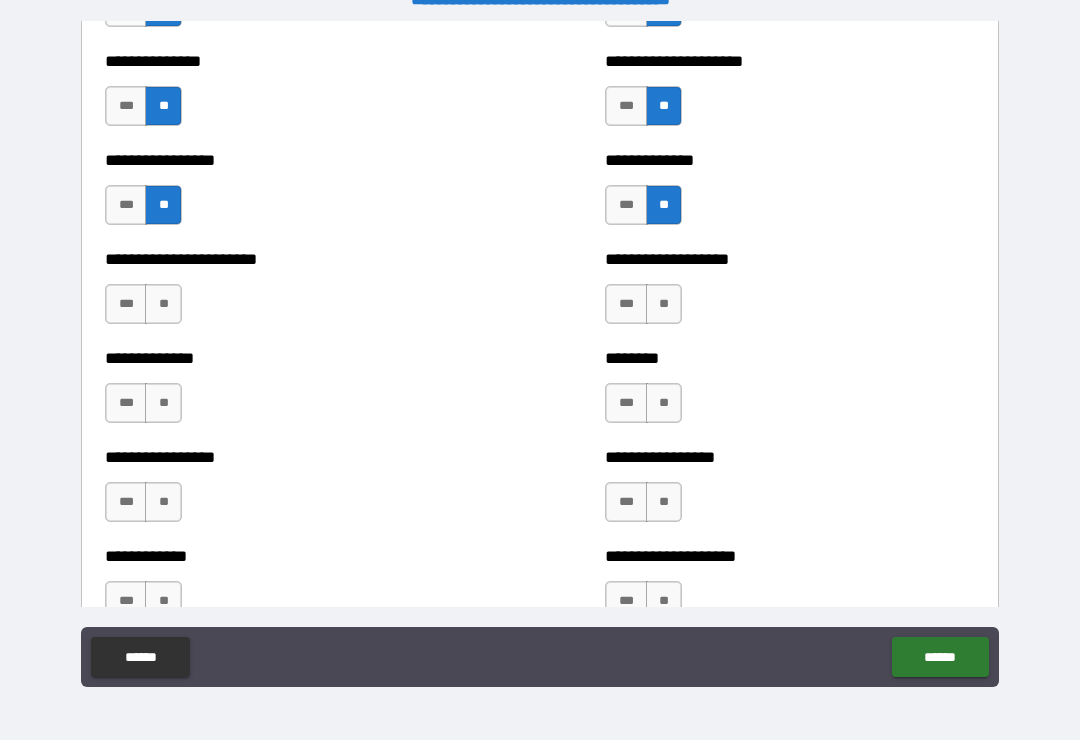 click on "**" at bounding box center [664, 304] 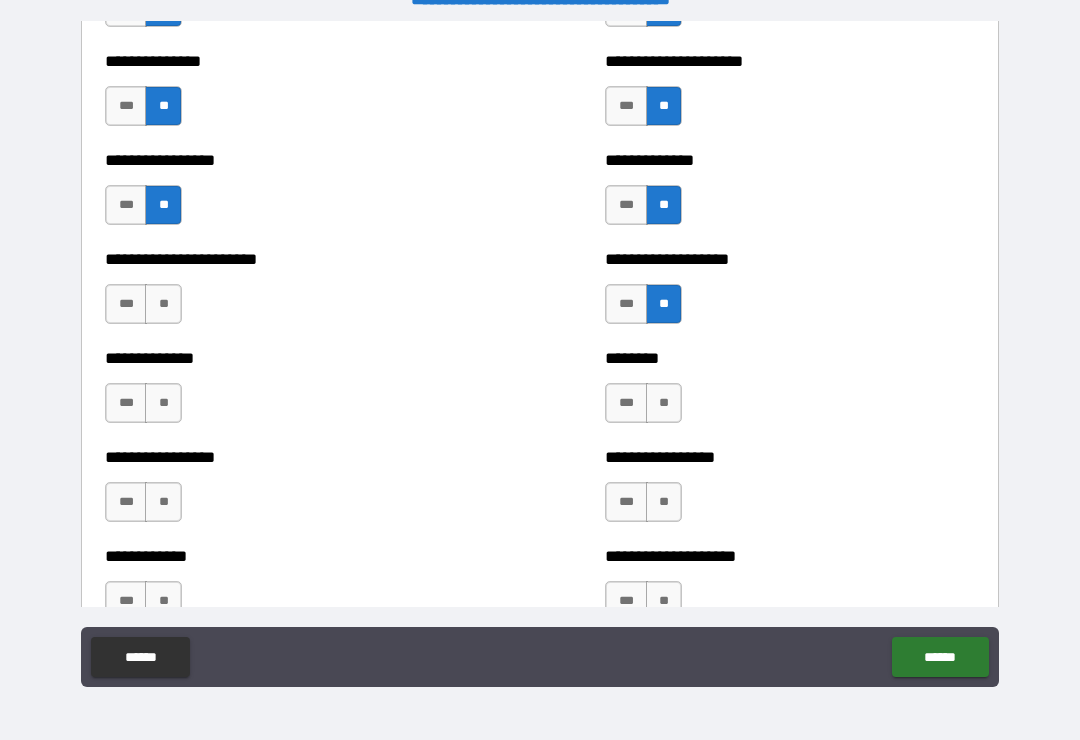 click on "**" at bounding box center (163, 304) 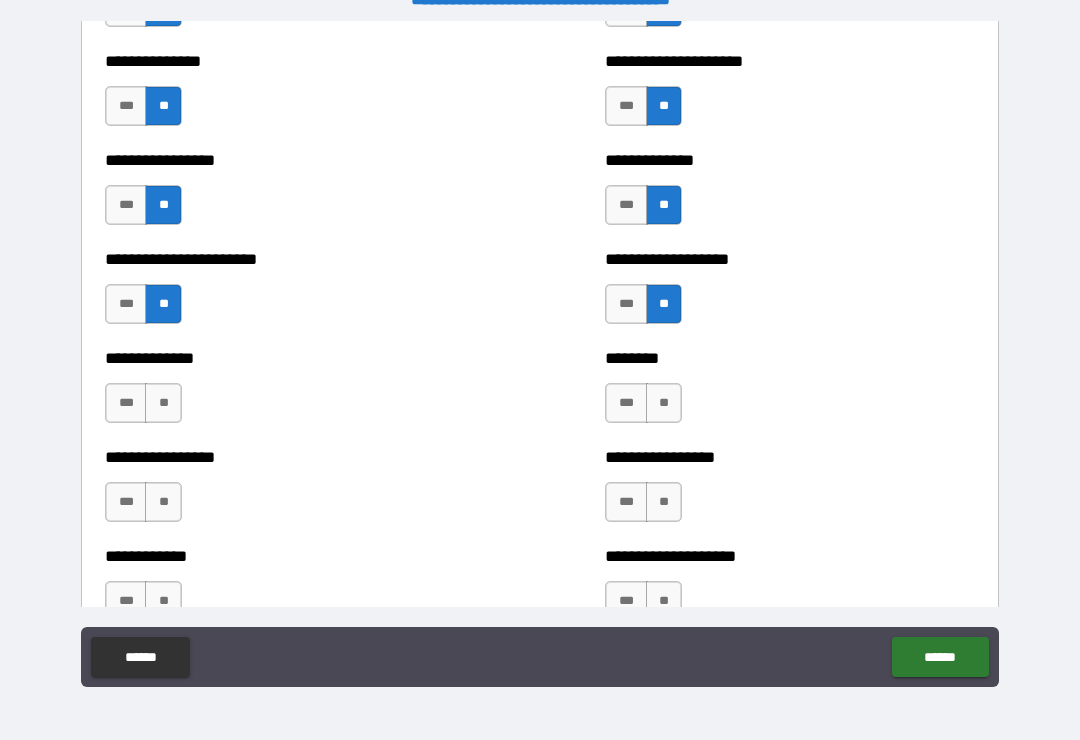 click on "**" at bounding box center [163, 403] 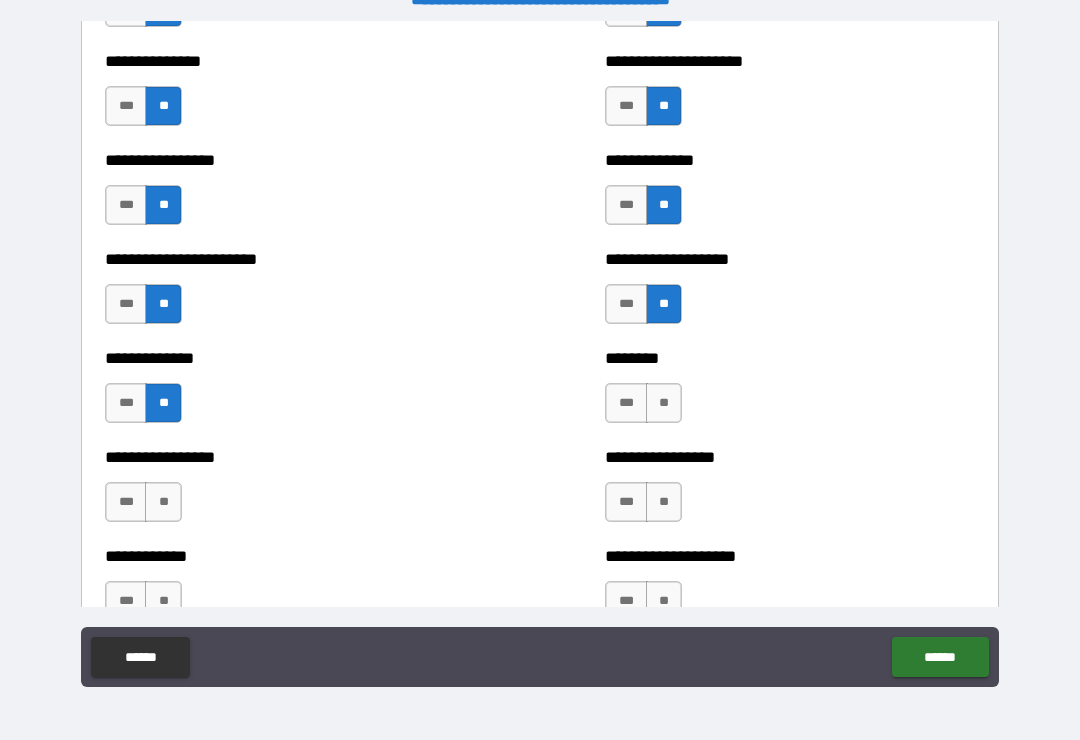 click on "**" at bounding box center [163, 502] 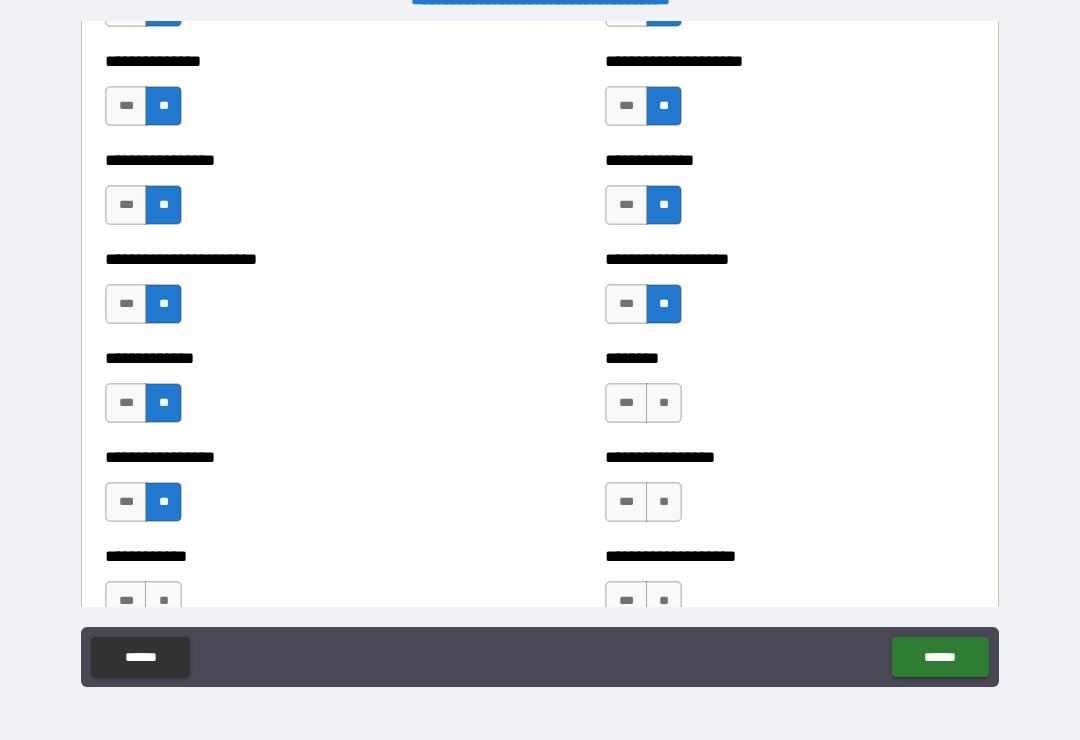 click on "**" at bounding box center [664, 403] 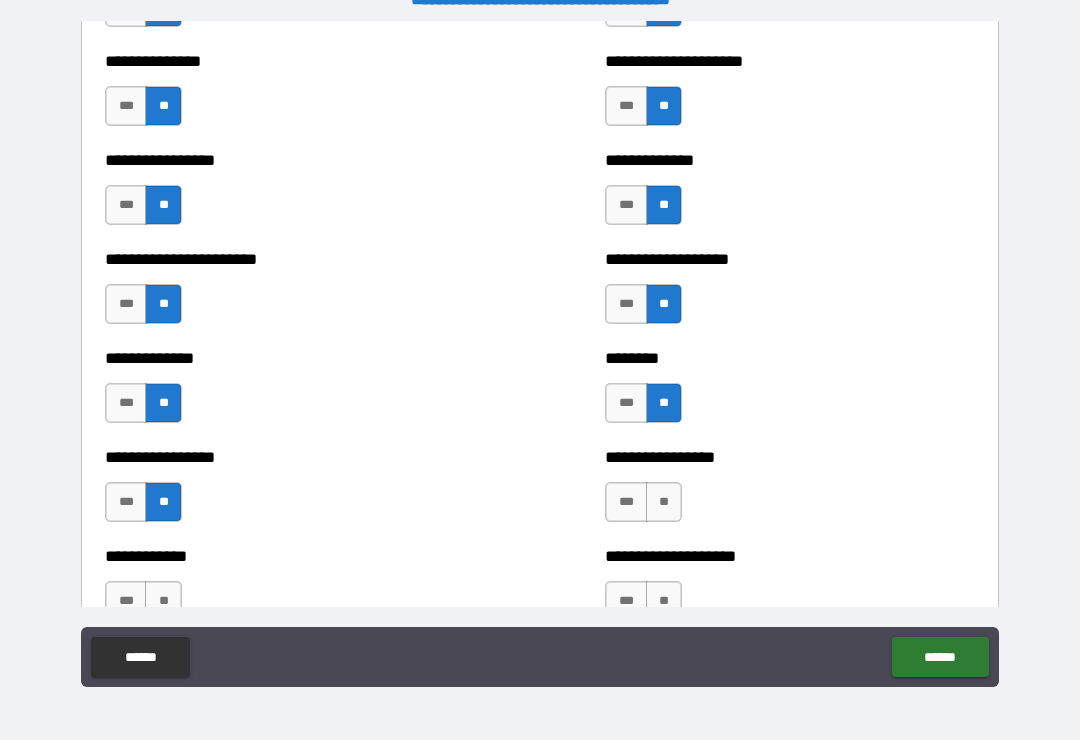 click on "**" at bounding box center [664, 502] 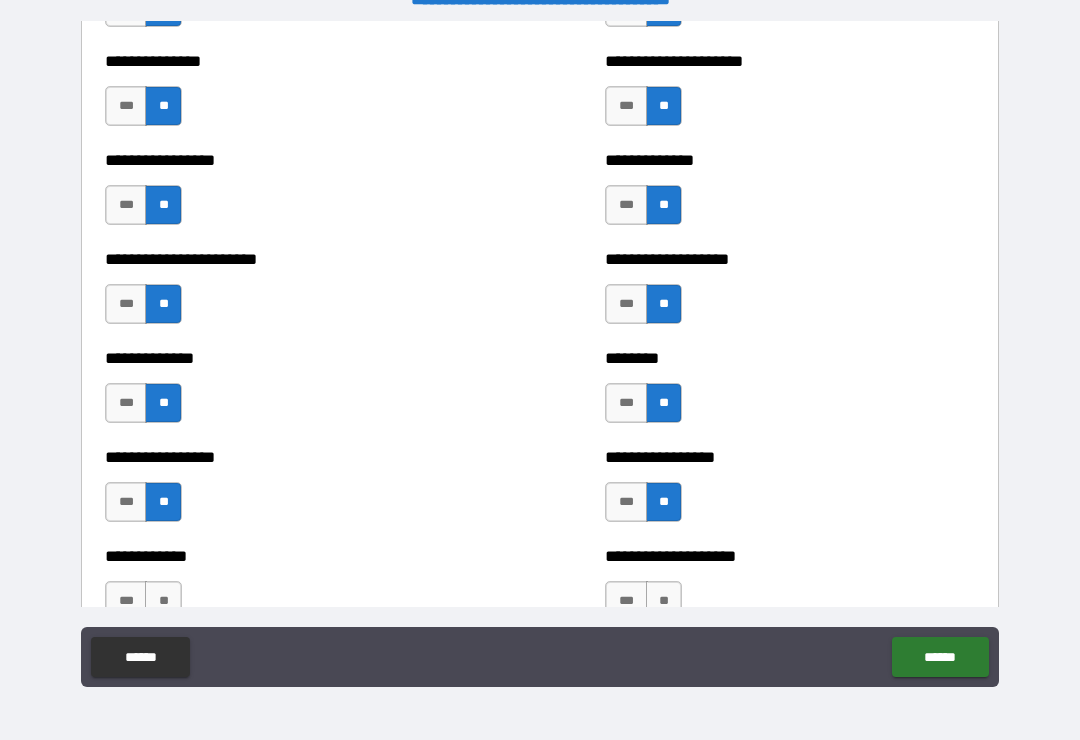 click on "**" at bounding box center [664, 601] 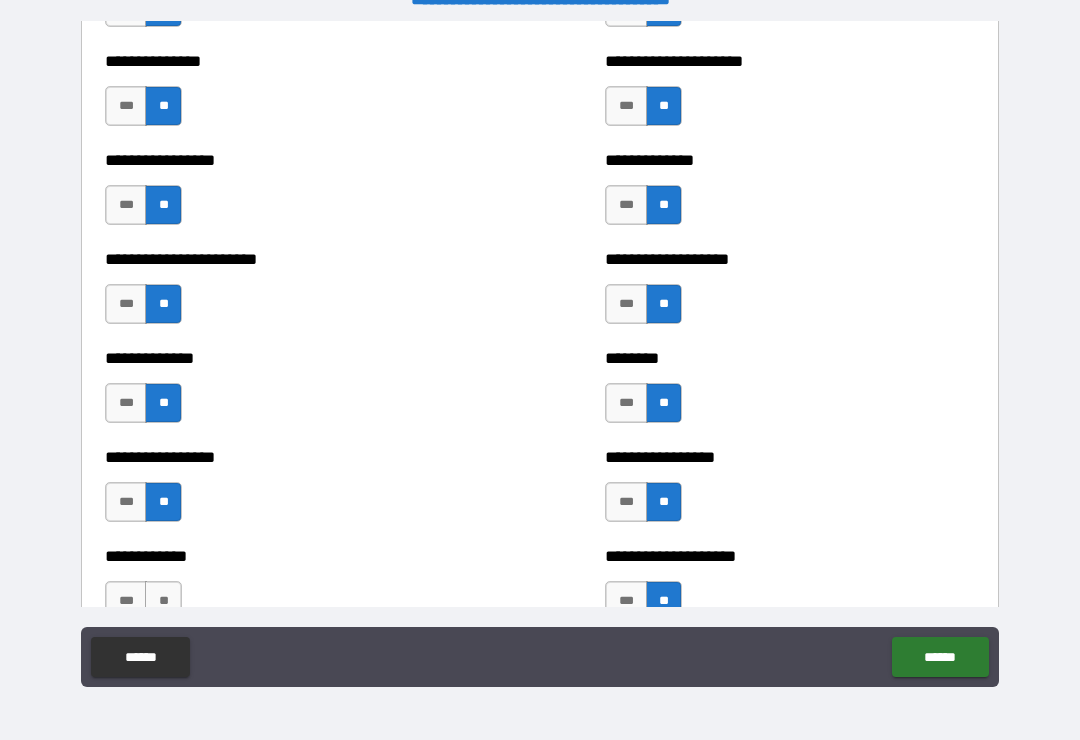 click on "**" at bounding box center [163, 601] 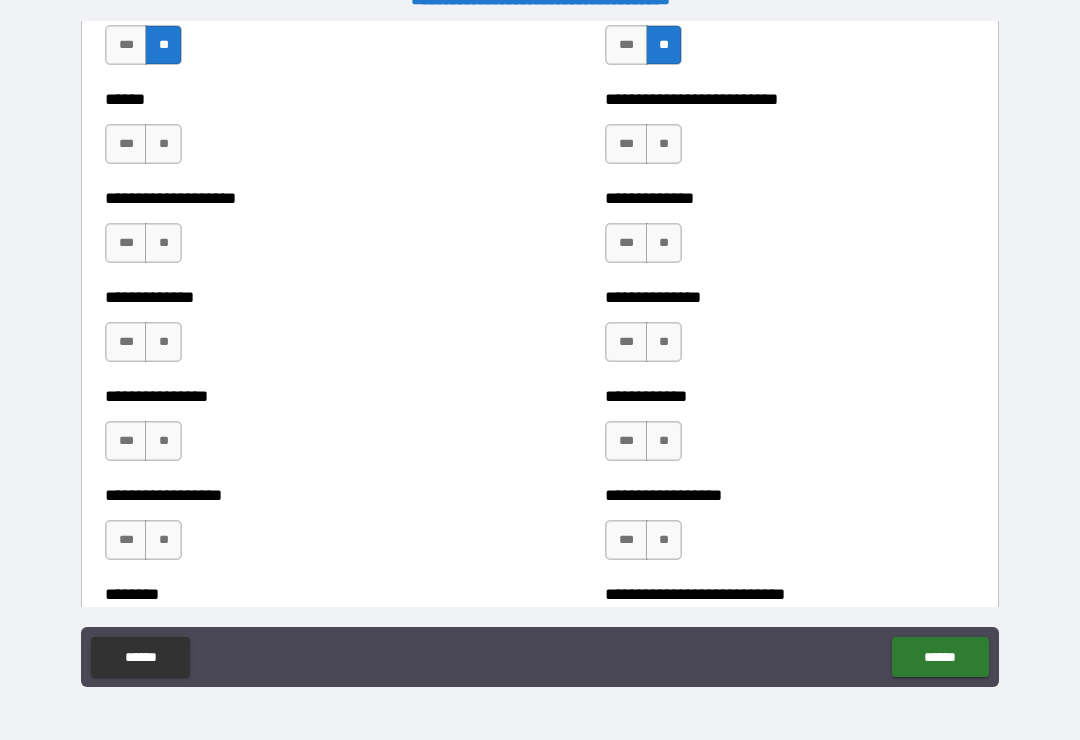 scroll, scrollTop: 4084, scrollLeft: 0, axis: vertical 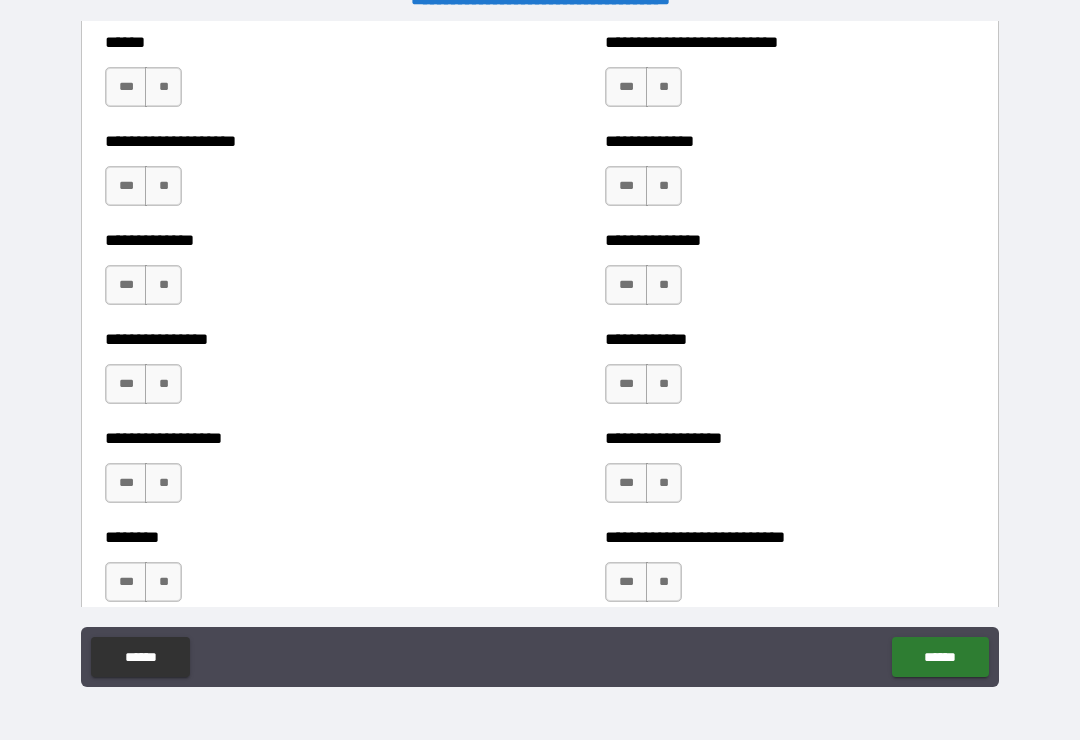 click on "**" at bounding box center [664, 87] 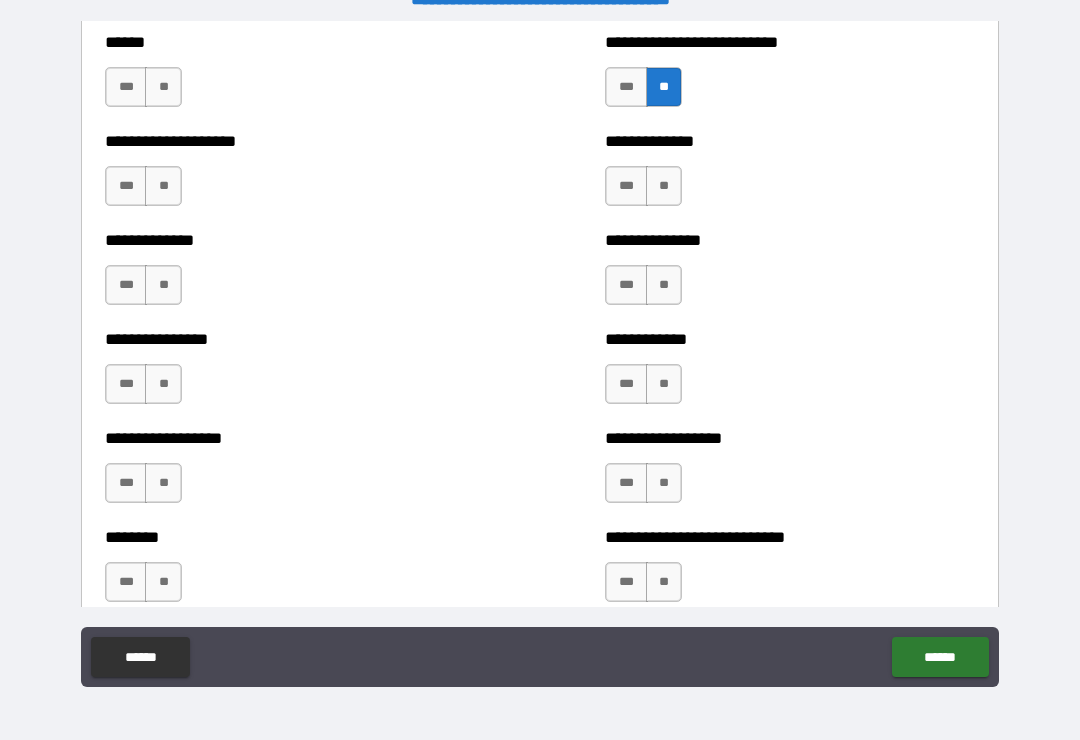 click on "**" at bounding box center [163, 87] 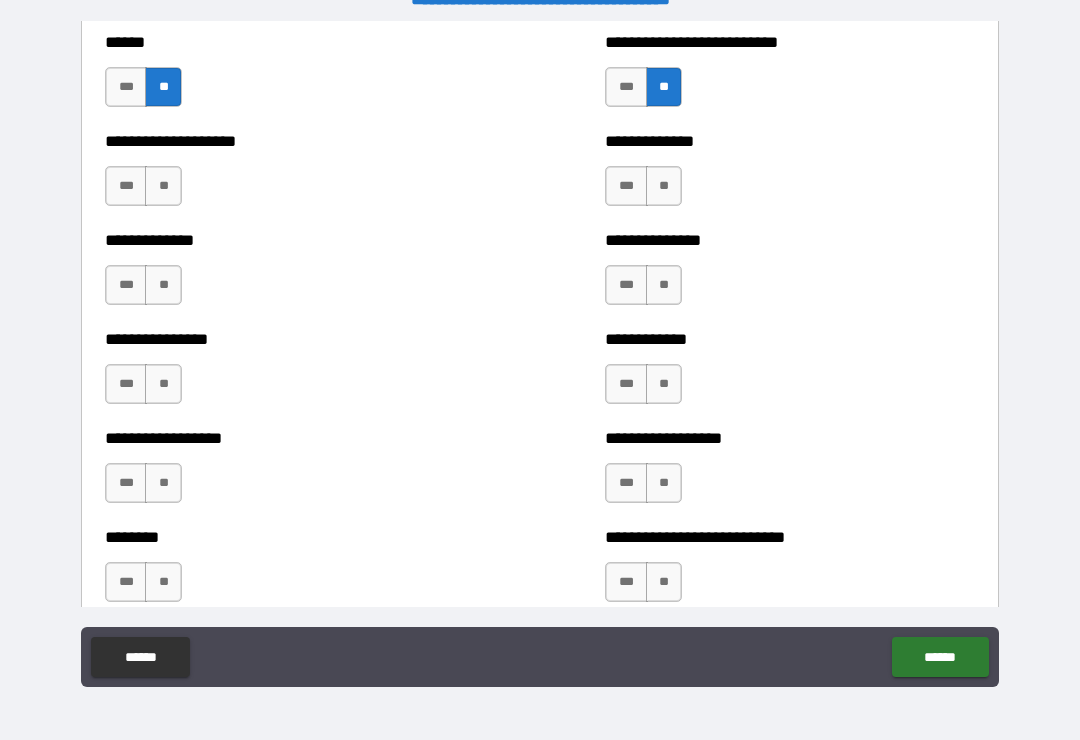 click on "**" at bounding box center (163, 186) 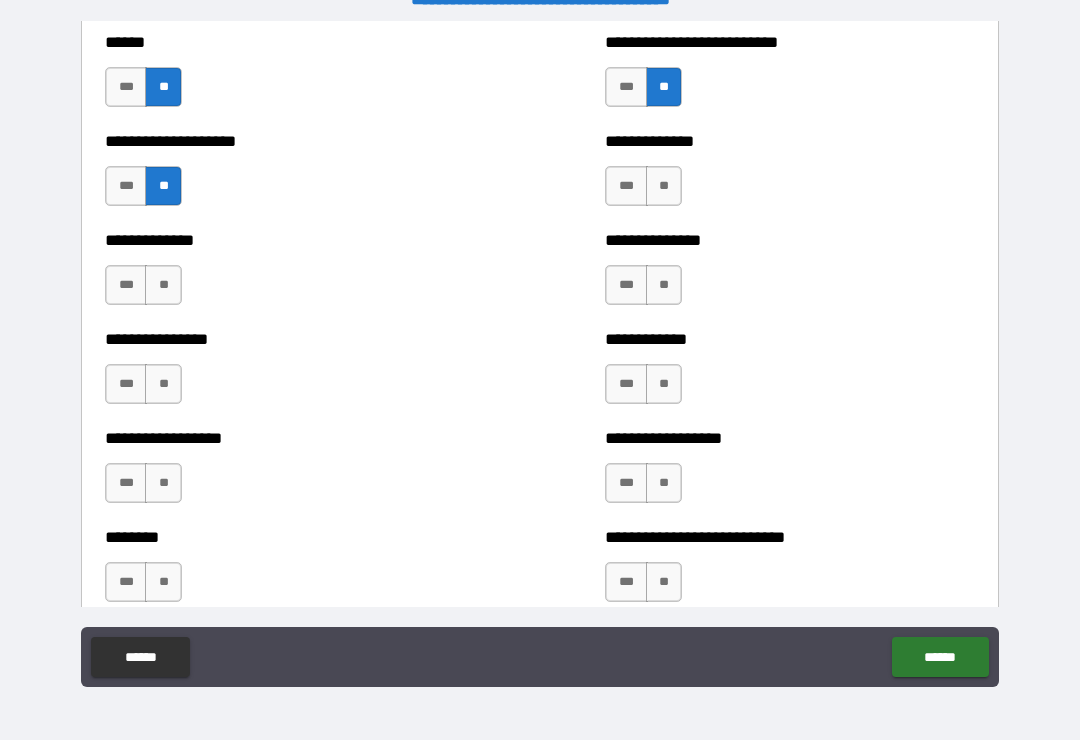 click on "**" at bounding box center [163, 285] 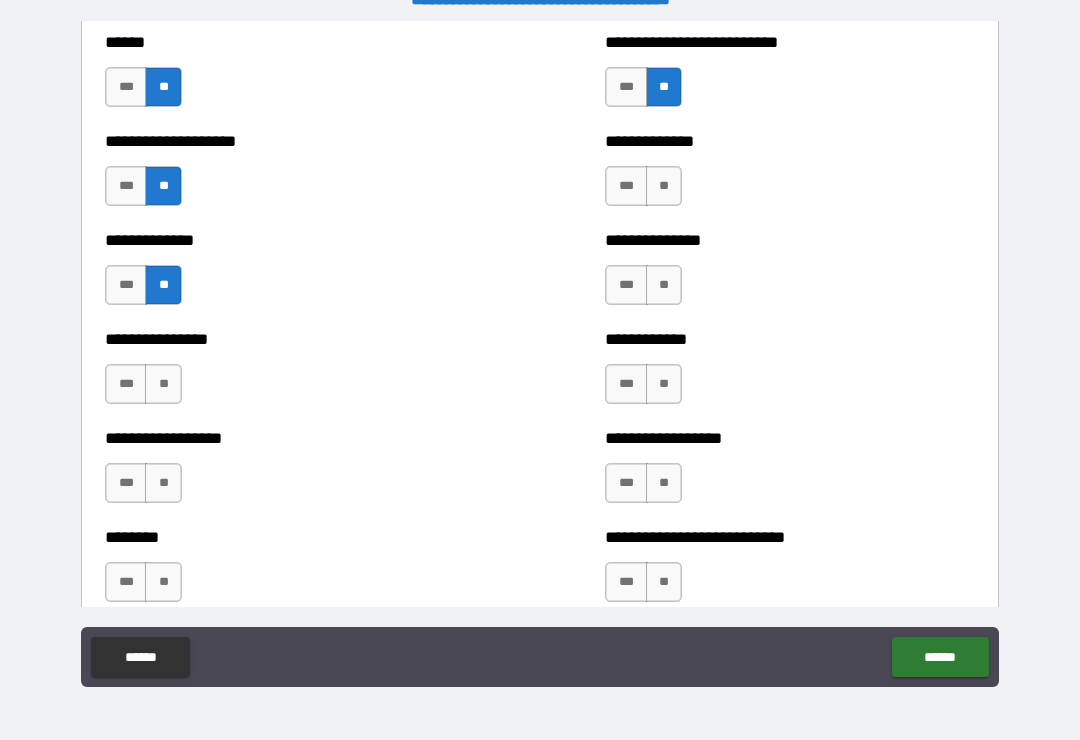 click on "**" at bounding box center (163, 384) 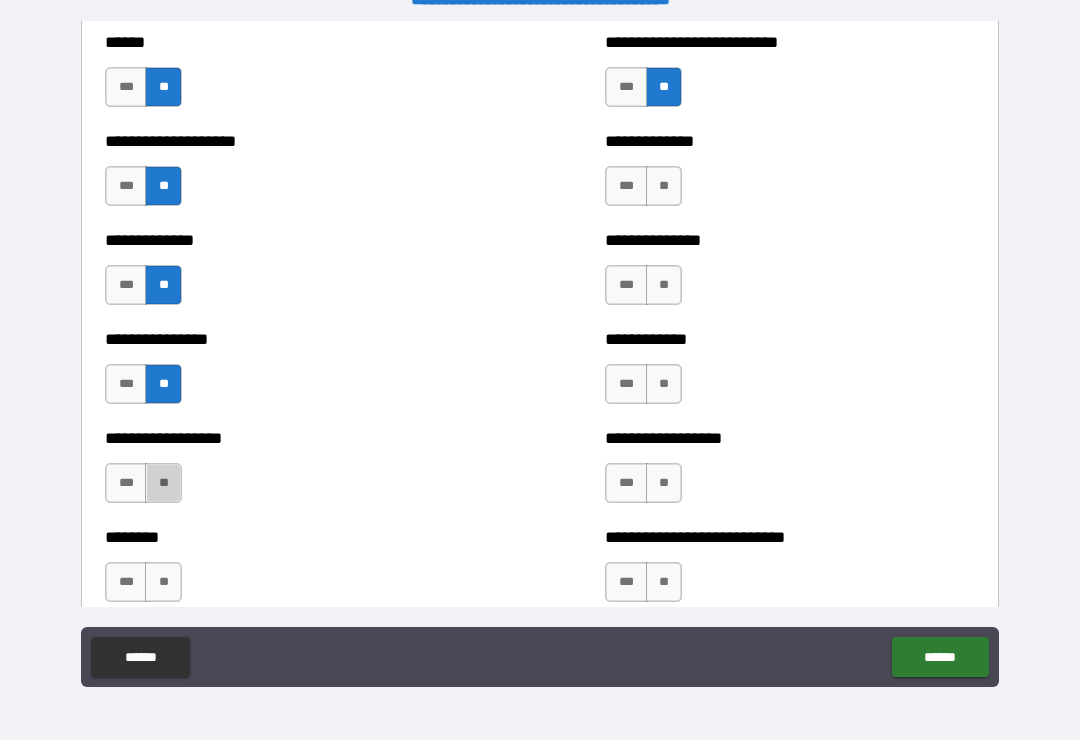 click on "**" at bounding box center (163, 483) 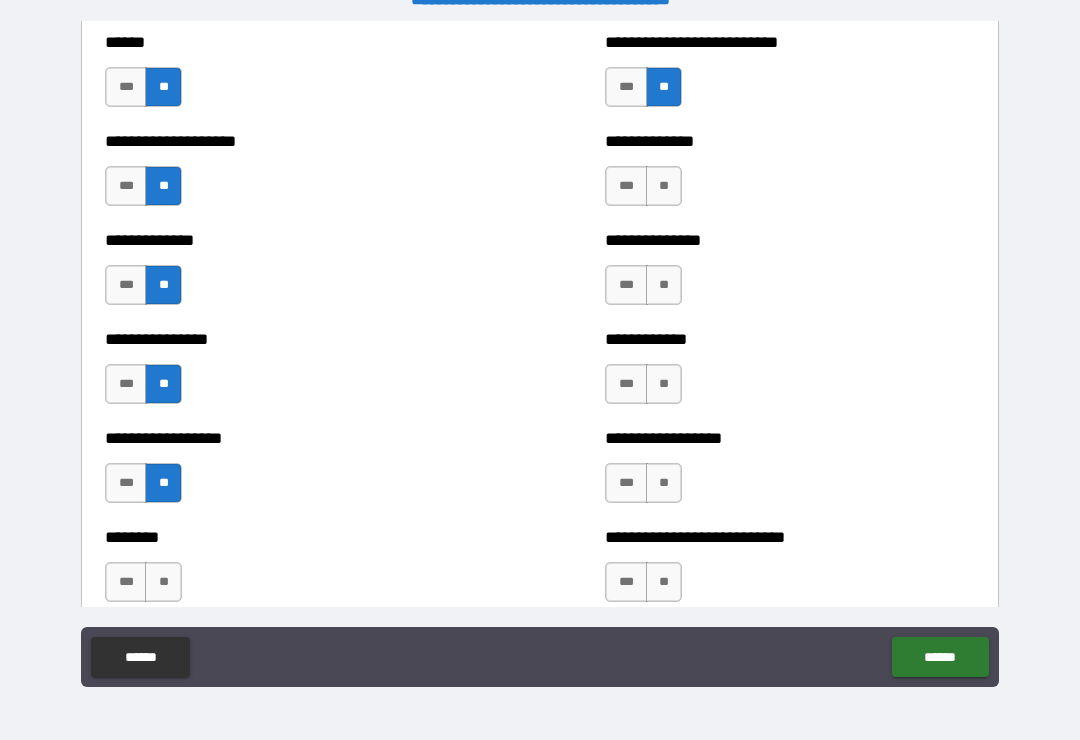click on "**" at bounding box center (163, 582) 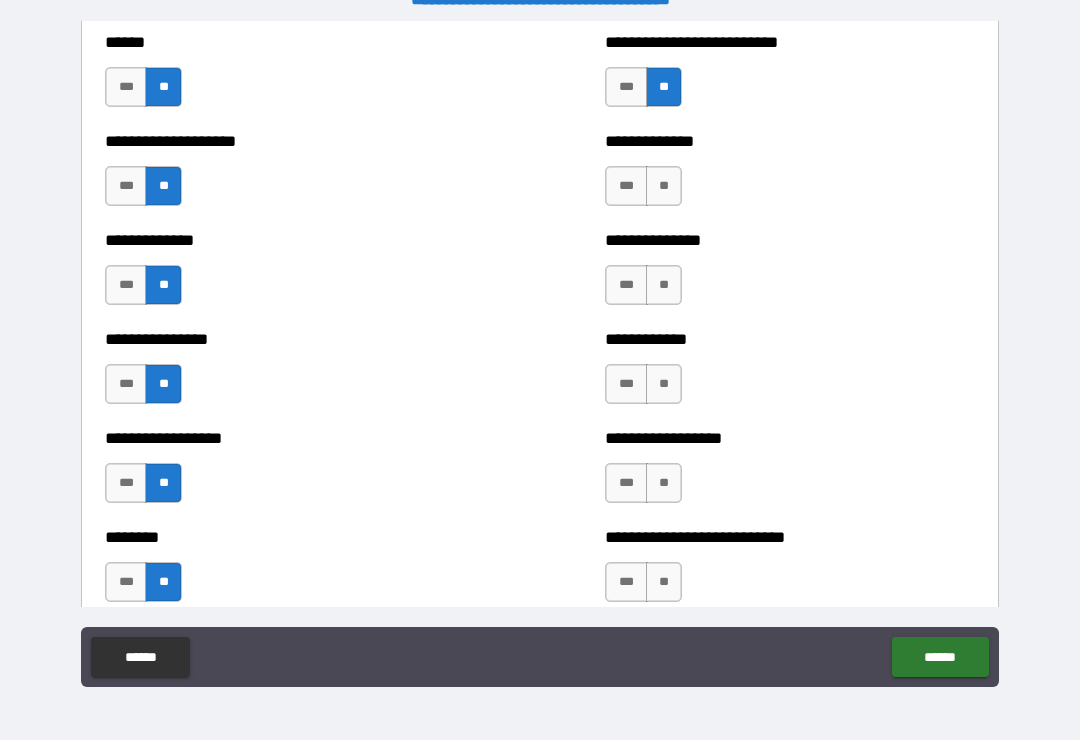 click on "**" at bounding box center (664, 582) 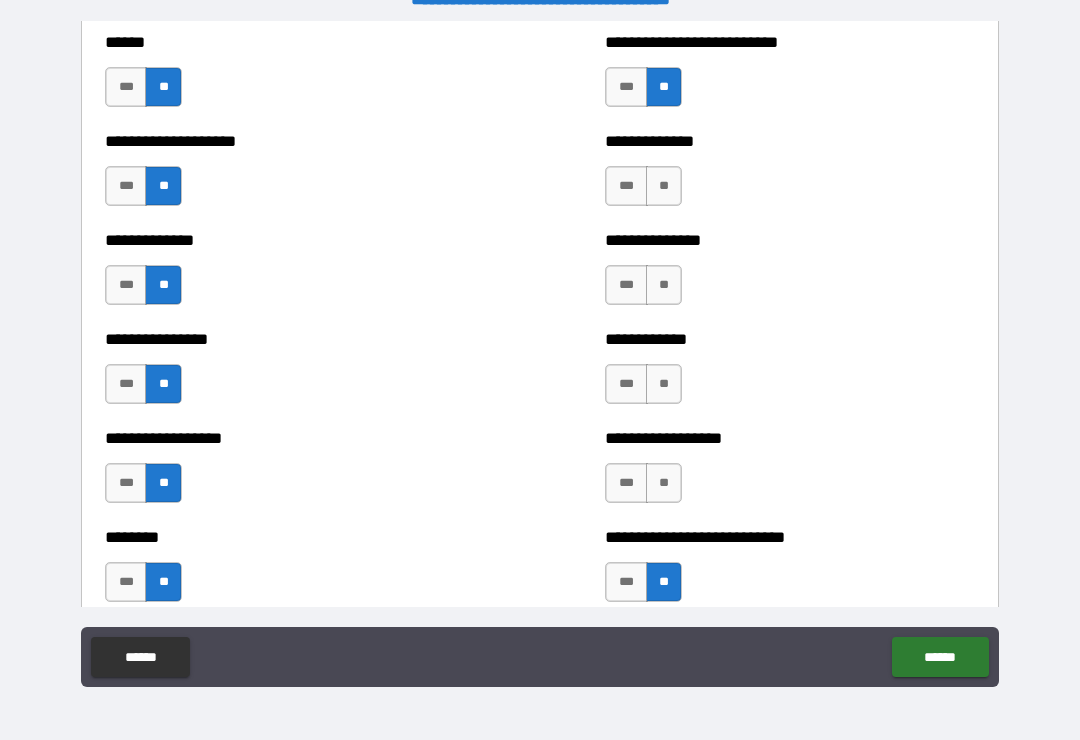 click on "**" at bounding box center (664, 483) 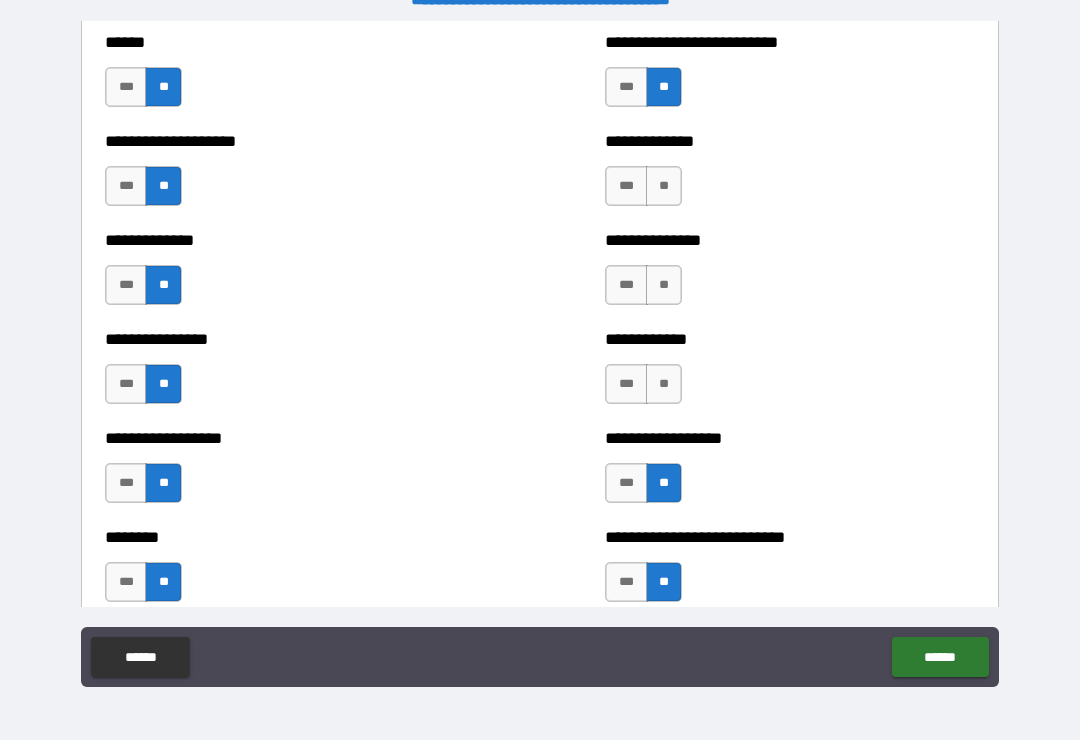 click on "**" at bounding box center (664, 384) 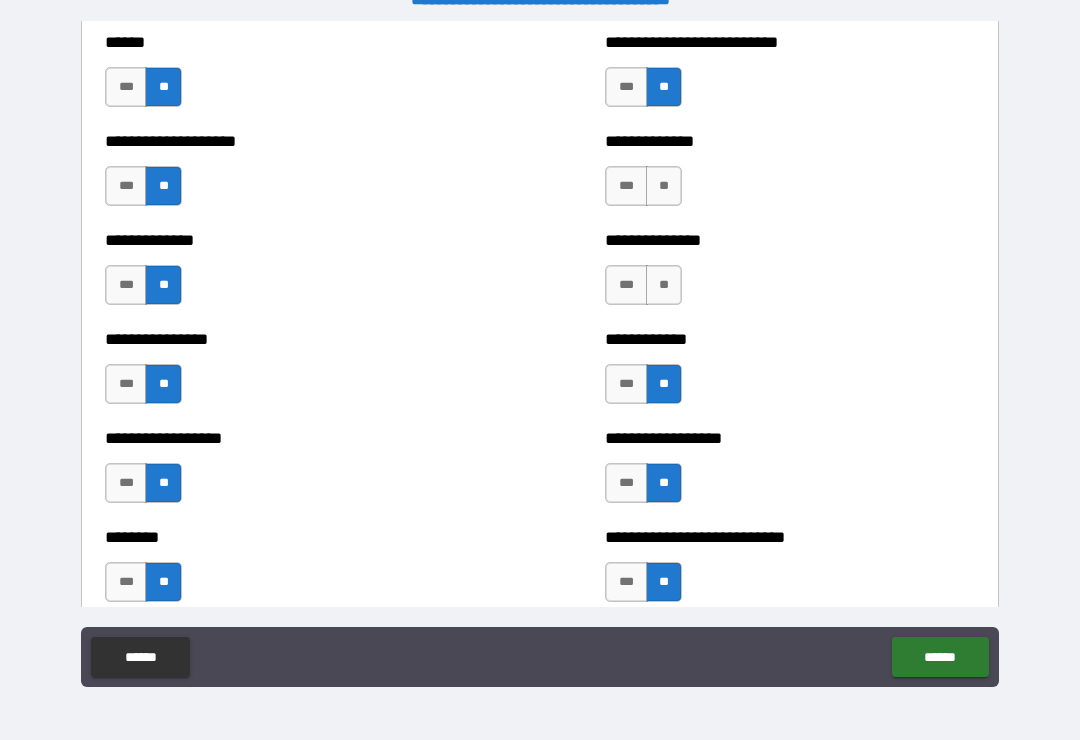 click on "**" at bounding box center (664, 285) 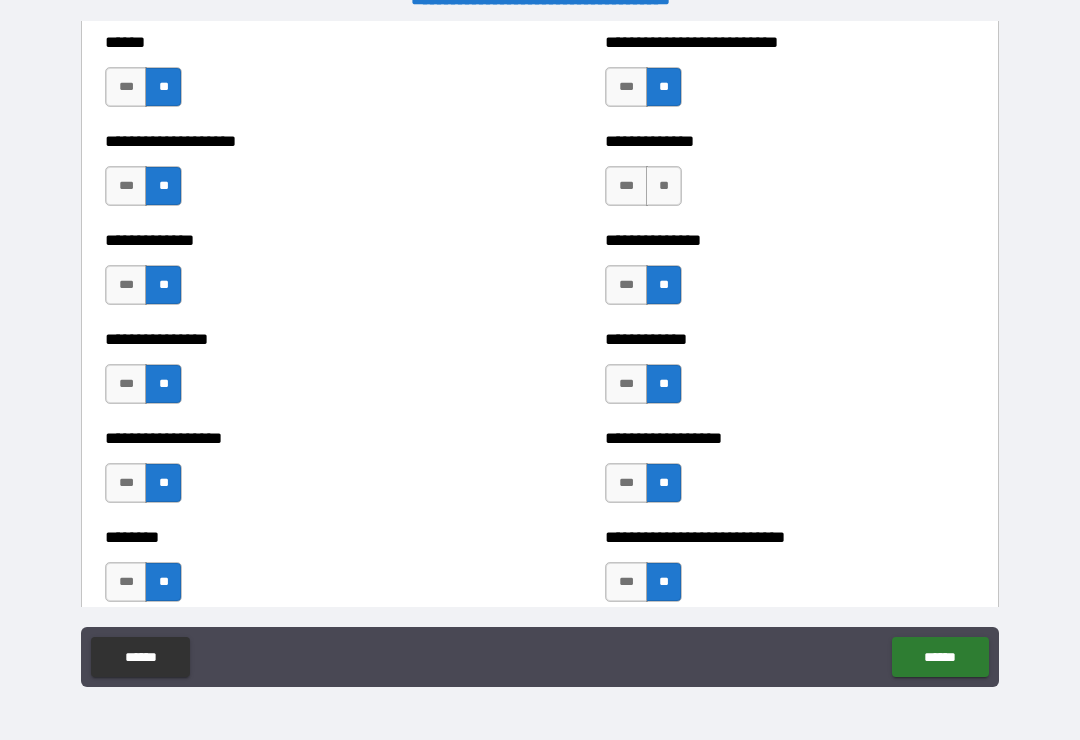 click on "**" at bounding box center (664, 186) 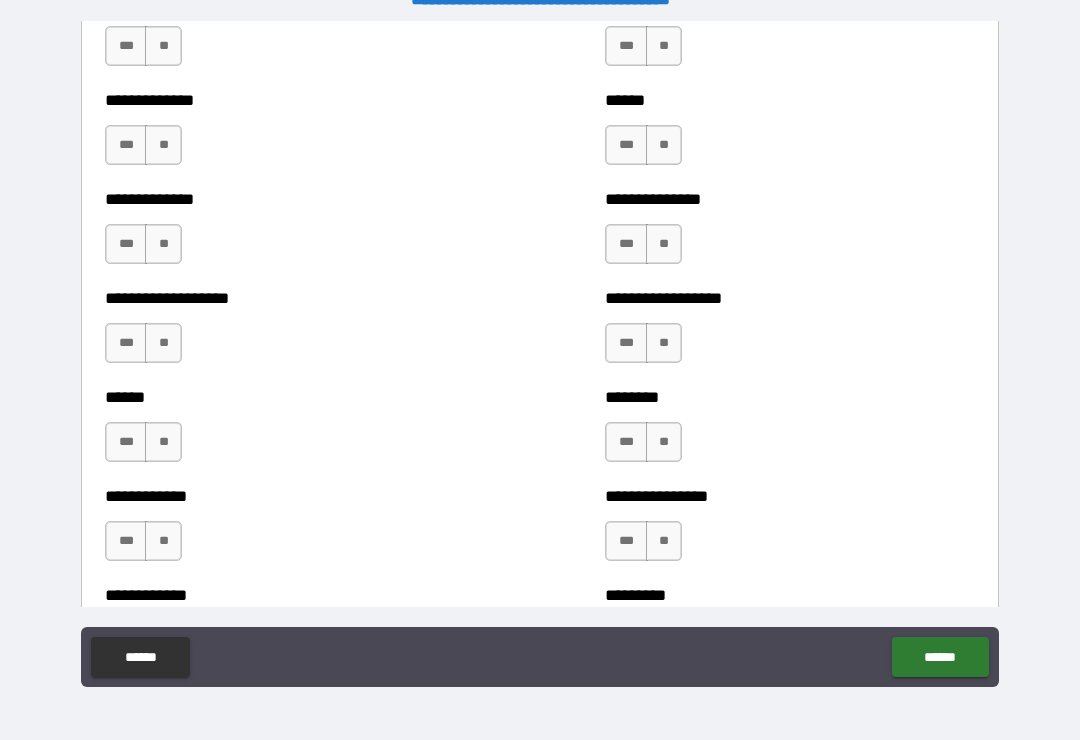 scroll, scrollTop: 4728, scrollLeft: 0, axis: vertical 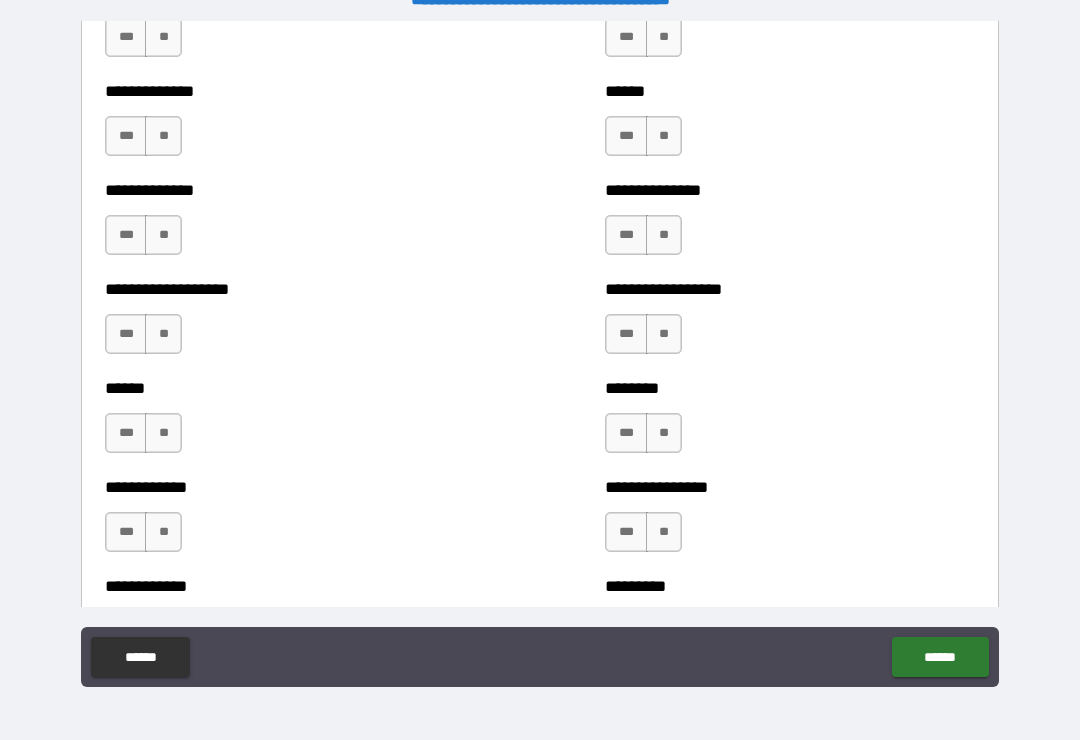 click on "**" at bounding box center (664, 37) 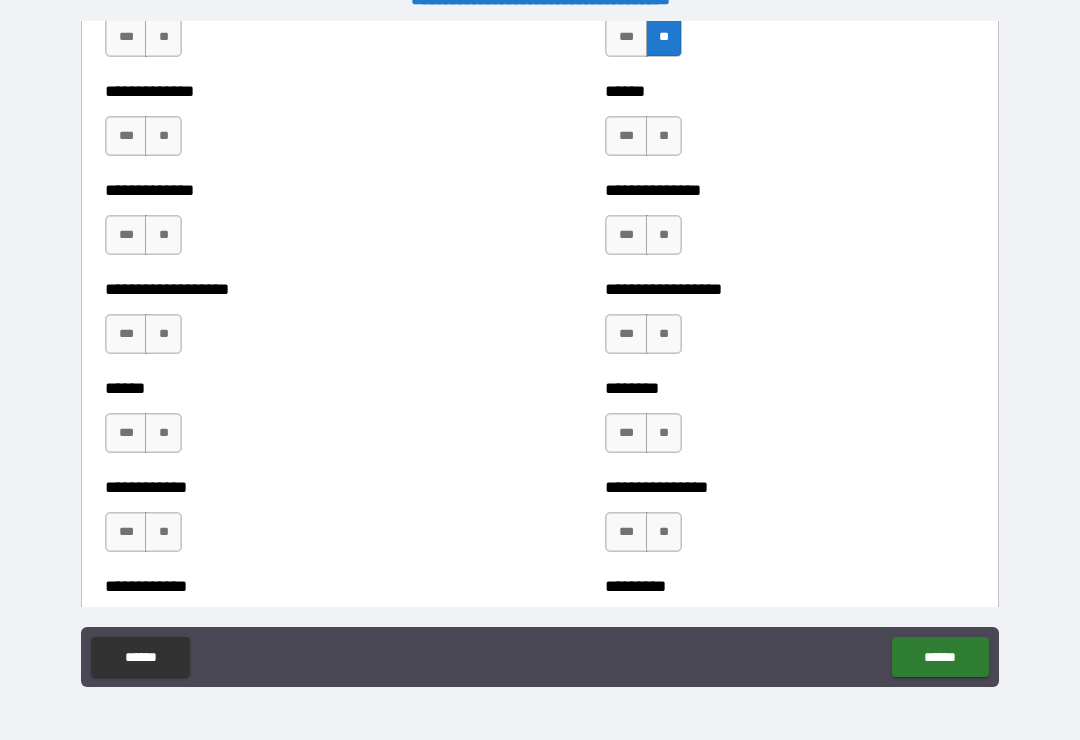 click on "**" at bounding box center (664, 136) 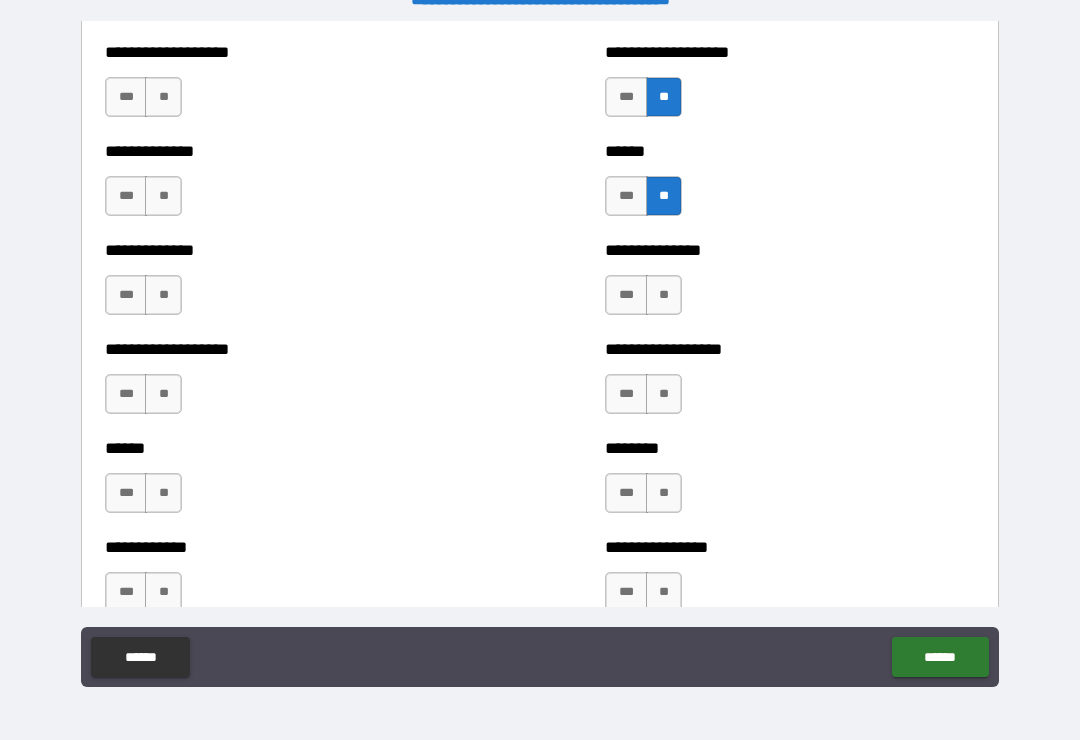 scroll, scrollTop: 4664, scrollLeft: 0, axis: vertical 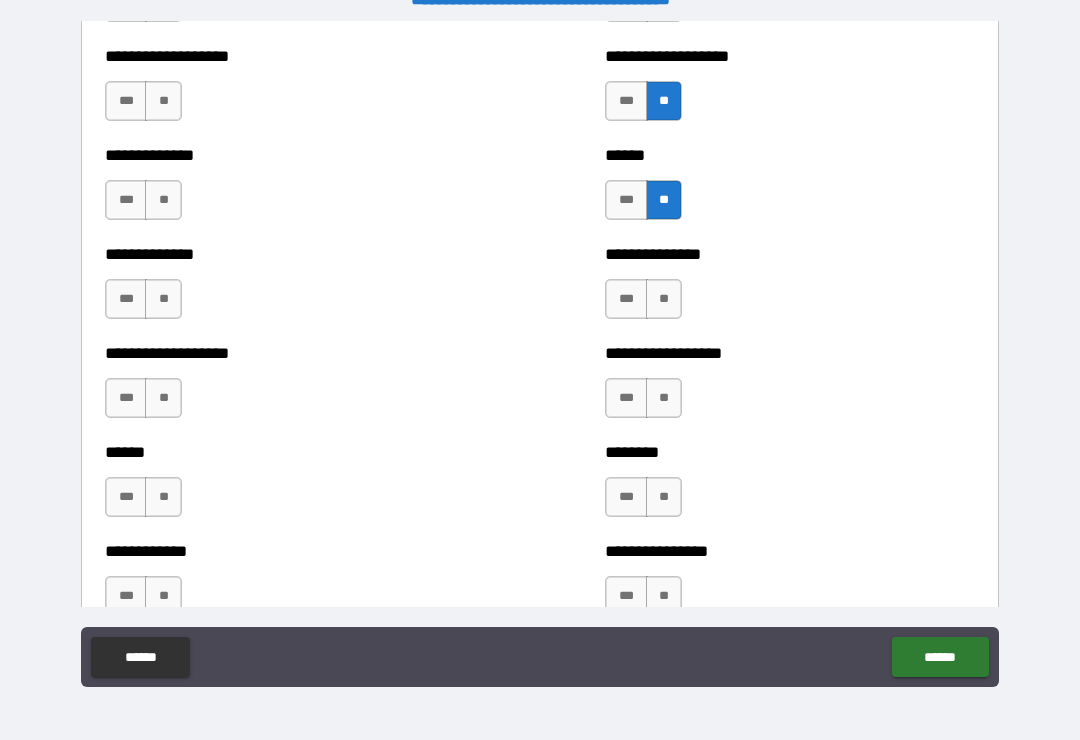 click on "**" at bounding box center (163, 101) 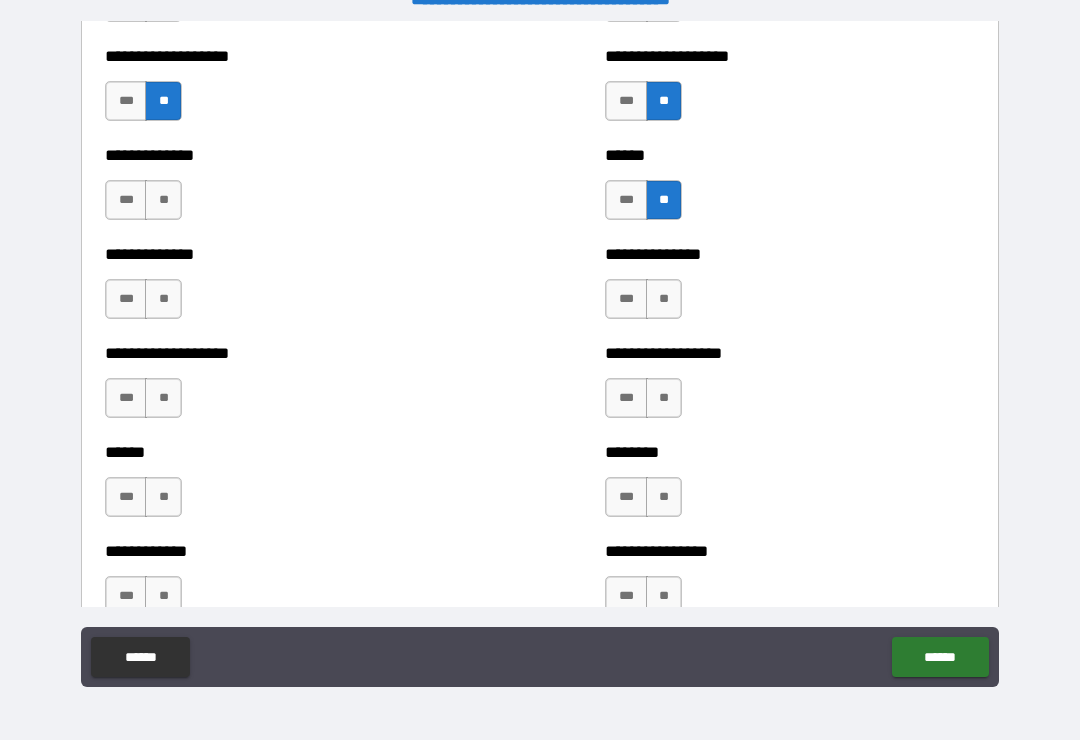 click on "**" at bounding box center (163, 200) 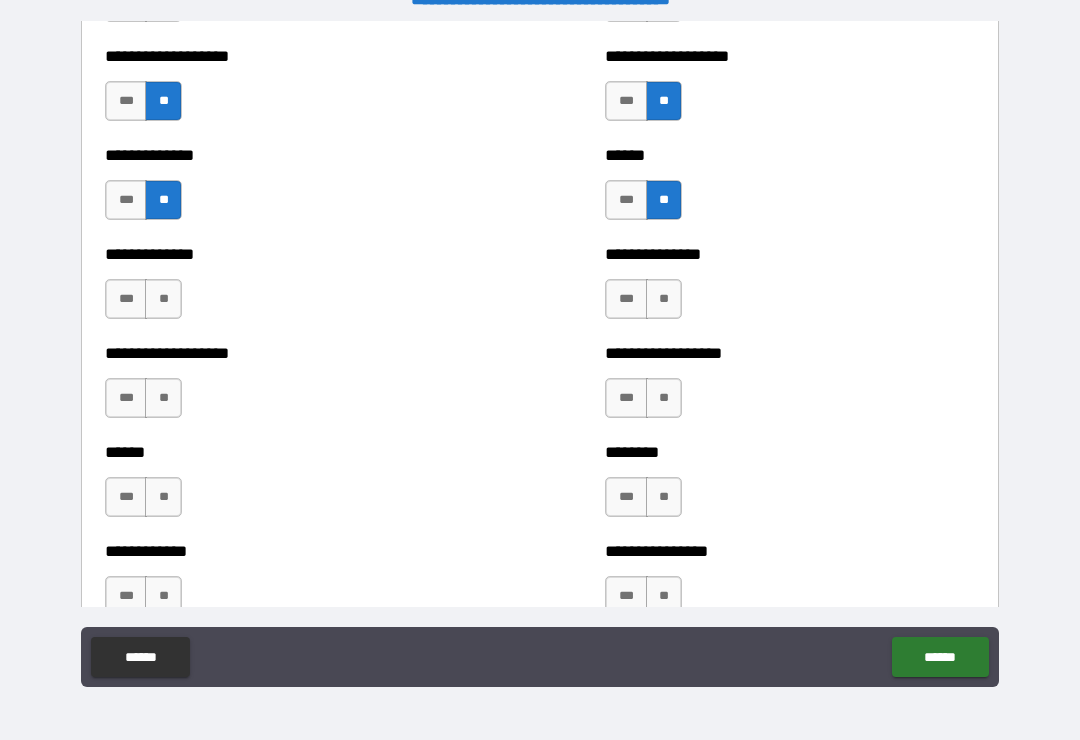 click on "**" at bounding box center (163, 299) 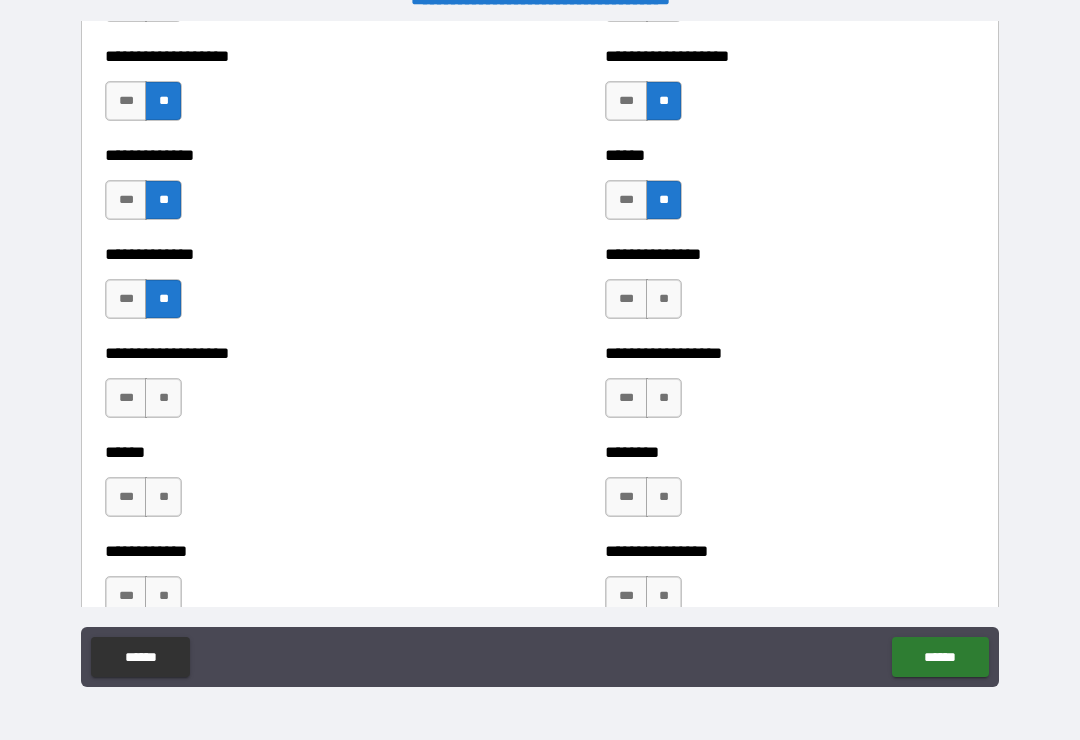 click on "**" at bounding box center [163, 398] 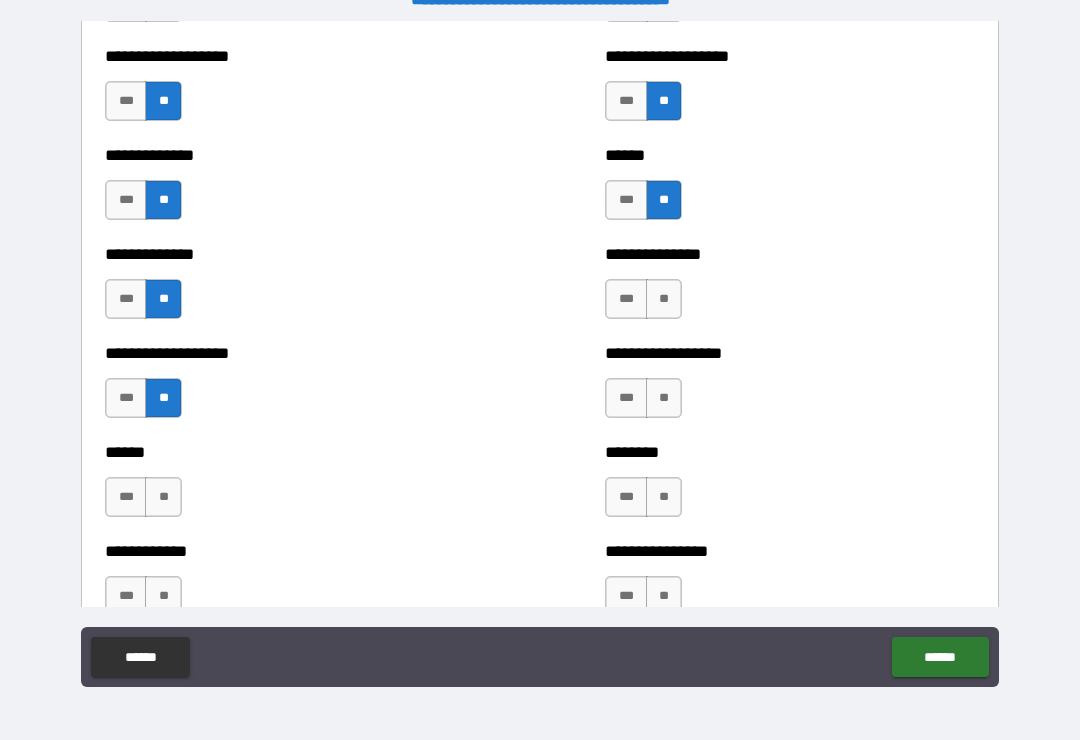 click on "**" at bounding box center (163, 497) 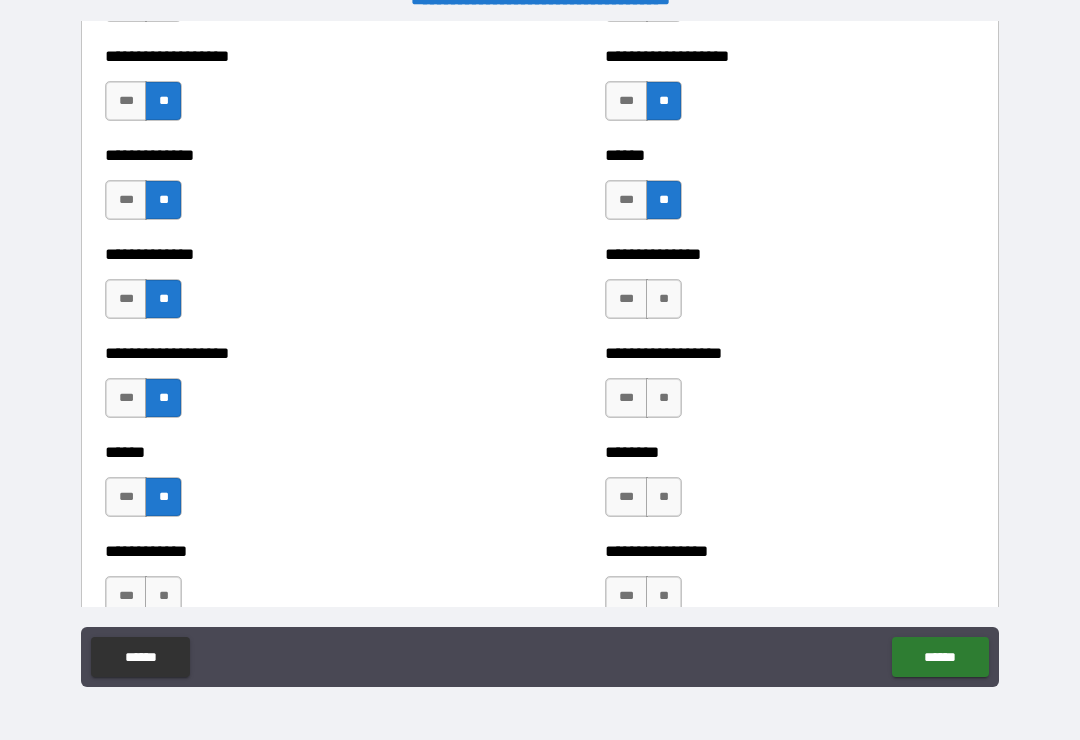 click on "**" at bounding box center [163, 596] 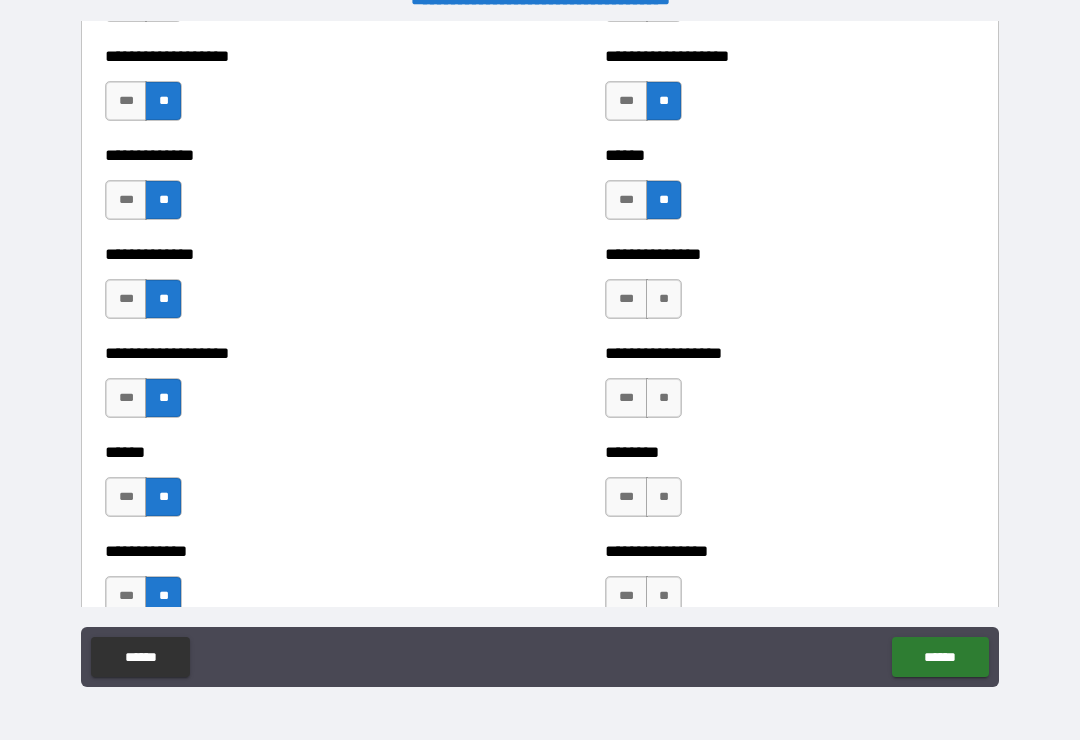 click on "**" at bounding box center [664, 596] 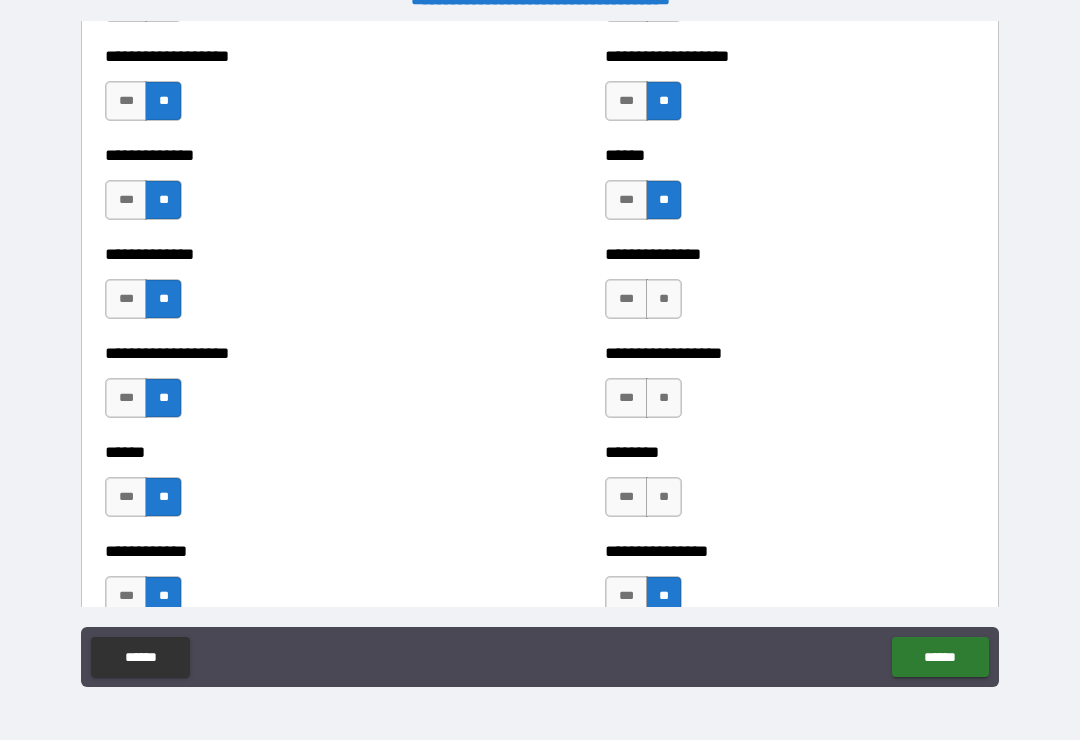 click on "**" at bounding box center [664, 497] 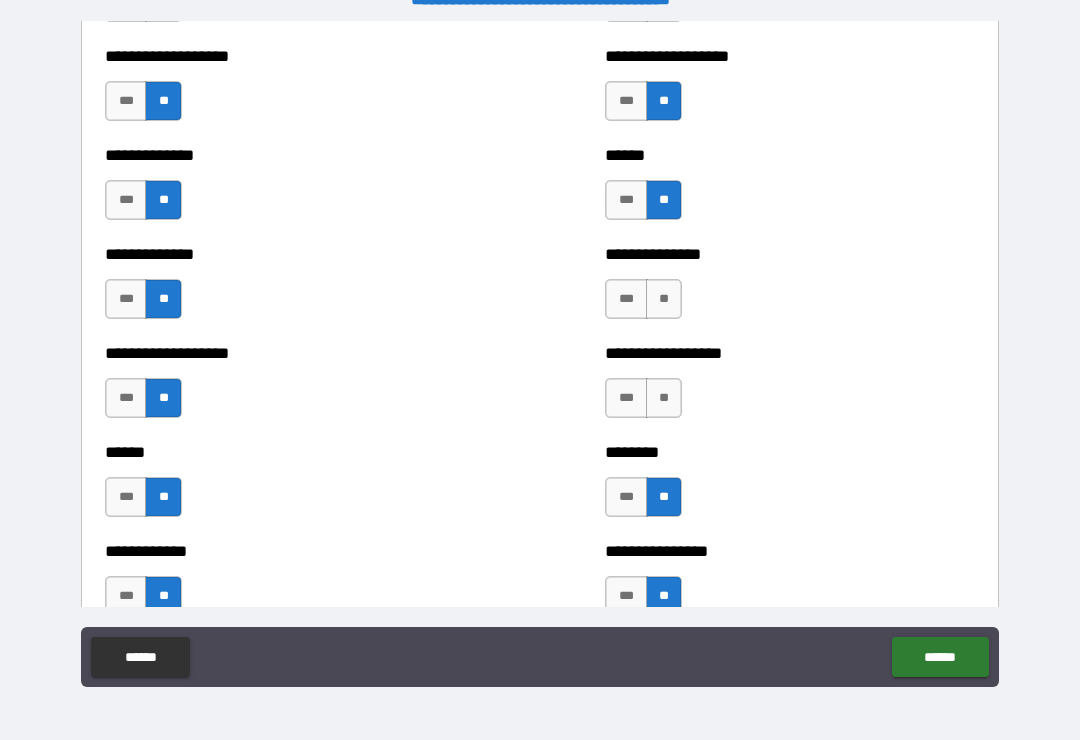 click on "**" at bounding box center (664, 398) 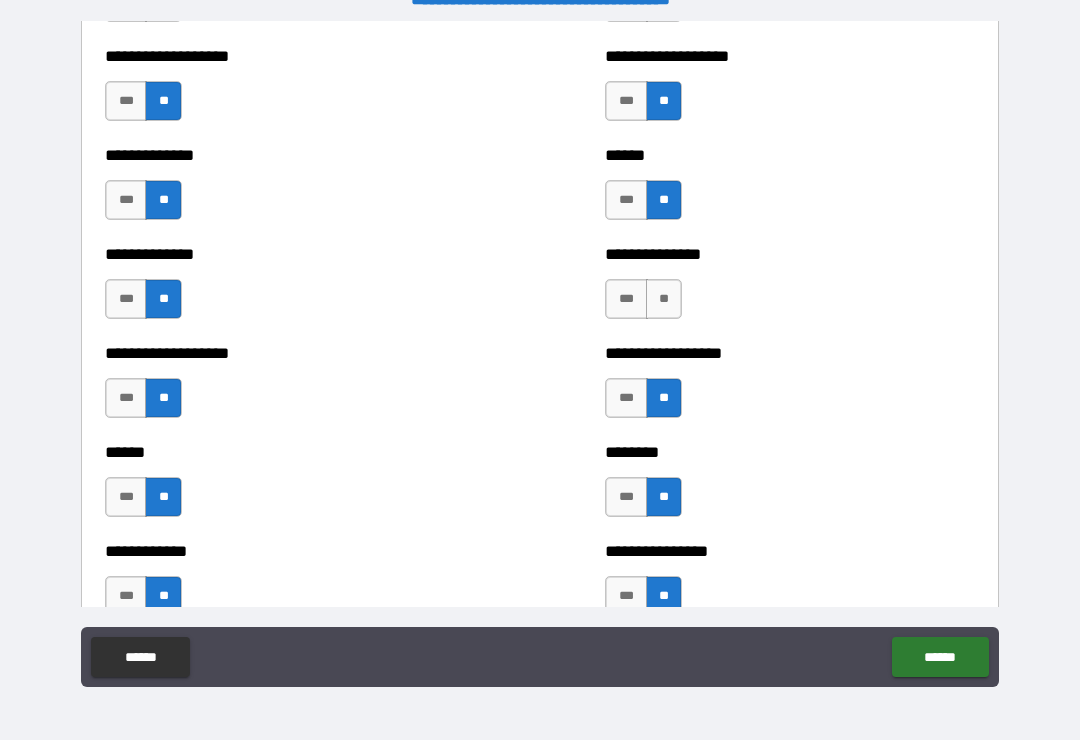 click on "**" at bounding box center [664, 299] 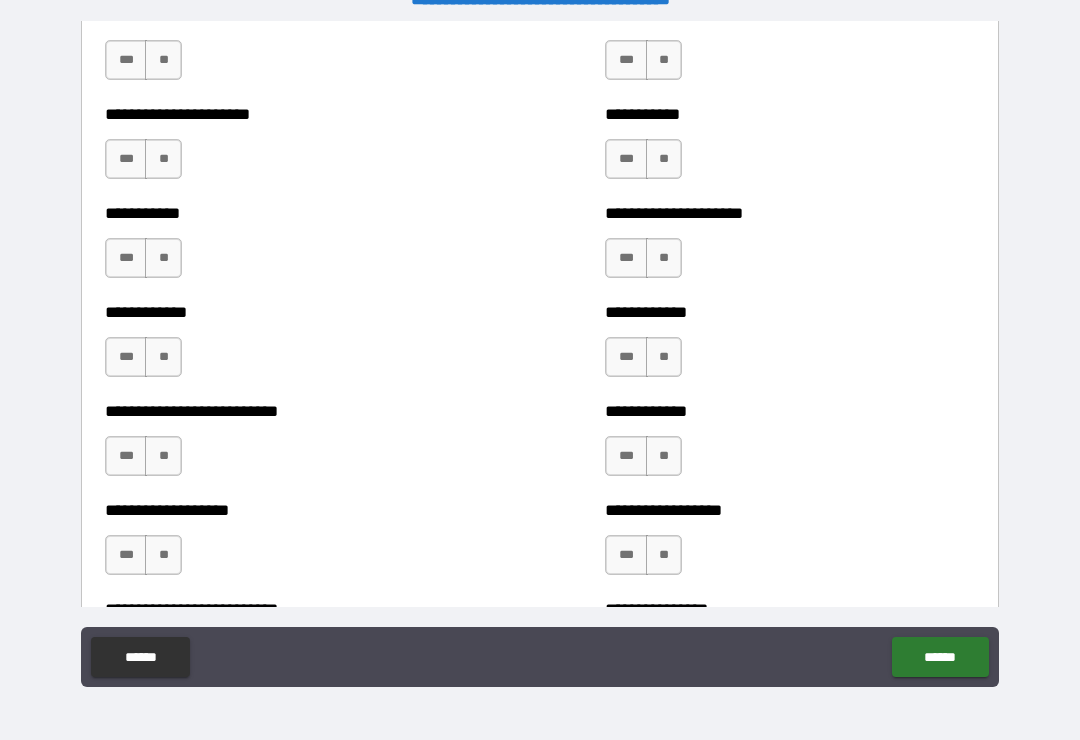 click on "**" at bounding box center [664, 60] 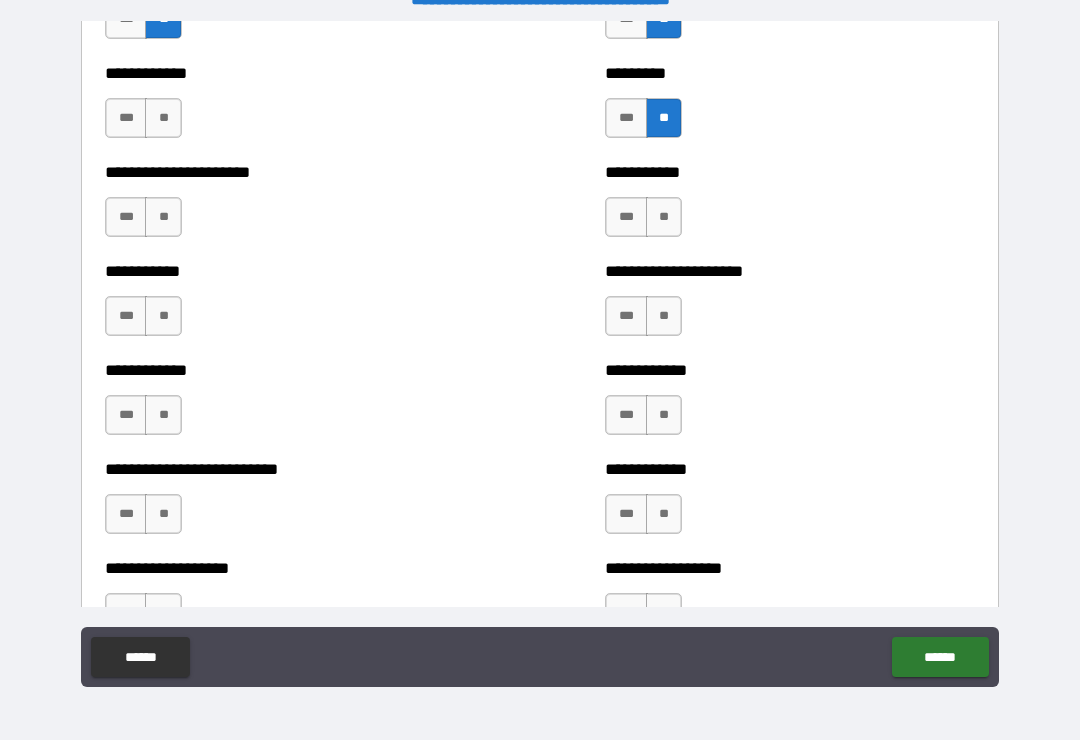scroll, scrollTop: 5240, scrollLeft: 0, axis: vertical 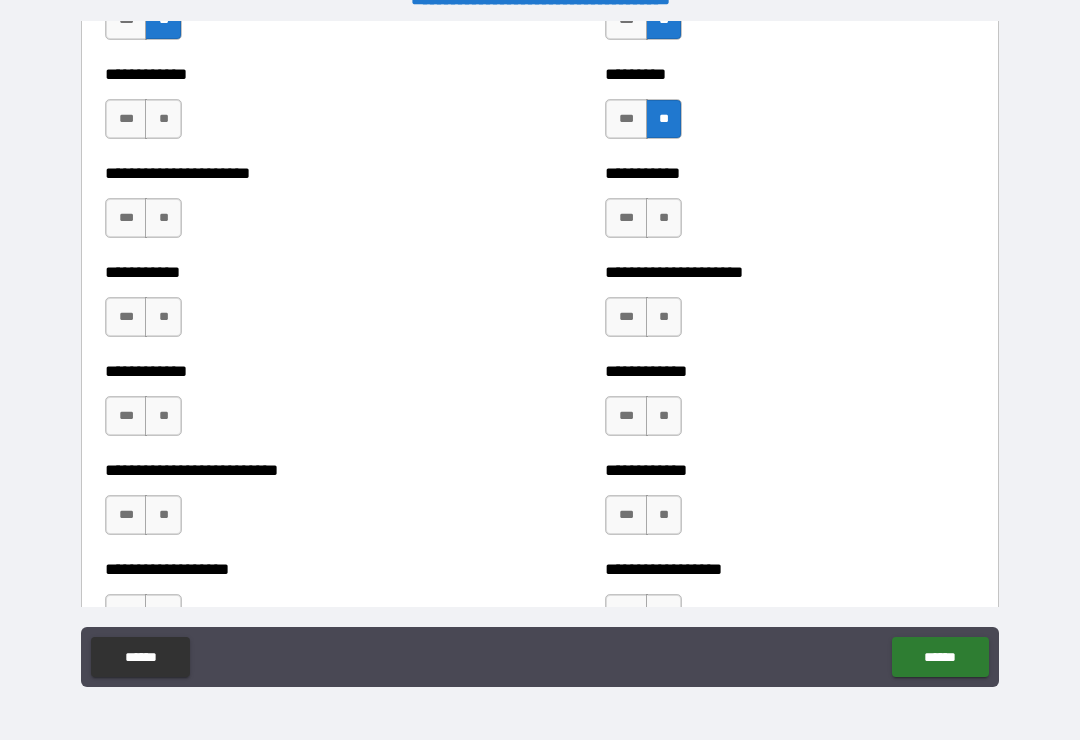 click on "**" at bounding box center [163, 119] 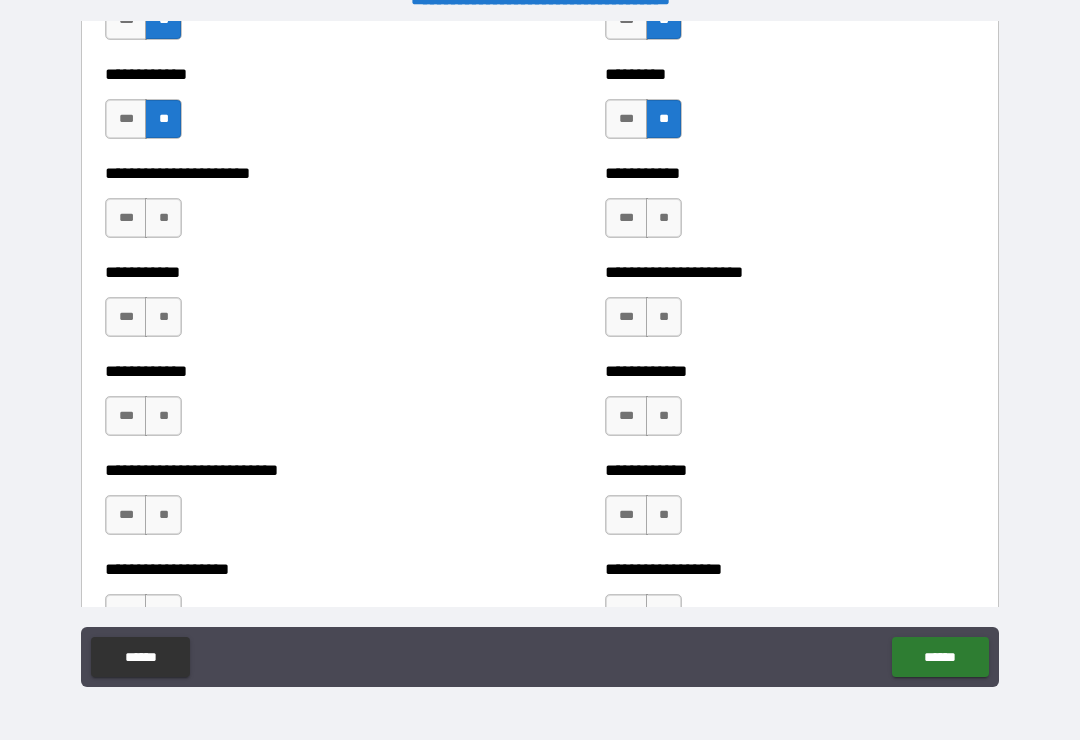 click on "**" at bounding box center (163, 218) 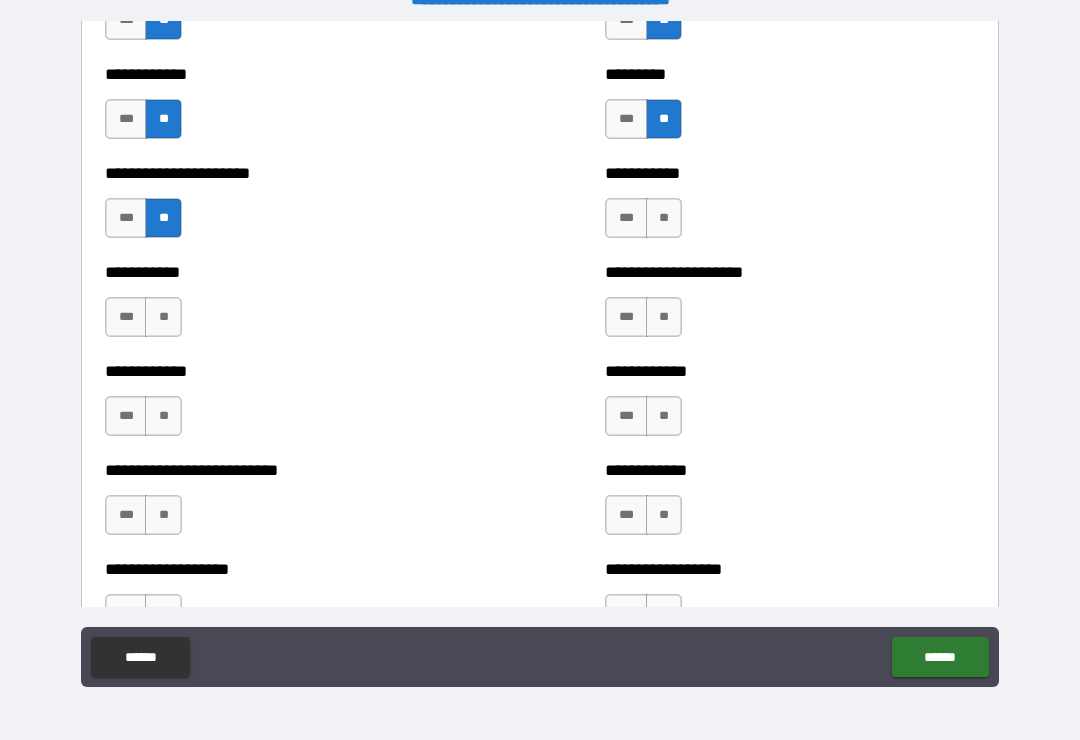 click on "**" at bounding box center (163, 317) 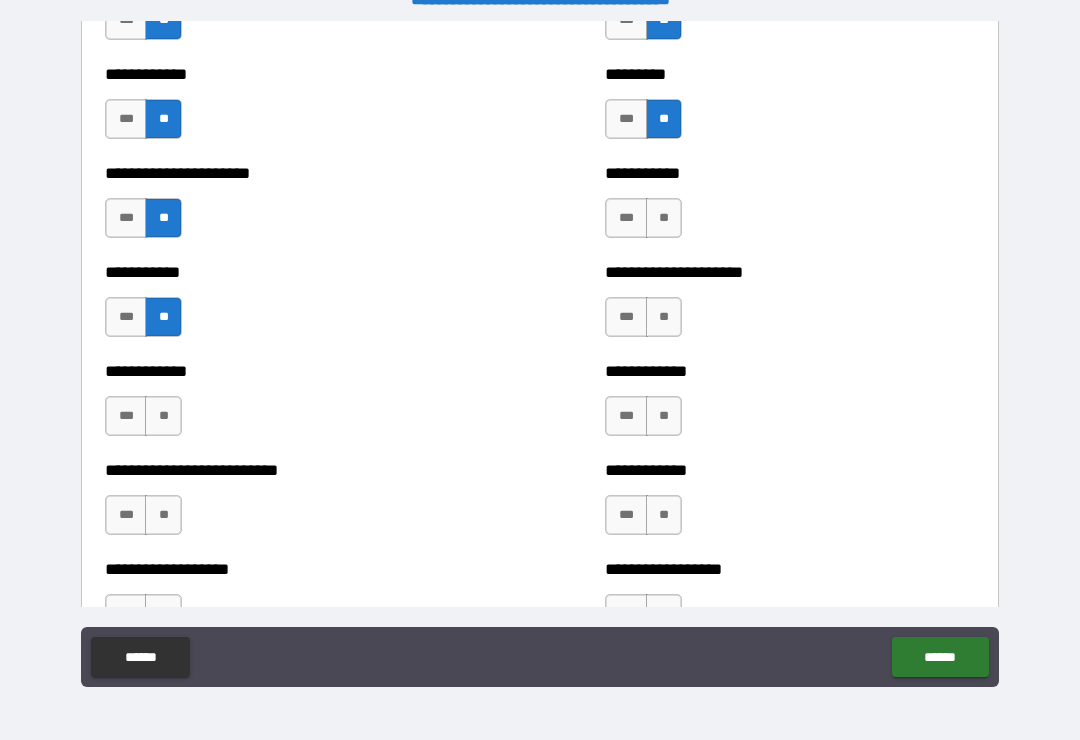 click on "**" at bounding box center (163, 416) 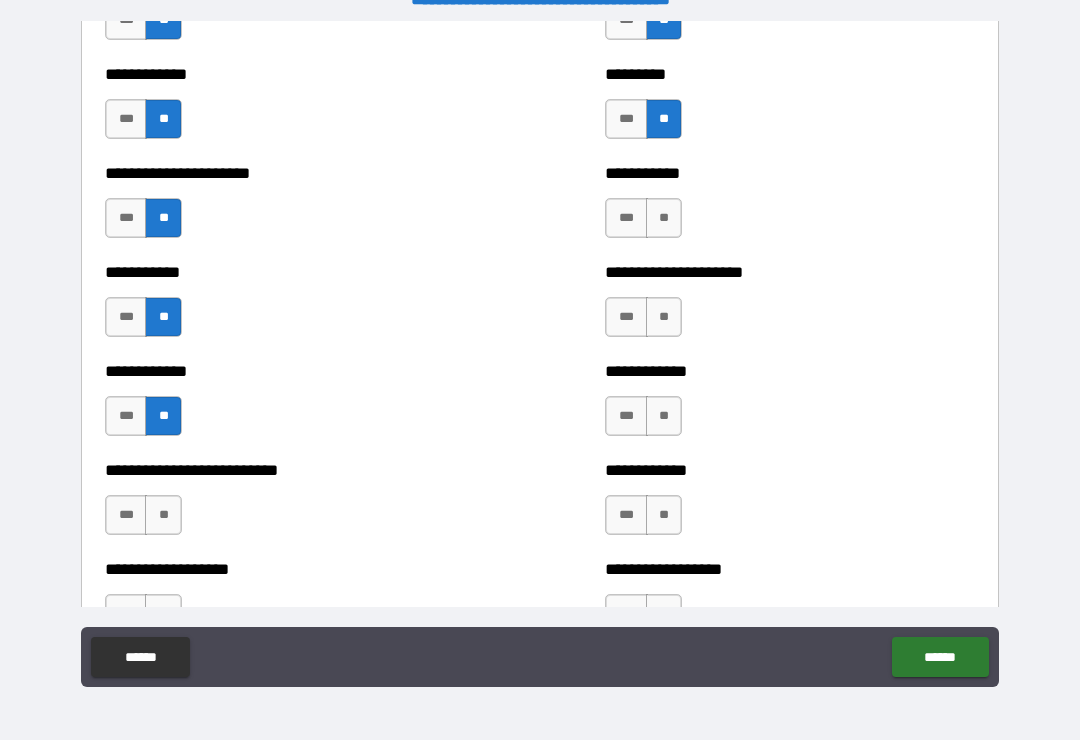 click on "**" at bounding box center (163, 515) 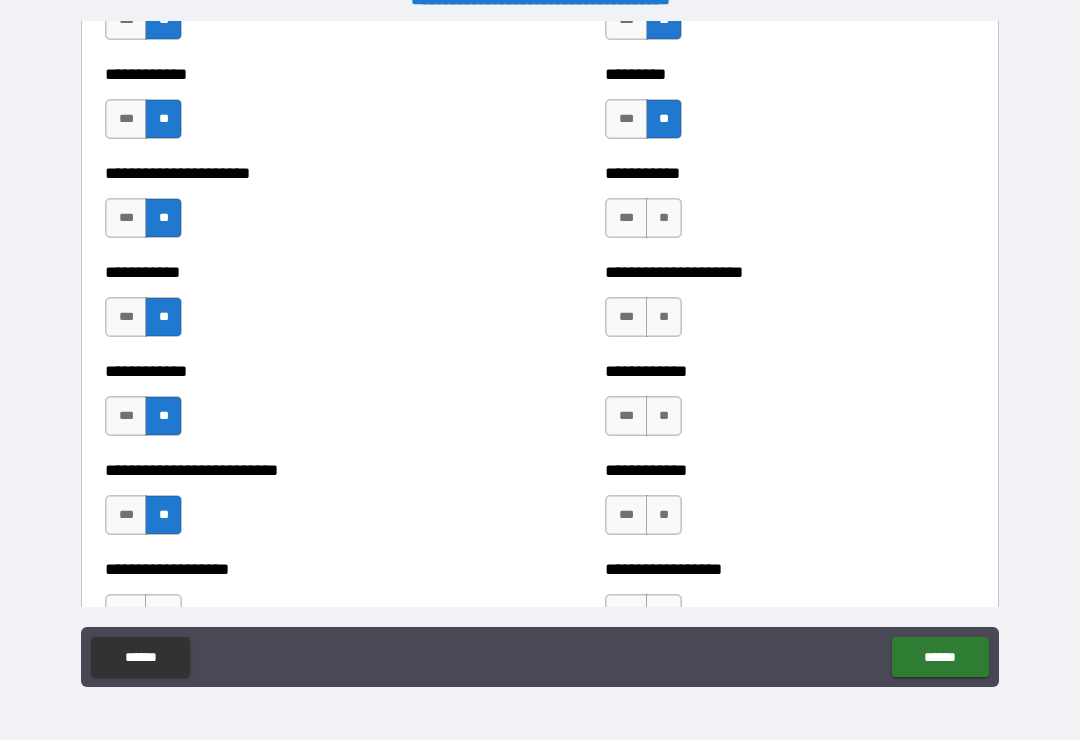 click on "**" at bounding box center (664, 317) 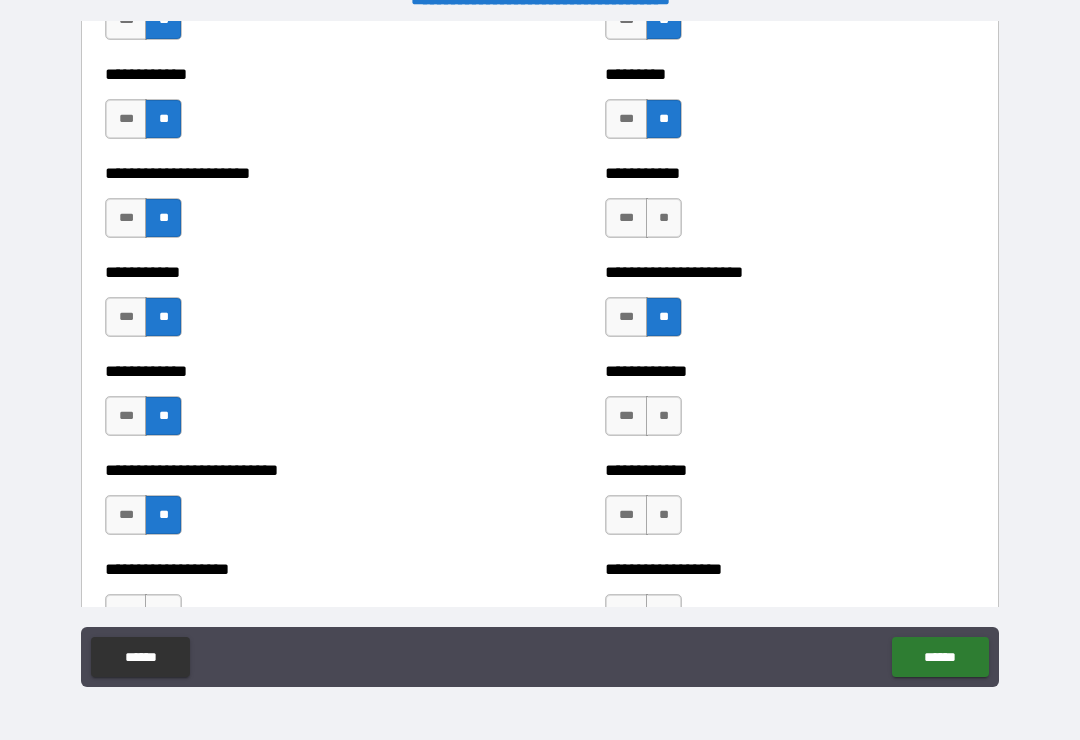 click on "**" at bounding box center [664, 218] 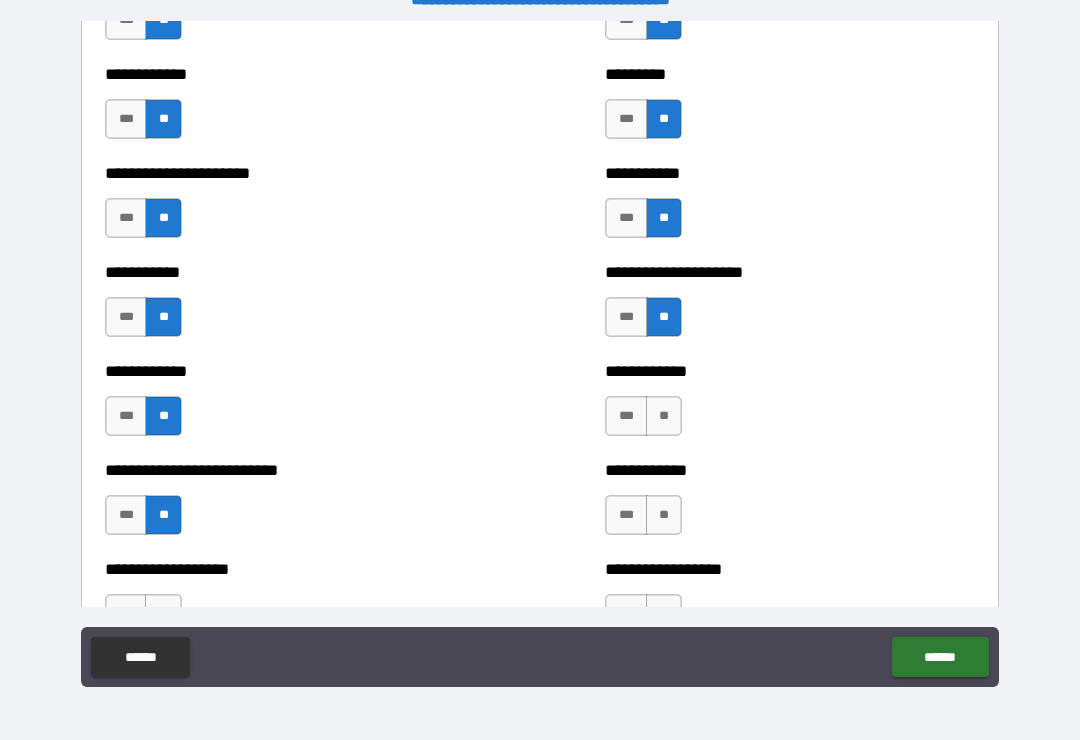 click on "**" at bounding box center [664, 416] 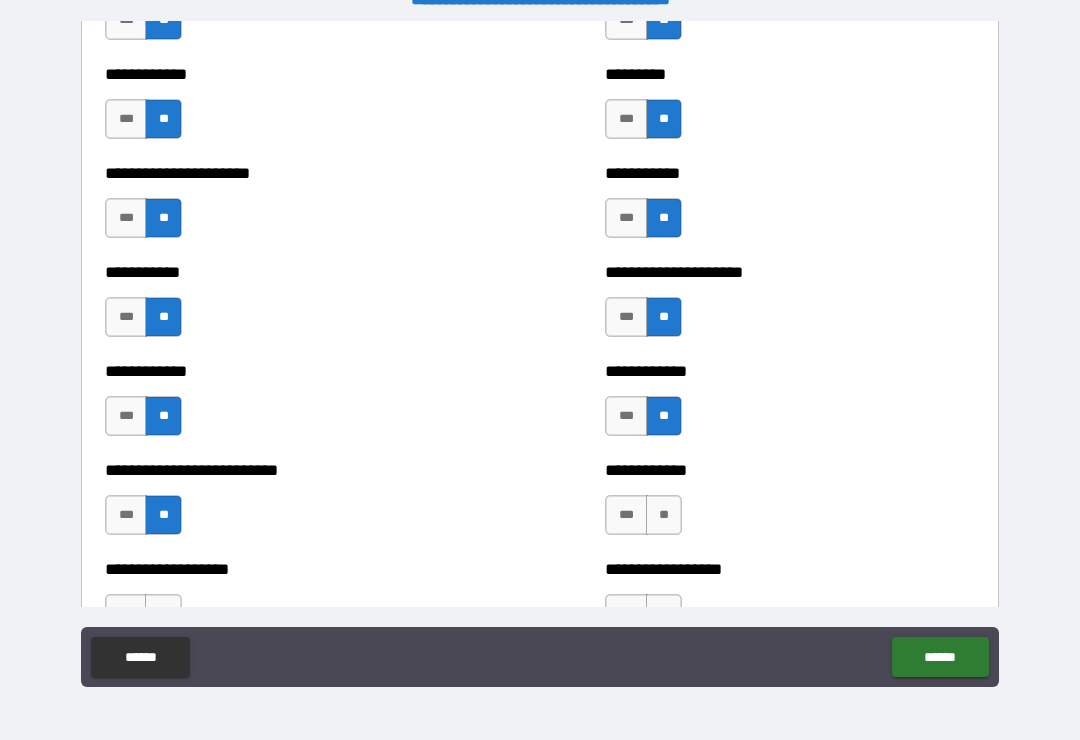 click on "**" at bounding box center (664, 515) 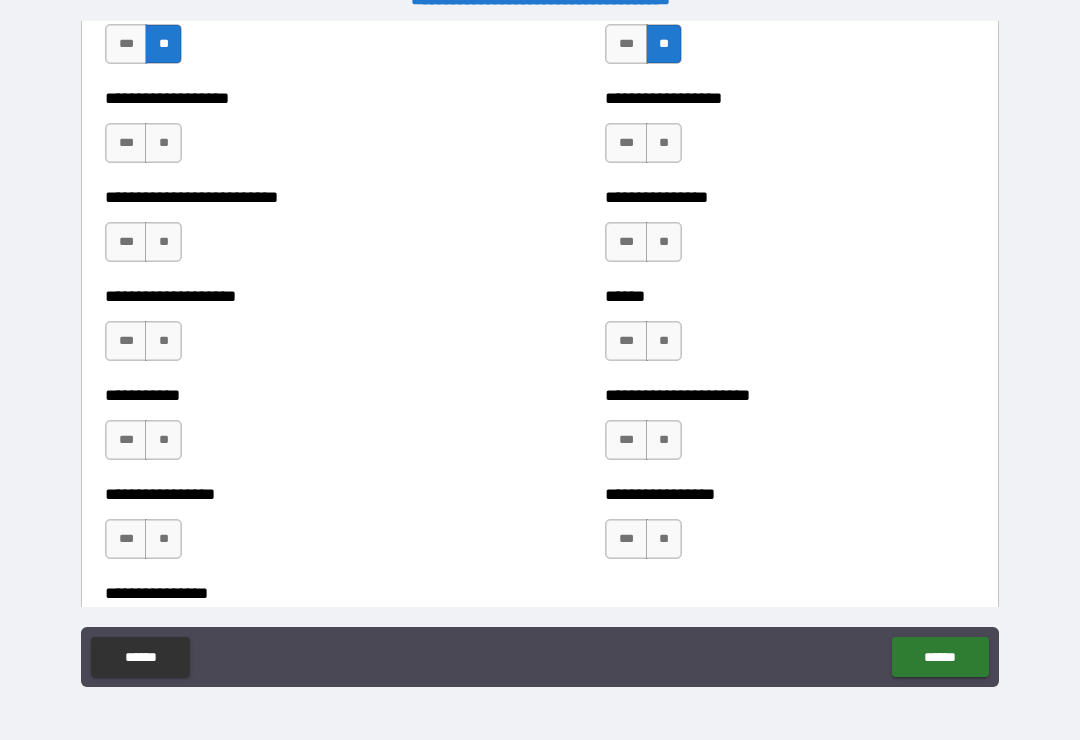 scroll, scrollTop: 5721, scrollLeft: 0, axis: vertical 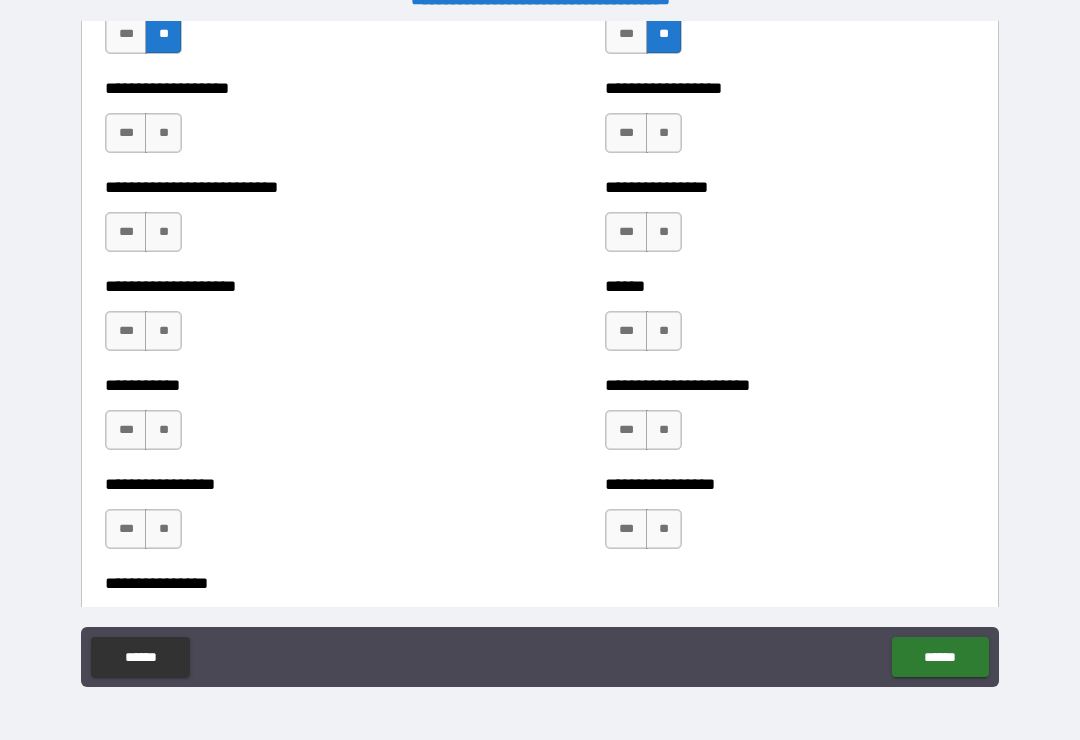 click on "**" at bounding box center (664, 133) 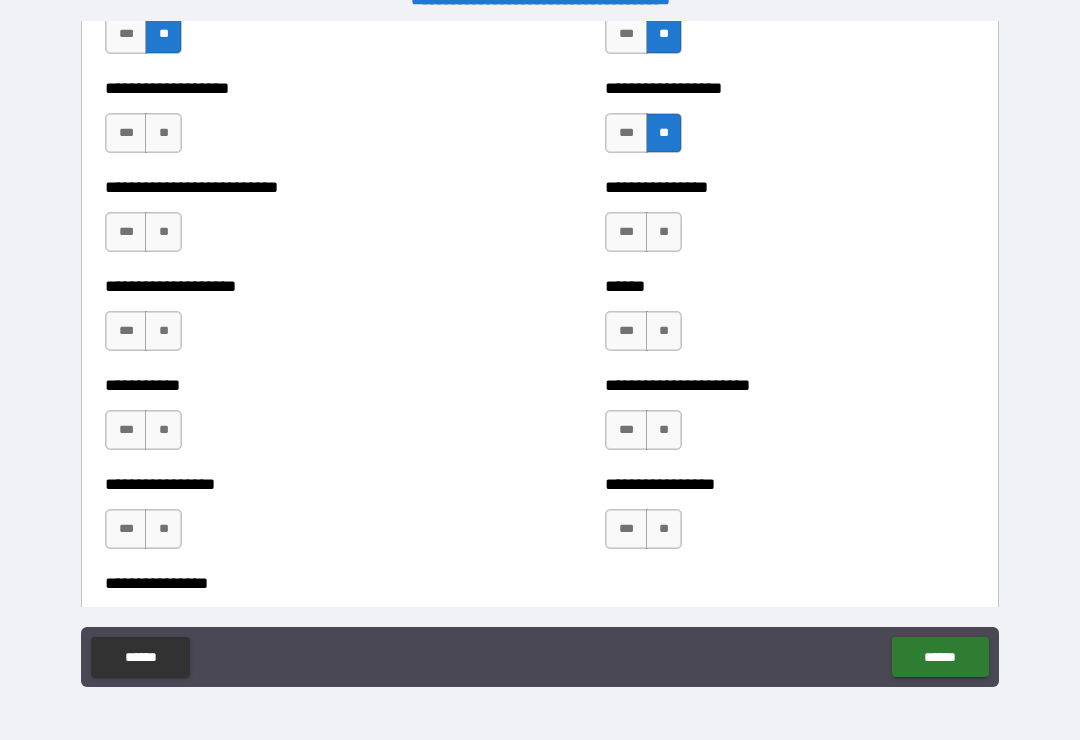 click on "**" at bounding box center [163, 133] 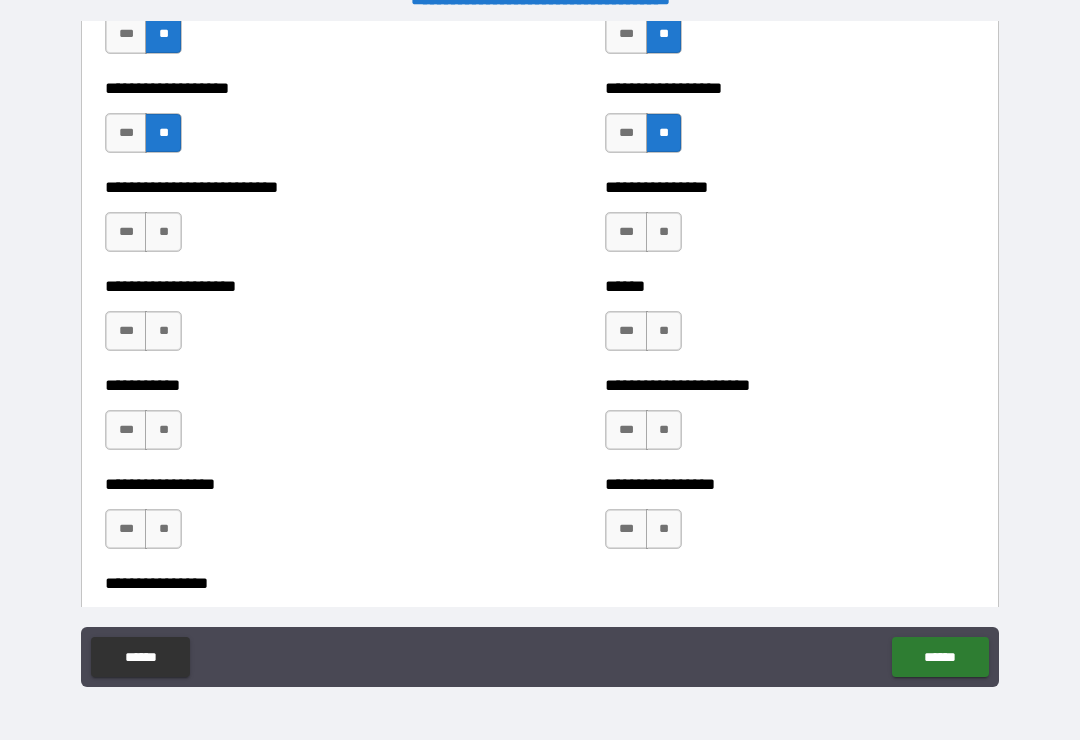 click on "**" at bounding box center (163, 232) 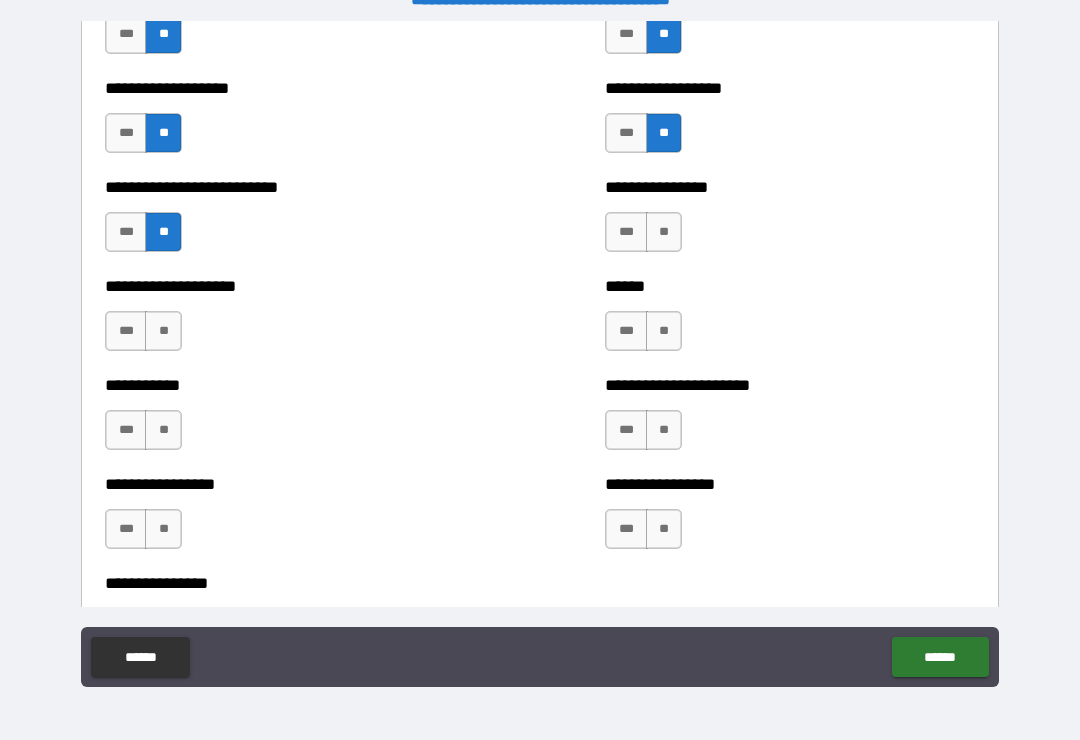click on "**" at bounding box center (163, 331) 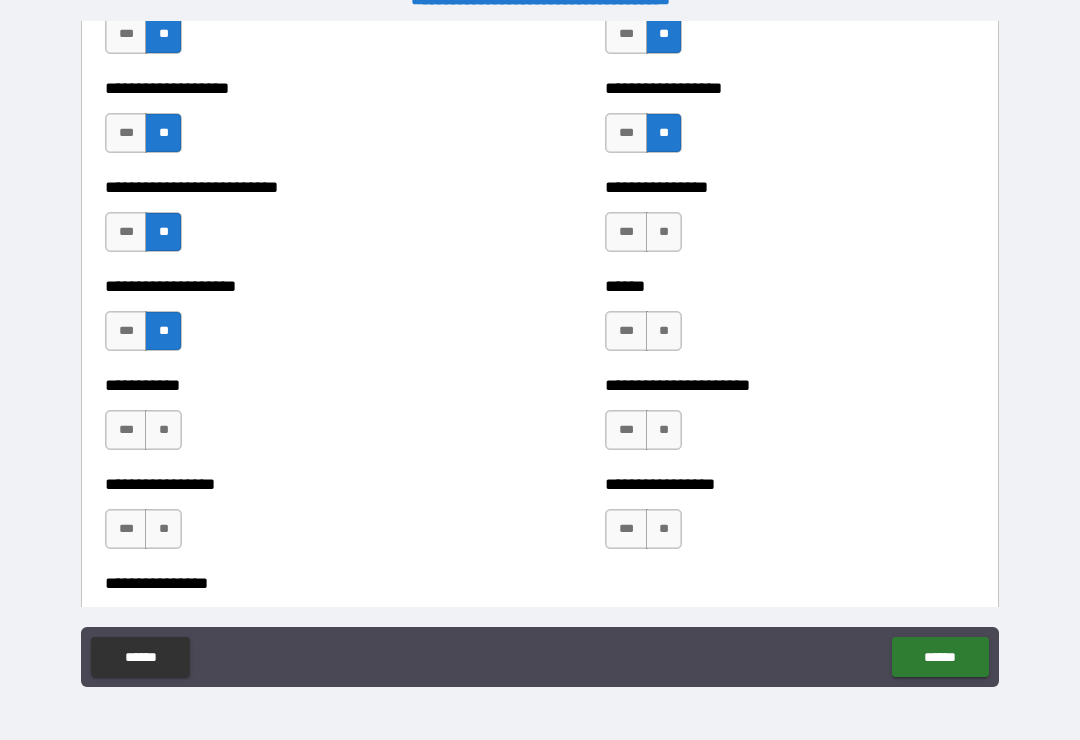 click on "**" at bounding box center (163, 430) 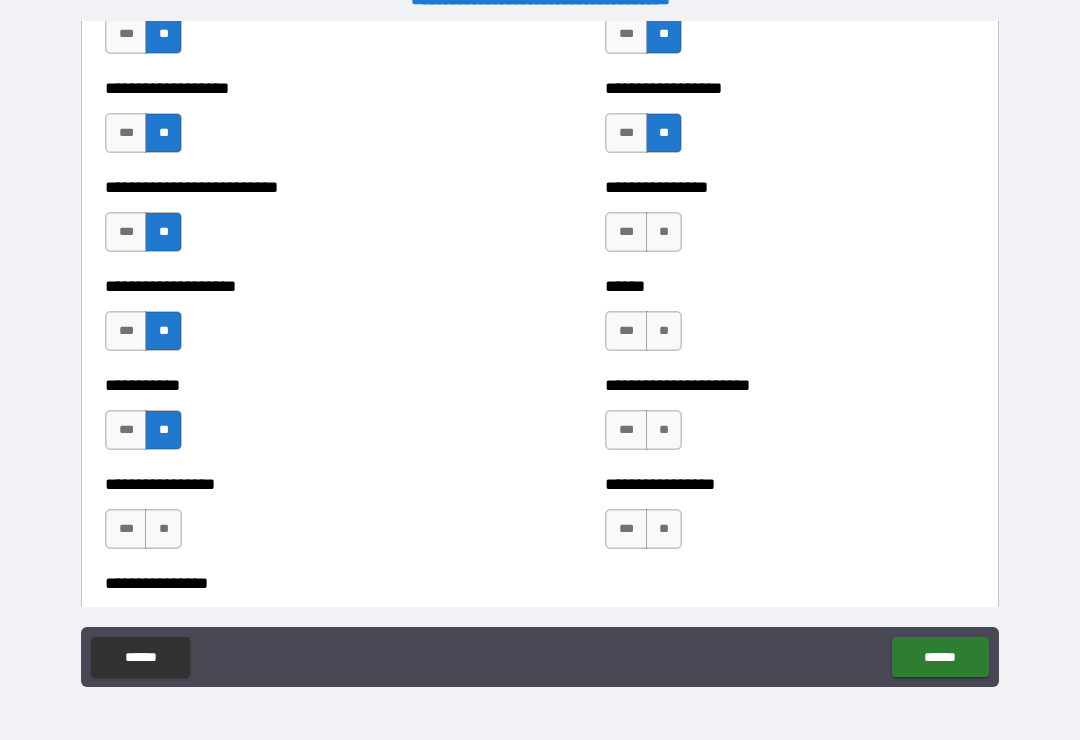 click on "**" at bounding box center [163, 529] 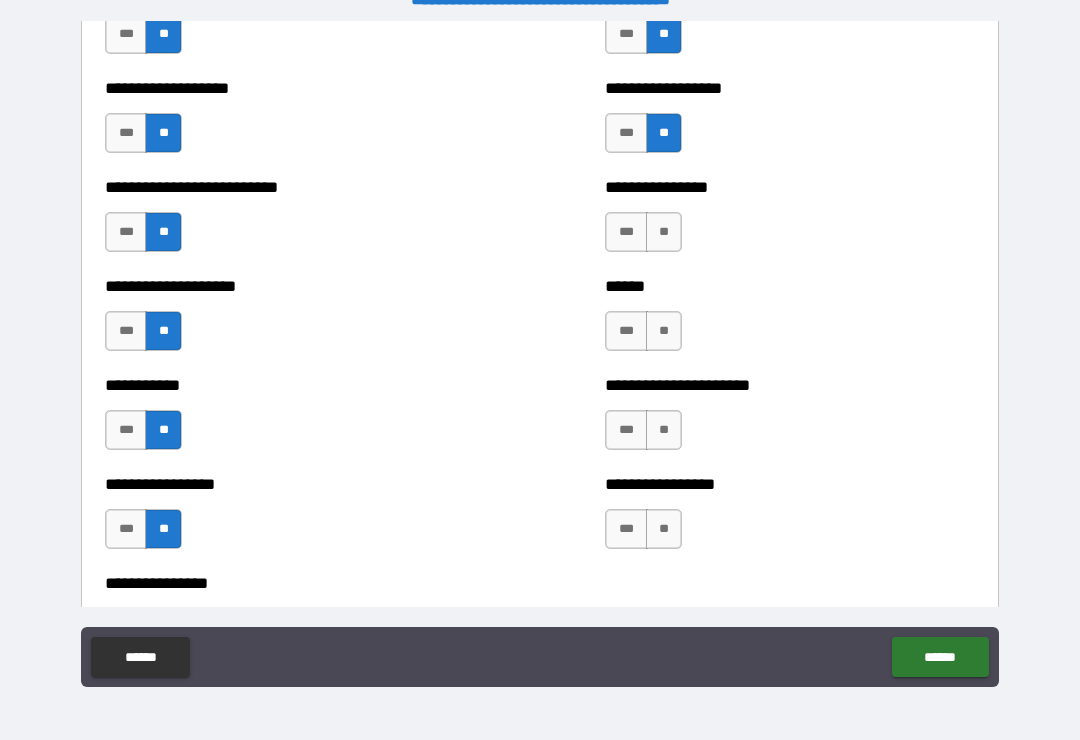 click on "**" at bounding box center (664, 232) 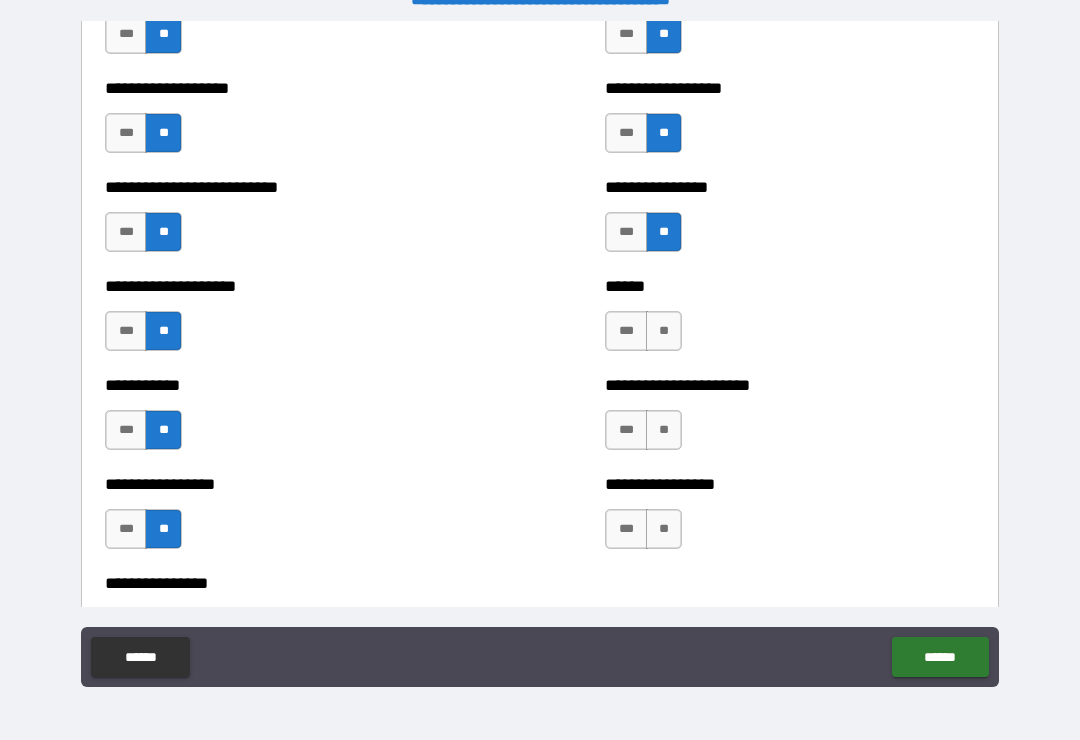 click on "**" at bounding box center (664, 331) 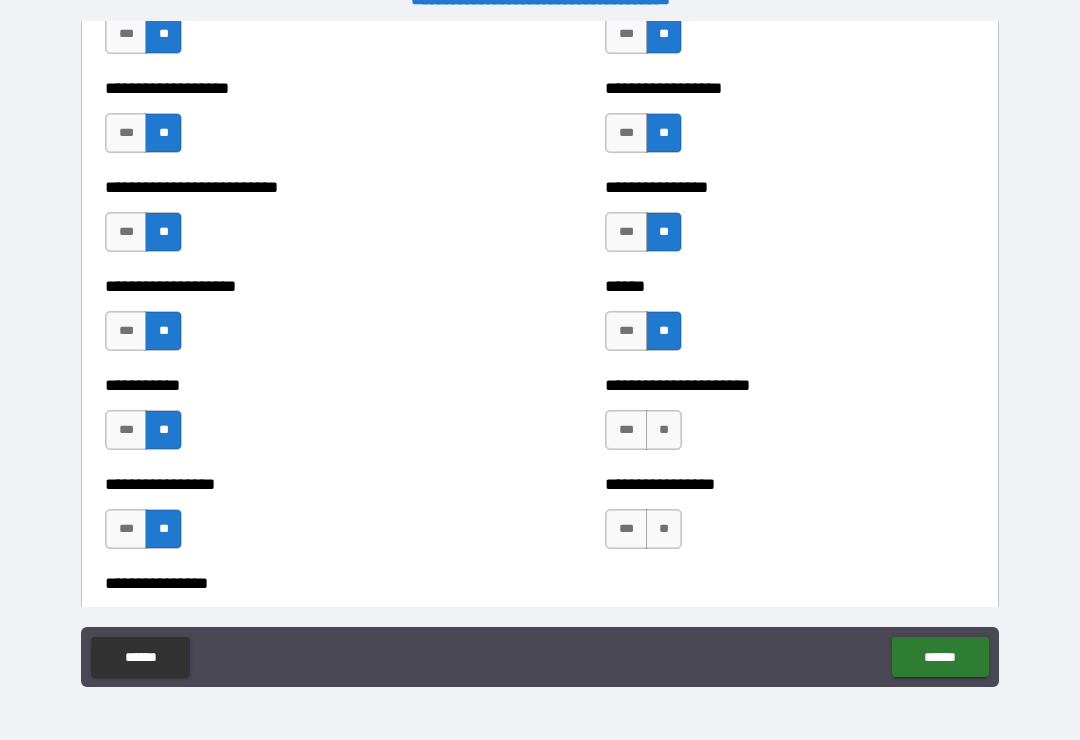 click on "**" at bounding box center (664, 430) 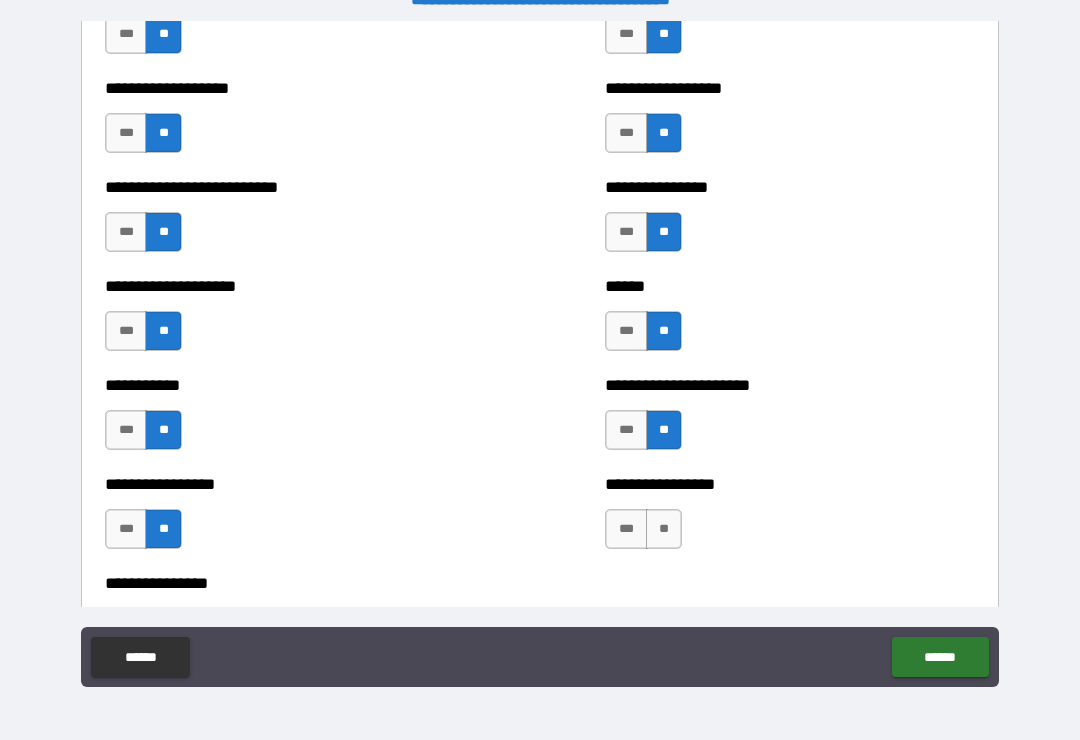 click on "**" at bounding box center (664, 529) 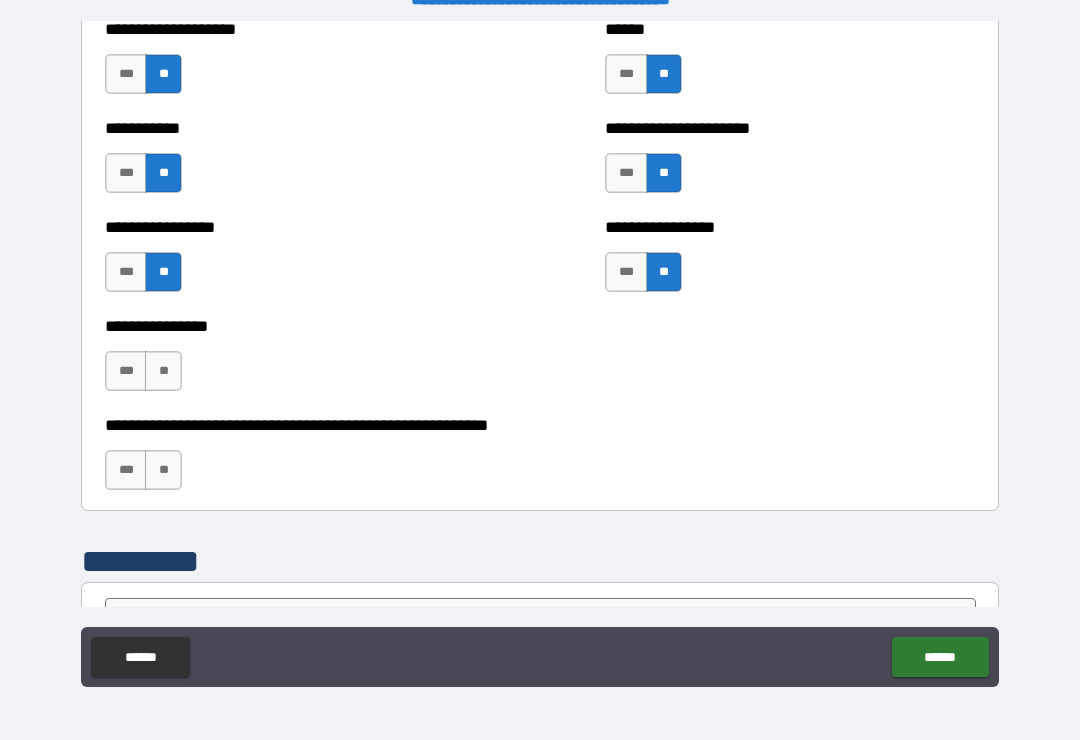 scroll, scrollTop: 6036, scrollLeft: 0, axis: vertical 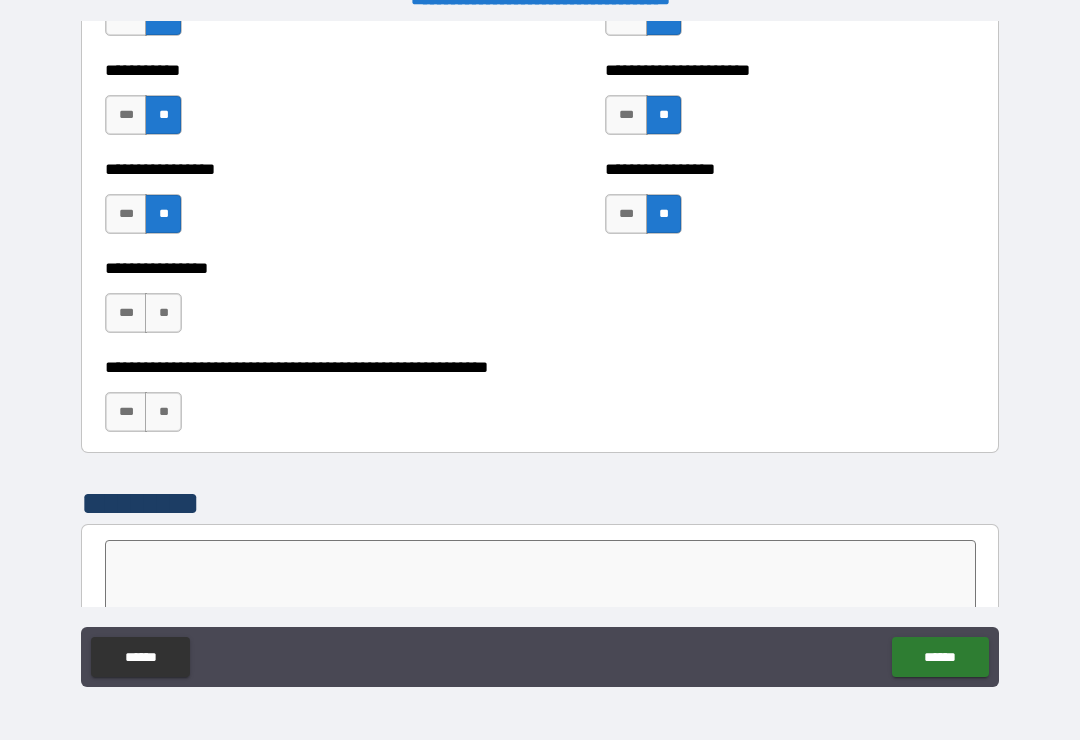 click on "**" at bounding box center (163, 313) 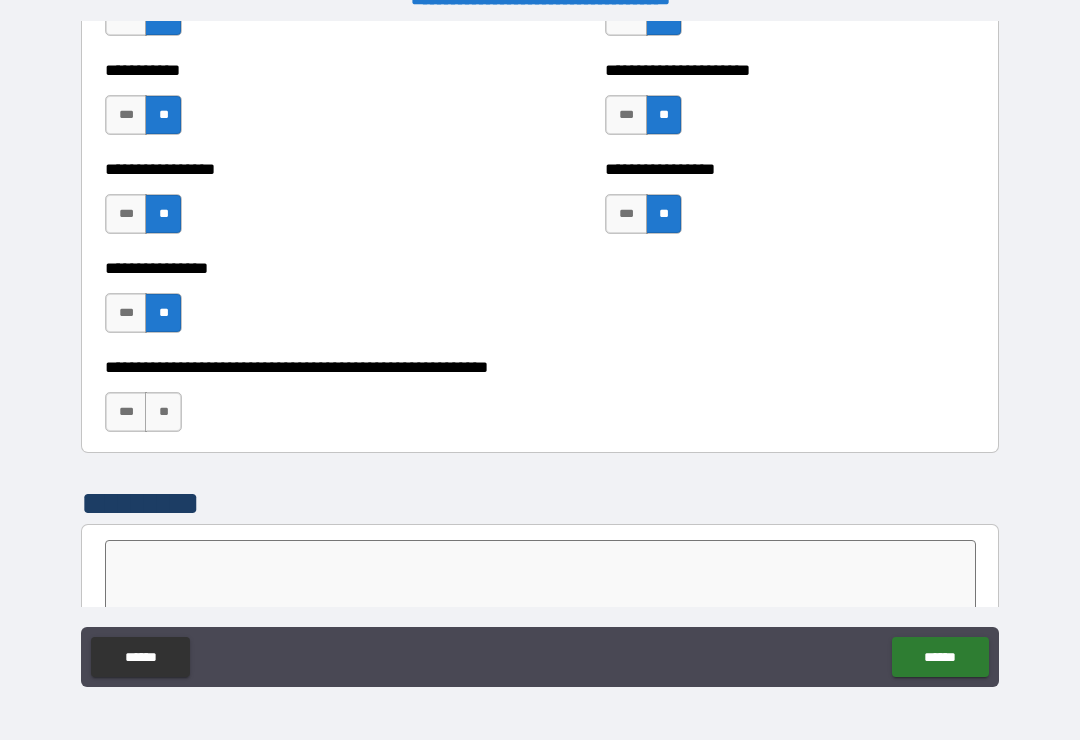click on "**" at bounding box center [163, 412] 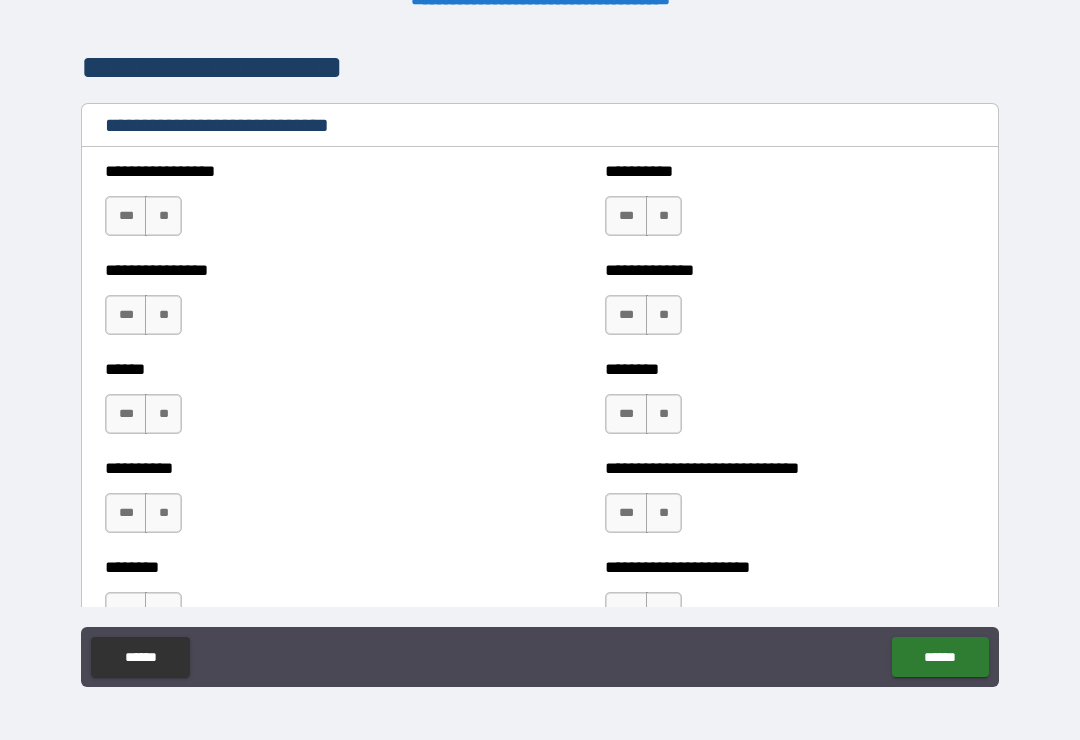 scroll, scrollTop: 6656, scrollLeft: 0, axis: vertical 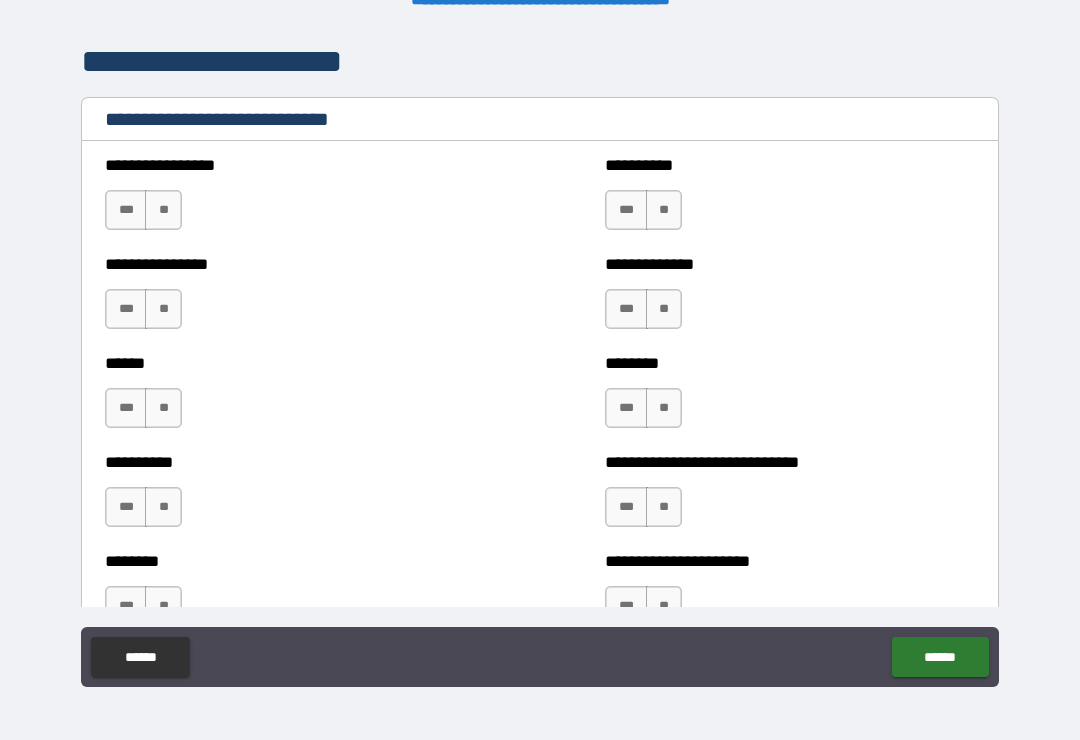 click on "**" at bounding box center (163, 210) 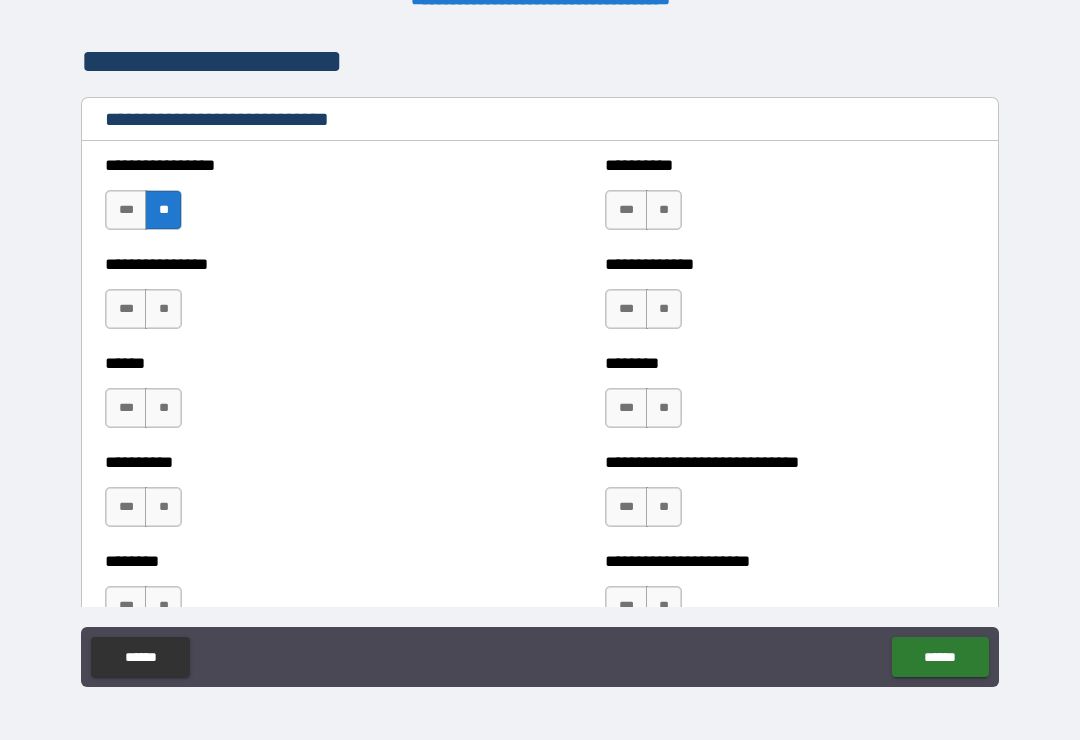 click on "**" at bounding box center (163, 309) 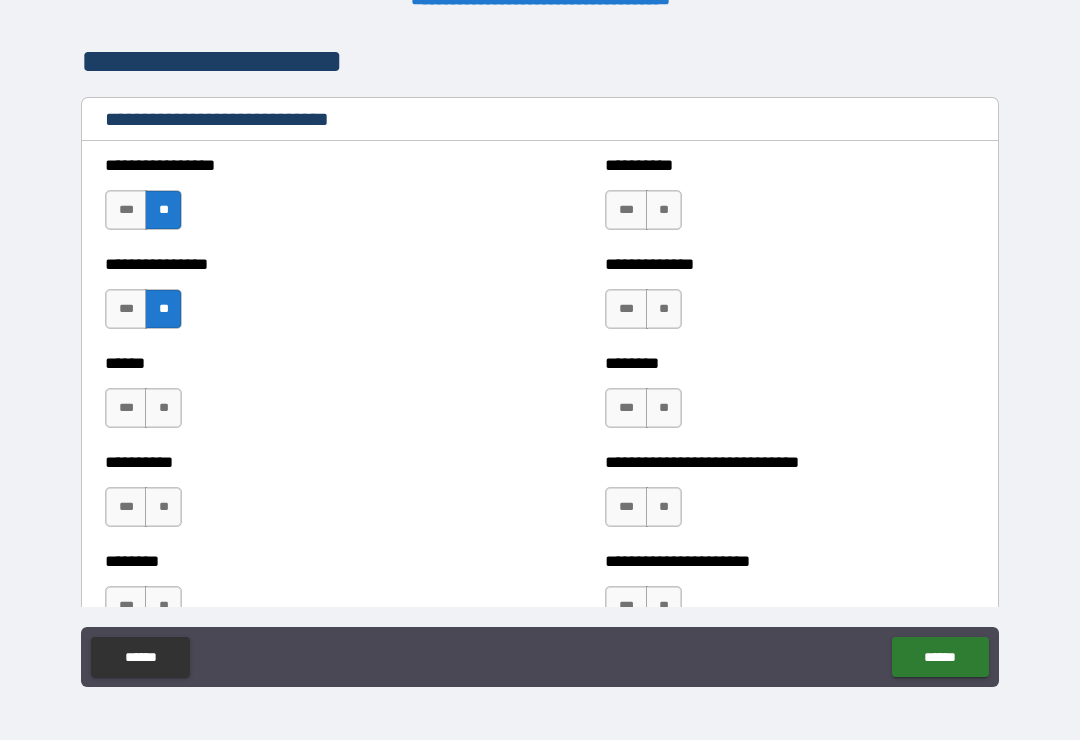 click on "**" at bounding box center (163, 408) 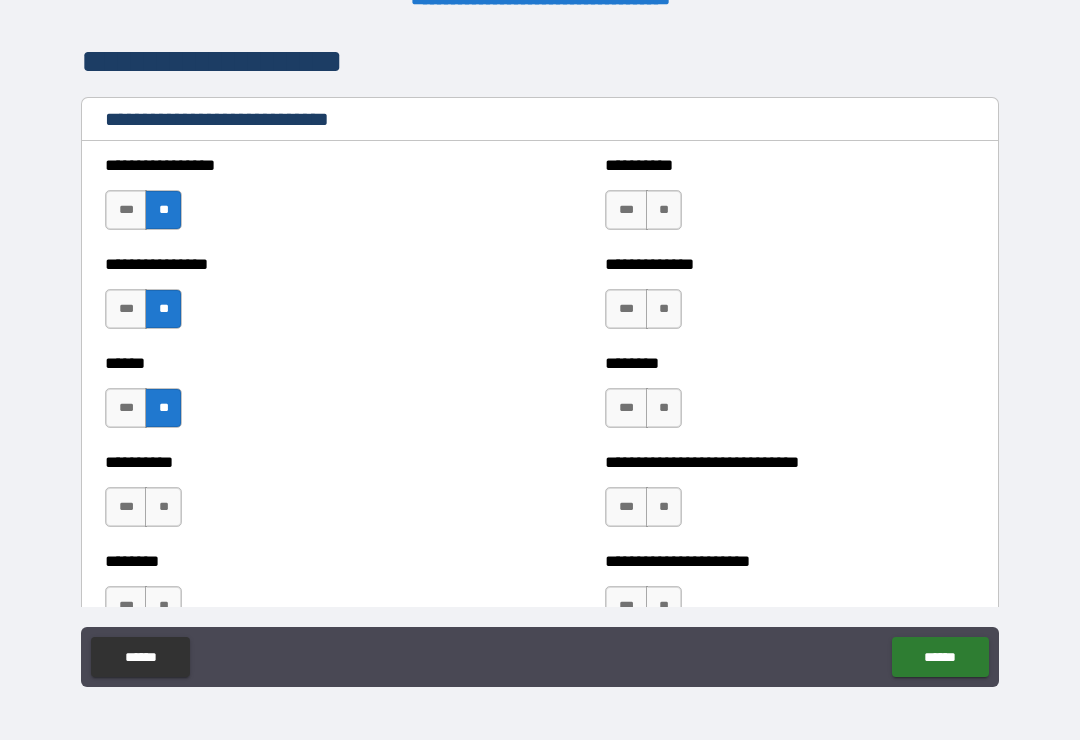 click on "**" at bounding box center (163, 507) 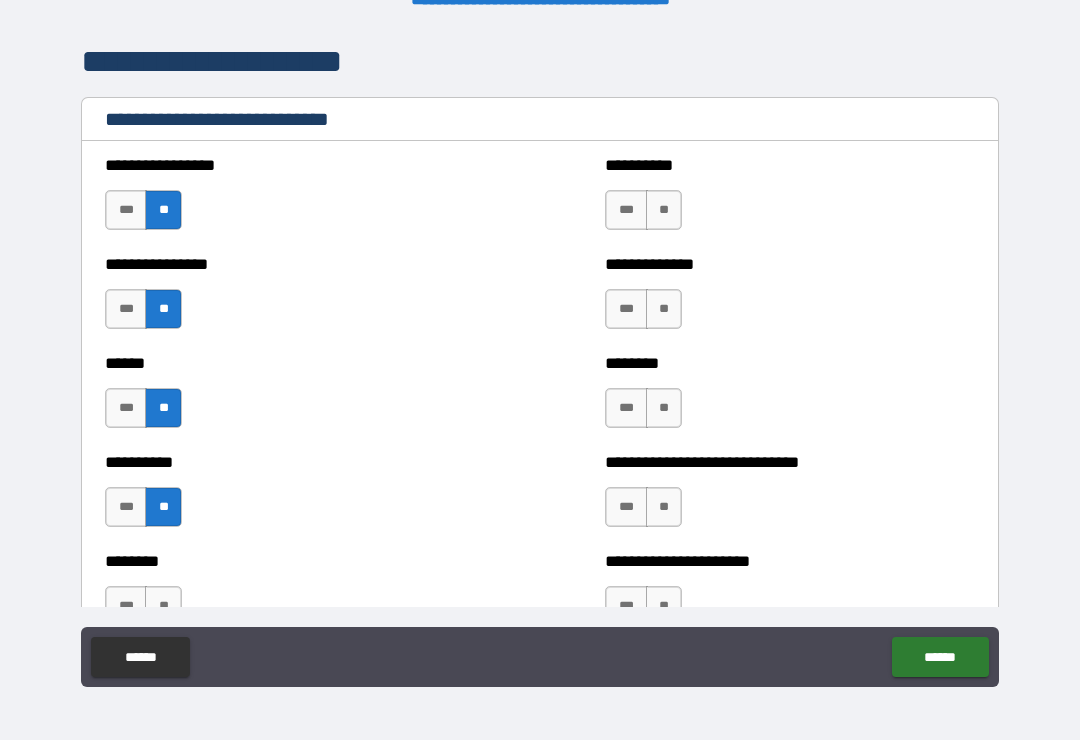 click on "**" at bounding box center [664, 210] 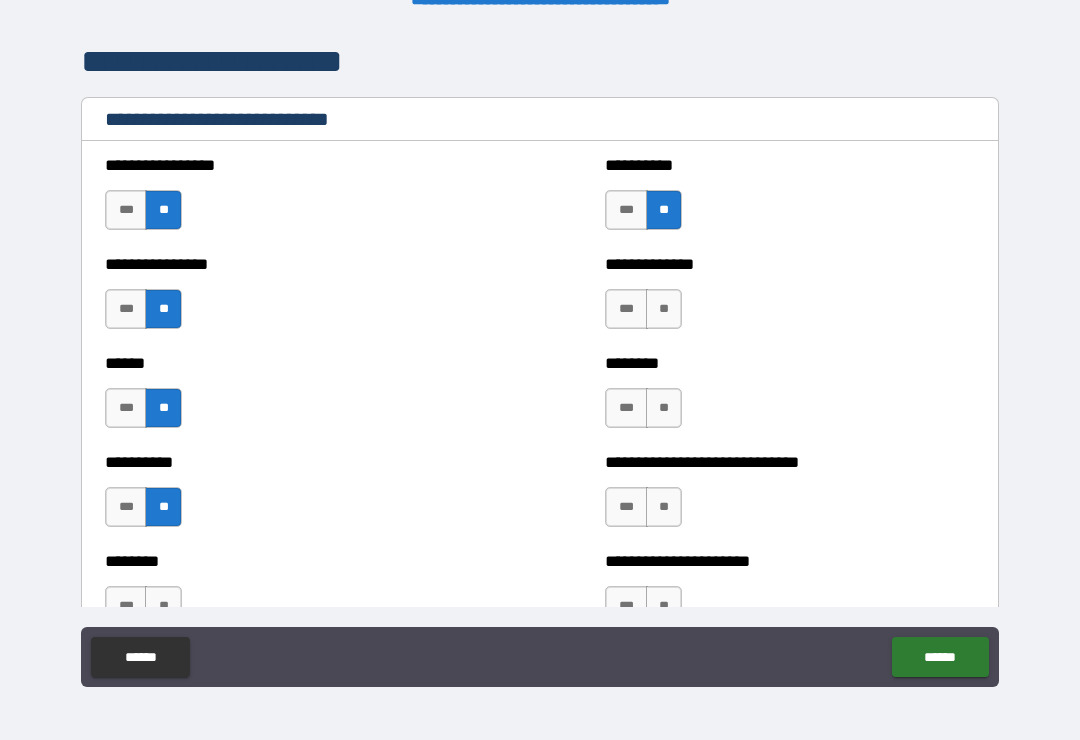 click on "**" at bounding box center (664, 309) 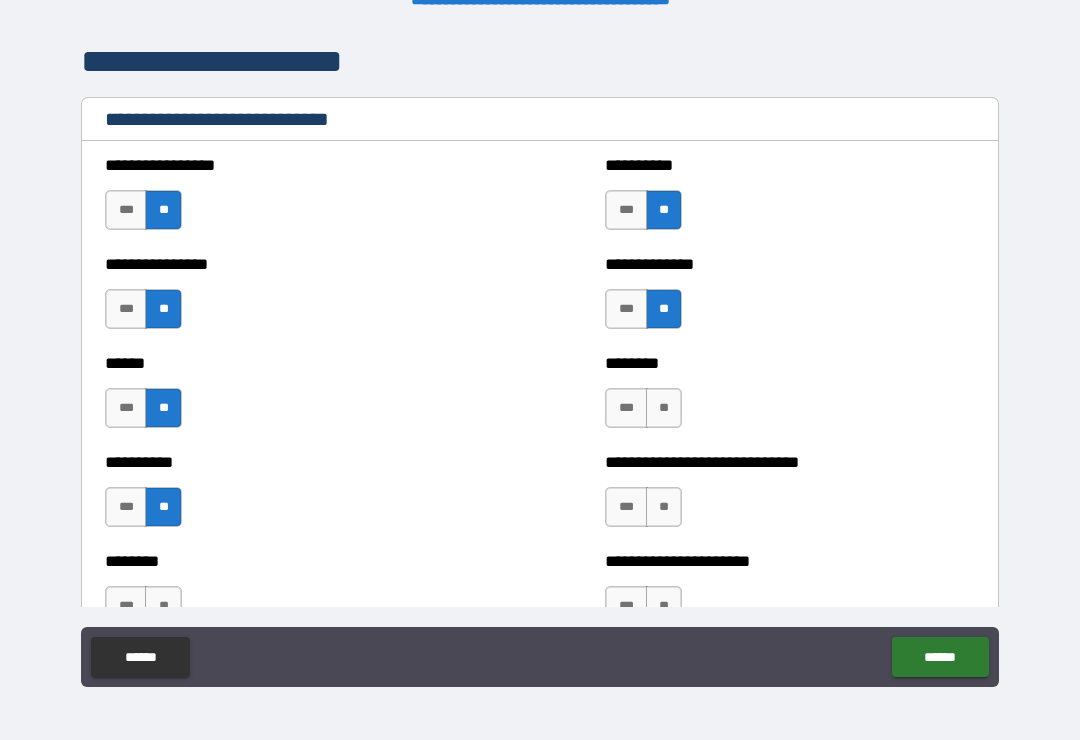 click on "**" at bounding box center (664, 408) 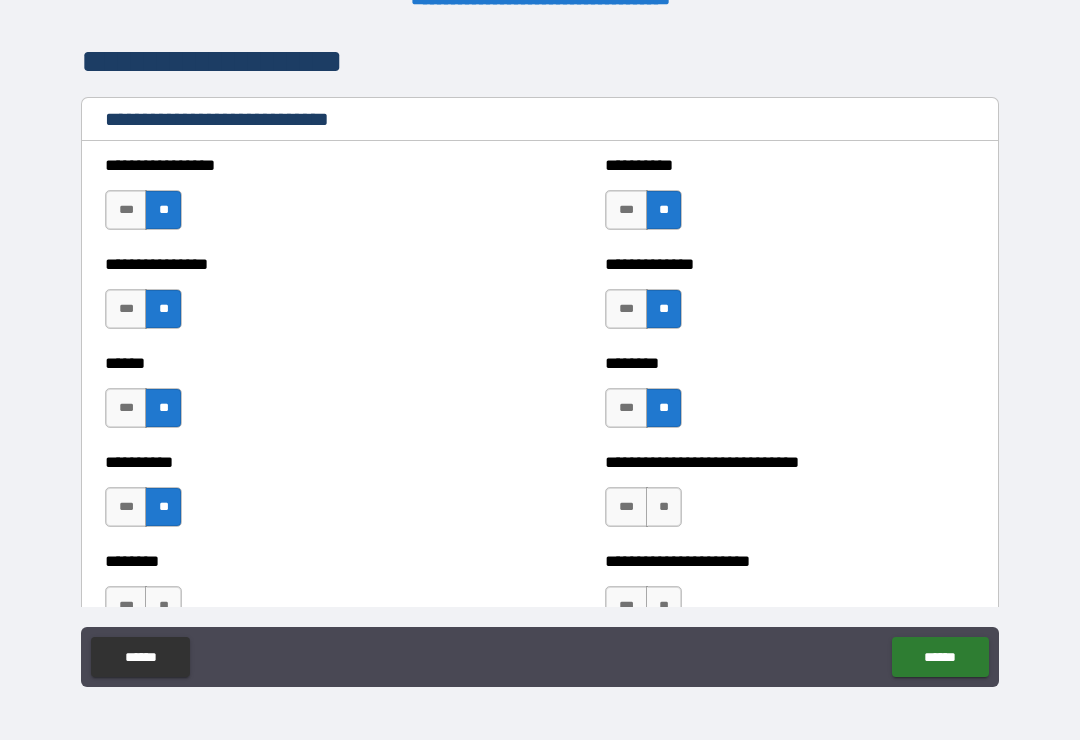 click on "**" at bounding box center [664, 507] 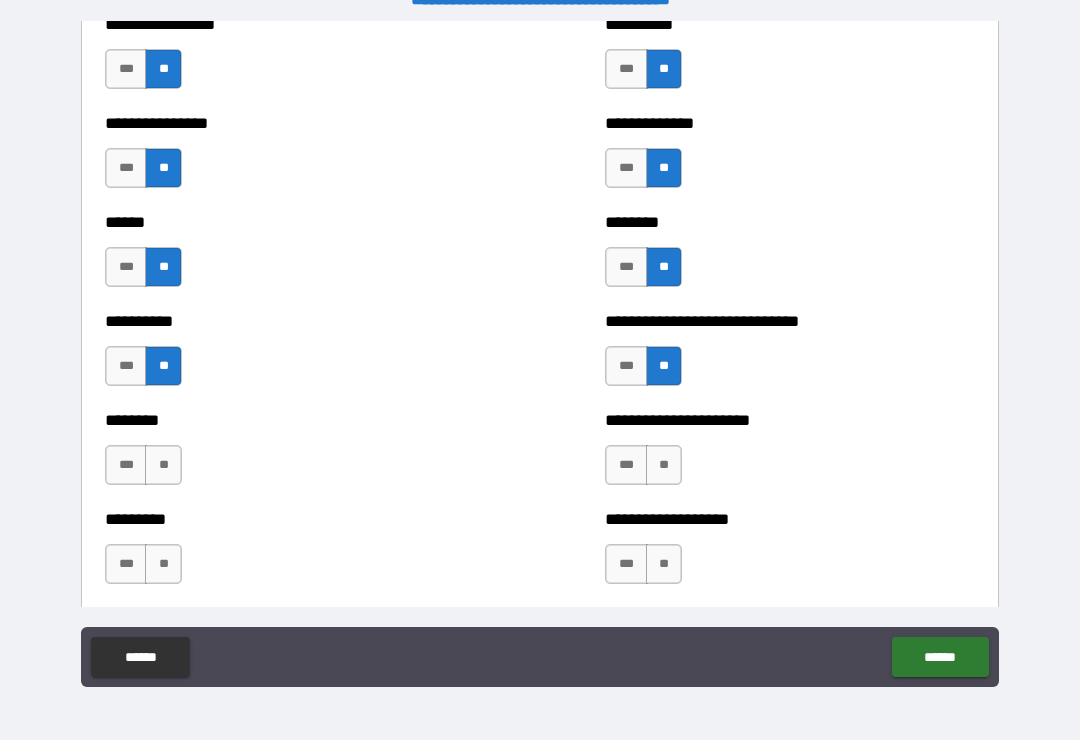 scroll, scrollTop: 6919, scrollLeft: 0, axis: vertical 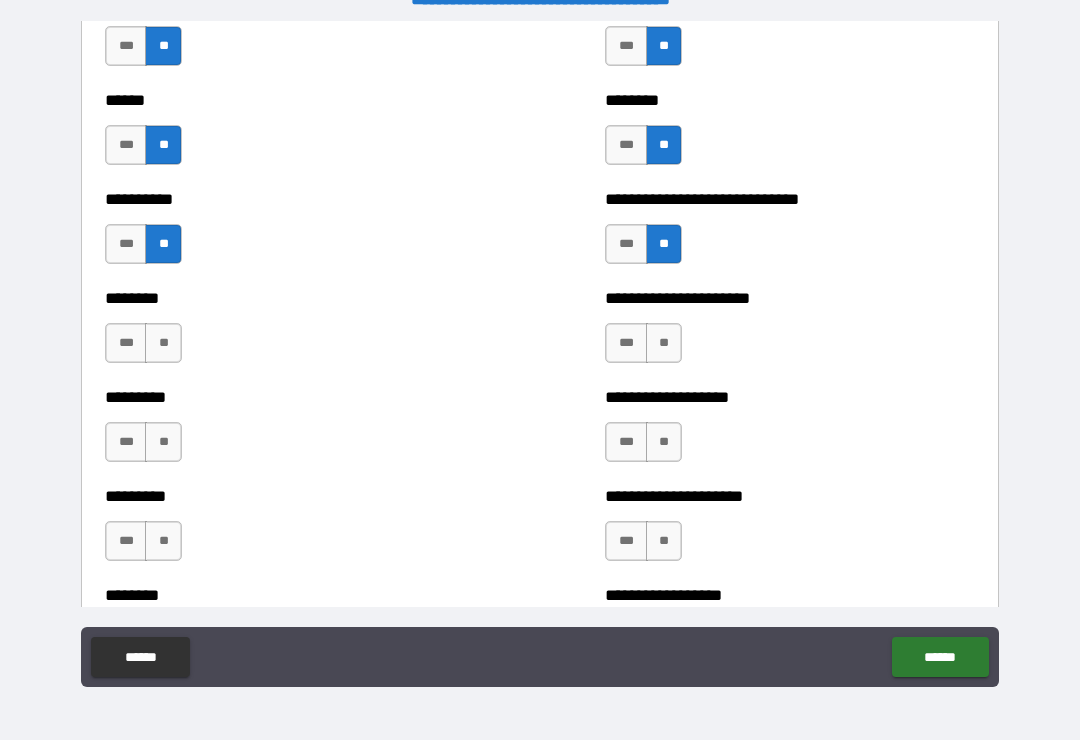 click on "**" at bounding box center (163, 343) 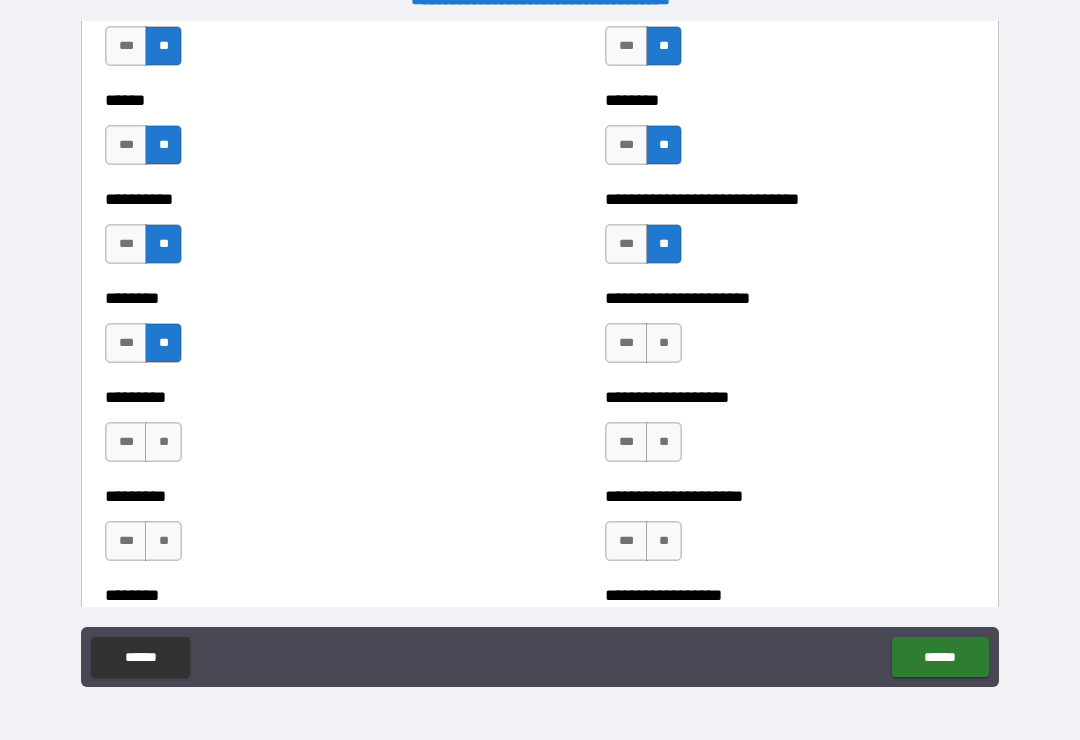 click on "**" at bounding box center [664, 343] 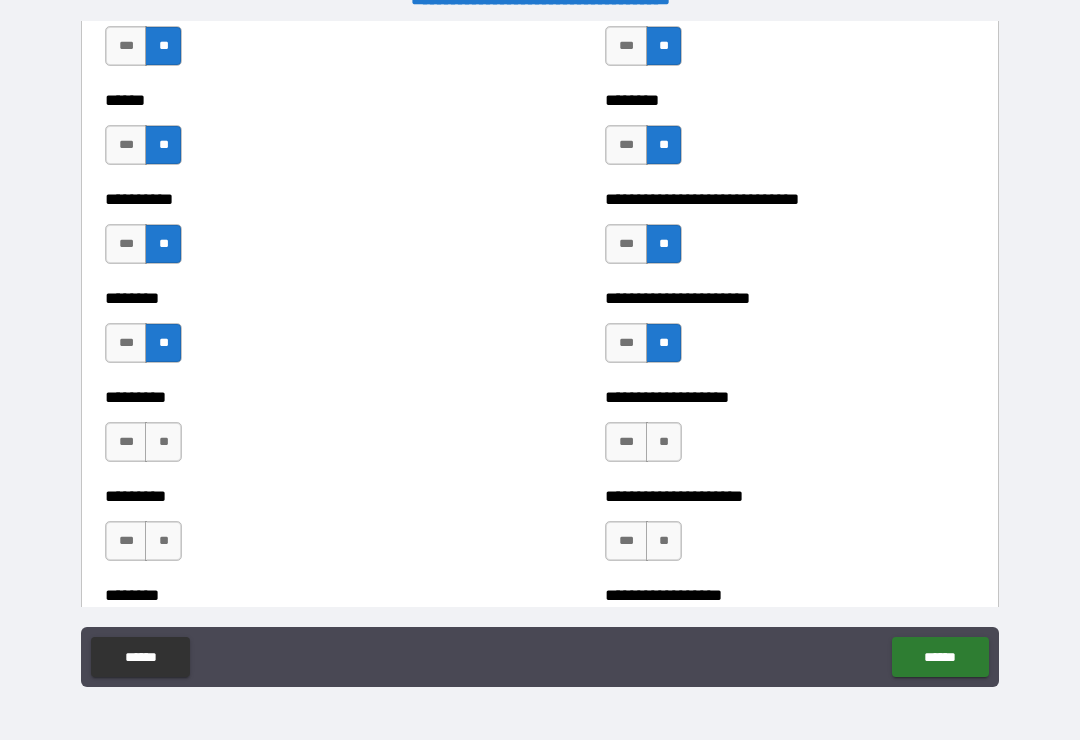 click on "**" at bounding box center [664, 442] 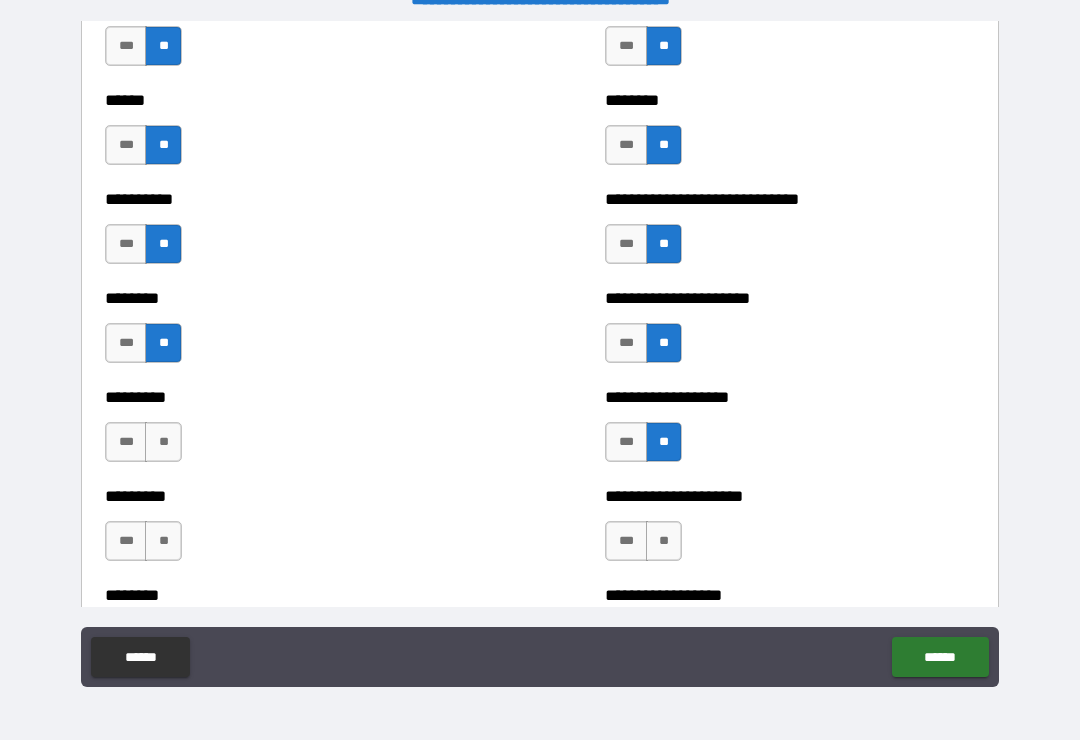 click on "**" at bounding box center (163, 442) 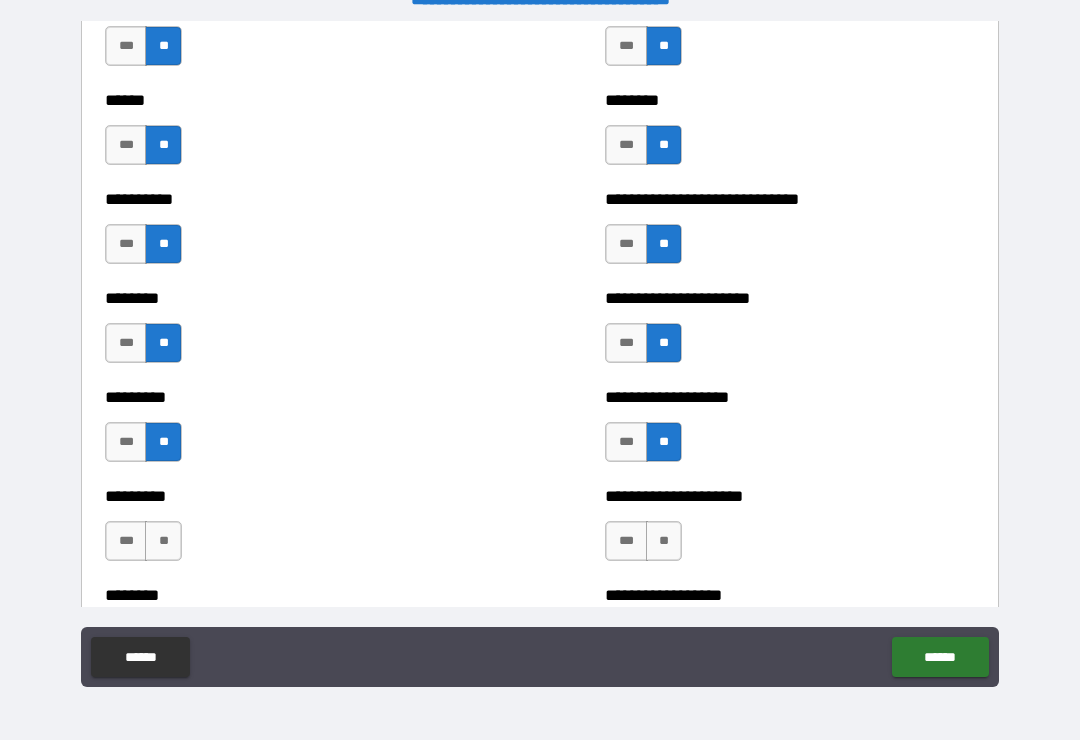 click on "**" at bounding box center (163, 541) 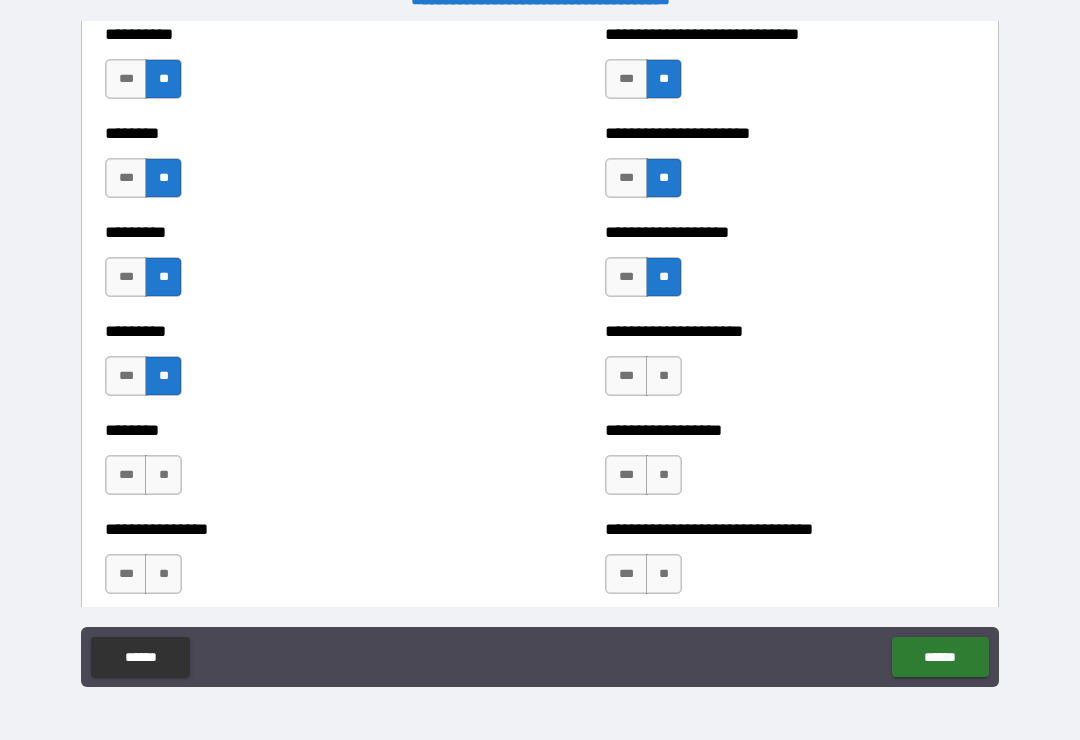 scroll, scrollTop: 7148, scrollLeft: 0, axis: vertical 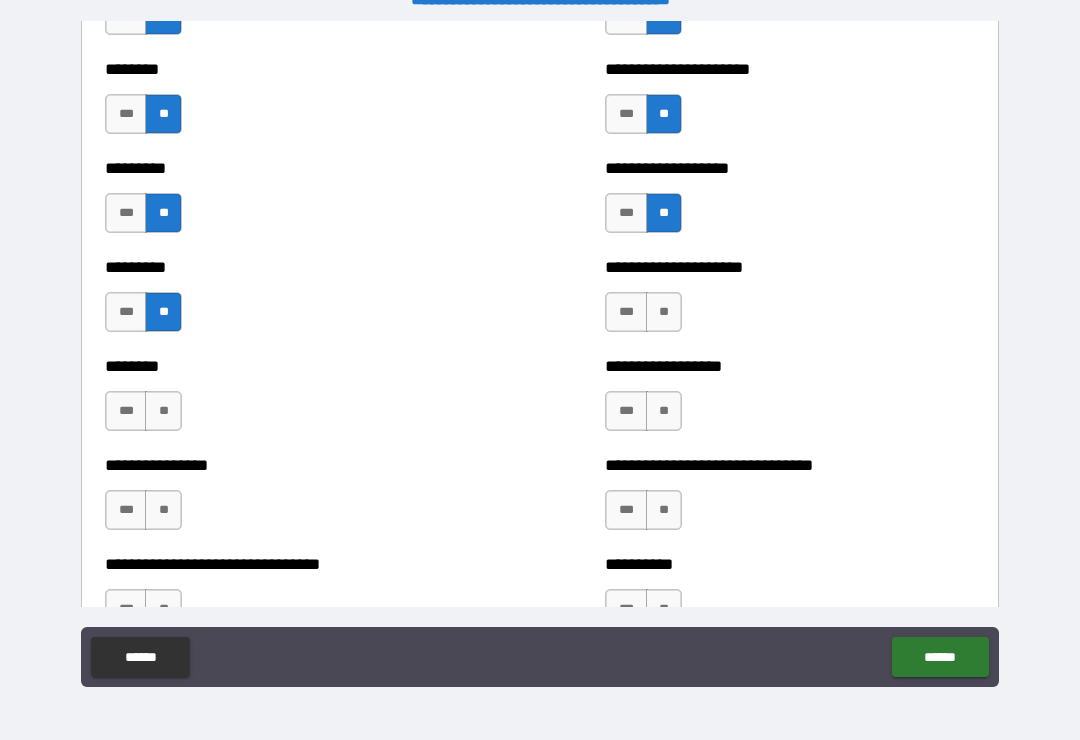 click on "**" at bounding box center (664, 312) 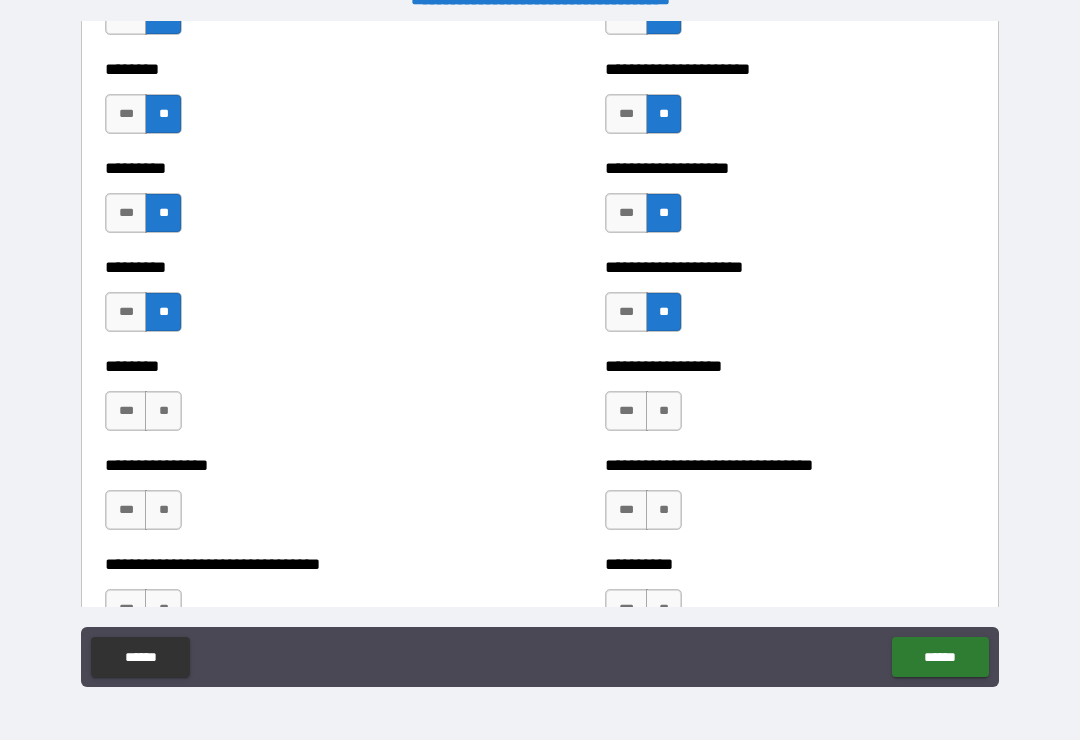 click on "**" at bounding box center (664, 411) 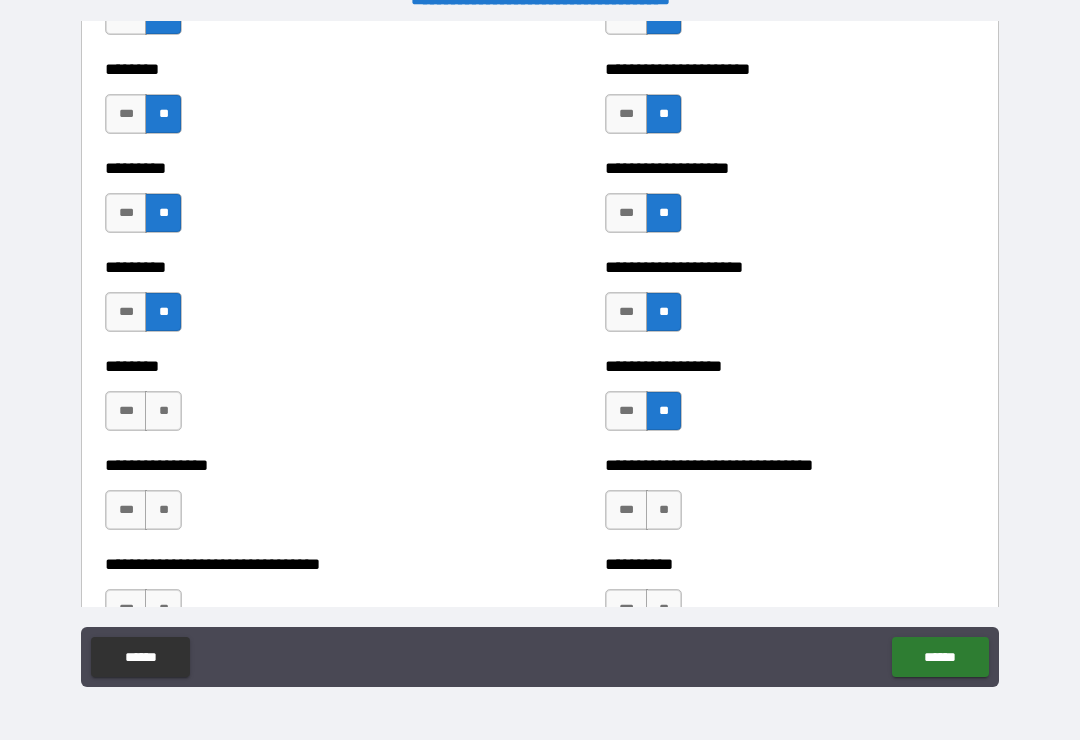 click on "**" at bounding box center [163, 411] 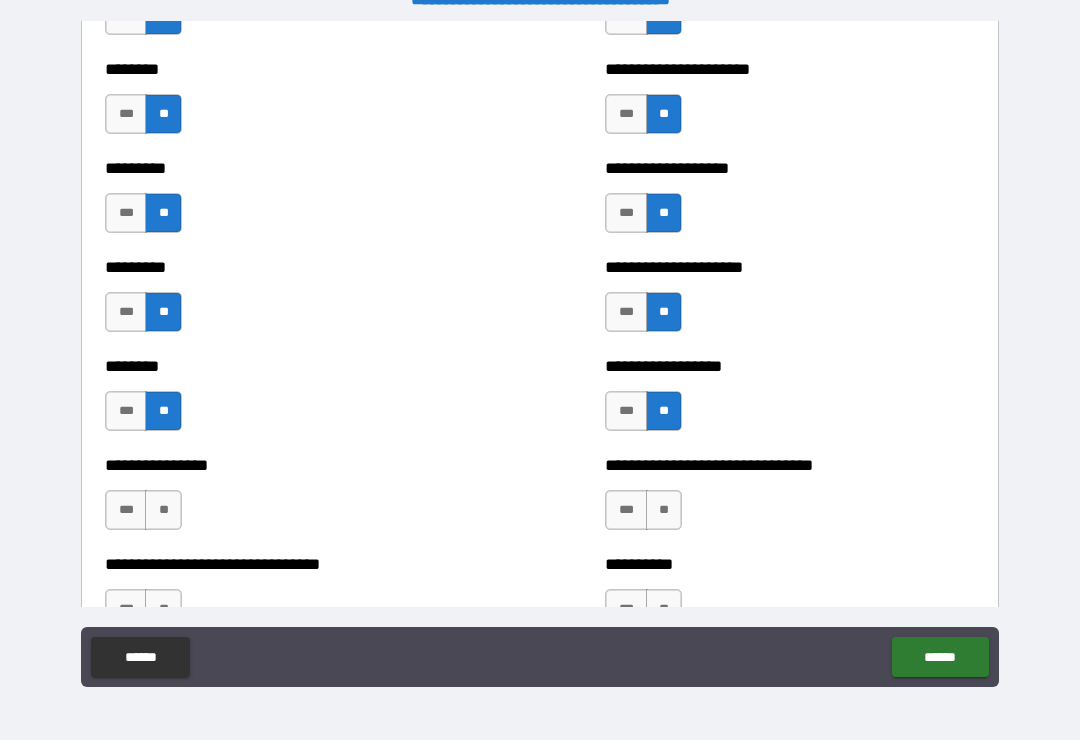 click on "**" at bounding box center [163, 510] 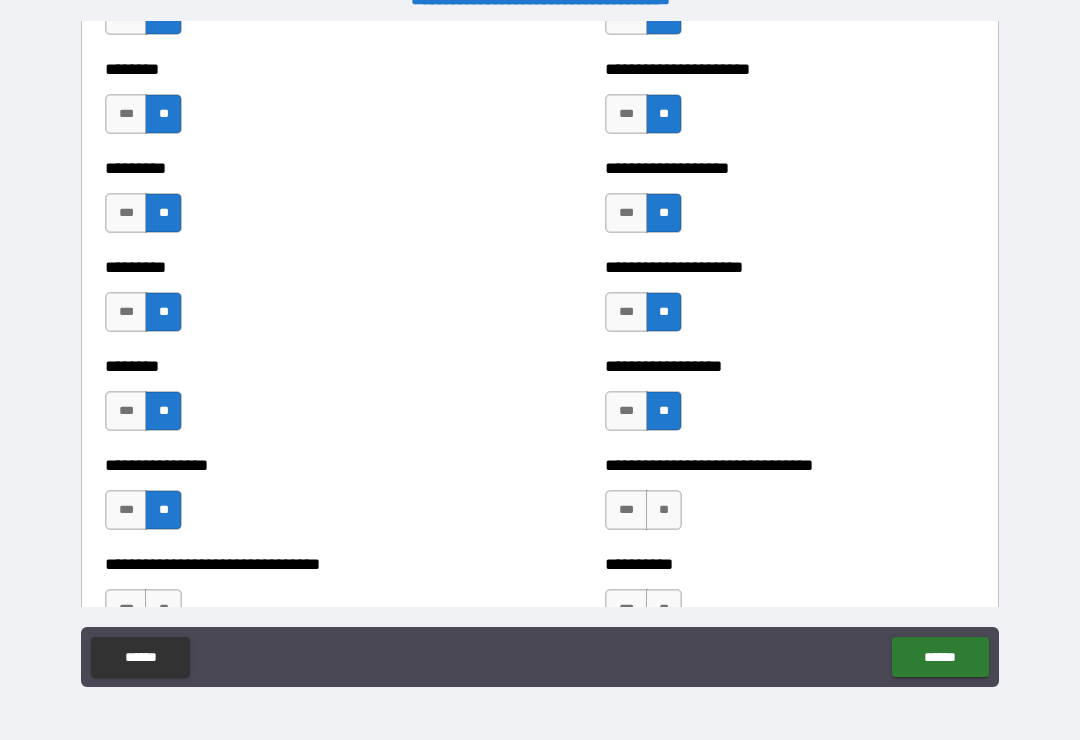 click on "**" at bounding box center [664, 510] 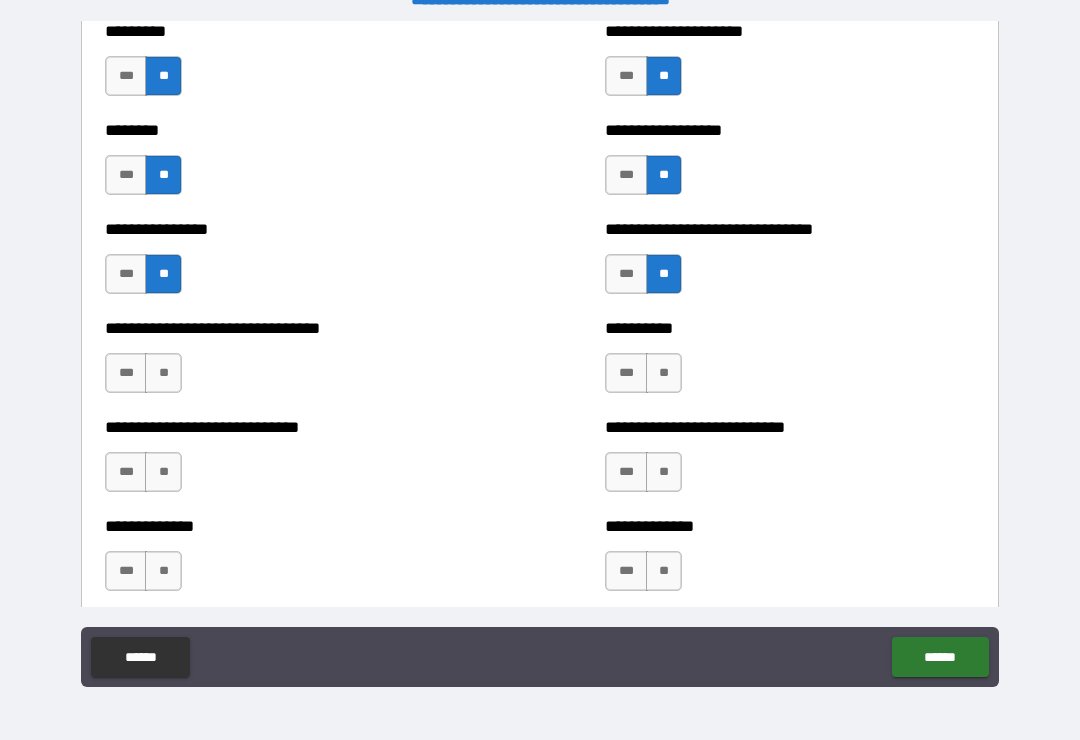 scroll, scrollTop: 7454, scrollLeft: 0, axis: vertical 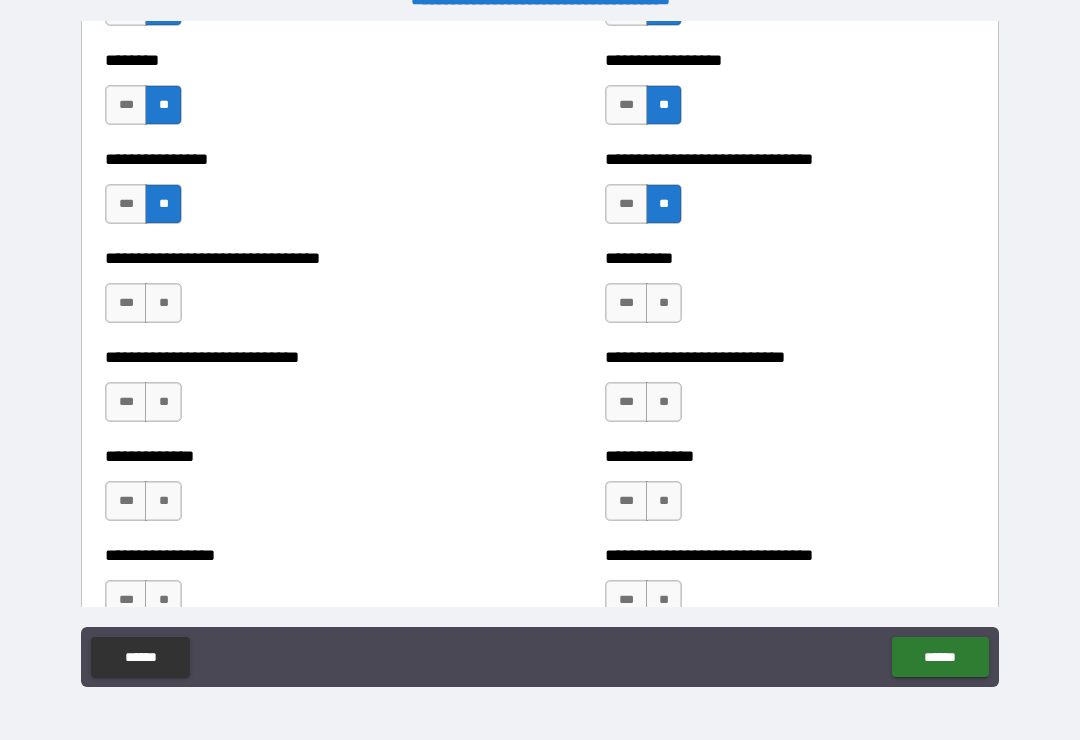 click on "**" at bounding box center (664, 303) 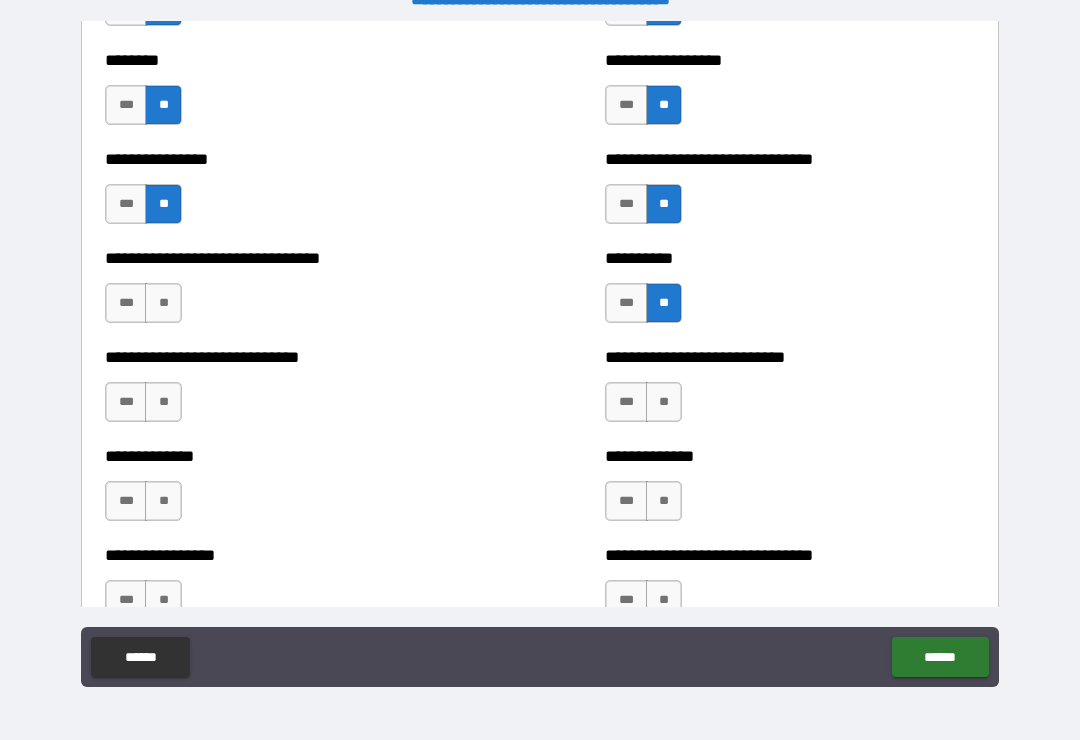click on "**" at bounding box center [664, 402] 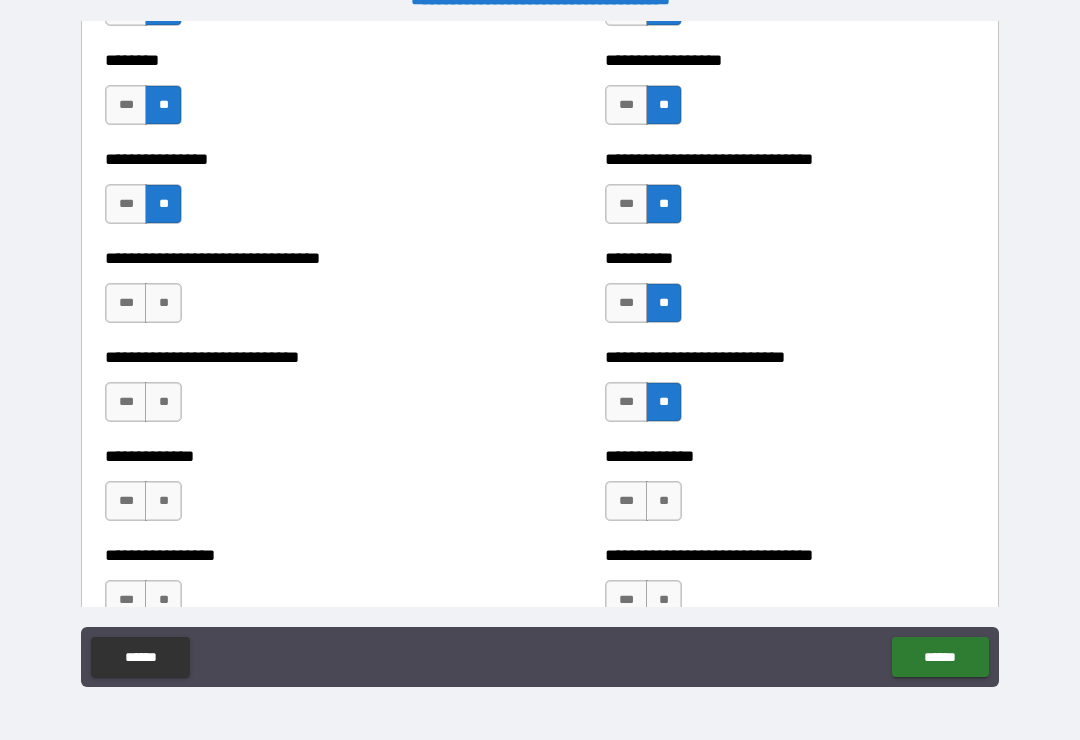 click on "**" at bounding box center [664, 501] 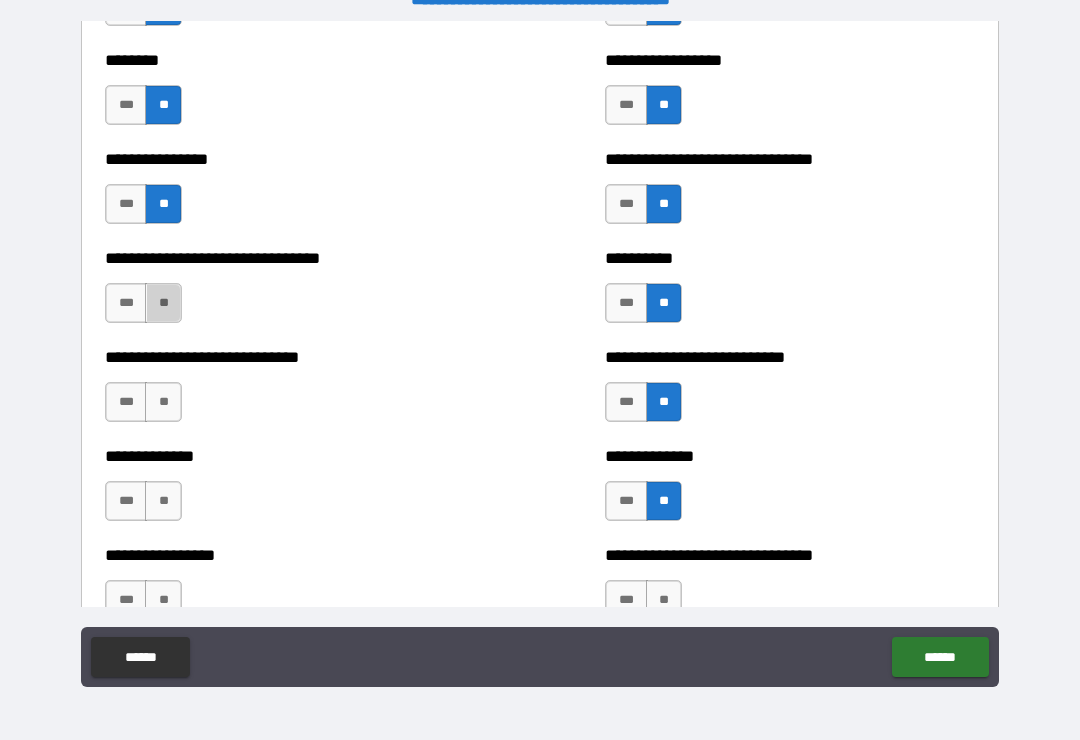 click on "**" at bounding box center (163, 303) 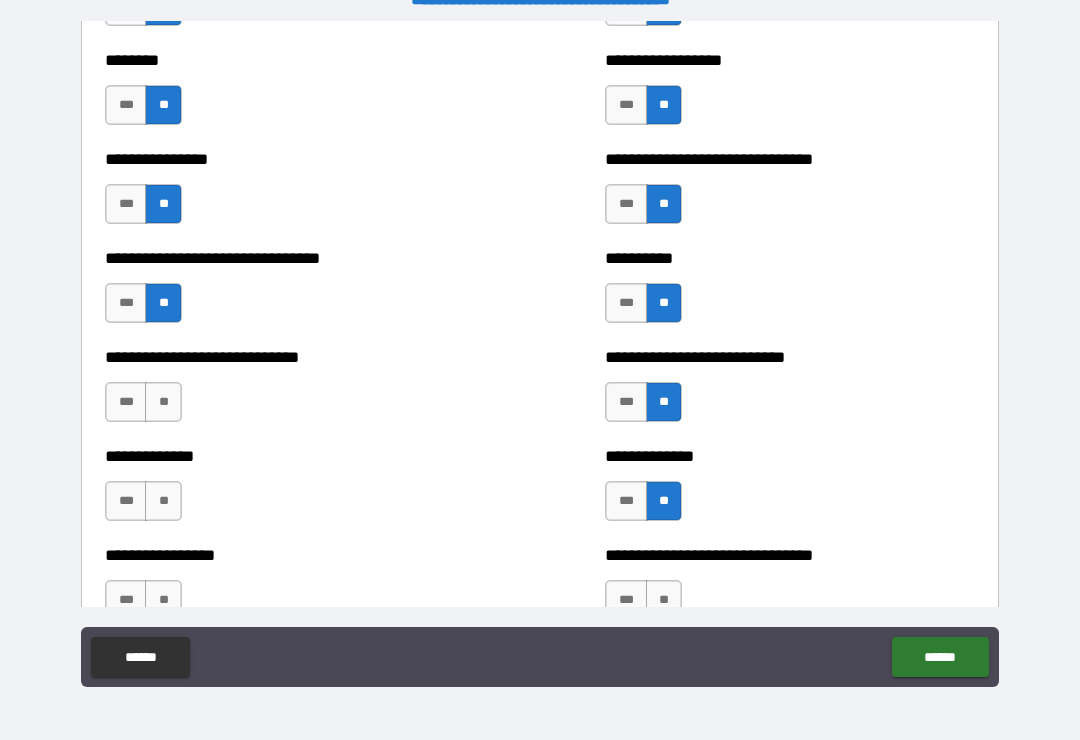 click on "**" at bounding box center (163, 402) 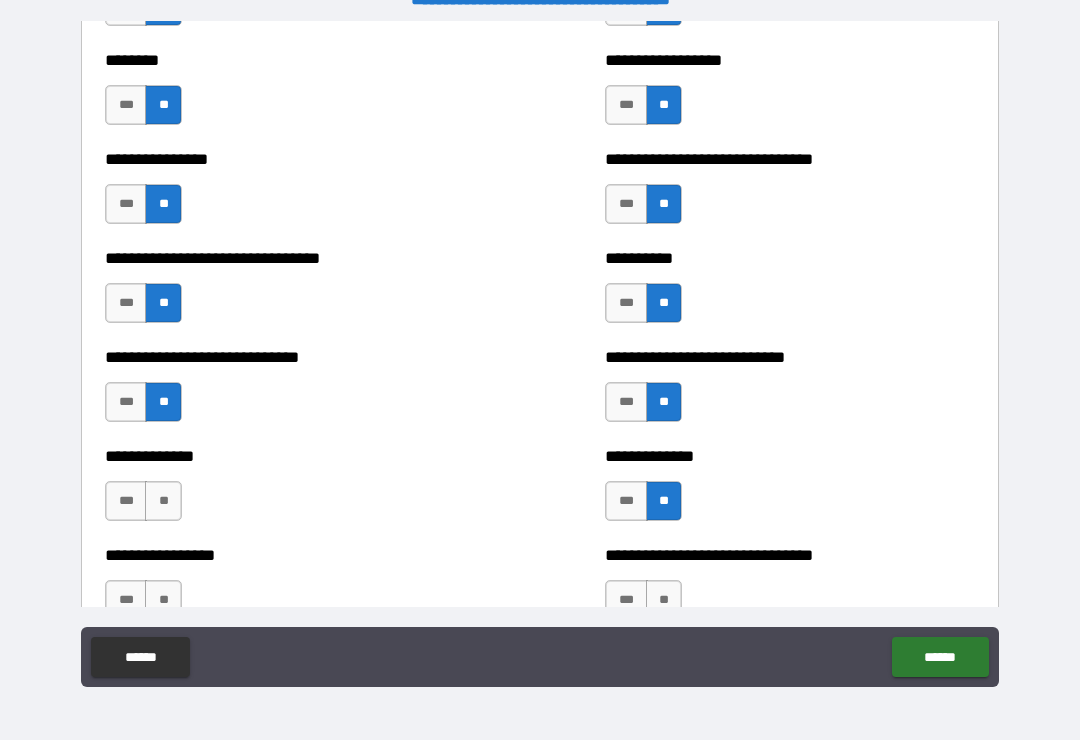 click on "**" at bounding box center [163, 501] 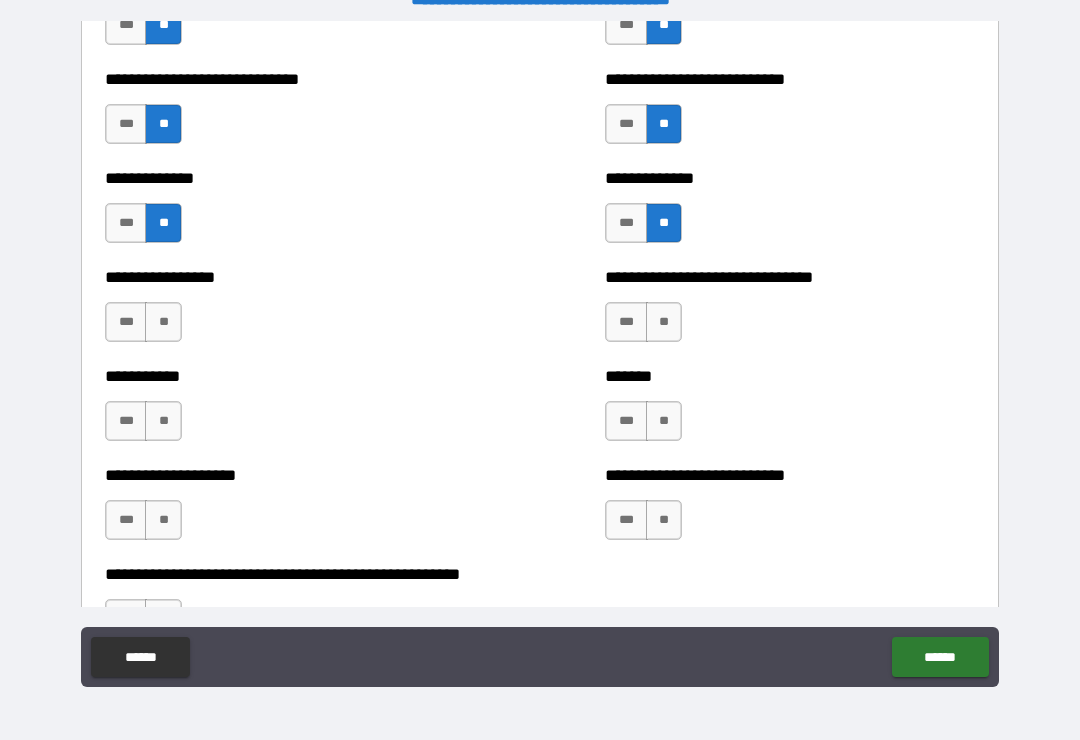 scroll, scrollTop: 7736, scrollLeft: 0, axis: vertical 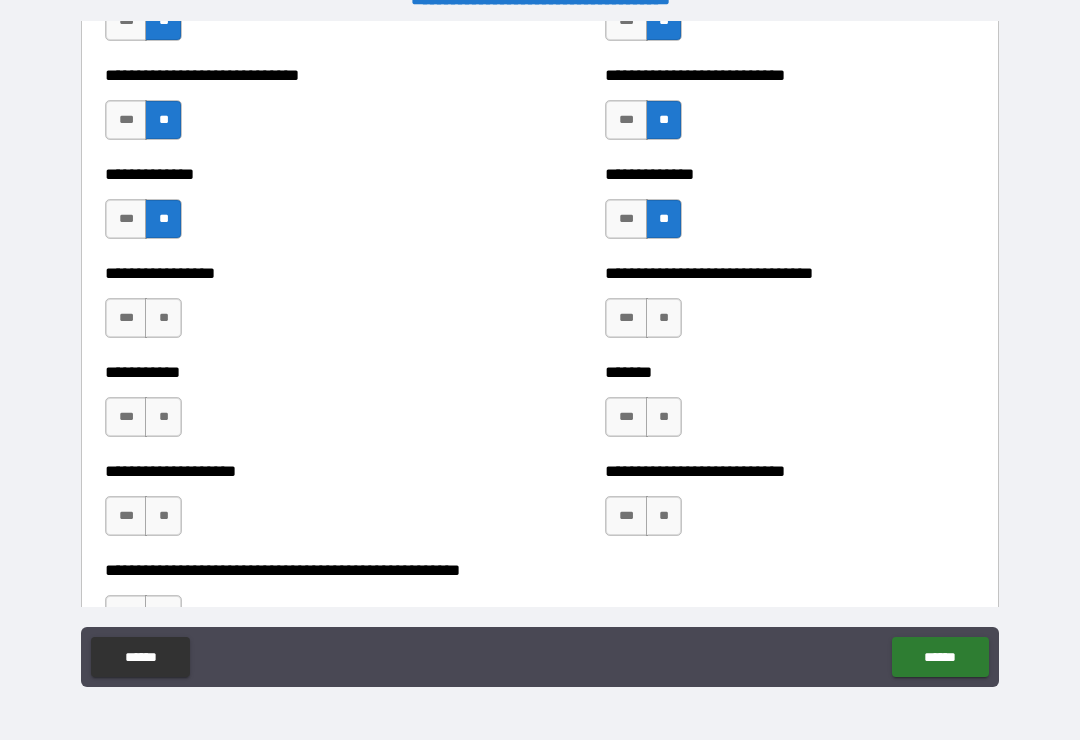click on "**" at bounding box center (664, 318) 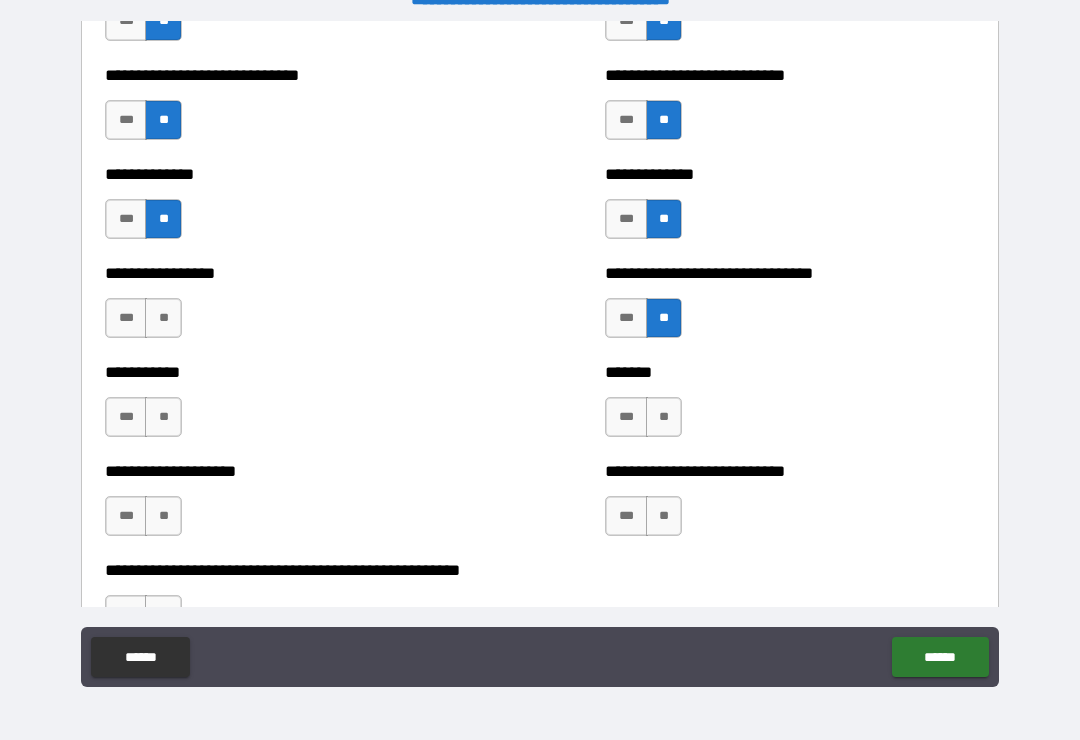 click on "**" at bounding box center [163, 318] 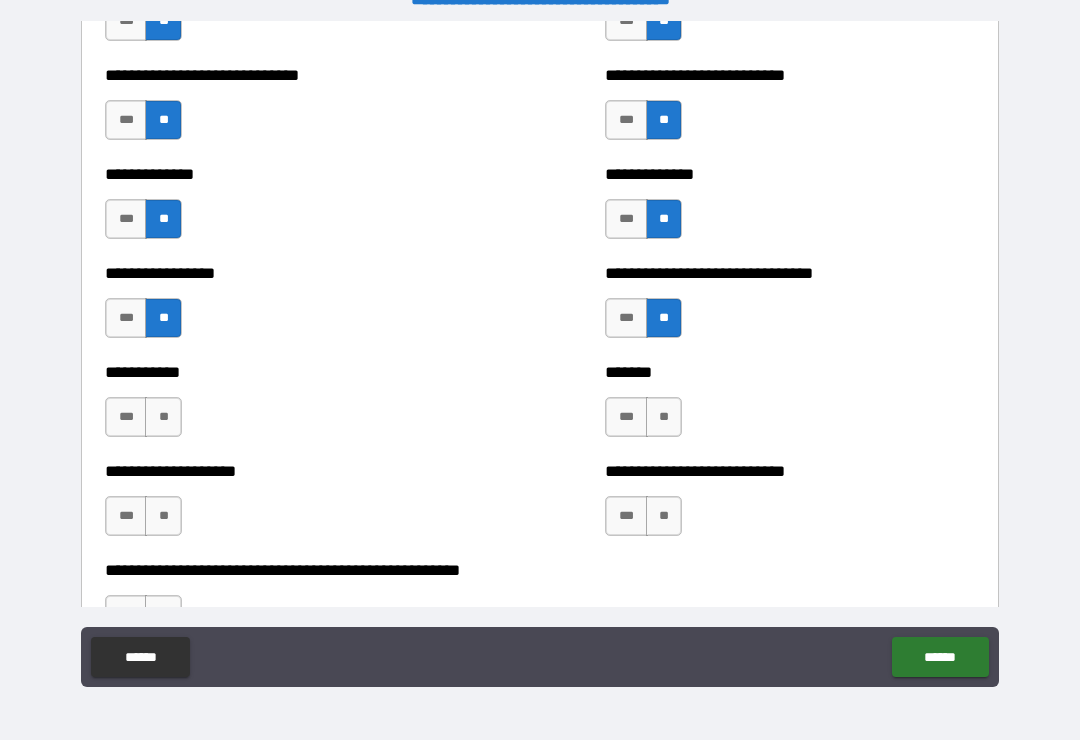 click on "**" at bounding box center [163, 417] 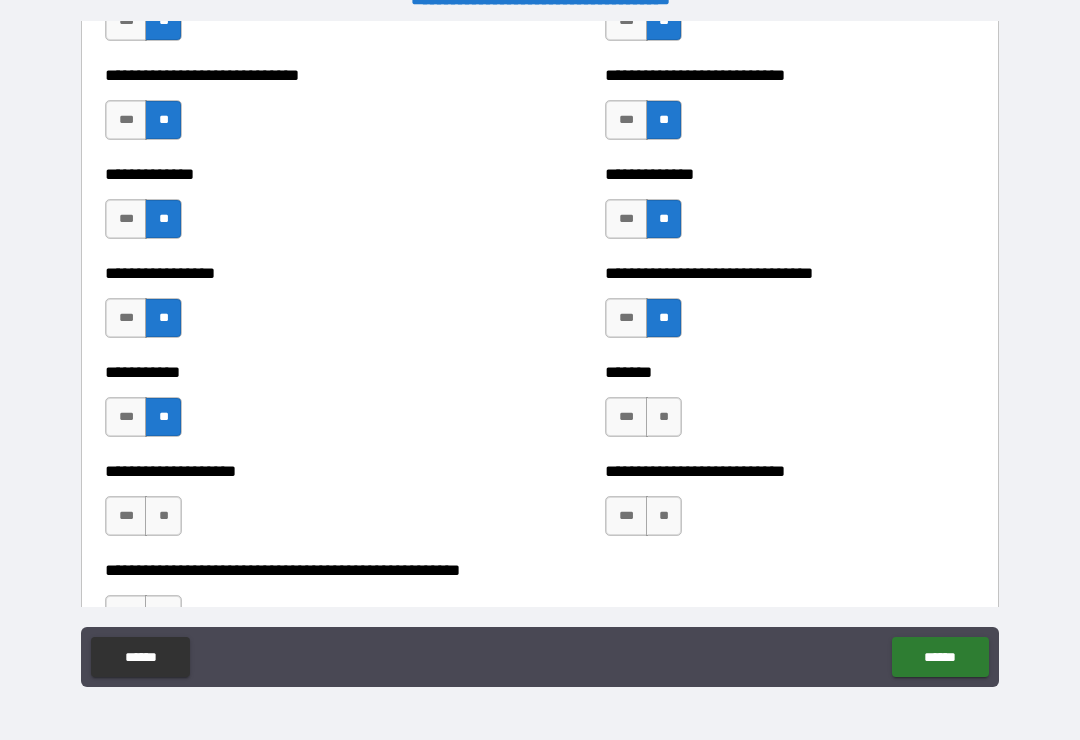 click on "**" at bounding box center (163, 516) 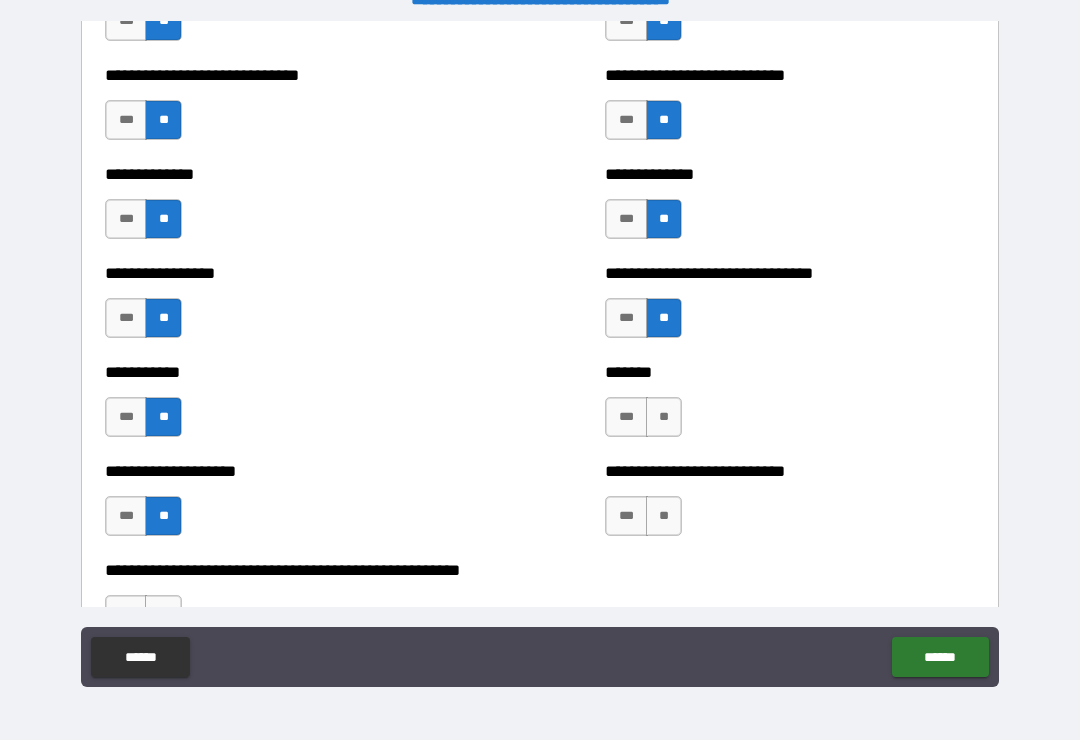 click on "**" at bounding box center [664, 417] 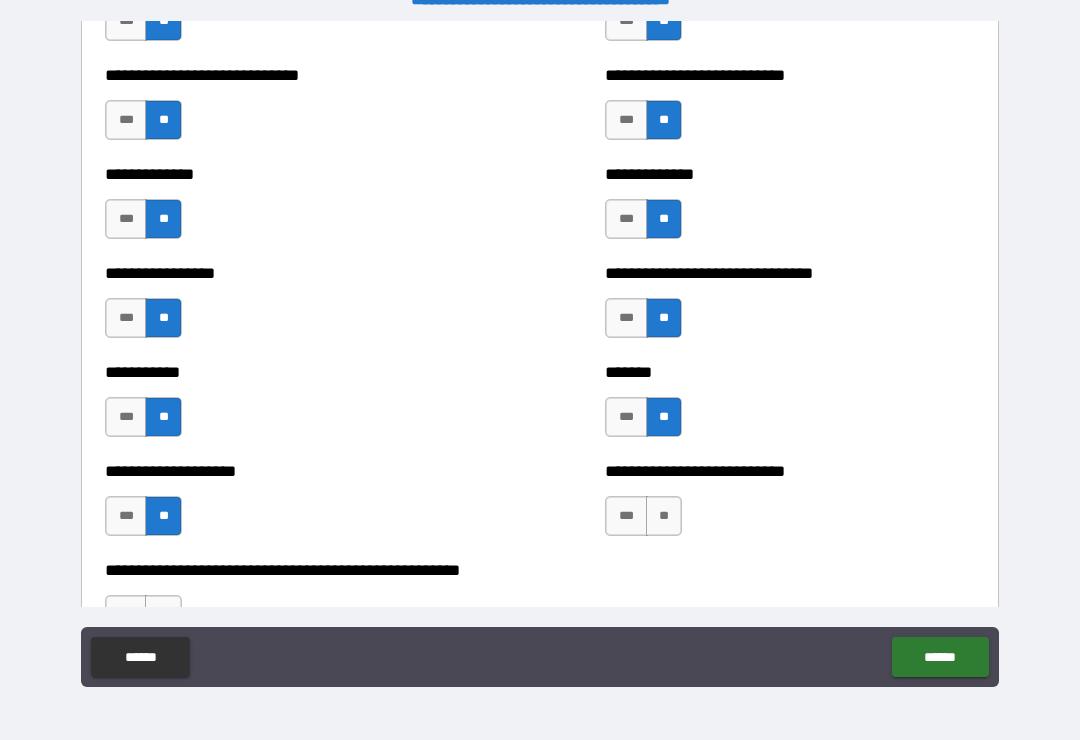 click on "**" at bounding box center (664, 516) 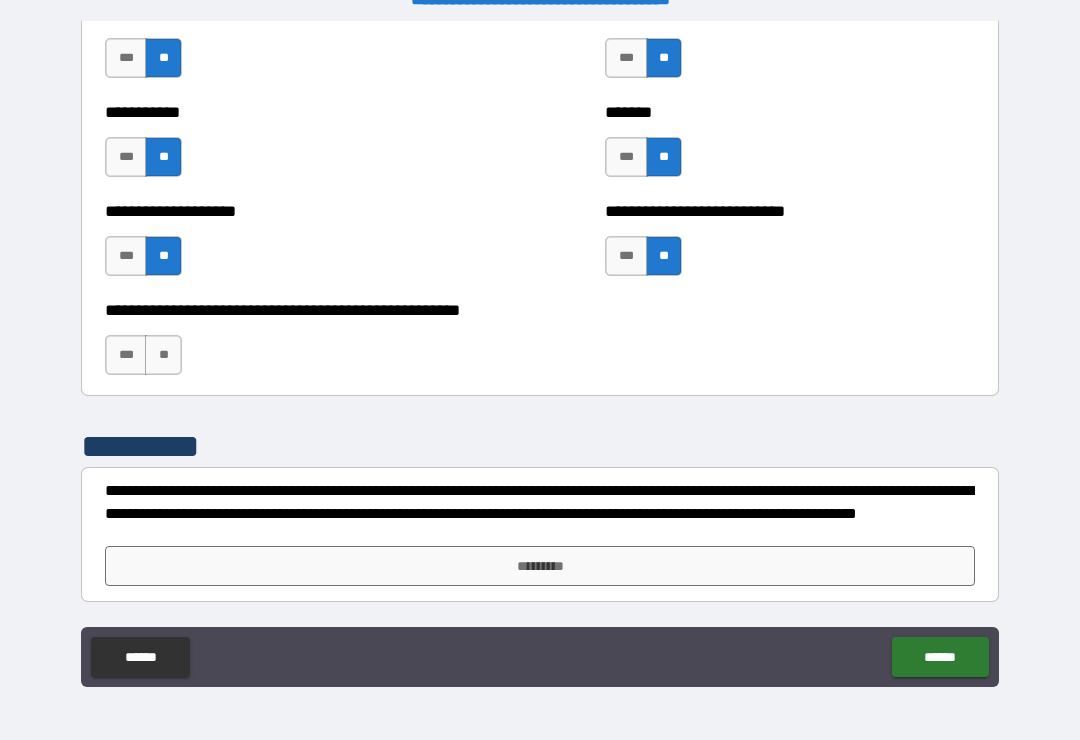 scroll, scrollTop: 7996, scrollLeft: 0, axis: vertical 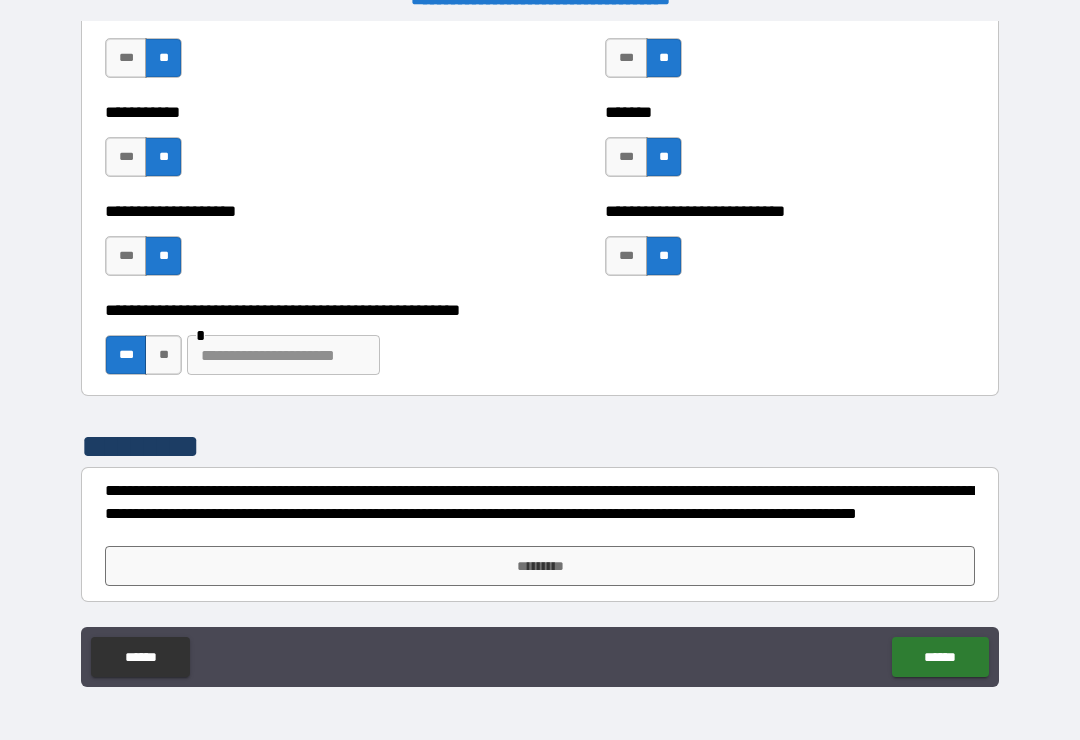 click at bounding box center [283, 355] 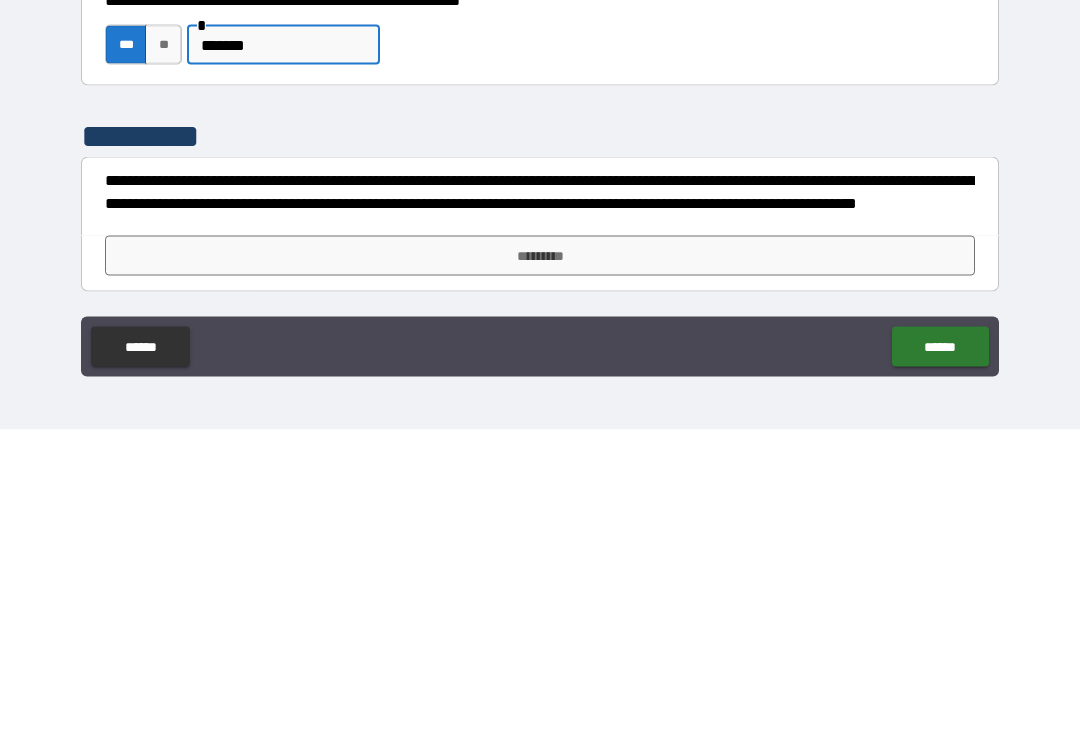 click on "*********" at bounding box center (540, 566) 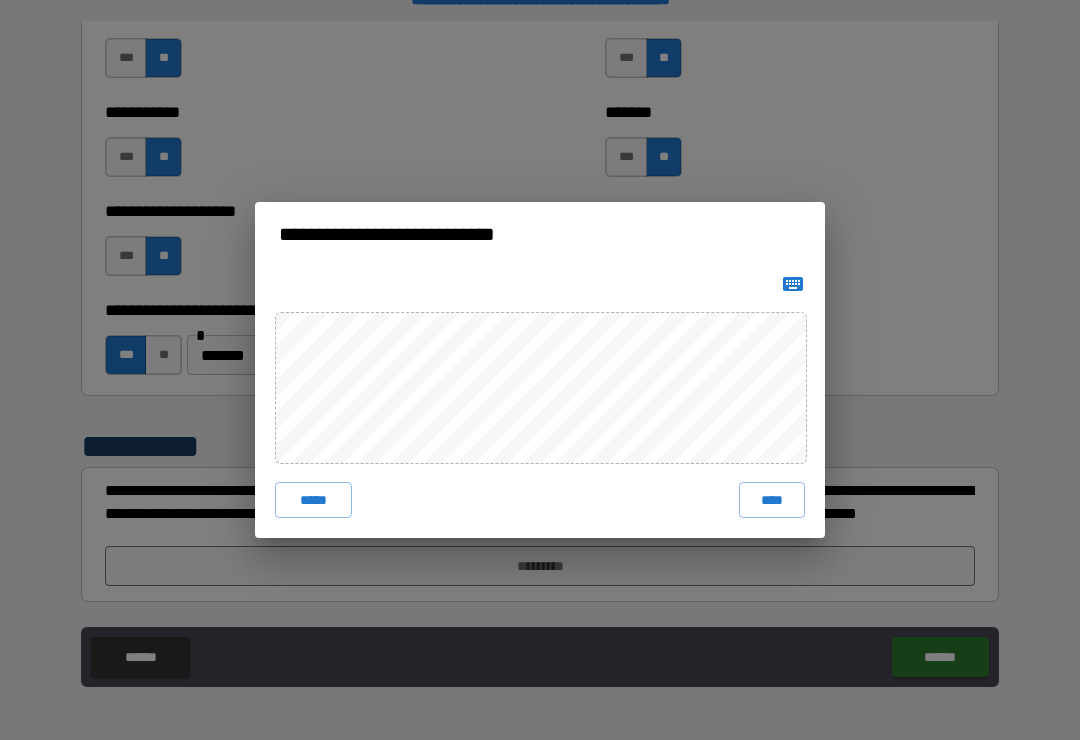 click on "****" at bounding box center (772, 500) 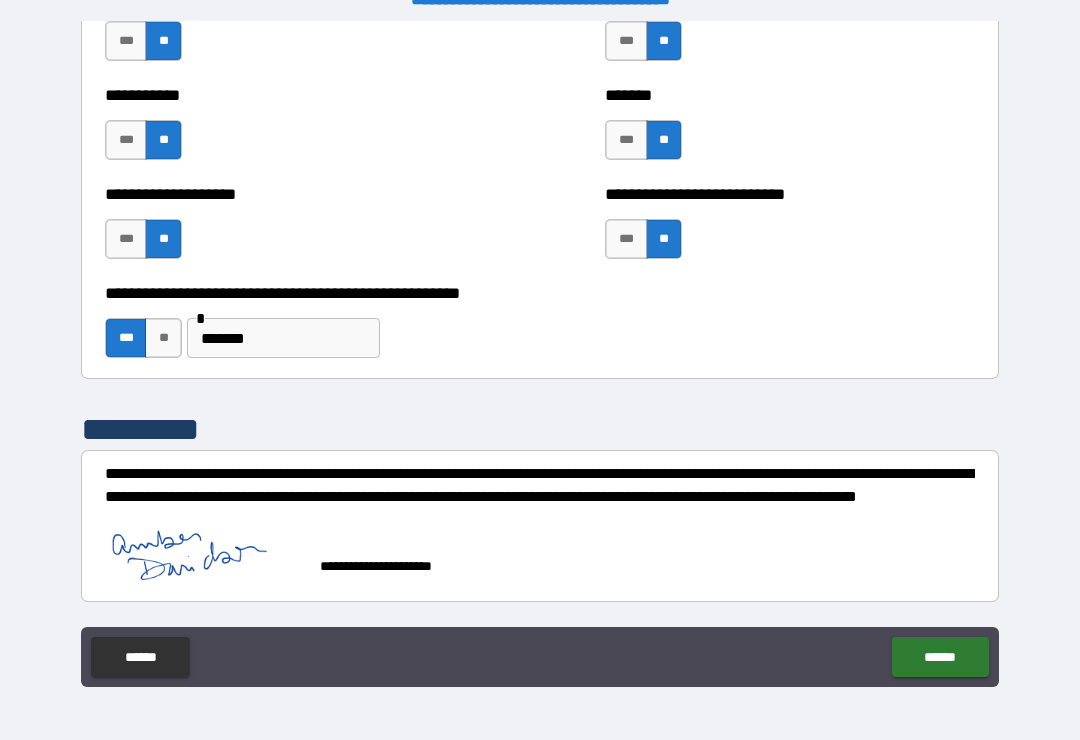 scroll, scrollTop: 8013, scrollLeft: 0, axis: vertical 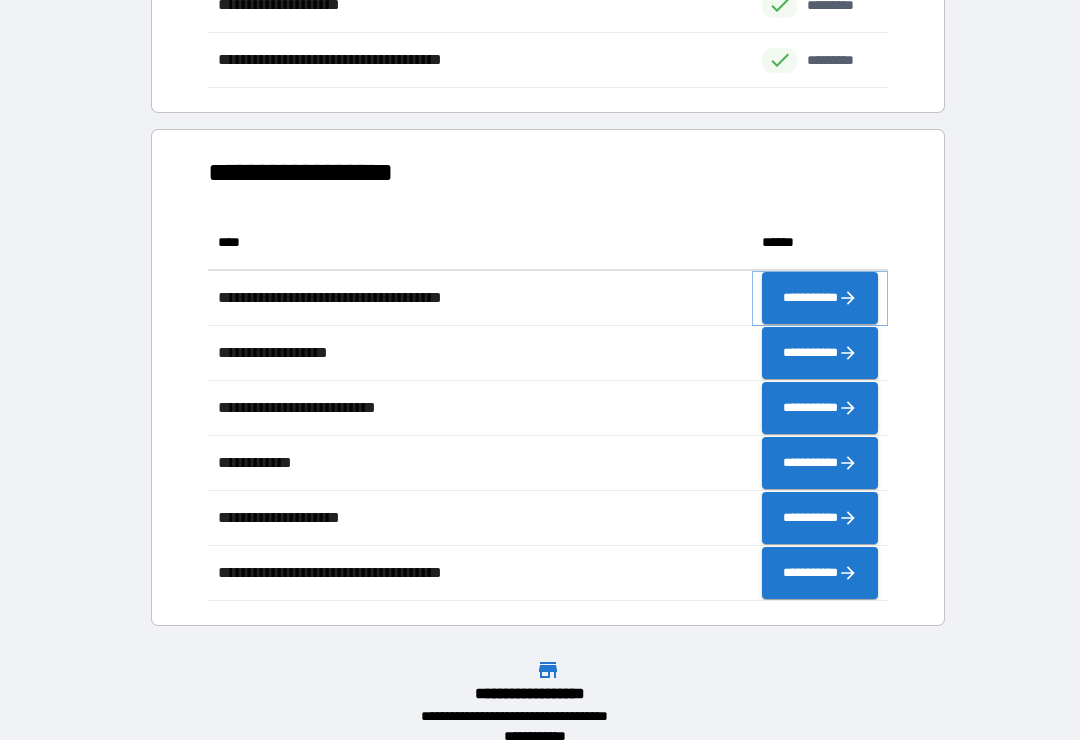 click on "**********" at bounding box center (820, 298) 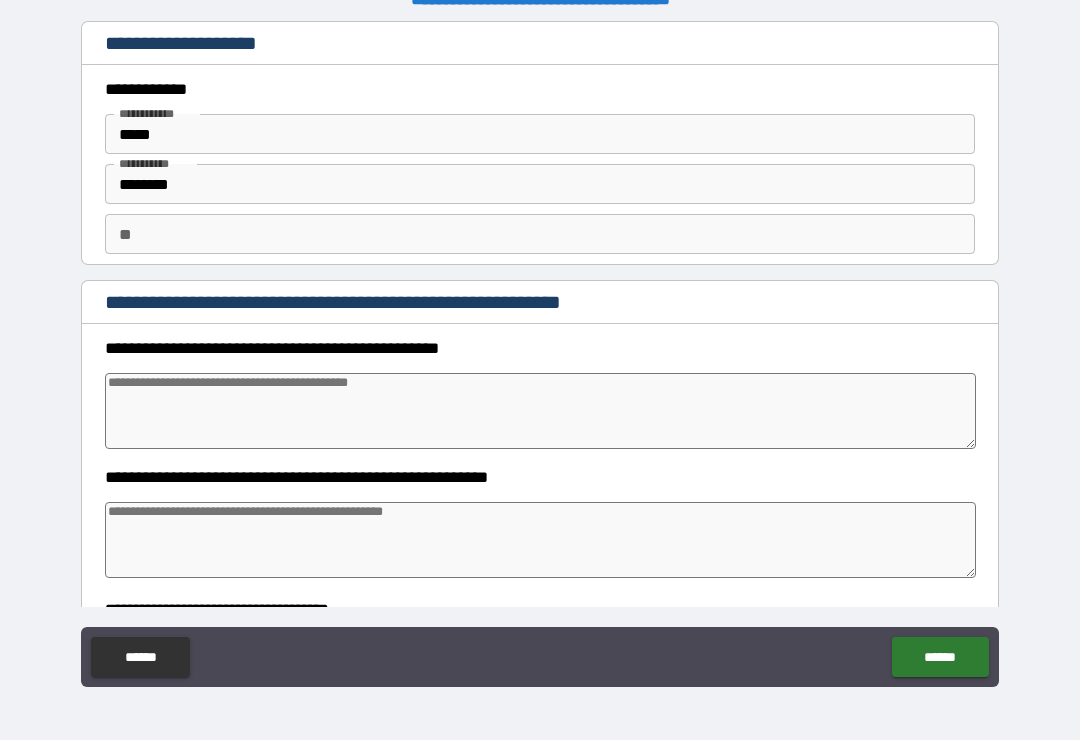 click at bounding box center [540, 411] 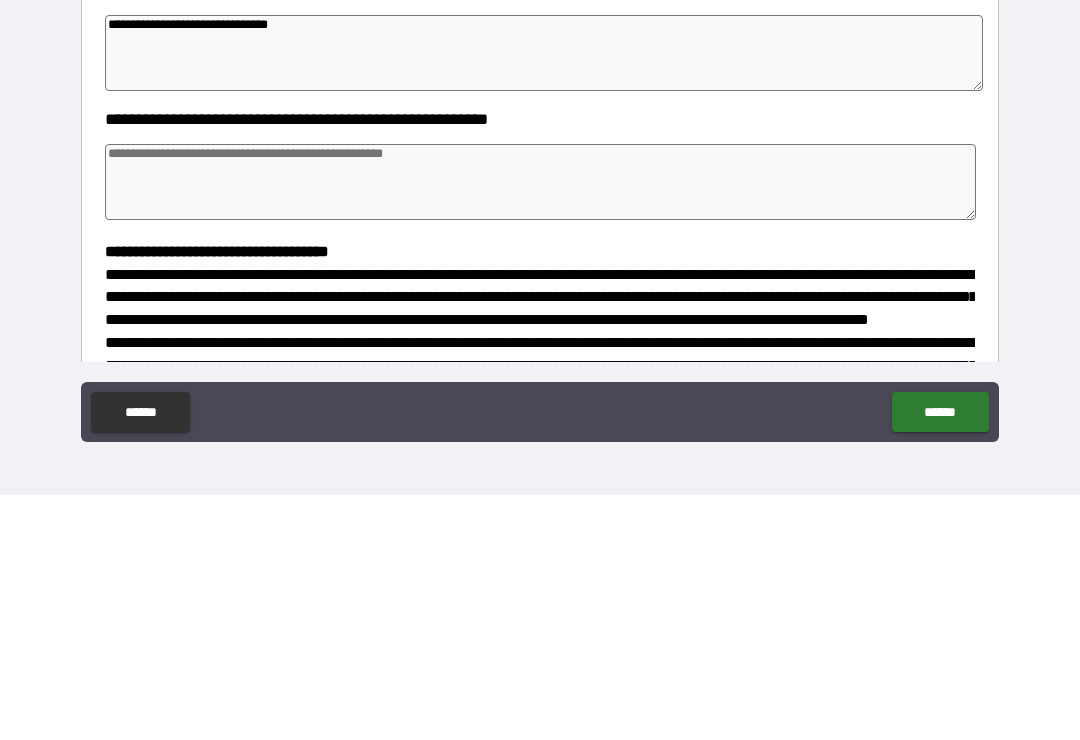 scroll, scrollTop: 123, scrollLeft: 0, axis: vertical 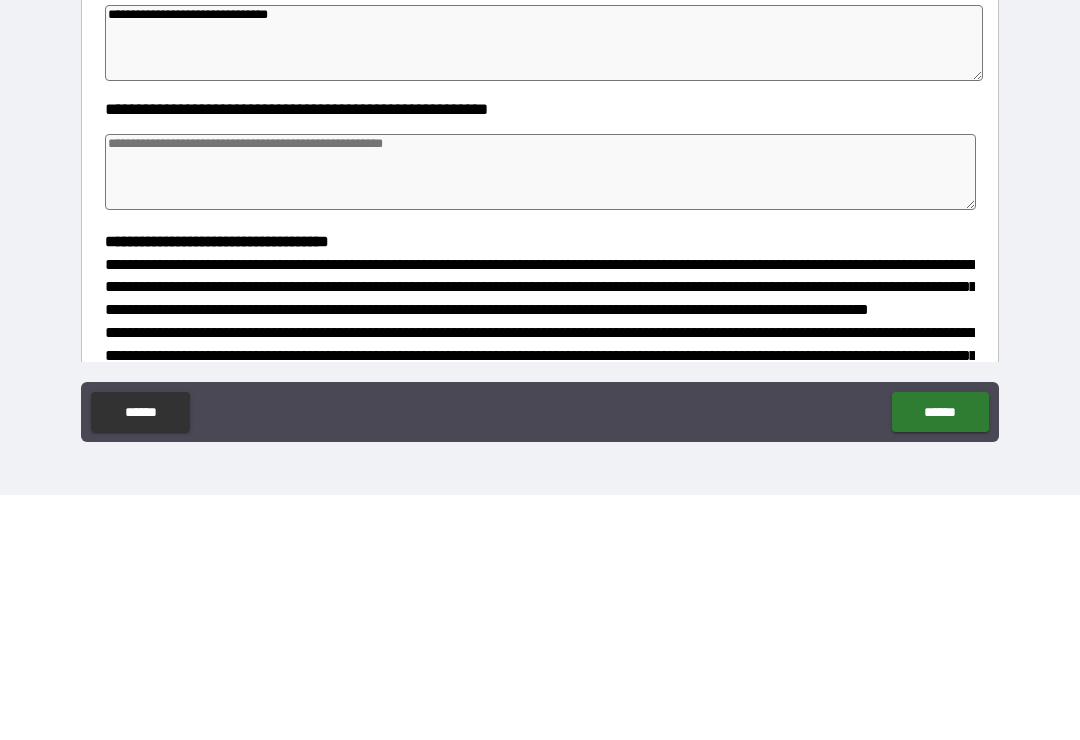 click at bounding box center (540, 417) 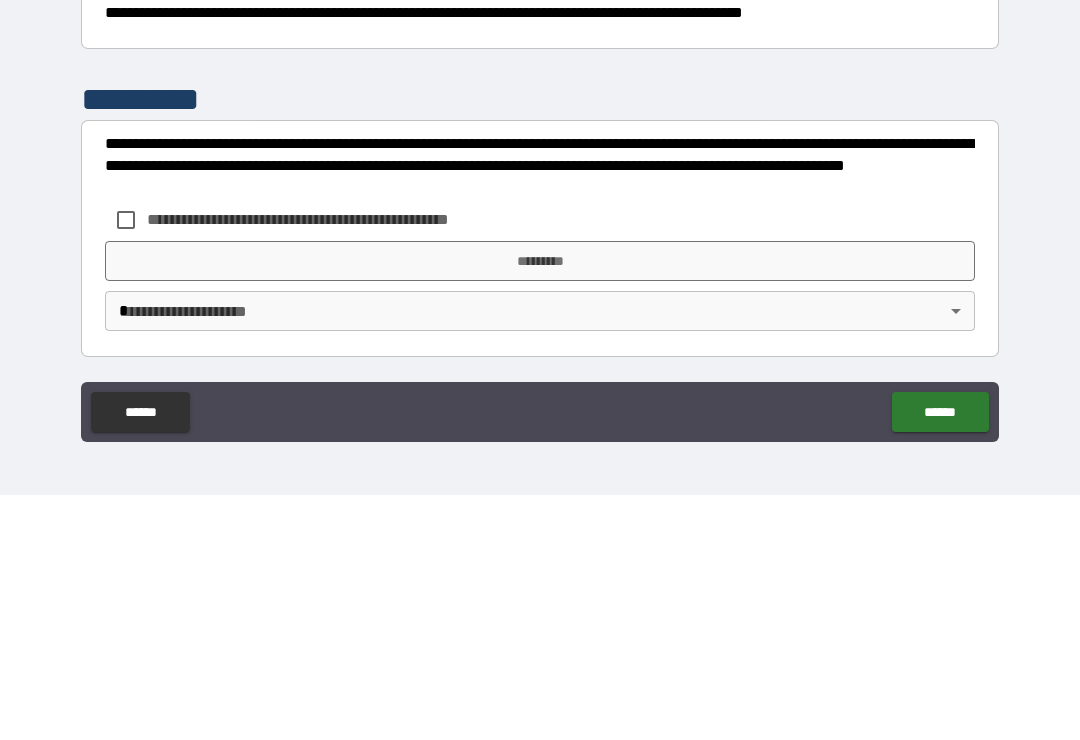 scroll, scrollTop: 526, scrollLeft: 0, axis: vertical 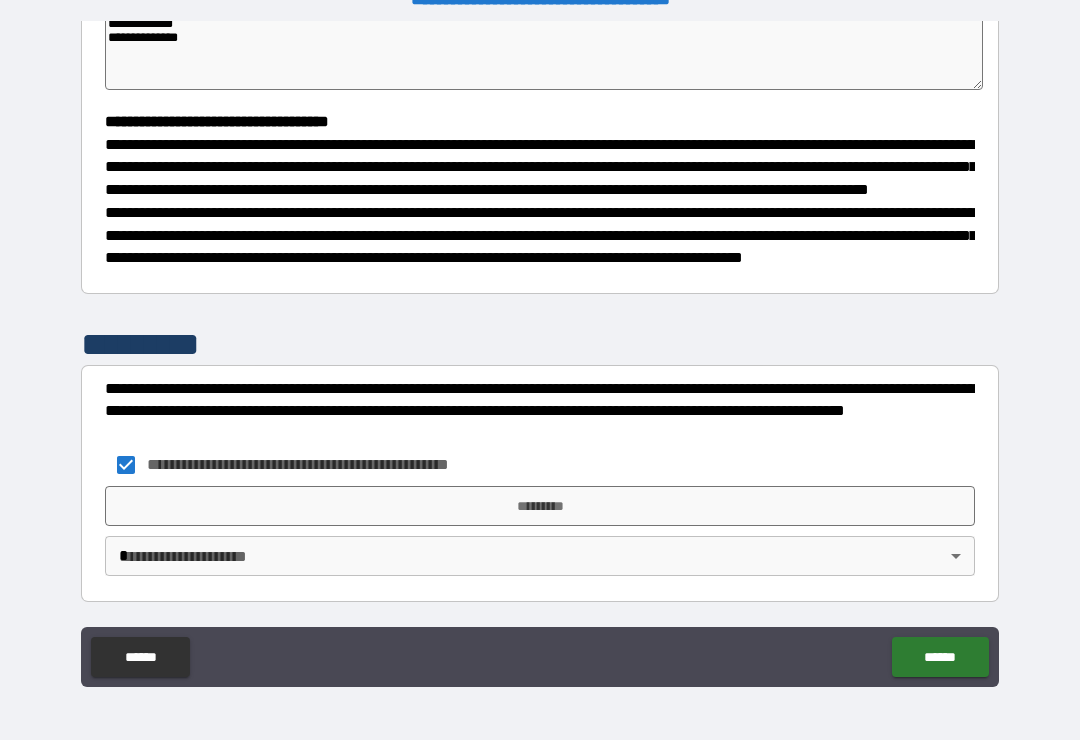 click on "*********" at bounding box center (540, 506) 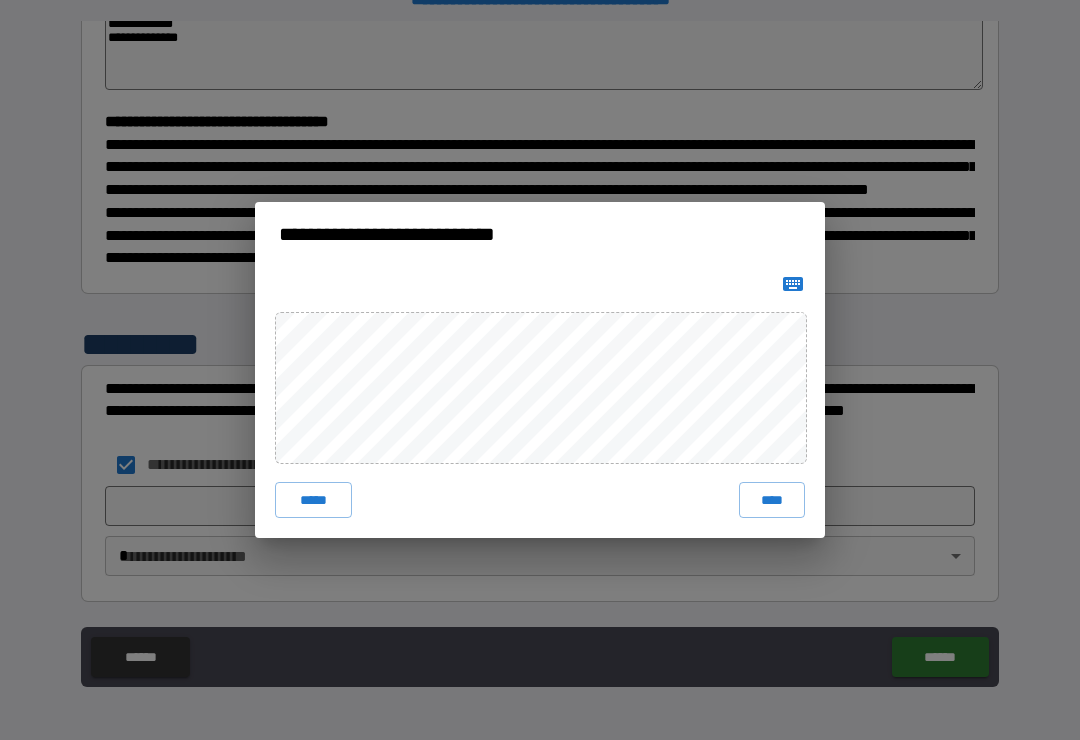 click on "****" at bounding box center (772, 500) 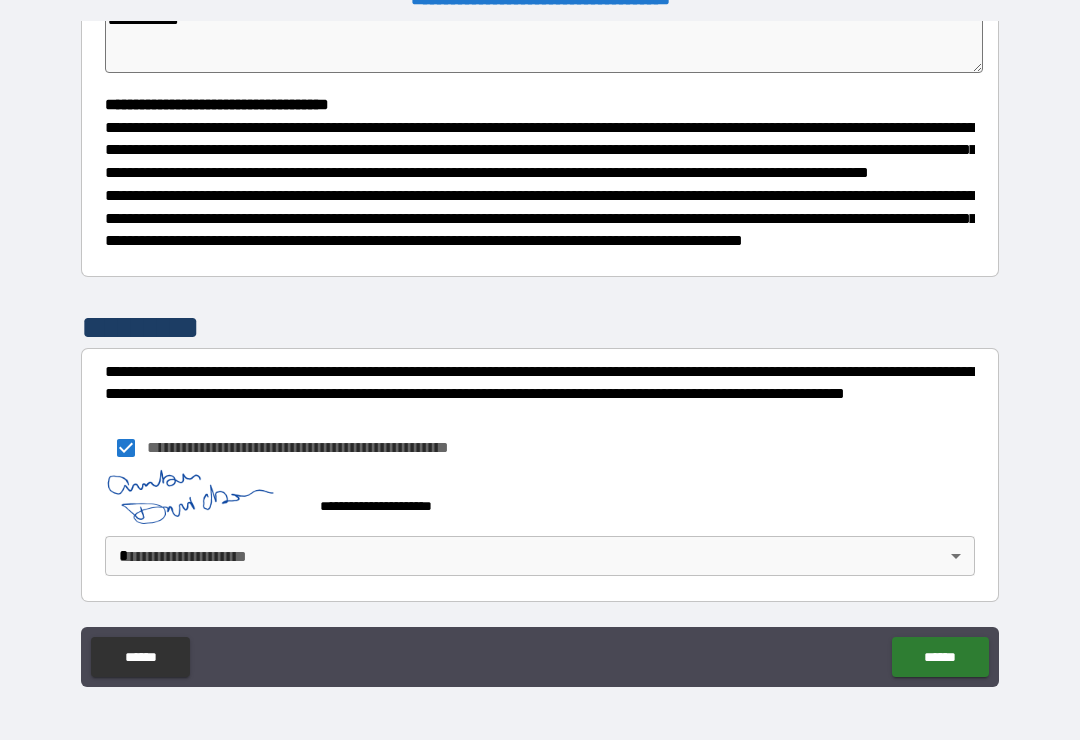click on "**********" at bounding box center (540, 354) 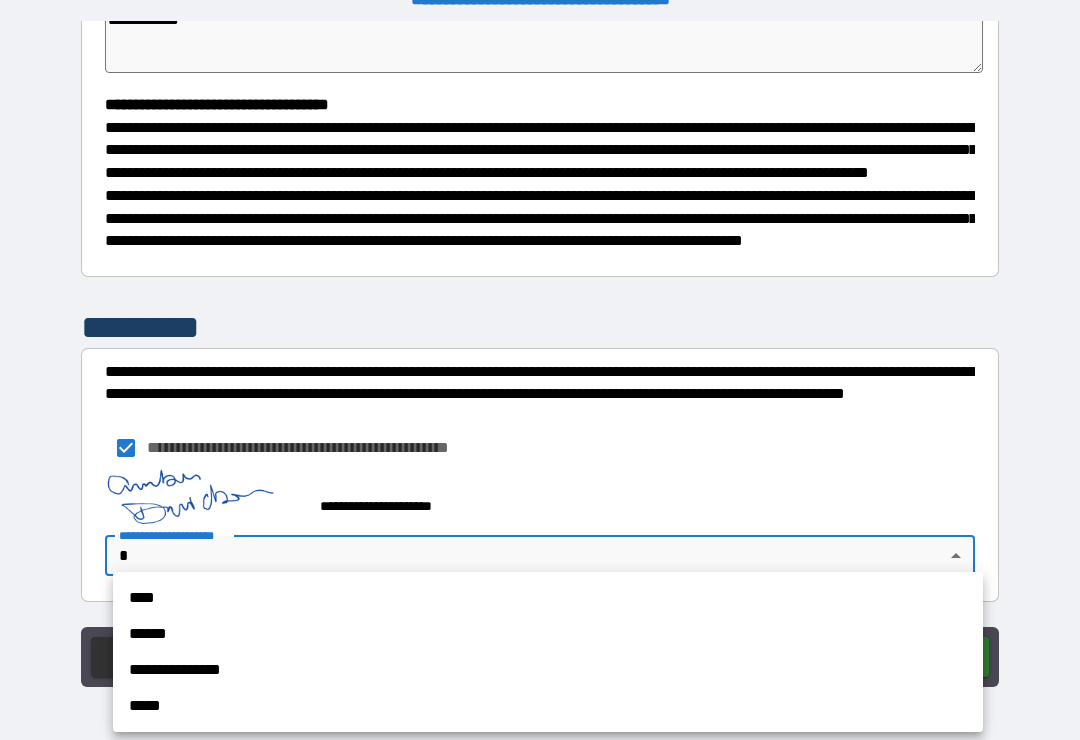 click on "**********" at bounding box center [548, 670] 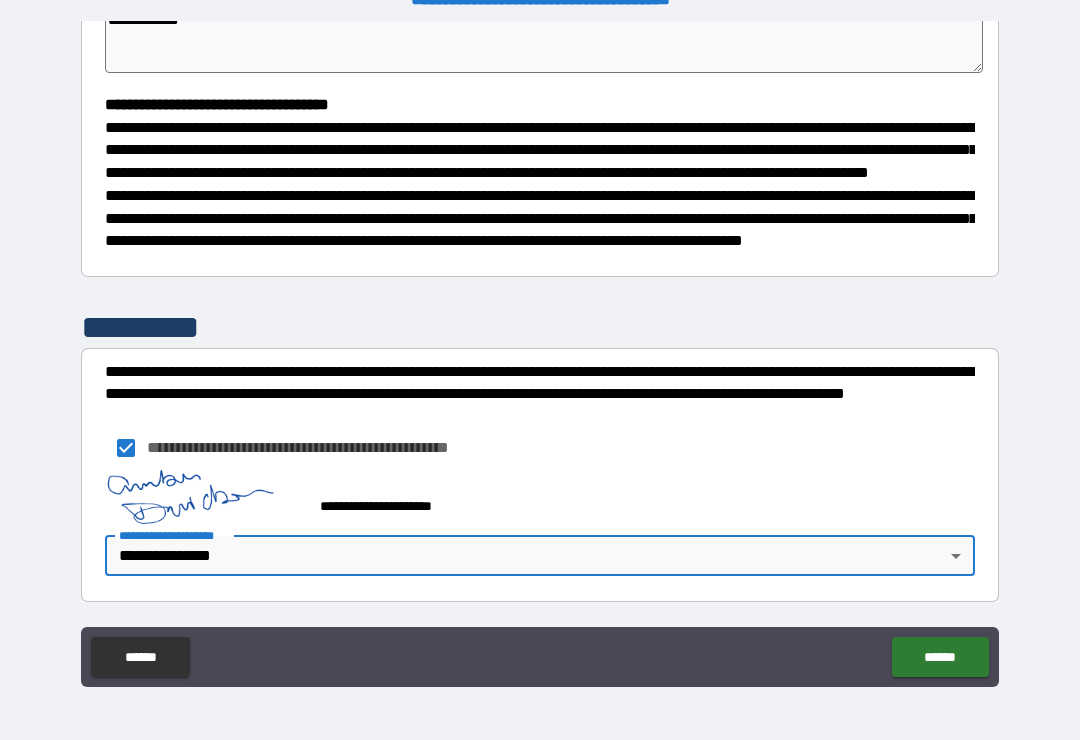 click on "******" at bounding box center (940, 657) 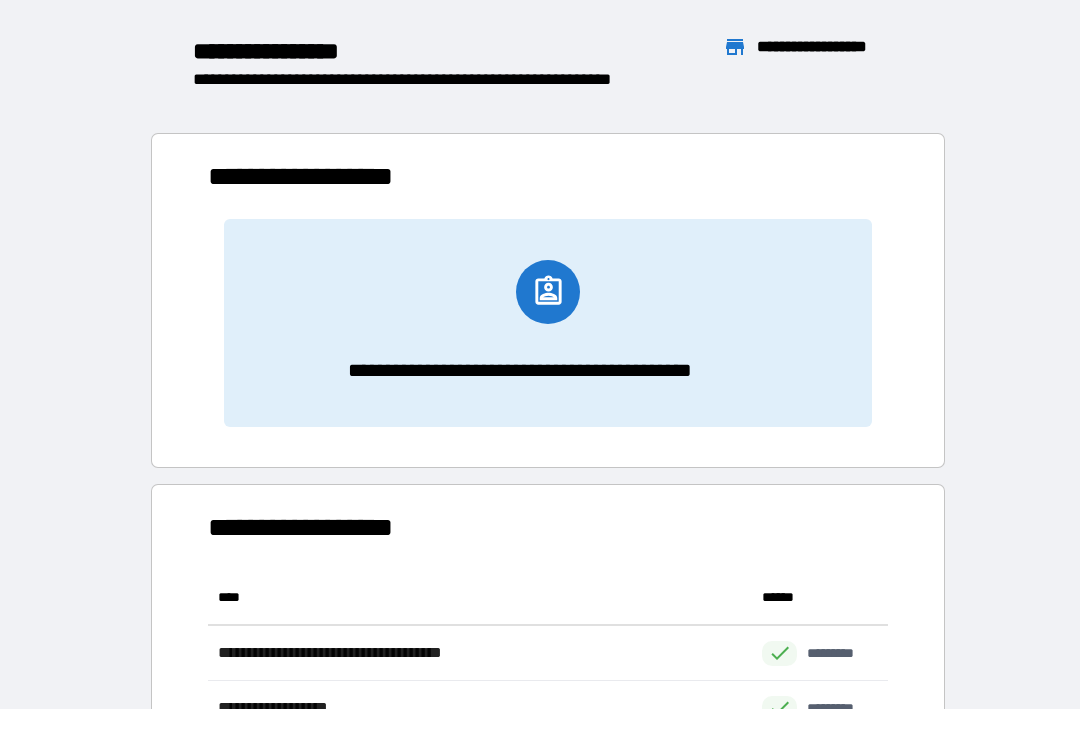 scroll, scrollTop: 386, scrollLeft: 680, axis: both 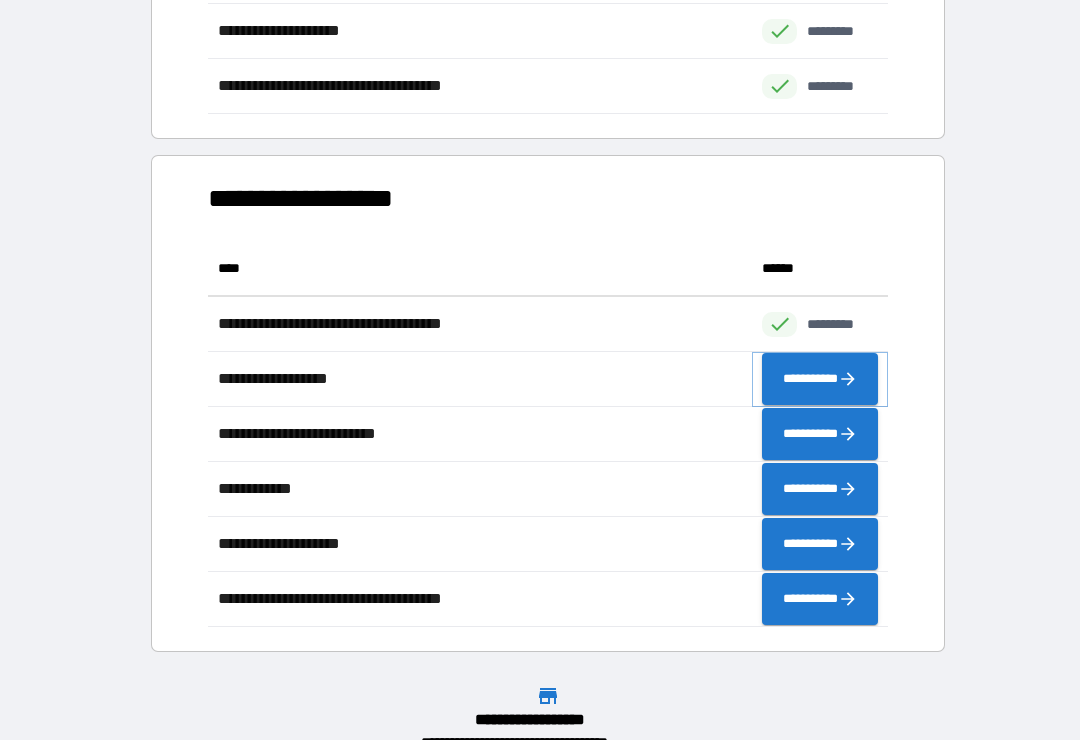 click 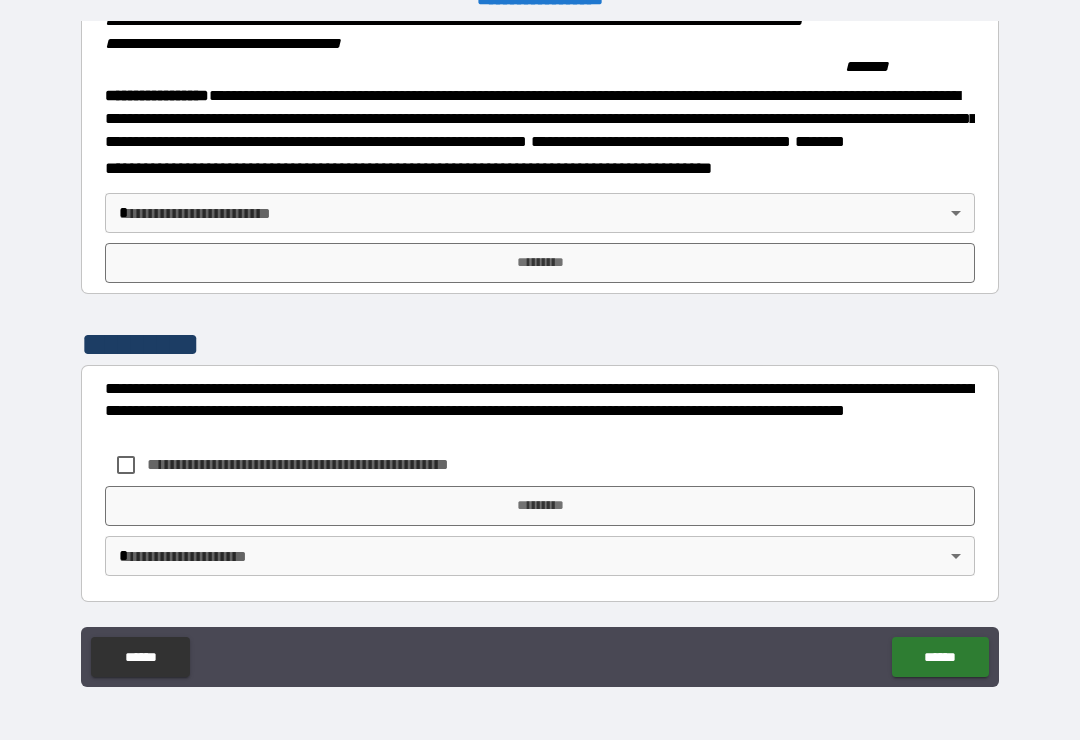 scroll, scrollTop: 2215, scrollLeft: 0, axis: vertical 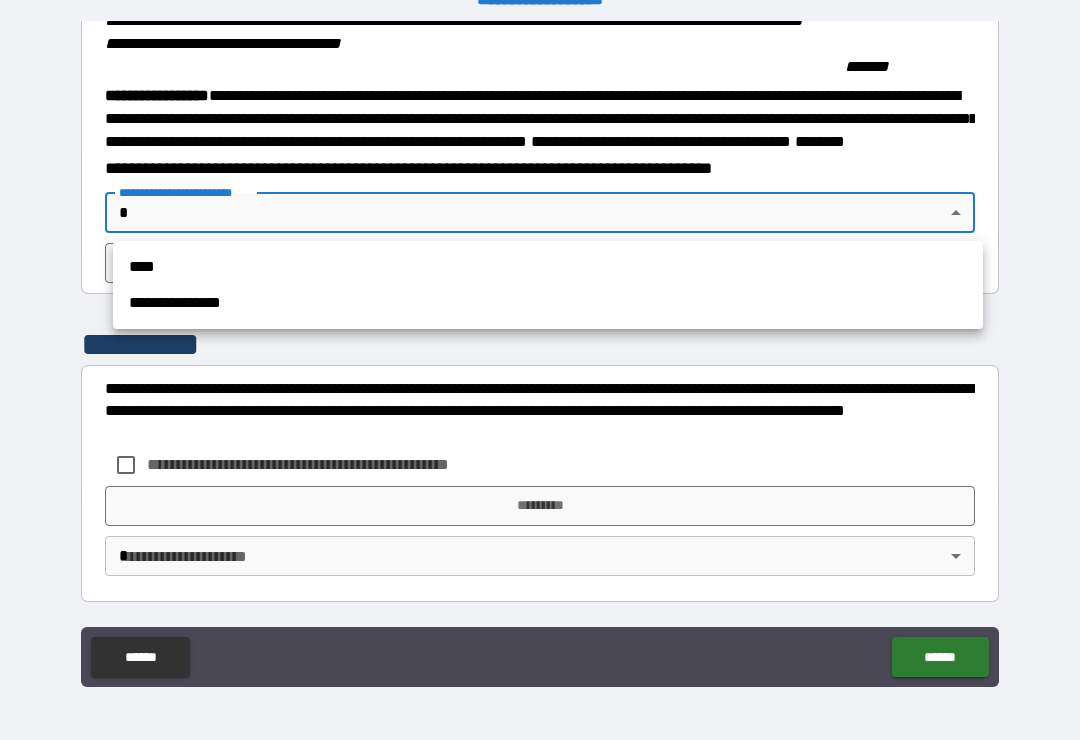 click on "**********" at bounding box center [548, 303] 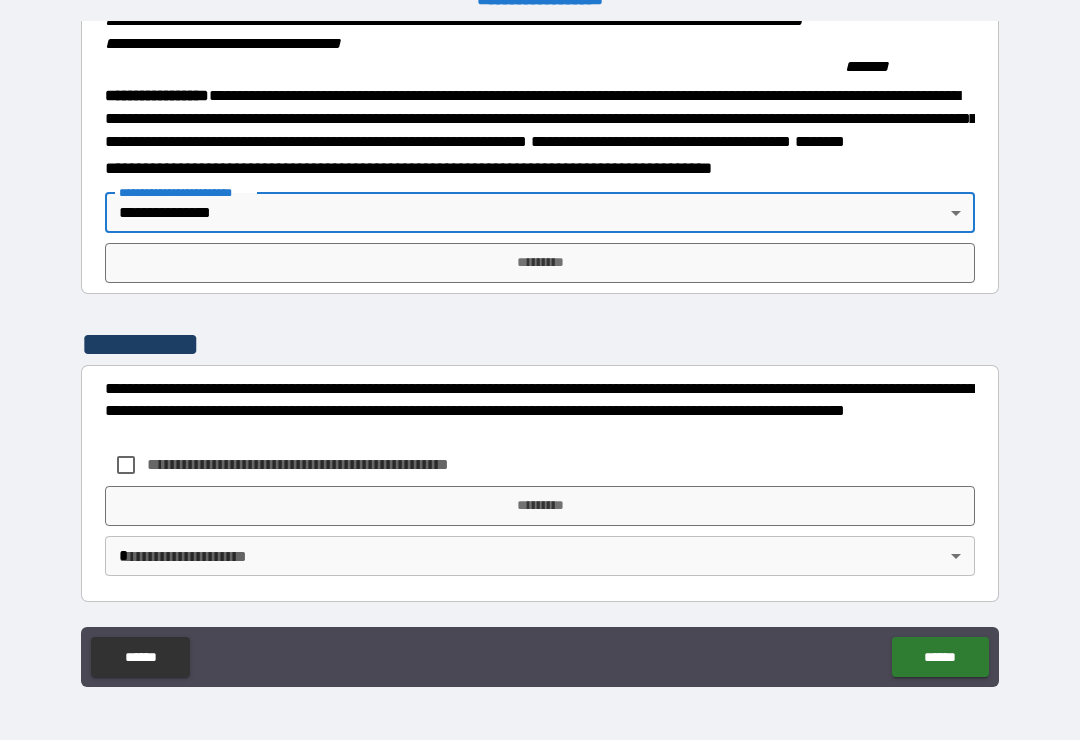 click on "*********" at bounding box center (540, 263) 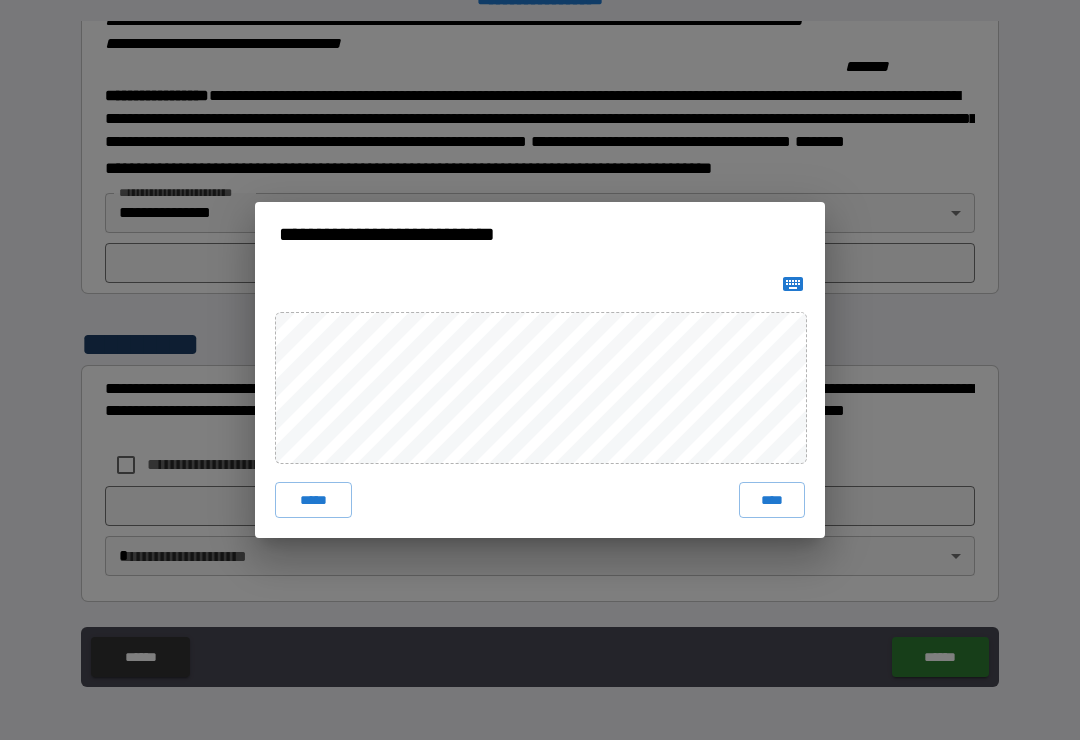 click on "****" at bounding box center (772, 500) 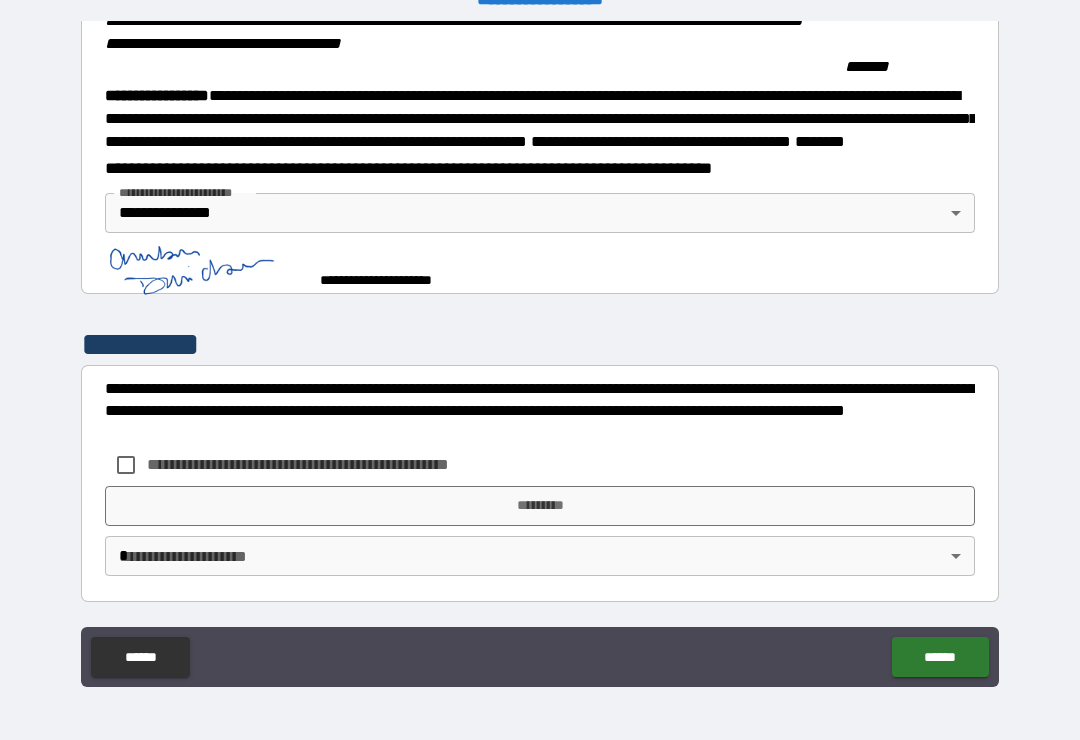 scroll, scrollTop: 2205, scrollLeft: 0, axis: vertical 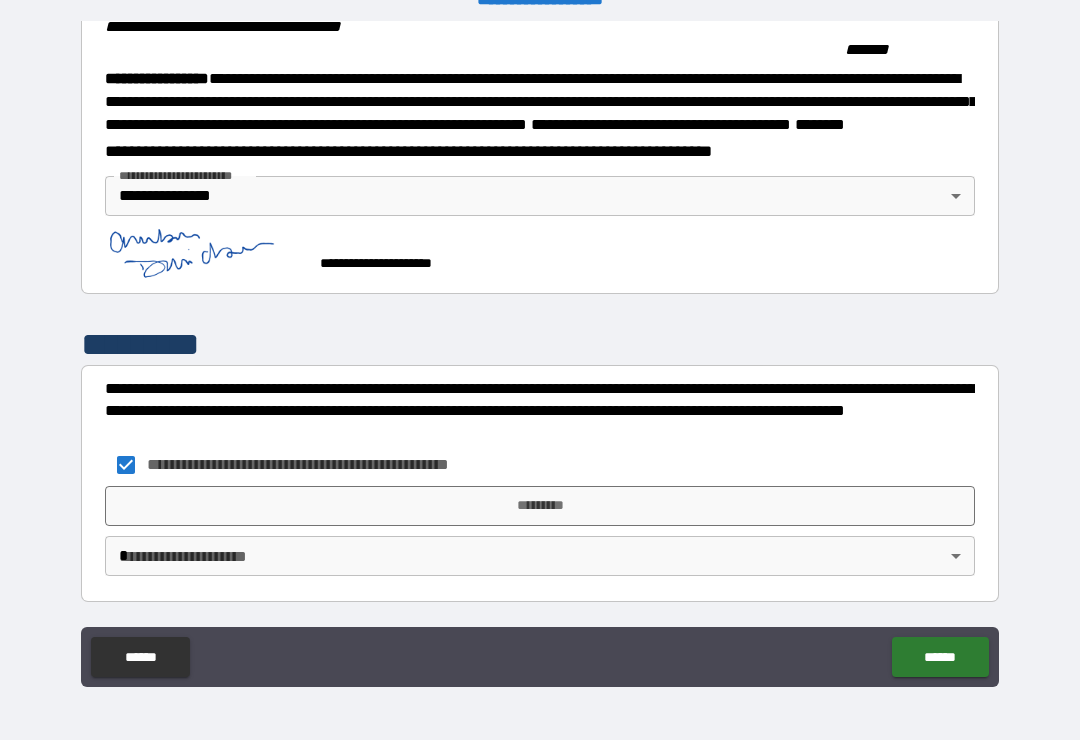 click on "*********" at bounding box center [540, 506] 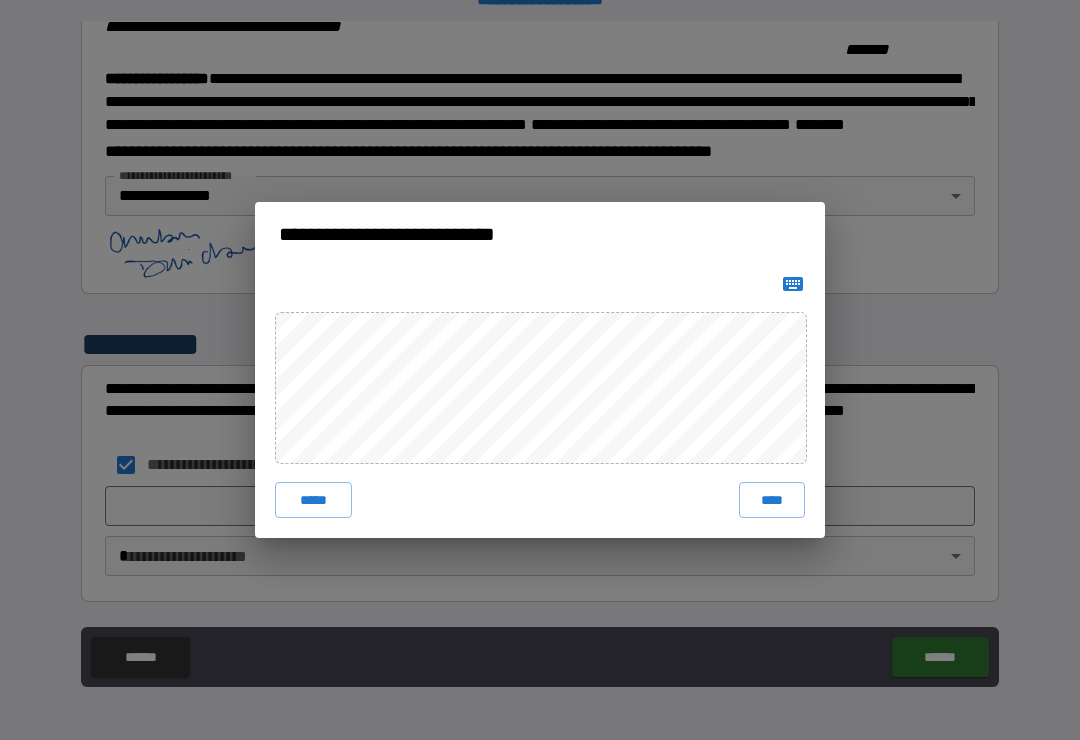click on "****" at bounding box center [772, 500] 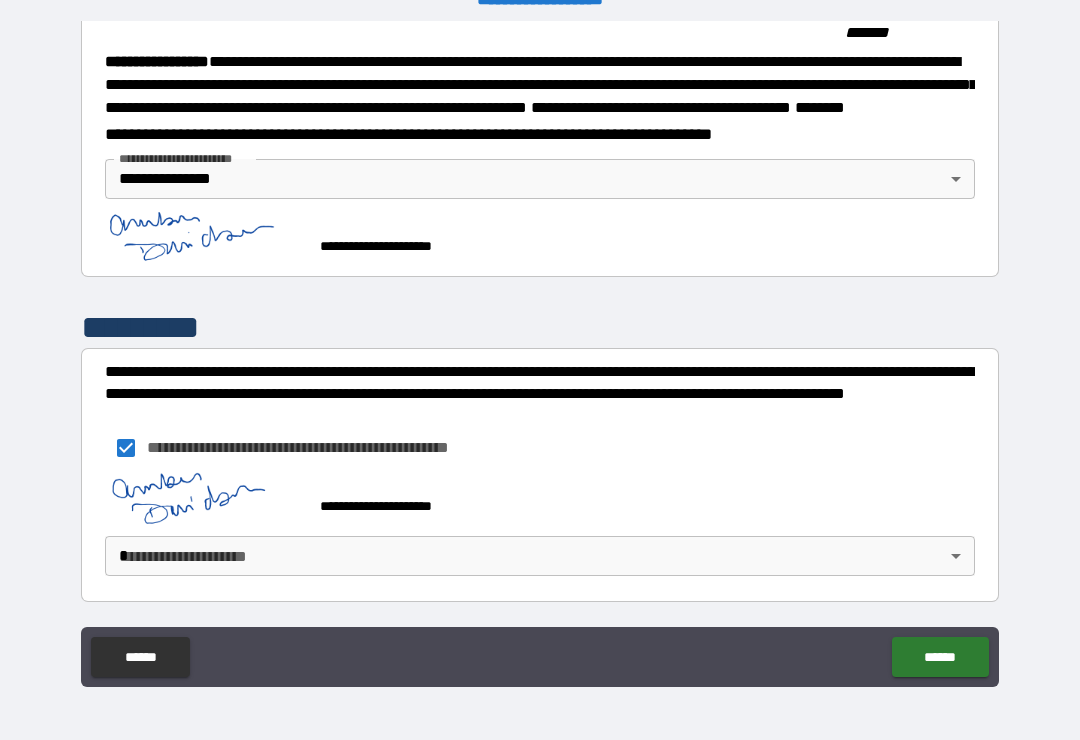click on "**********" at bounding box center [540, 354] 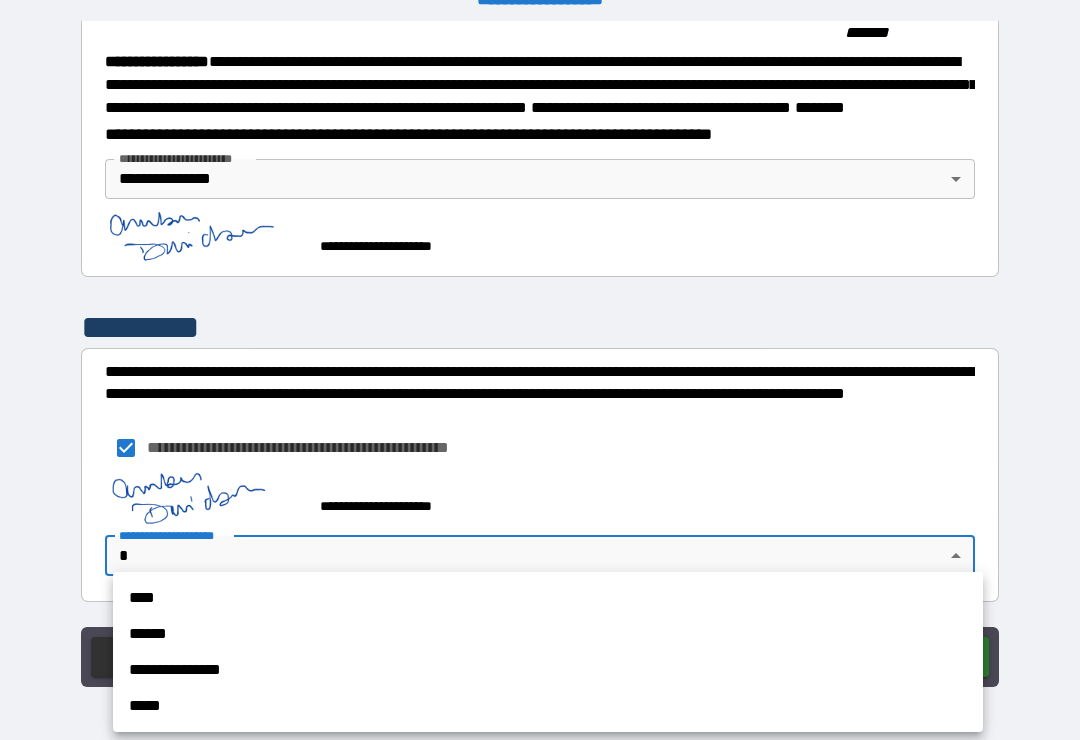 click on "**********" at bounding box center (548, 670) 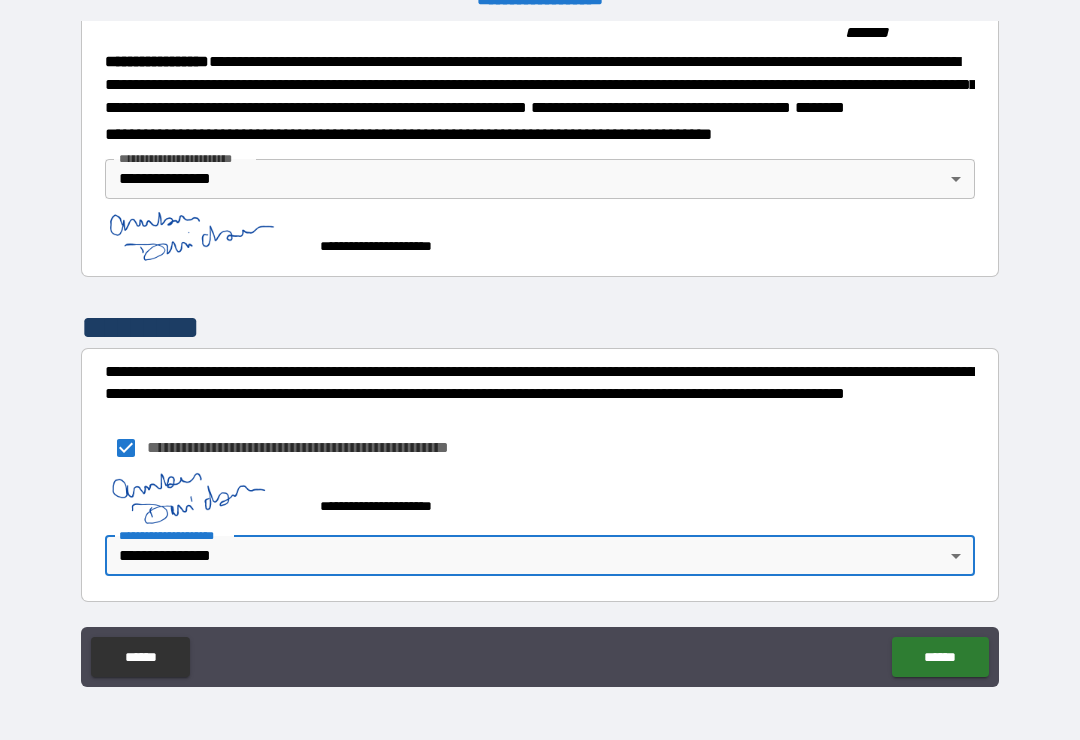 click on "******" at bounding box center [940, 657] 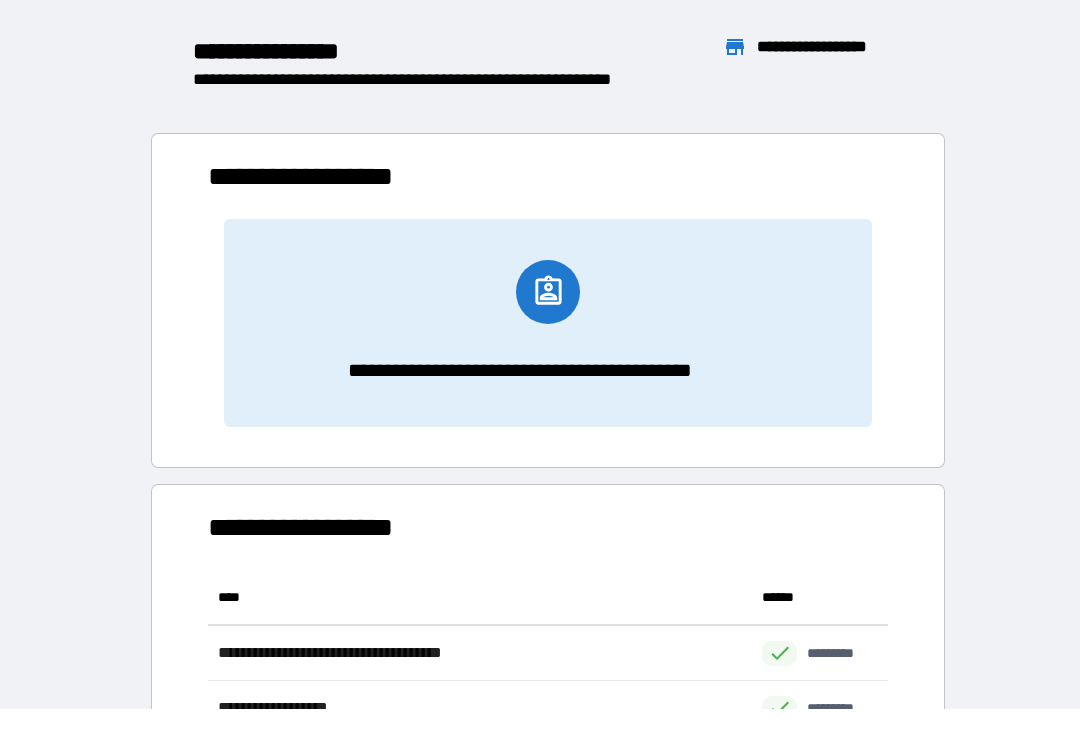 scroll, scrollTop: 386, scrollLeft: 680, axis: both 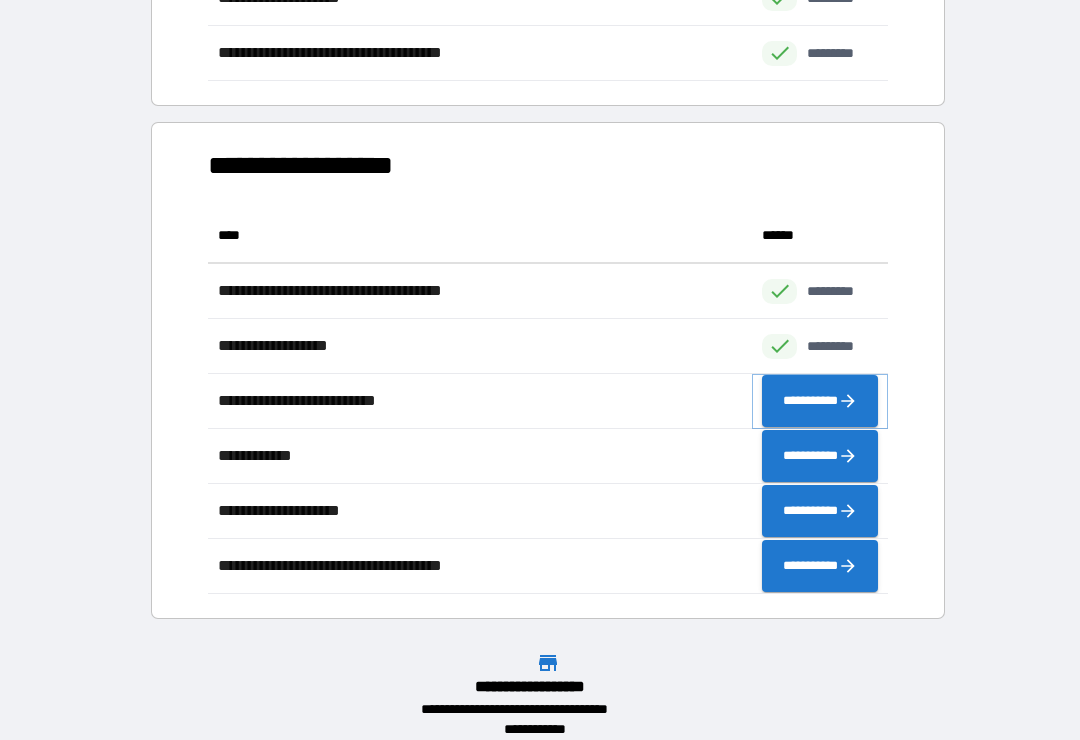 click 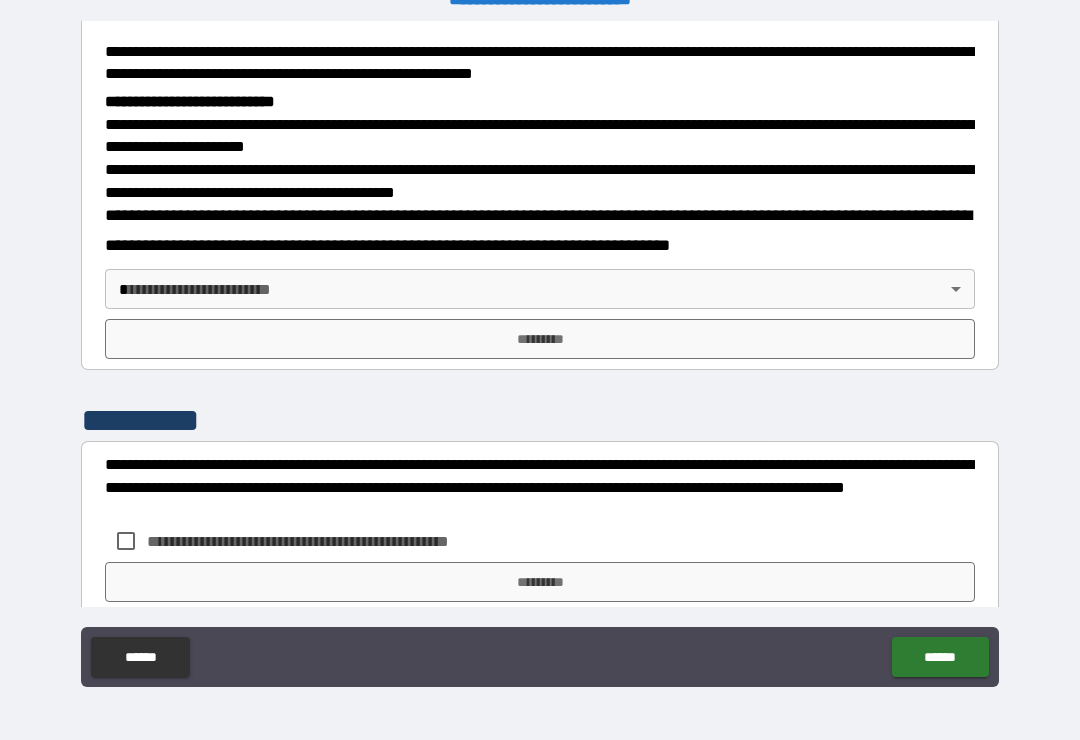 scroll, scrollTop: 672, scrollLeft: 0, axis: vertical 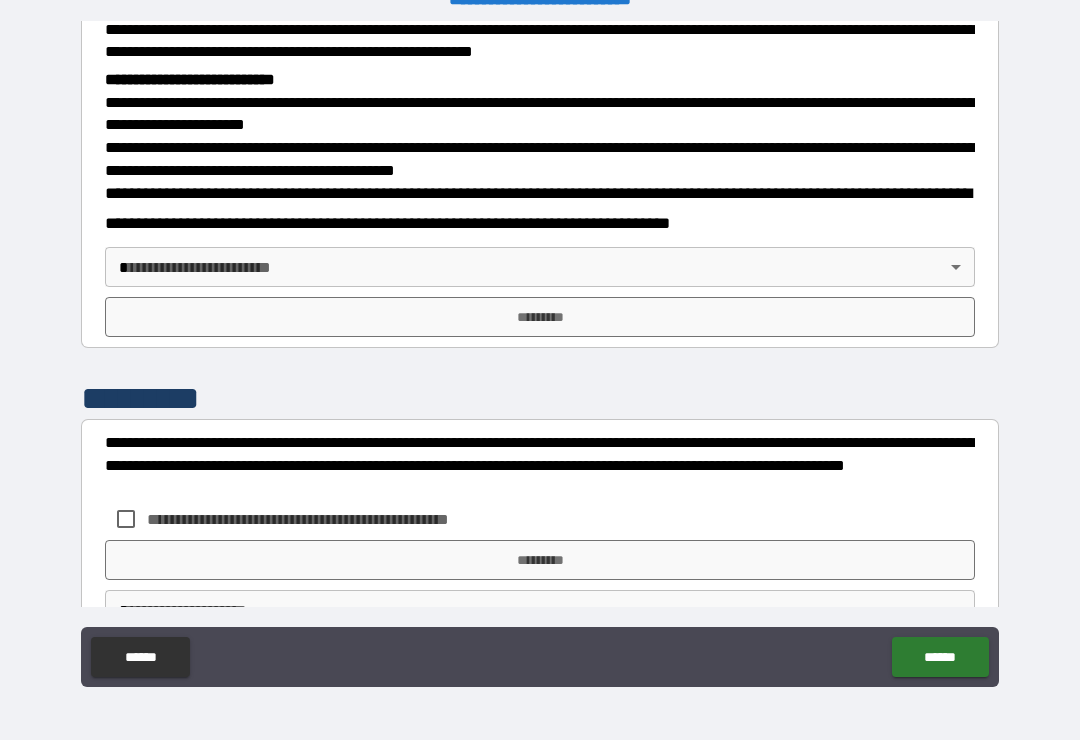 click on "**********" at bounding box center [540, 354] 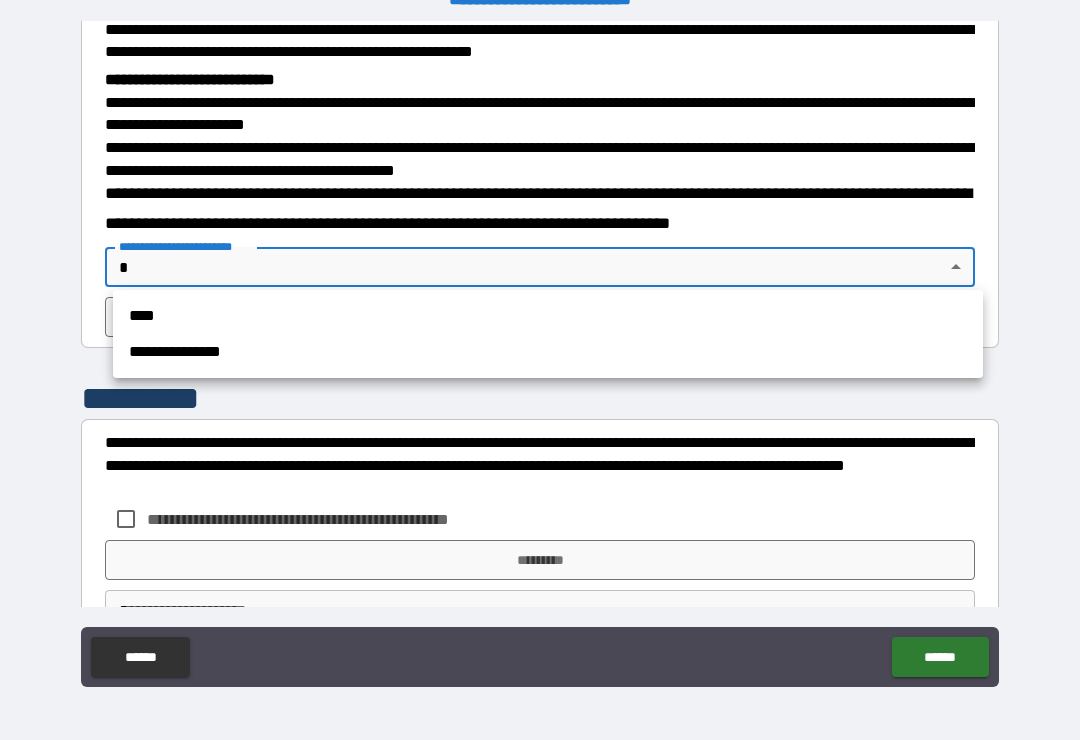 click on "**********" at bounding box center (548, 352) 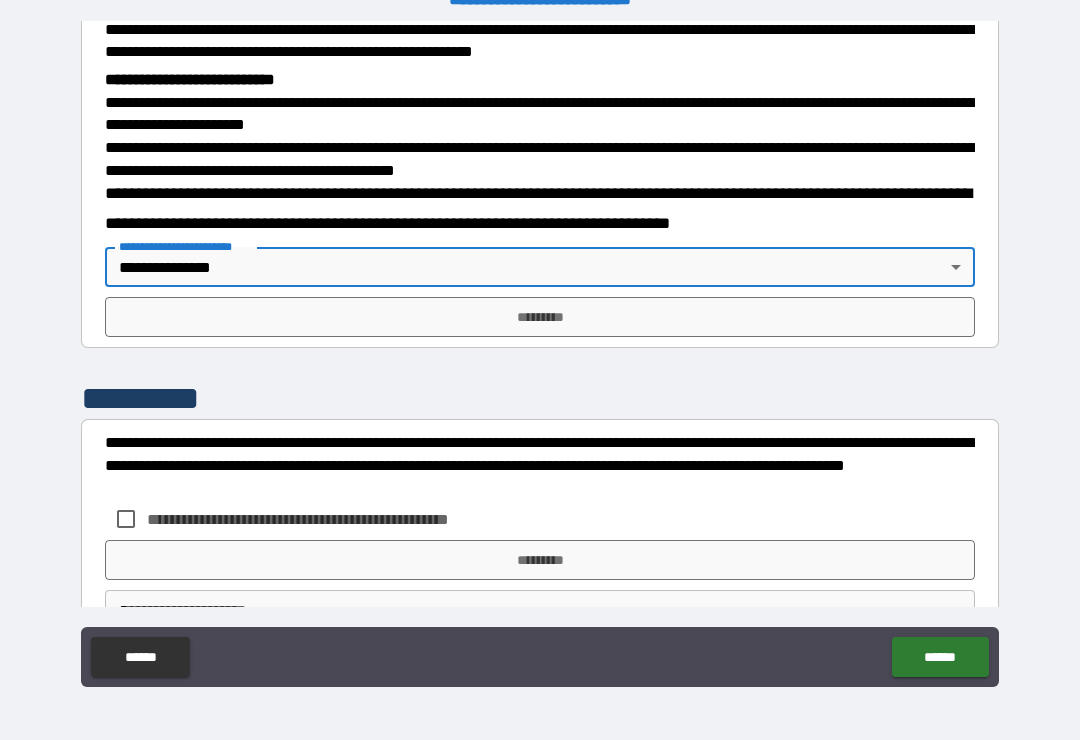 click on "*********" at bounding box center (540, 317) 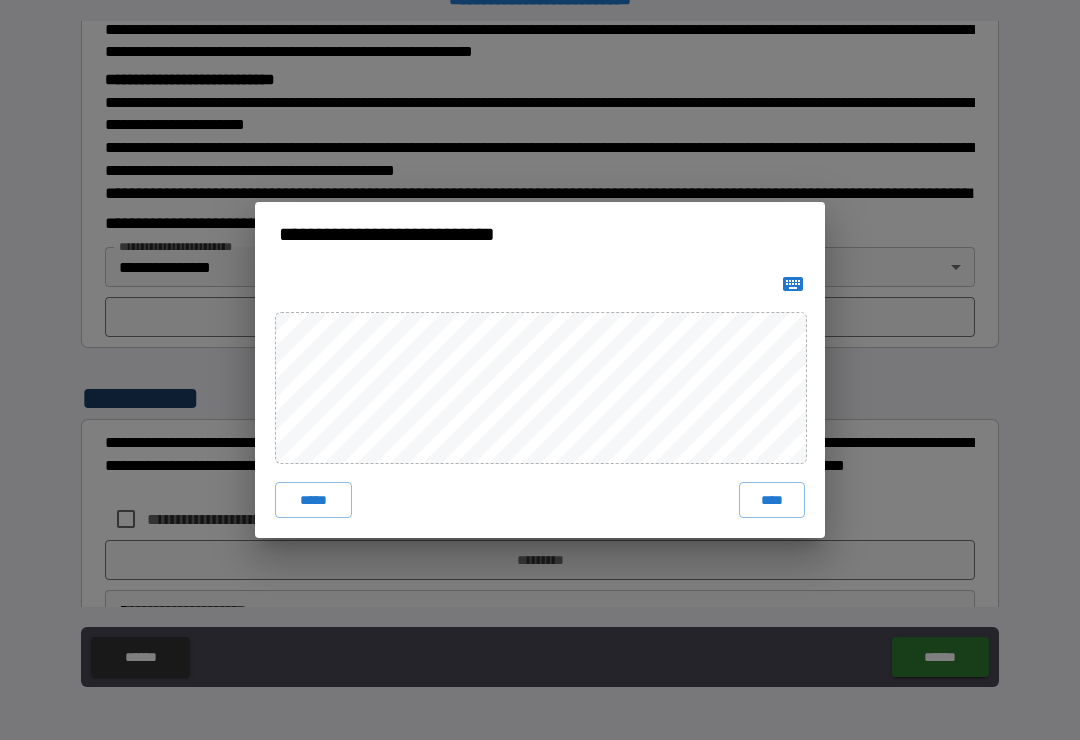 click on "****" at bounding box center (772, 500) 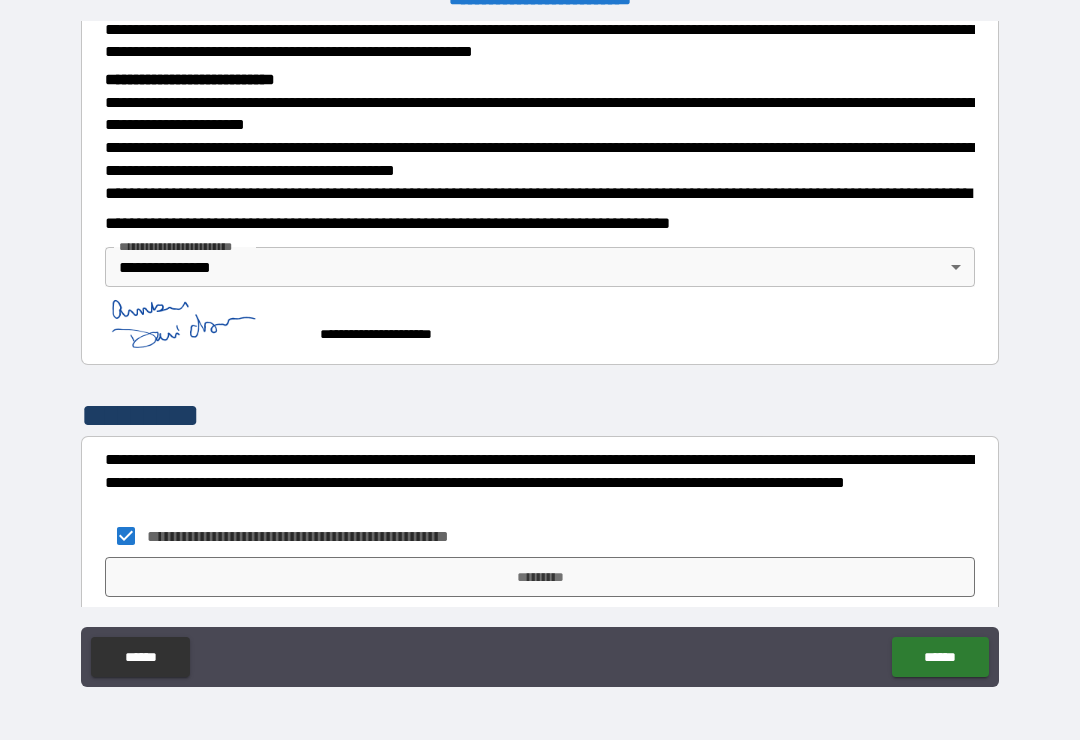 click on "*********" at bounding box center (540, 577) 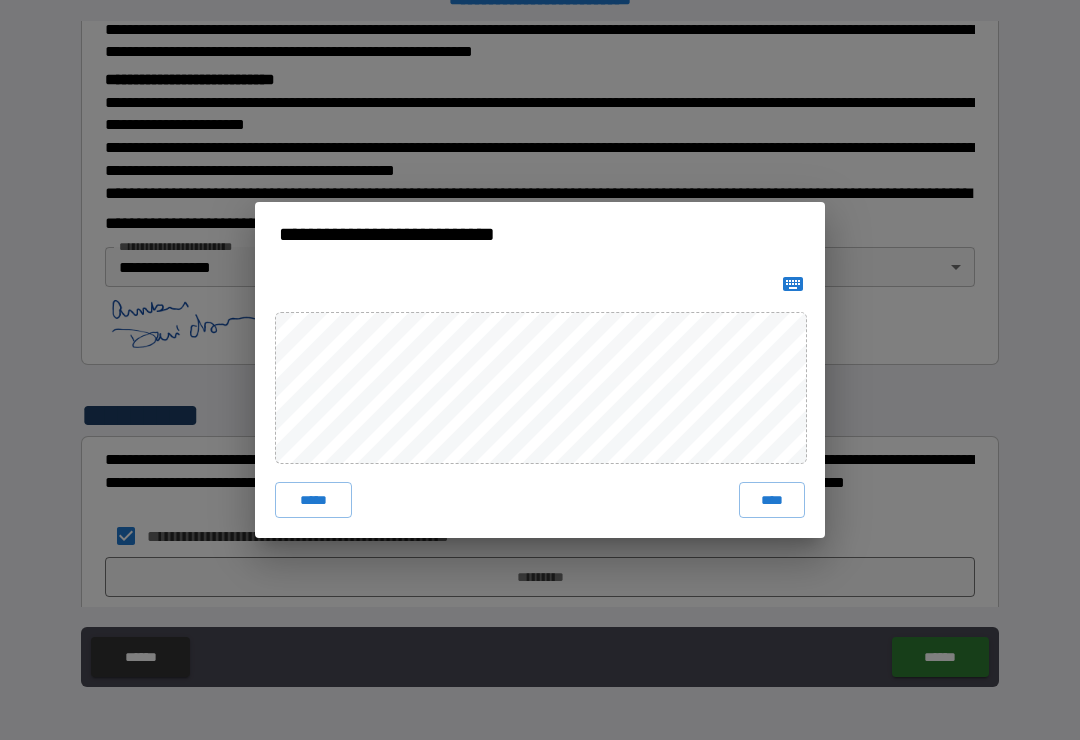 click on "****" at bounding box center [772, 500] 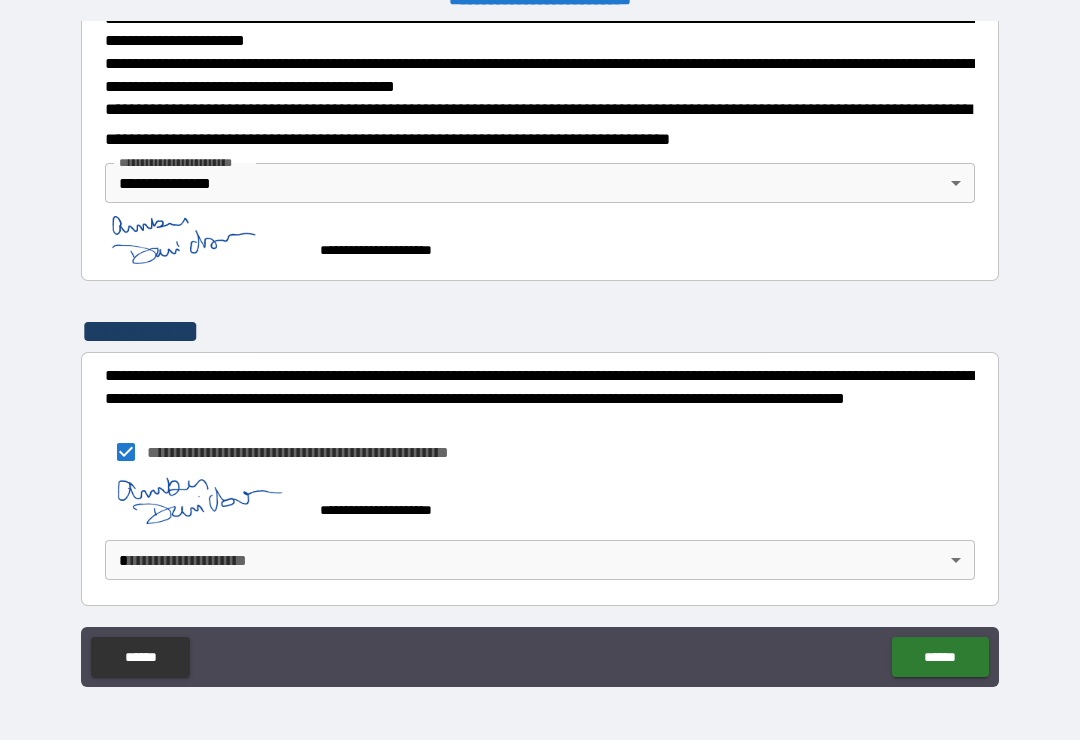 scroll, scrollTop: 755, scrollLeft: 0, axis: vertical 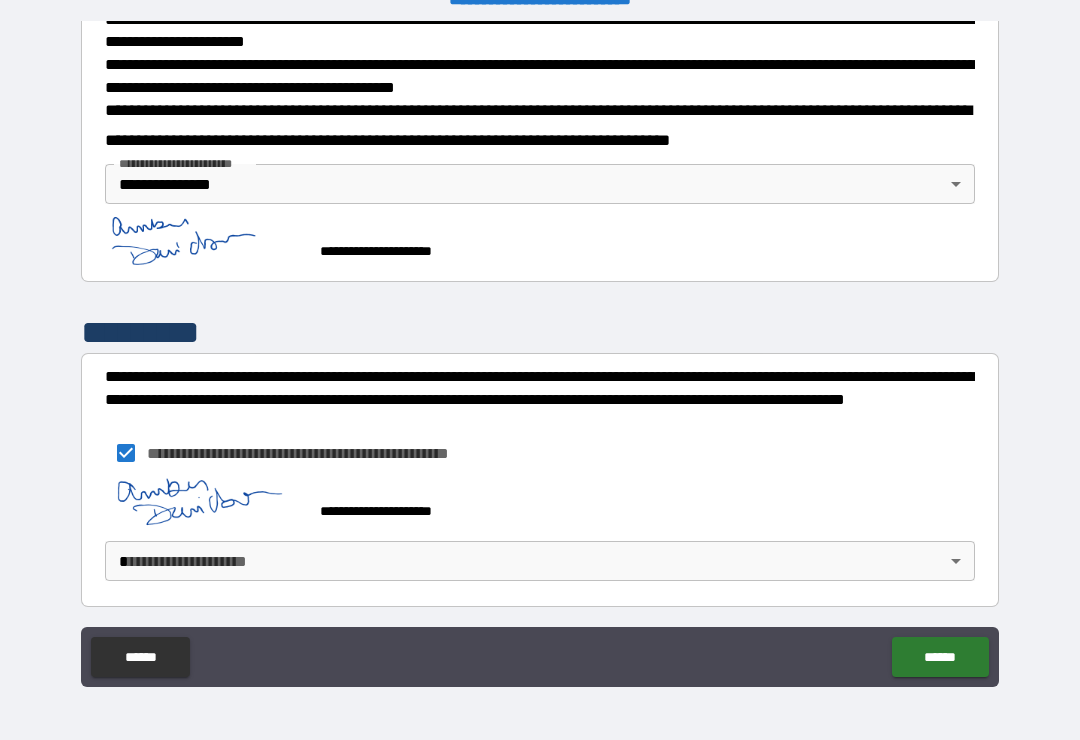 click on "**********" at bounding box center [540, 354] 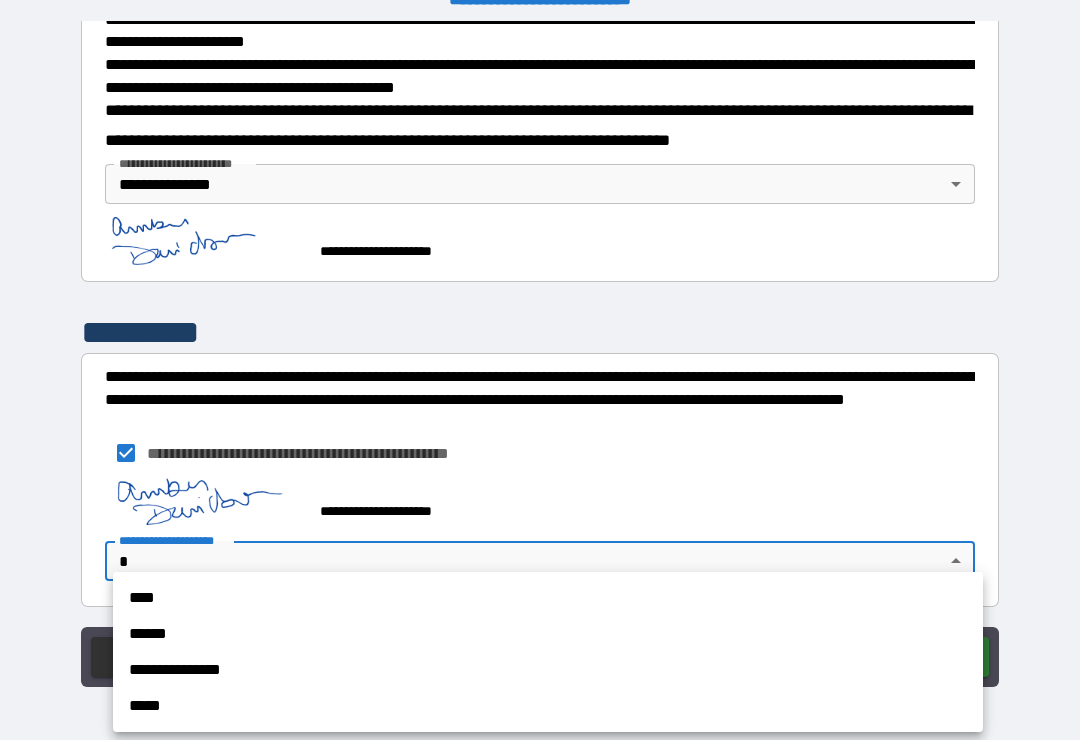 click on "**********" at bounding box center (548, 670) 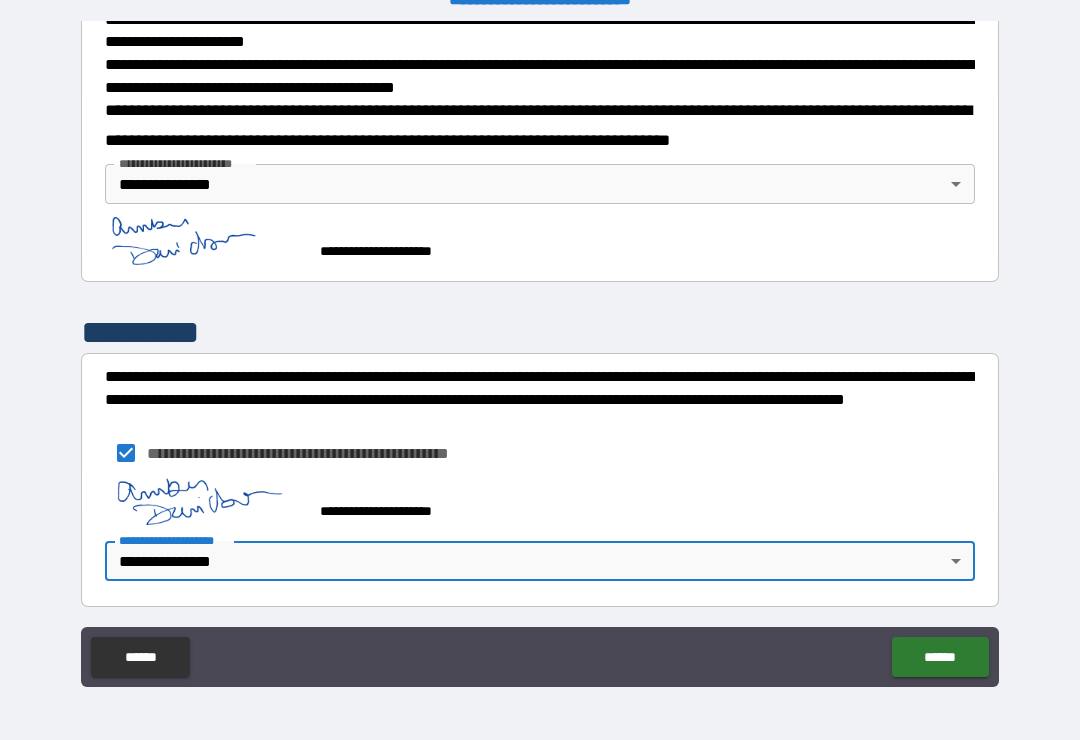 click on "******" at bounding box center [940, 657] 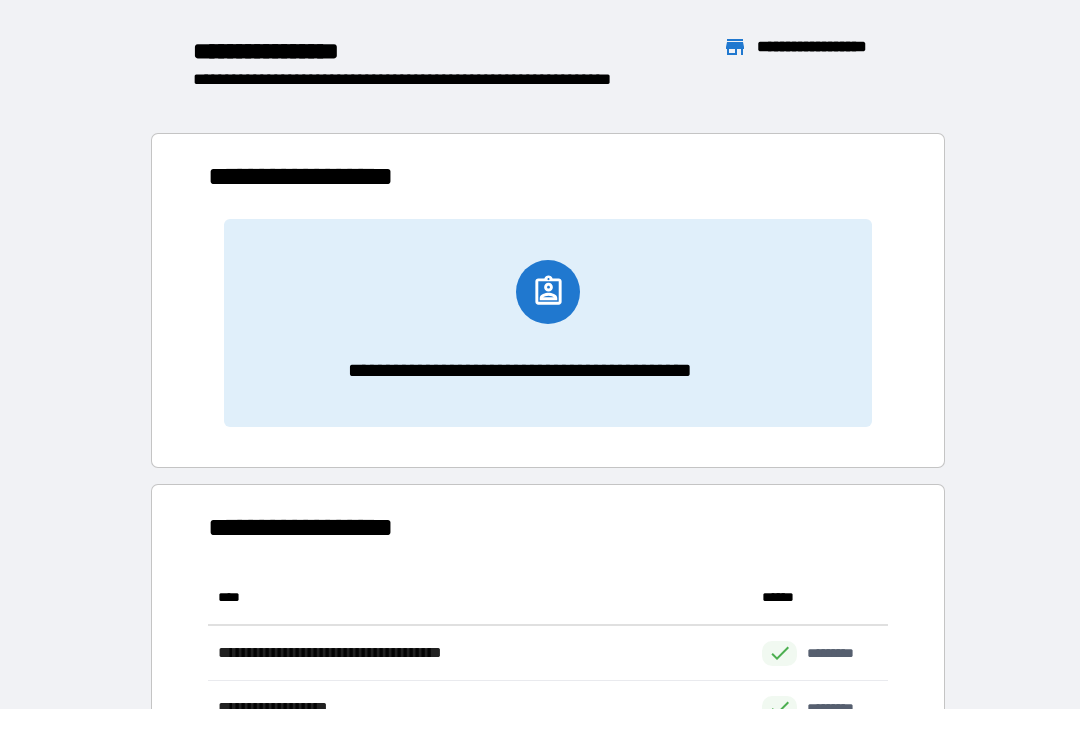 scroll, scrollTop: 386, scrollLeft: 680, axis: both 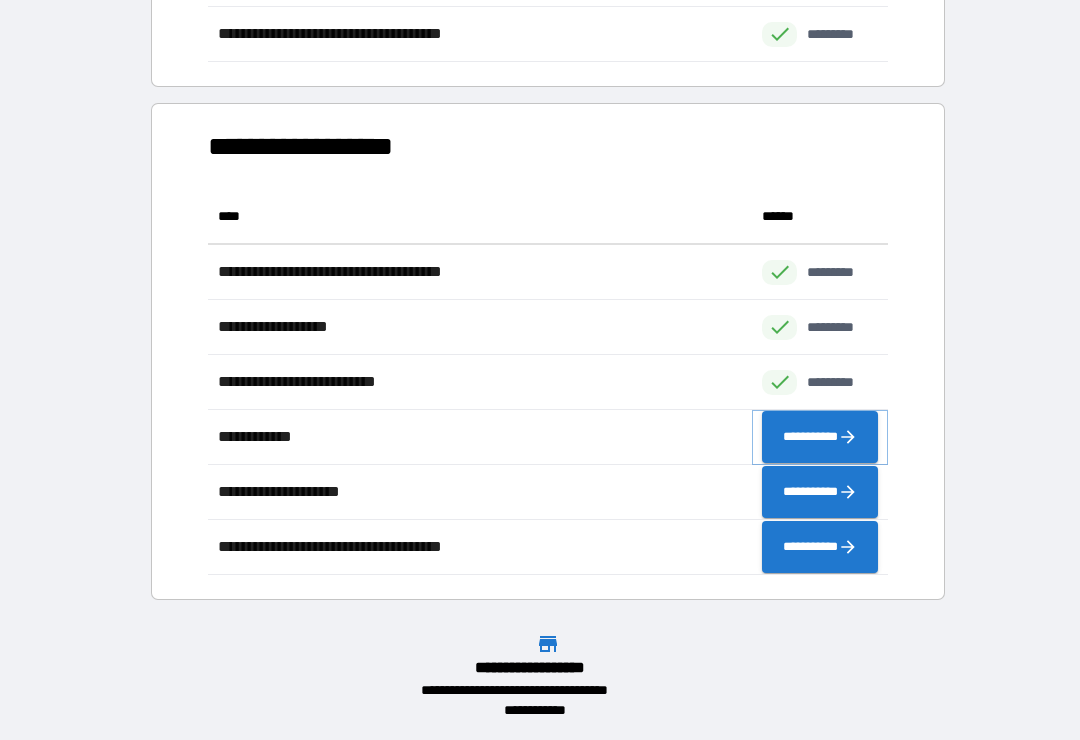 click on "**********" at bounding box center [820, 437] 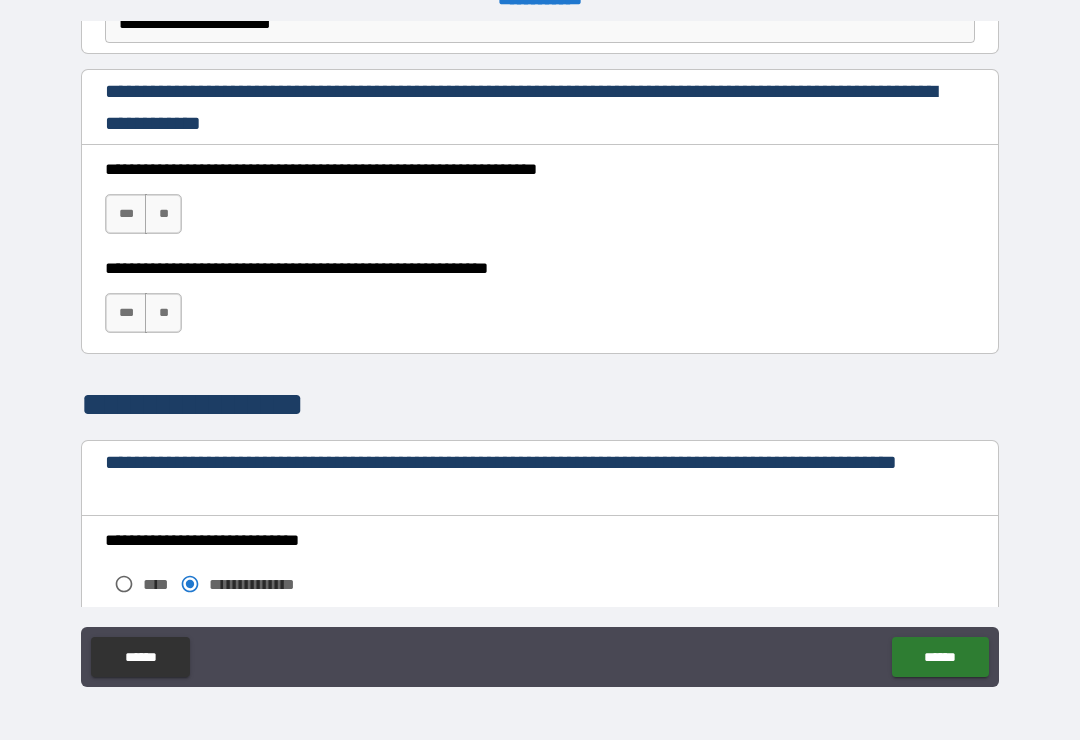scroll, scrollTop: 1313, scrollLeft: 0, axis: vertical 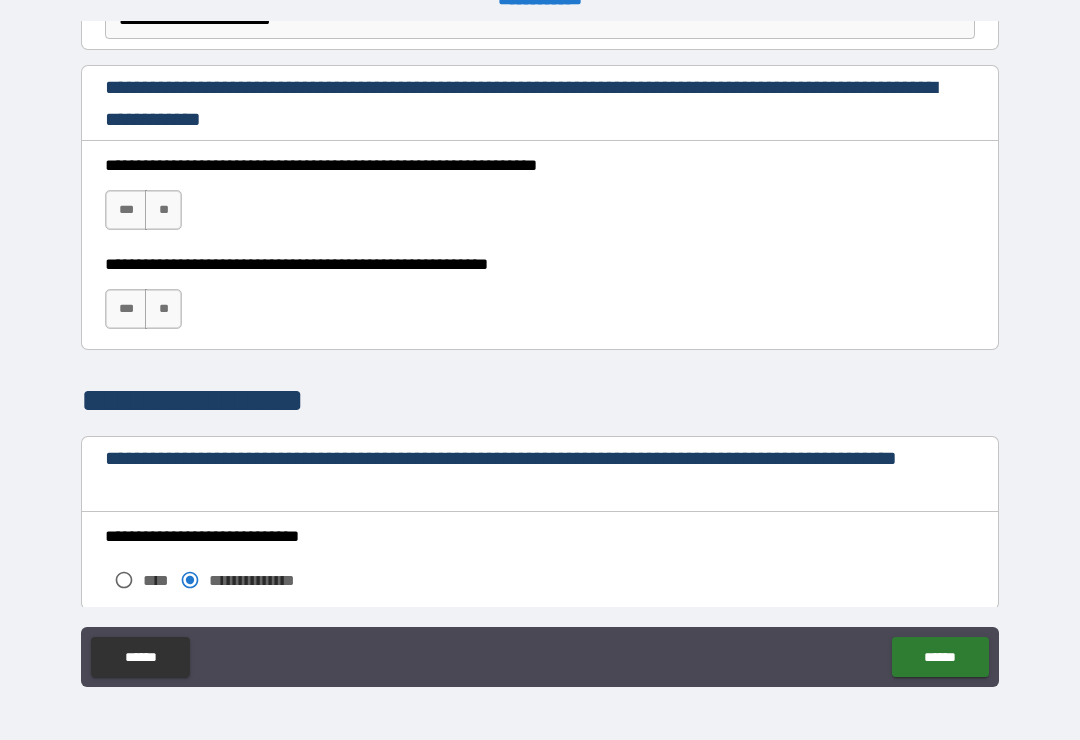 click on "***" at bounding box center (126, 210) 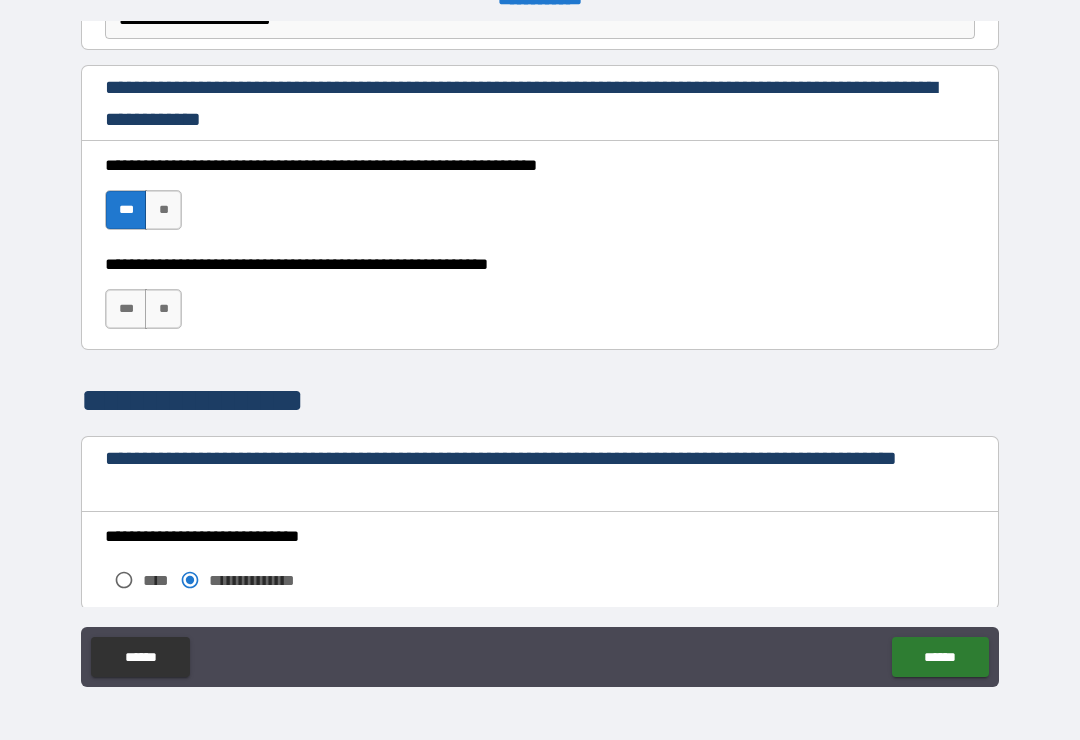 click on "***" at bounding box center (126, 309) 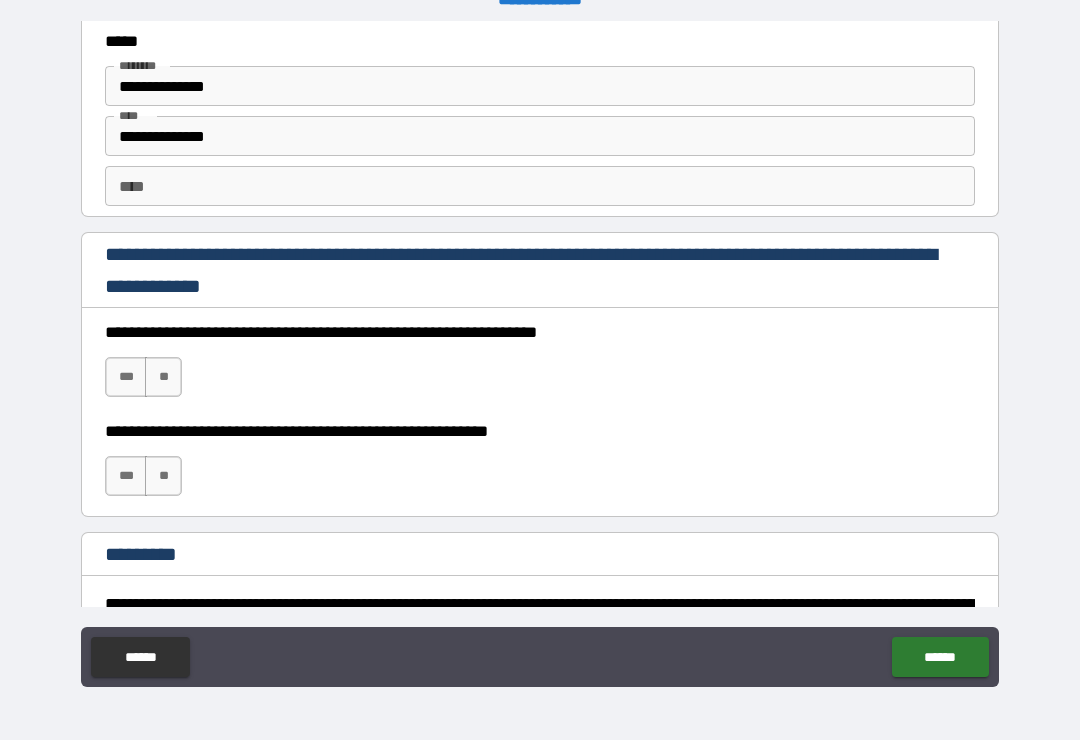 scroll, scrollTop: 2800, scrollLeft: 0, axis: vertical 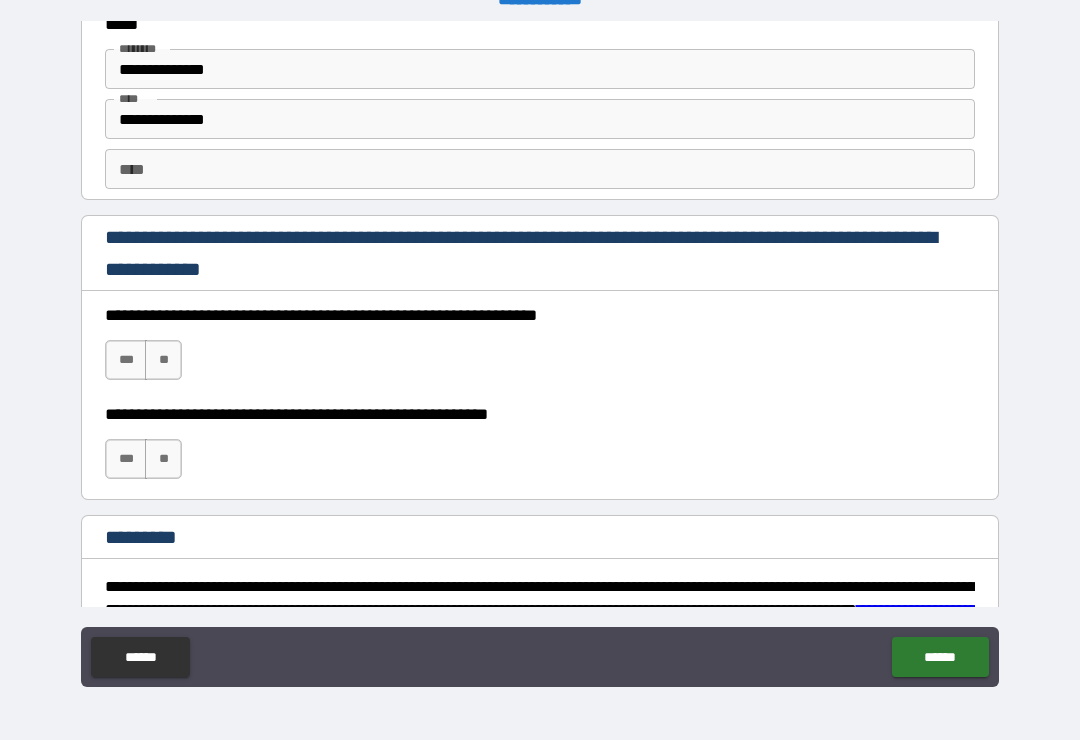 click on "***" at bounding box center [126, 360] 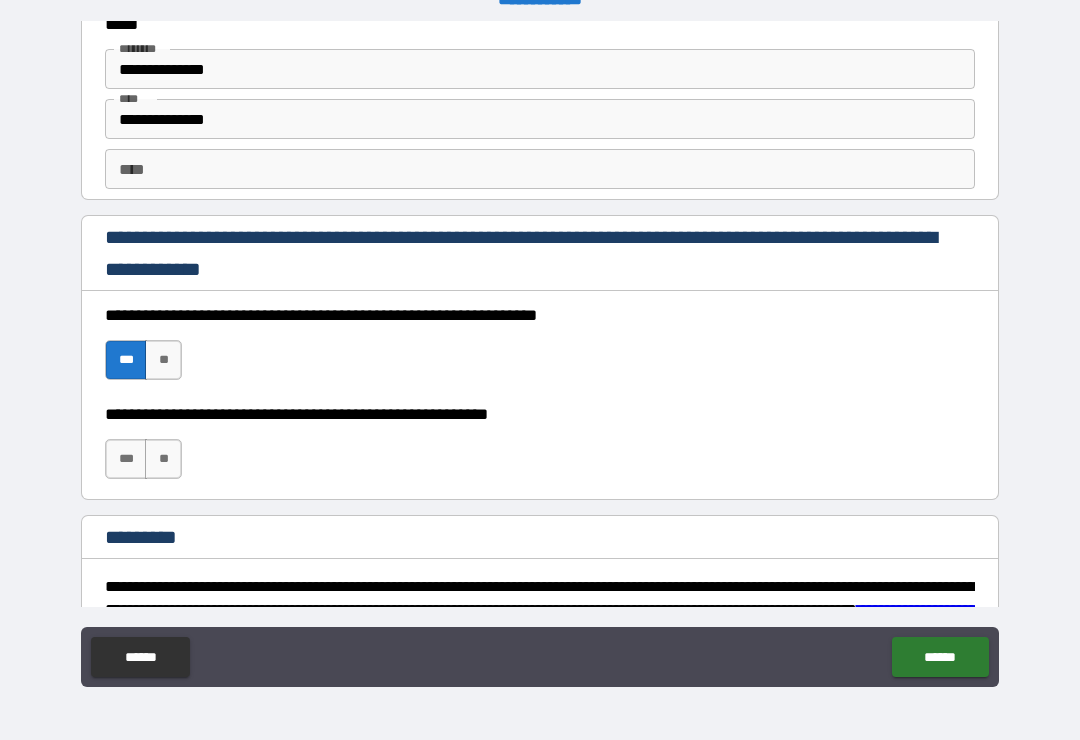 click on "***" at bounding box center [126, 459] 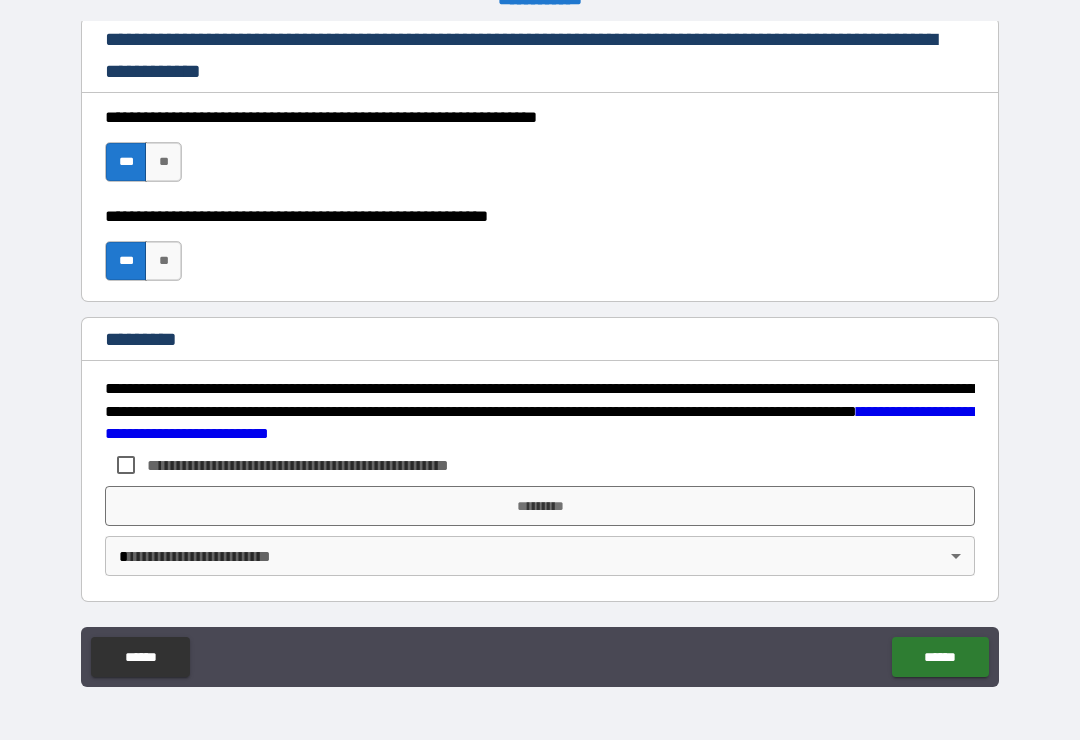 scroll, scrollTop: 2998, scrollLeft: 0, axis: vertical 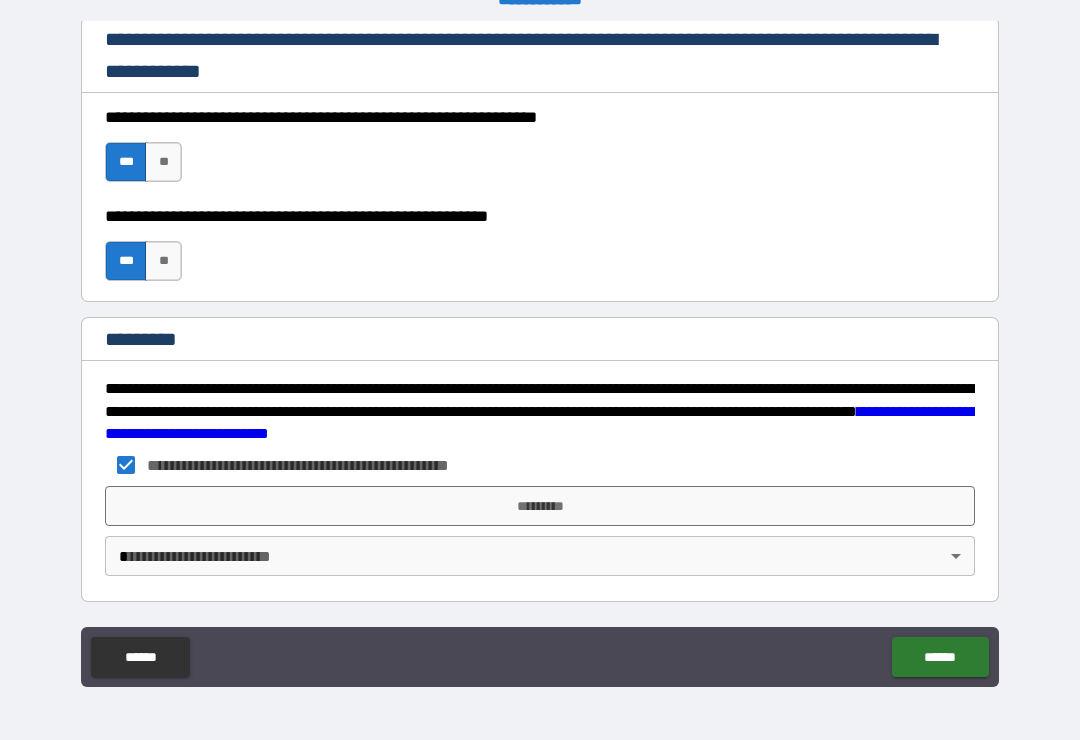 click on "*********" at bounding box center (540, 506) 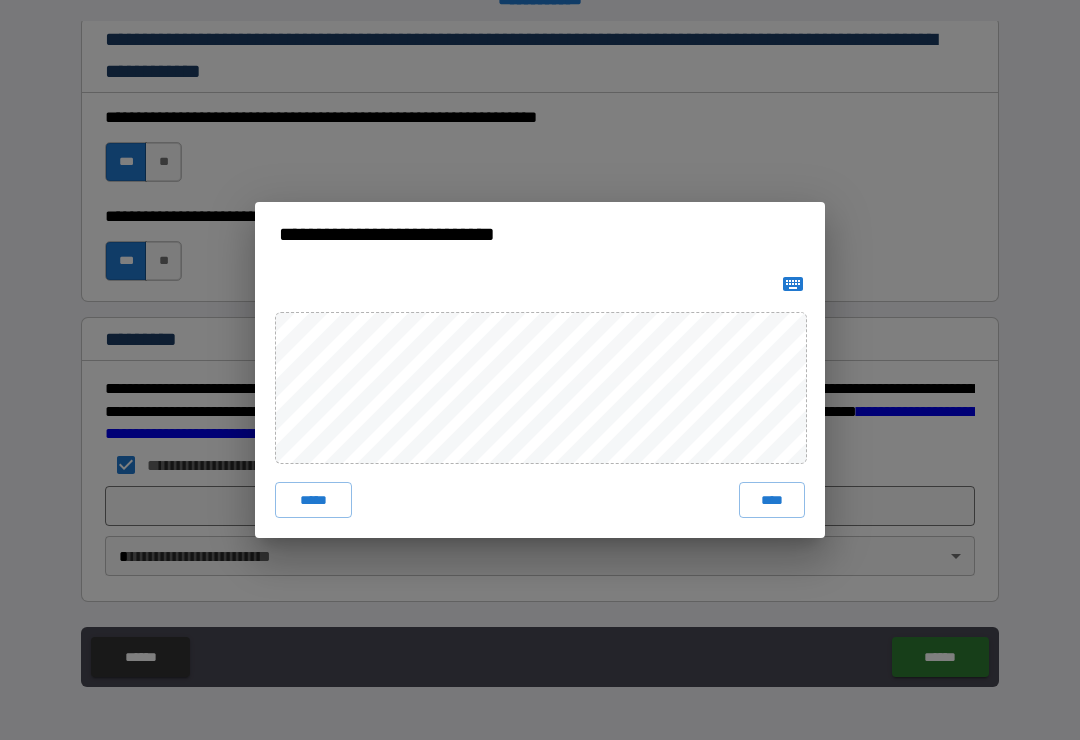 click on "****" at bounding box center (772, 500) 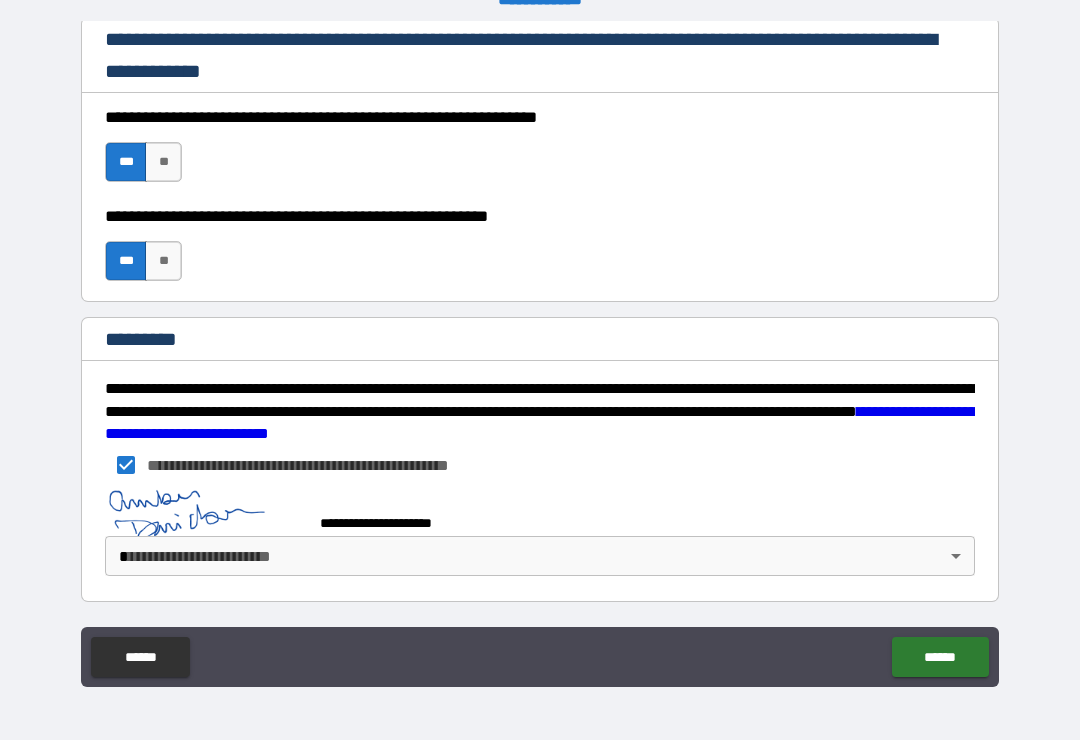 scroll, scrollTop: 2988, scrollLeft: 0, axis: vertical 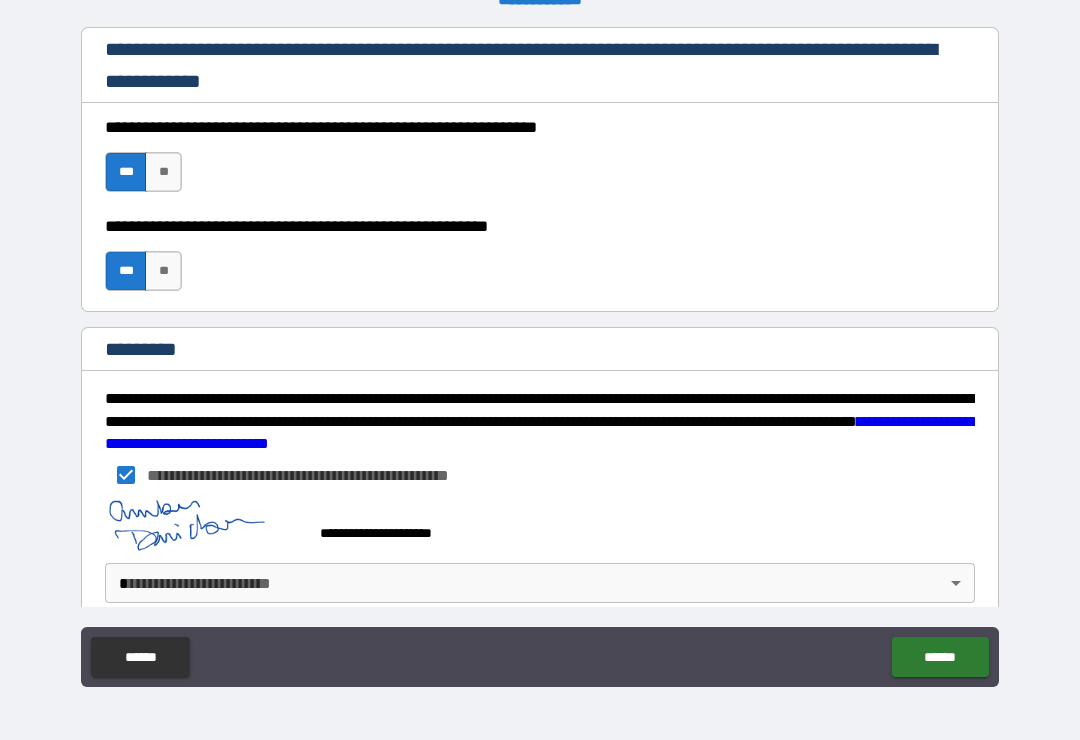click on "**********" at bounding box center (540, 354) 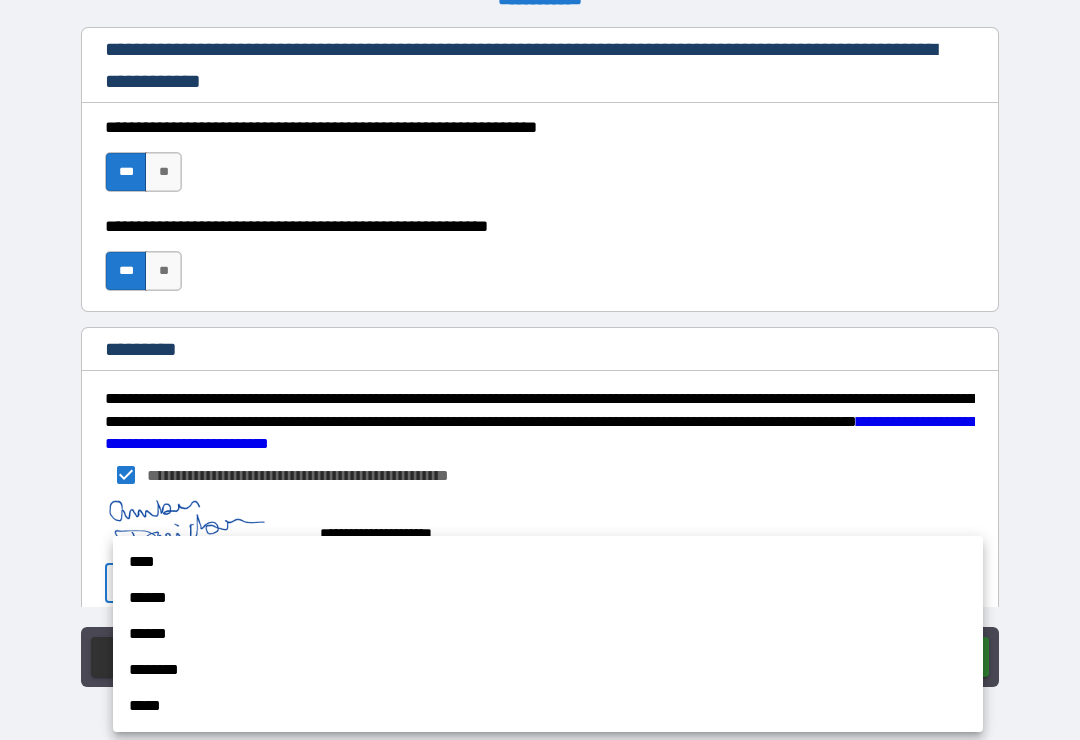 click on "******" at bounding box center [548, 598] 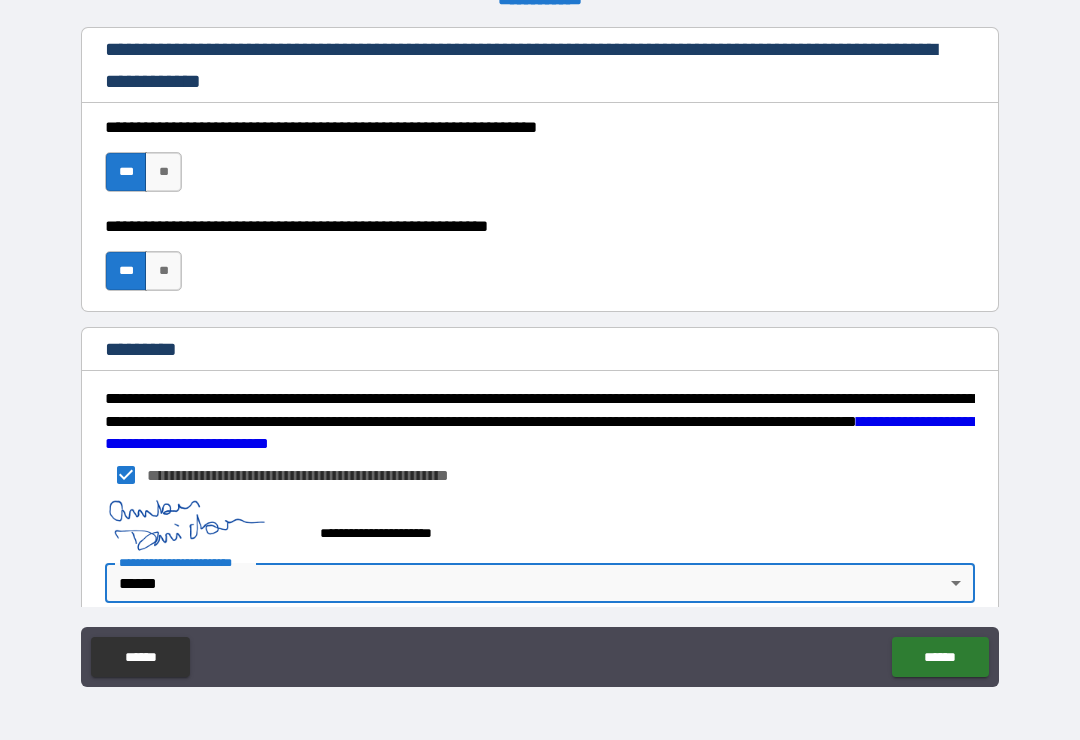 click on "******" at bounding box center (940, 657) 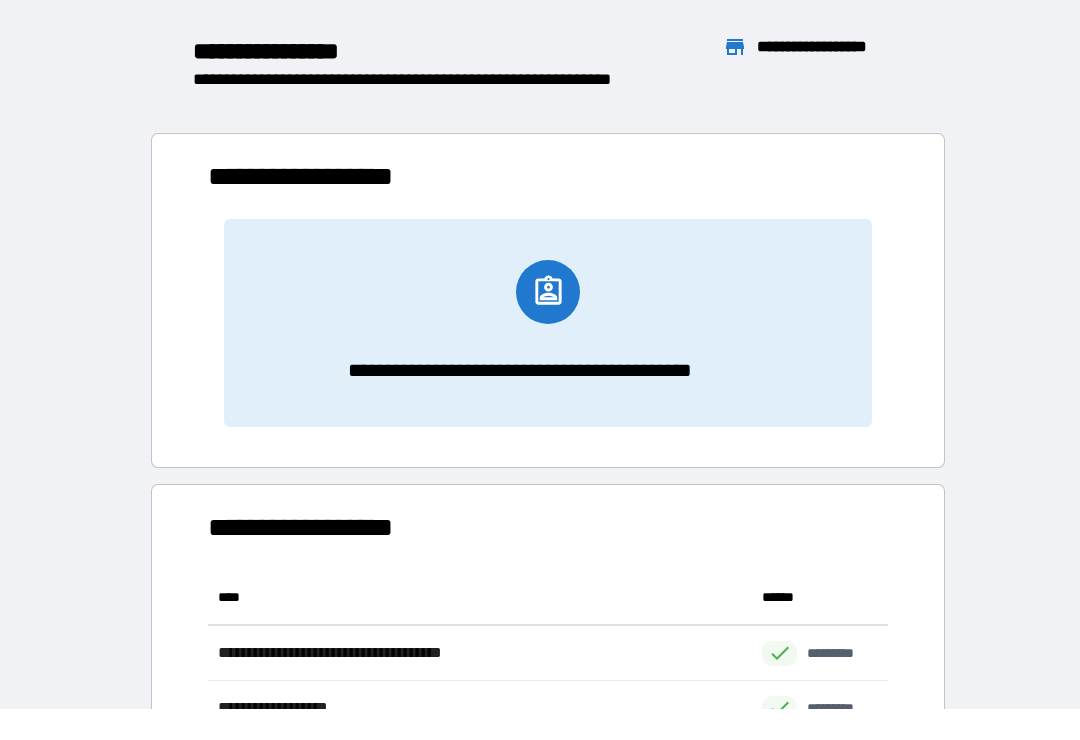 scroll, scrollTop: 386, scrollLeft: 680, axis: both 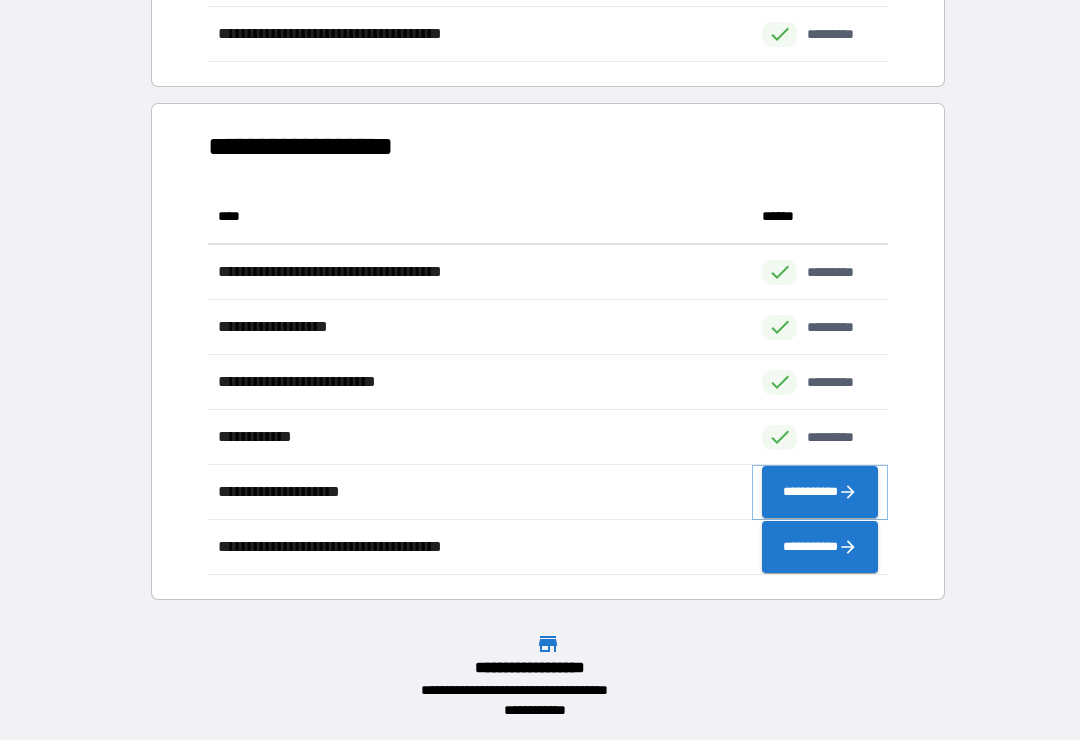 click on "**********" at bounding box center (820, 492) 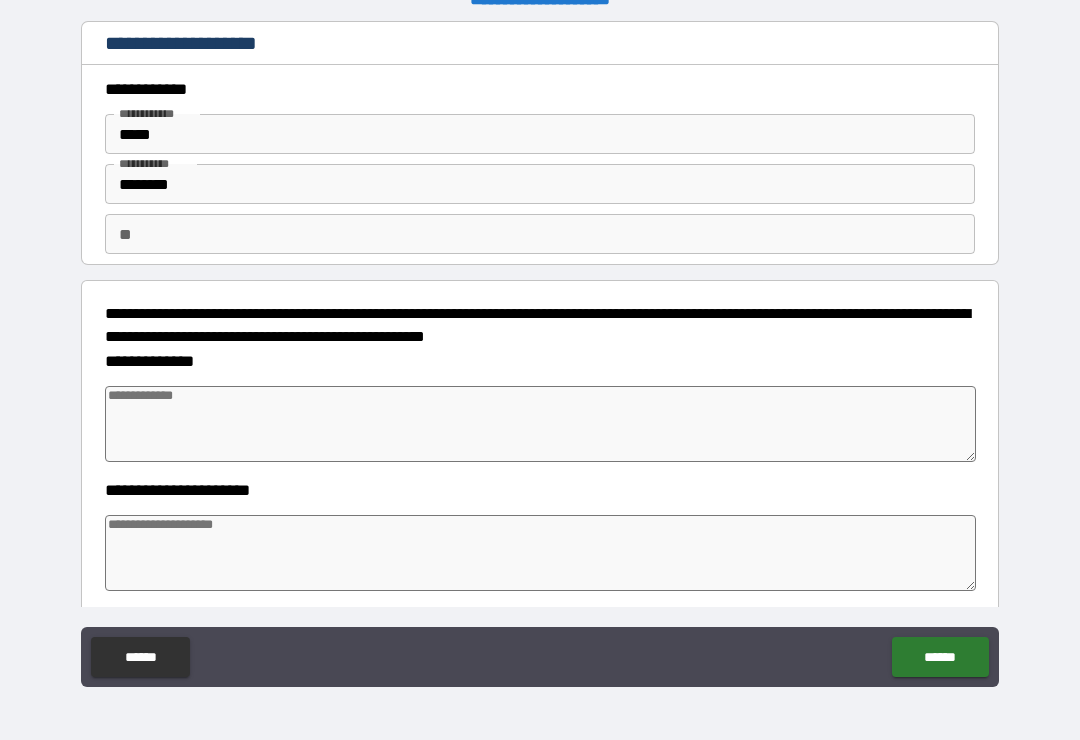 click at bounding box center (540, 424) 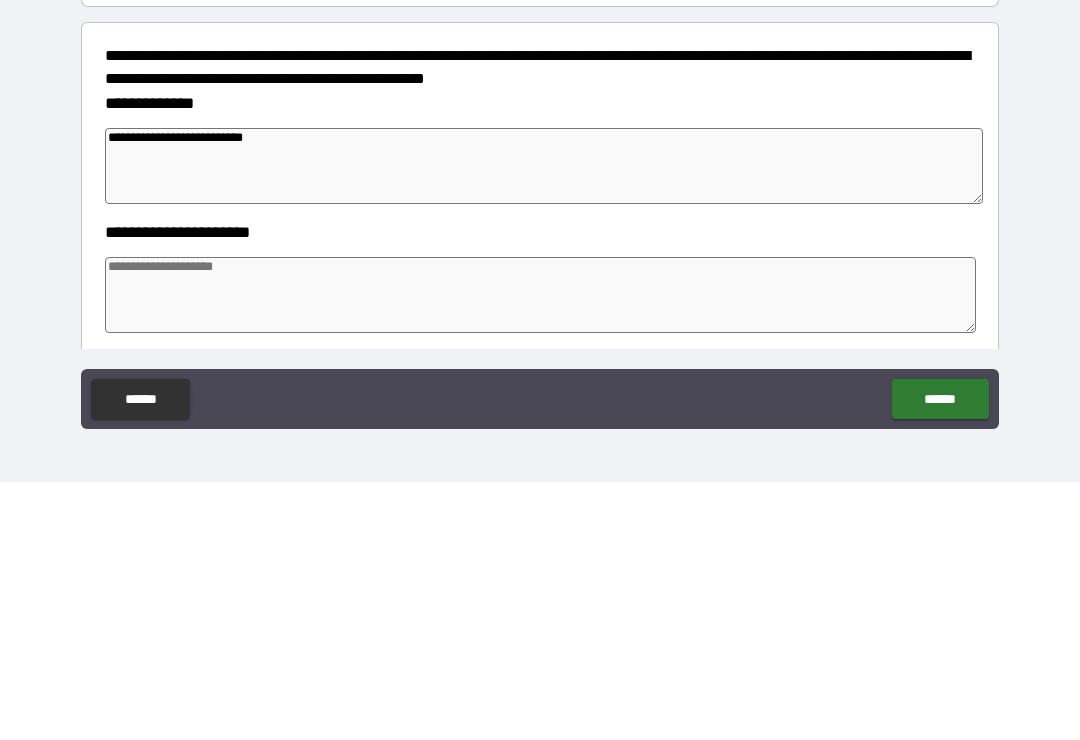click at bounding box center [540, 553] 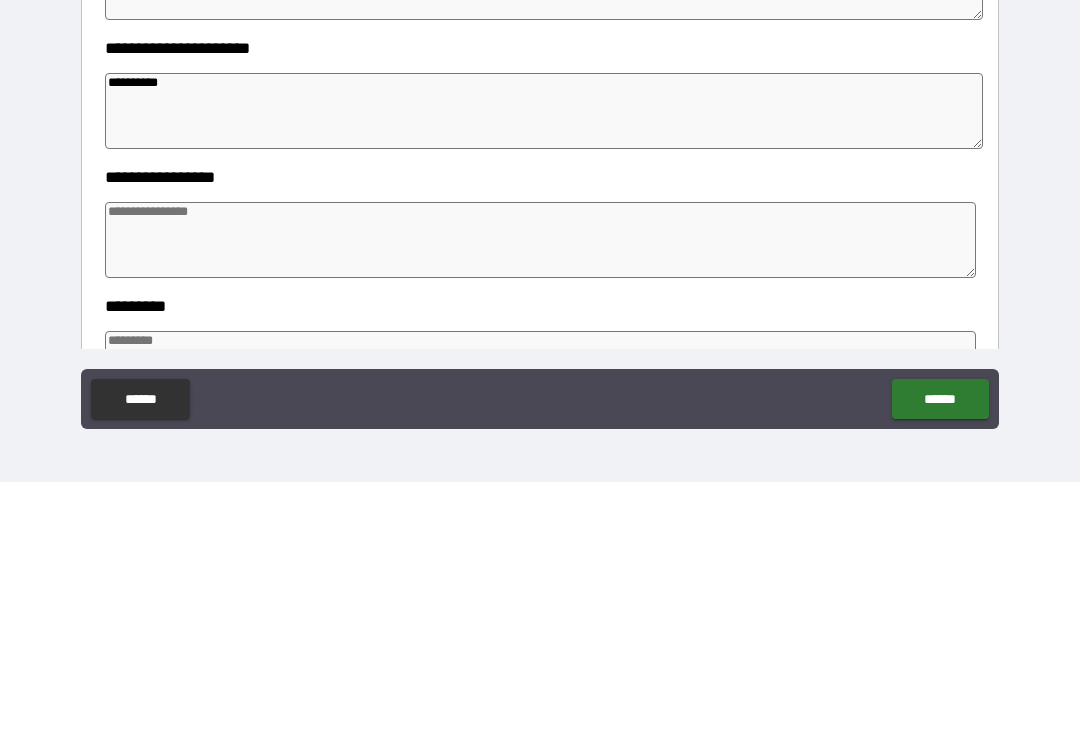 scroll, scrollTop: 231, scrollLeft: 0, axis: vertical 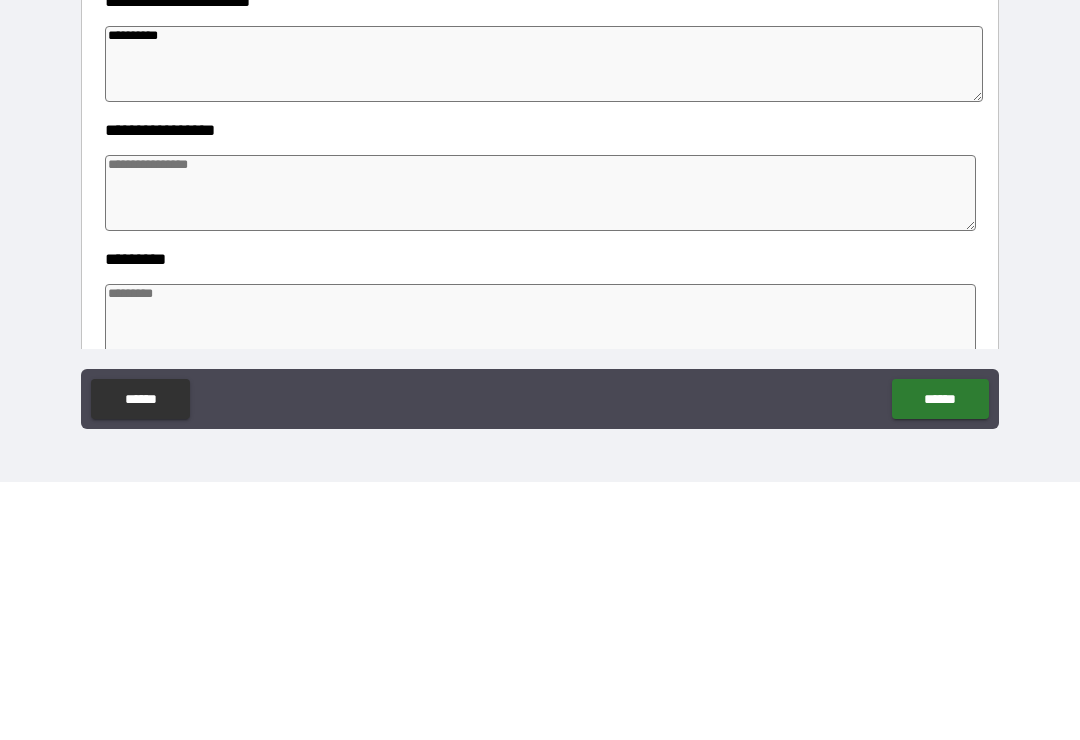 click at bounding box center (540, 451) 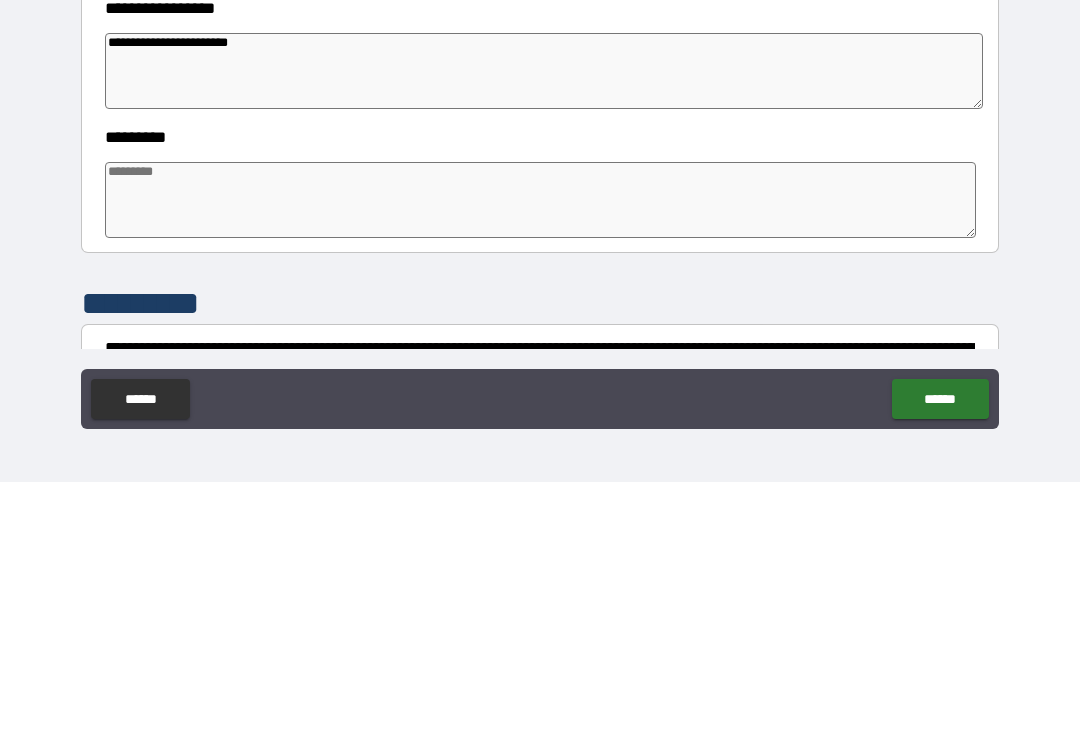 scroll, scrollTop: 407, scrollLeft: 0, axis: vertical 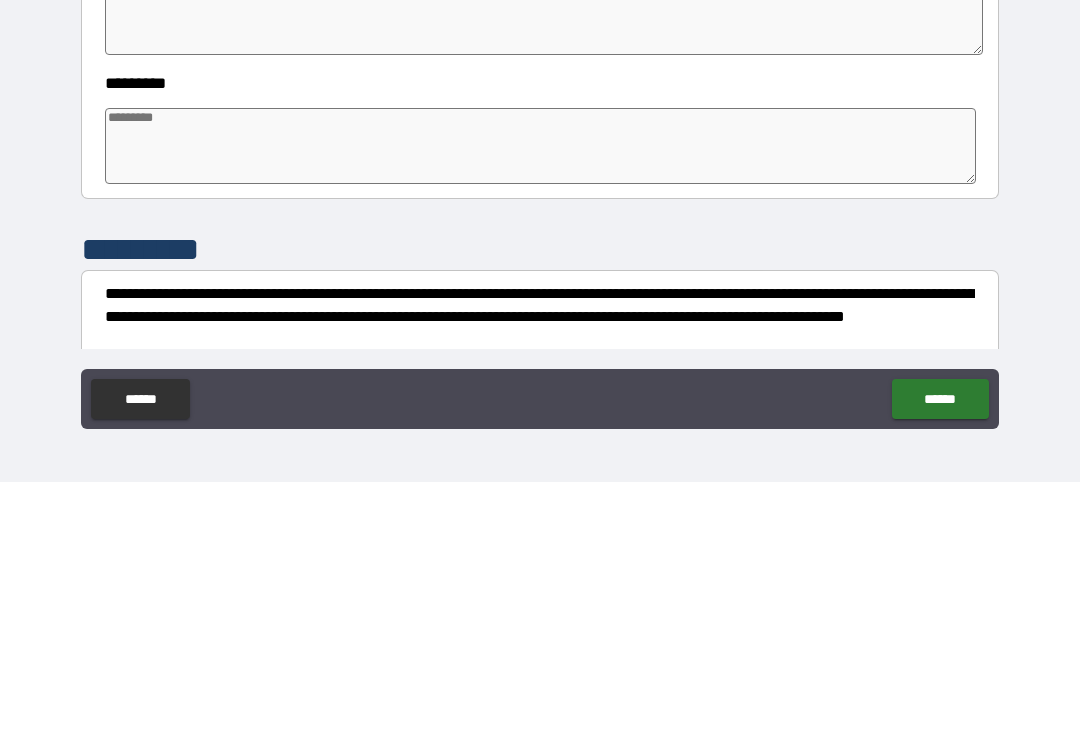 click at bounding box center (540, 404) 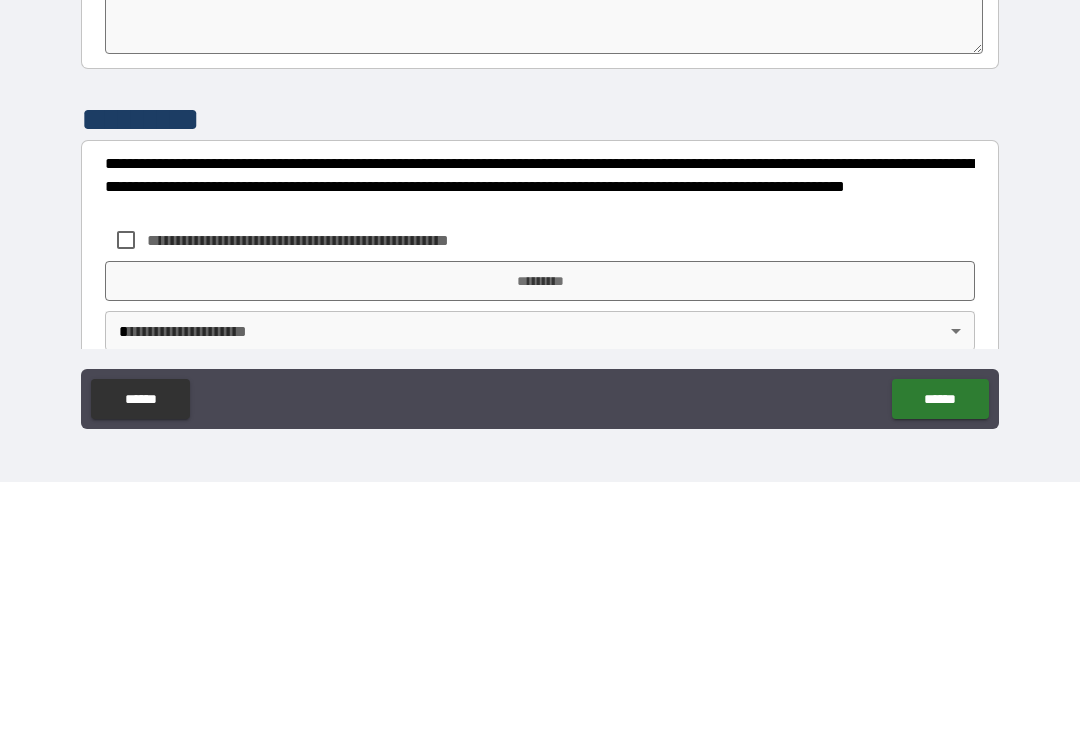 scroll, scrollTop: 570, scrollLeft: 0, axis: vertical 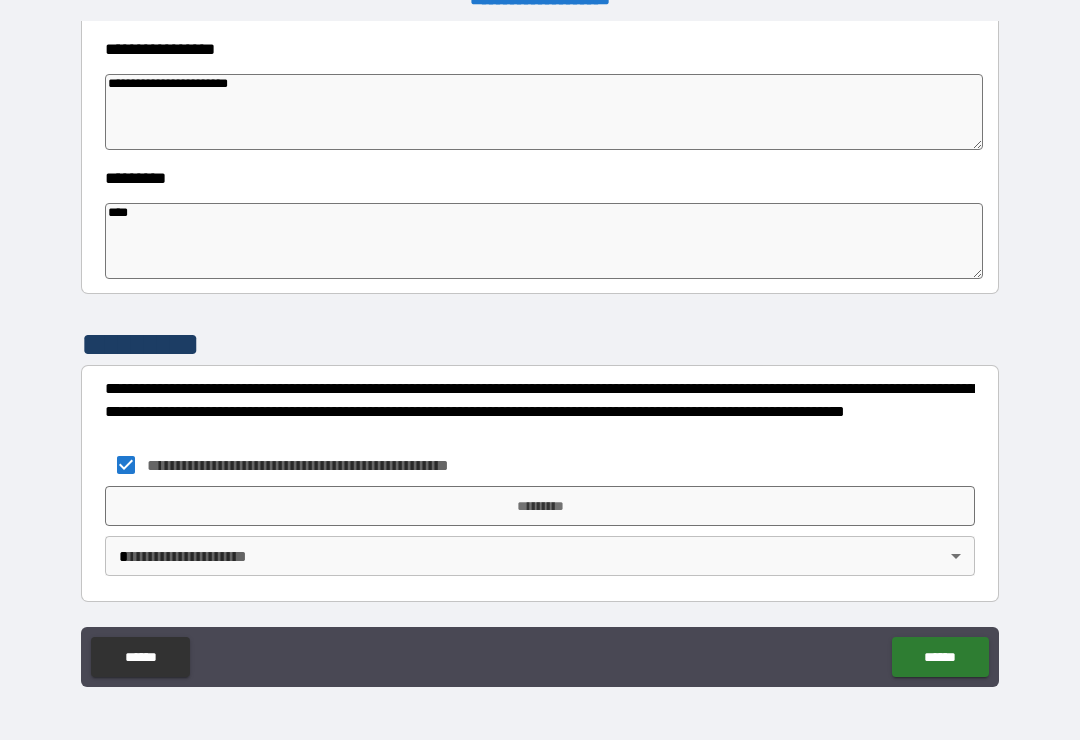 click on "*********" at bounding box center [540, 506] 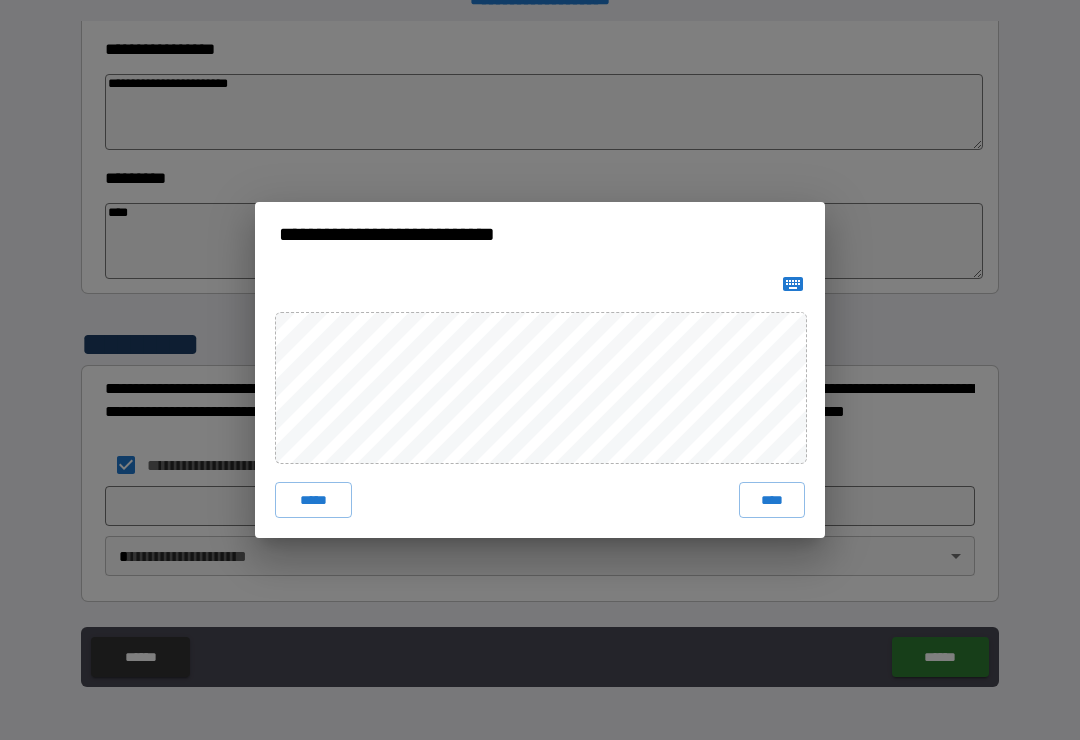 click on "****" at bounding box center (772, 500) 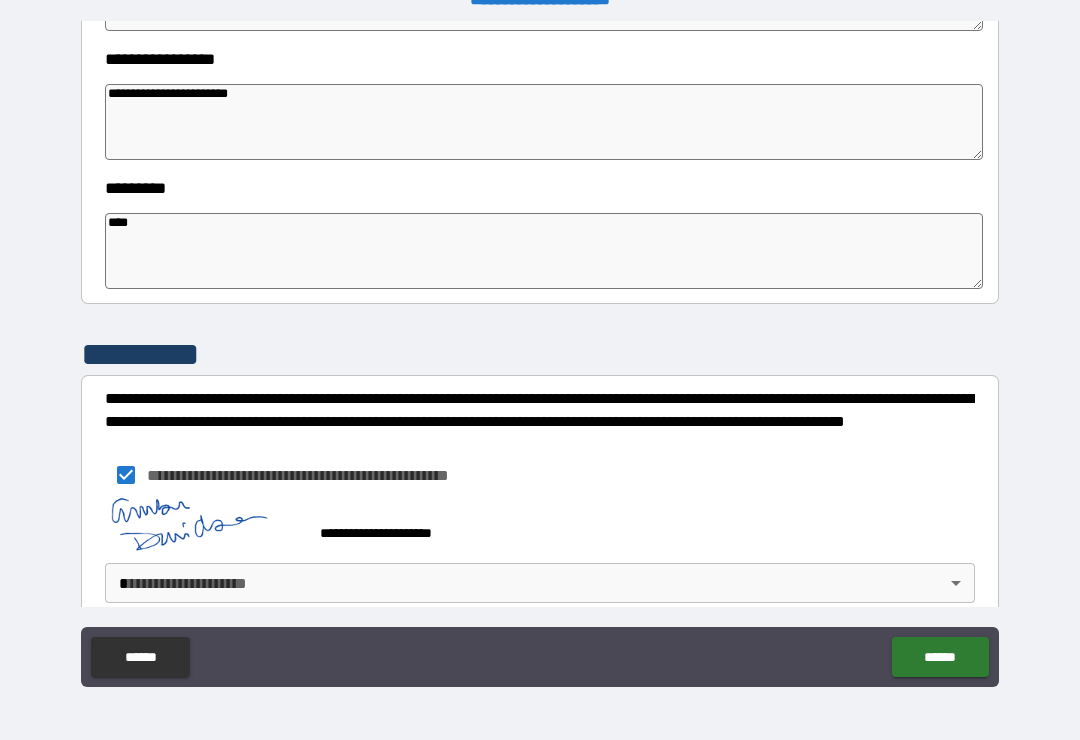 click on "**********" at bounding box center (540, 354) 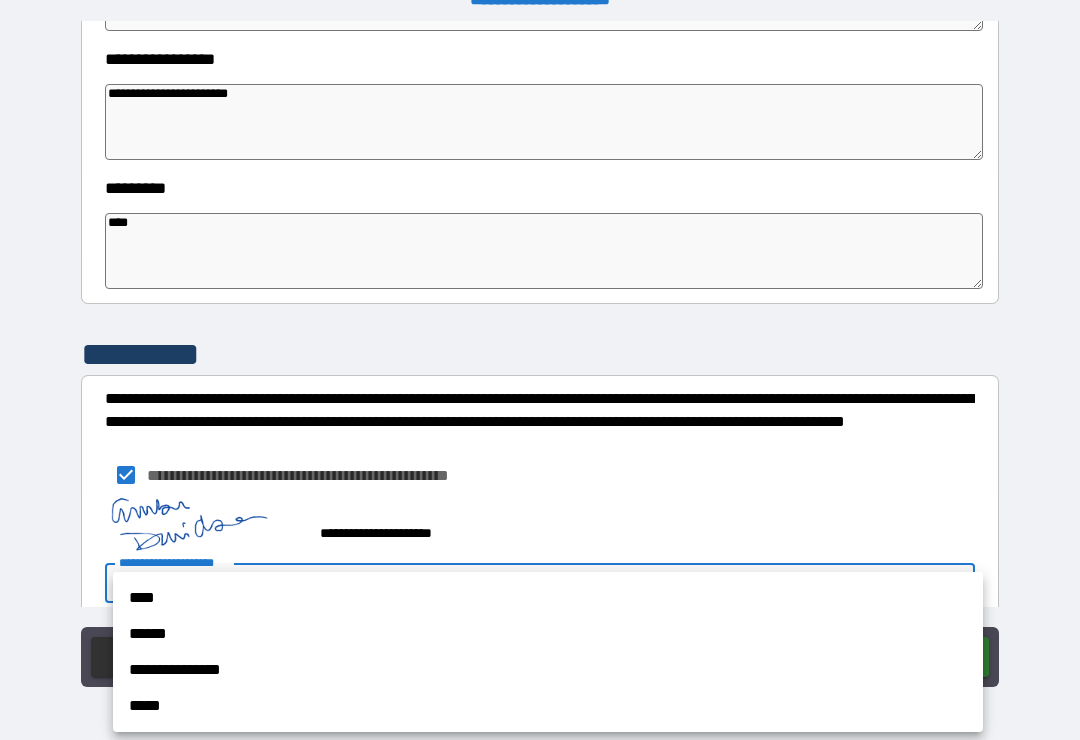 click on "**********" at bounding box center [548, 670] 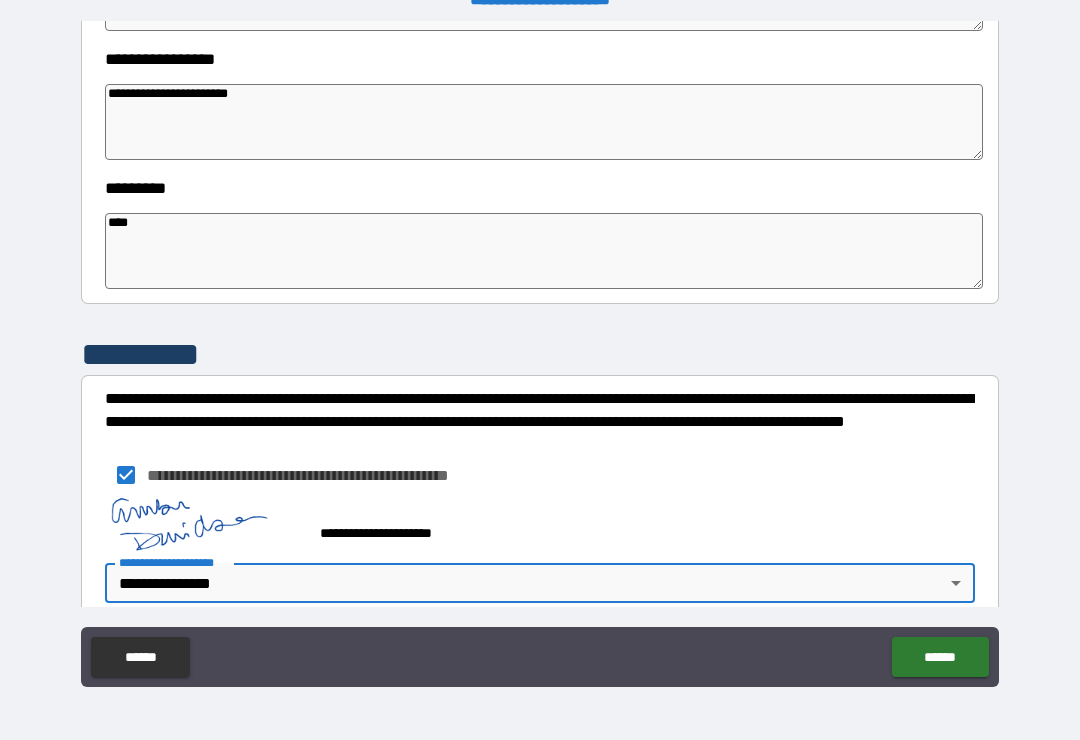 click on "******" at bounding box center [940, 657] 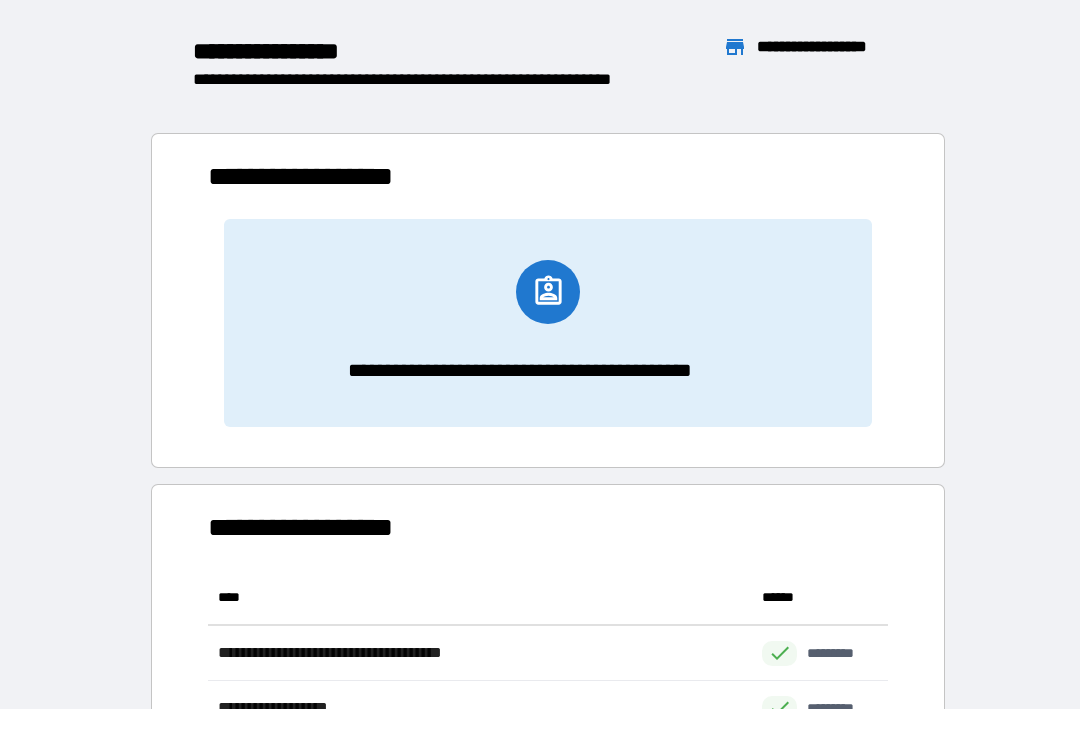 scroll, scrollTop: 386, scrollLeft: 680, axis: both 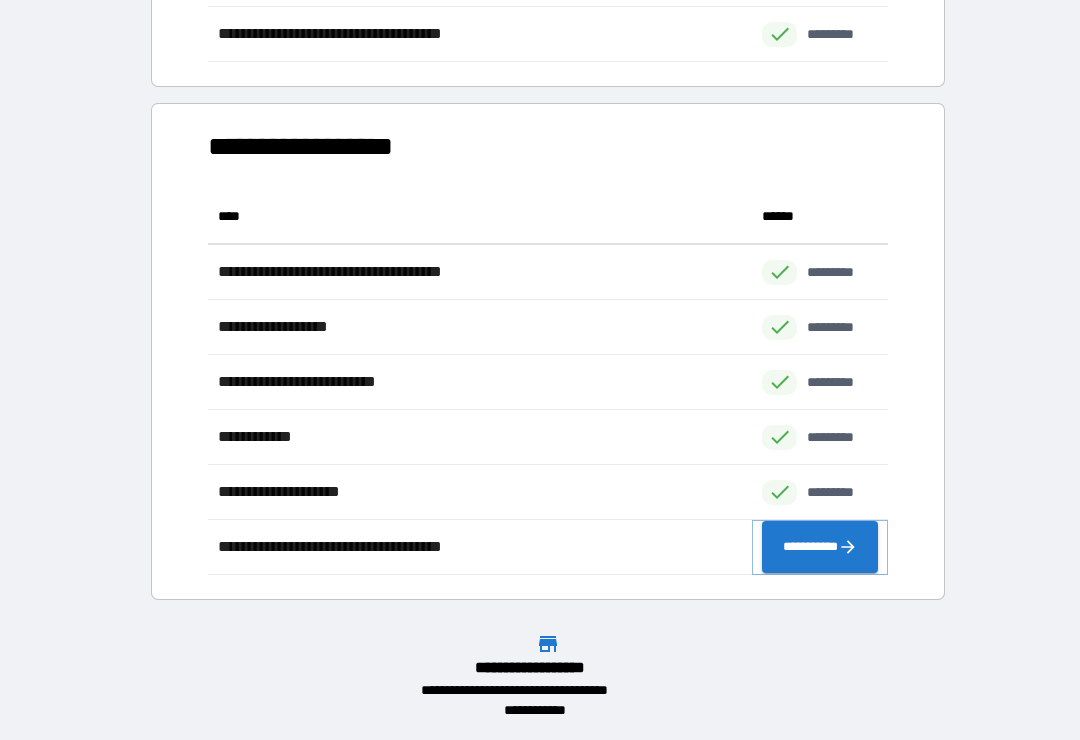 click on "**********" at bounding box center (820, 547) 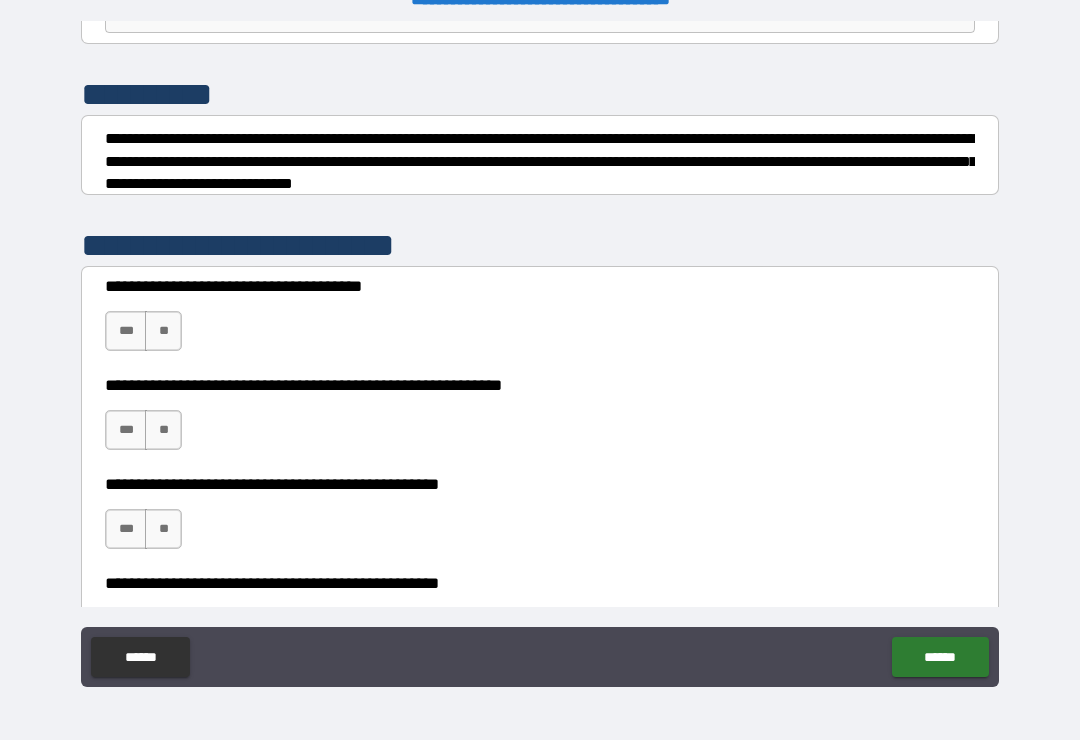 scroll, scrollTop: 222, scrollLeft: 0, axis: vertical 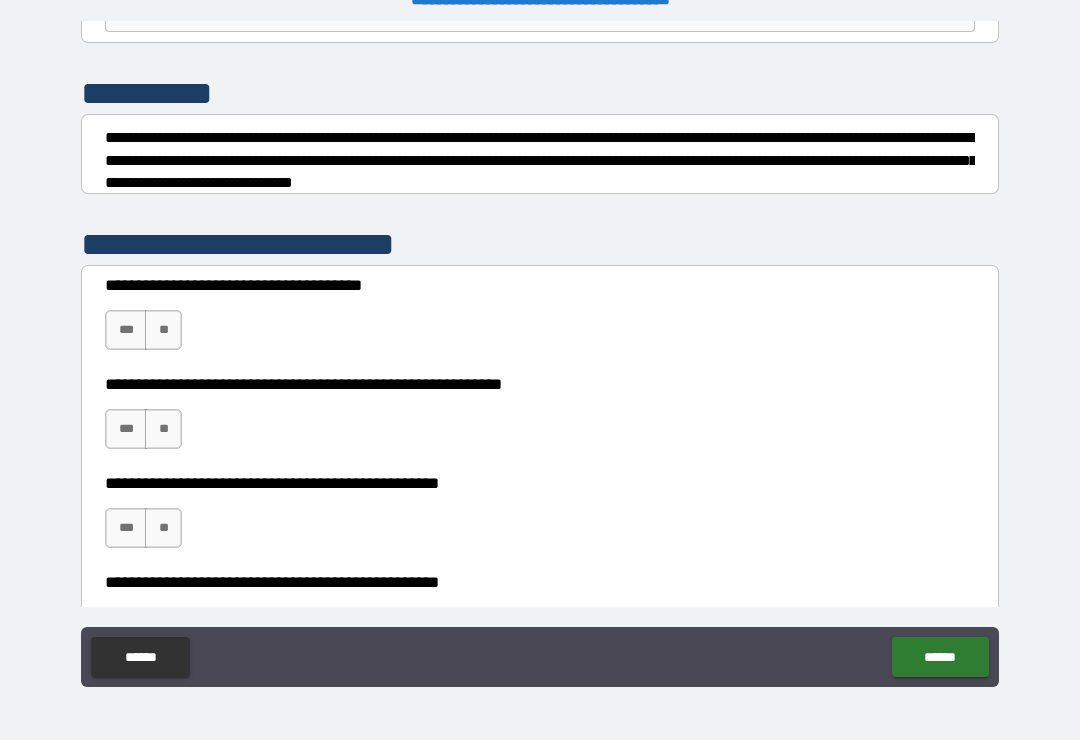click on "**" at bounding box center (163, 330) 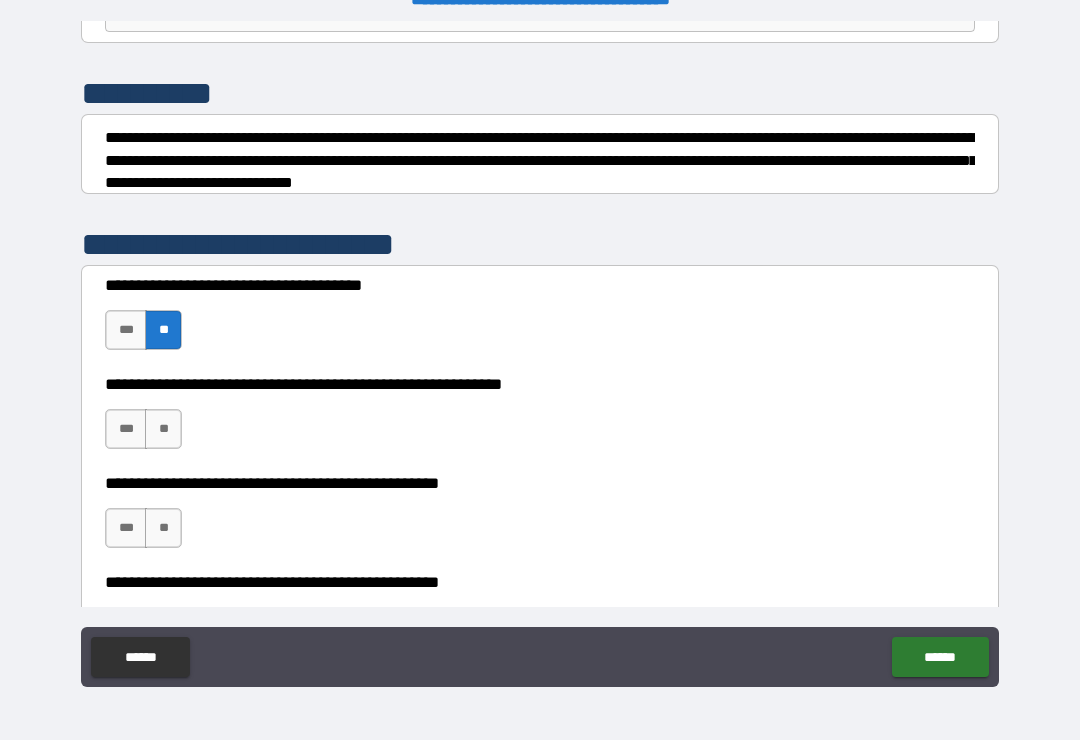 click on "**" at bounding box center (163, 429) 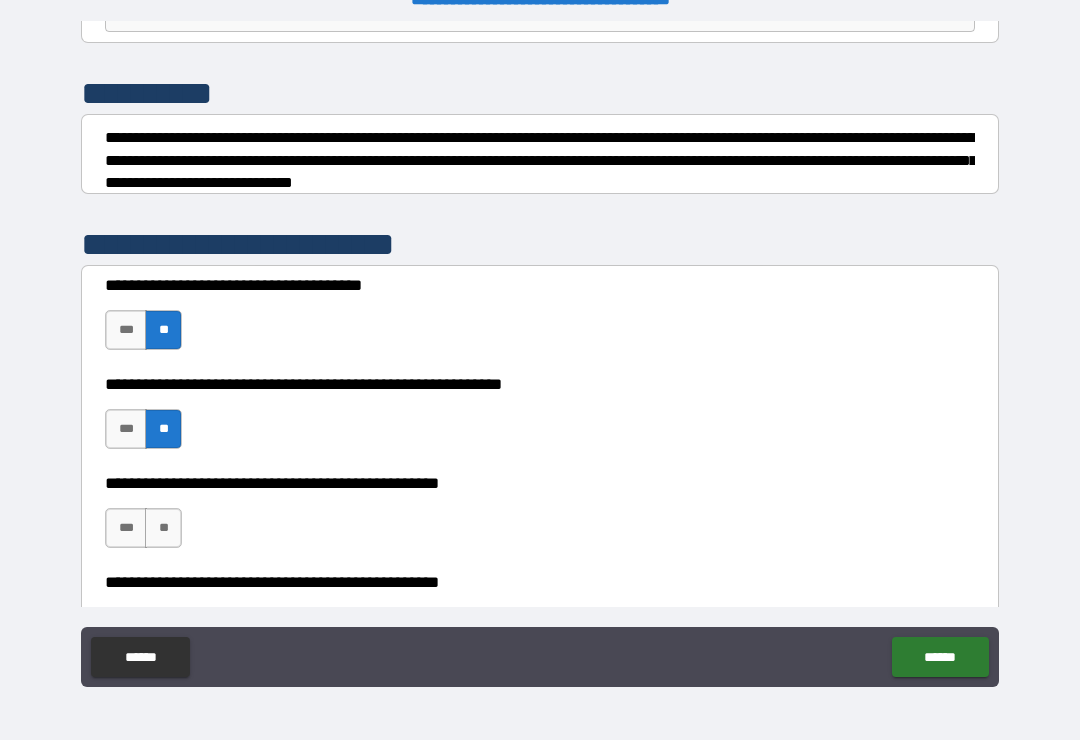 click on "**" at bounding box center [163, 528] 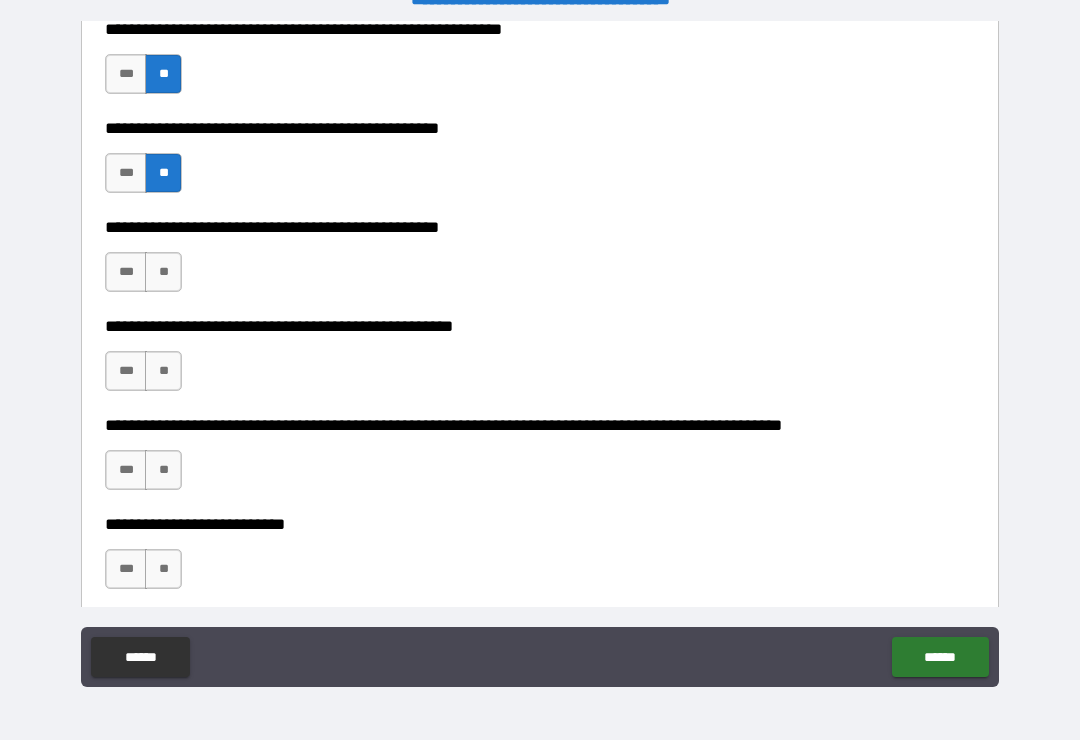 scroll, scrollTop: 584, scrollLeft: 0, axis: vertical 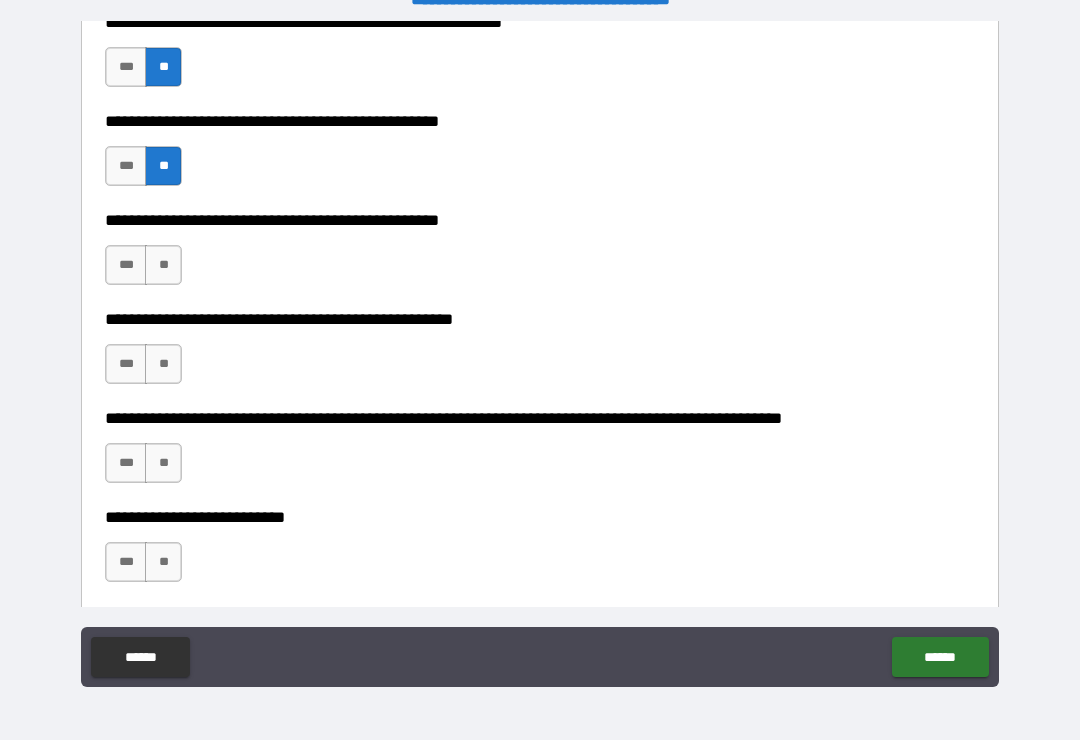 click on "**" at bounding box center (163, 265) 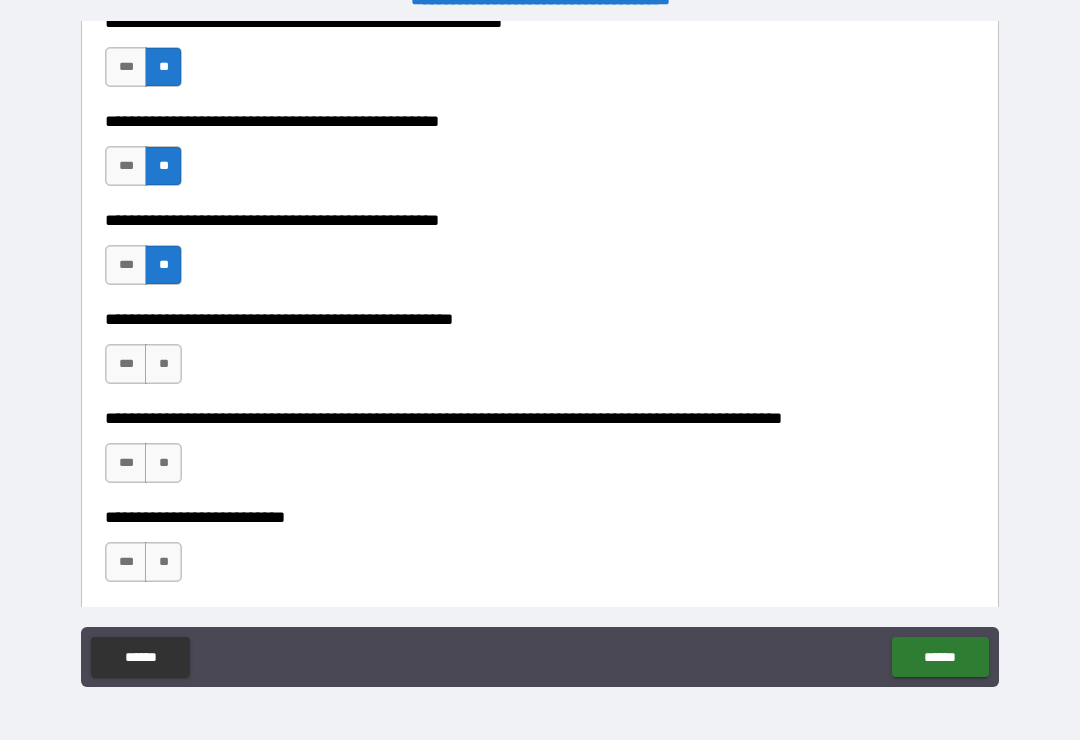 click on "**" at bounding box center (163, 364) 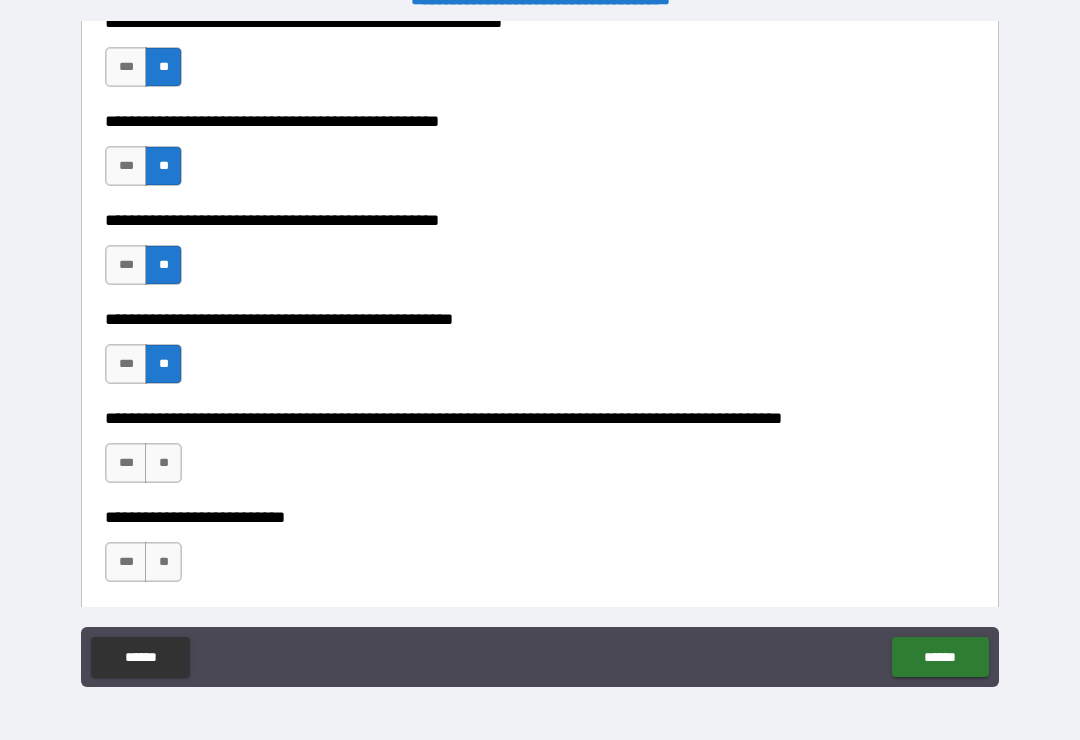 click on "**" at bounding box center [163, 463] 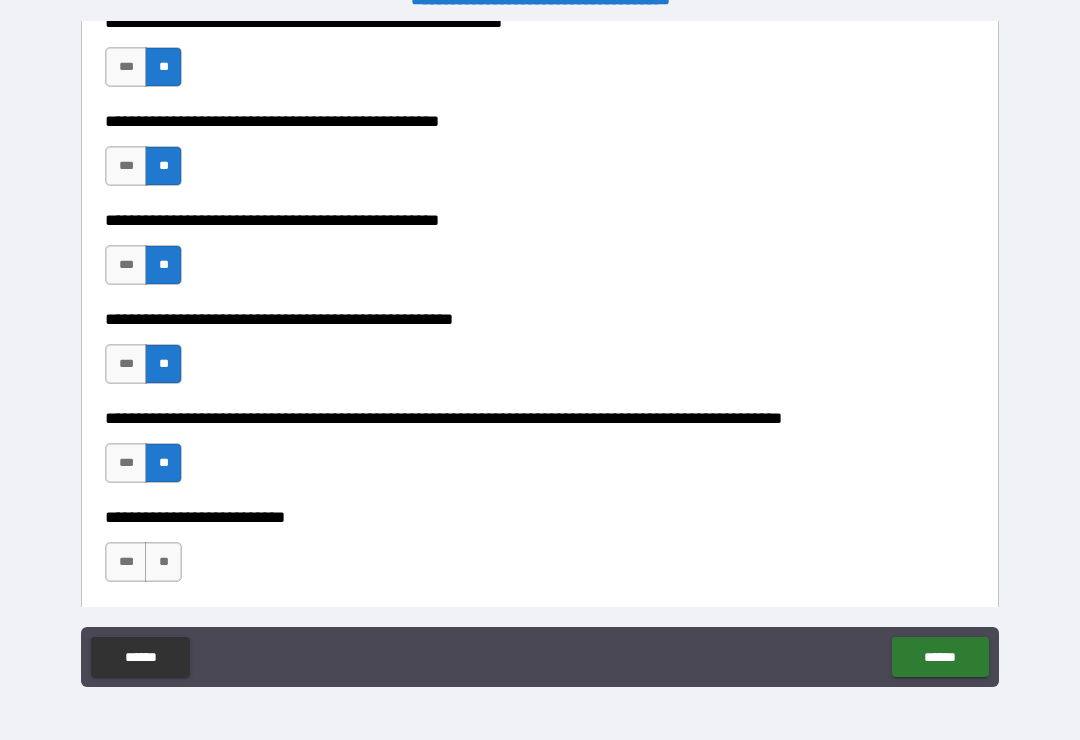 click on "**" at bounding box center (163, 562) 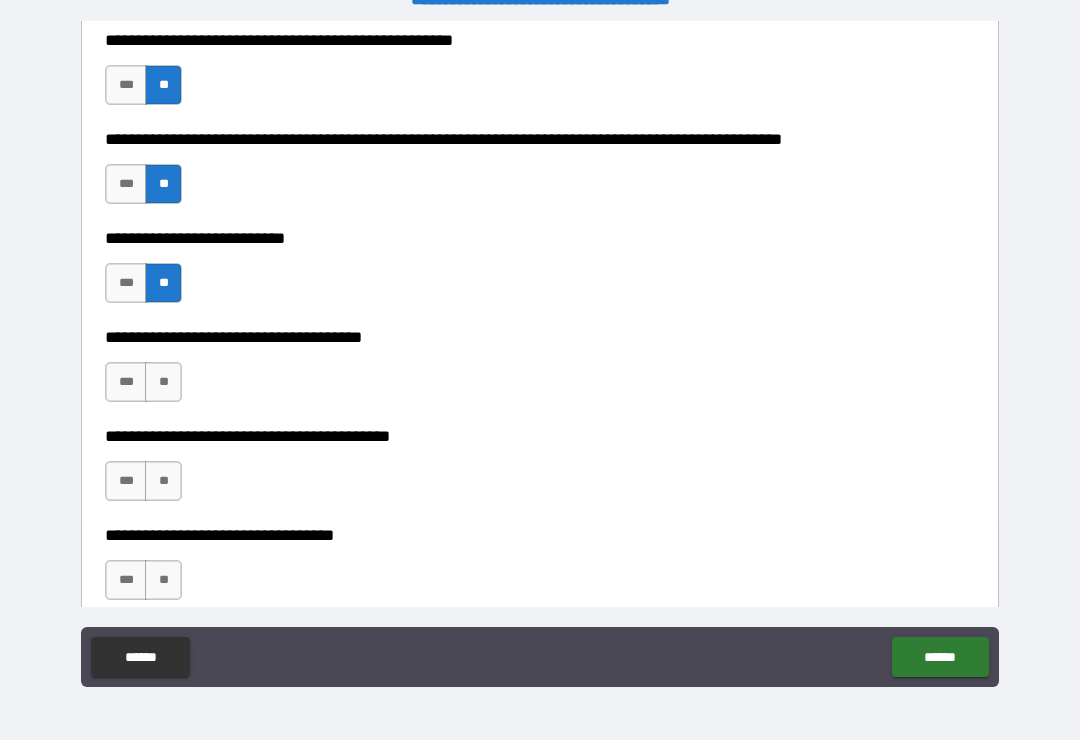 scroll, scrollTop: 1024, scrollLeft: 0, axis: vertical 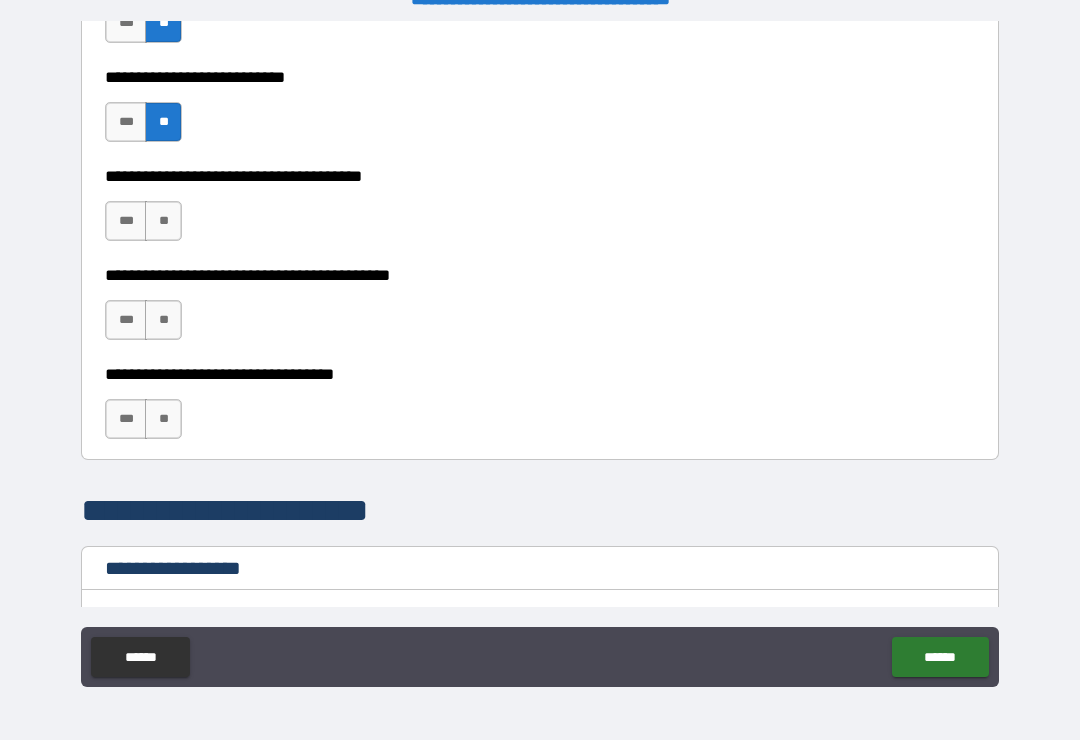 click on "**" at bounding box center (163, 221) 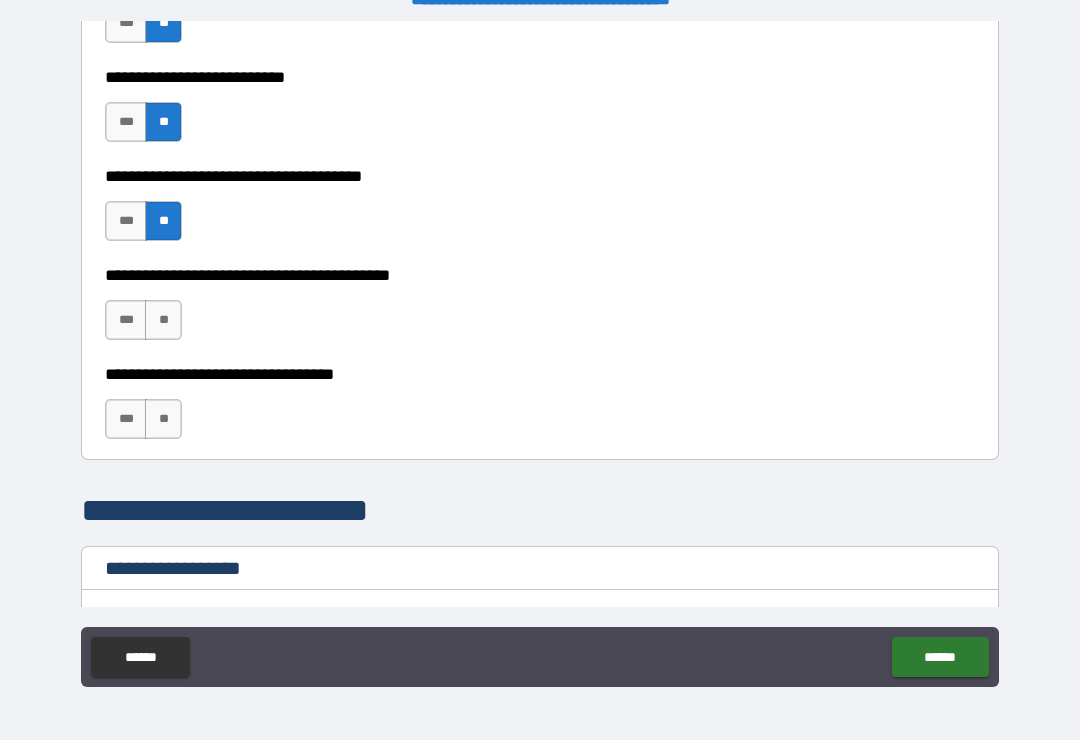 click on "**" at bounding box center (163, 320) 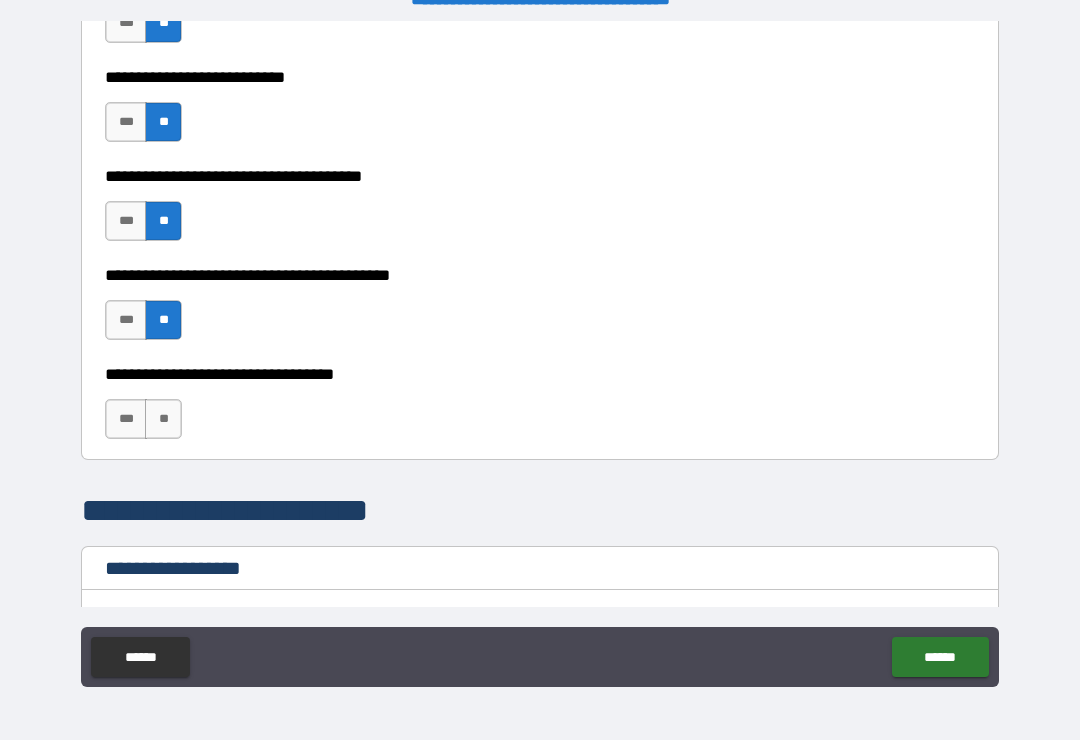 click on "**" at bounding box center [163, 419] 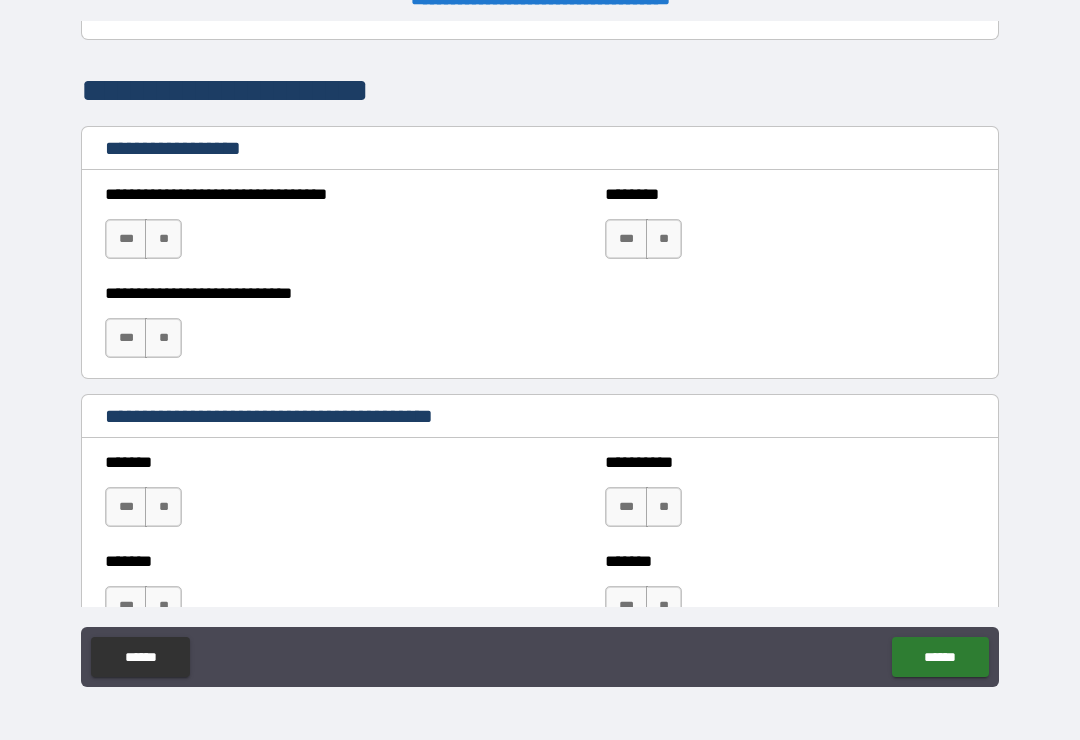 scroll, scrollTop: 1447, scrollLeft: 0, axis: vertical 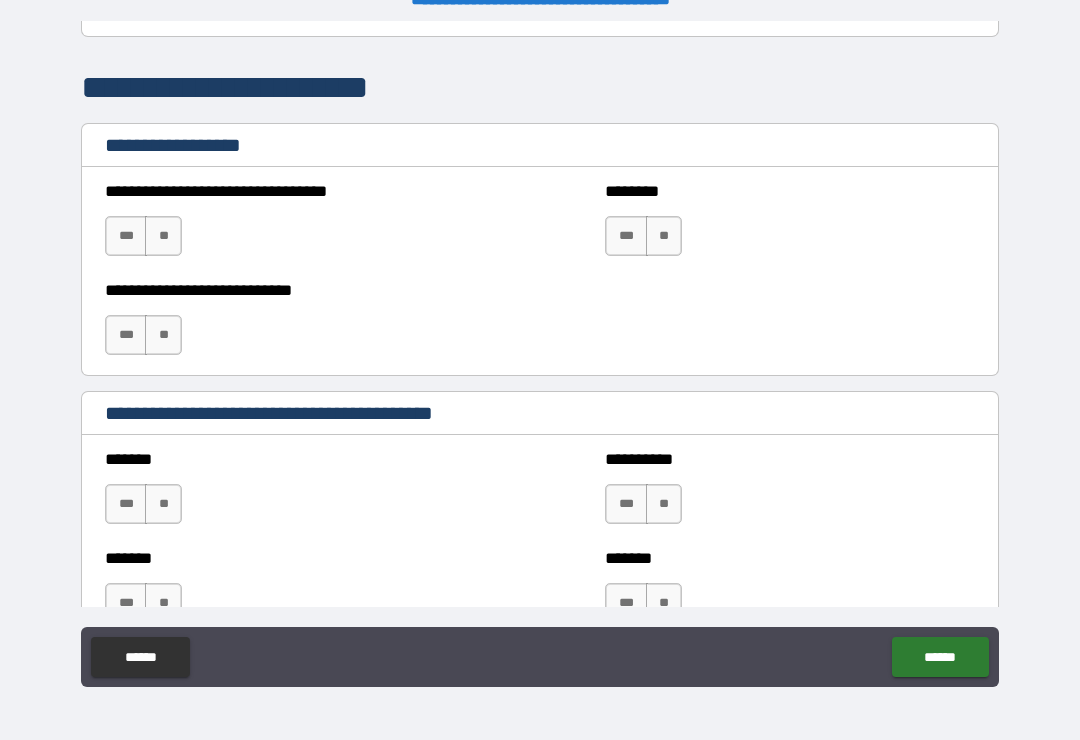 click on "**" at bounding box center (163, 236) 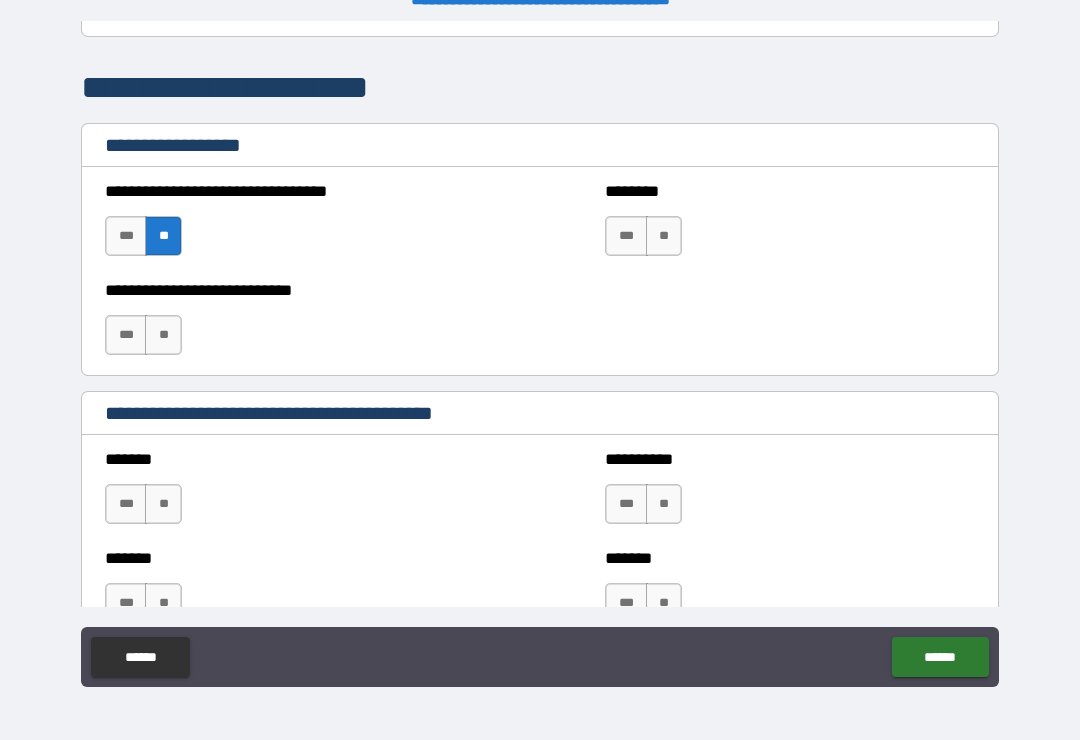 click on "**" at bounding box center [163, 335] 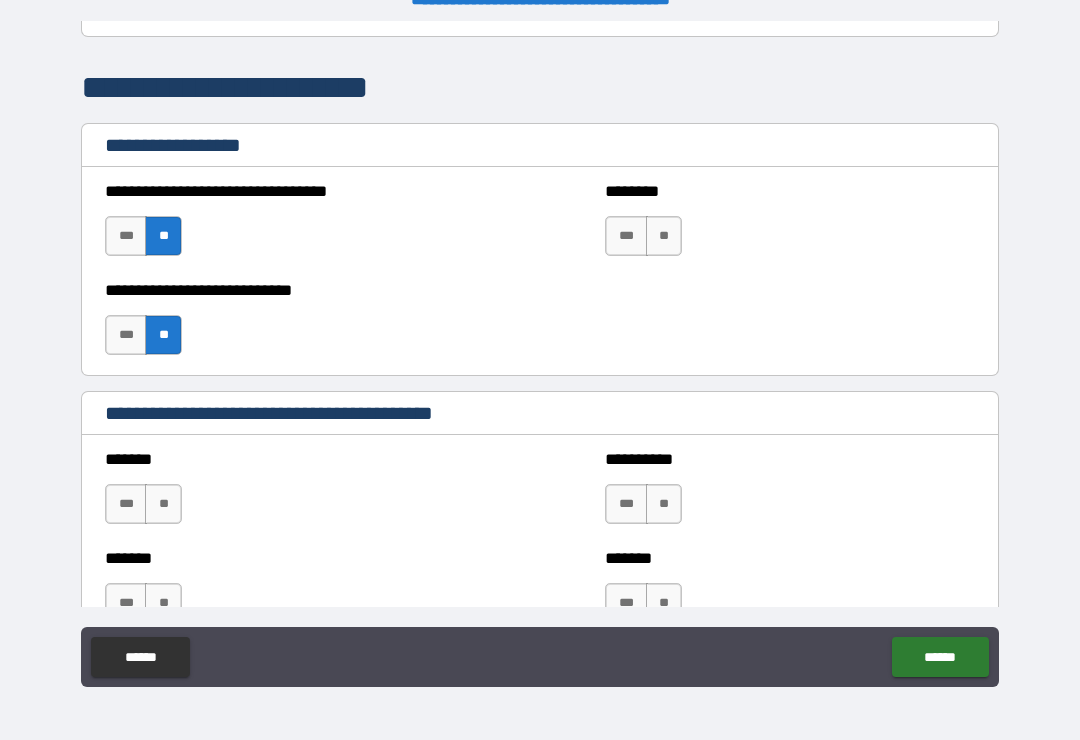 click on "**" at bounding box center (664, 236) 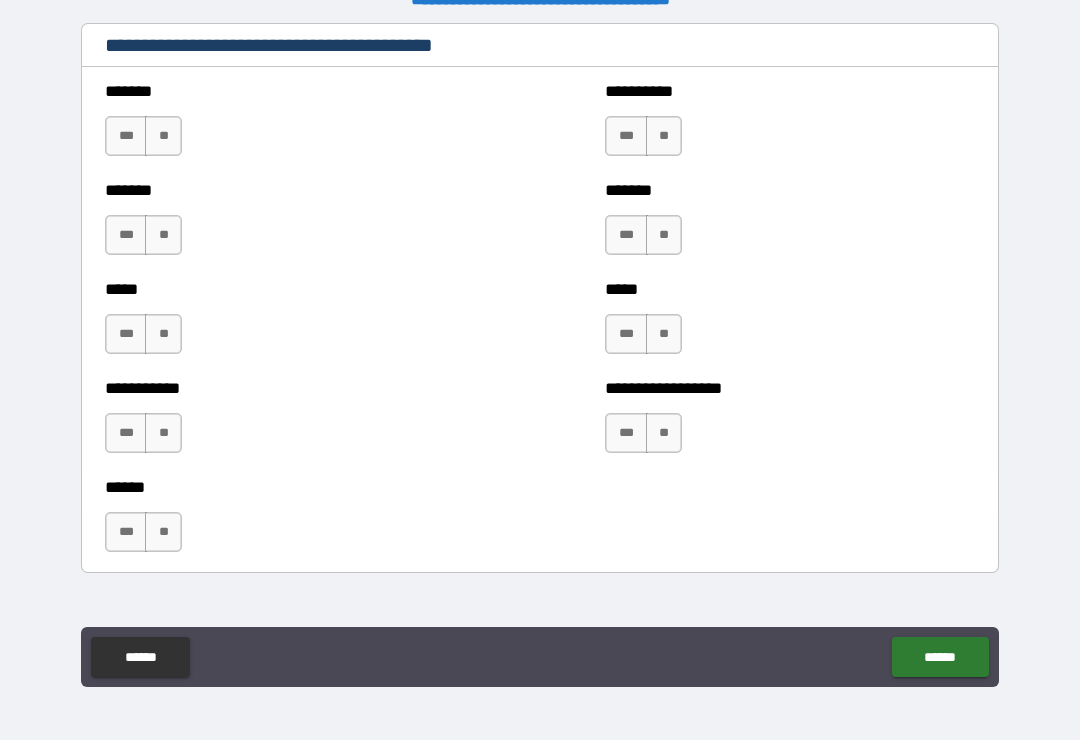 scroll, scrollTop: 1818, scrollLeft: 0, axis: vertical 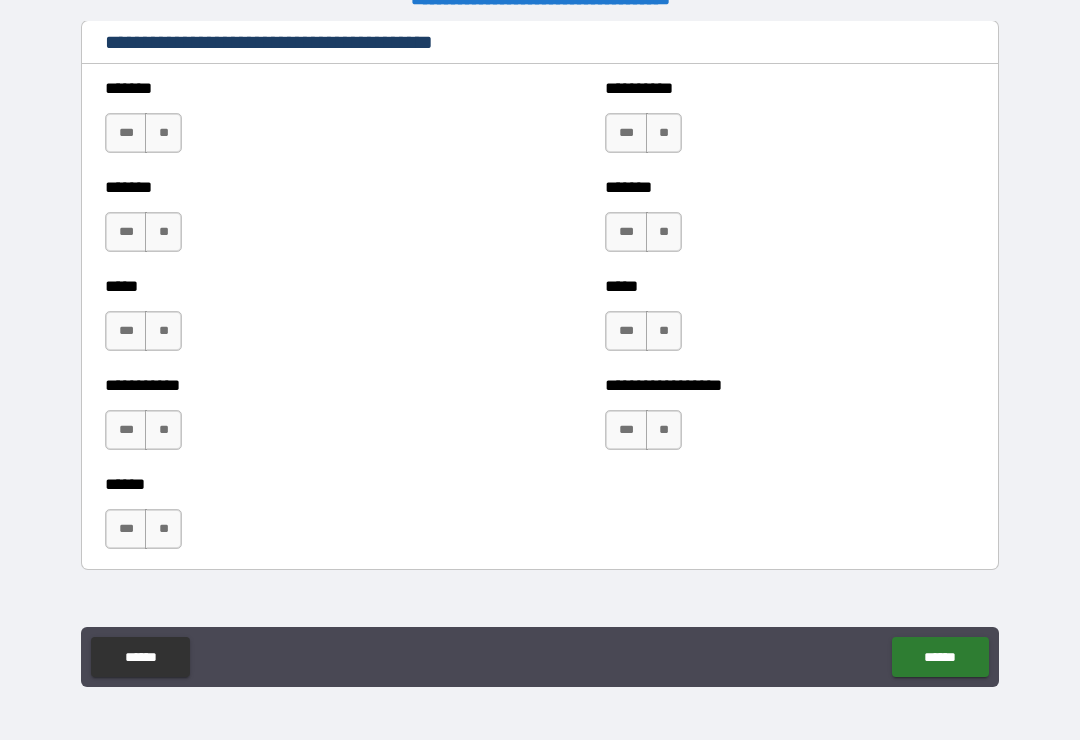 click on "**" at bounding box center (163, 133) 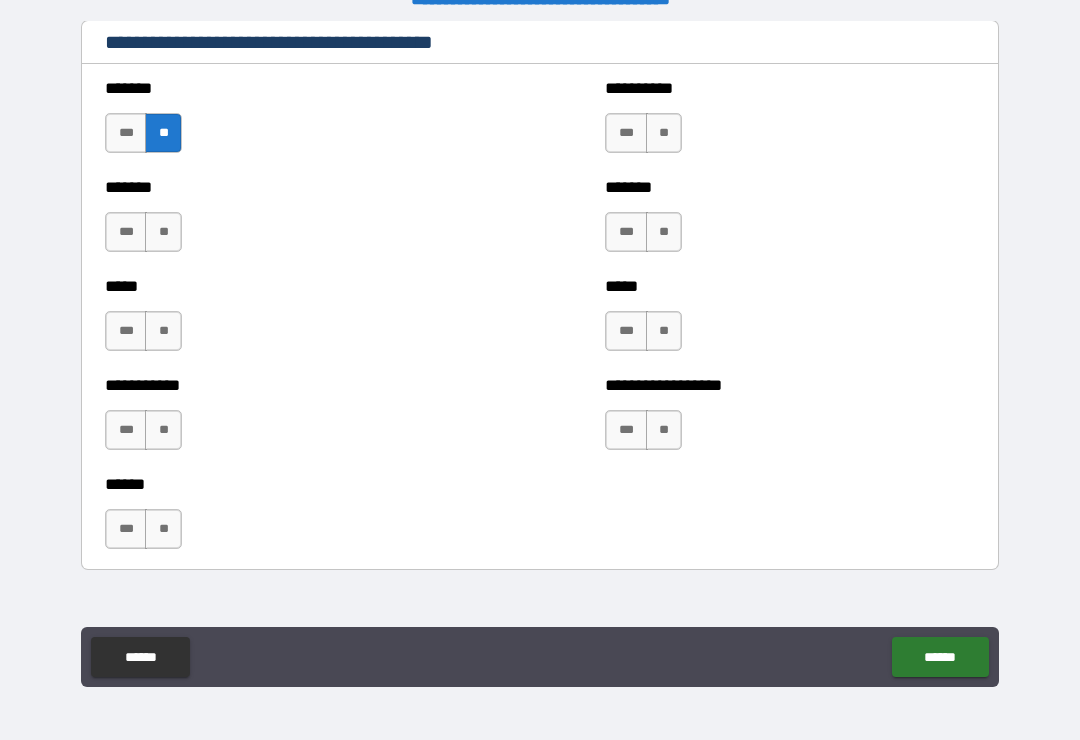 click on "**" at bounding box center (163, 232) 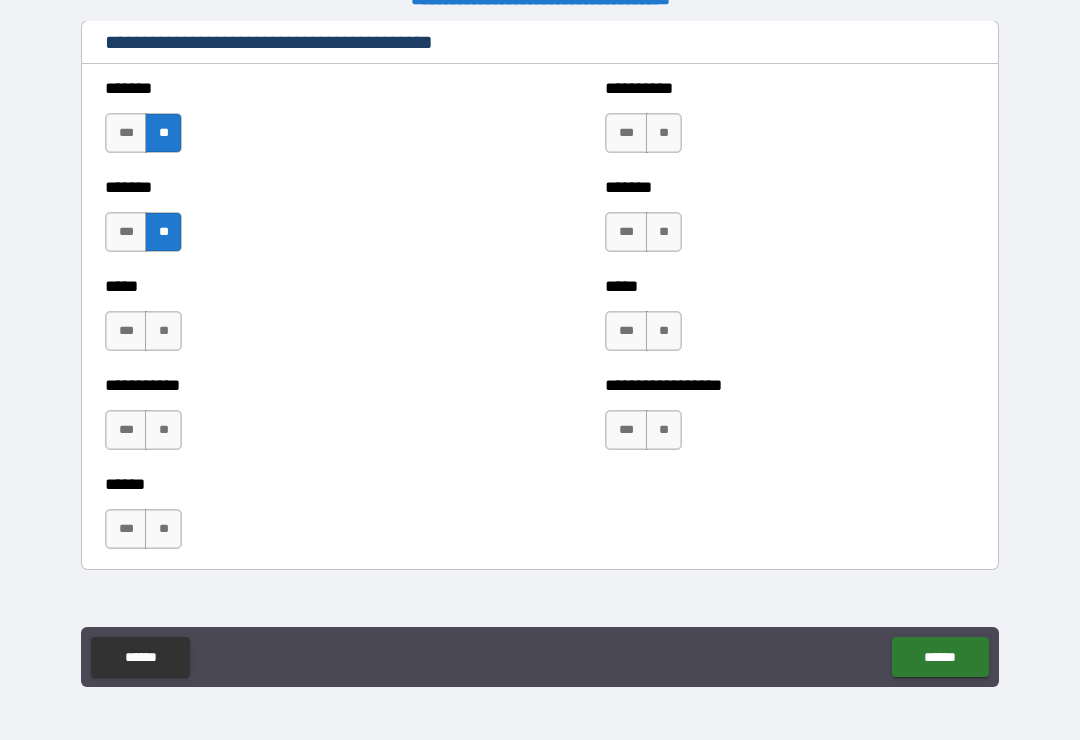 click on "**" at bounding box center (163, 331) 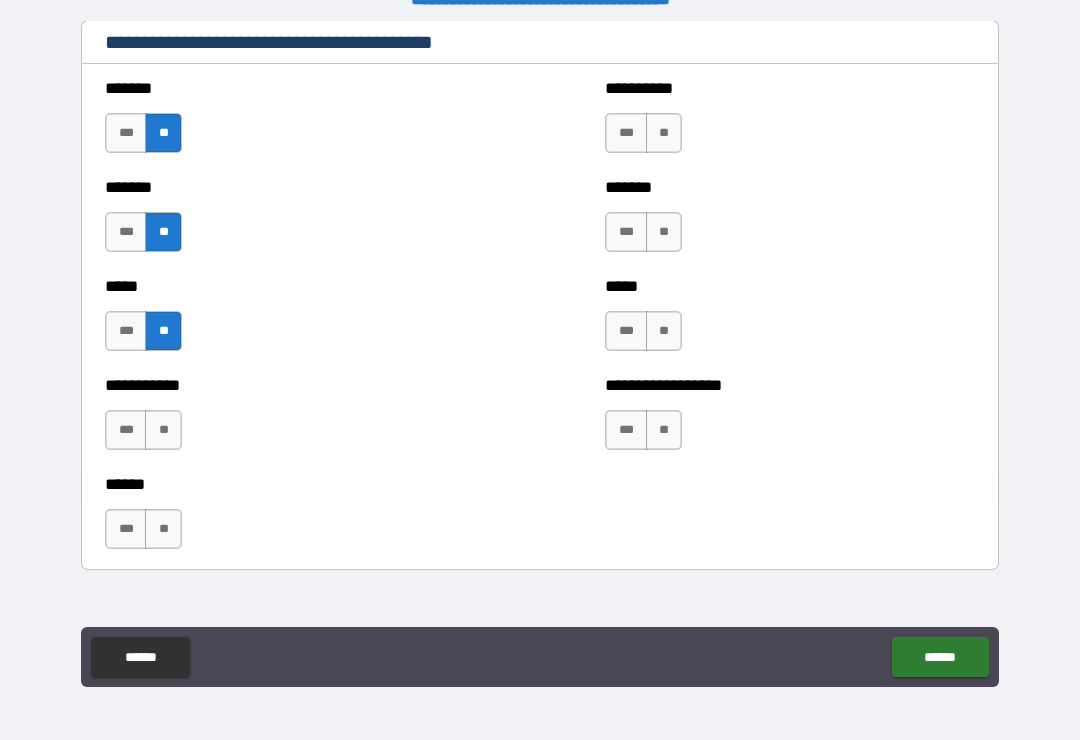 click on "**" at bounding box center [163, 430] 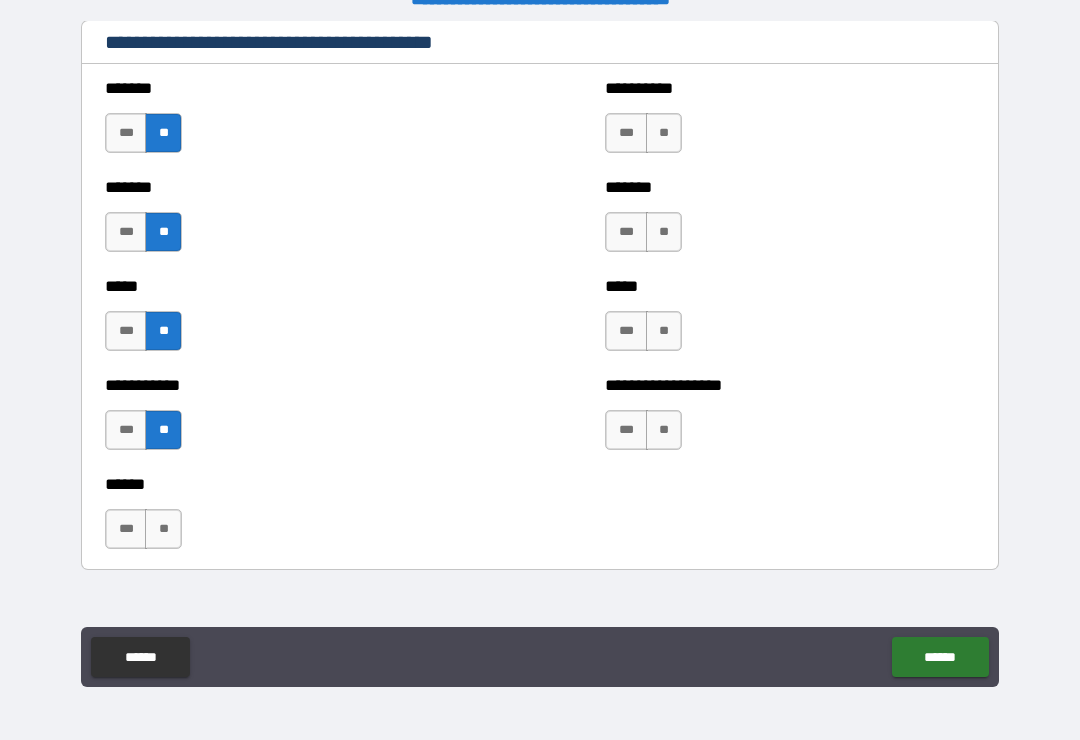 click on "**" at bounding box center [163, 529] 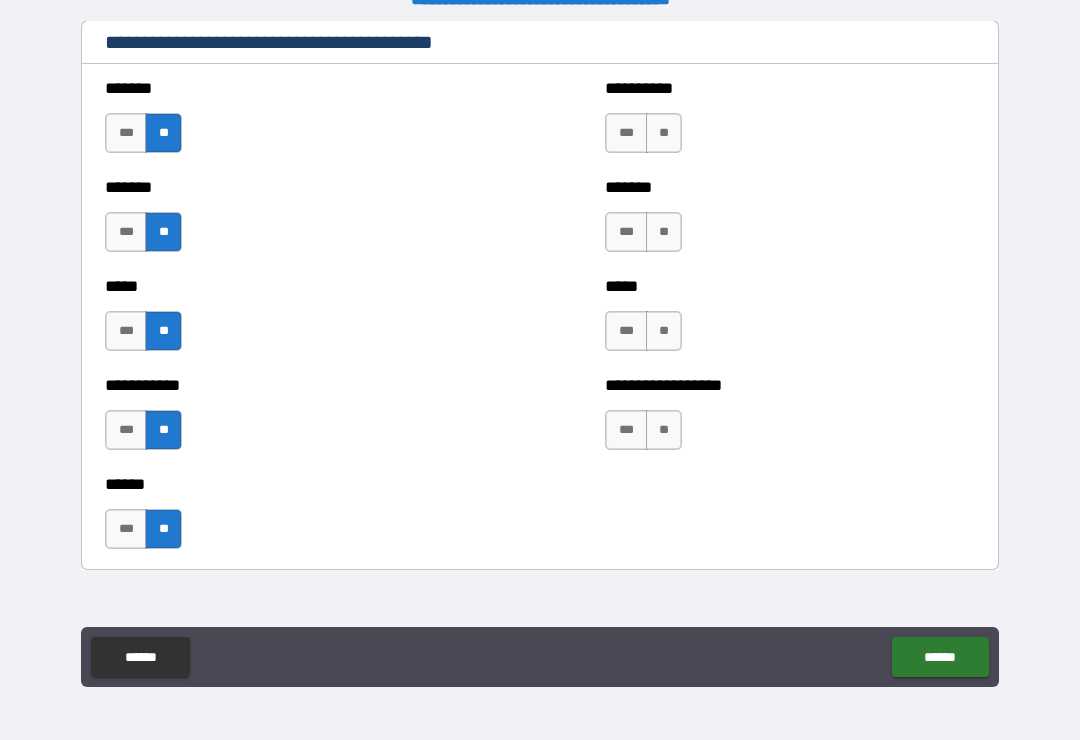 click on "**" at bounding box center [664, 430] 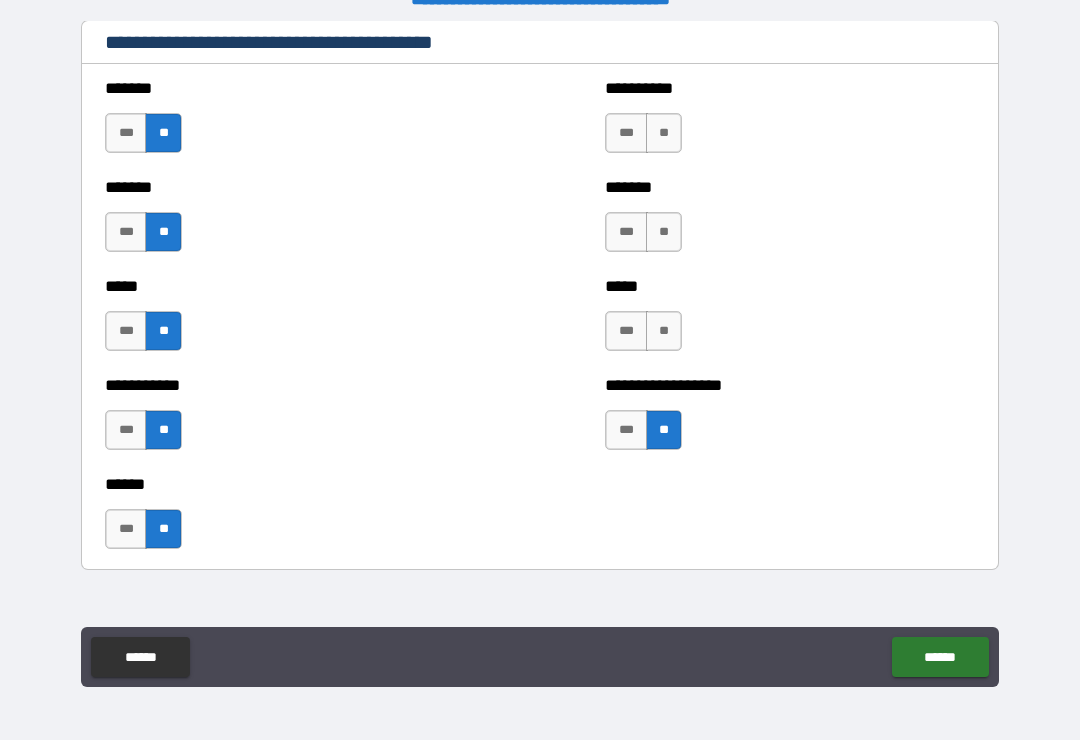 click on "**" at bounding box center [664, 331] 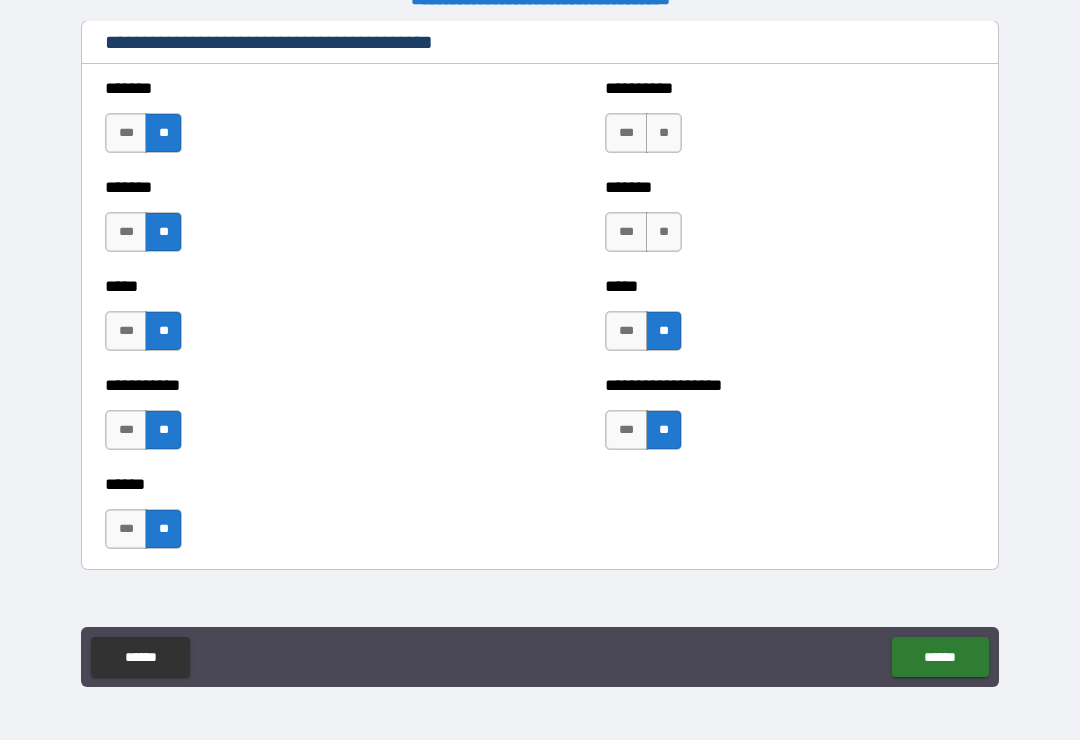 click on "**" at bounding box center (664, 232) 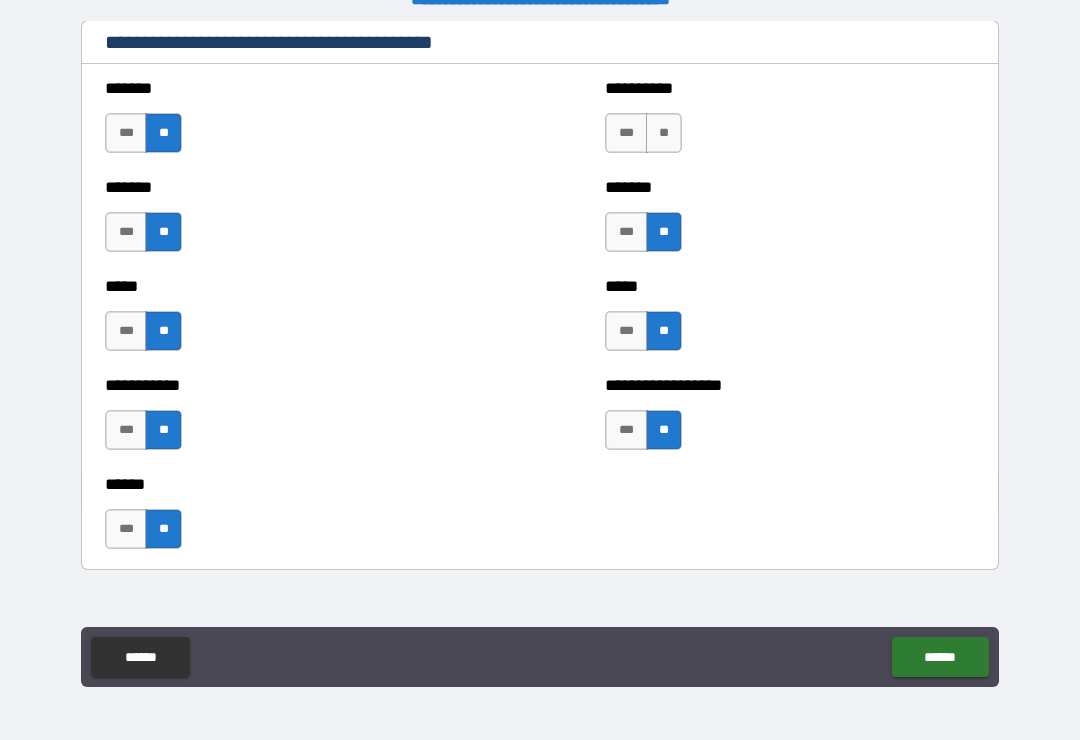 click on "**" at bounding box center (664, 133) 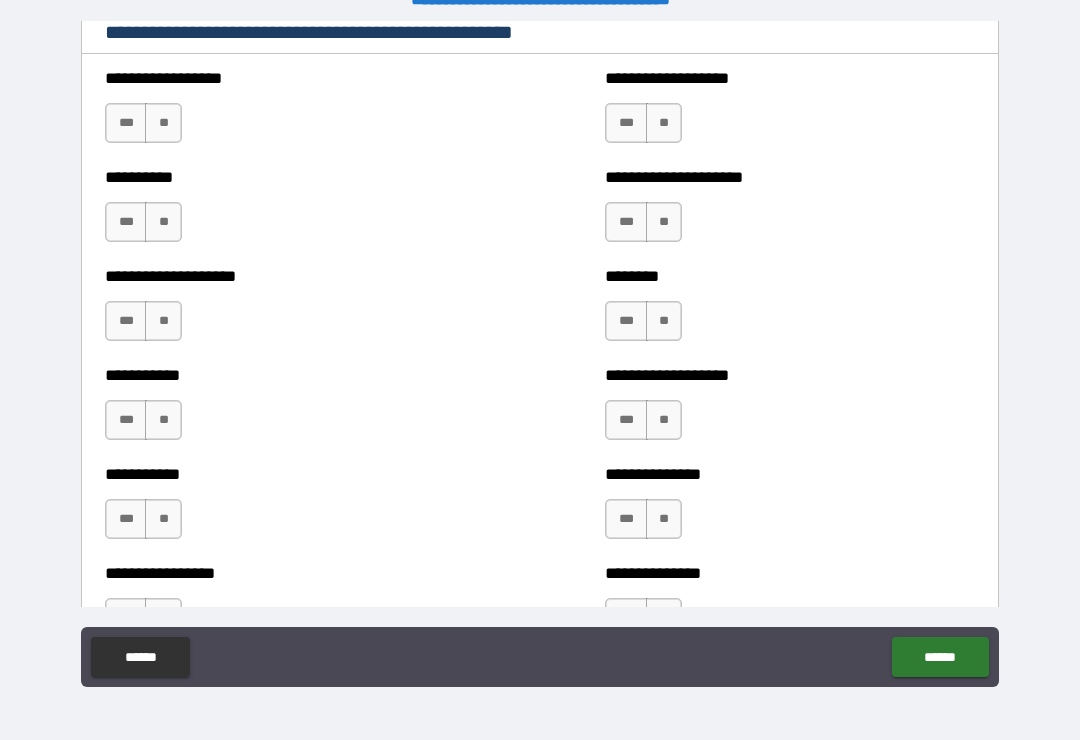 scroll, scrollTop: 2478, scrollLeft: 0, axis: vertical 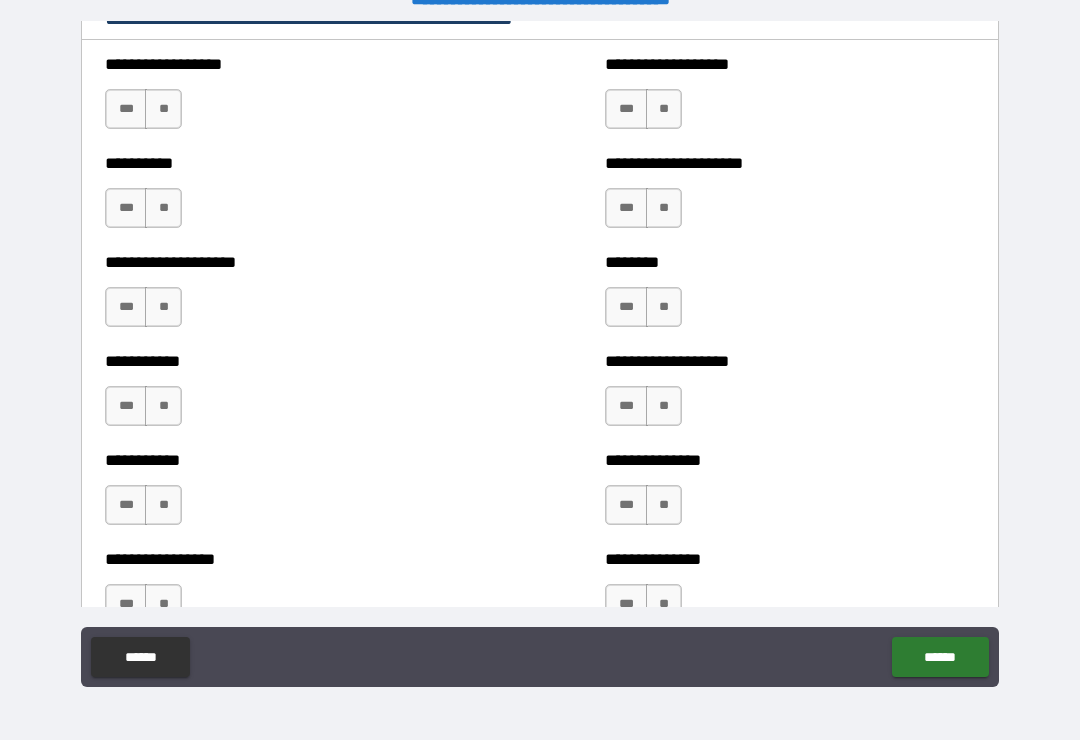 click on "**" at bounding box center (163, 109) 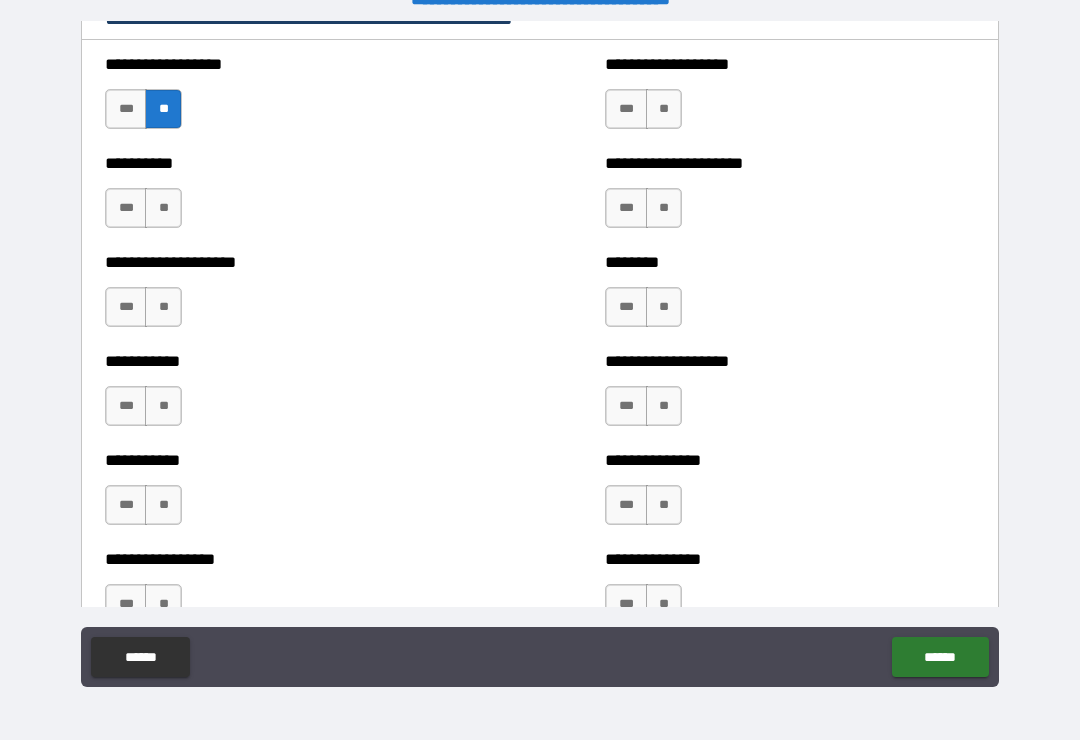 click on "**" at bounding box center [163, 208] 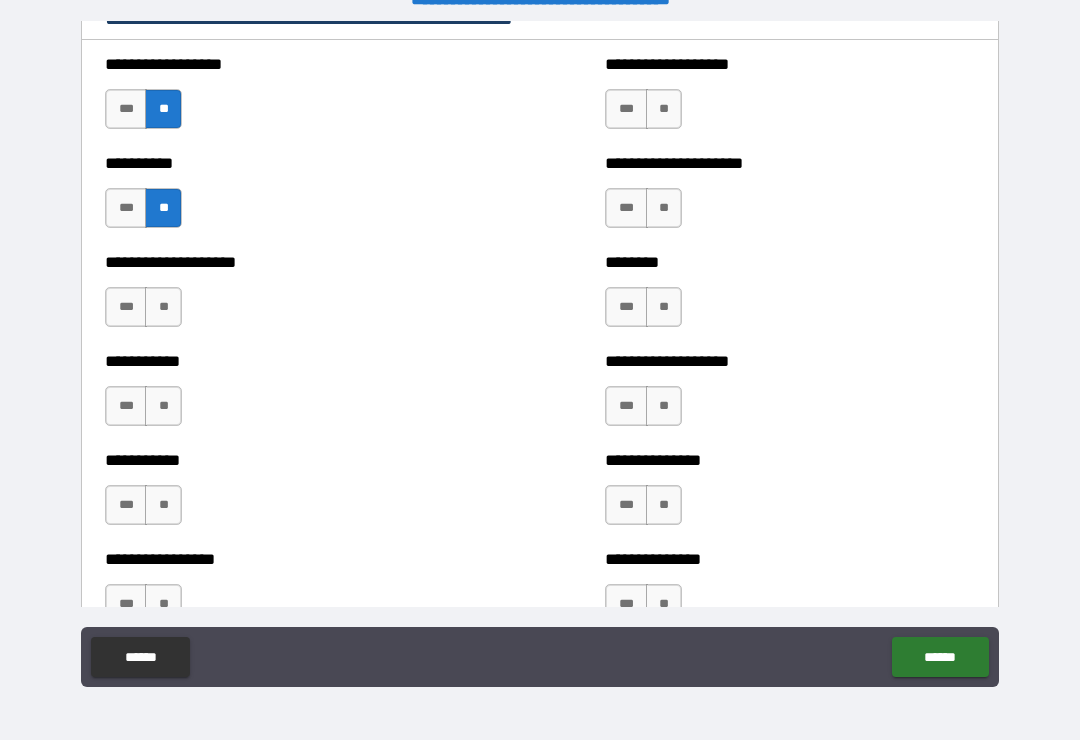 click on "**" at bounding box center [163, 307] 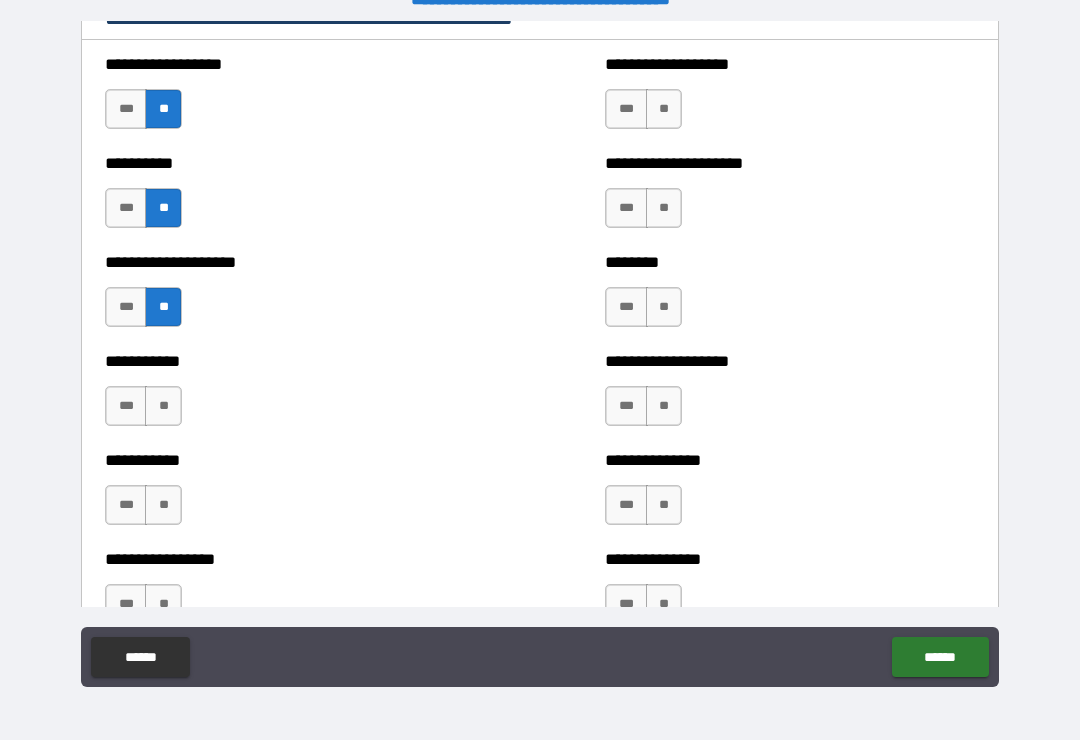 click on "**" at bounding box center (163, 406) 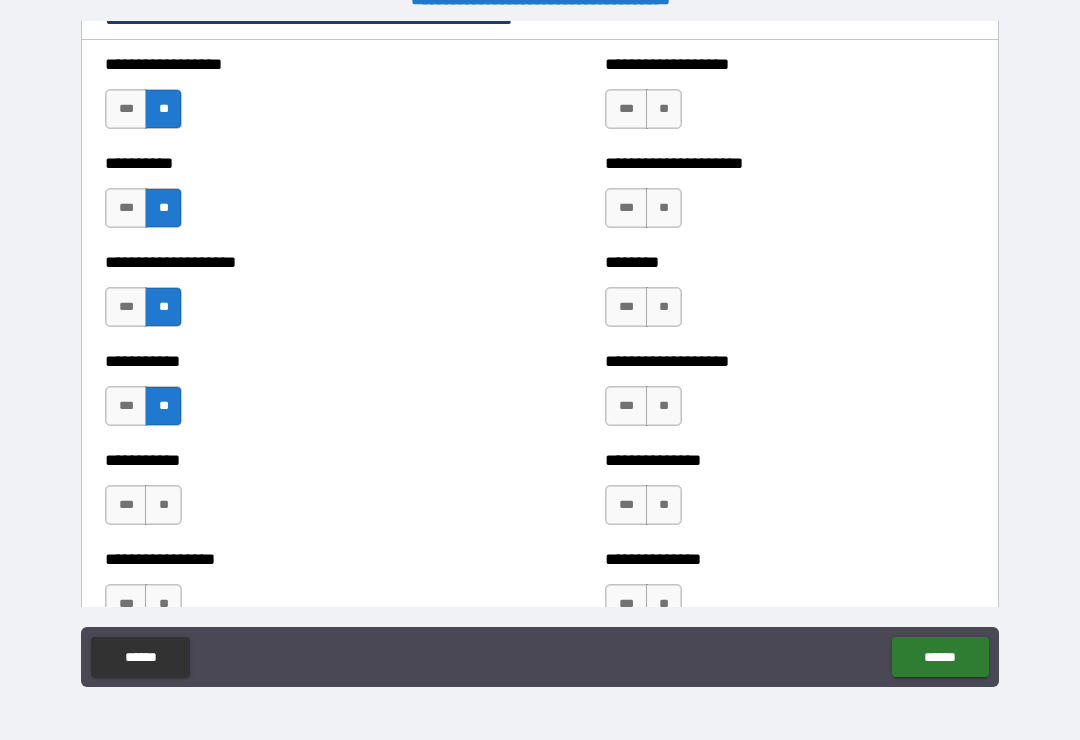 click on "**" at bounding box center (163, 505) 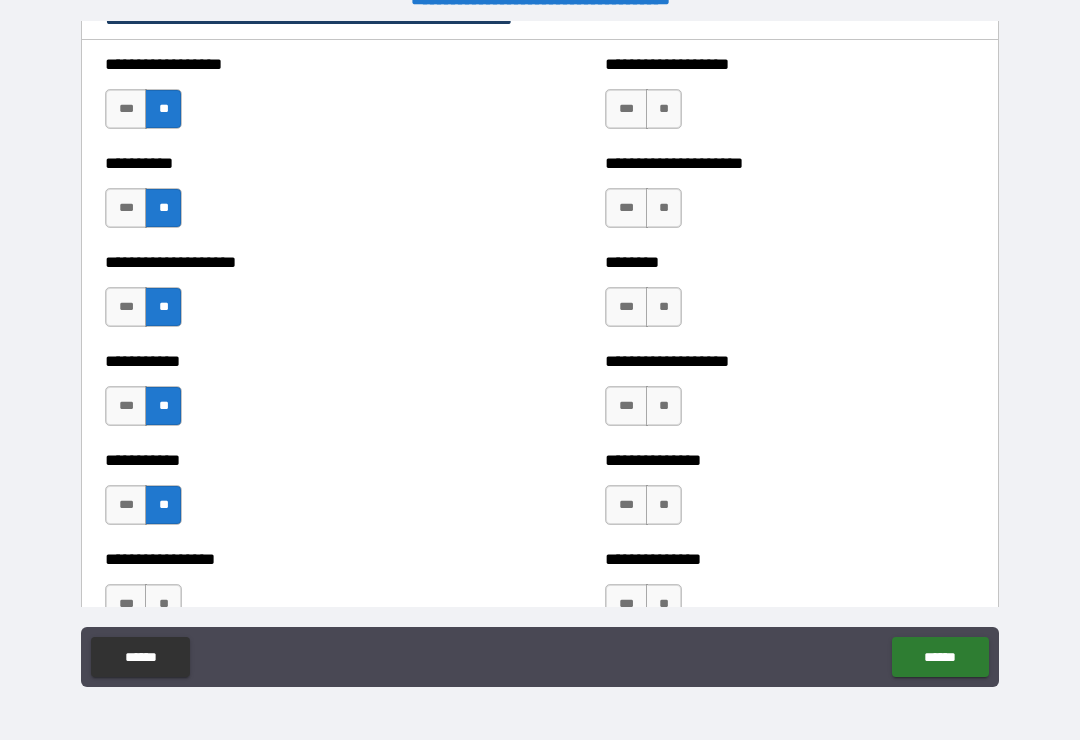 click on "**" at bounding box center (163, 604) 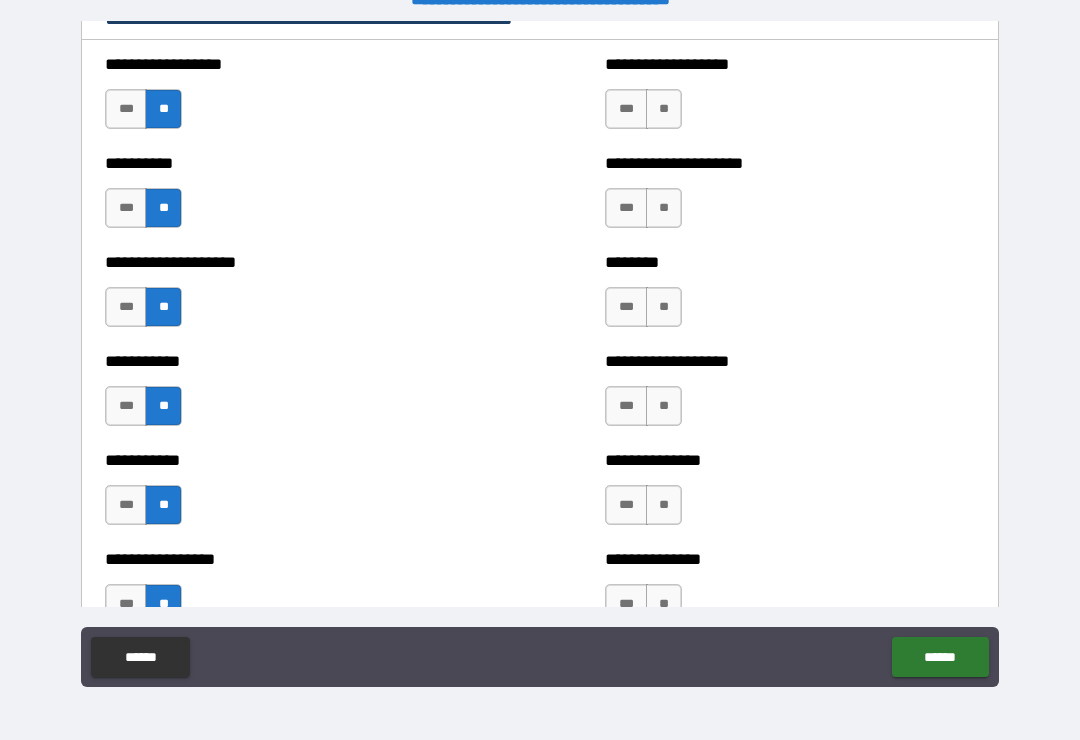 click on "**" at bounding box center [664, 604] 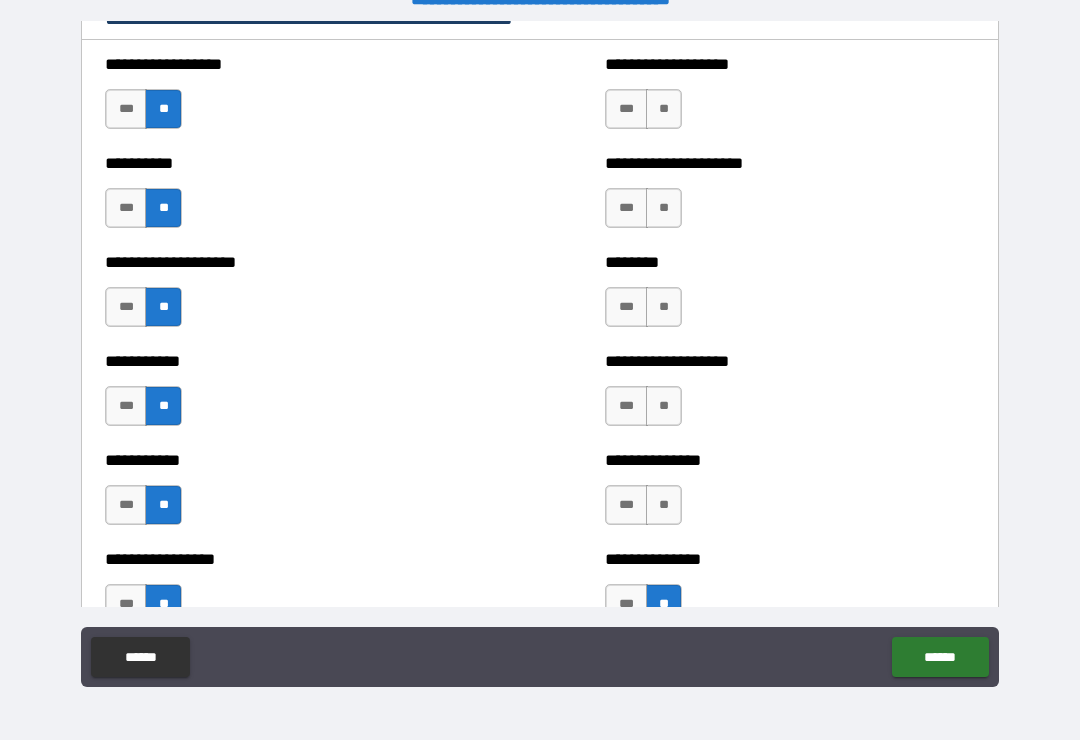 click on "**" at bounding box center [664, 505] 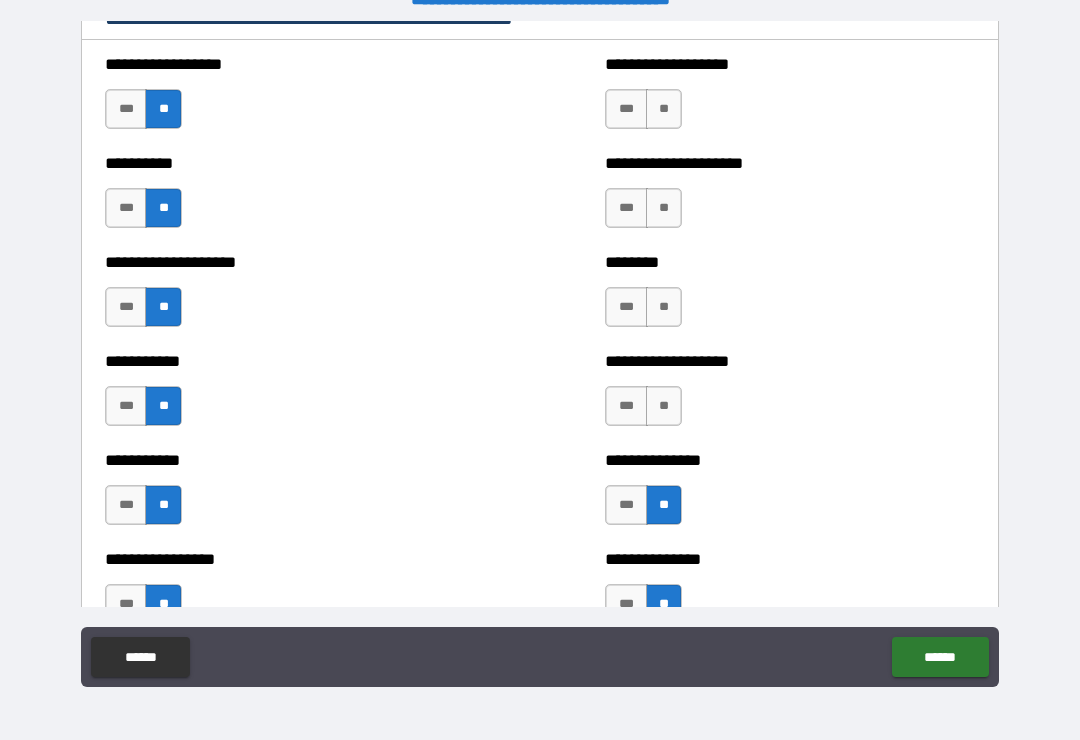 click on "**" at bounding box center [664, 406] 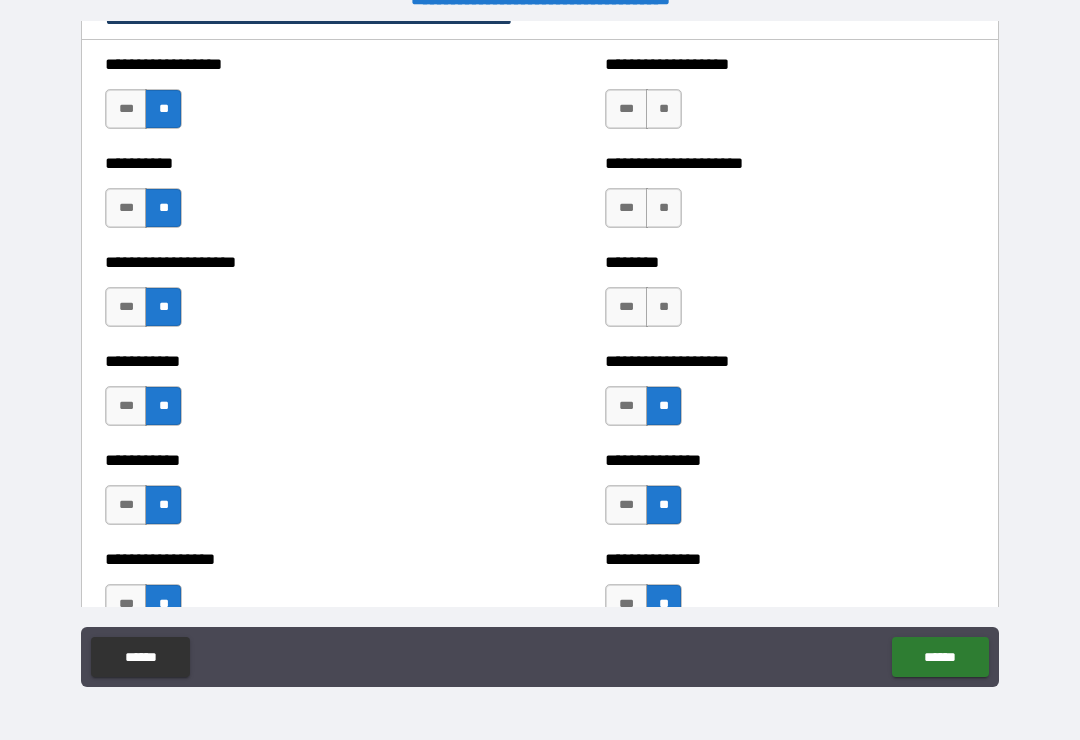click on "**" at bounding box center (664, 307) 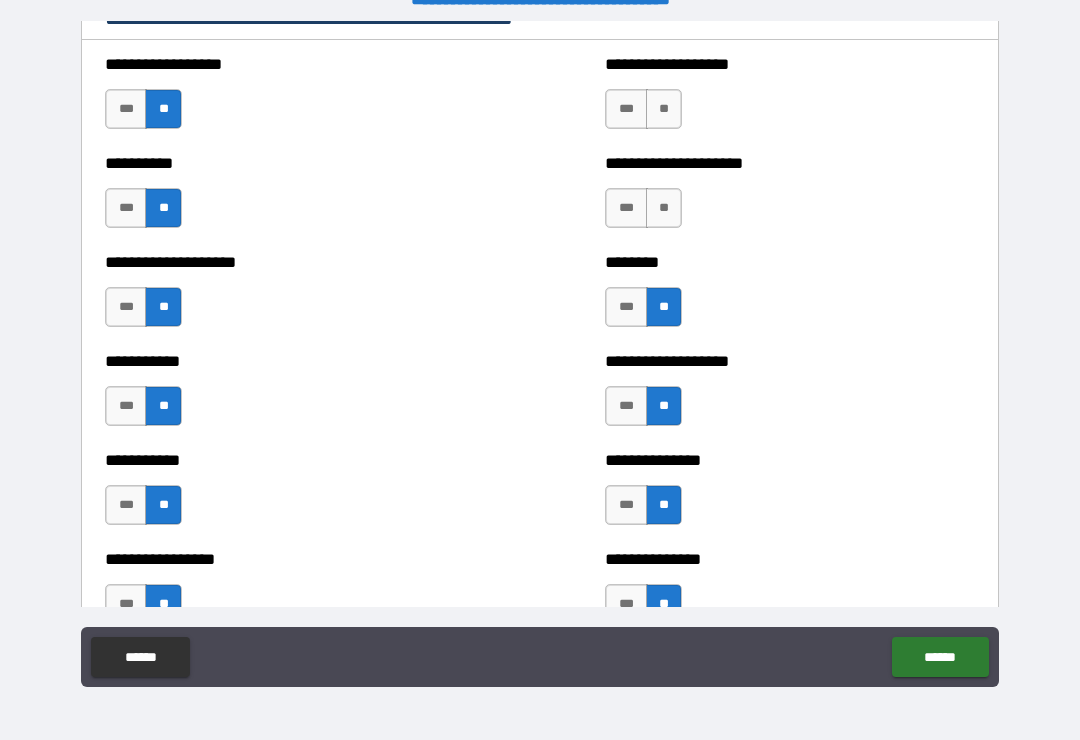 click on "**" at bounding box center (664, 208) 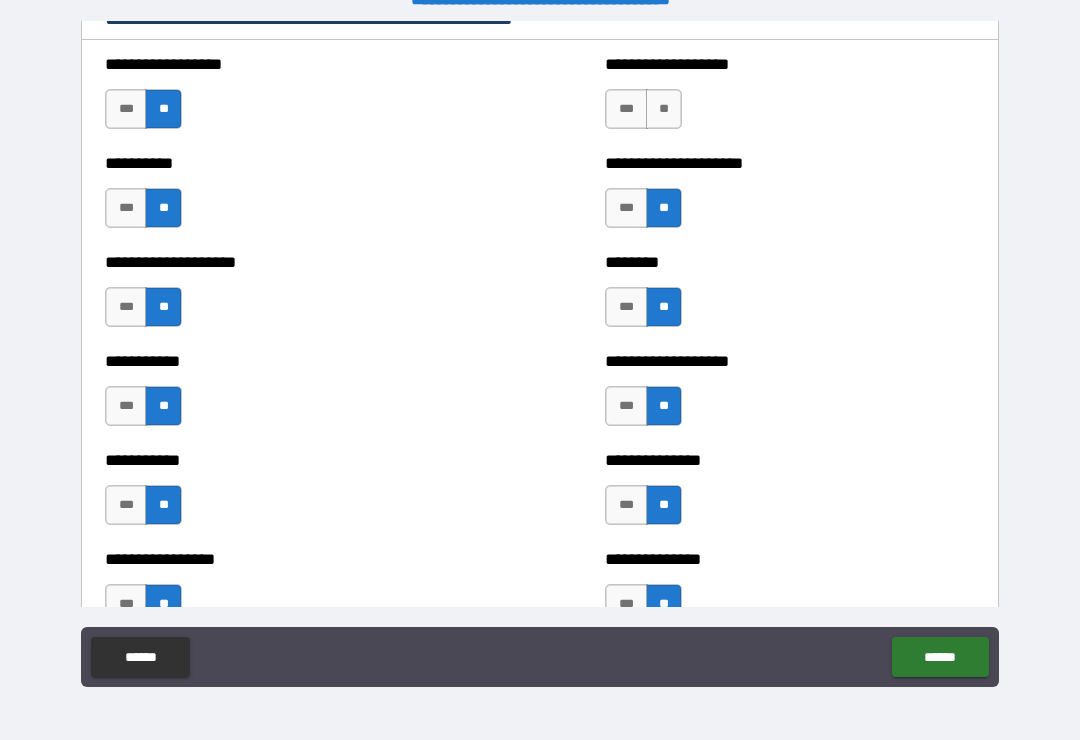click on "**" at bounding box center (664, 109) 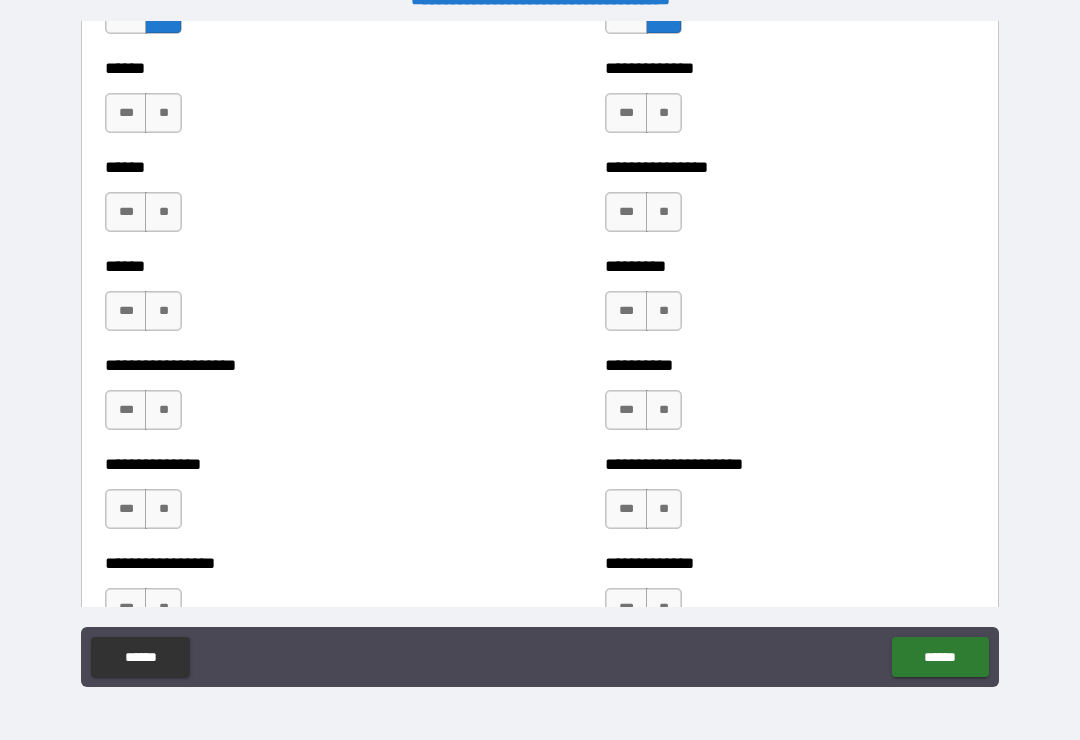 scroll, scrollTop: 3081, scrollLeft: 0, axis: vertical 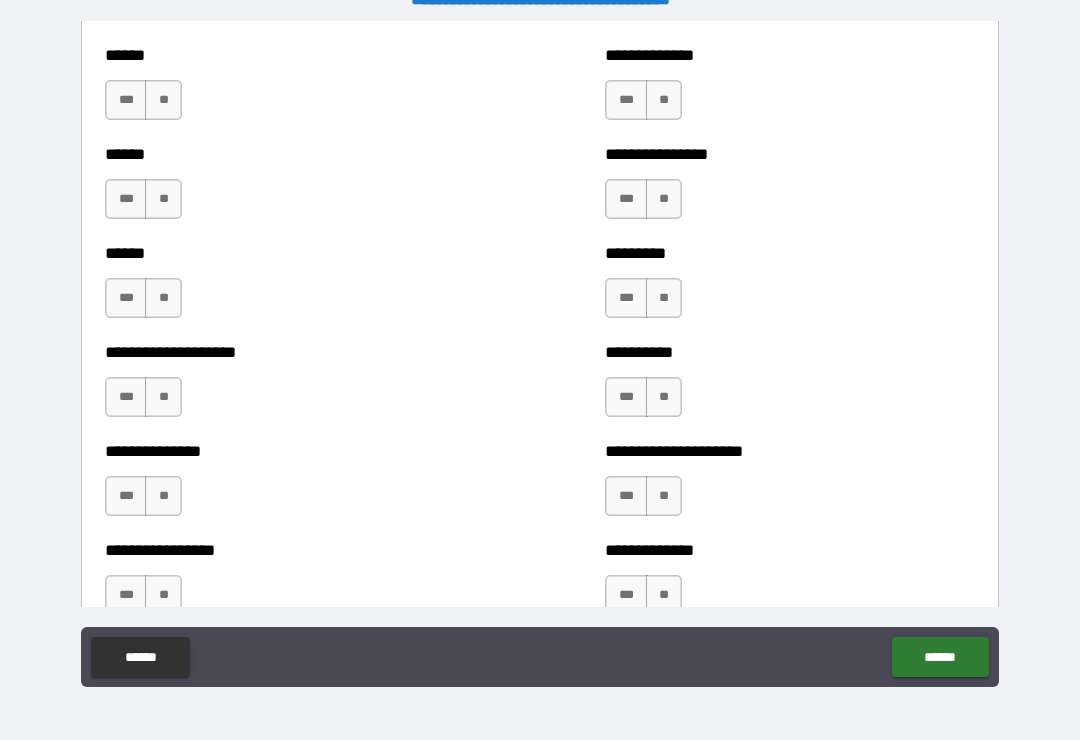 click on "**" at bounding box center [664, 100] 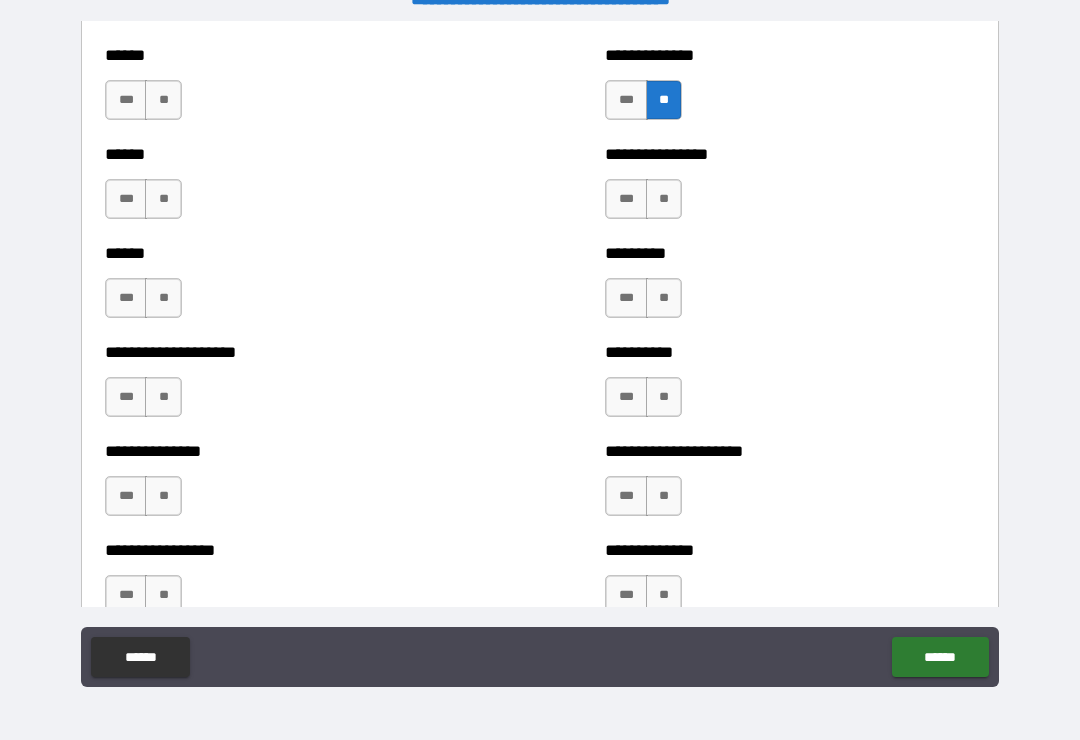 click on "**" at bounding box center (664, 199) 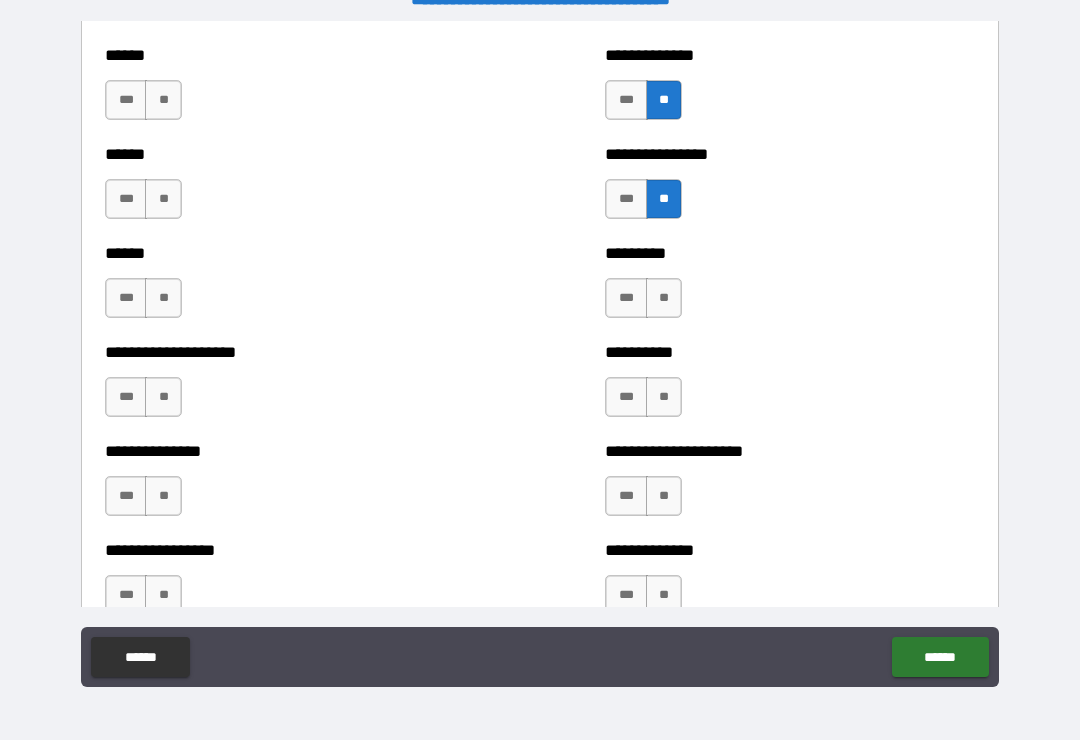 click on "**" at bounding box center [664, 298] 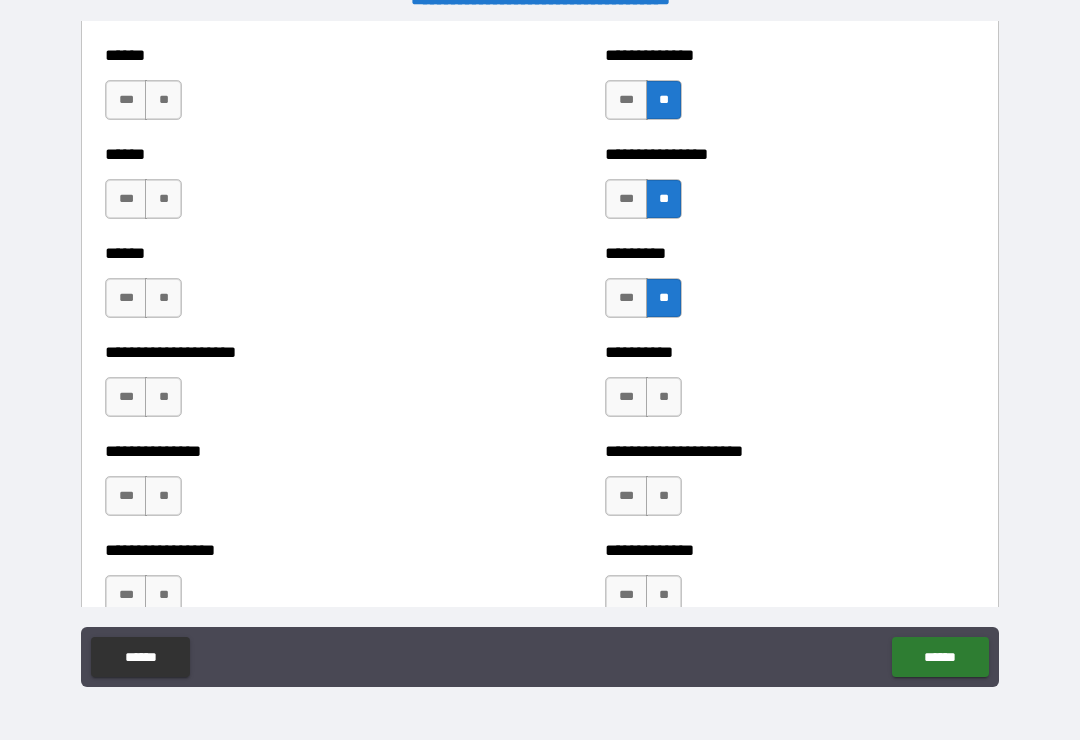 click on "**" at bounding box center (664, 397) 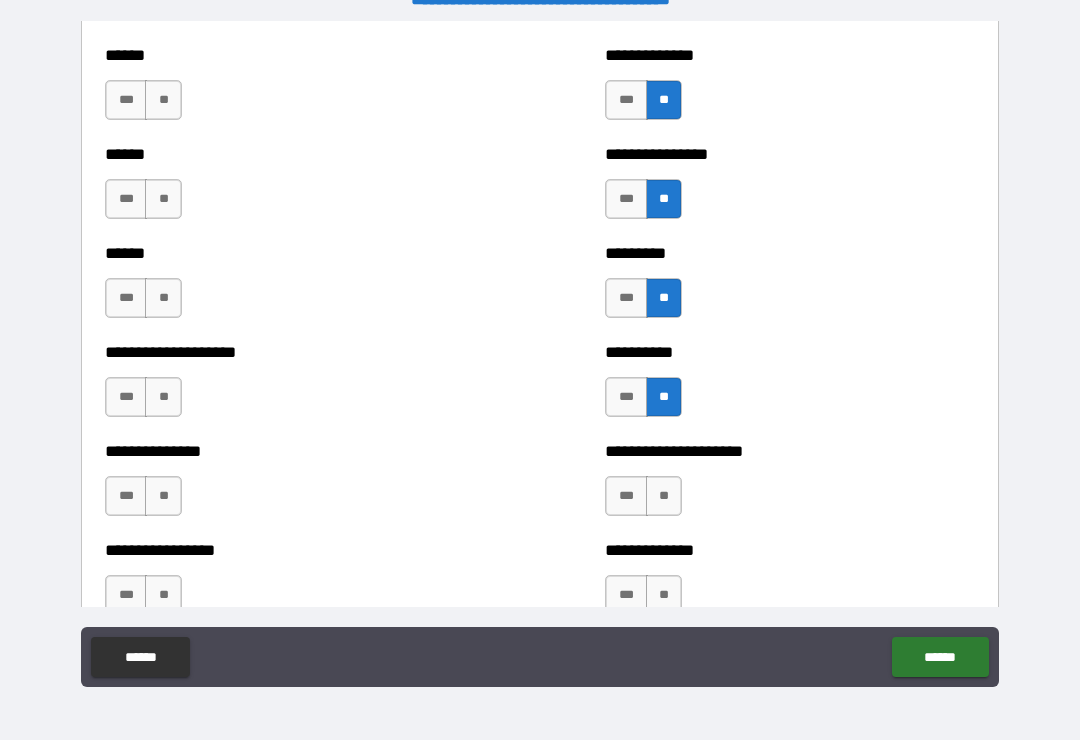 click on "**" at bounding box center (664, 496) 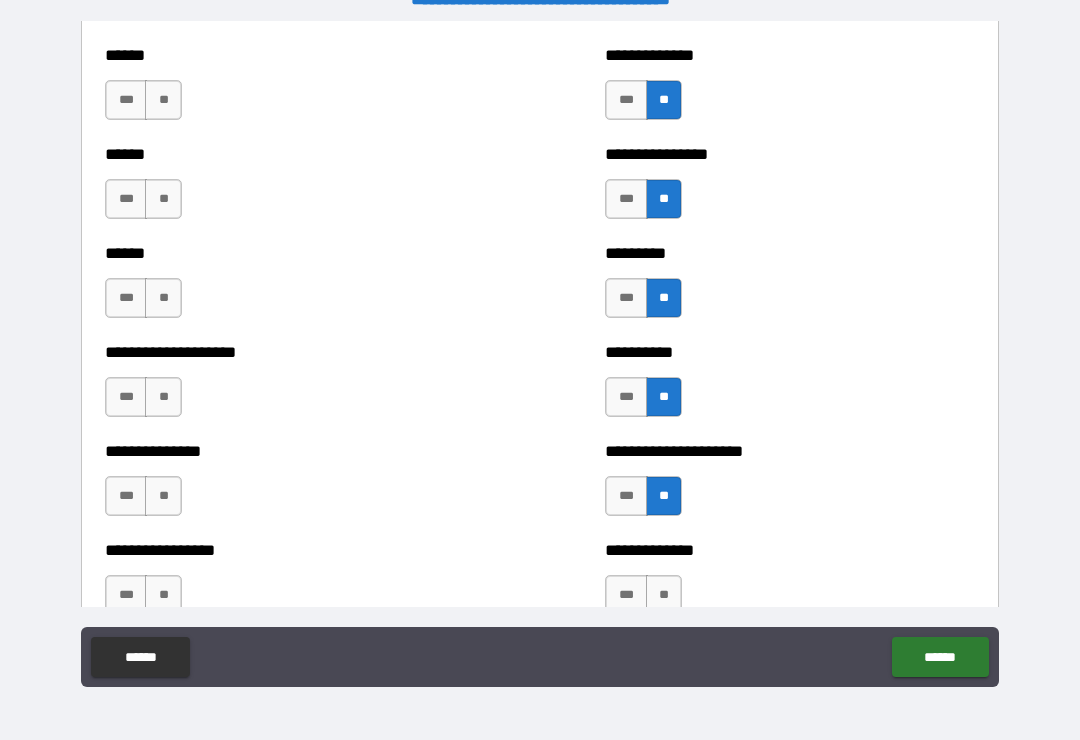 click on "**" at bounding box center (664, 595) 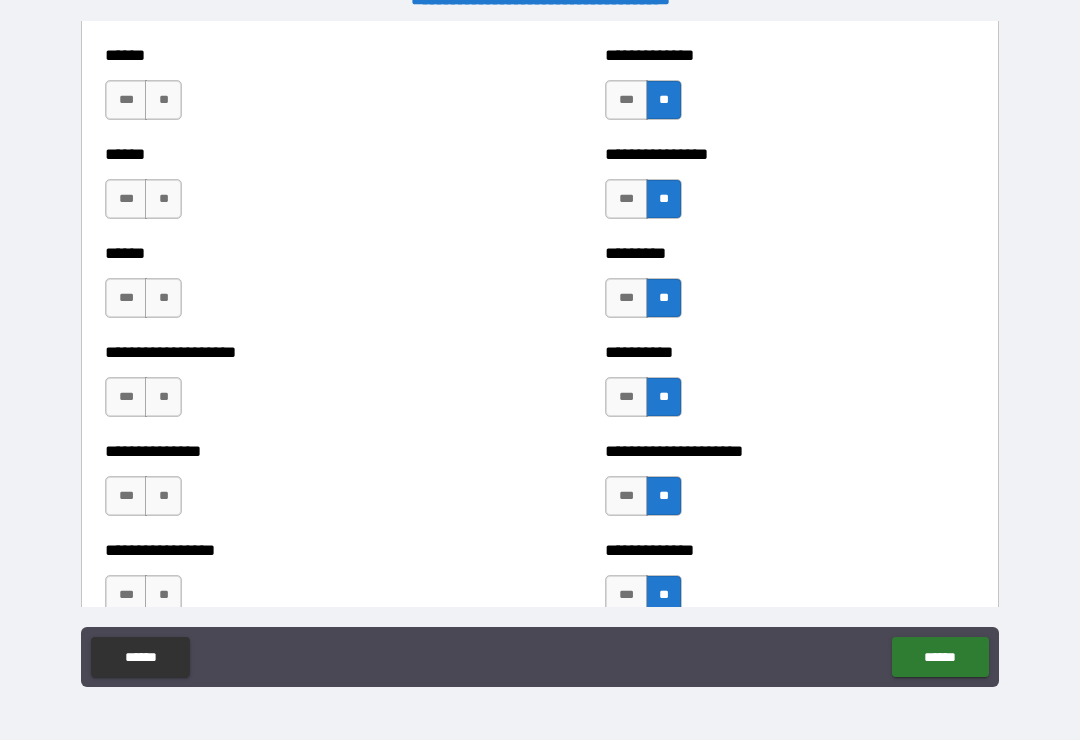 click on "**" at bounding box center (163, 595) 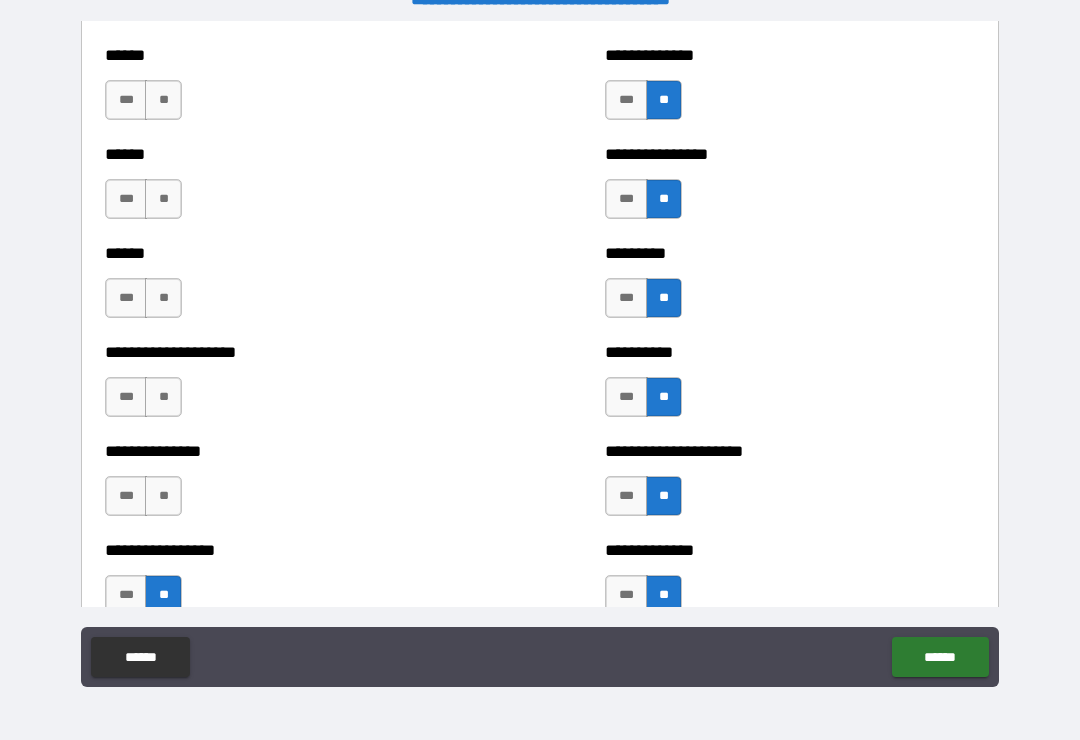 click on "**" at bounding box center [163, 496] 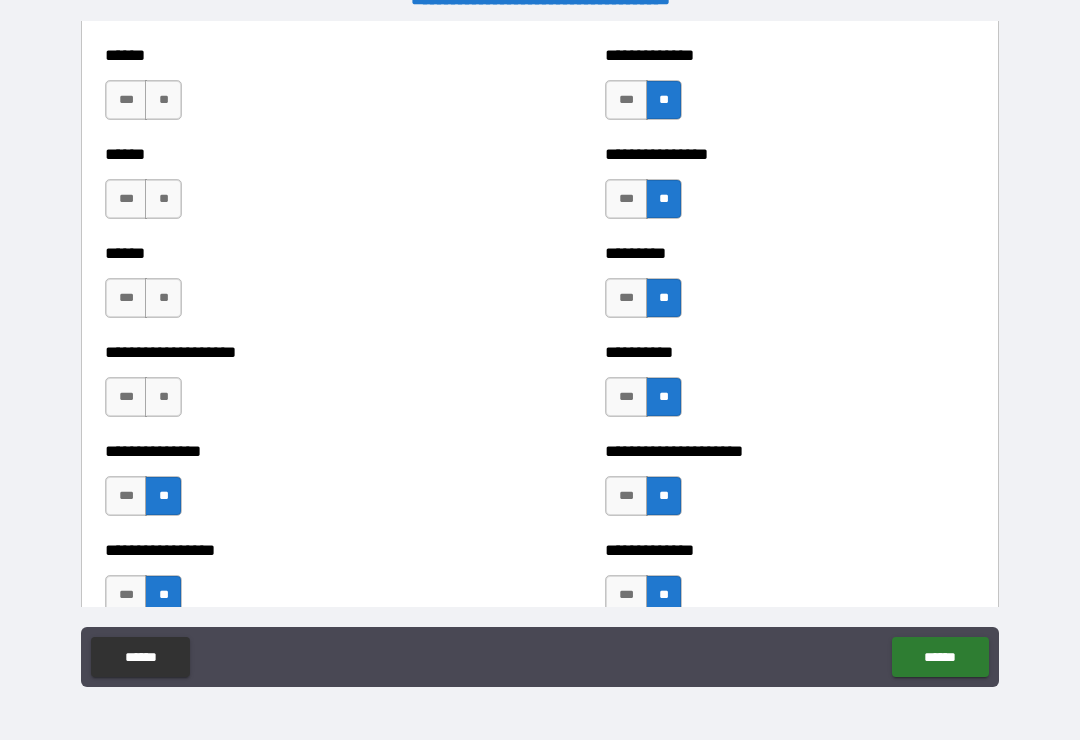 click on "**" at bounding box center (163, 397) 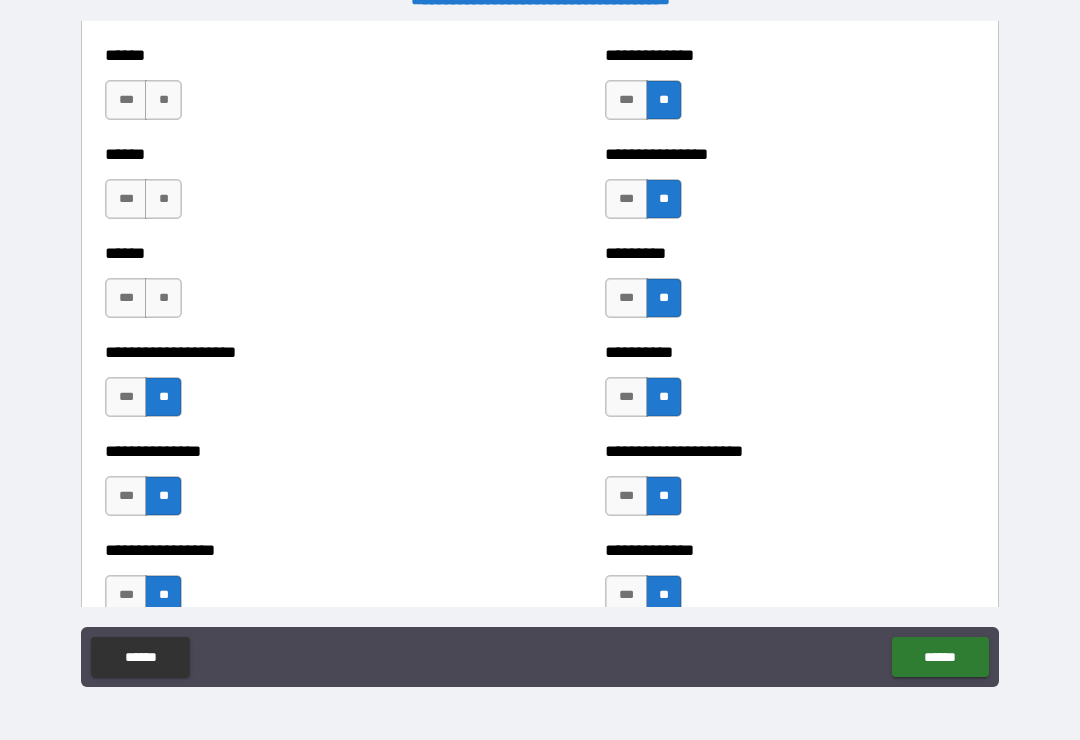 click on "**" at bounding box center (163, 298) 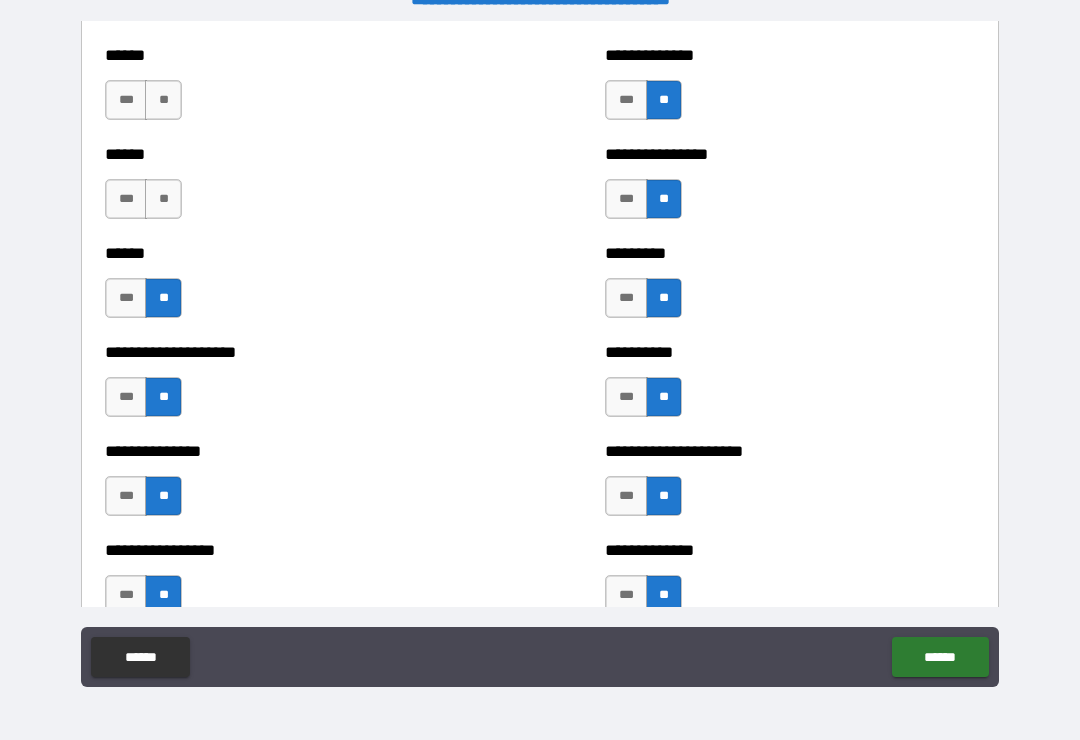 click on "**" at bounding box center [163, 199] 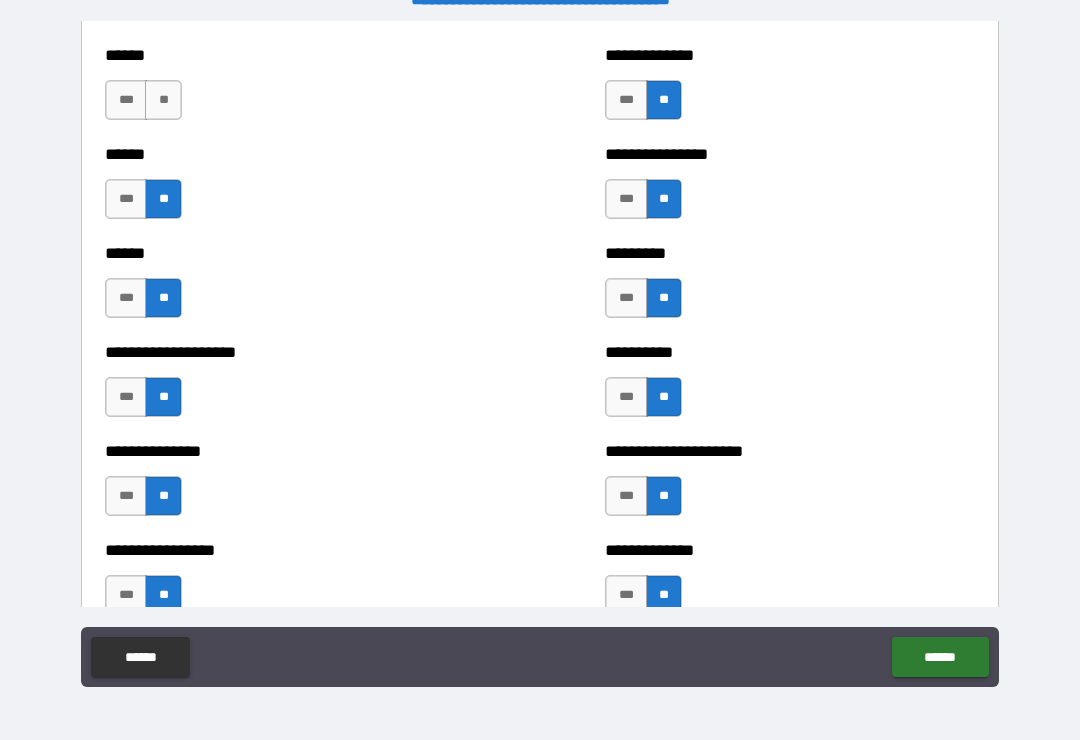 click on "**" at bounding box center (163, 100) 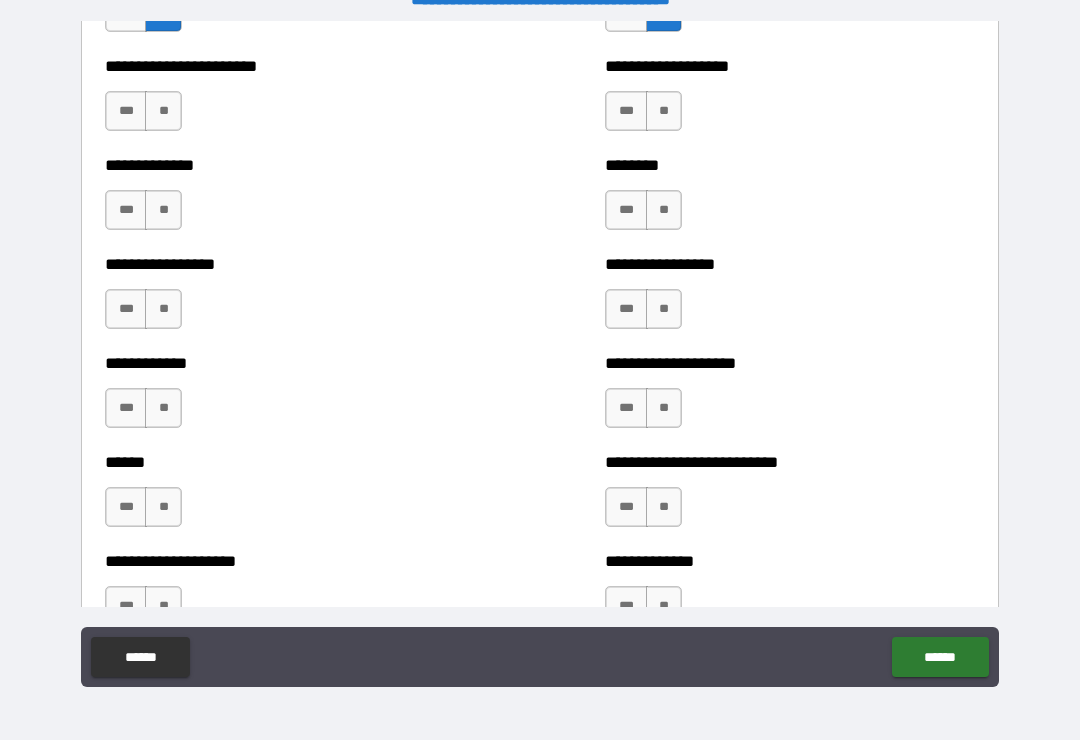 scroll, scrollTop: 3675, scrollLeft: 0, axis: vertical 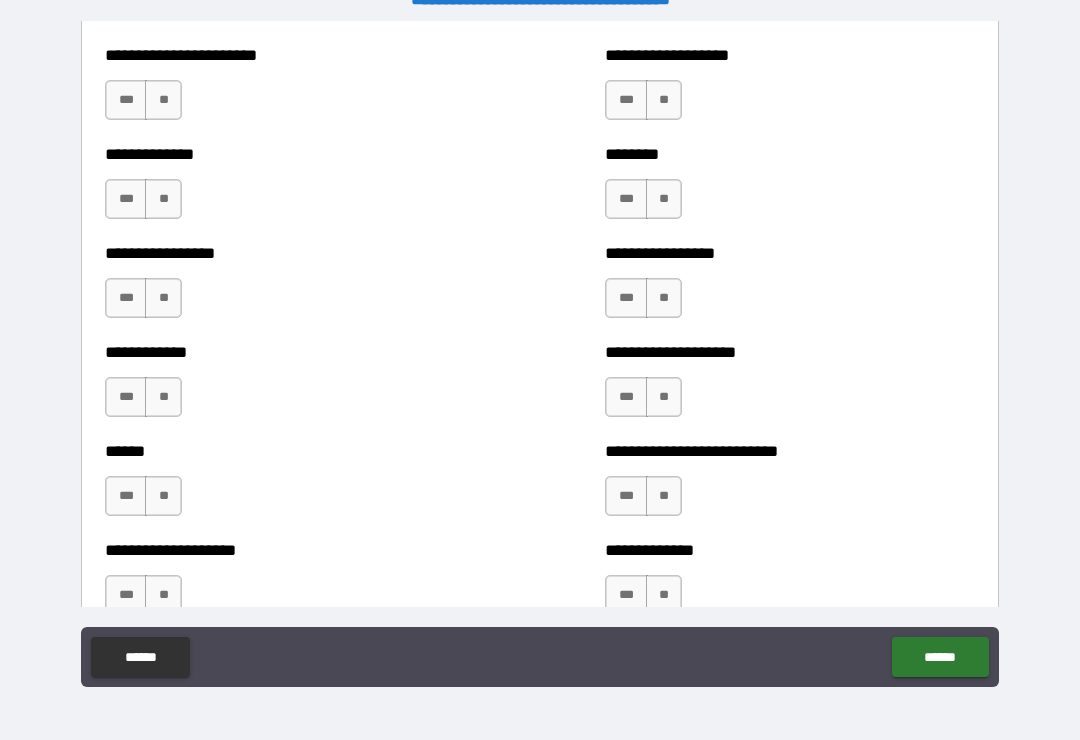 click on "**" at bounding box center (664, 100) 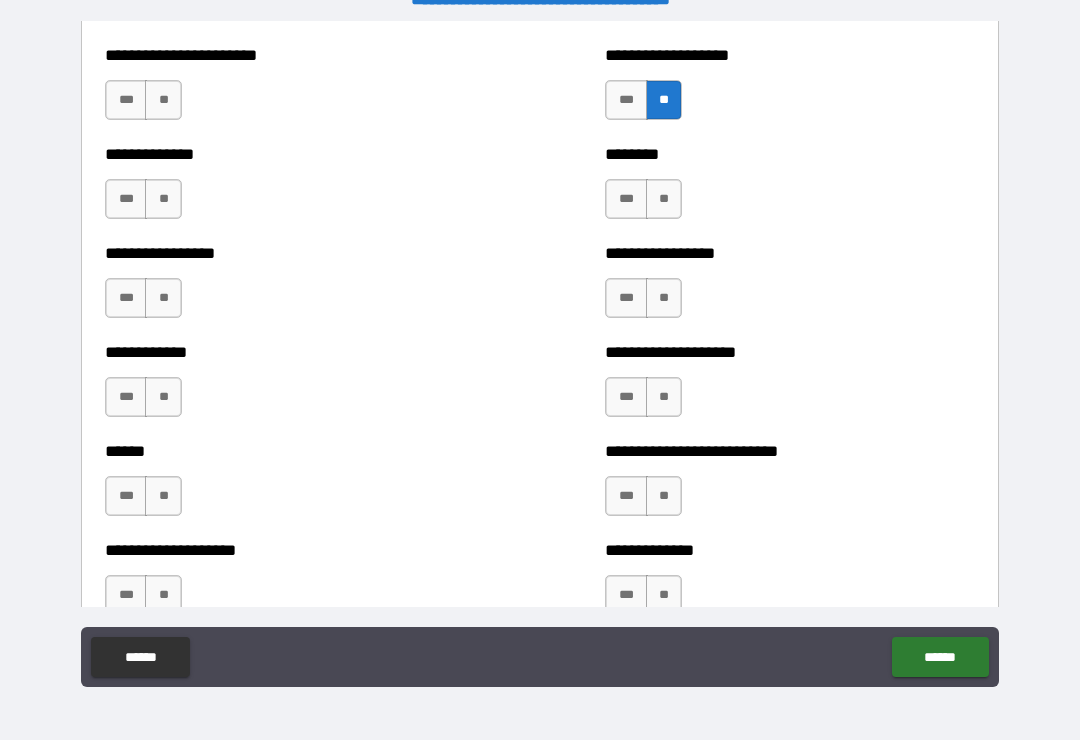 click on "**" at bounding box center (664, 199) 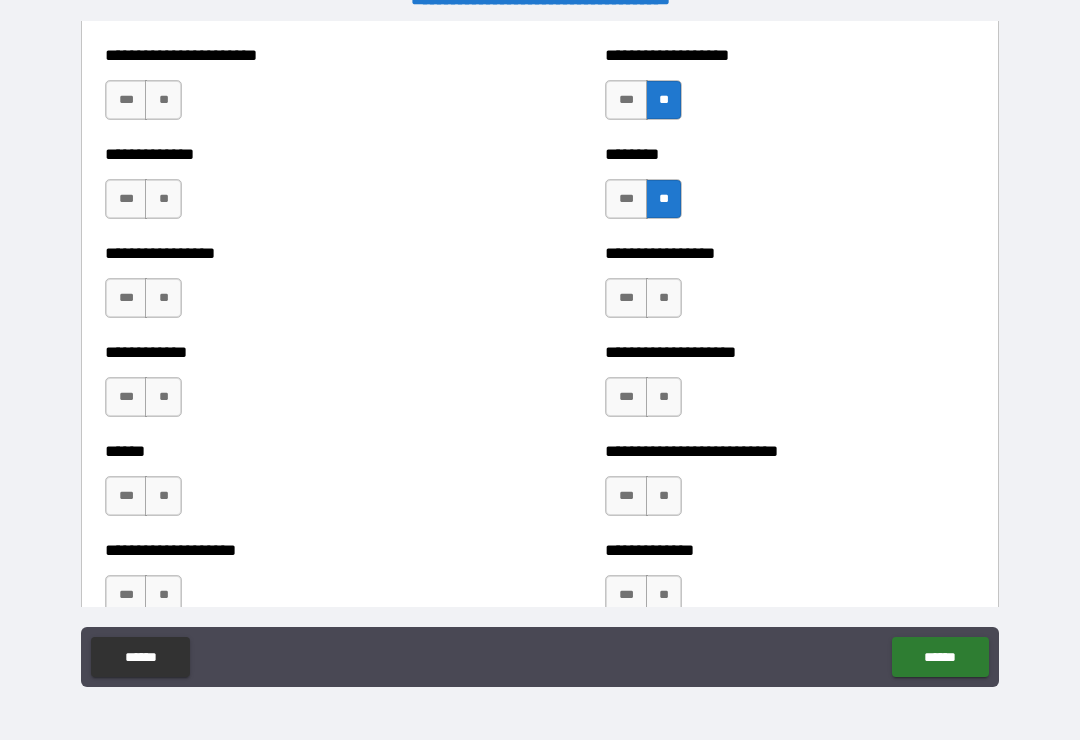 click on "**" at bounding box center [664, 298] 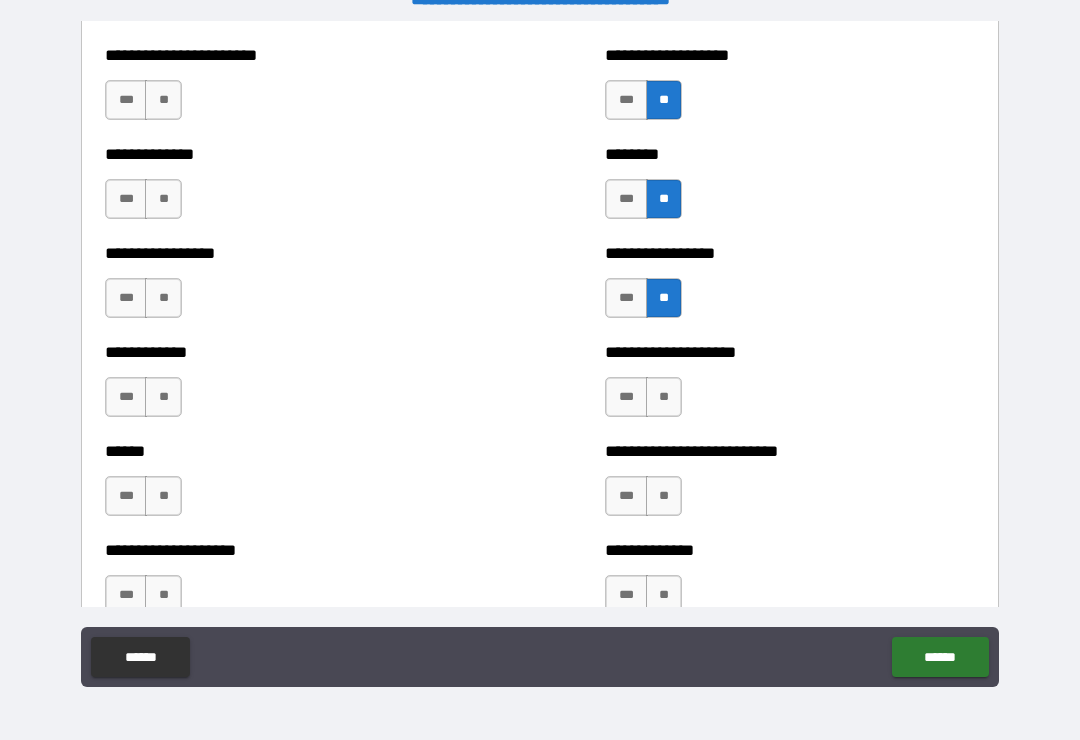 click on "**" at bounding box center [664, 397] 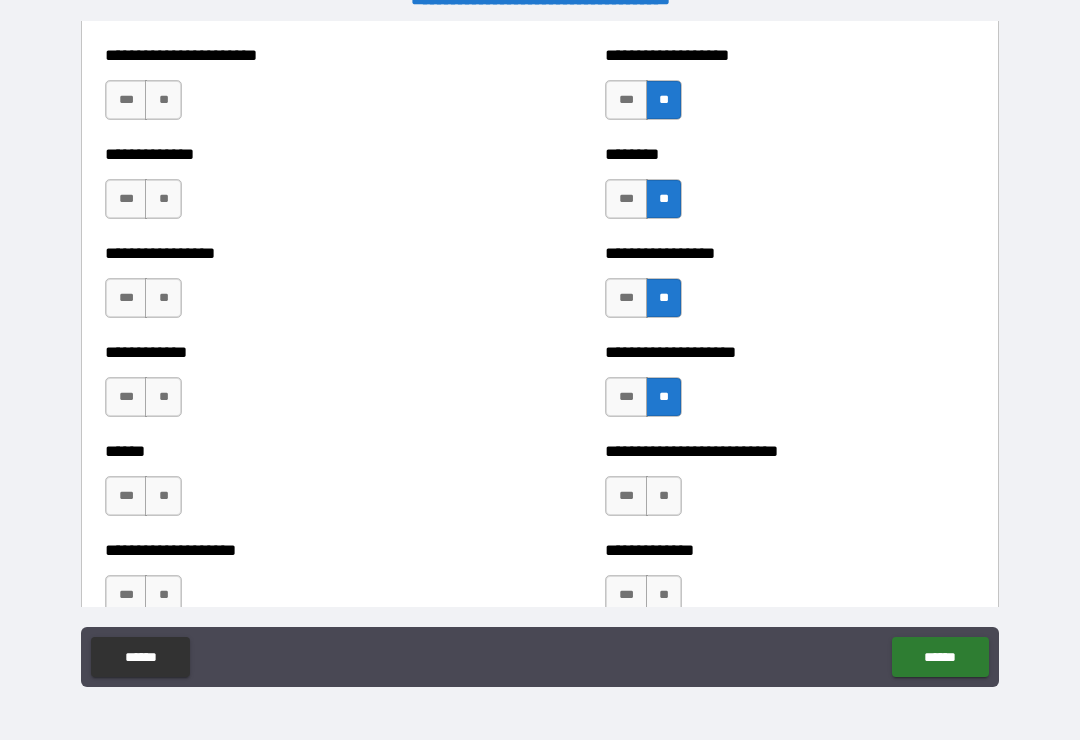 click on "**" at bounding box center (664, 496) 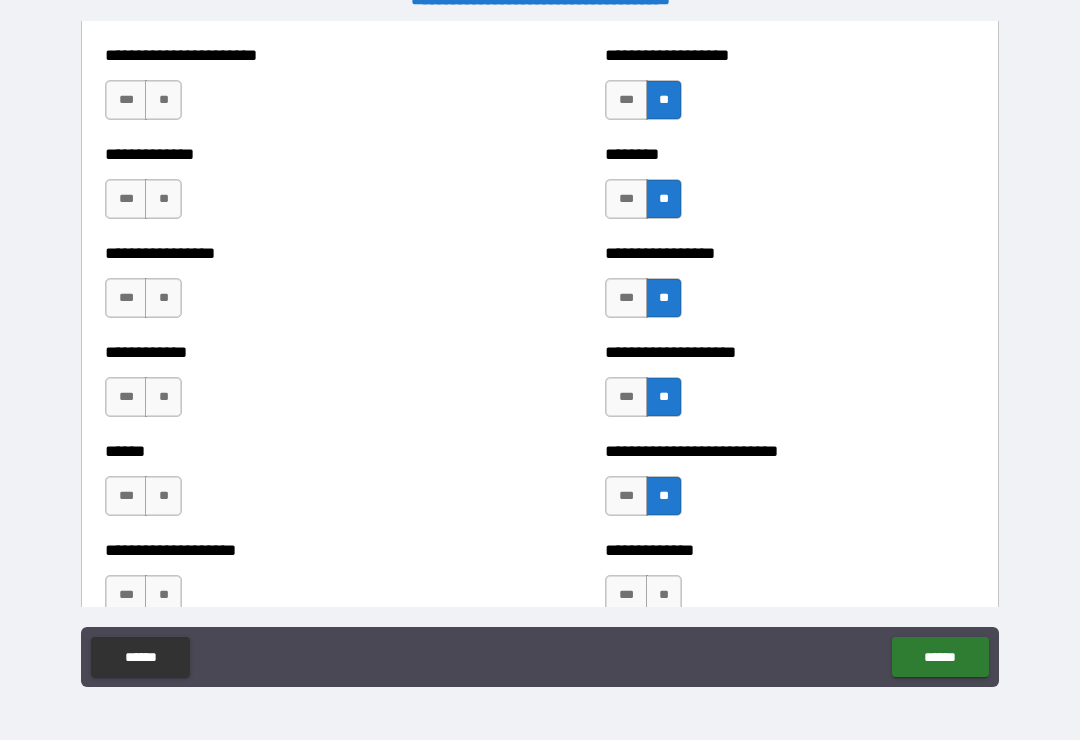 click on "**" at bounding box center [664, 595] 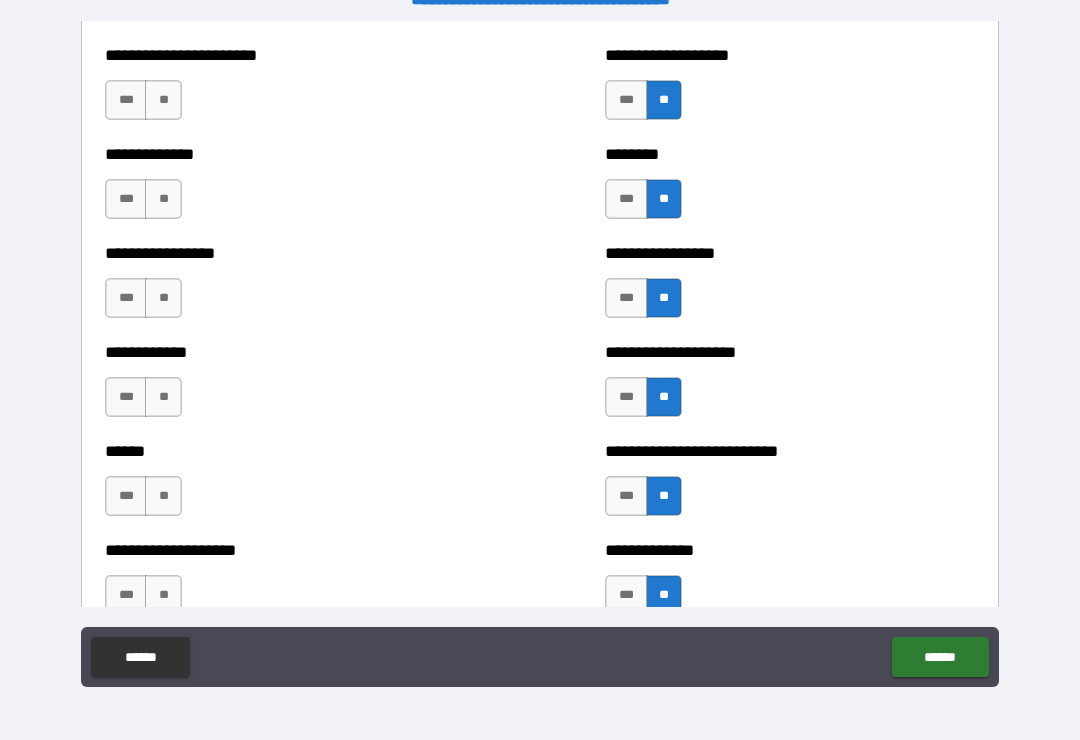 click on "**" at bounding box center (163, 595) 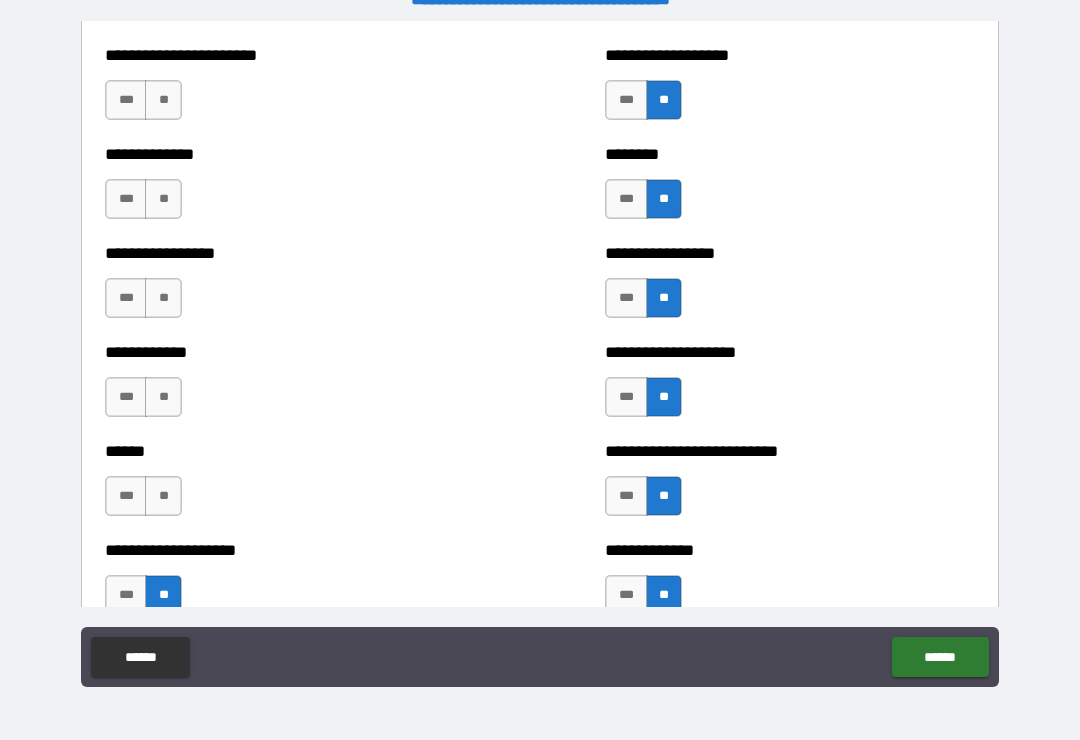click on "**" at bounding box center (163, 496) 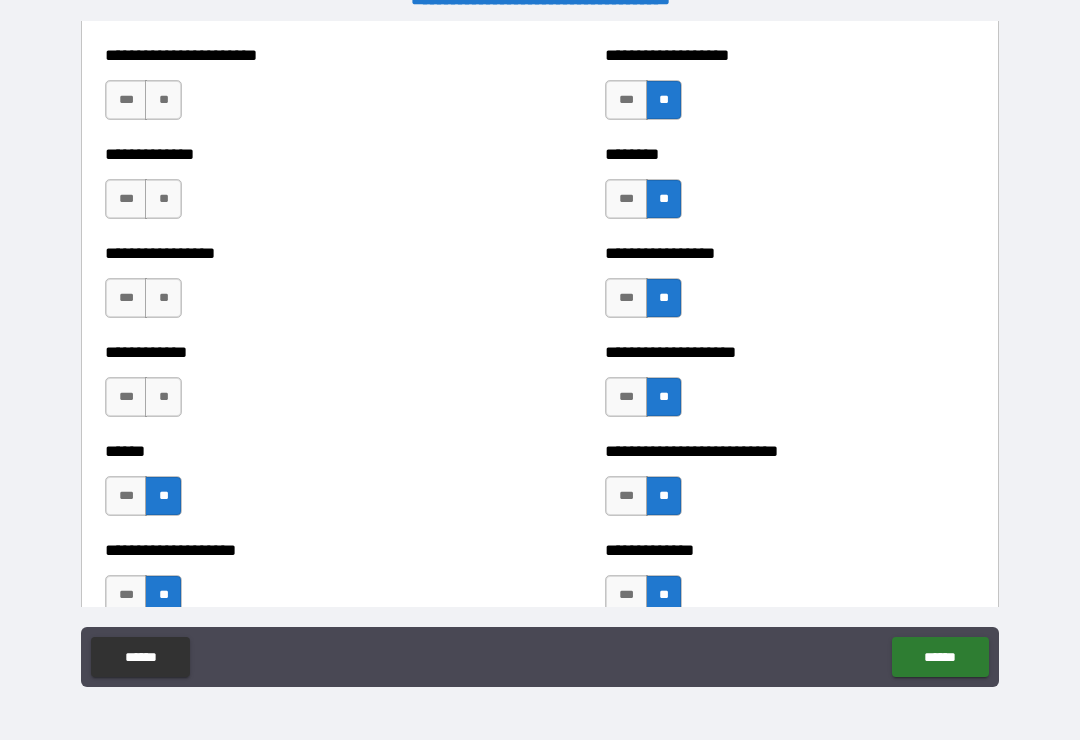 click on "**" at bounding box center (163, 397) 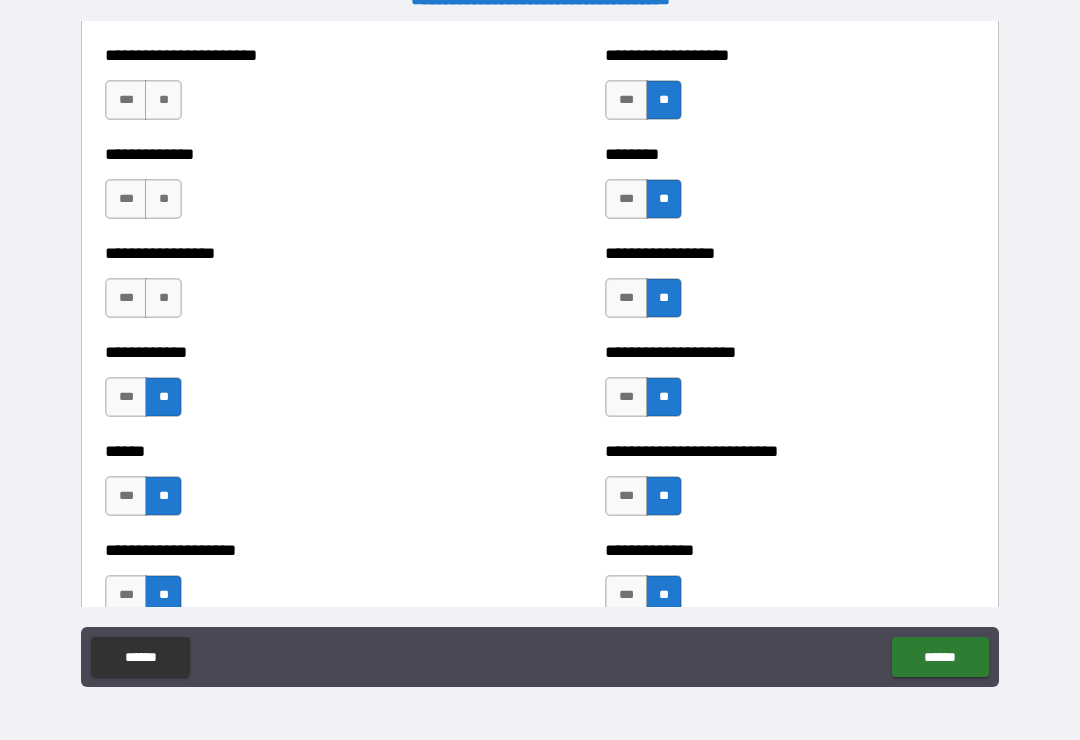 click on "**" at bounding box center (163, 298) 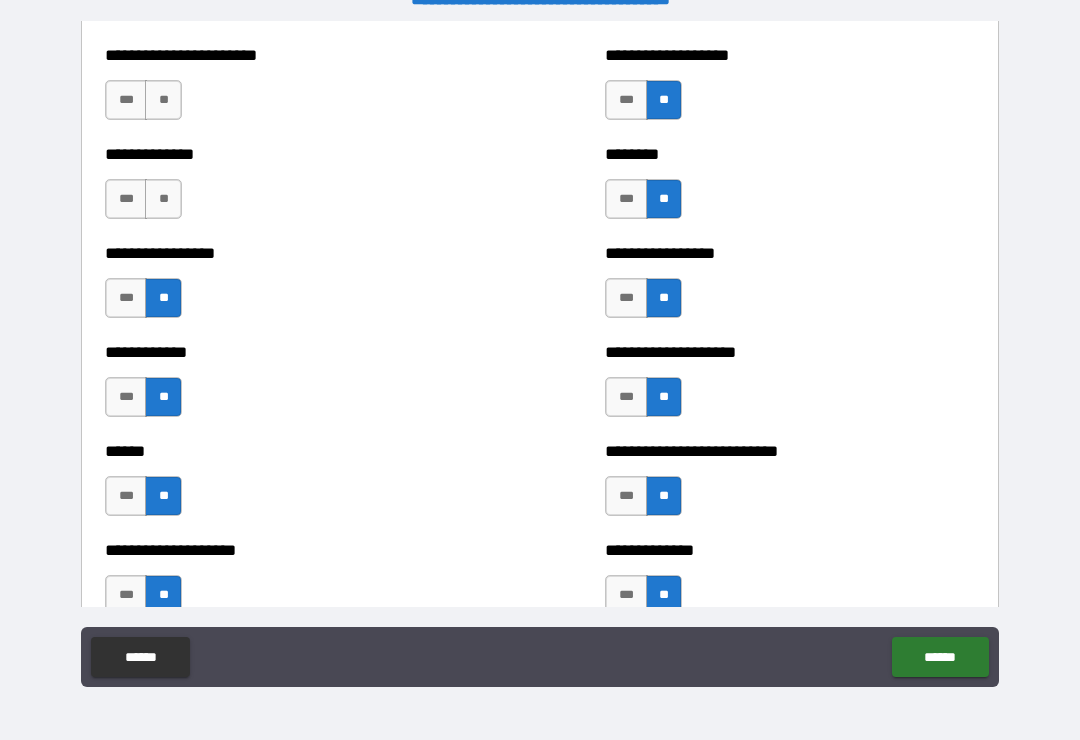 click on "**" at bounding box center [163, 199] 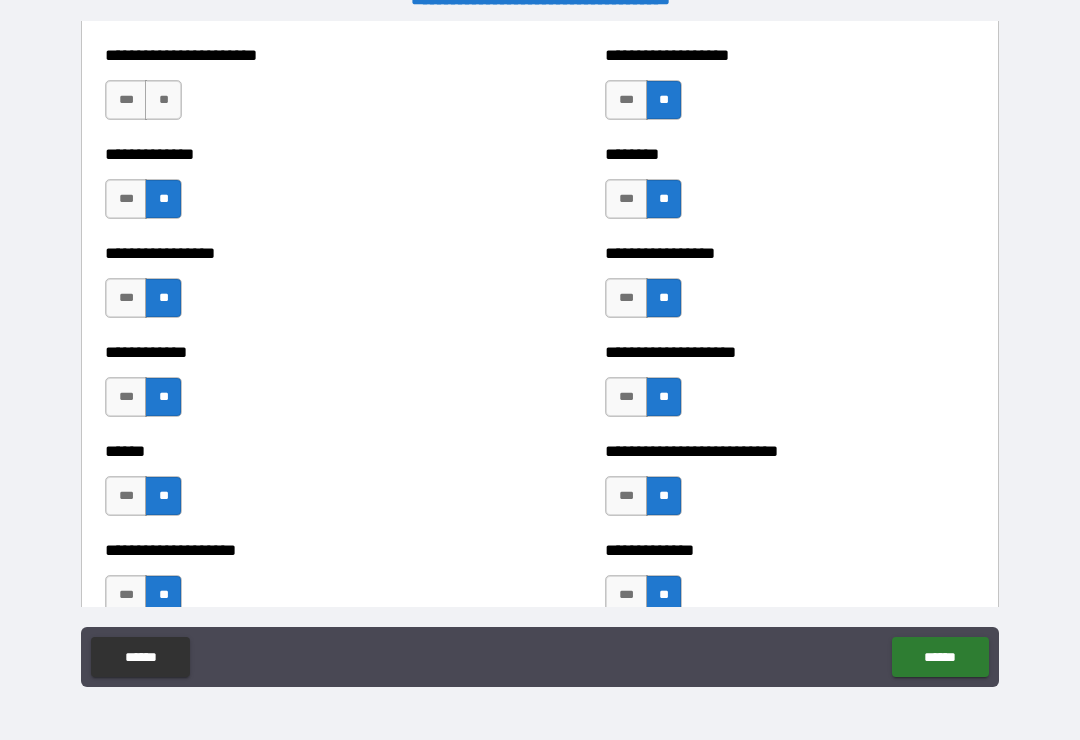 click on "**" at bounding box center (163, 100) 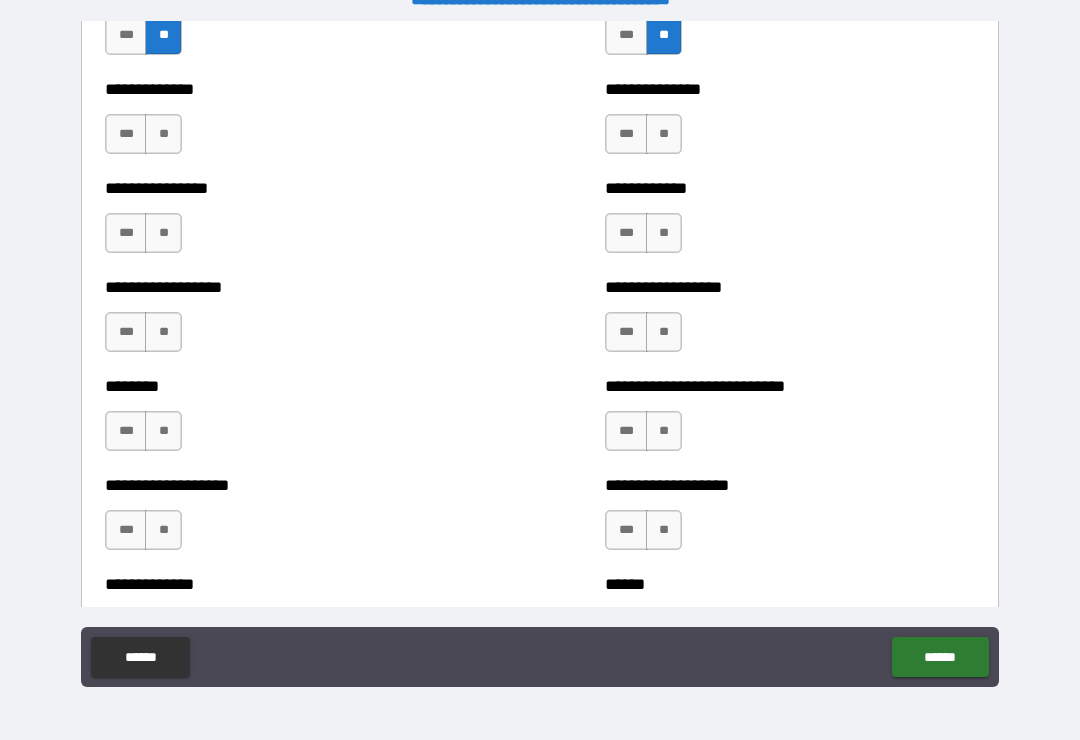 scroll, scrollTop: 4251, scrollLeft: 0, axis: vertical 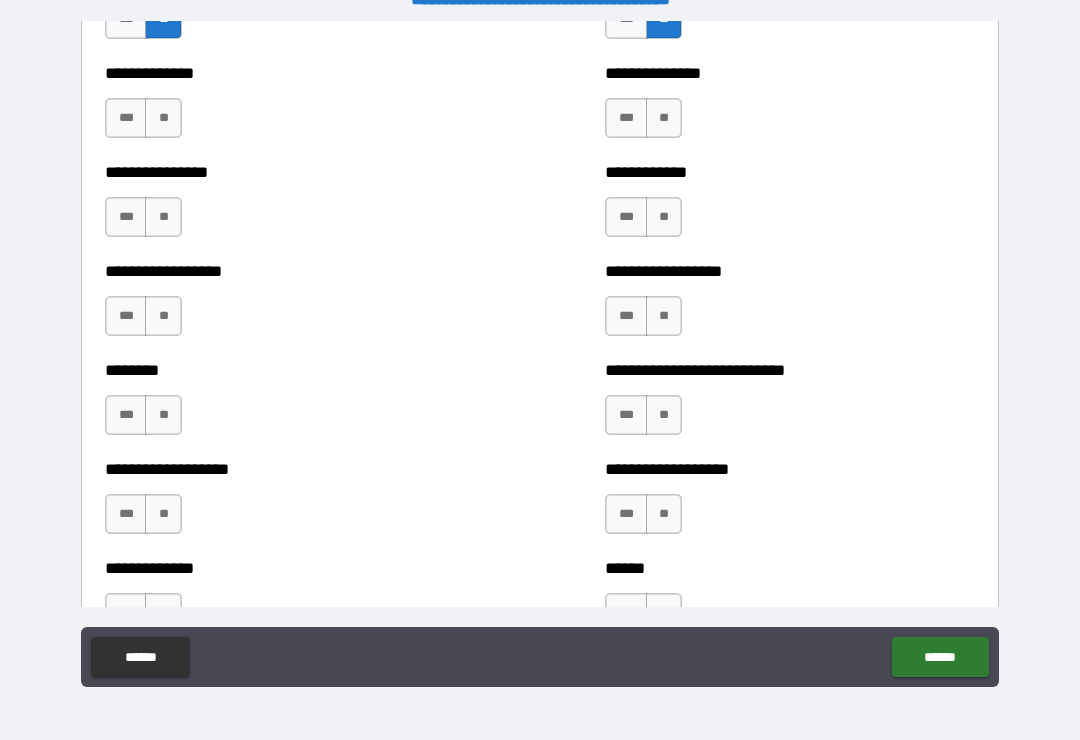 click on "**" at bounding box center (664, 118) 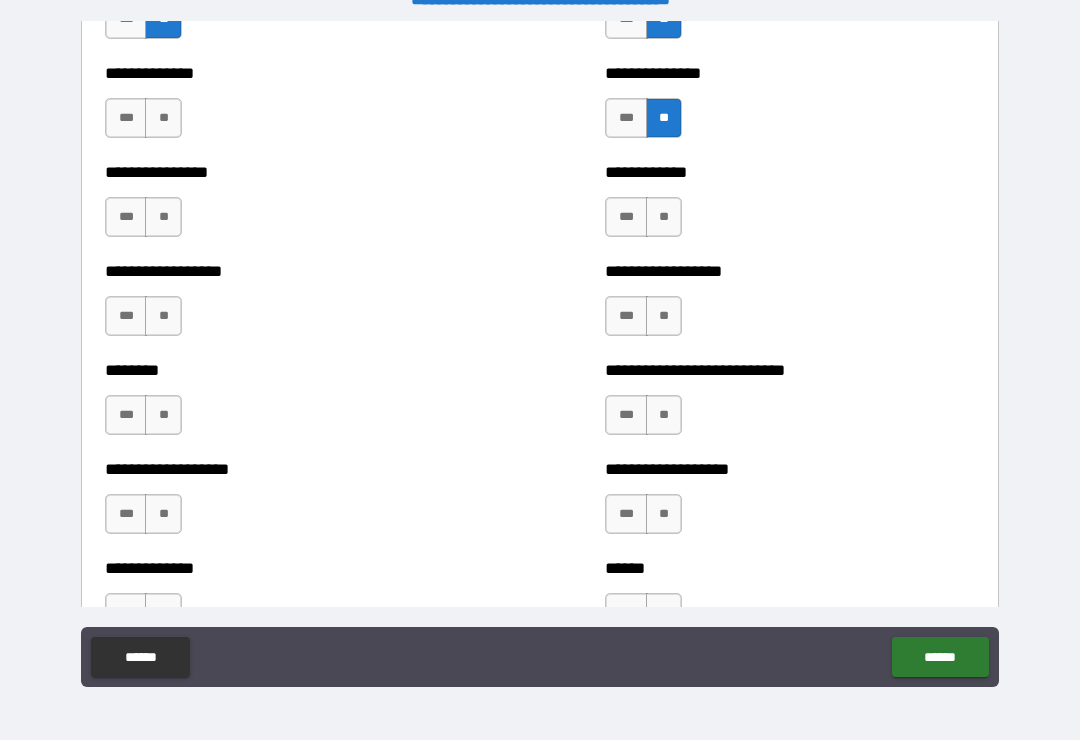 click on "**" at bounding box center (163, 118) 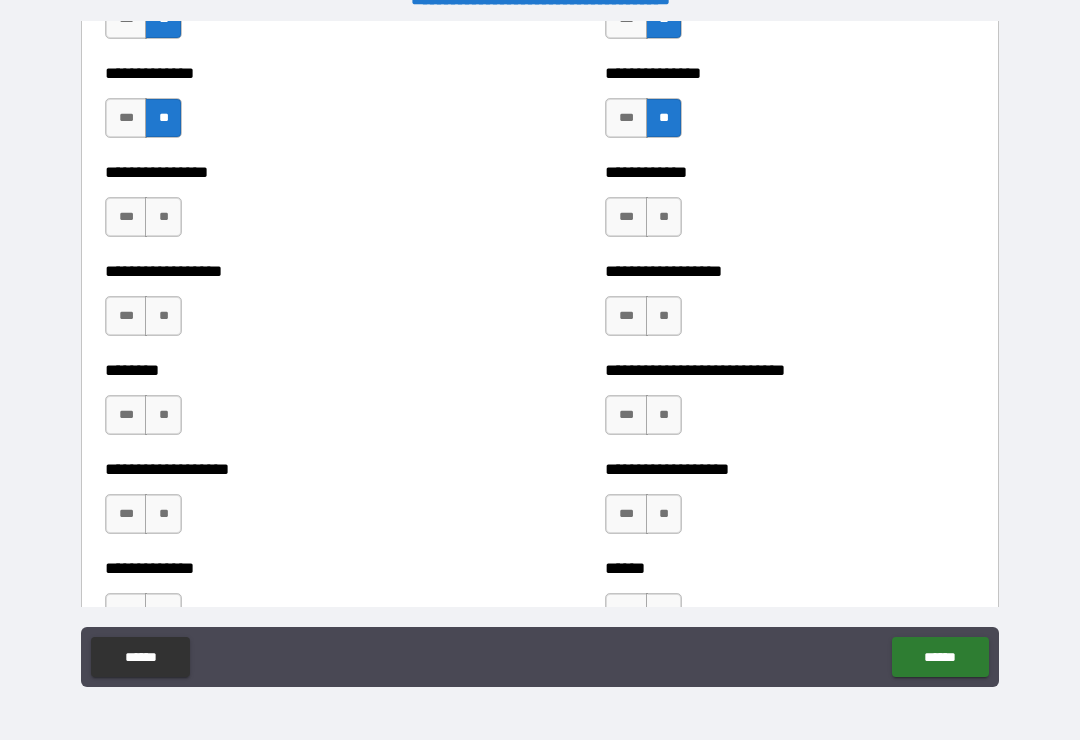 click on "**" at bounding box center (163, 217) 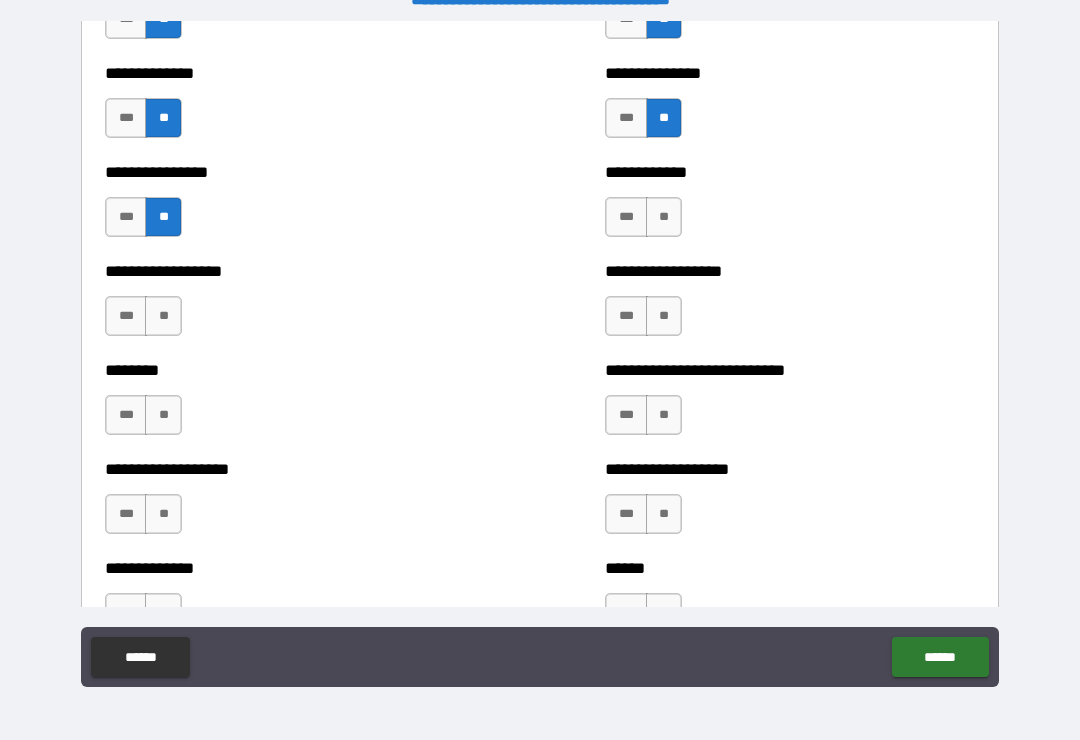 click on "**" at bounding box center [163, 316] 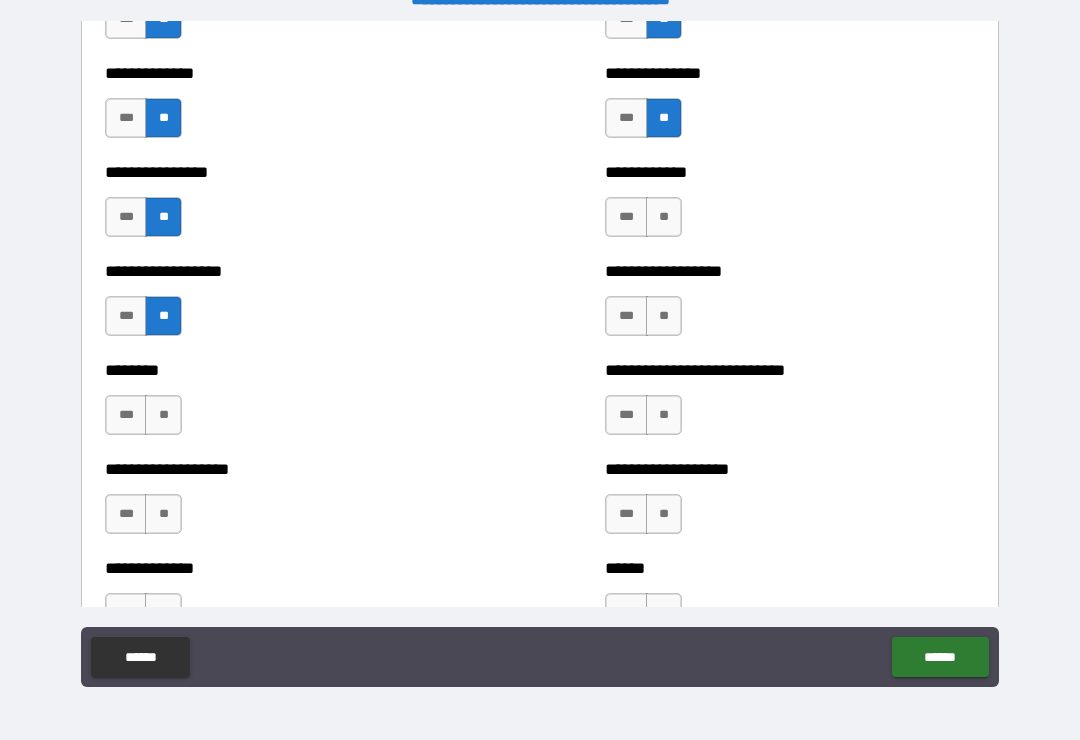 click on "**" at bounding box center [163, 415] 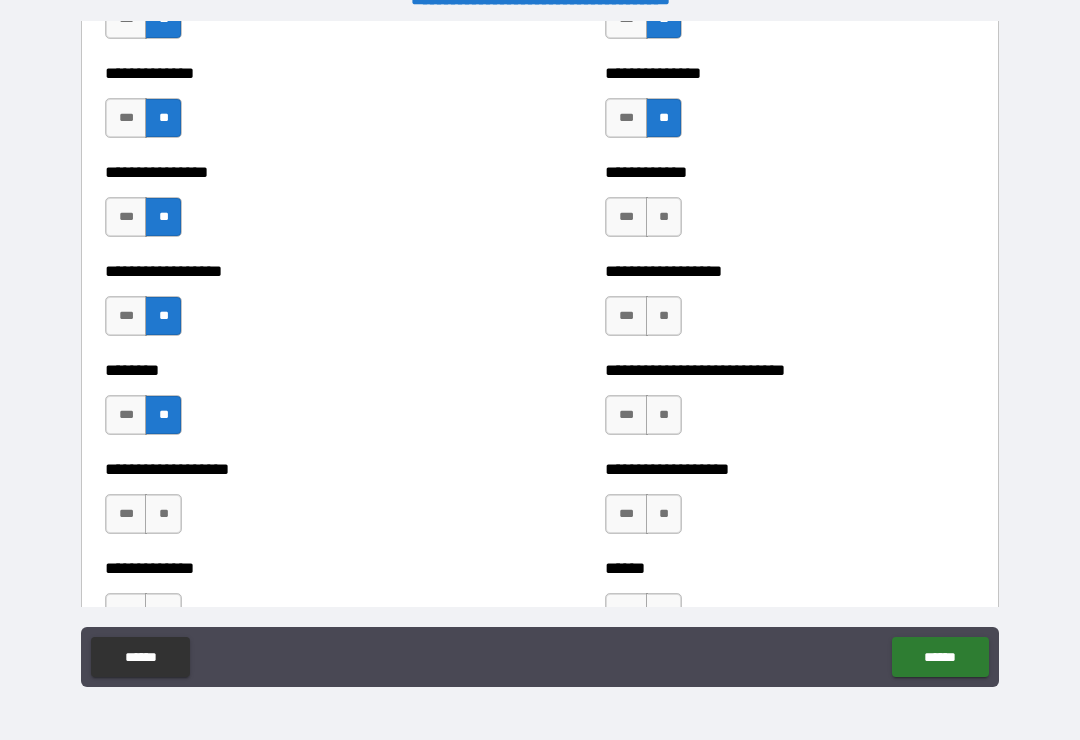 click on "**" at bounding box center (163, 514) 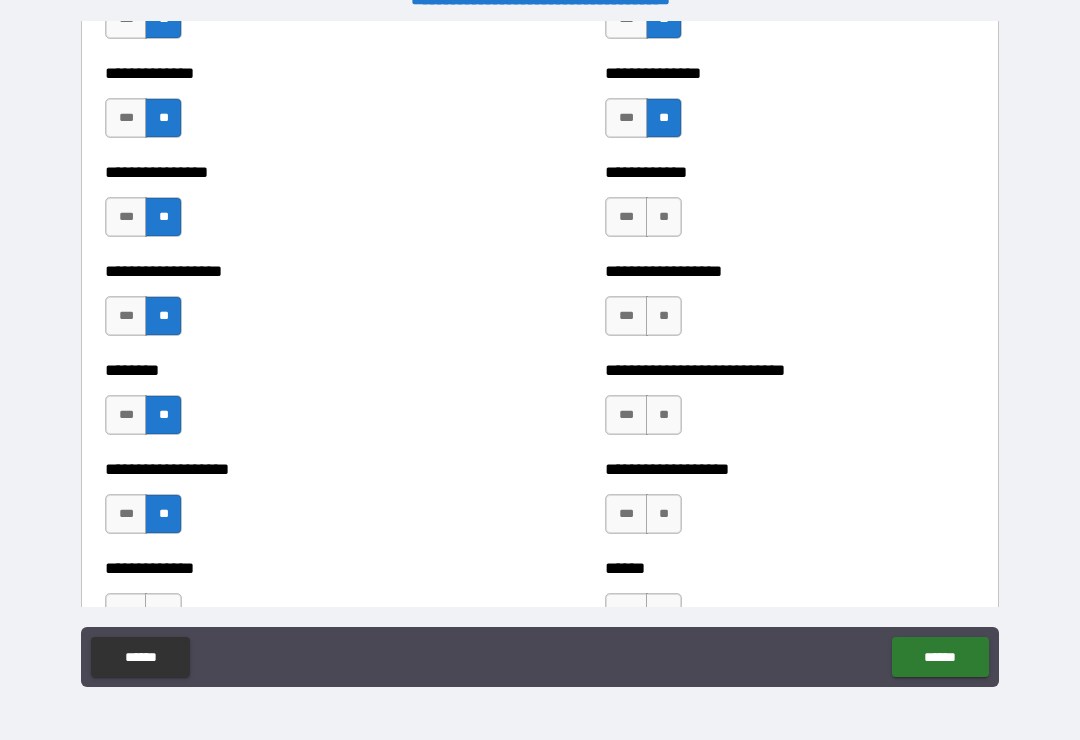 click on "**" at bounding box center [163, 613] 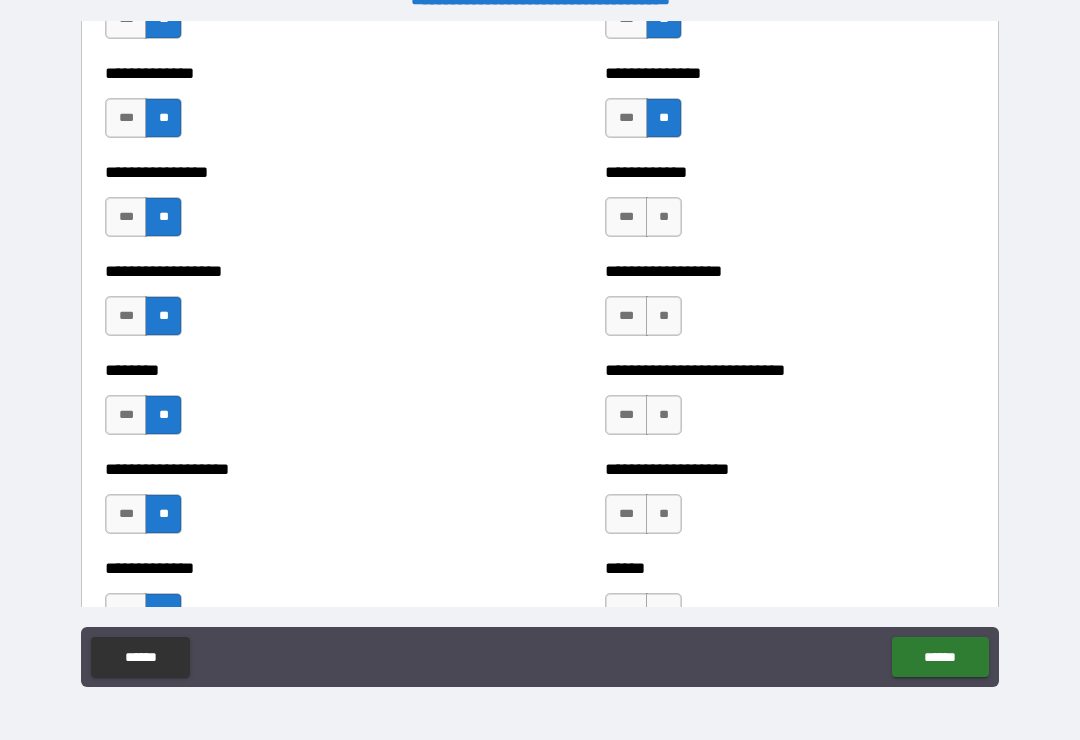 click on "**" at bounding box center [664, 613] 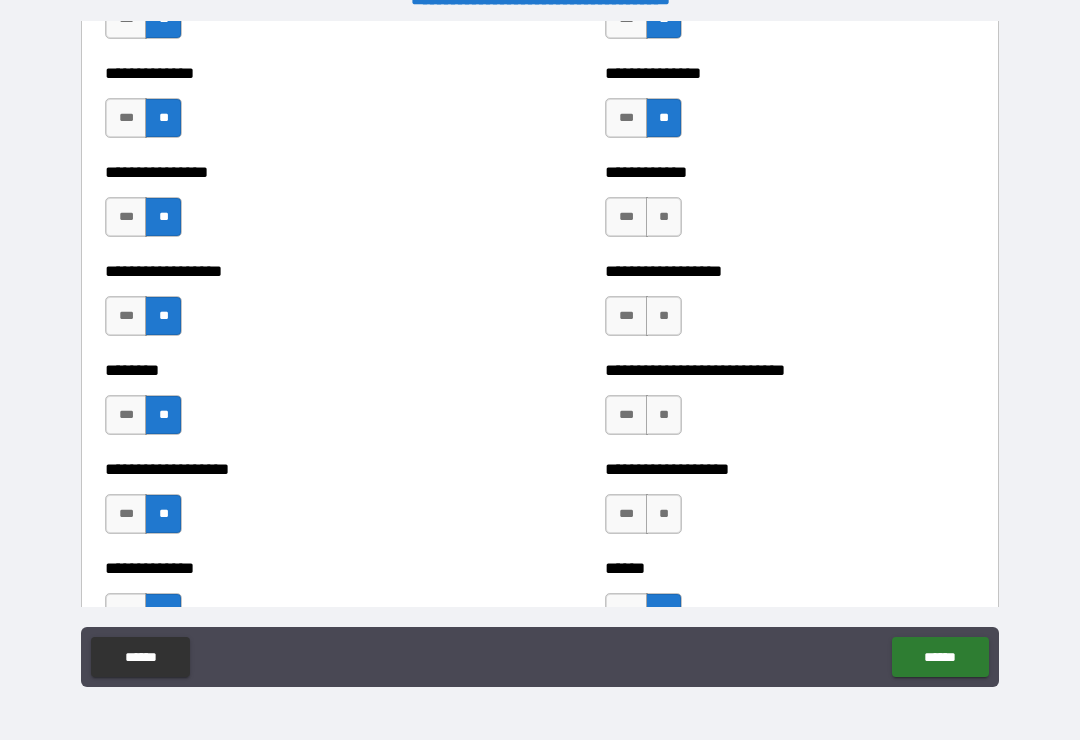 click on "**" at bounding box center (664, 514) 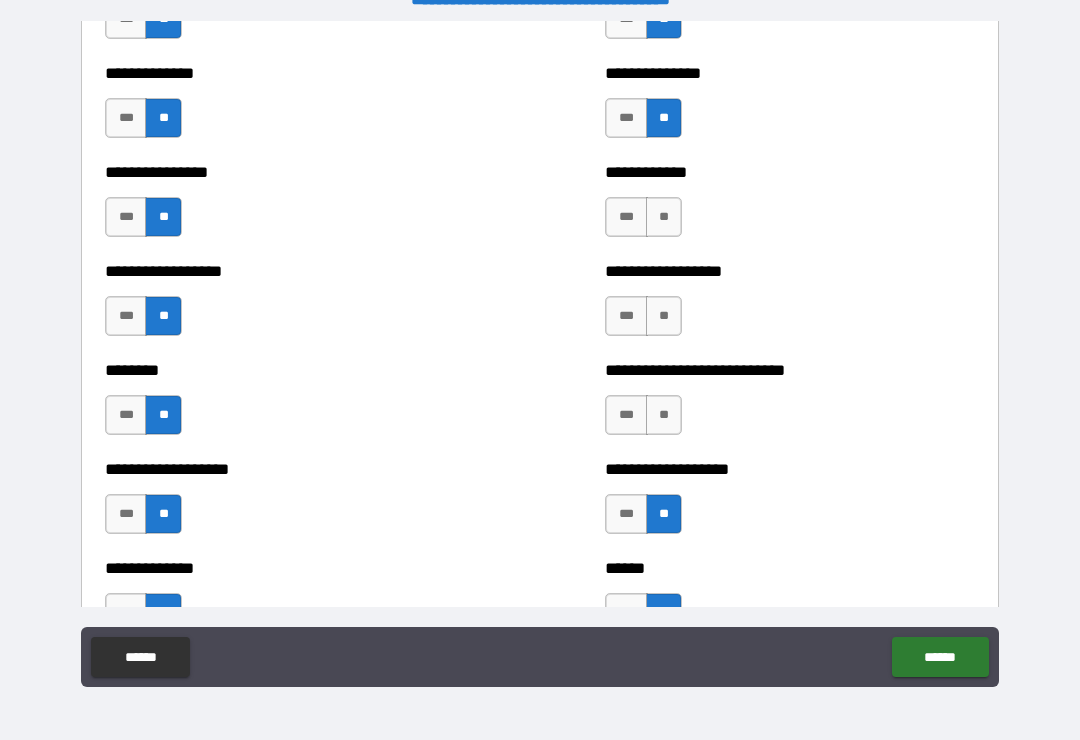 click on "**" at bounding box center (664, 415) 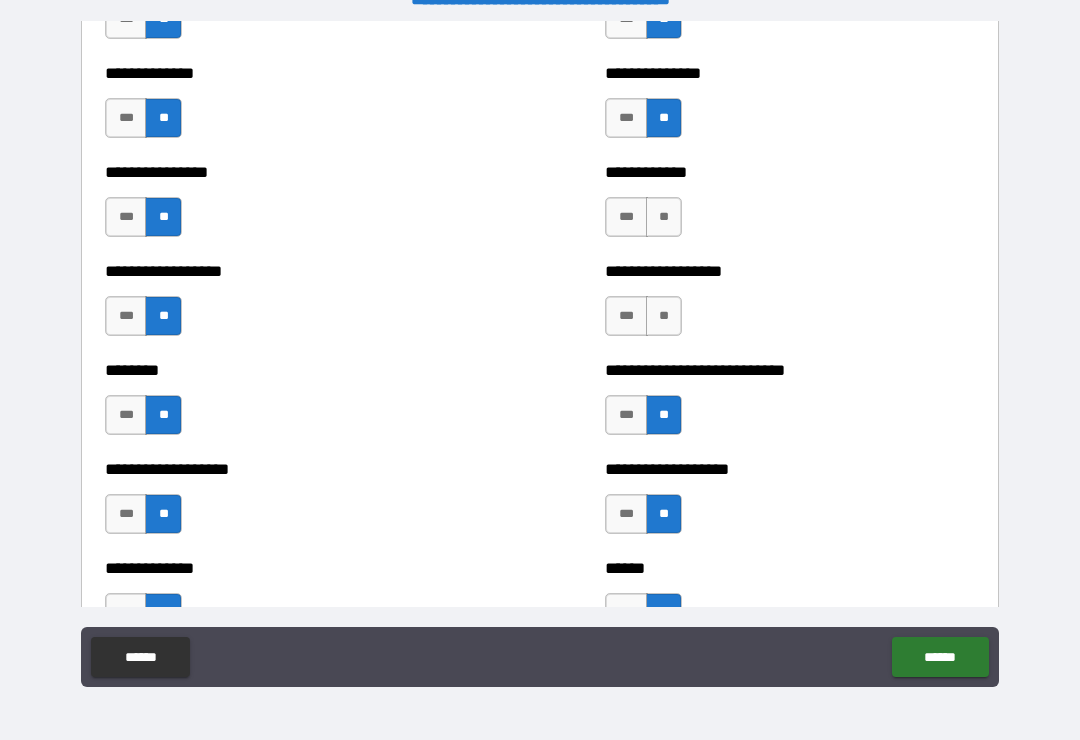click on "**" at bounding box center [664, 316] 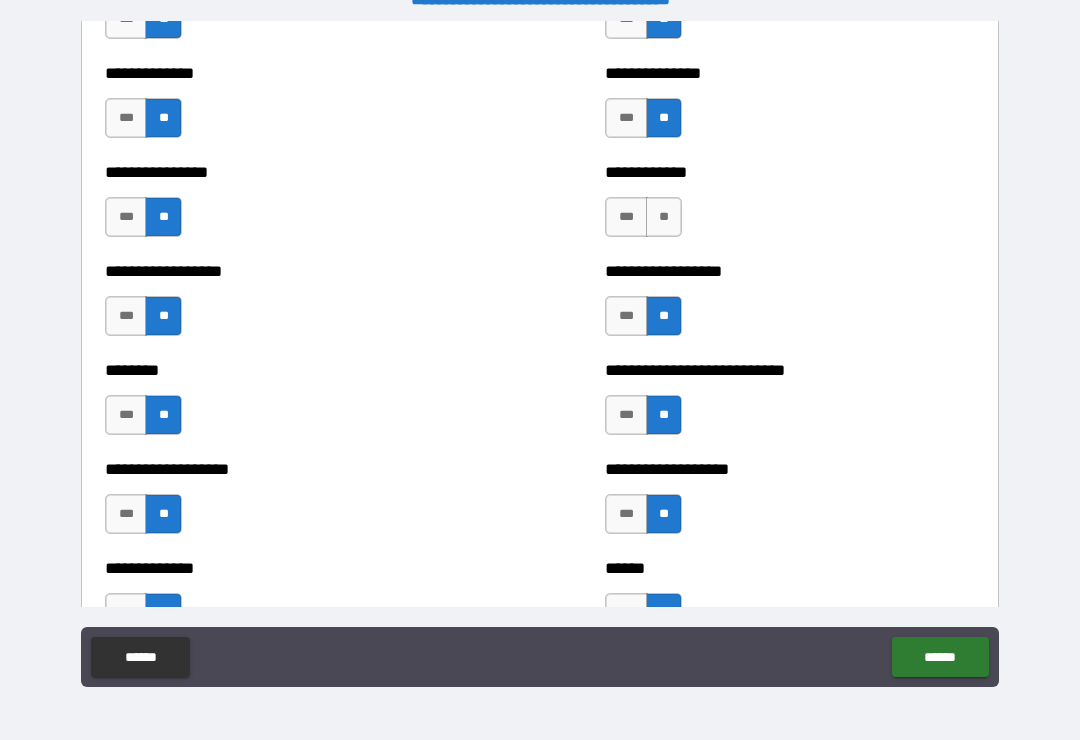 click on "**" at bounding box center [664, 217] 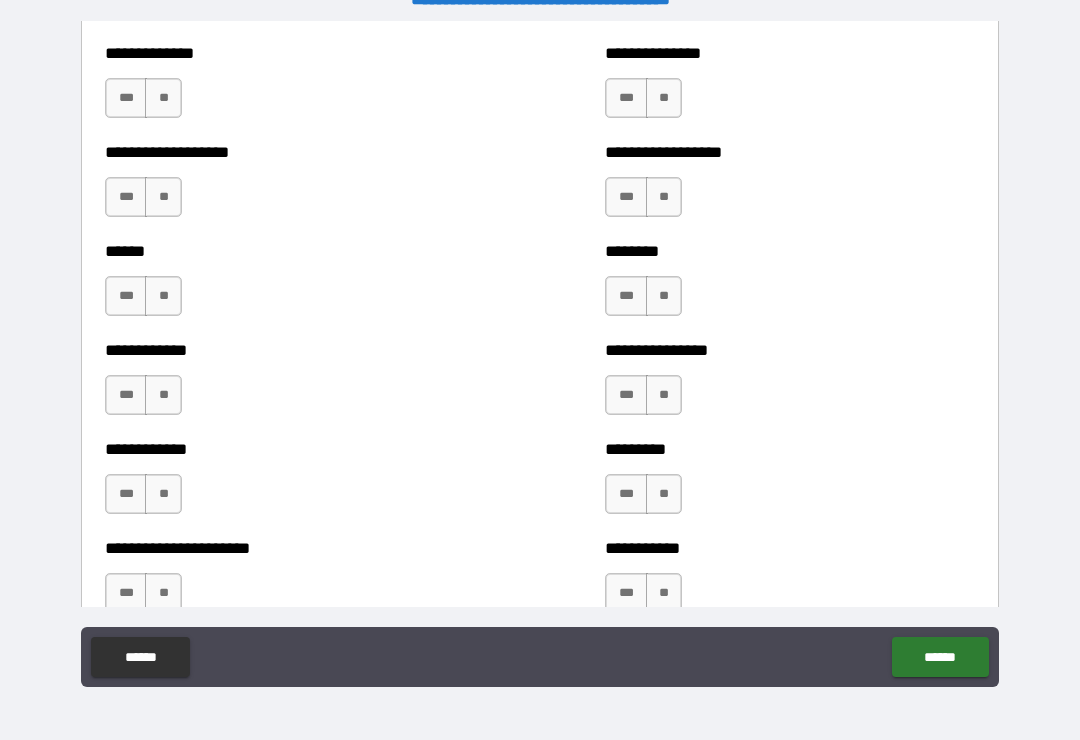 scroll, scrollTop: 4866, scrollLeft: 0, axis: vertical 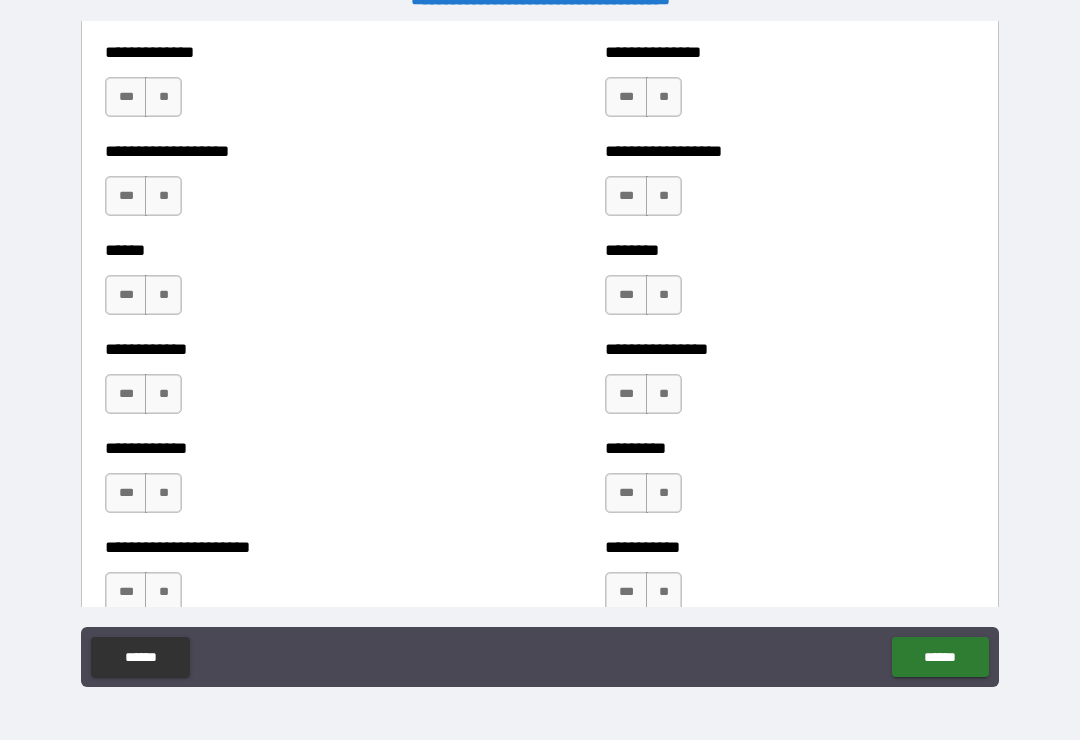 click on "**" at bounding box center [664, 97] 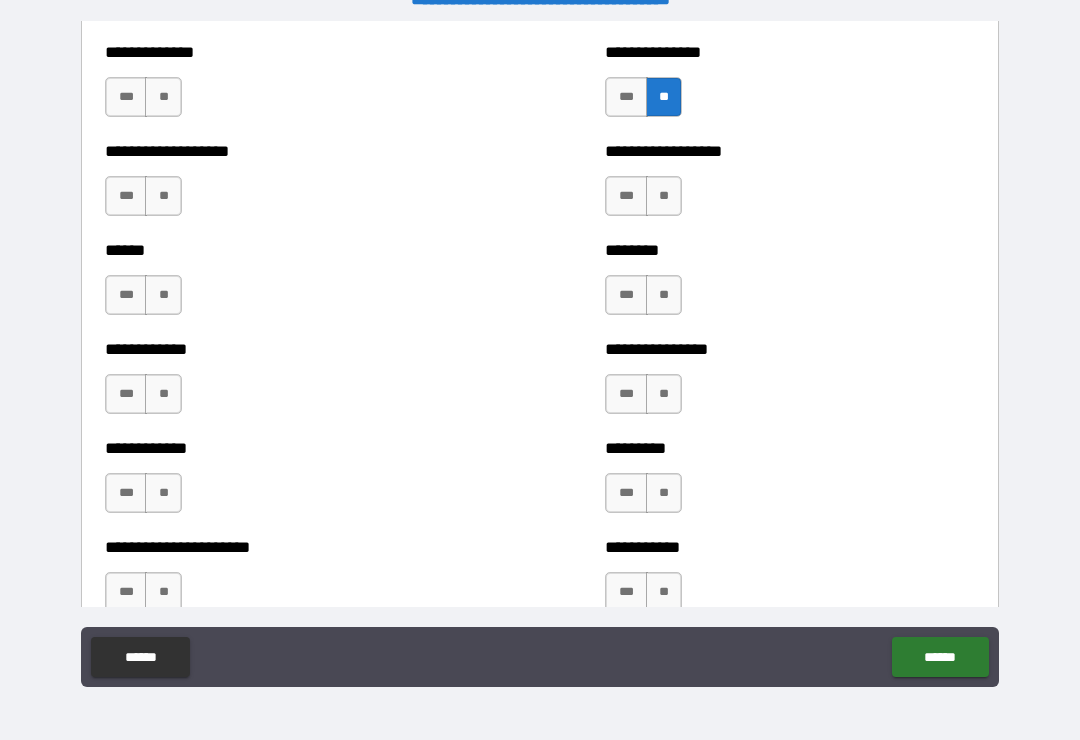 click on "**" at bounding box center (664, 196) 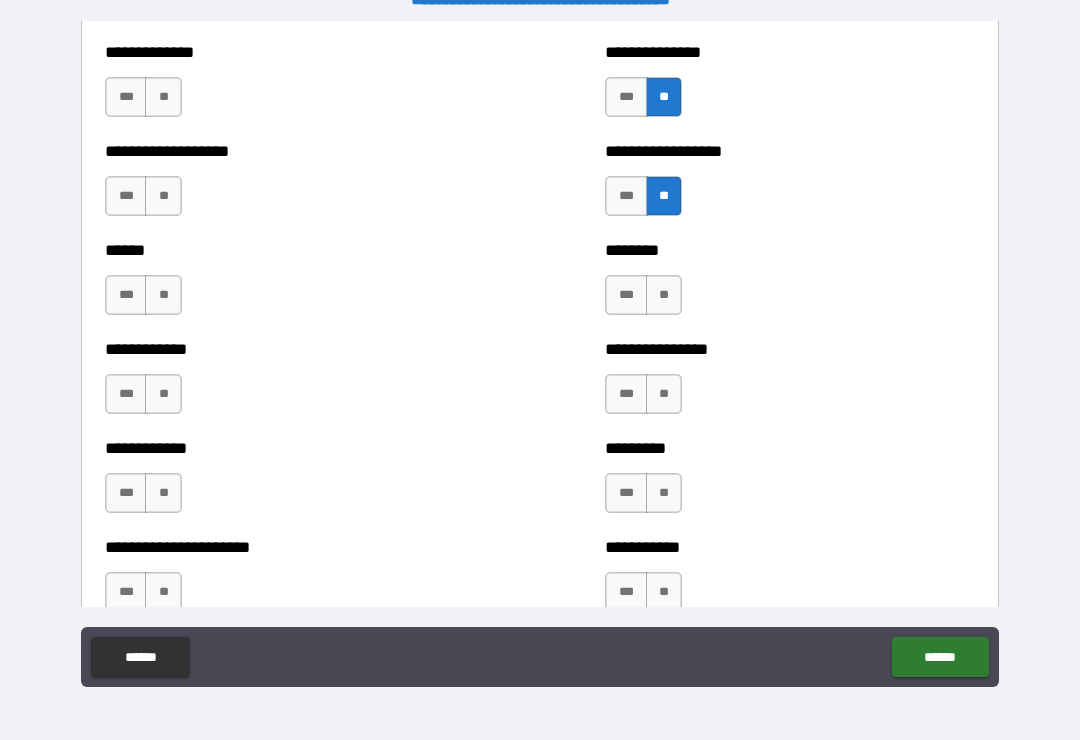 click on "**" at bounding box center (664, 295) 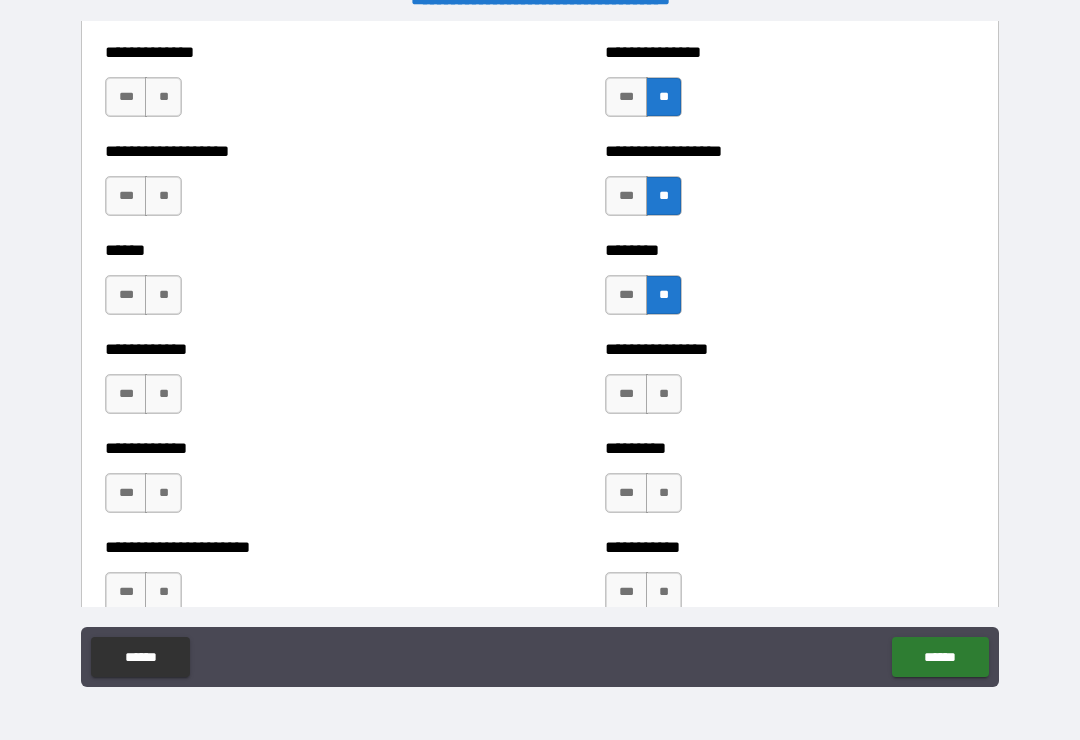 click on "**" at bounding box center [664, 394] 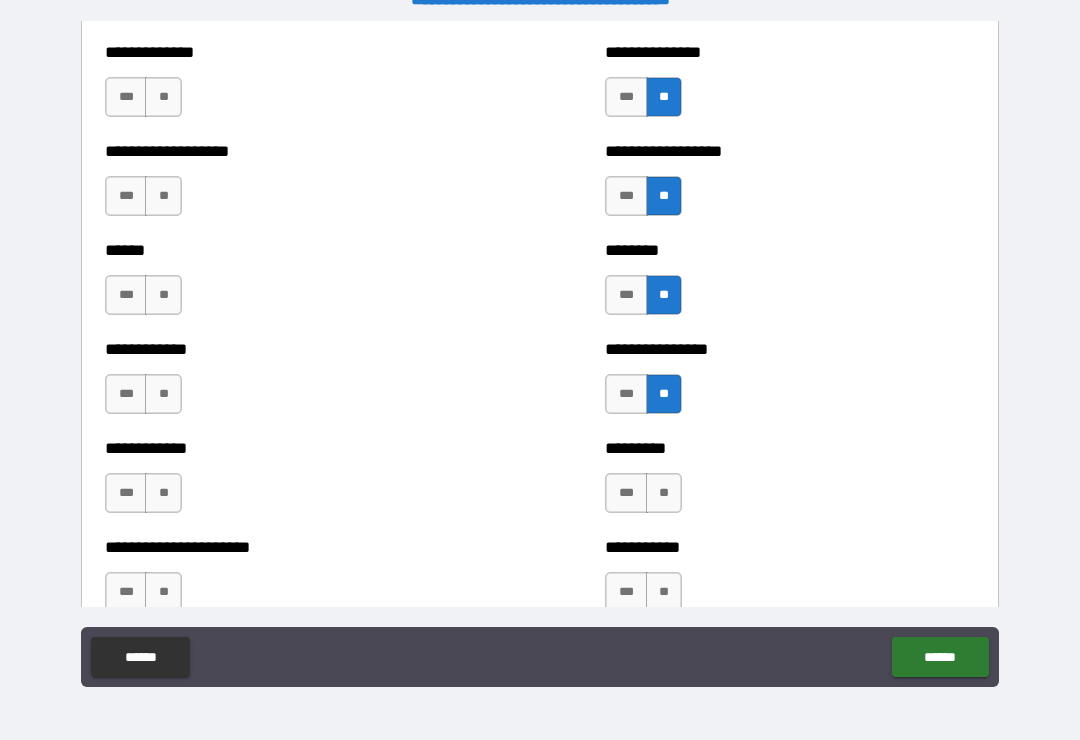 click on "**" at bounding box center (664, 493) 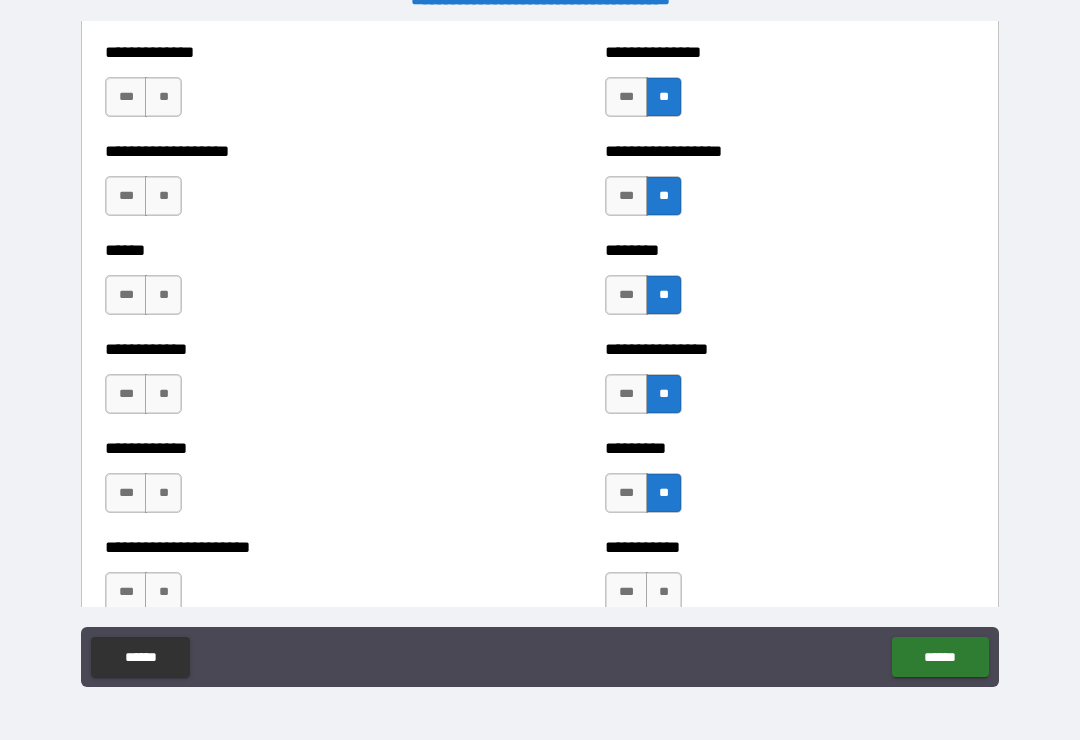 click on "**" at bounding box center [664, 592] 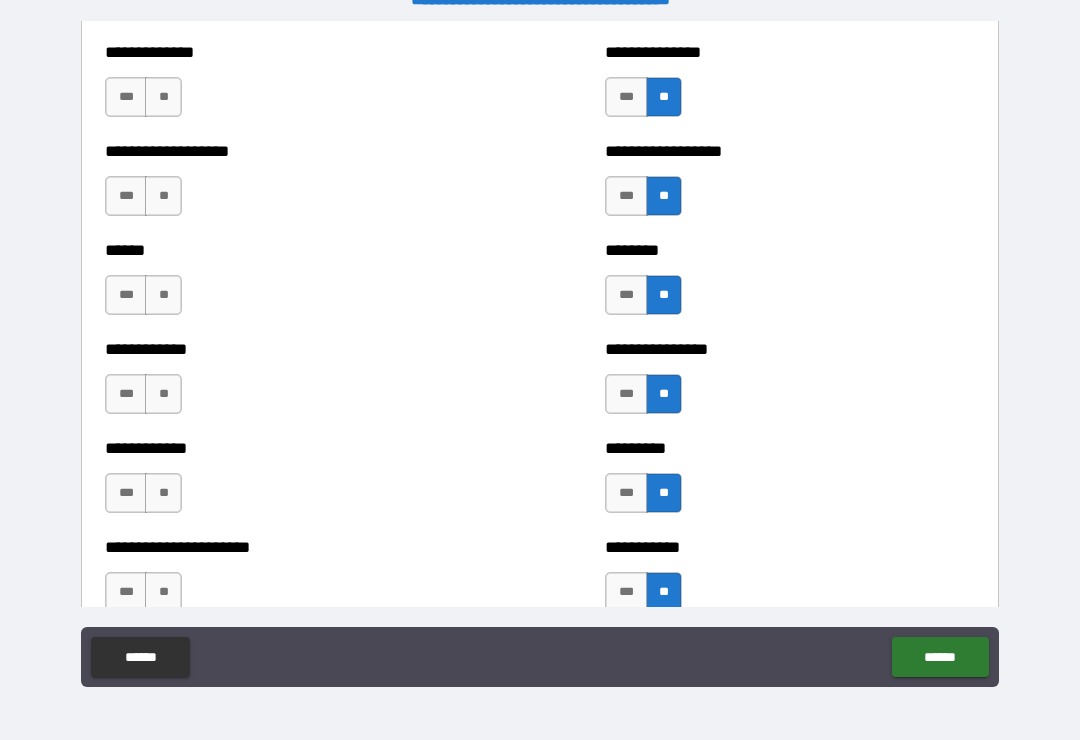 click on "**" at bounding box center (163, 592) 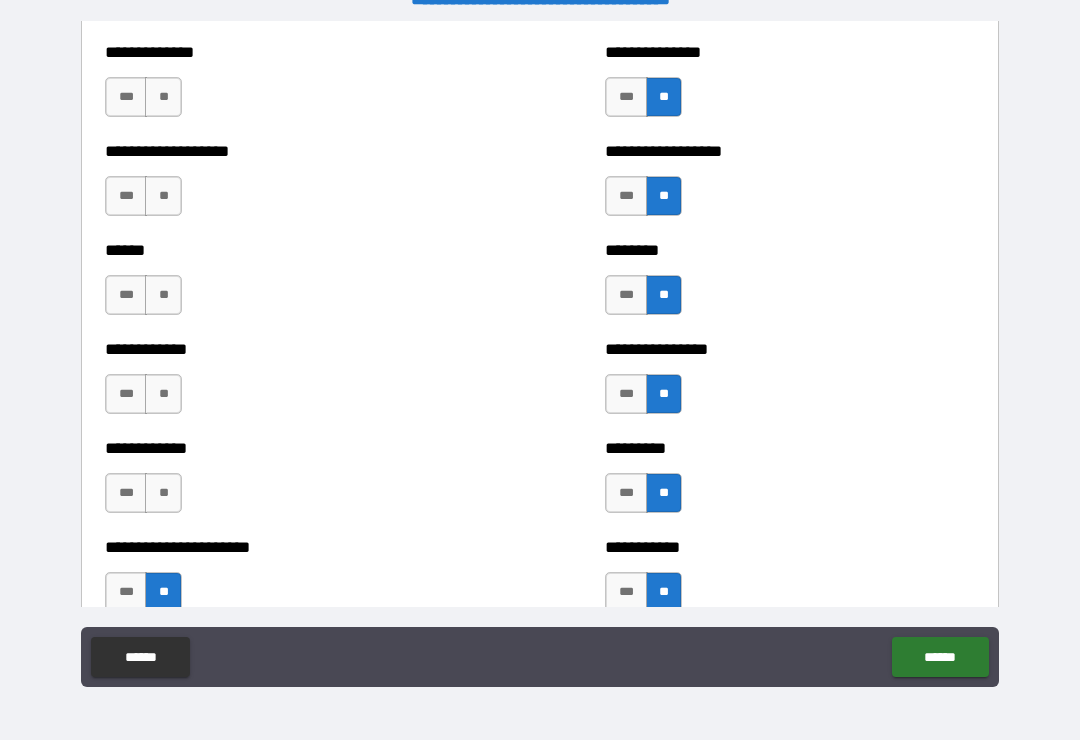 click on "**" at bounding box center [163, 493] 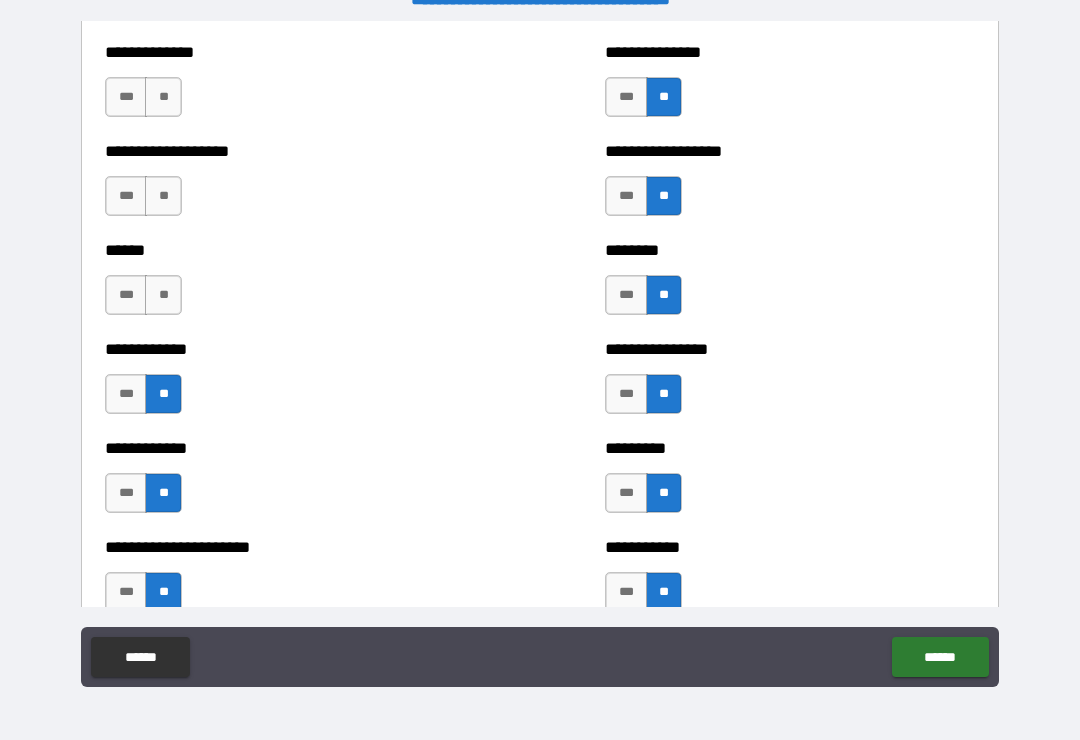 click on "**" at bounding box center [163, 295] 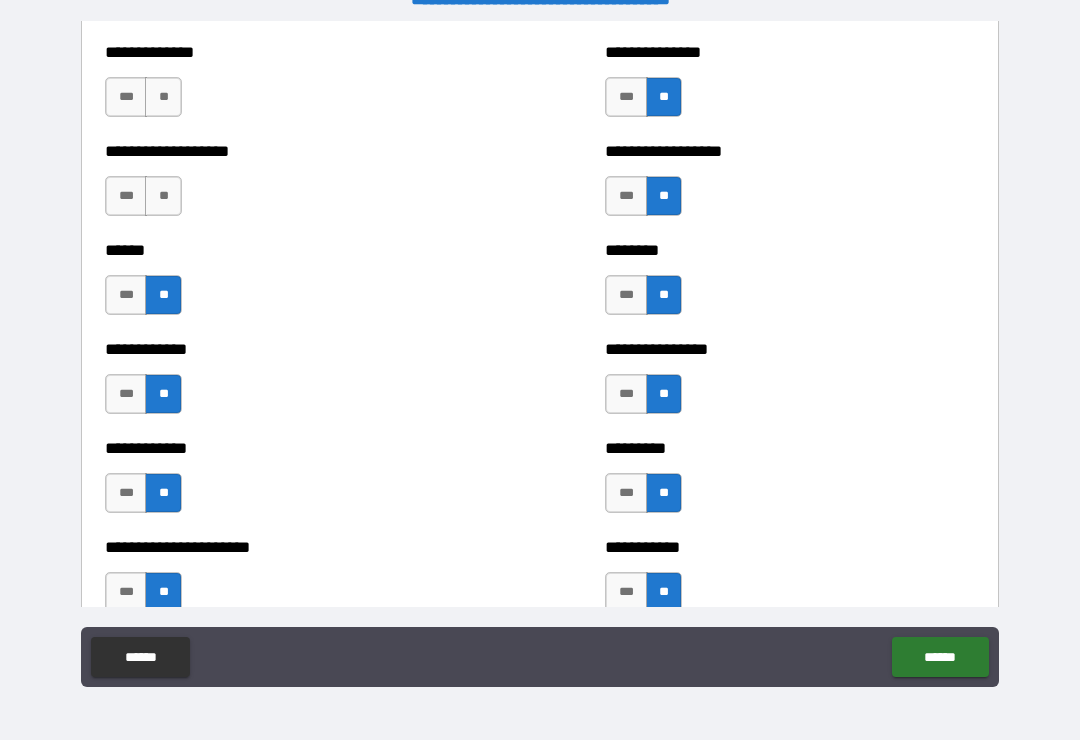 click on "**" at bounding box center (163, 196) 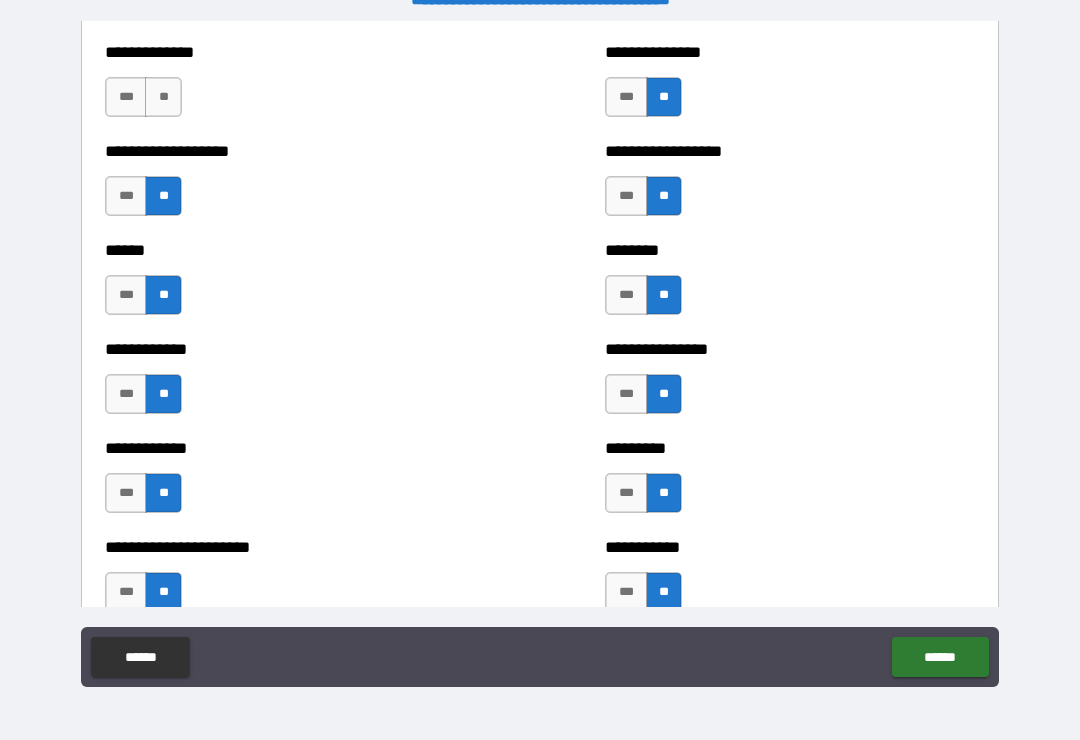 click on "**" at bounding box center [163, 97] 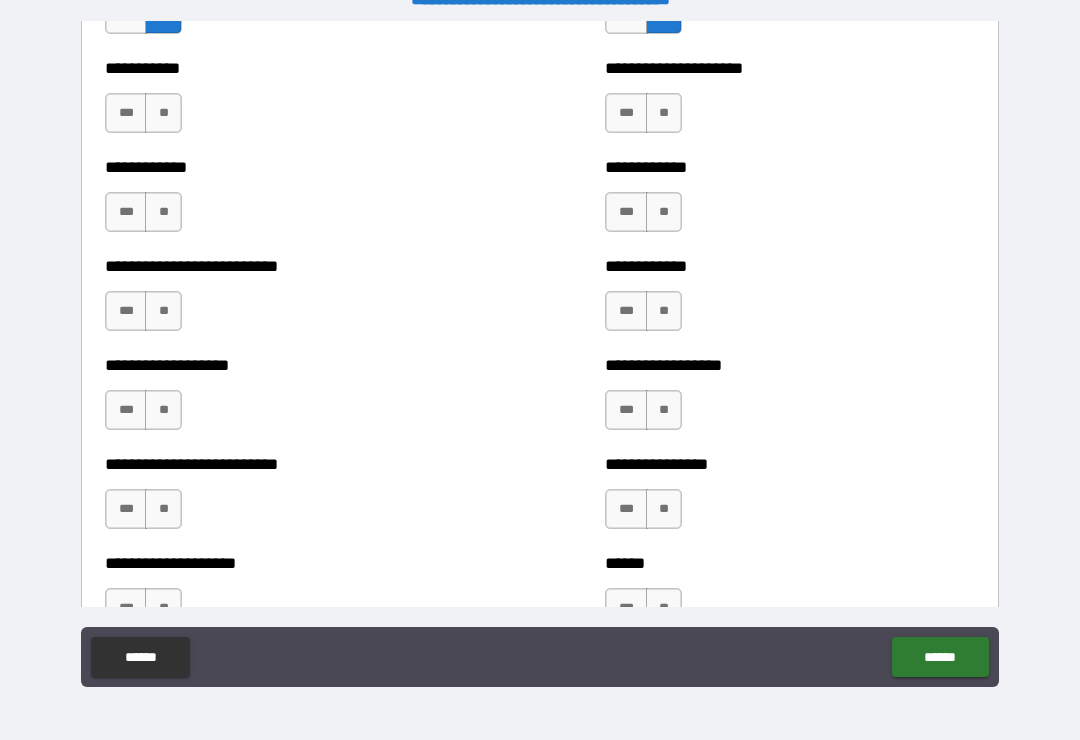 scroll, scrollTop: 5461, scrollLeft: 0, axis: vertical 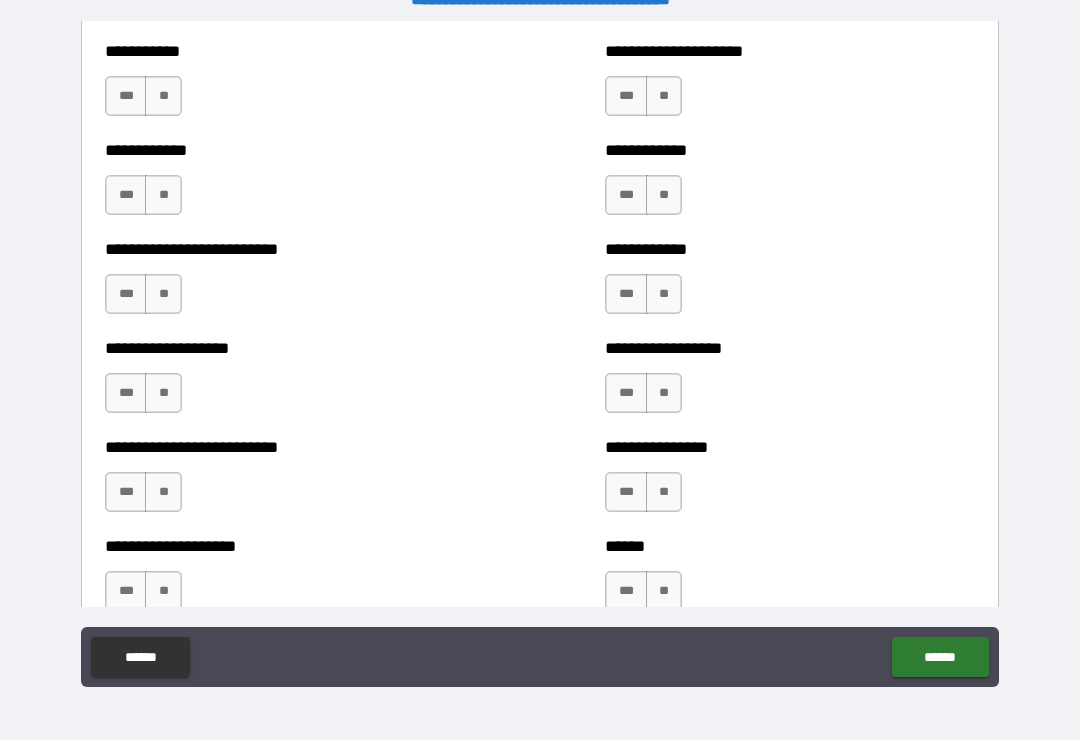 click on "**" at bounding box center [664, 96] 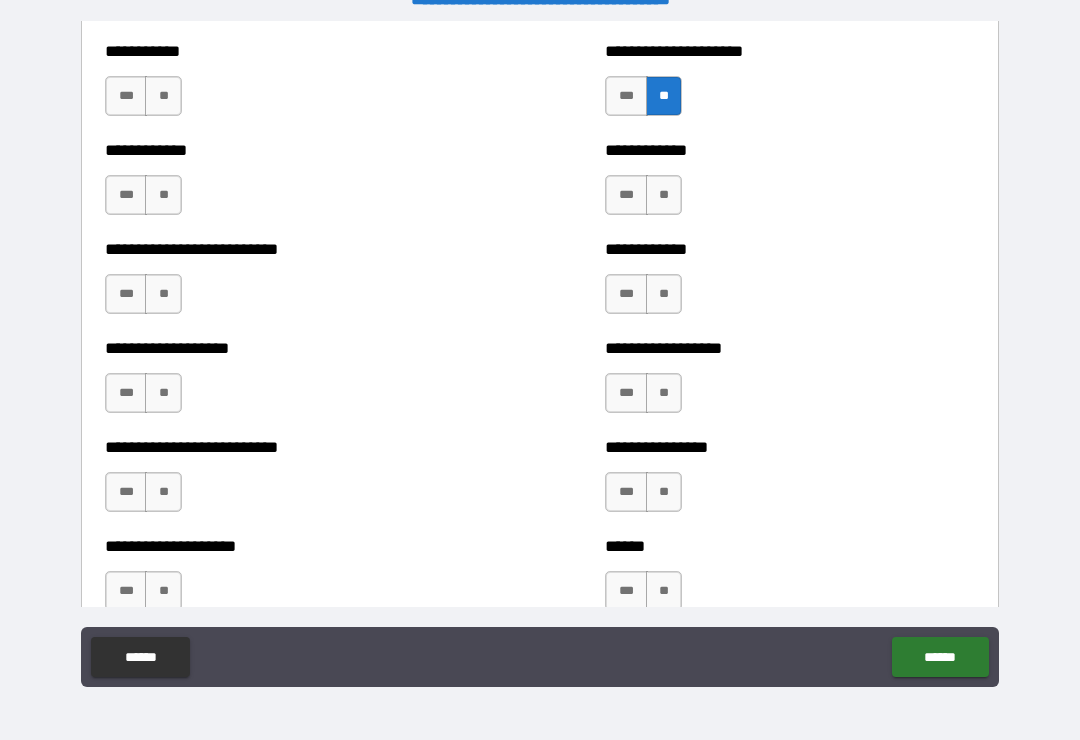 click on "**" at bounding box center (664, 195) 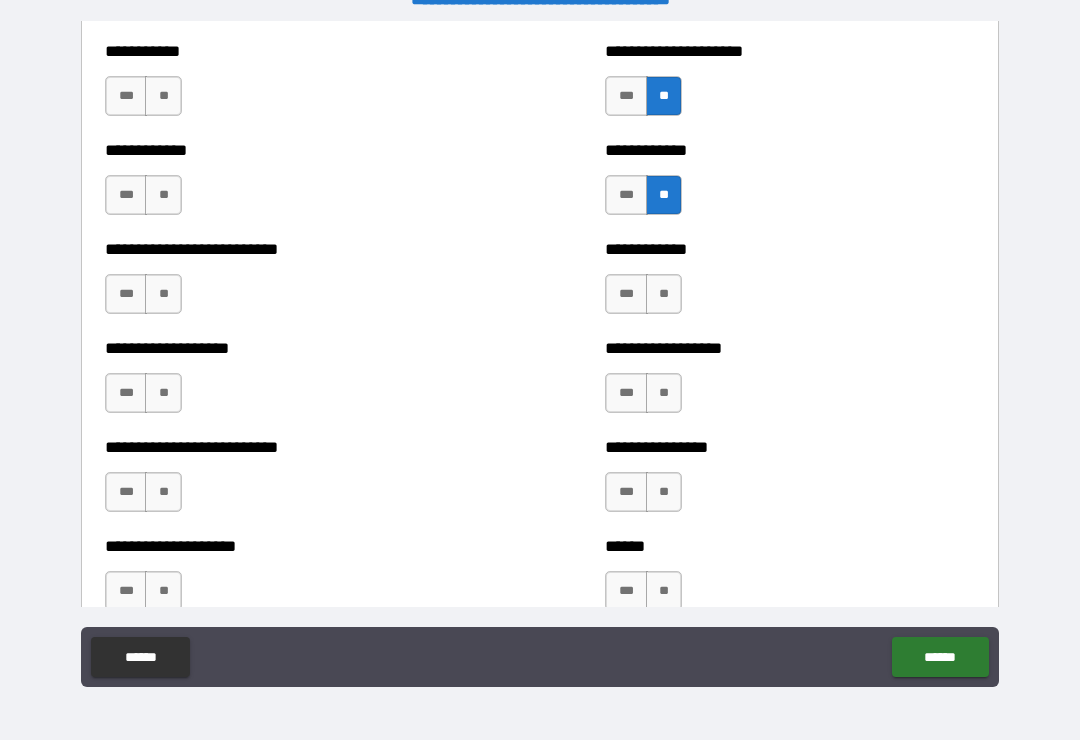 click on "**" at bounding box center [664, 294] 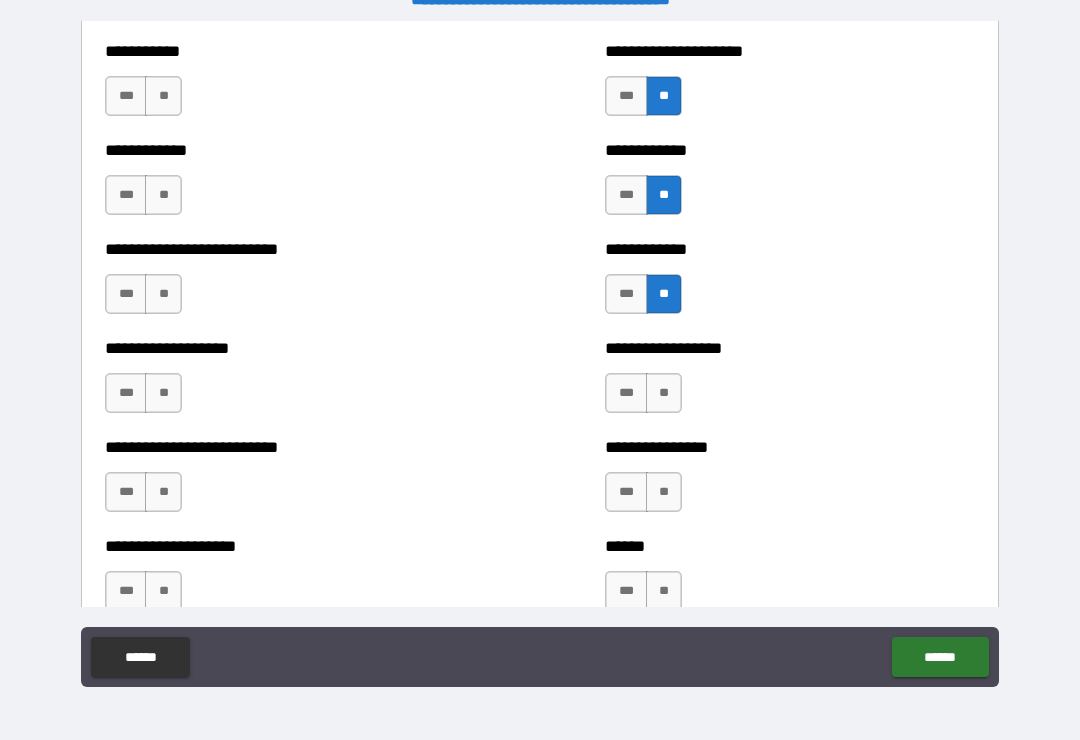 click on "**" at bounding box center (664, 393) 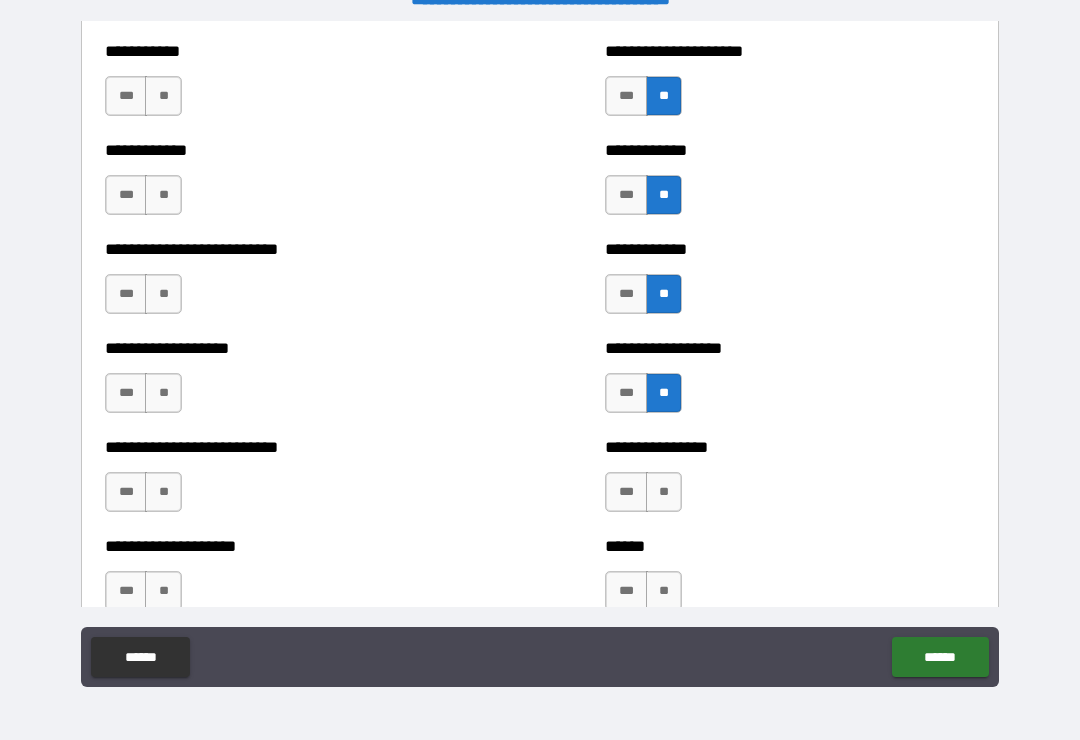 click on "**" at bounding box center (664, 492) 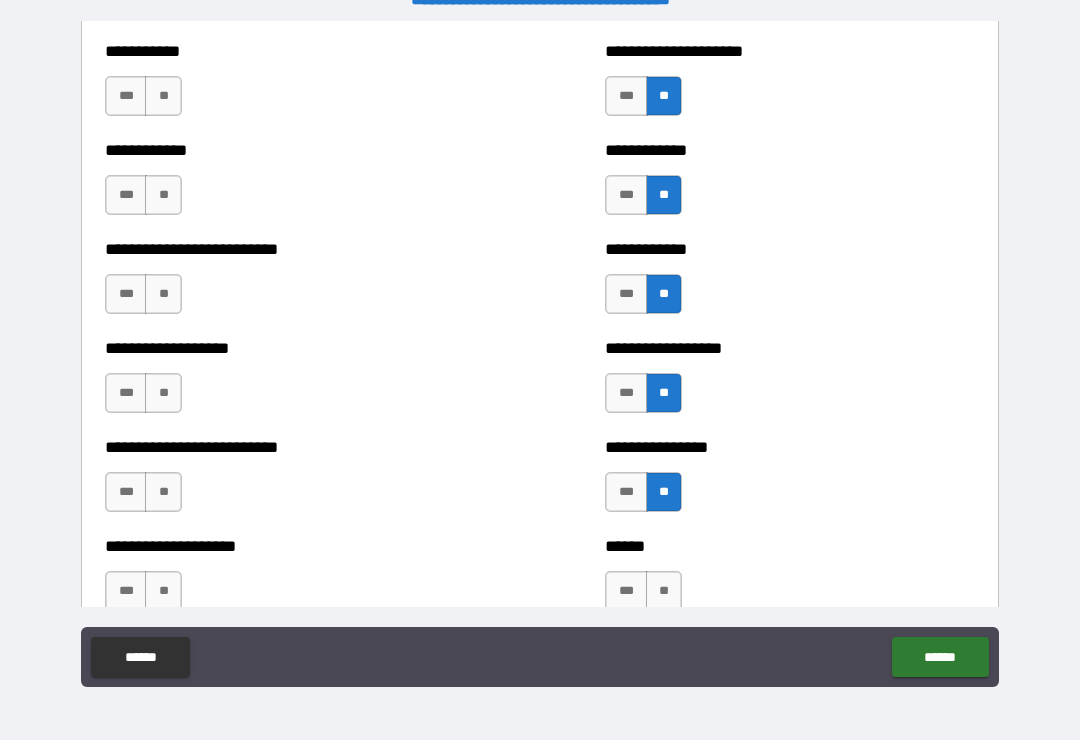 click on "**" at bounding box center (664, 591) 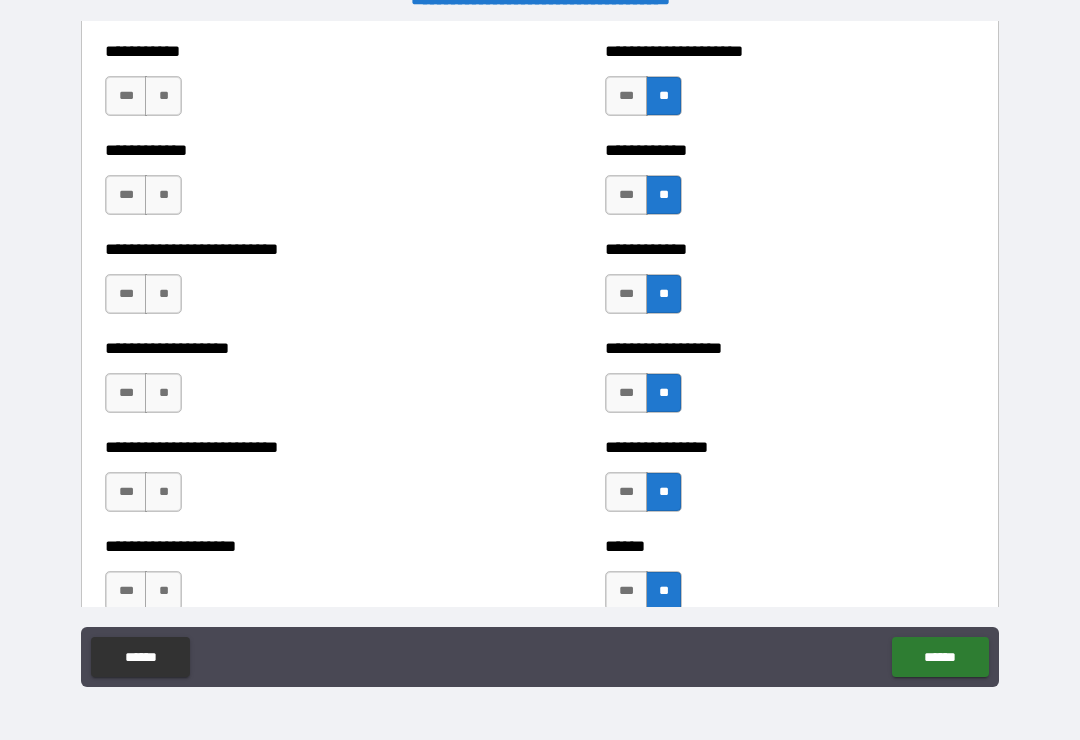 click on "**" at bounding box center [163, 591] 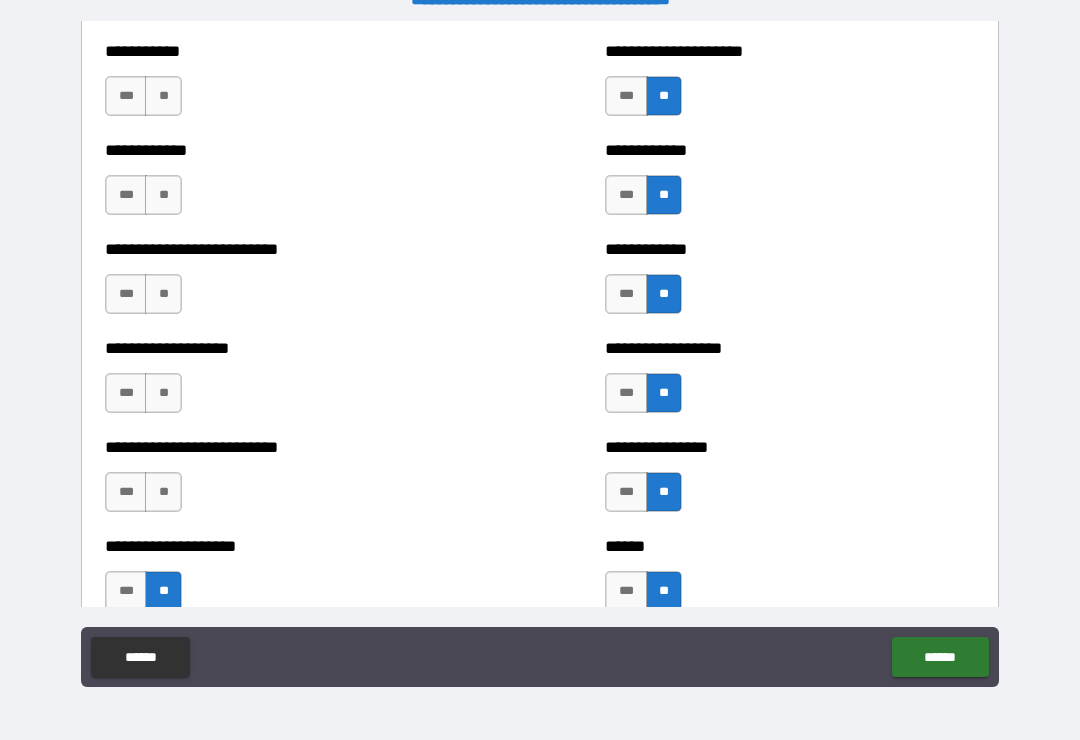 click on "**" at bounding box center (163, 492) 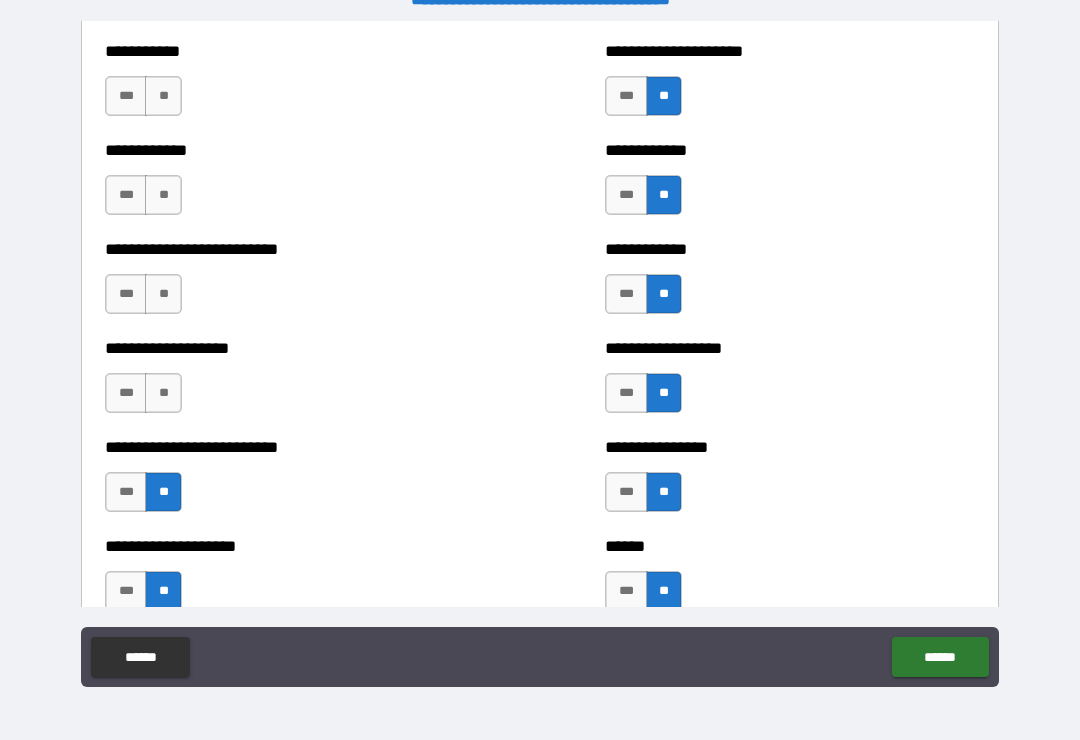 click on "**" at bounding box center [163, 393] 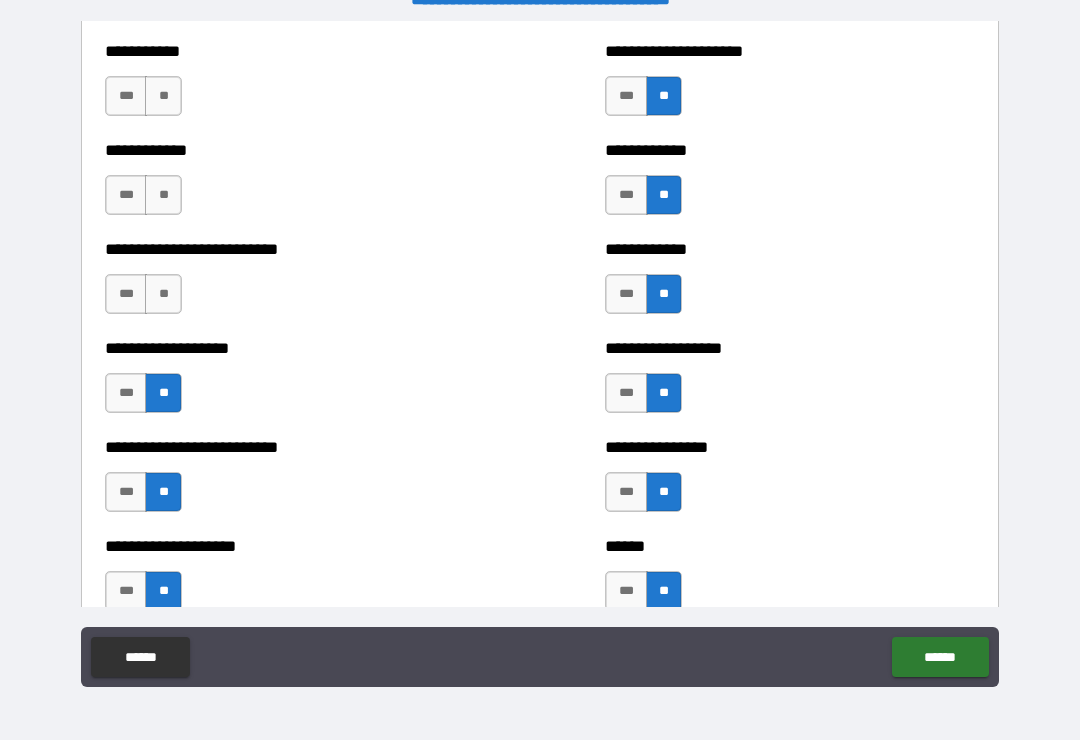 click on "**" at bounding box center [163, 294] 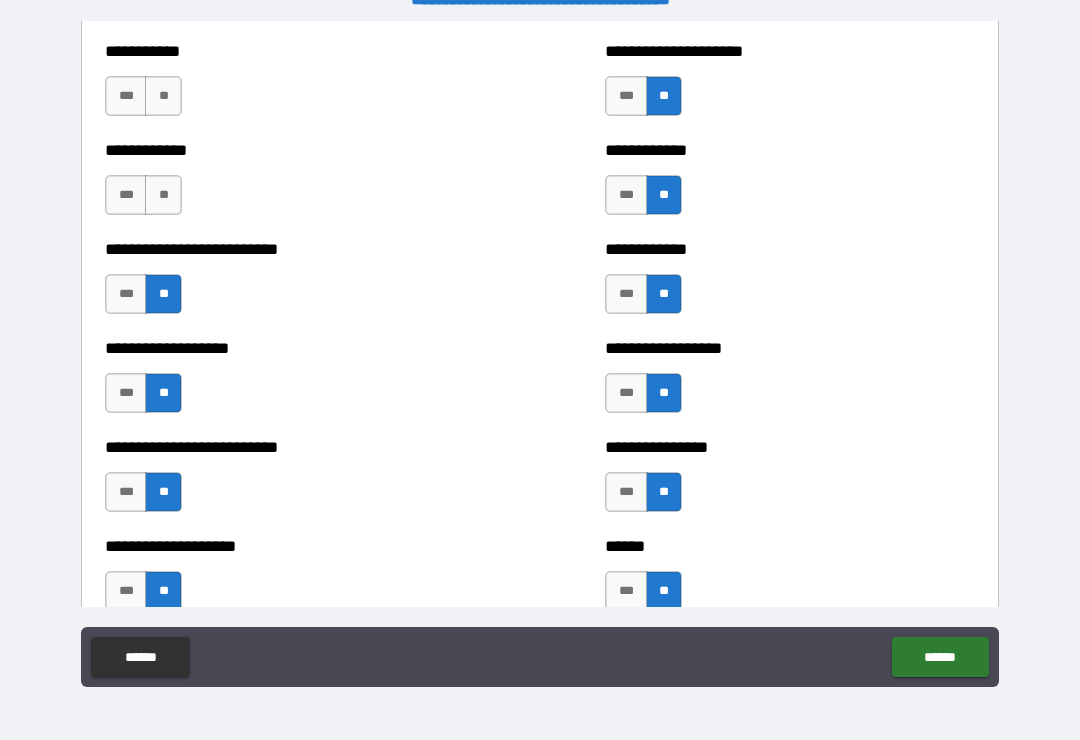 click on "**" at bounding box center (163, 195) 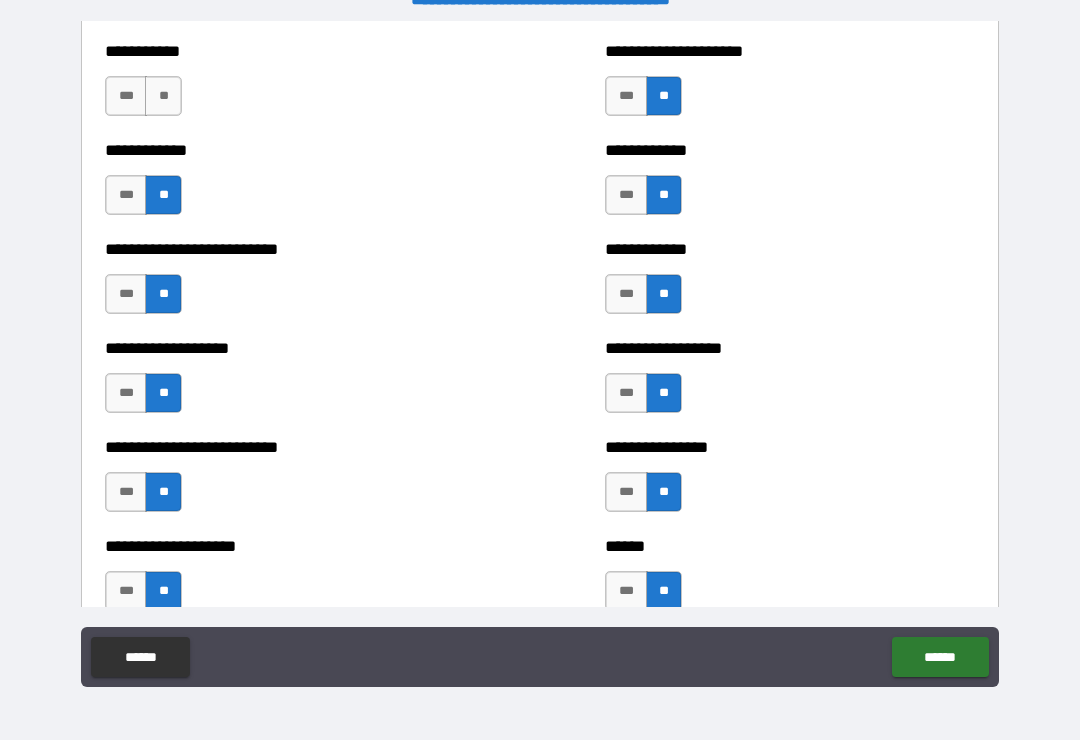 click on "**" at bounding box center (163, 96) 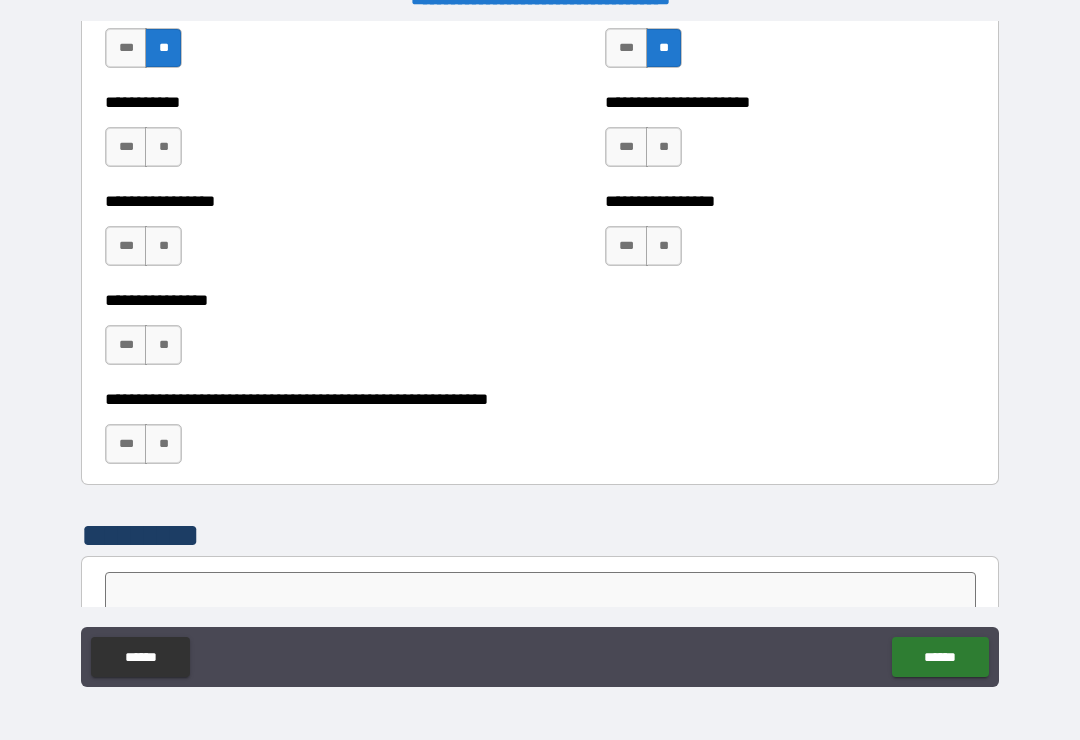 scroll, scrollTop: 6010, scrollLeft: 0, axis: vertical 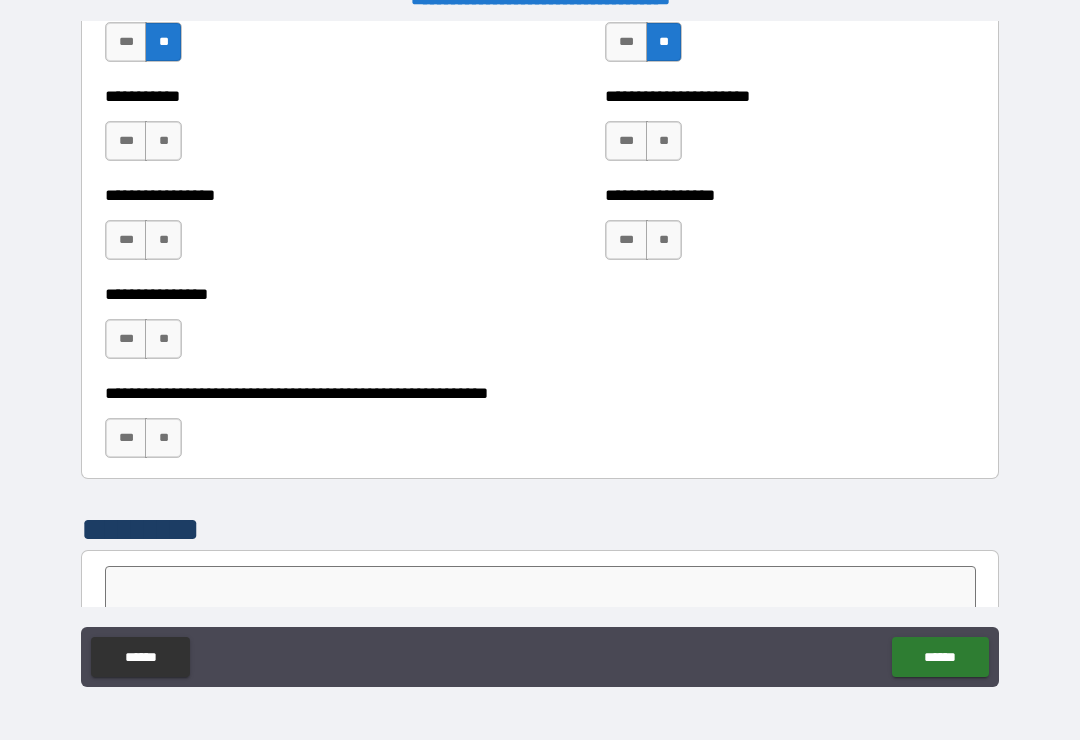 click on "**" at bounding box center [664, 141] 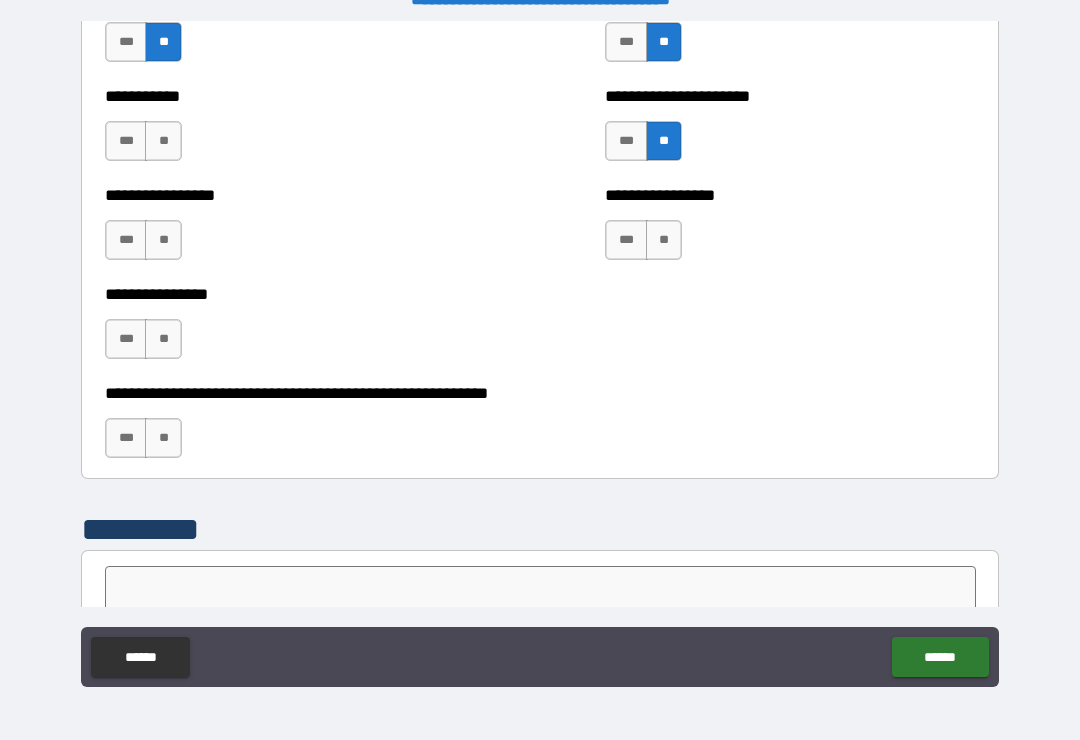 click on "**" at bounding box center (664, 240) 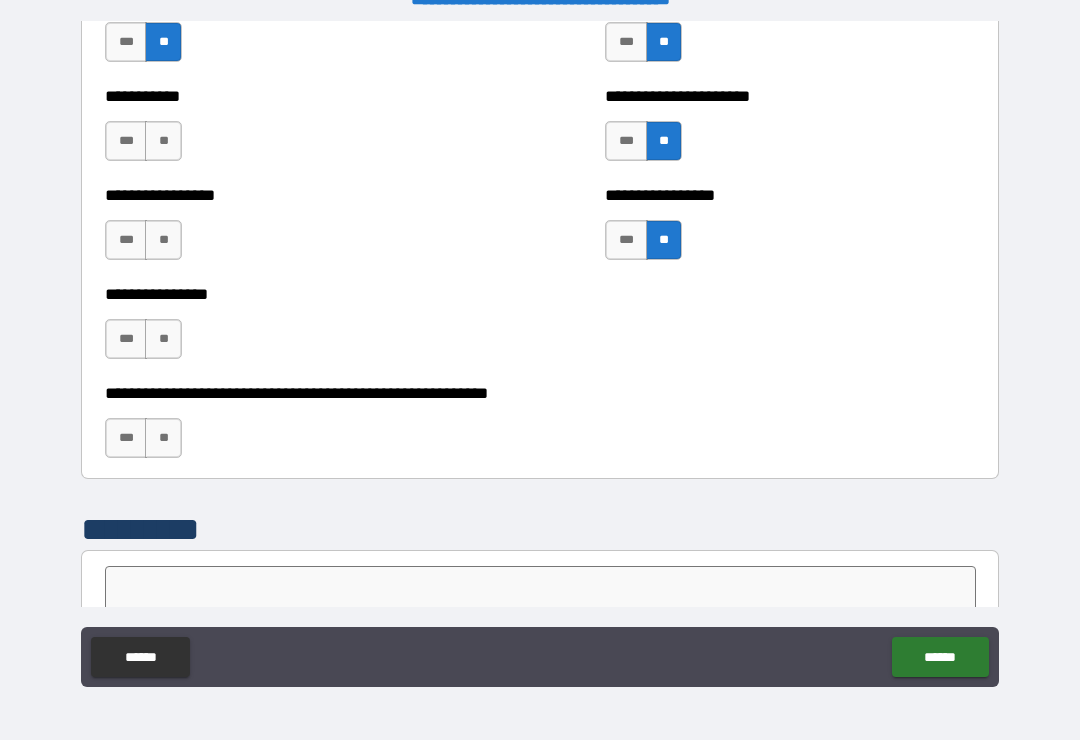 click on "**" at bounding box center [163, 141] 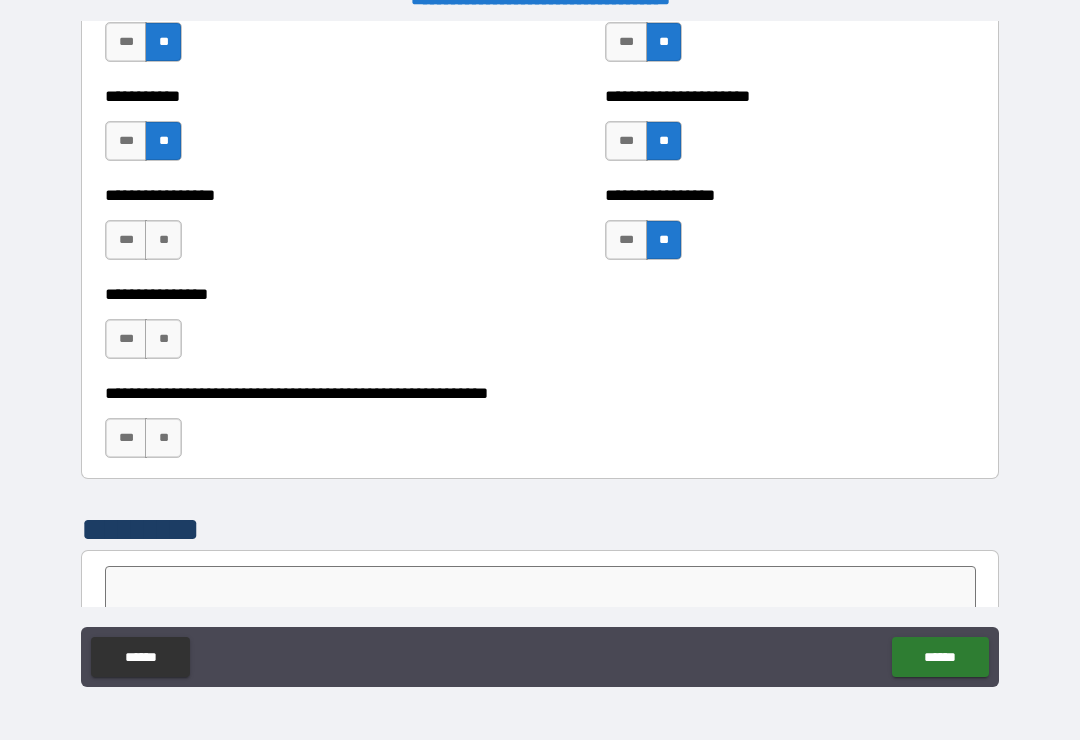 click on "**" at bounding box center [163, 240] 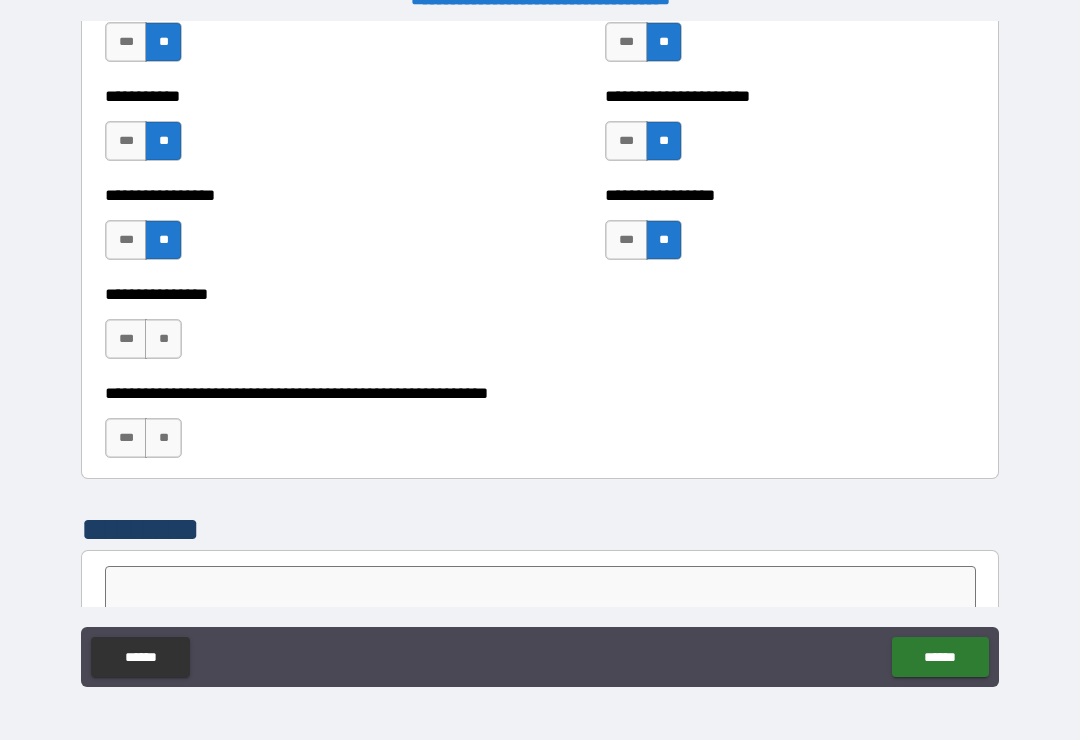click on "**" at bounding box center [163, 339] 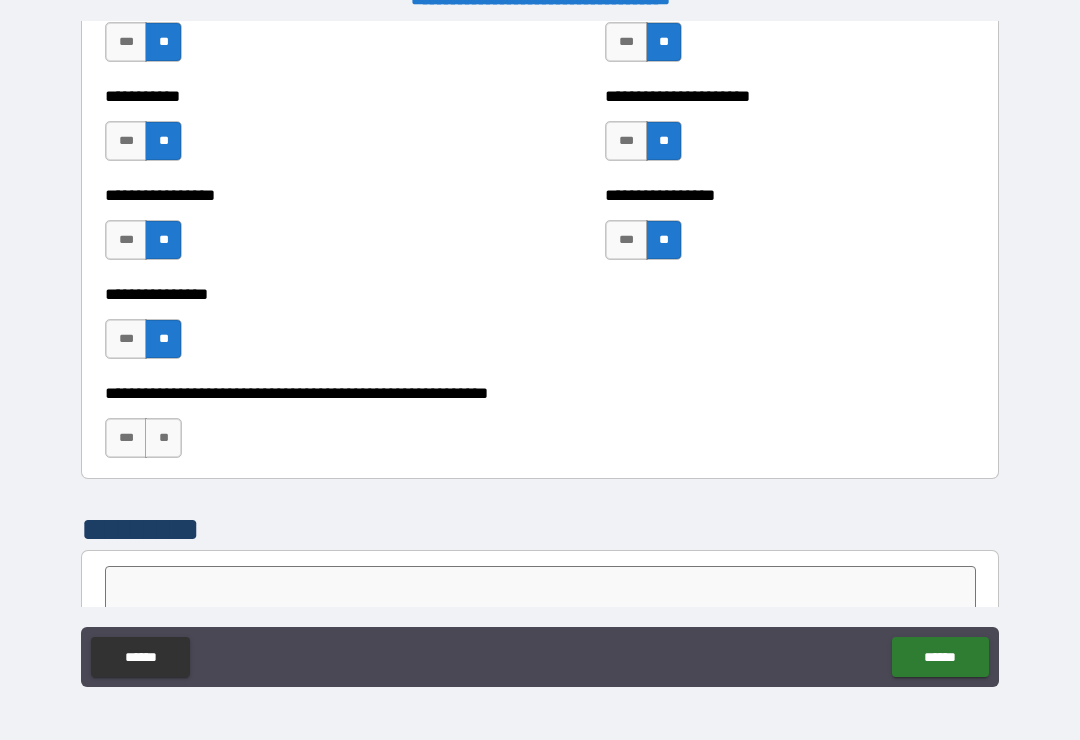 click on "**" at bounding box center (163, 438) 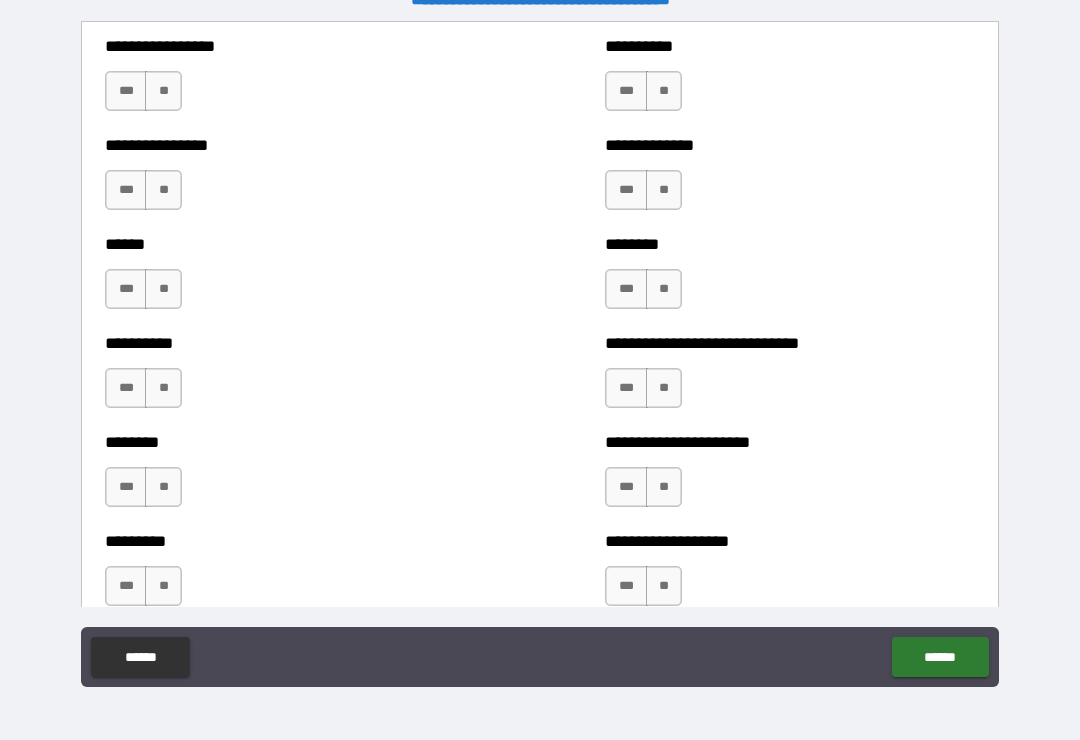 scroll, scrollTop: 6776, scrollLeft: 0, axis: vertical 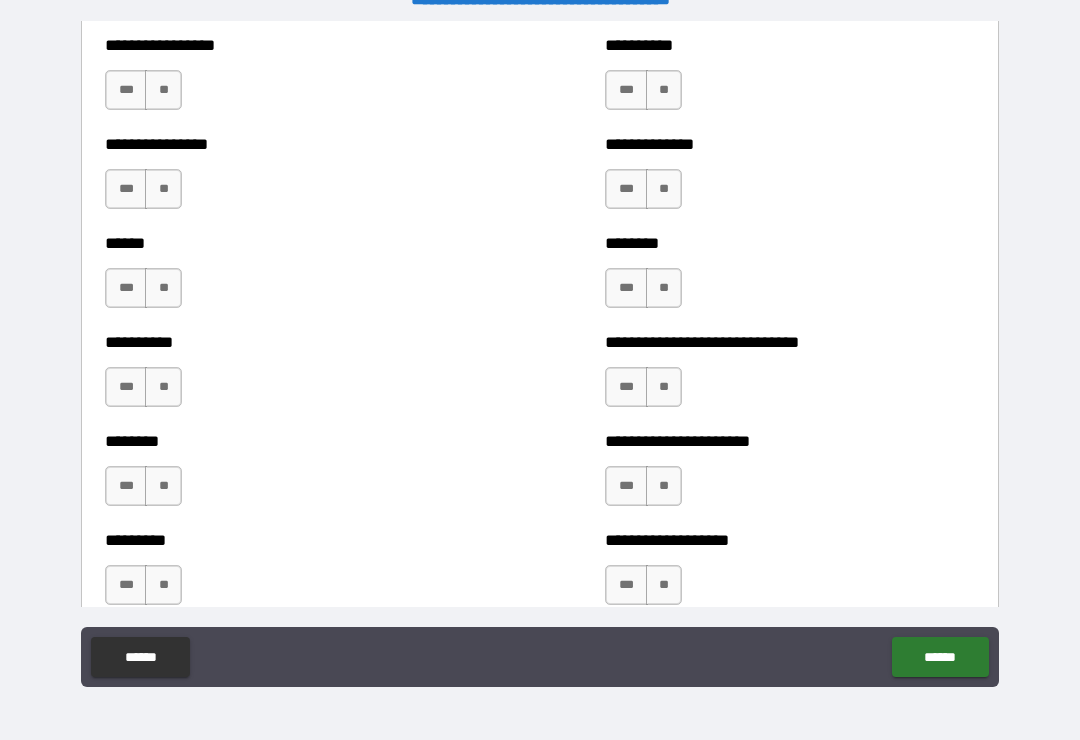 click on "**" at bounding box center [664, 90] 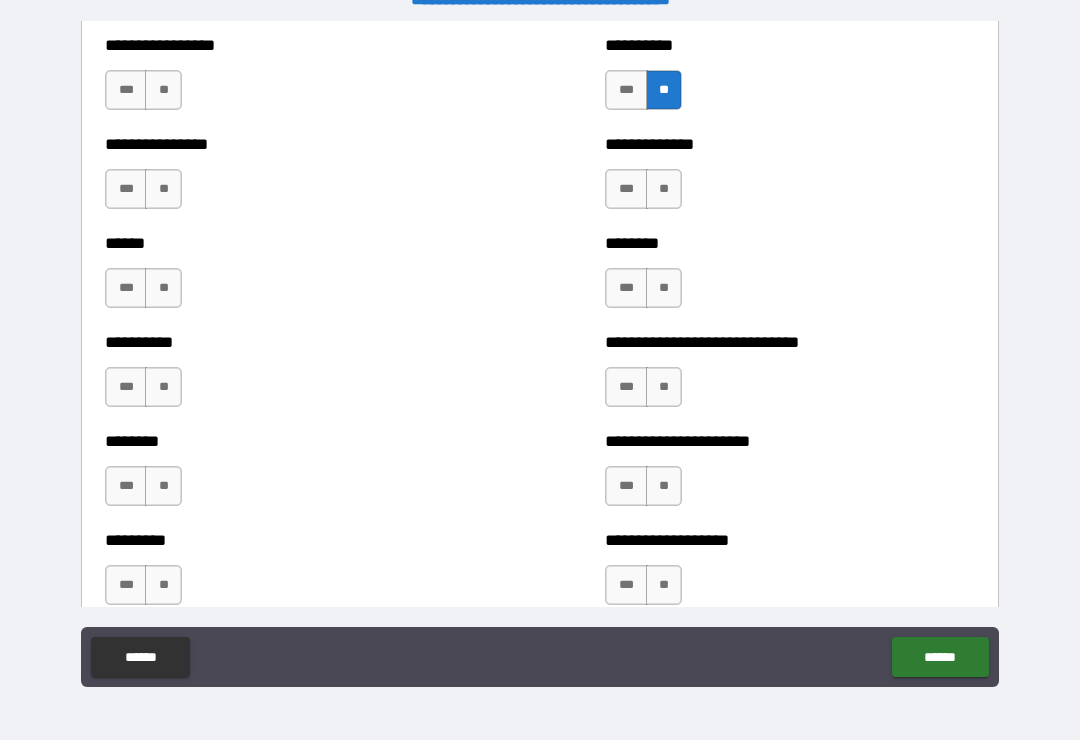 click on "***" at bounding box center [626, 189] 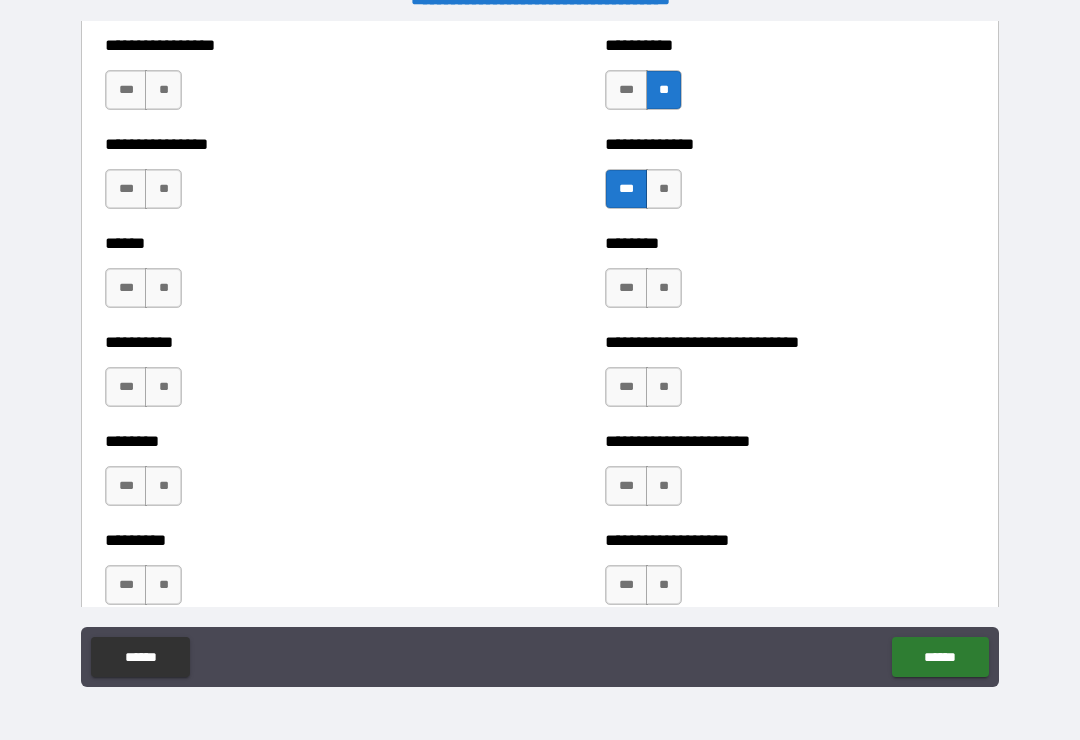 click on "**" at bounding box center (163, 189) 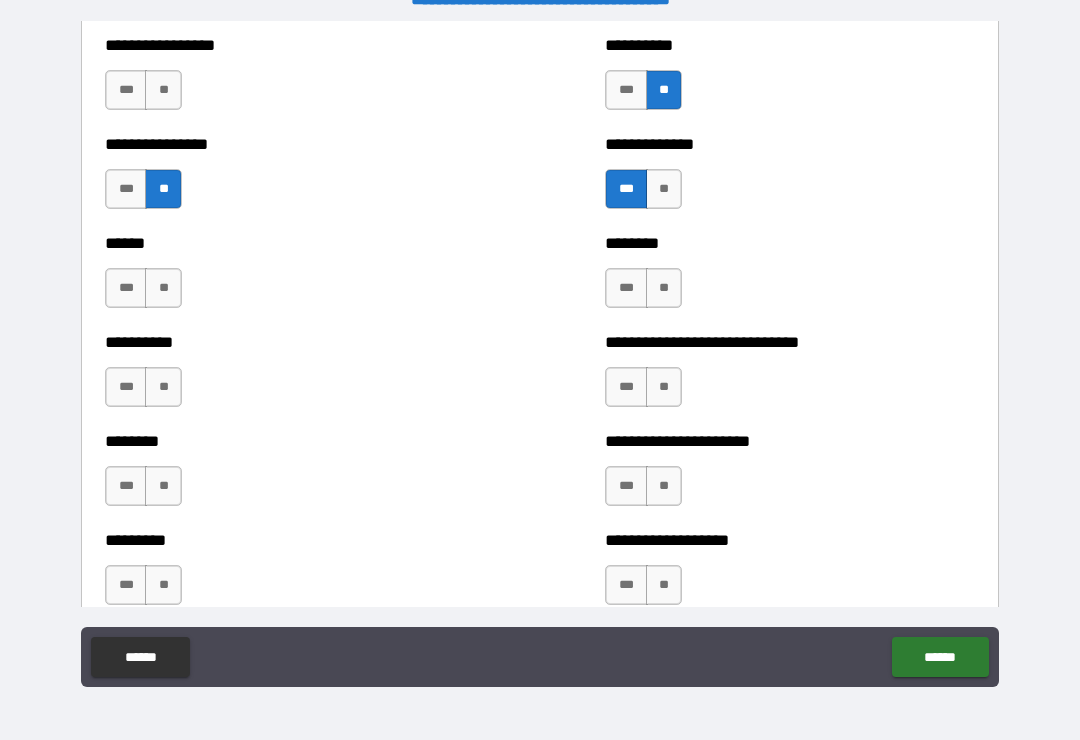click on "**" at bounding box center [163, 90] 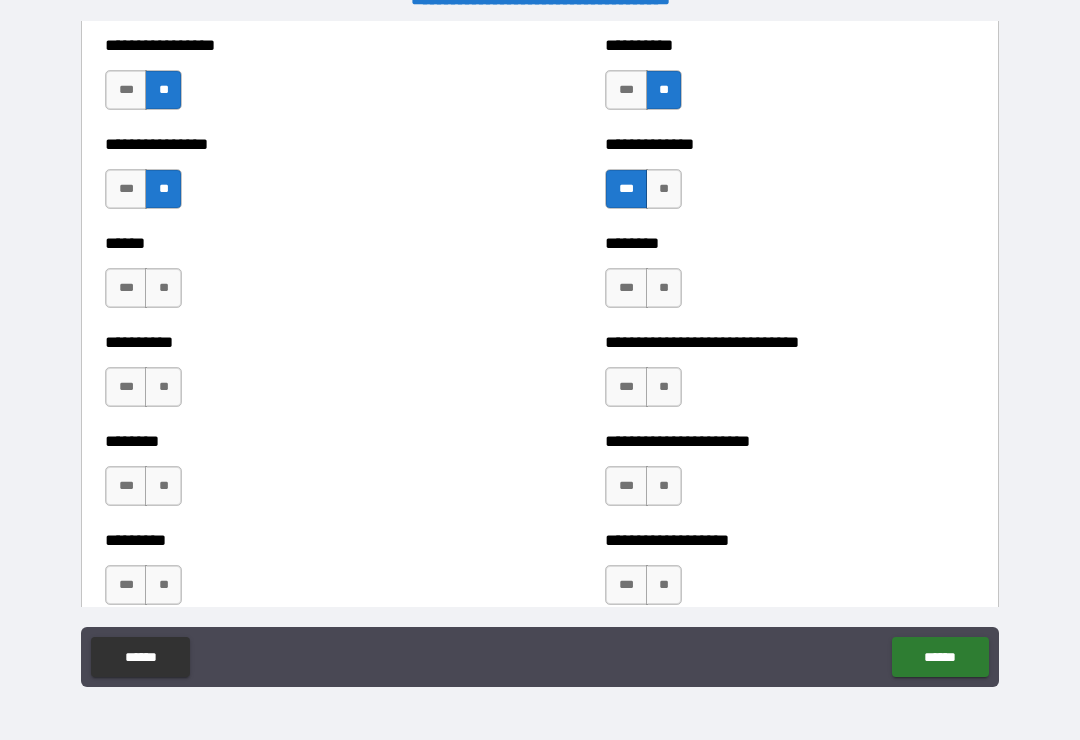 click on "**" at bounding box center (163, 288) 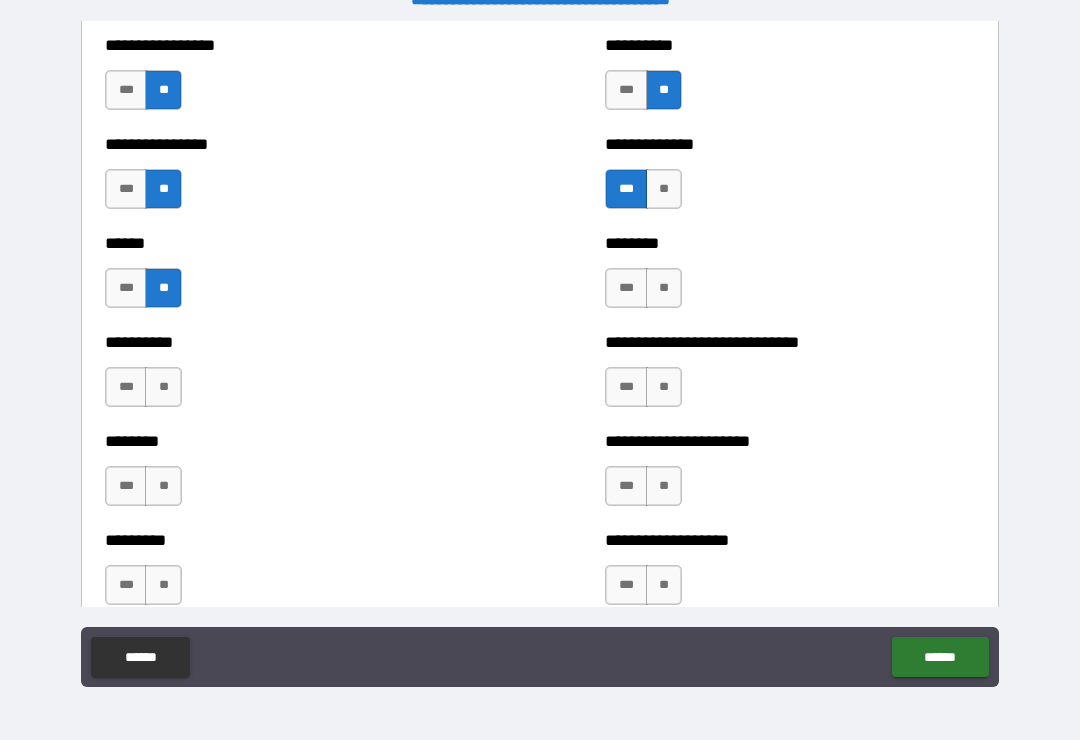 click on "**" at bounding box center [163, 387] 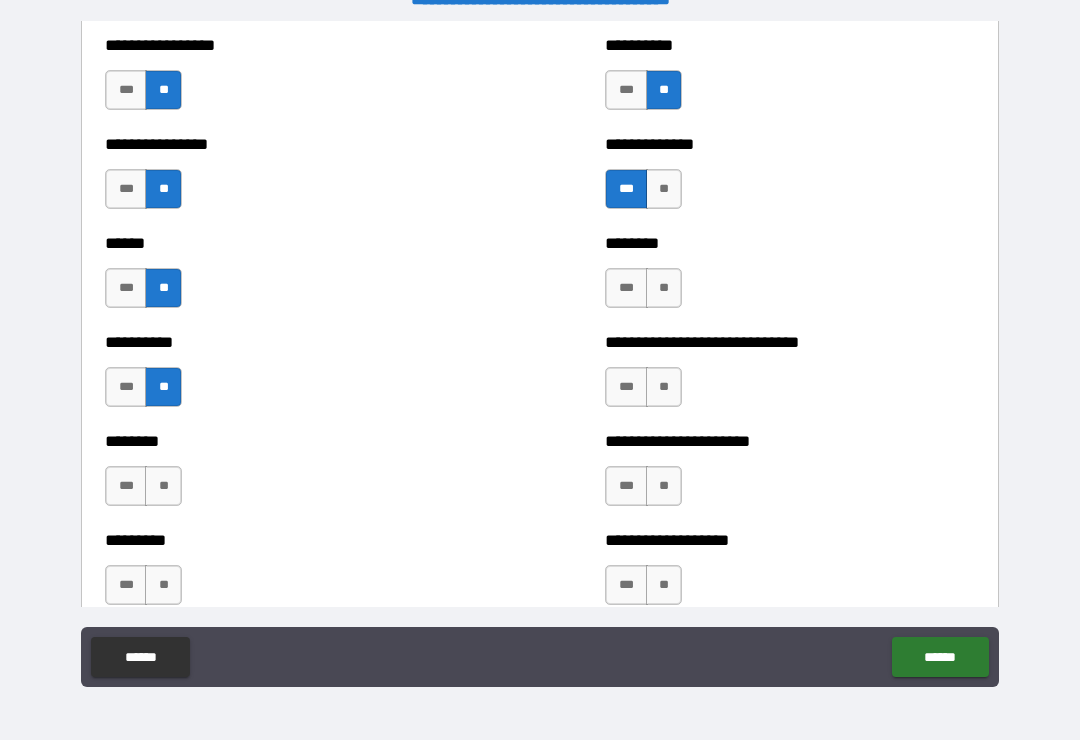 click on "**" at bounding box center (163, 486) 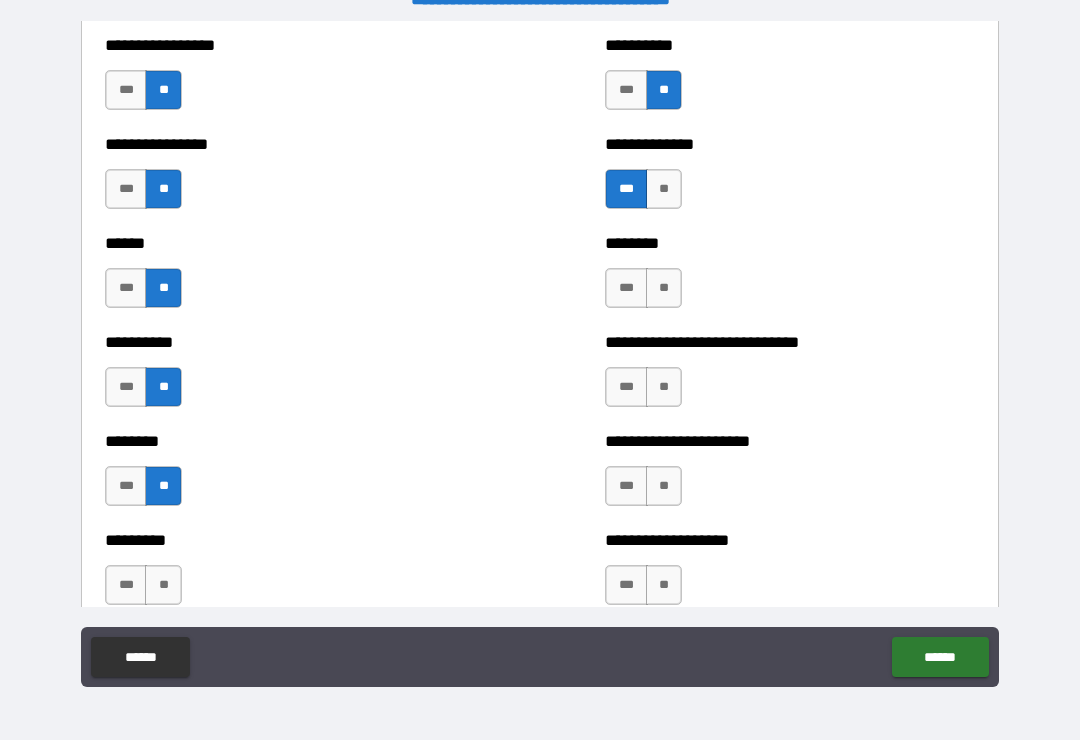 click on "**" at bounding box center (163, 585) 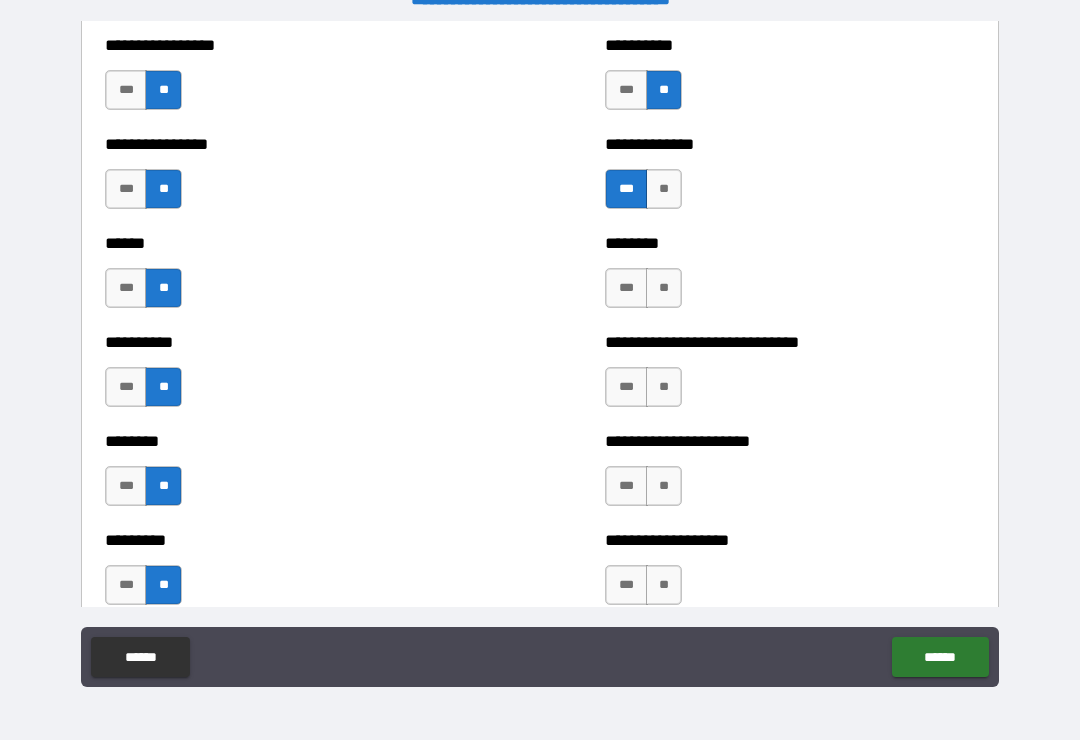 click on "**" at bounding box center (664, 486) 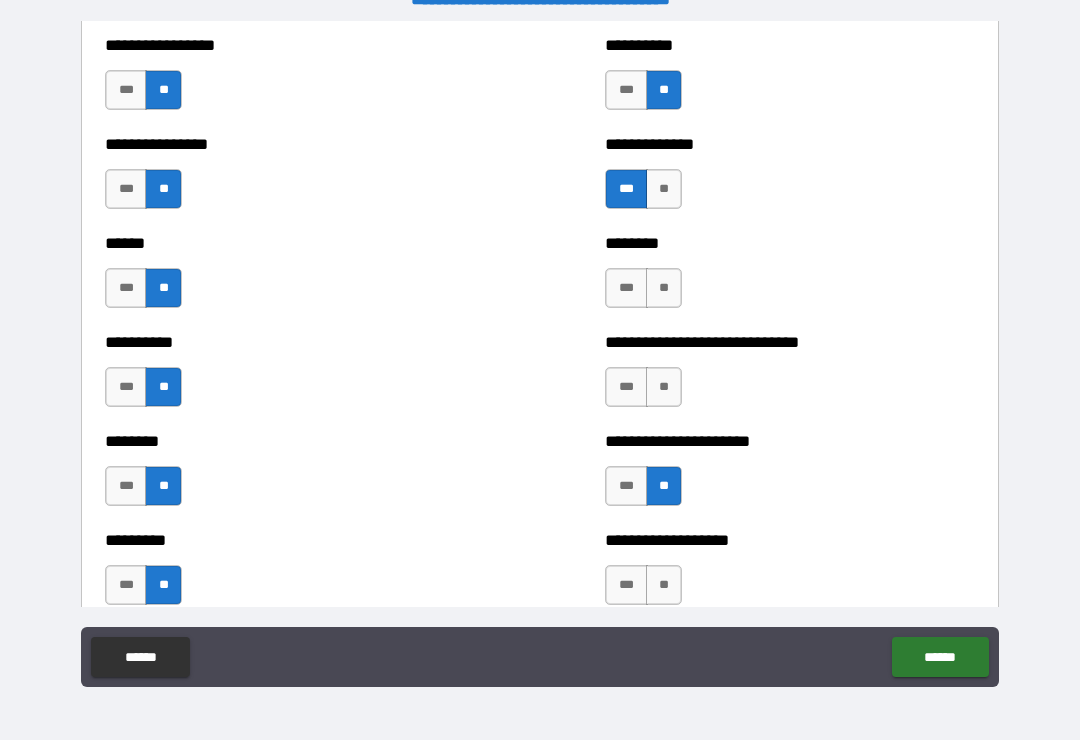 click on "**" at bounding box center (664, 387) 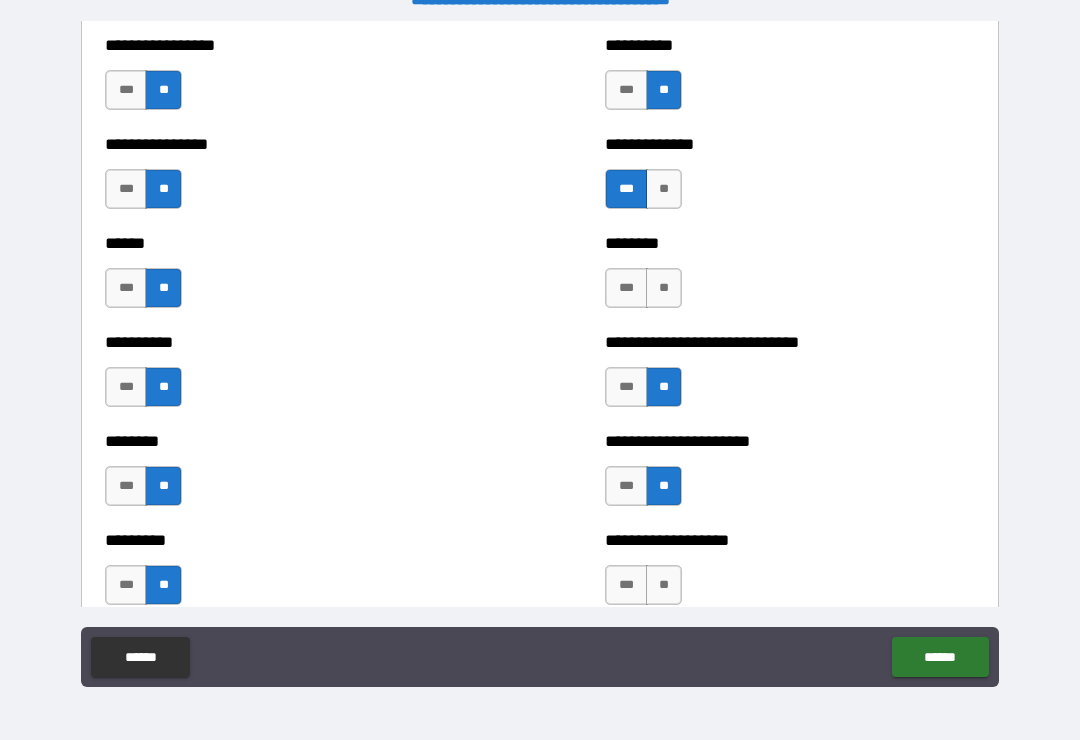 click on "**" at bounding box center [664, 288] 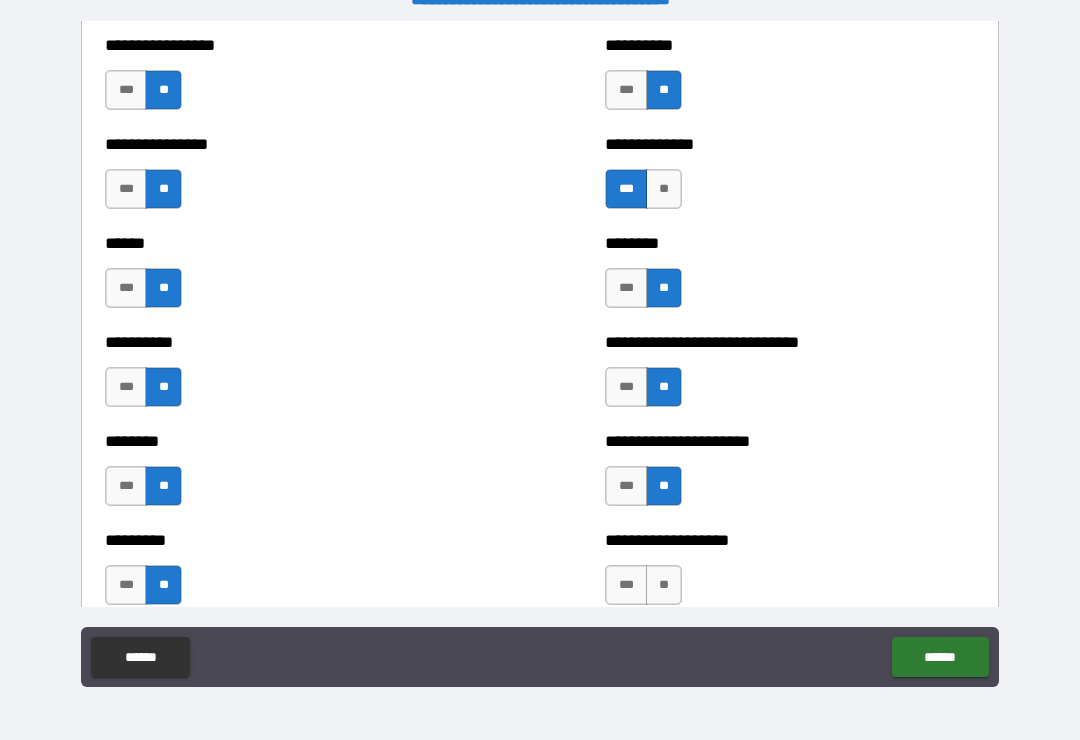 click on "**" at bounding box center [664, 585] 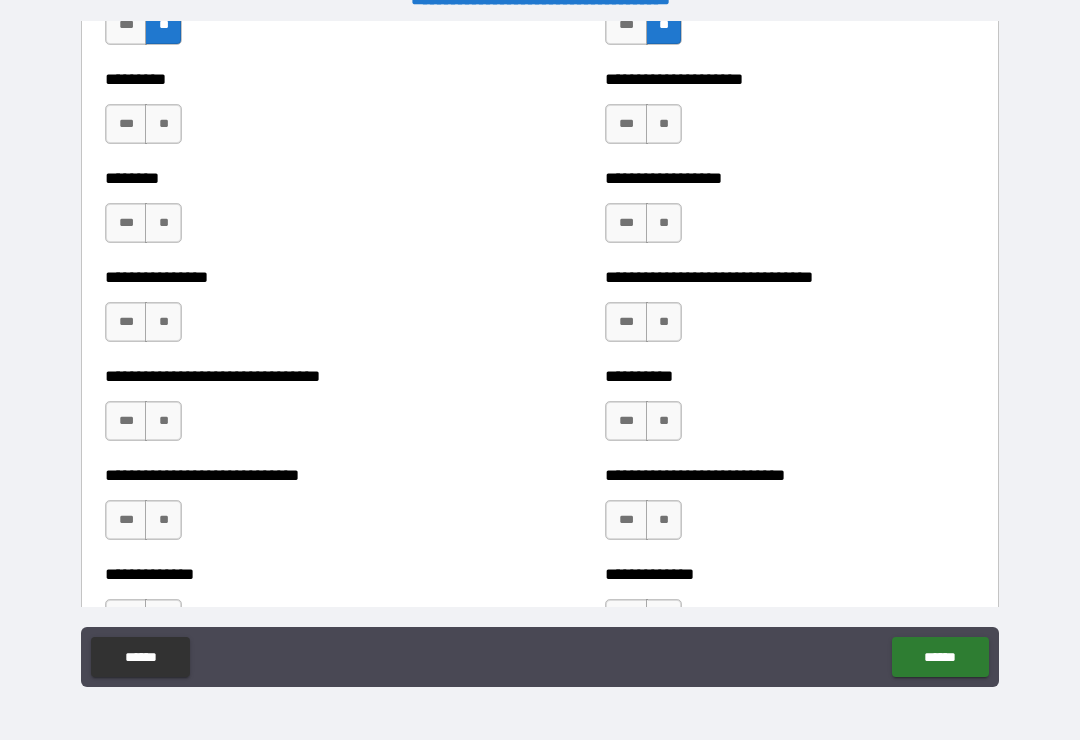 scroll, scrollTop: 7339, scrollLeft: 0, axis: vertical 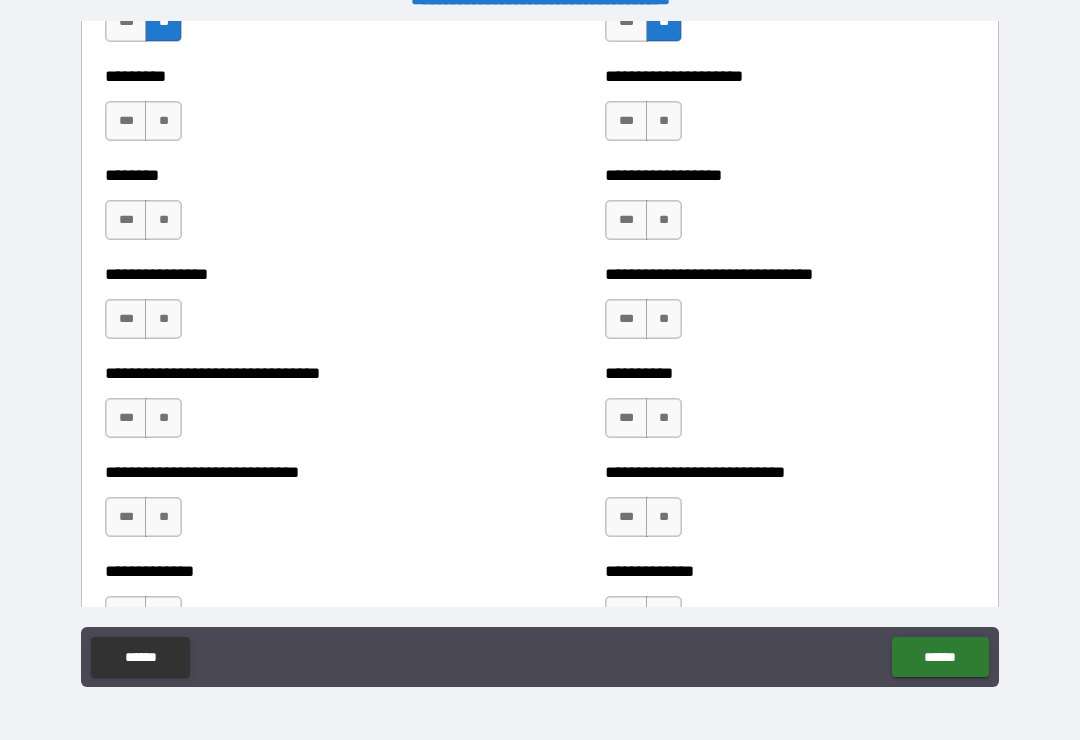 click on "**" at bounding box center [163, 121] 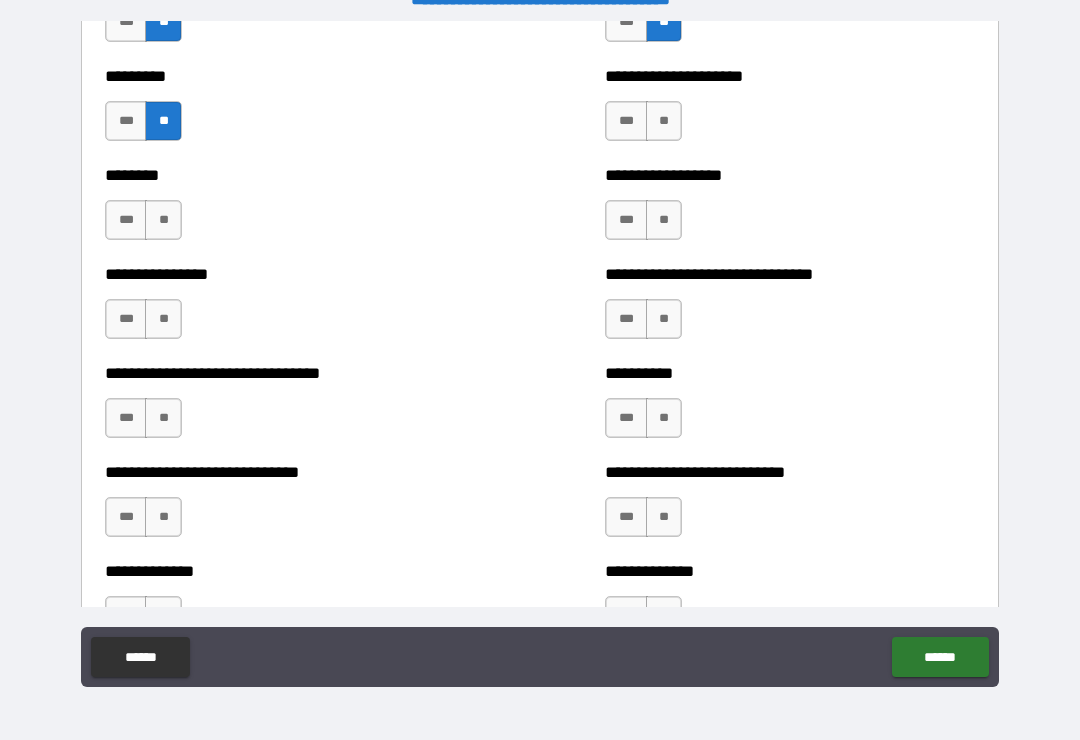 click on "**" at bounding box center (163, 220) 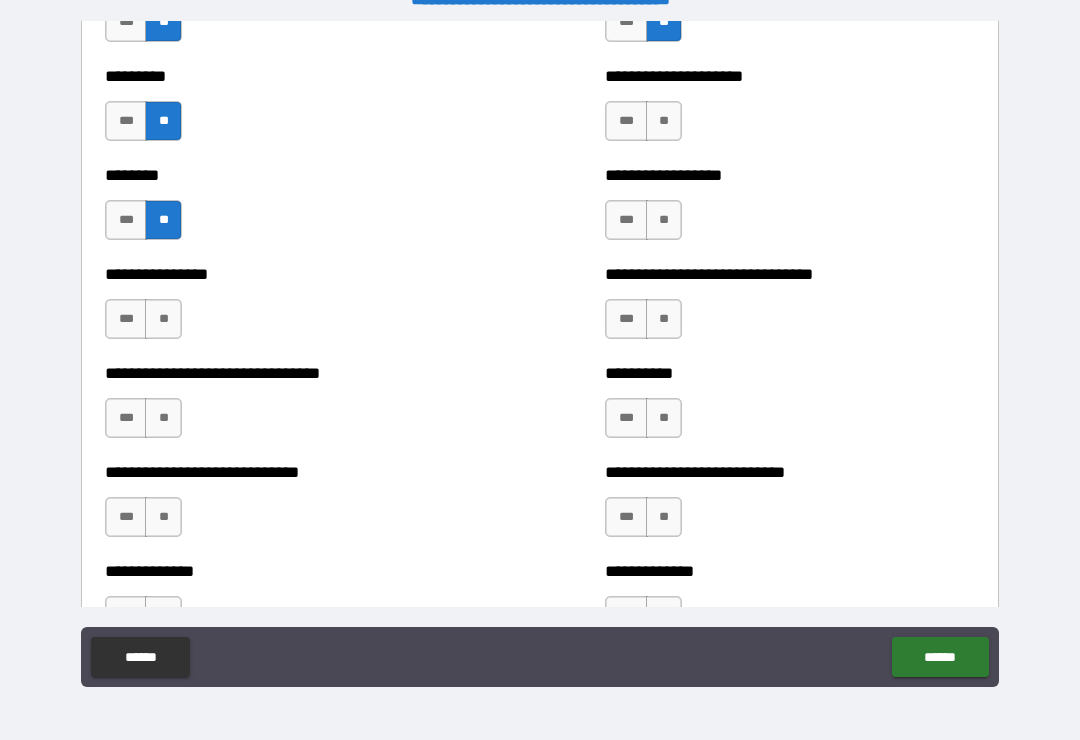click on "**" at bounding box center (163, 319) 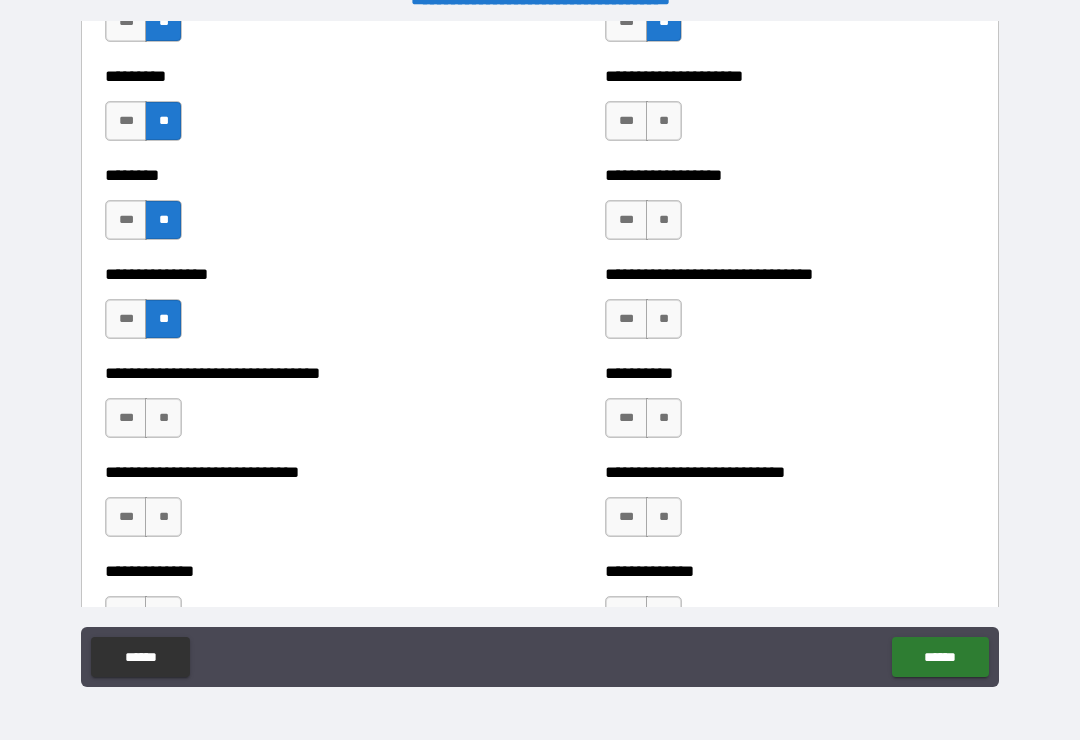 click on "**" at bounding box center [163, 418] 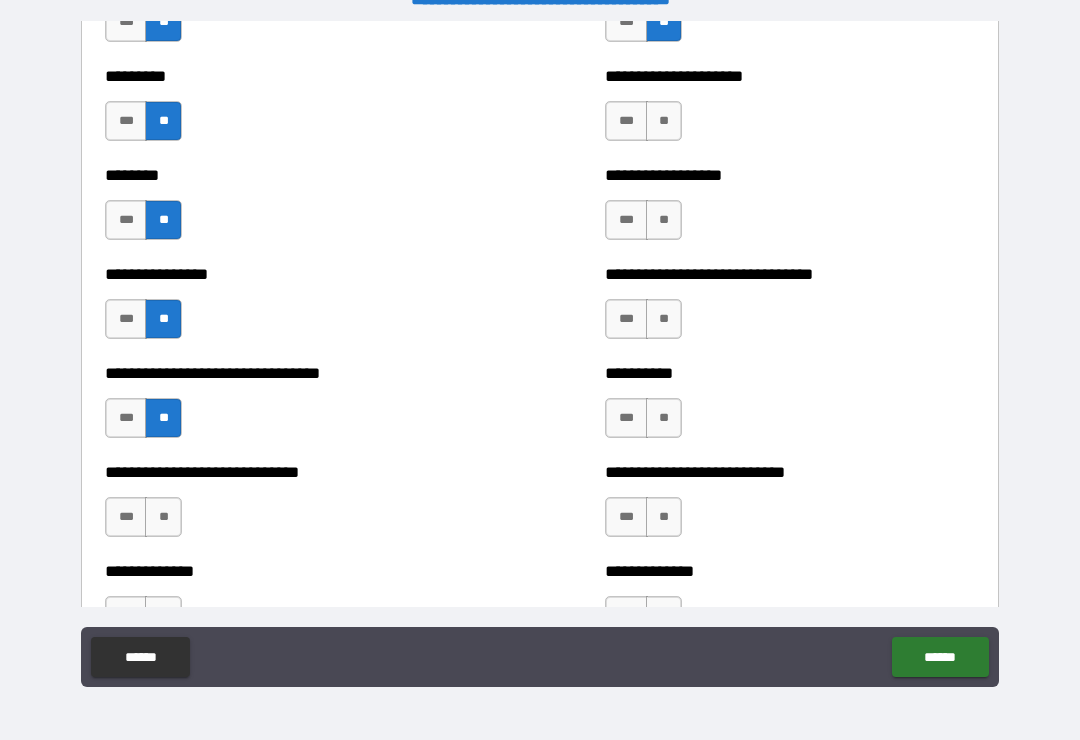 click on "**" at bounding box center (163, 517) 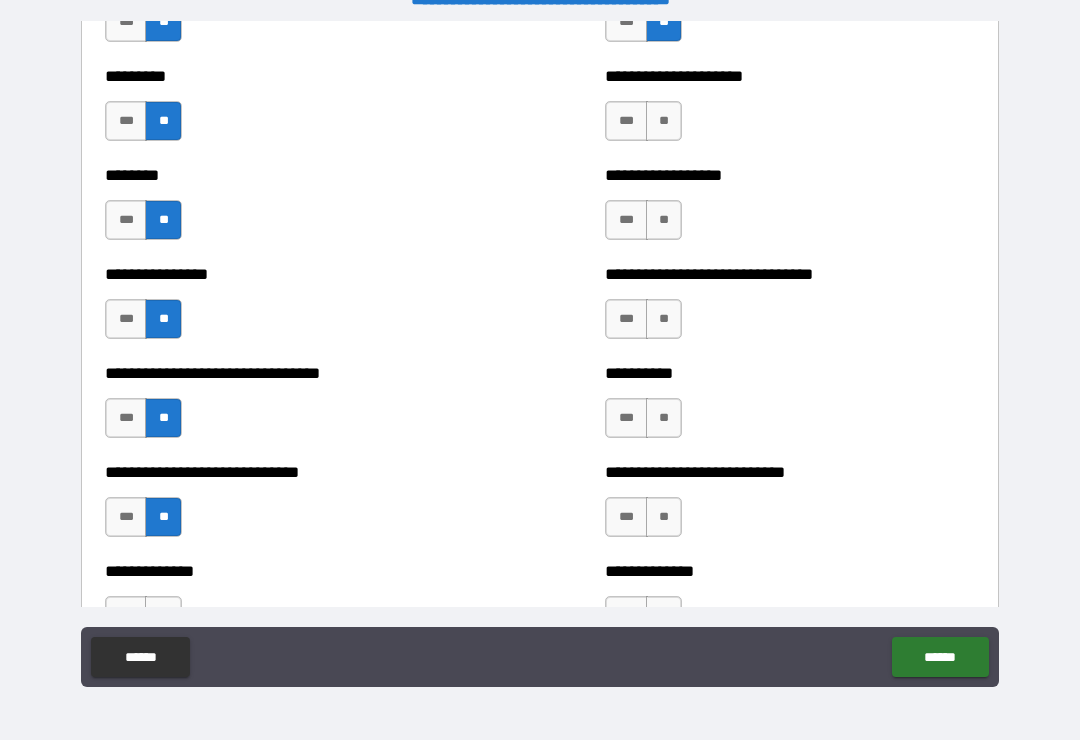 click on "**" at bounding box center (664, 121) 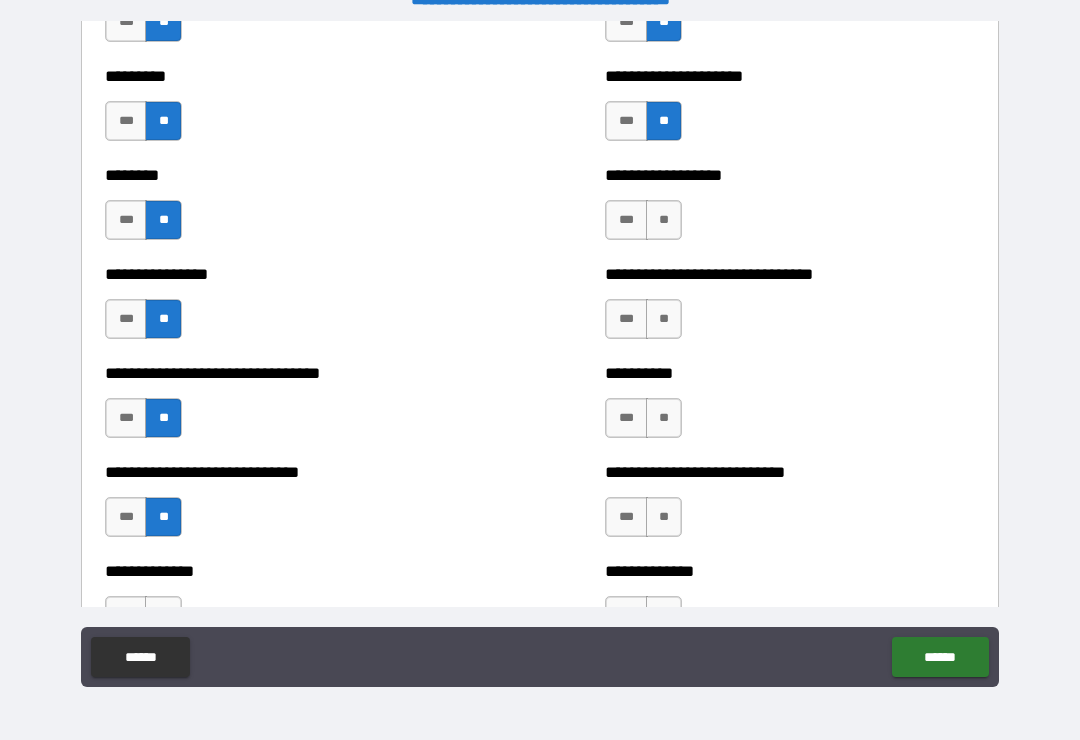 click on "**" at bounding box center [664, 220] 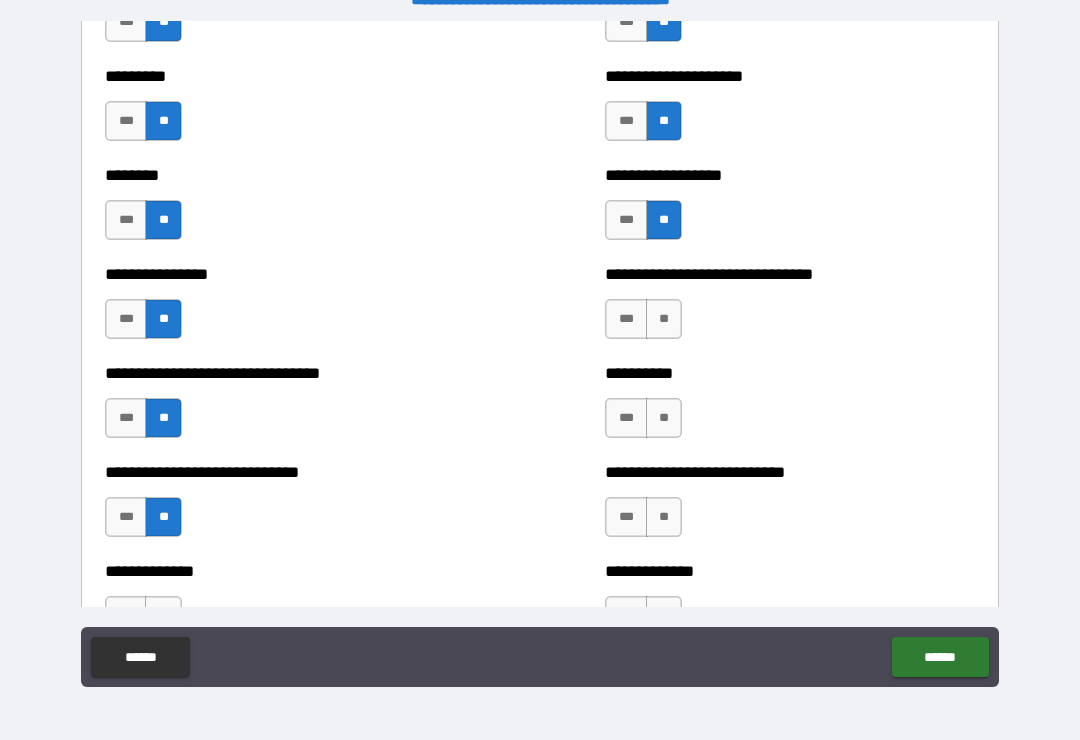 click on "**" at bounding box center [664, 319] 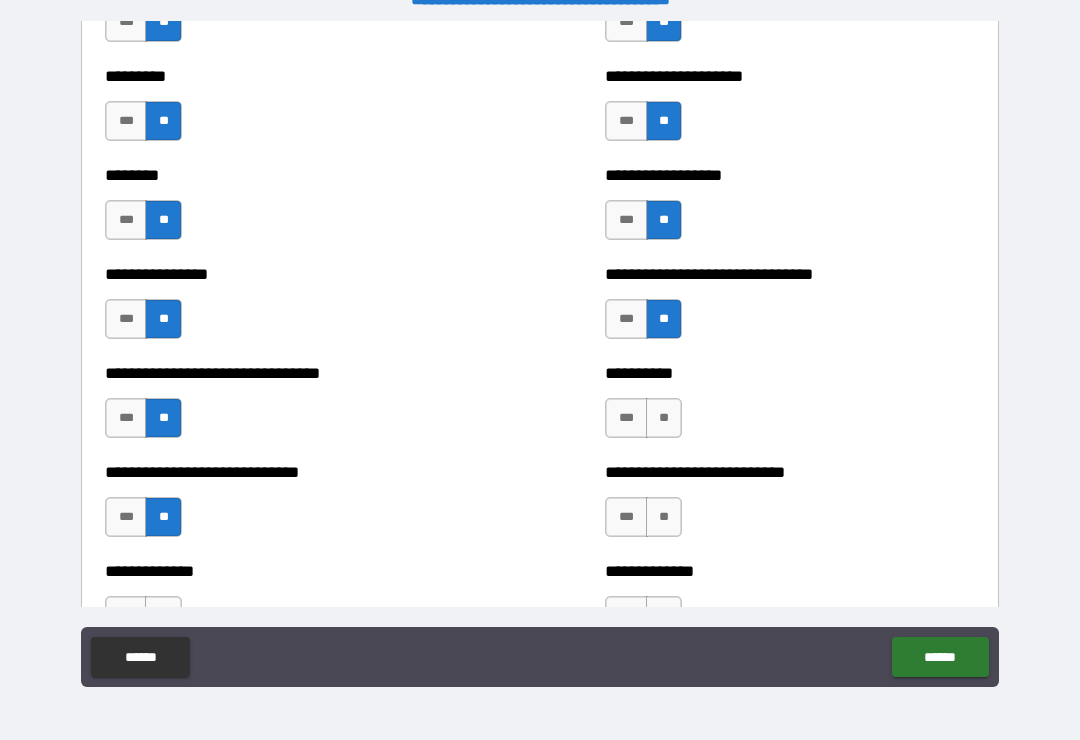 click on "**" at bounding box center (664, 418) 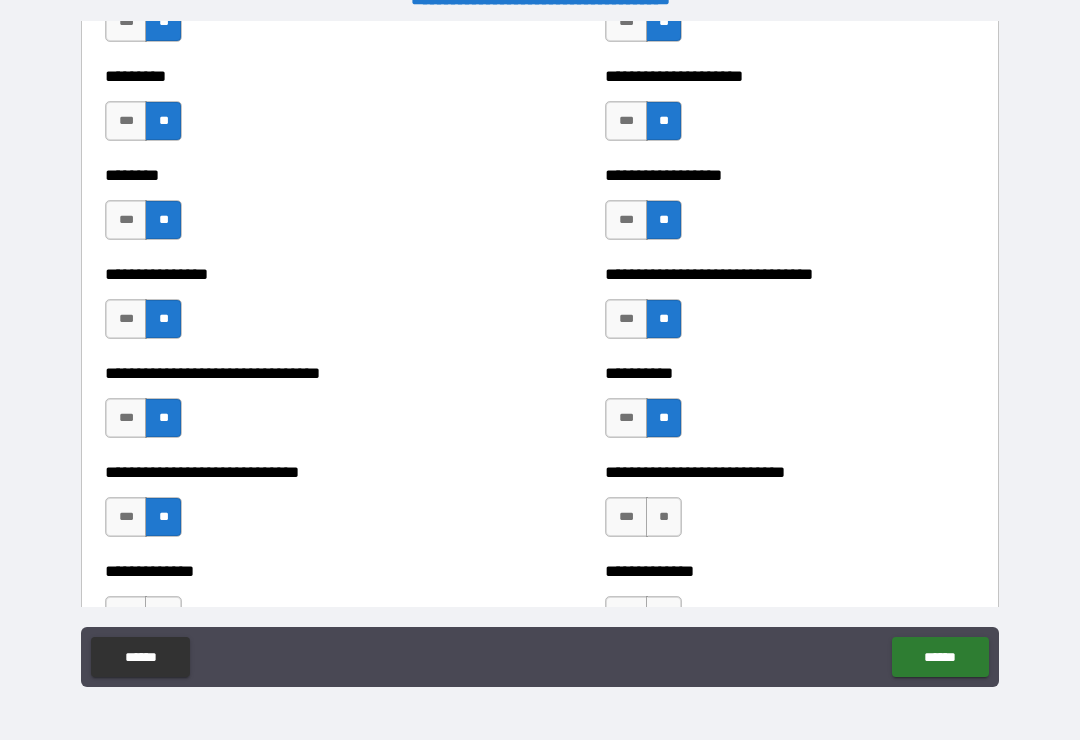 click on "**" at bounding box center (664, 517) 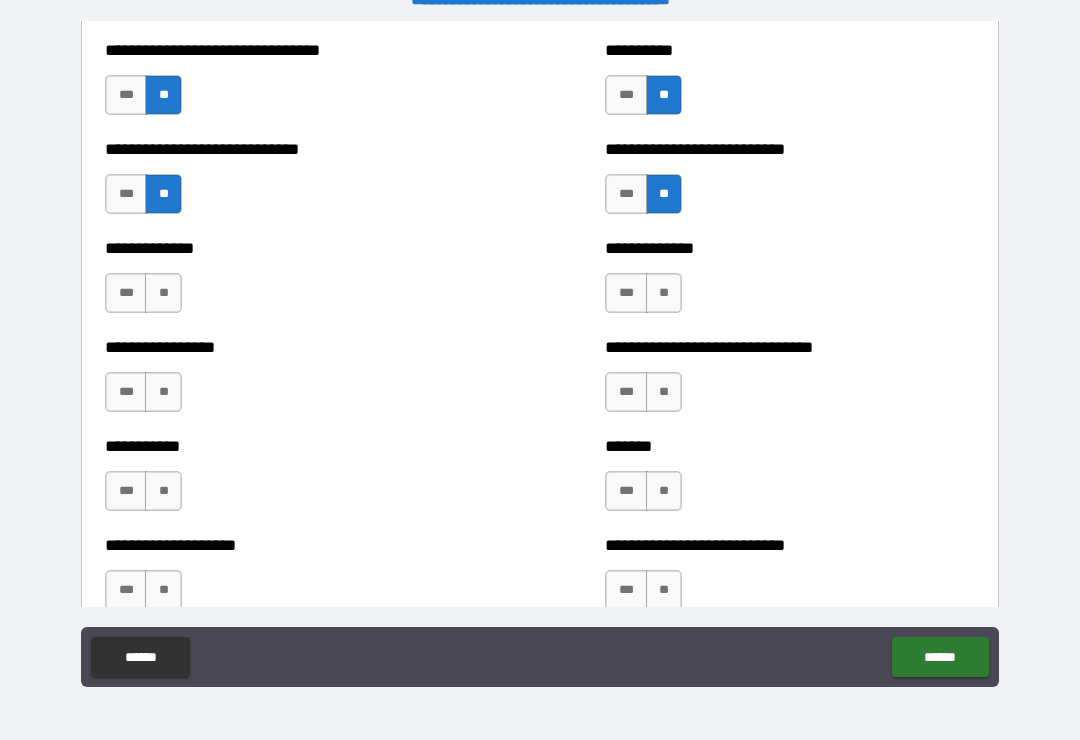 scroll, scrollTop: 7697, scrollLeft: 0, axis: vertical 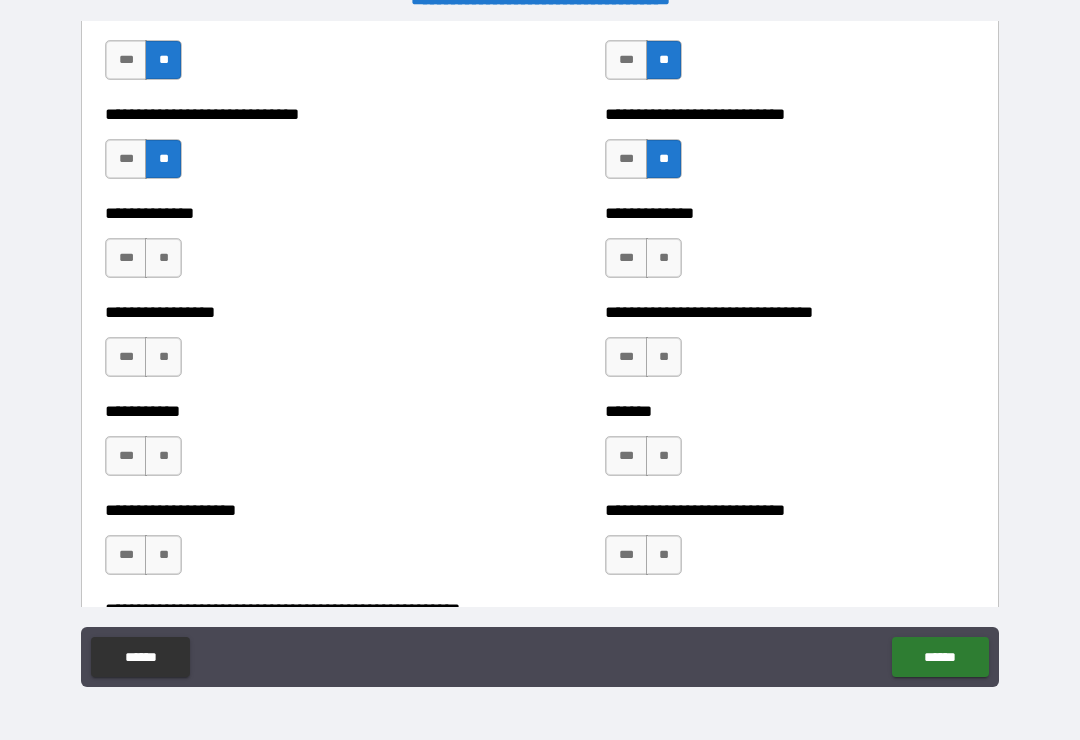 click on "**" at bounding box center (664, 258) 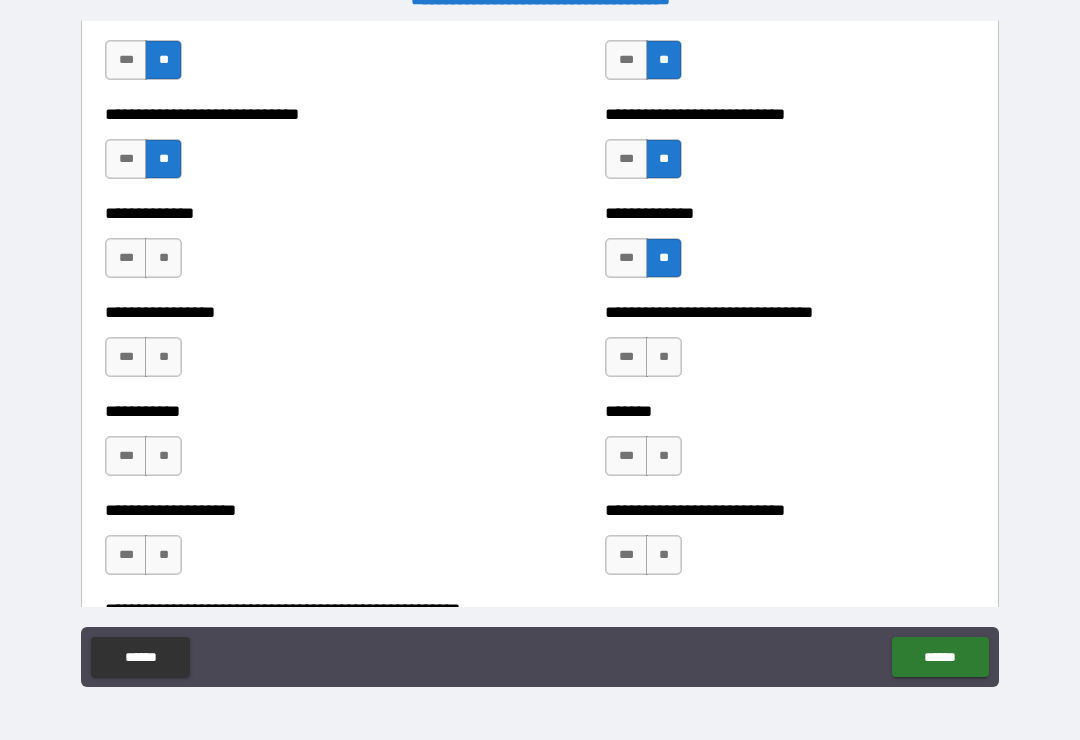 click on "**" at bounding box center [664, 357] 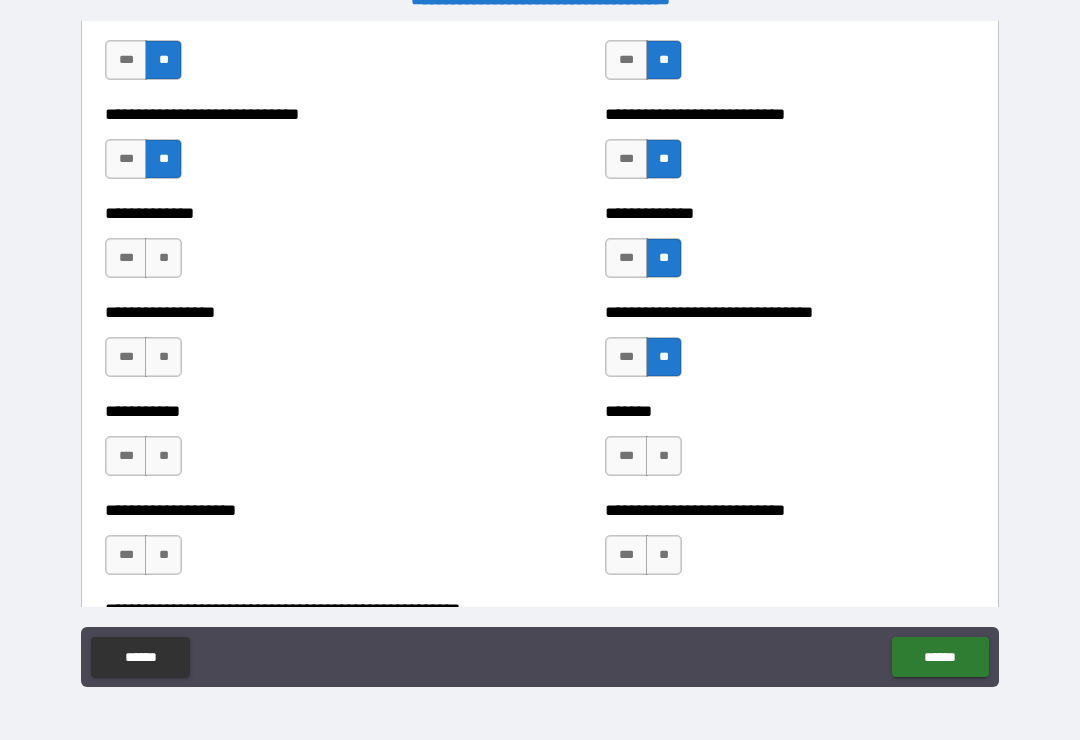 click on "**" at bounding box center [664, 456] 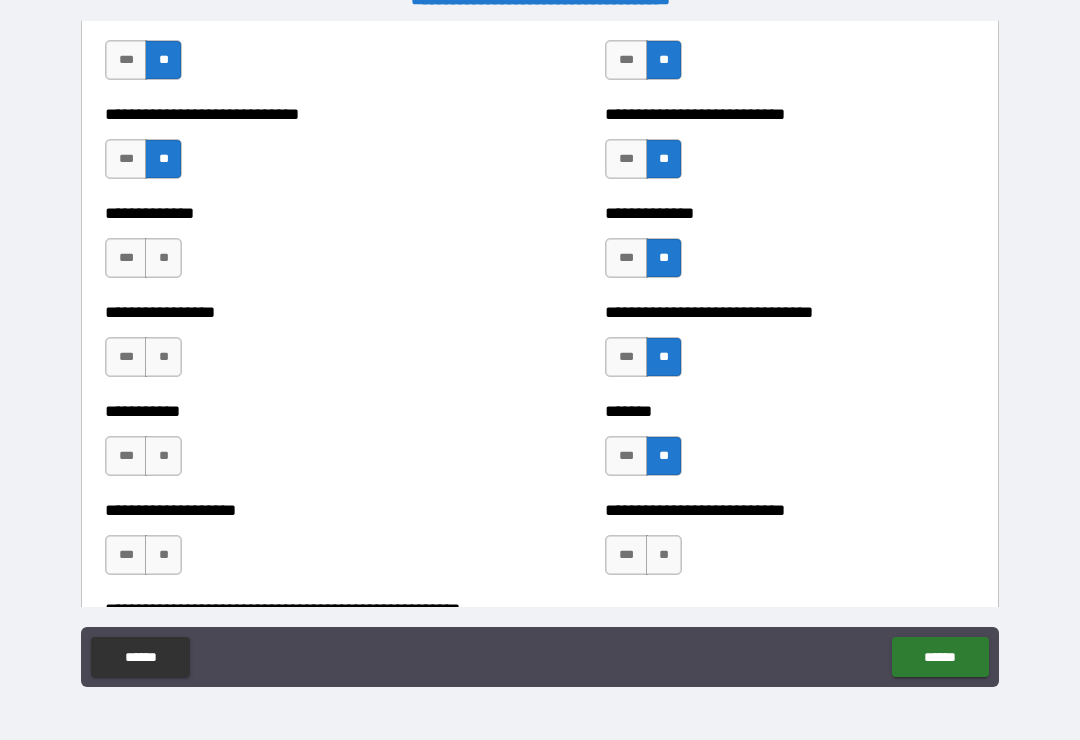 click on "**********" at bounding box center [790, 248] 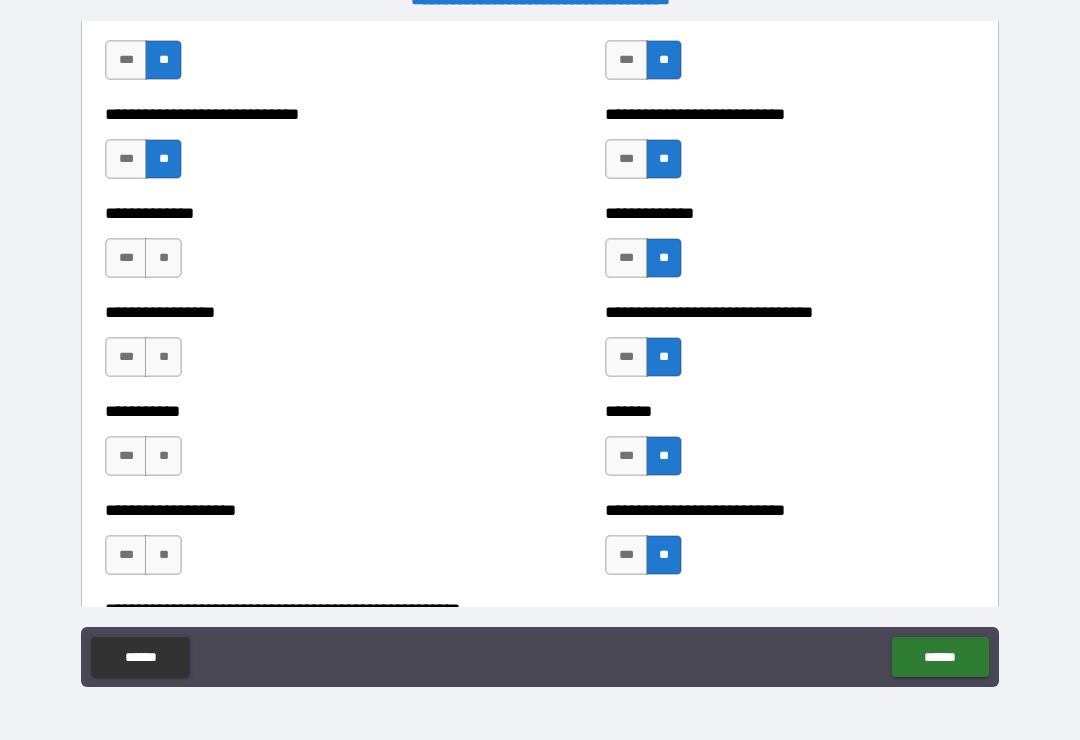 click on "***" at bounding box center [626, 258] 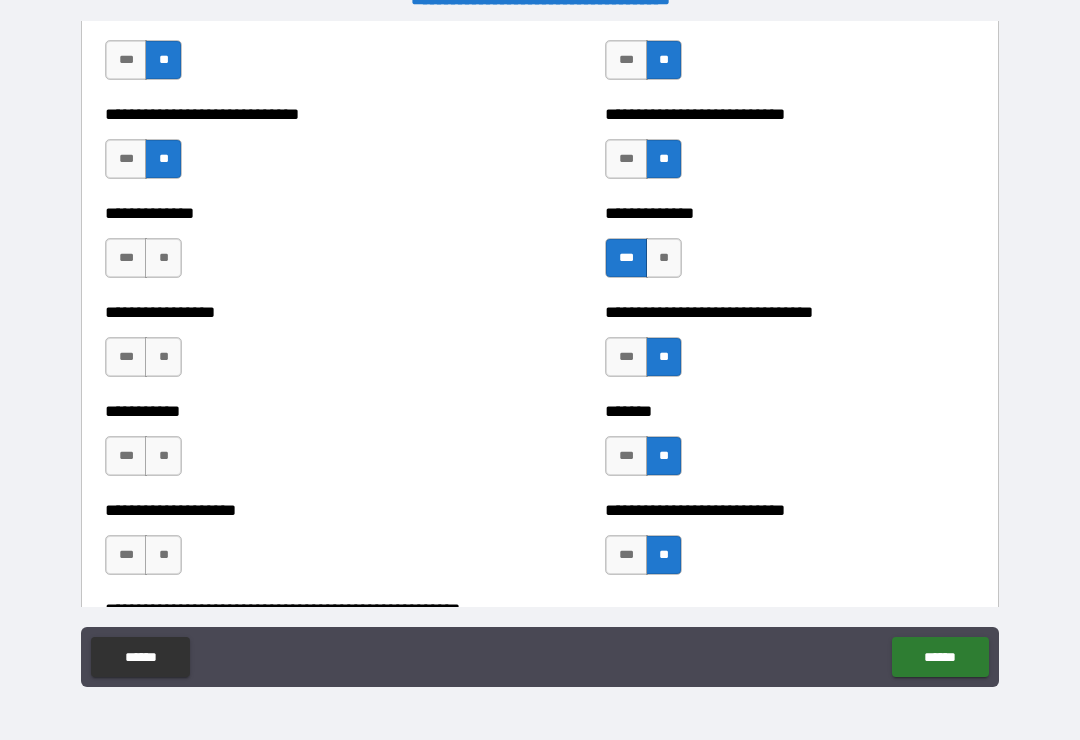 click on "**" at bounding box center (163, 258) 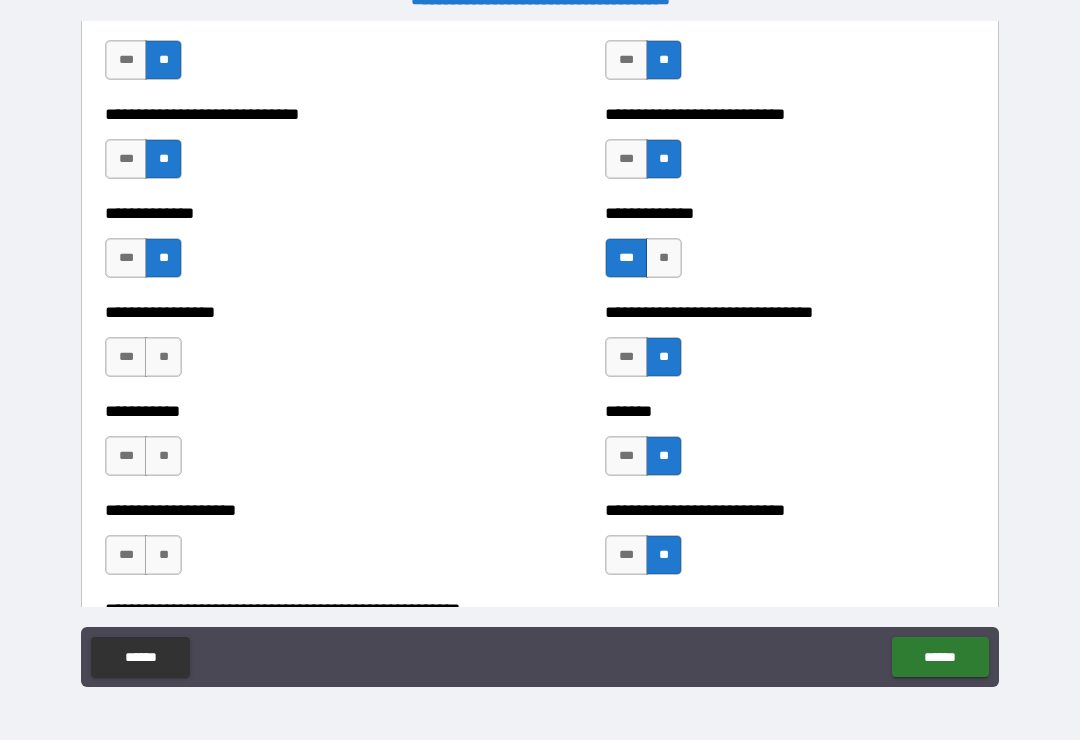 click on "**" at bounding box center [163, 357] 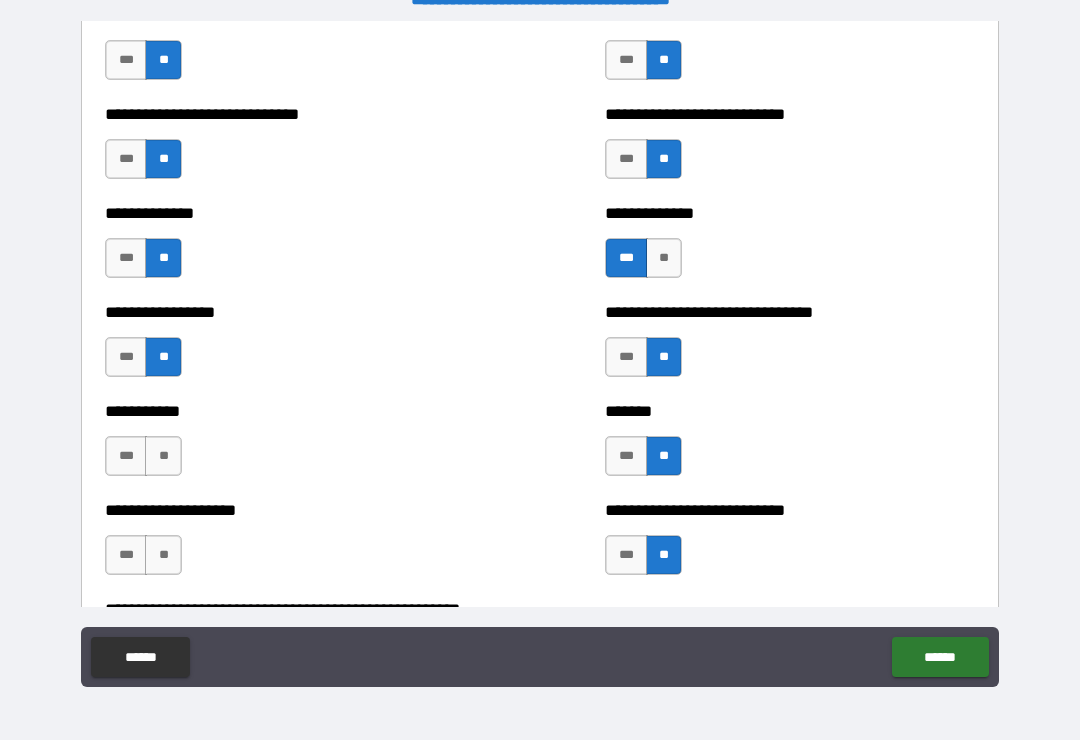click on "**" at bounding box center [163, 456] 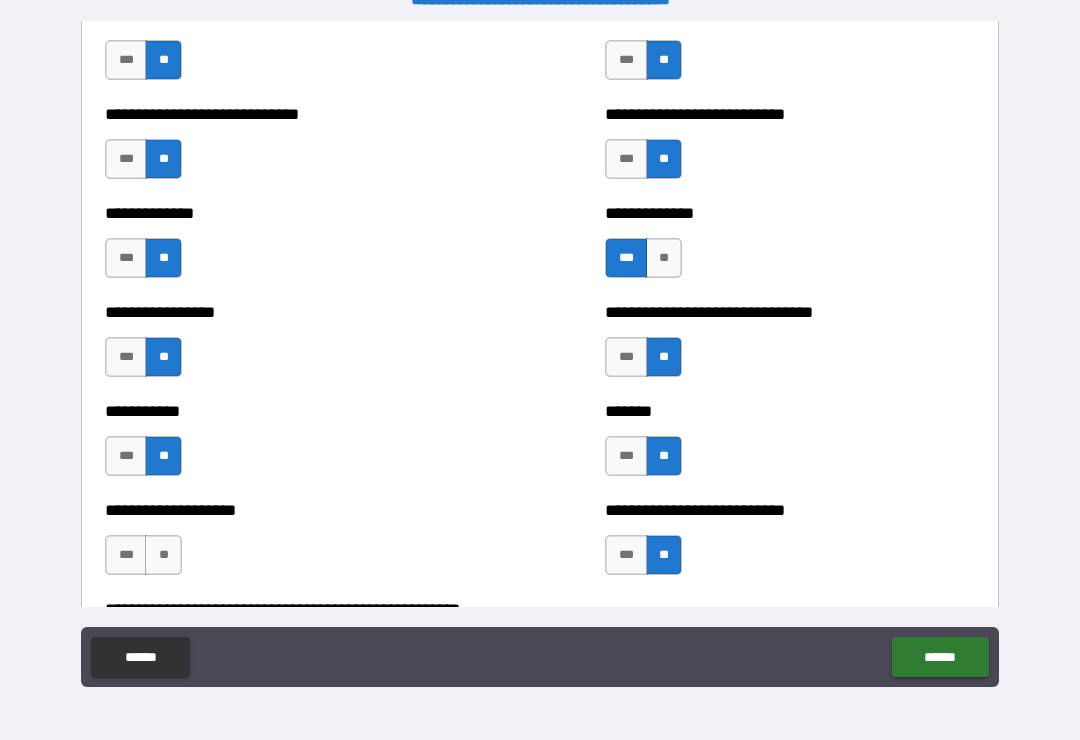 click on "**" at bounding box center (163, 555) 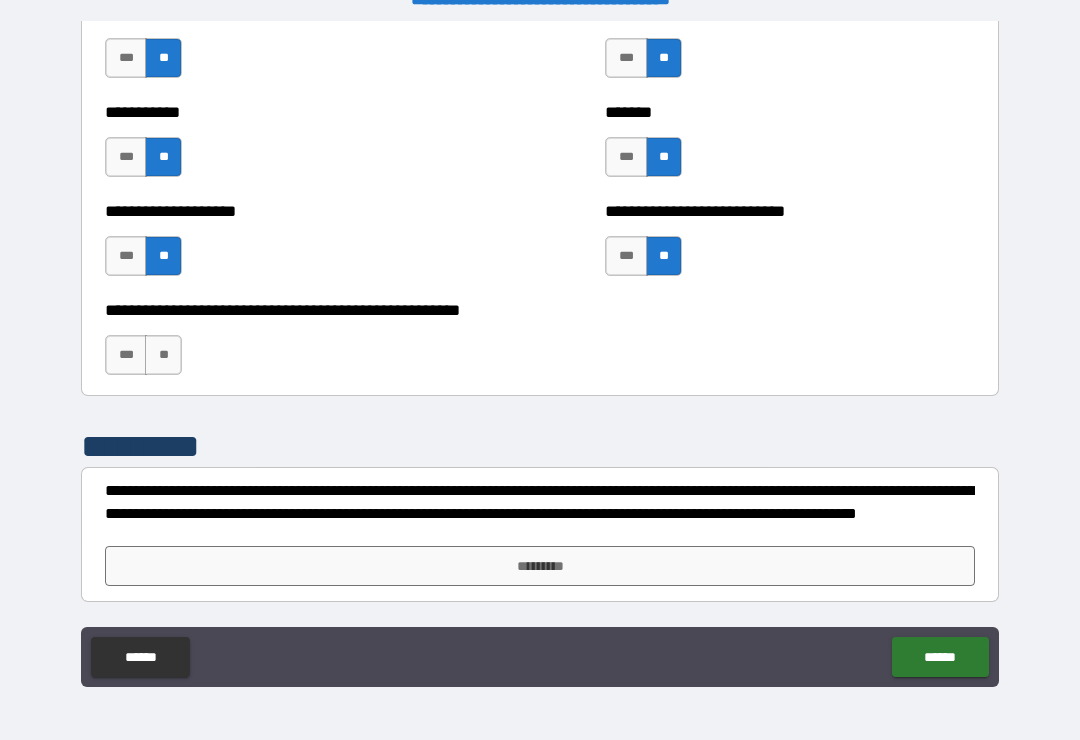 scroll, scrollTop: 7996, scrollLeft: 0, axis: vertical 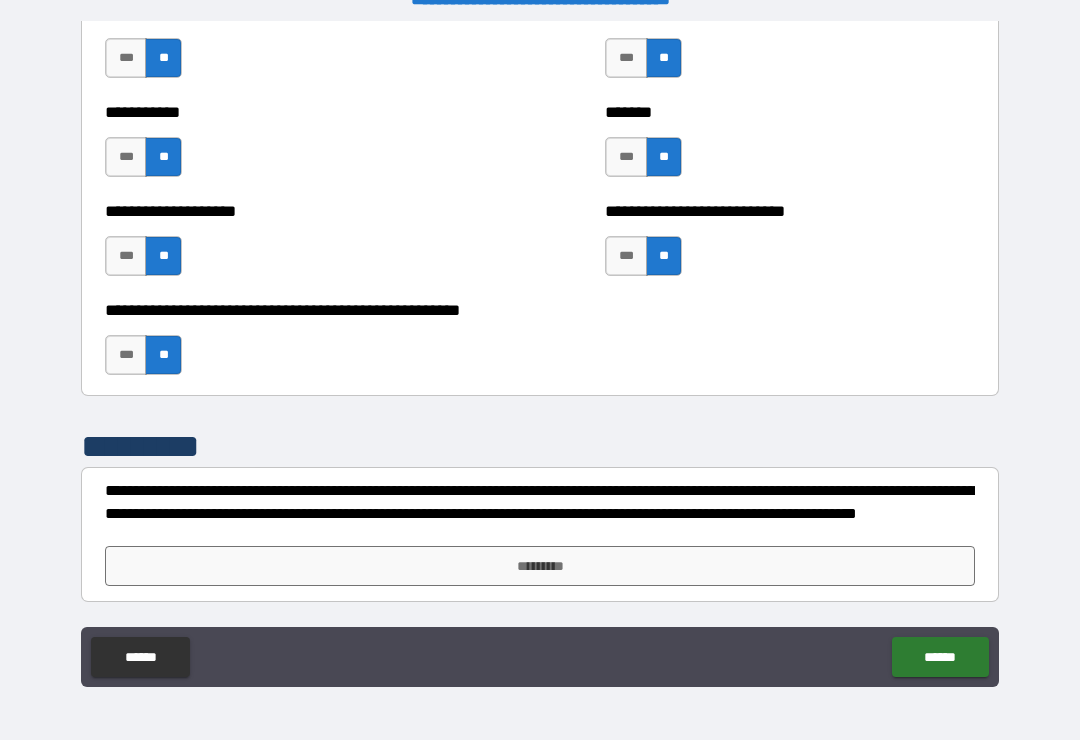 click on "*********" at bounding box center (540, 566) 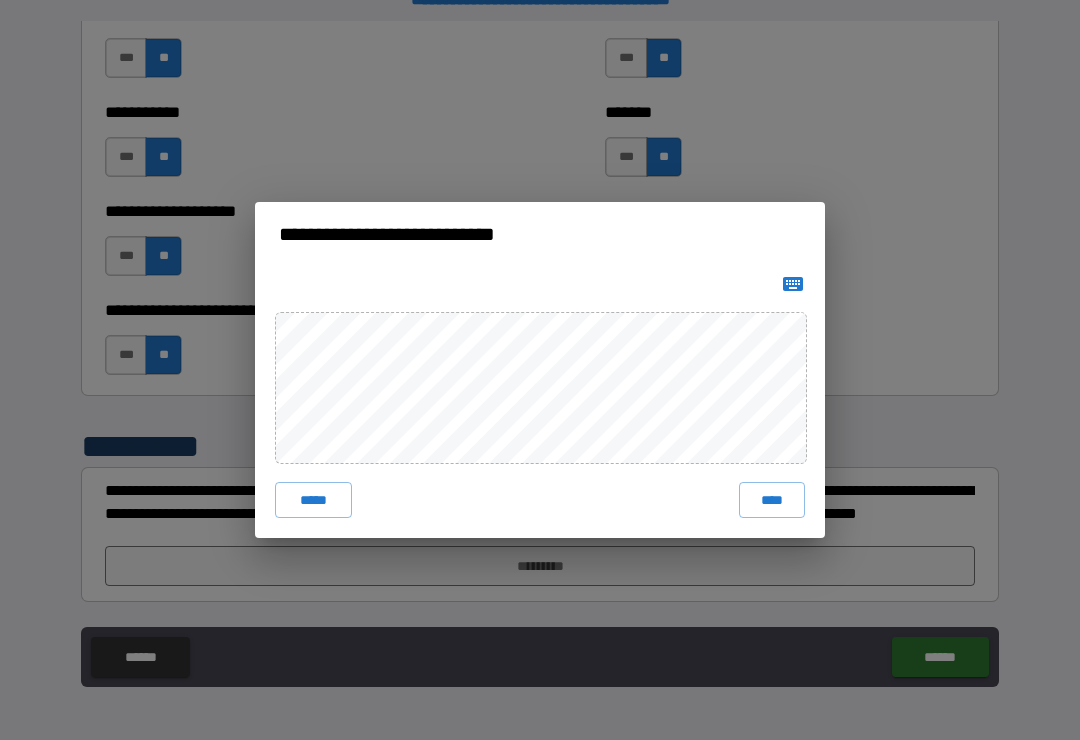 click on "****" at bounding box center (772, 500) 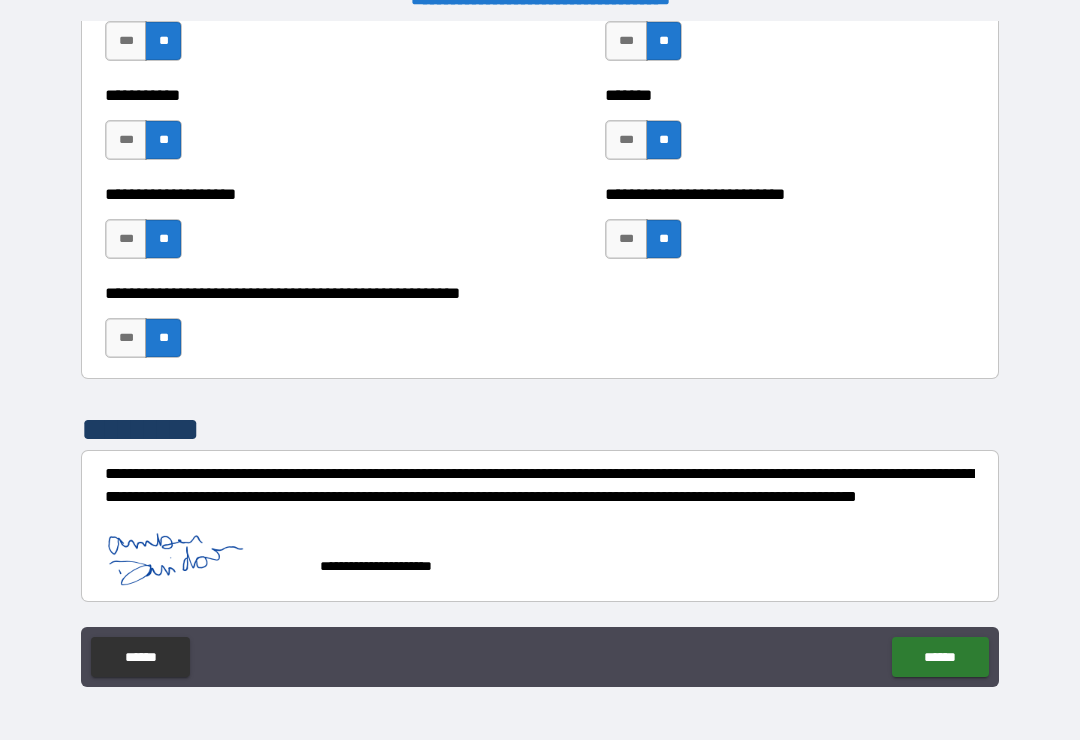 scroll, scrollTop: 8013, scrollLeft: 0, axis: vertical 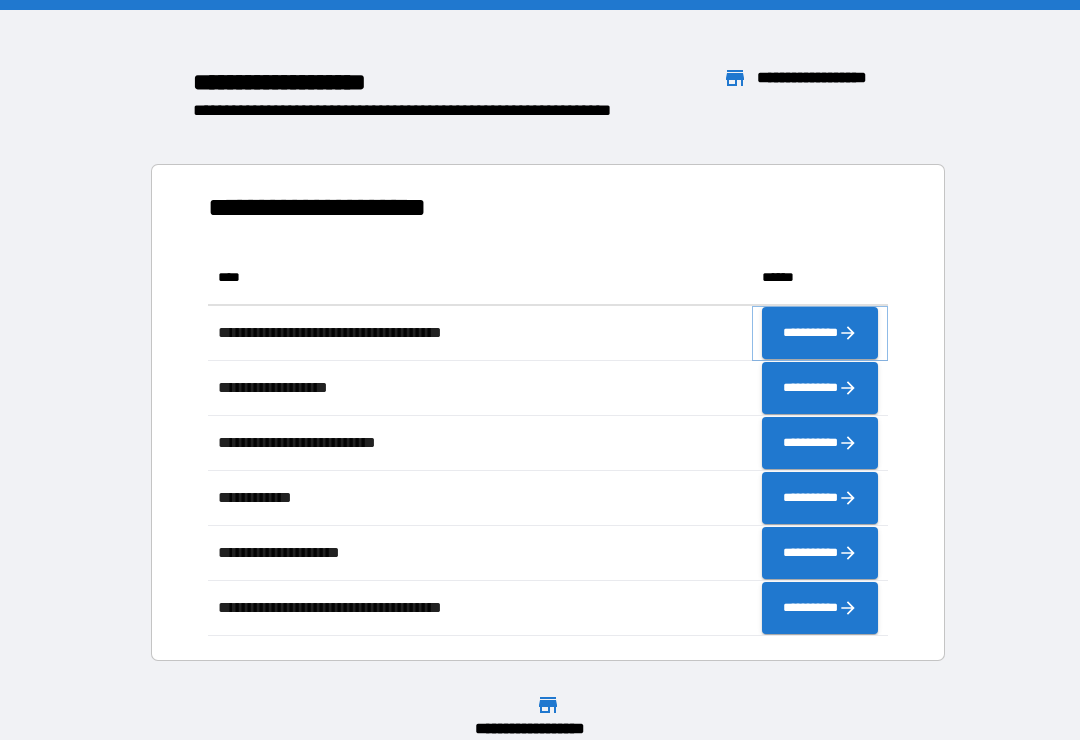 click on "**********" at bounding box center [820, 333] 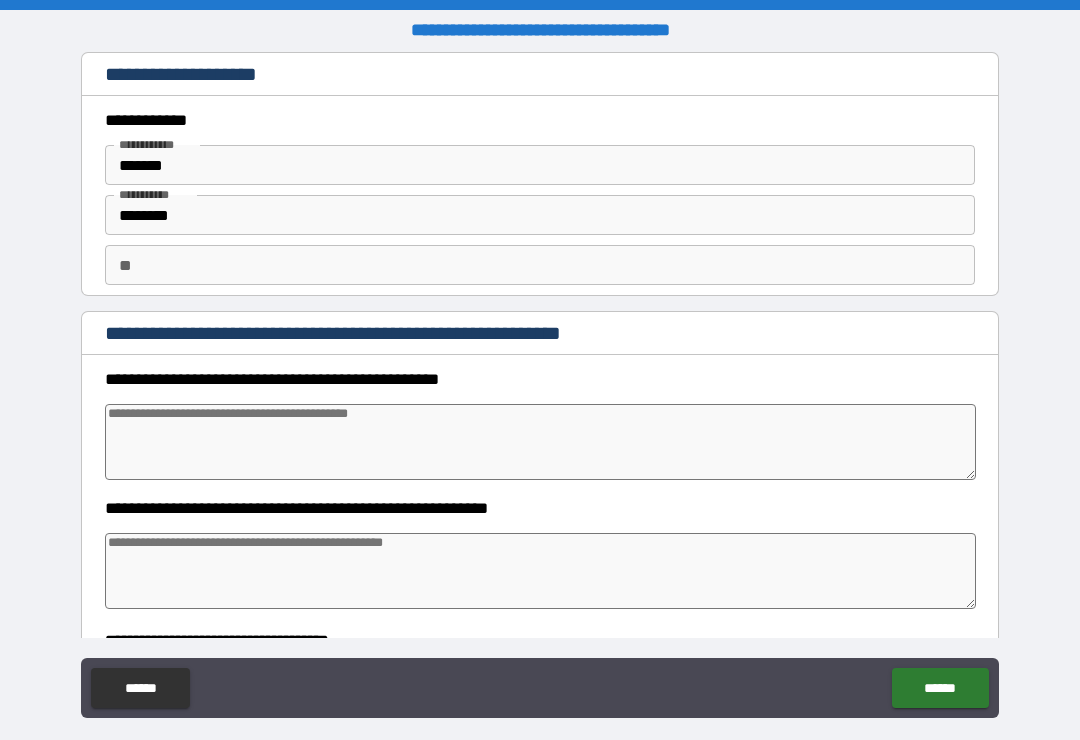 type on "*" 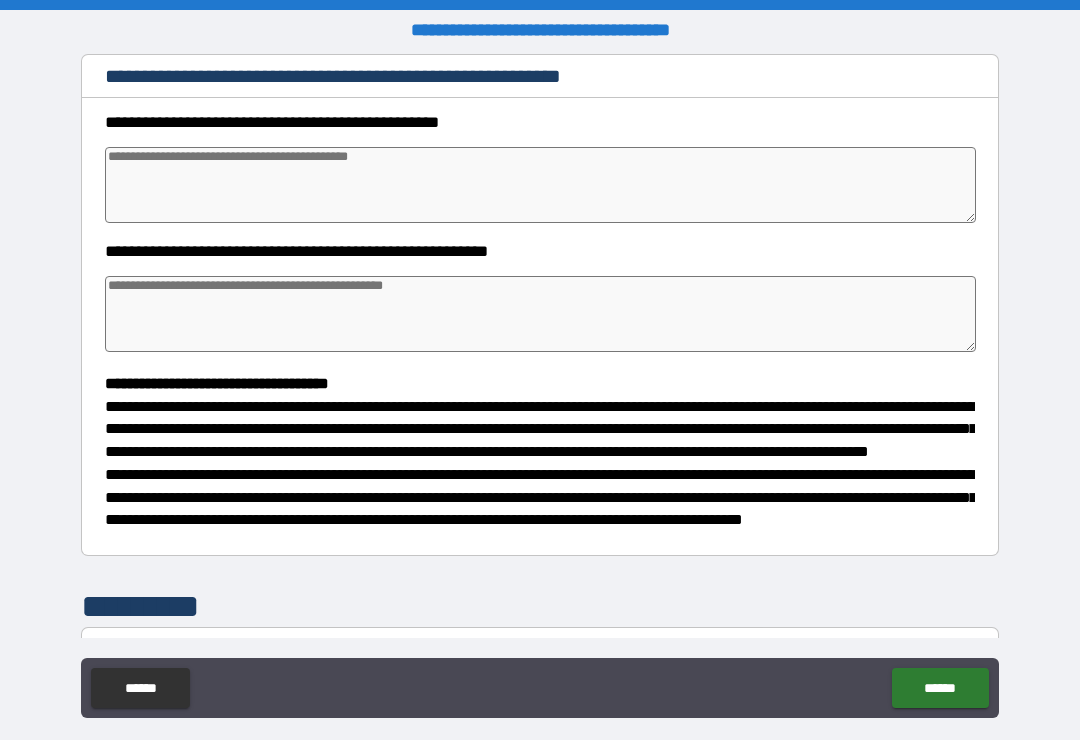 scroll, scrollTop: 254, scrollLeft: 0, axis: vertical 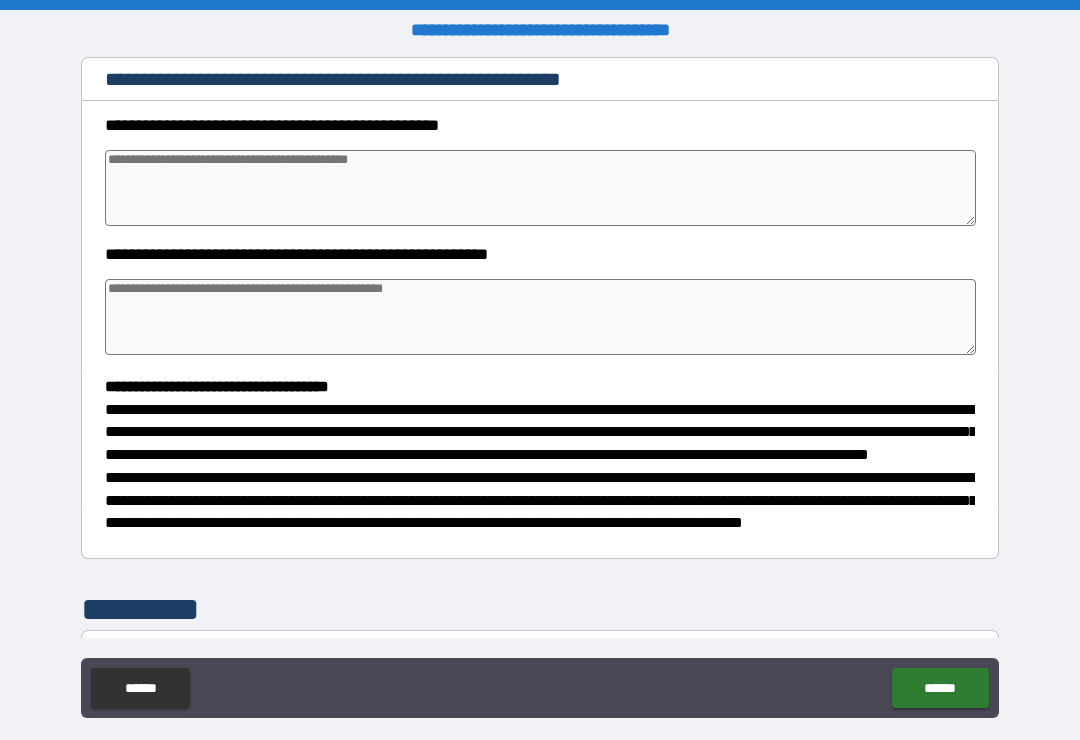 click at bounding box center (540, 188) 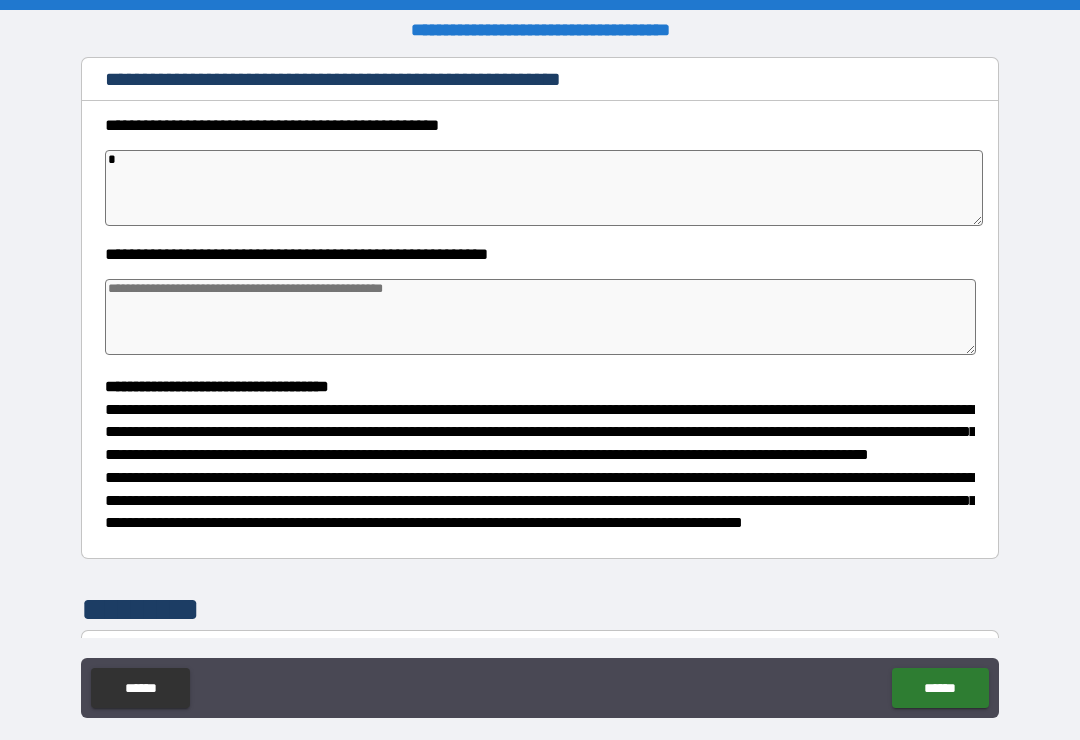 type on "*" 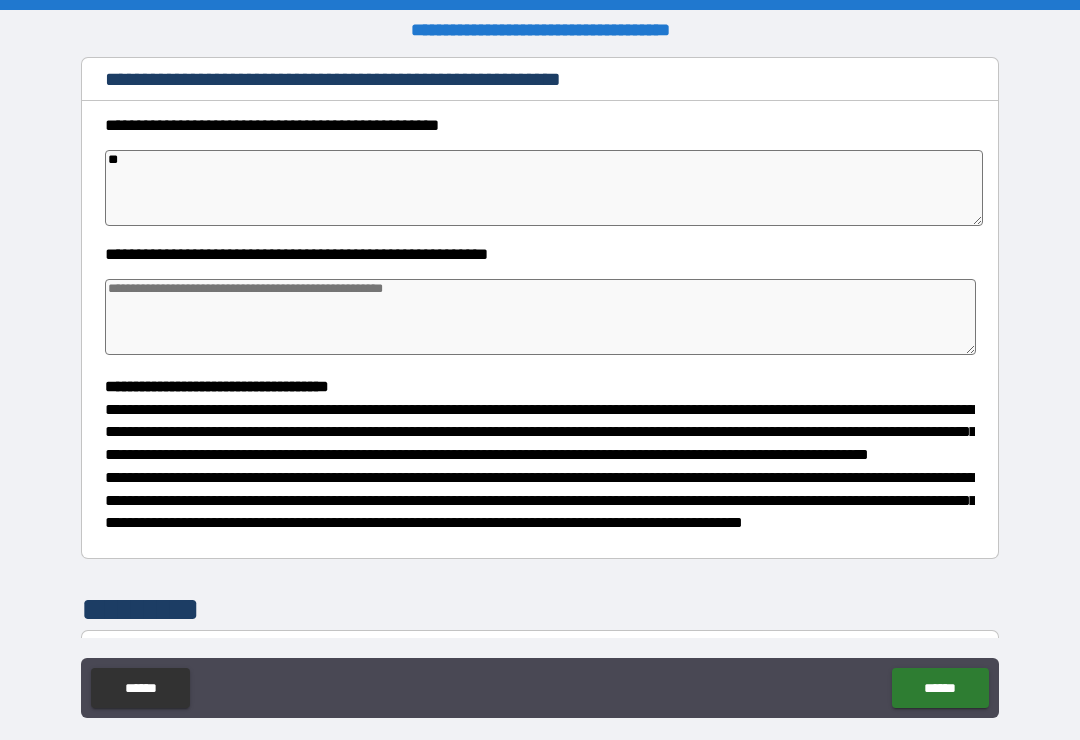 type on "*" 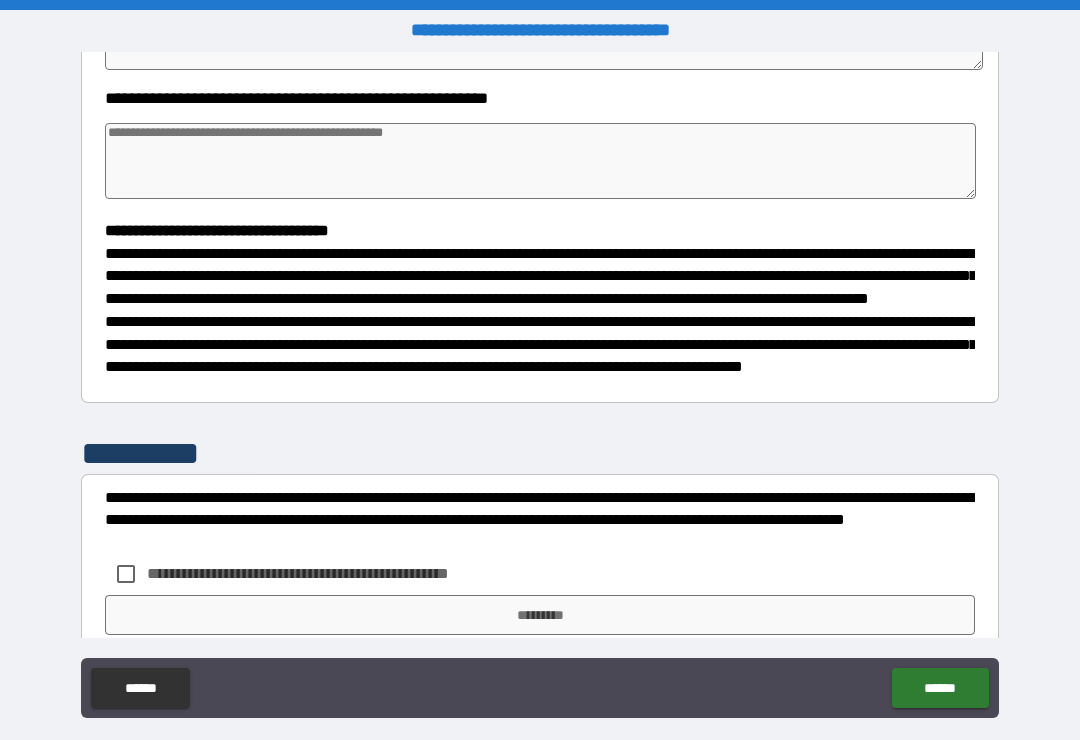 scroll, scrollTop: 408, scrollLeft: 0, axis: vertical 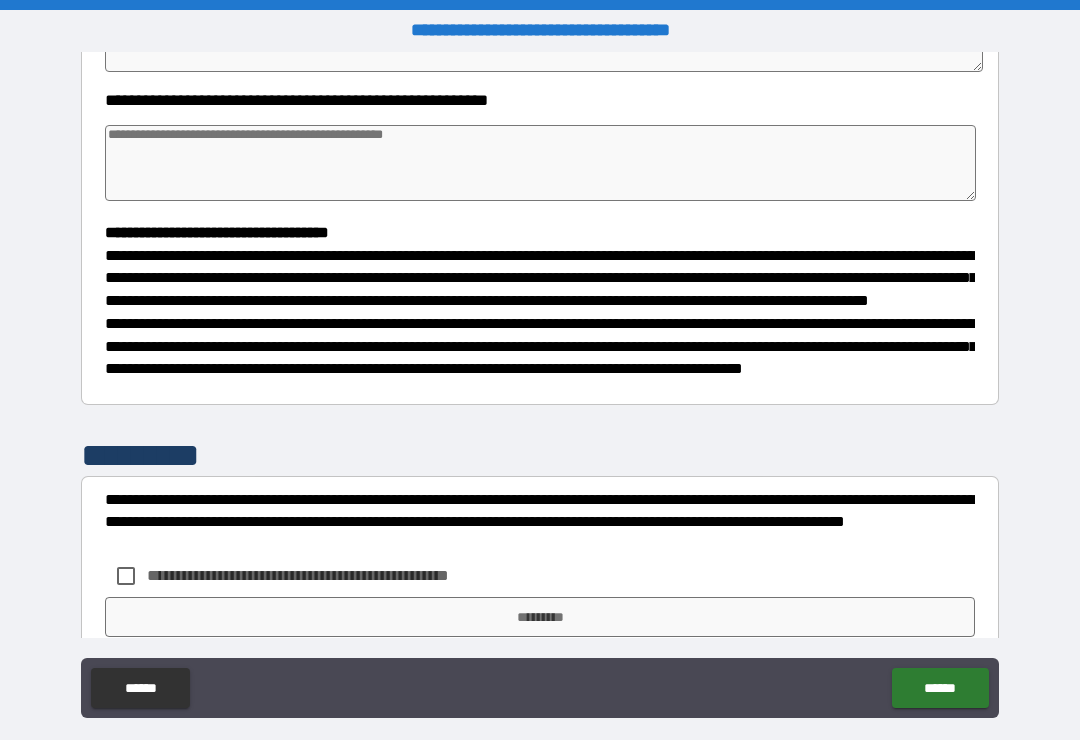 type on "**" 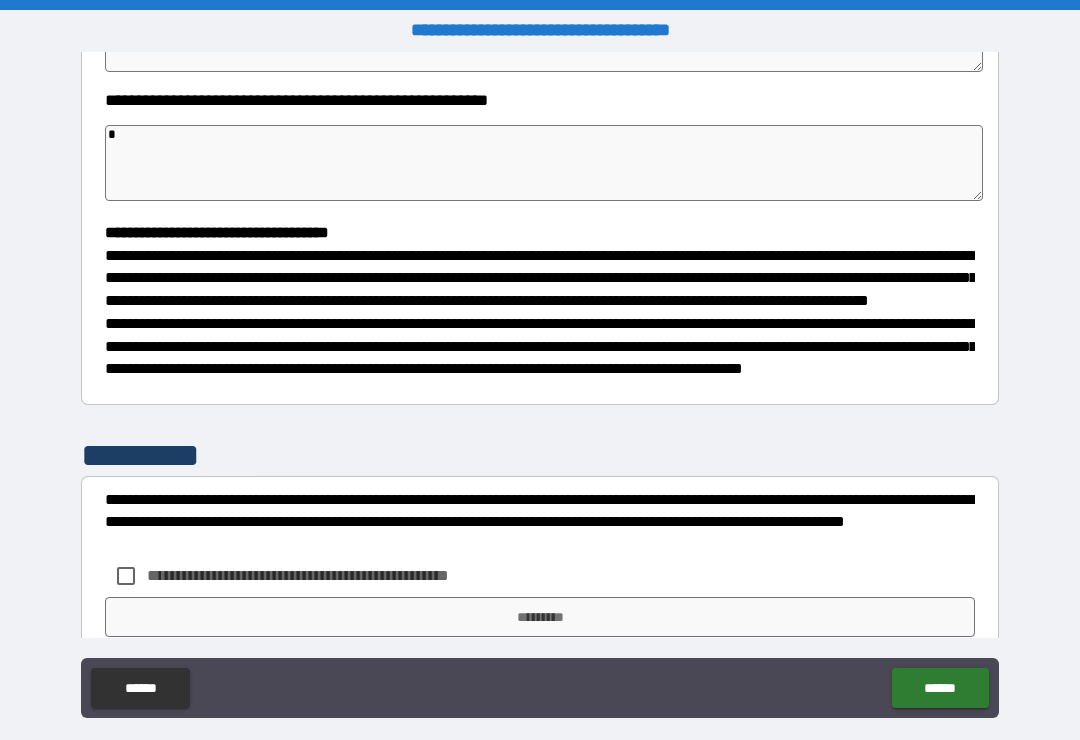 type on "**" 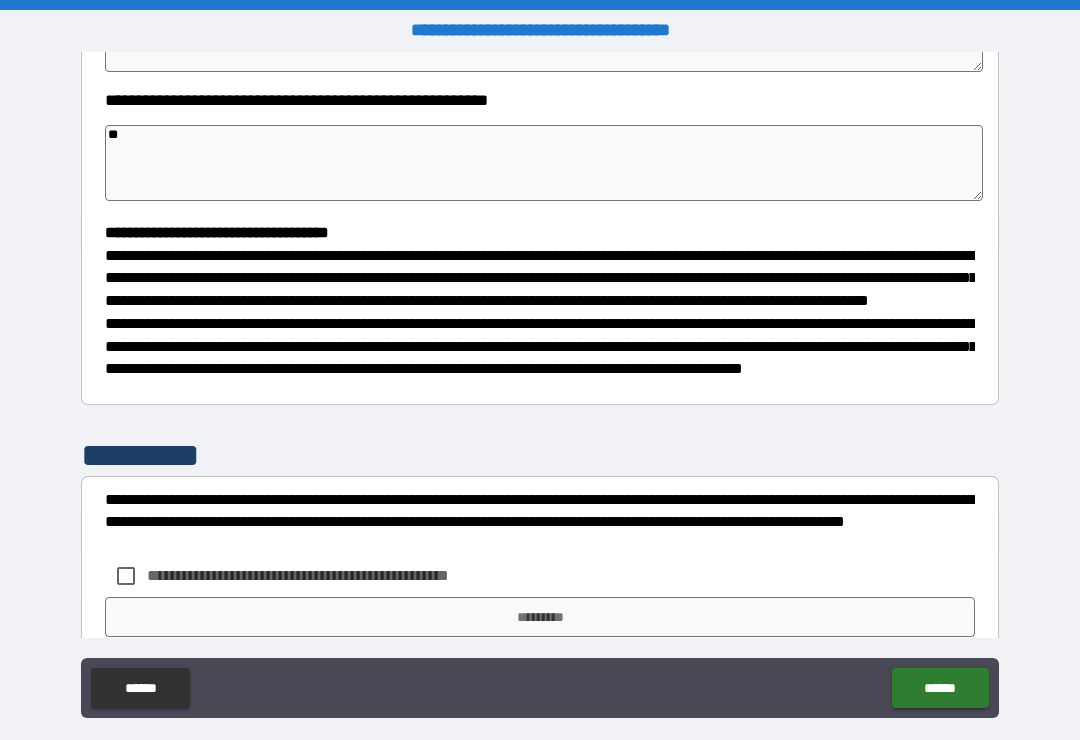 type on "*" 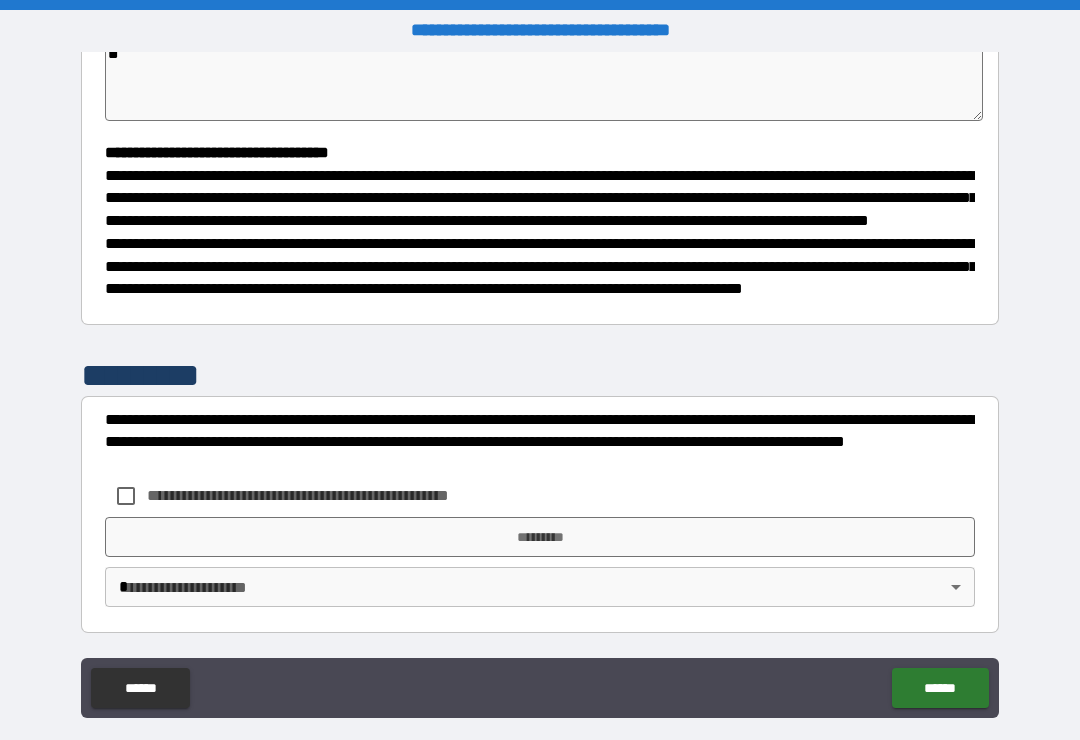 scroll, scrollTop: 526, scrollLeft: 0, axis: vertical 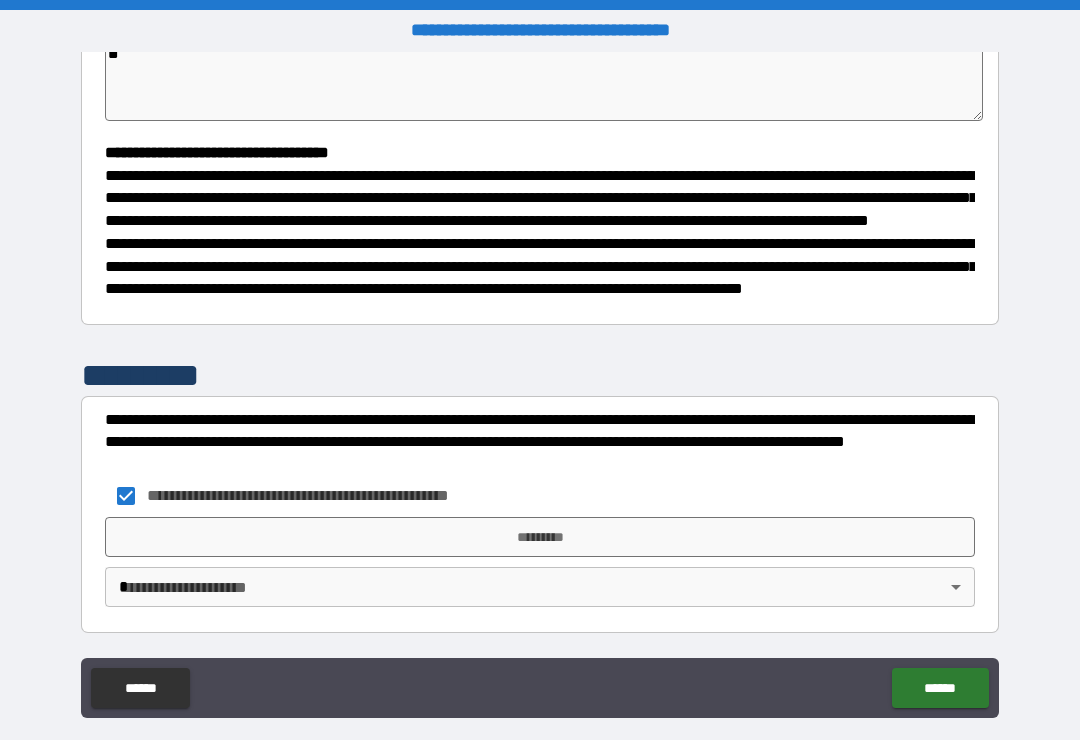 type on "*" 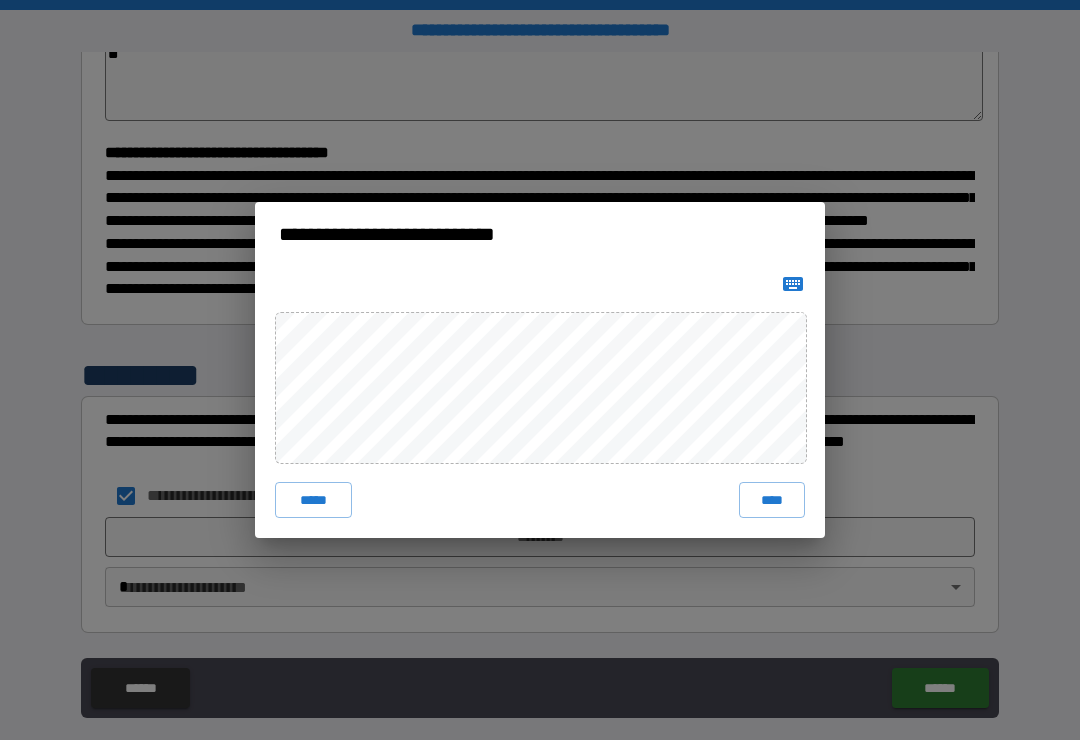 click on "****" at bounding box center [772, 500] 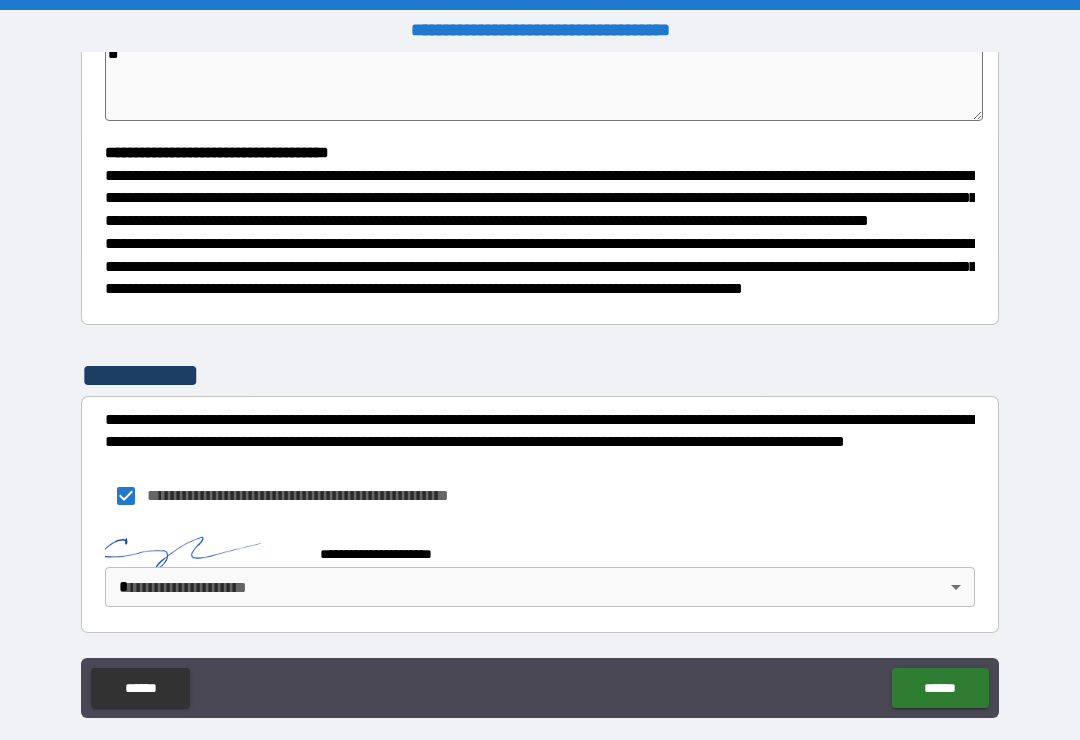 type on "*" 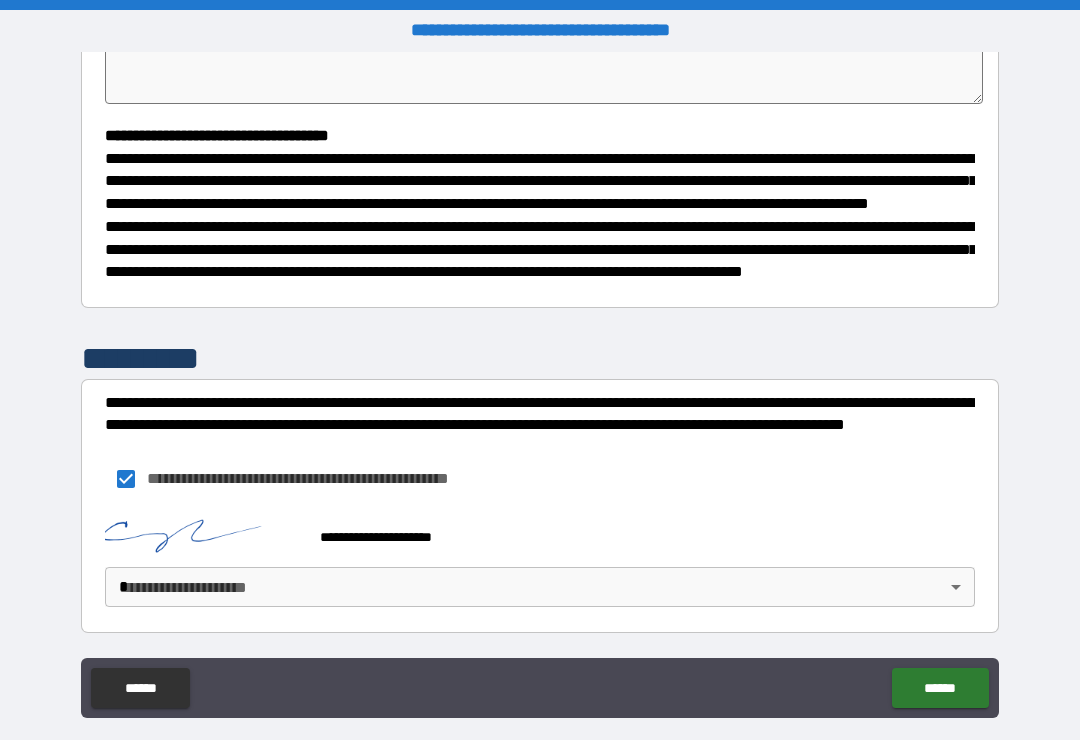 click on "**********" at bounding box center (540, 385) 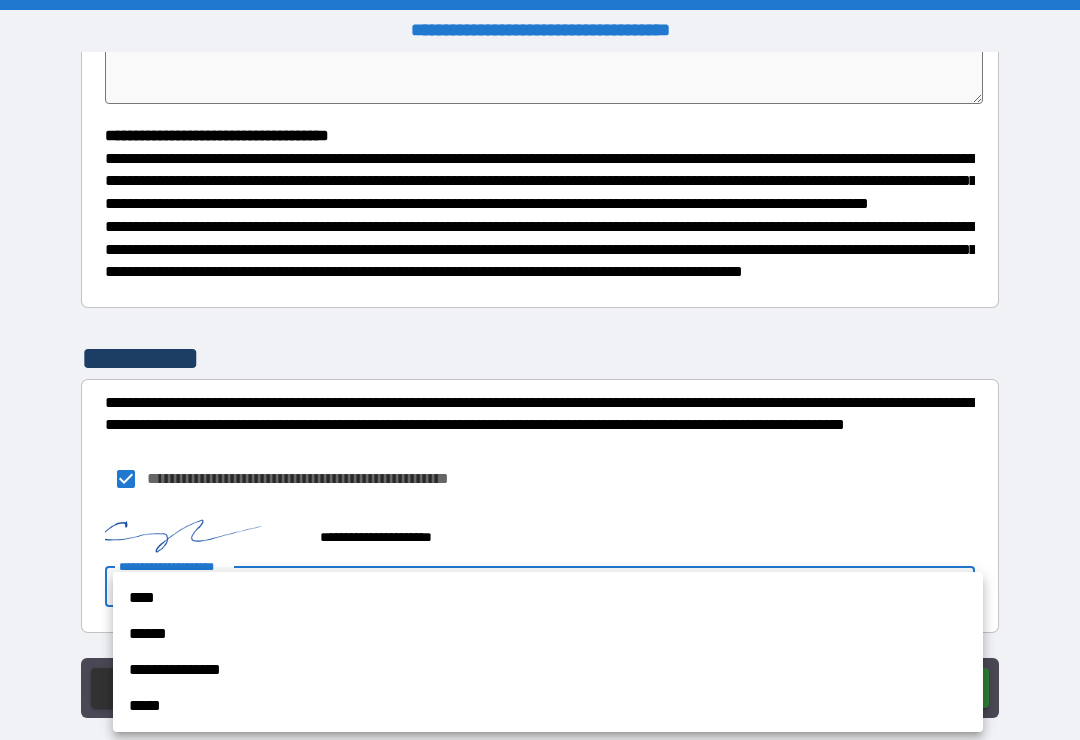 click on "****" at bounding box center [548, 598] 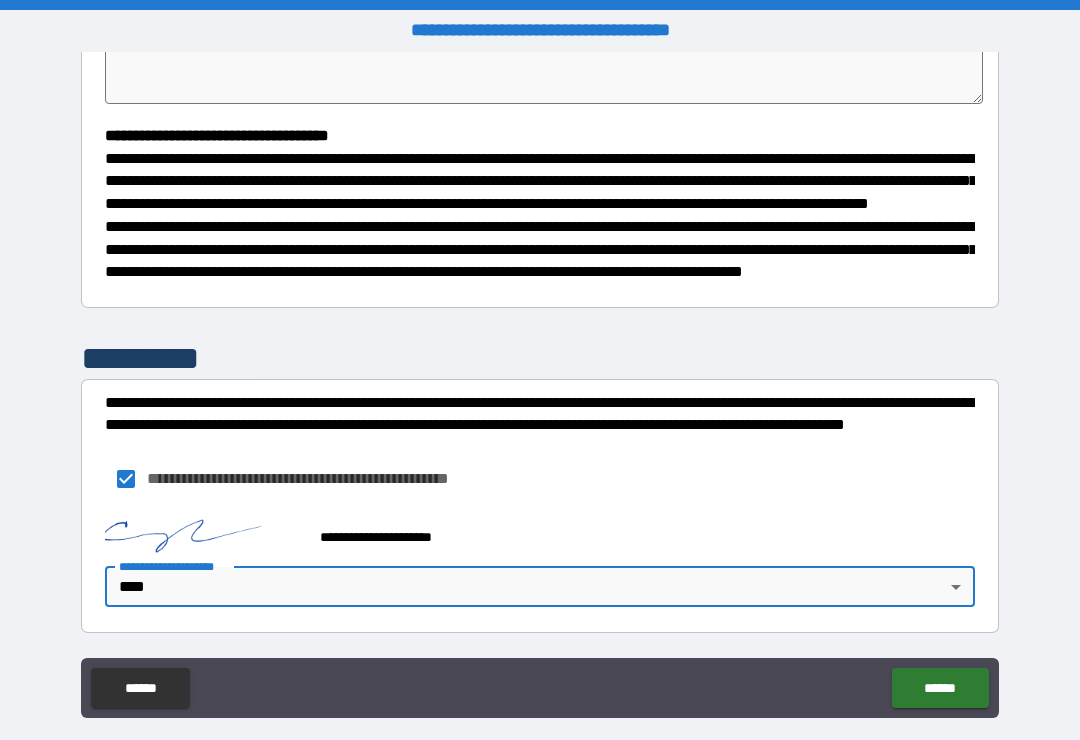 type on "*" 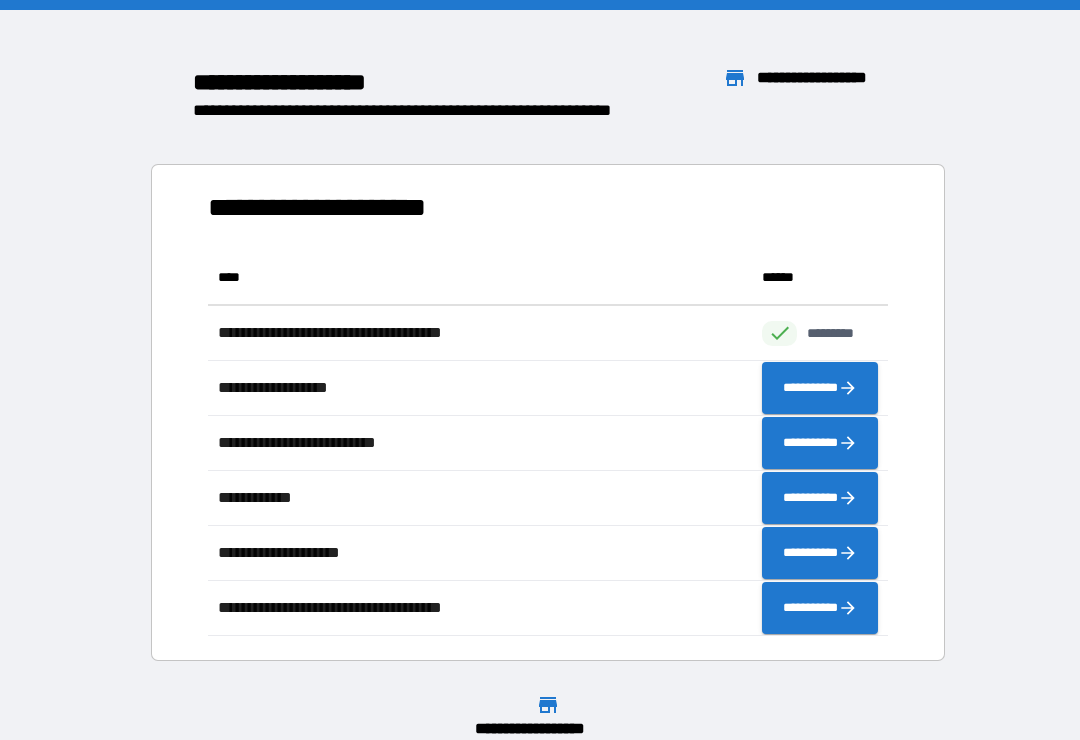 scroll, scrollTop: 1, scrollLeft: 1, axis: both 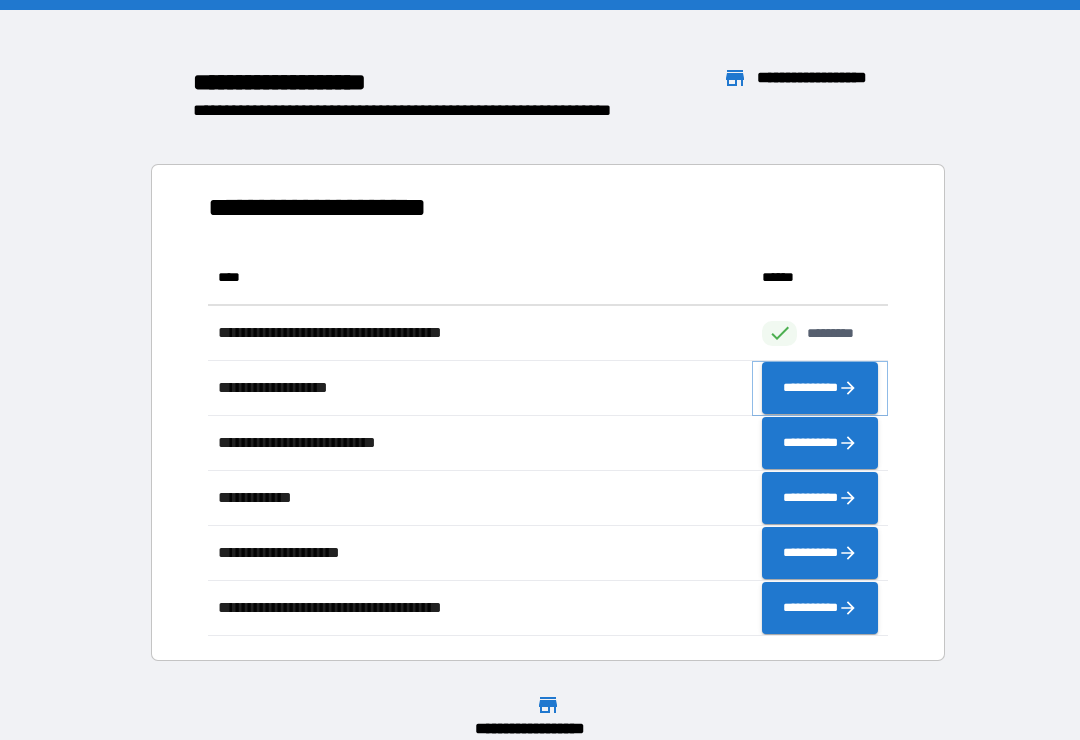 click on "**********" at bounding box center (820, 388) 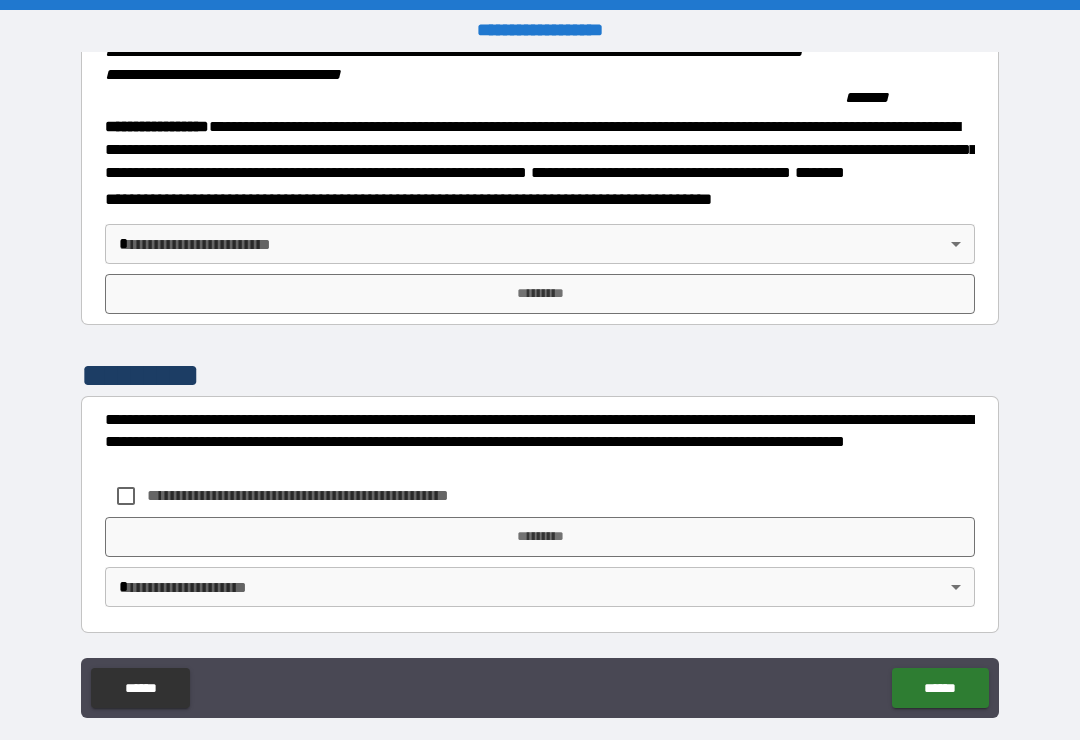 scroll, scrollTop: 2215, scrollLeft: 0, axis: vertical 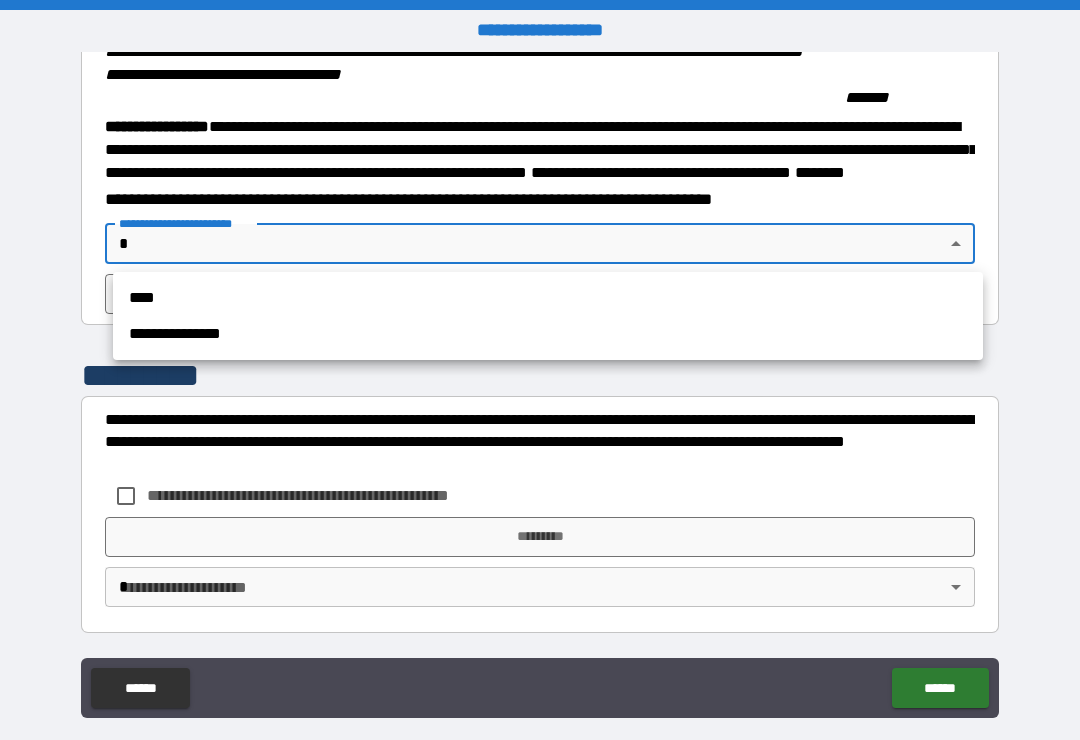 click on "****" at bounding box center [548, 298] 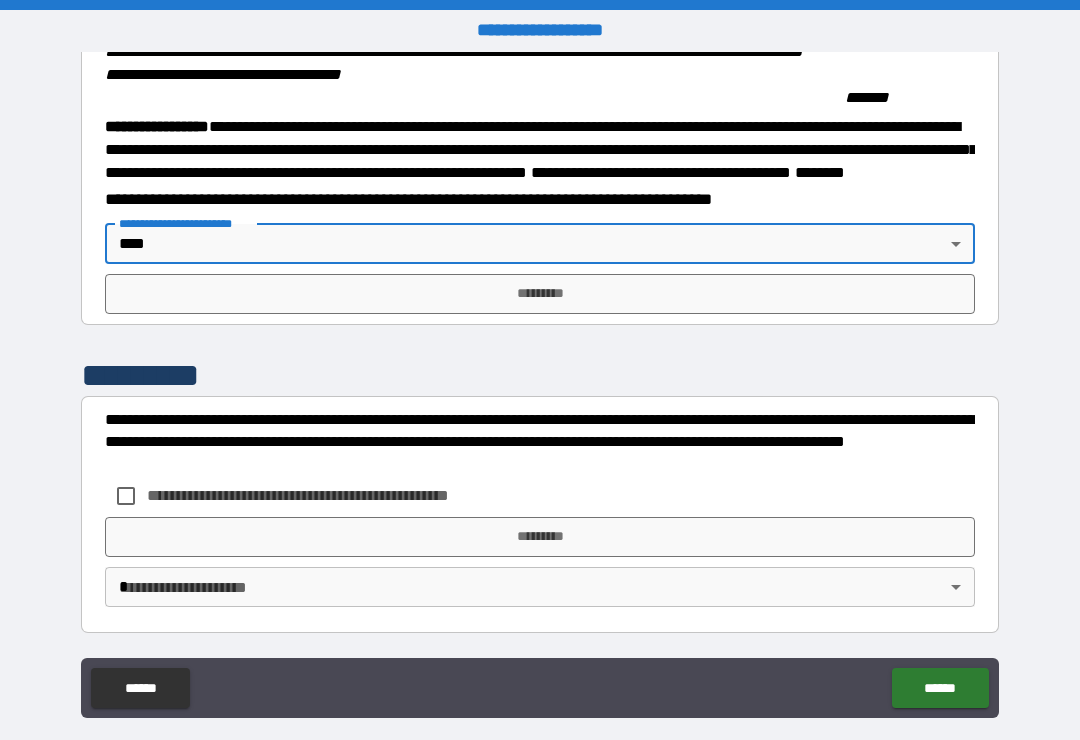 click on "*********" at bounding box center (540, 294) 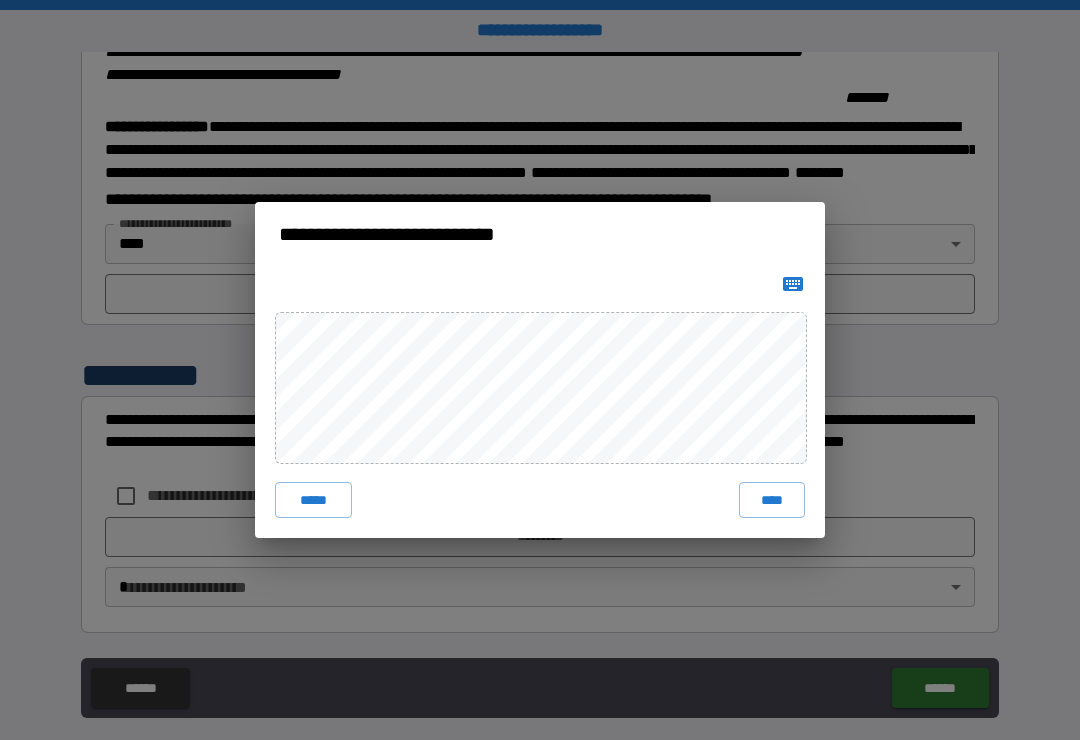 click on "****" at bounding box center (772, 500) 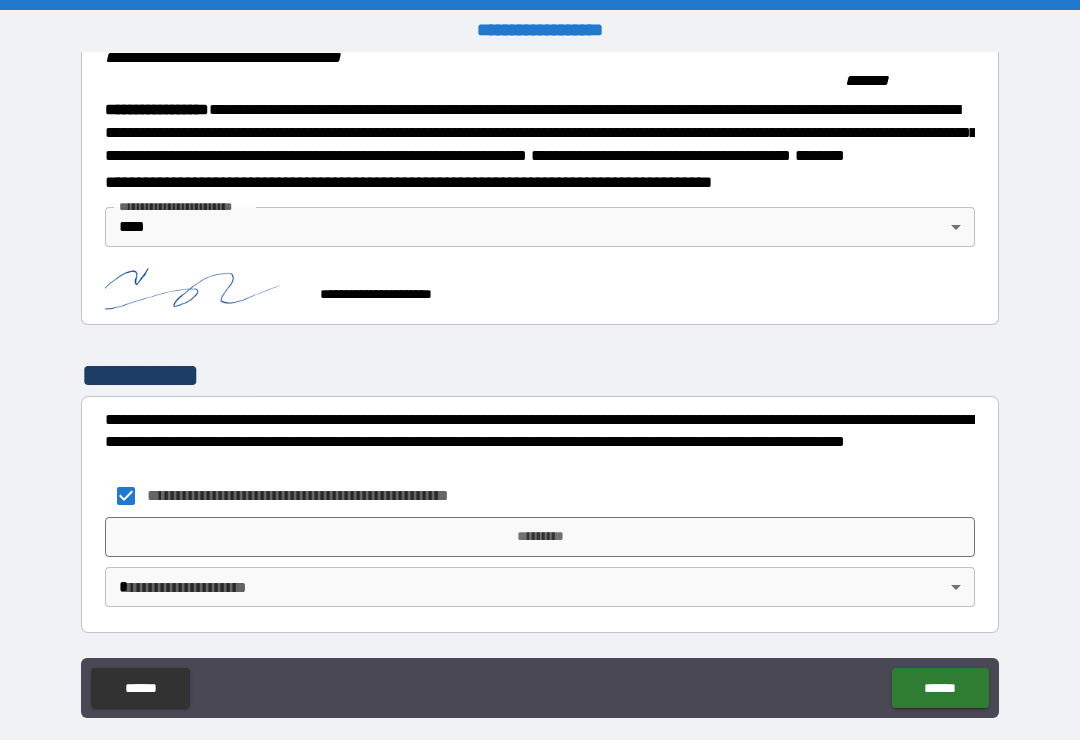 scroll, scrollTop: 2232, scrollLeft: 0, axis: vertical 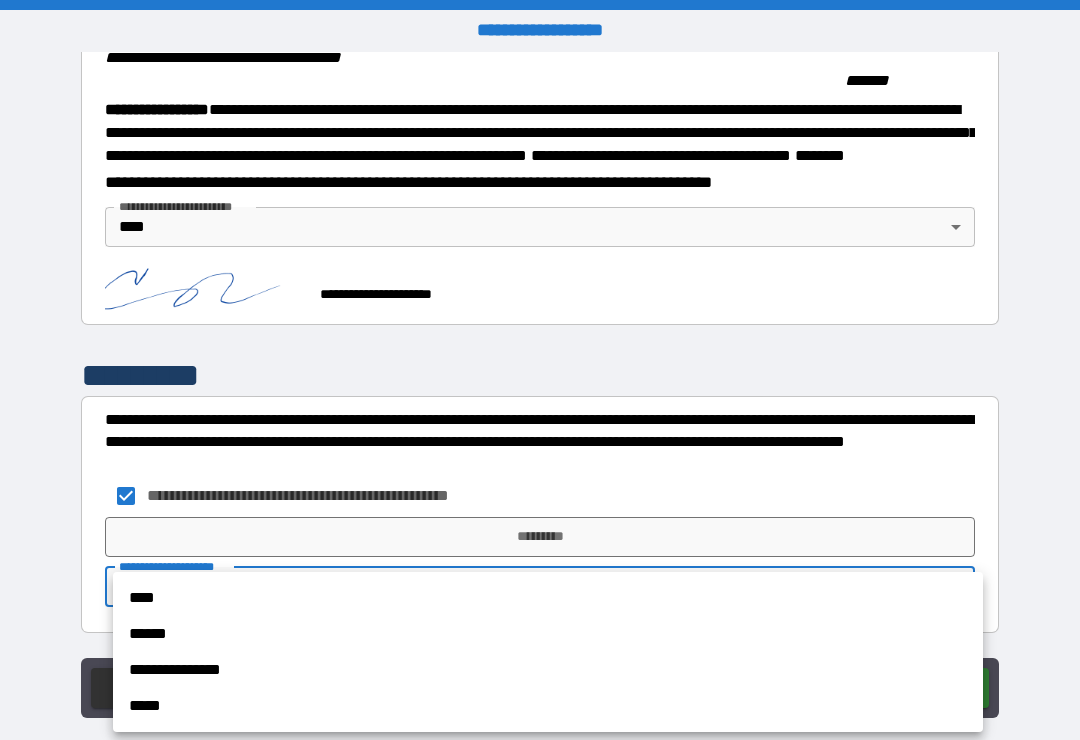 click on "****" at bounding box center [548, 598] 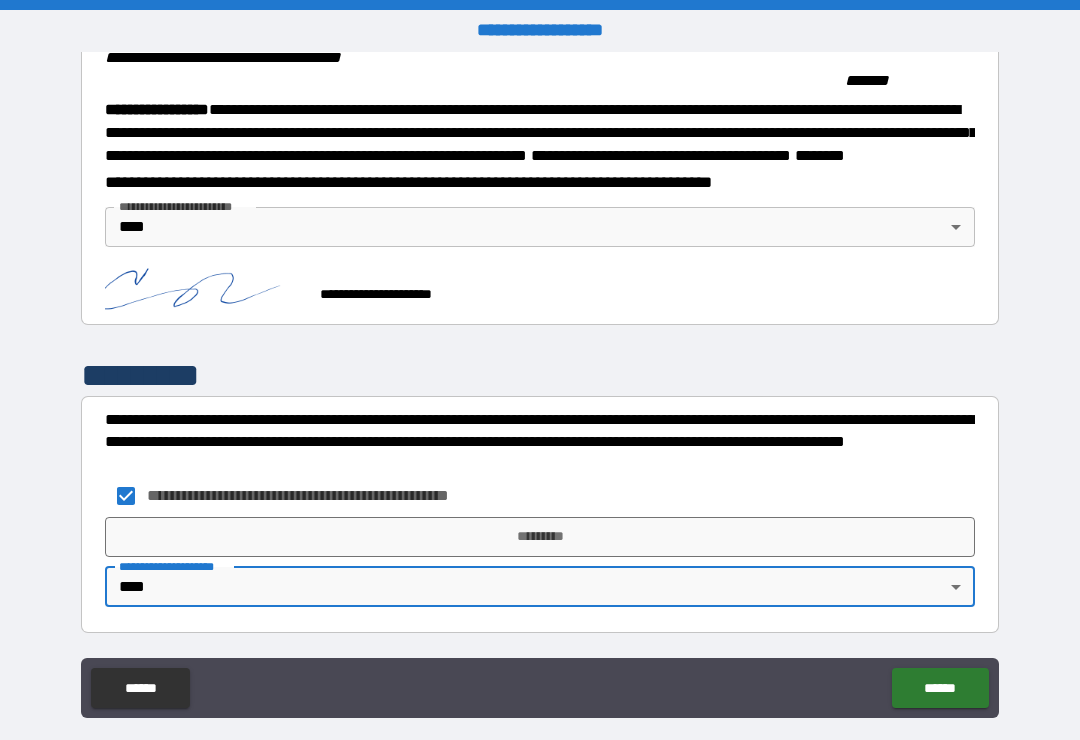 type on "****" 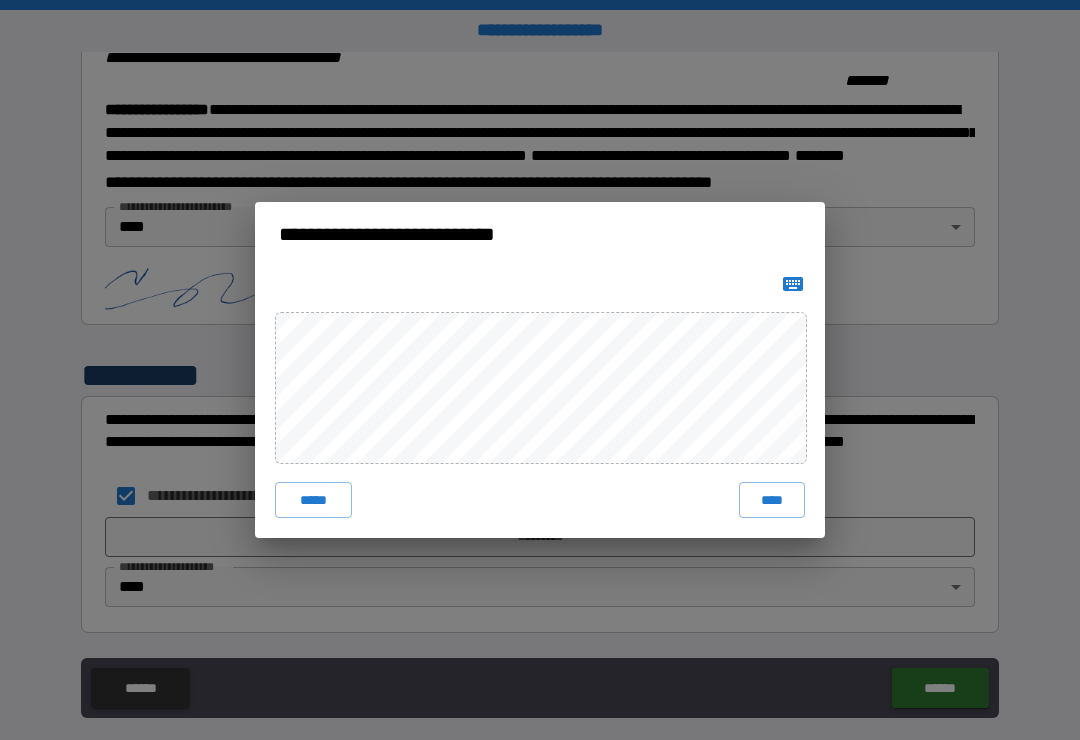 click on "****" at bounding box center (772, 500) 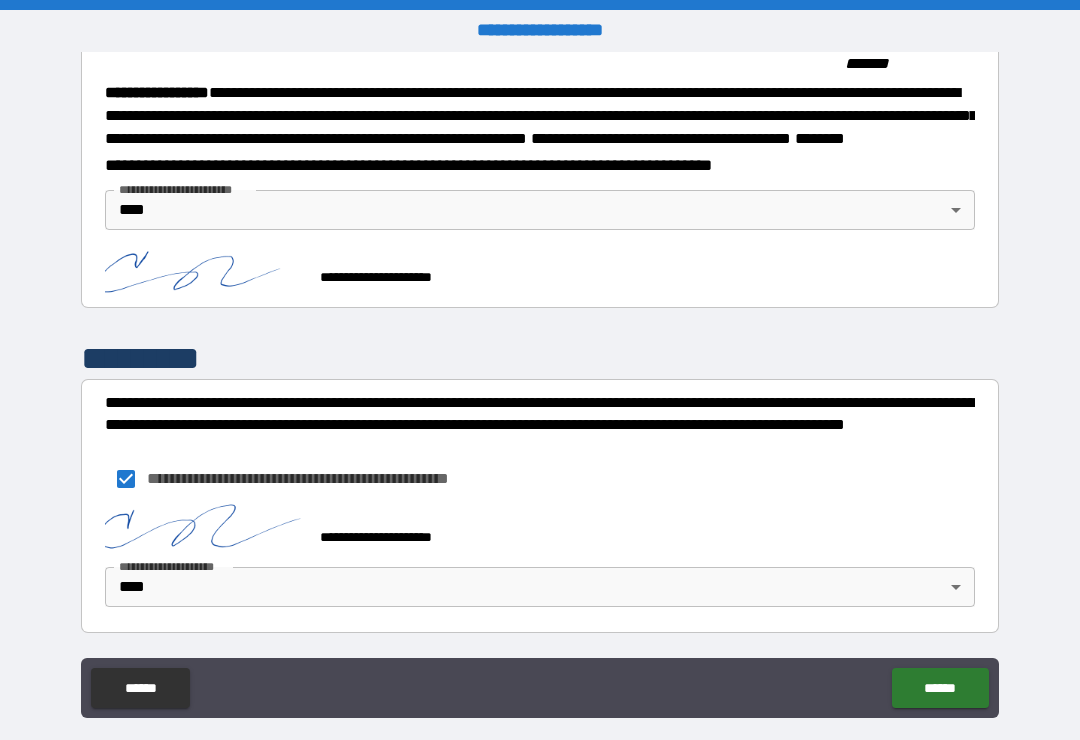 scroll, scrollTop: 0, scrollLeft: 0, axis: both 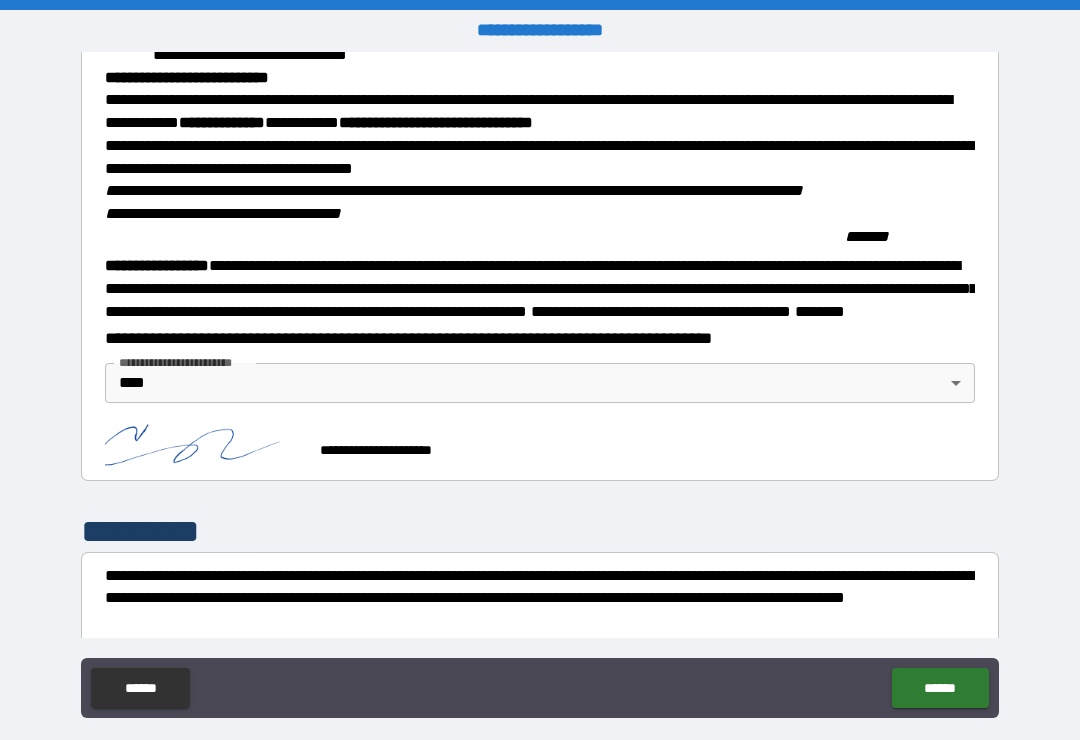 click on "******" at bounding box center (940, 688) 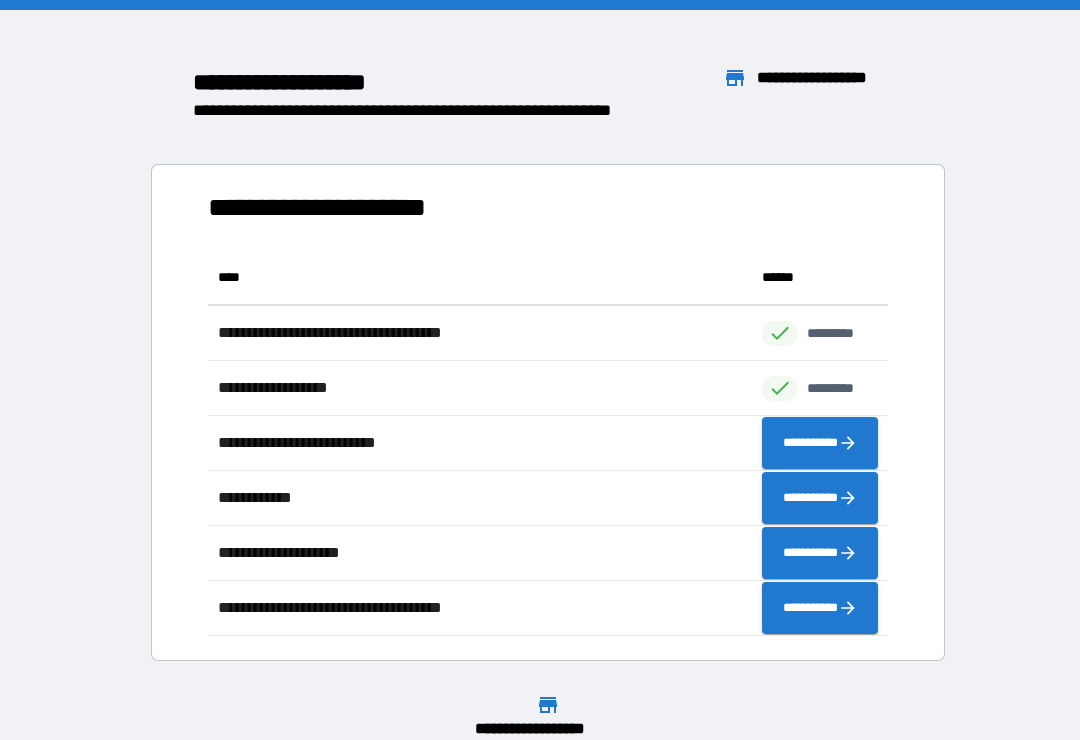 scroll, scrollTop: 1, scrollLeft: 1, axis: both 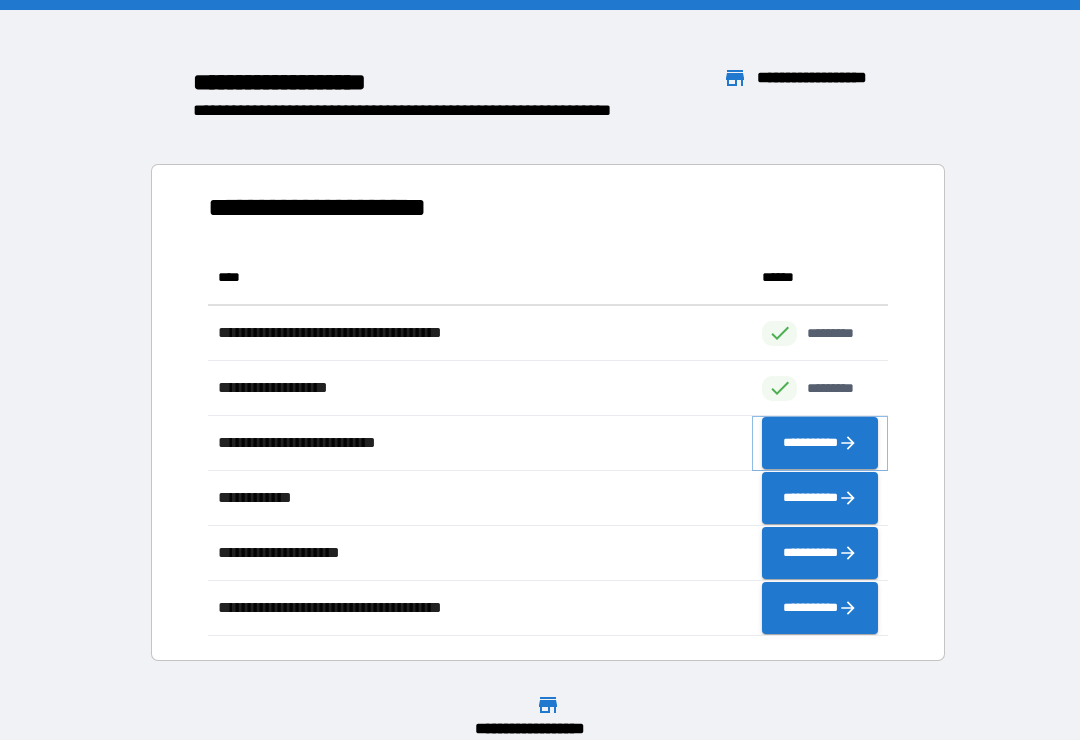 click on "**********" at bounding box center [820, 443] 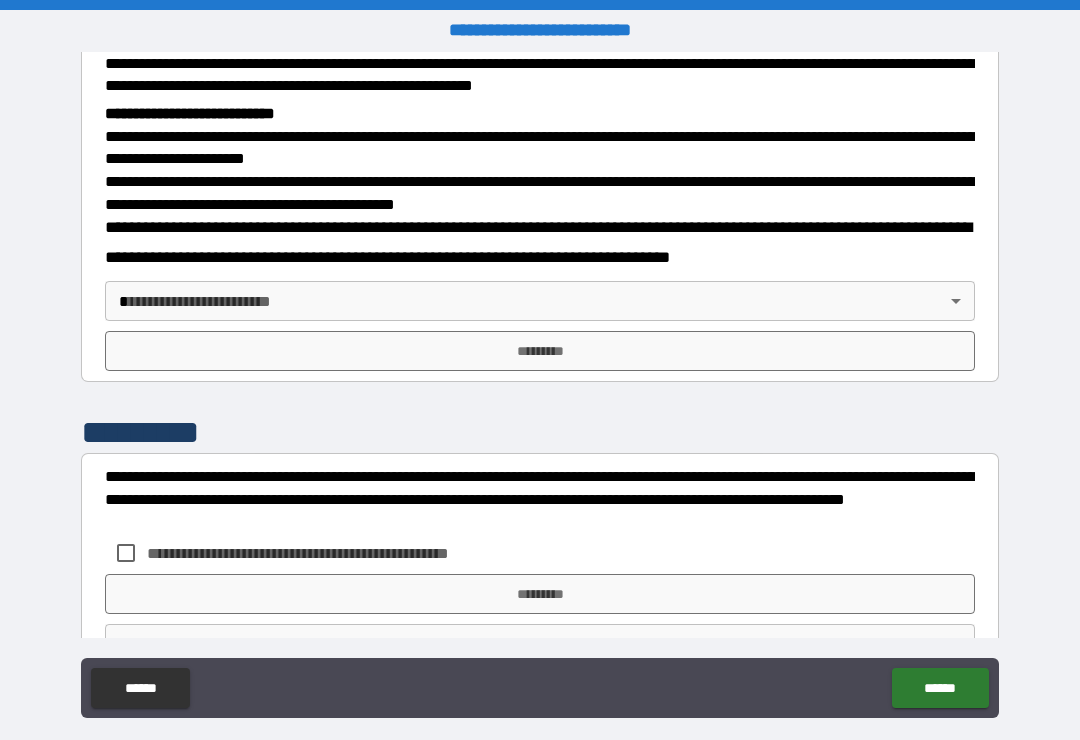 scroll, scrollTop: 686, scrollLeft: 0, axis: vertical 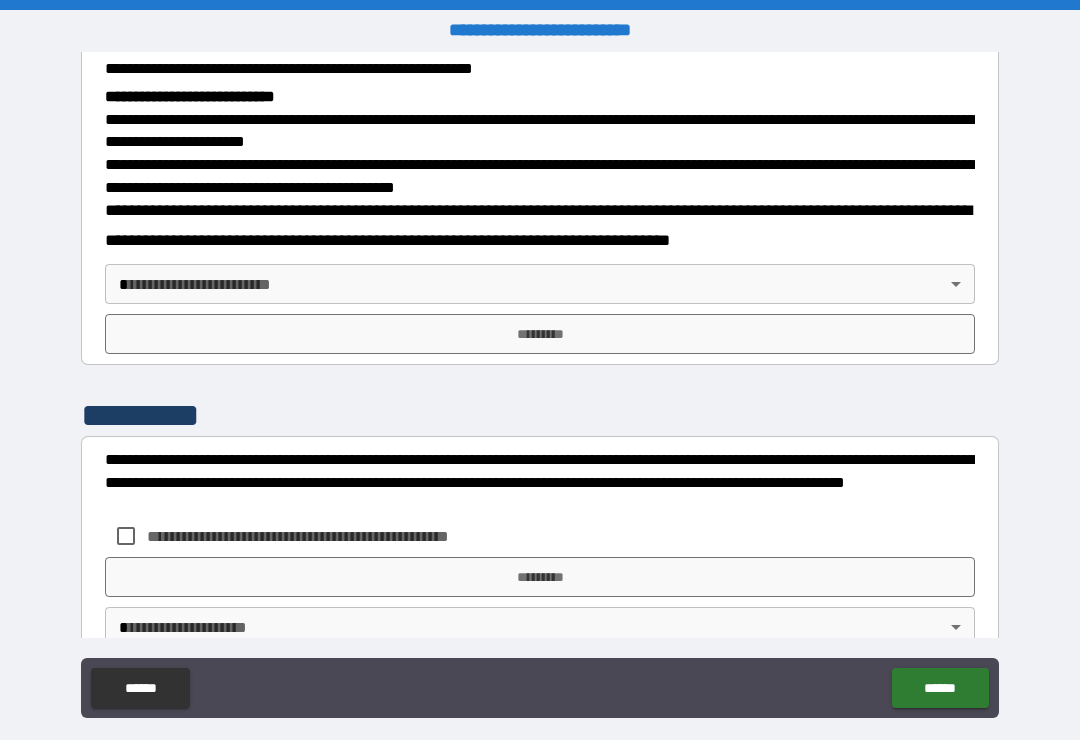click on "**********" at bounding box center (540, 385) 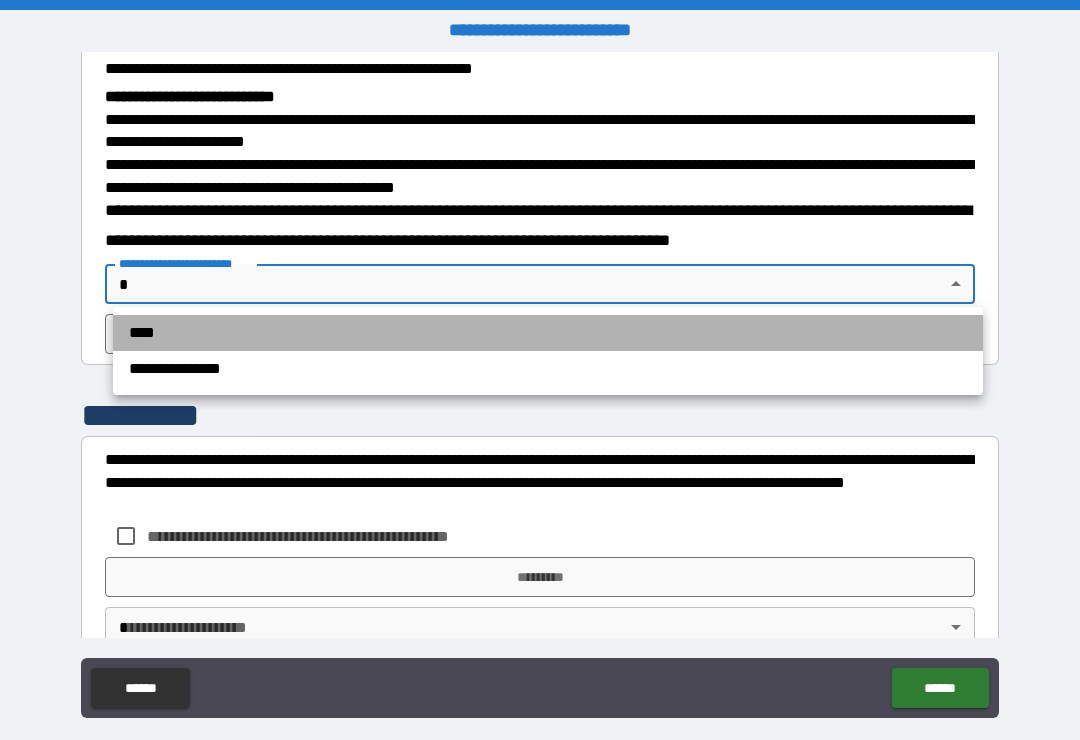 click on "****" at bounding box center (548, 333) 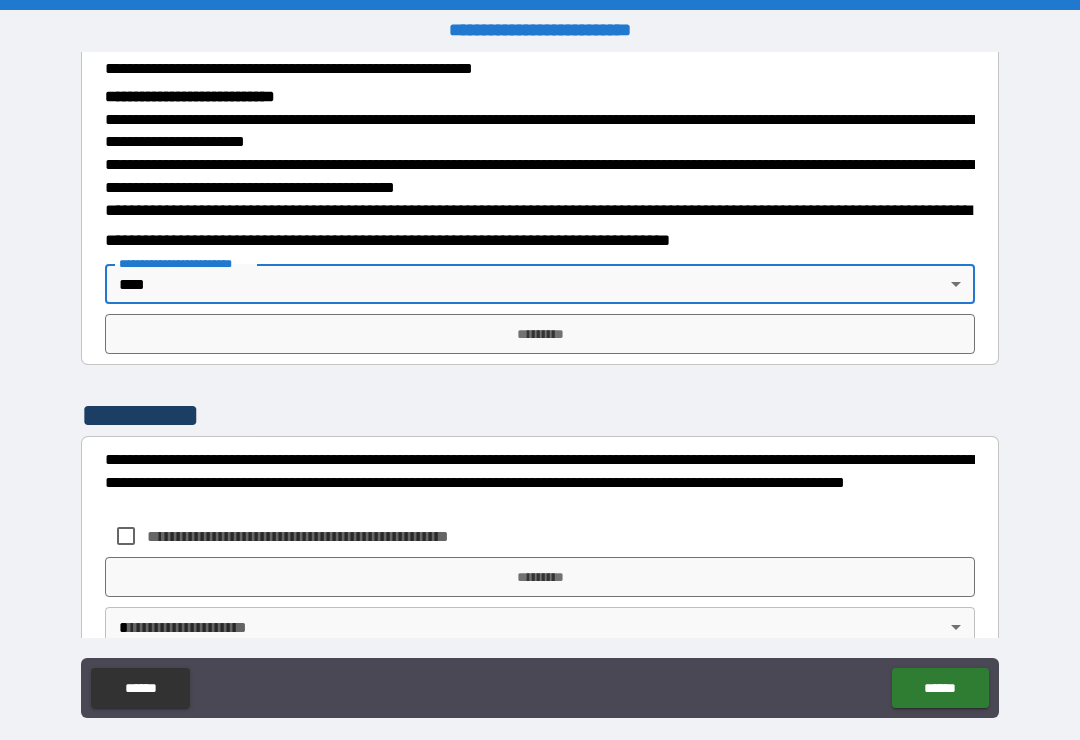 click on "*********" at bounding box center [540, 334] 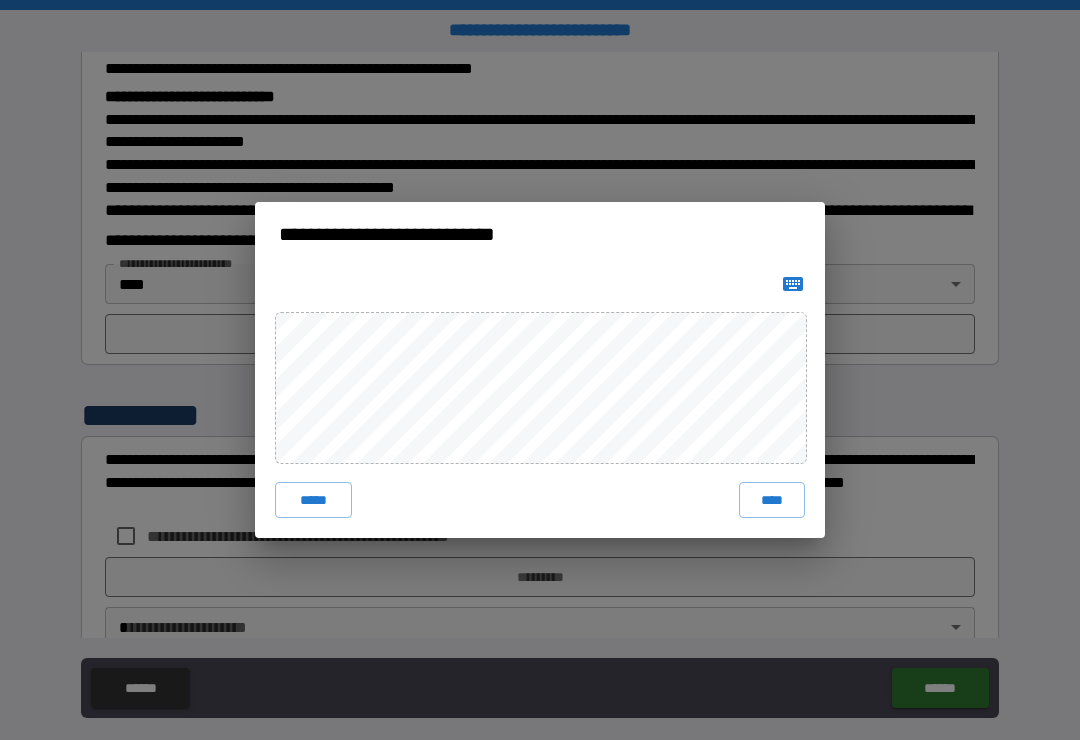 click on "****" at bounding box center [772, 500] 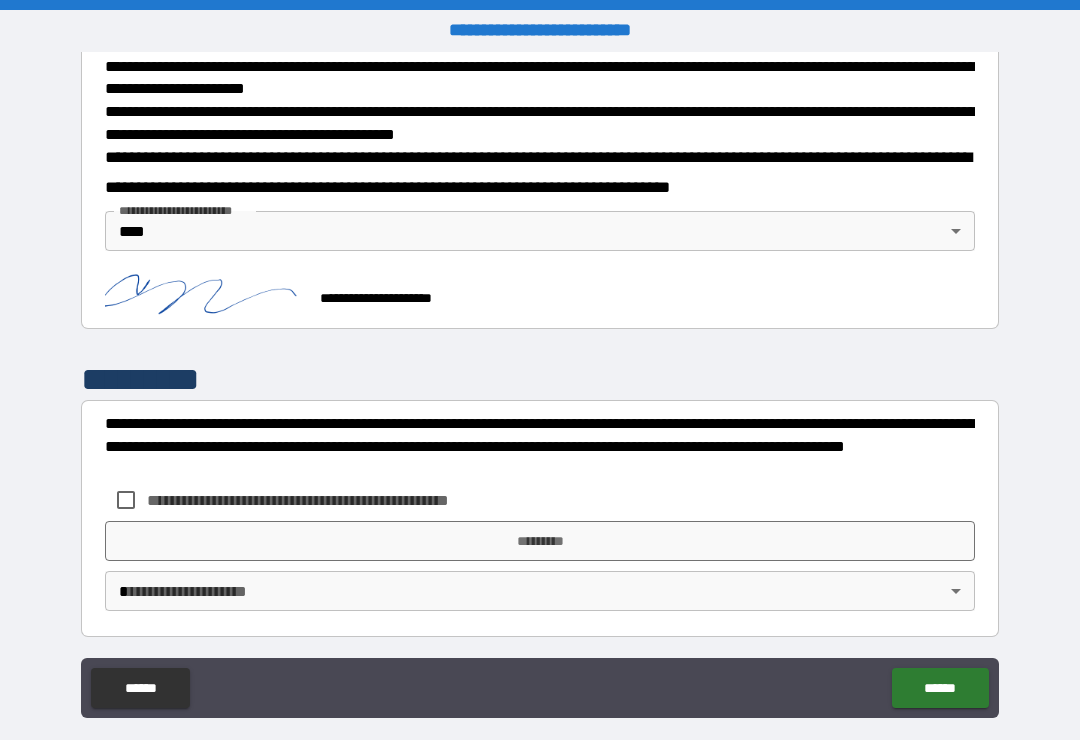 scroll, scrollTop: 738, scrollLeft: 0, axis: vertical 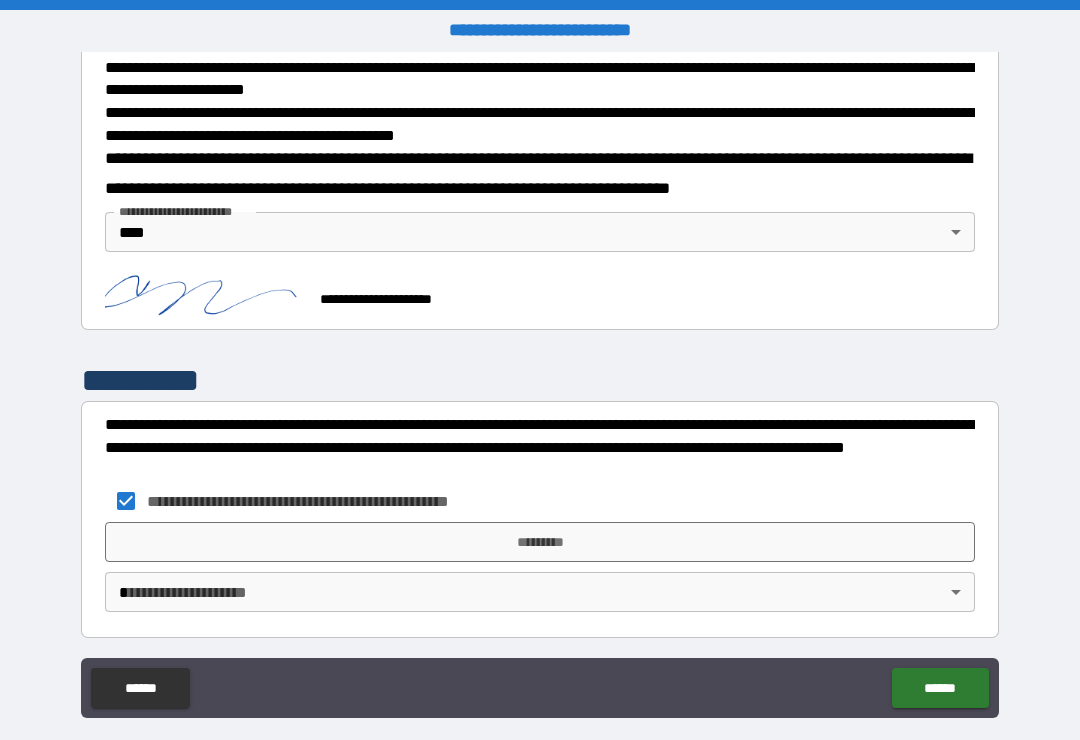 click on "*********" at bounding box center (540, 542) 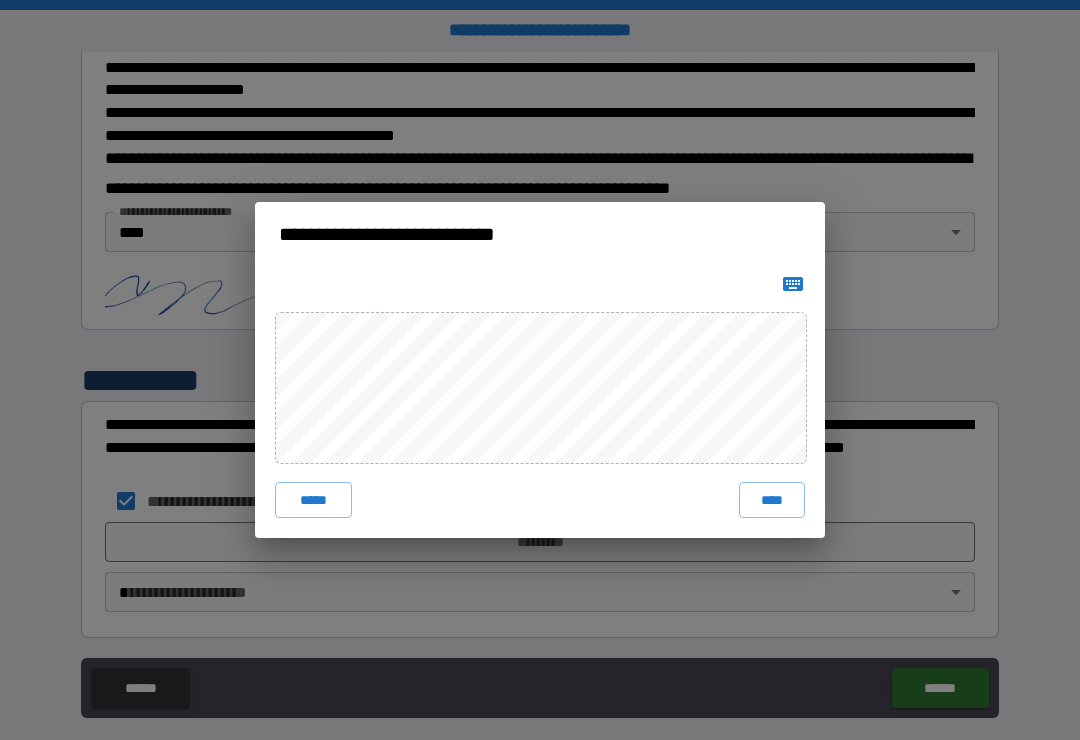 click on "****" at bounding box center (772, 500) 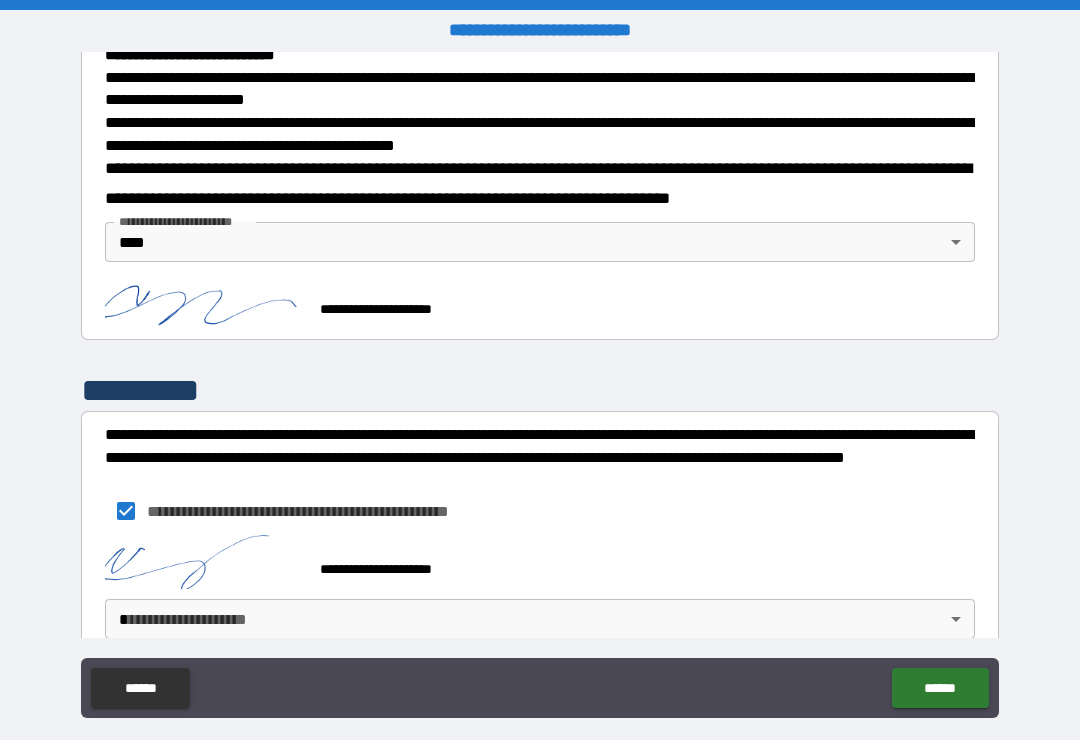 click on "**********" at bounding box center [540, 385] 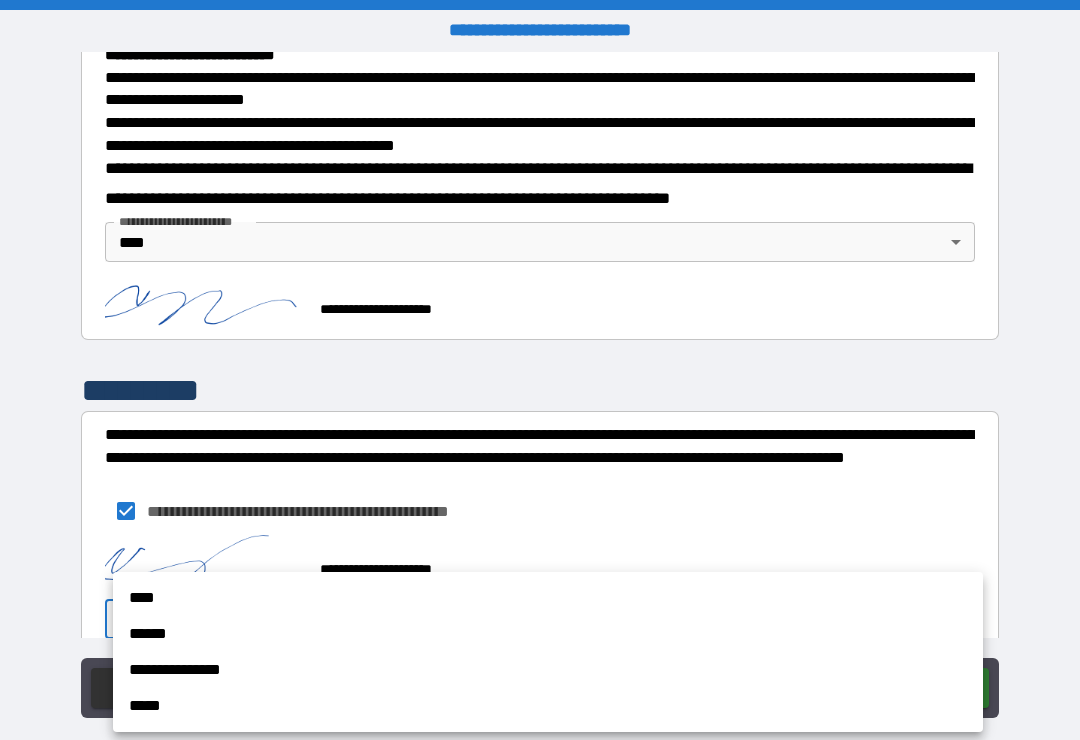 click on "****" at bounding box center (548, 598) 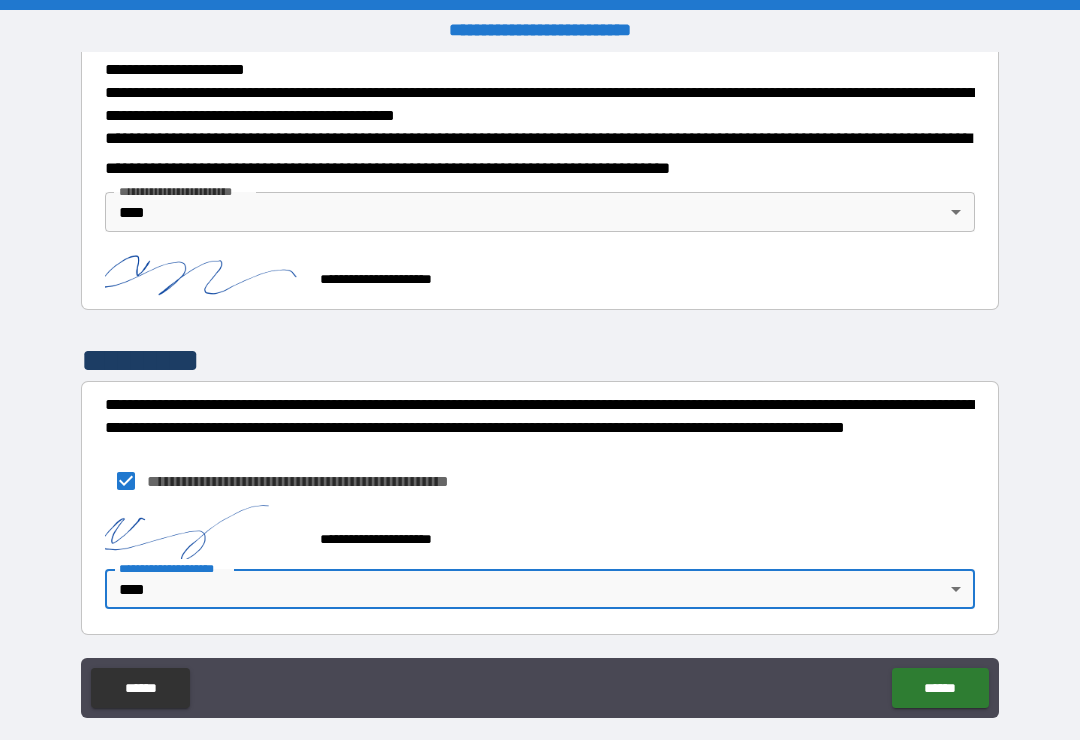 scroll, scrollTop: 0, scrollLeft: 0, axis: both 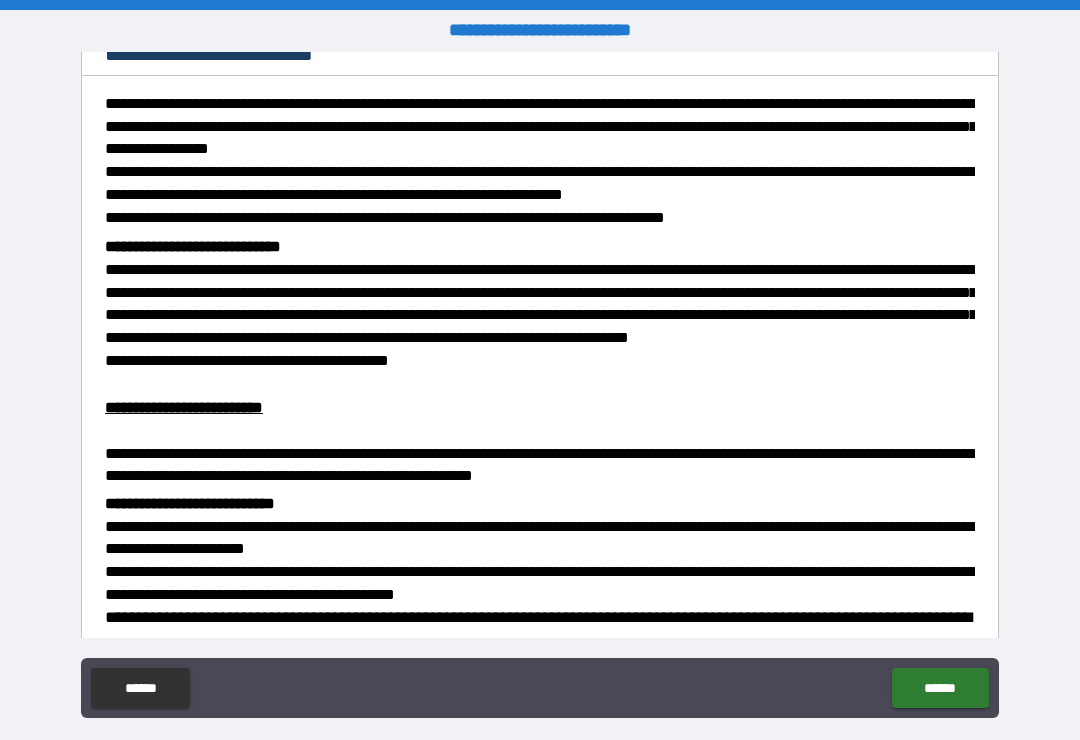 click on "******" at bounding box center (940, 688) 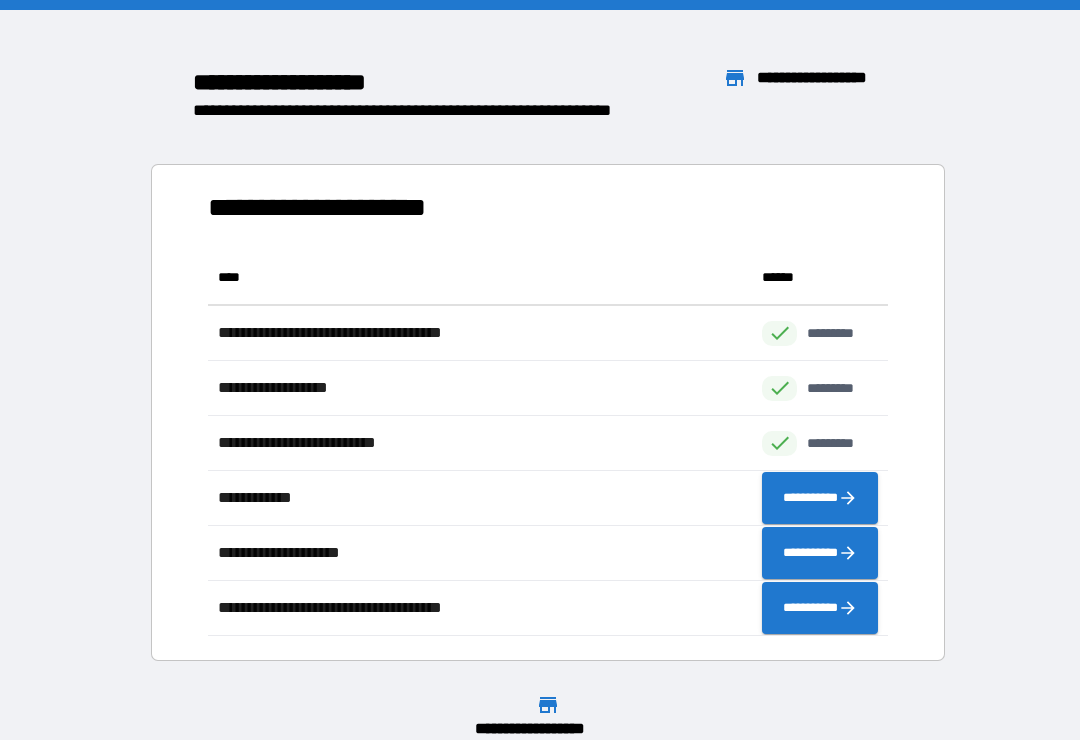 scroll, scrollTop: 386, scrollLeft: 680, axis: both 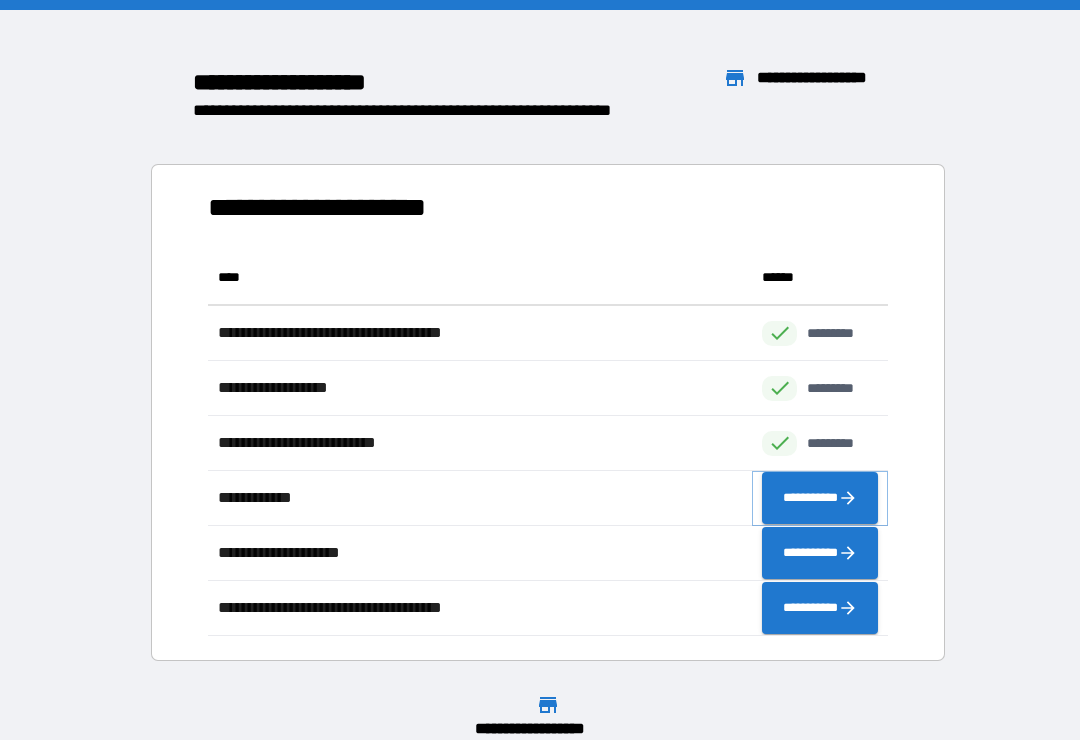 click on "**********" at bounding box center [820, 498] 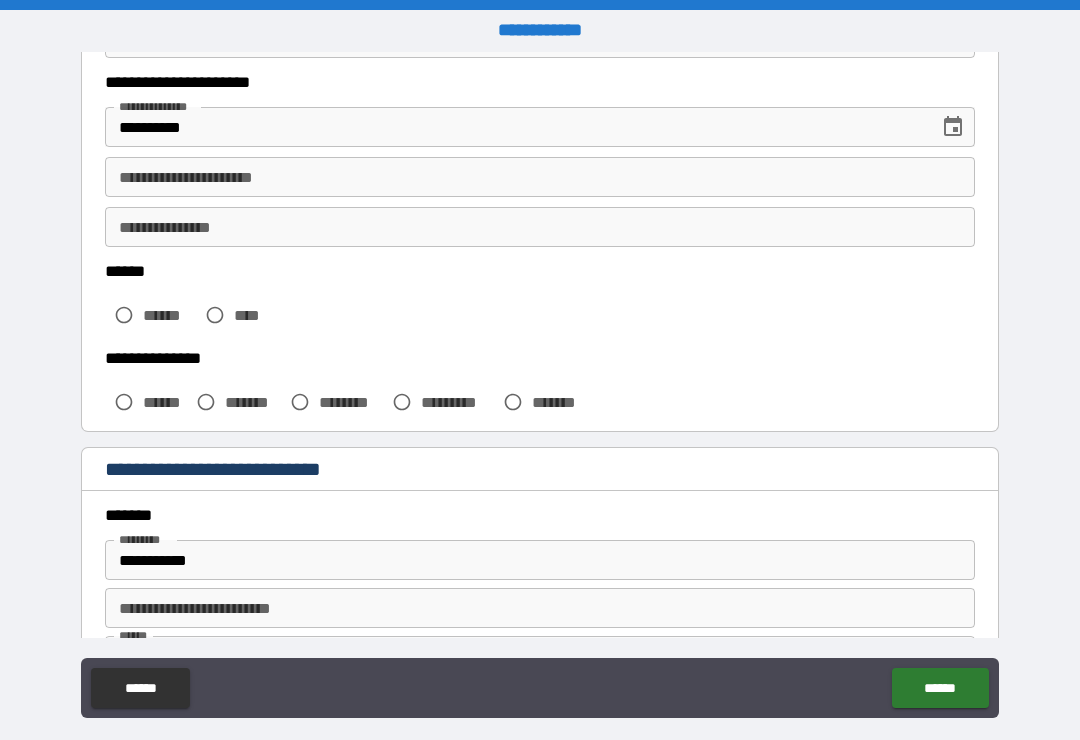 scroll, scrollTop: 337, scrollLeft: 0, axis: vertical 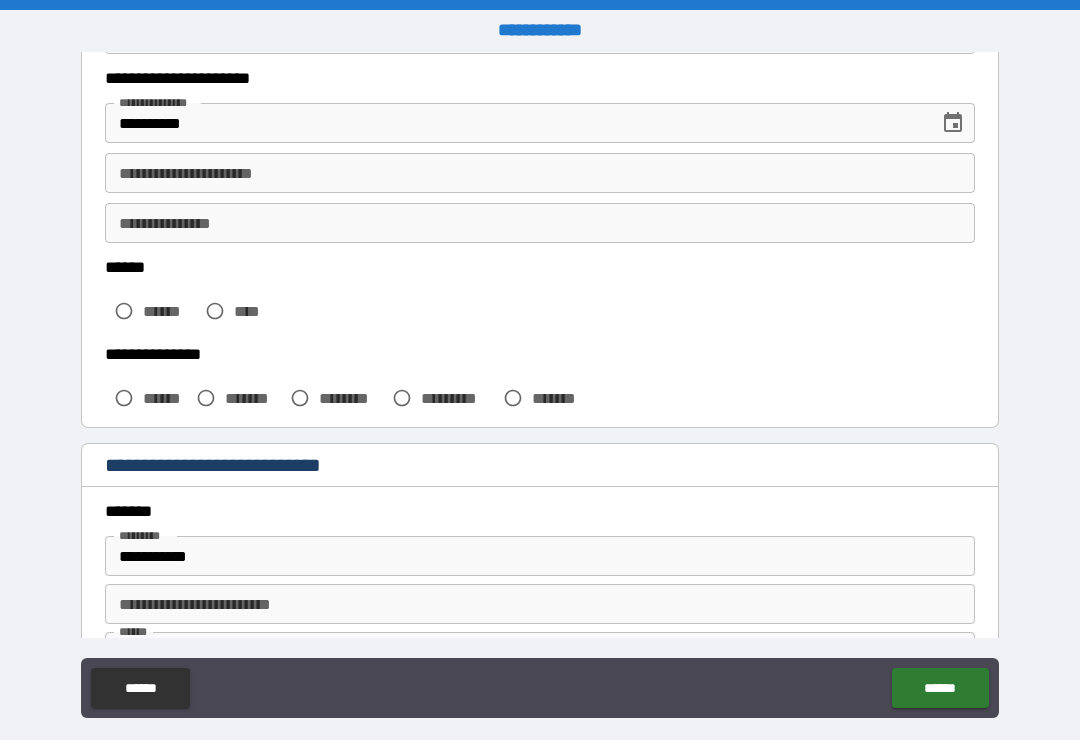 click on "**********" at bounding box center [540, 173] 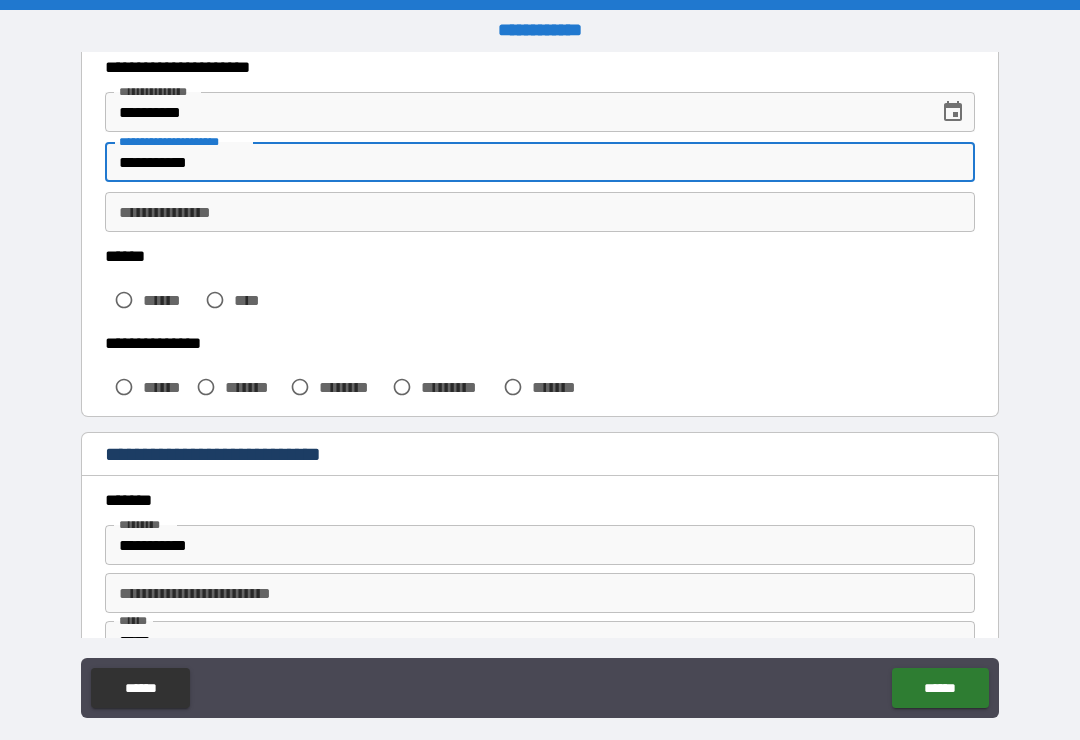 scroll, scrollTop: 345, scrollLeft: 0, axis: vertical 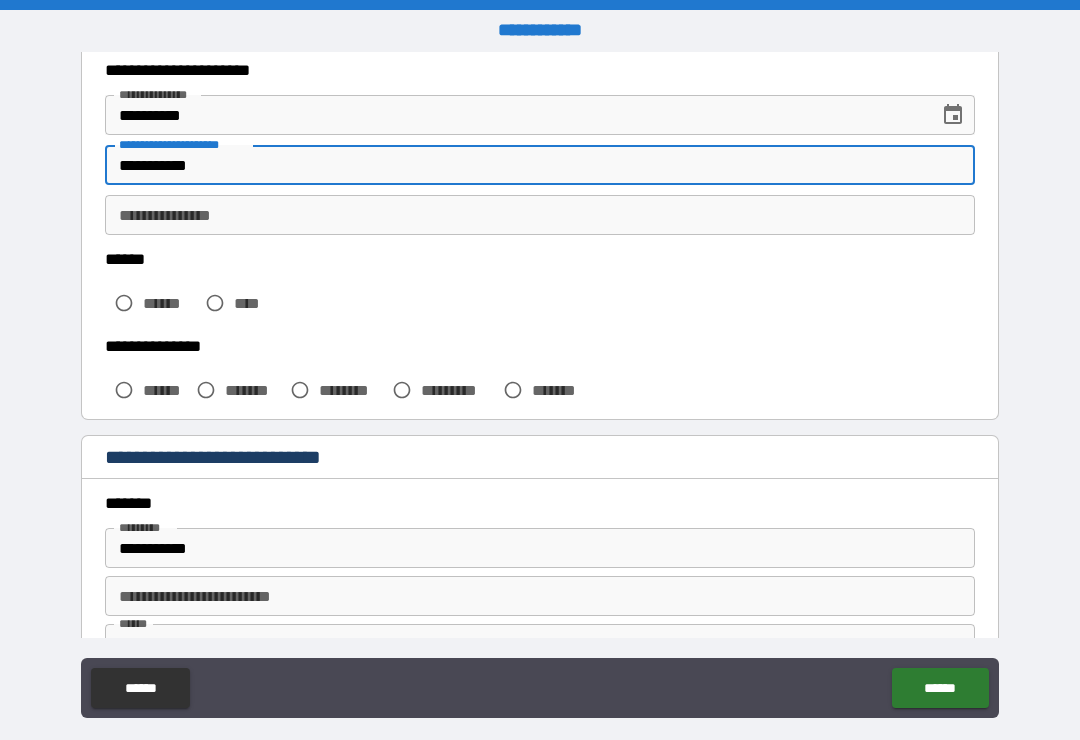 type on "**********" 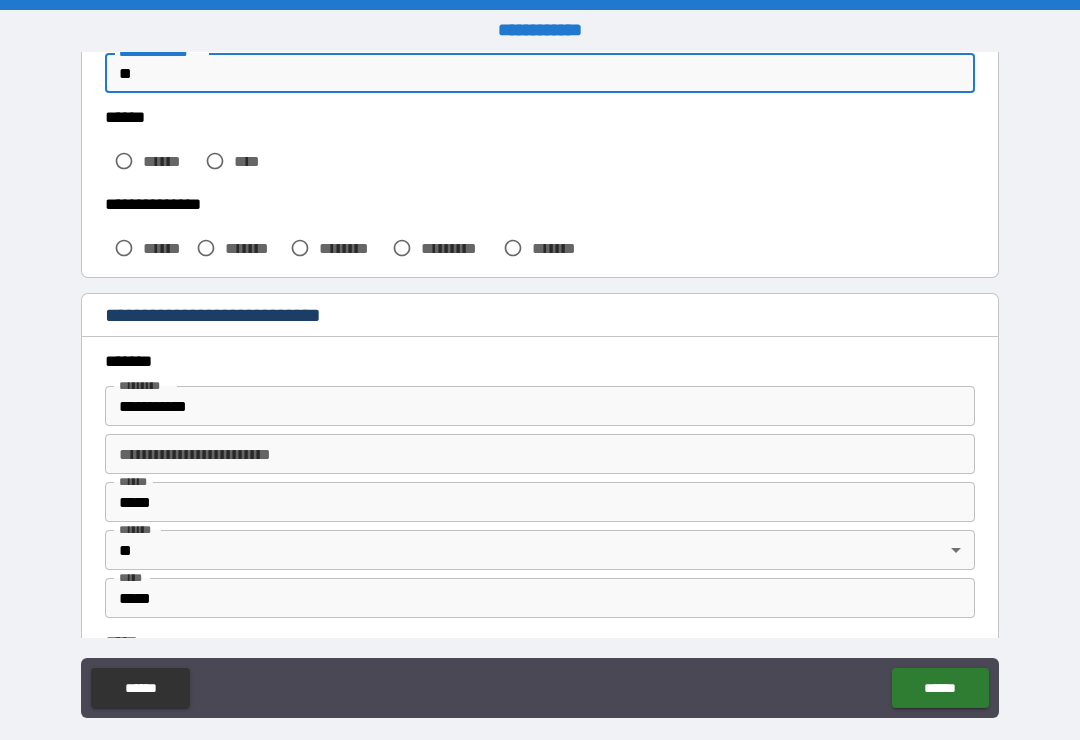scroll, scrollTop: 486, scrollLeft: 0, axis: vertical 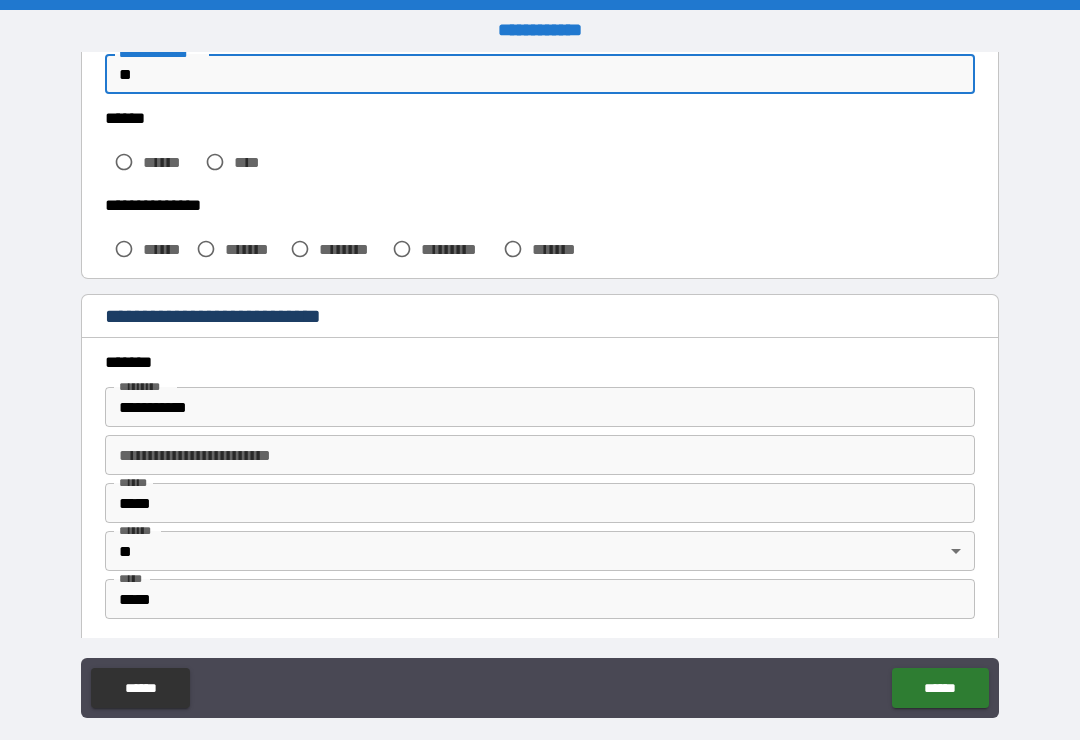 type on "**" 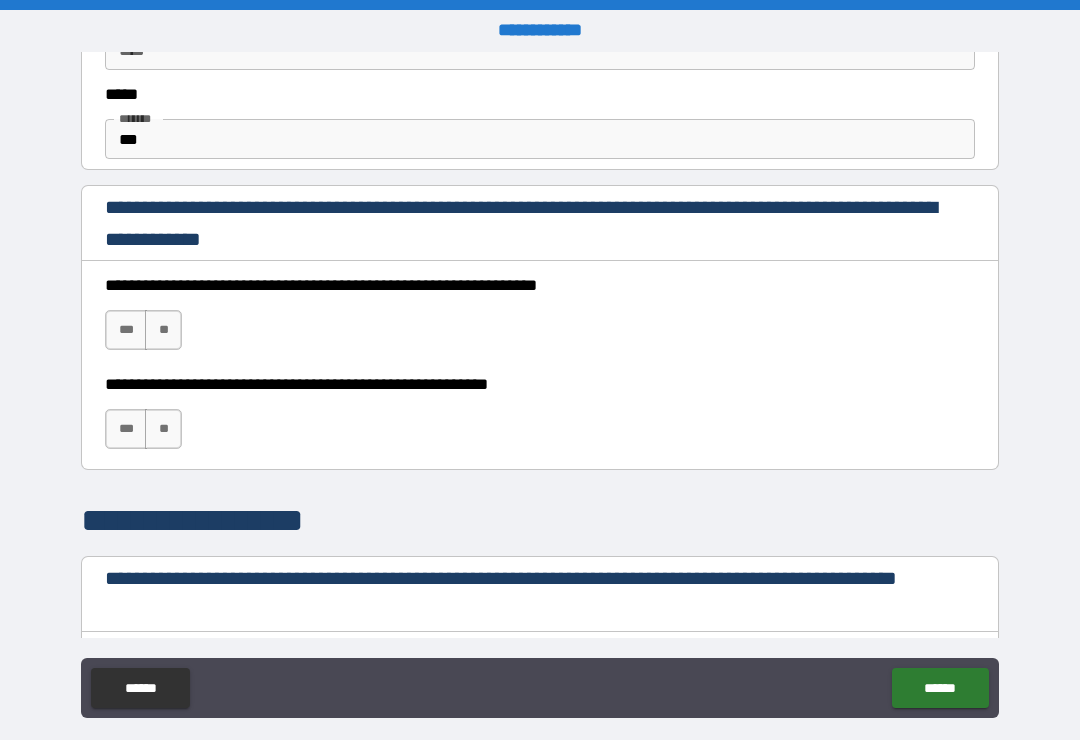 scroll, scrollTop: 1225, scrollLeft: 0, axis: vertical 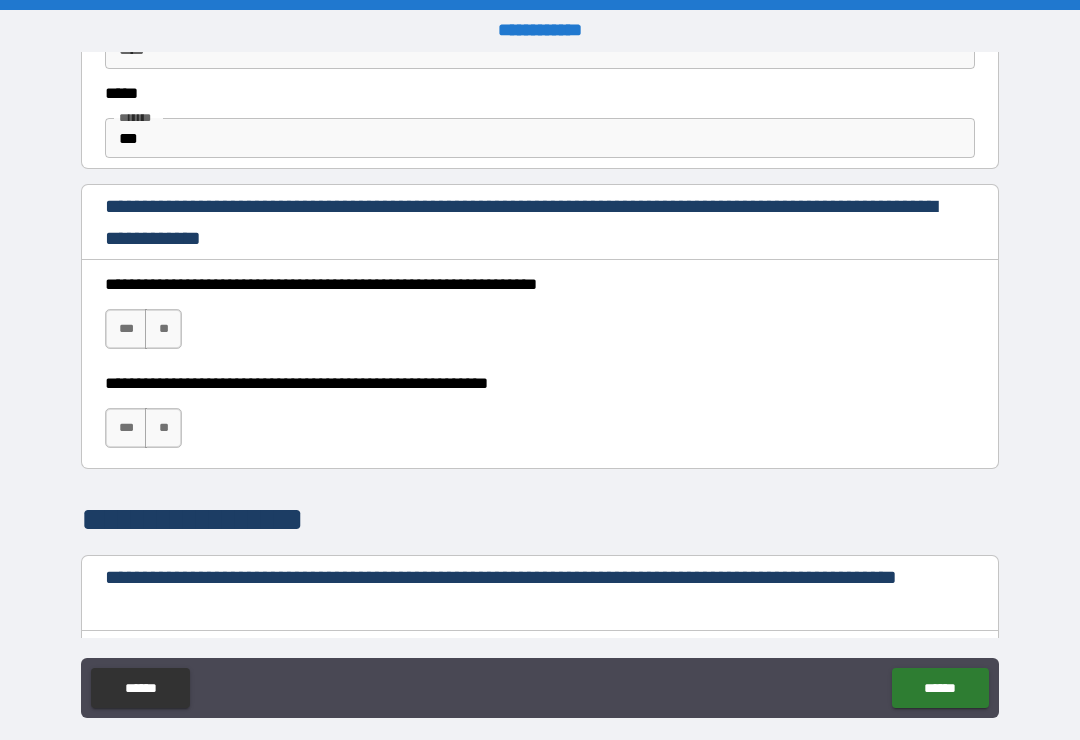 click on "***" at bounding box center [126, 329] 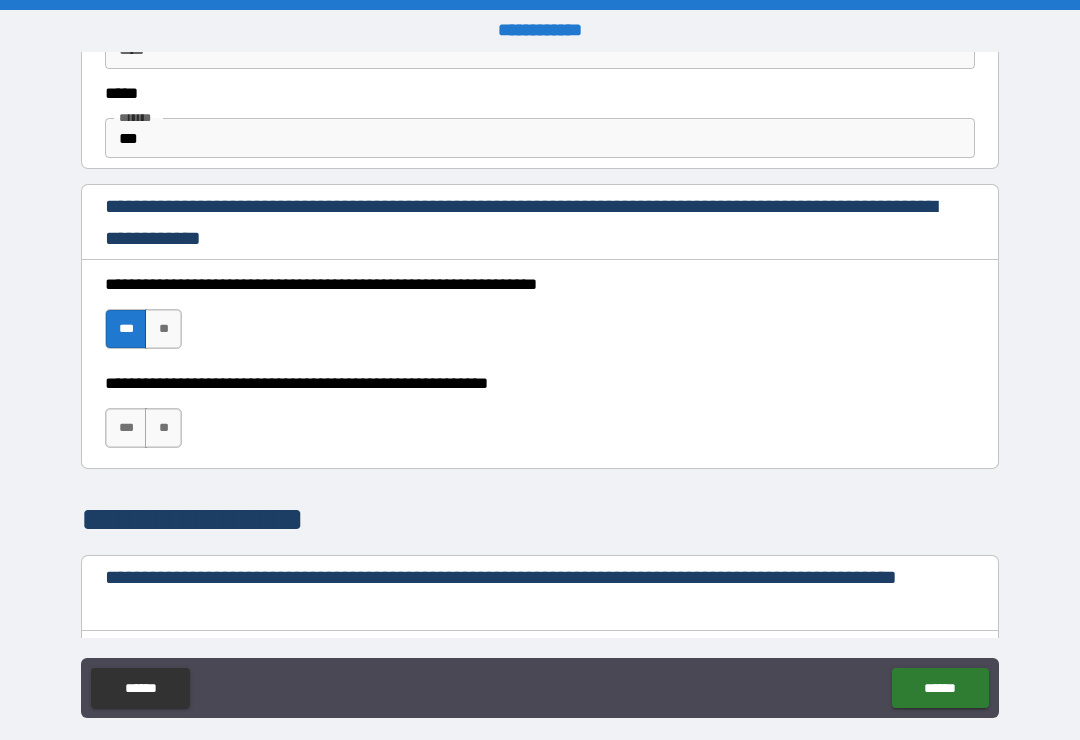 click on "**" at bounding box center (163, 428) 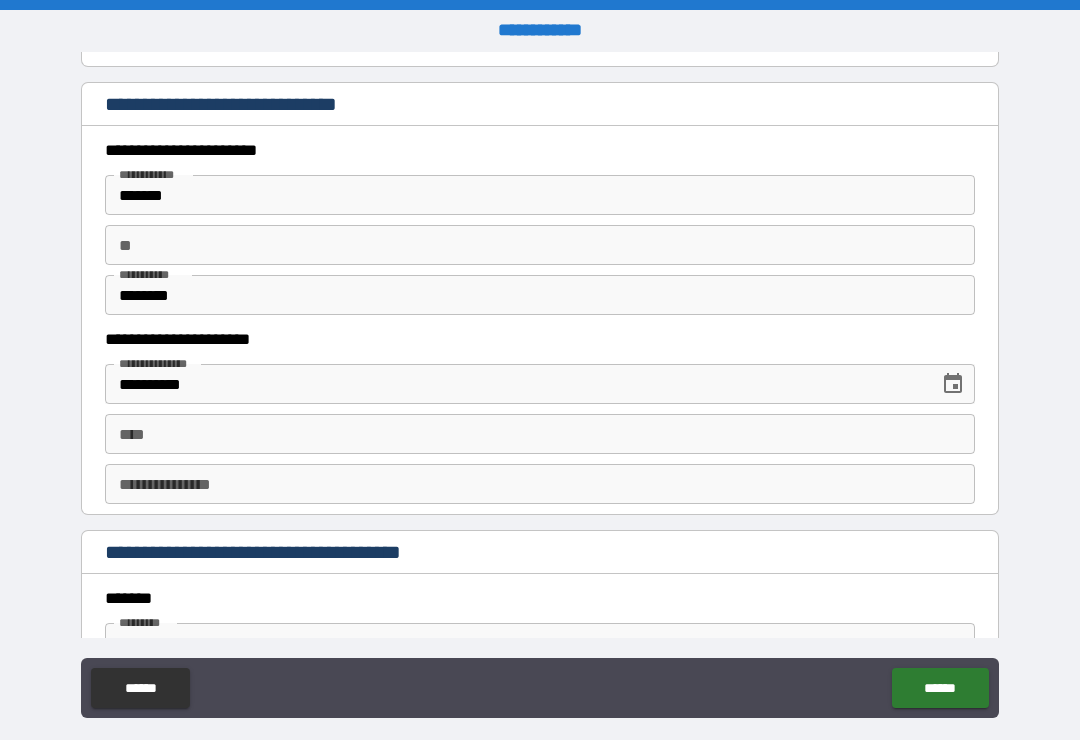 scroll, scrollTop: 1902, scrollLeft: 0, axis: vertical 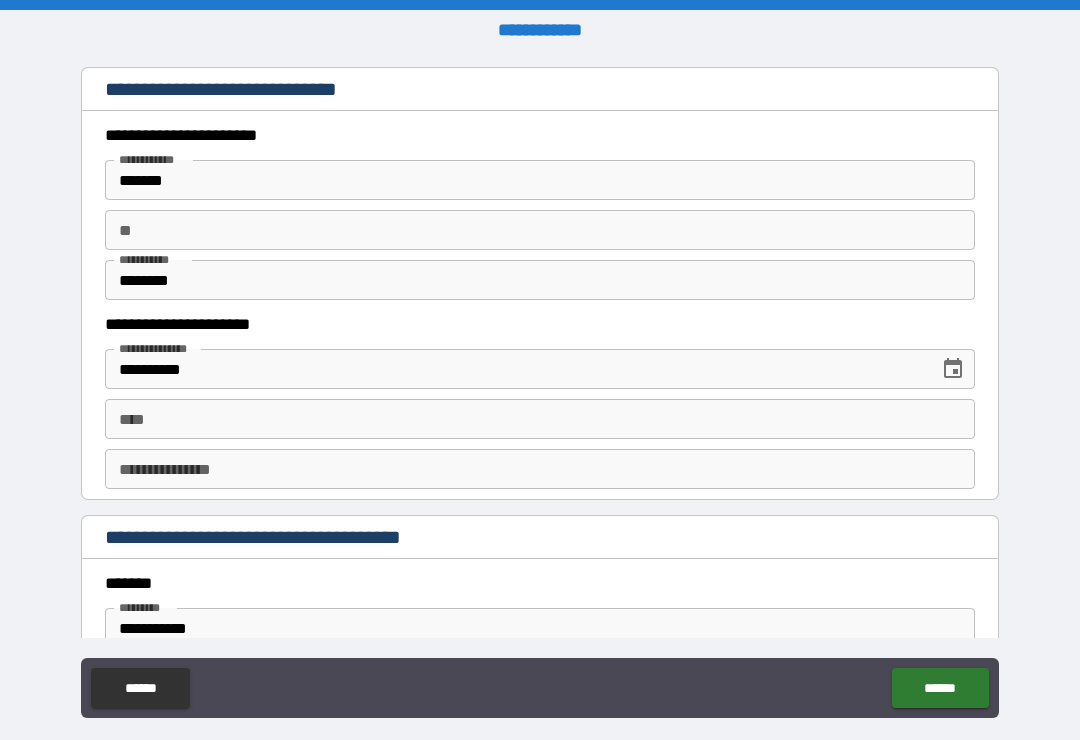 click on "****" at bounding box center [540, 419] 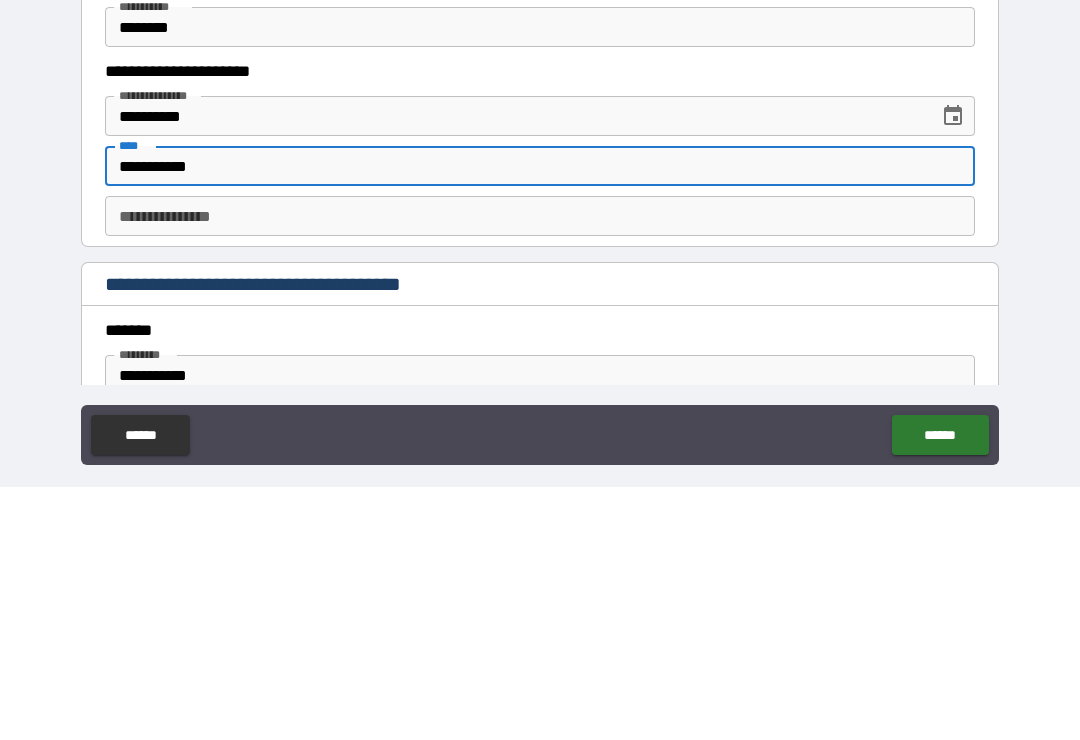 type on "**********" 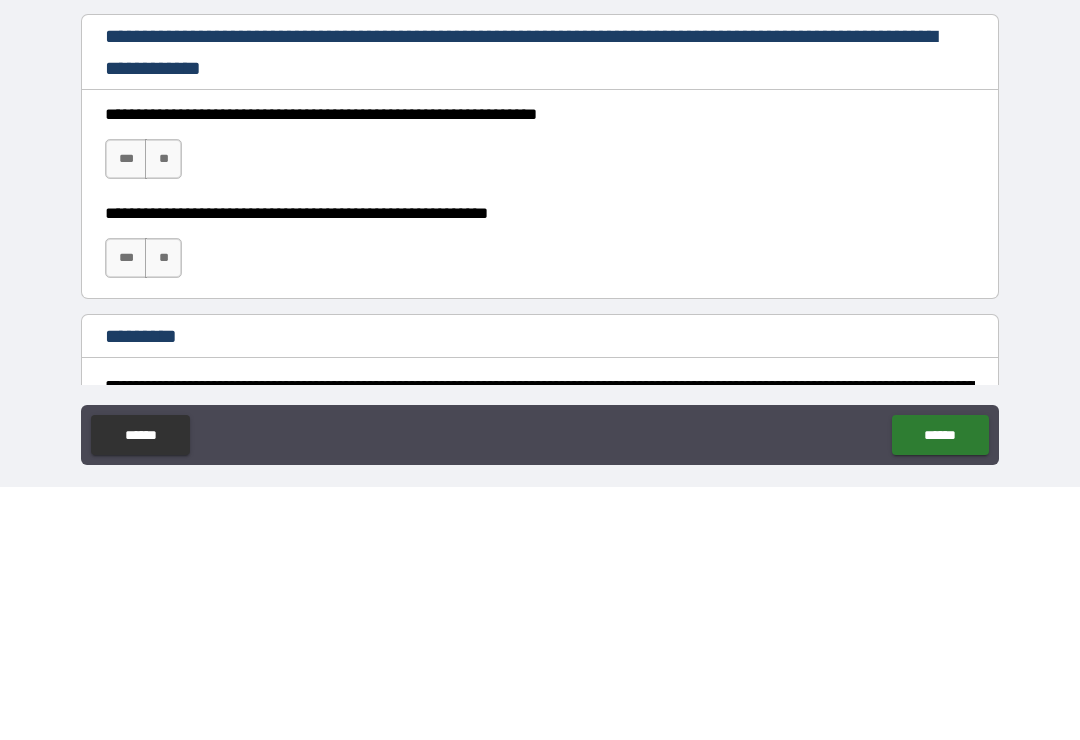 scroll, scrollTop: 2775, scrollLeft: 0, axis: vertical 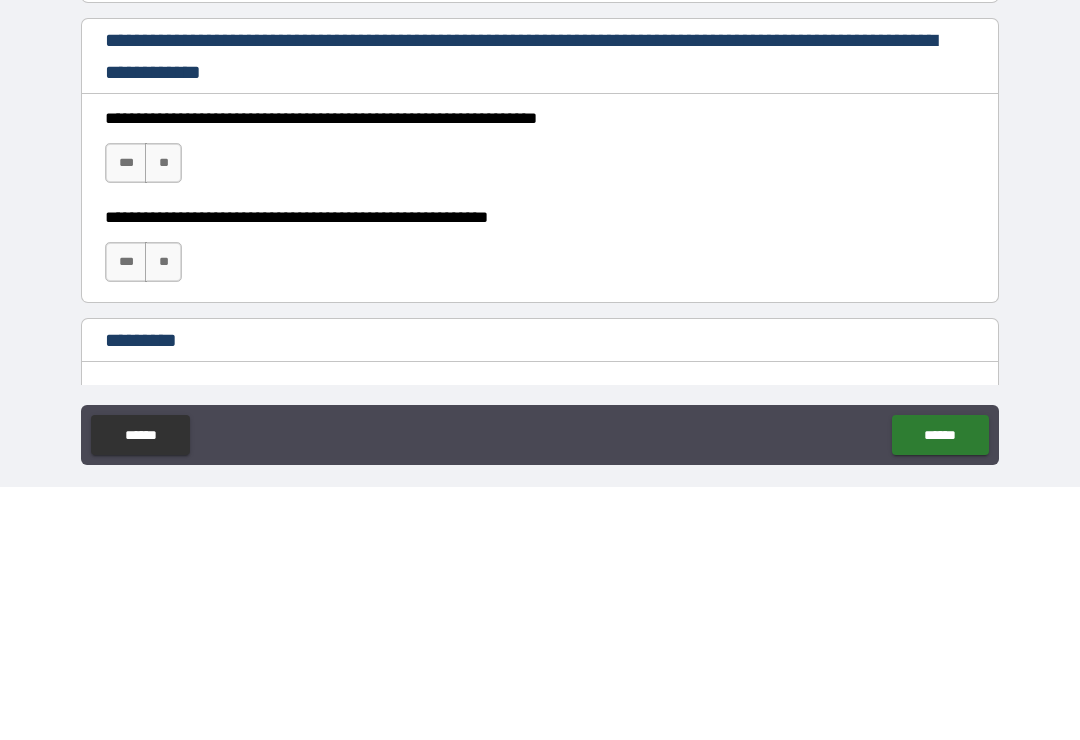 type on "**" 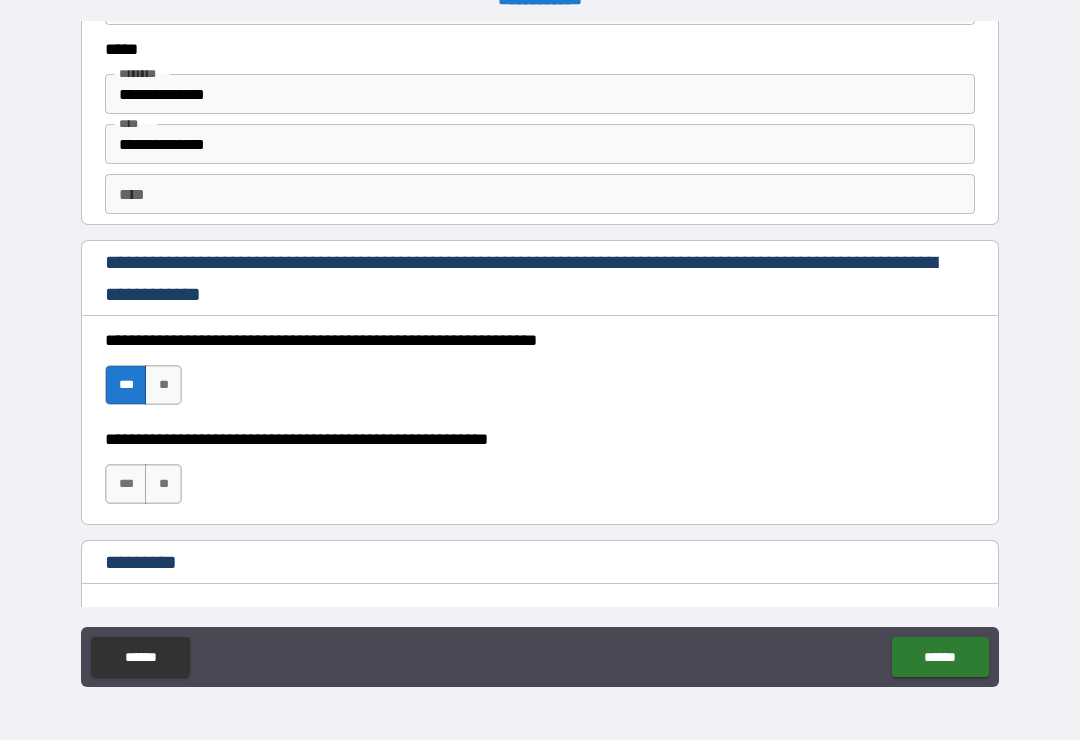 click on "**" at bounding box center [163, 484] 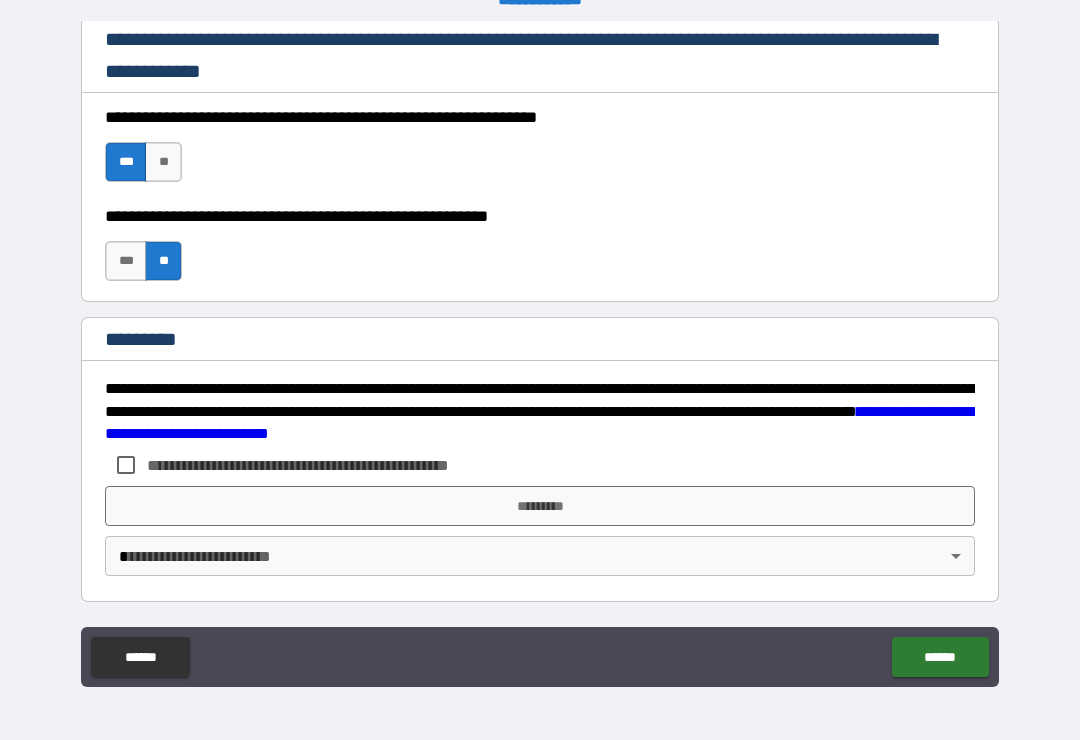 scroll, scrollTop: 2998, scrollLeft: 0, axis: vertical 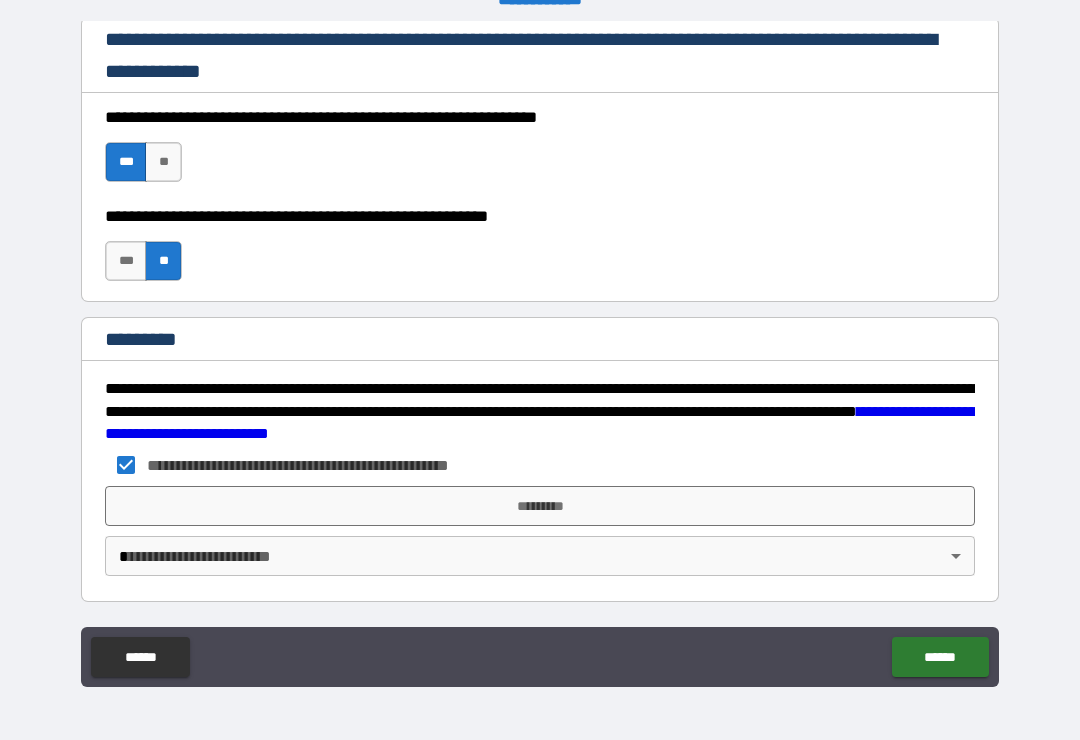 click on "*********" at bounding box center (540, 506) 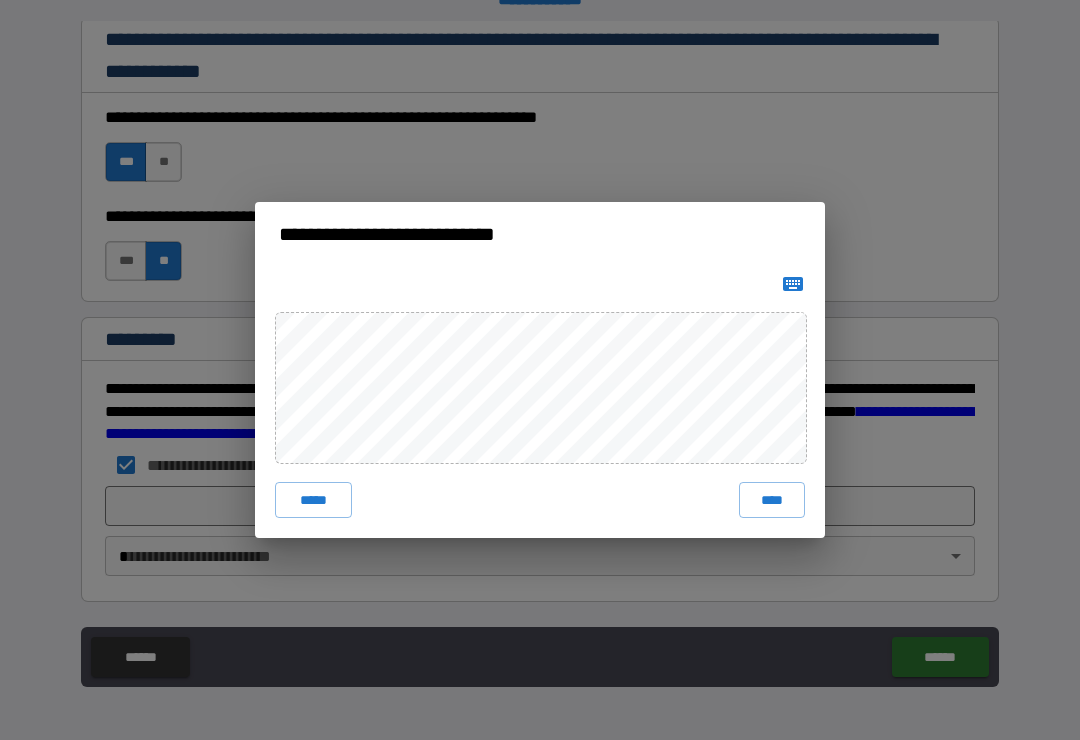 click on "****" at bounding box center [772, 500] 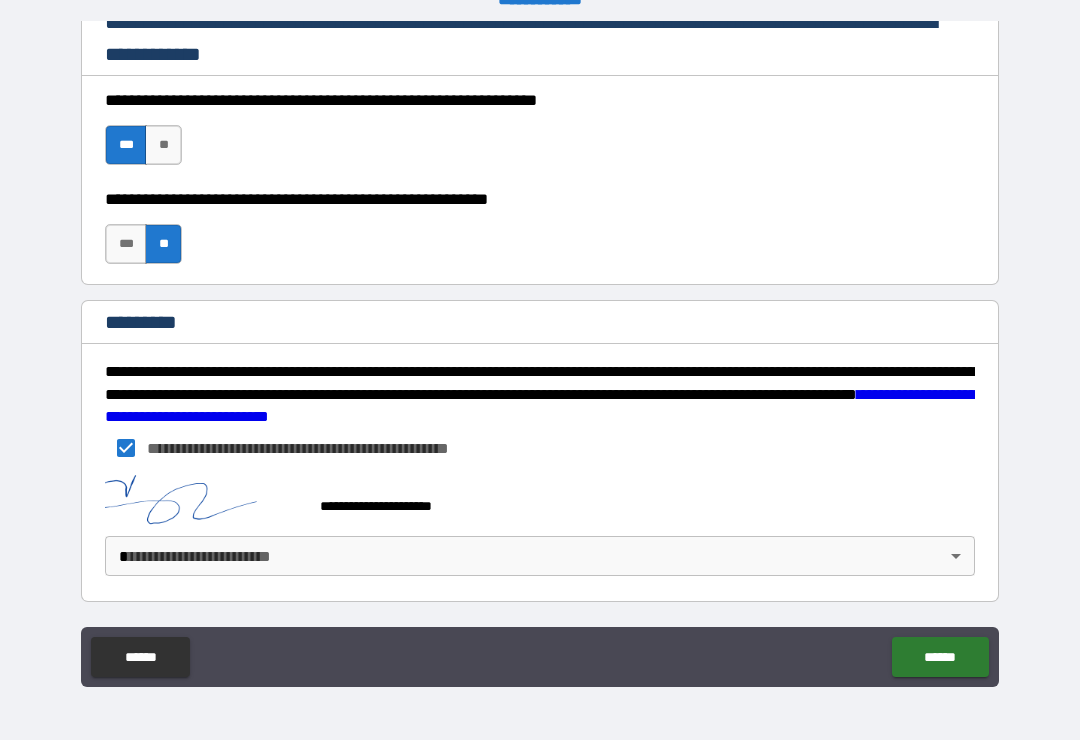 scroll, scrollTop: 3015, scrollLeft: 0, axis: vertical 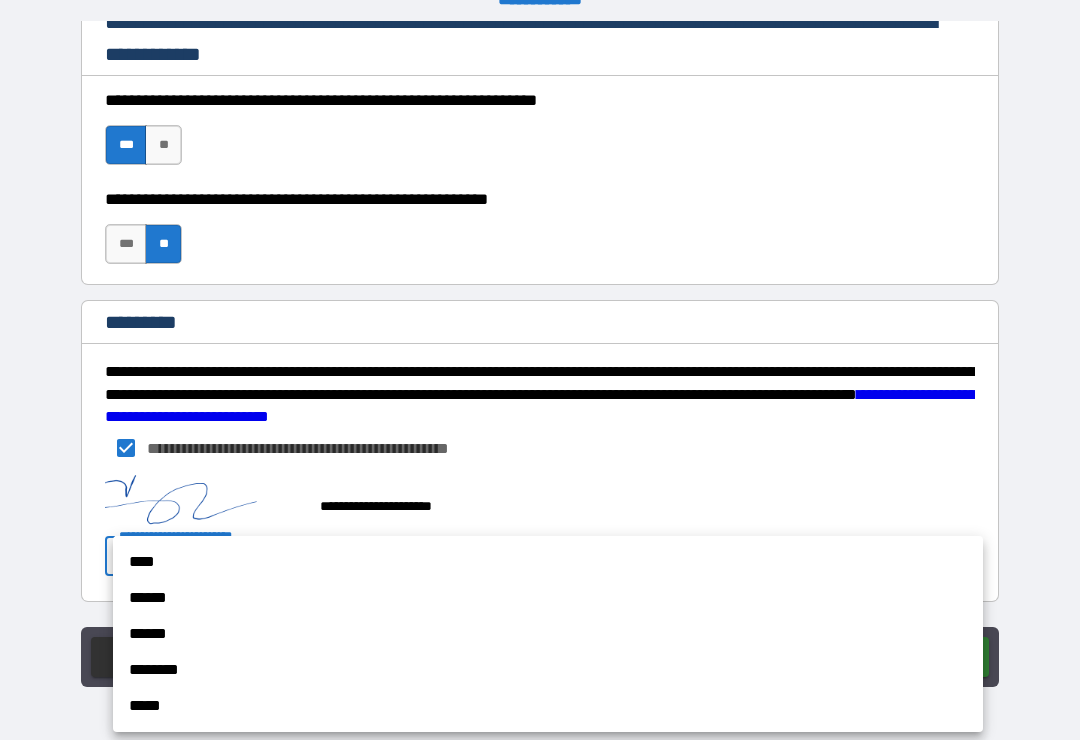 click on "****" at bounding box center (548, 562) 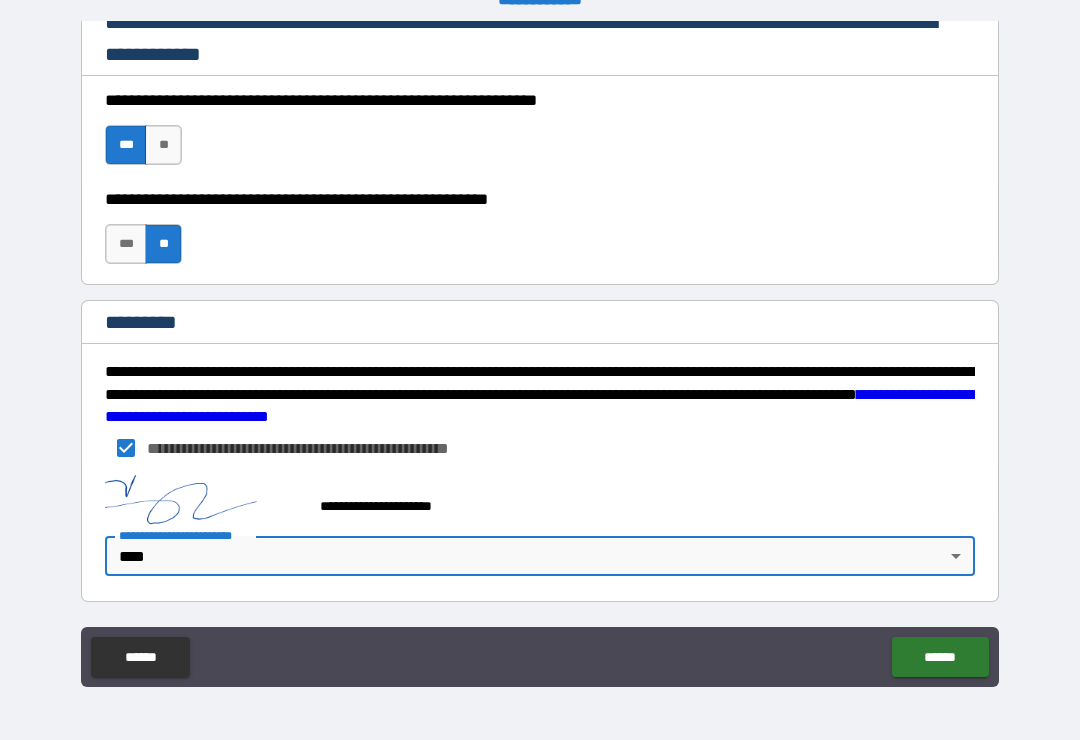 click on "******" at bounding box center (940, 657) 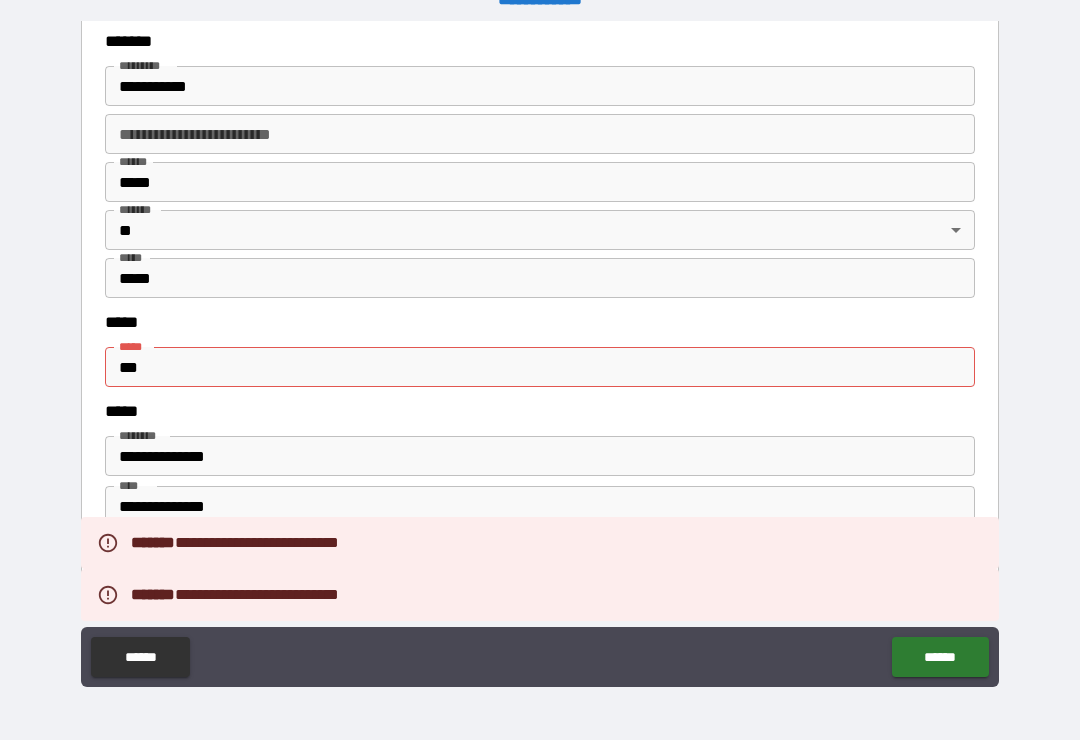 scroll, scrollTop: 2421, scrollLeft: 0, axis: vertical 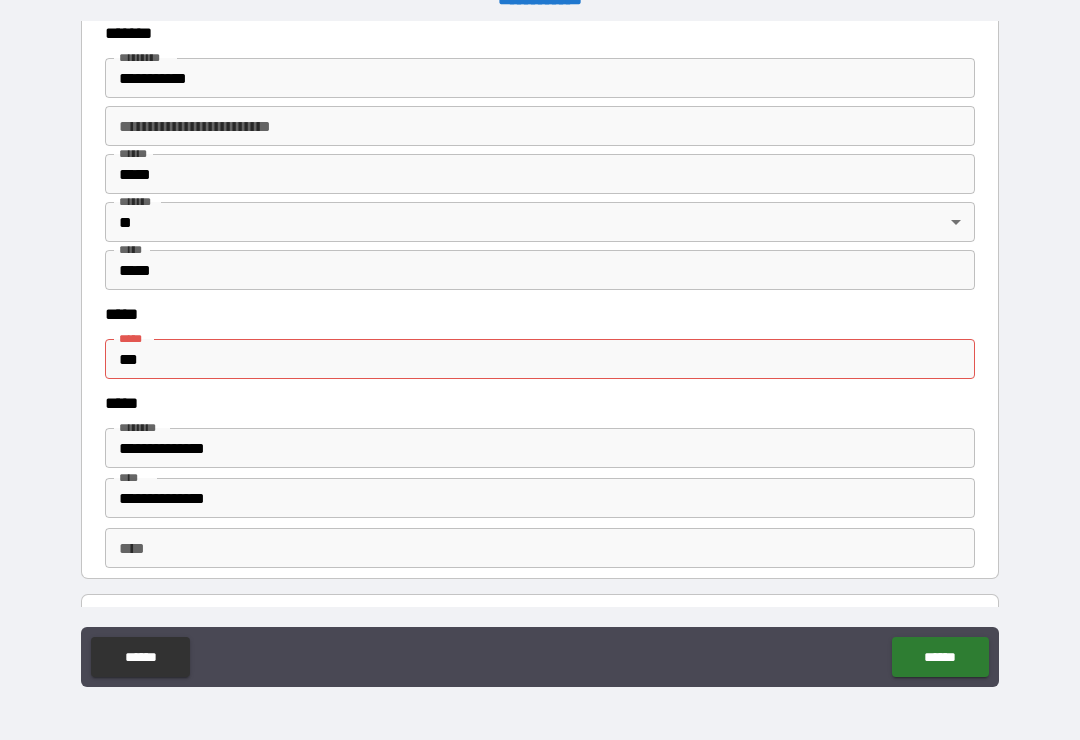 click on "***" at bounding box center [540, 359] 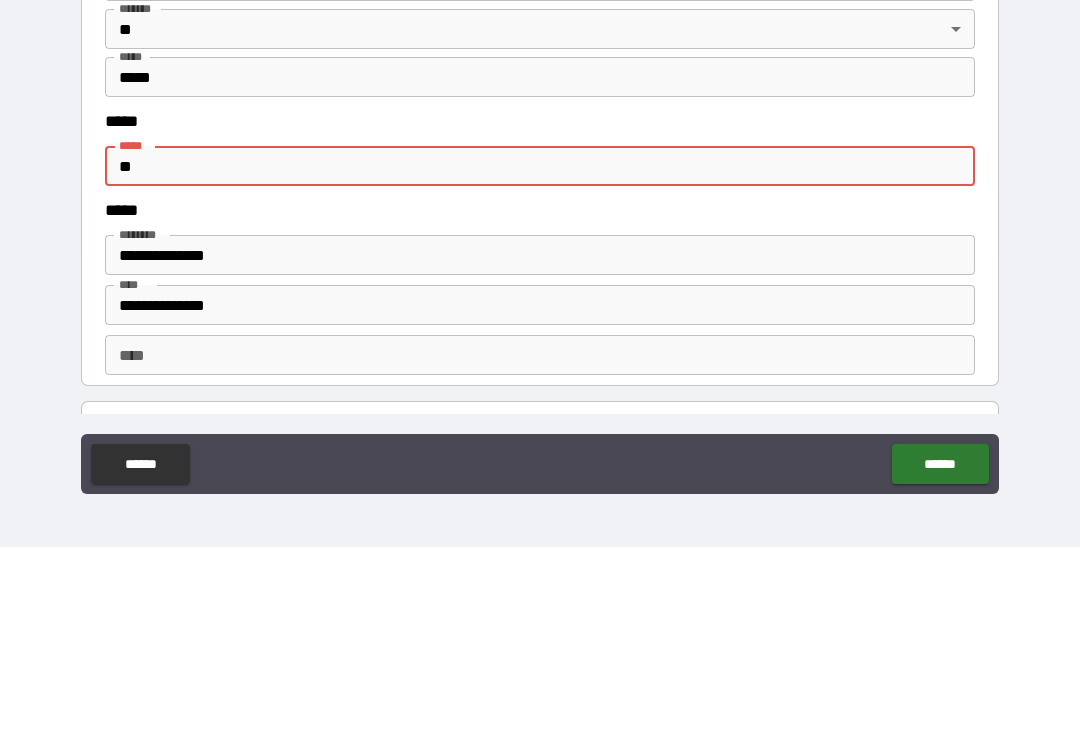type on "*" 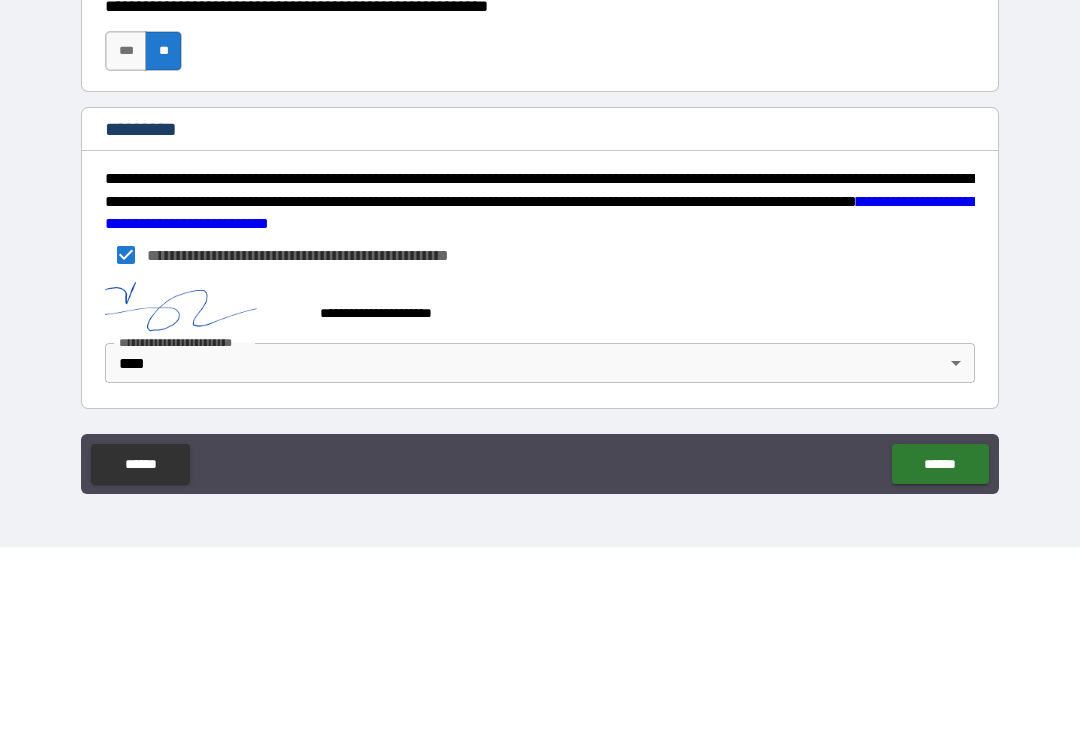 scroll, scrollTop: 3015, scrollLeft: 0, axis: vertical 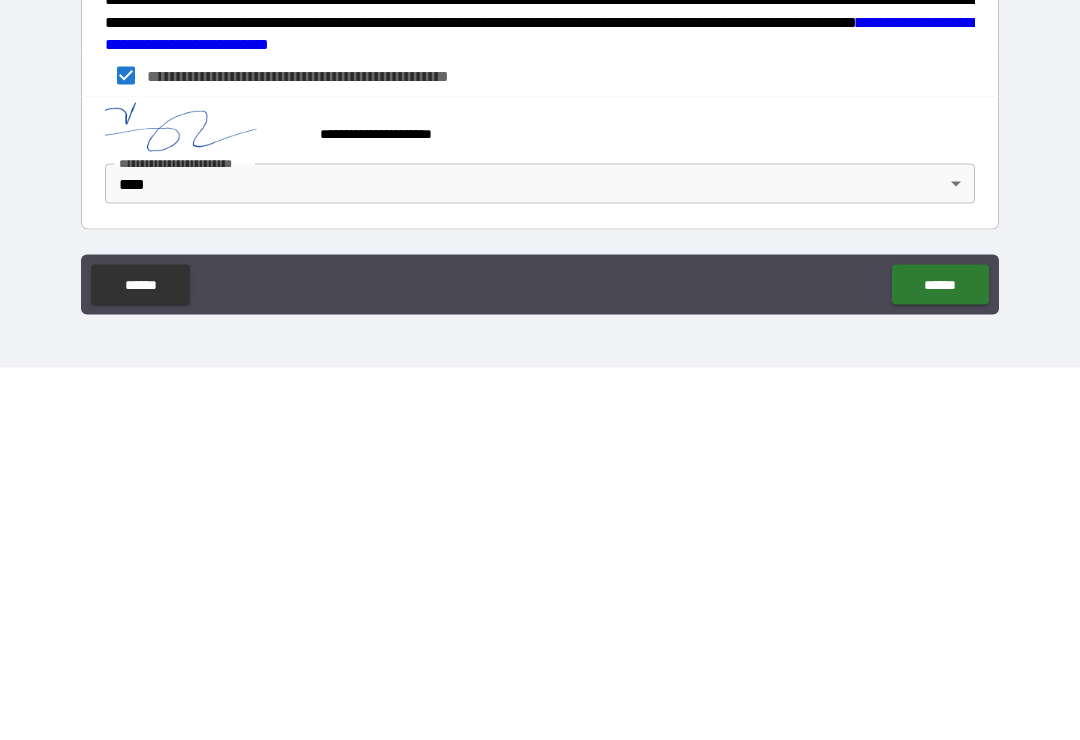 click on "******" at bounding box center (940, 657) 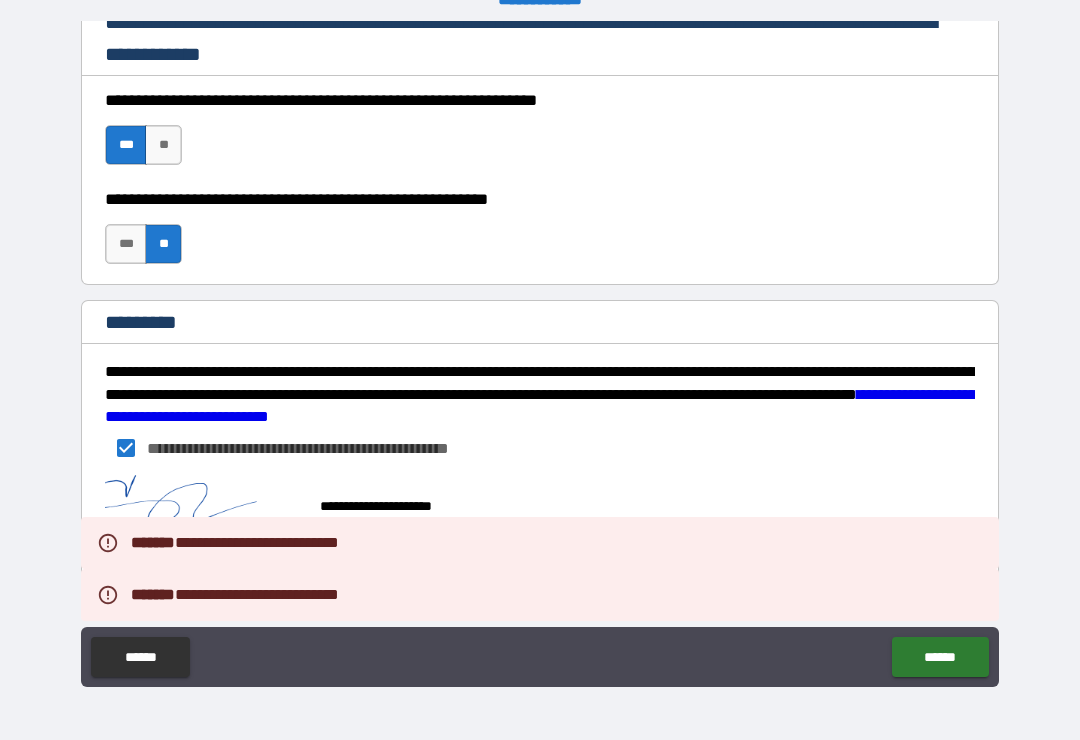 click on "**********" at bounding box center (540, 354) 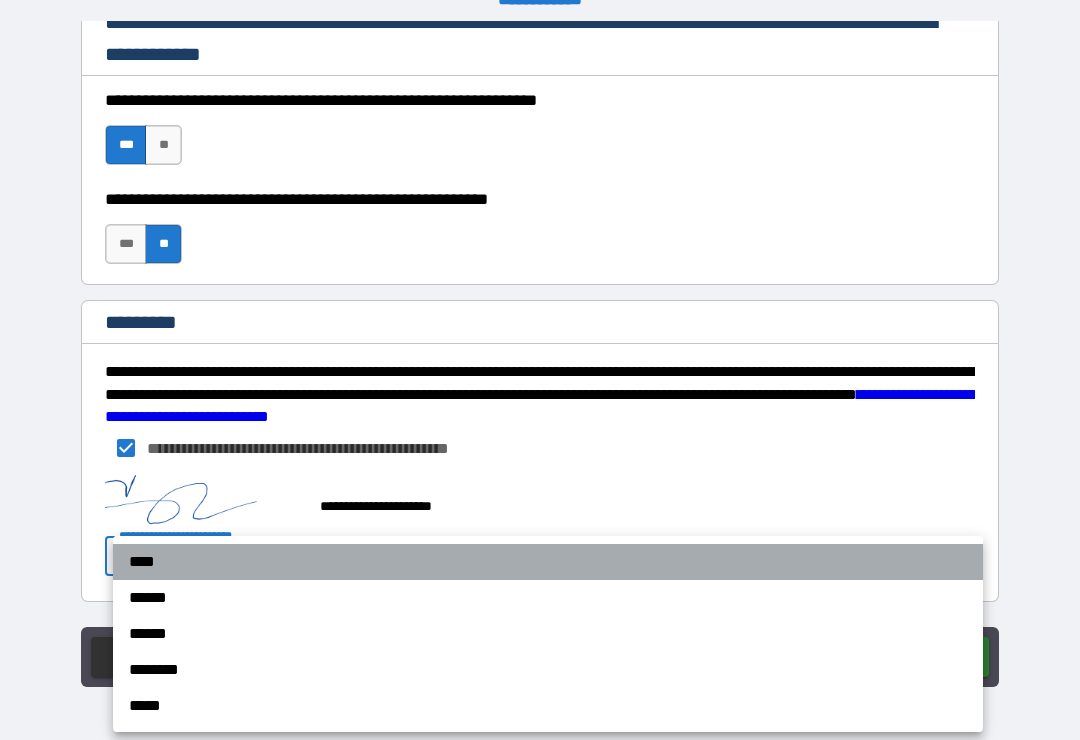 click on "****" at bounding box center (548, 562) 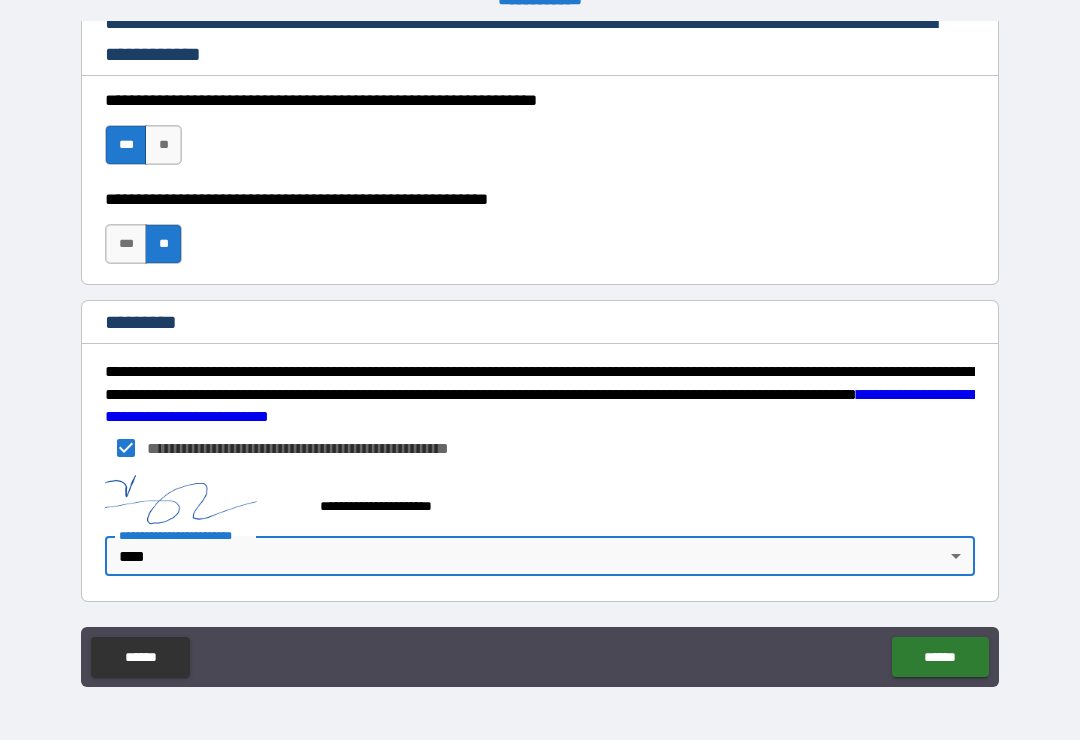 click on "******" at bounding box center (940, 657) 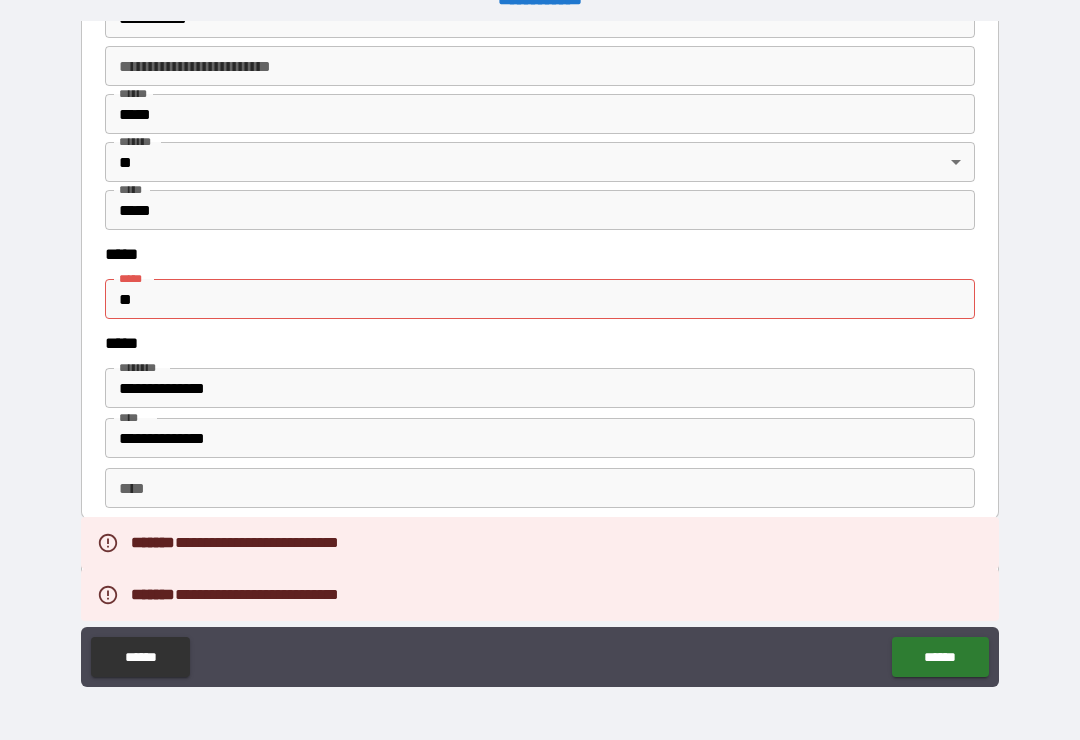 scroll, scrollTop: 2473, scrollLeft: 0, axis: vertical 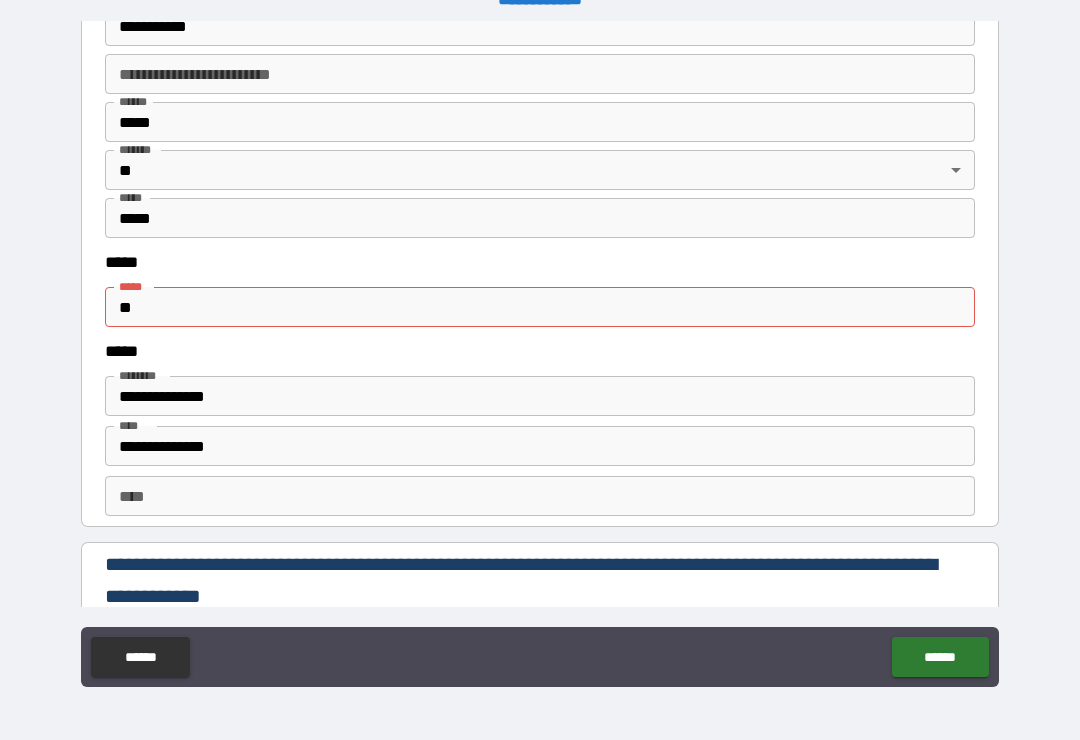 click on "**" at bounding box center [540, 307] 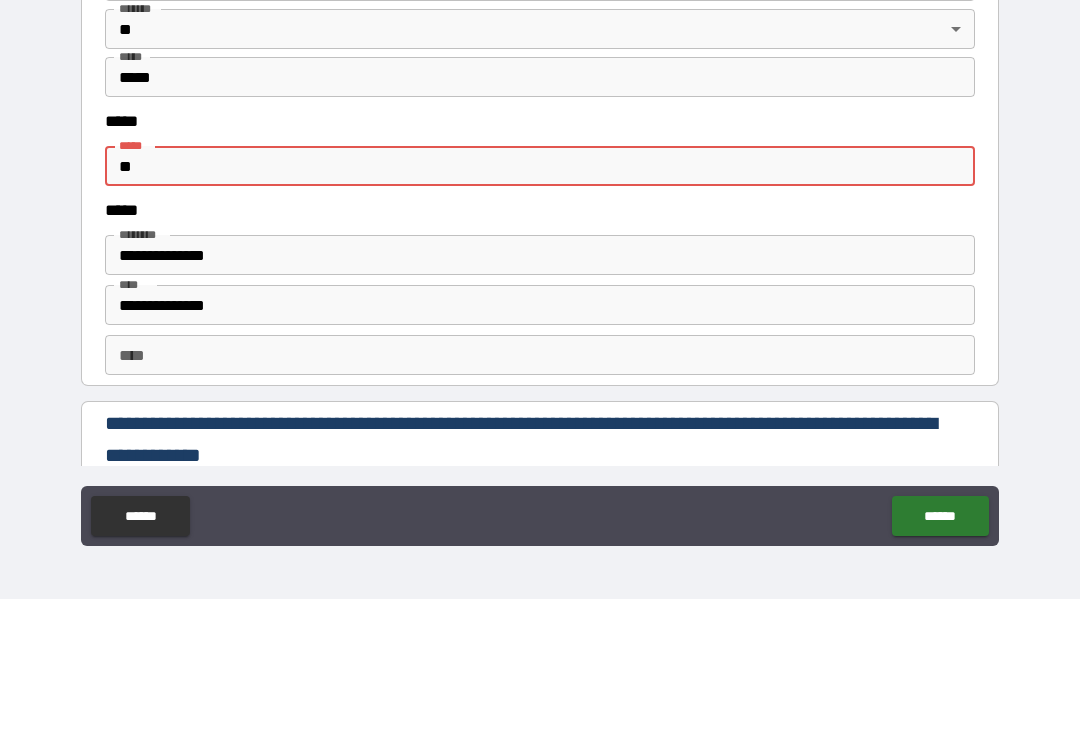 type on "*" 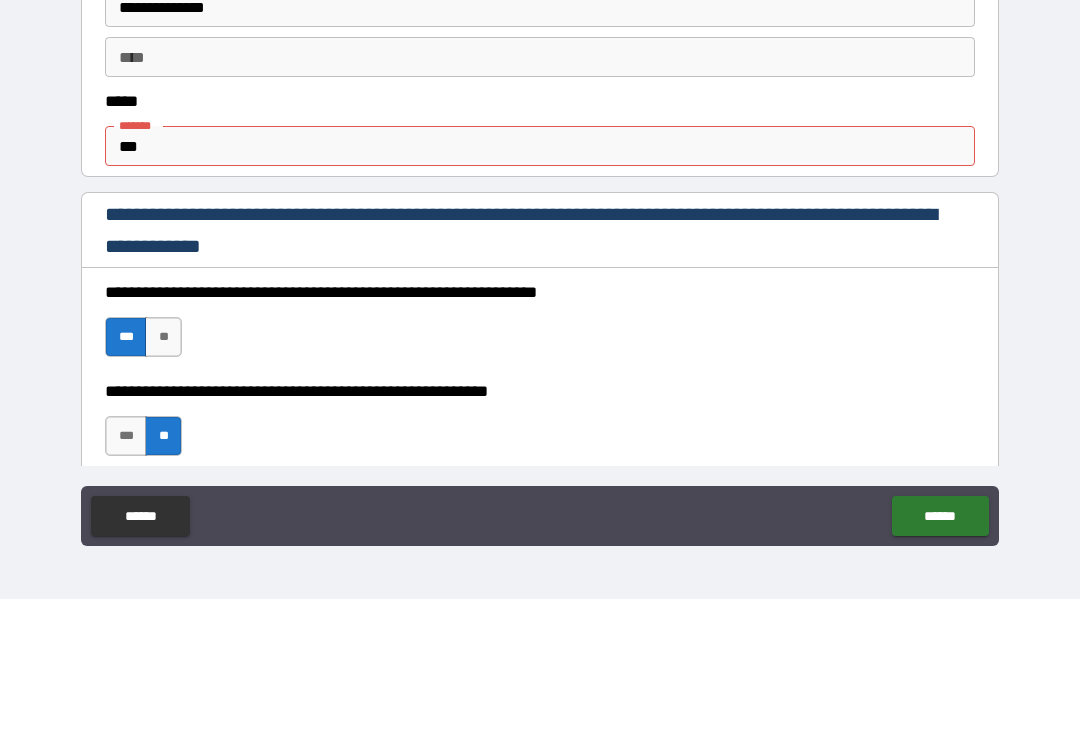 scroll, scrollTop: 1044, scrollLeft: 0, axis: vertical 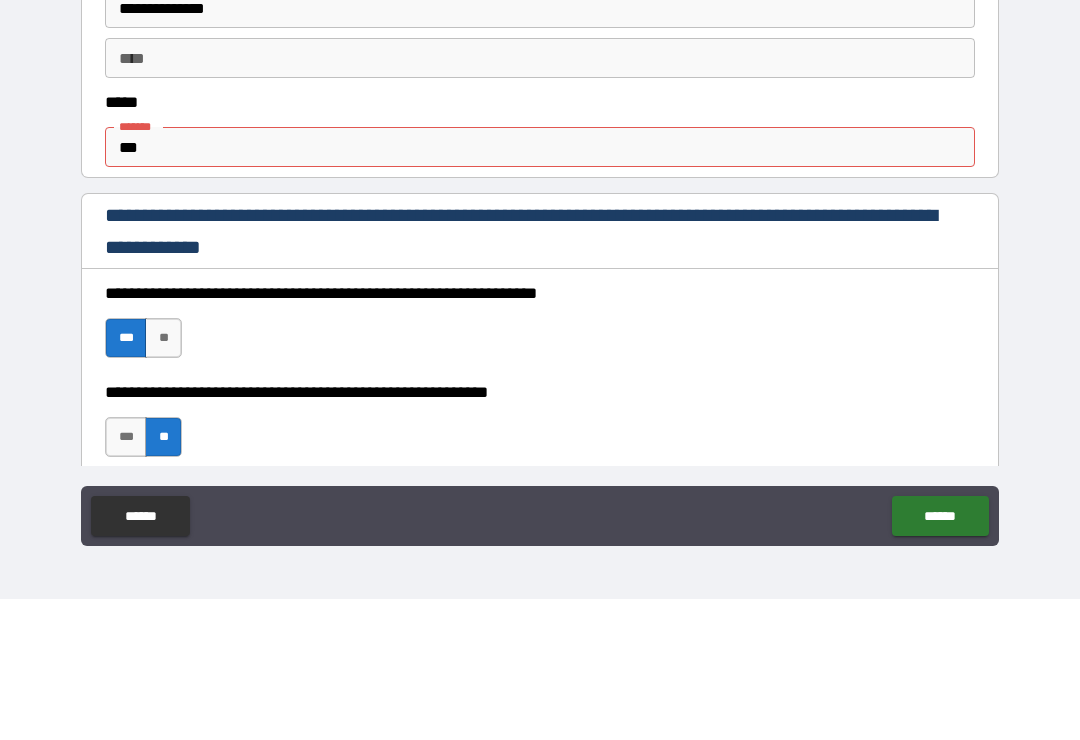 type on "**********" 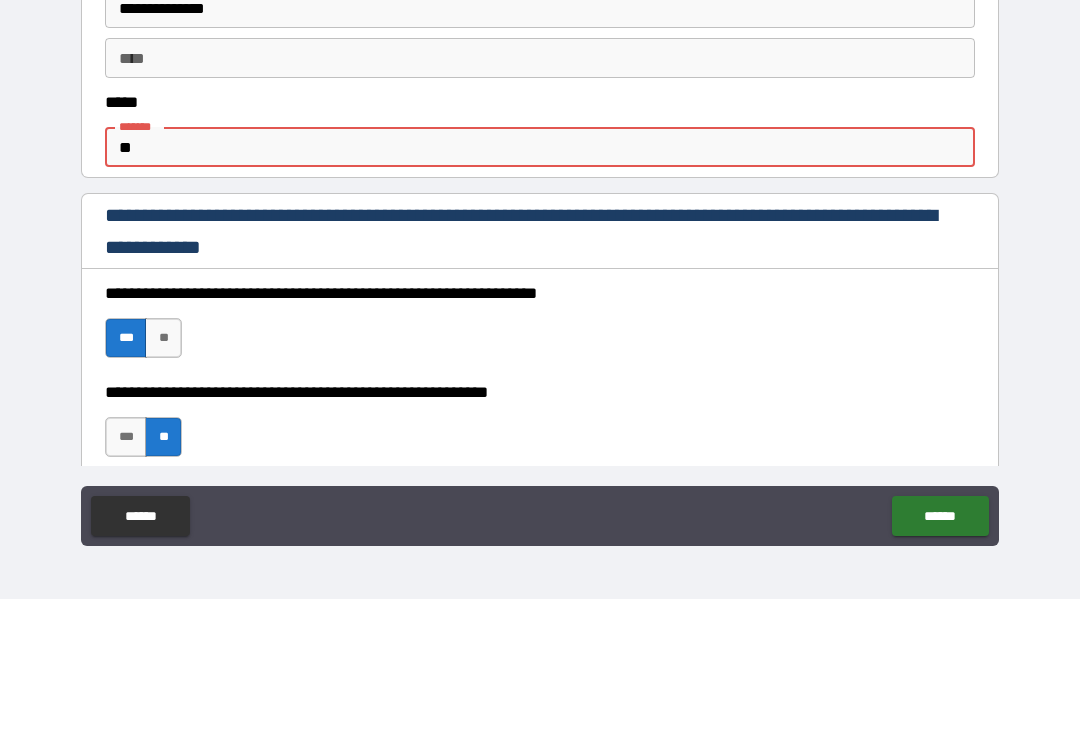 type on "*" 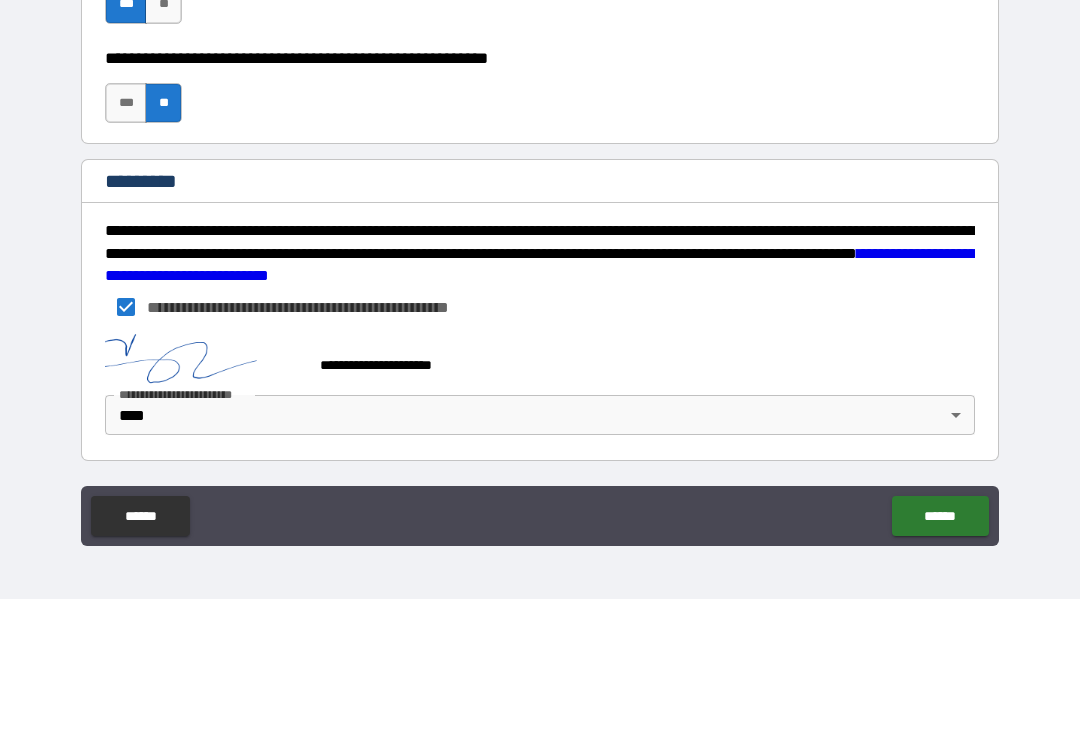 type on "**********" 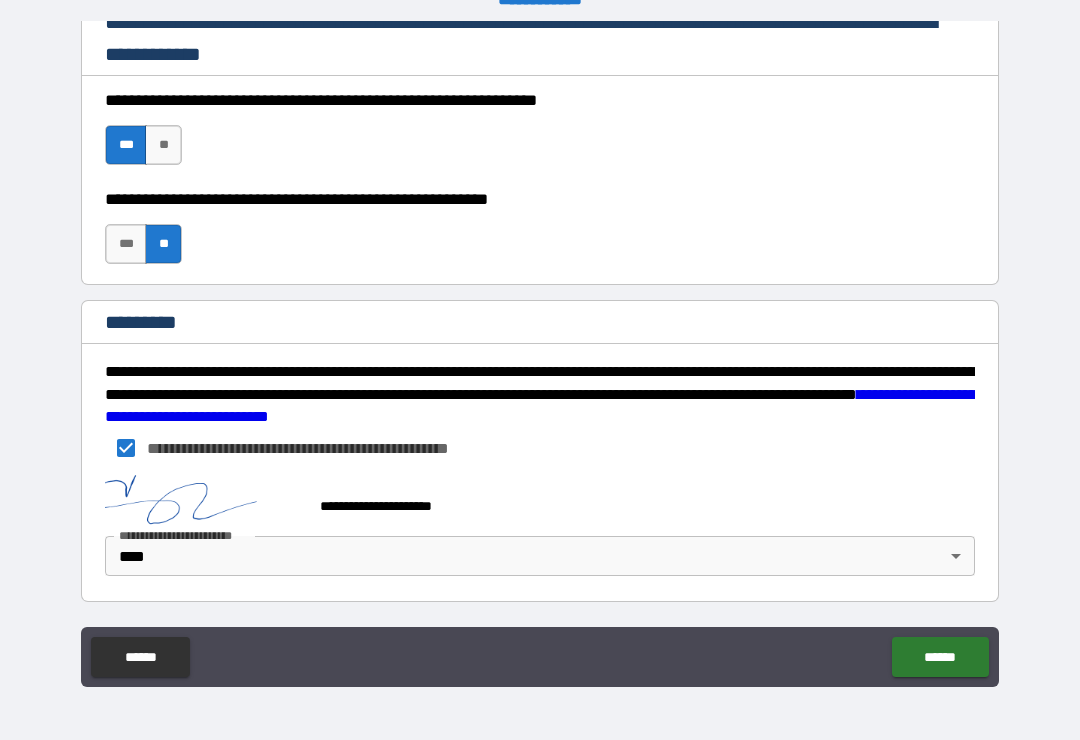 scroll, scrollTop: 3015, scrollLeft: 0, axis: vertical 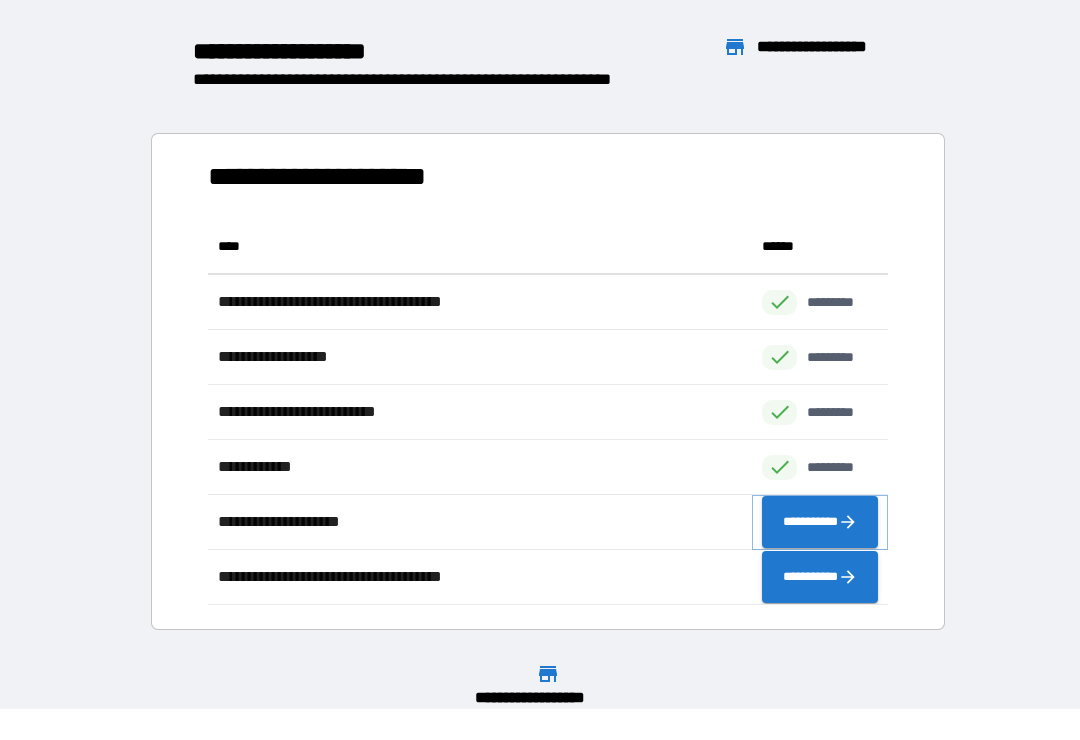 click on "**********" at bounding box center [820, 522] 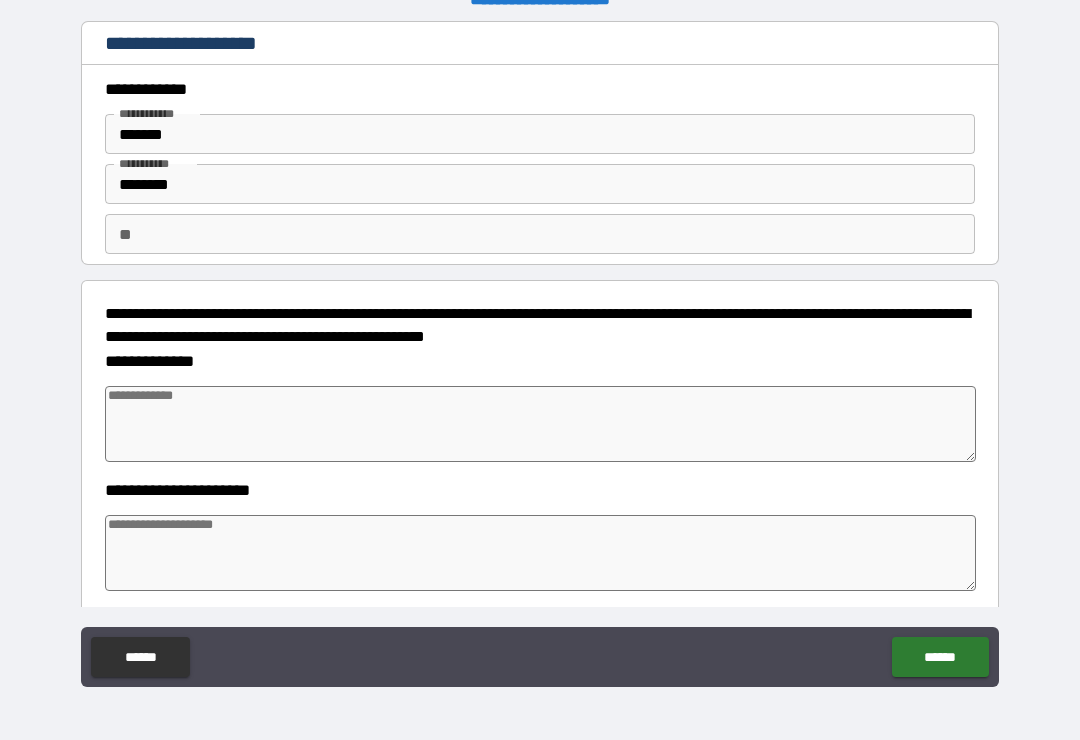type on "*" 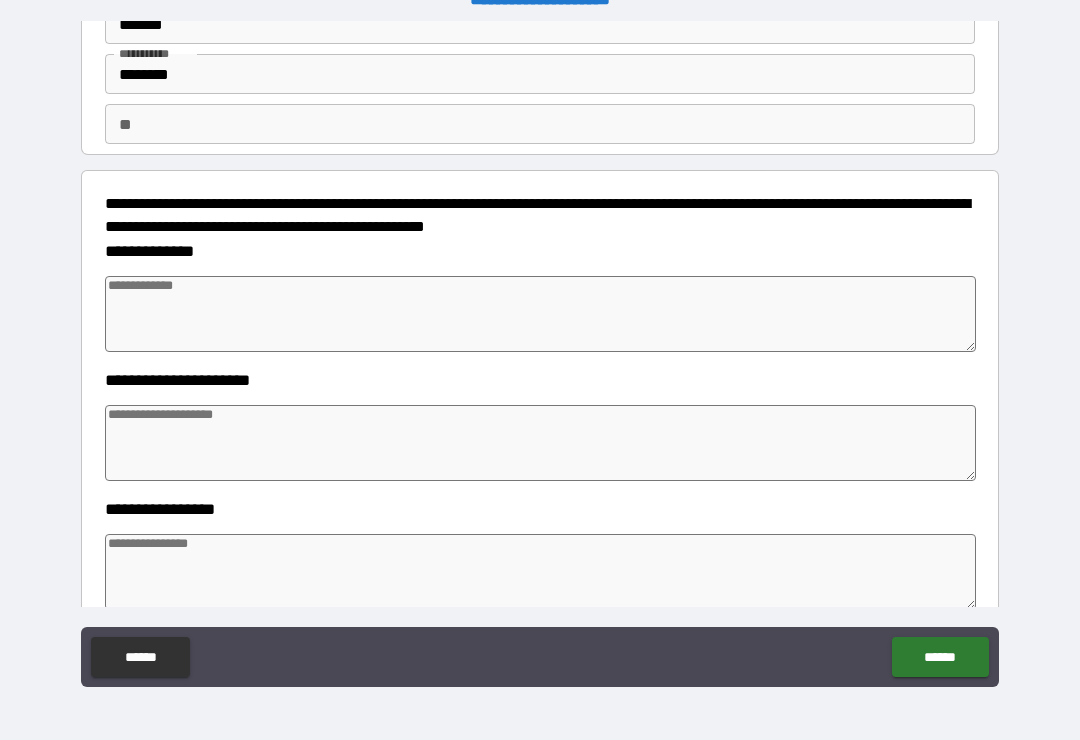 scroll, scrollTop: 107, scrollLeft: 0, axis: vertical 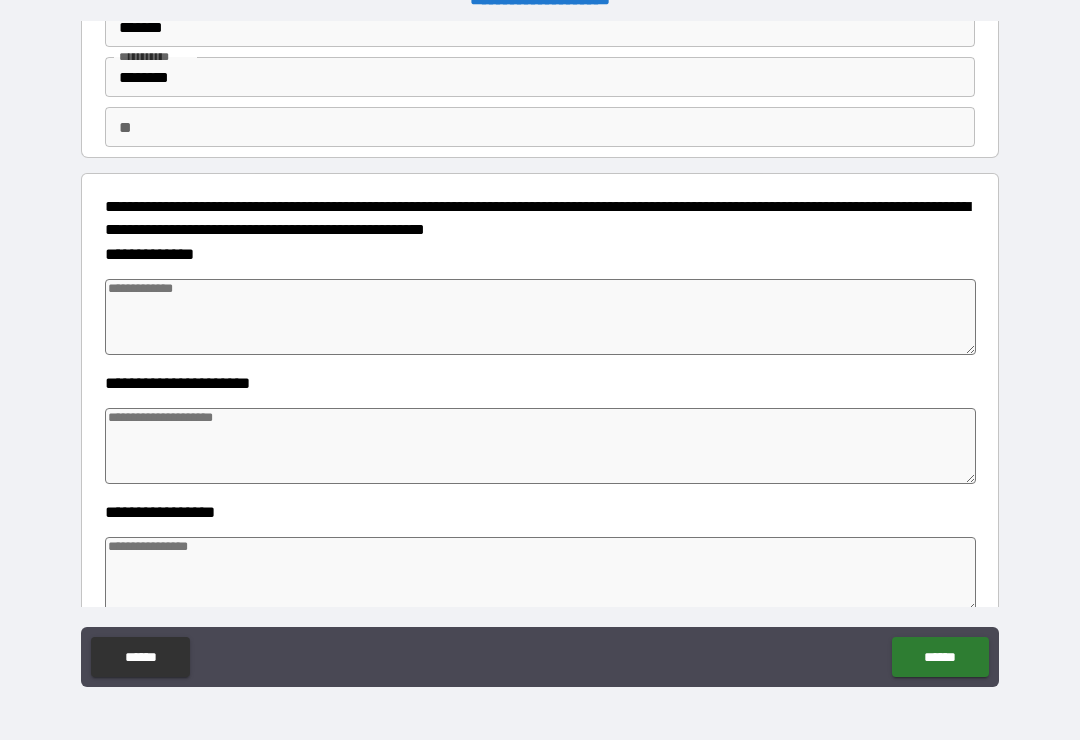 click at bounding box center [540, 317] 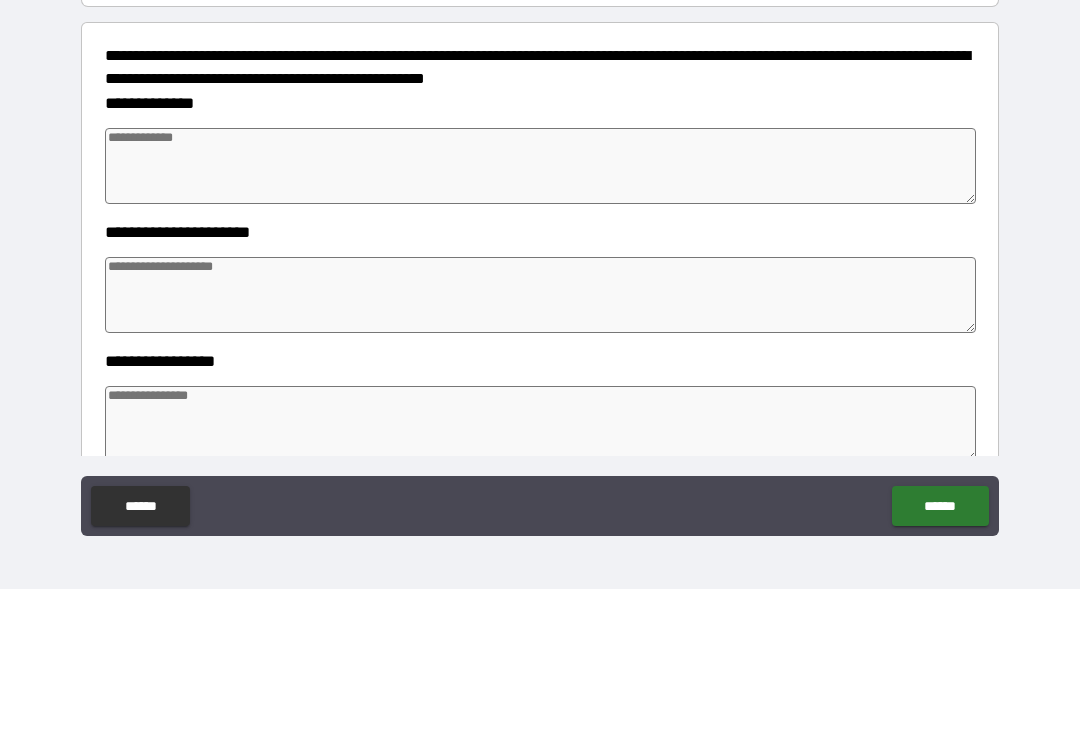 type on "*" 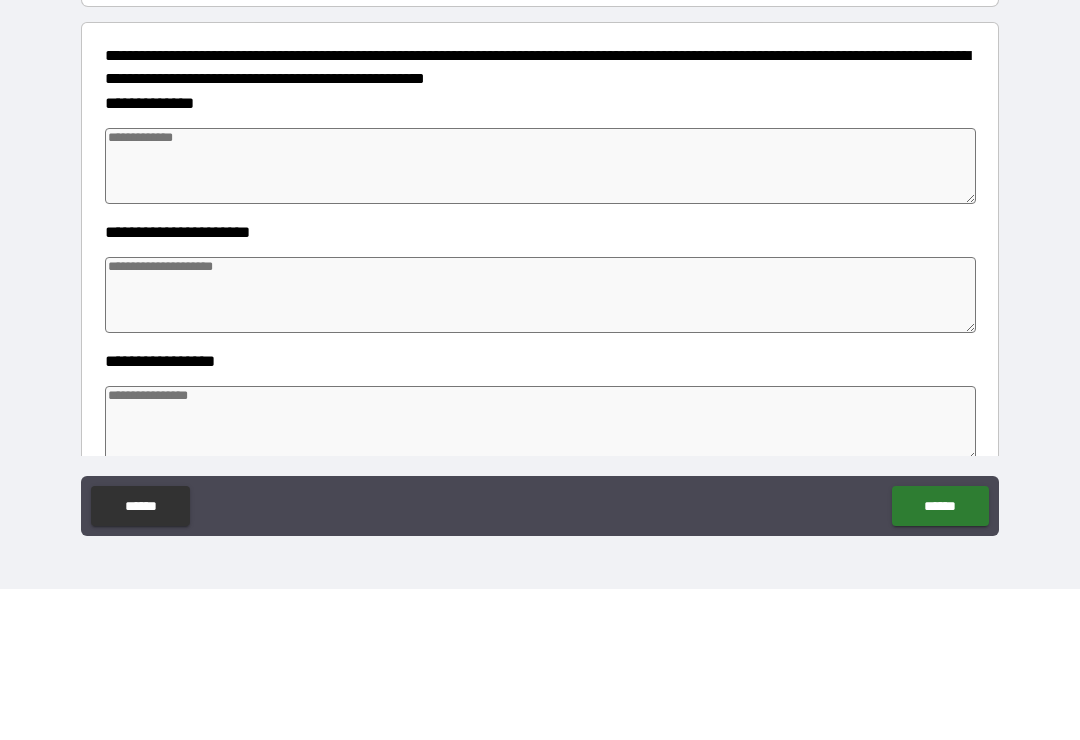 type on "*" 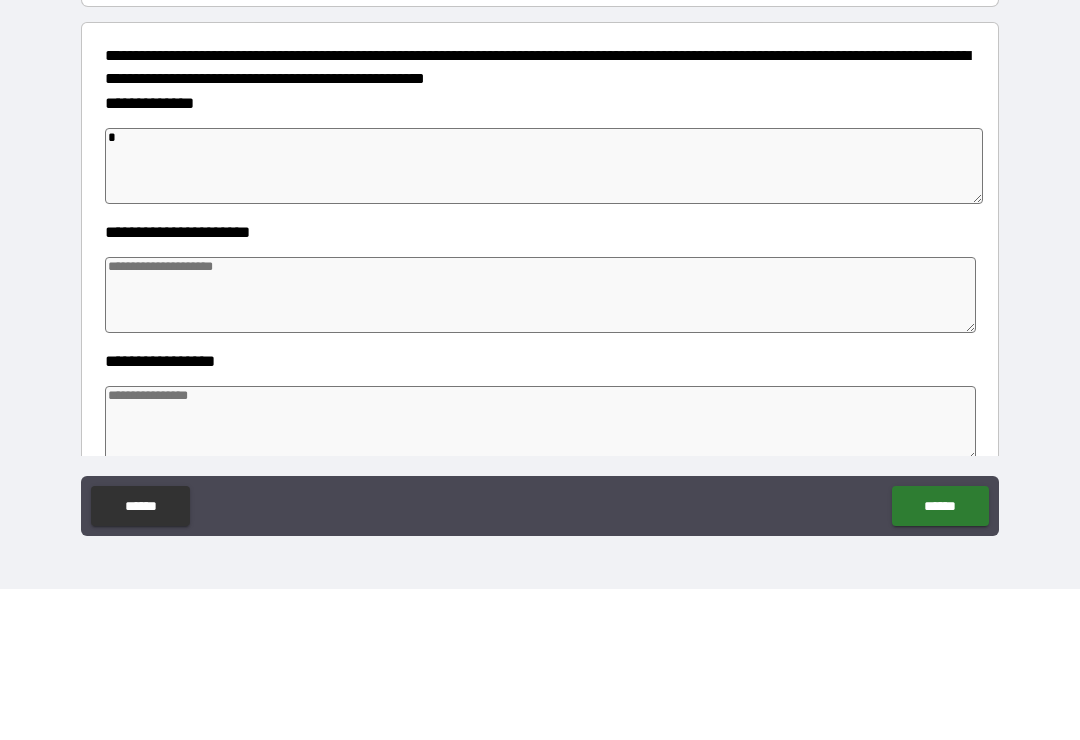 type on "**" 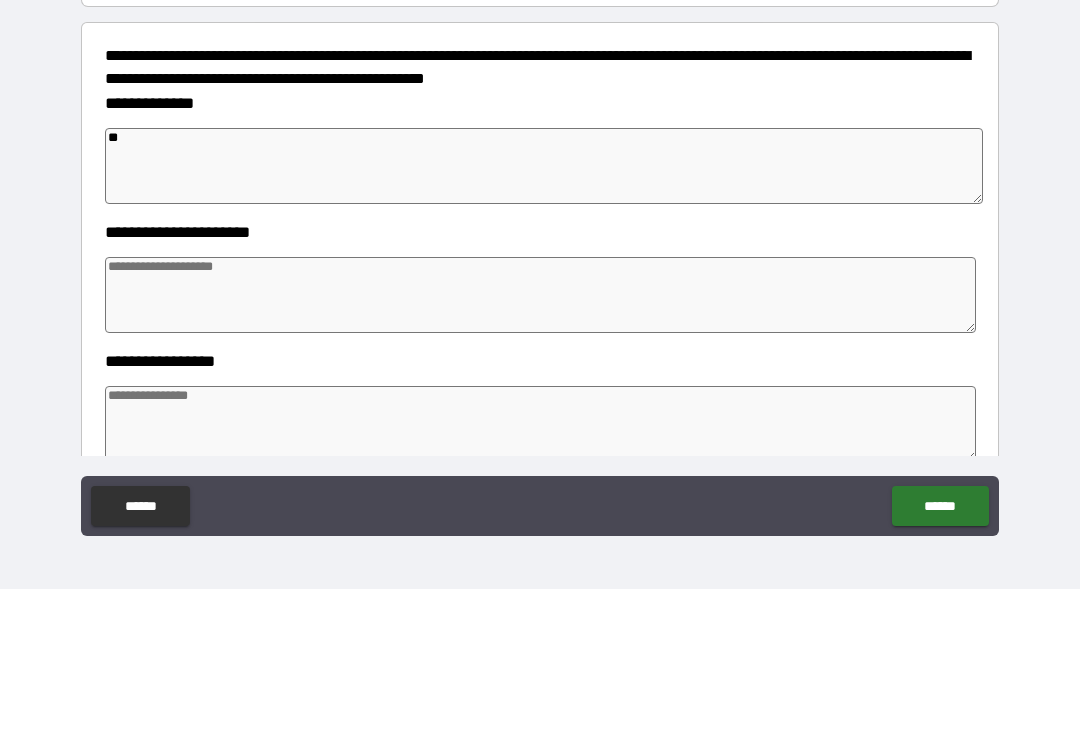 type on "*" 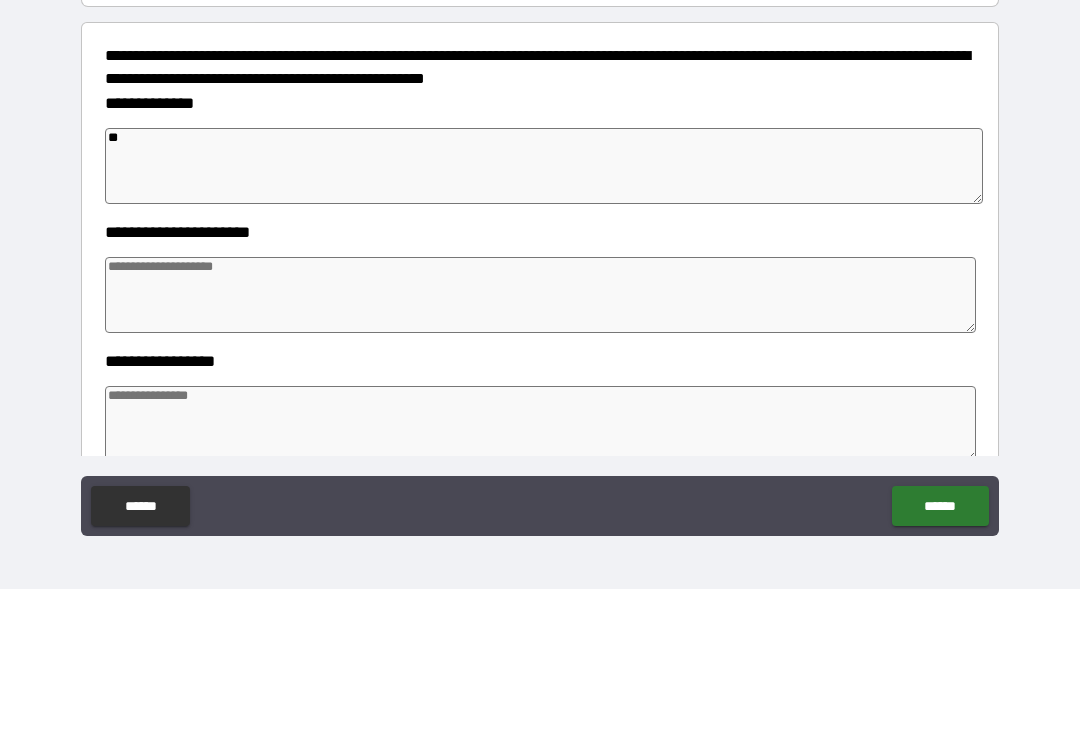 type on "*" 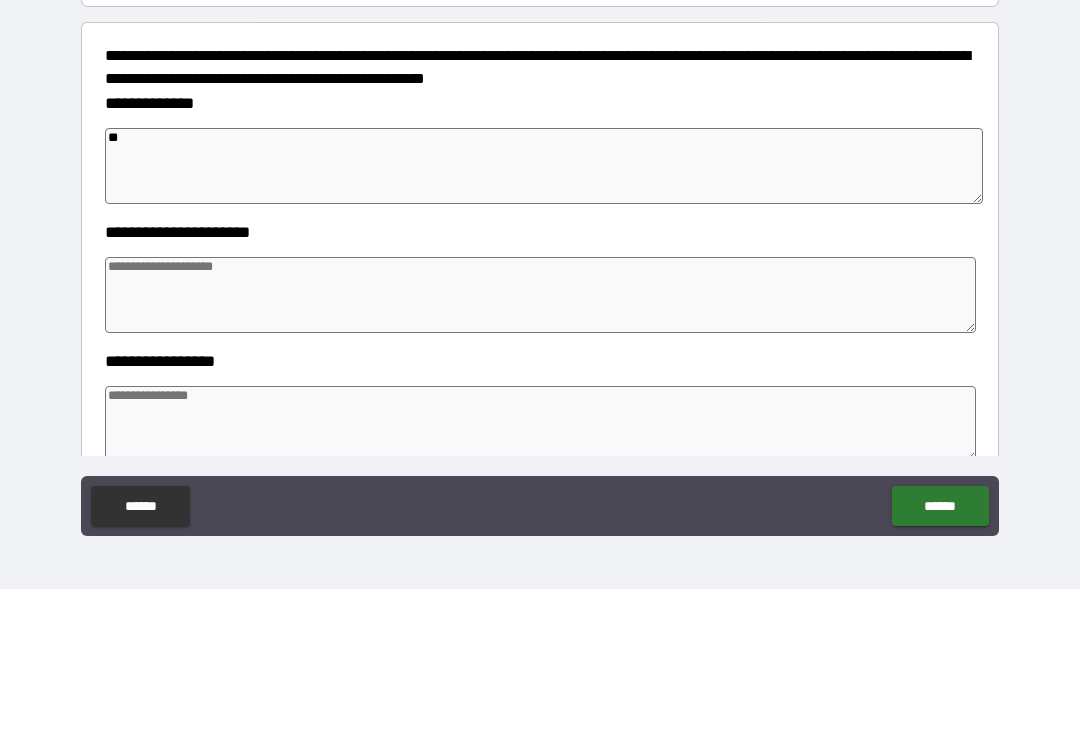 type on "*" 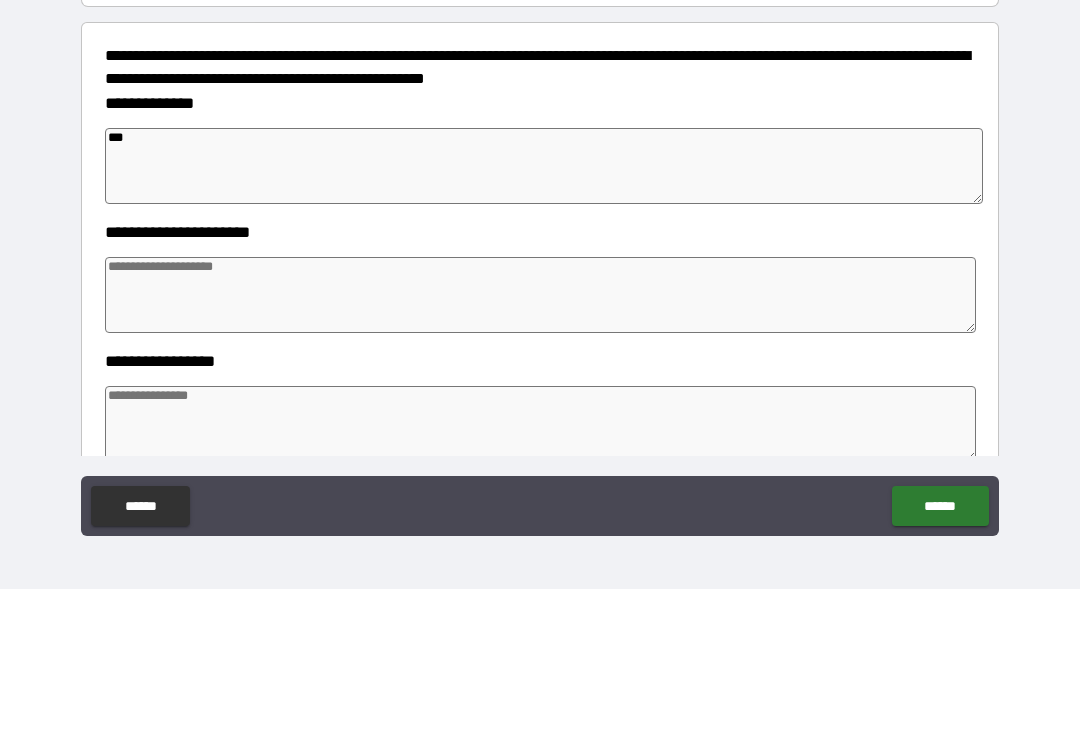 type on "*" 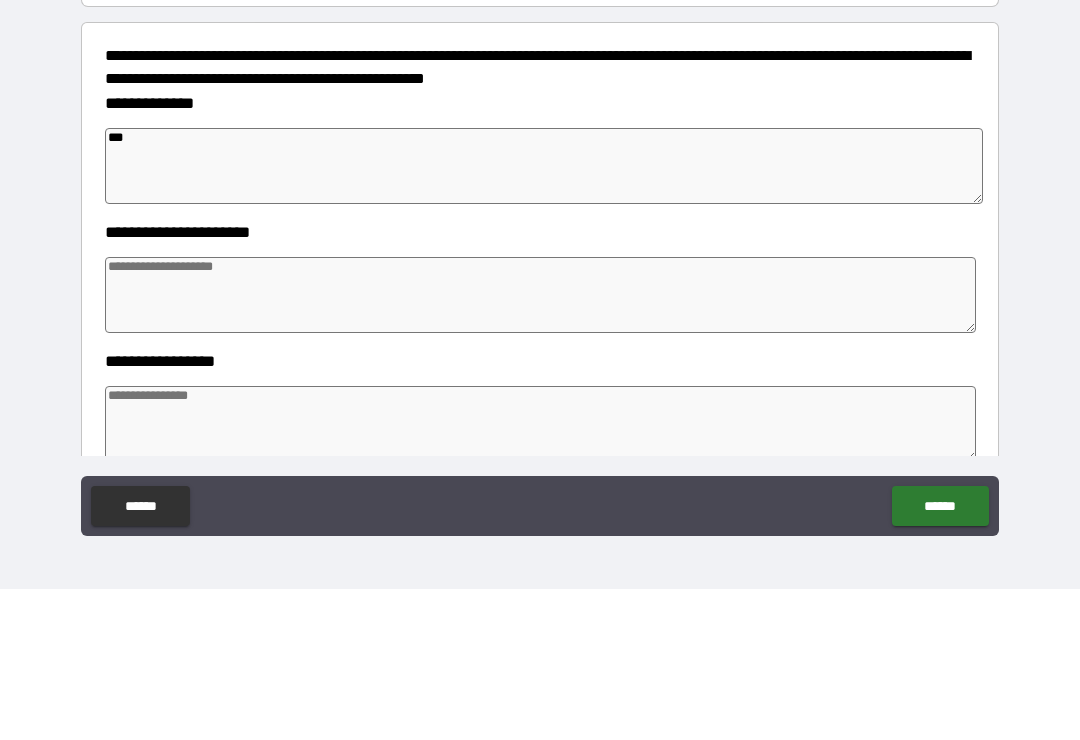 type on "*" 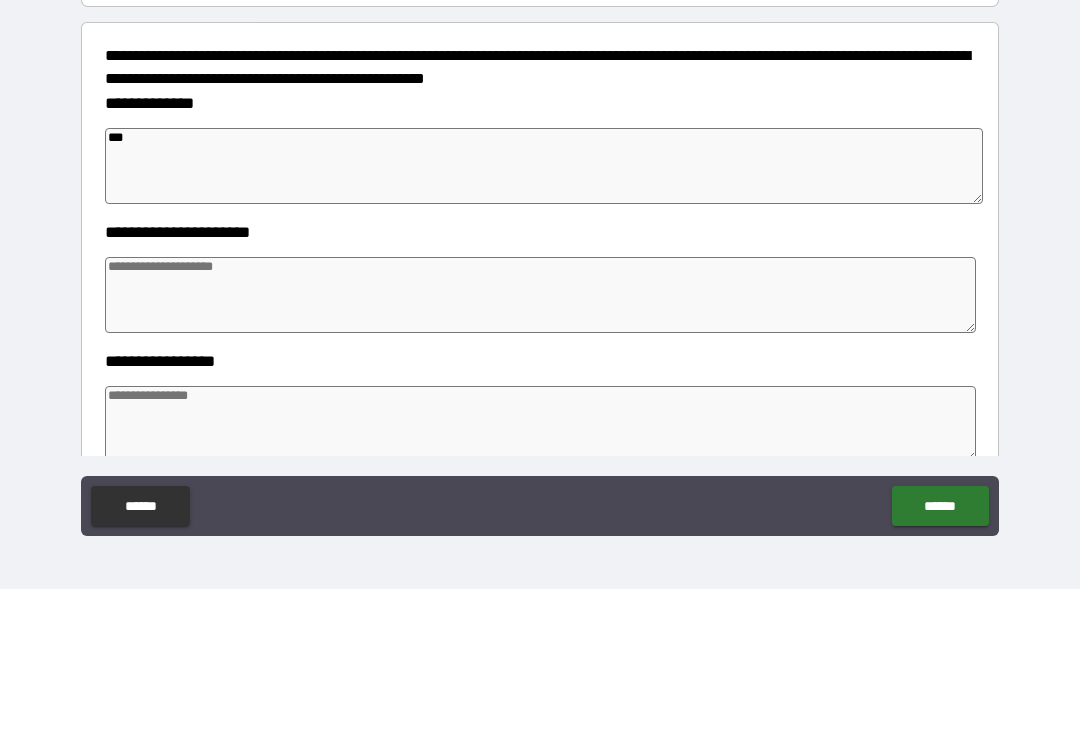 type on "*" 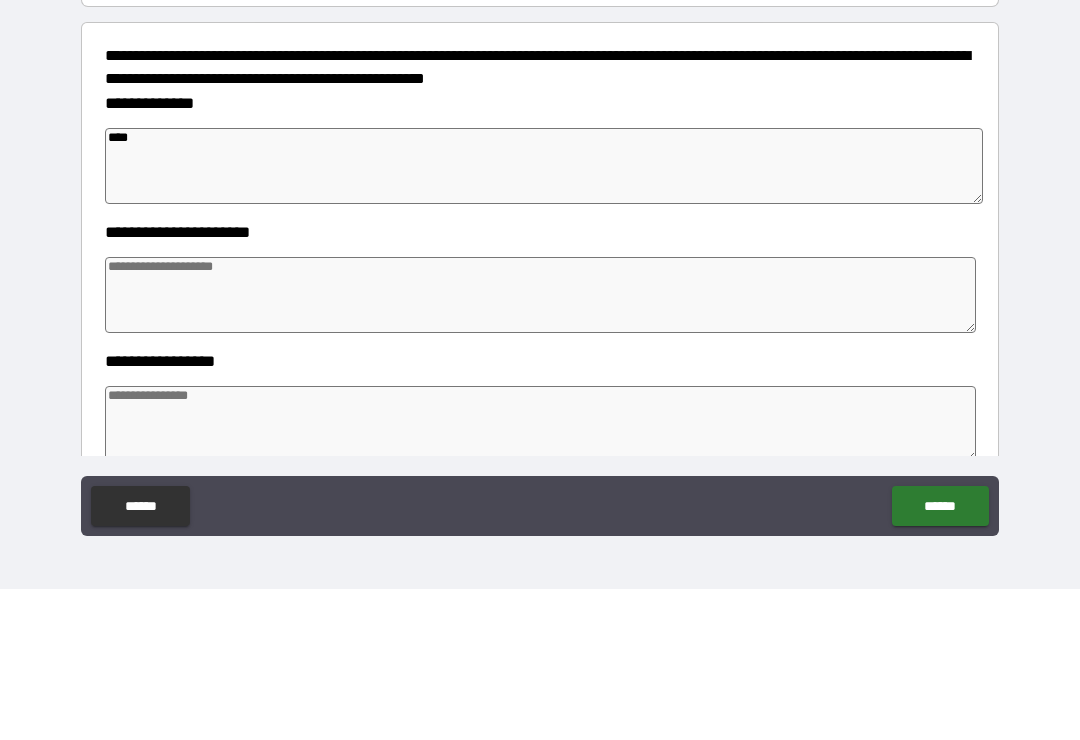 type on "*" 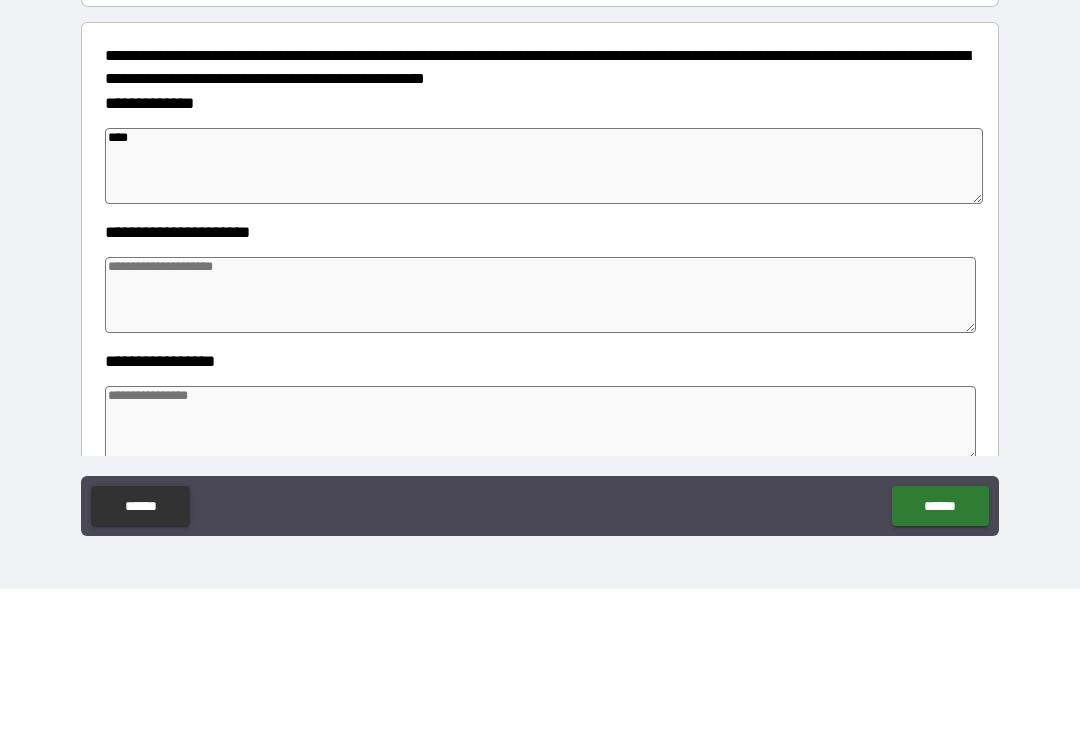 type on "*" 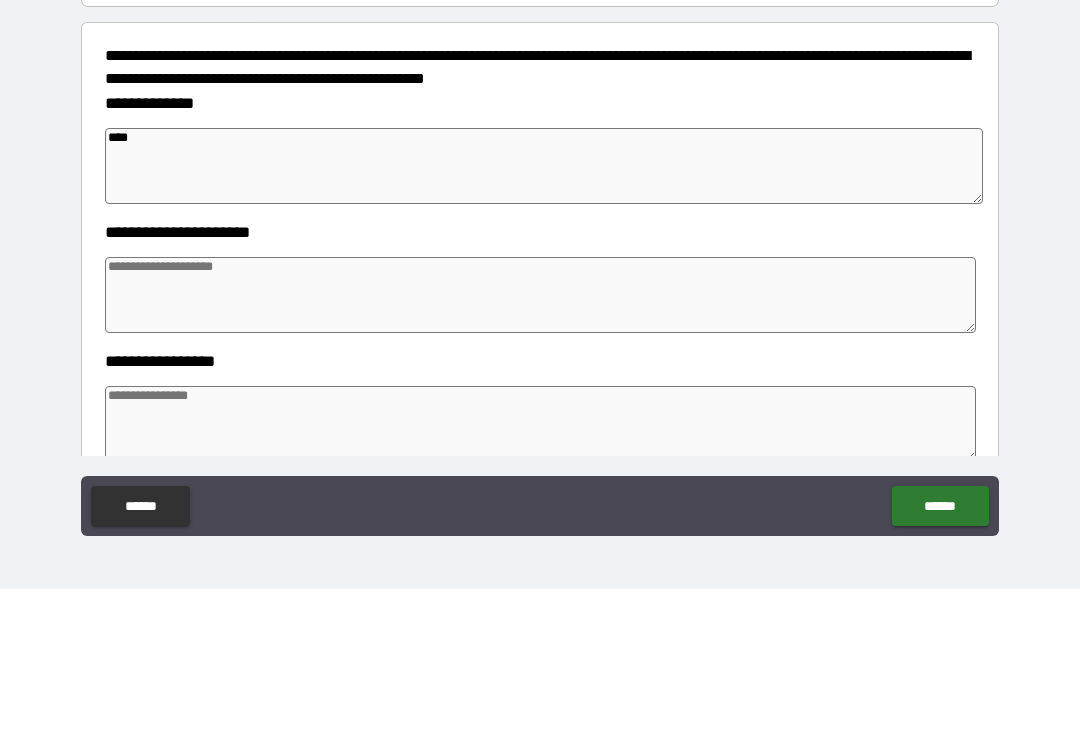 type on "*" 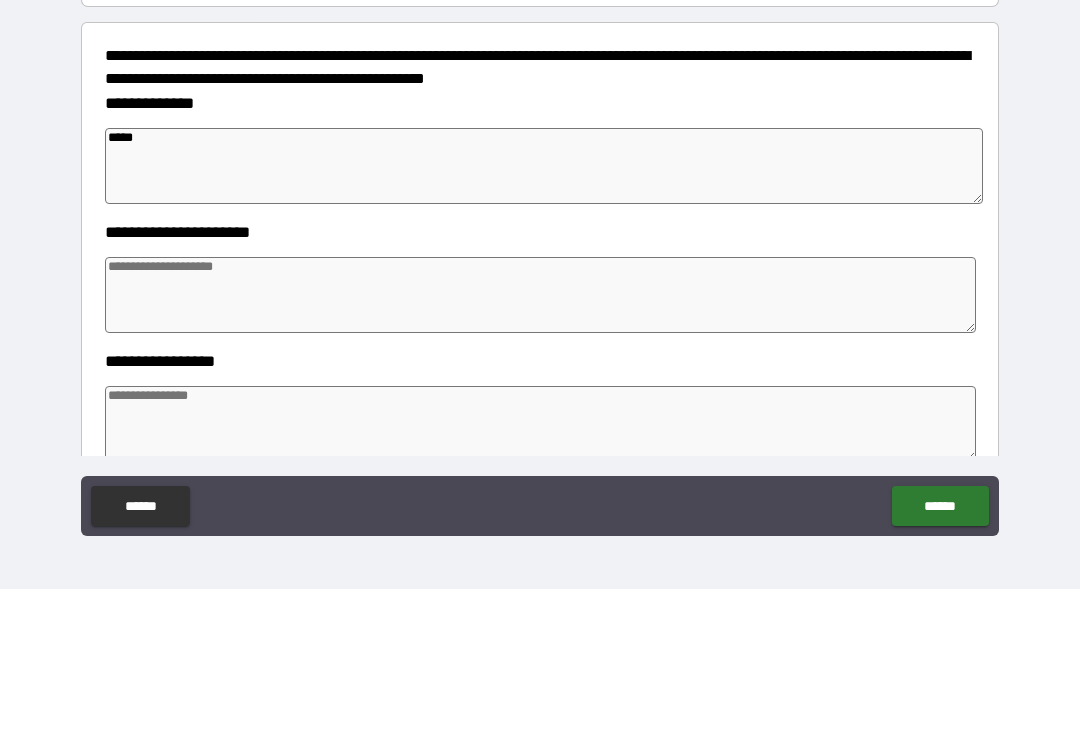 type on "*" 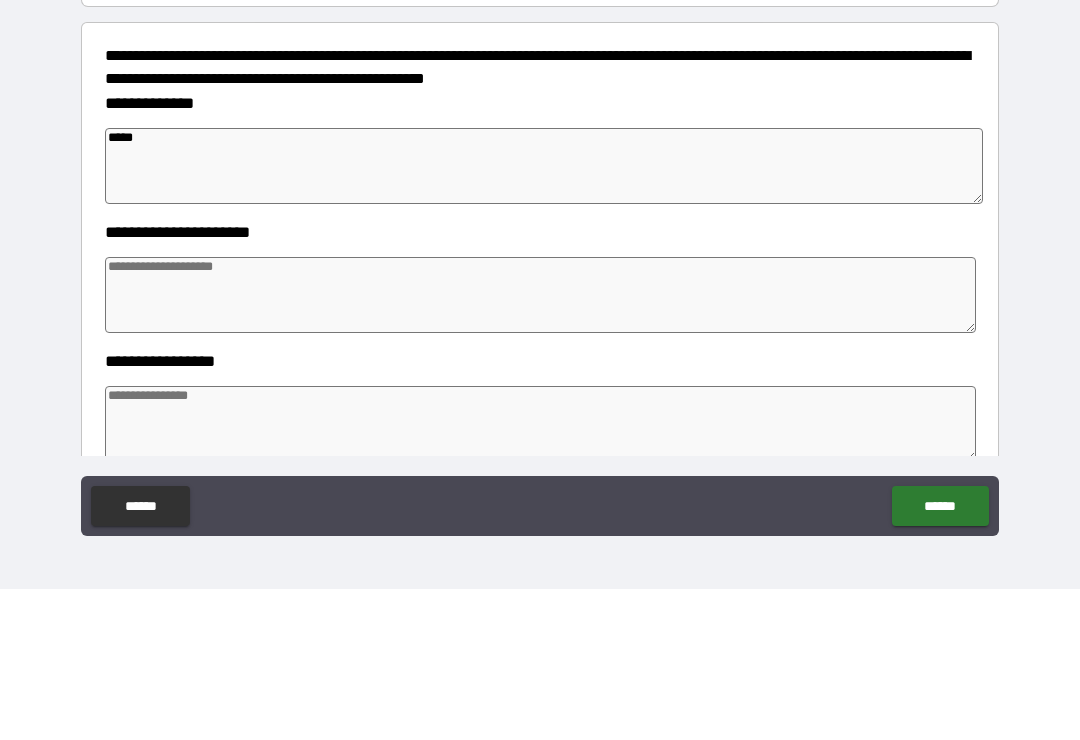 type on "*" 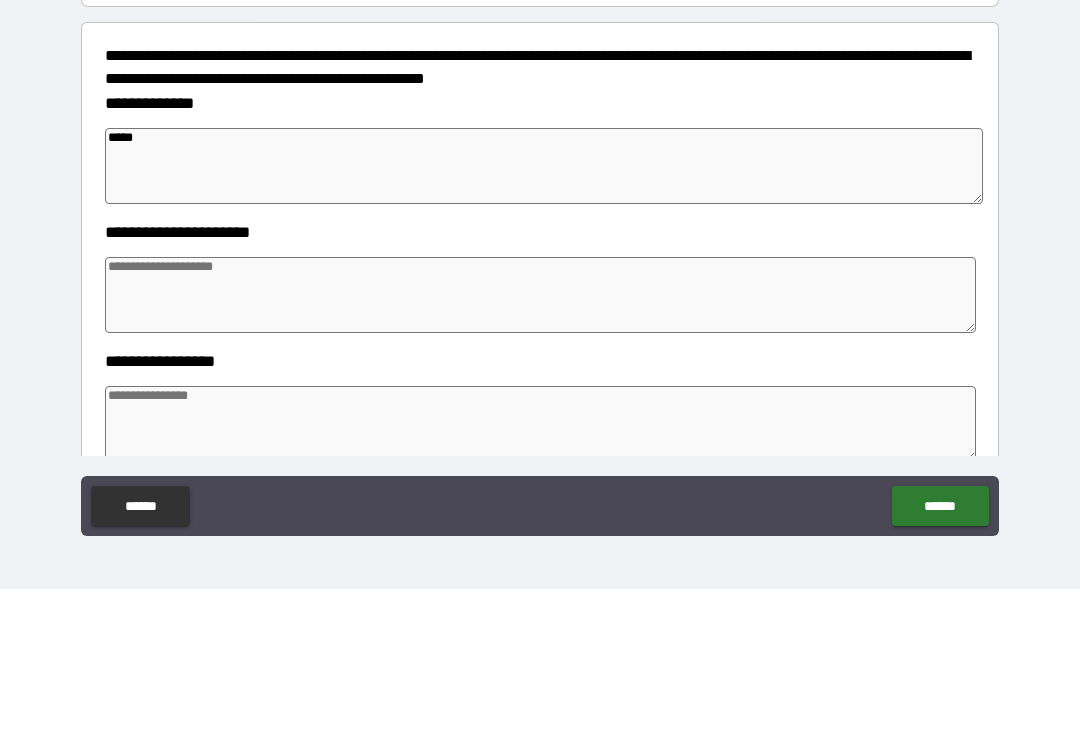 type on "*" 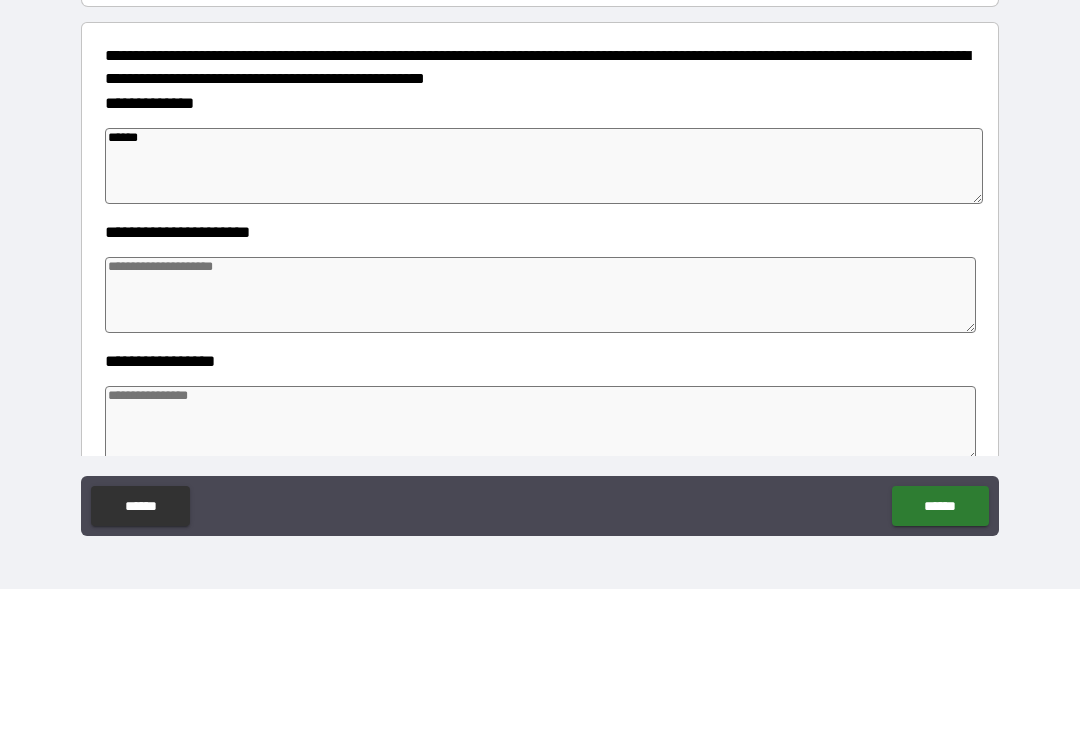 type on "*" 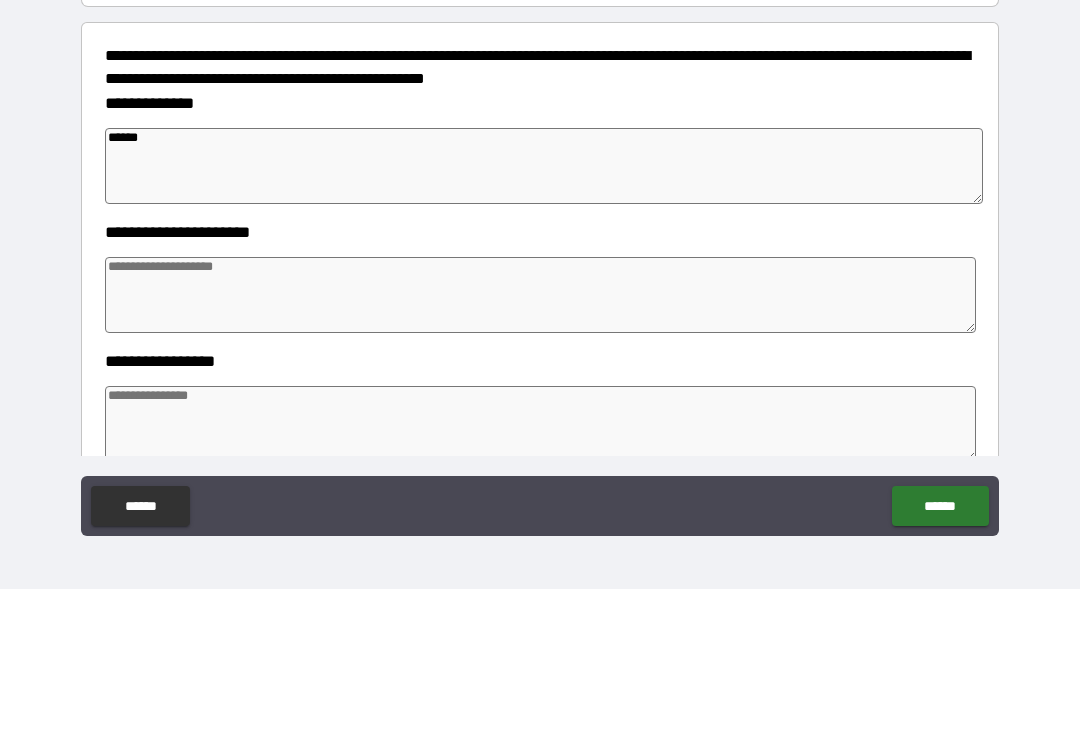 type on "*" 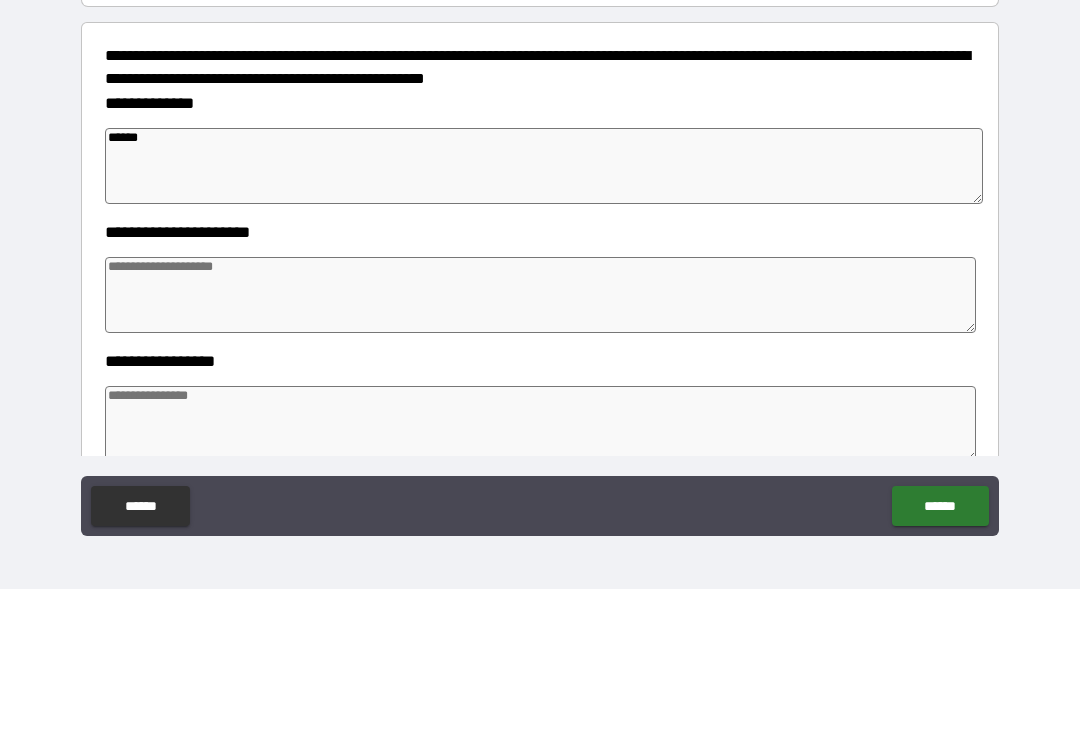 type on "*" 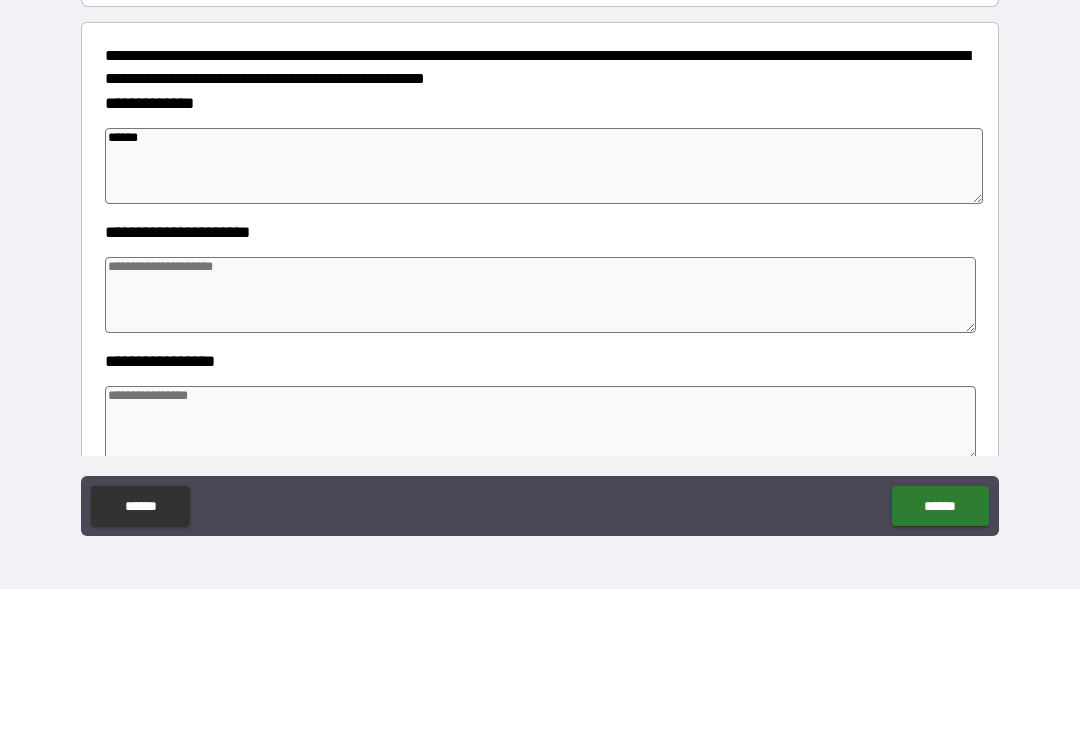 type on "*******" 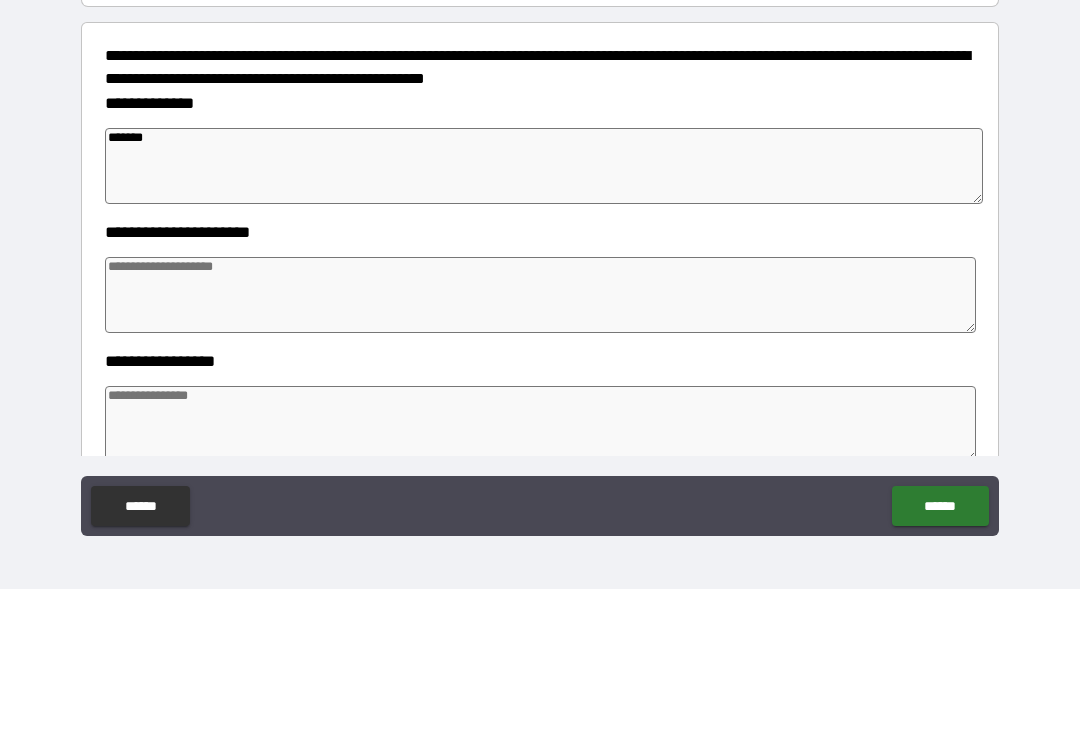 type on "*" 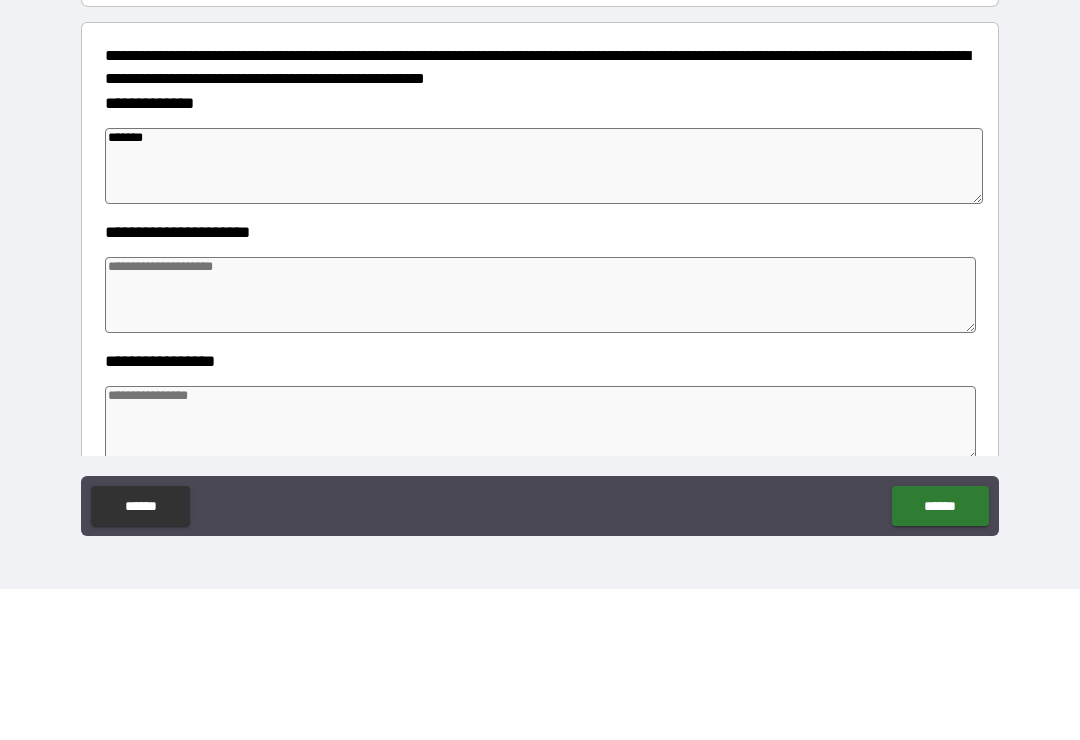 type on "*" 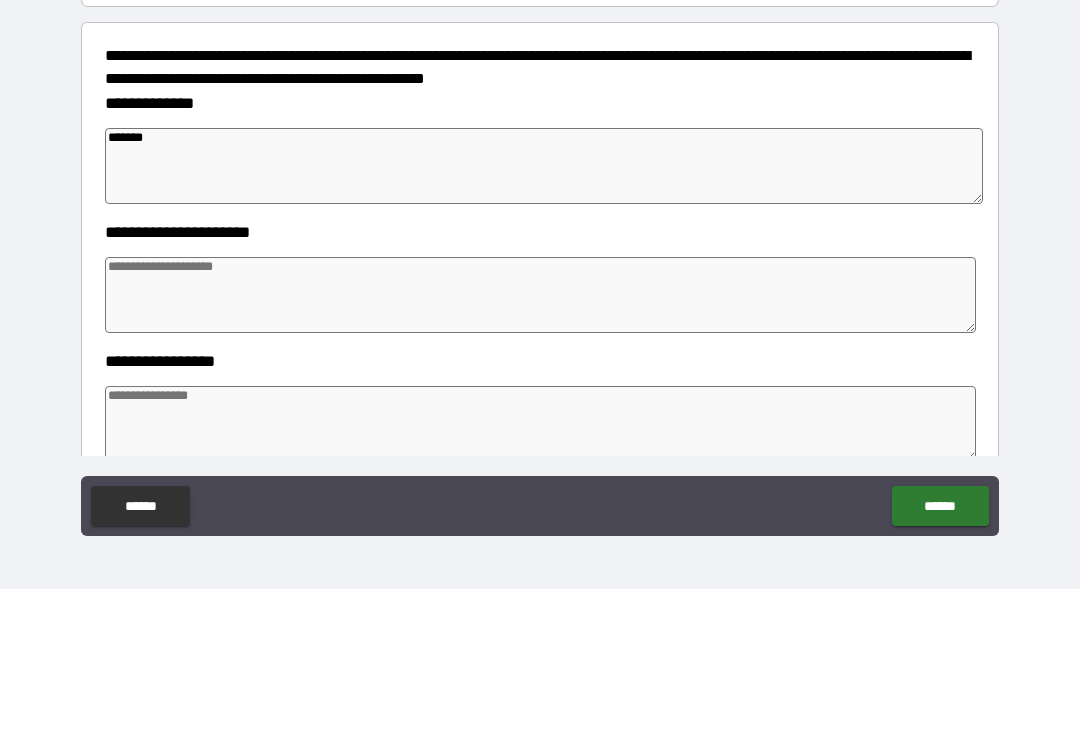 type on "*" 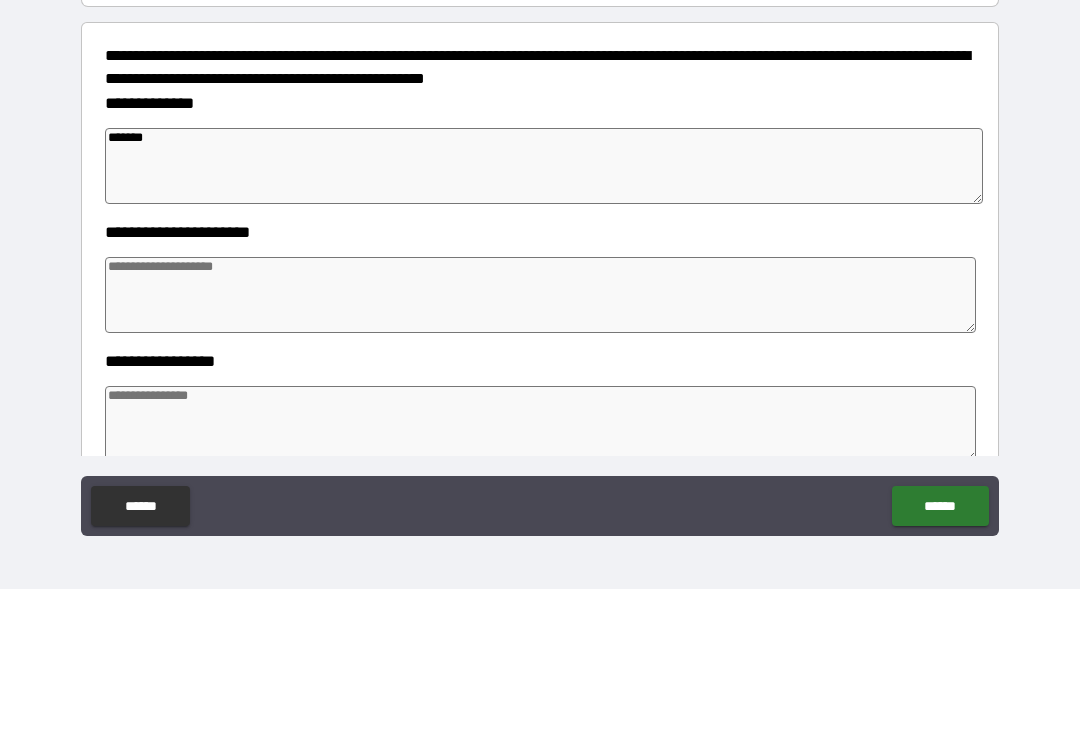 type on "*******" 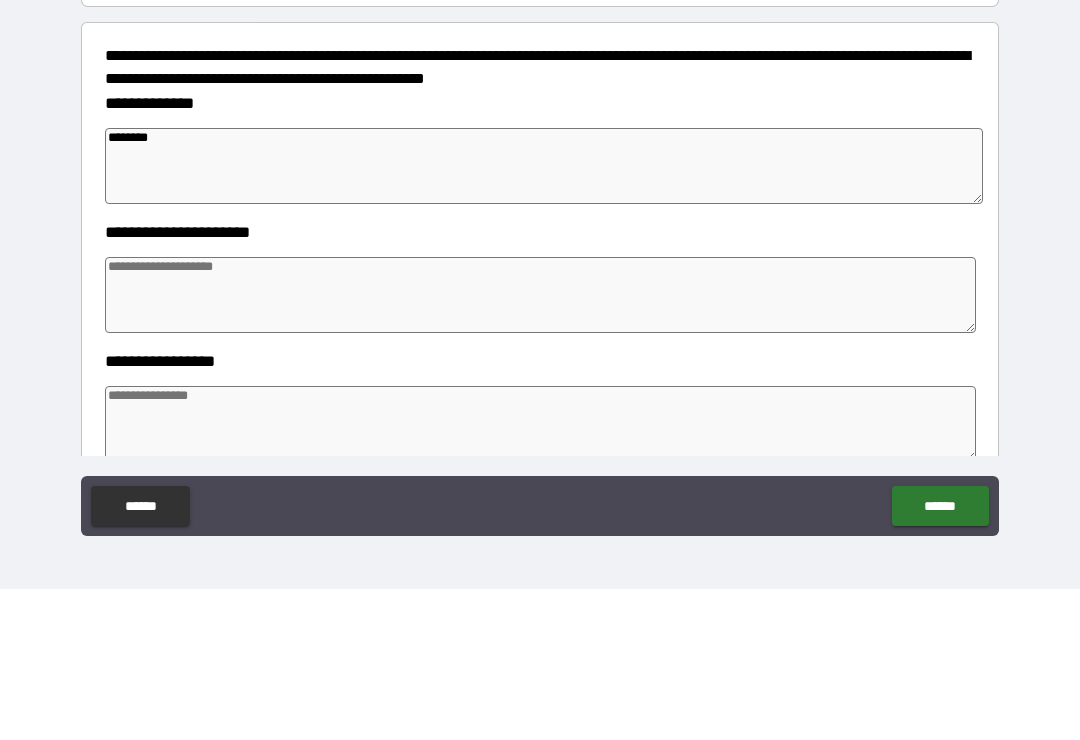 type on "*" 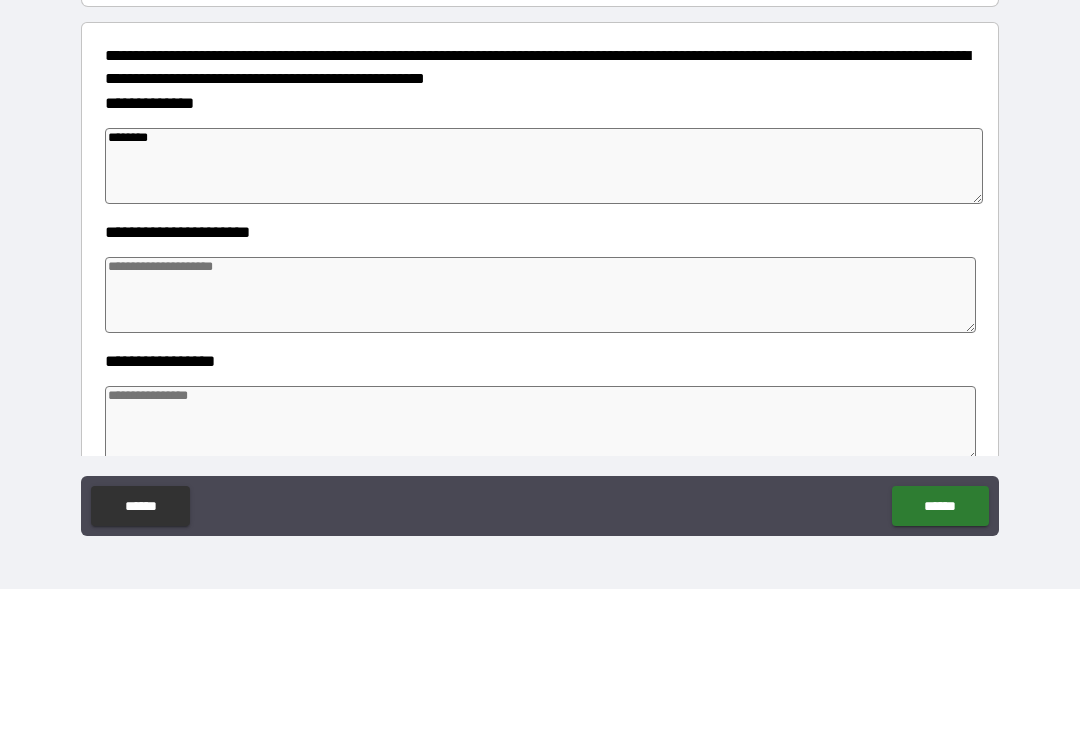 type on "*" 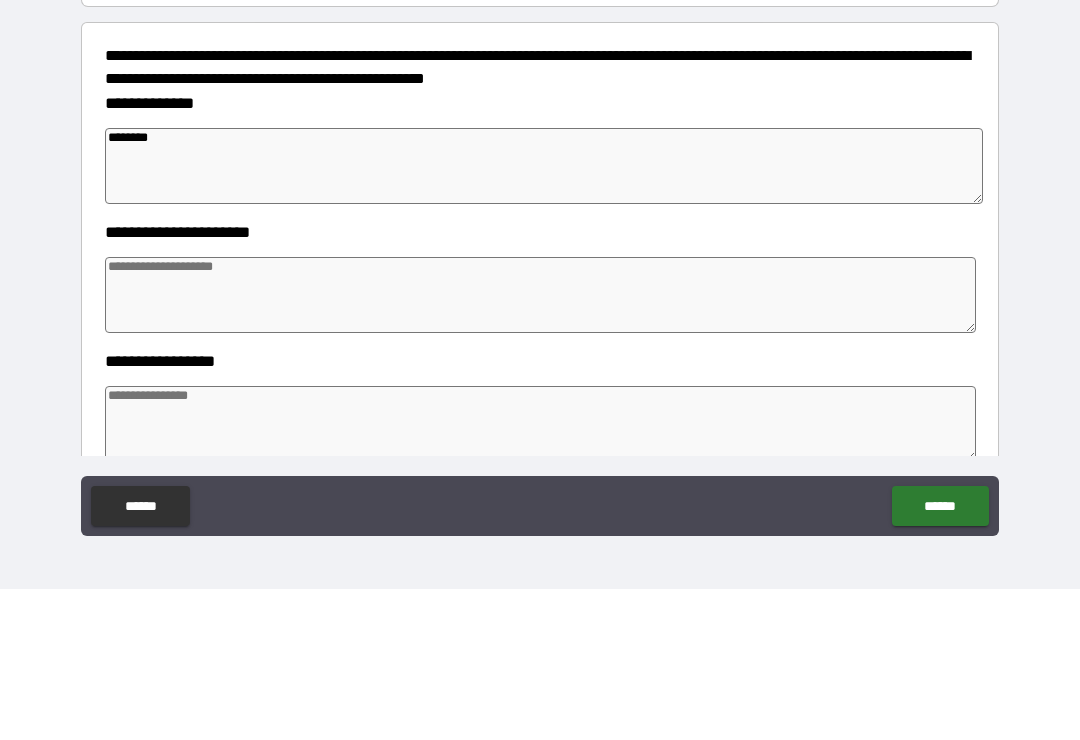 type on "*" 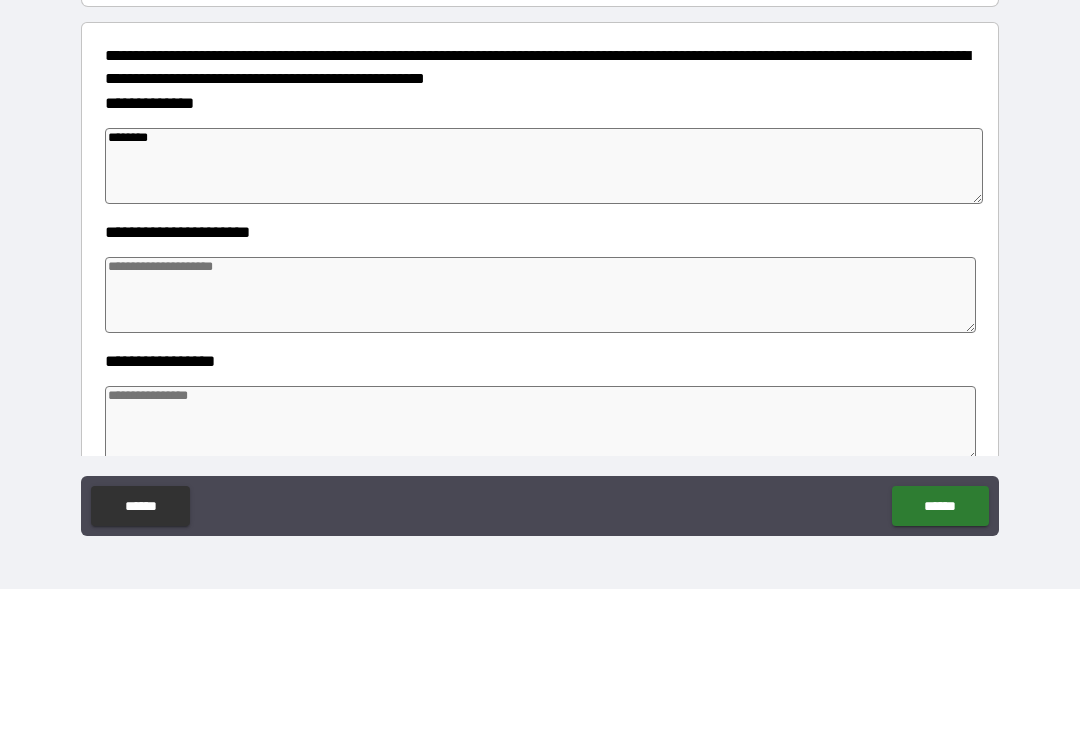 type on "*********" 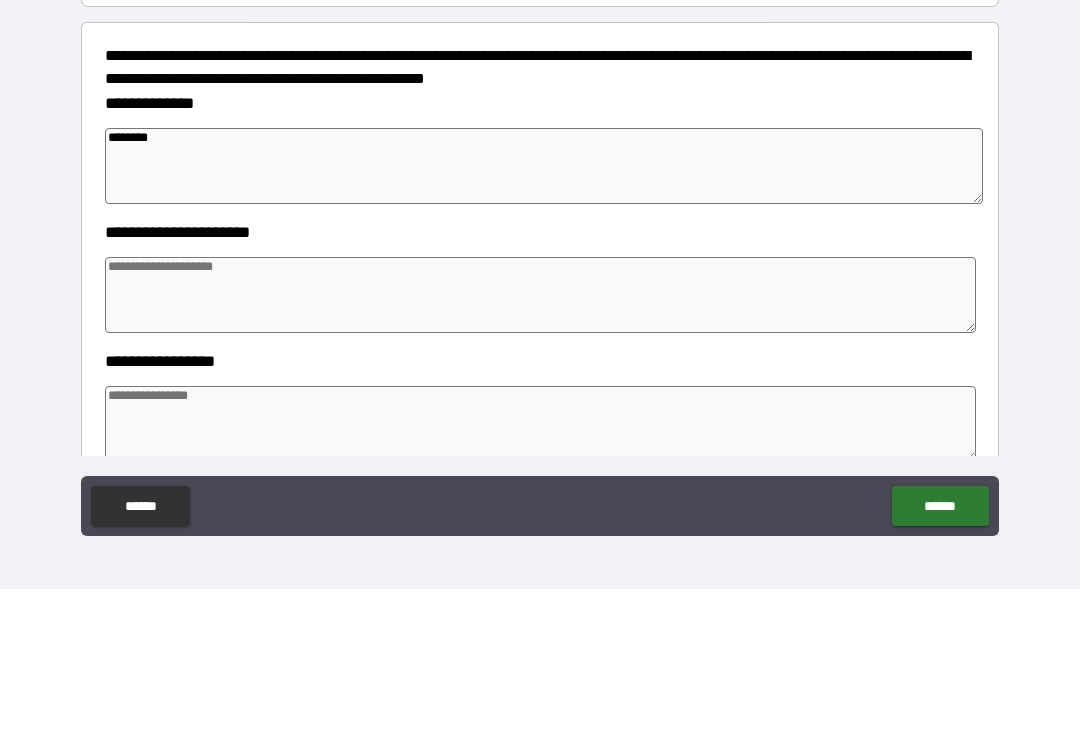 type on "*" 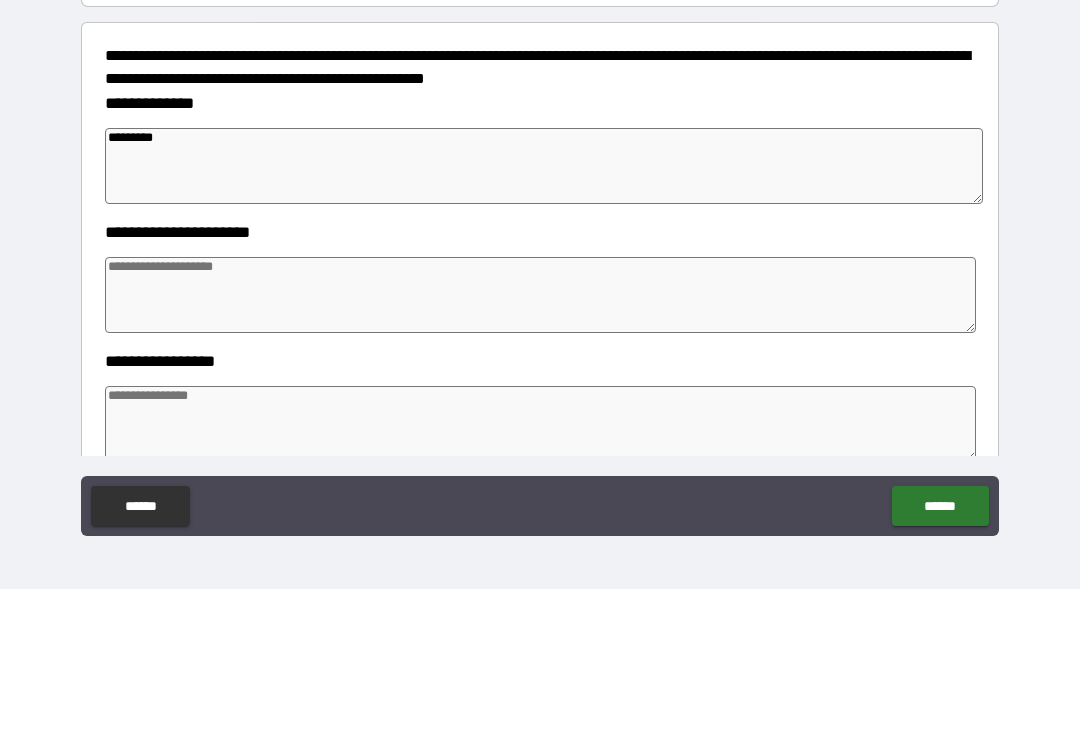 type on "*" 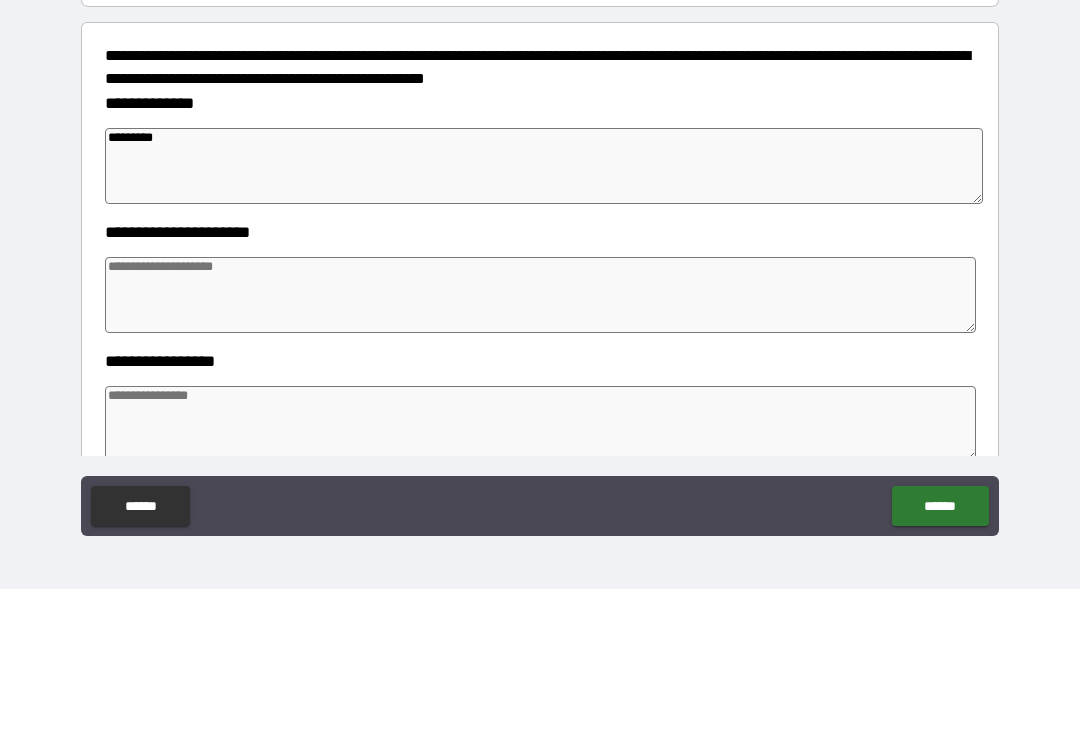 type on "*" 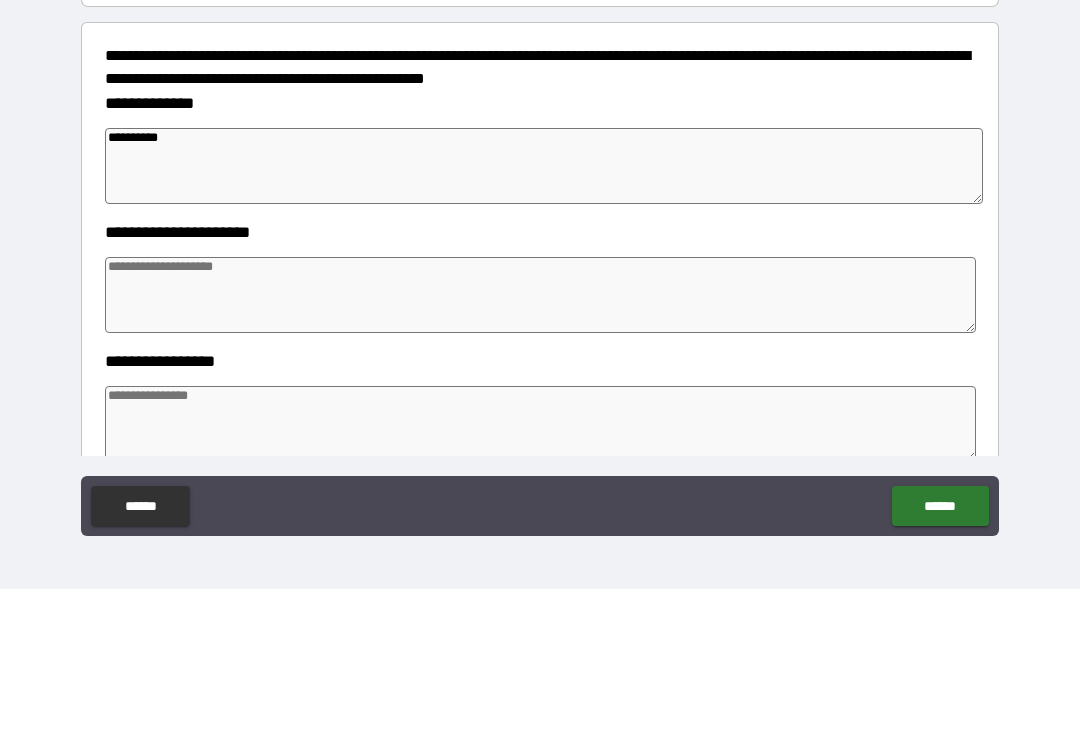 type on "*" 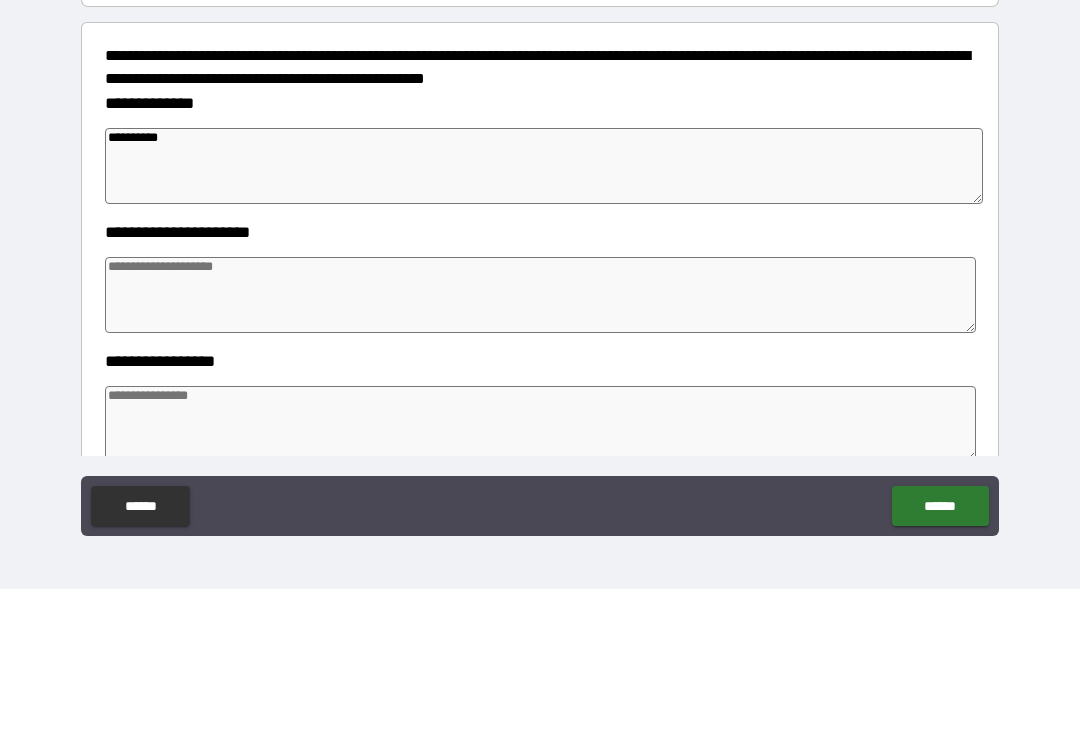 type on "**********" 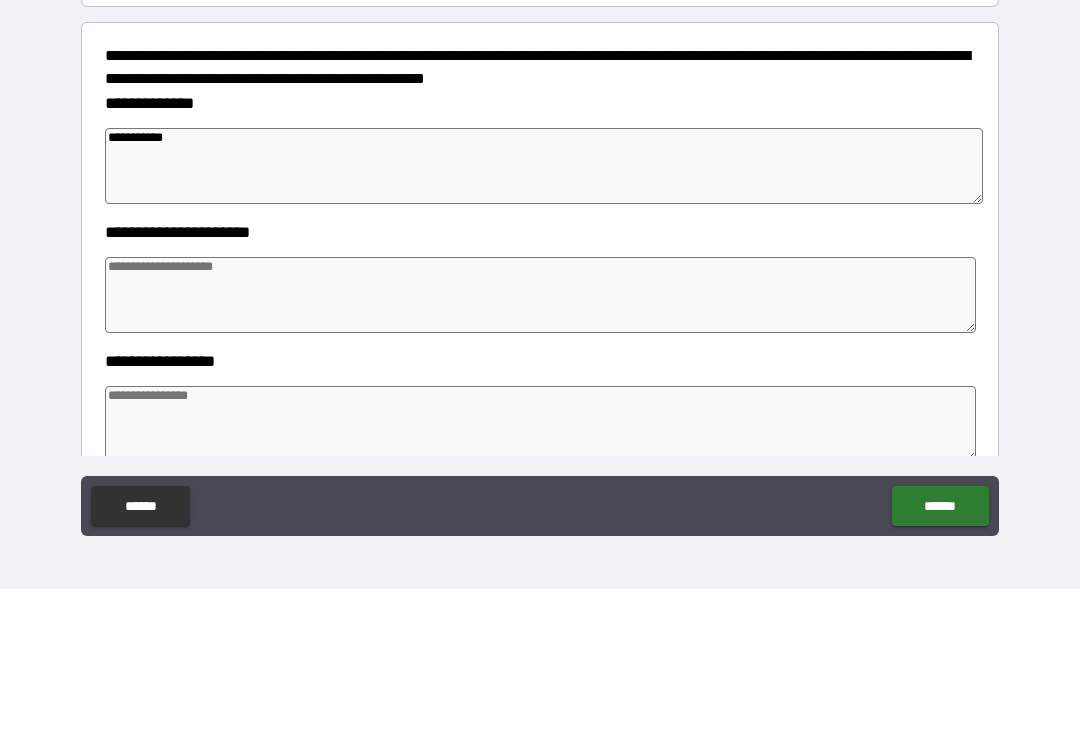 type on "*" 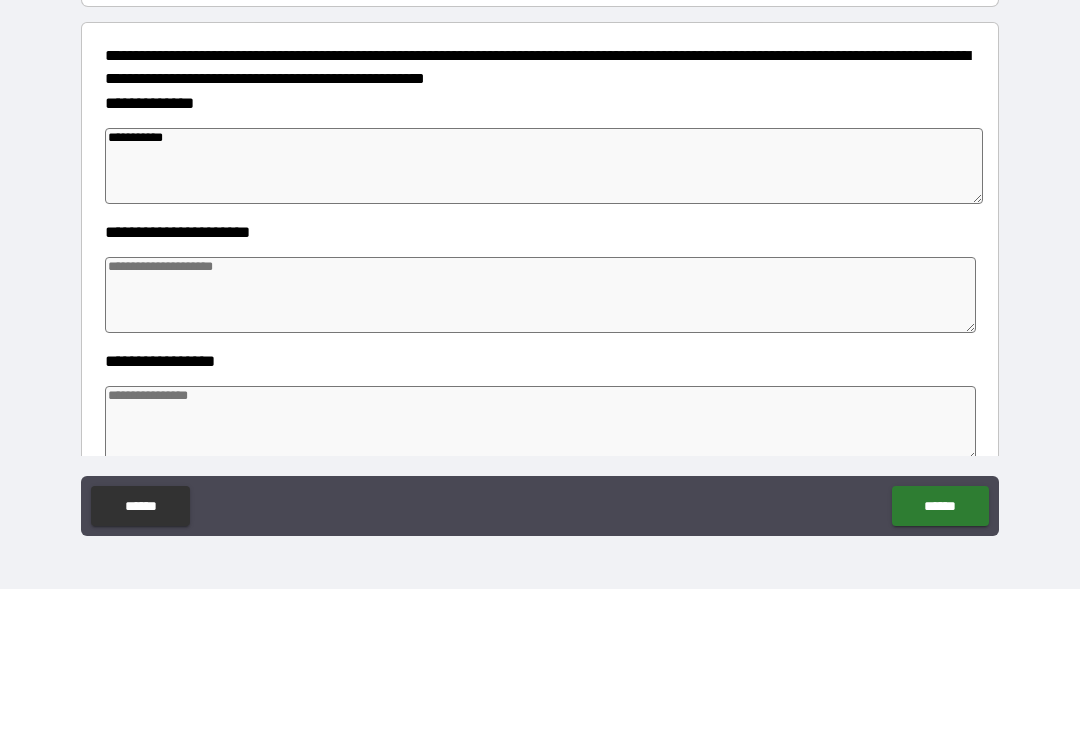type on "*" 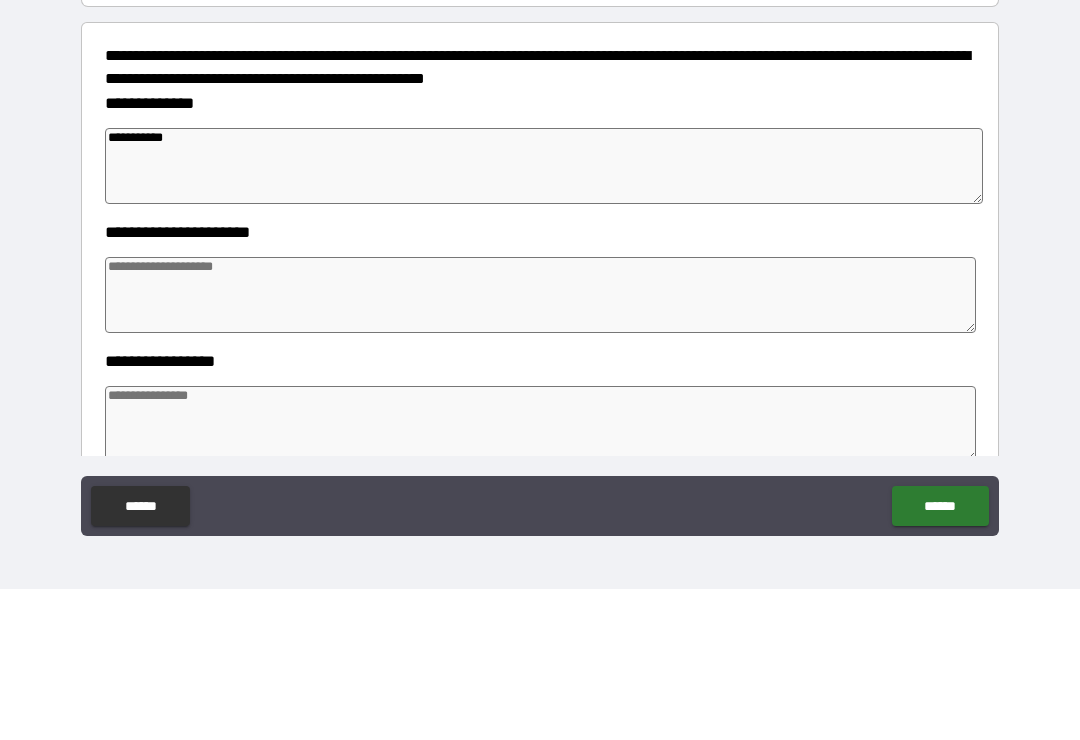 type on "*" 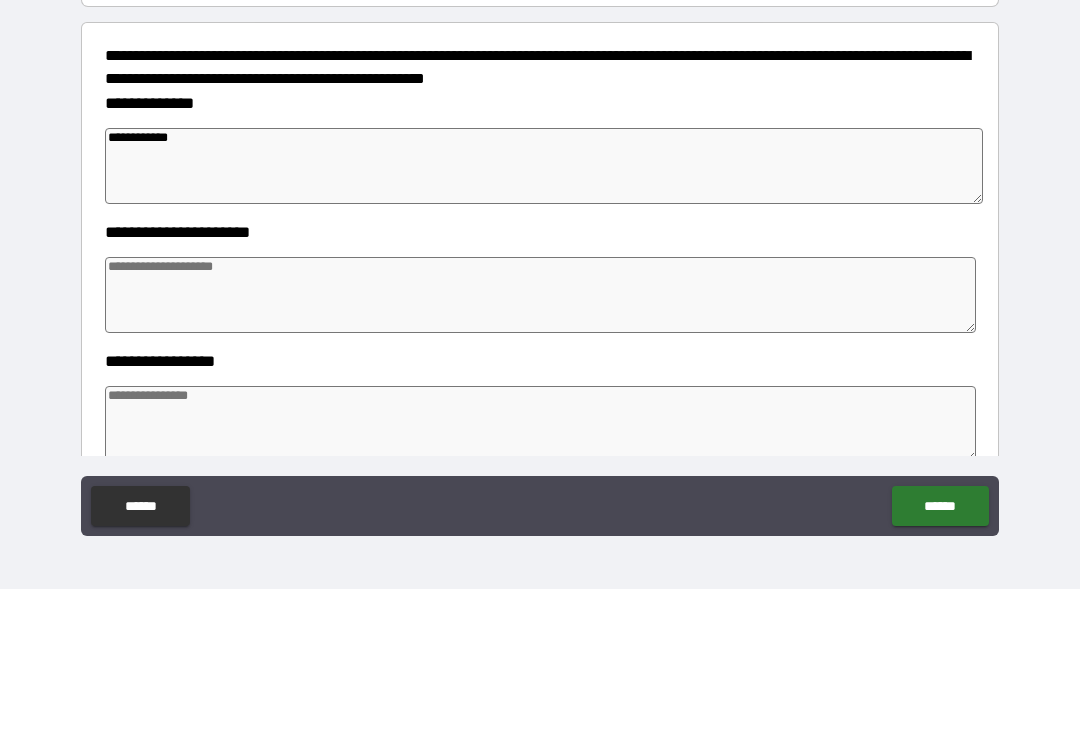 type on "*" 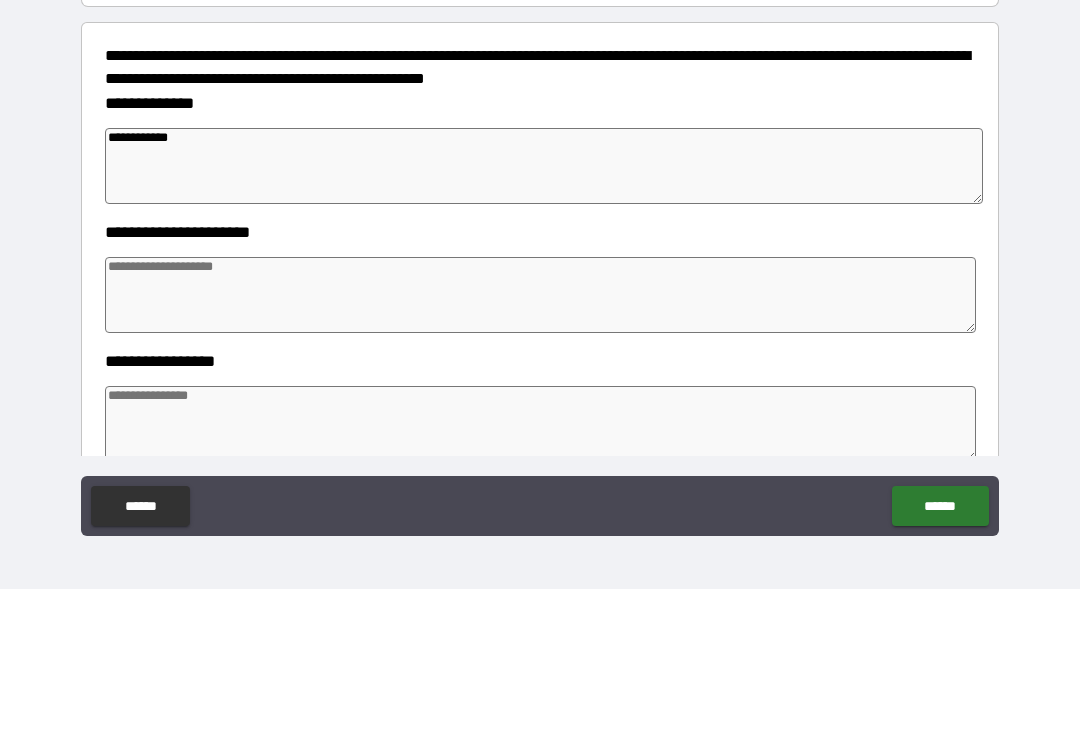 type on "*" 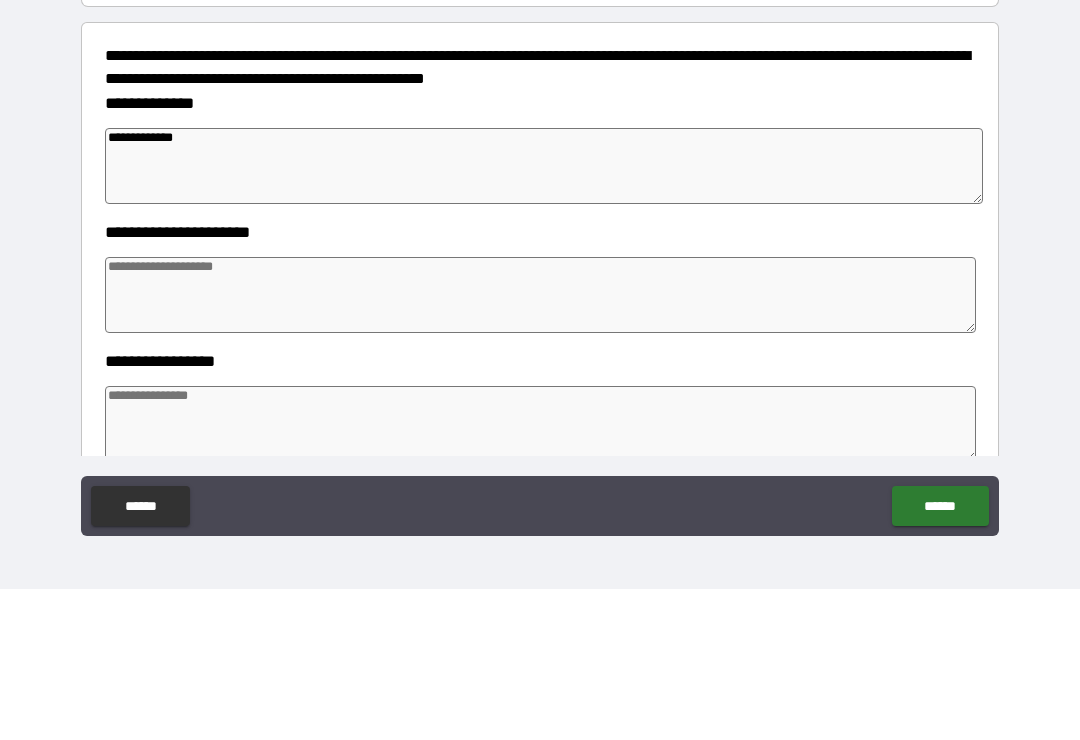 type on "*" 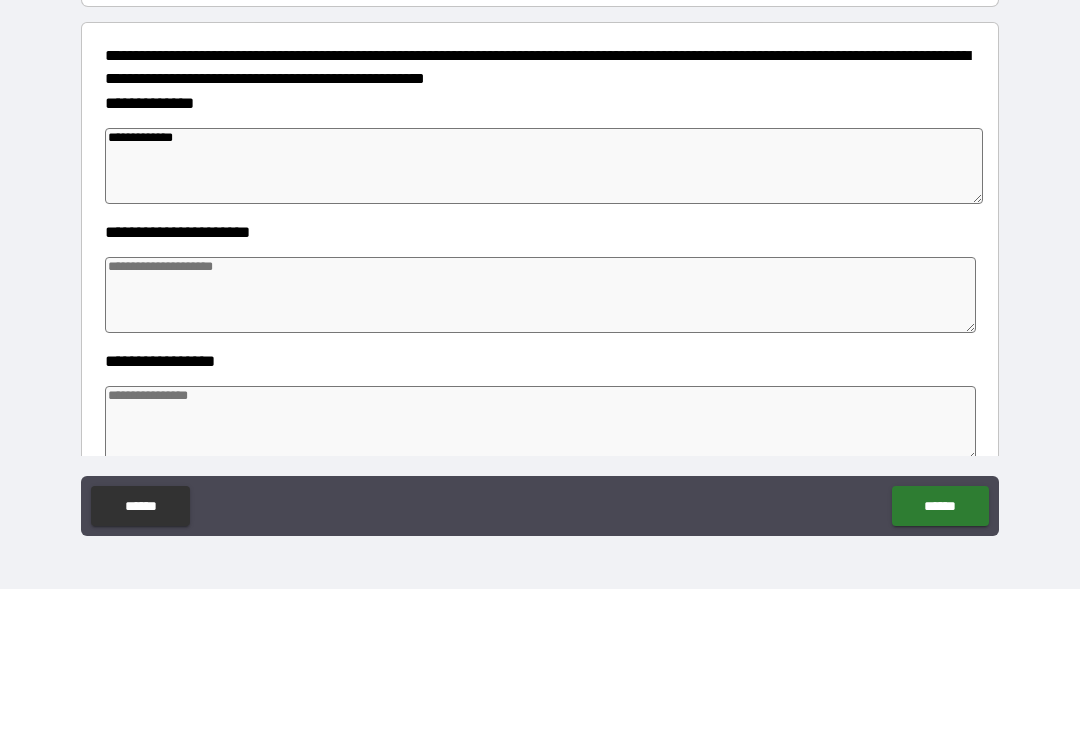 type on "*" 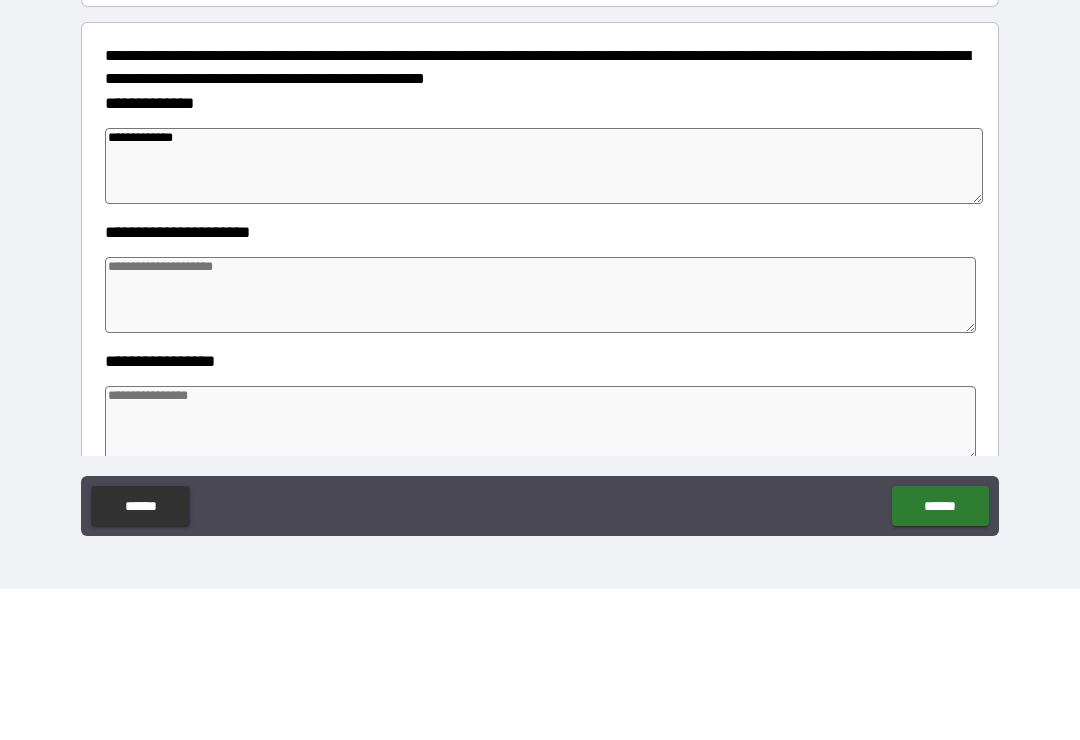 type on "*" 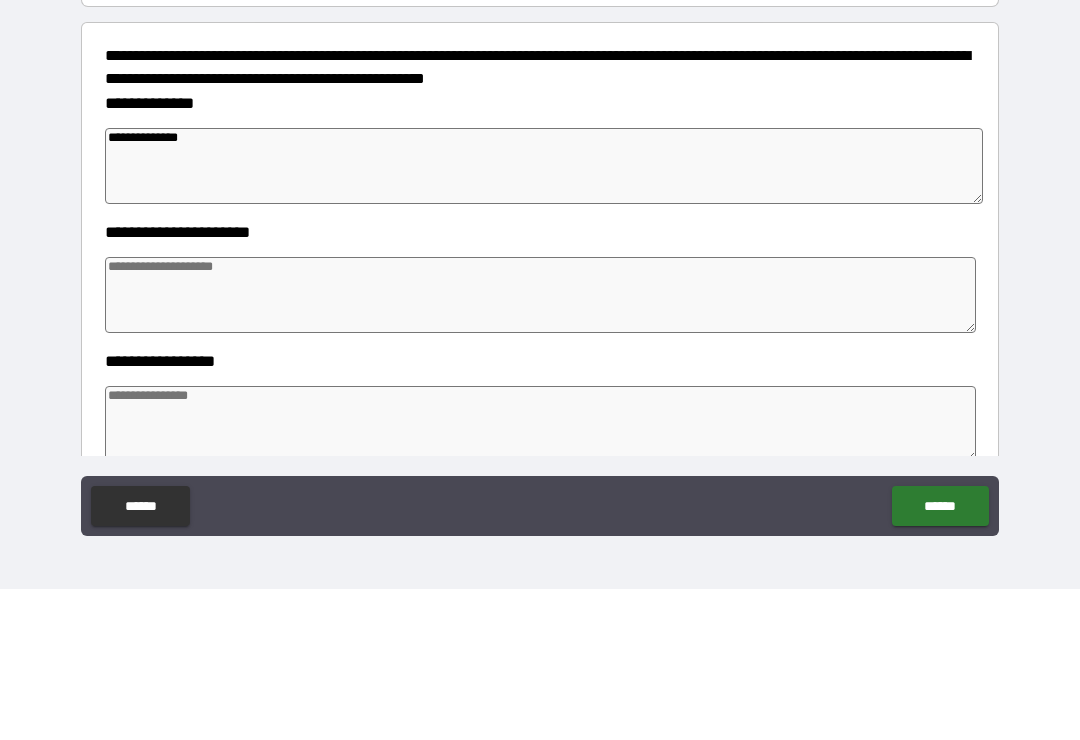 type on "*" 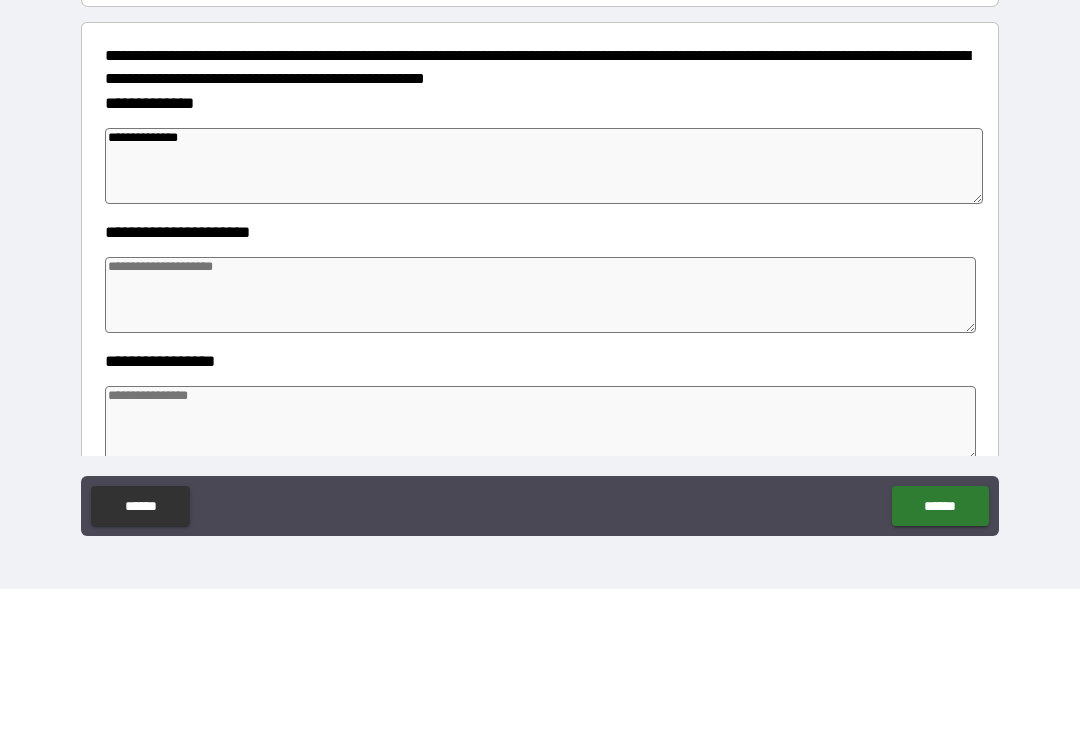 type on "**********" 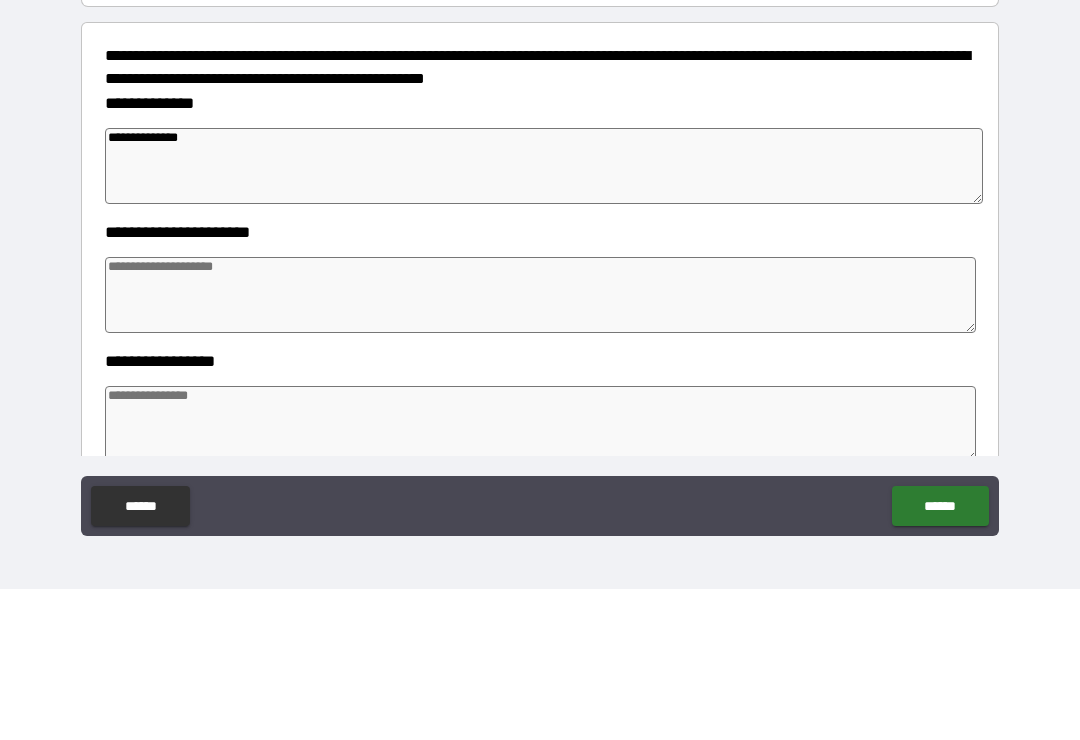 type on "*" 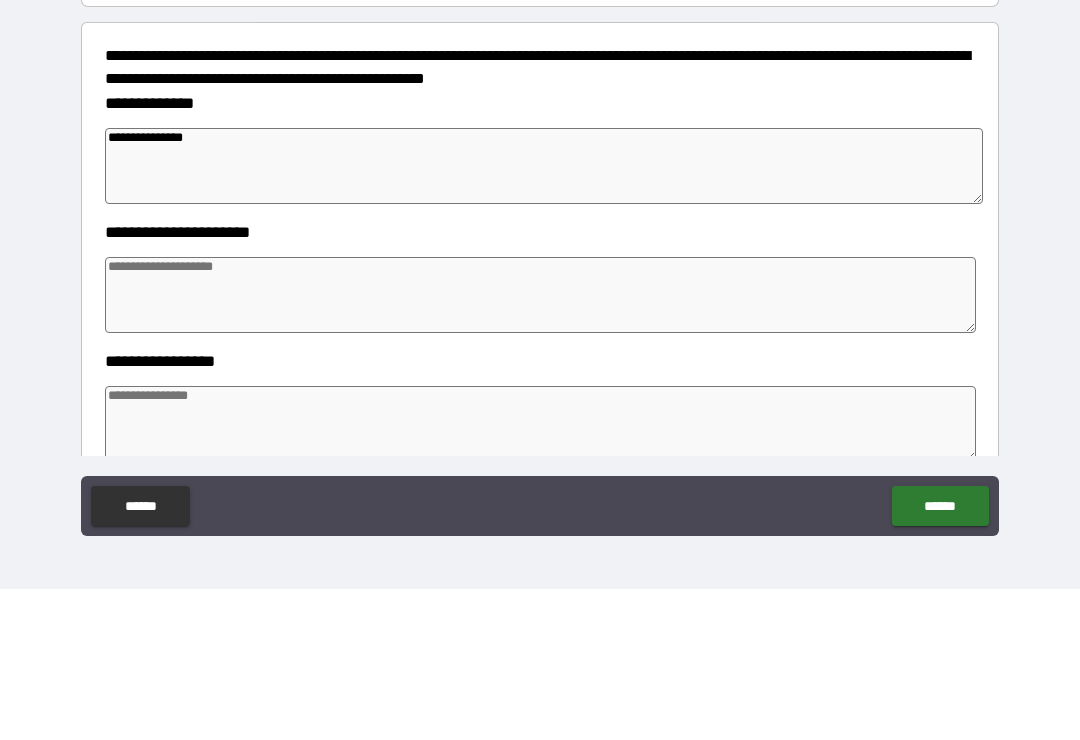 type on "**********" 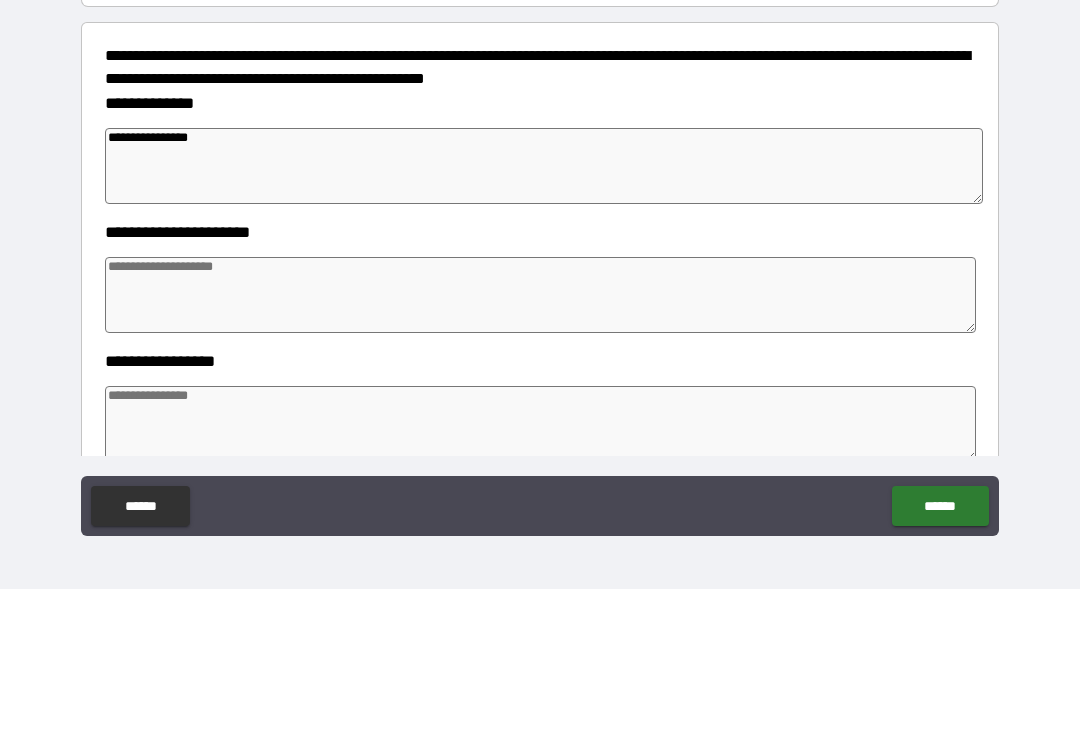 type on "*" 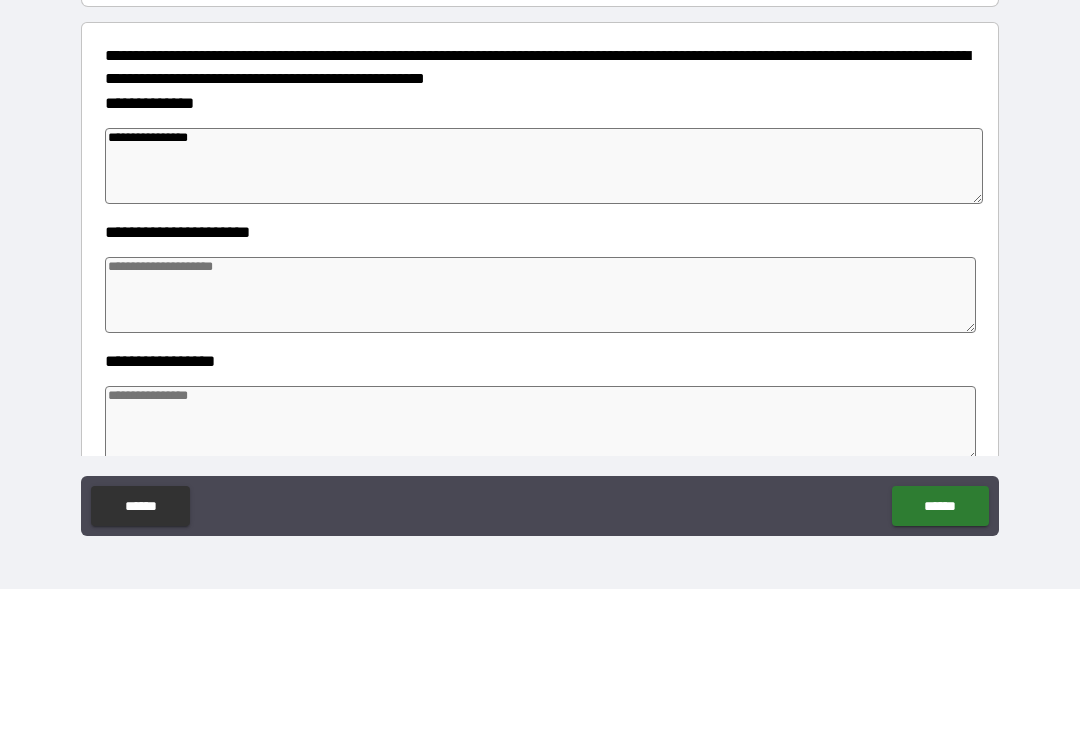 type on "*" 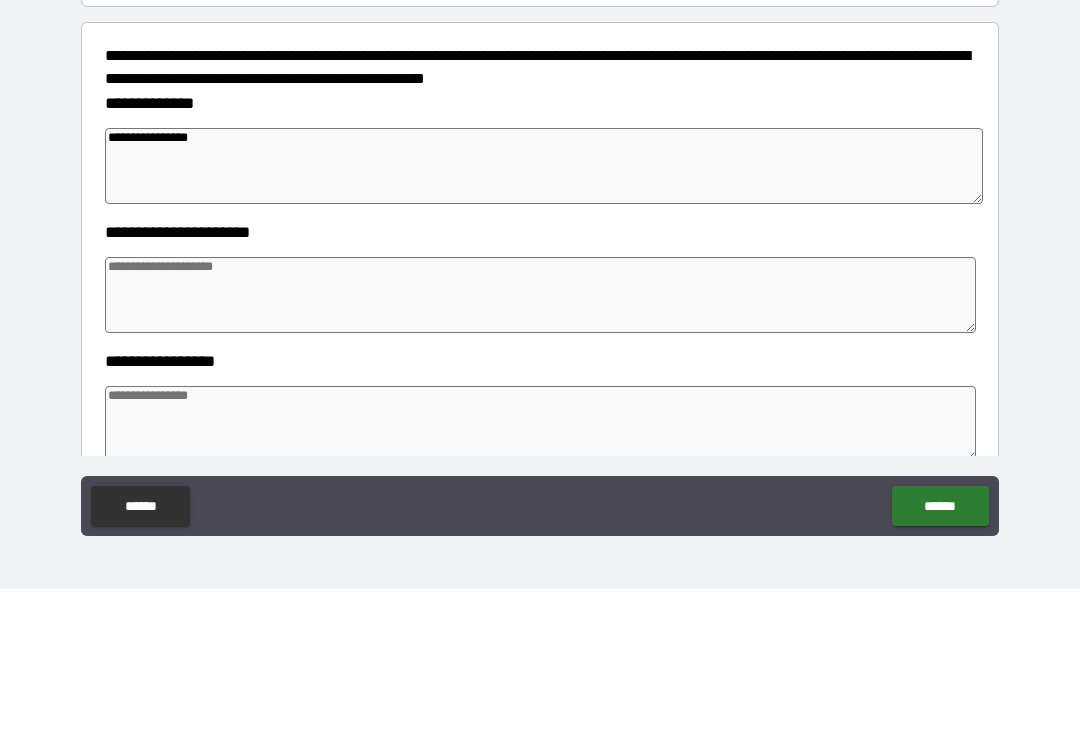 type on "*" 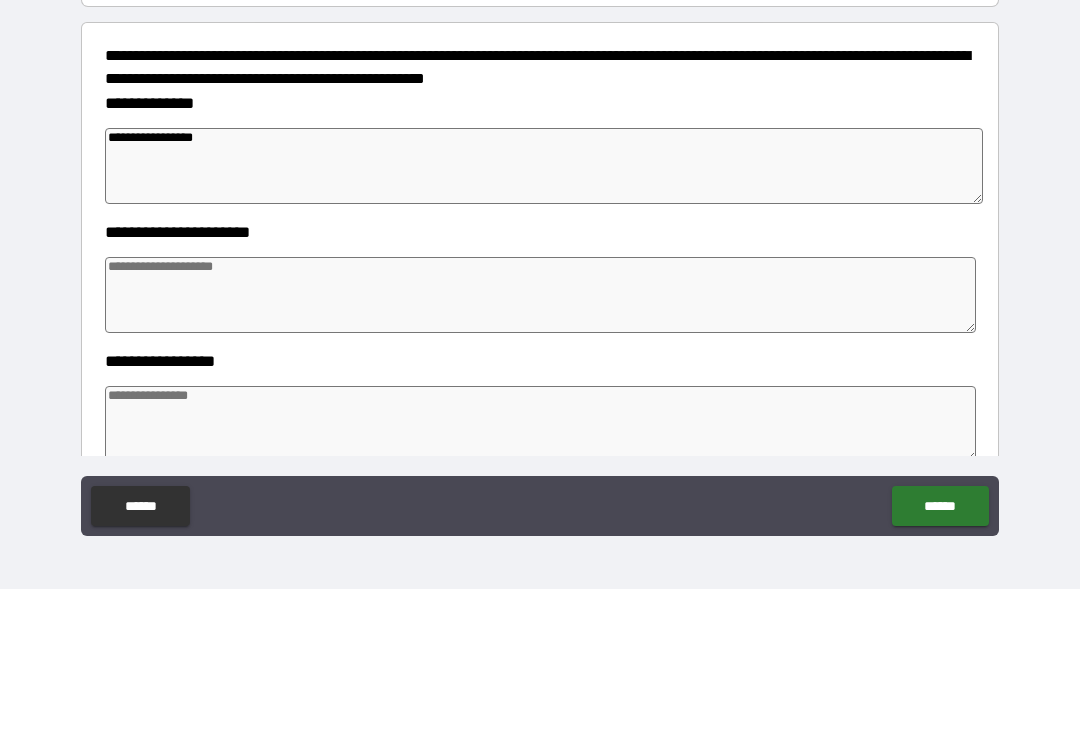 type on "*" 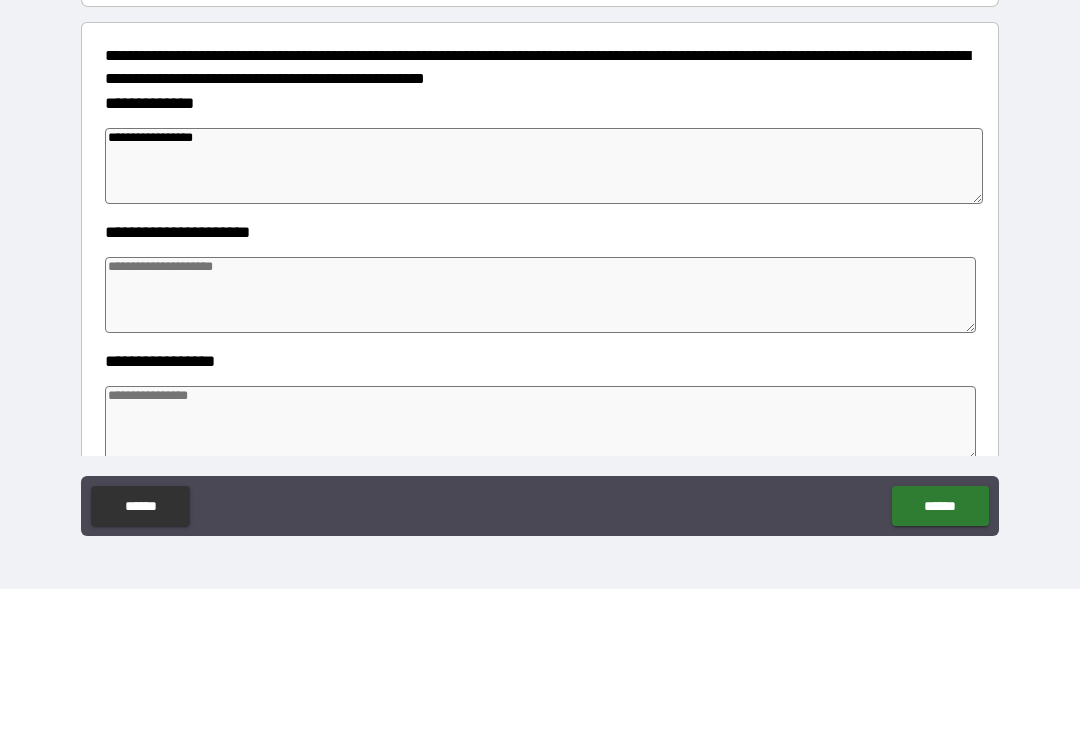 type on "**********" 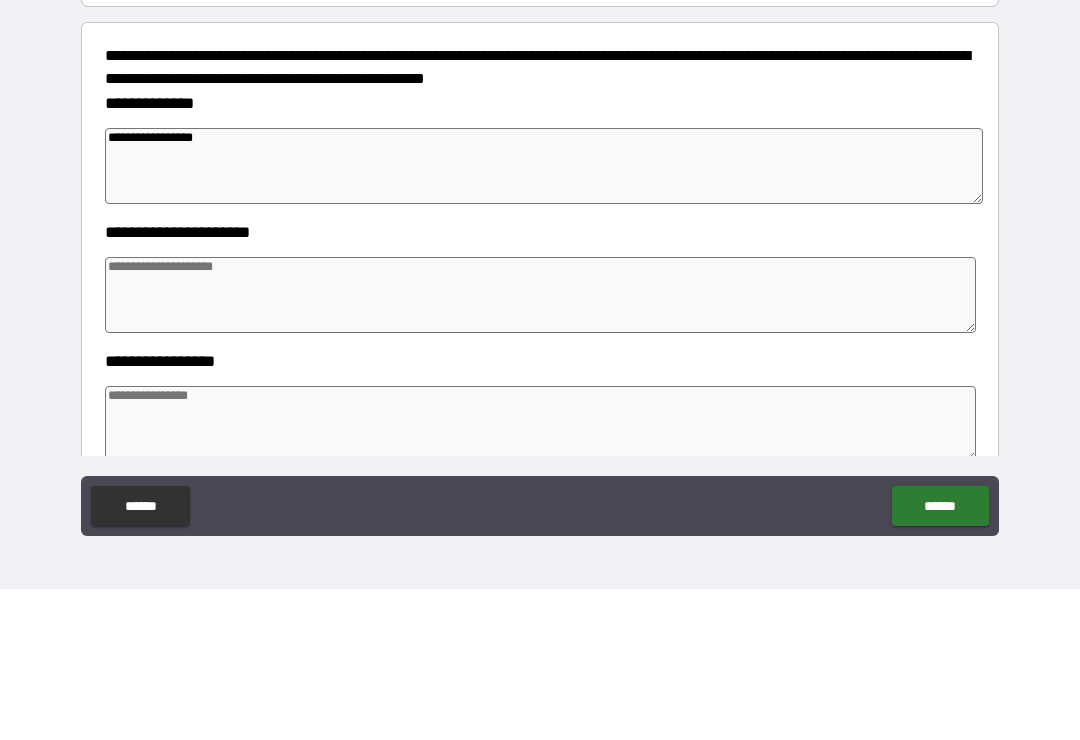 type on "*" 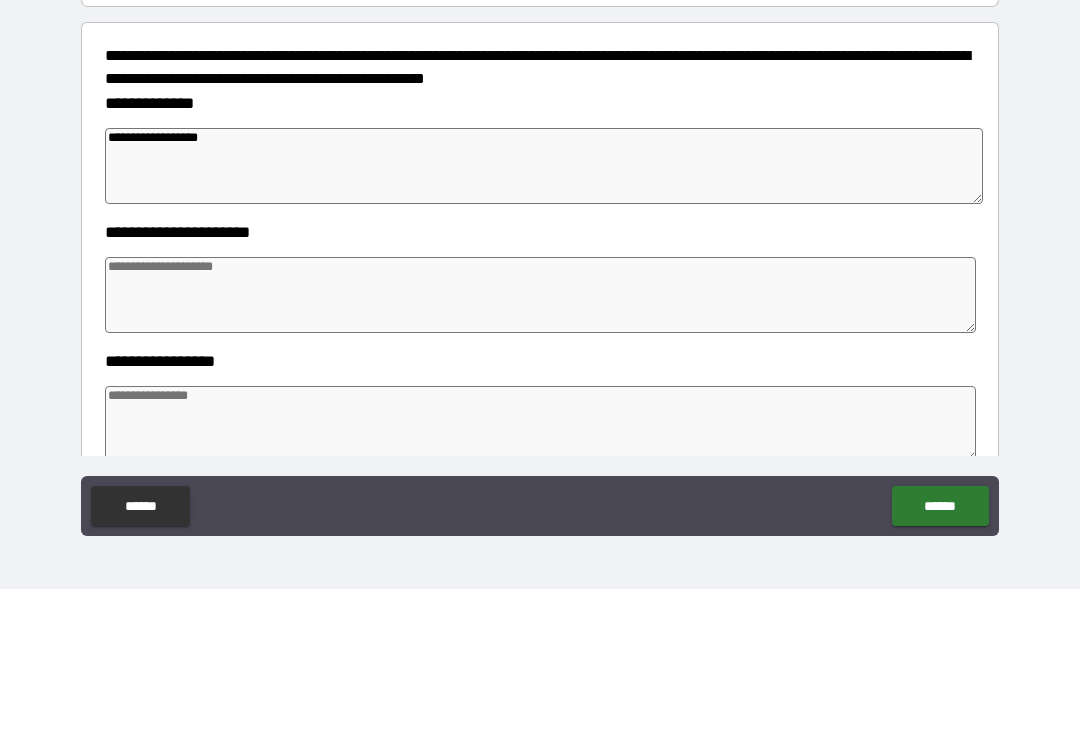 type on "*" 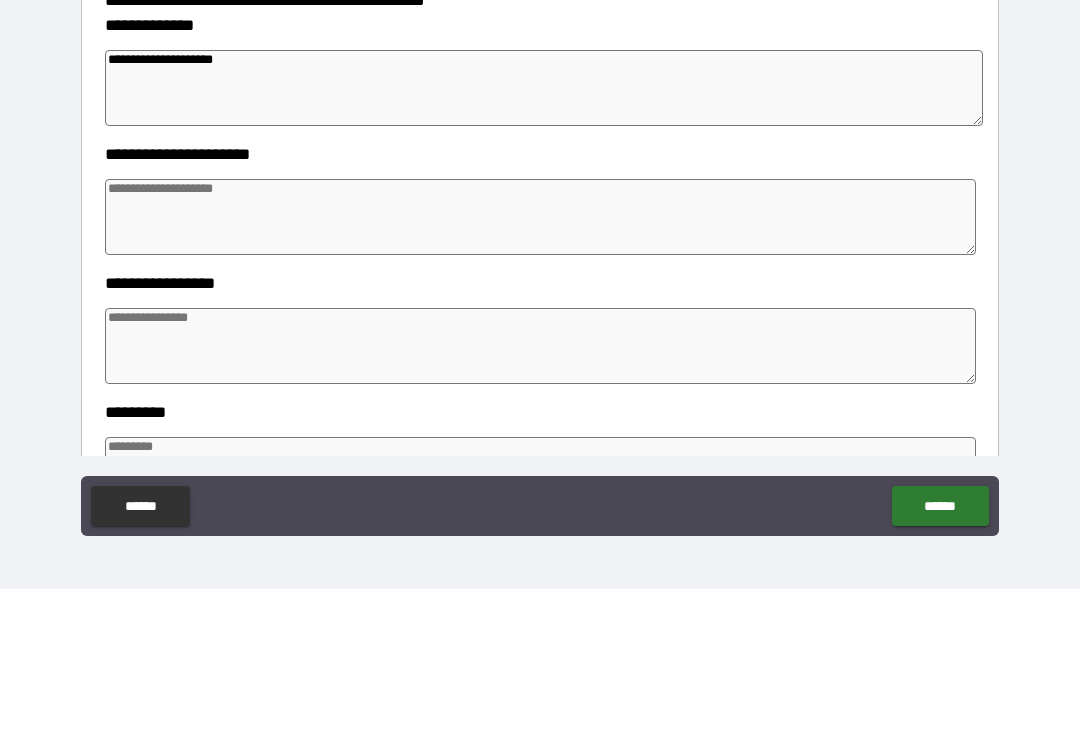 scroll, scrollTop: 215, scrollLeft: 0, axis: vertical 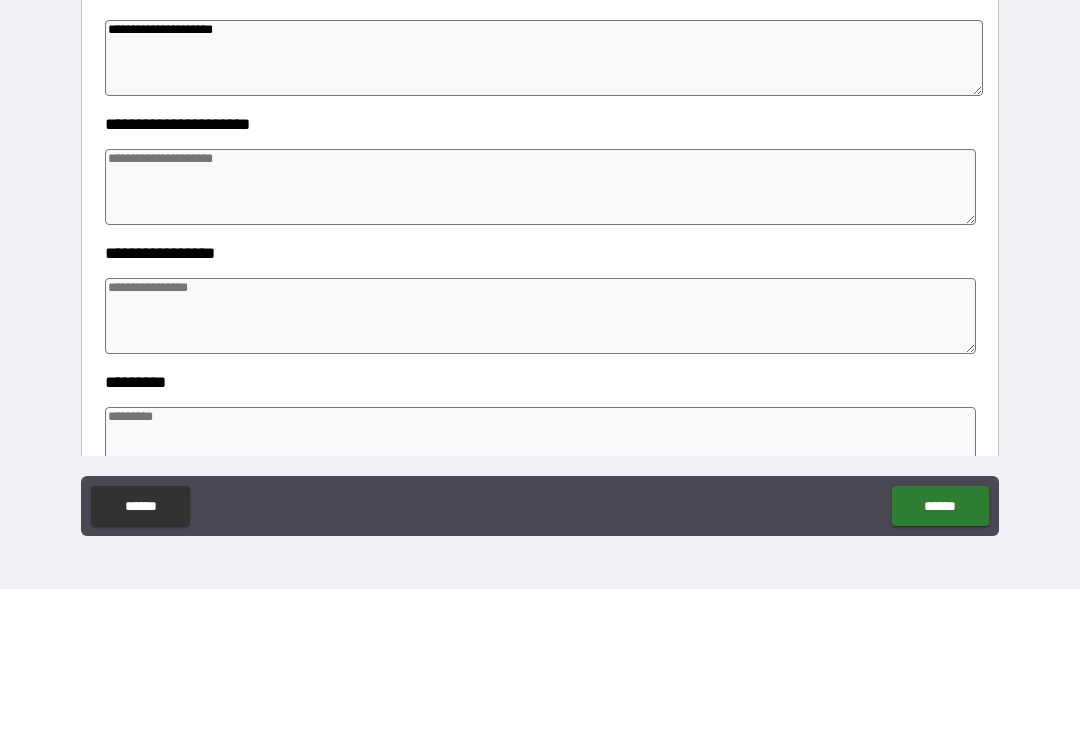click at bounding box center (540, 338) 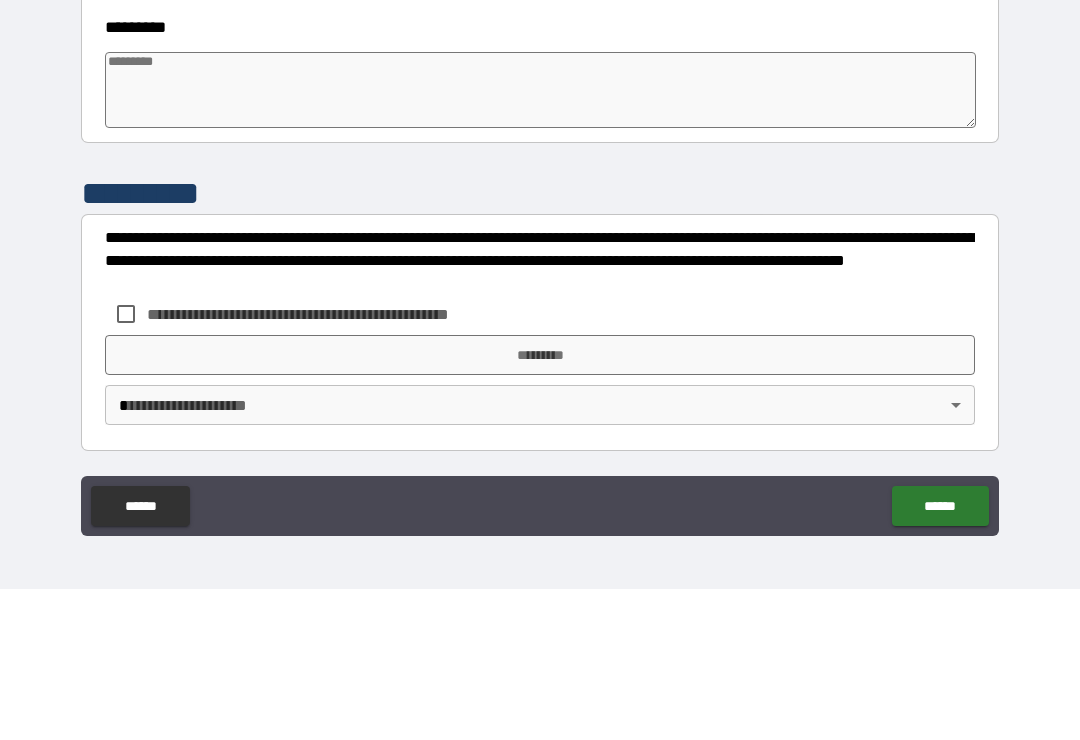 scroll, scrollTop: 570, scrollLeft: 0, axis: vertical 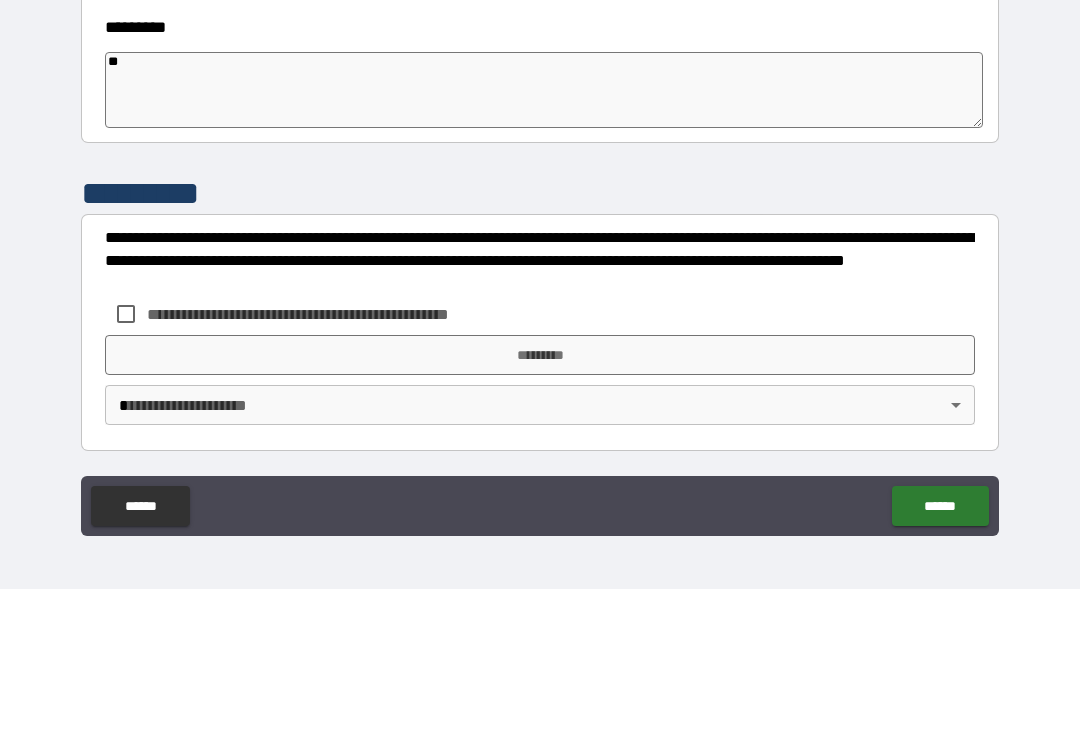 click on "*********" at bounding box center [540, 344] 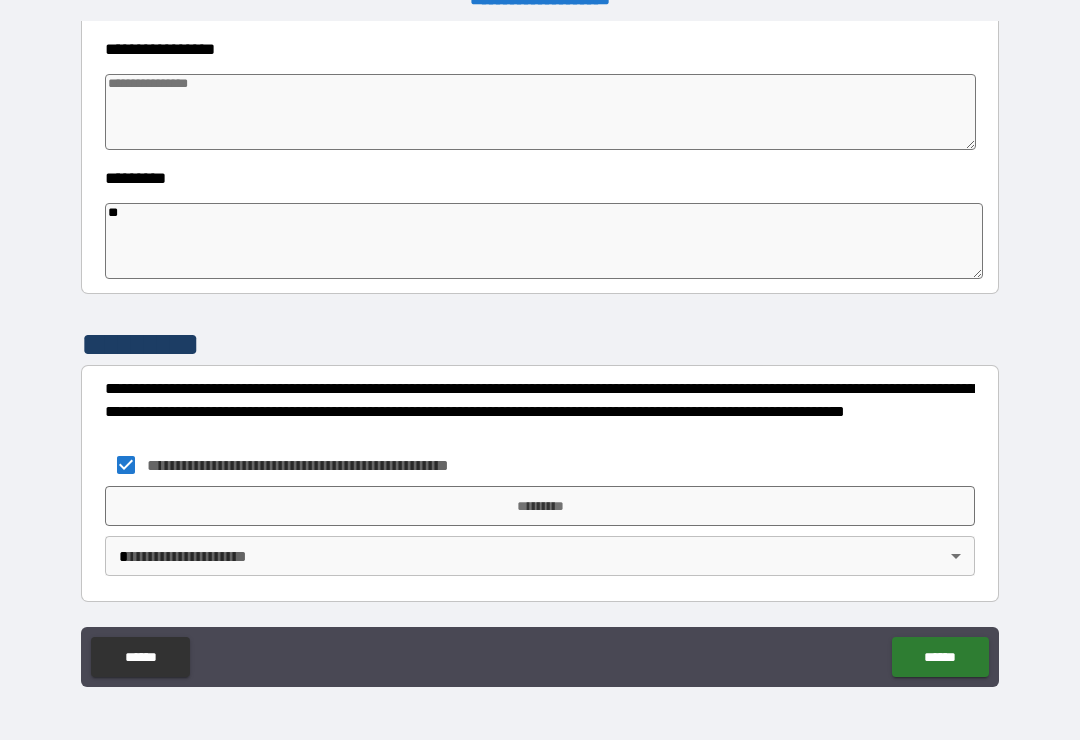 click on "*********" at bounding box center [540, 506] 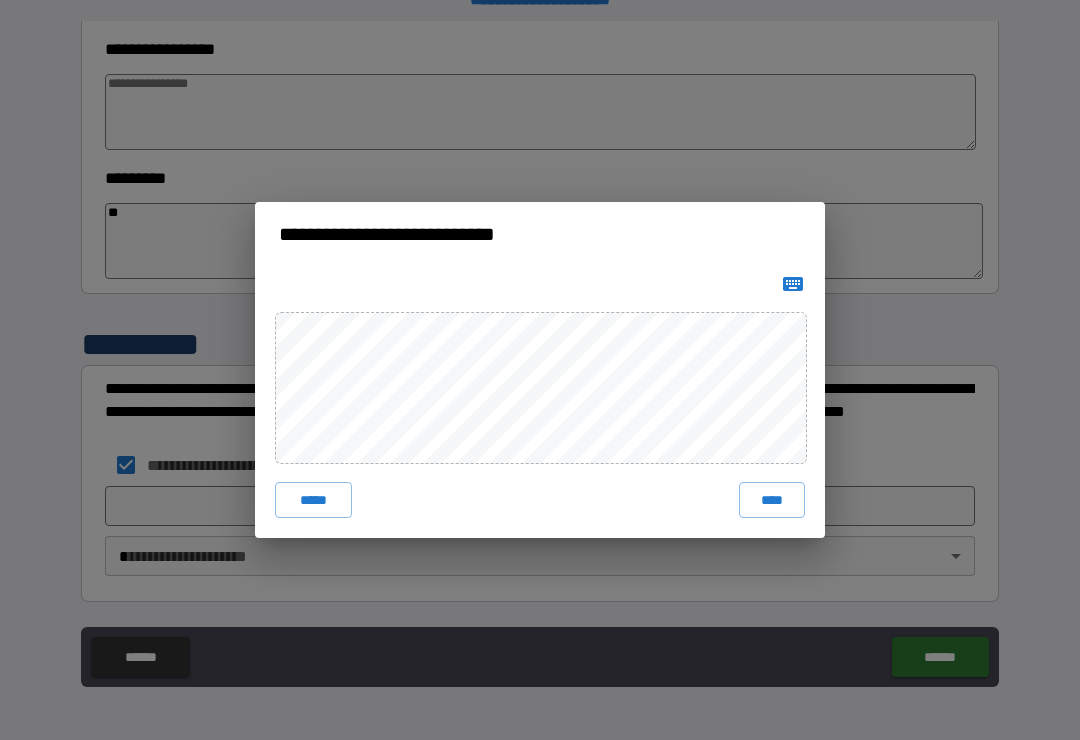 click on "****" at bounding box center [772, 500] 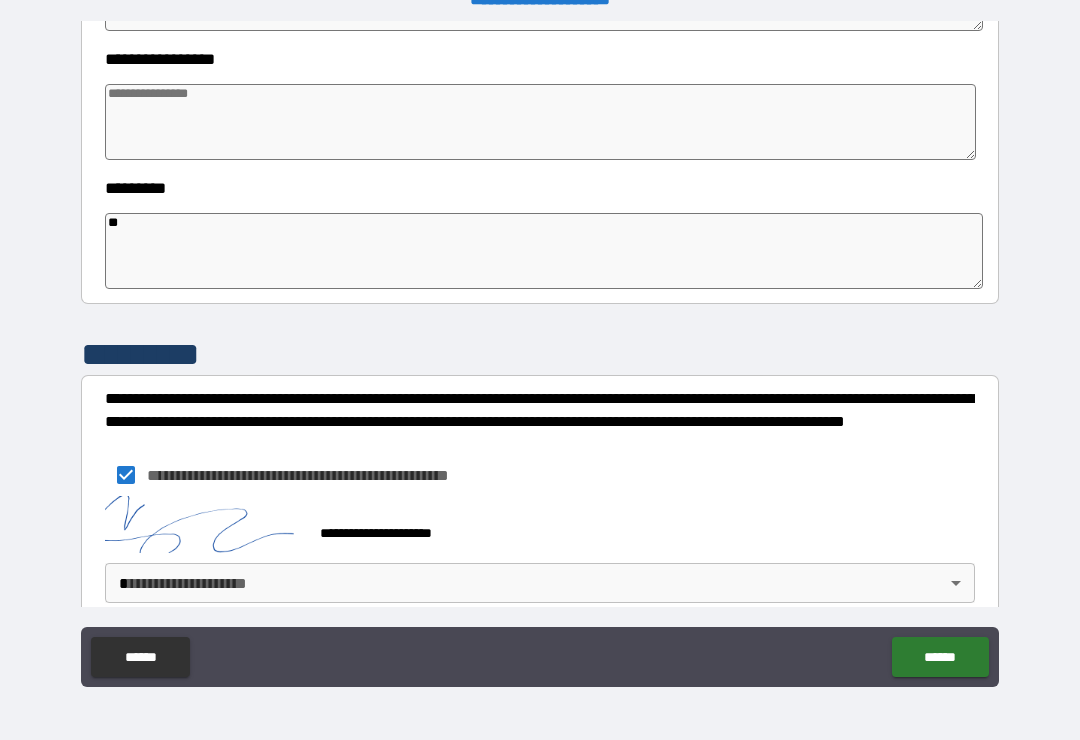 click on "**********" at bounding box center (540, 354) 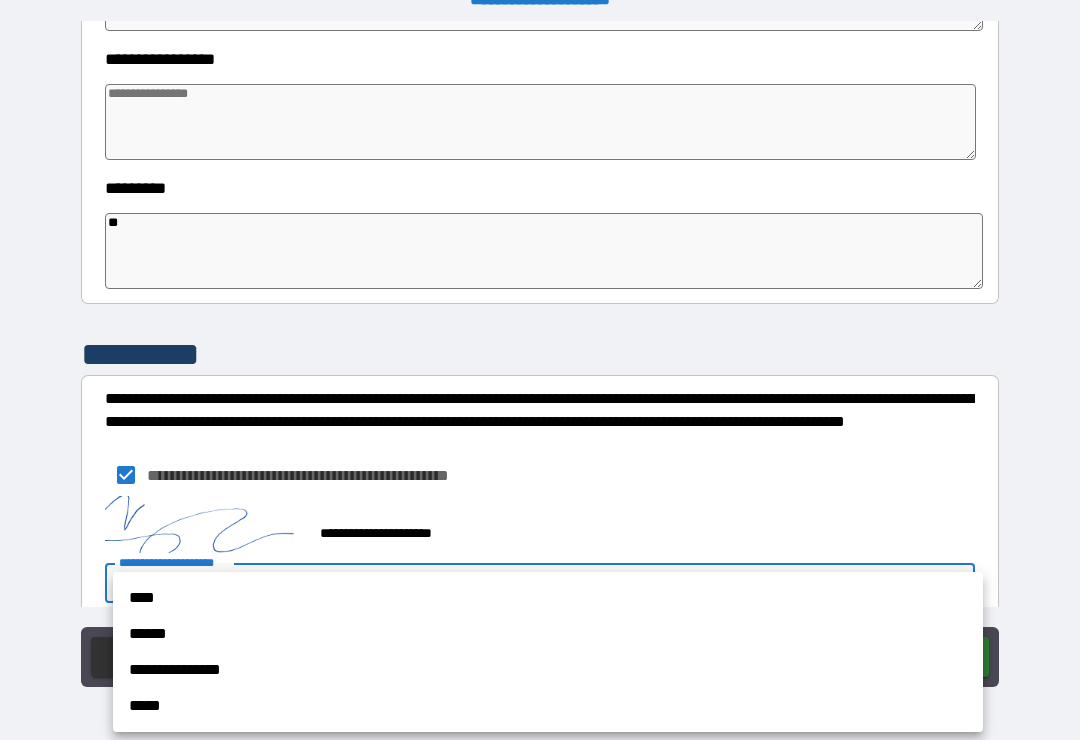 click on "****" at bounding box center (548, 598) 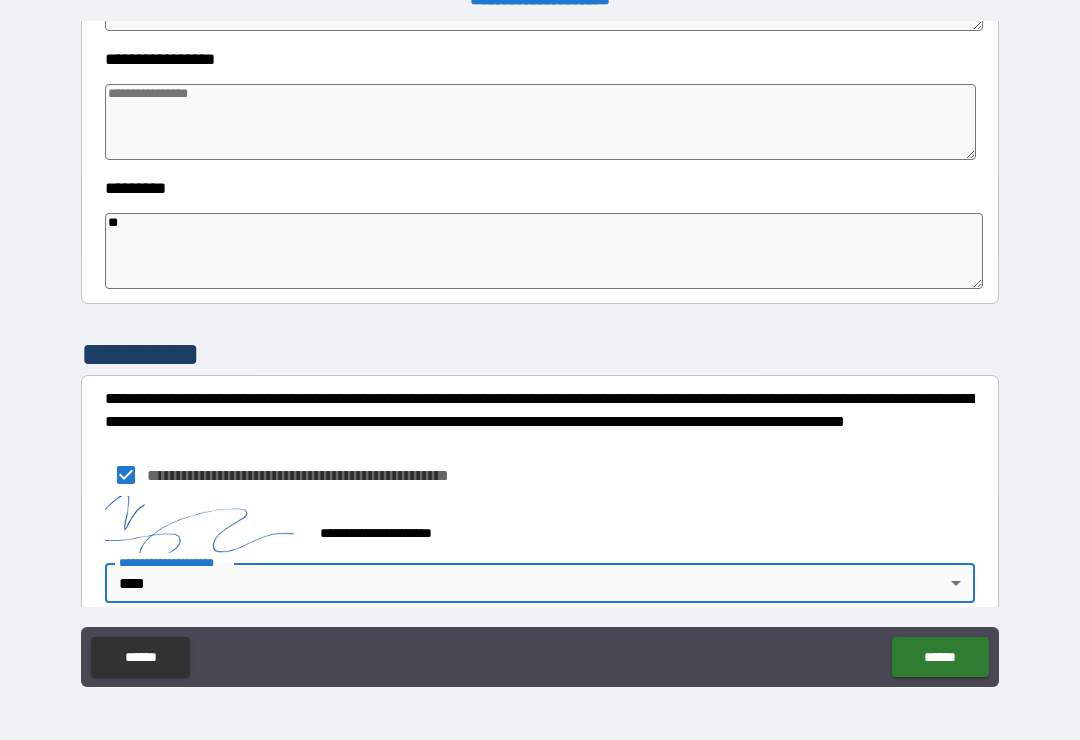 click on "******" at bounding box center [940, 657] 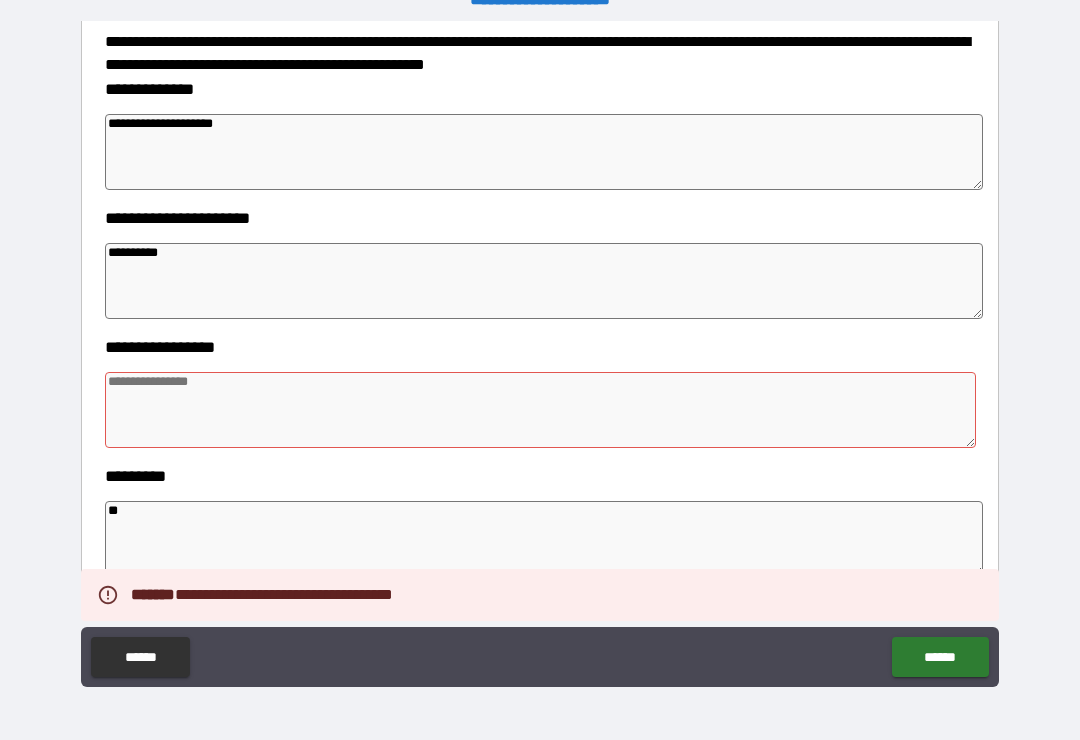 scroll, scrollTop: 273, scrollLeft: 0, axis: vertical 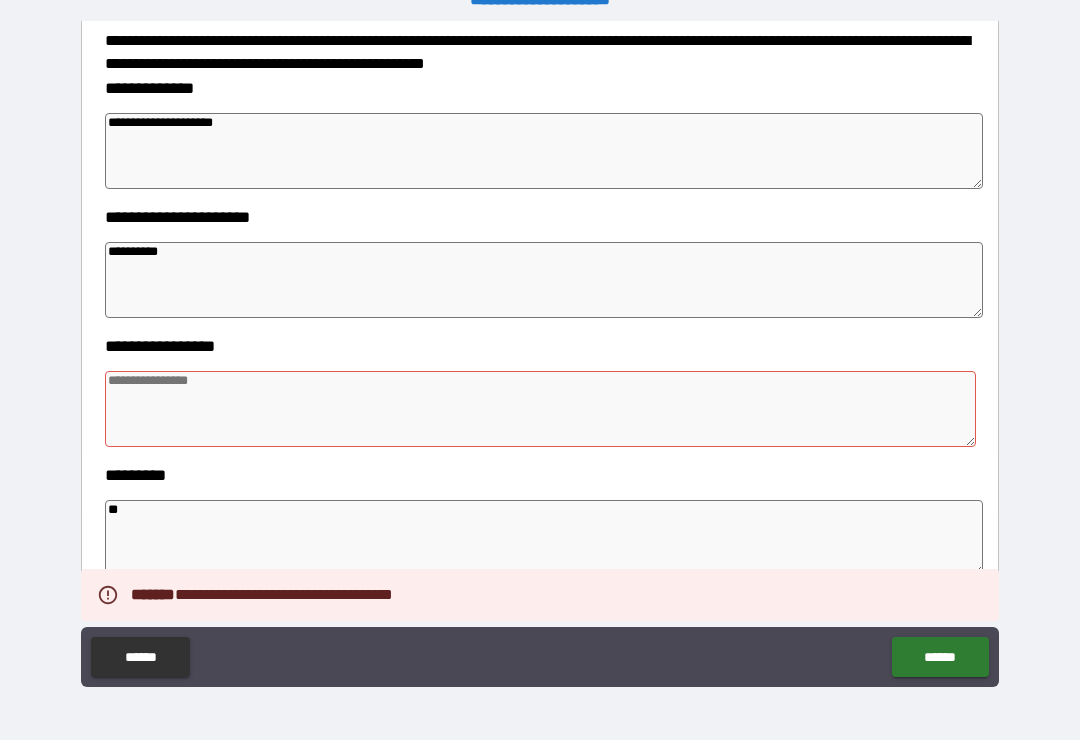 click at bounding box center (540, 409) 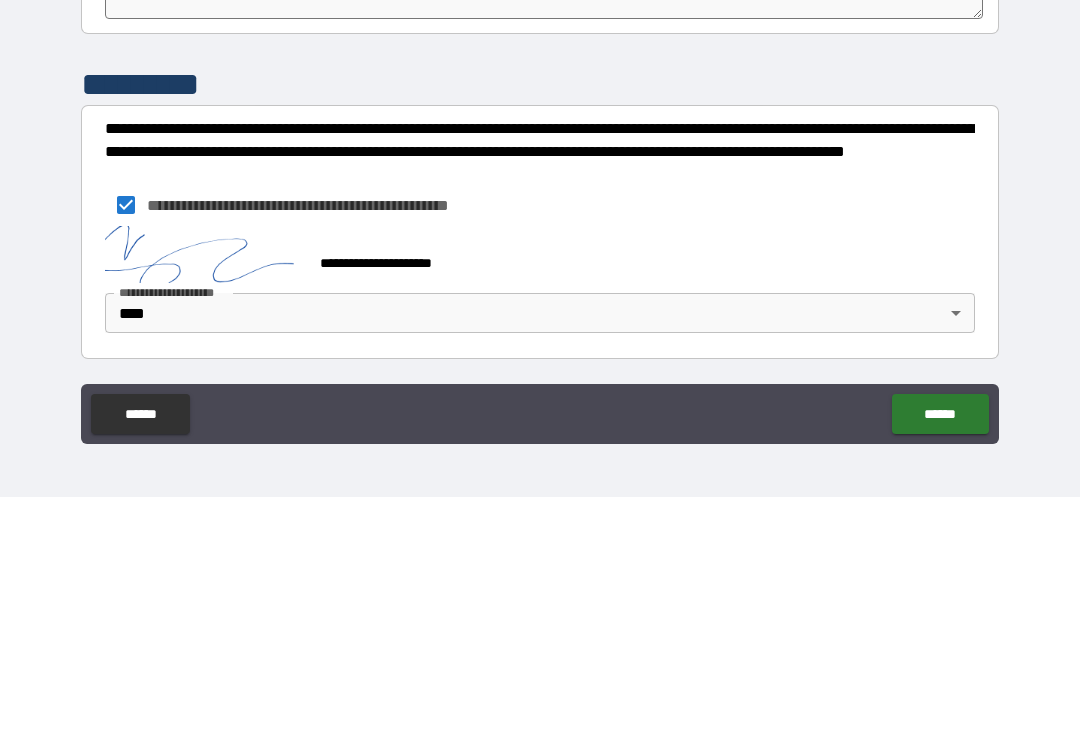 scroll, scrollTop: 587, scrollLeft: 0, axis: vertical 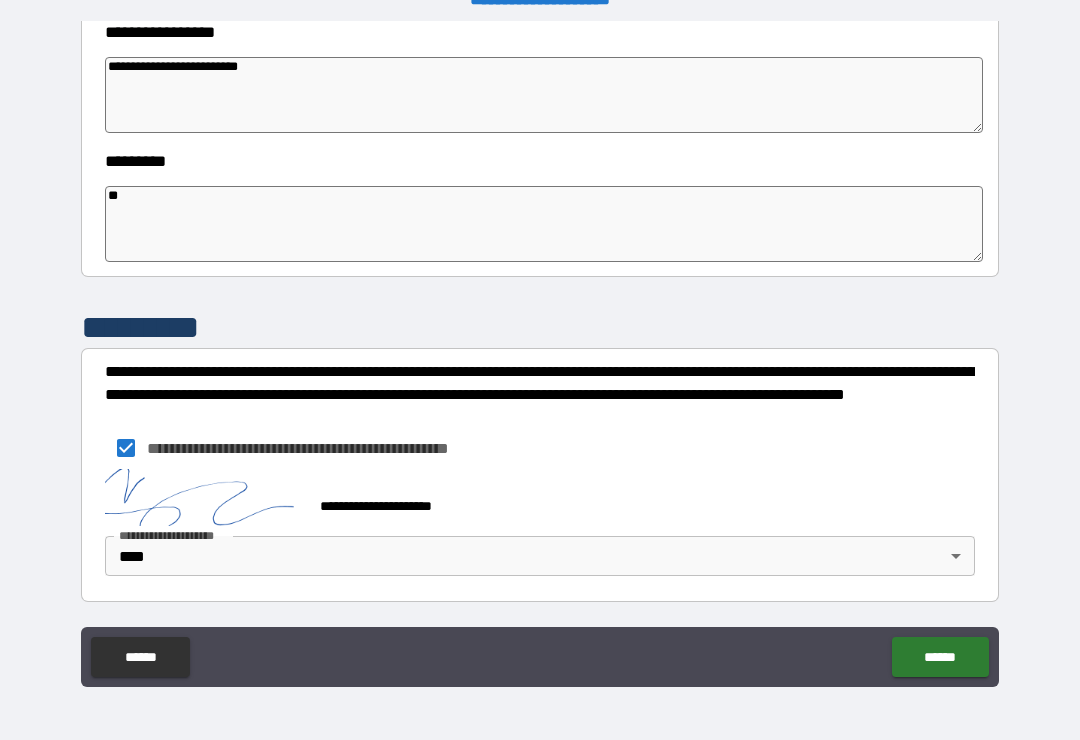 click on "******" at bounding box center (940, 657) 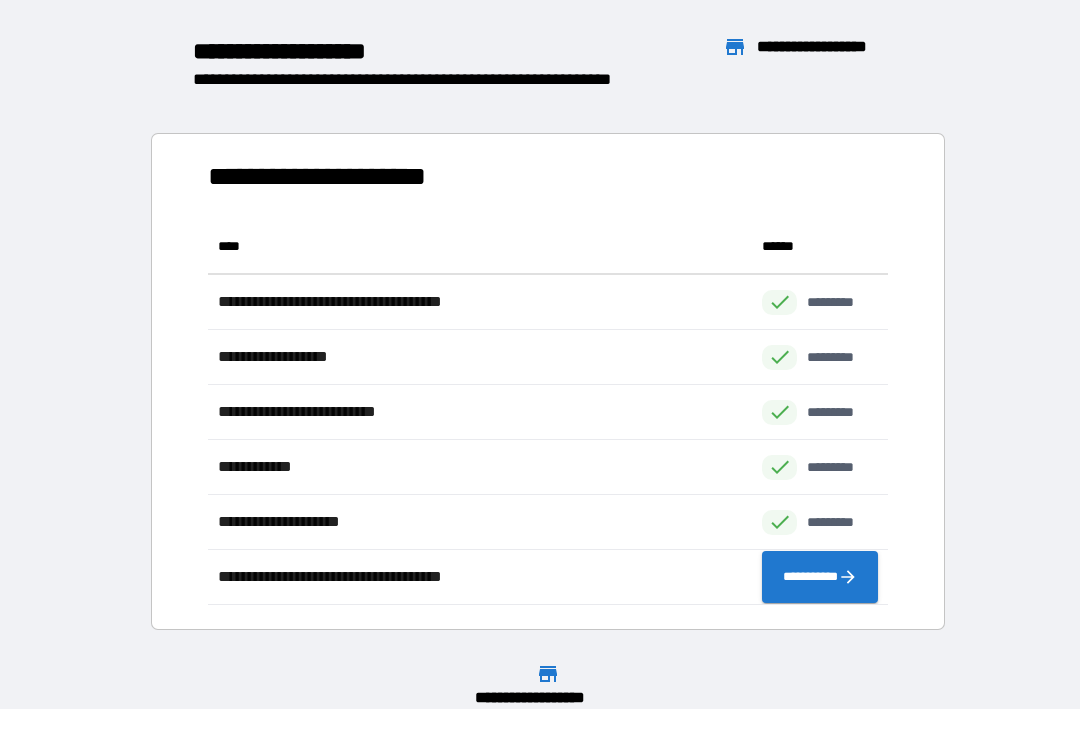 scroll, scrollTop: 386, scrollLeft: 680, axis: both 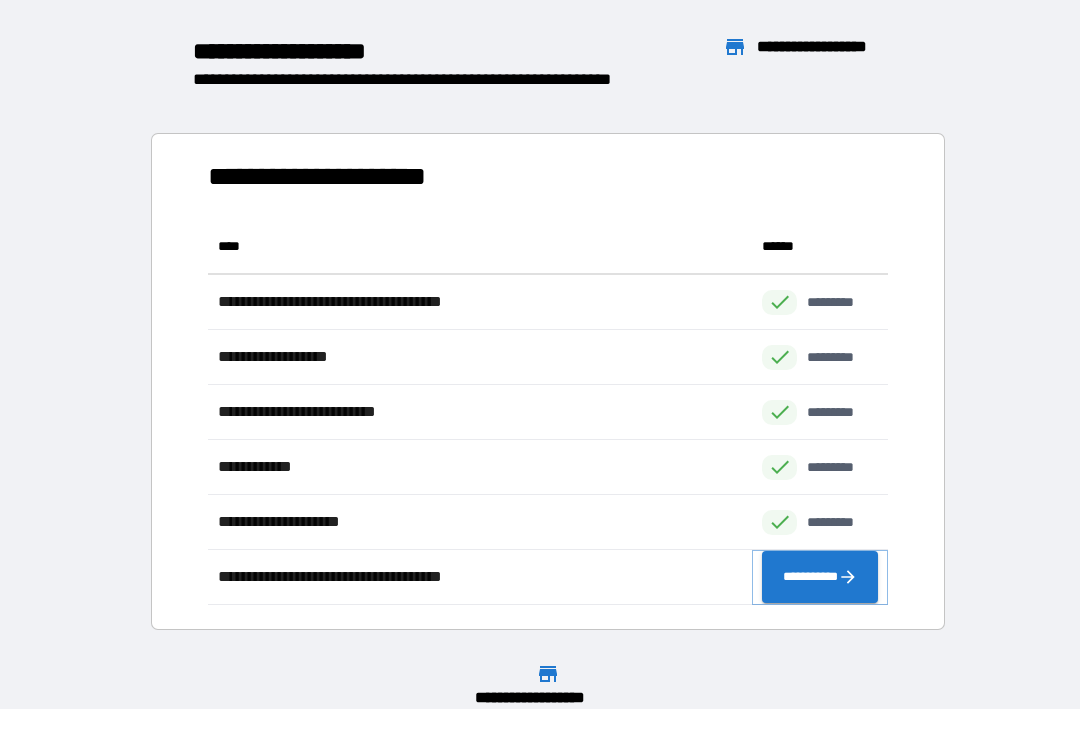 click on "**********" at bounding box center [820, 577] 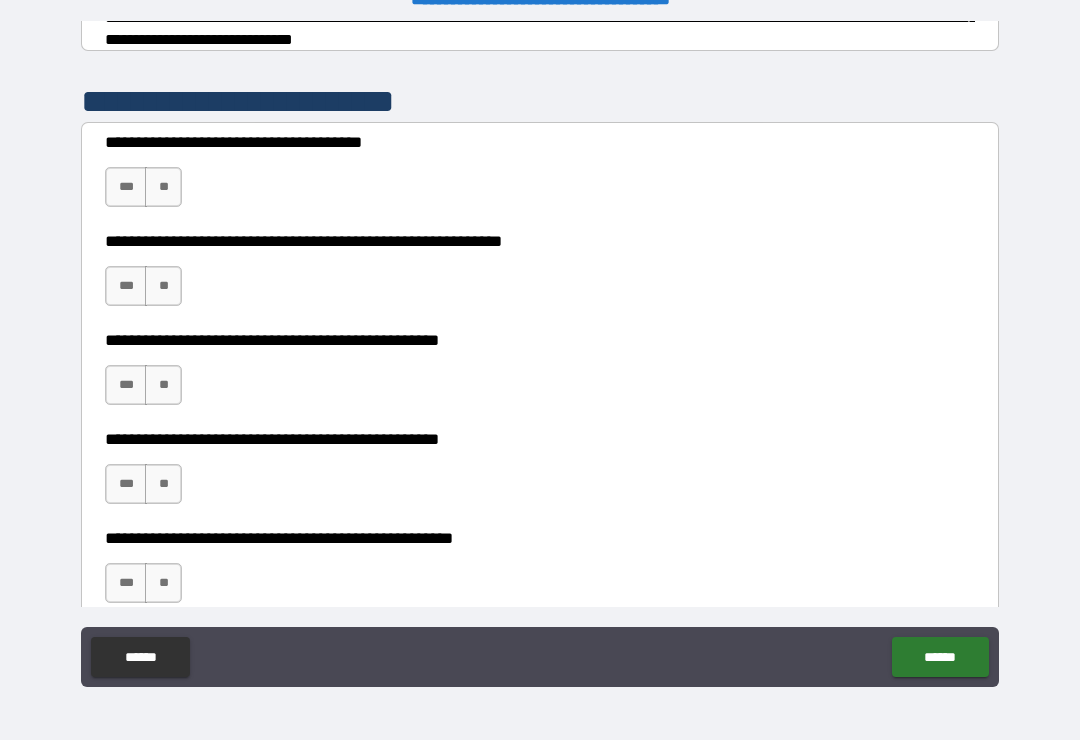scroll, scrollTop: 364, scrollLeft: 0, axis: vertical 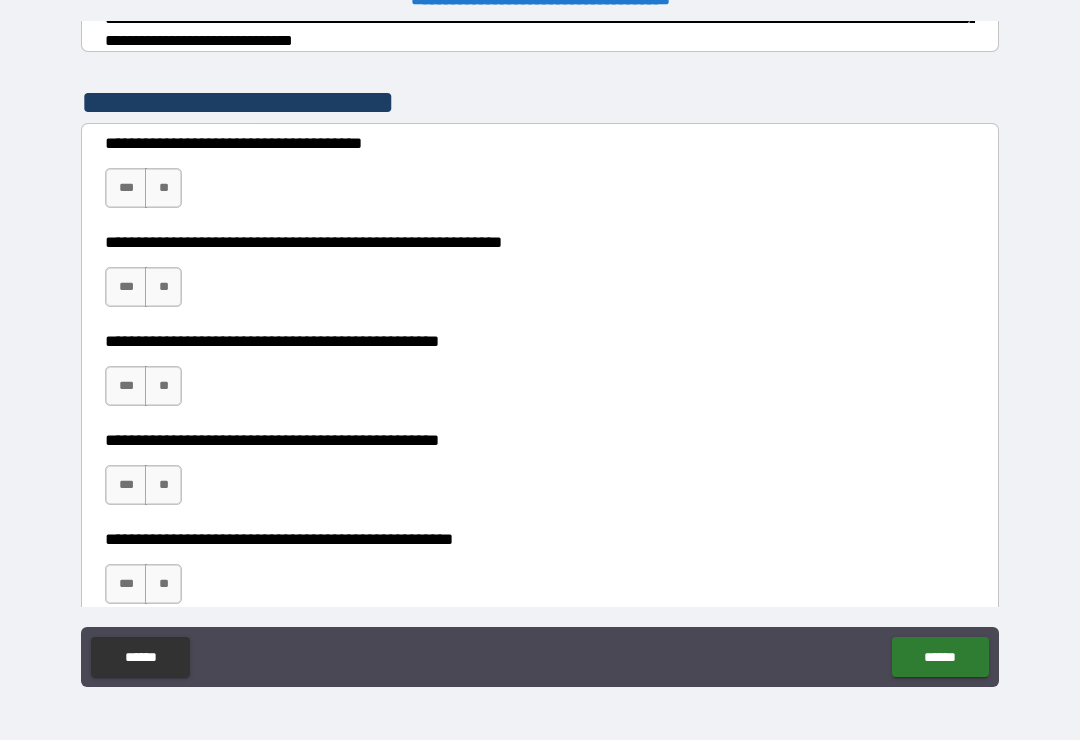 click on "***" at bounding box center (126, 188) 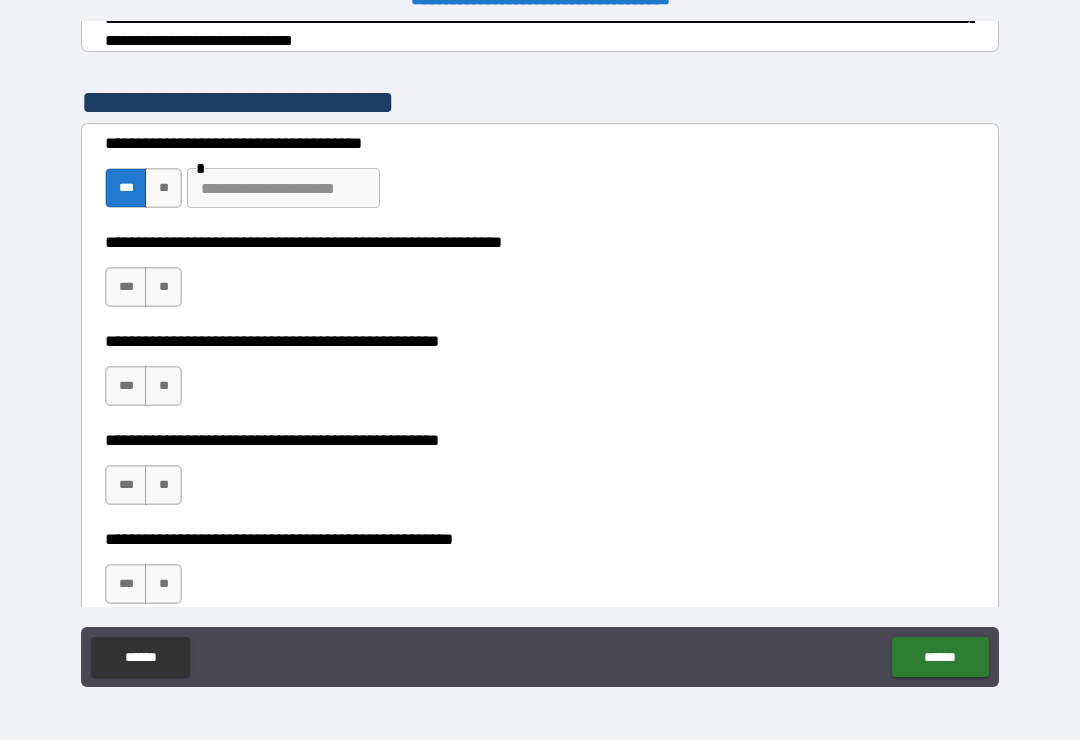 click on "**" at bounding box center [163, 188] 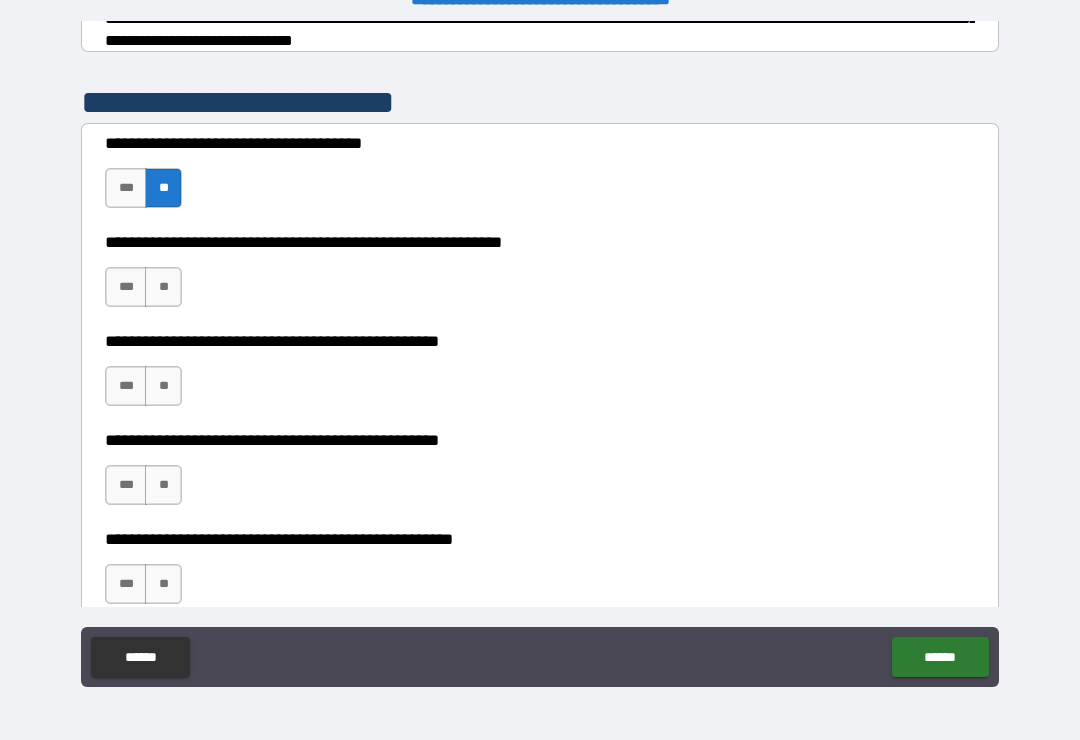 click on "**" at bounding box center (163, 287) 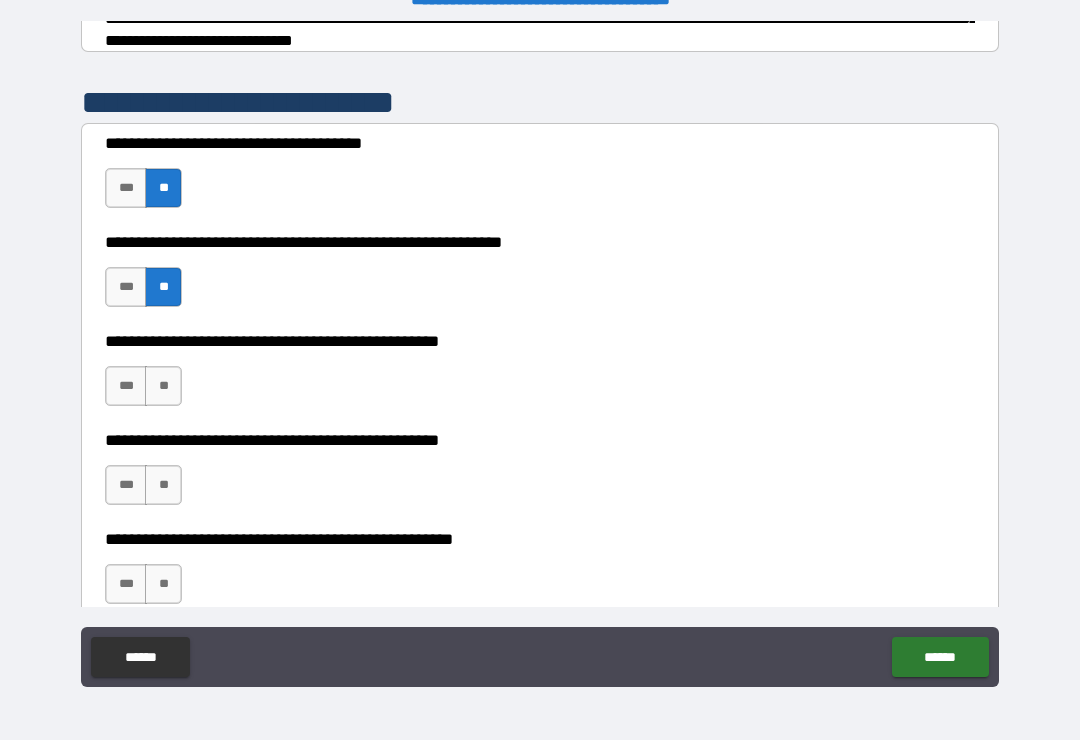 click on "**********" at bounding box center (540, 376) 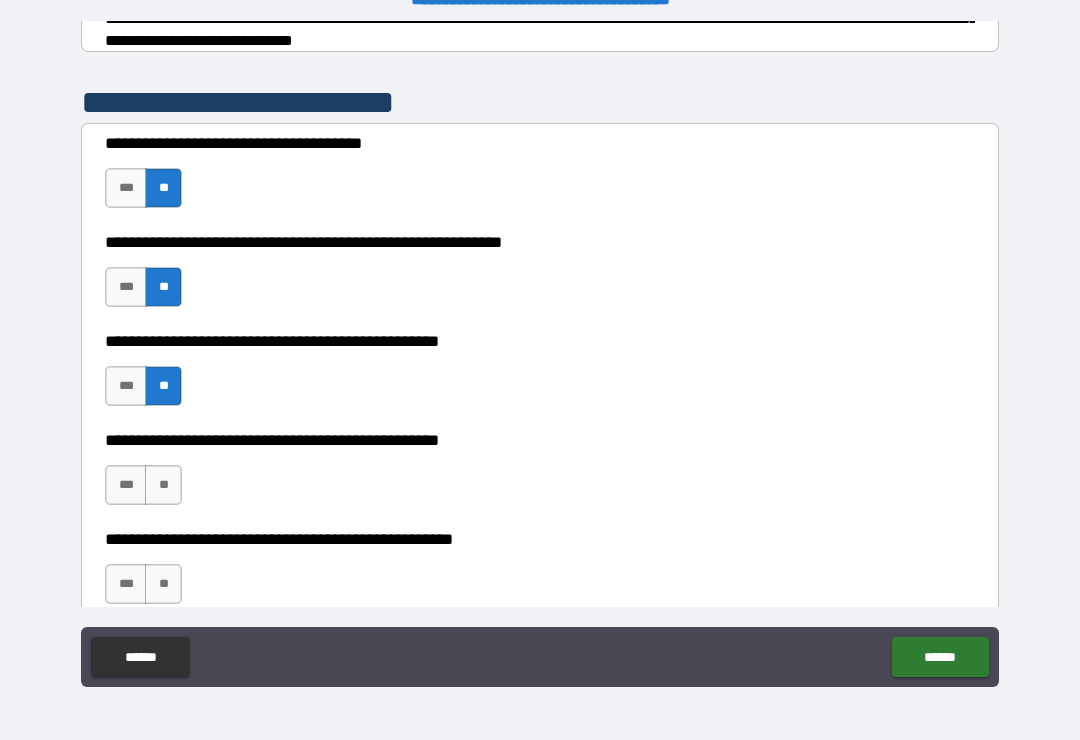 scroll, scrollTop: 521, scrollLeft: 0, axis: vertical 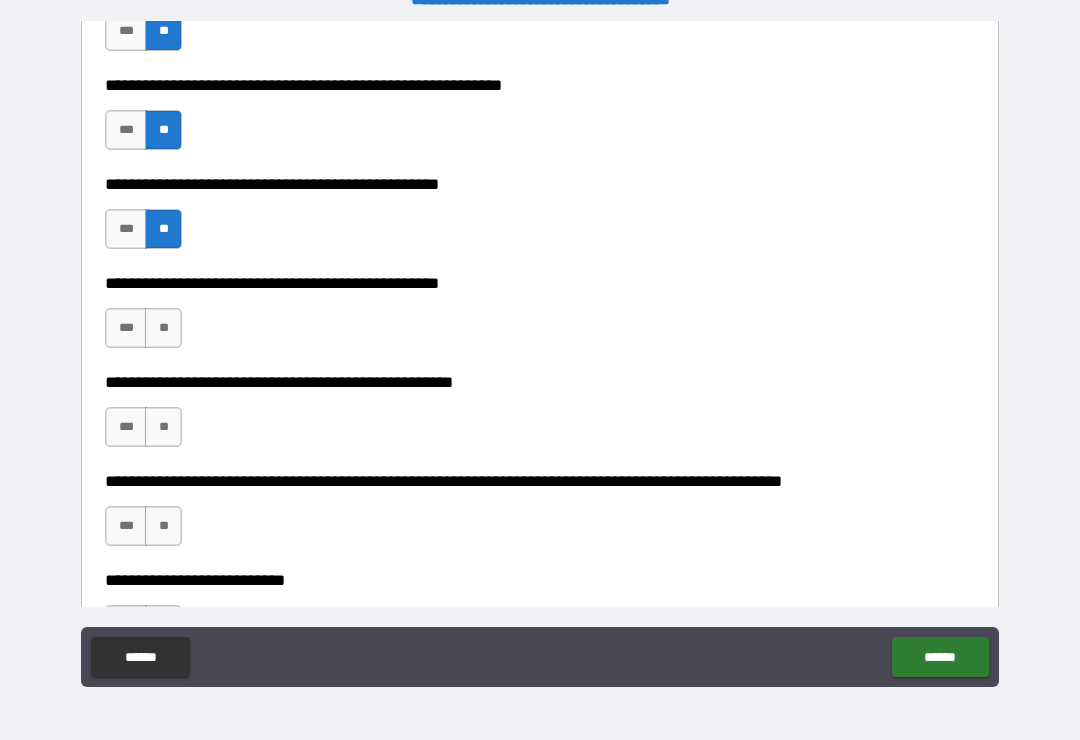 click on "**" at bounding box center [163, 328] 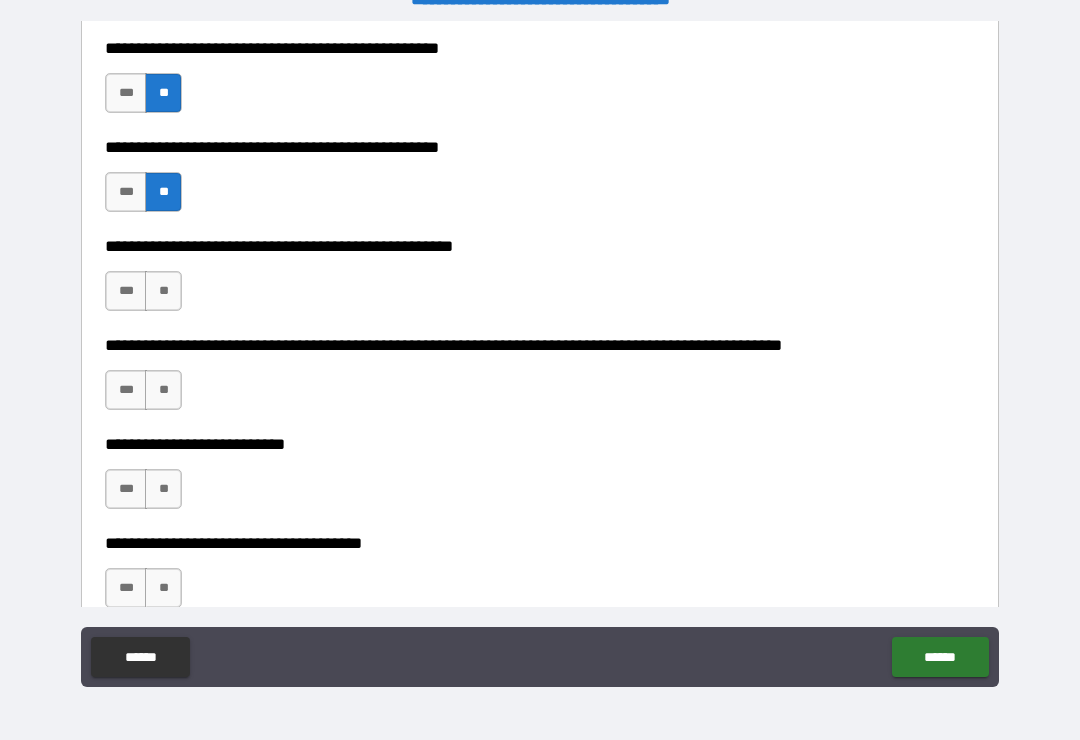 scroll, scrollTop: 658, scrollLeft: 0, axis: vertical 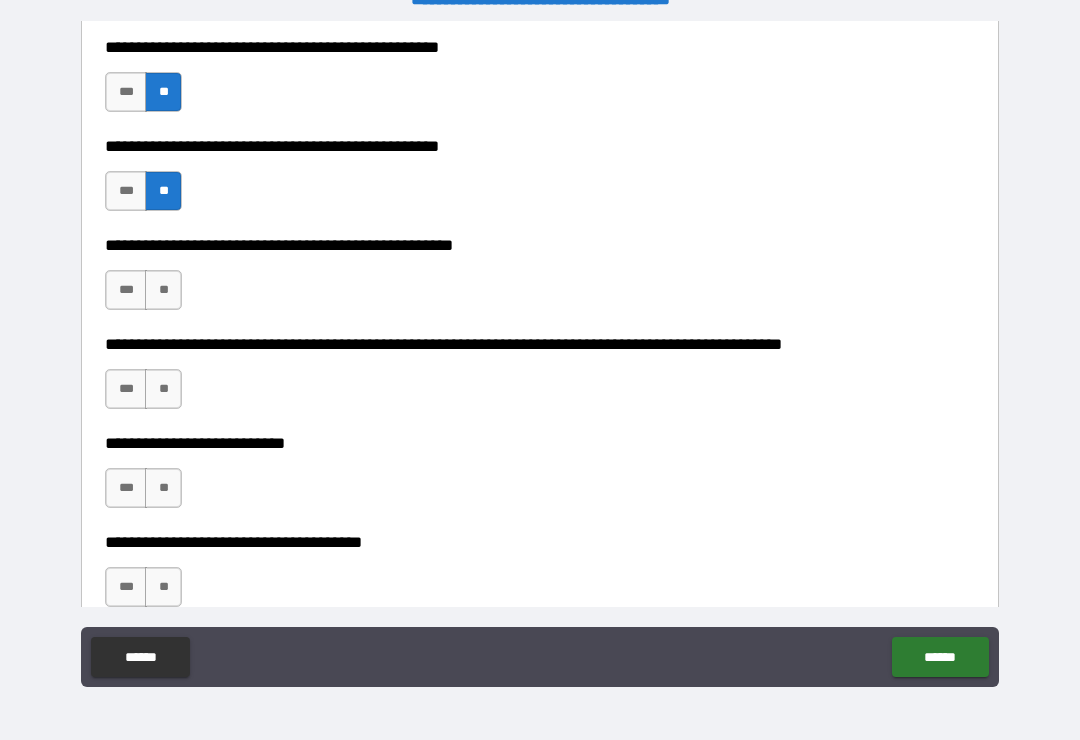 click on "**" at bounding box center (163, 290) 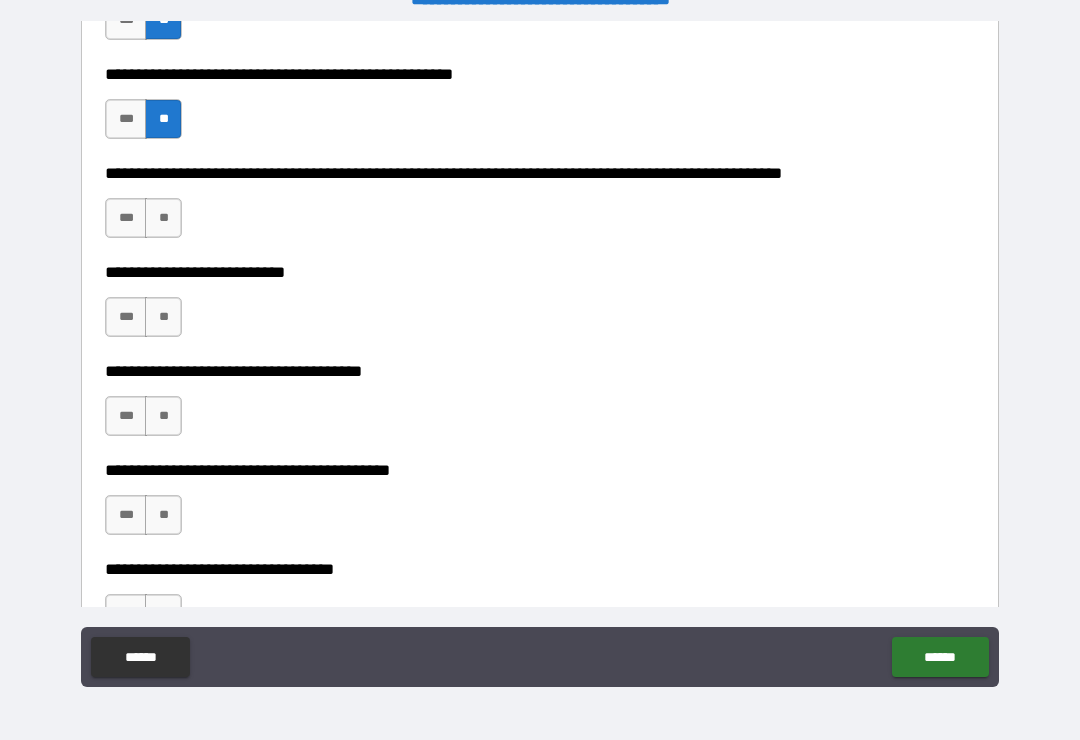 scroll, scrollTop: 828, scrollLeft: 0, axis: vertical 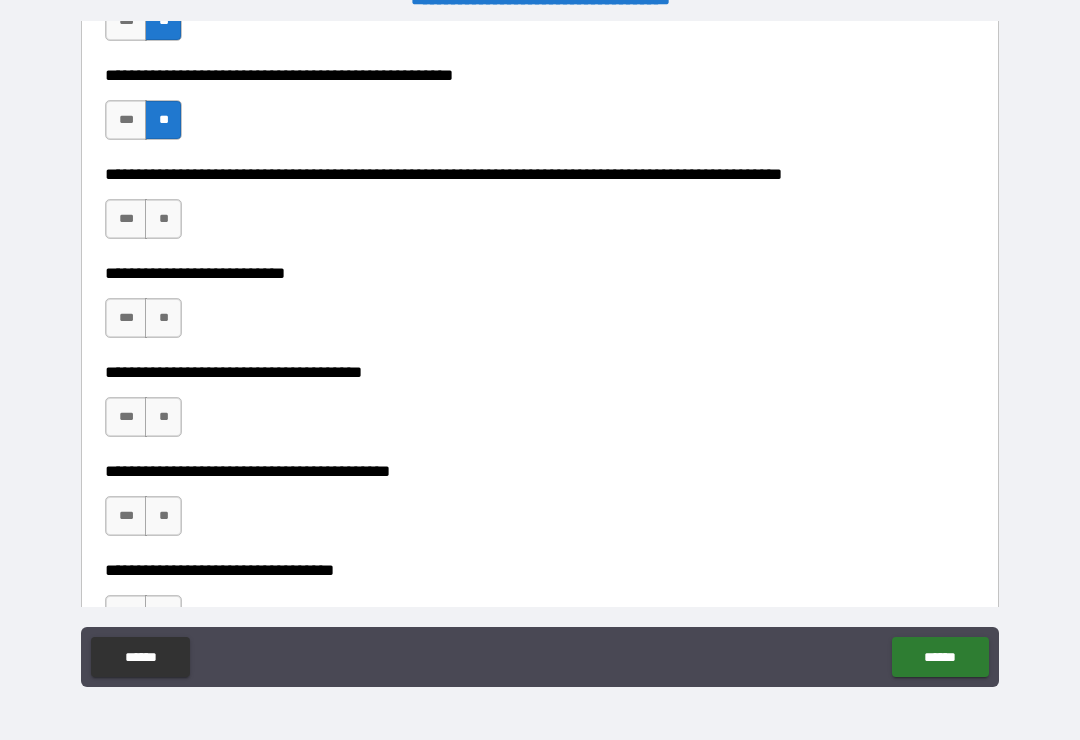 click on "**" at bounding box center [163, 219] 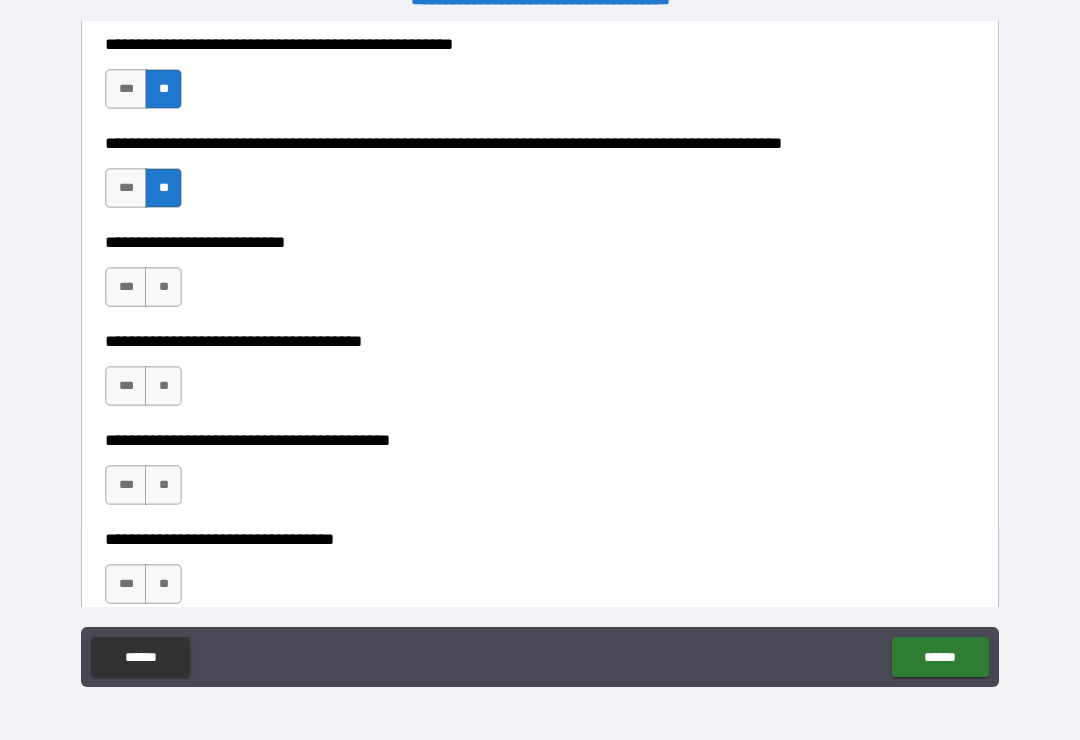 scroll, scrollTop: 898, scrollLeft: 0, axis: vertical 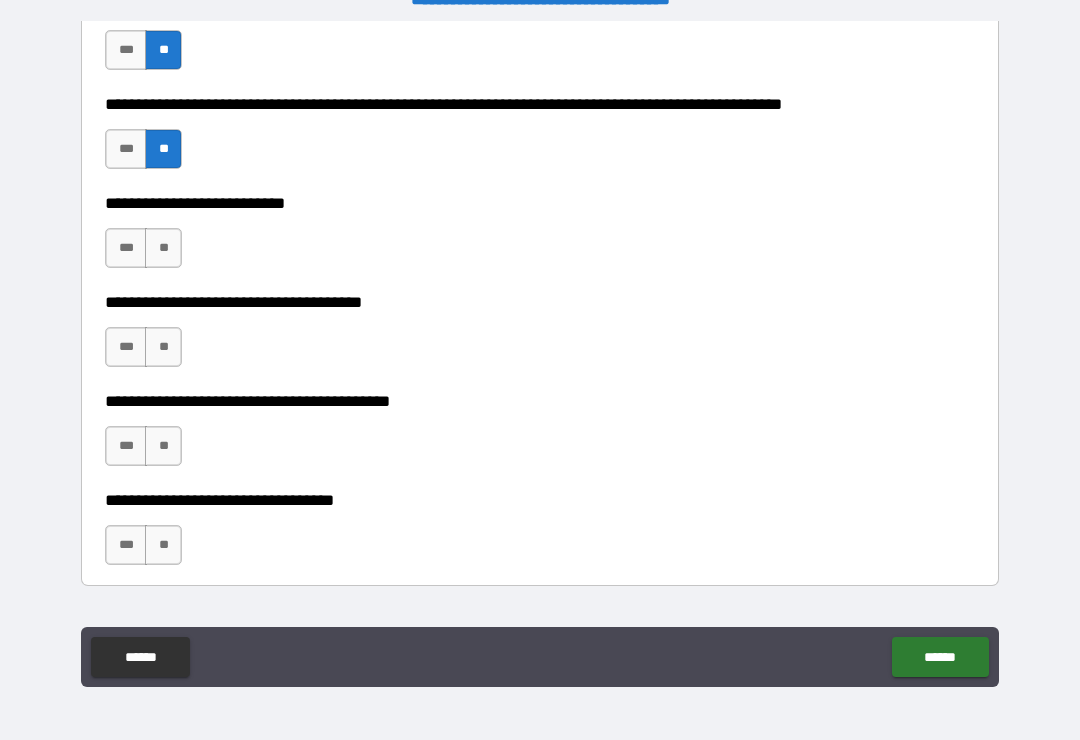 click on "**" at bounding box center [163, 248] 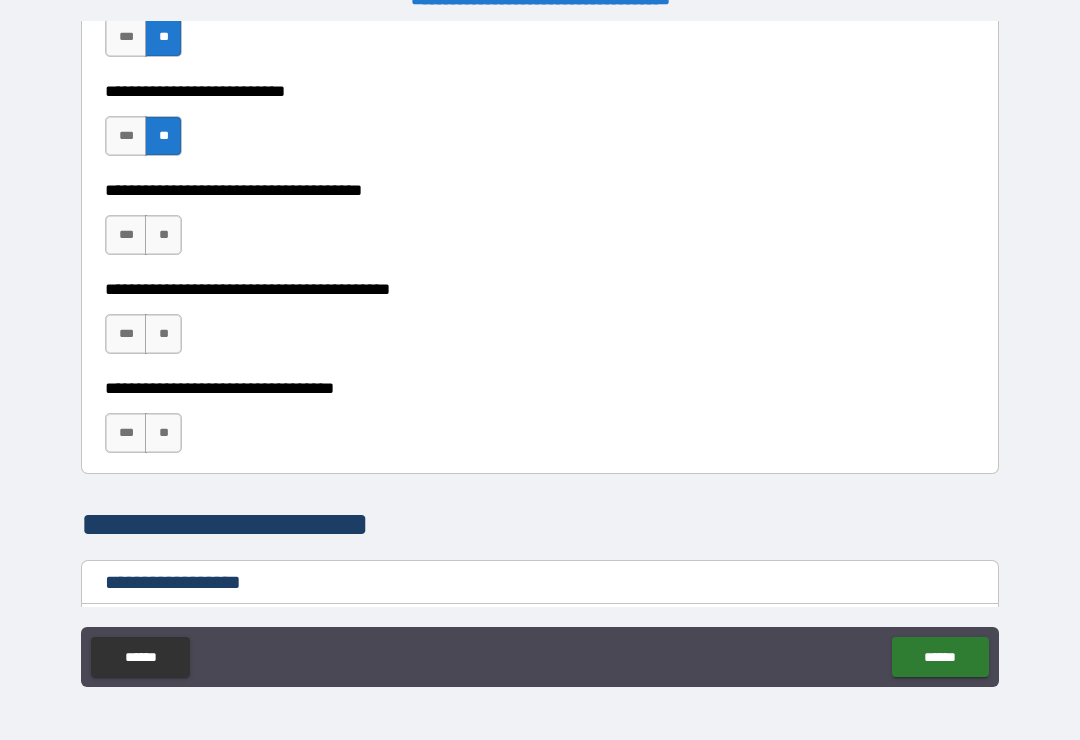 scroll, scrollTop: 1008, scrollLeft: 0, axis: vertical 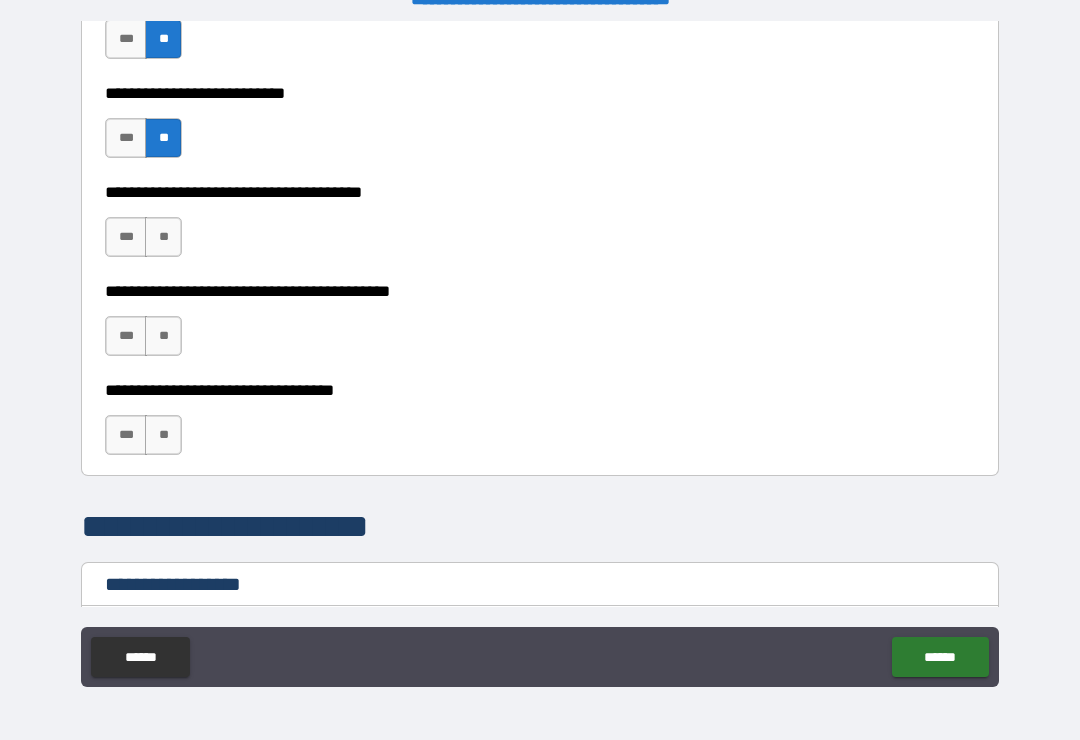 click on "**" at bounding box center (163, 237) 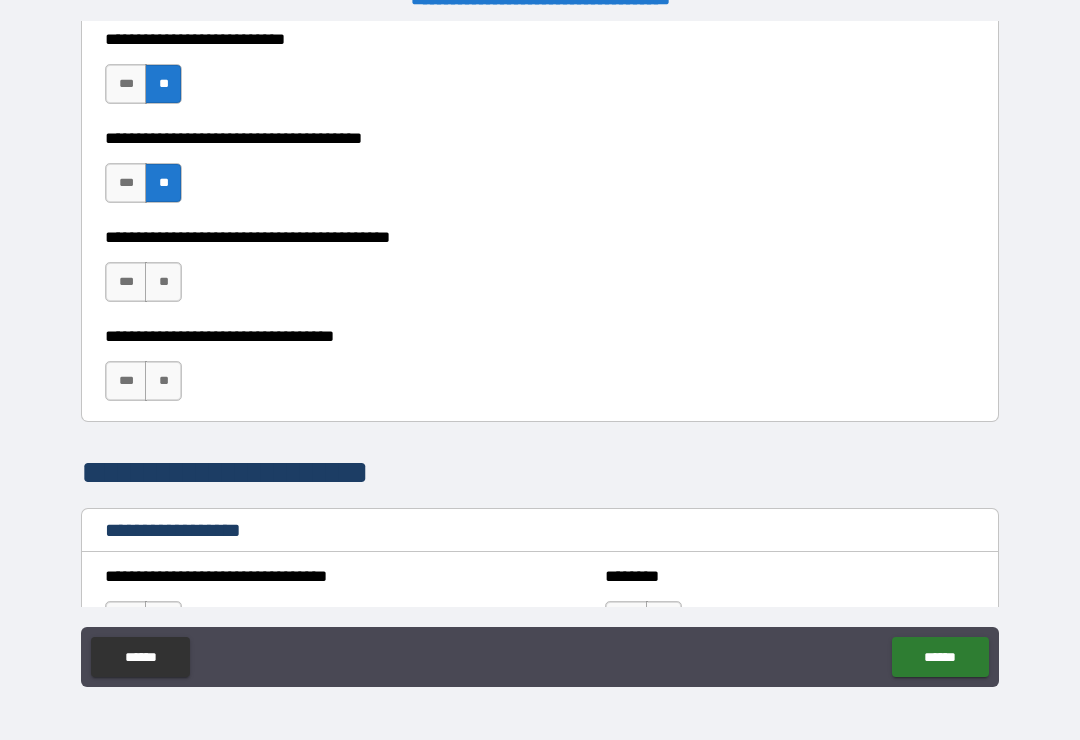 scroll, scrollTop: 1061, scrollLeft: 0, axis: vertical 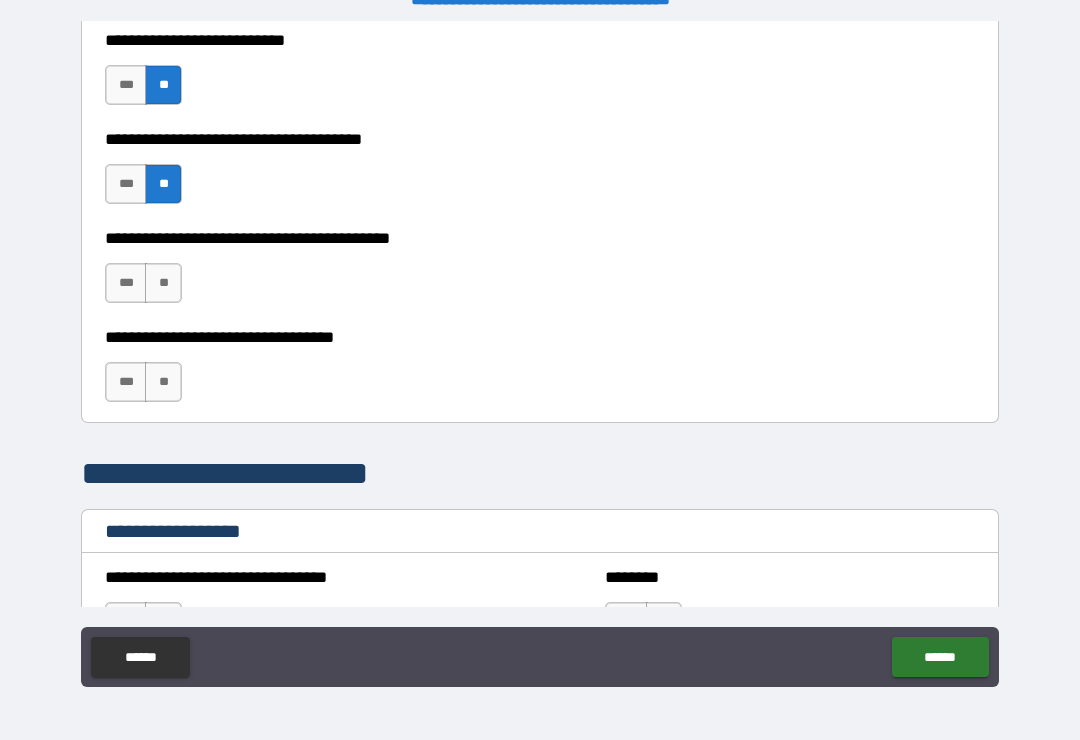 click on "**" at bounding box center [163, 283] 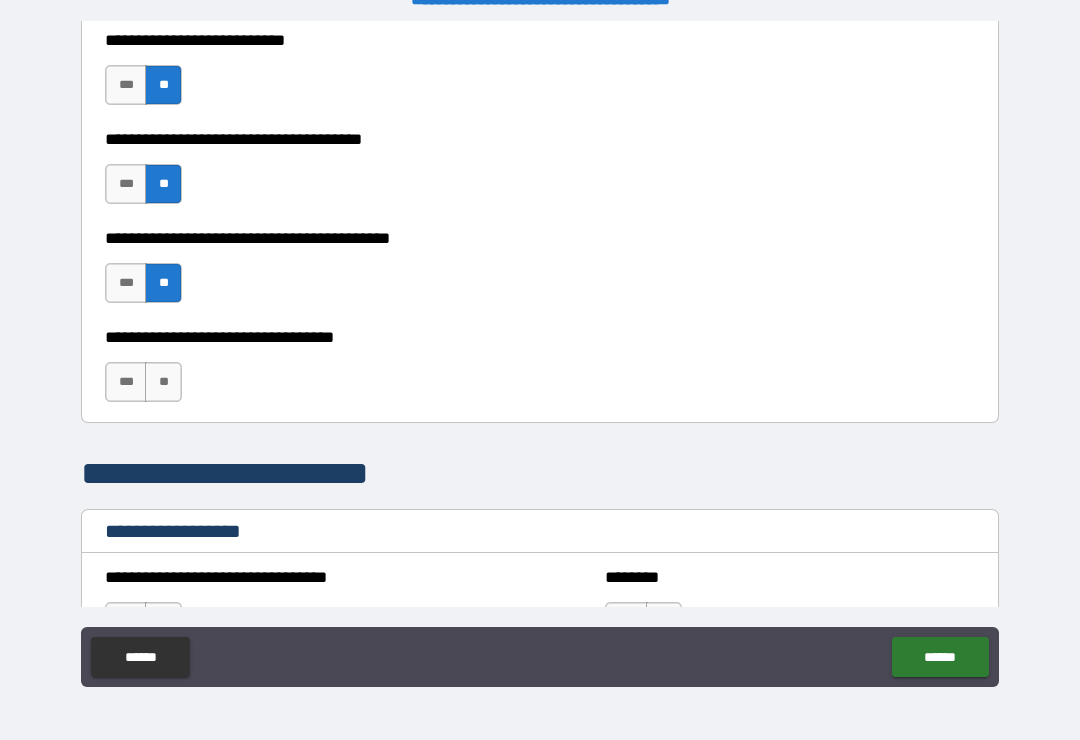 click on "**" at bounding box center (163, 382) 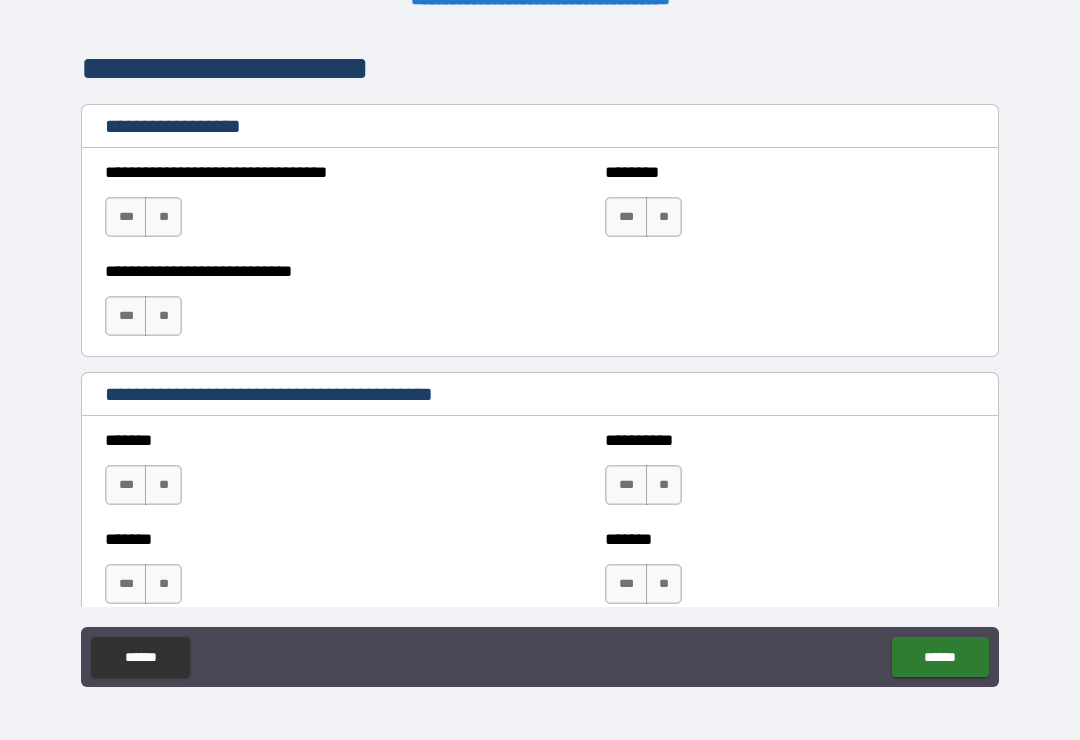 scroll, scrollTop: 1464, scrollLeft: 0, axis: vertical 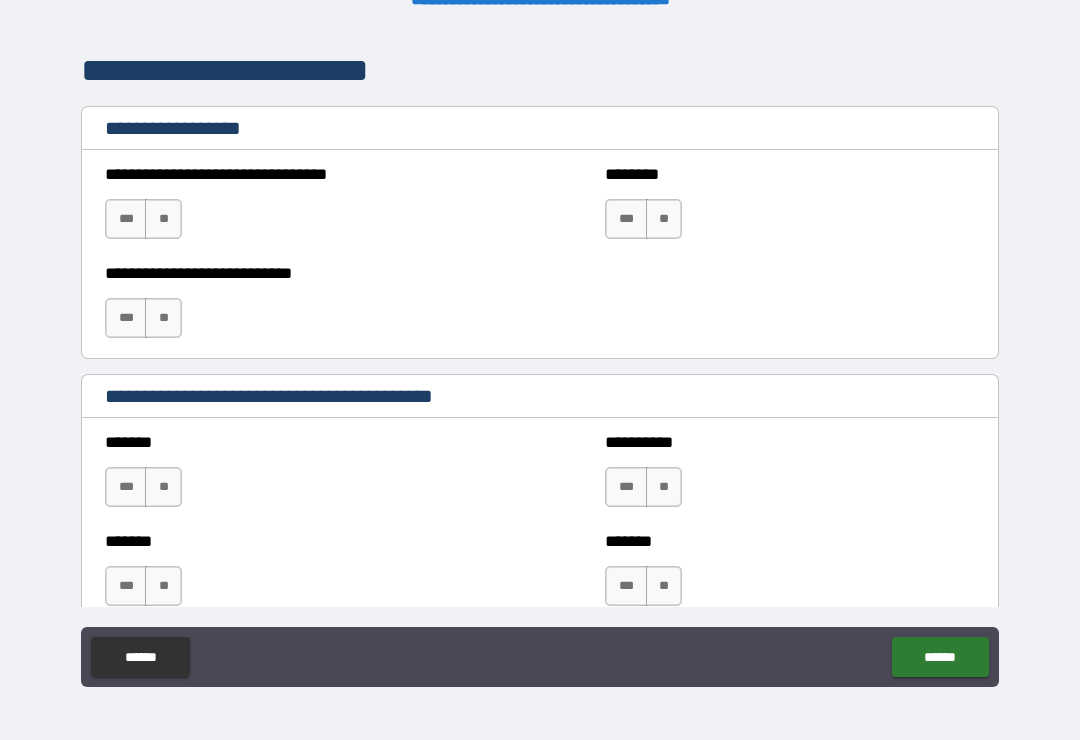 click on "**" at bounding box center (163, 219) 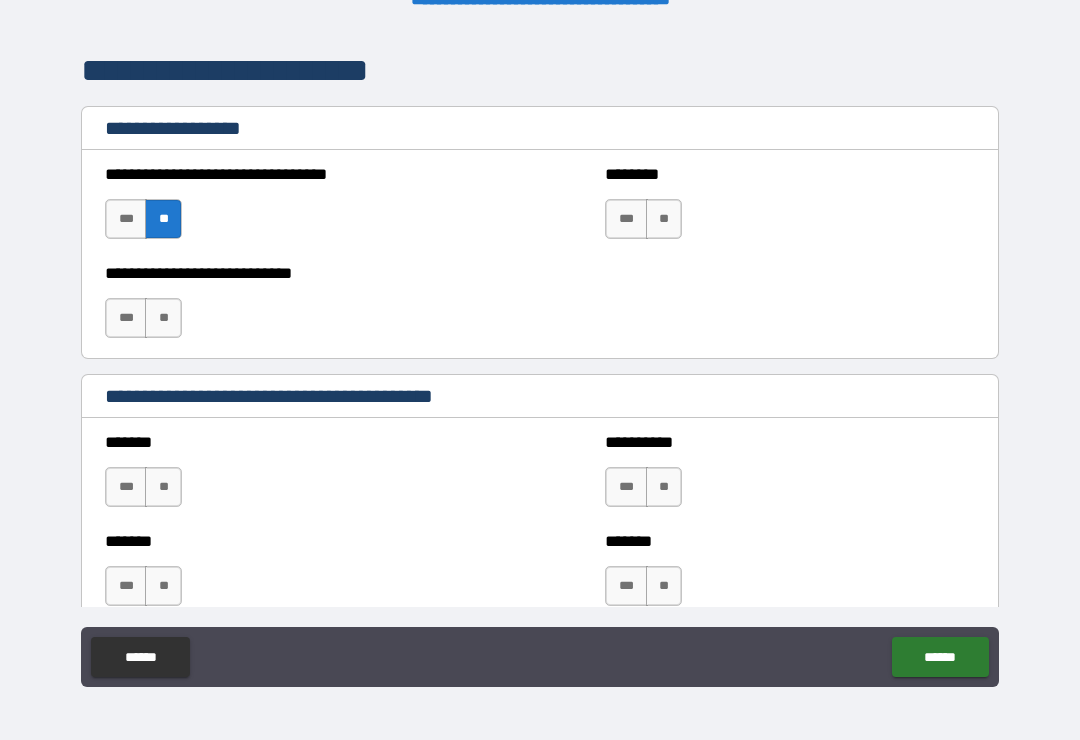 click on "**" at bounding box center (163, 318) 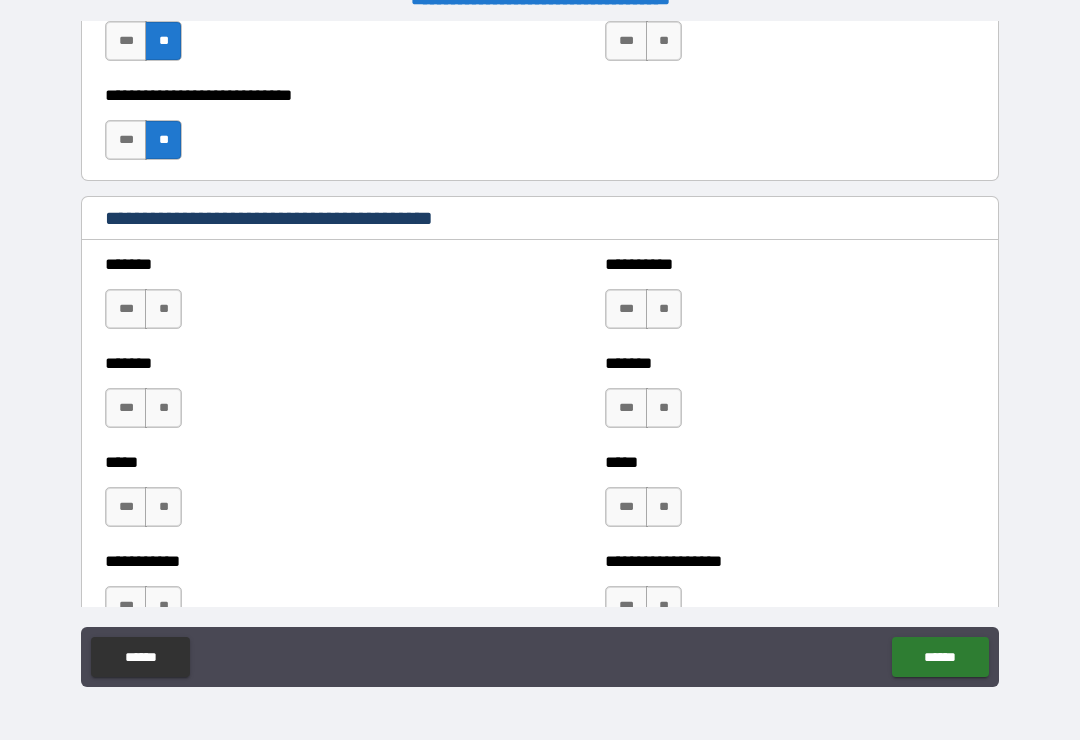 scroll, scrollTop: 1633, scrollLeft: 0, axis: vertical 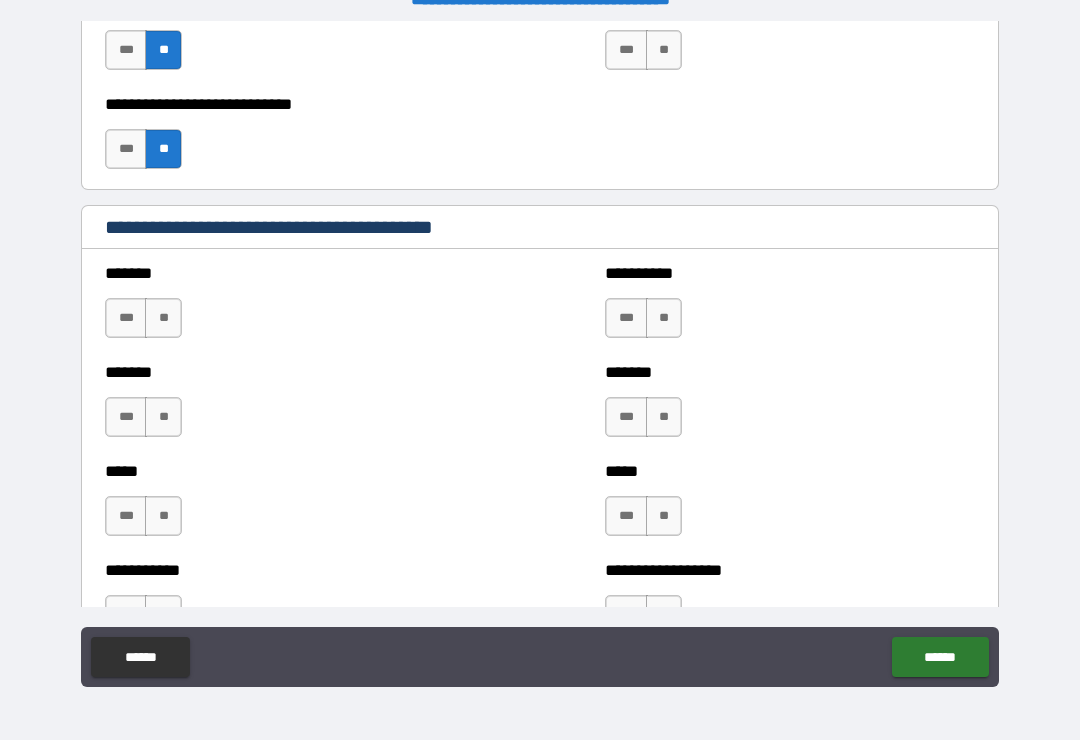 click on "**" at bounding box center (163, 318) 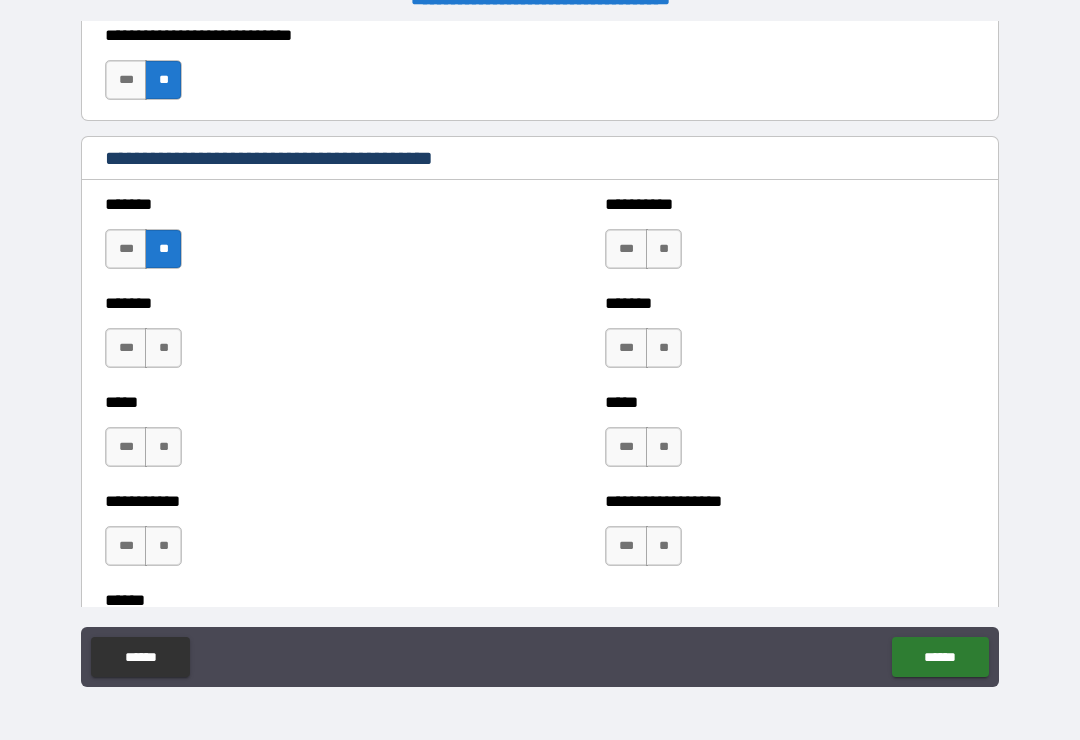 scroll, scrollTop: 1768, scrollLeft: 0, axis: vertical 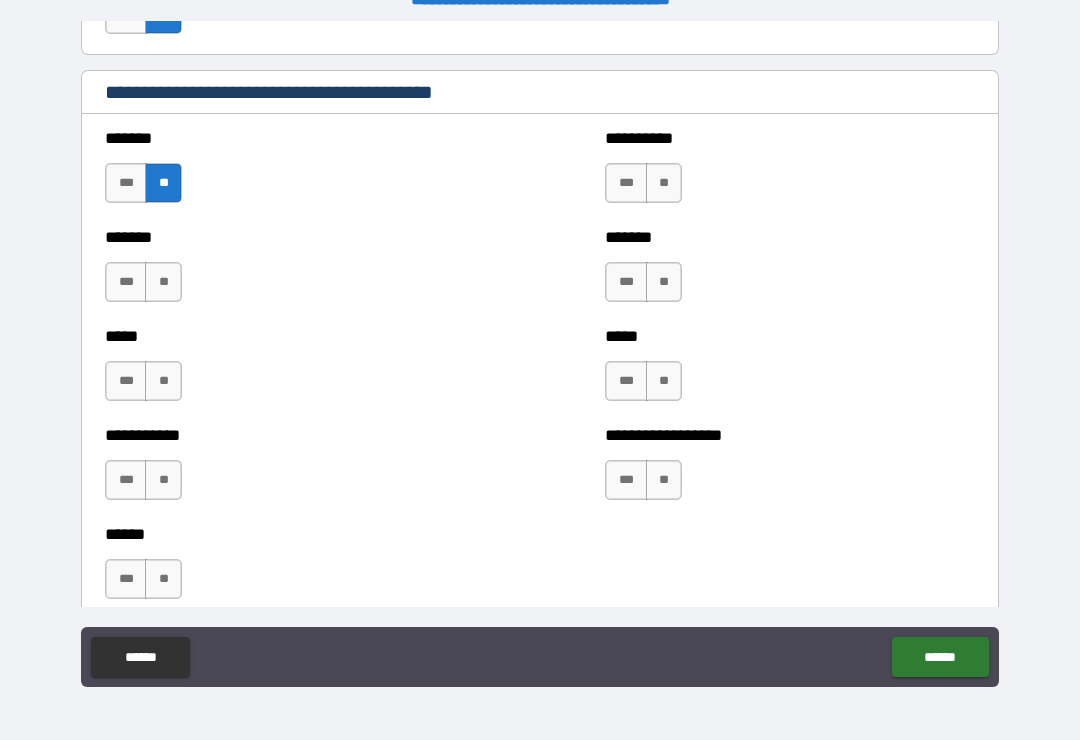 click on "**" at bounding box center [163, 282] 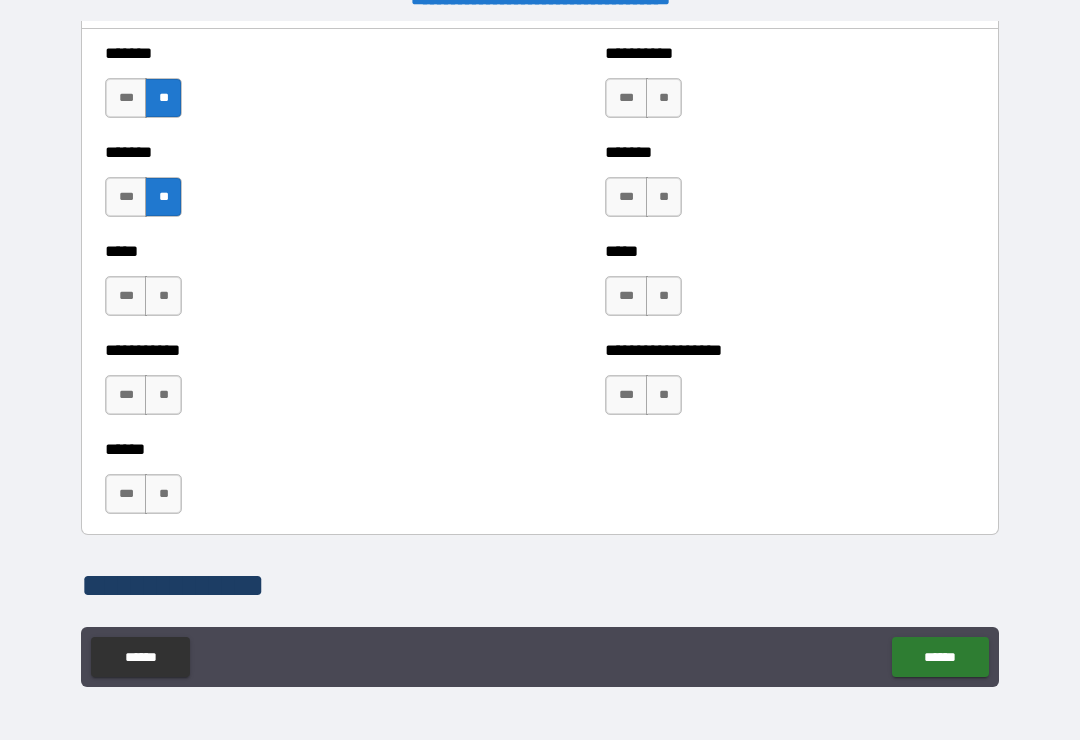 scroll, scrollTop: 1863, scrollLeft: 0, axis: vertical 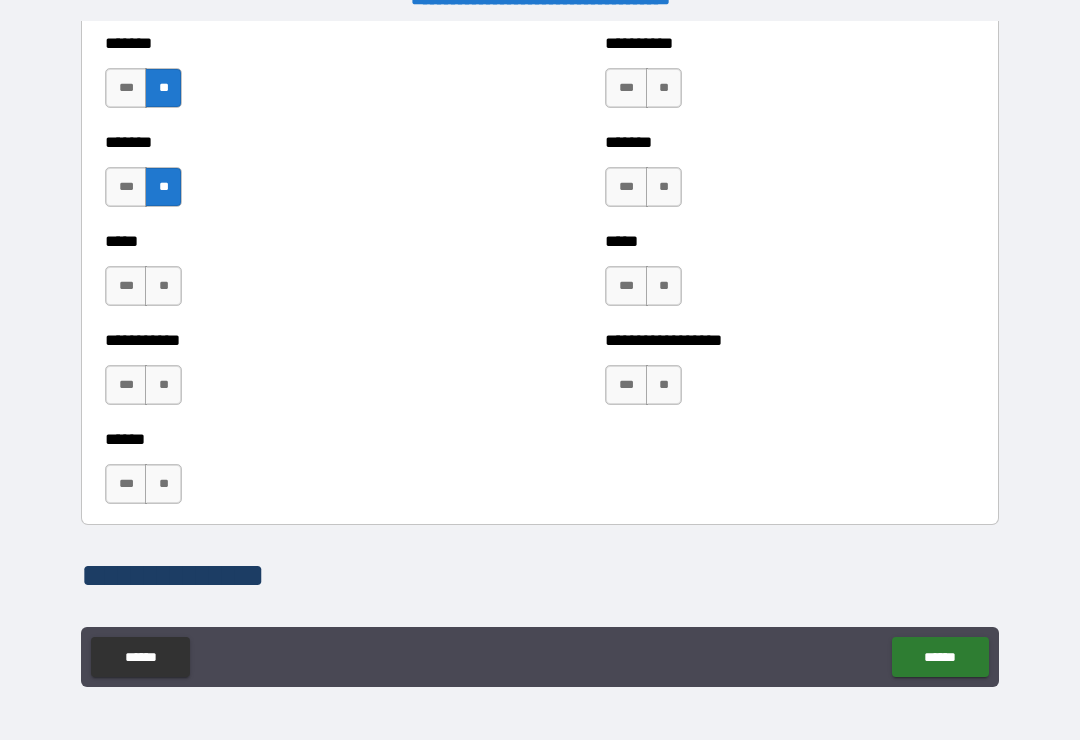 click on "**" at bounding box center [163, 286] 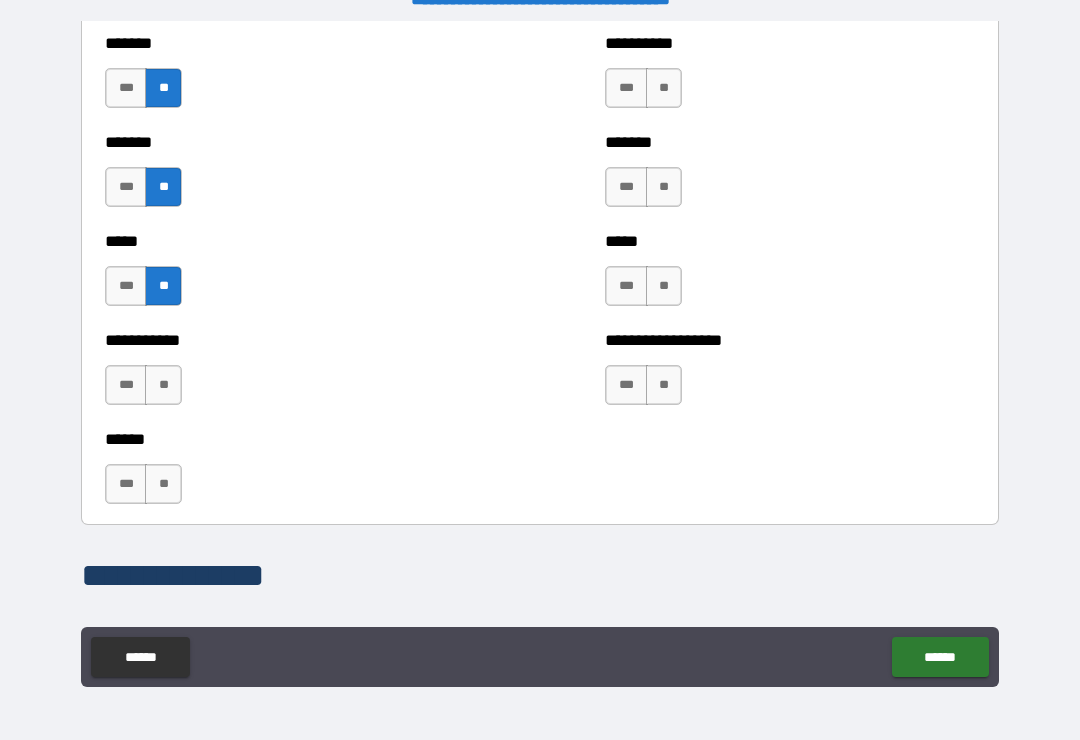 click on "**" at bounding box center [163, 385] 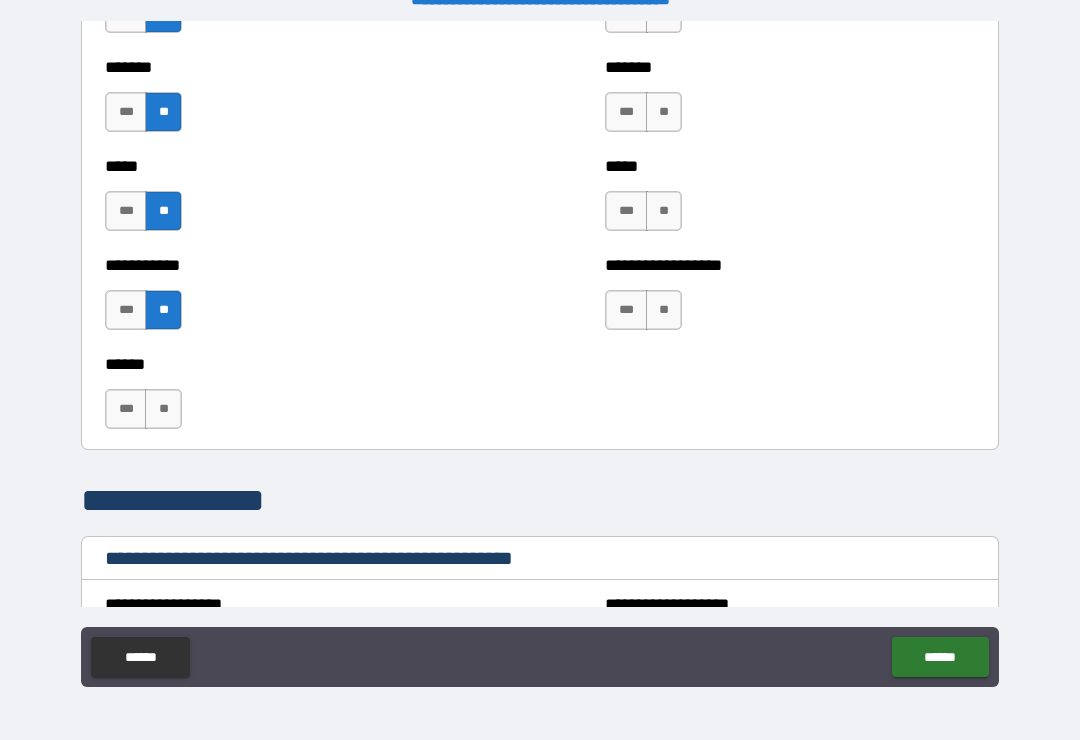 scroll, scrollTop: 1978, scrollLeft: 0, axis: vertical 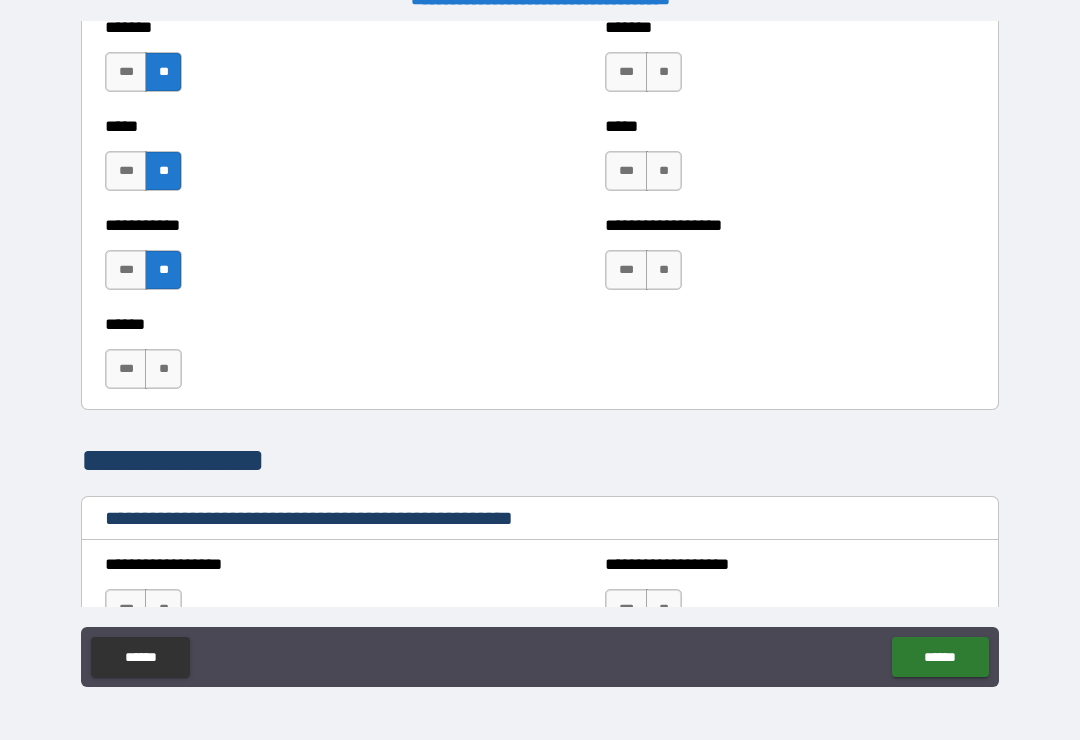 click on "**" at bounding box center (163, 369) 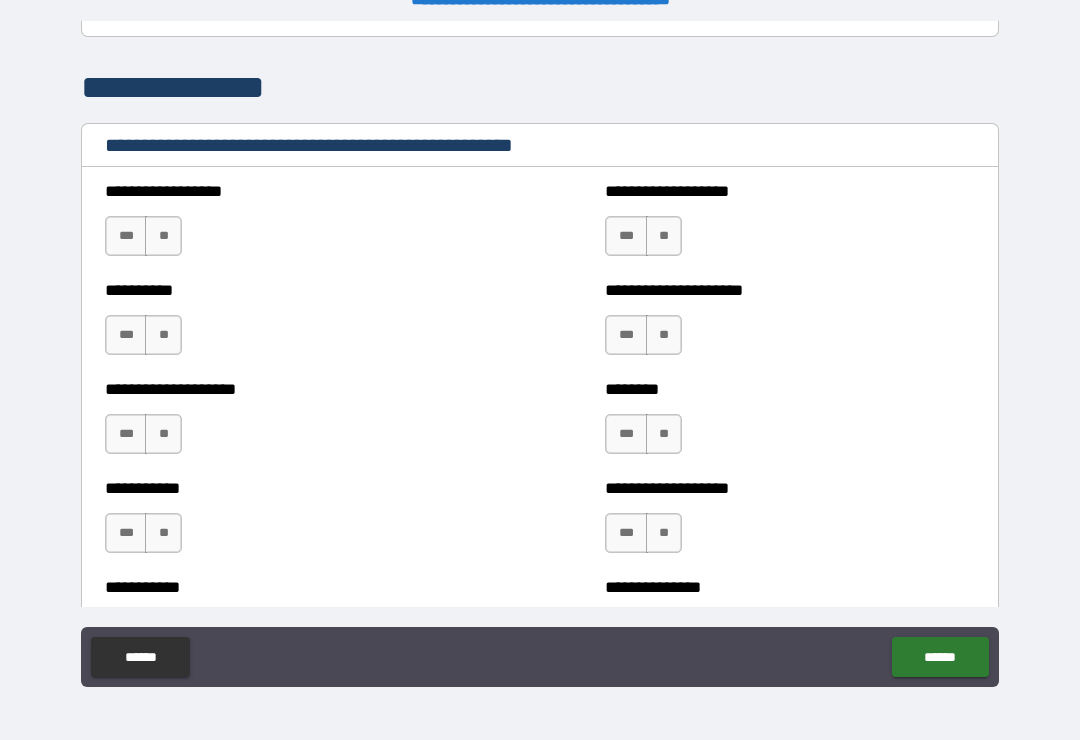 scroll, scrollTop: 2371, scrollLeft: 0, axis: vertical 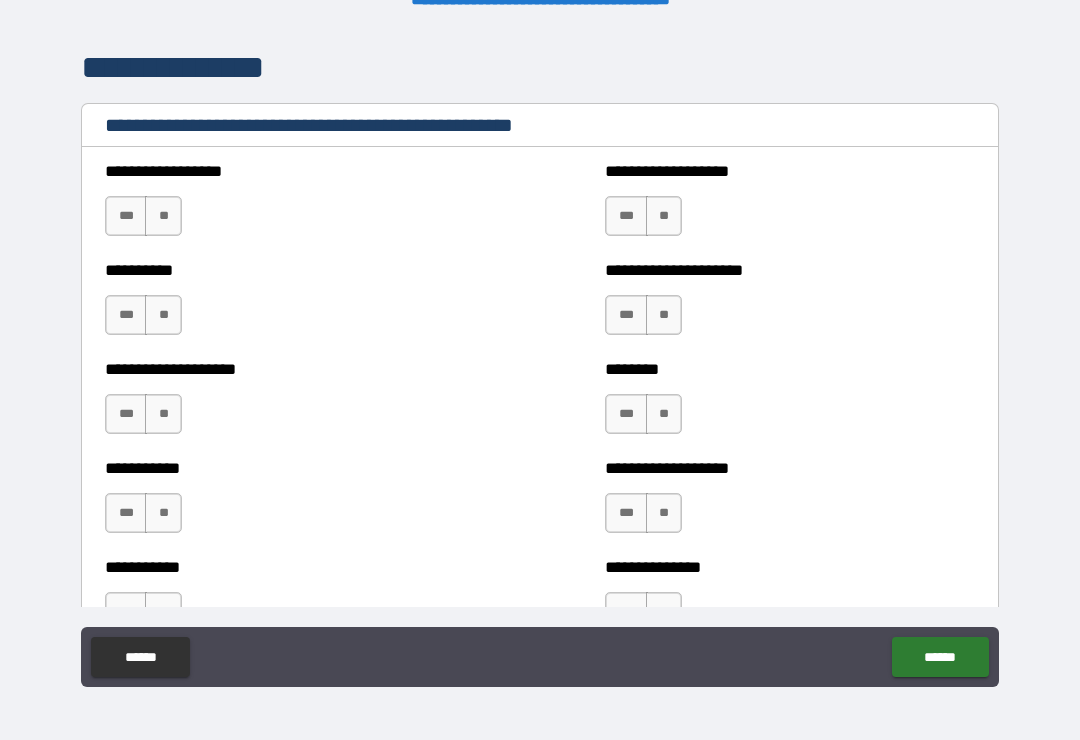 click on "**" at bounding box center [163, 216] 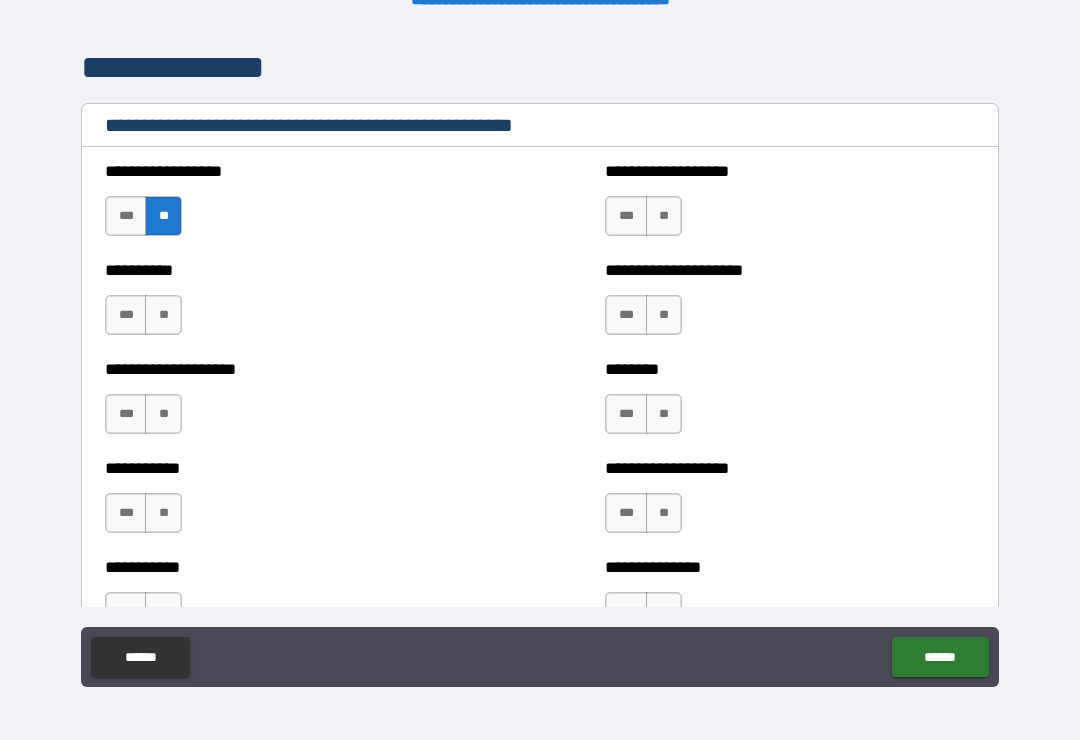 click on "**" at bounding box center [163, 315] 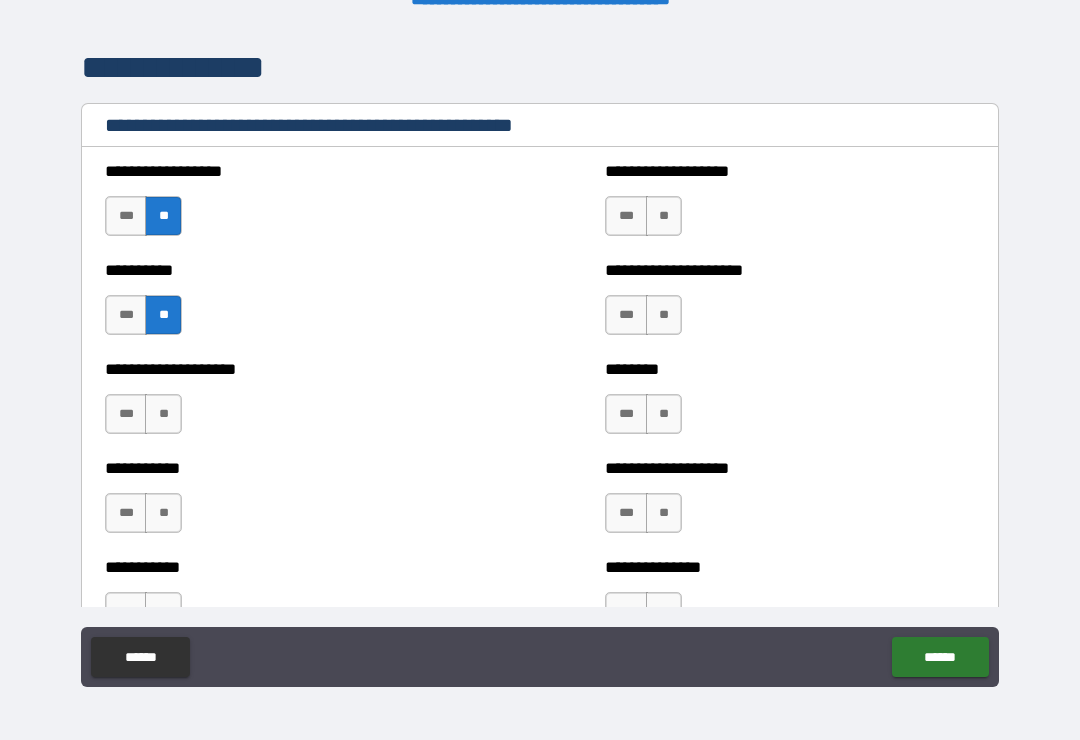 click on "**" at bounding box center [163, 414] 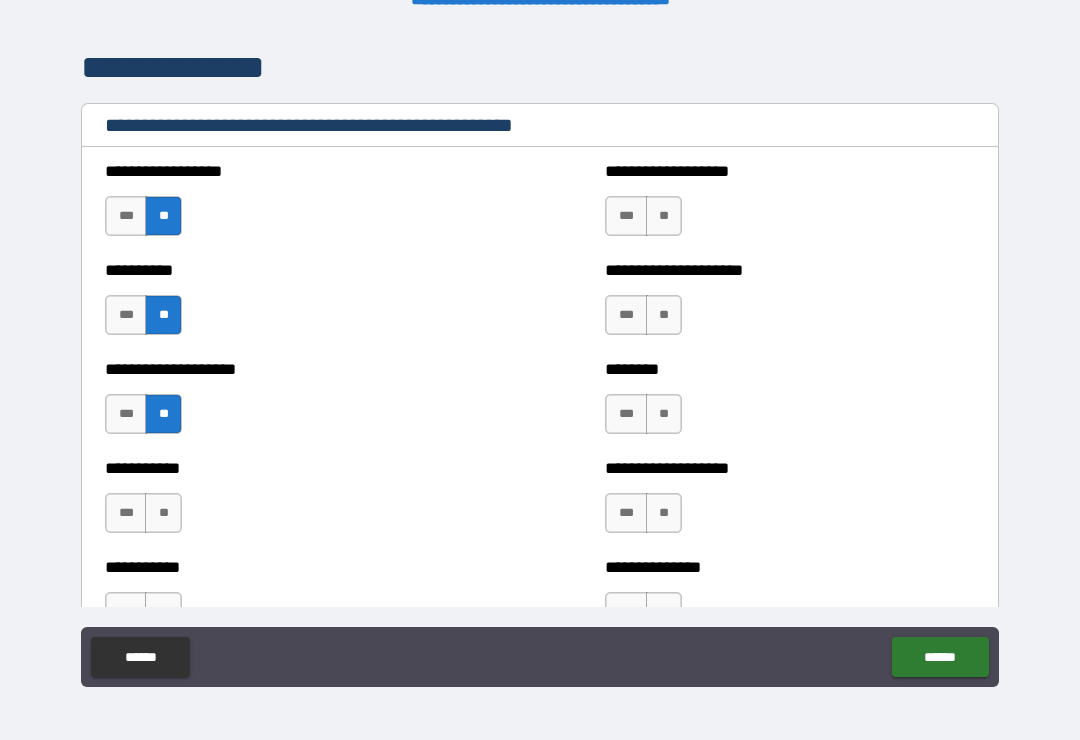 click on "**" at bounding box center (163, 513) 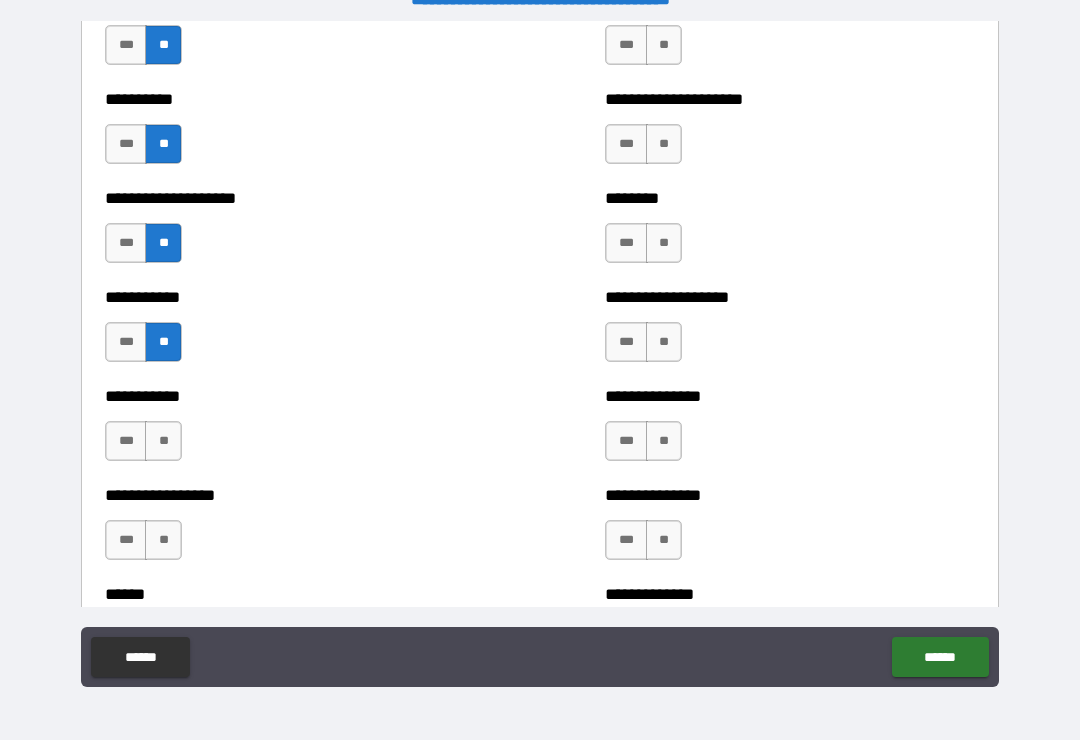 scroll, scrollTop: 2608, scrollLeft: 0, axis: vertical 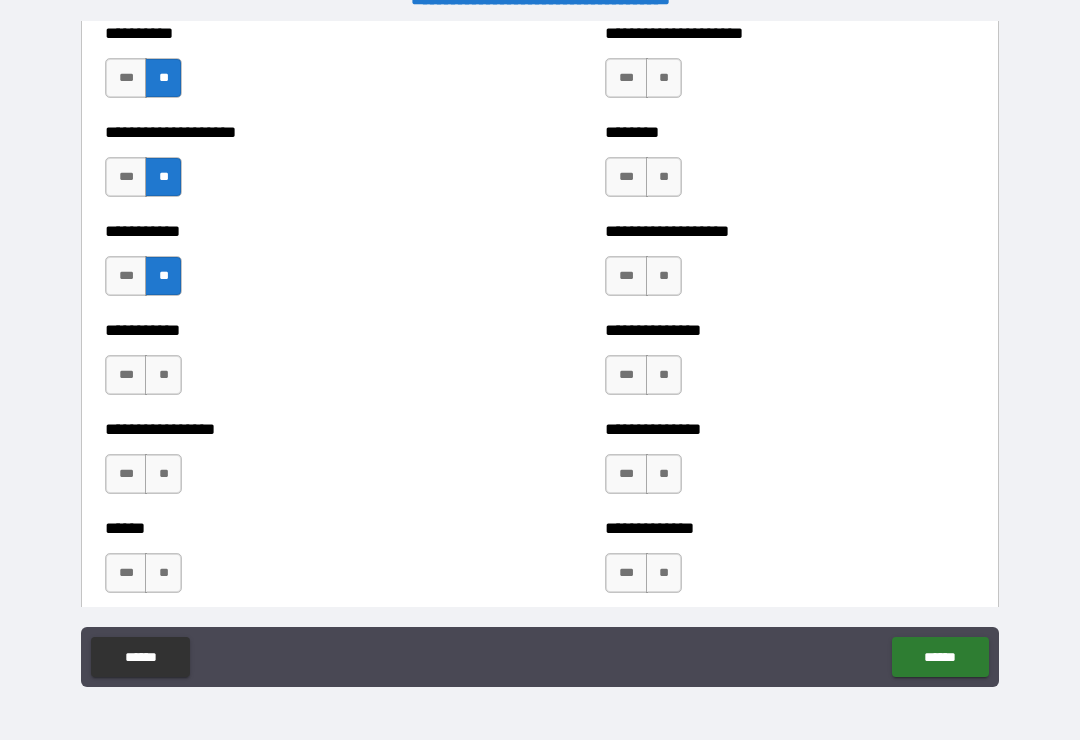 click on "**" at bounding box center (163, 375) 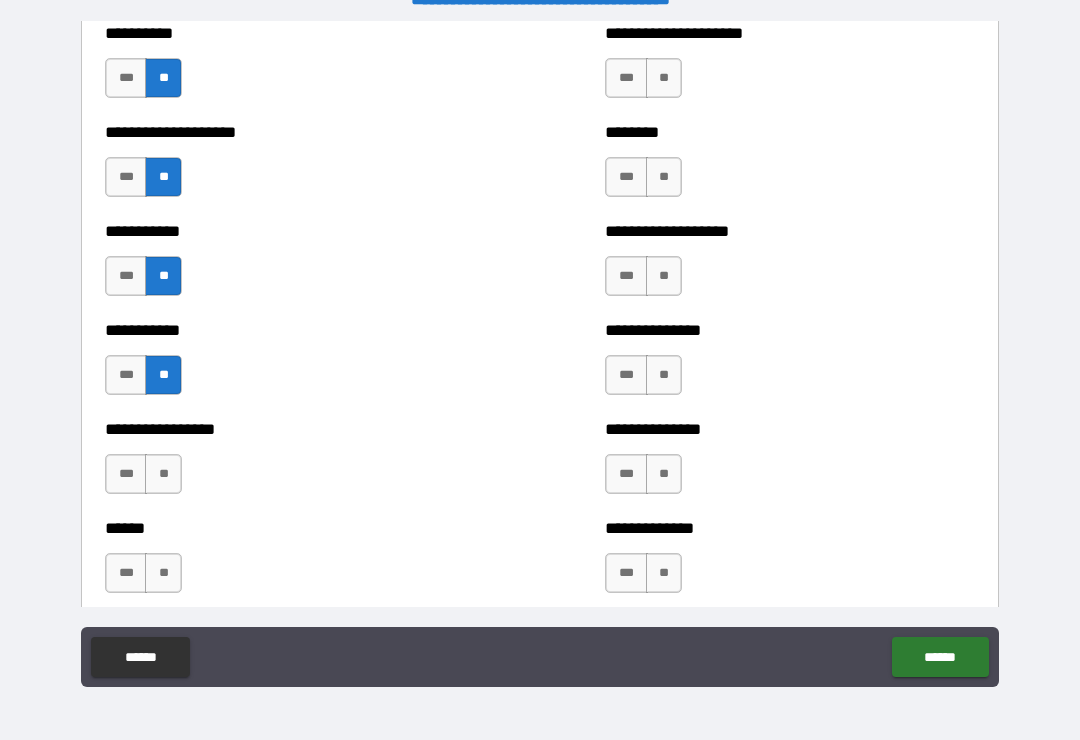 click on "**" at bounding box center [163, 474] 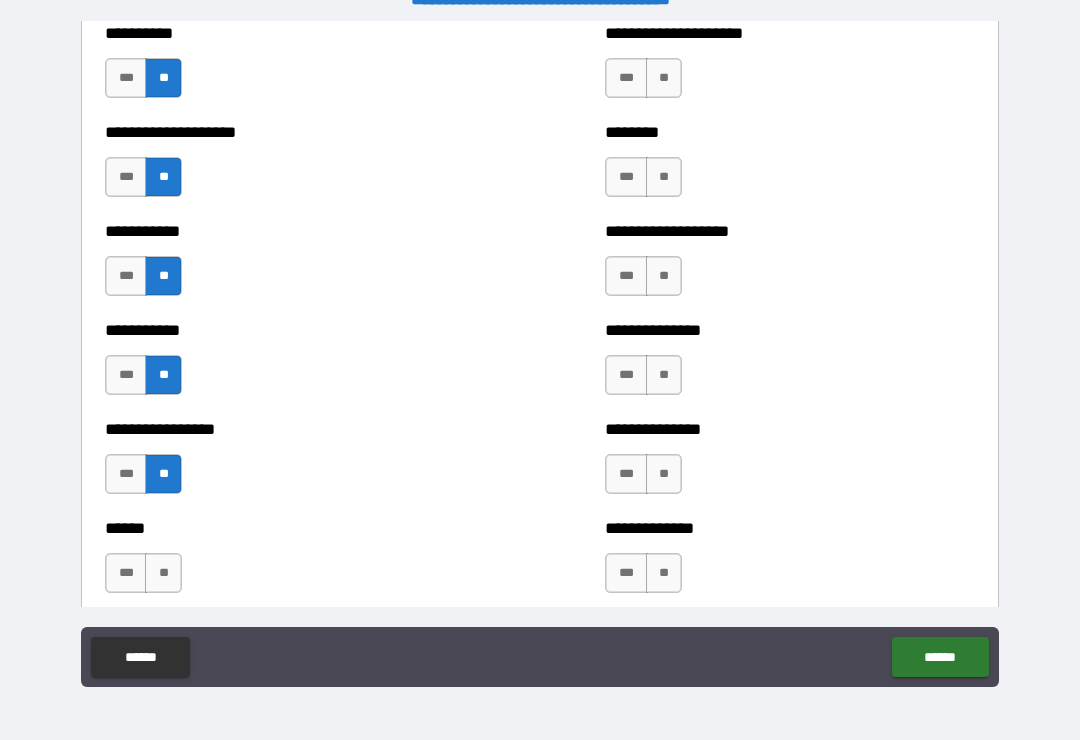 click on "**" at bounding box center [163, 573] 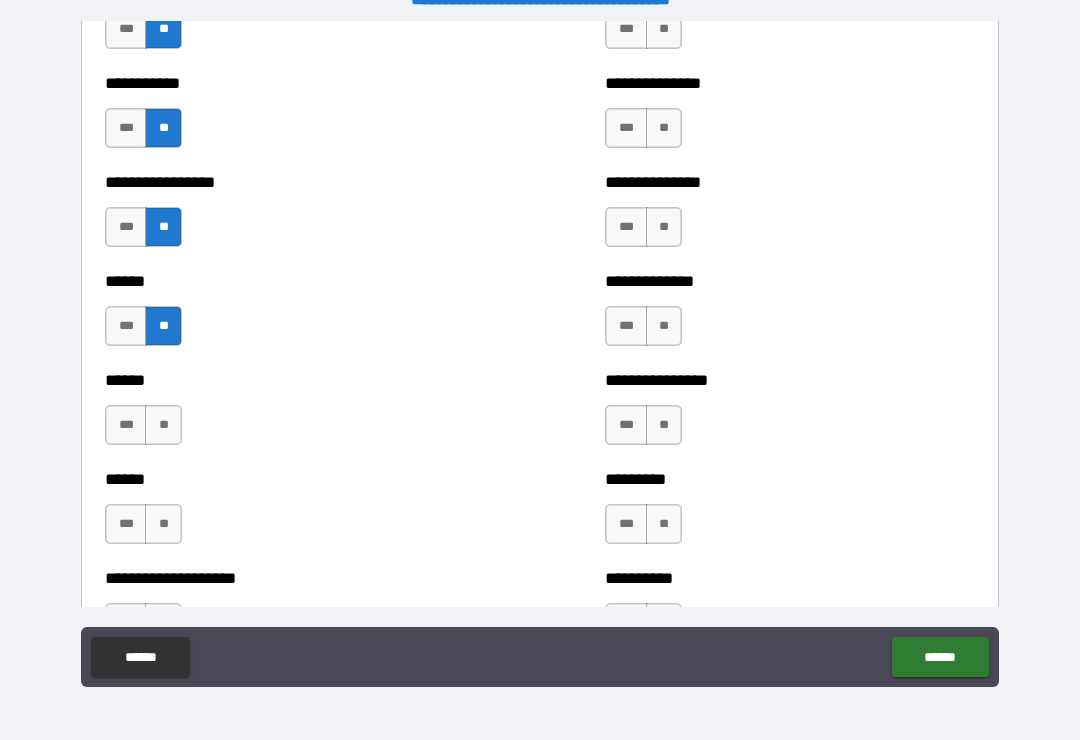 scroll, scrollTop: 2853, scrollLeft: 0, axis: vertical 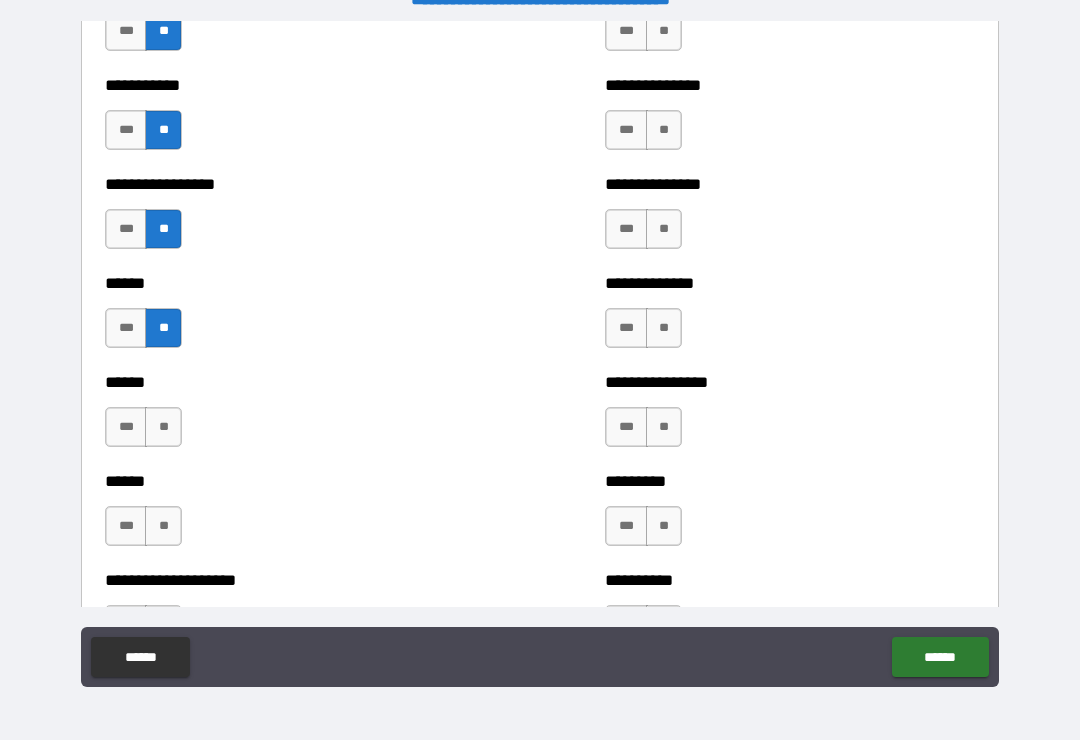 click on "**" at bounding box center (163, 427) 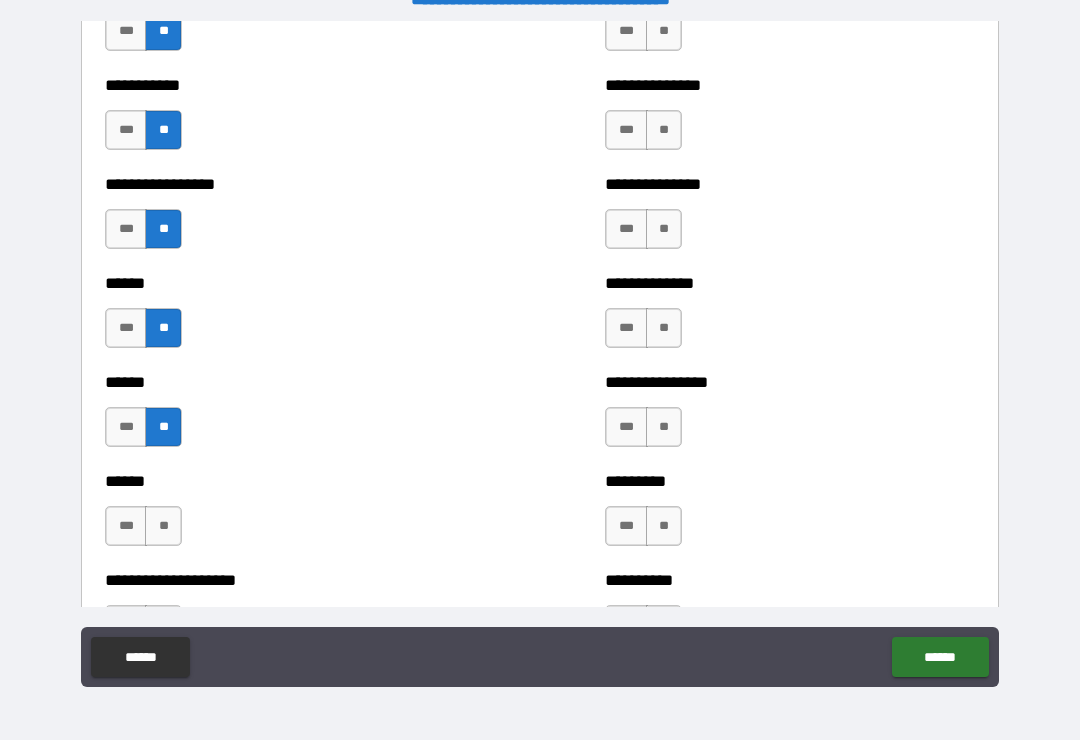 click on "**" at bounding box center (163, 526) 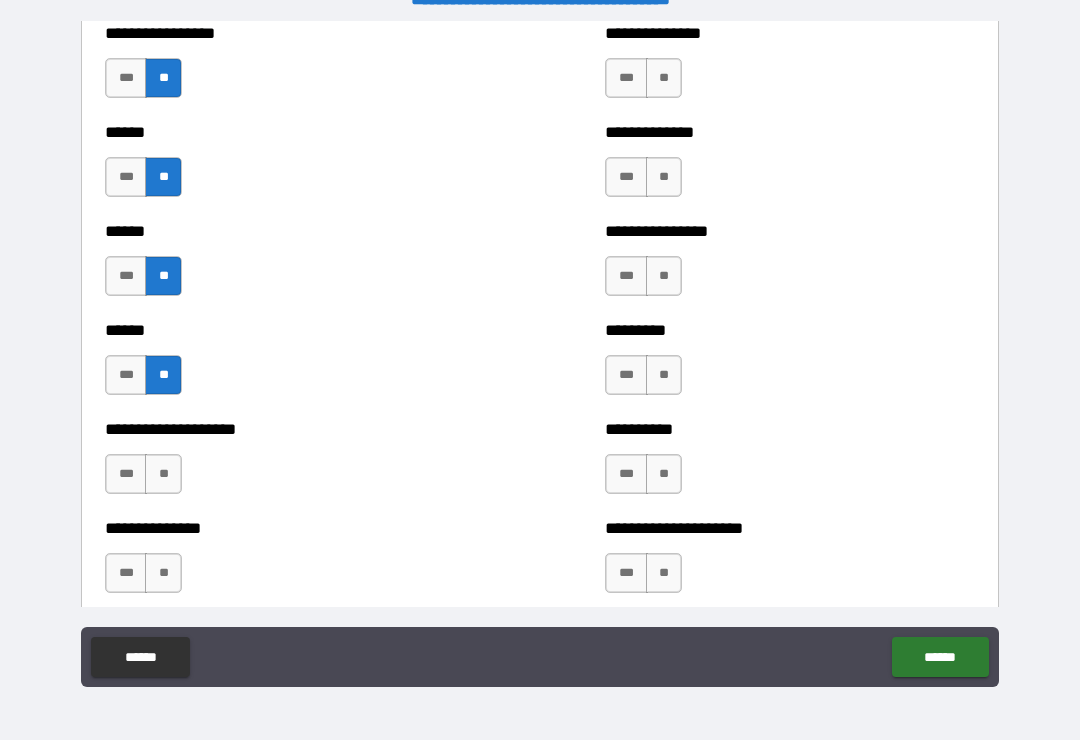 scroll, scrollTop: 3002, scrollLeft: 0, axis: vertical 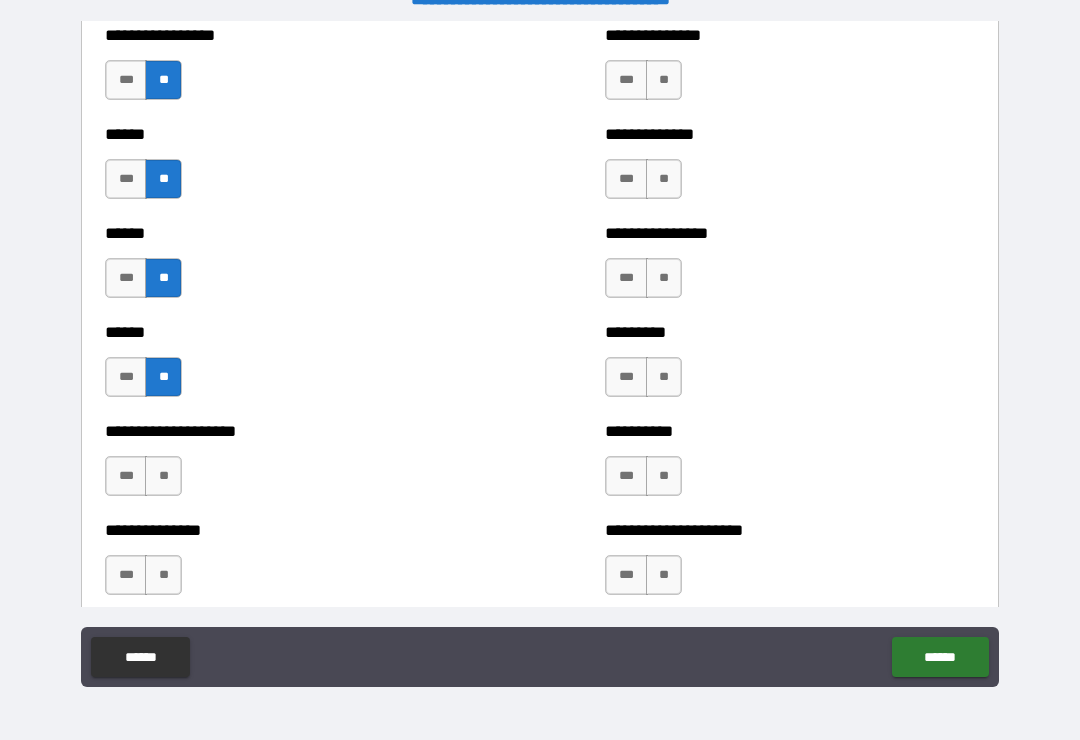 click on "**" at bounding box center (163, 476) 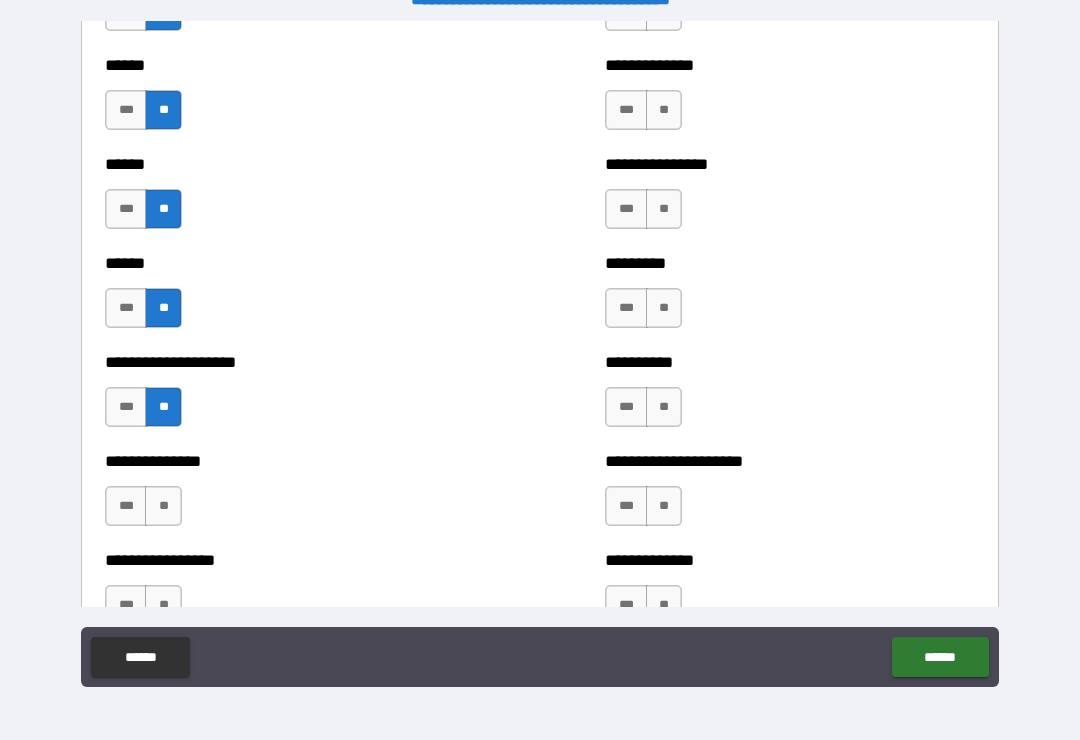 click on "***" at bounding box center [126, 506] 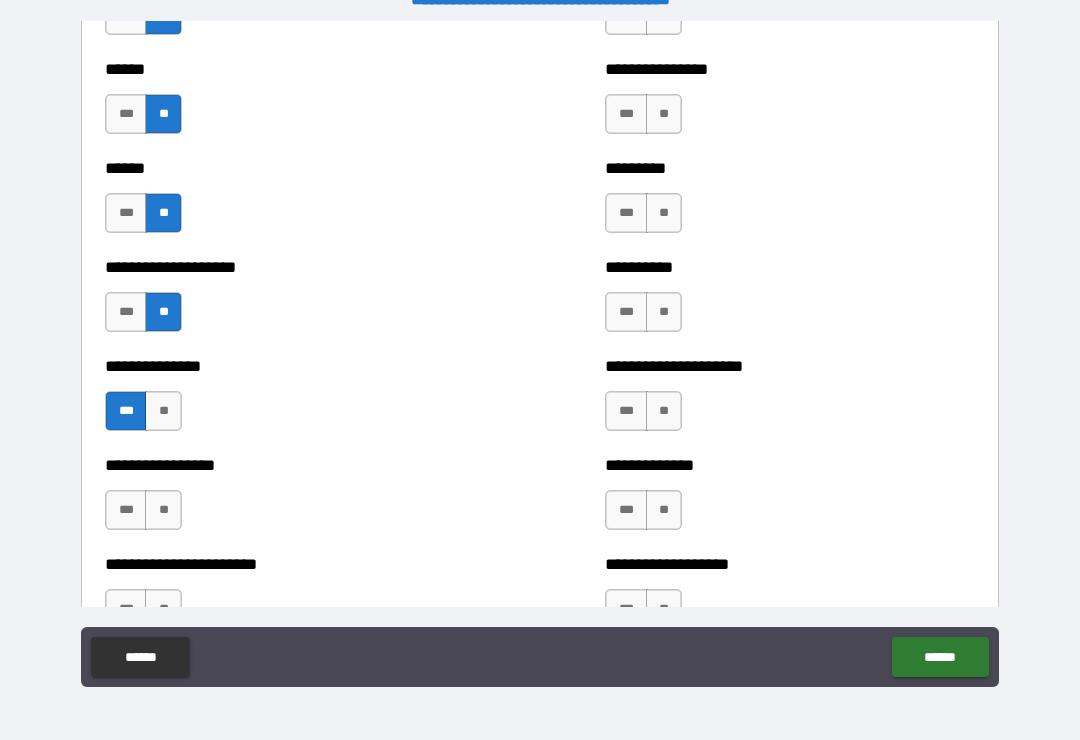 scroll, scrollTop: 3167, scrollLeft: 0, axis: vertical 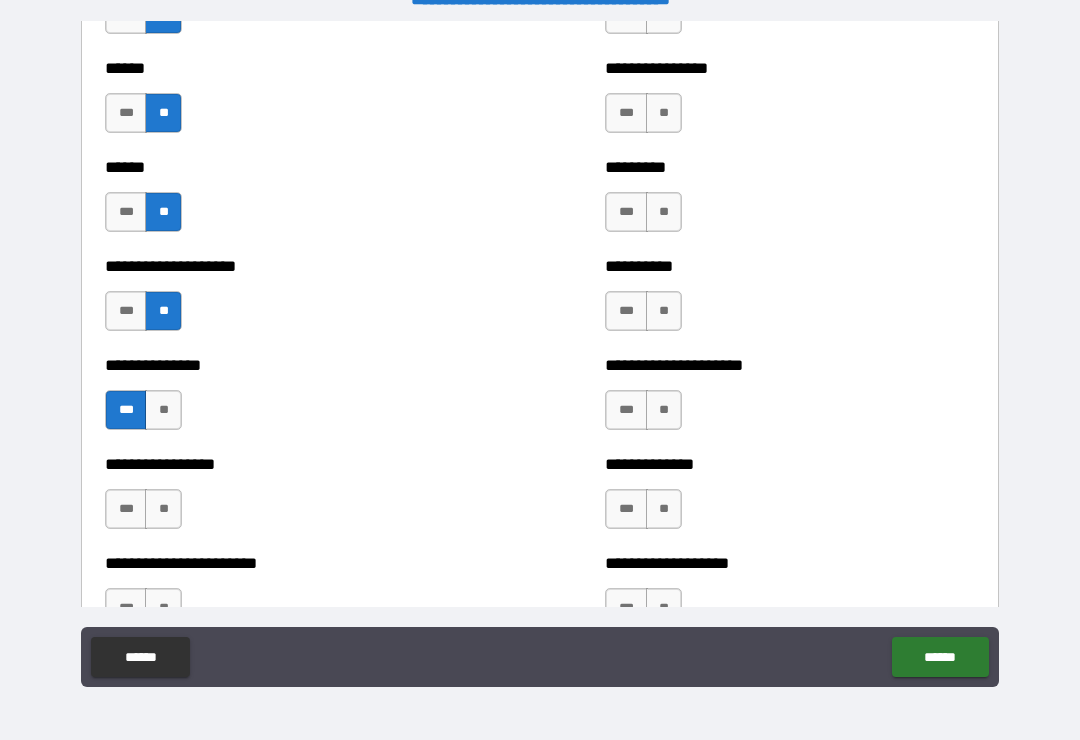 click on "**" at bounding box center [163, 410] 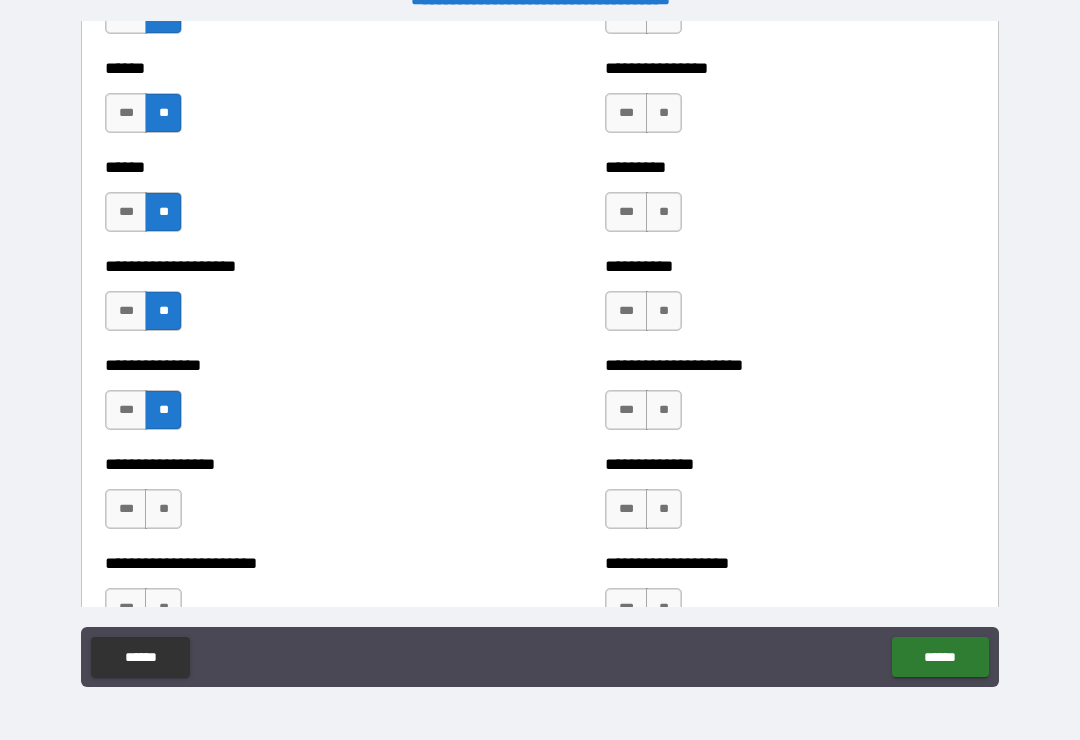 click on "**" at bounding box center (163, 509) 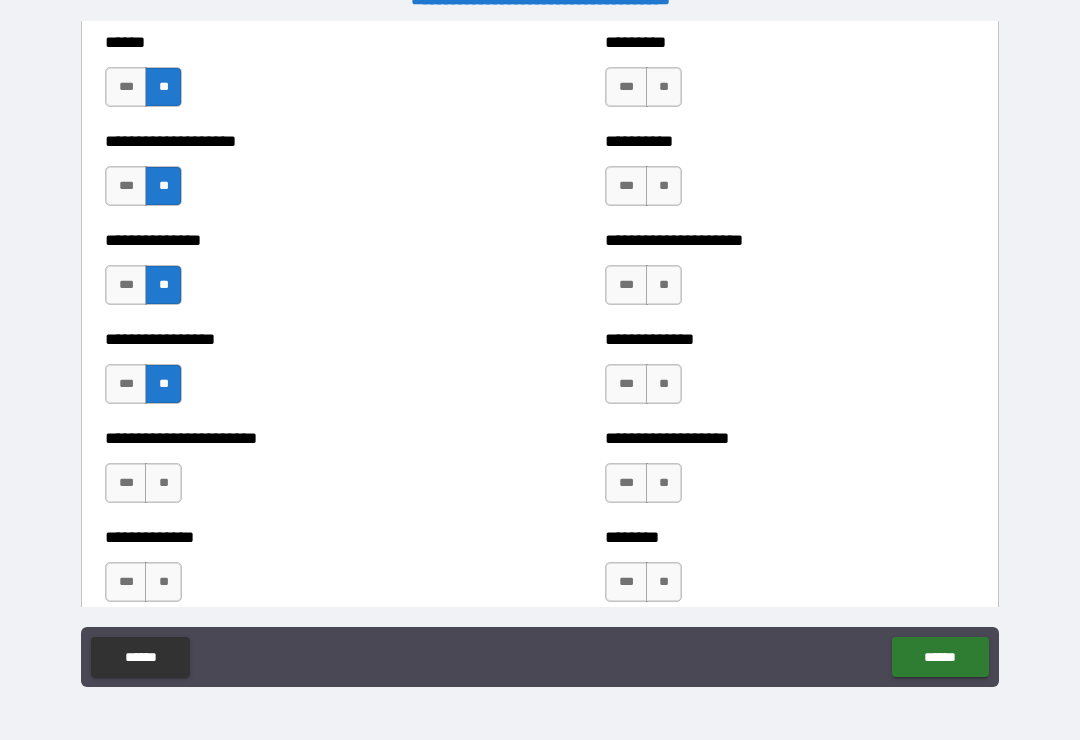 scroll, scrollTop: 3291, scrollLeft: 0, axis: vertical 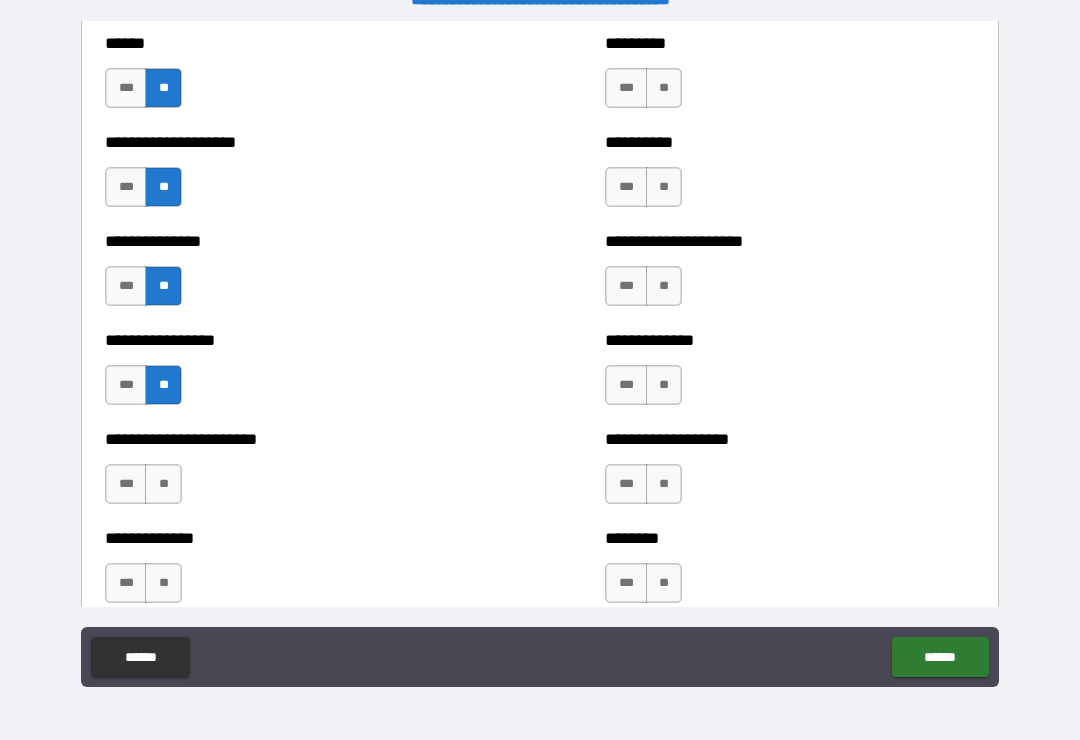 click on "**" at bounding box center [163, 484] 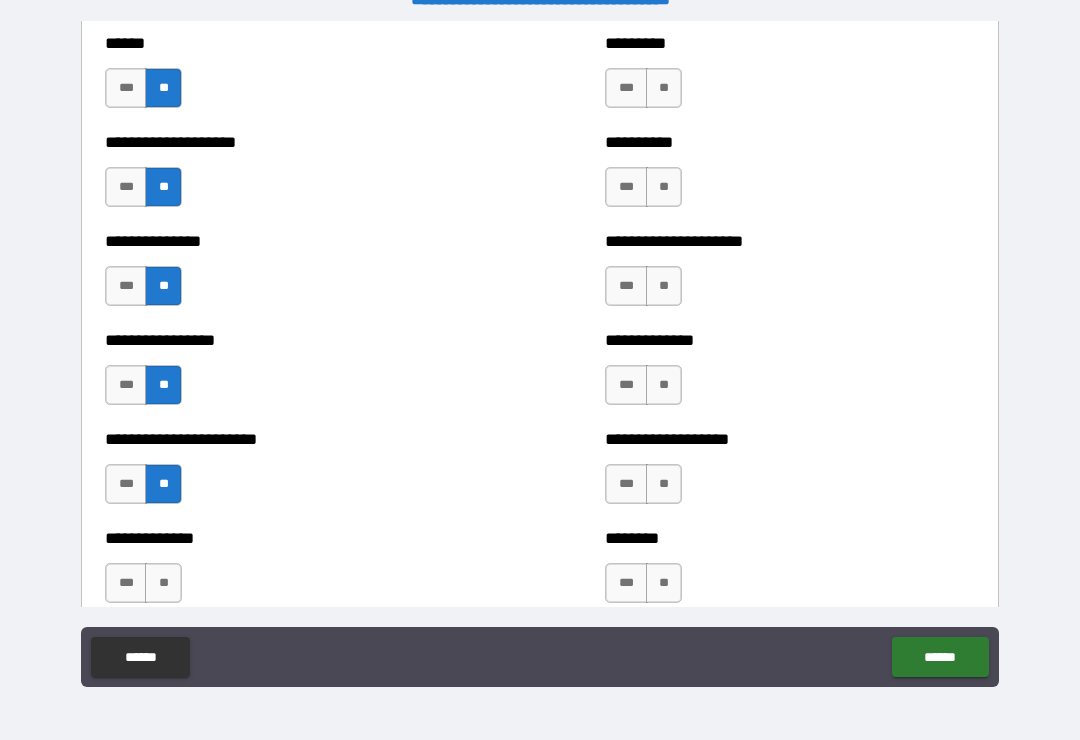 click on "**" at bounding box center (163, 583) 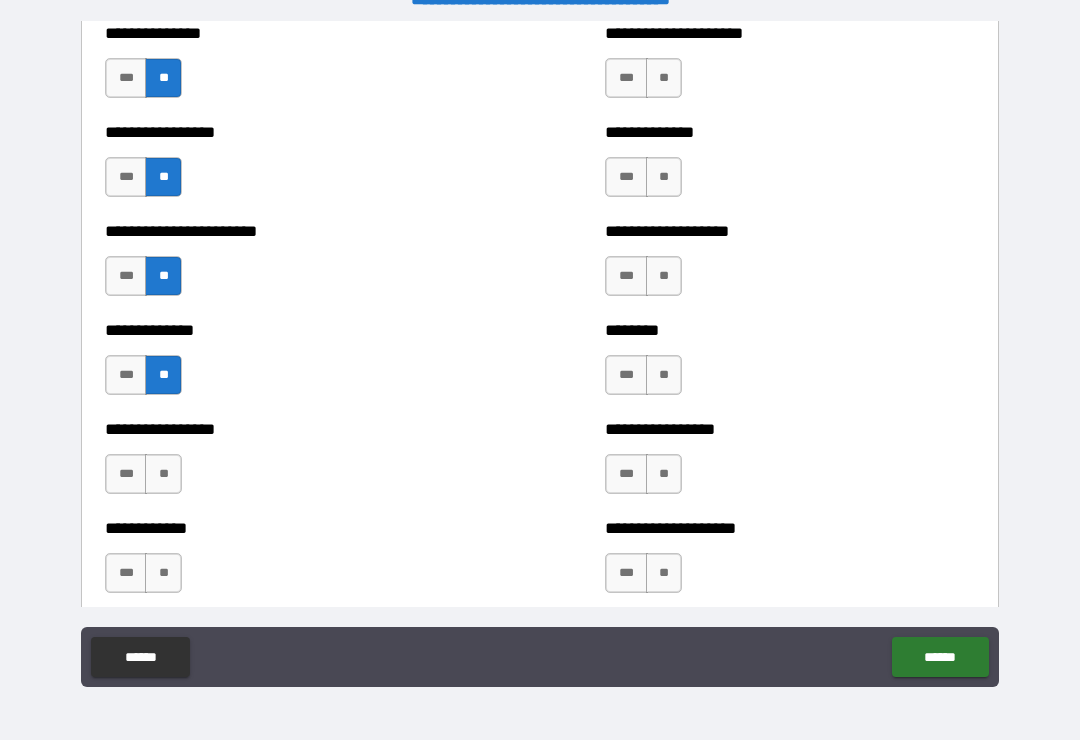 scroll, scrollTop: 3556, scrollLeft: 0, axis: vertical 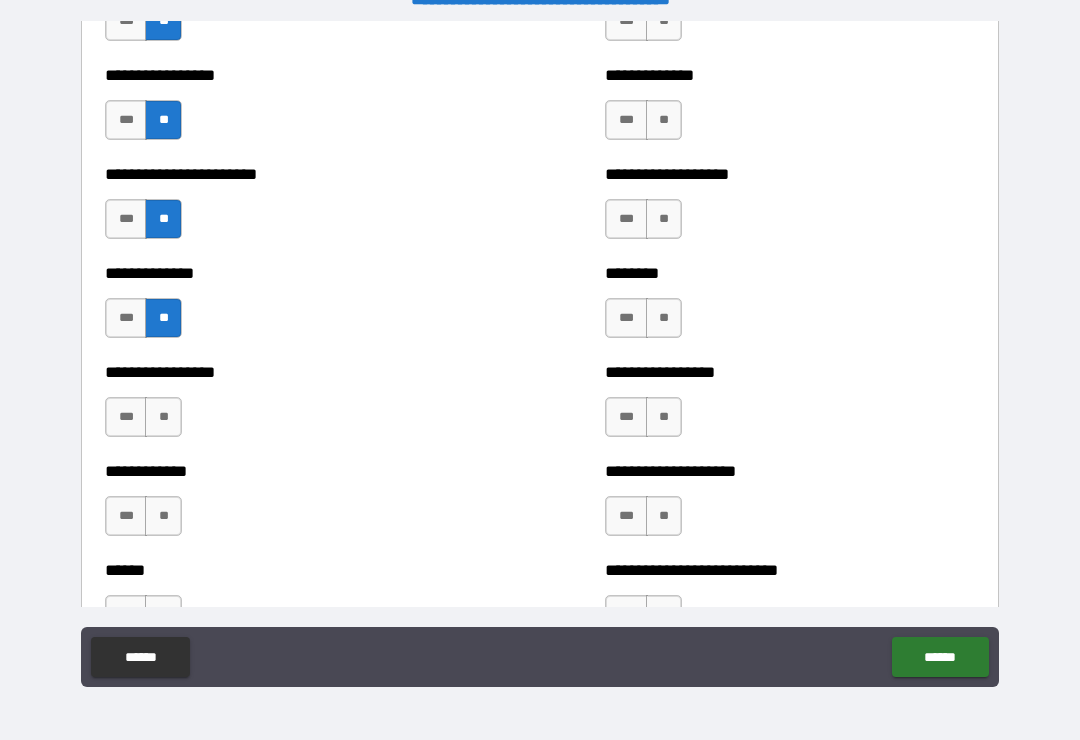 click on "**" at bounding box center (163, 417) 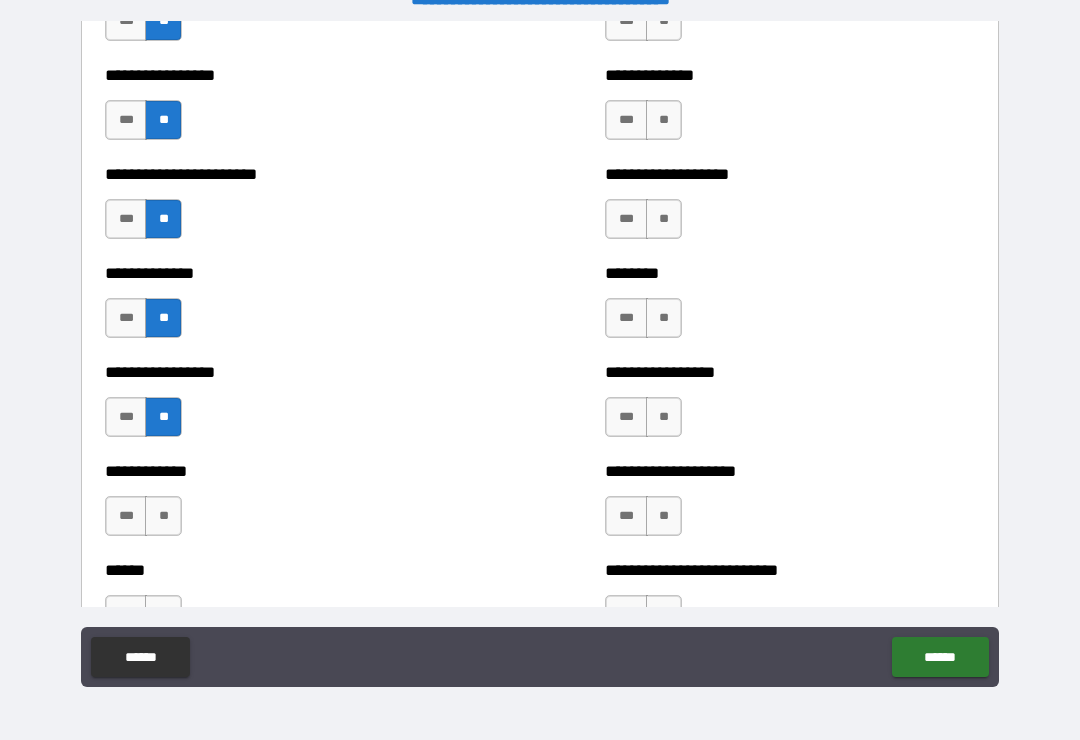 click on "**" at bounding box center (163, 516) 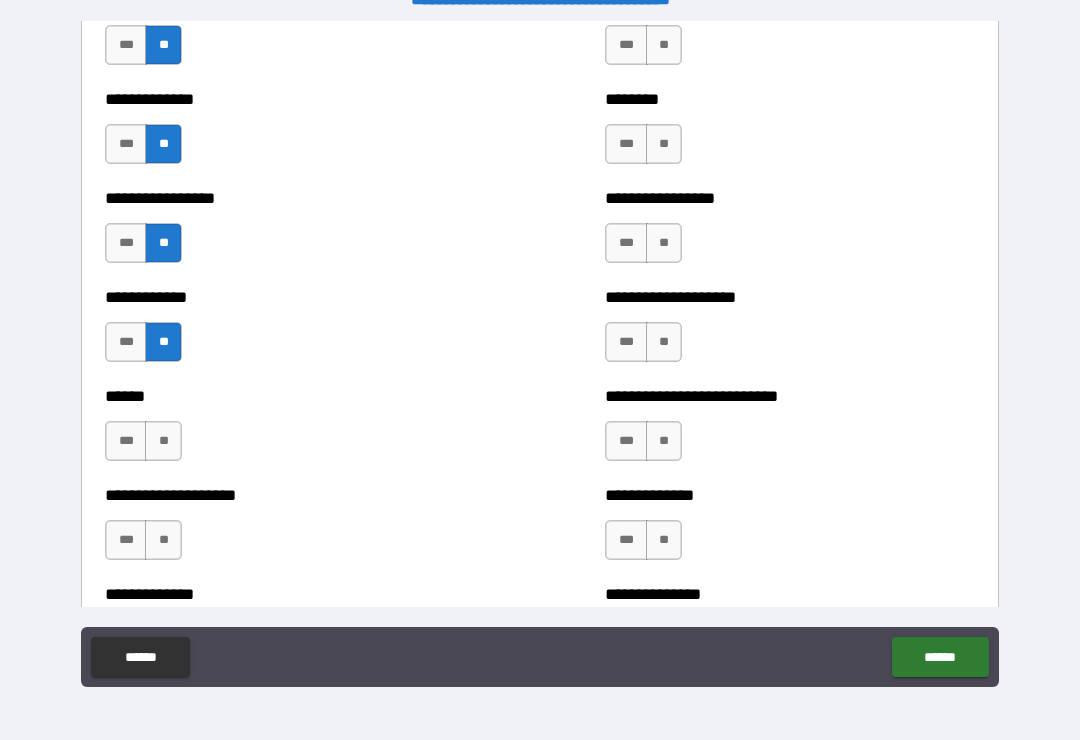scroll, scrollTop: 3726, scrollLeft: 0, axis: vertical 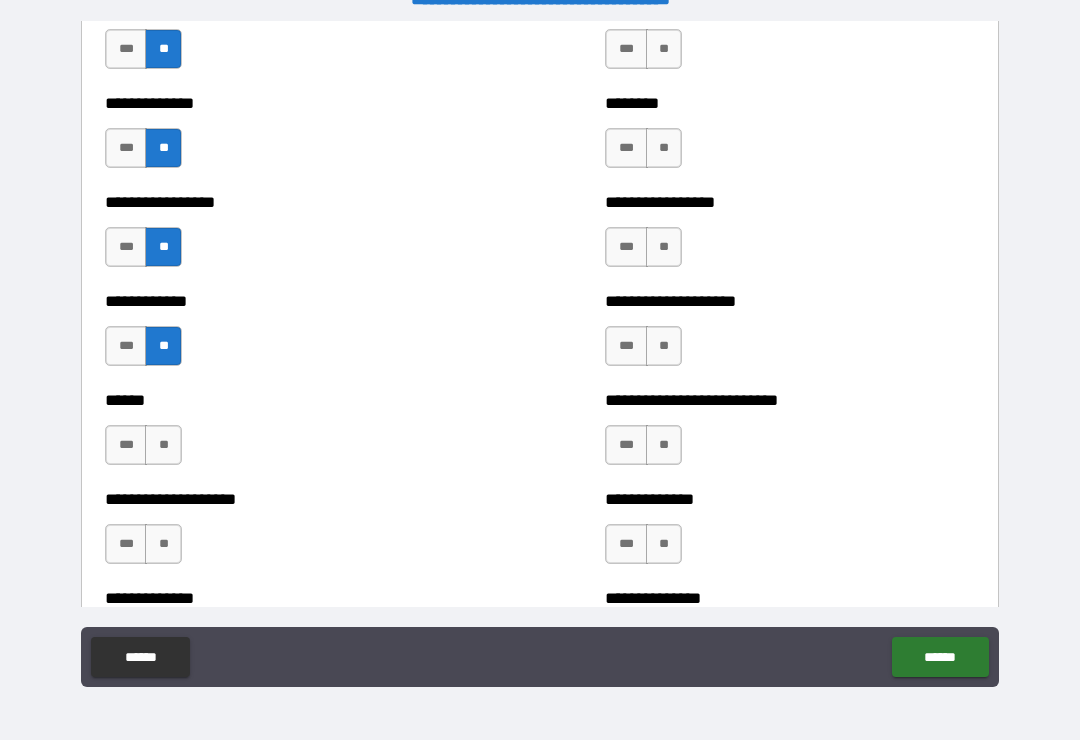 click on "**" at bounding box center (163, 544) 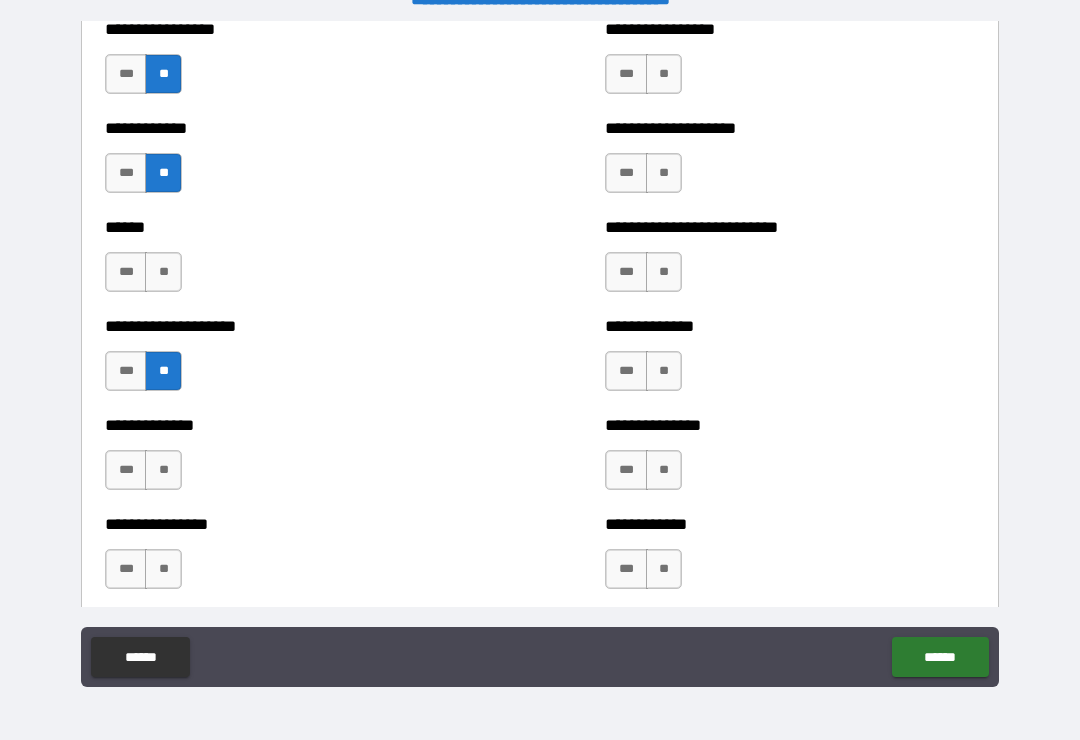 scroll, scrollTop: 3944, scrollLeft: 0, axis: vertical 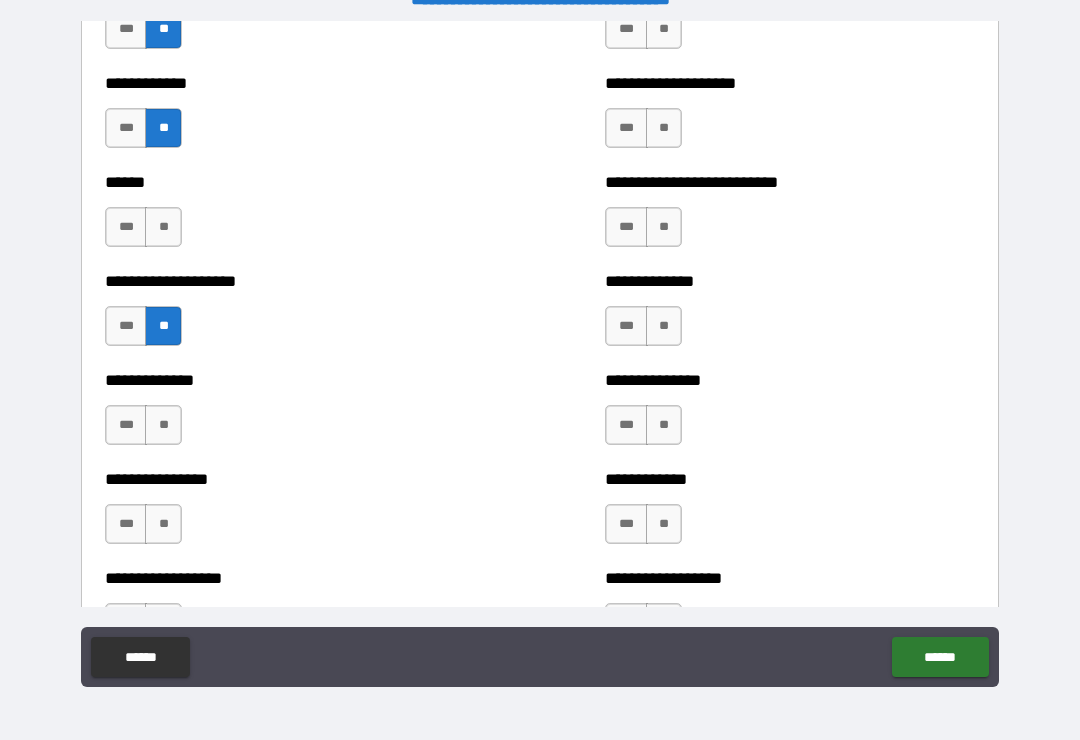 click on "**" at bounding box center (163, 425) 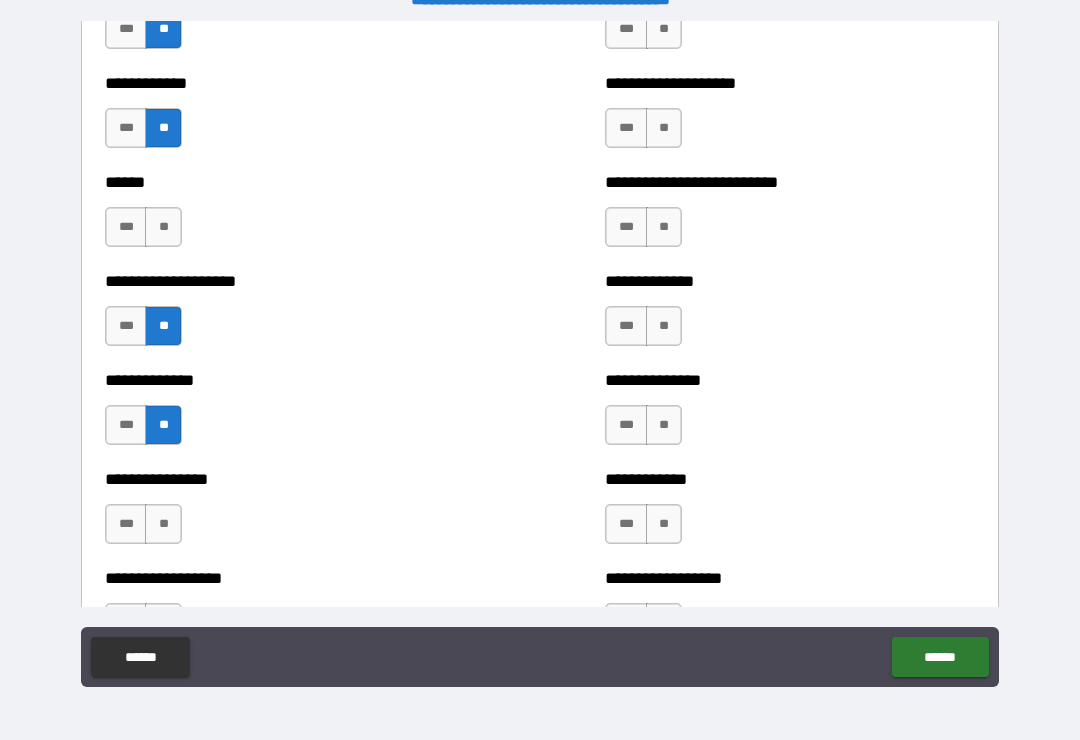 click on "**" at bounding box center (163, 524) 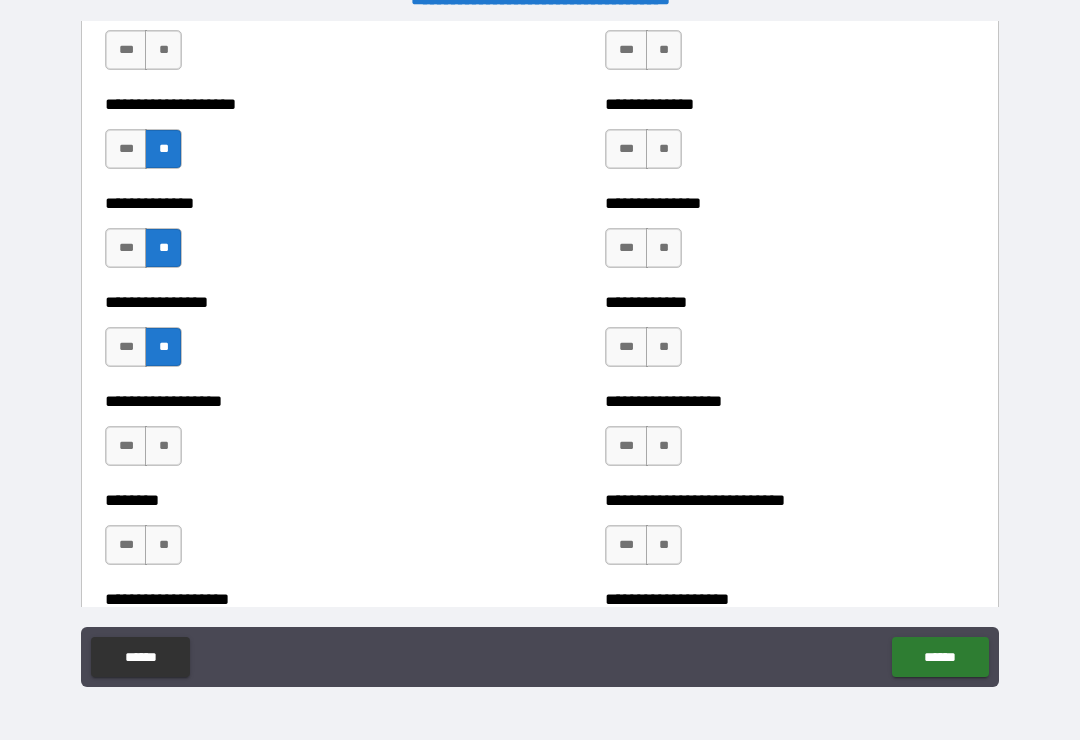 scroll, scrollTop: 4116, scrollLeft: 0, axis: vertical 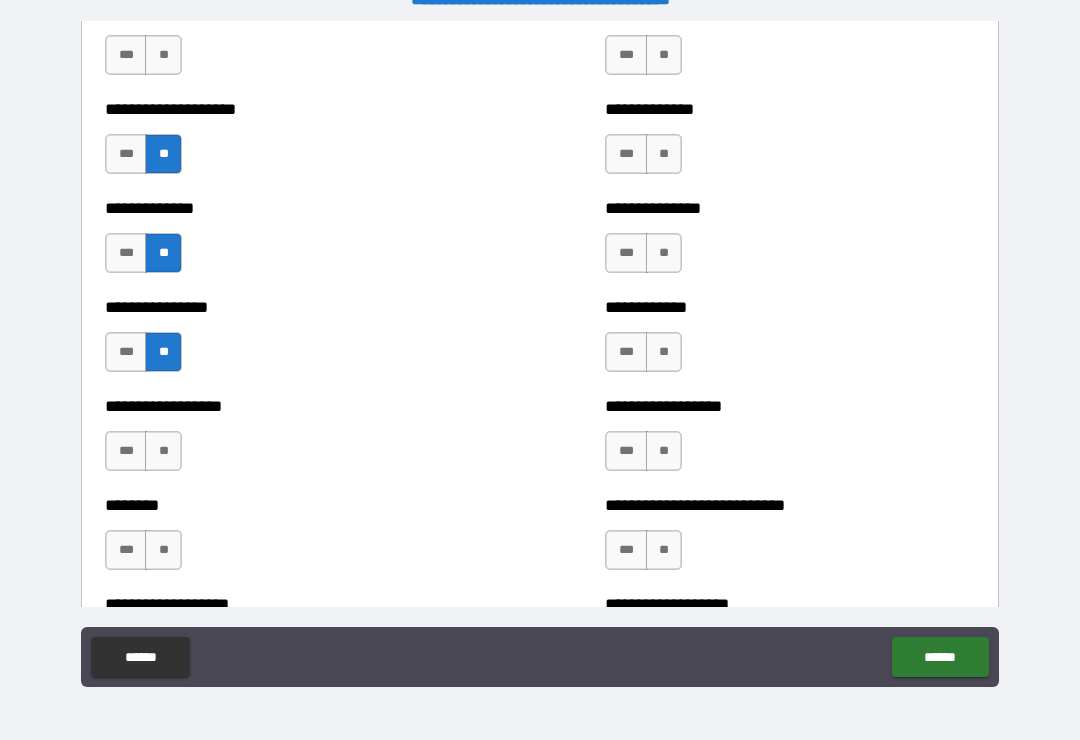 click on "**" at bounding box center [163, 451] 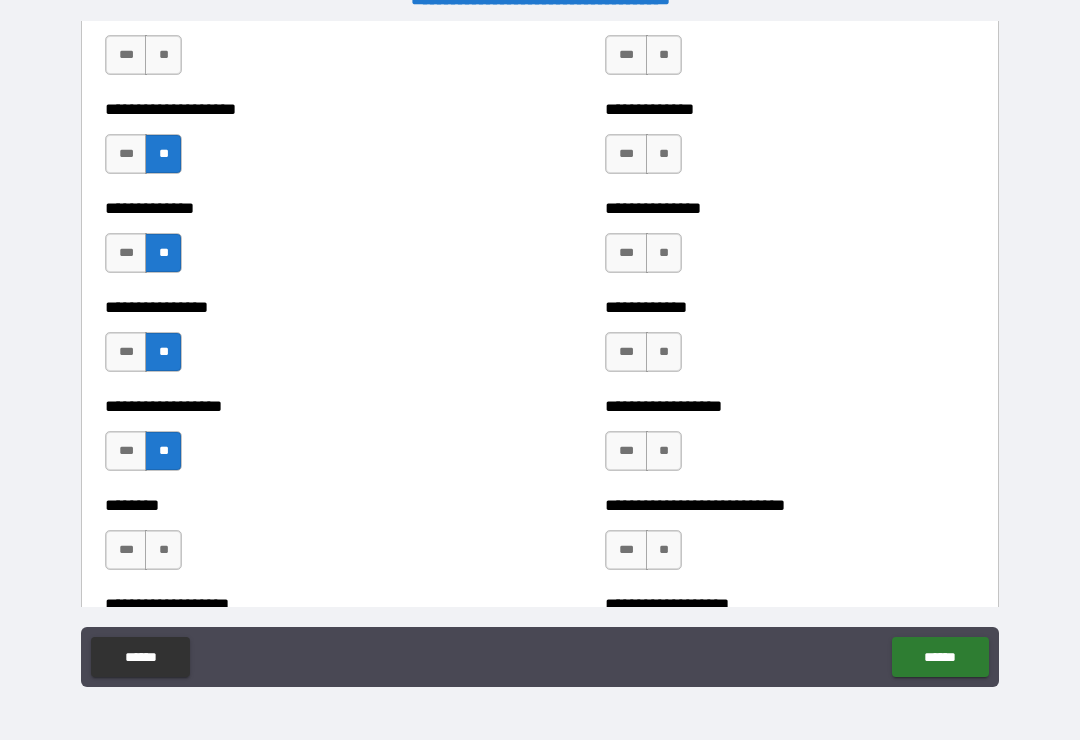 click on "**" at bounding box center [163, 550] 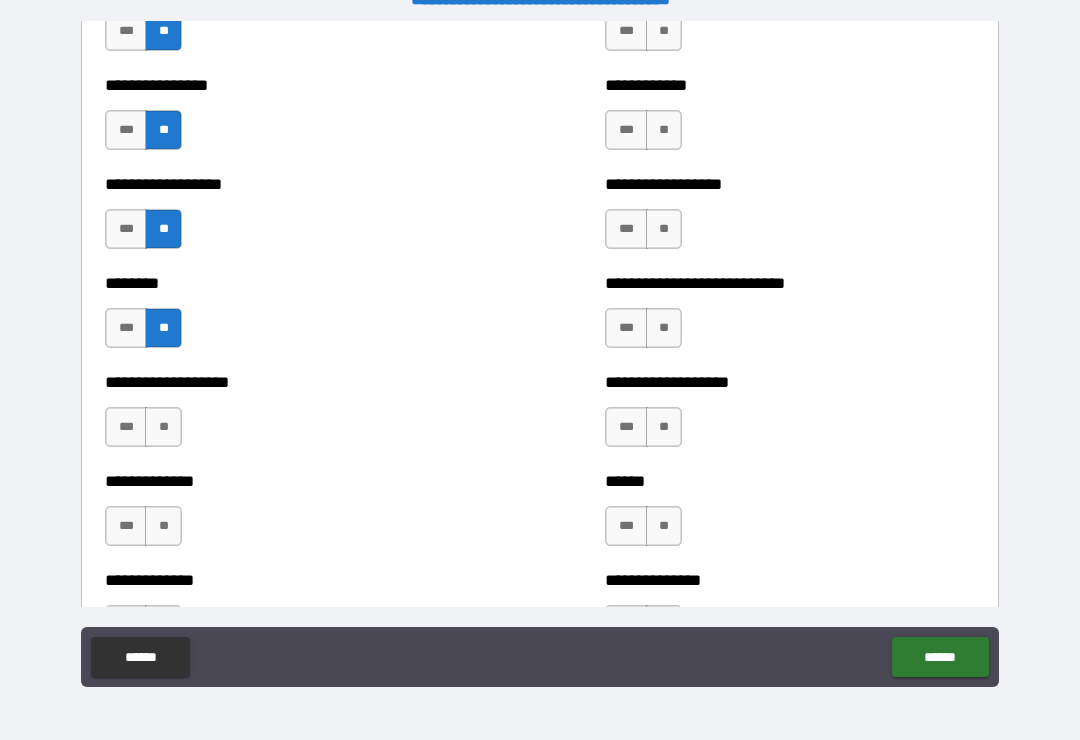 scroll, scrollTop: 4340, scrollLeft: 0, axis: vertical 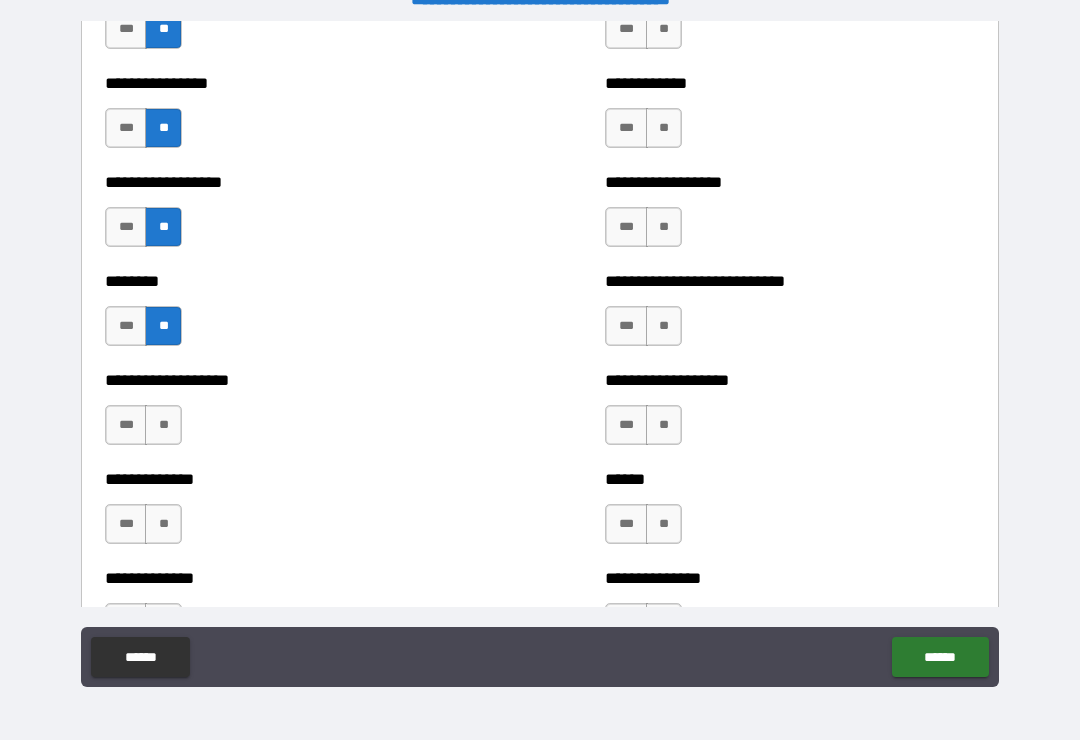 click on "**" at bounding box center (163, 425) 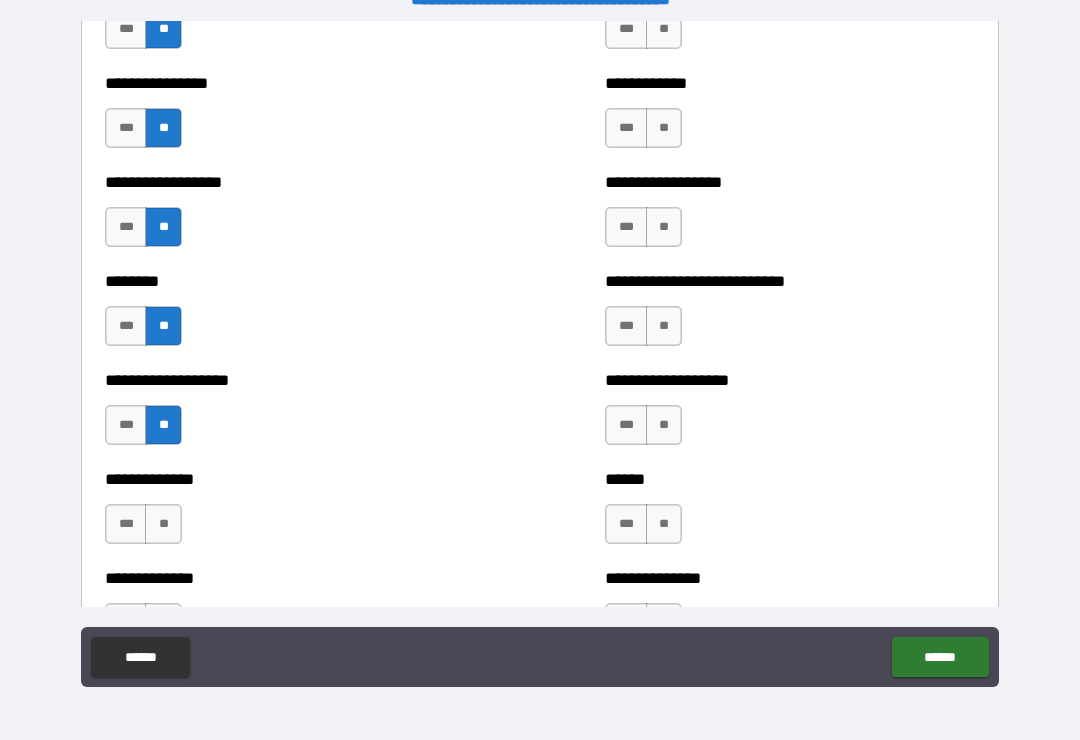click on "**" at bounding box center [163, 524] 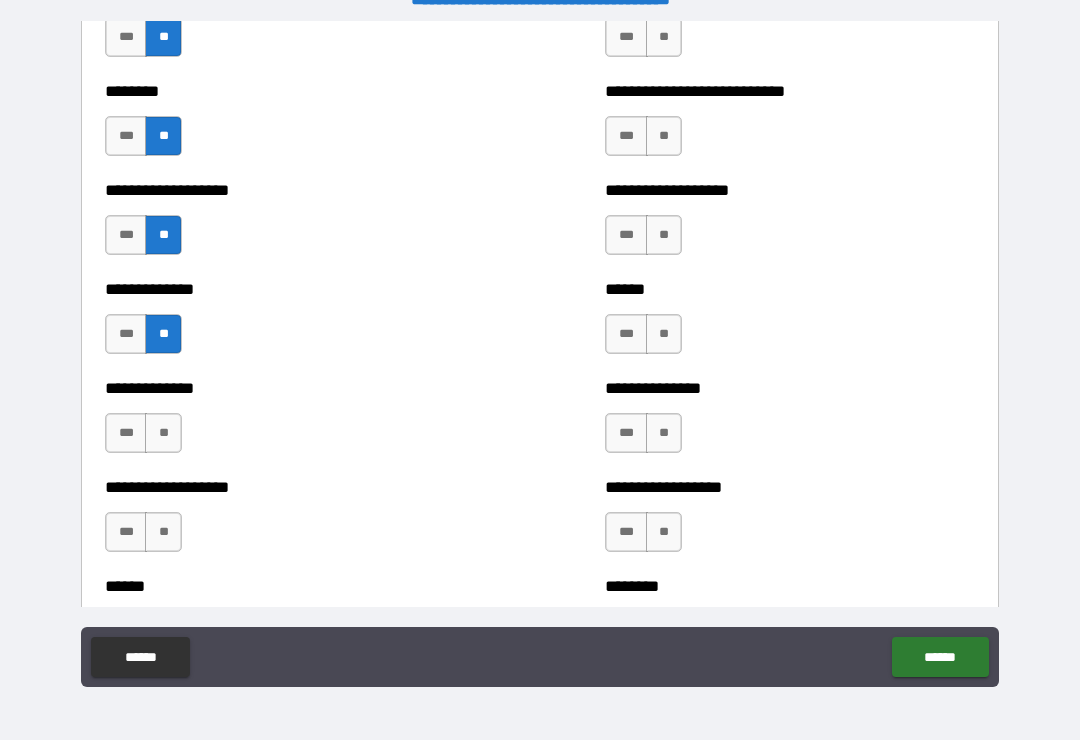 scroll, scrollTop: 4531, scrollLeft: 0, axis: vertical 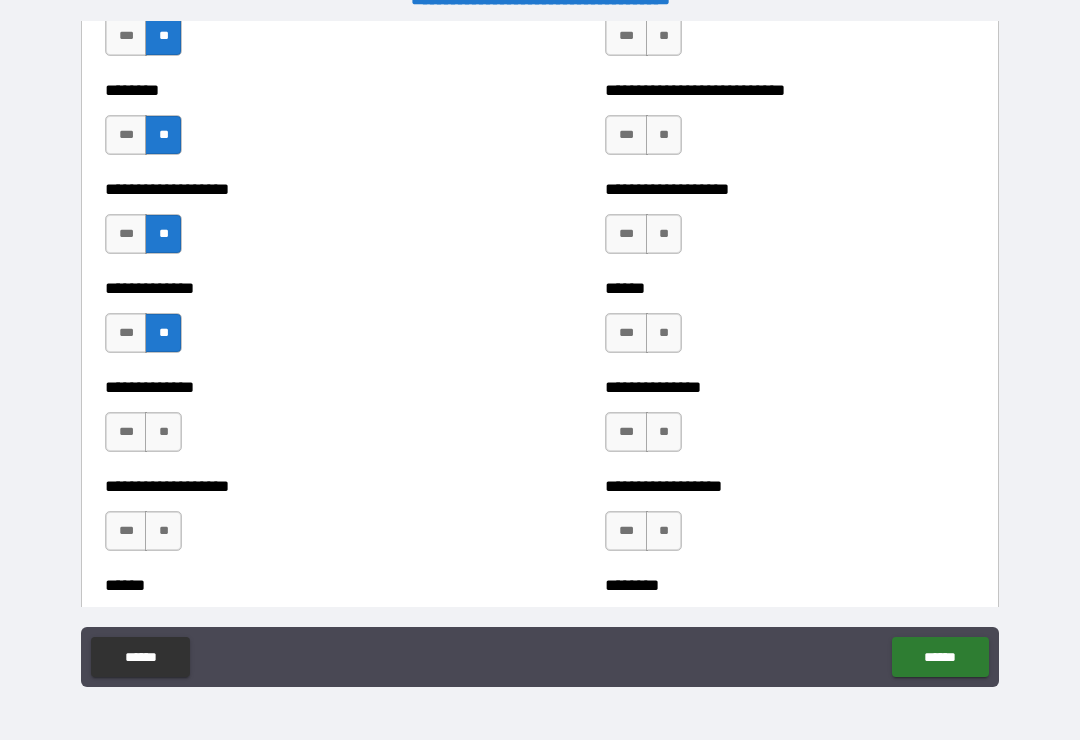 click on "**" at bounding box center [163, 432] 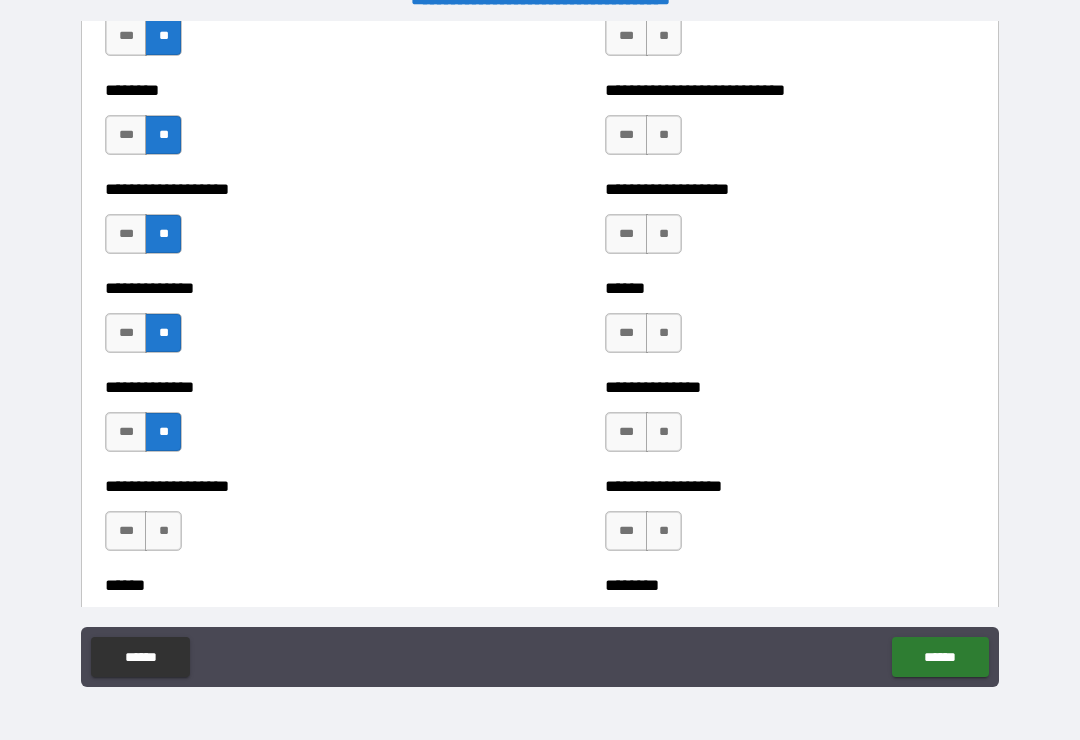click on "**" at bounding box center [163, 531] 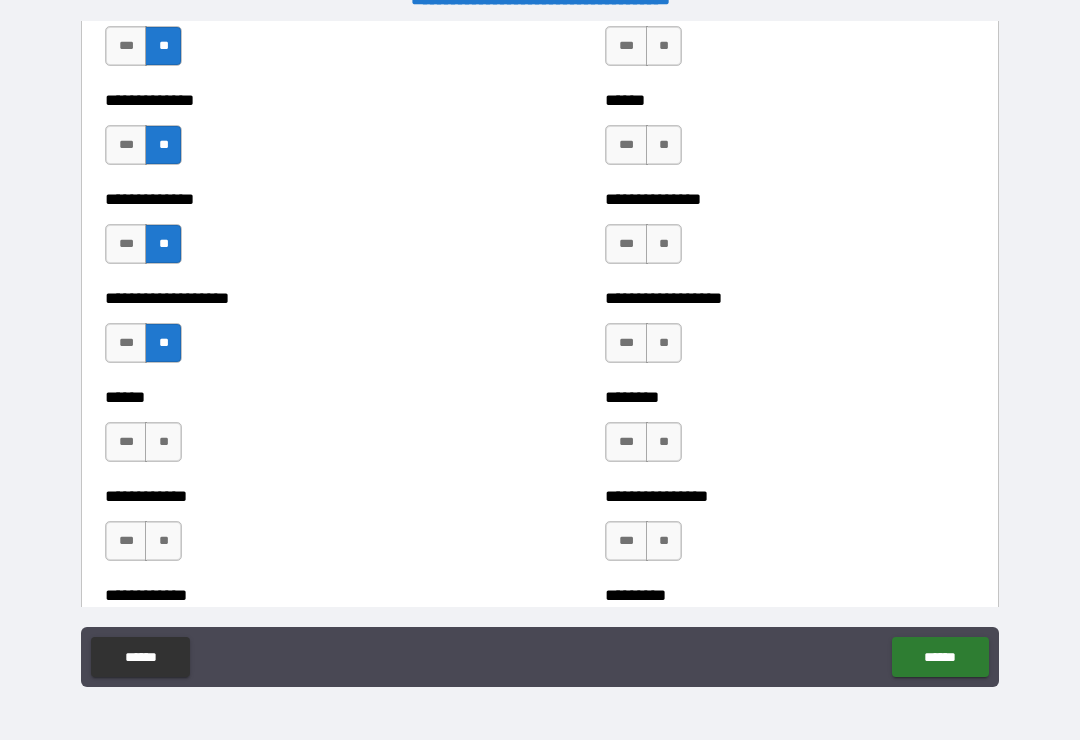 scroll, scrollTop: 4718, scrollLeft: 0, axis: vertical 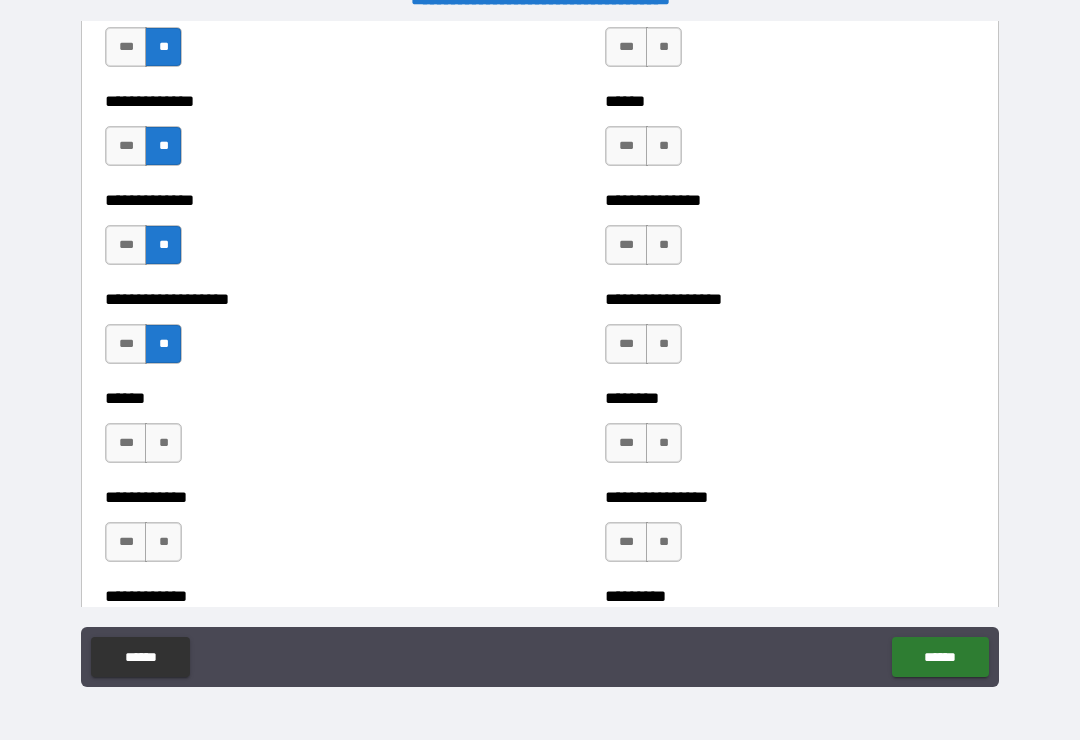 click on "**" at bounding box center (163, 443) 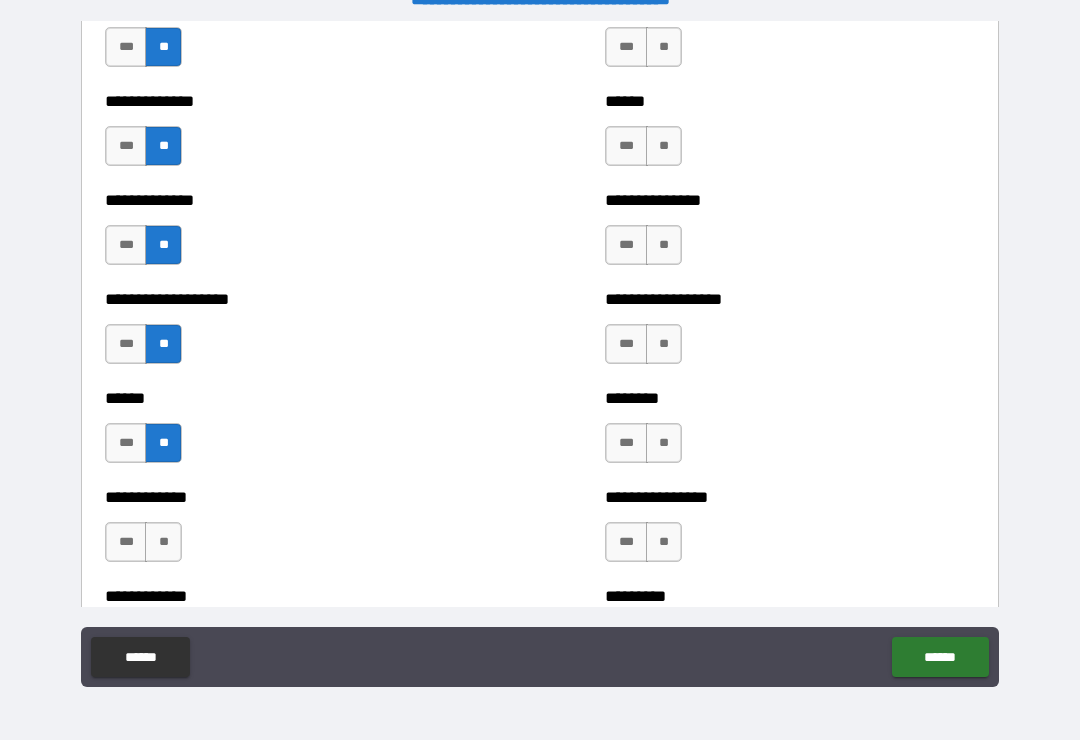 click on "**" at bounding box center (163, 542) 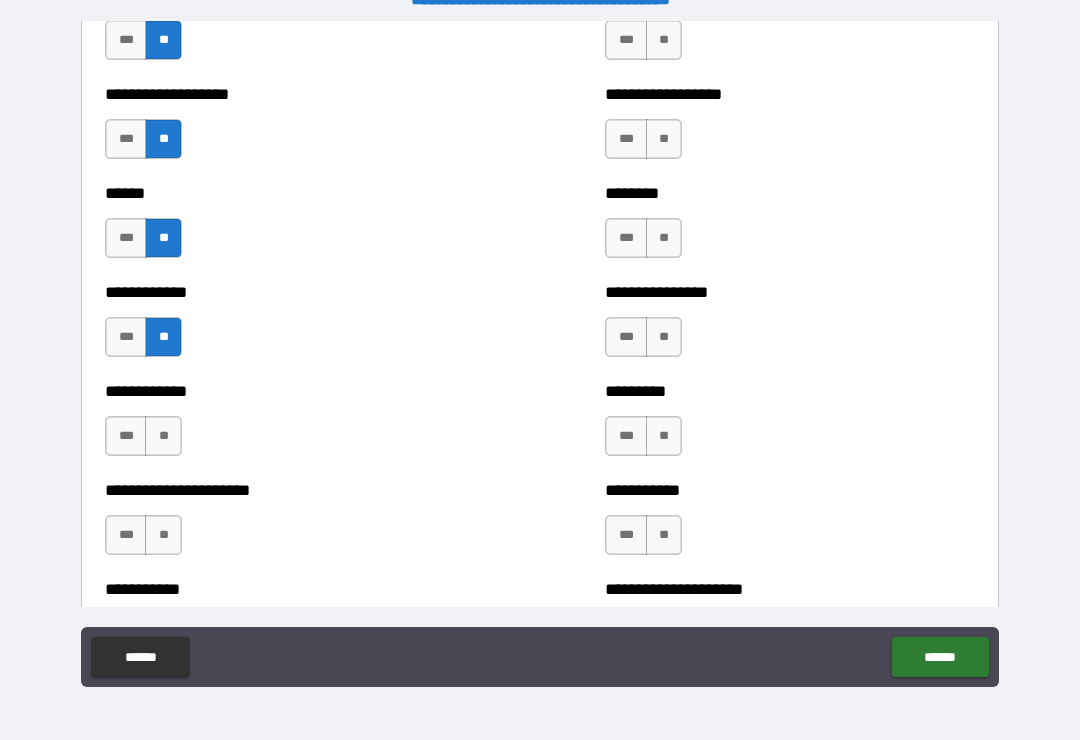 scroll, scrollTop: 4938, scrollLeft: 0, axis: vertical 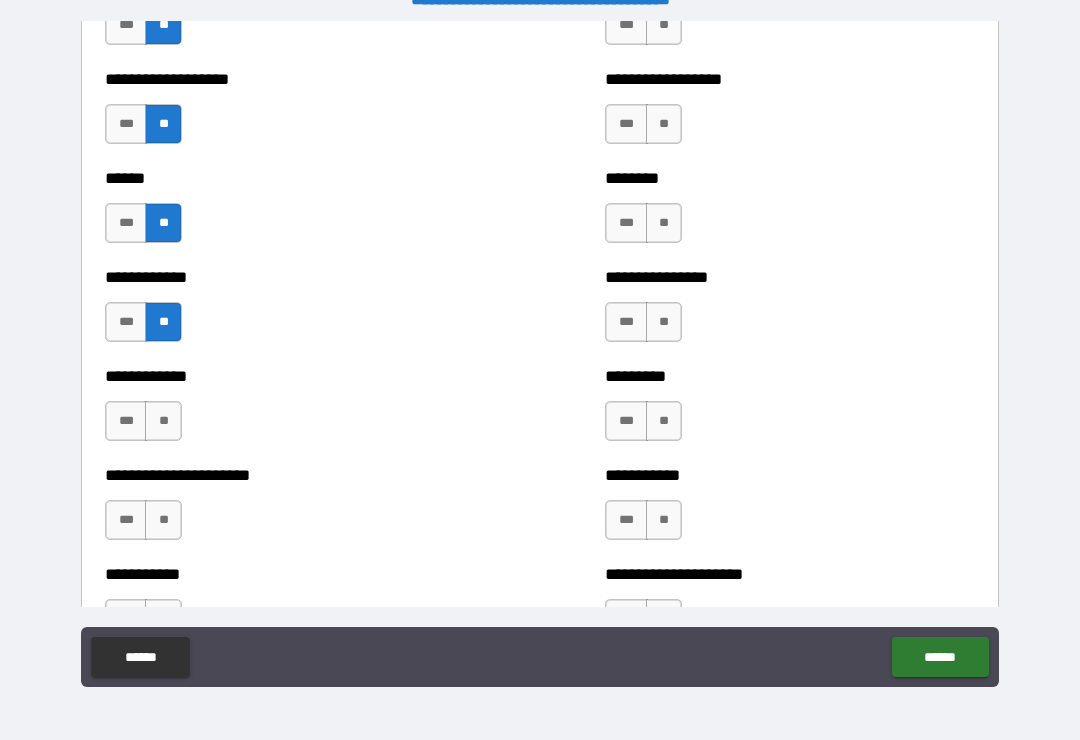 click on "**" at bounding box center [163, 421] 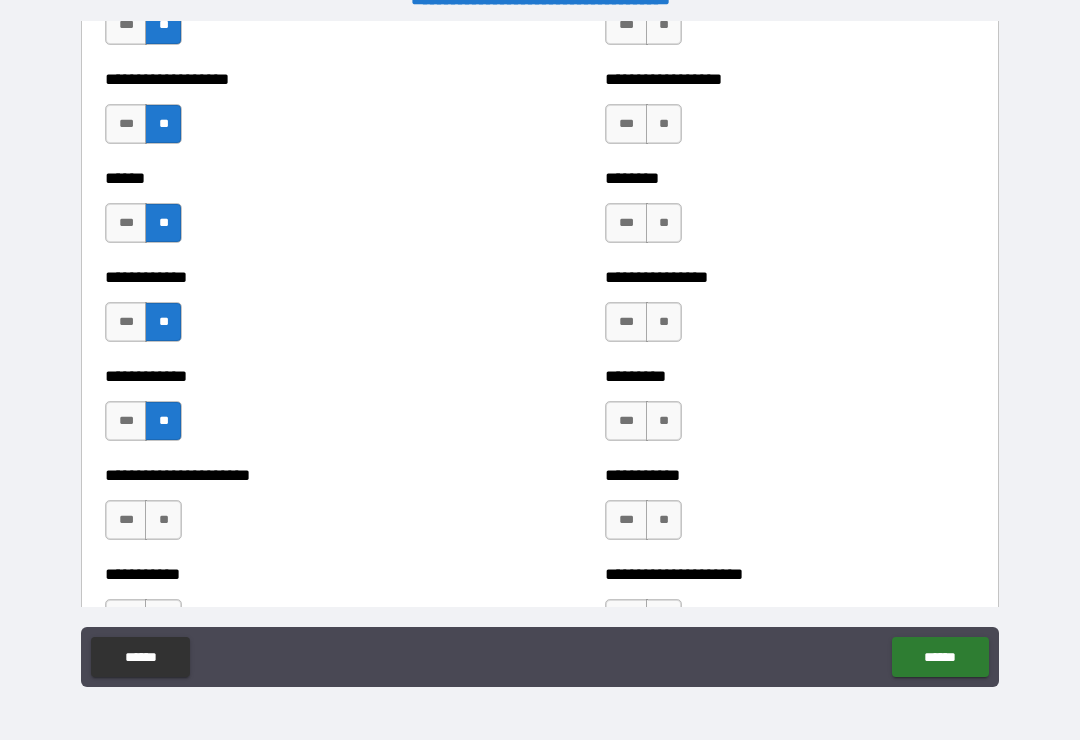 click on "**" at bounding box center (163, 520) 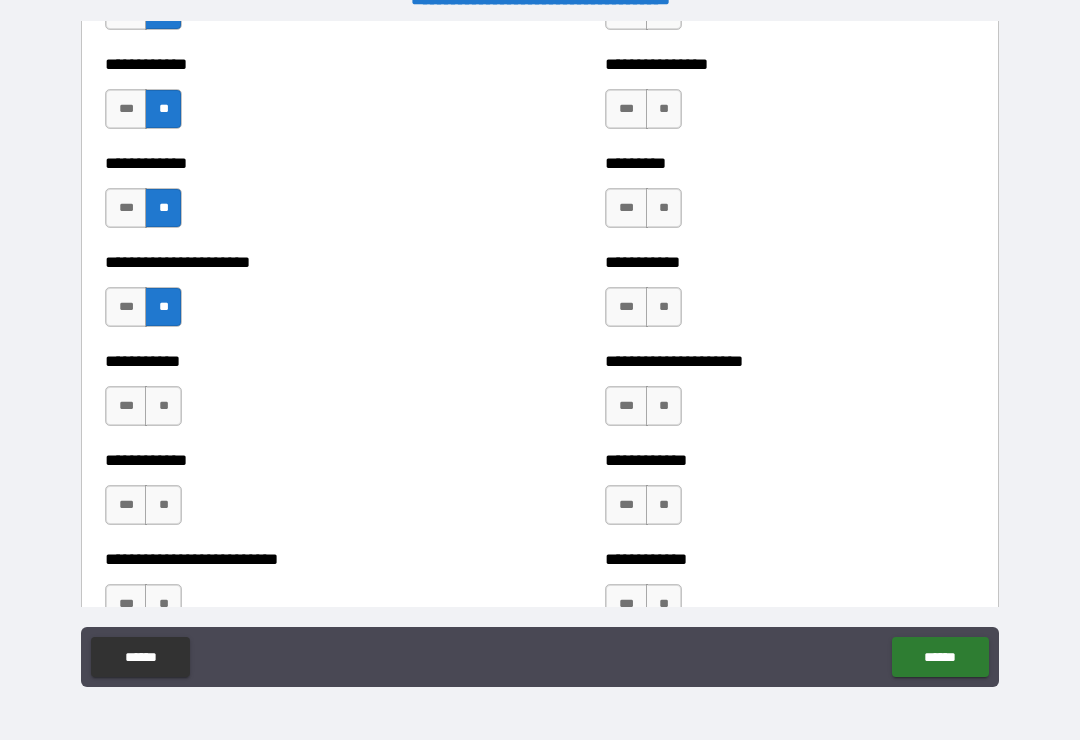 scroll, scrollTop: 5143, scrollLeft: 0, axis: vertical 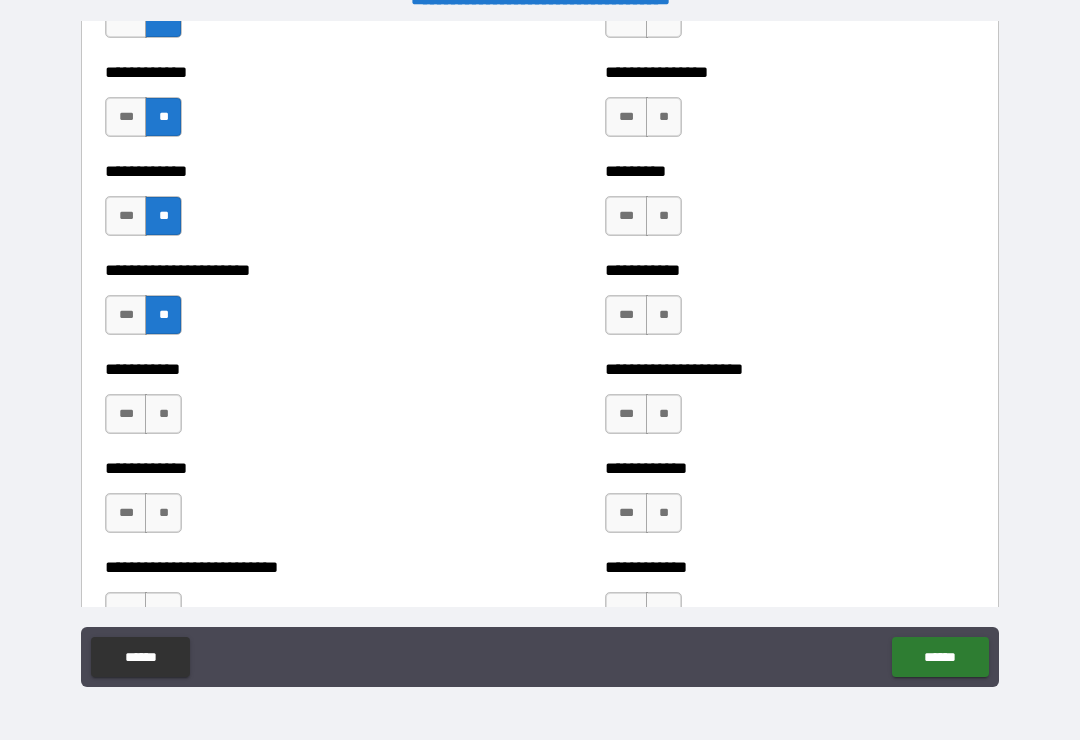 click on "**" at bounding box center (163, 414) 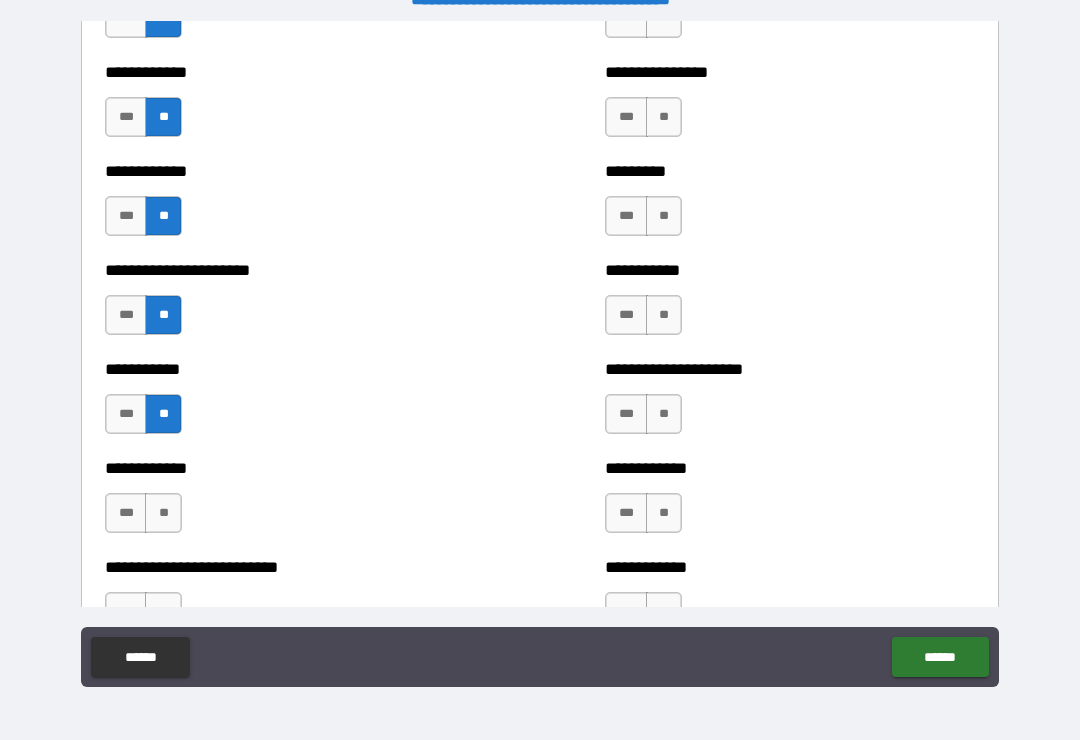 click on "**" at bounding box center (163, 513) 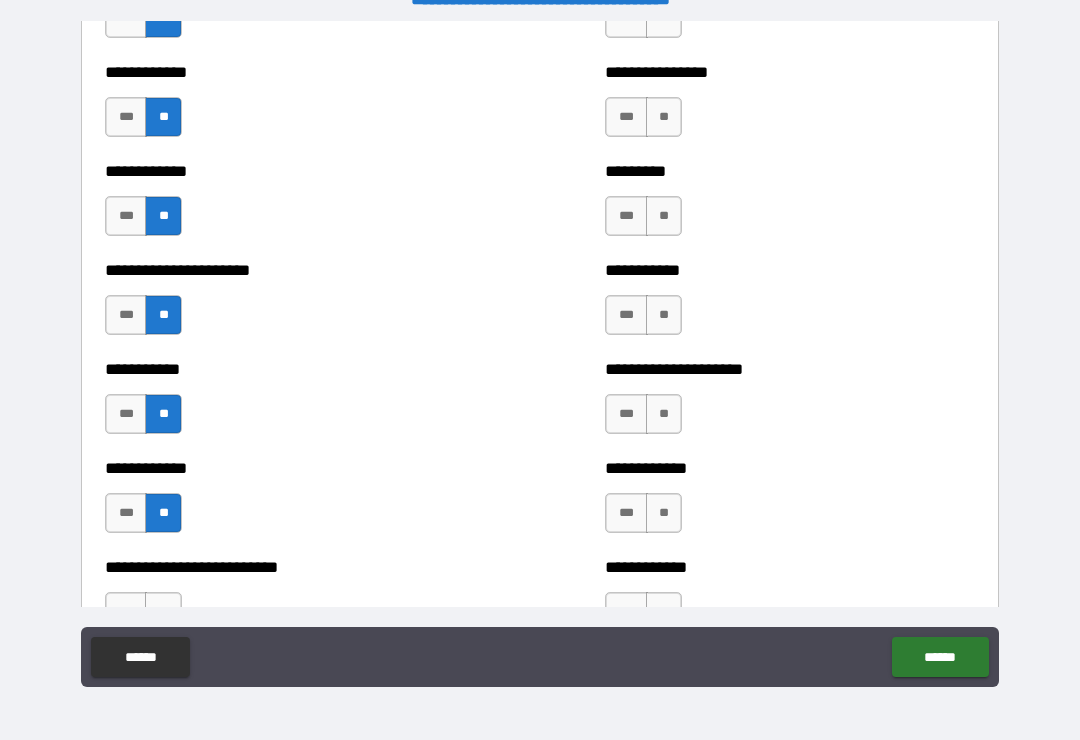 click on "***" at bounding box center (626, 315) 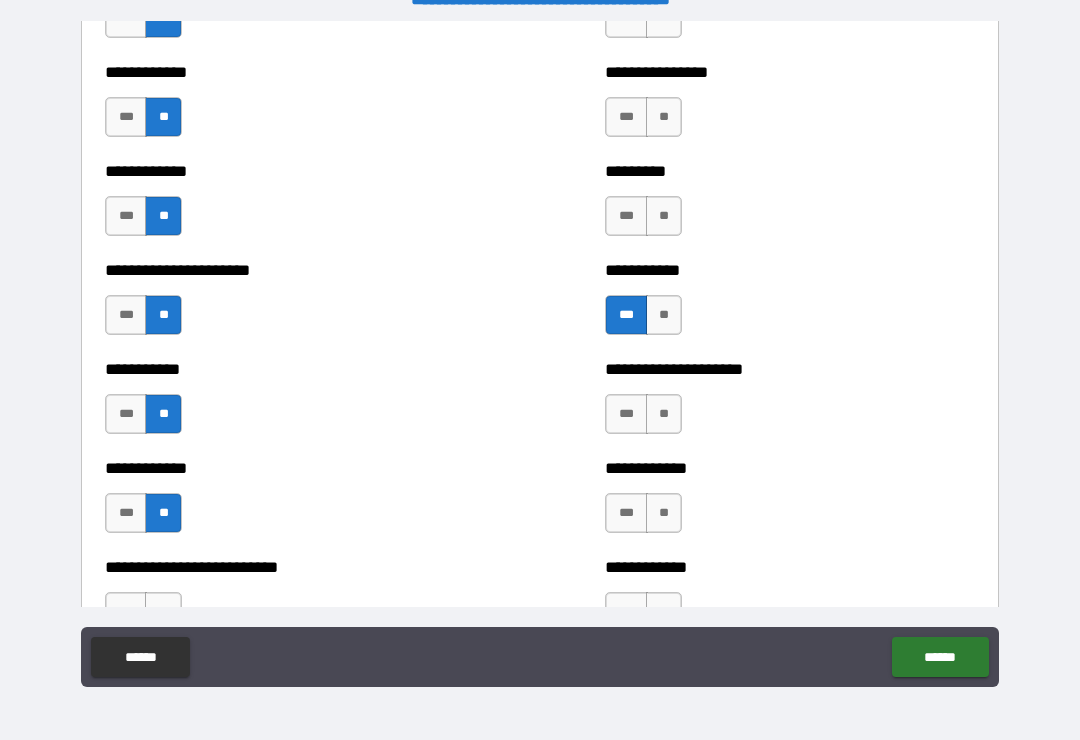 click on "***" at bounding box center (626, 414) 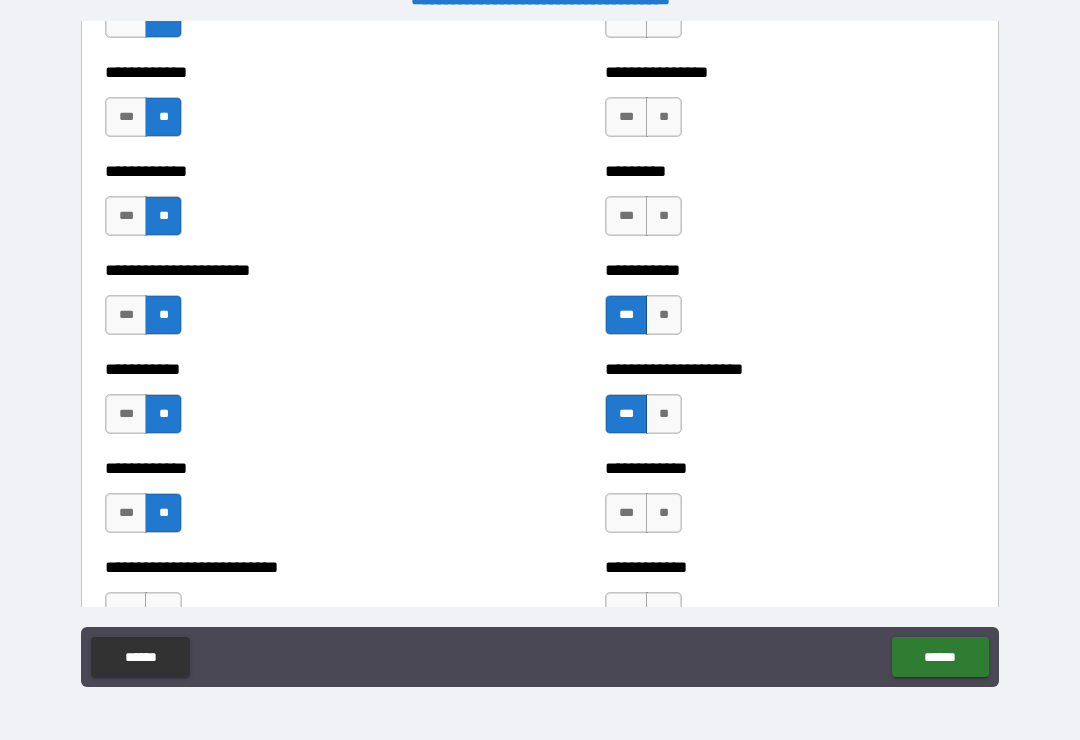 click on "**" at bounding box center (664, 513) 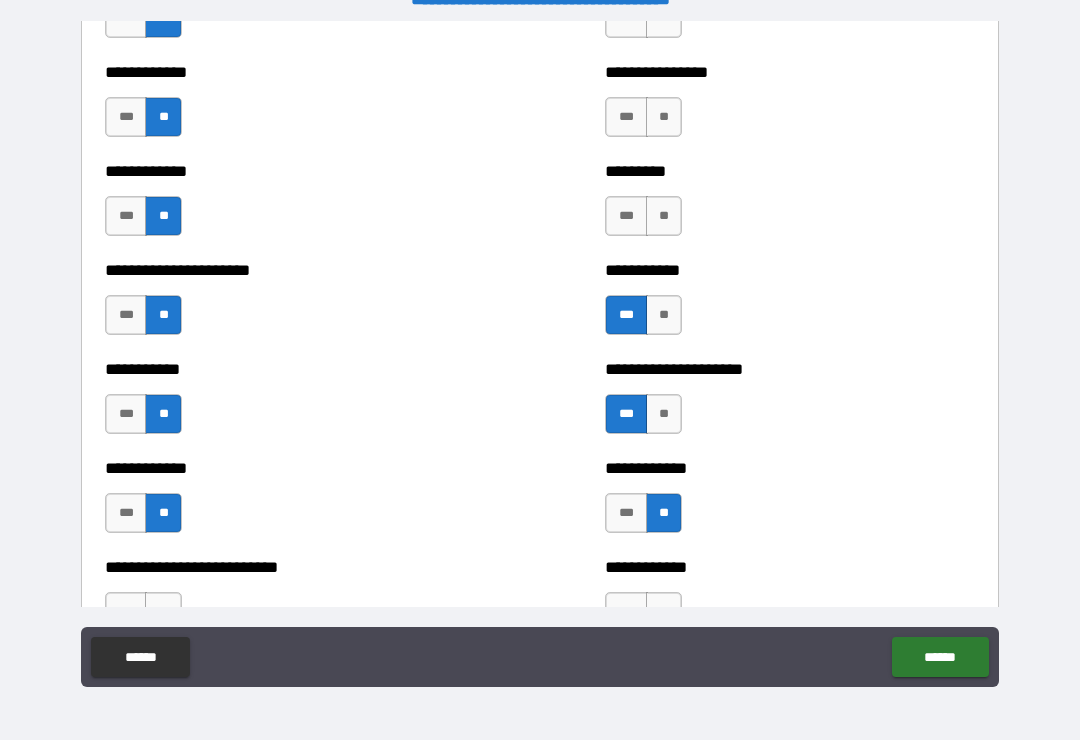 click on "**" at bounding box center (664, 414) 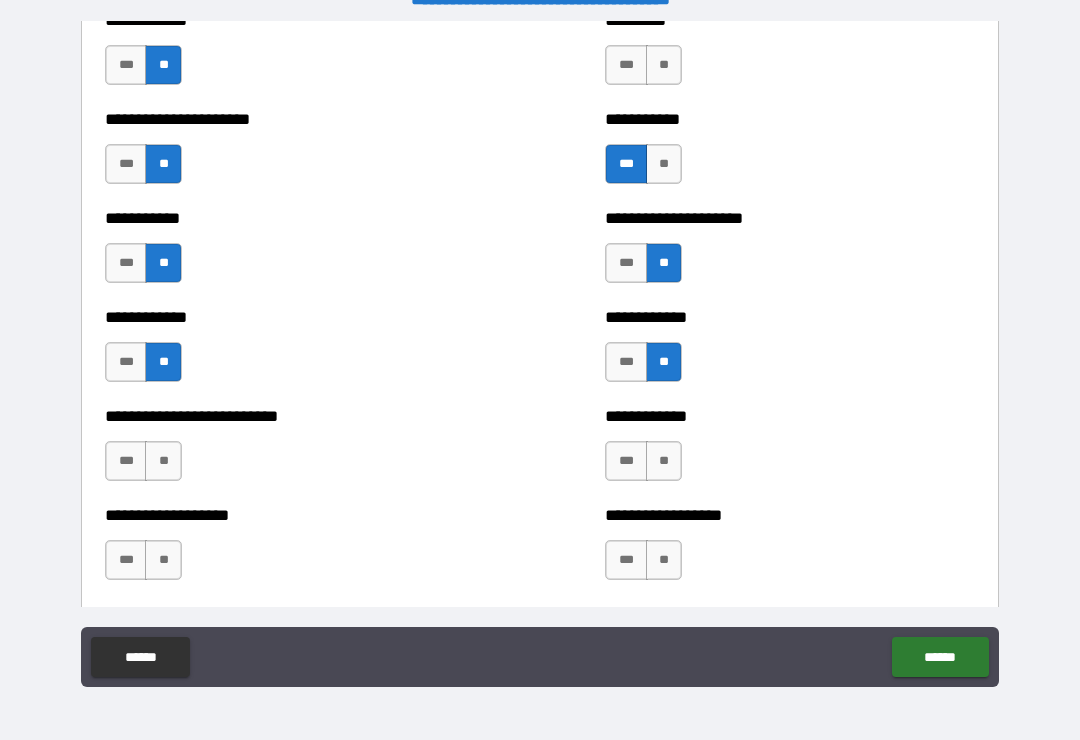 scroll, scrollTop: 5299, scrollLeft: 0, axis: vertical 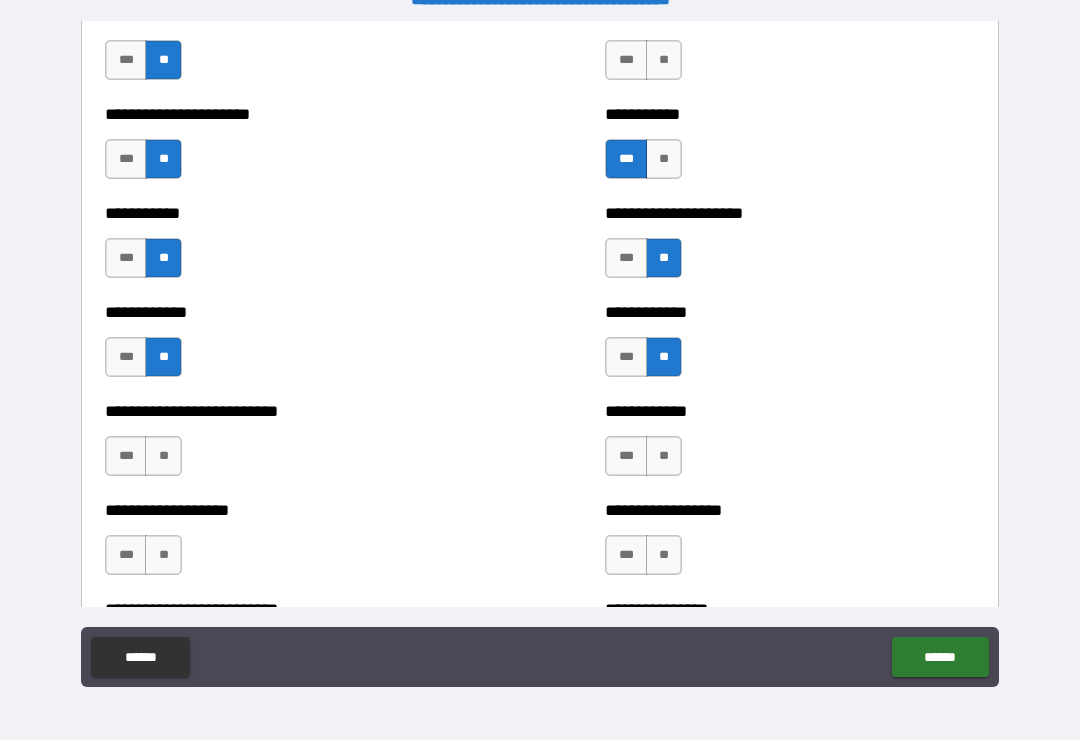 click on "**" at bounding box center [664, 456] 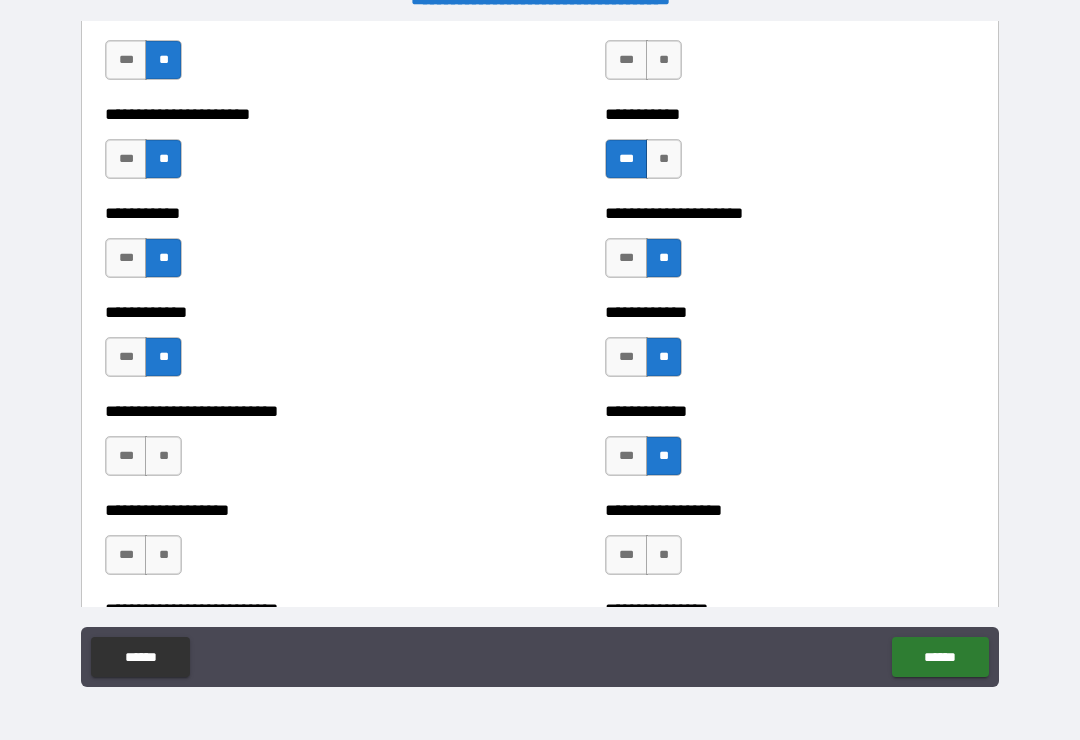 click on "**" at bounding box center [163, 456] 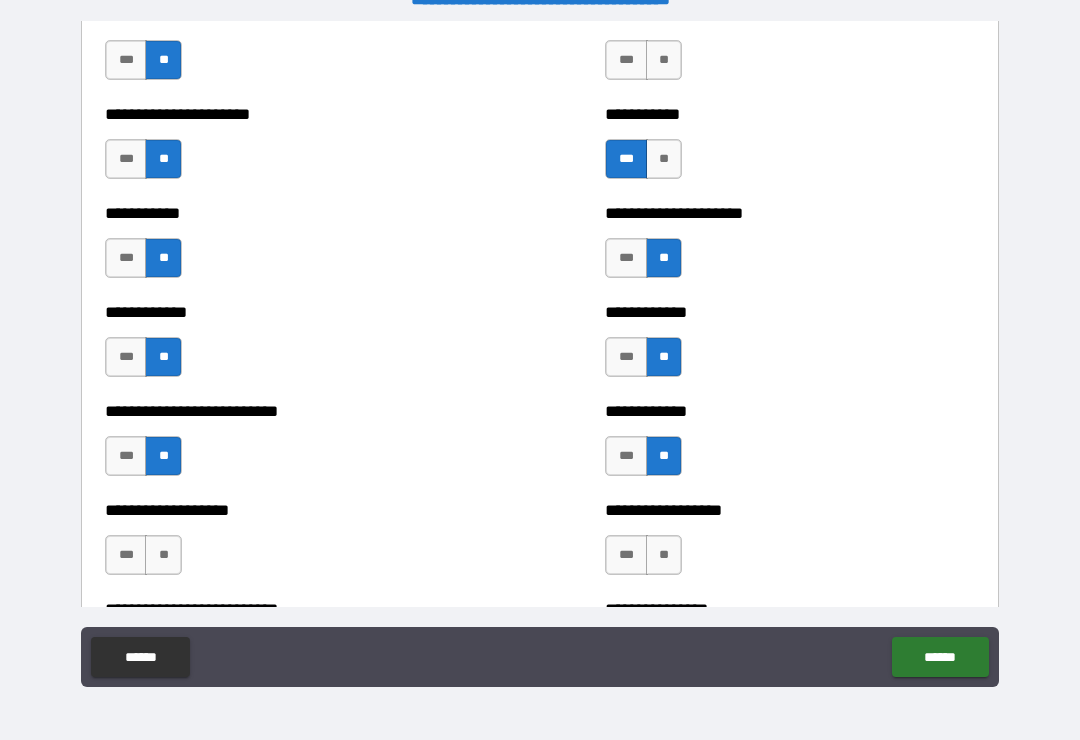 click on "**" at bounding box center (163, 555) 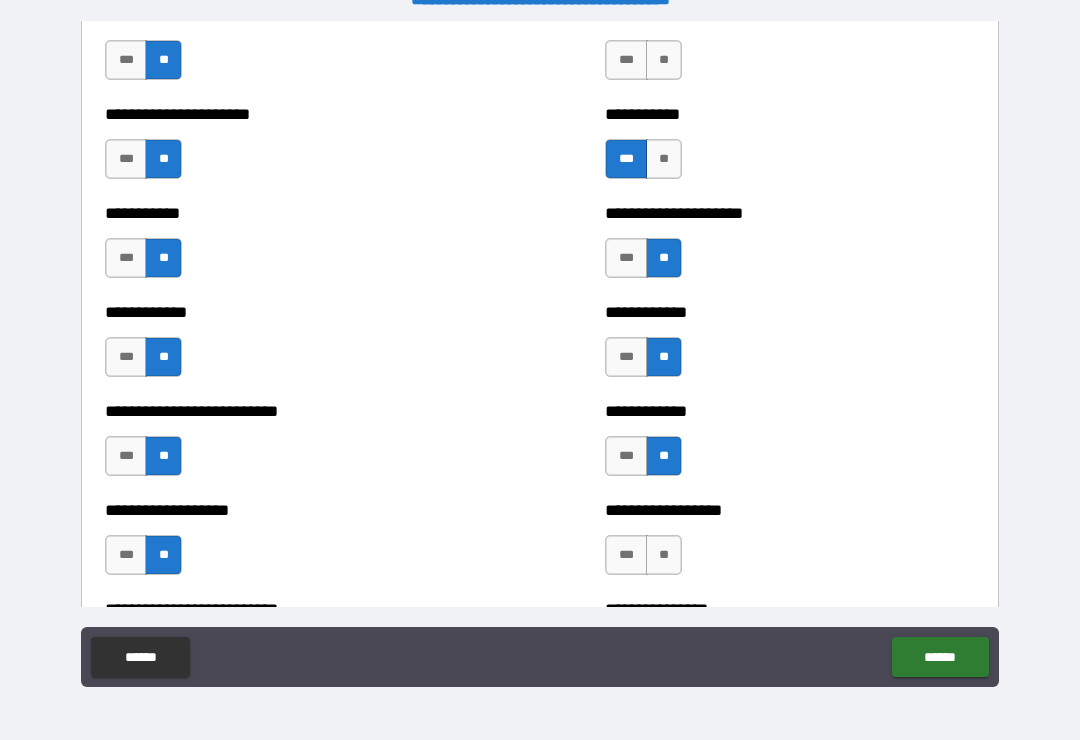 click on "**" at bounding box center (664, 555) 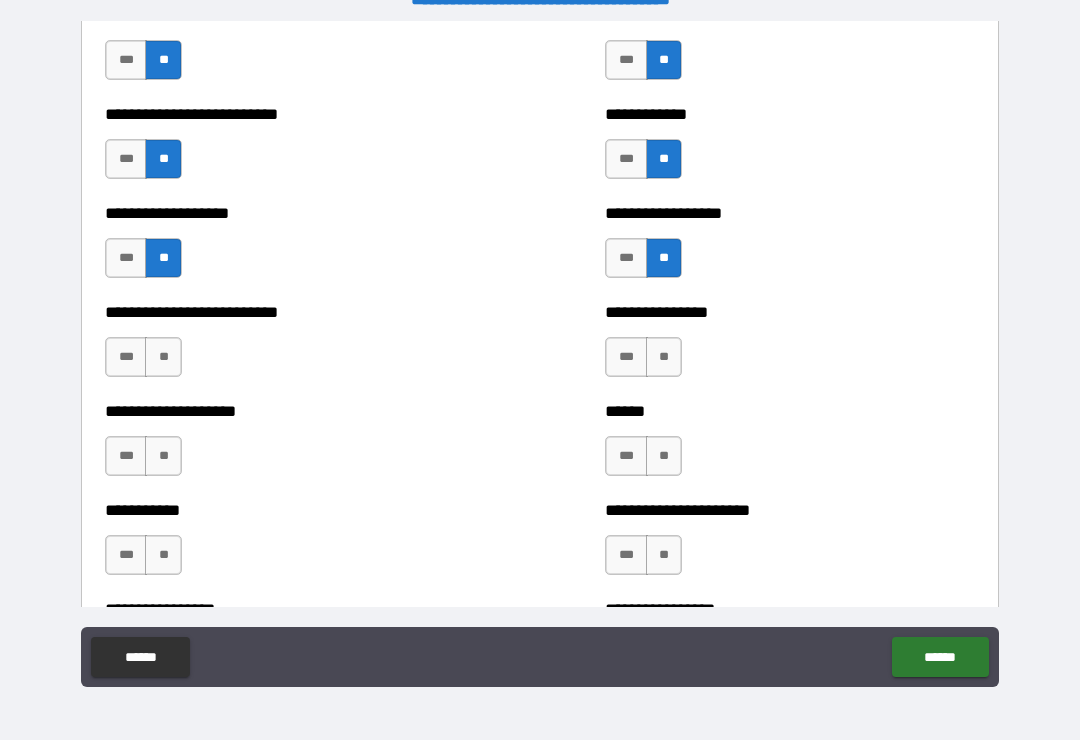 scroll, scrollTop: 5594, scrollLeft: 0, axis: vertical 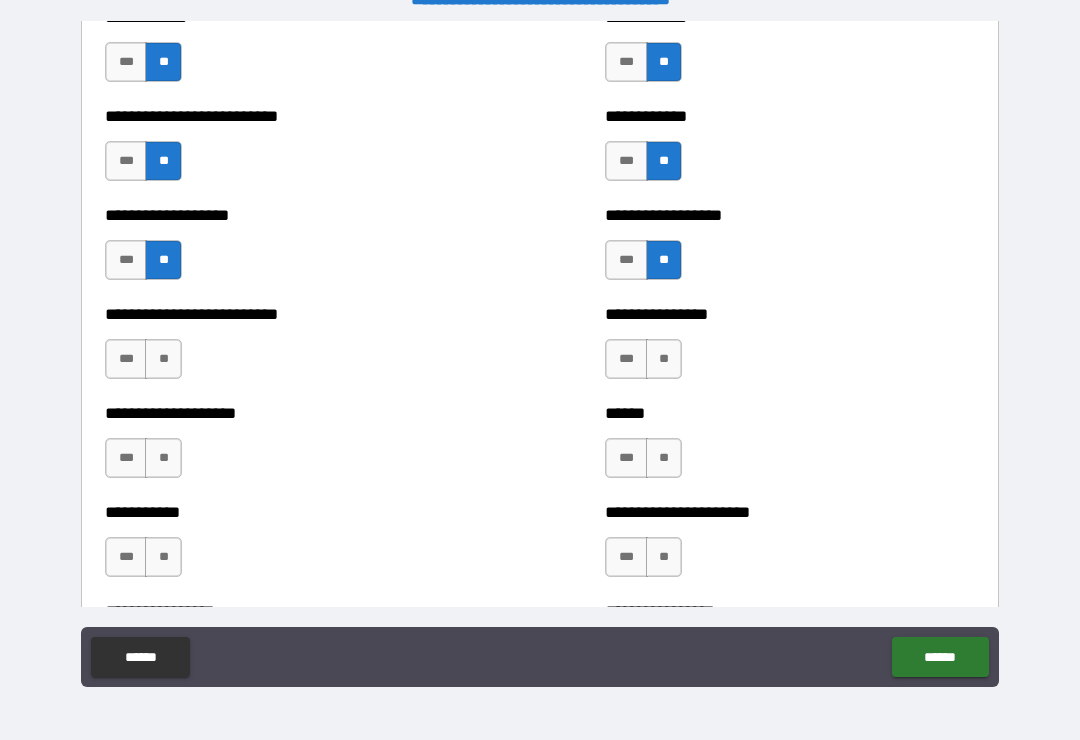 click on "**" at bounding box center (664, 359) 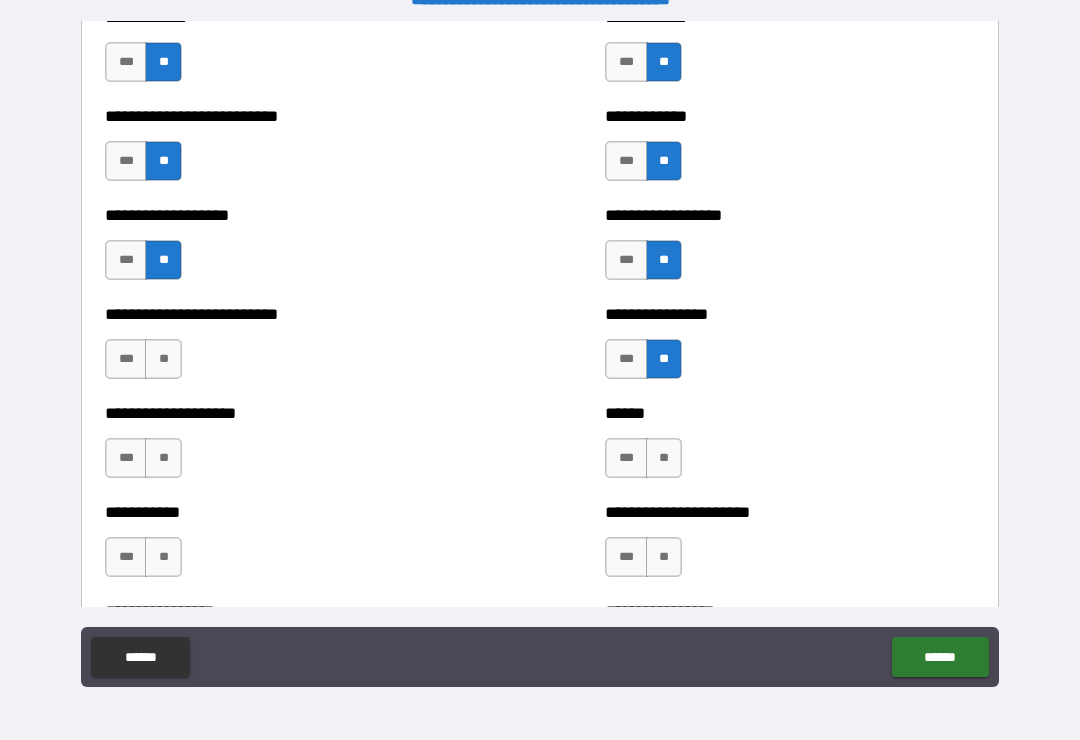 click on "**" at bounding box center [163, 359] 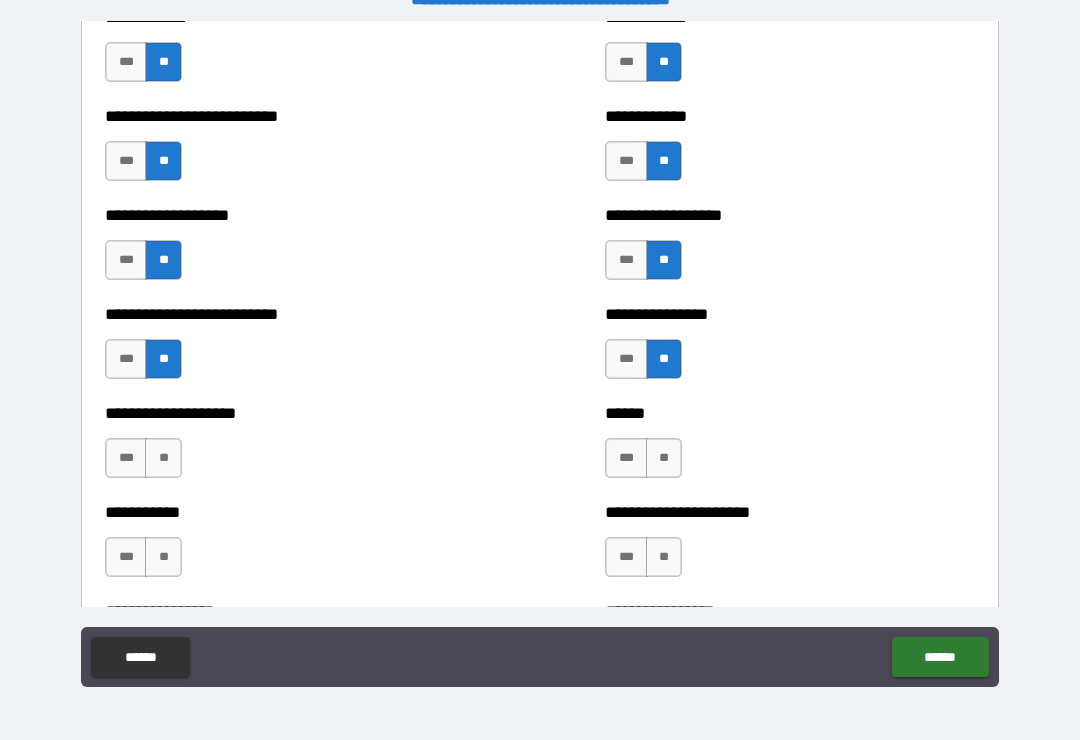 click on "**" at bounding box center (163, 458) 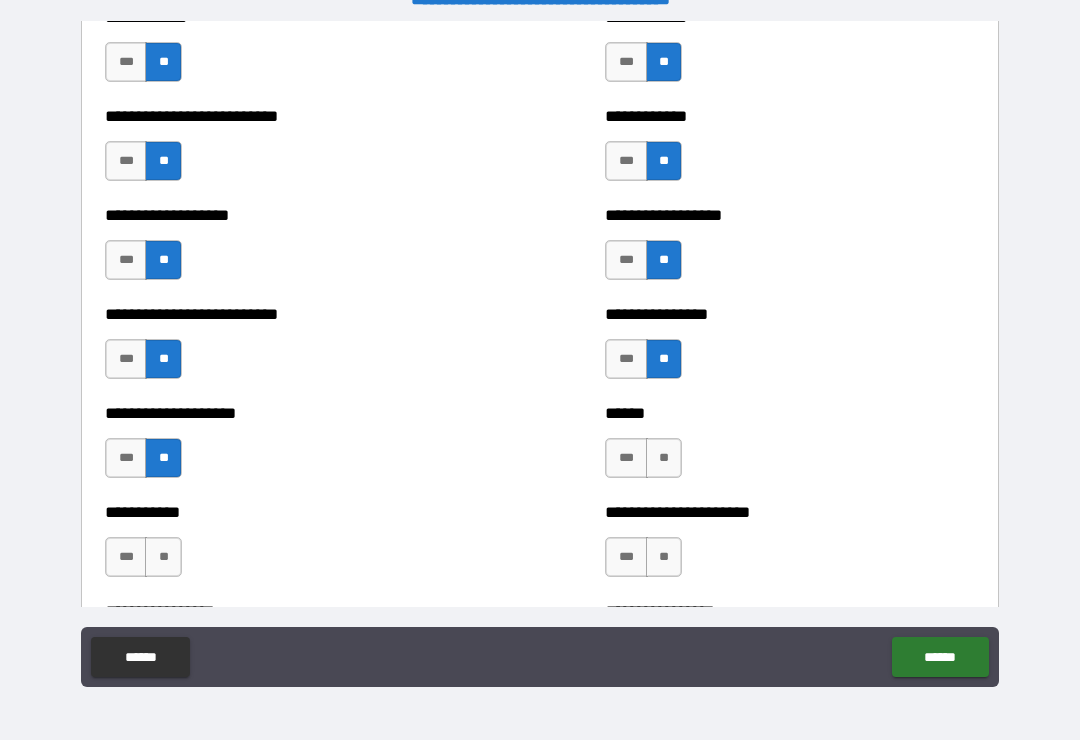 click on "**" at bounding box center (664, 458) 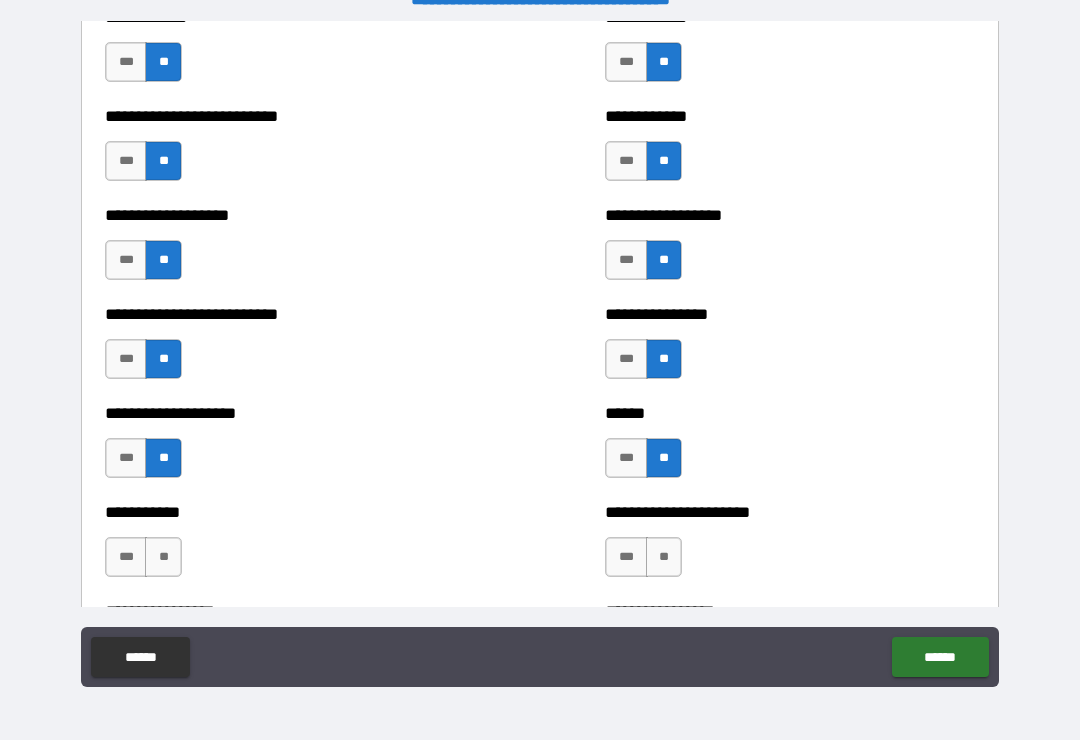 click on "**" at bounding box center [664, 557] 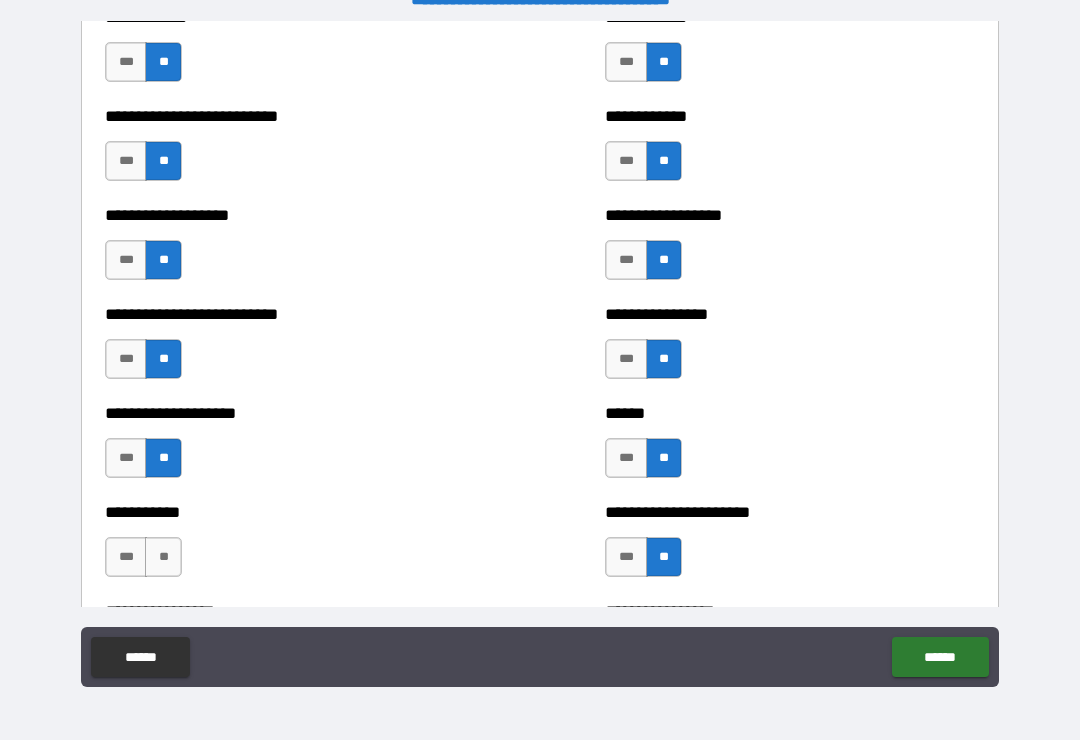 click on "**" at bounding box center [163, 557] 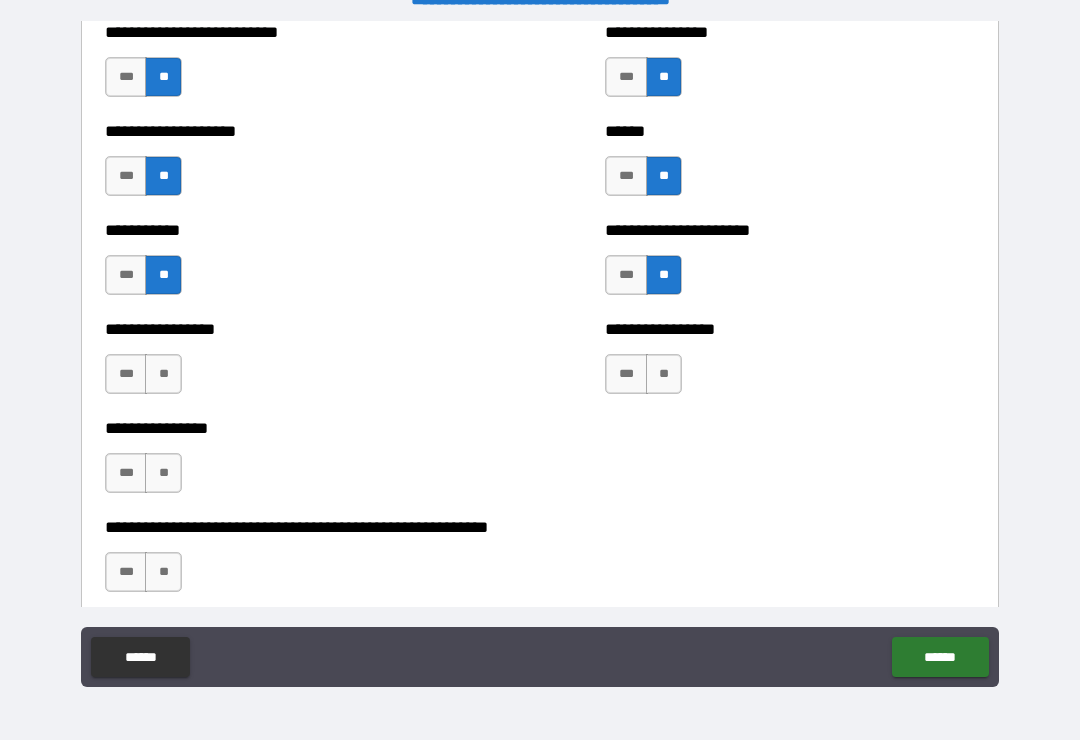 scroll, scrollTop: 5871, scrollLeft: 0, axis: vertical 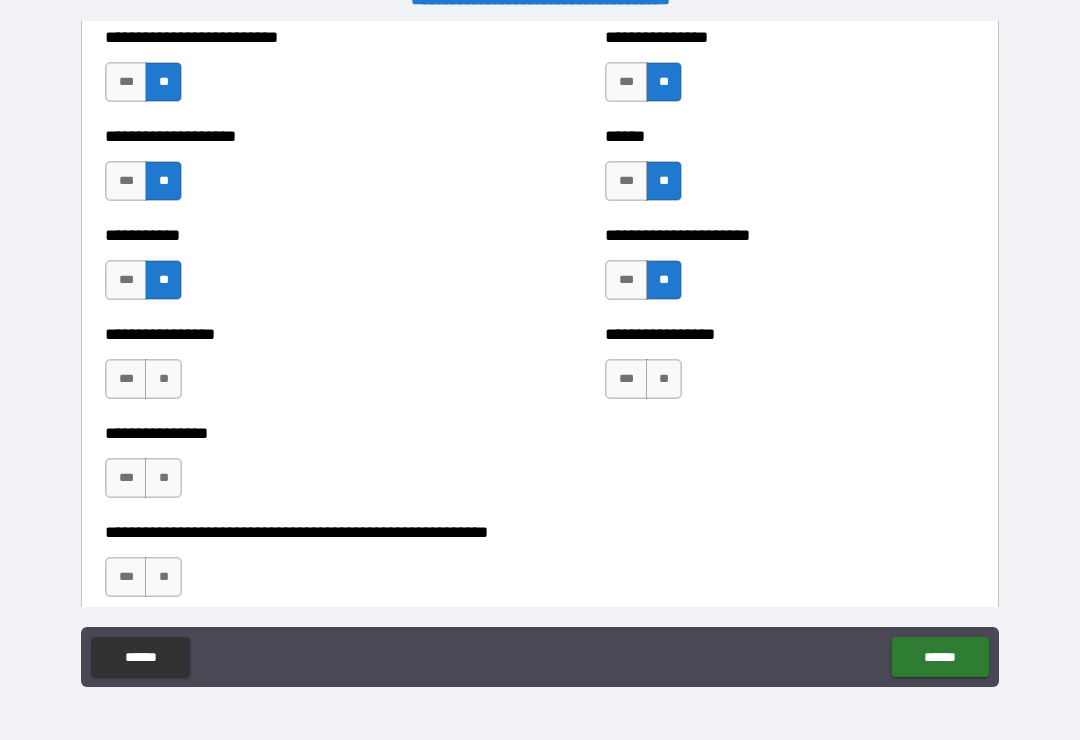 click on "**" at bounding box center [163, 379] 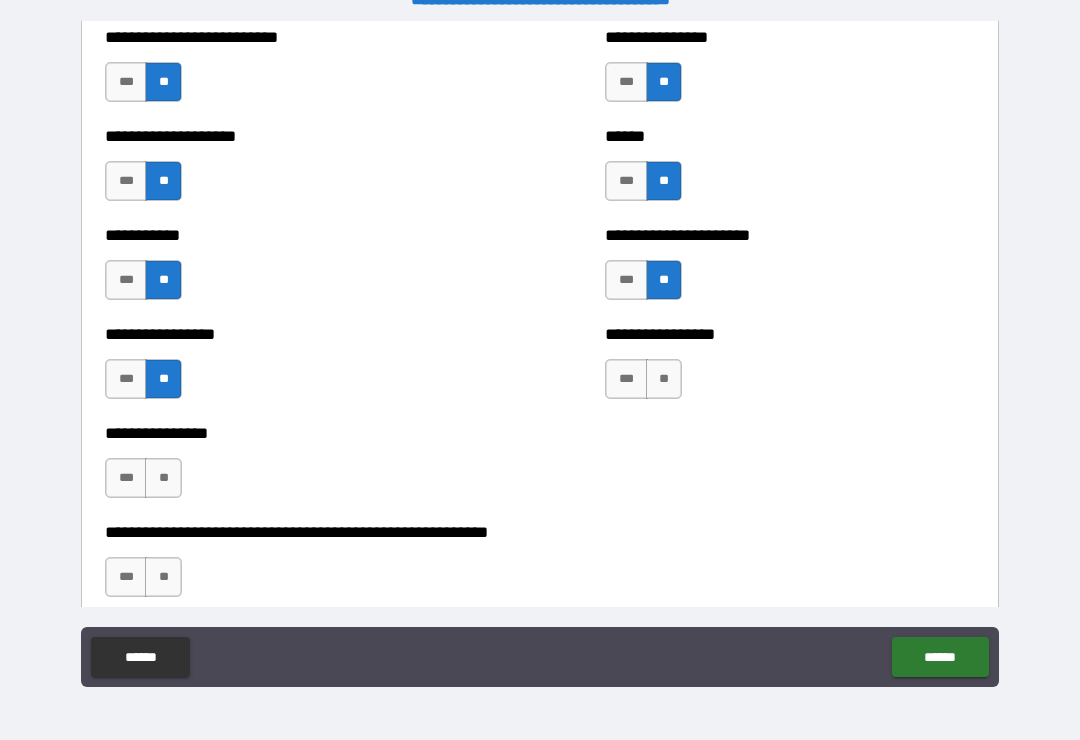 click on "**" at bounding box center (163, 478) 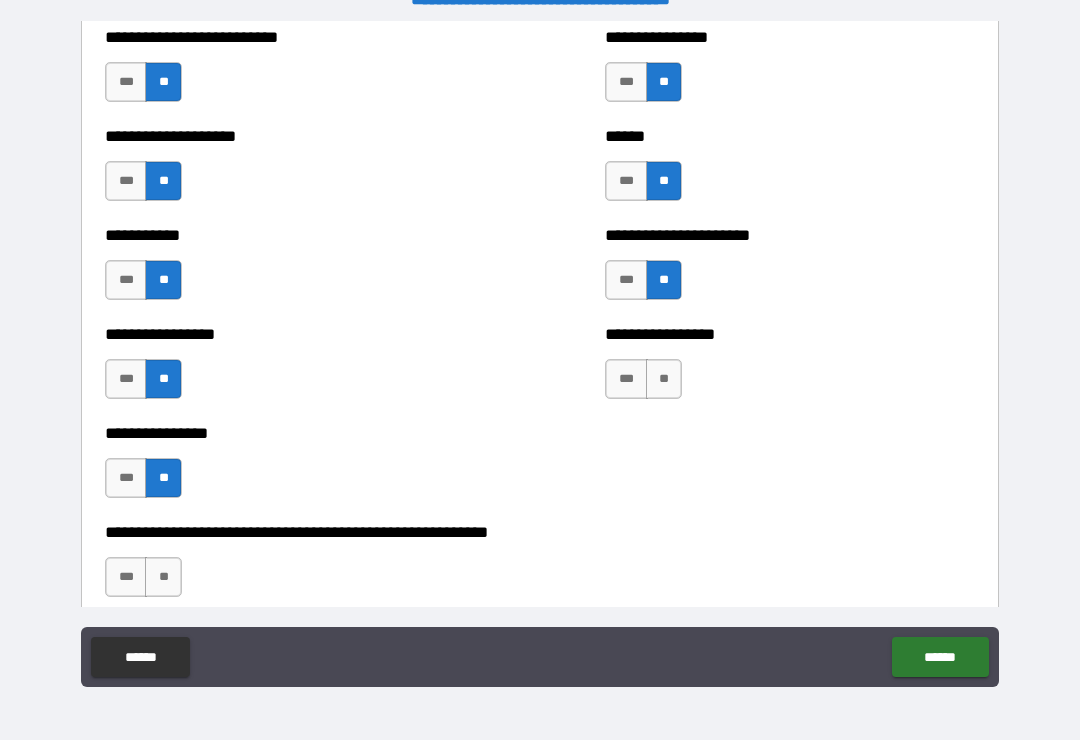 click on "**" at bounding box center [664, 379] 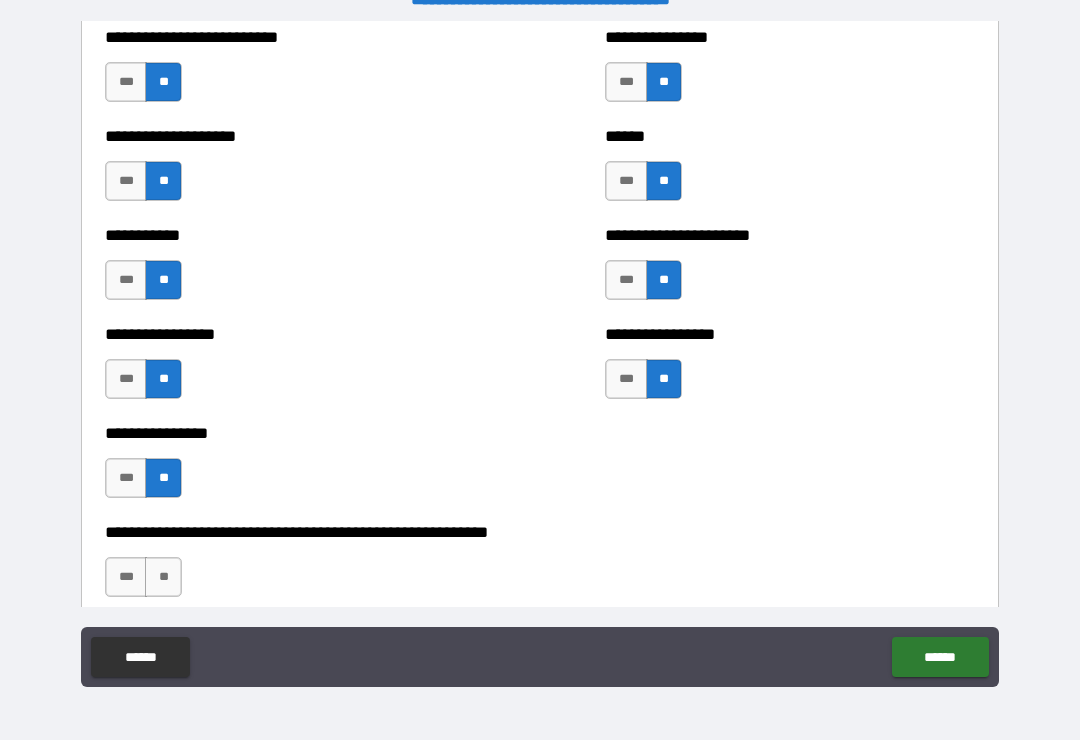 click on "**" at bounding box center [163, 577] 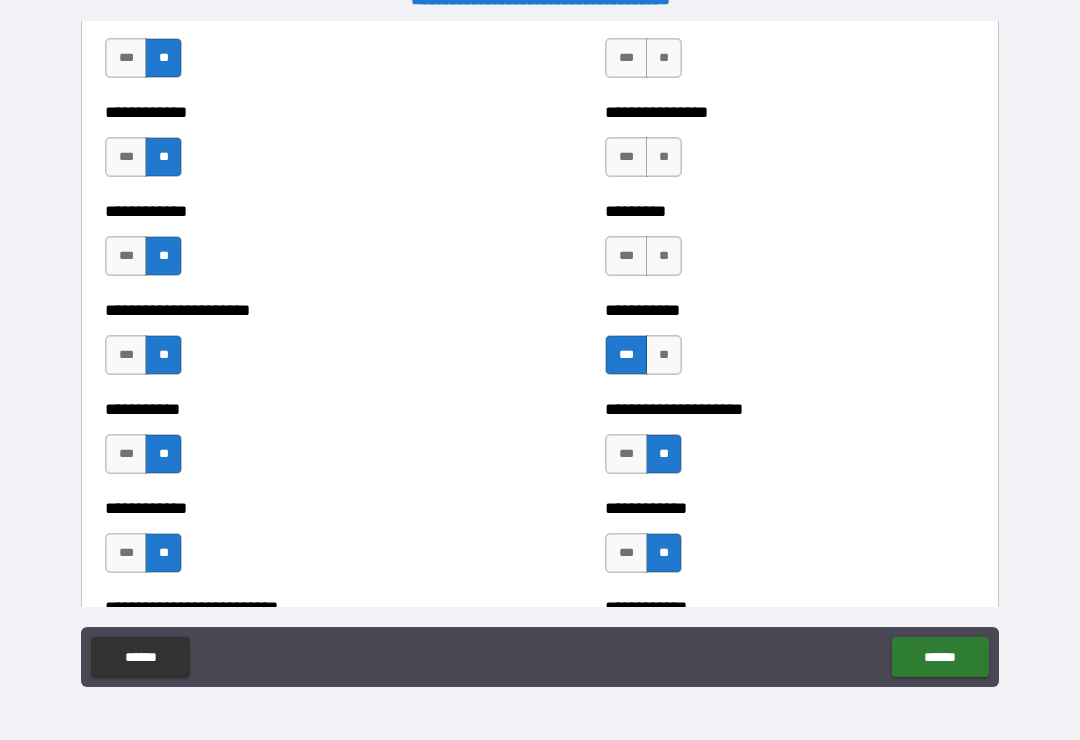 scroll, scrollTop: 5096, scrollLeft: 0, axis: vertical 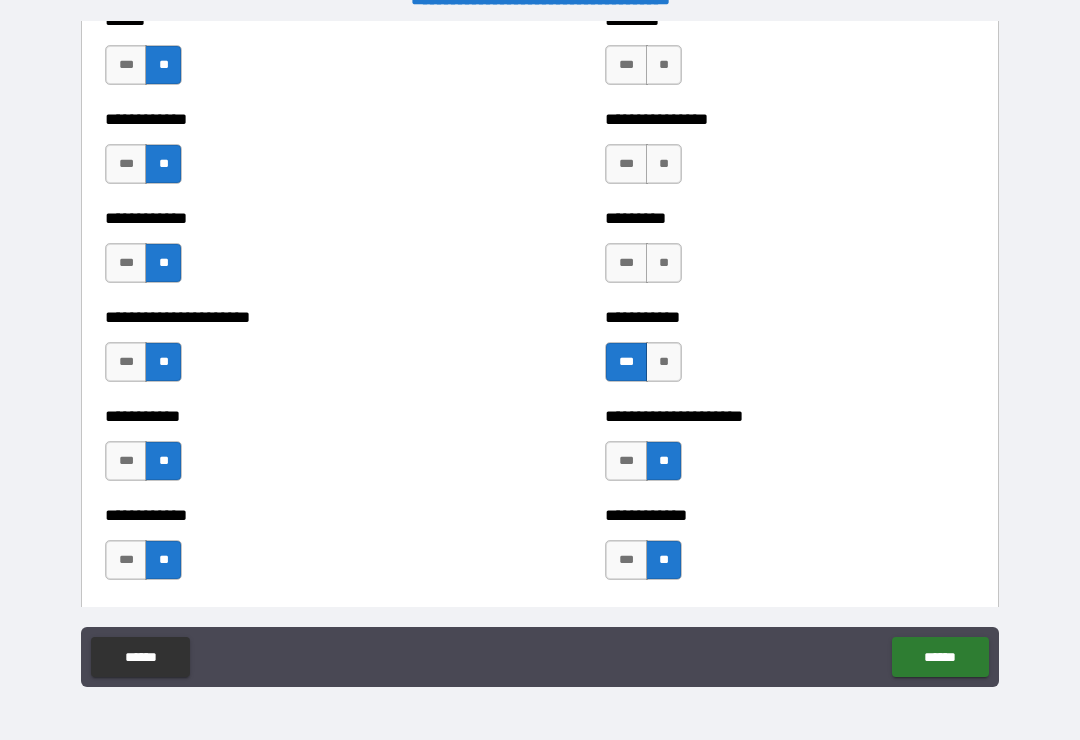 click on "**" at bounding box center (664, 362) 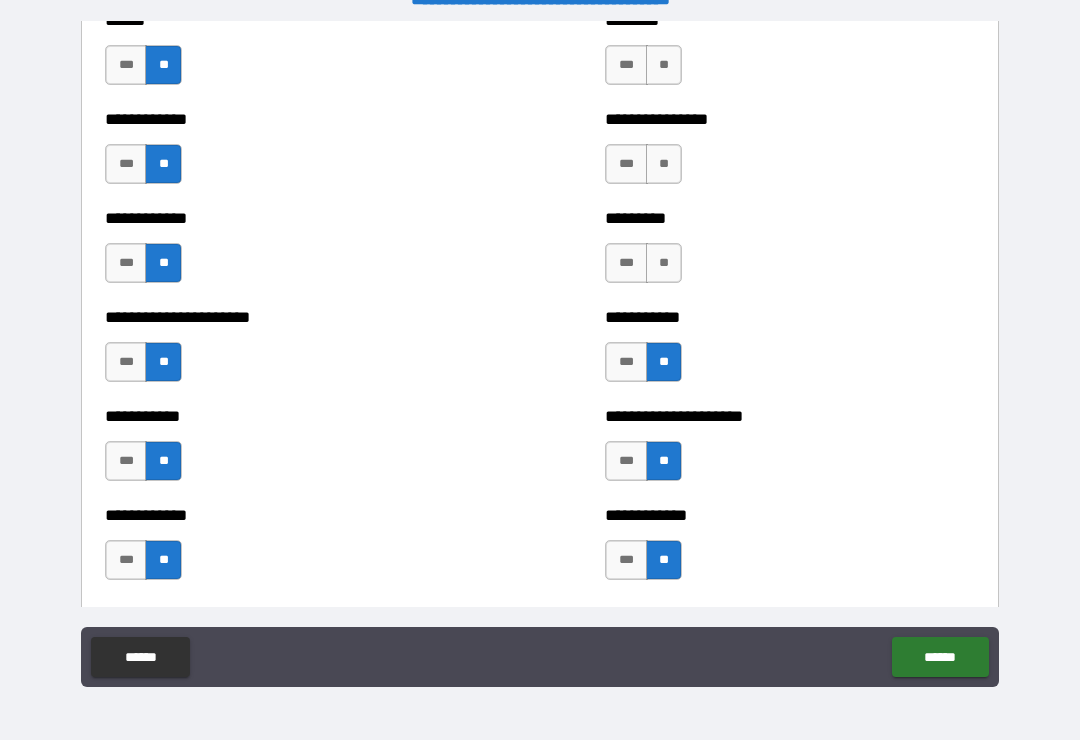 click on "**" at bounding box center [664, 263] 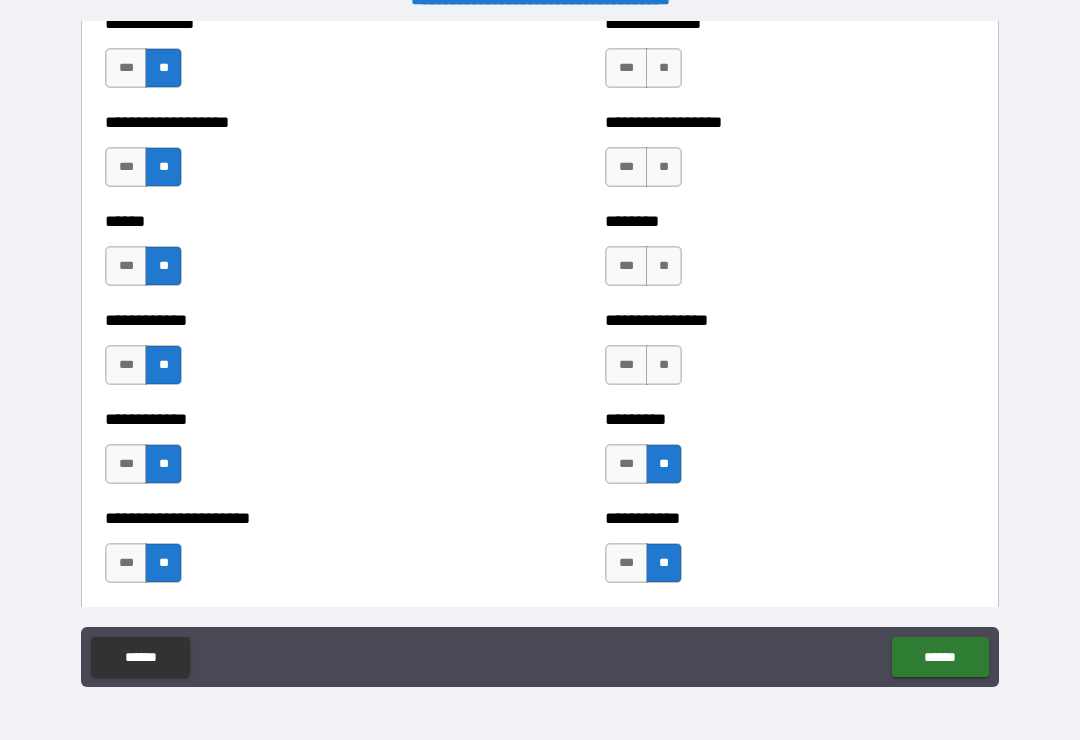 scroll, scrollTop: 4888, scrollLeft: 0, axis: vertical 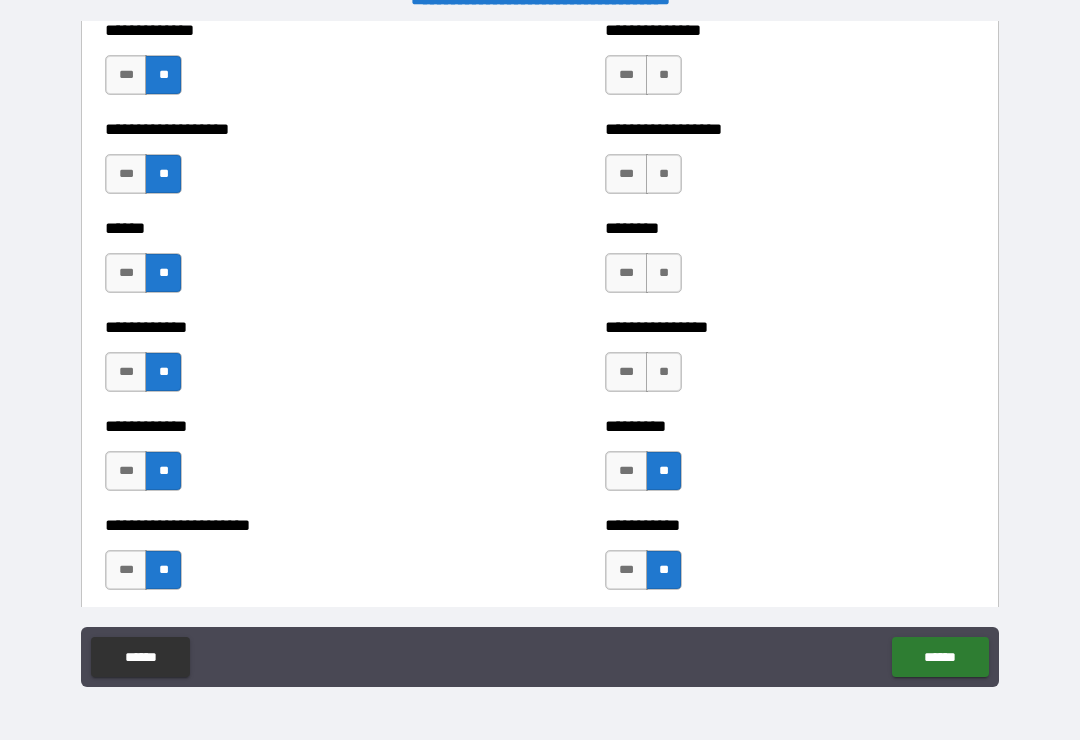 click on "***" at bounding box center (626, 372) 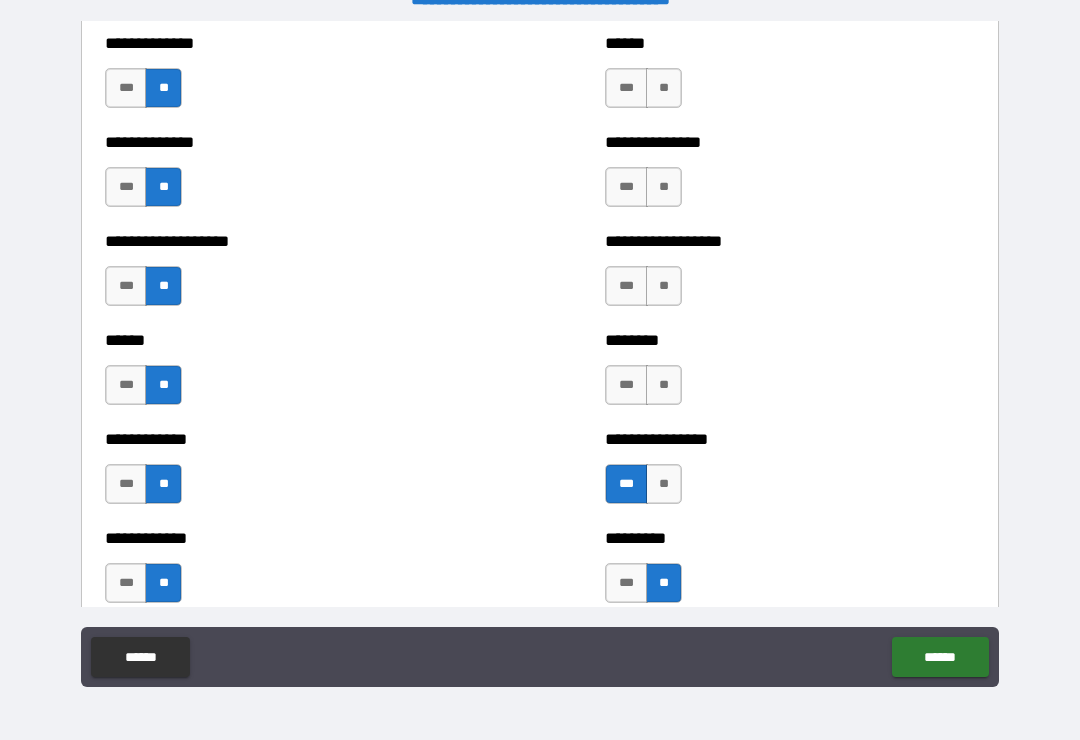 scroll, scrollTop: 4769, scrollLeft: 0, axis: vertical 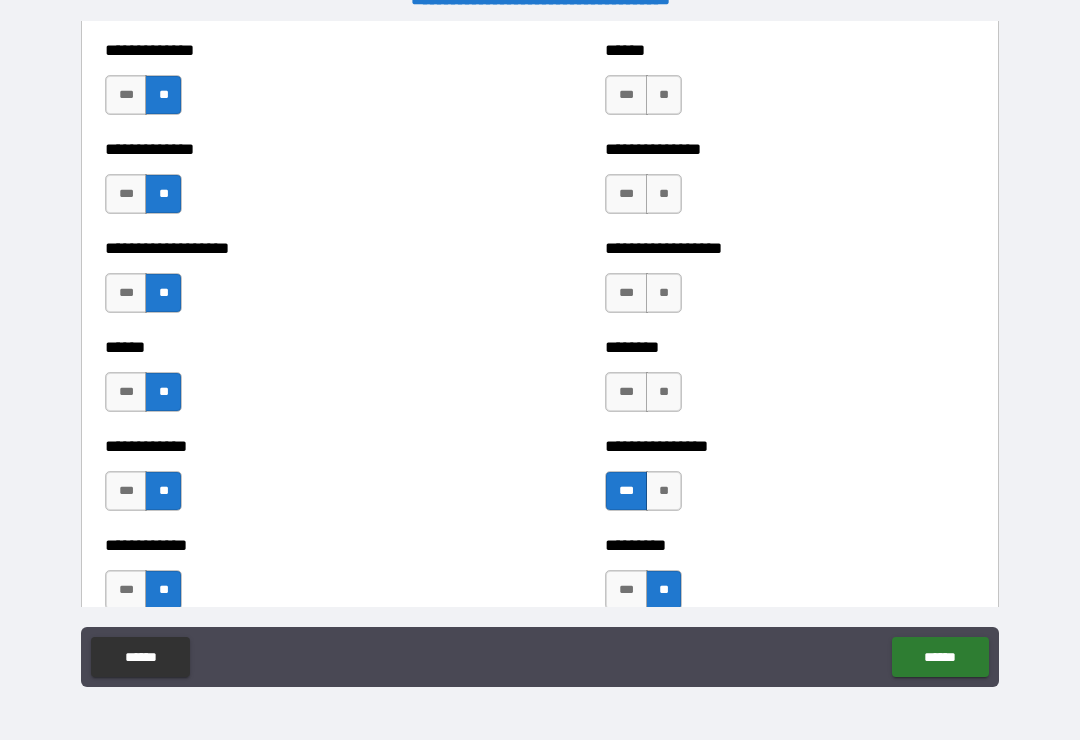 click on "**" at bounding box center (664, 392) 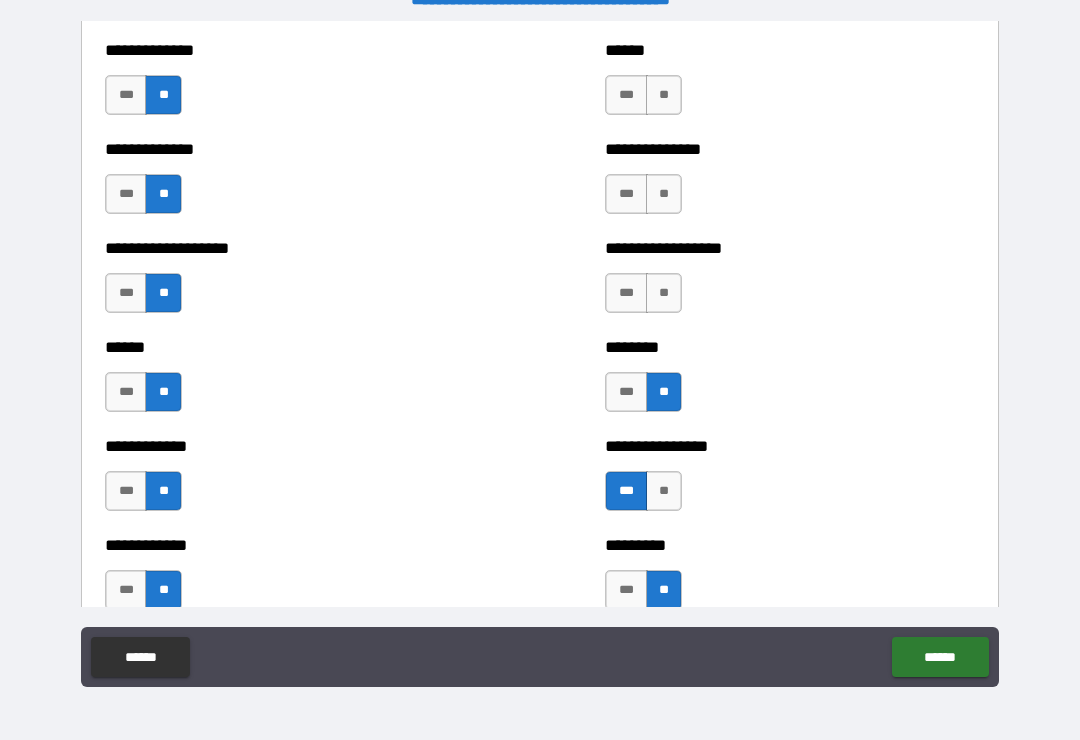 click on "**" at bounding box center (664, 293) 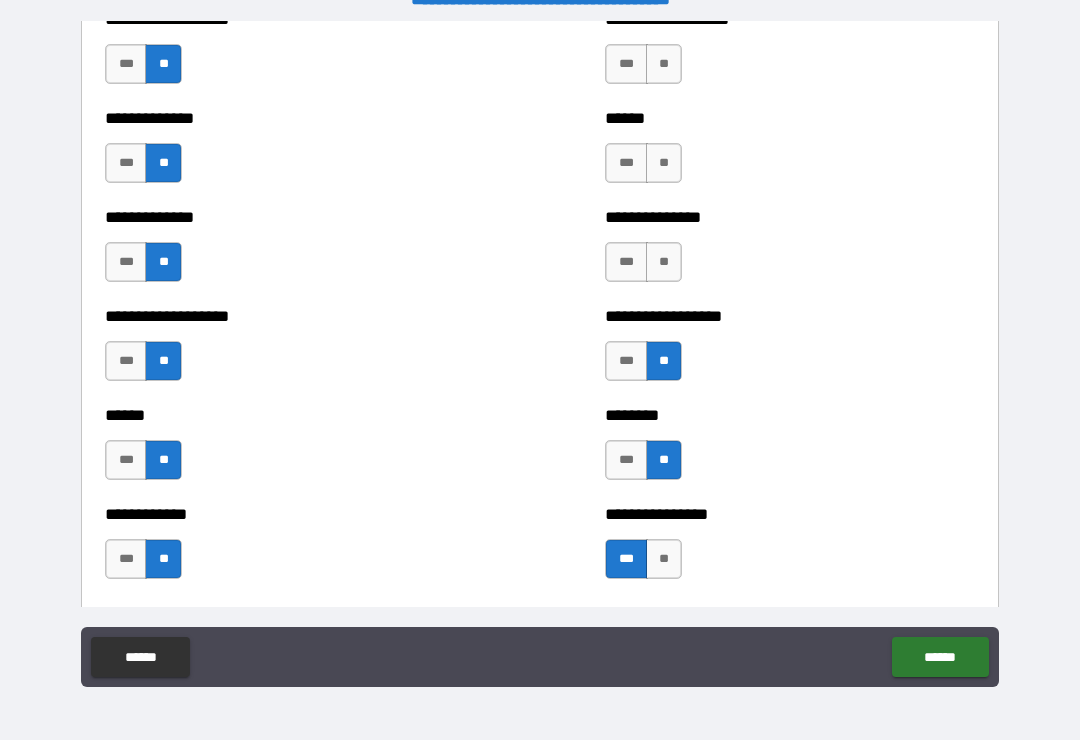 scroll, scrollTop: 4633, scrollLeft: 0, axis: vertical 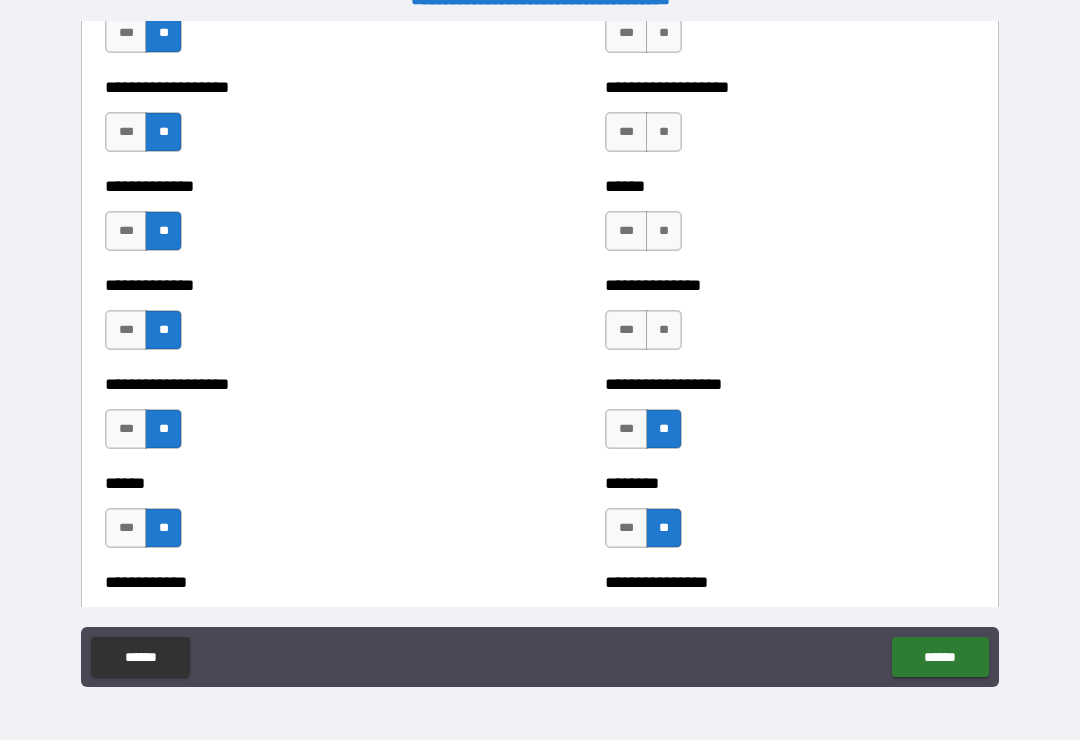 click on "**" at bounding box center (664, 330) 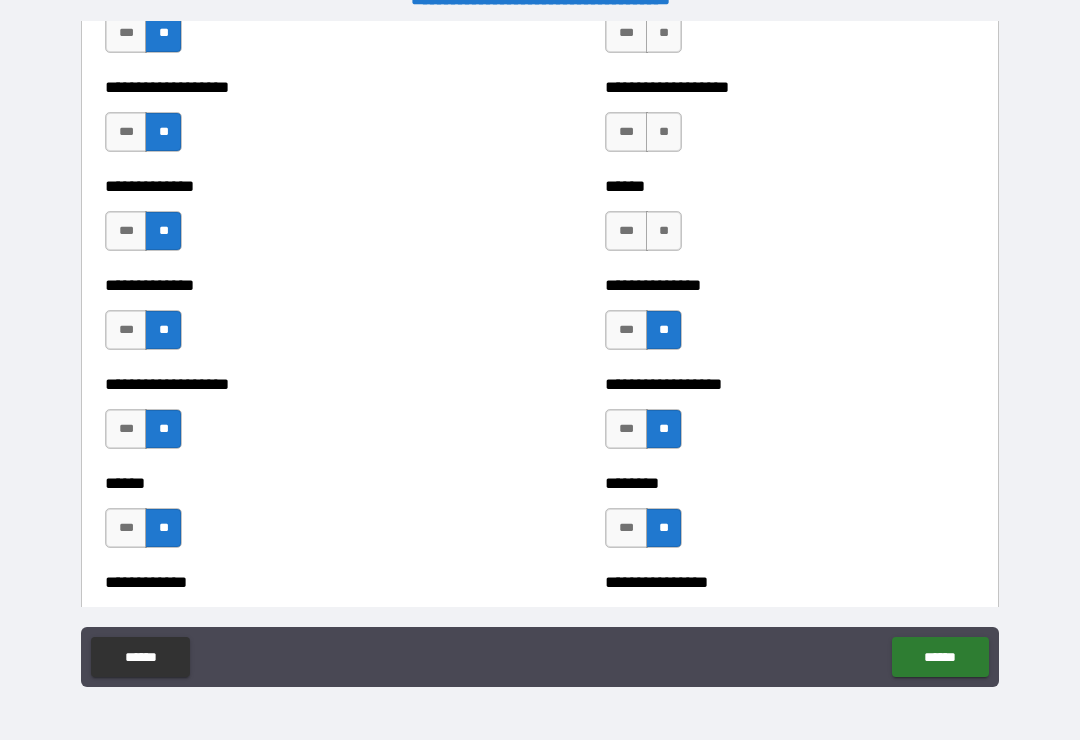 click on "**" at bounding box center [664, 231] 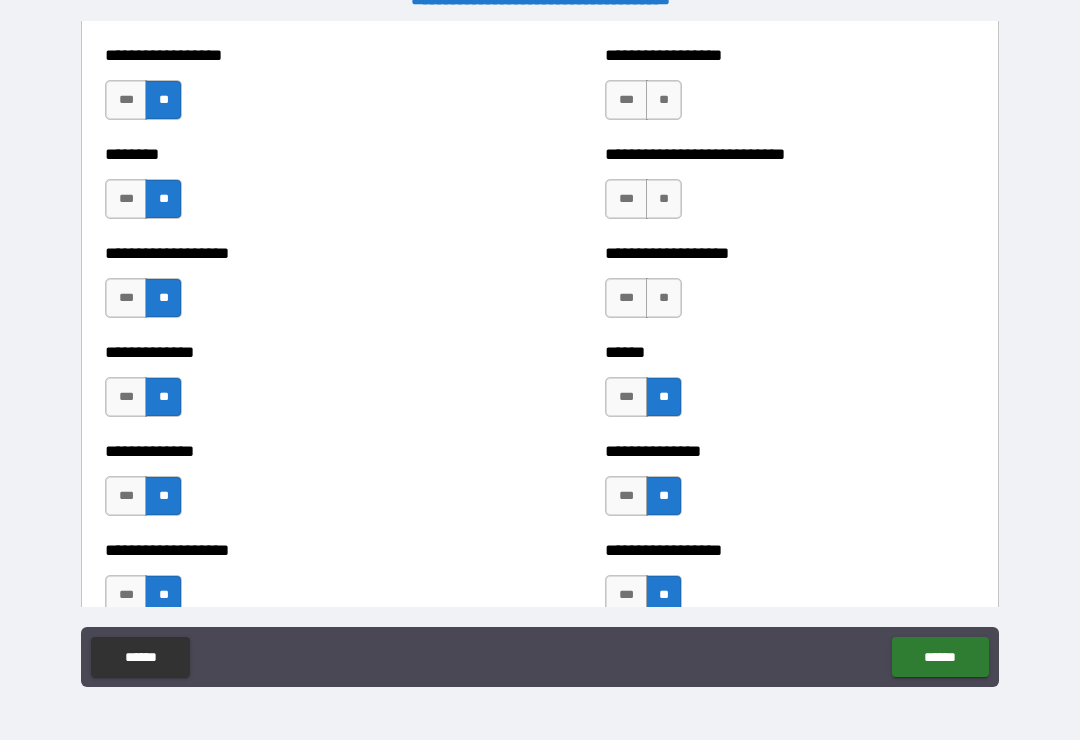 scroll, scrollTop: 4466, scrollLeft: 0, axis: vertical 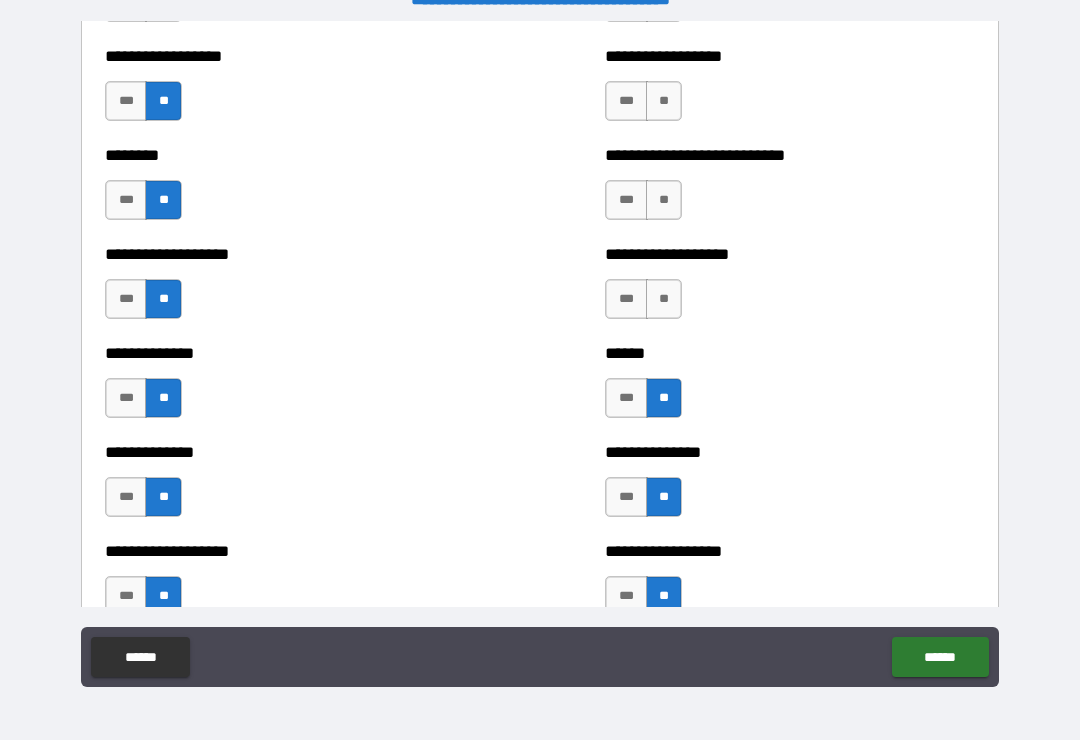 click on "**" at bounding box center (664, 299) 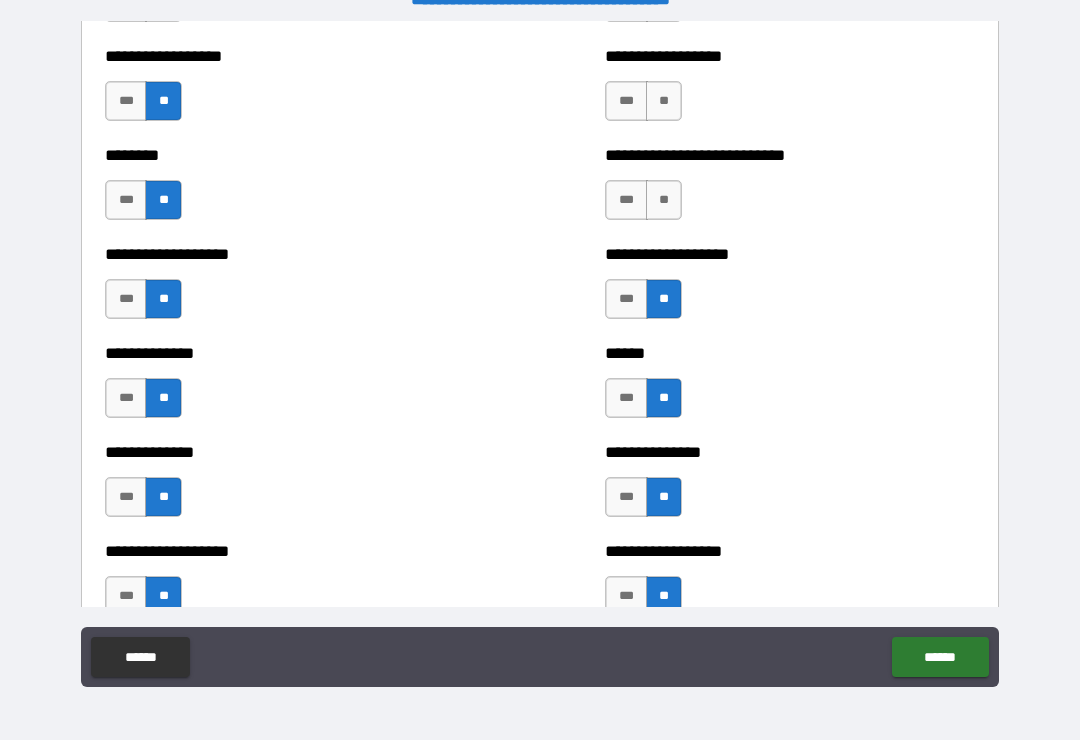 click on "**" at bounding box center (664, 200) 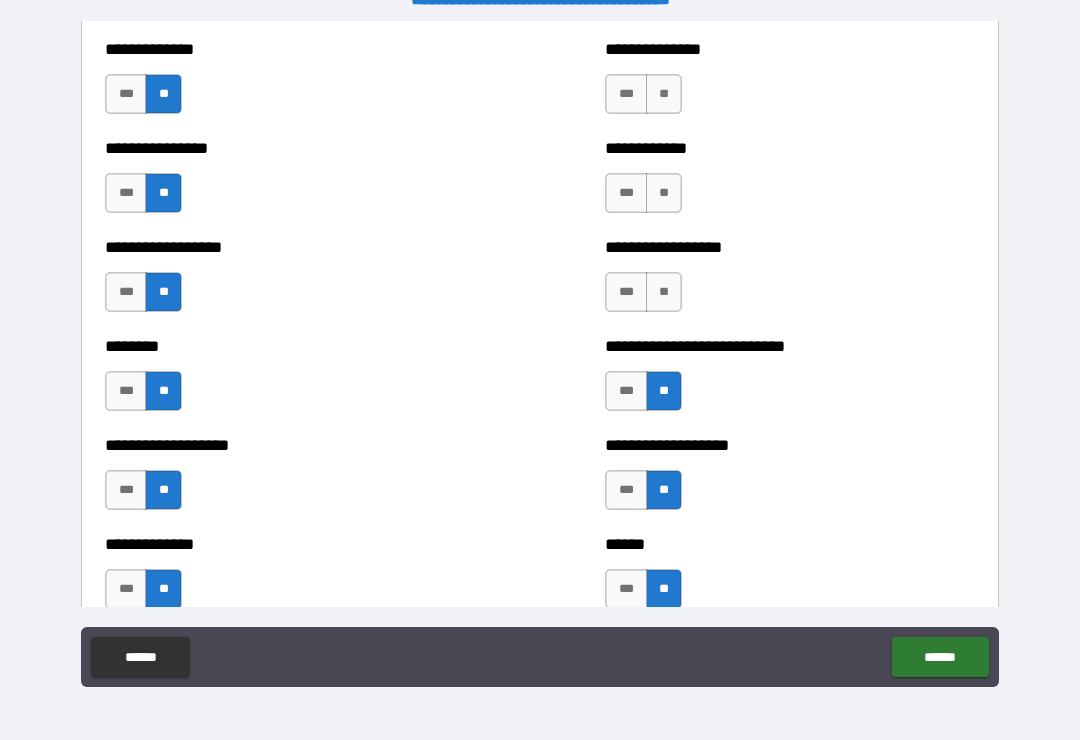scroll, scrollTop: 4273, scrollLeft: 0, axis: vertical 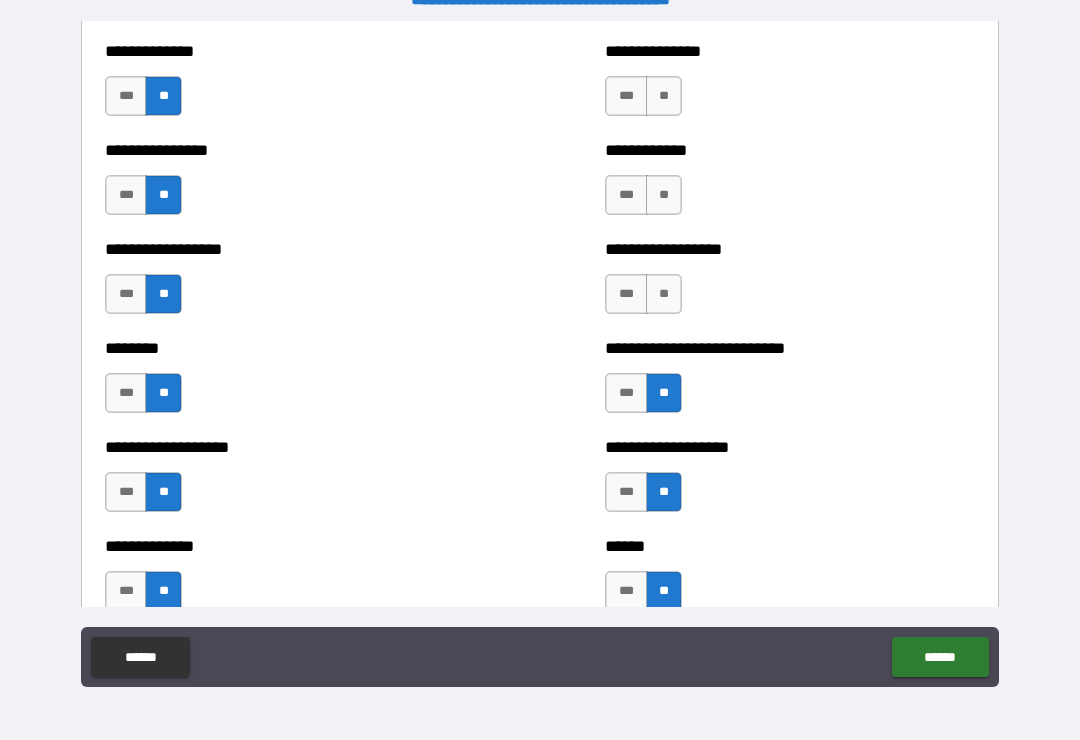 click on "***" at bounding box center [626, 294] 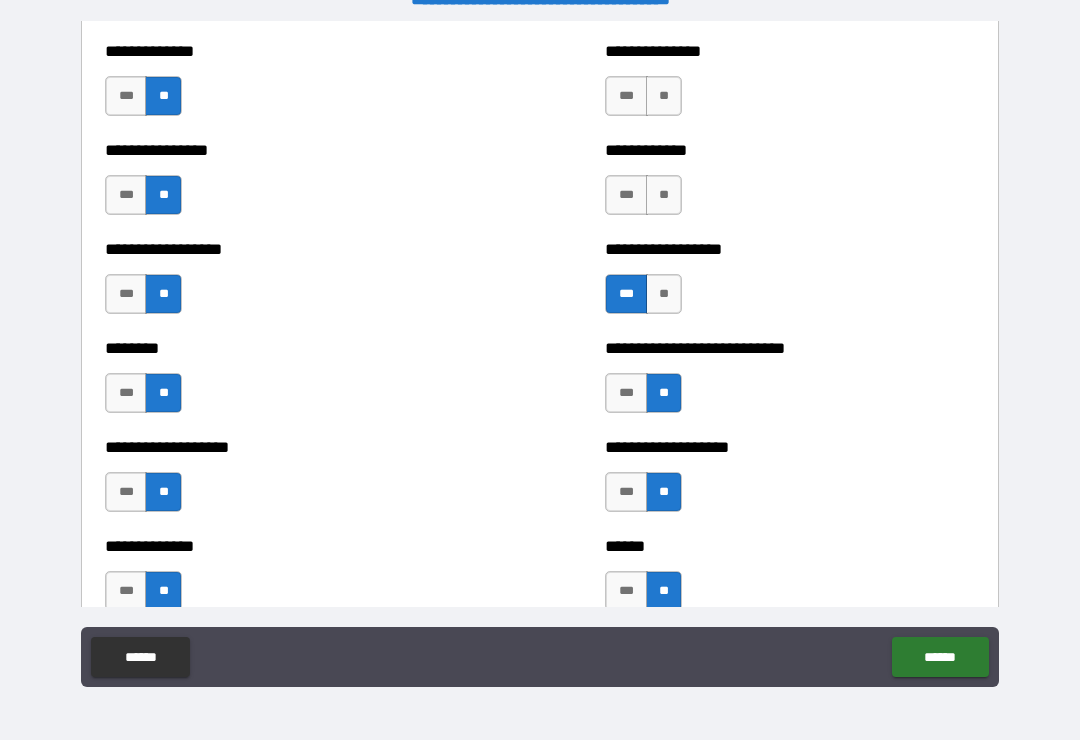 click on "**" at bounding box center (664, 195) 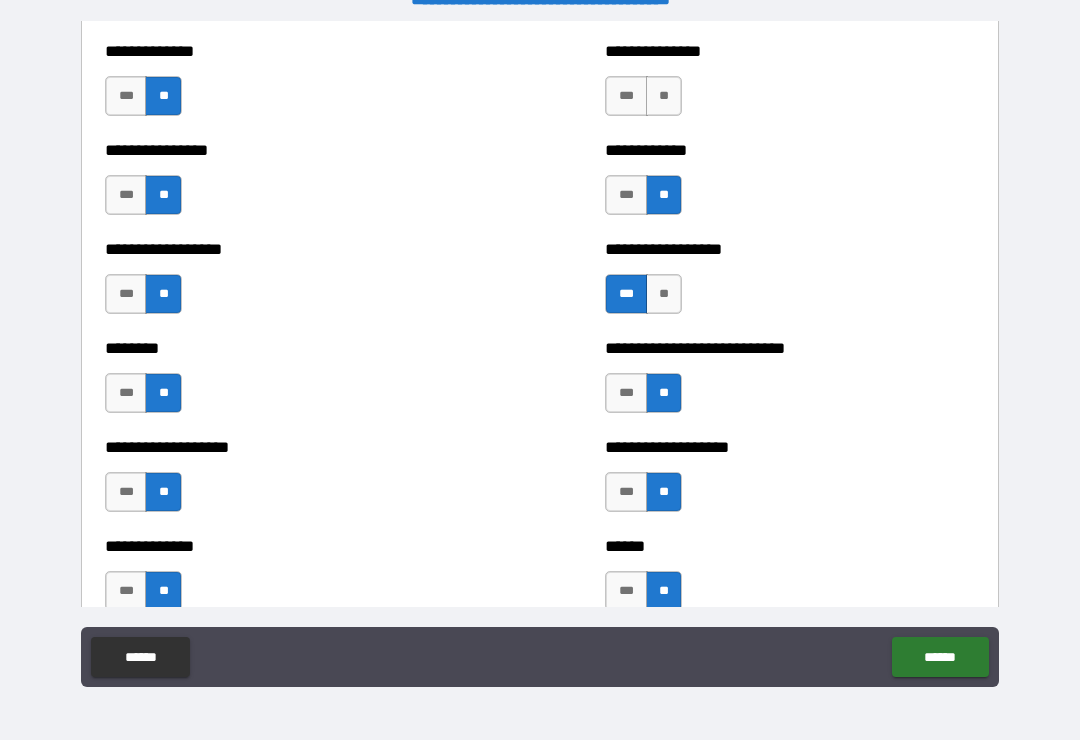 click on "**" at bounding box center [664, 294] 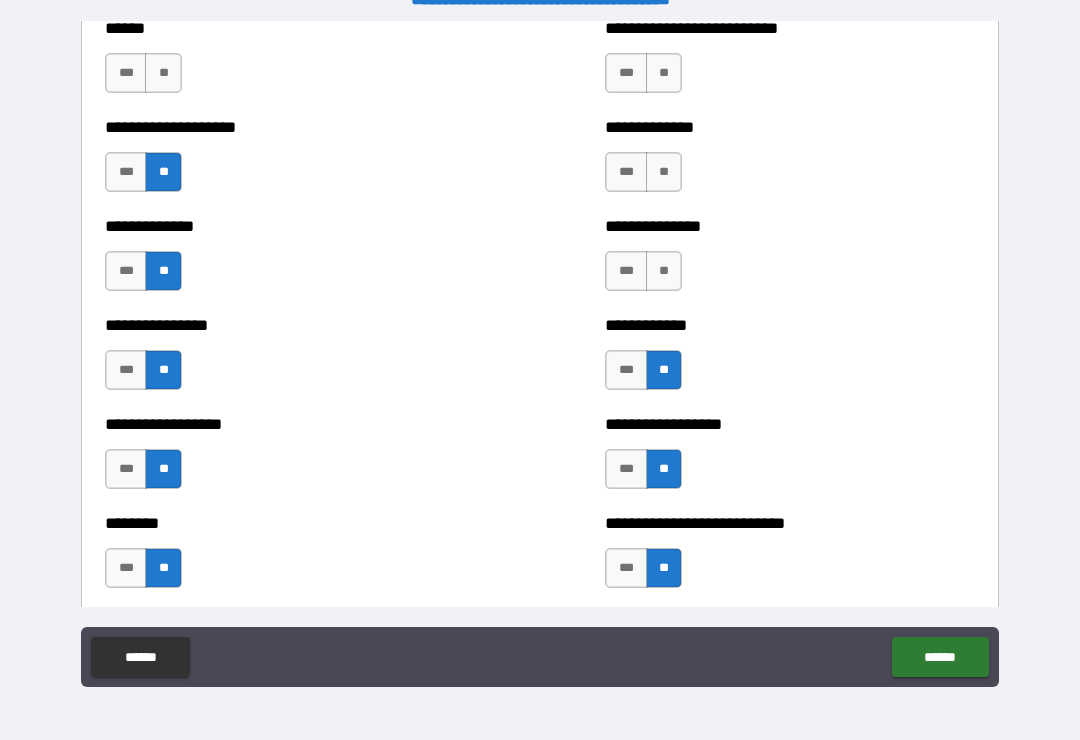 scroll, scrollTop: 4080, scrollLeft: 0, axis: vertical 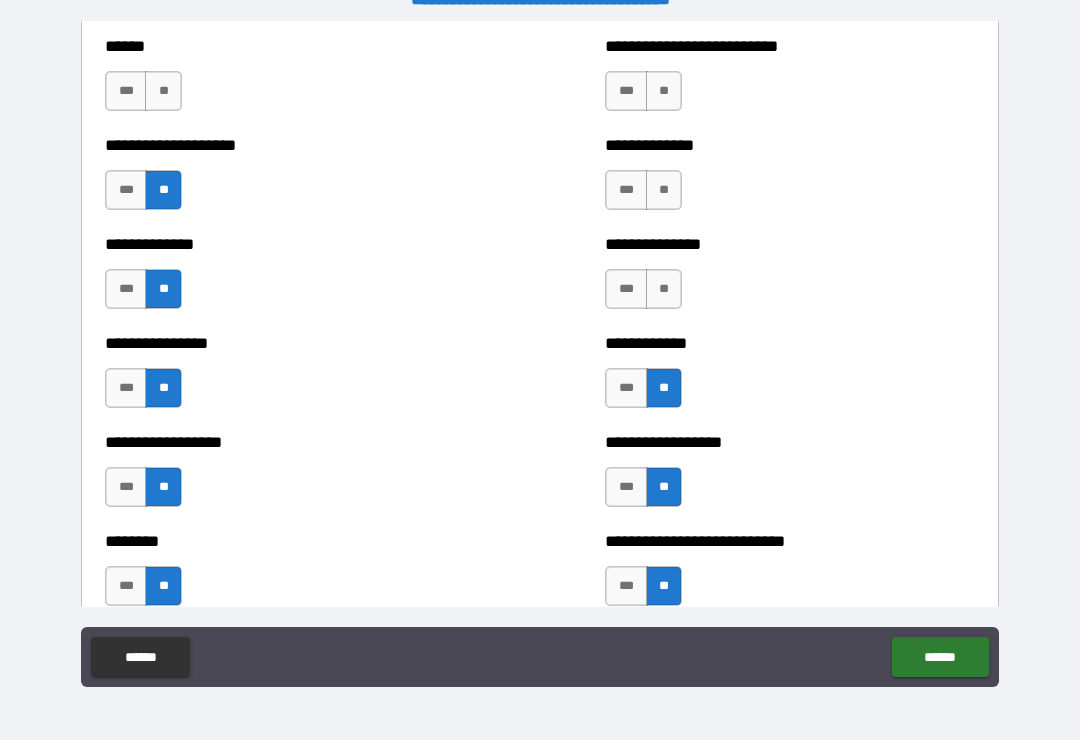 click on "**" at bounding box center (664, 289) 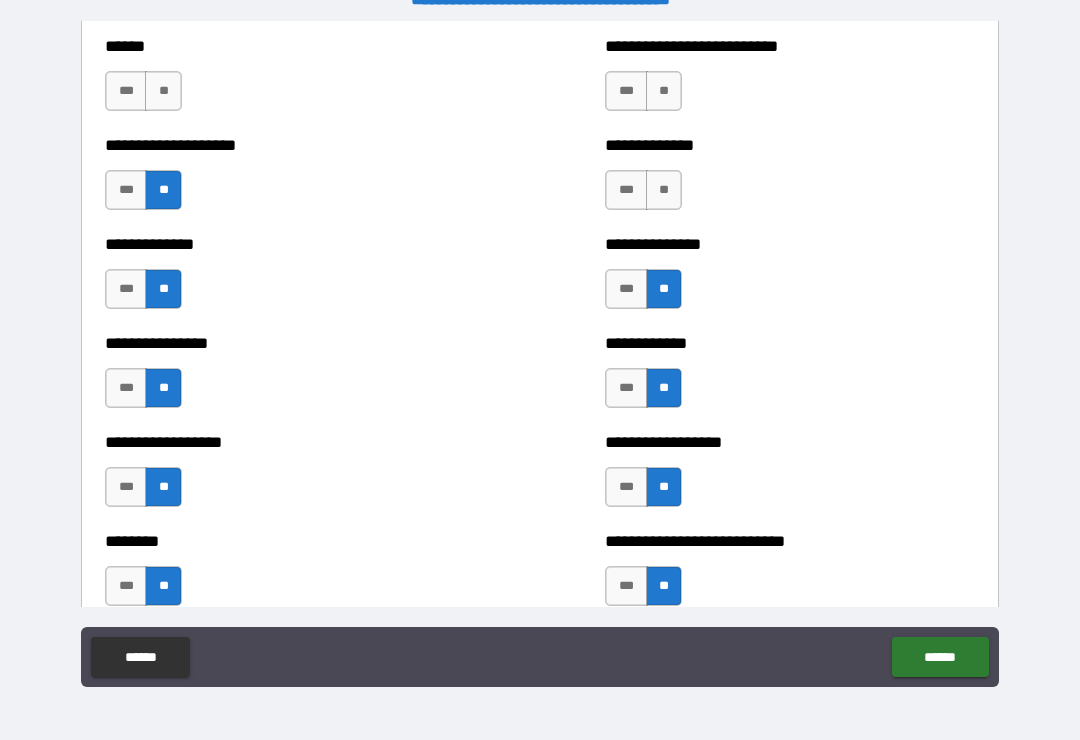 click on "**" at bounding box center [664, 190] 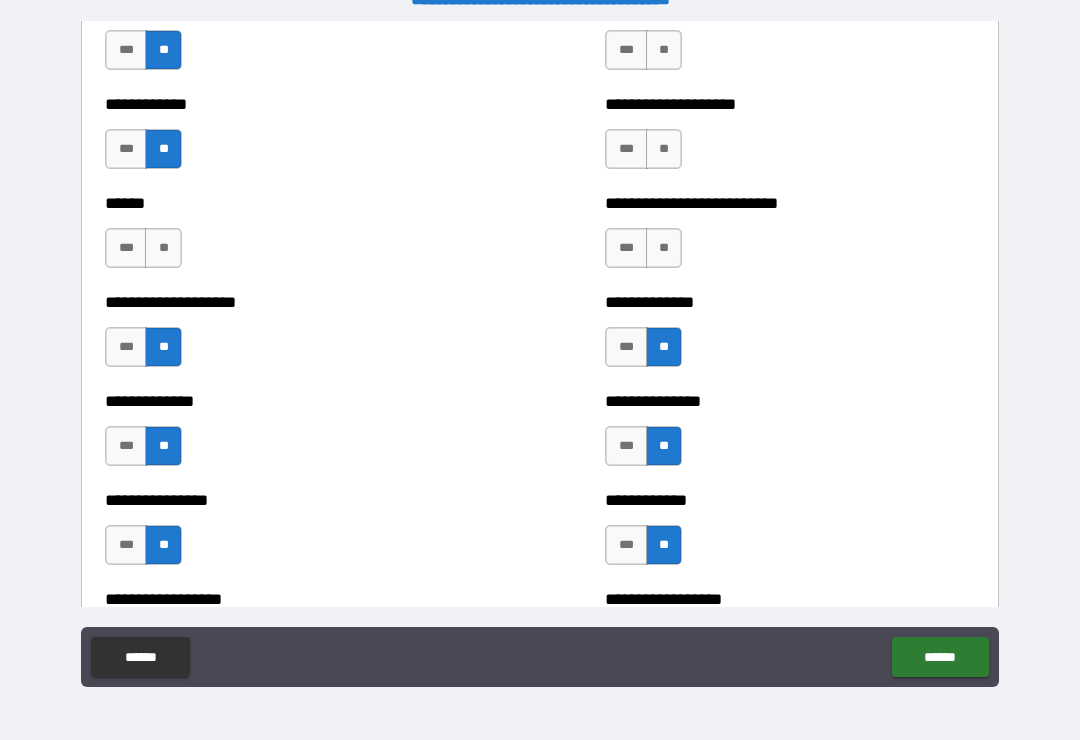 scroll, scrollTop: 3879, scrollLeft: 0, axis: vertical 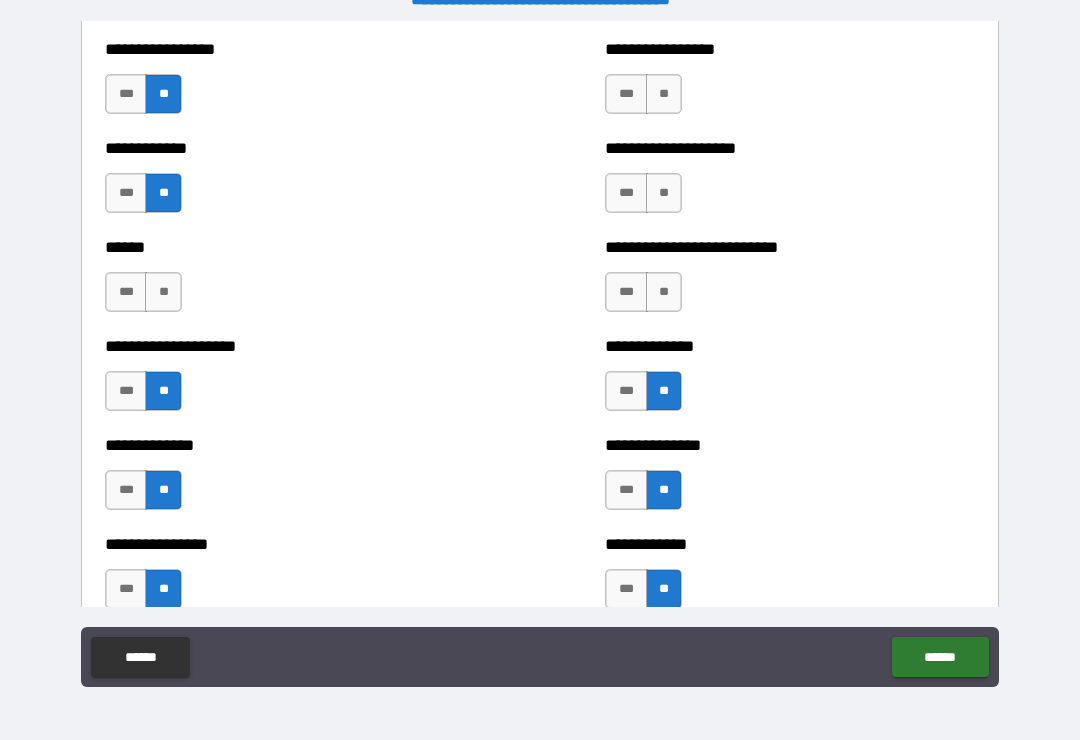 click on "**" at bounding box center [664, 292] 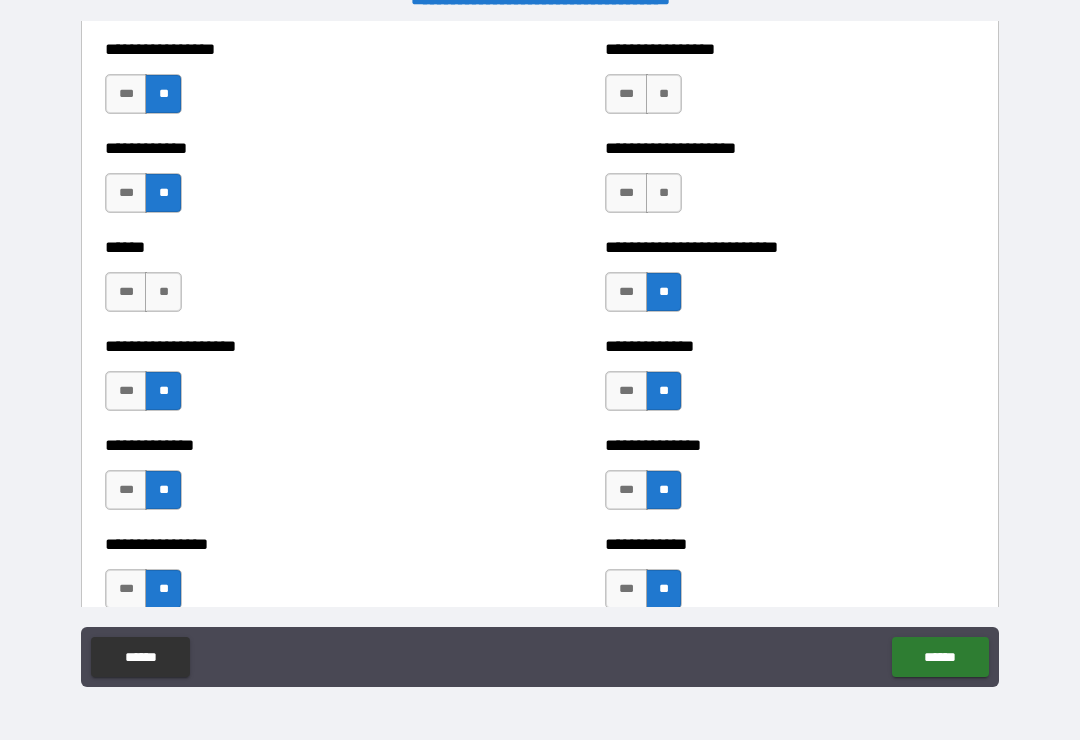 click on "**" at bounding box center (664, 193) 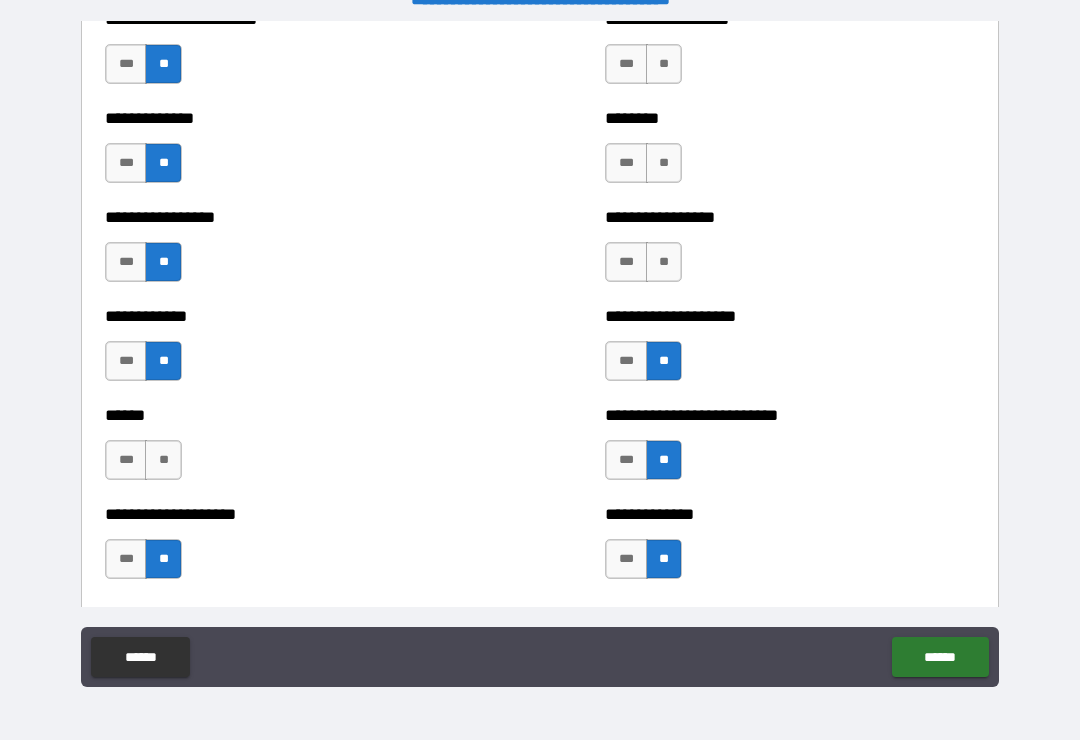 scroll, scrollTop: 3699, scrollLeft: 0, axis: vertical 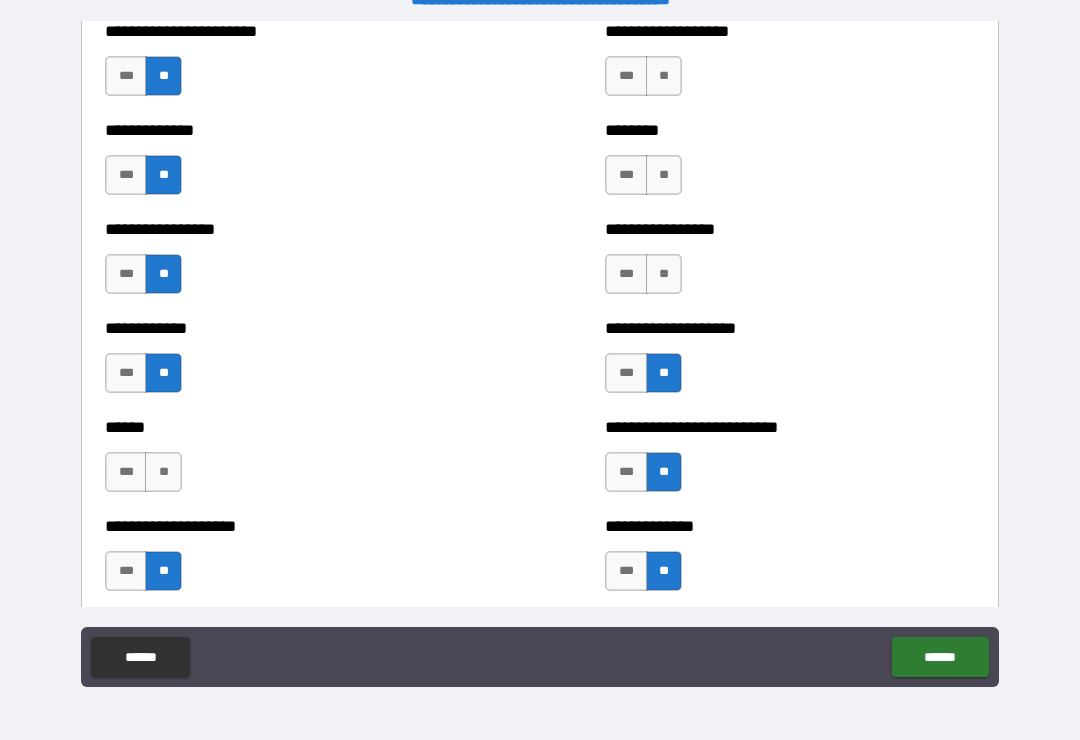 click on "**" at bounding box center [664, 274] 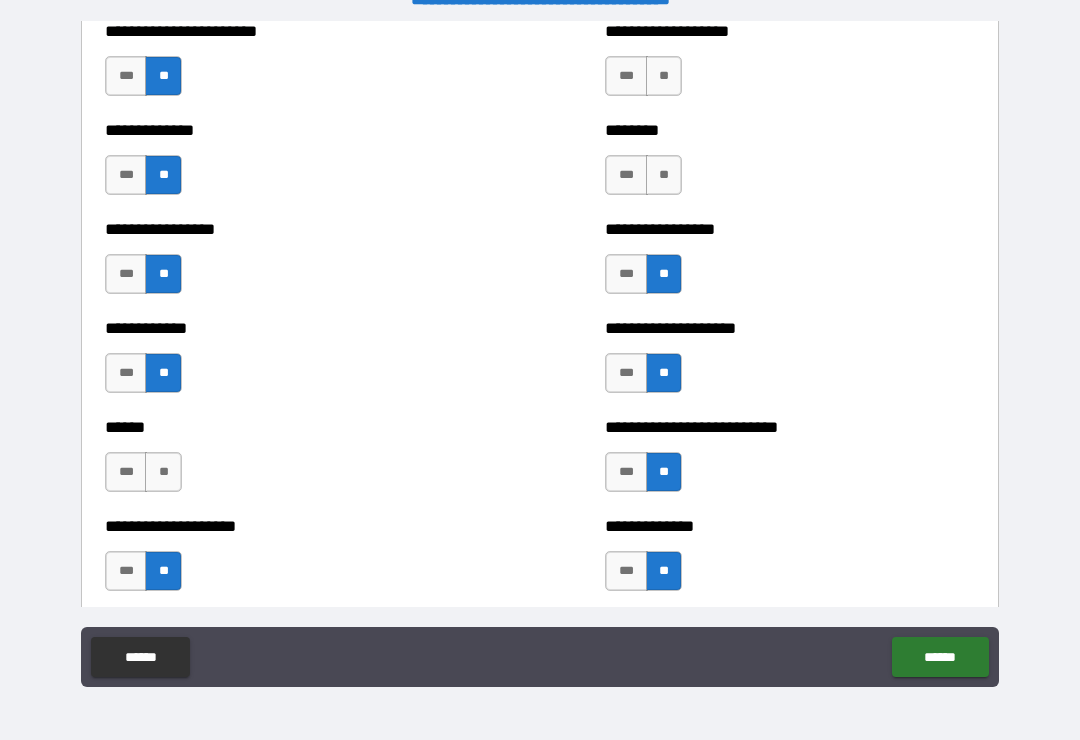 click on "**" at bounding box center (664, 175) 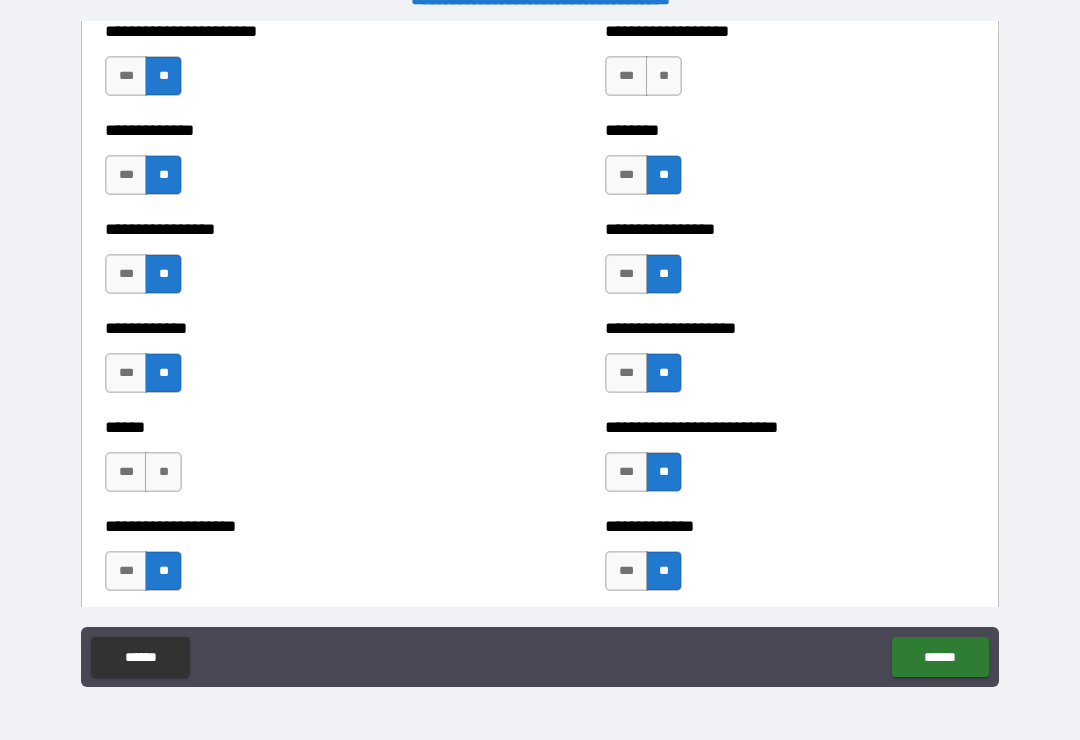 click on "**" at bounding box center [664, 76] 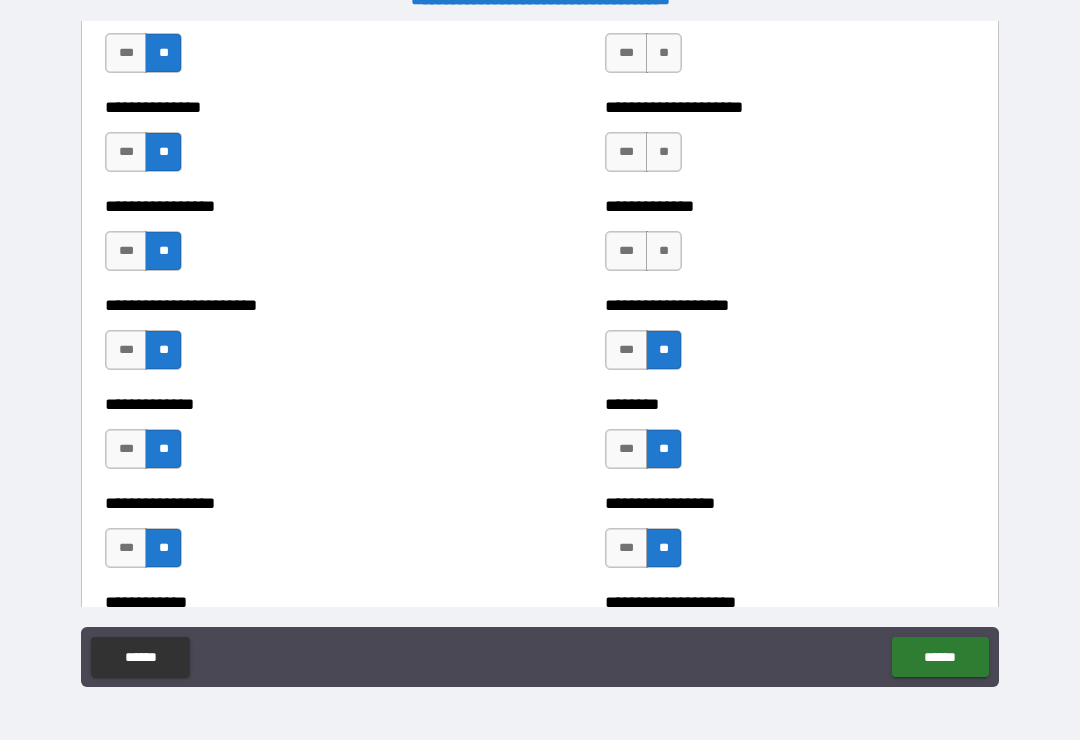 scroll, scrollTop: 3423, scrollLeft: 0, axis: vertical 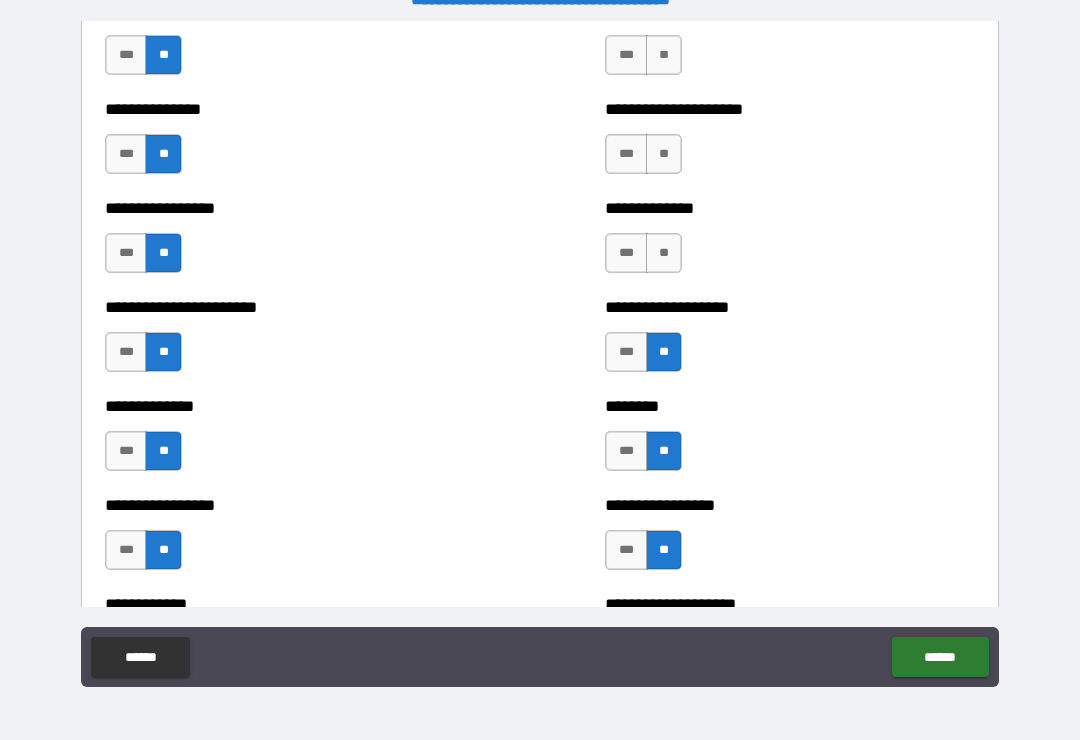 click on "**" at bounding box center (664, 253) 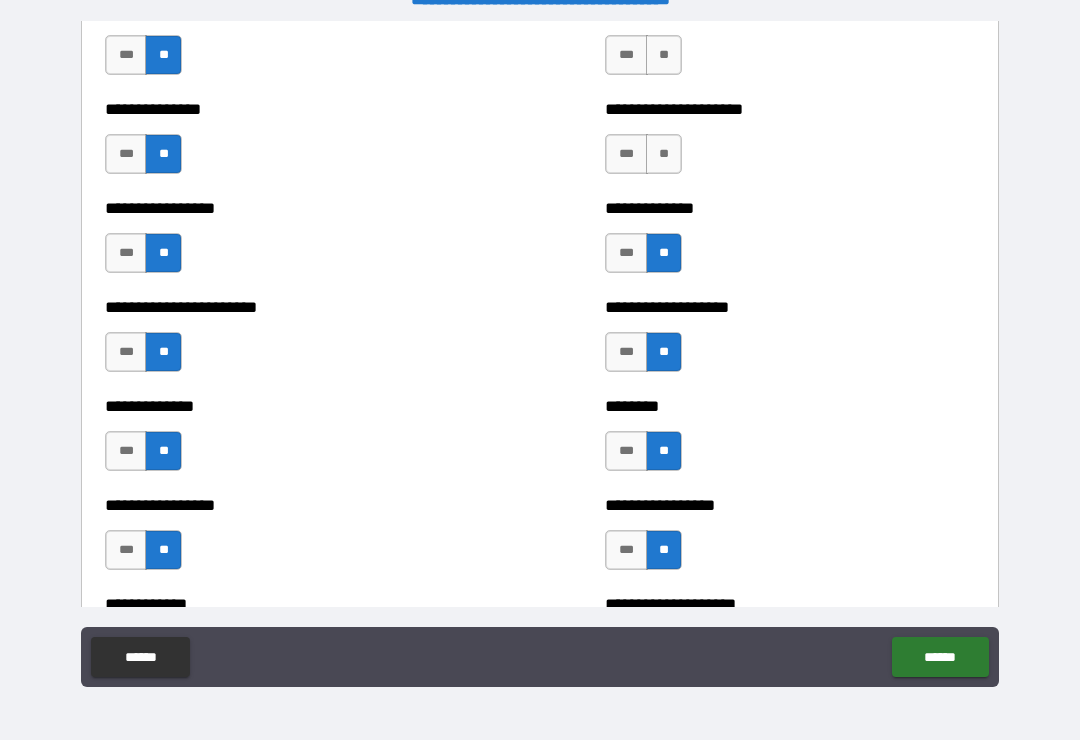 click on "**" at bounding box center [664, 154] 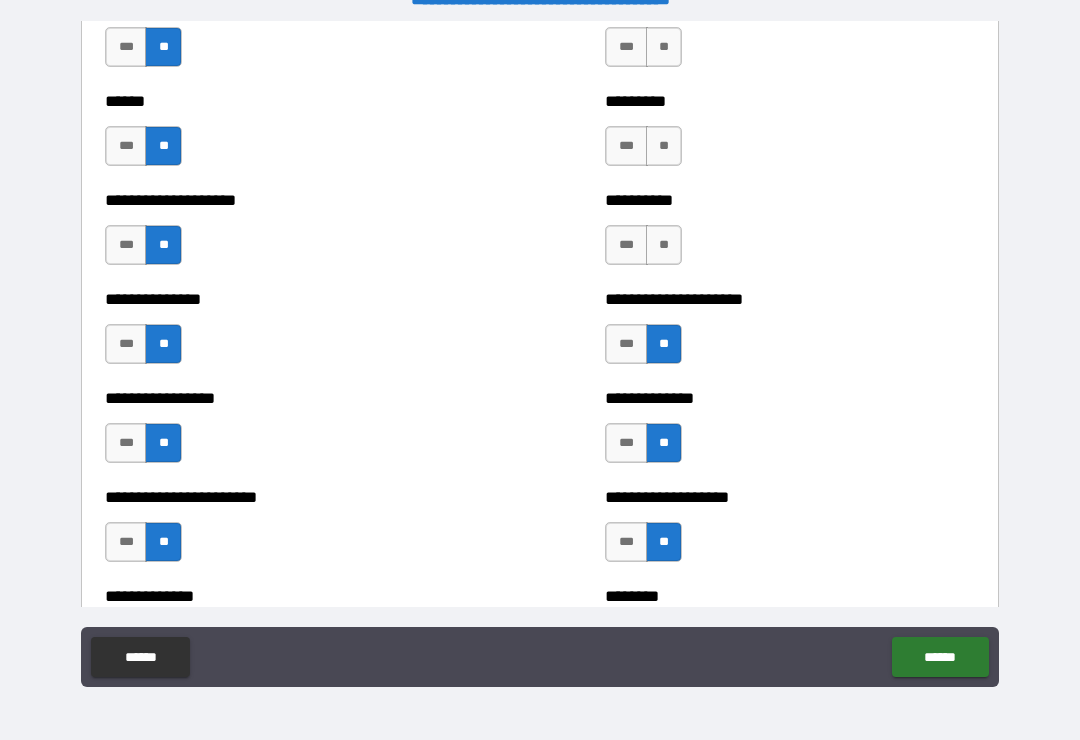 scroll, scrollTop: 3233, scrollLeft: 0, axis: vertical 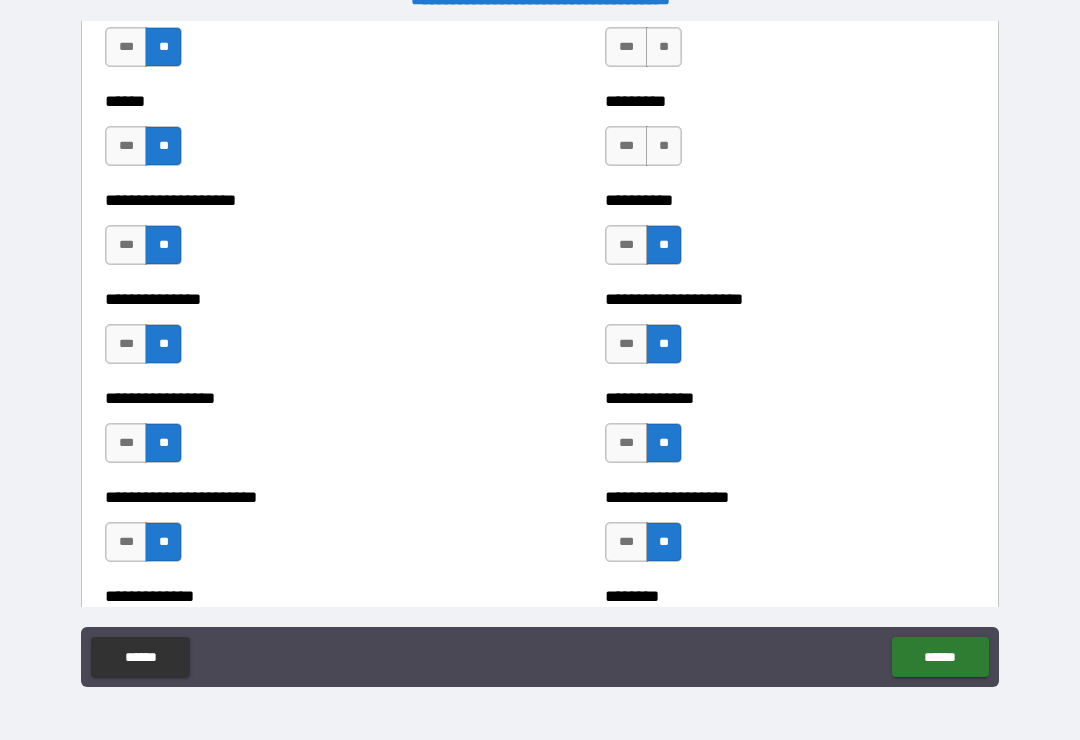 click on "**" at bounding box center (664, 146) 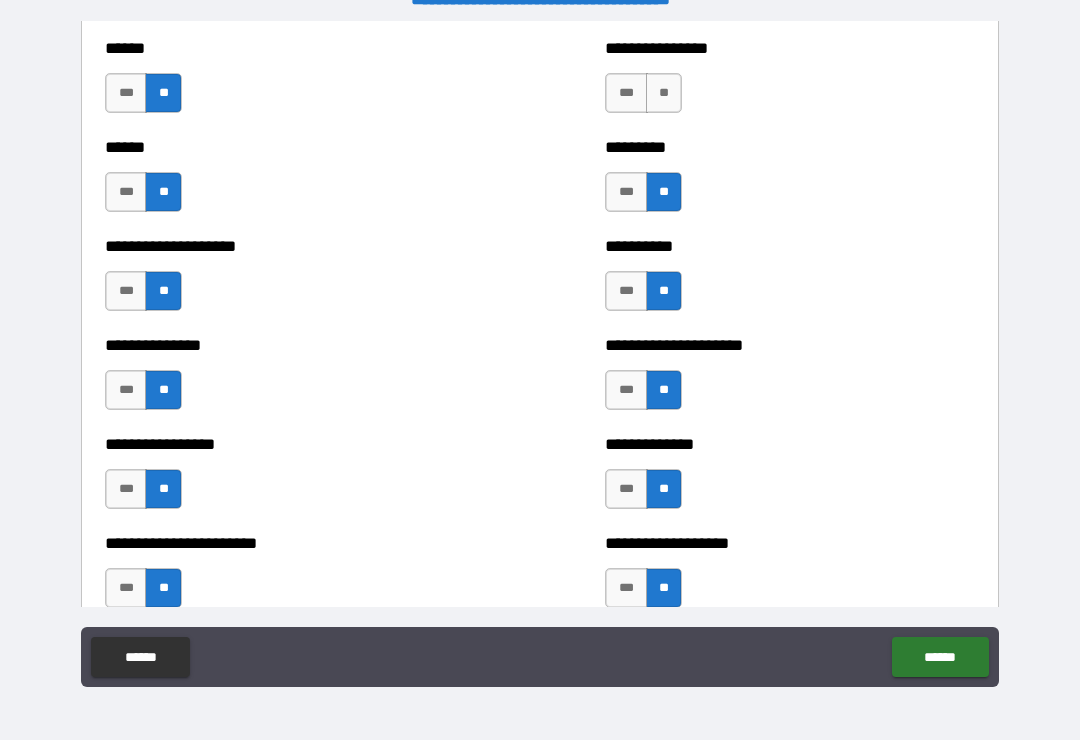 scroll, scrollTop: 3036, scrollLeft: 0, axis: vertical 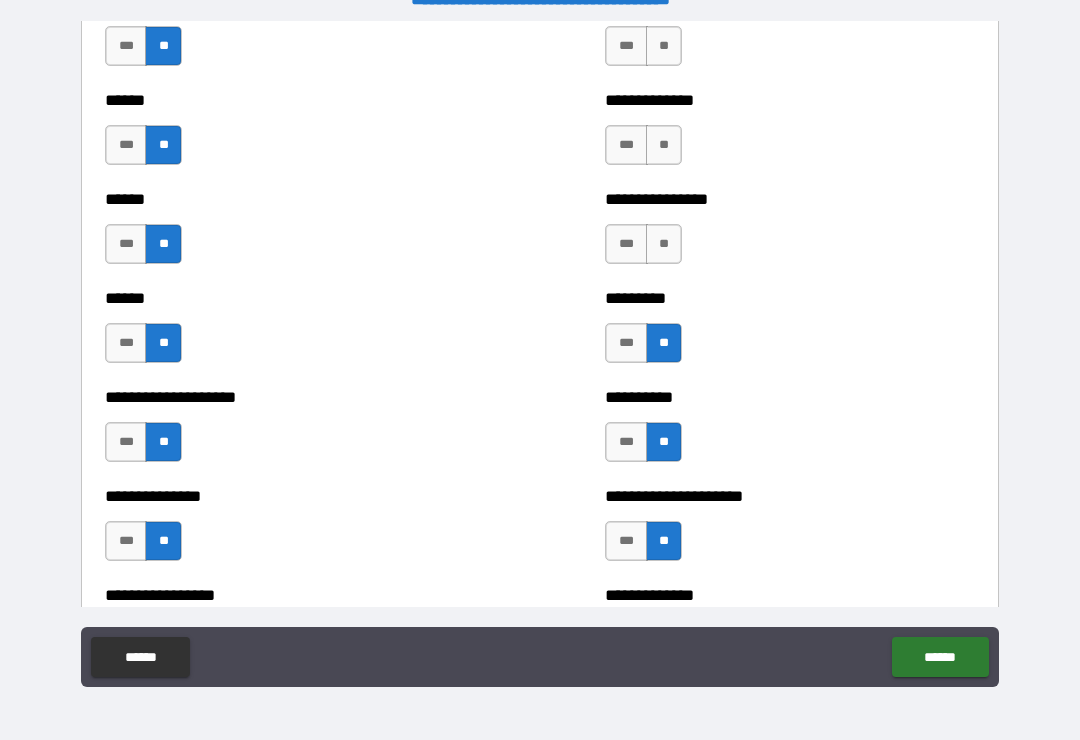 click on "**" at bounding box center (664, 244) 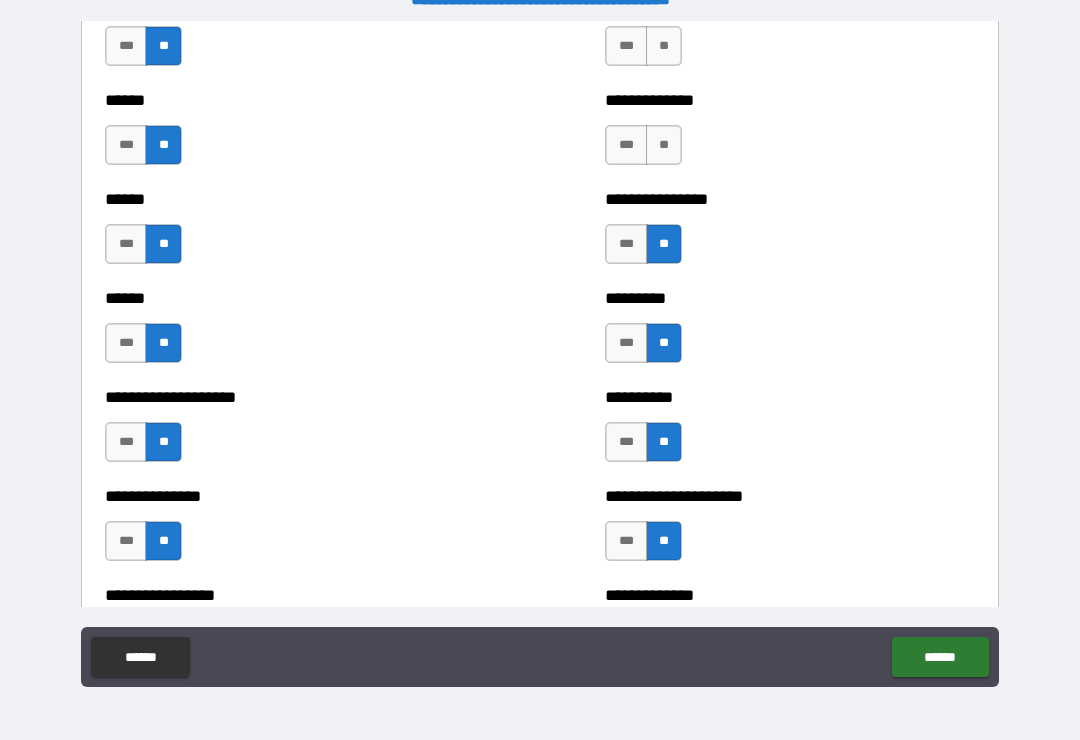 click on "**" at bounding box center (664, 145) 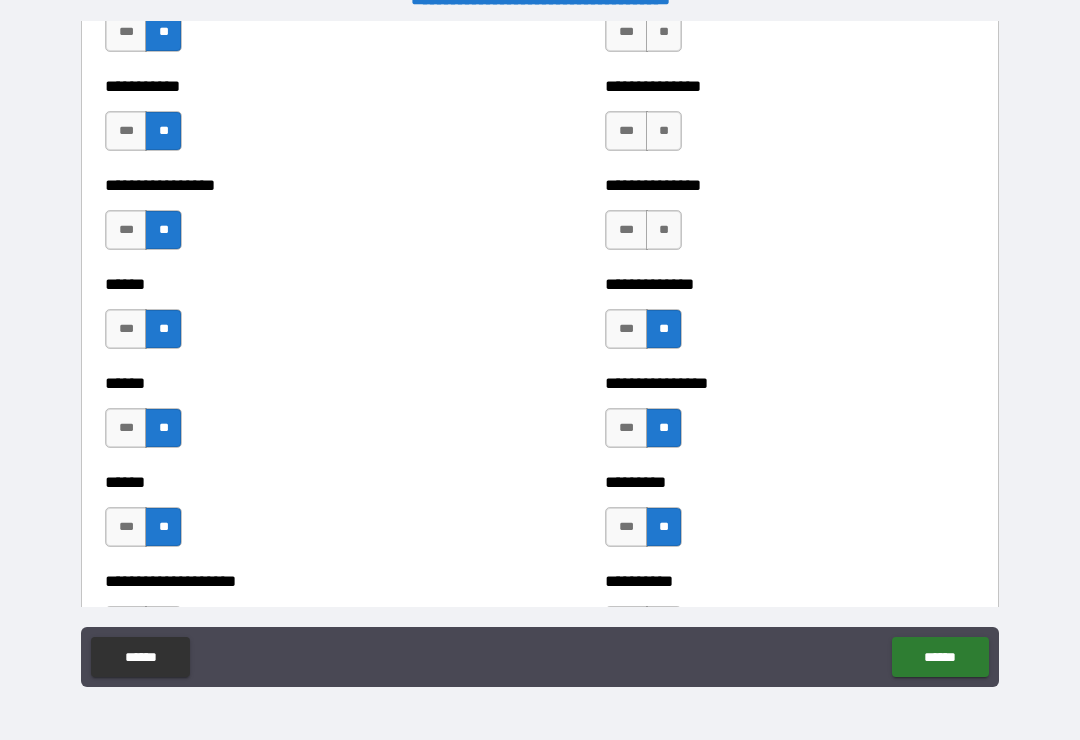 scroll, scrollTop: 2843, scrollLeft: 0, axis: vertical 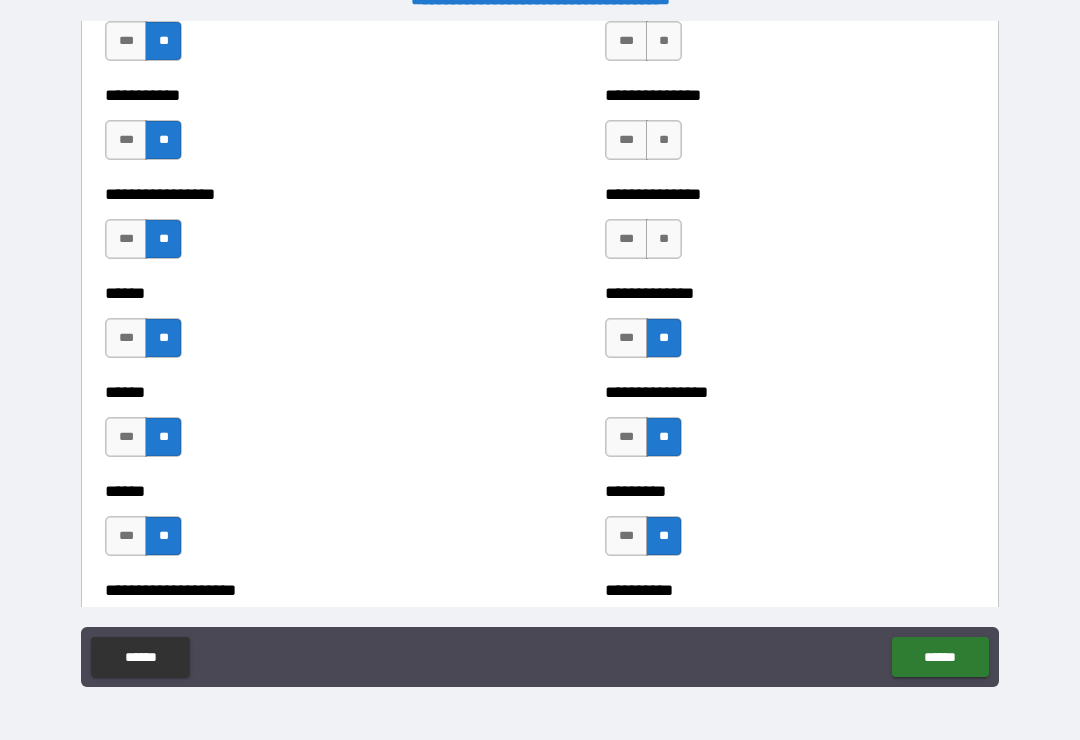 click on "**" at bounding box center (664, 239) 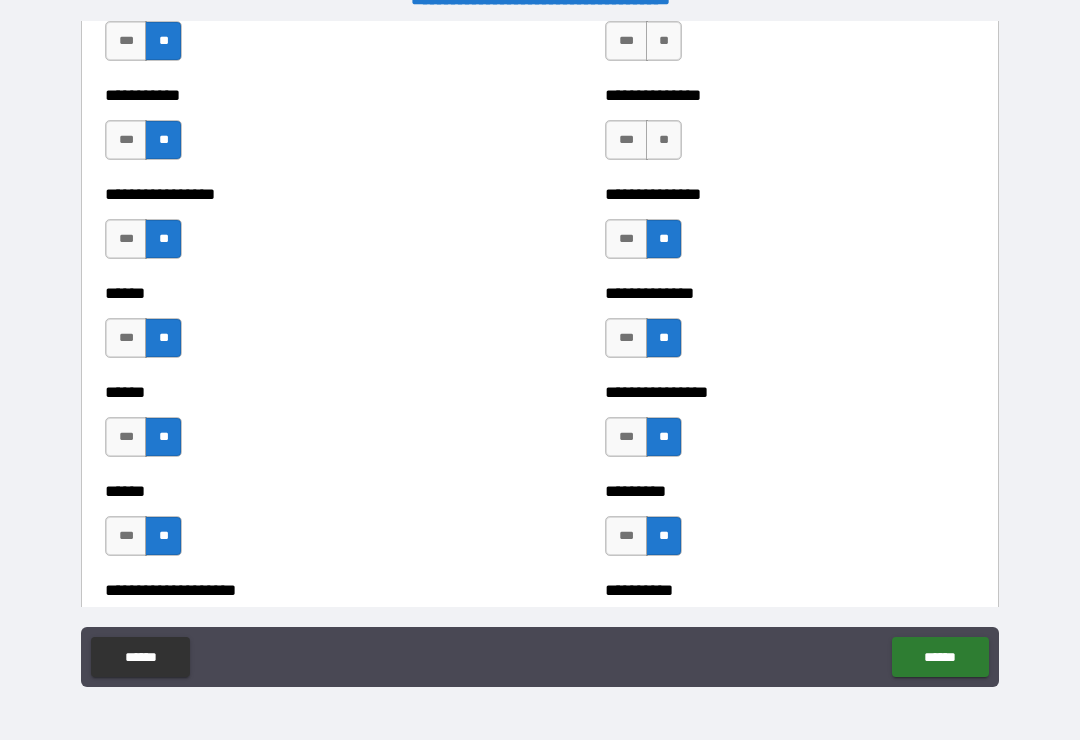 click on "**" at bounding box center [664, 140] 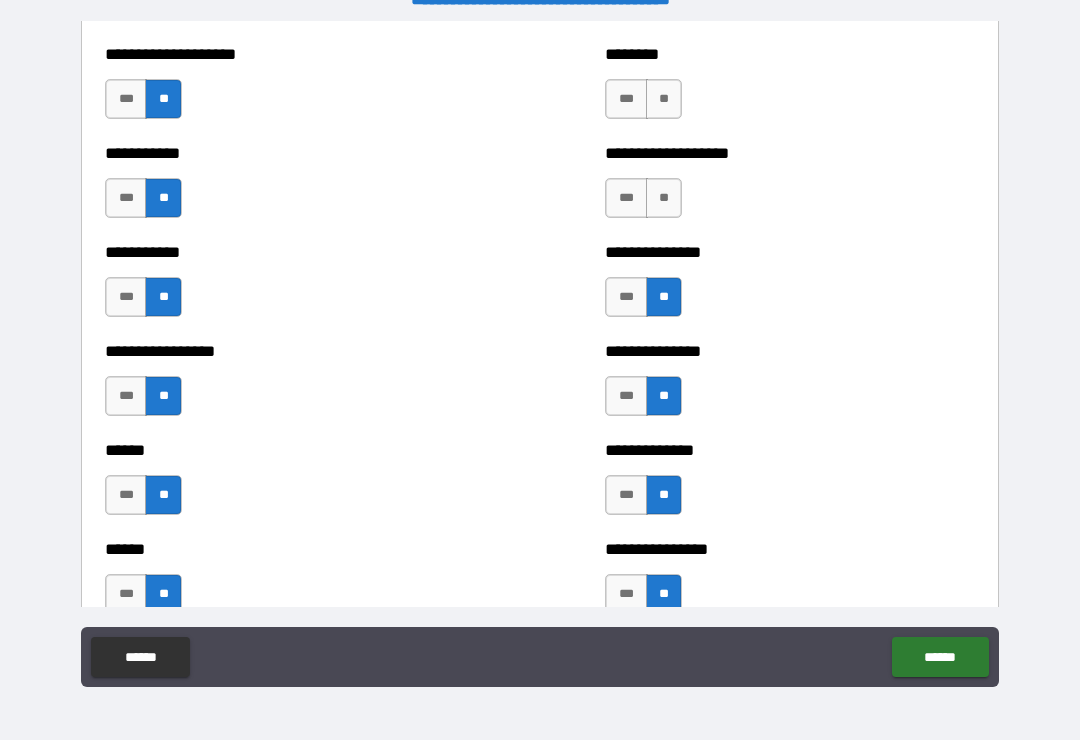 scroll, scrollTop: 2632, scrollLeft: 0, axis: vertical 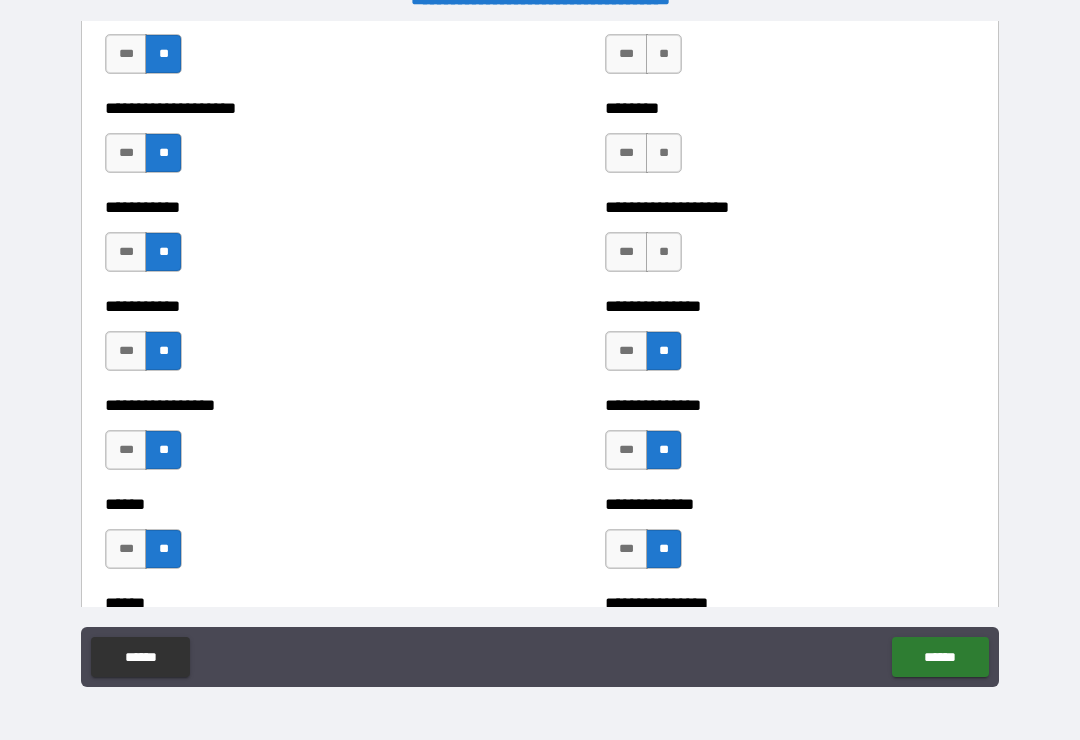click on "**" at bounding box center [664, 252] 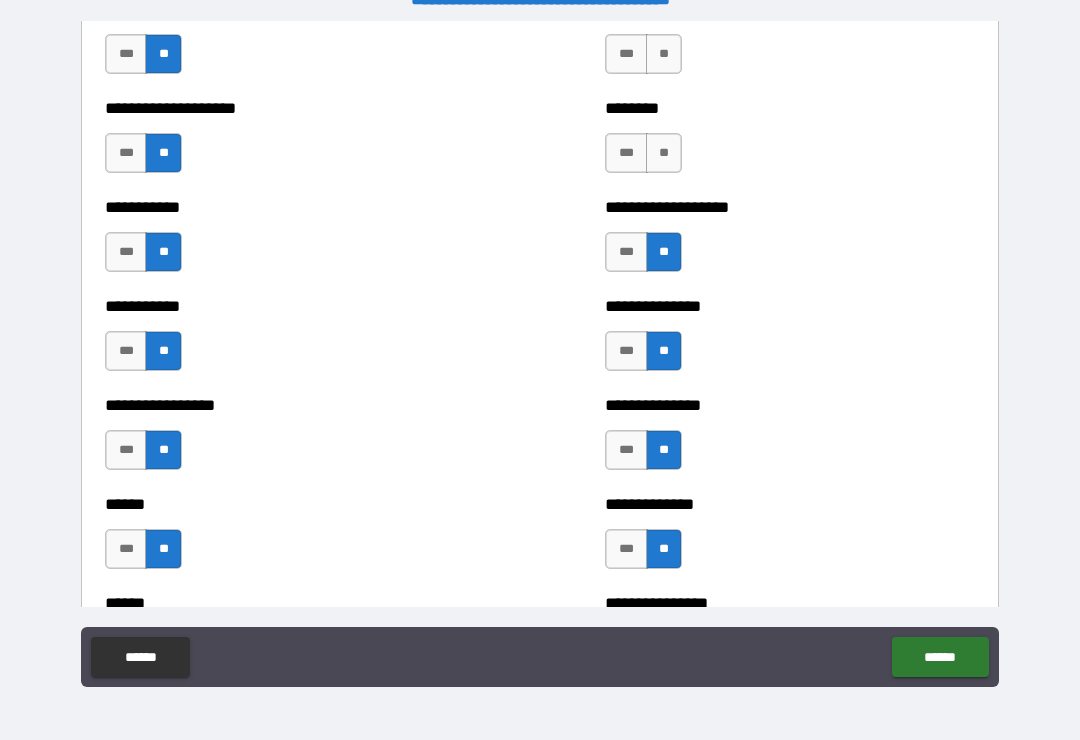 click on "**" at bounding box center [664, 153] 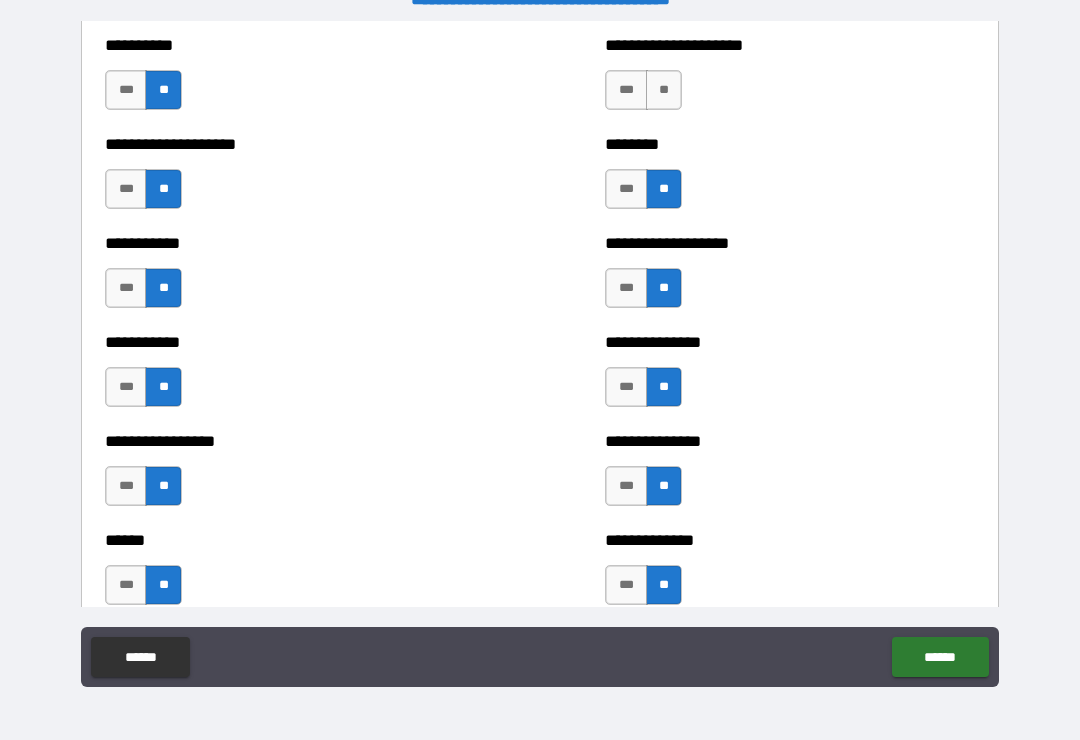scroll, scrollTop: 2424, scrollLeft: 0, axis: vertical 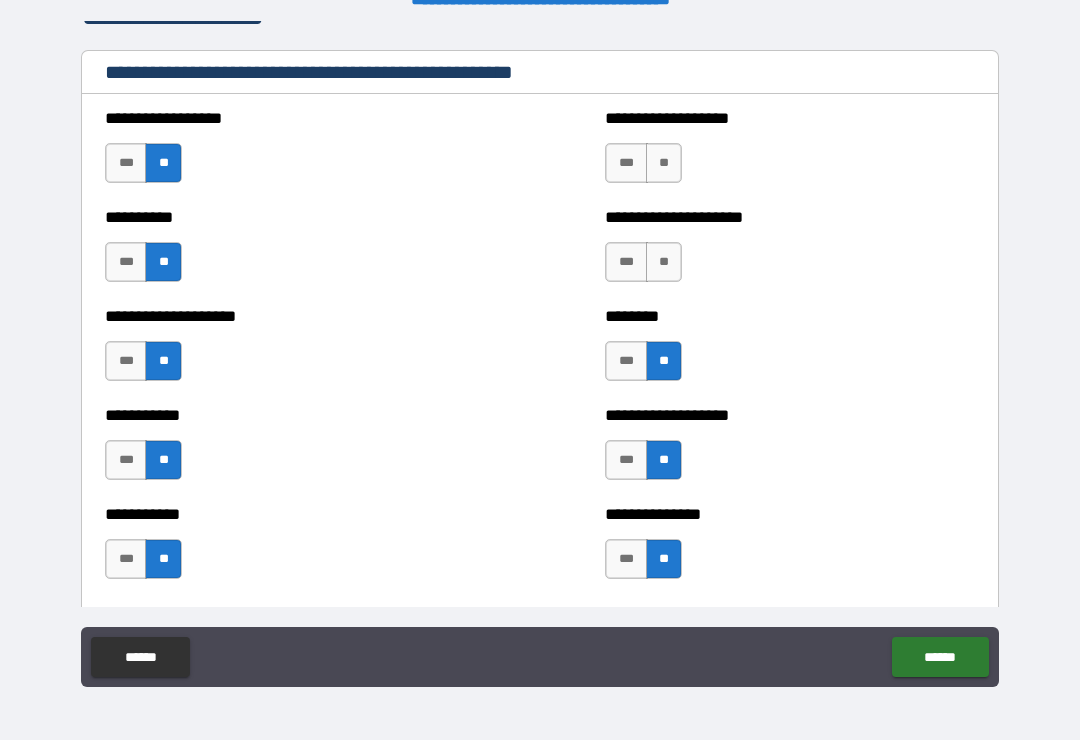 click on "***" at bounding box center (626, 262) 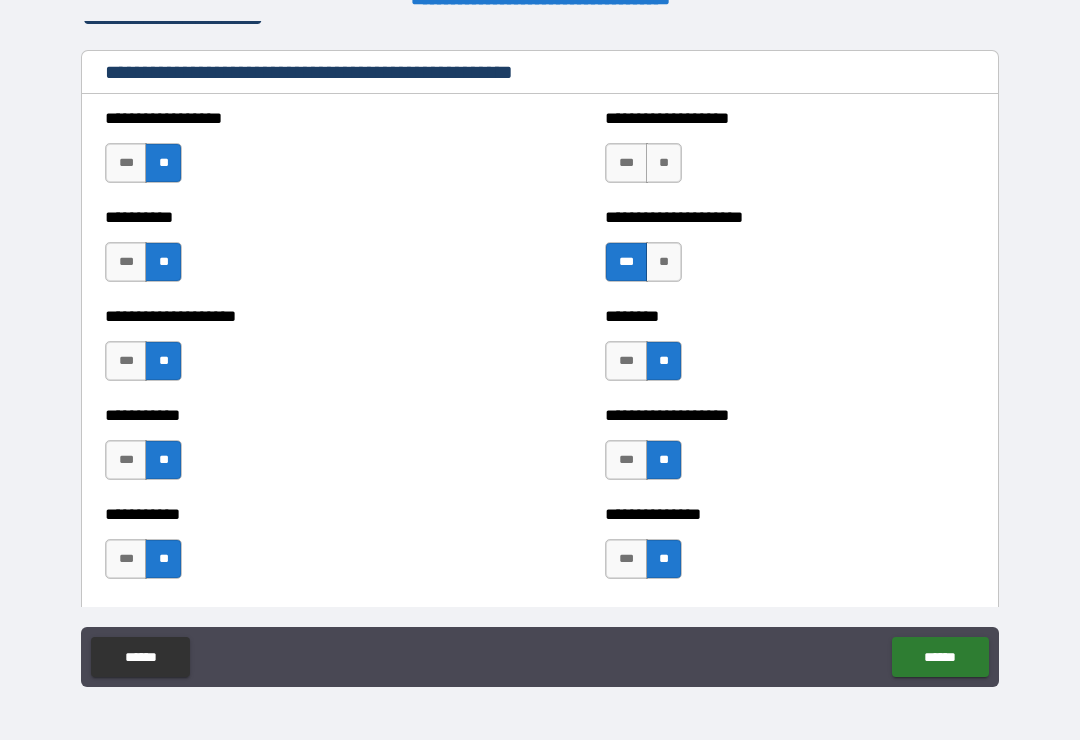 click on "**" at bounding box center [664, 163] 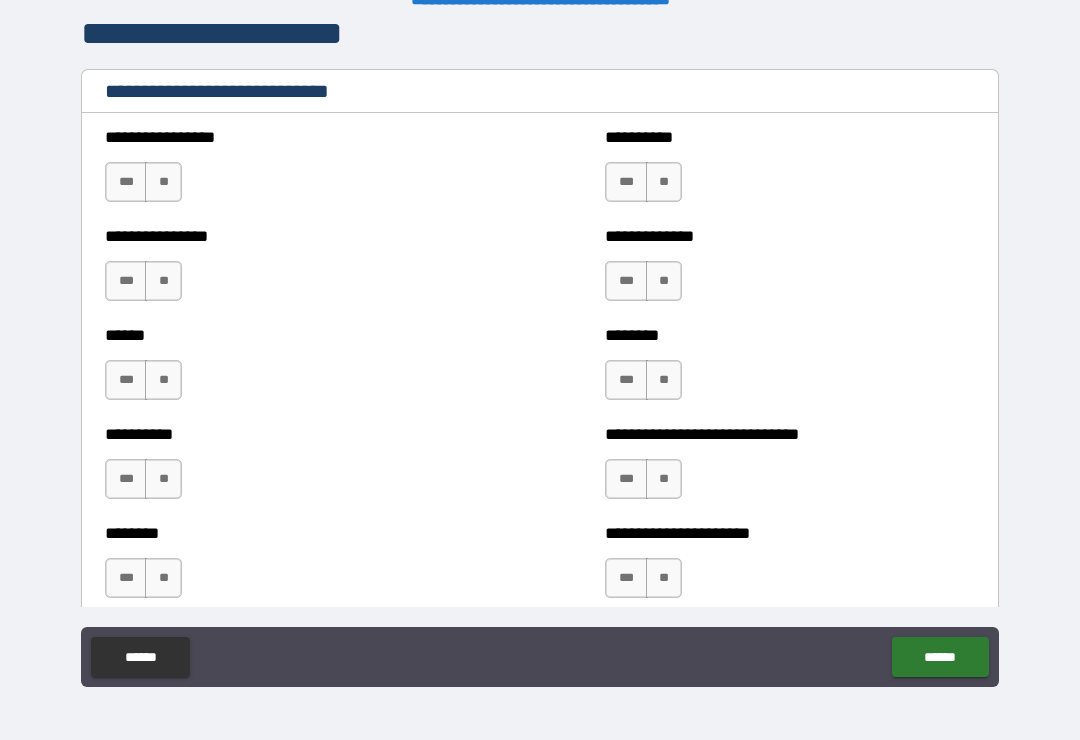 scroll, scrollTop: 6682, scrollLeft: 0, axis: vertical 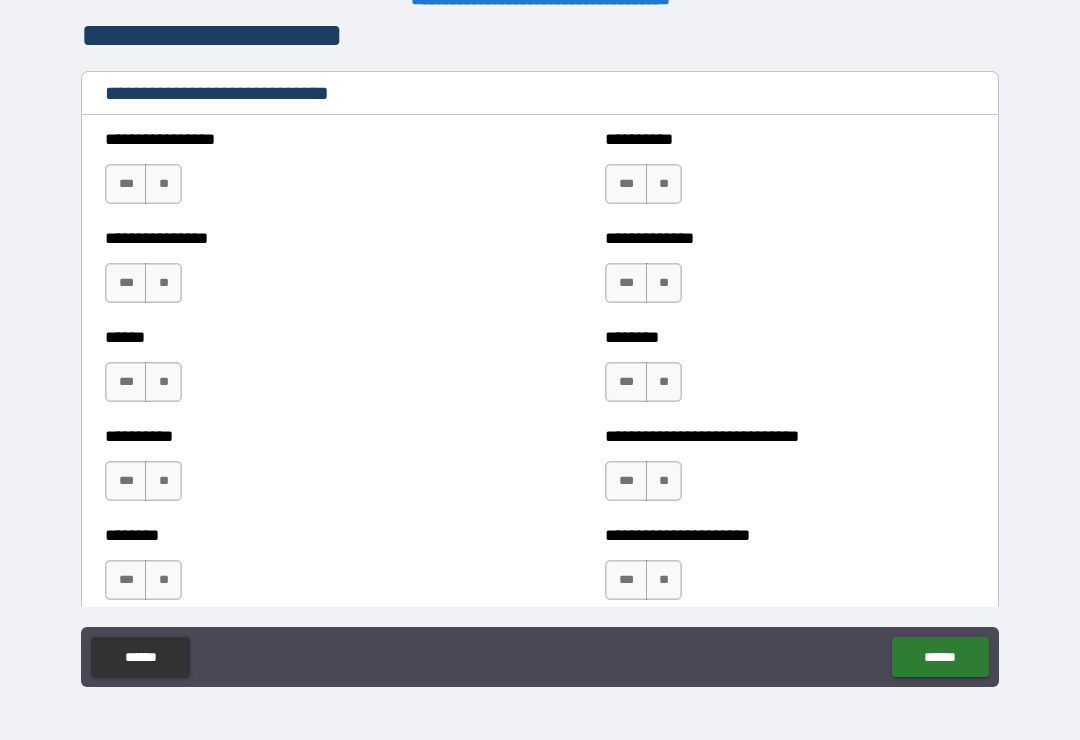 click on "**" at bounding box center (163, 184) 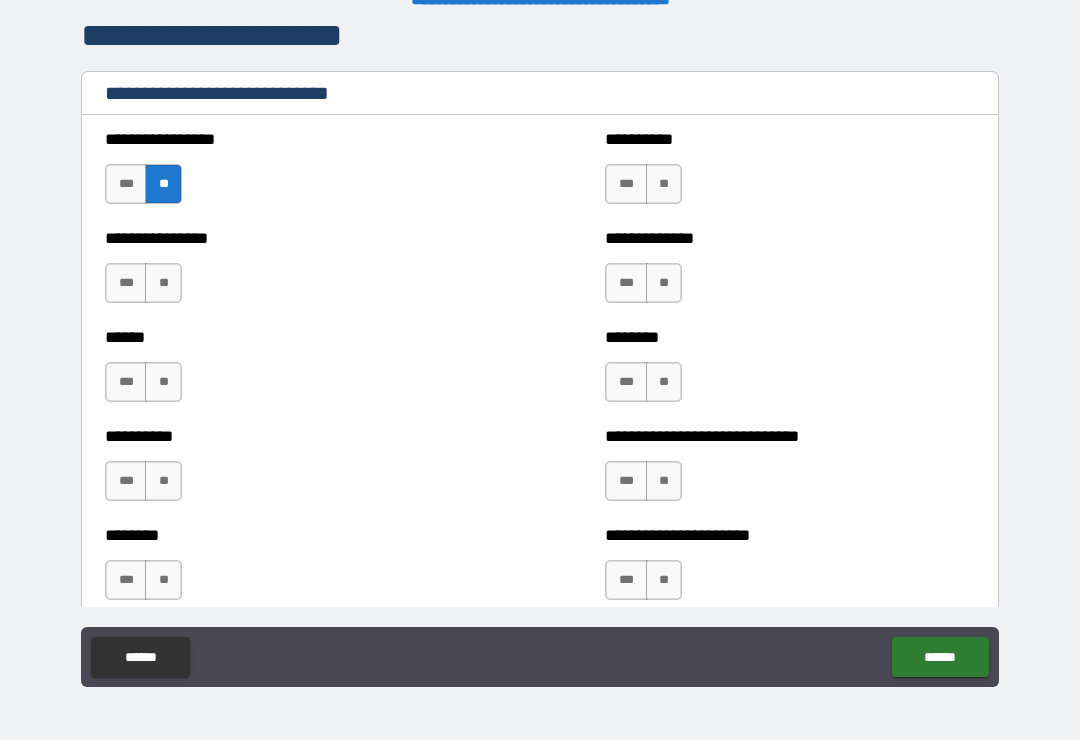 click on "**" at bounding box center (163, 283) 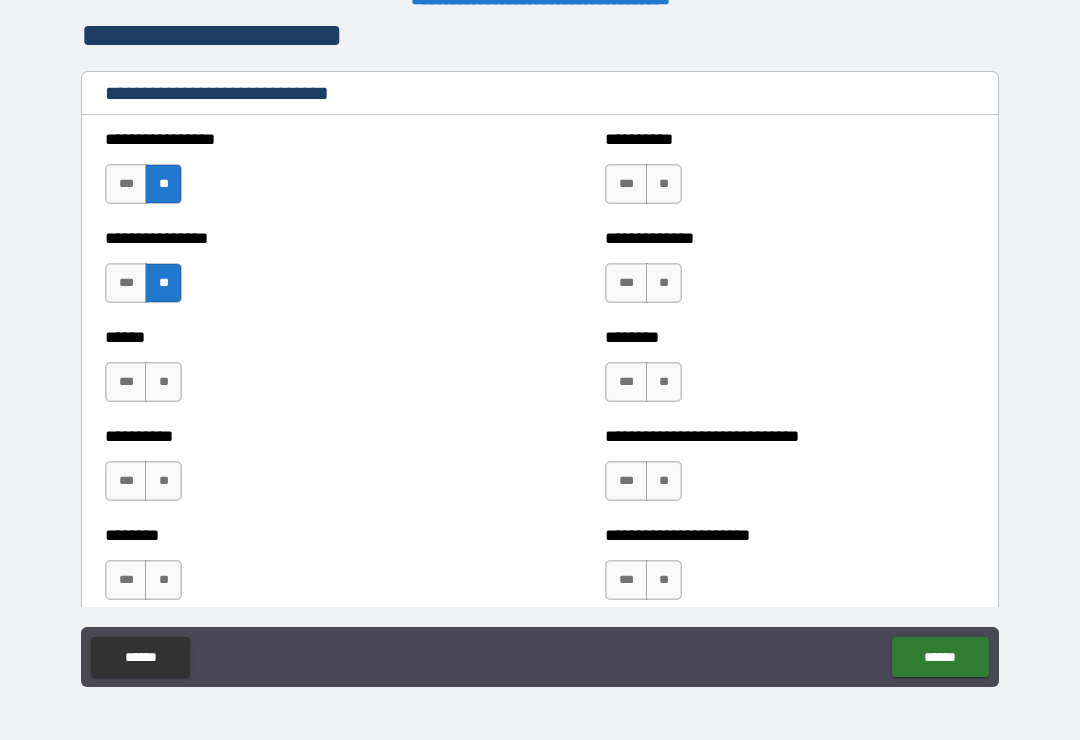 click on "**" at bounding box center (163, 382) 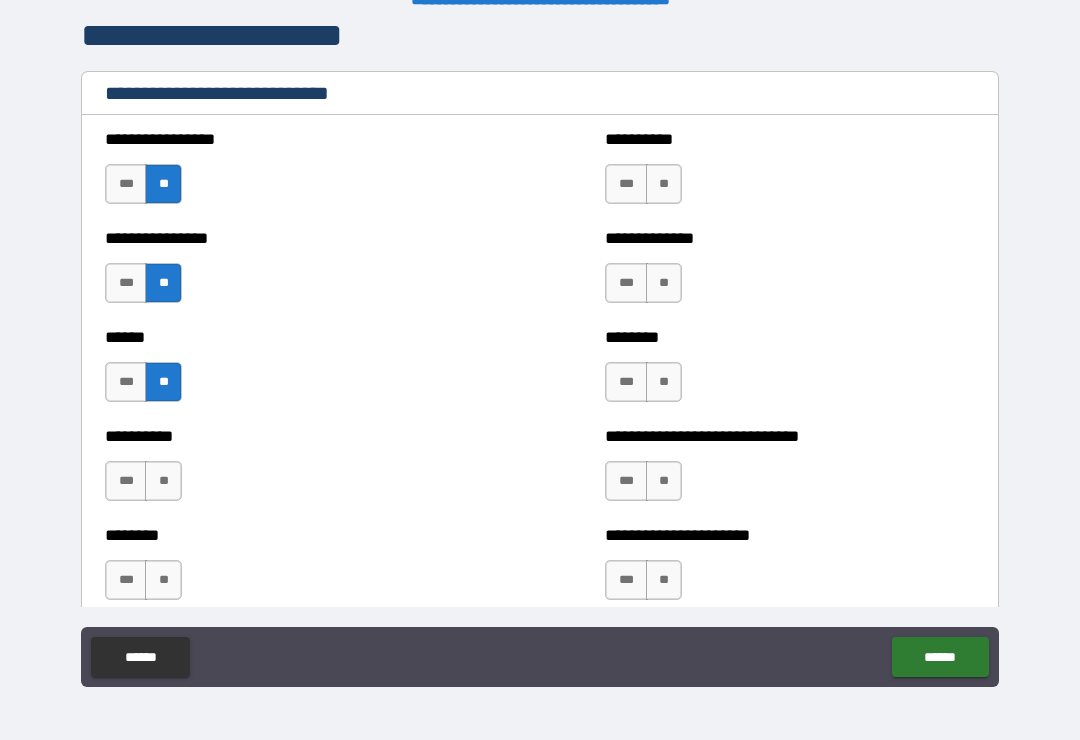 click on "**" at bounding box center [163, 481] 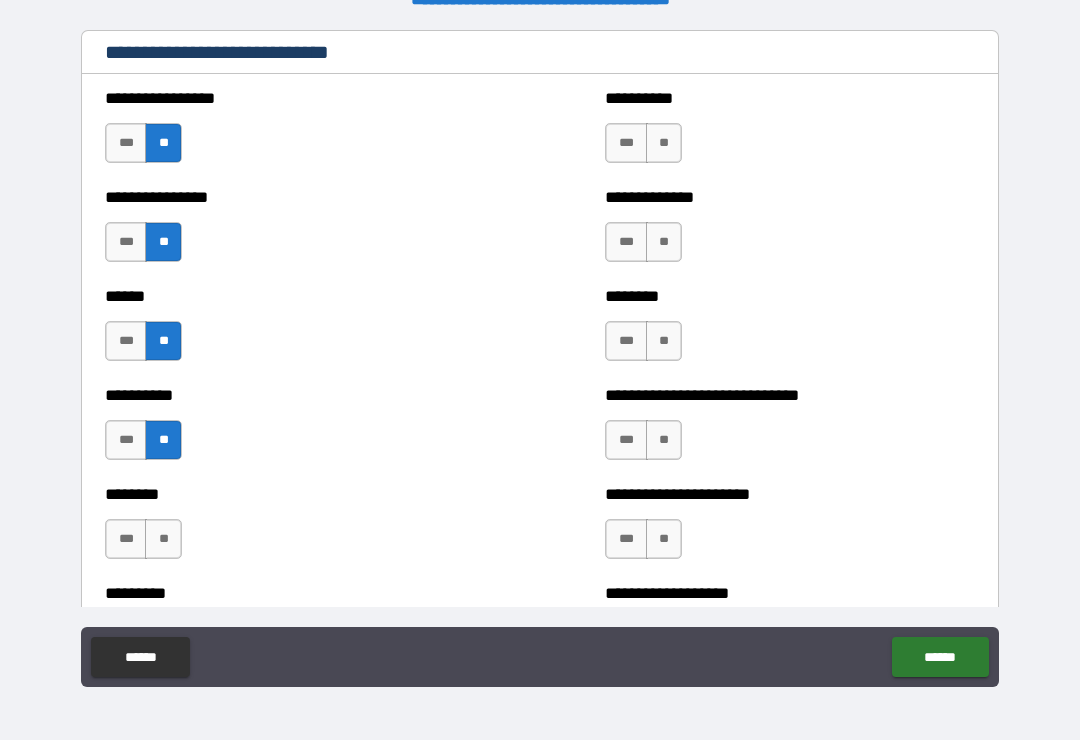 scroll, scrollTop: 6718, scrollLeft: 0, axis: vertical 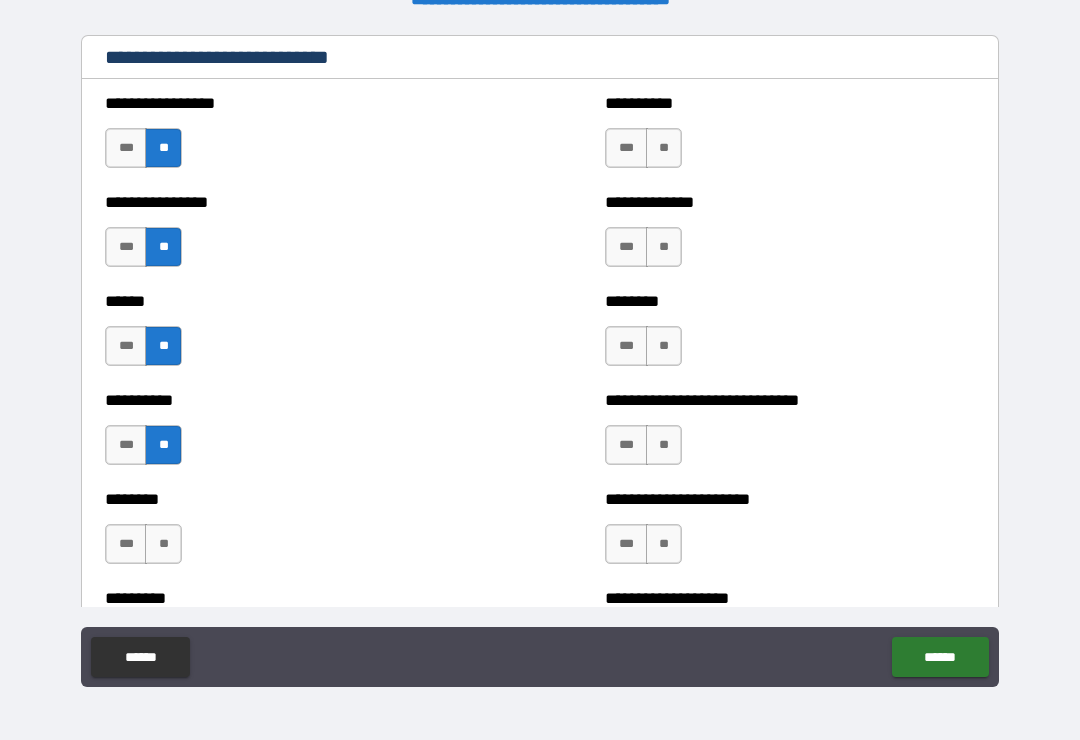 click on "**" at bounding box center [664, 148] 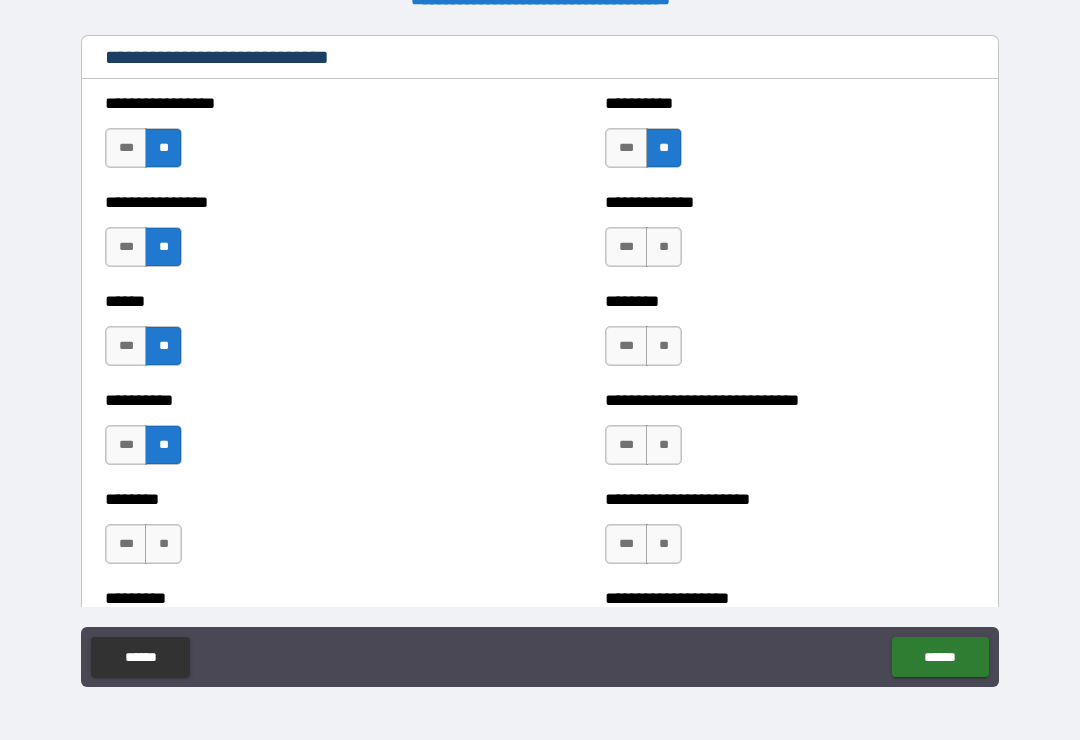 click on "**" at bounding box center [664, 247] 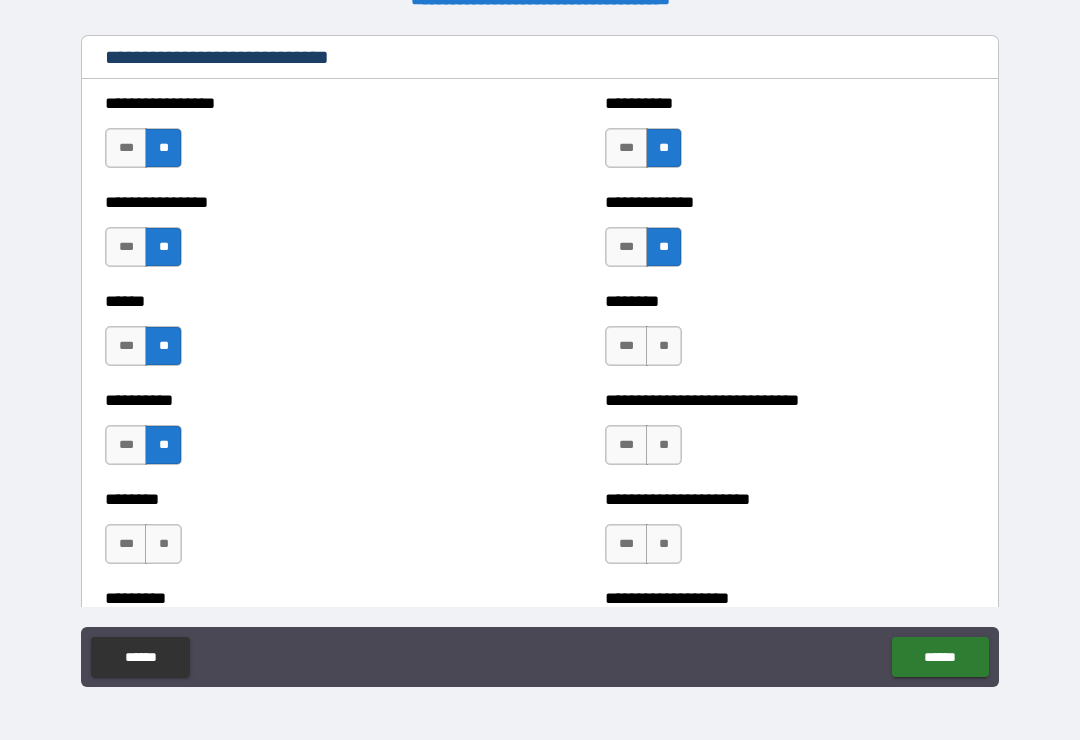 click on "**" at bounding box center [664, 346] 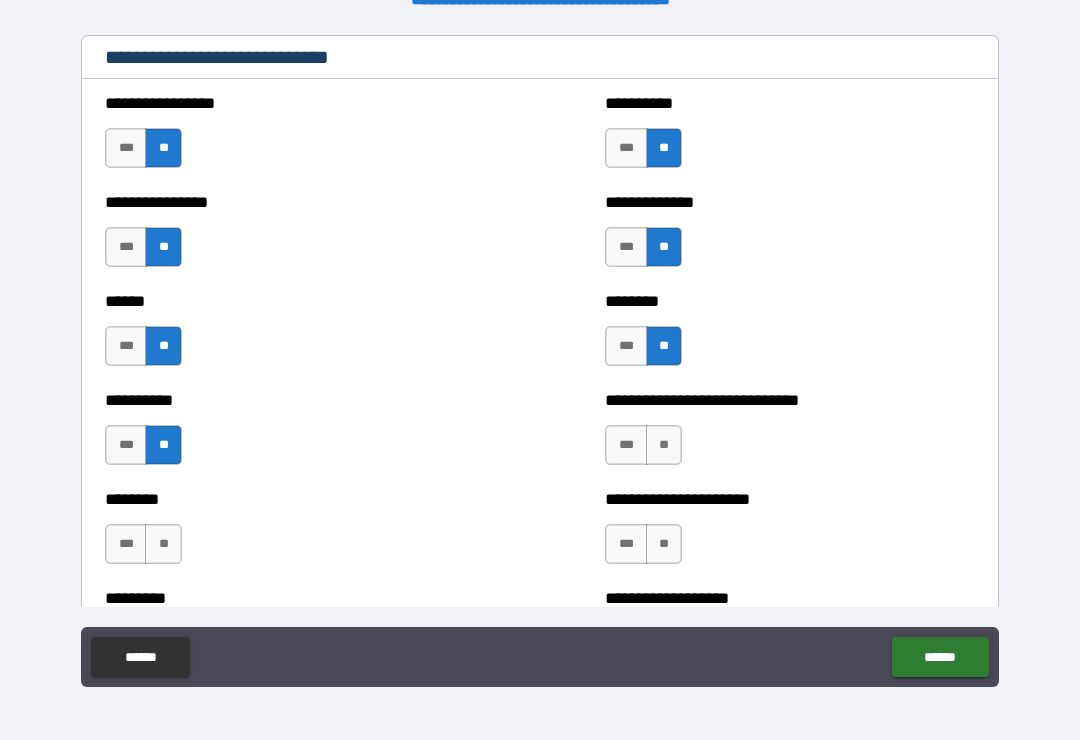 click on "**" at bounding box center (664, 445) 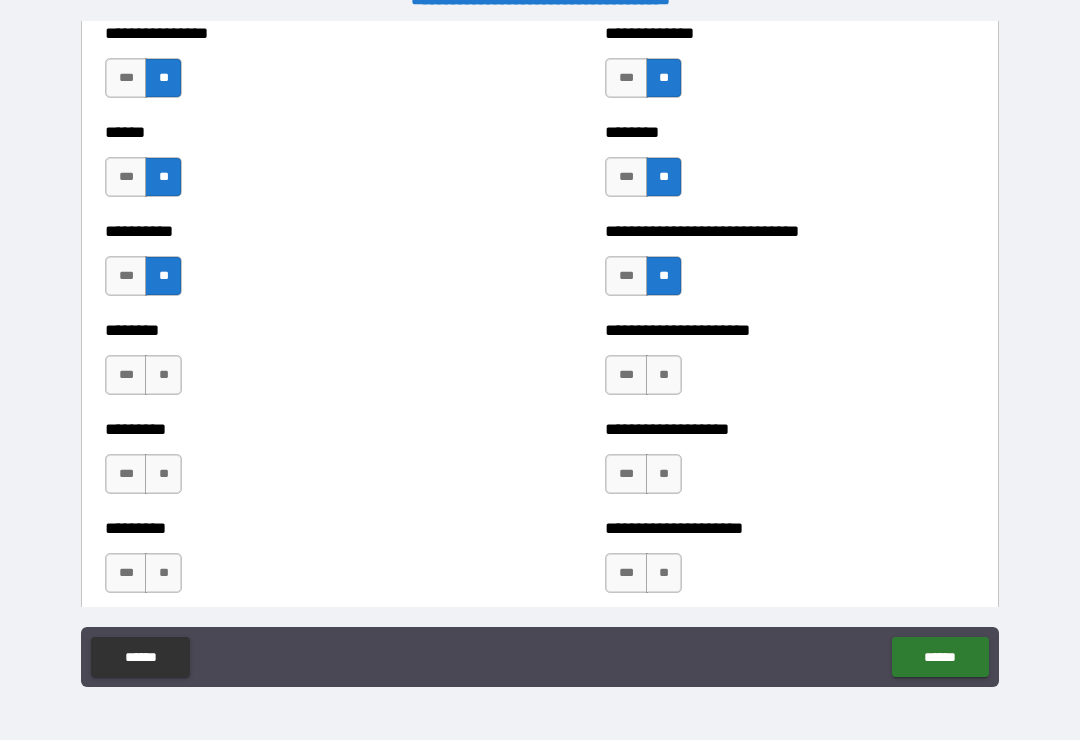 scroll, scrollTop: 6890, scrollLeft: 0, axis: vertical 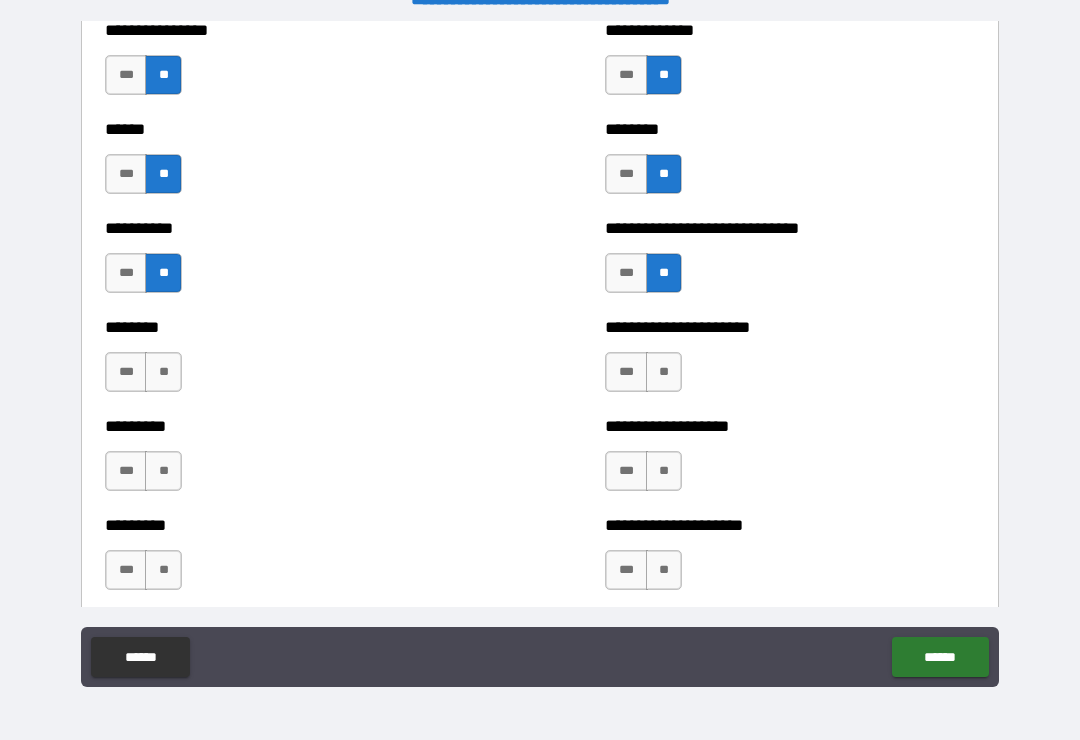 click on "**" at bounding box center [163, 372] 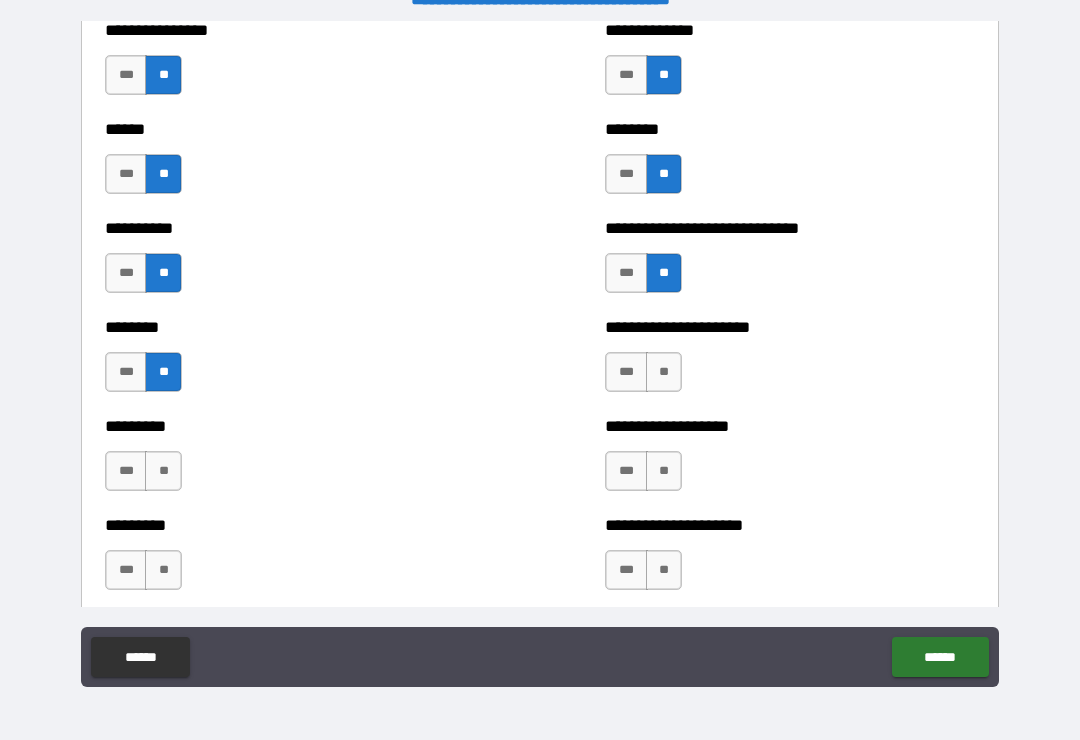 click on "**" at bounding box center (664, 372) 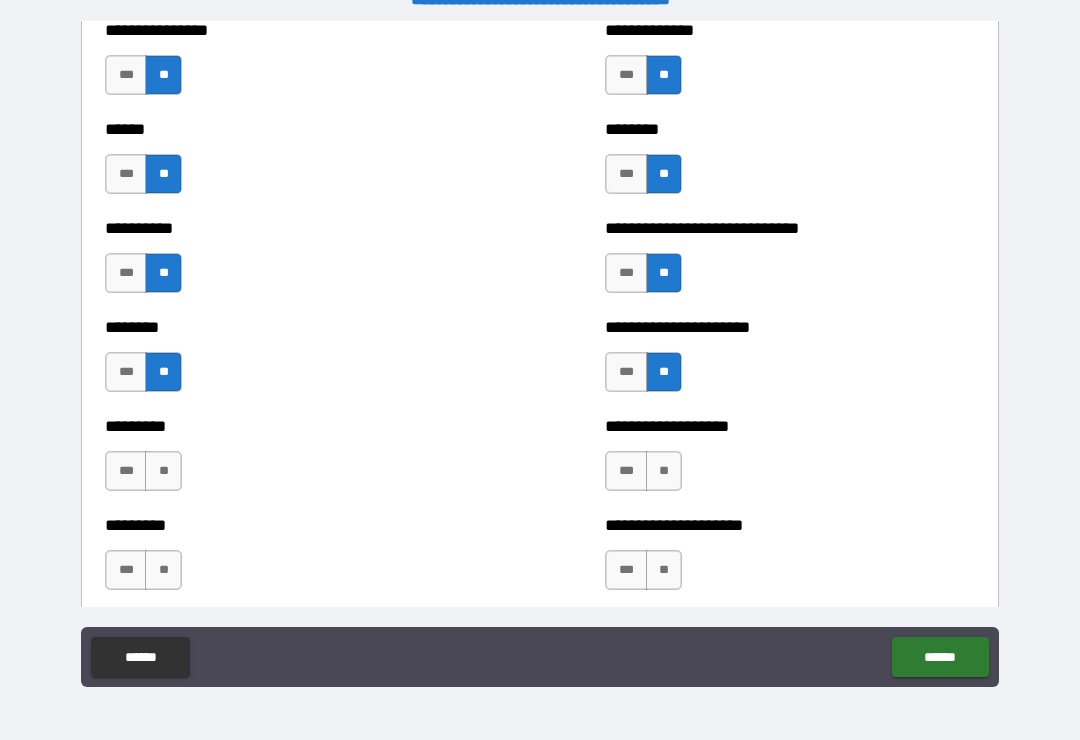 click on "**" at bounding box center (163, 471) 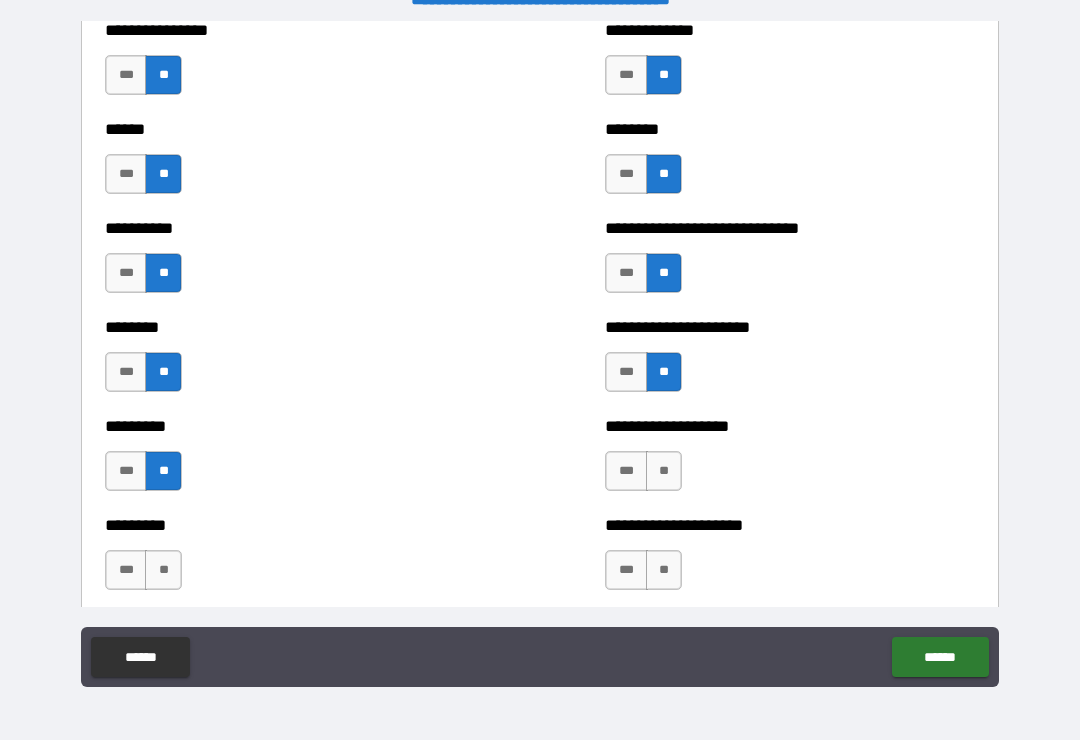click on "**" at bounding box center (664, 471) 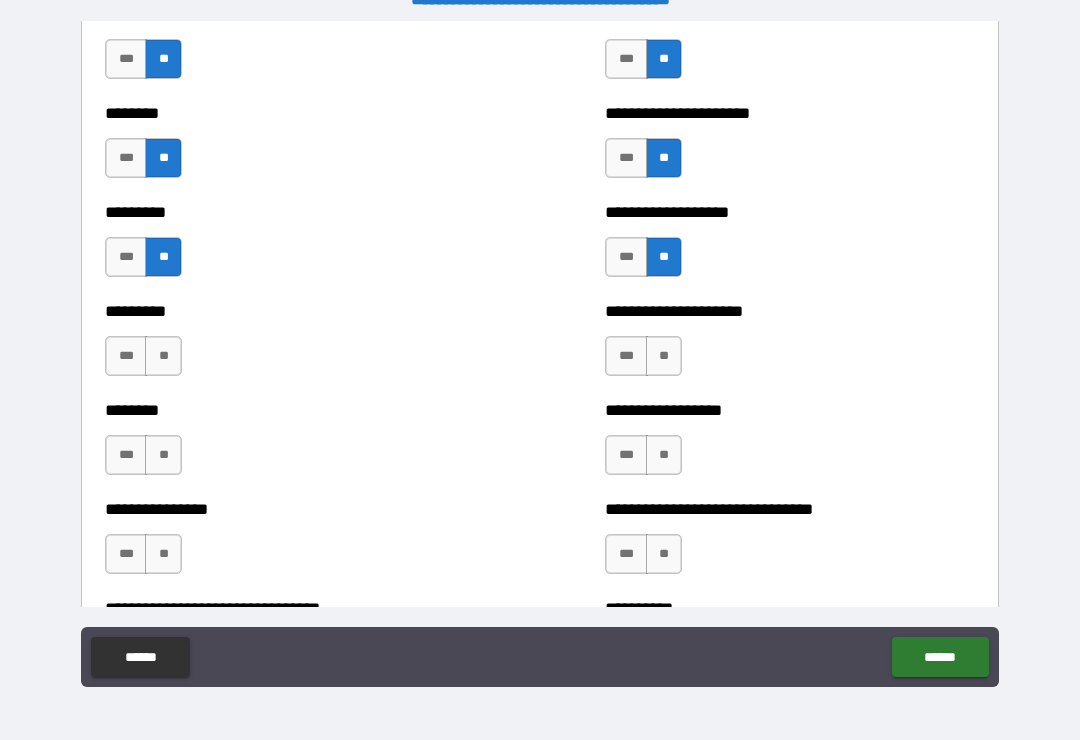 scroll, scrollTop: 7102, scrollLeft: 0, axis: vertical 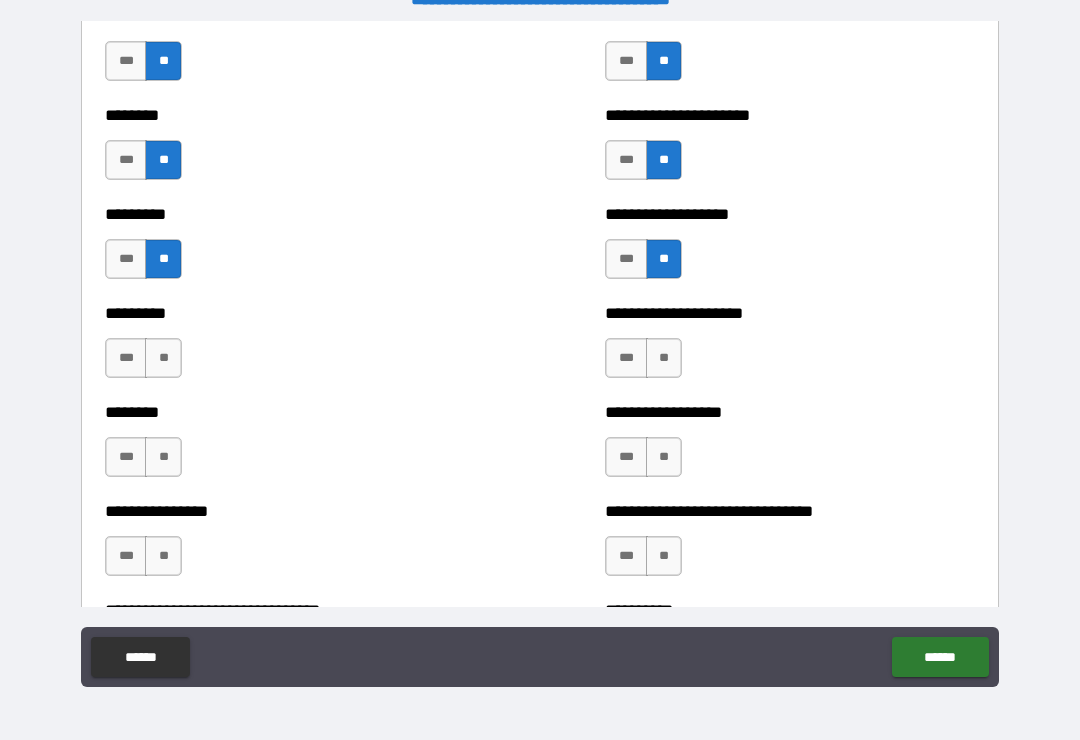 click on "**" at bounding box center (163, 358) 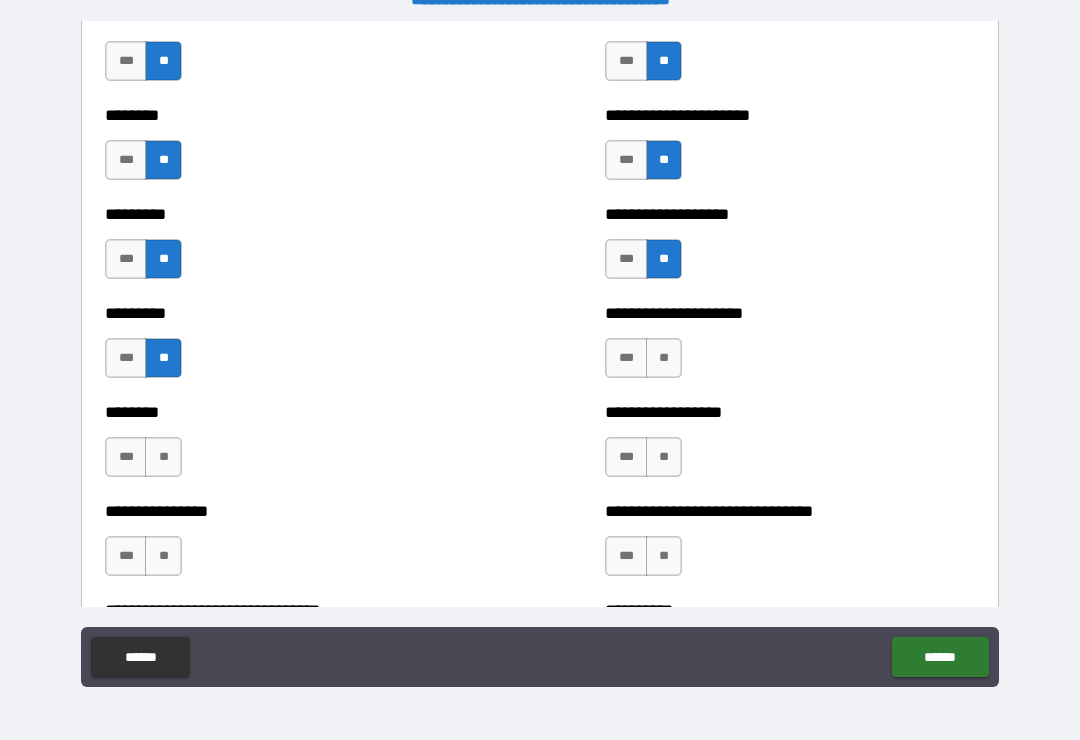 click on "**" at bounding box center [664, 358] 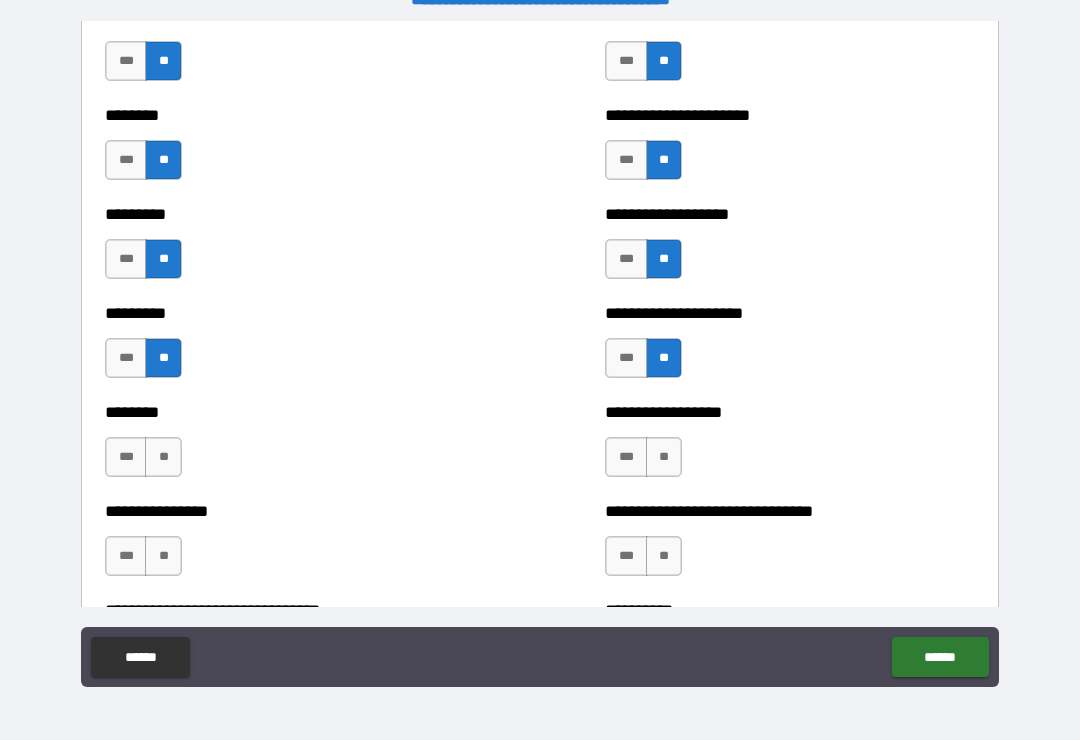 click on "**" at bounding box center [664, 457] 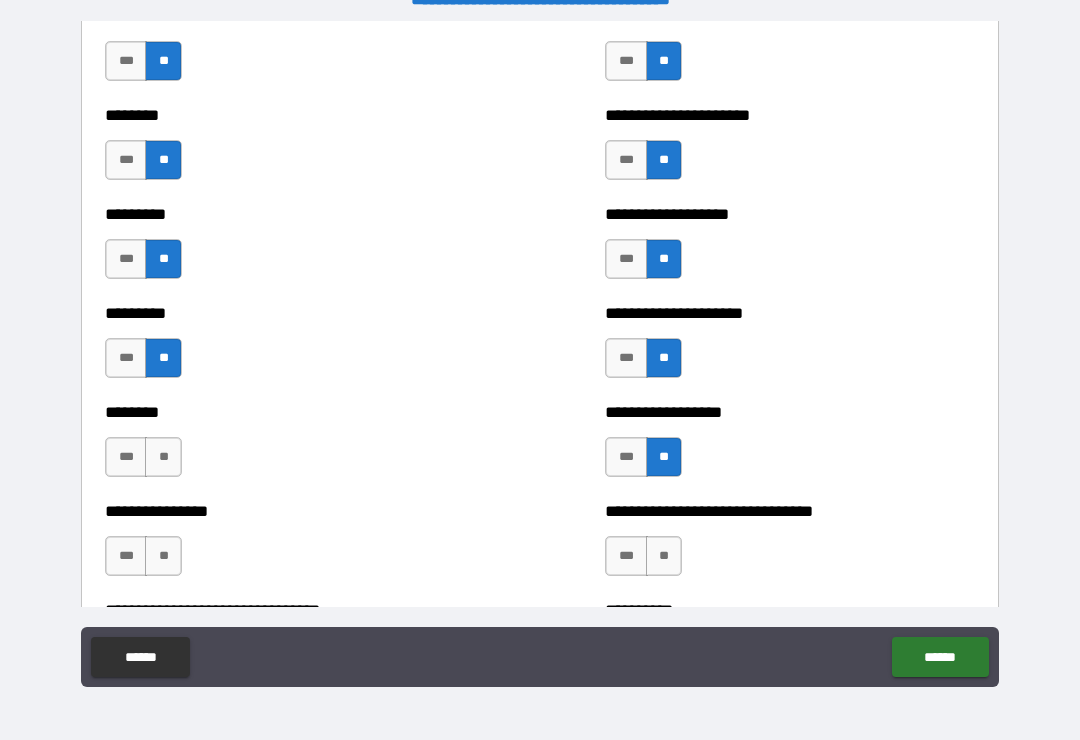 click on "**" at bounding box center (163, 457) 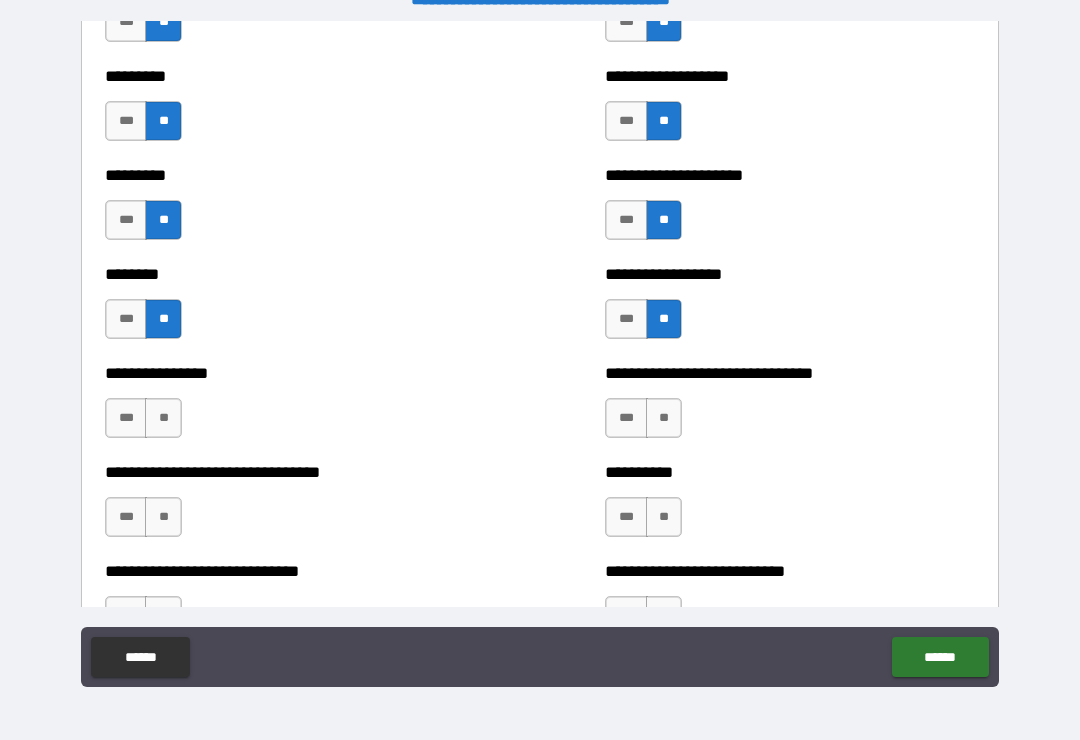 scroll, scrollTop: 7235, scrollLeft: 0, axis: vertical 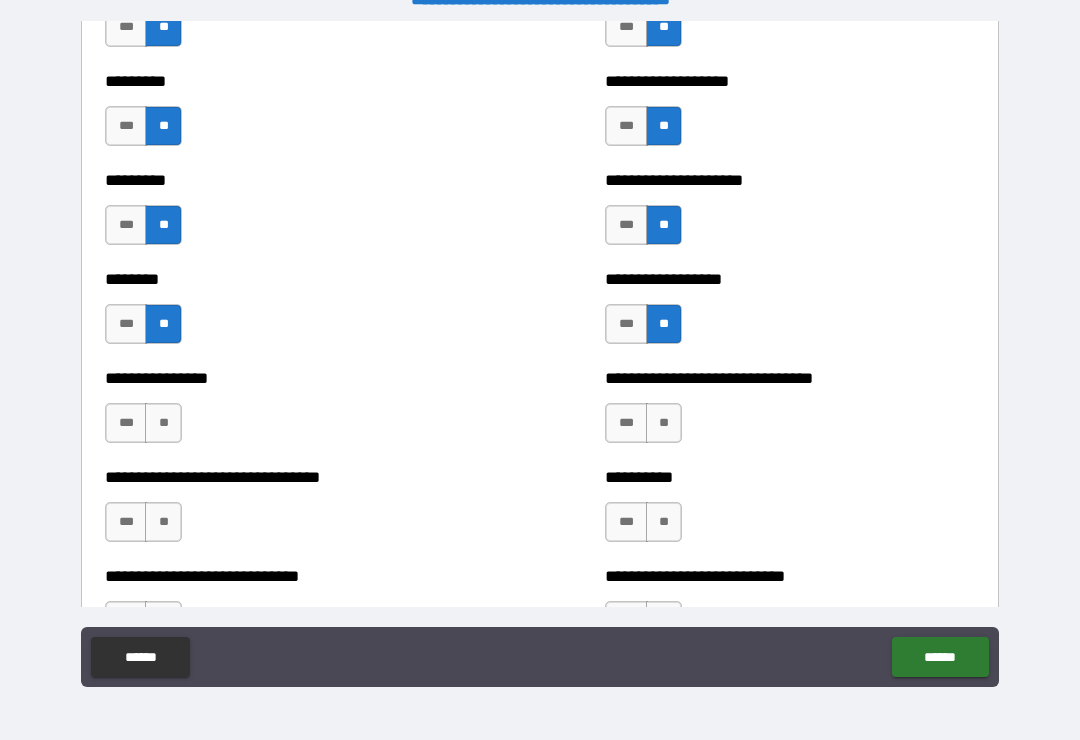 click on "**" at bounding box center [163, 423] 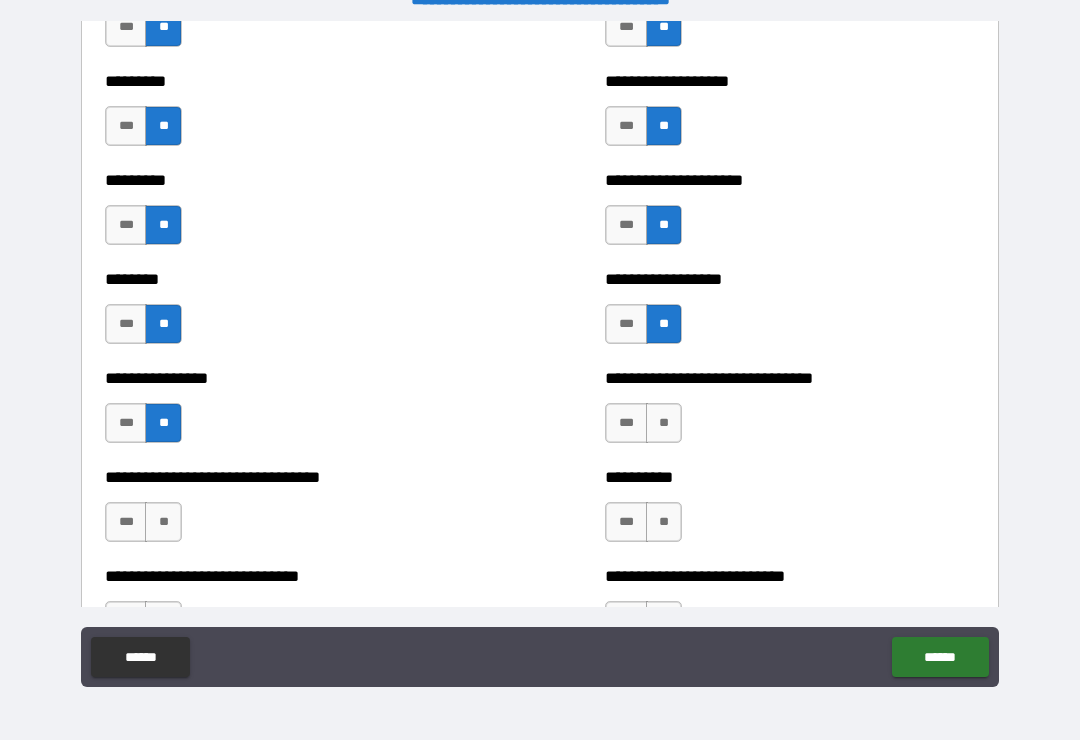 click on "**" at bounding box center (664, 423) 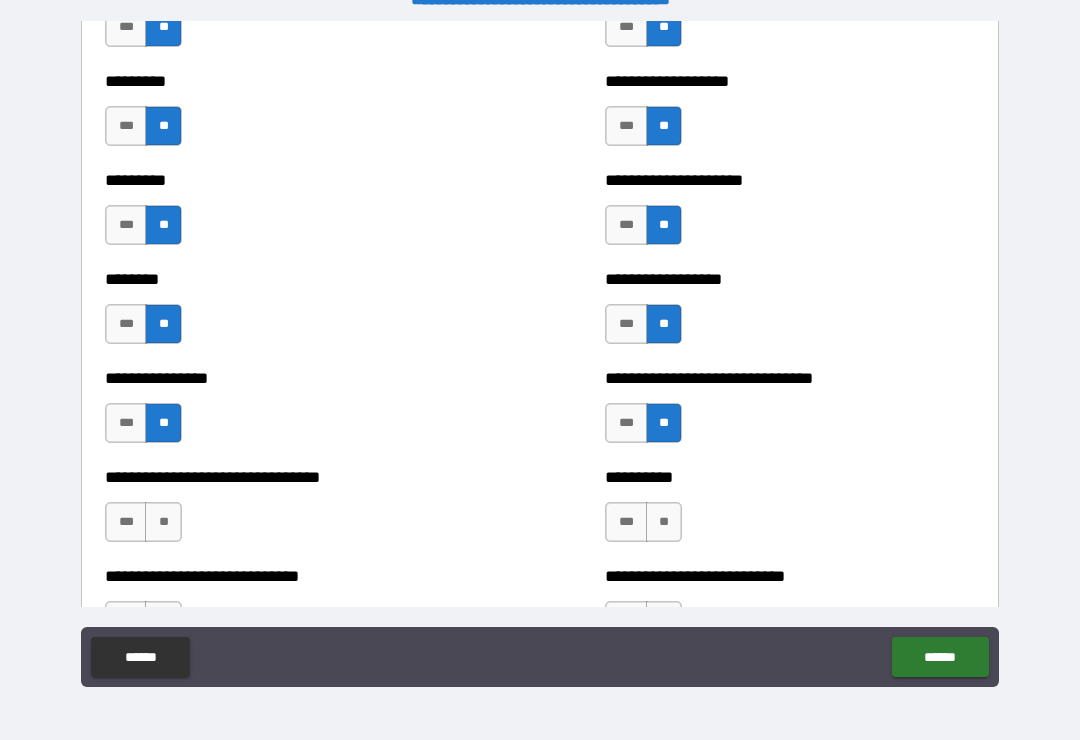 click on "***" at bounding box center (626, 522) 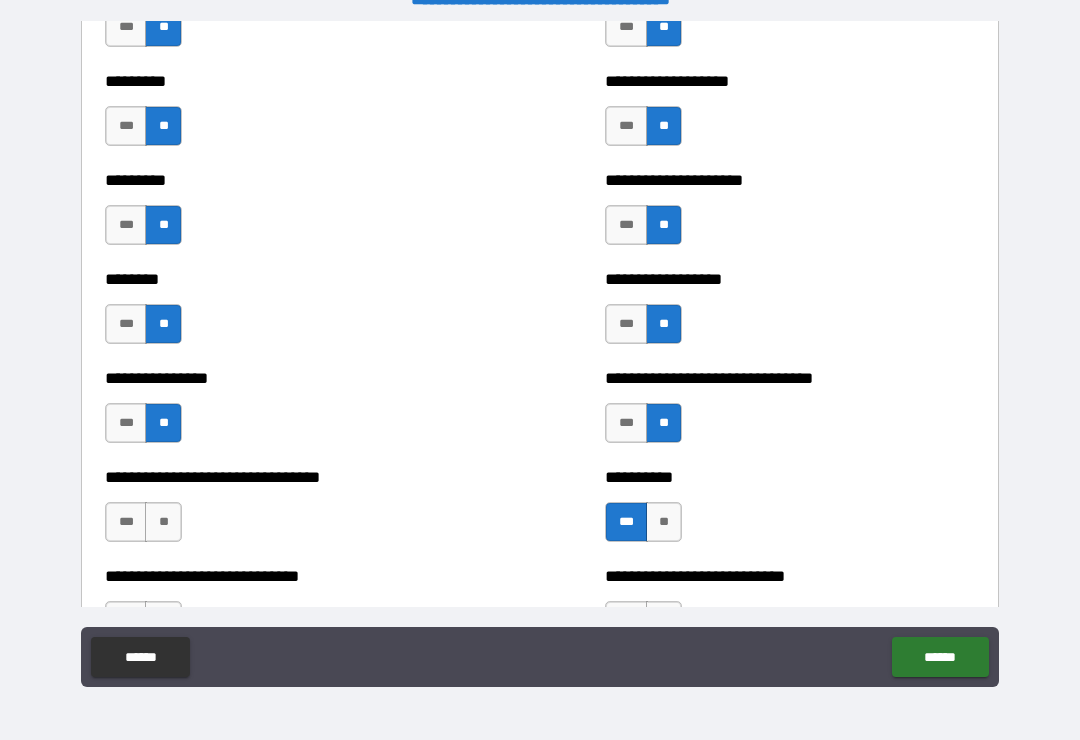 click on "**" at bounding box center (664, 522) 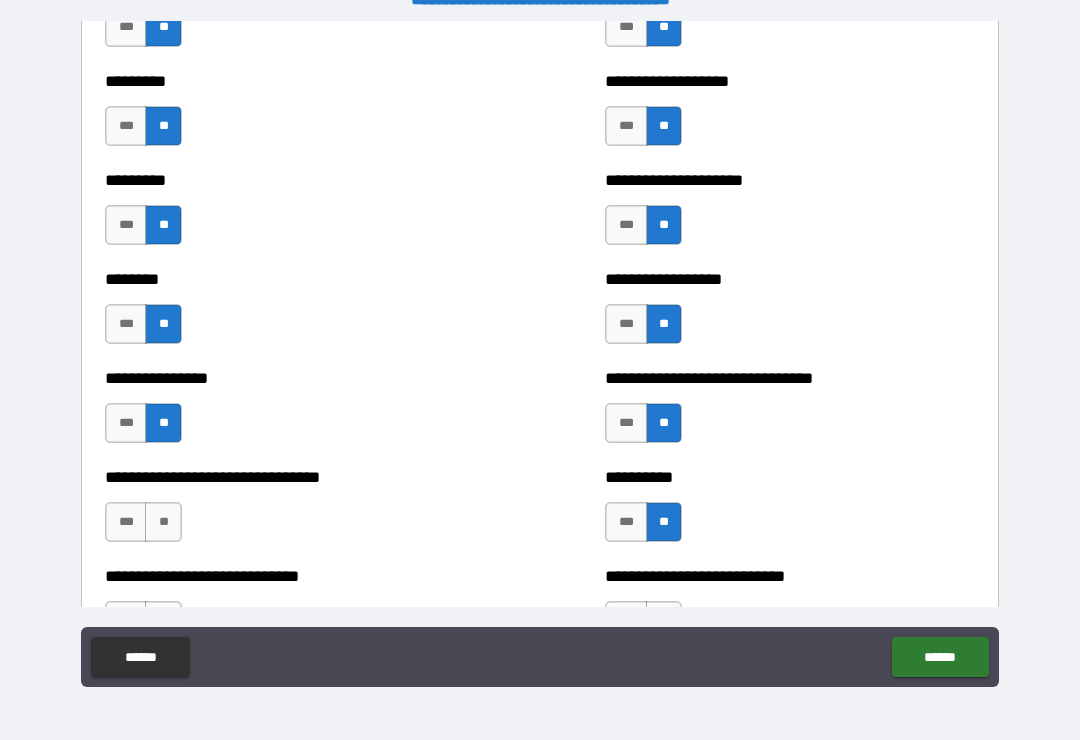 click on "**" at bounding box center (163, 522) 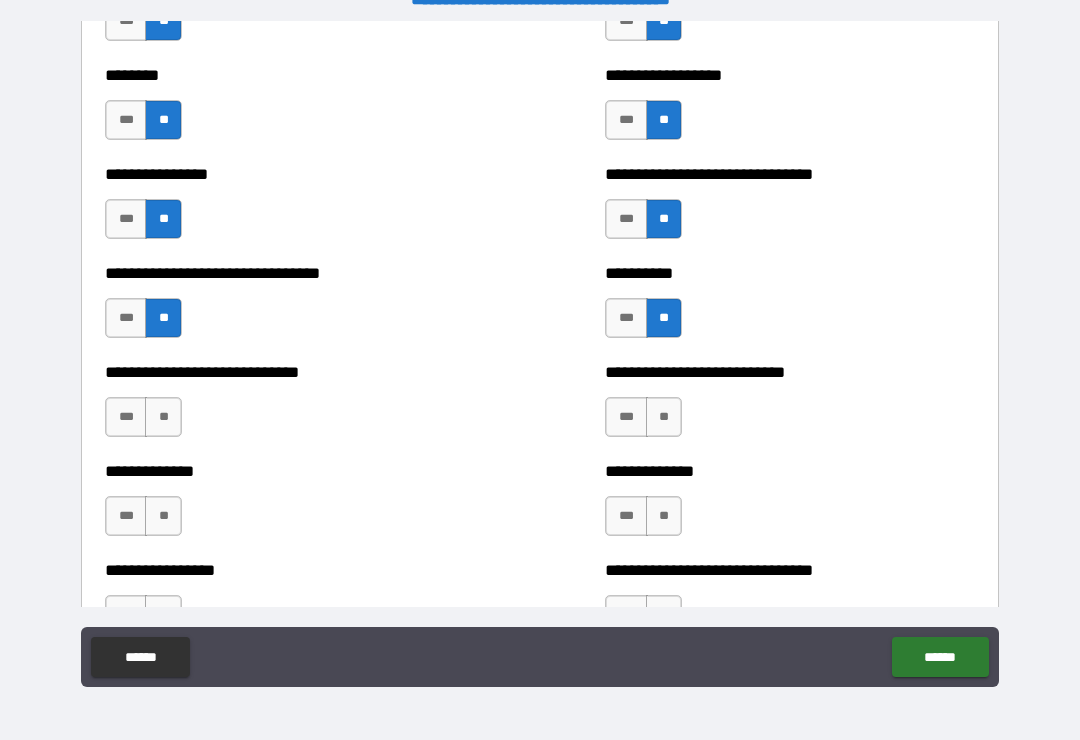 scroll, scrollTop: 7457, scrollLeft: 0, axis: vertical 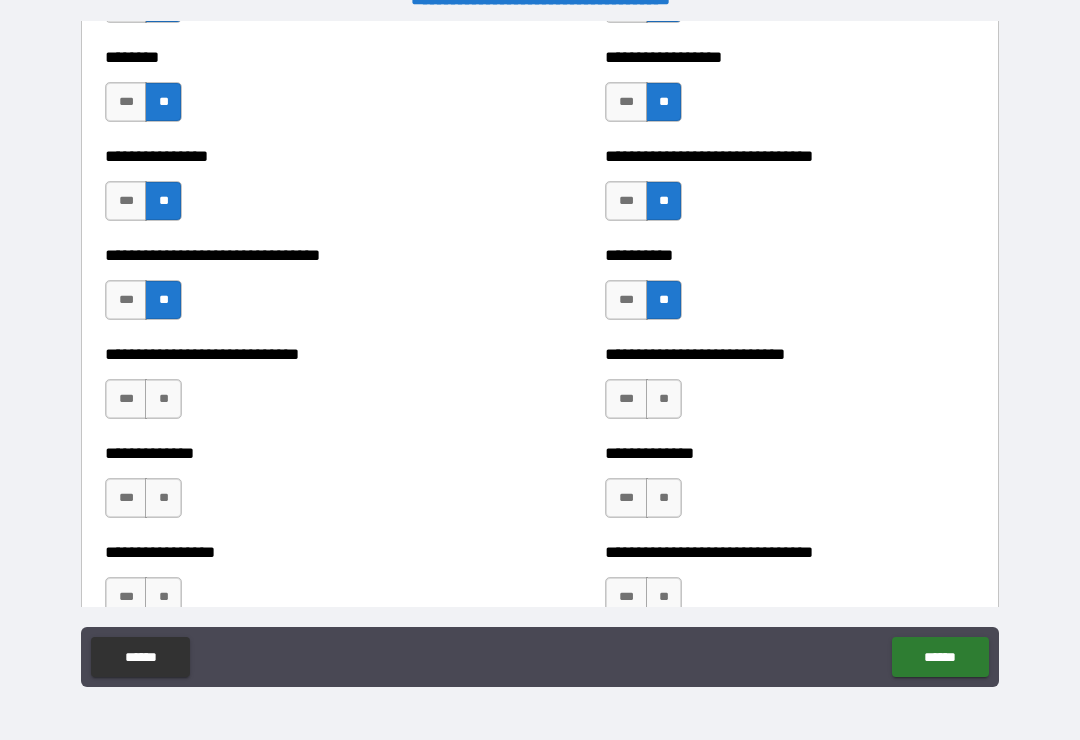 click on "**" at bounding box center [163, 399] 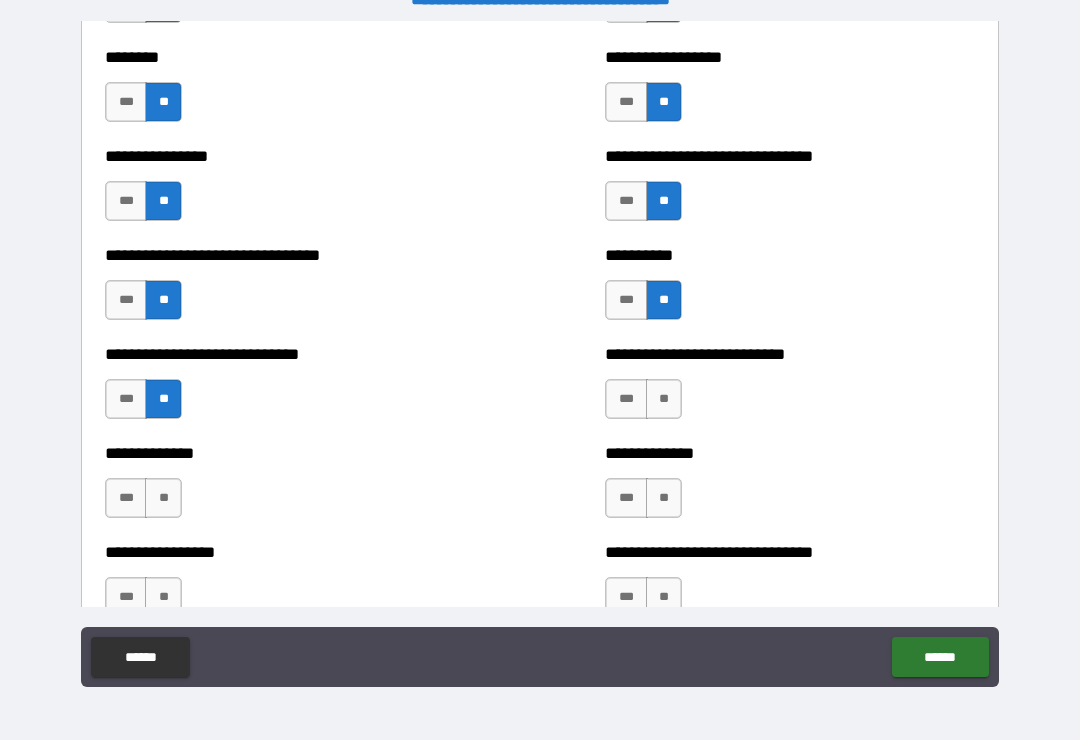 click on "**" at bounding box center (163, 498) 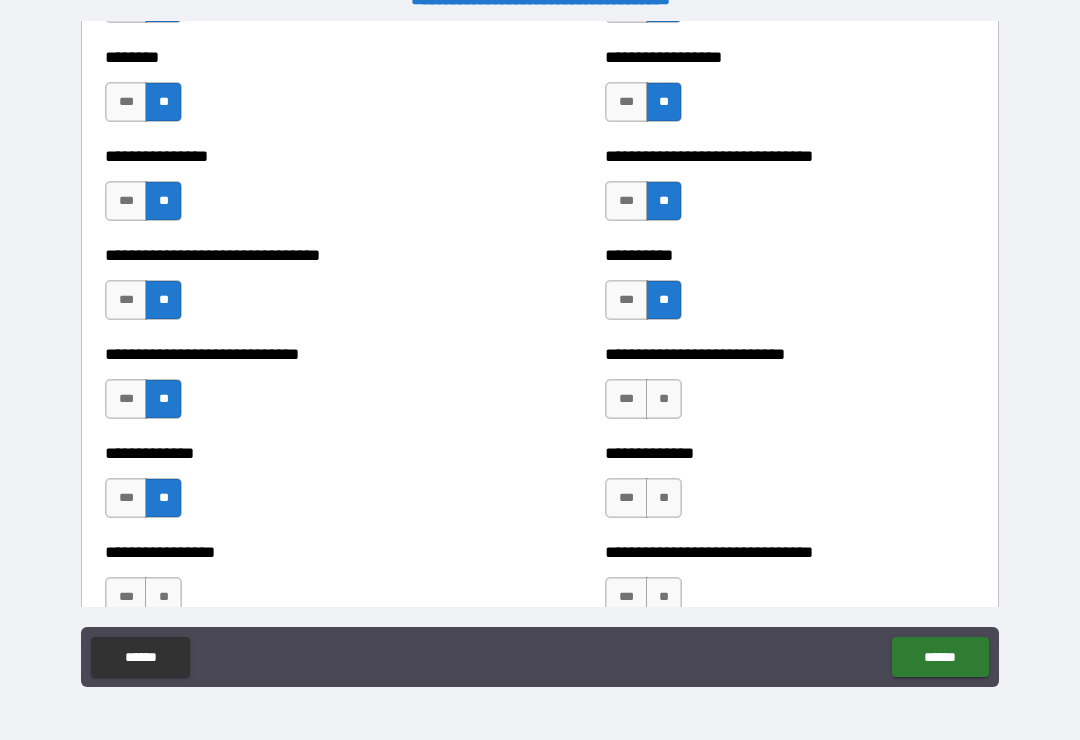 click on "**" at bounding box center [664, 399] 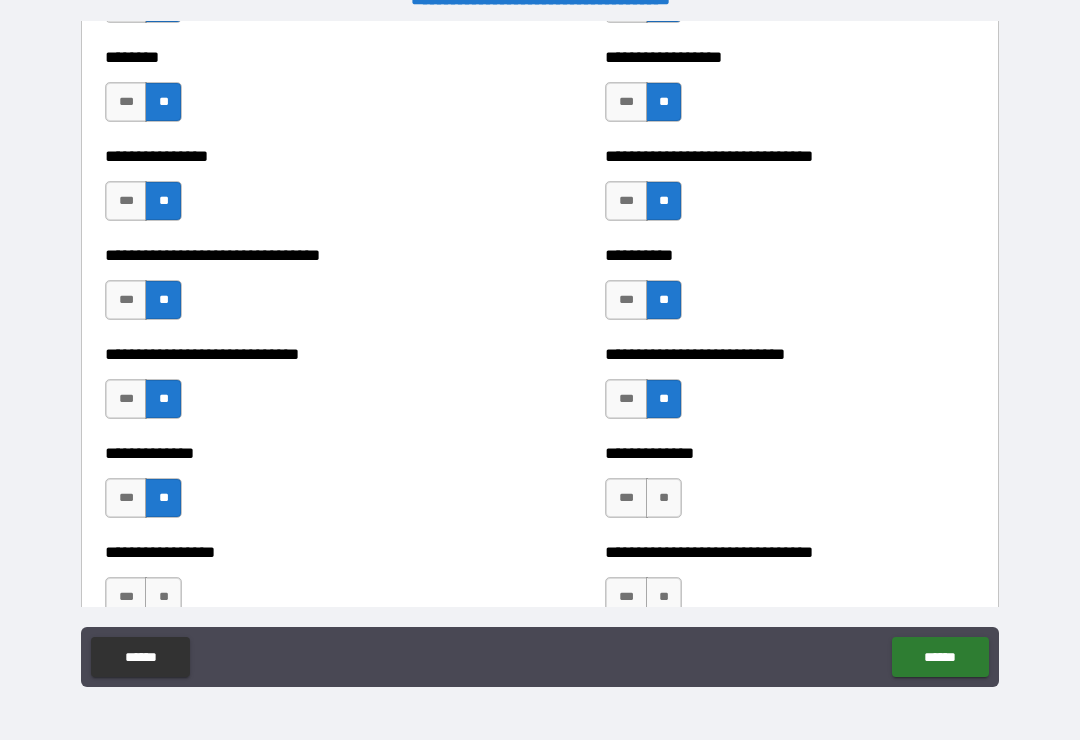 click on "**" at bounding box center (664, 498) 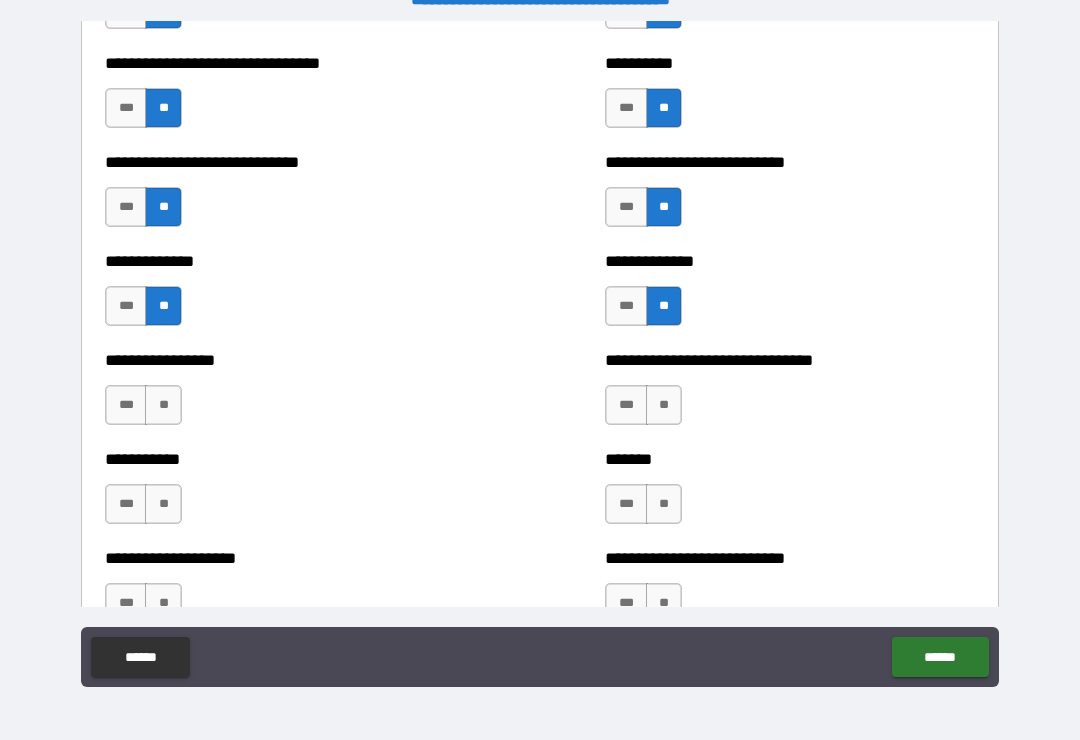 scroll, scrollTop: 7643, scrollLeft: 0, axis: vertical 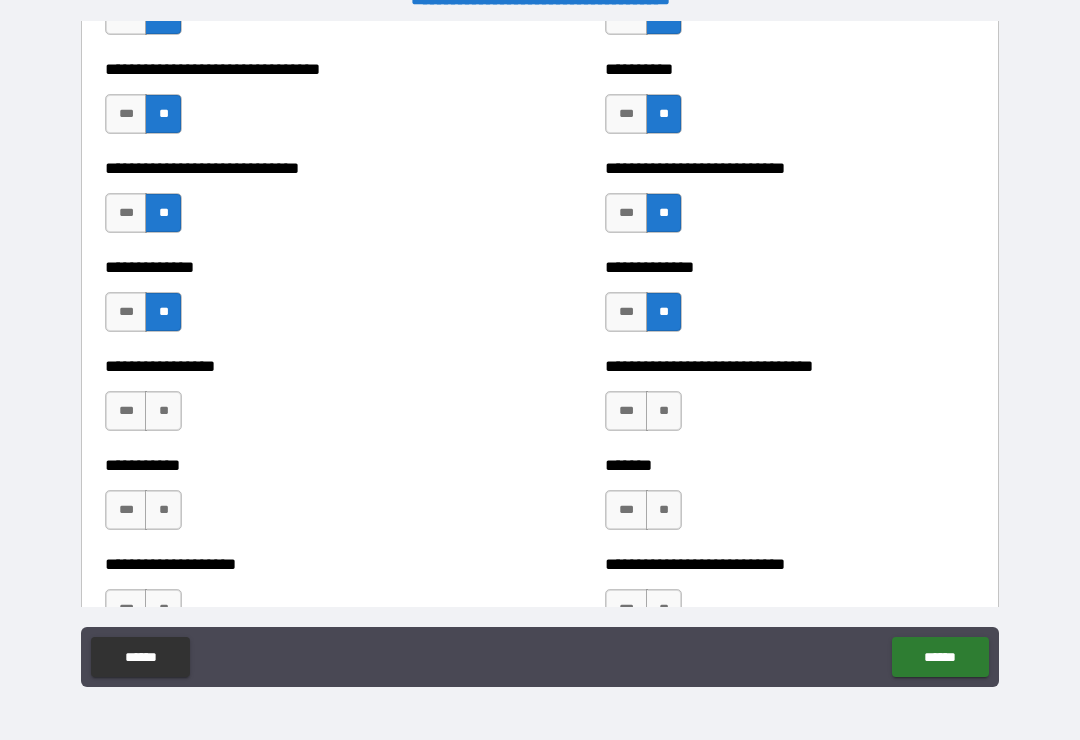 click on "**" at bounding box center (664, 411) 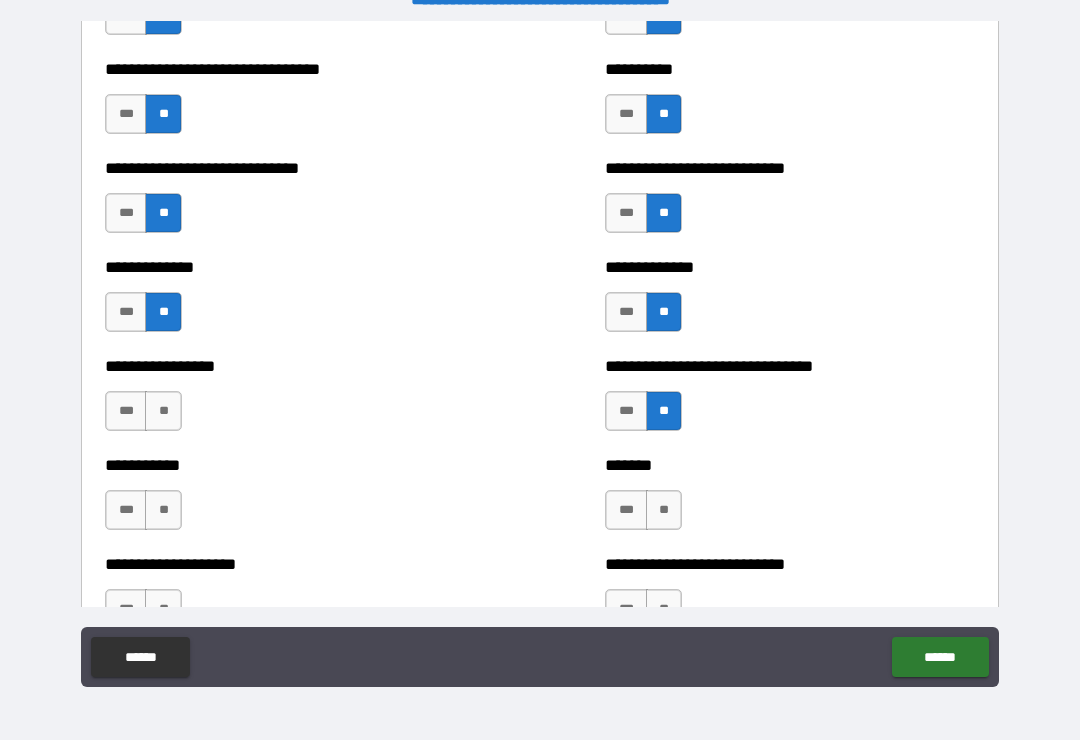 click on "**" at bounding box center [163, 411] 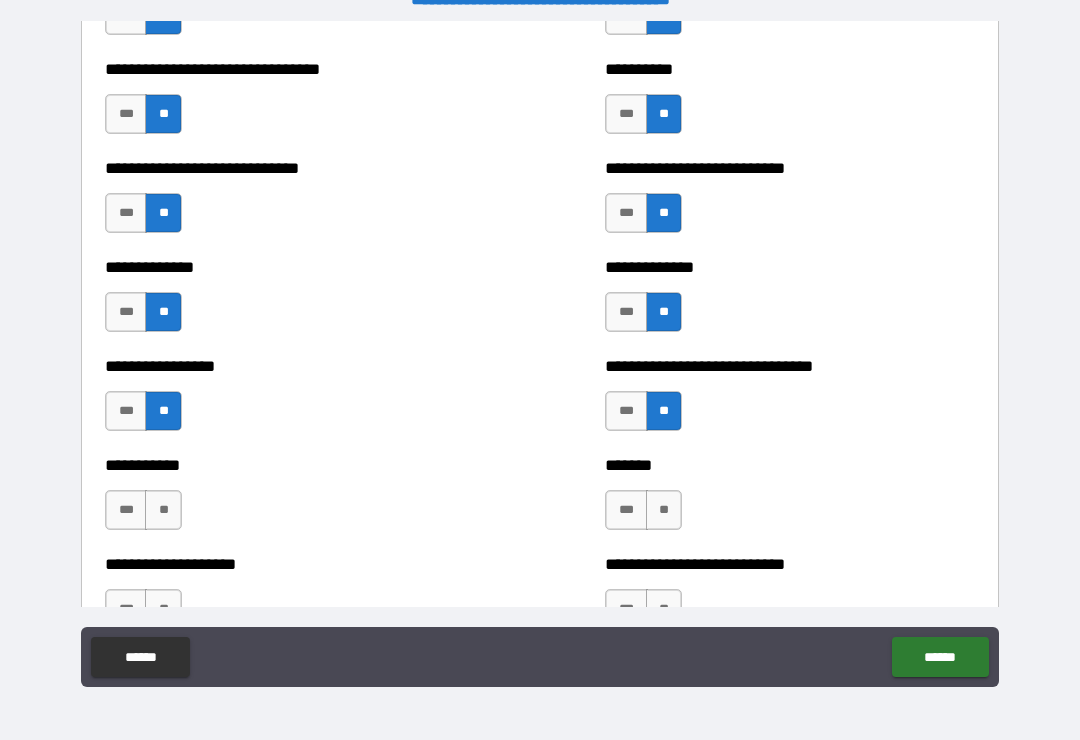 click on "**" at bounding box center [163, 510] 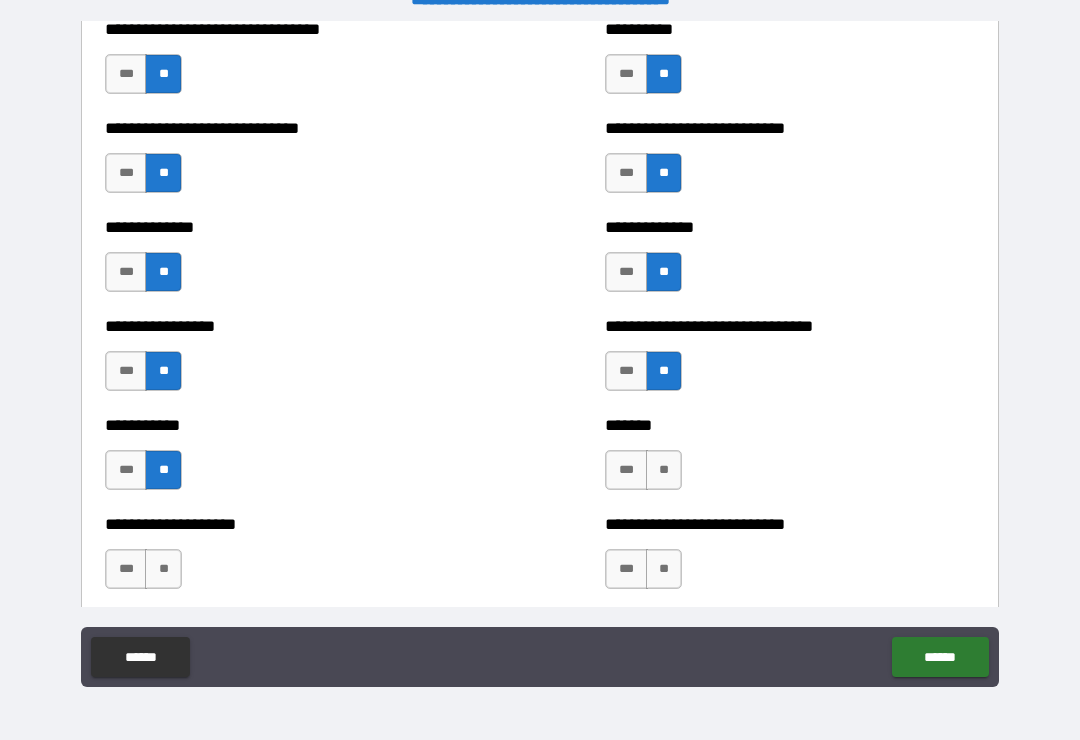 scroll, scrollTop: 7682, scrollLeft: 0, axis: vertical 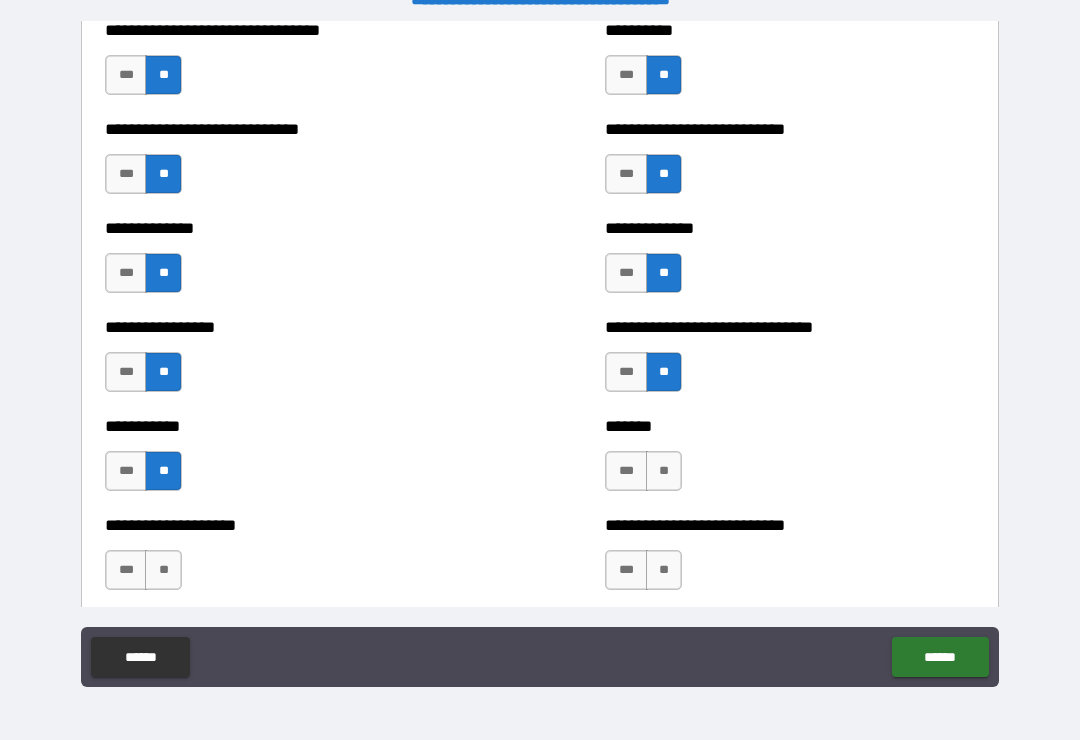 click on "**" at bounding box center (664, 471) 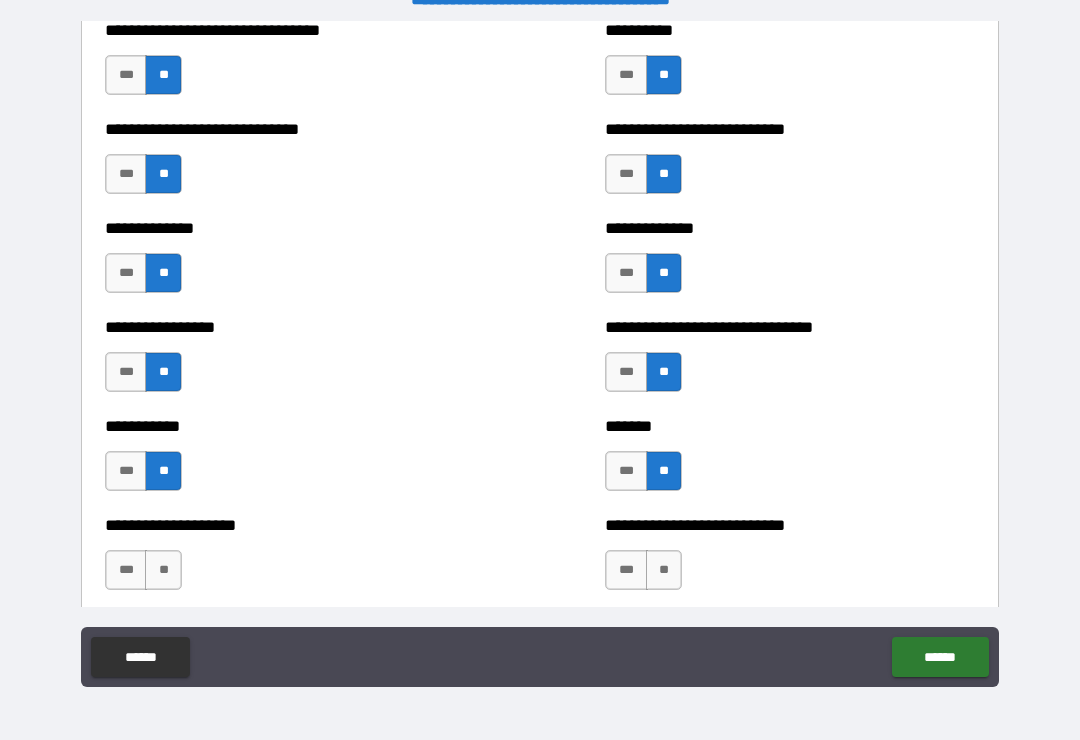 click on "**" at bounding box center [664, 570] 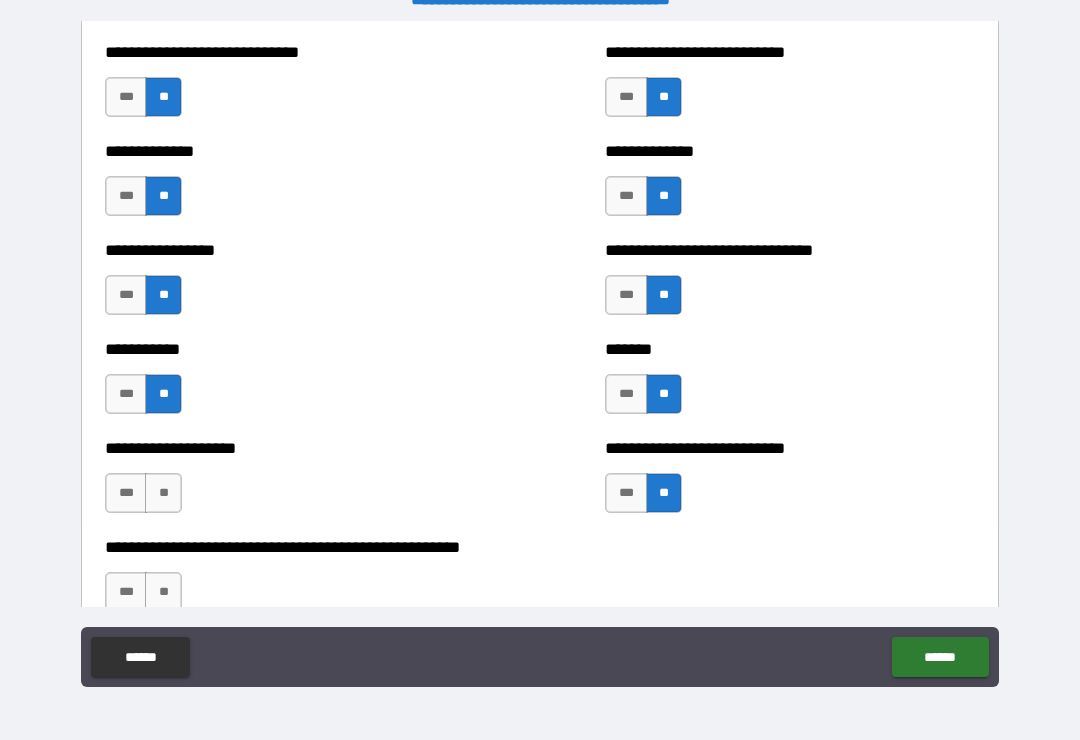 scroll, scrollTop: 7757, scrollLeft: 0, axis: vertical 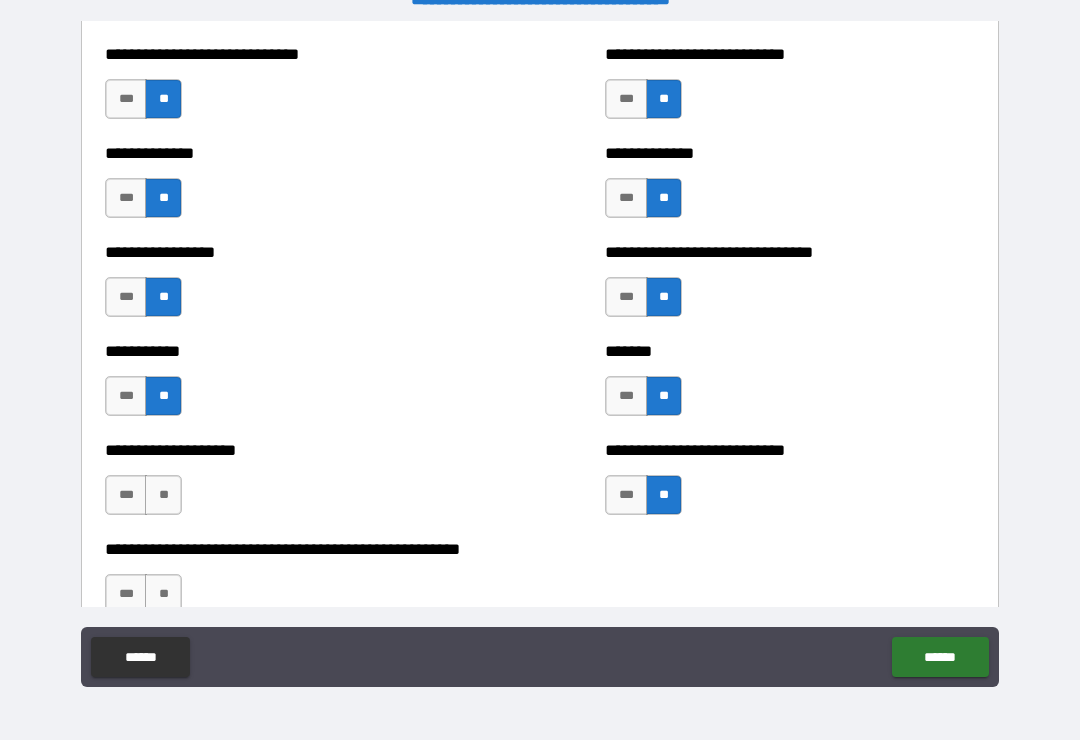 click on "**" at bounding box center [163, 495] 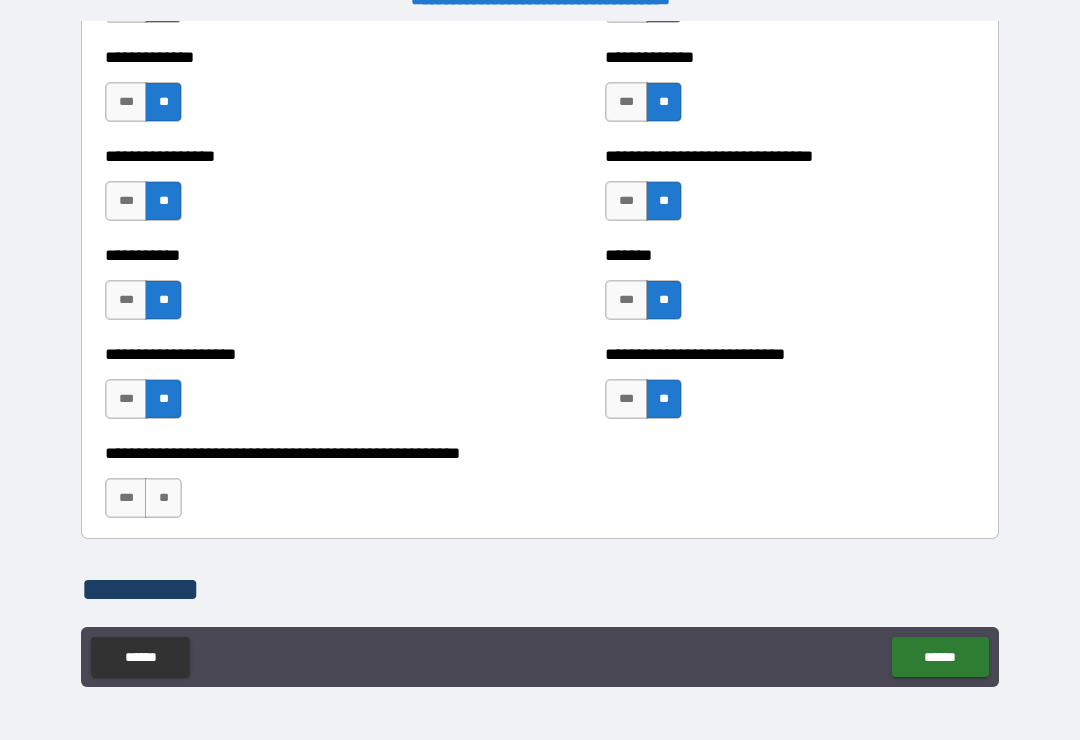 scroll, scrollTop: 7851, scrollLeft: 0, axis: vertical 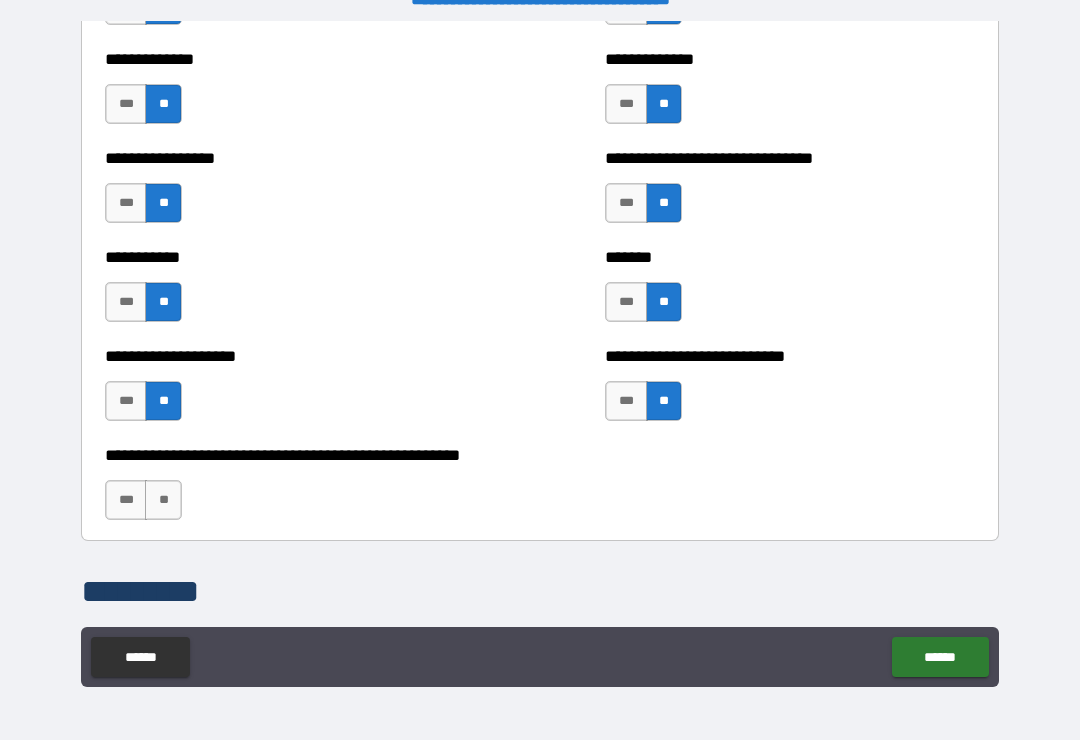 click on "**" at bounding box center (163, 500) 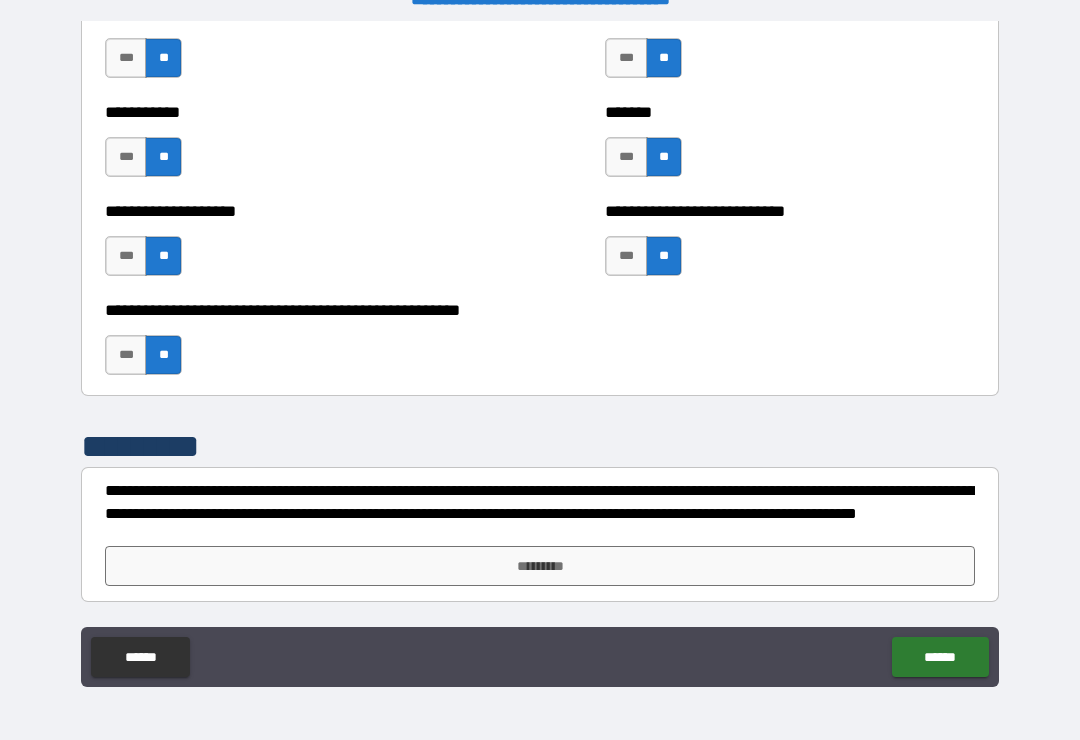 scroll, scrollTop: 7996, scrollLeft: 0, axis: vertical 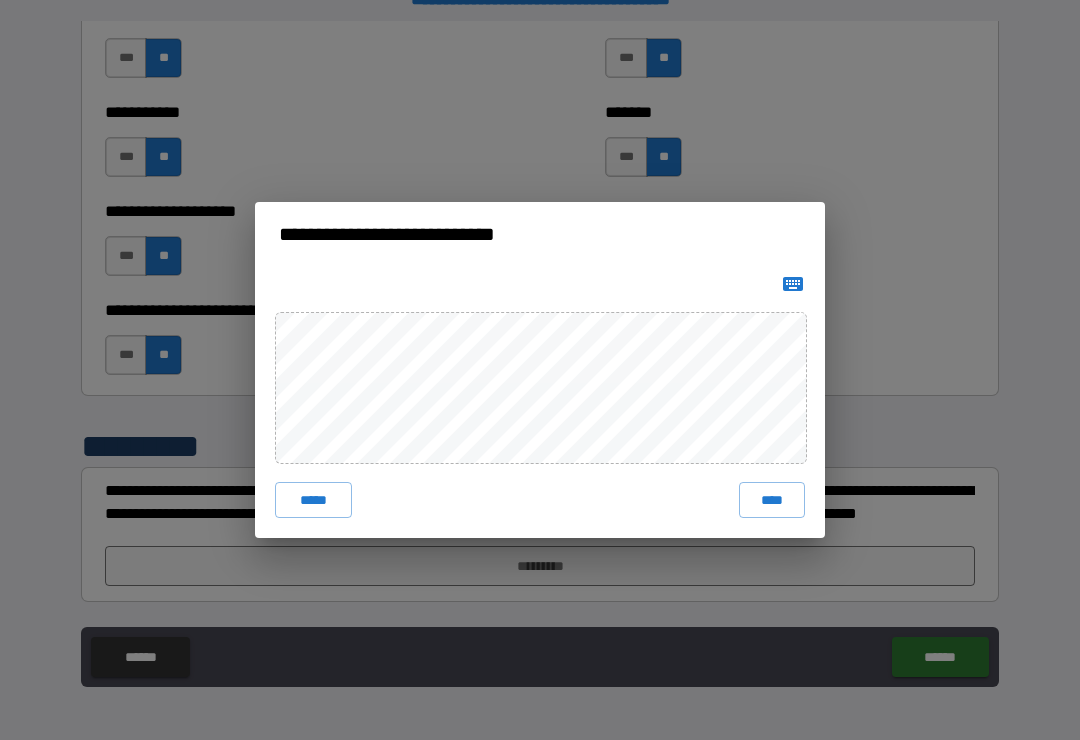 click on "****" at bounding box center (772, 500) 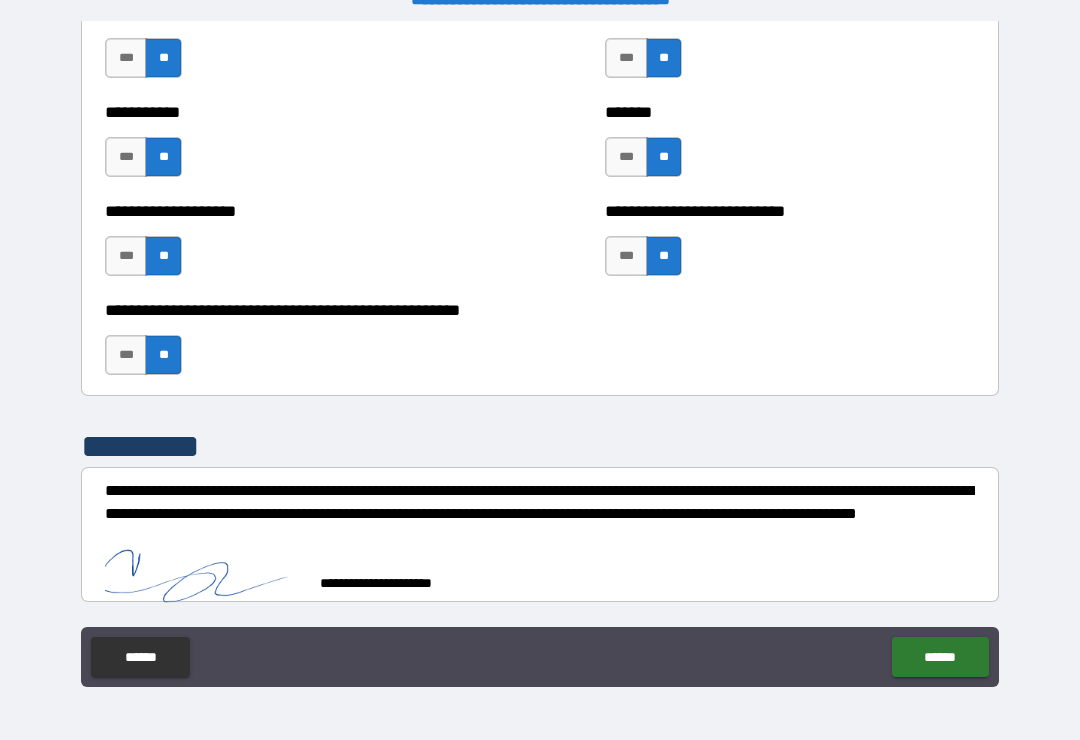 scroll, scrollTop: 7986, scrollLeft: 0, axis: vertical 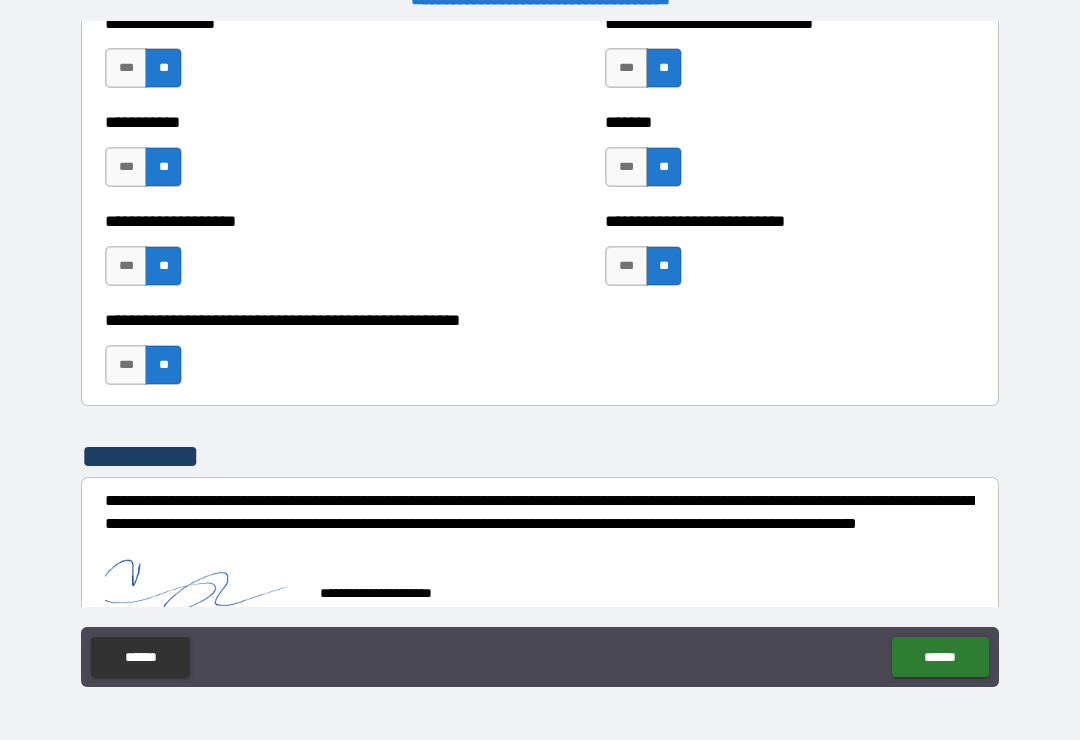 click on "******" at bounding box center [940, 657] 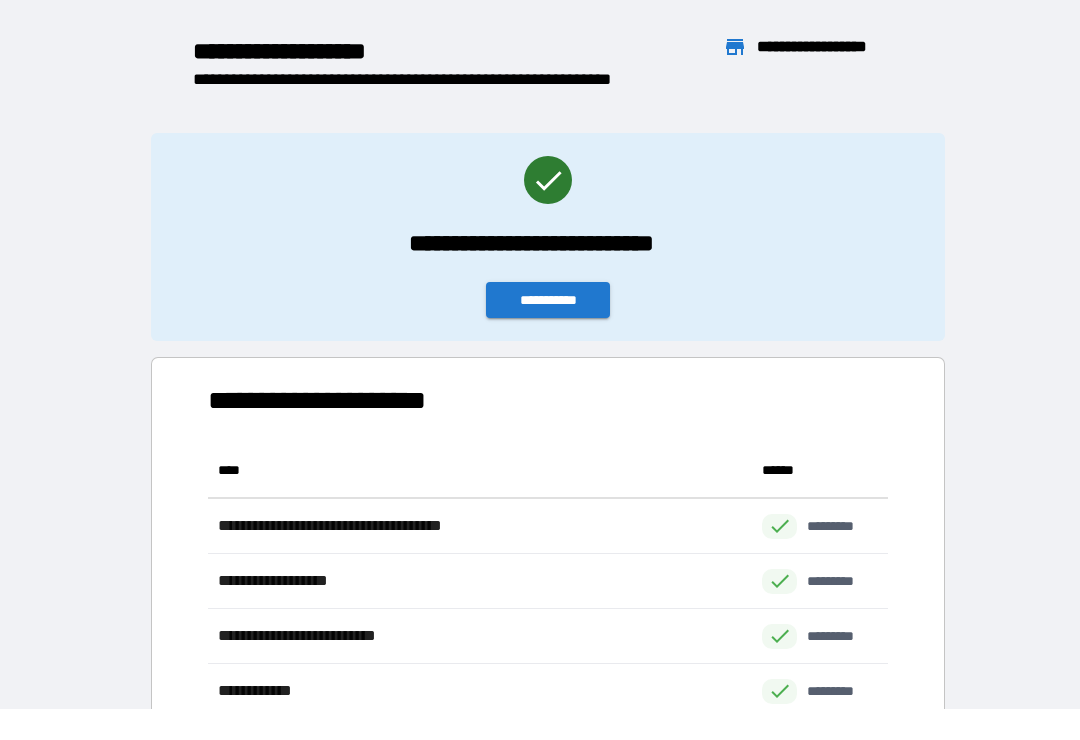 scroll, scrollTop: 386, scrollLeft: 680, axis: both 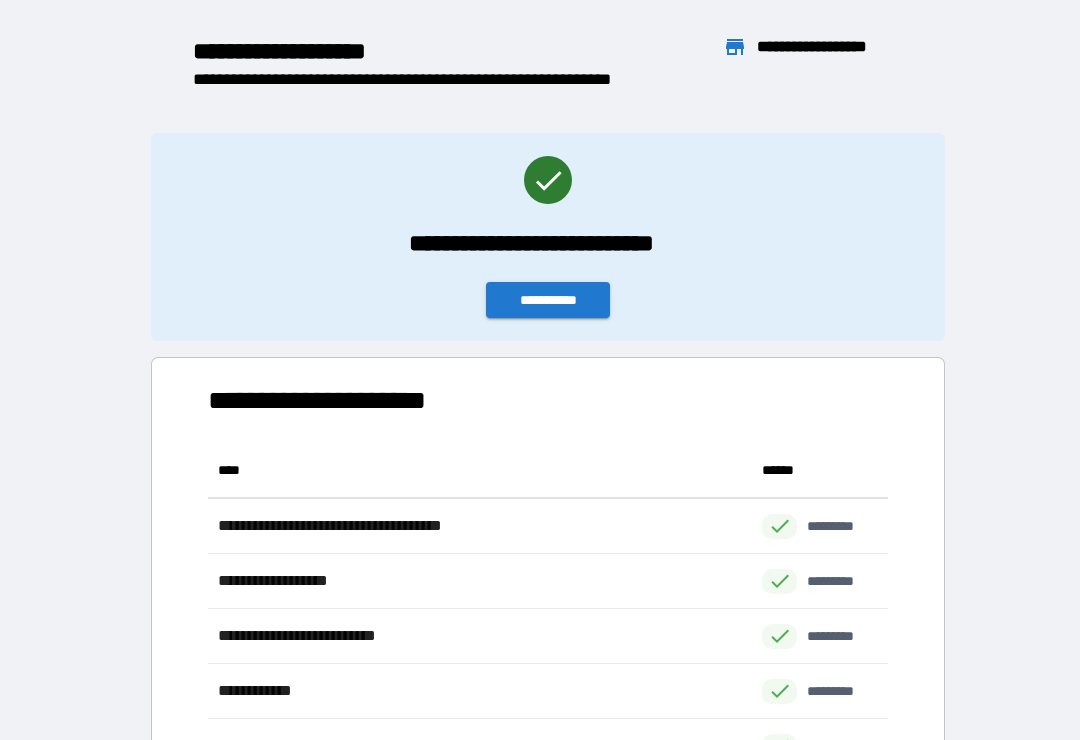 click on "**********" at bounding box center [548, 300] 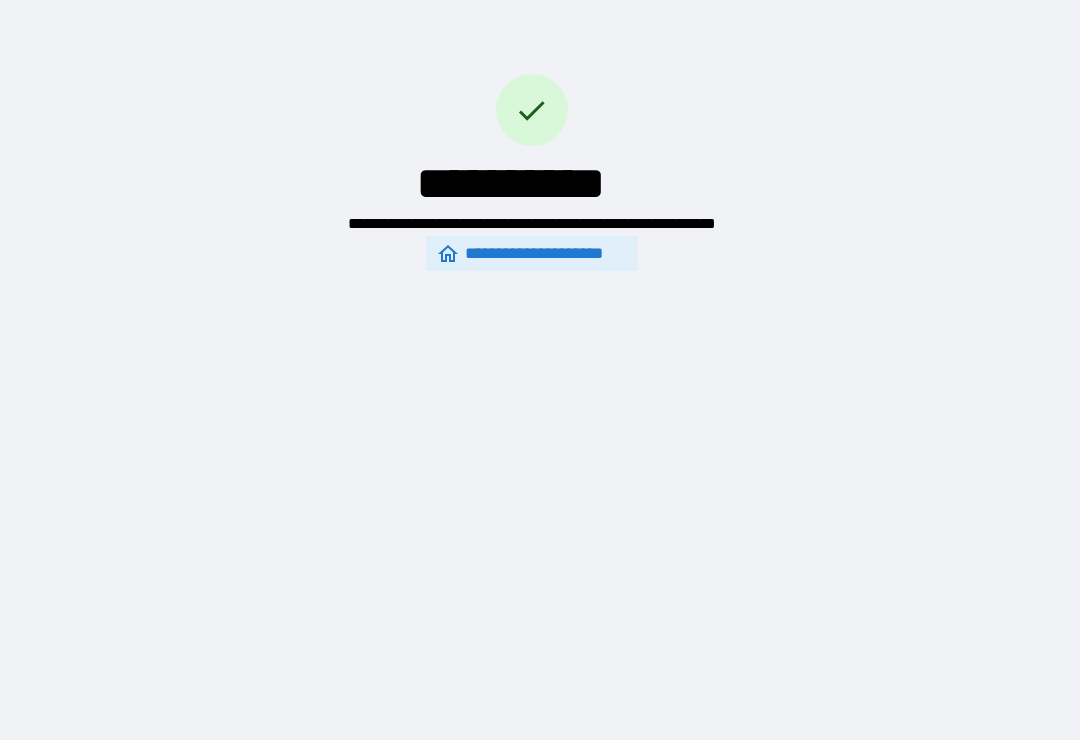 click on "**********" at bounding box center (540, 354) 